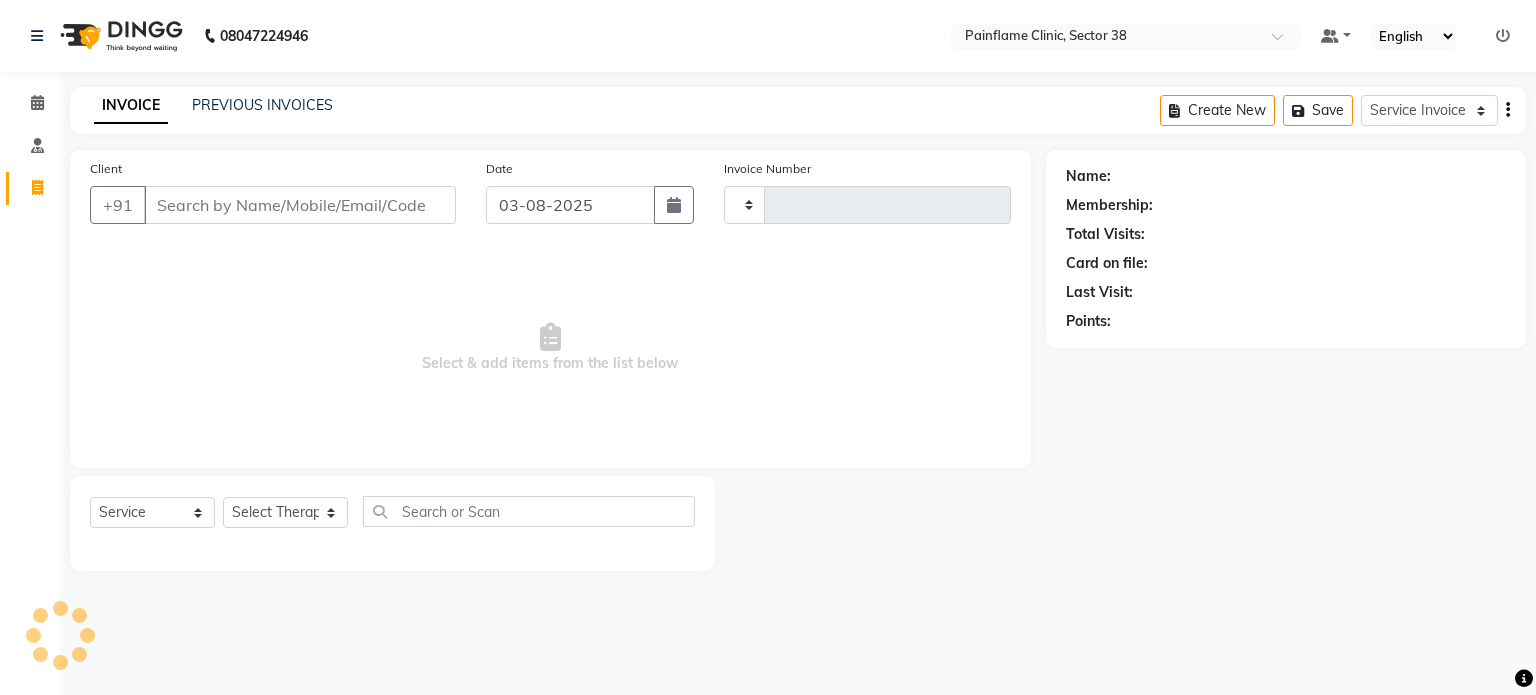 select on "service" 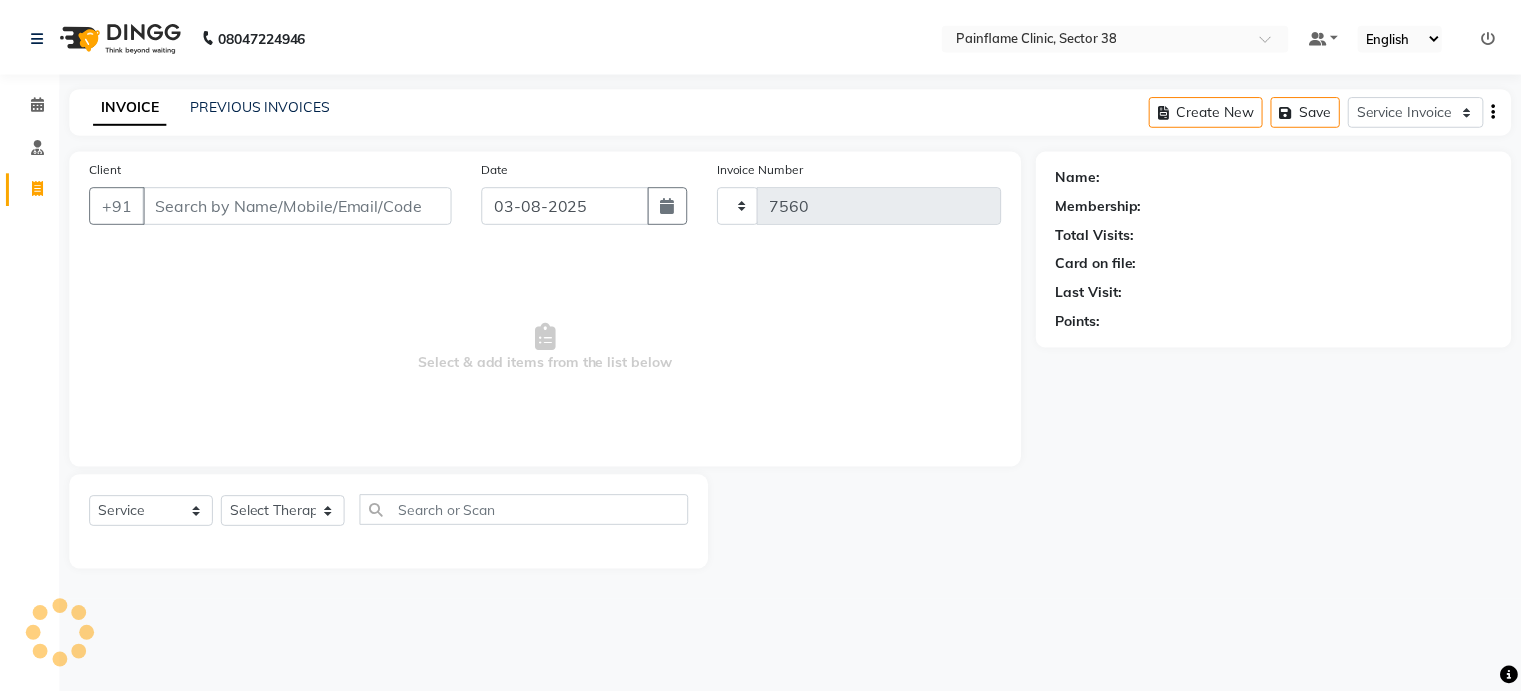 scroll, scrollTop: 0, scrollLeft: 0, axis: both 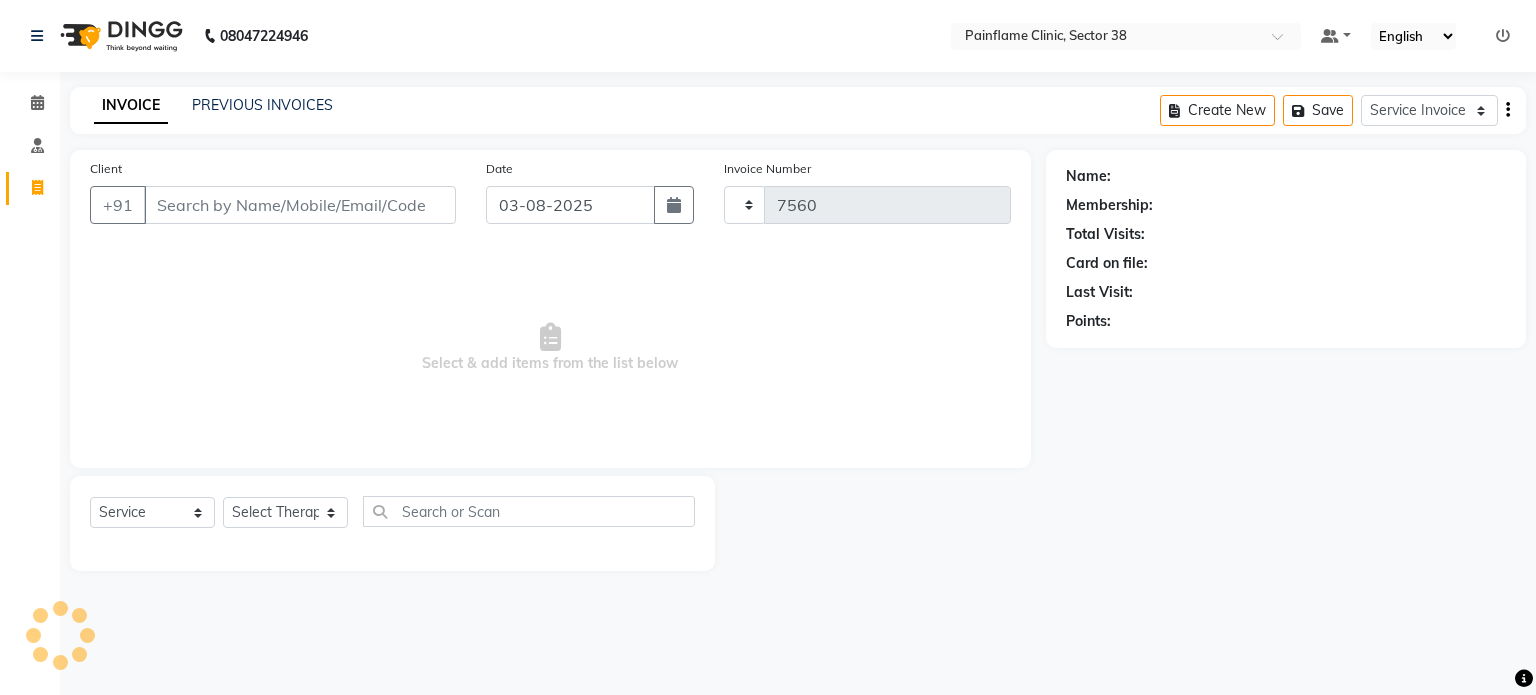 select on "3964" 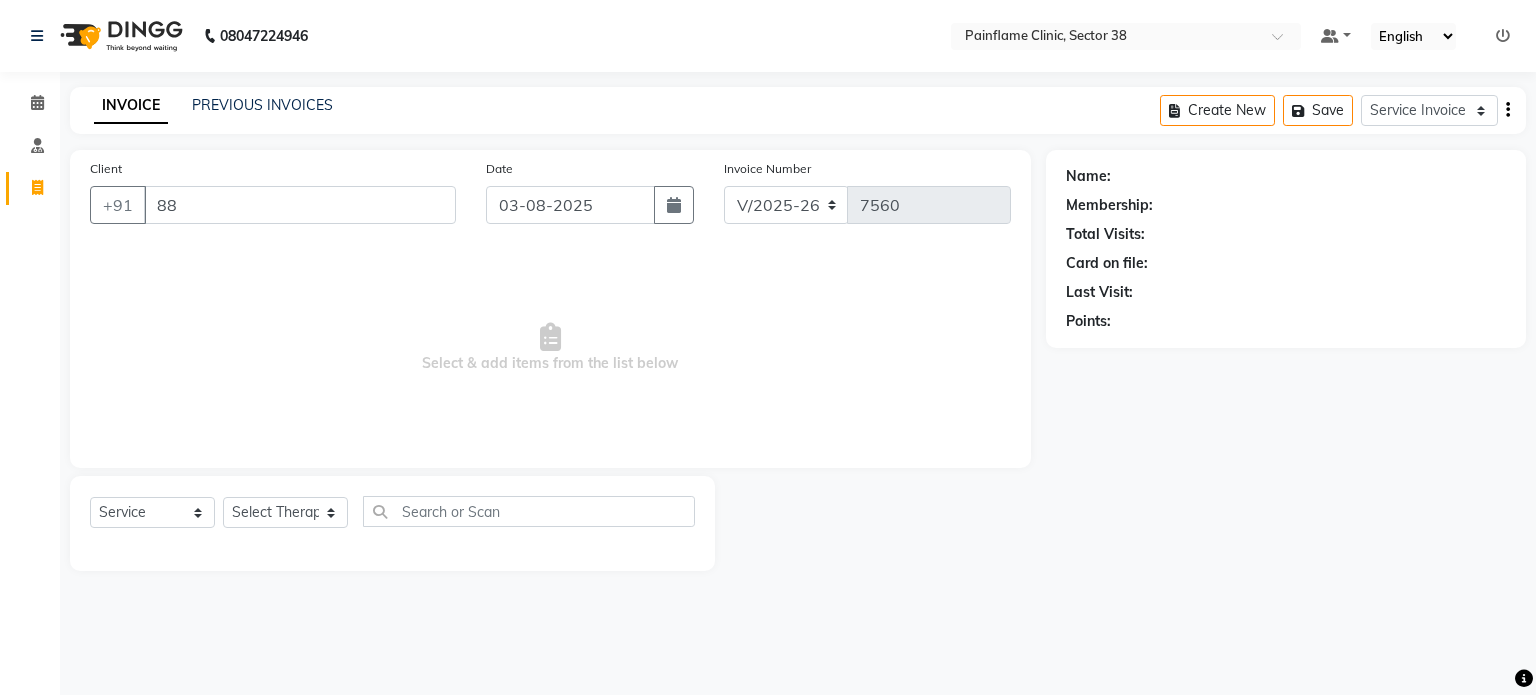 type on "8" 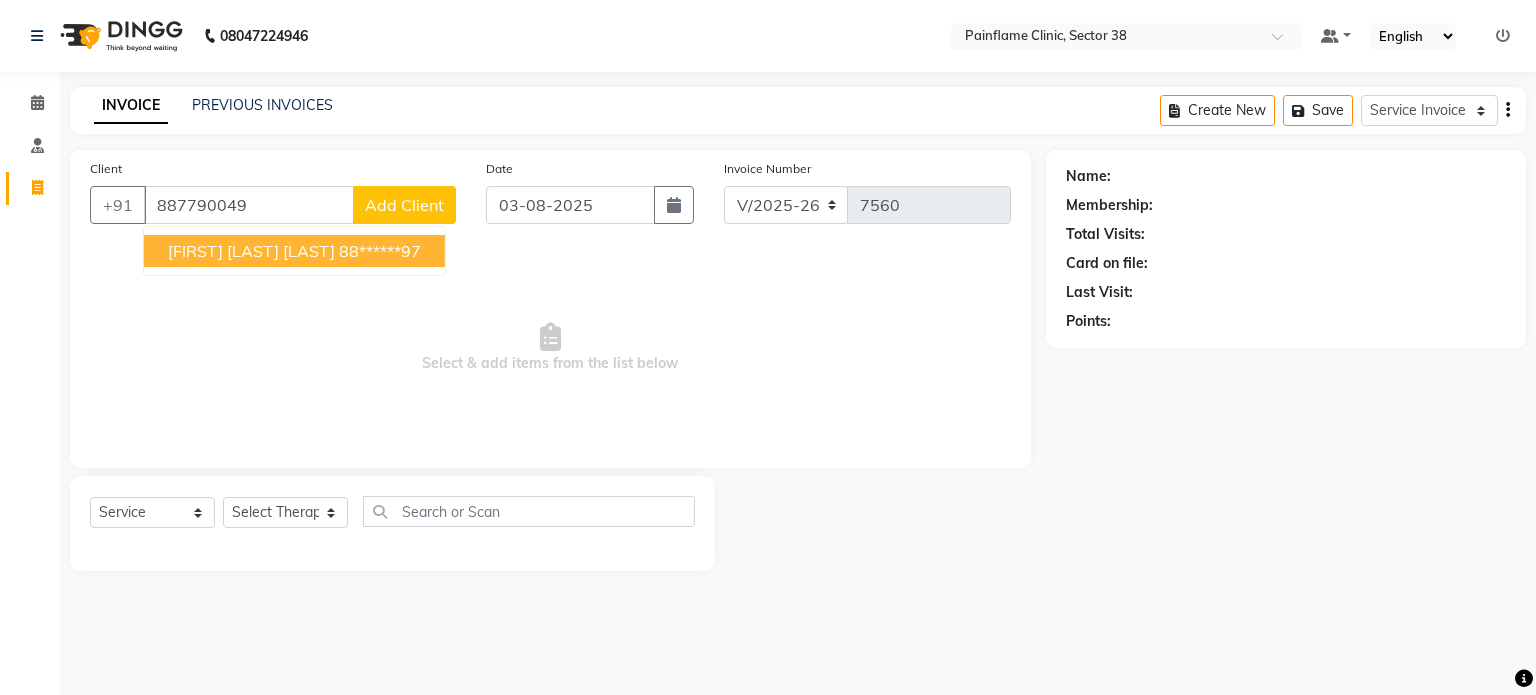 click on "88******97" at bounding box center [380, 251] 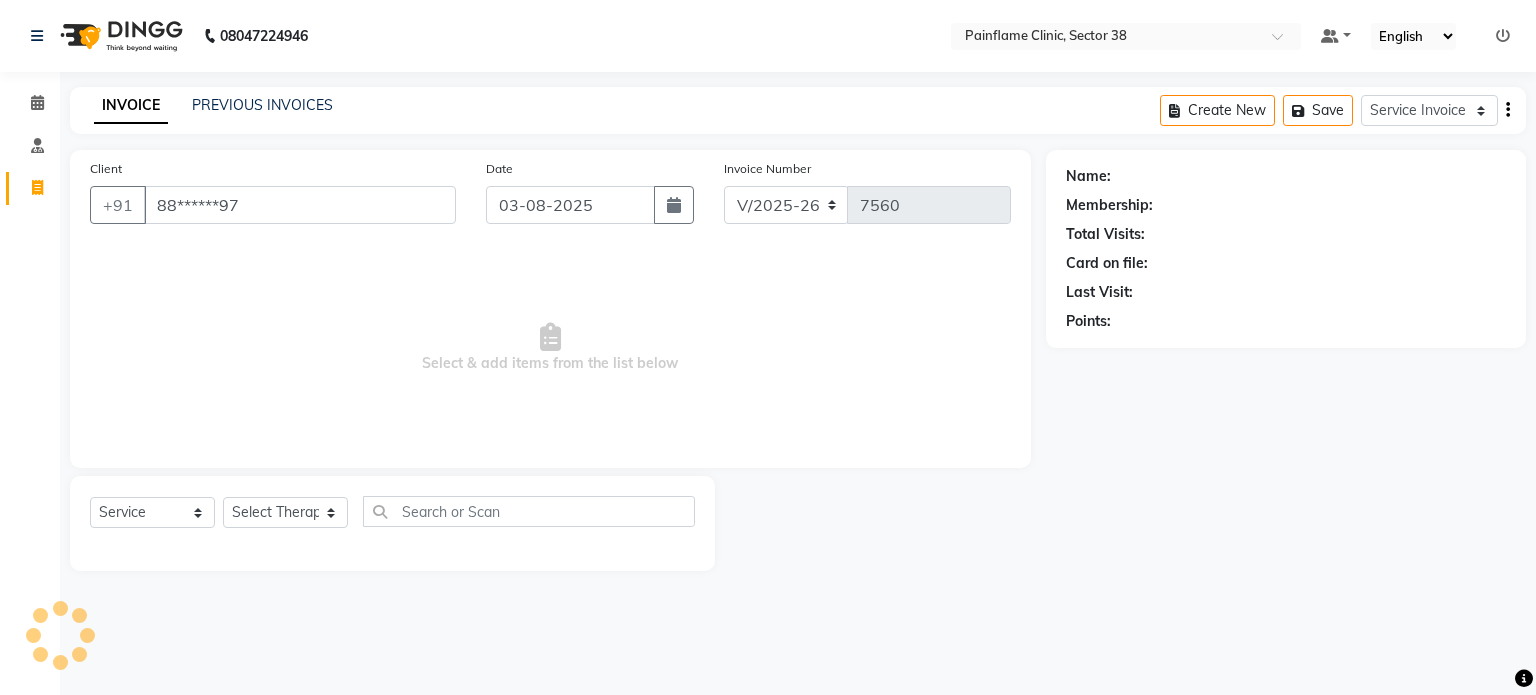 type on "88******97" 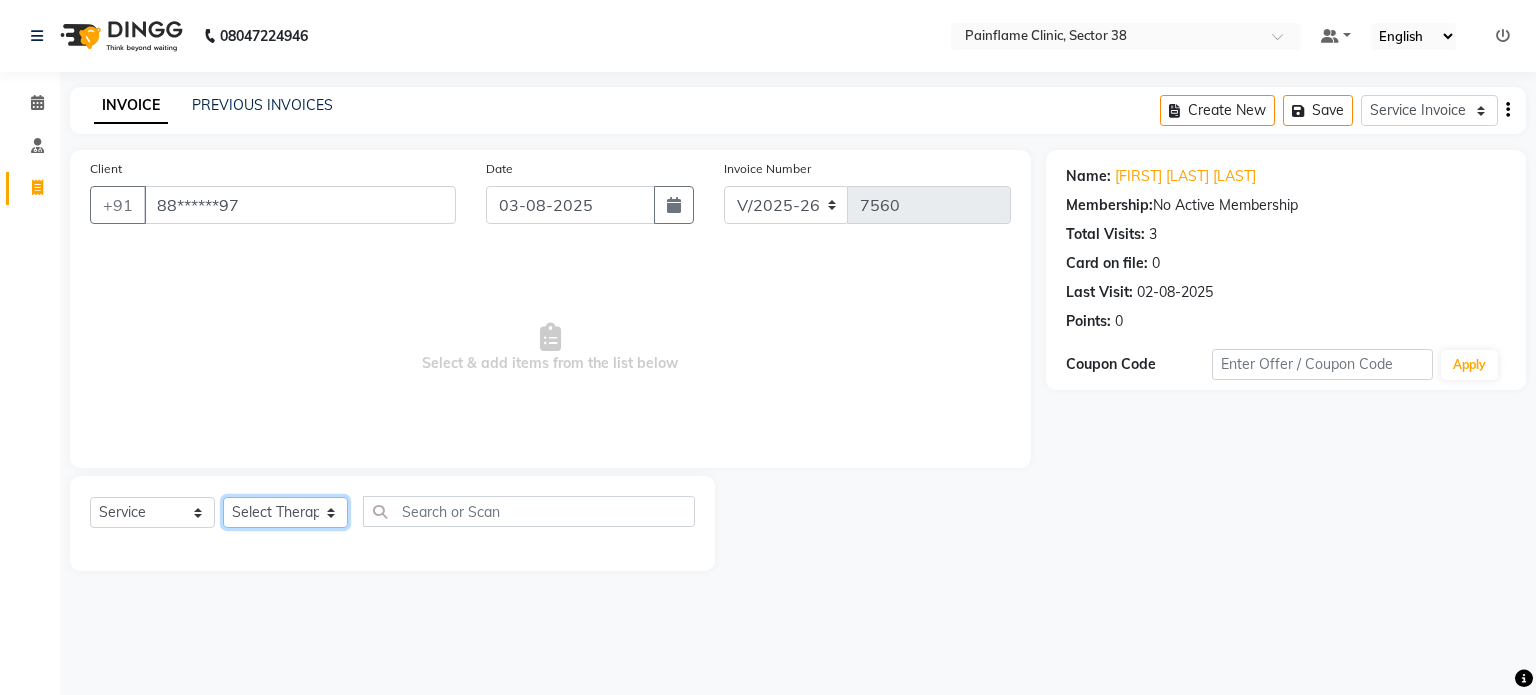 click on "Select Therapist Dr Durgesh Dr Harish Dr Ranjana Dr Saurabh Dr. Suraj Dr. Tejpal Mehlawat KUSHAL MOHIT SEMWAL Nancy Singhai Reception 1  Reception 2 Reception 3" 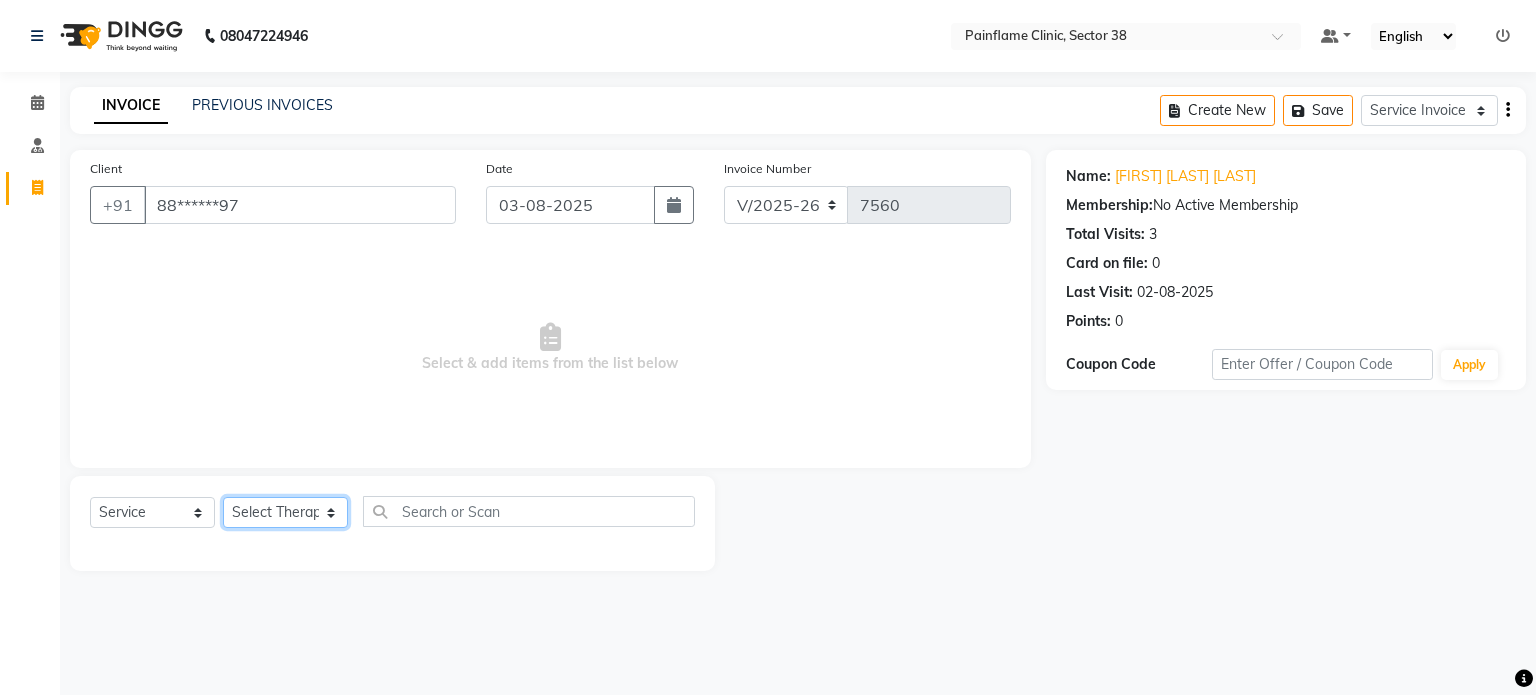 select on "20209" 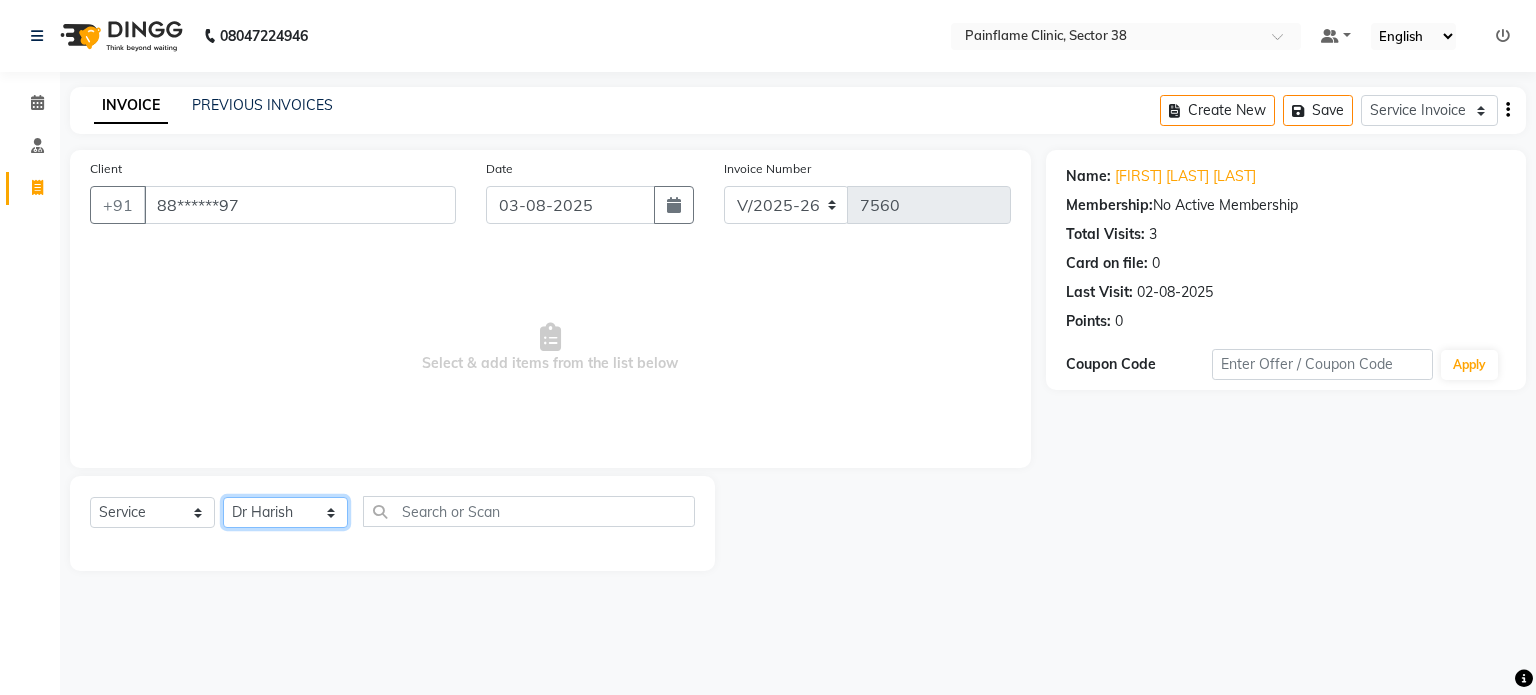 click on "Select Therapist Dr Durgesh Dr Harish Dr Ranjana Dr Saurabh Dr. Suraj Dr. Tejpal Mehlawat KUSHAL MOHIT SEMWAL Nancy Singhai Reception 1  Reception 2 Reception 3" 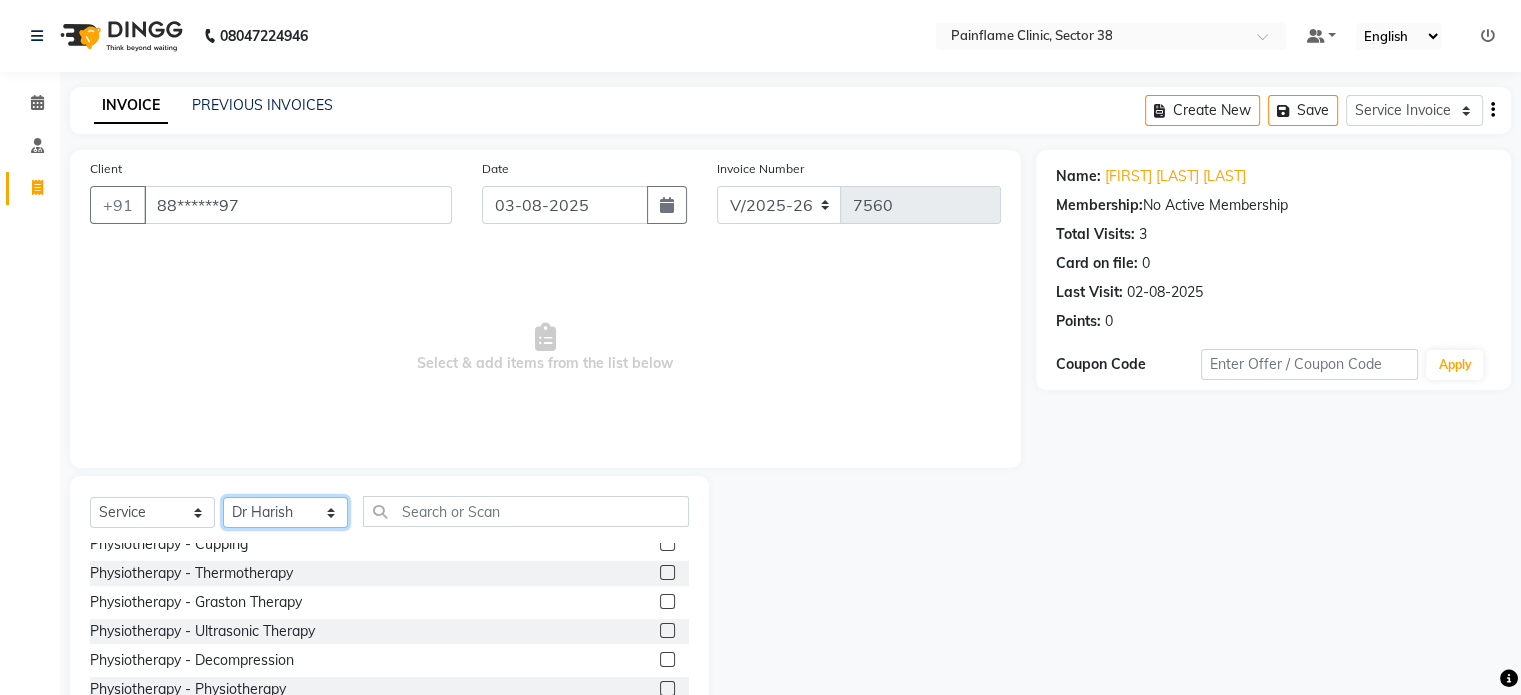 scroll, scrollTop: 119, scrollLeft: 0, axis: vertical 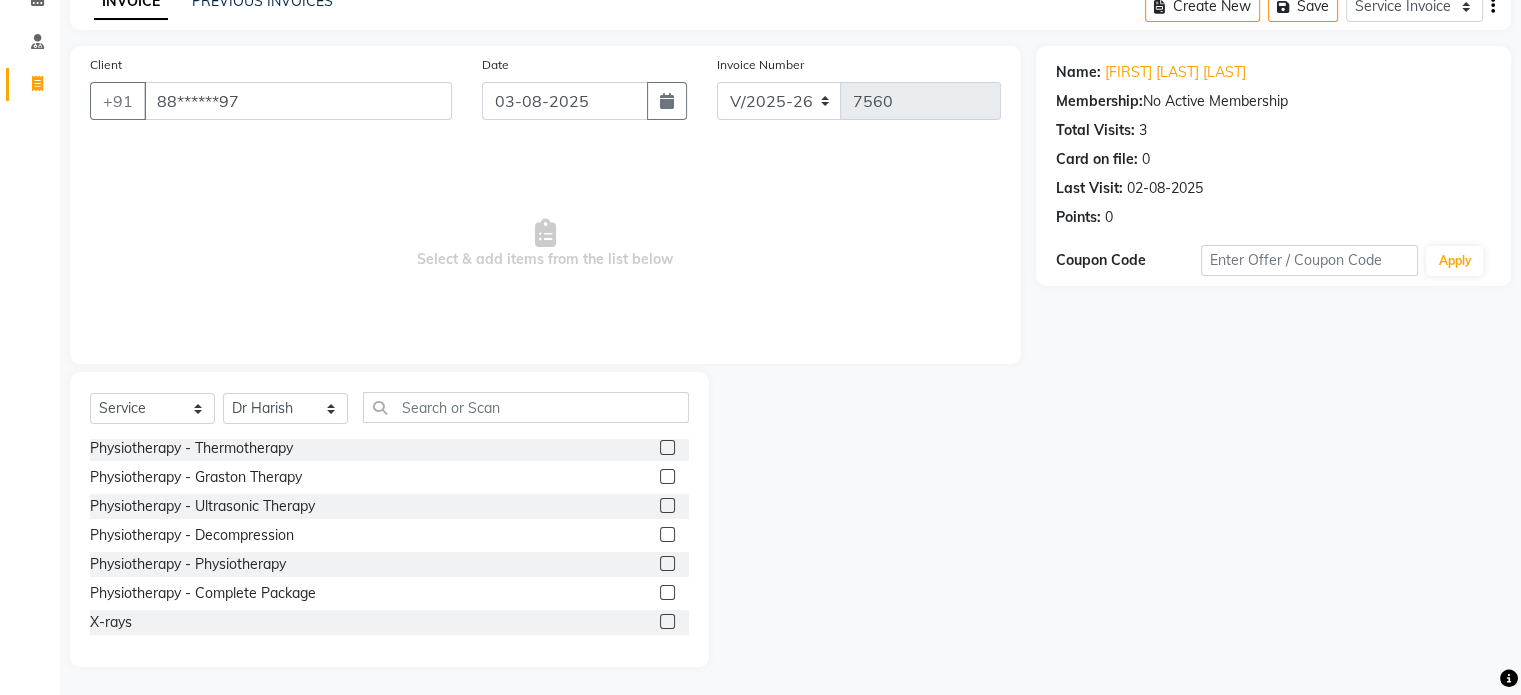 click 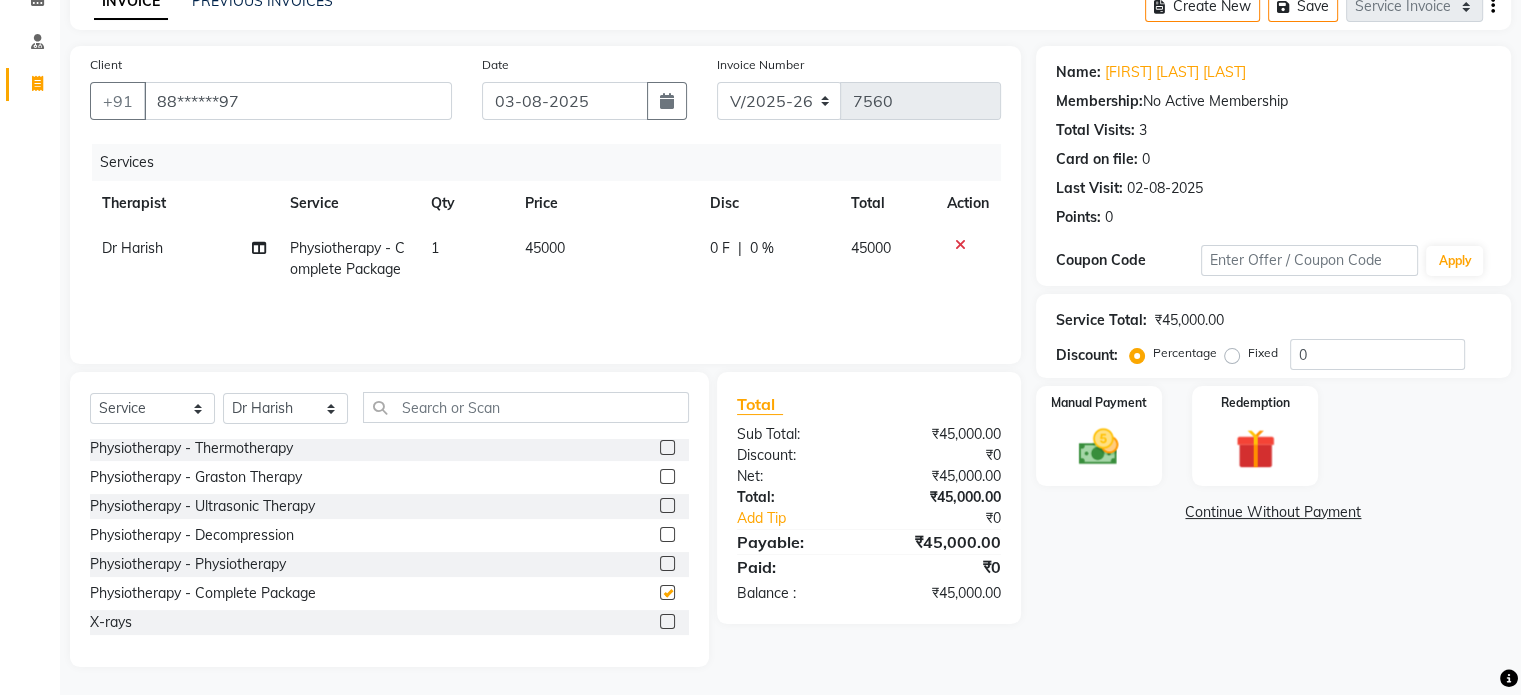 checkbox on "false" 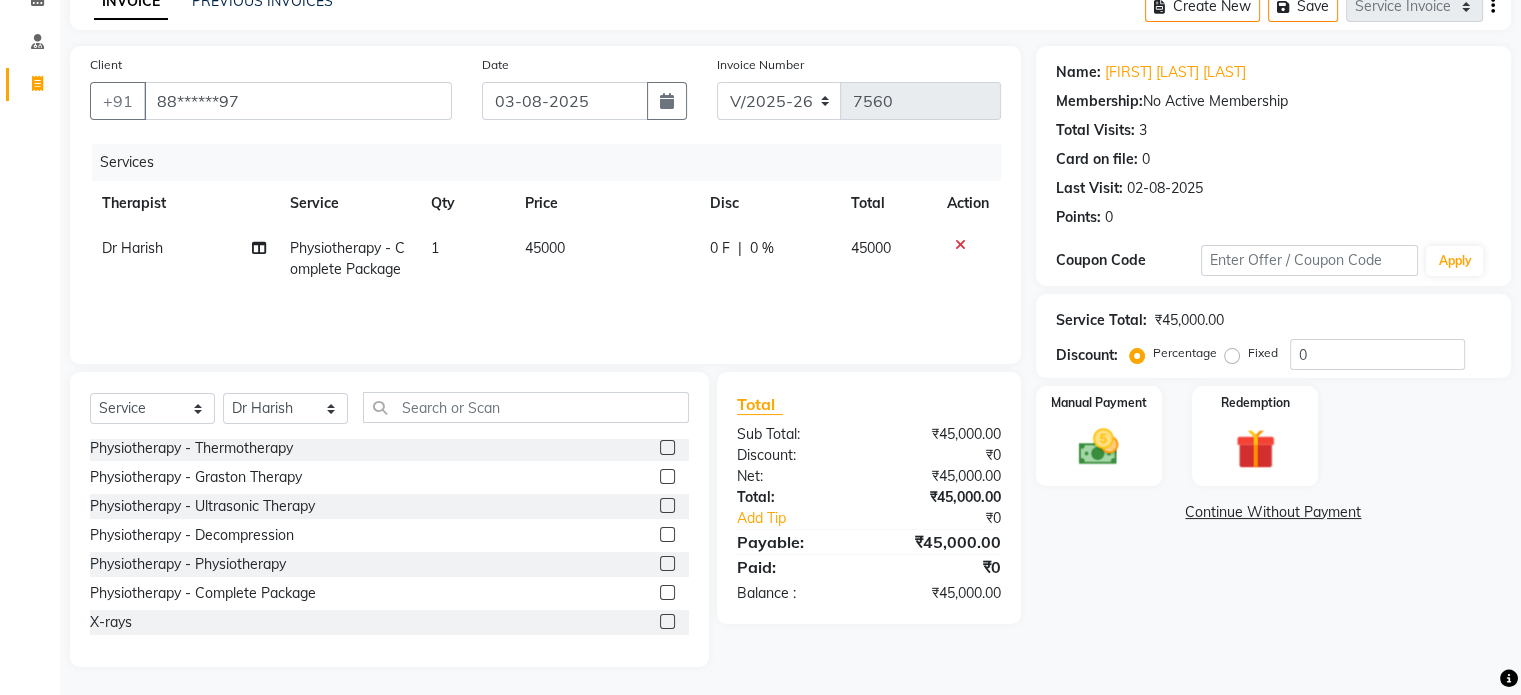 click on "45000" 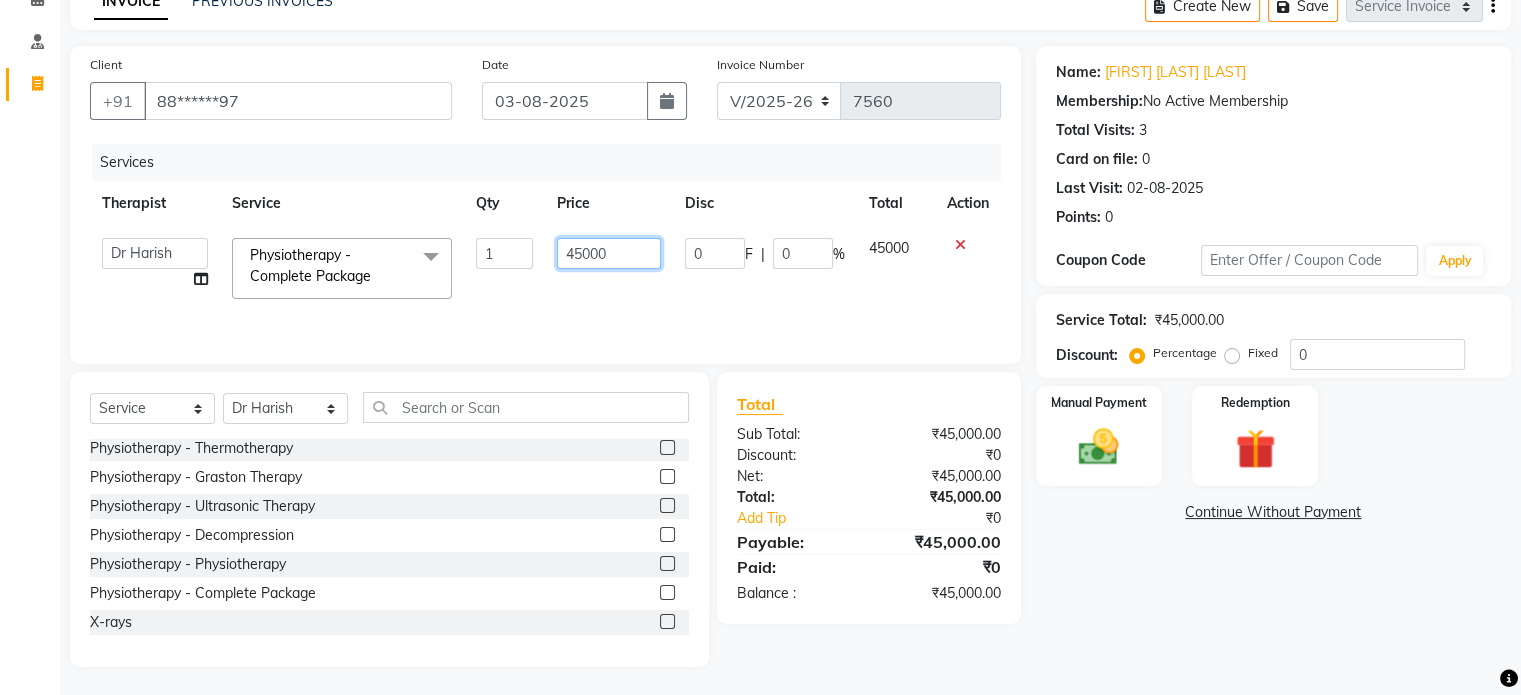 click on "45000" 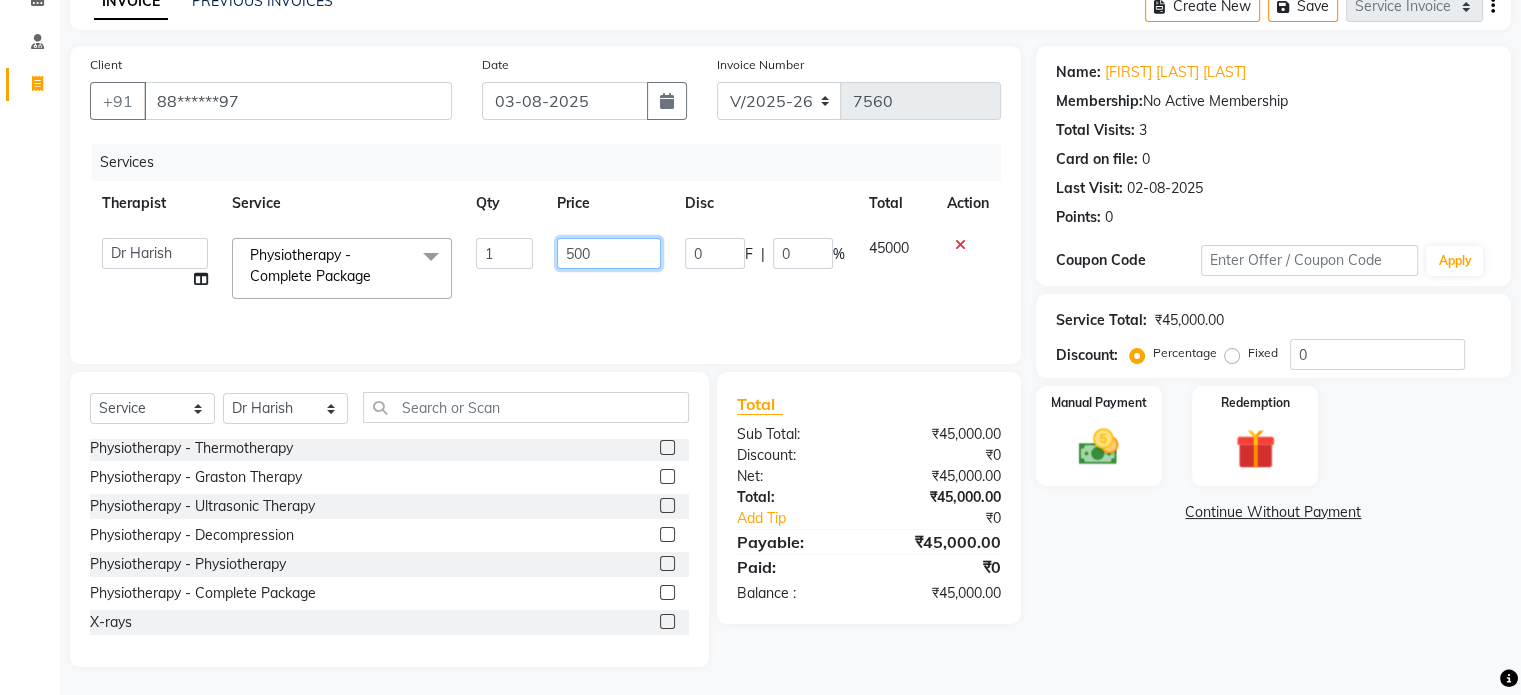 type on "5000" 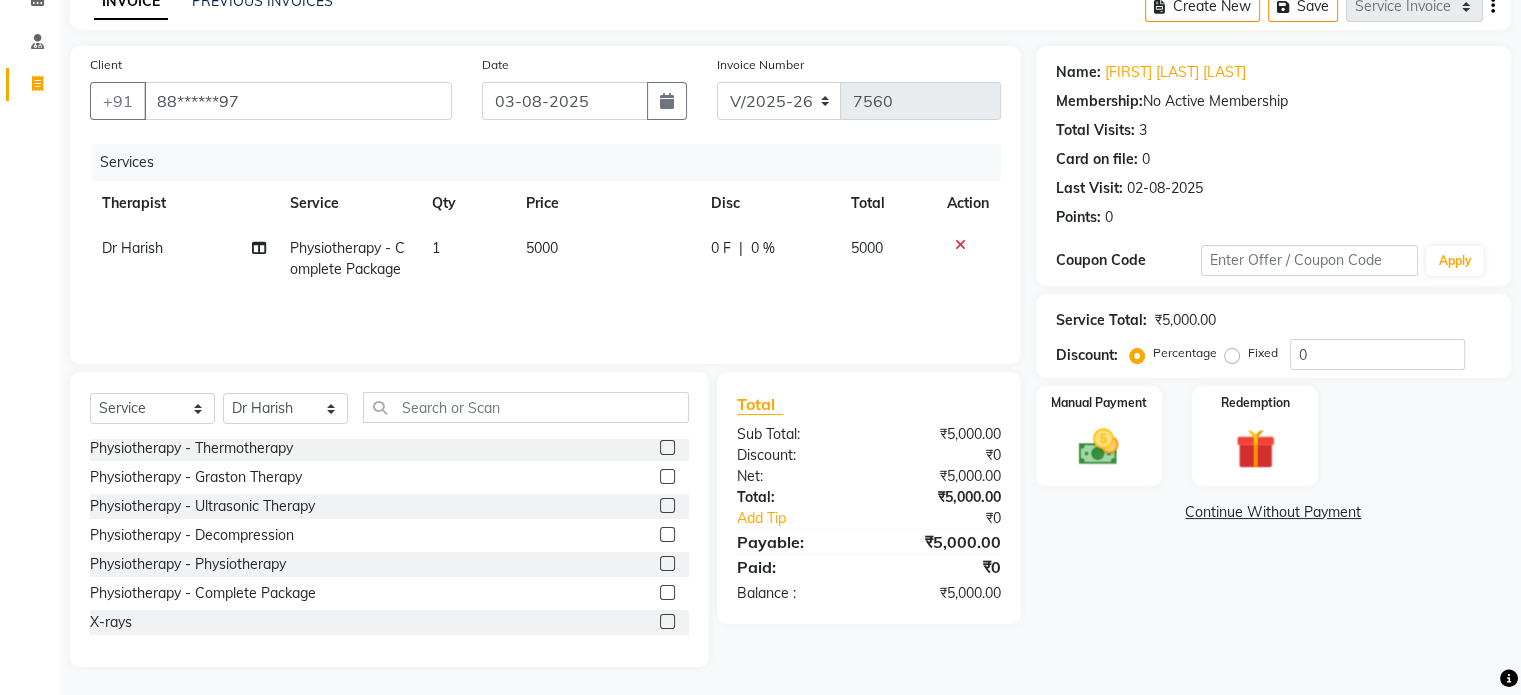 click on "Fixed" 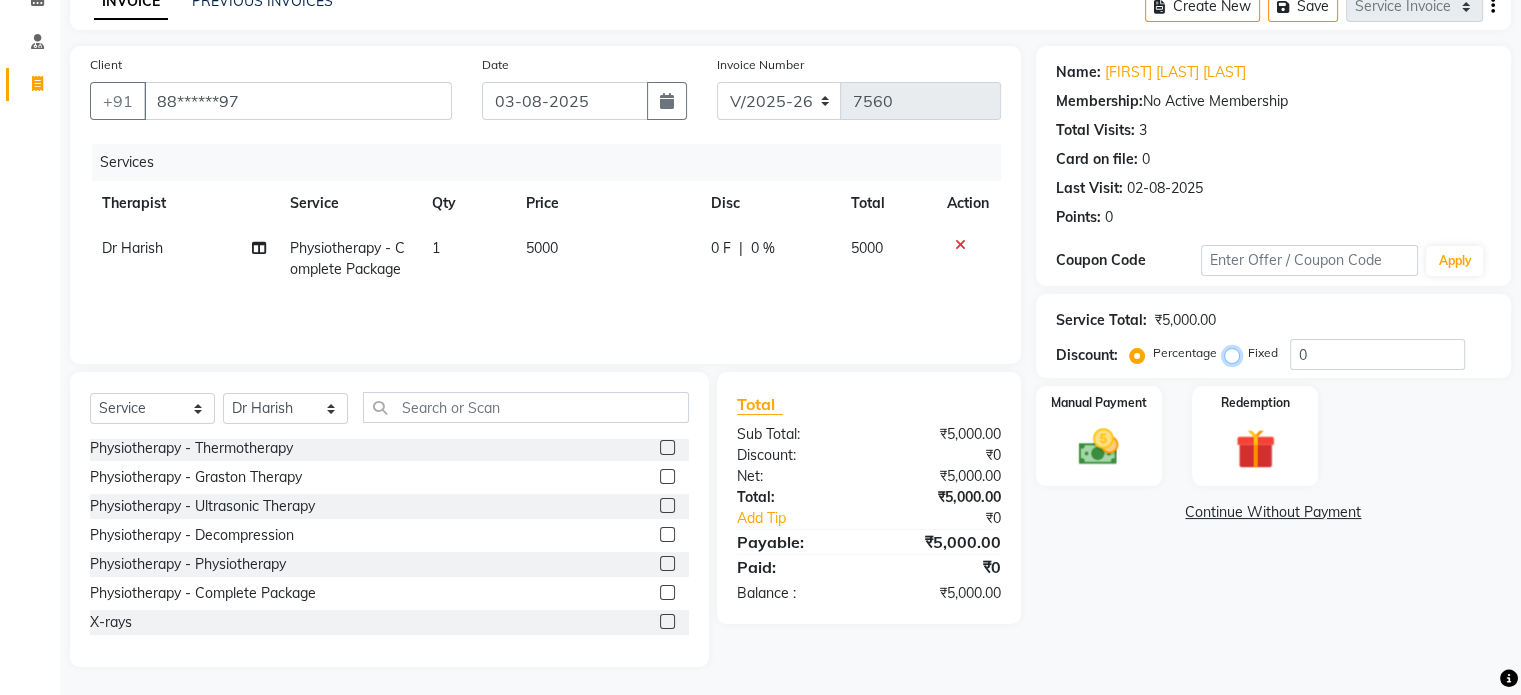 click on "Fixed" at bounding box center (1236, 353) 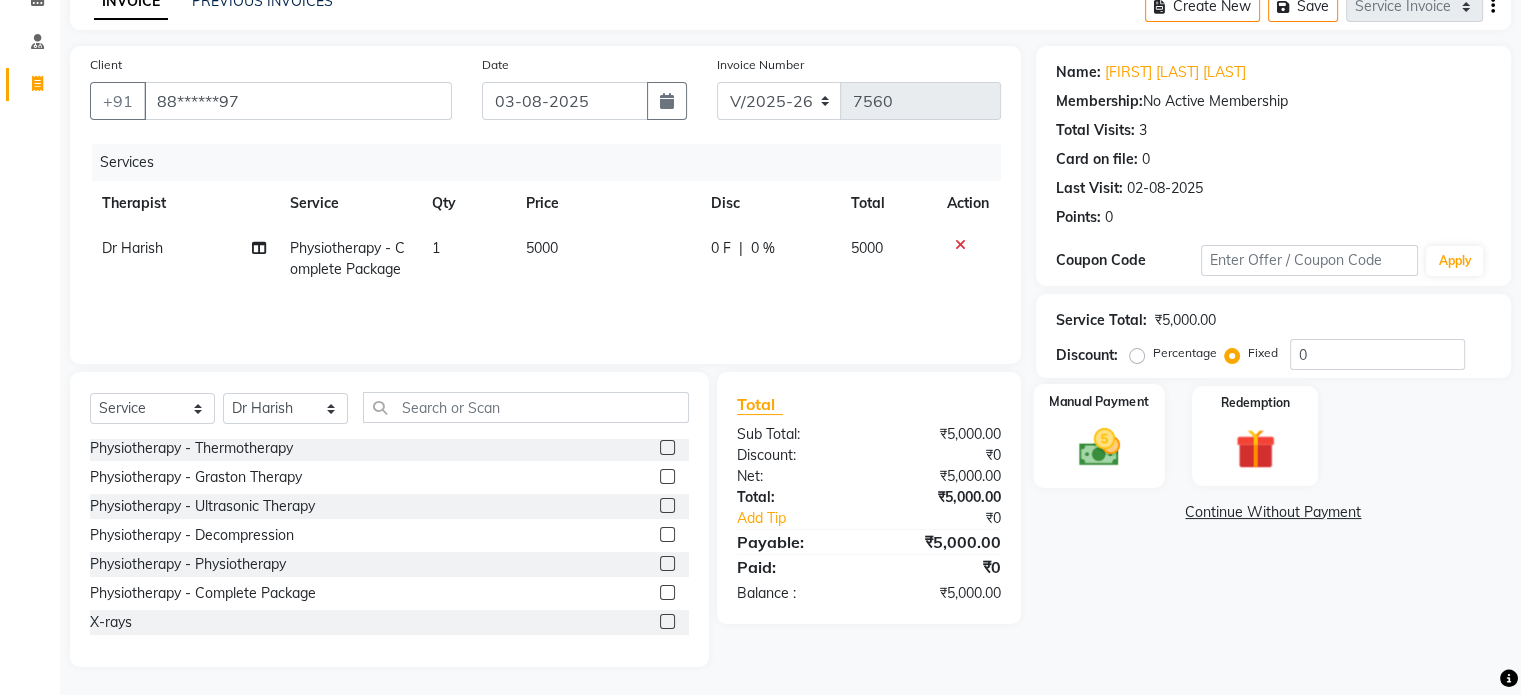 click 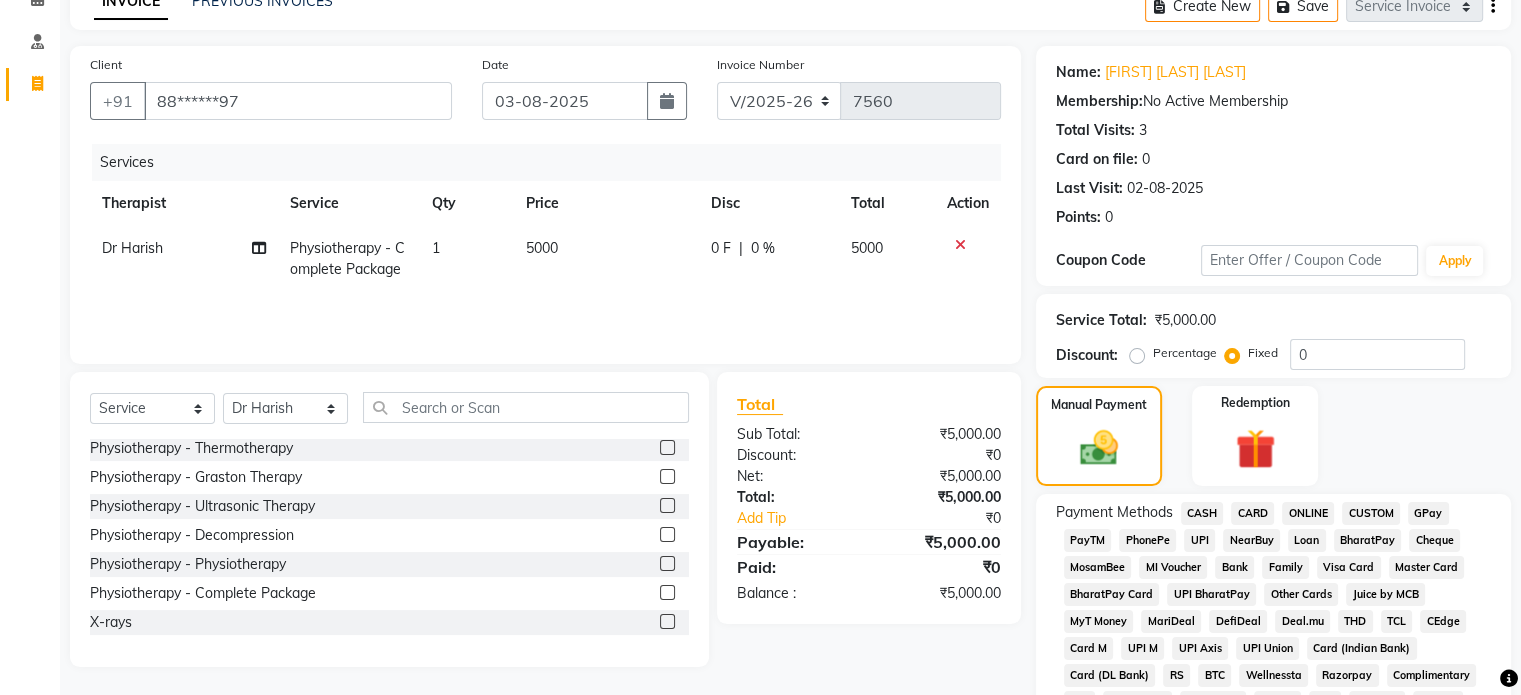 click on "UPI" 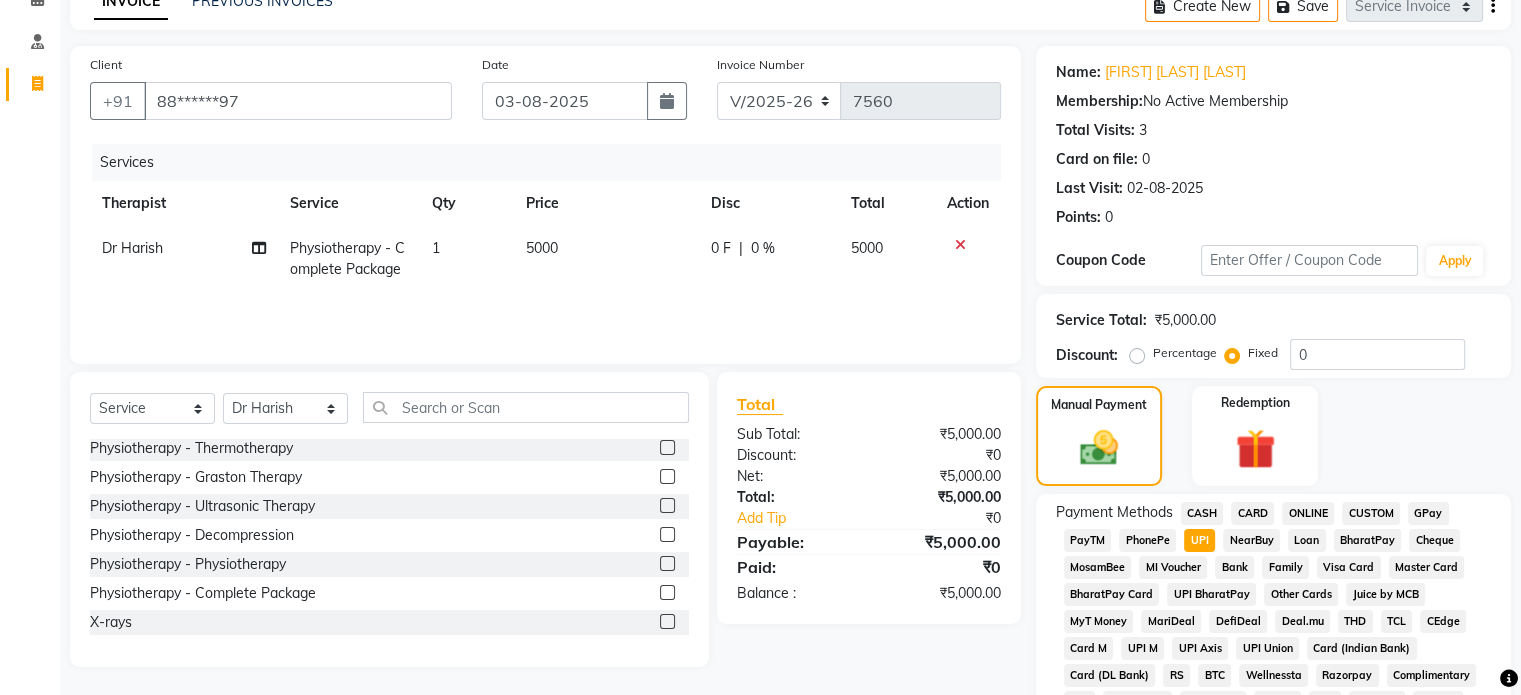 scroll, scrollTop: 652, scrollLeft: 0, axis: vertical 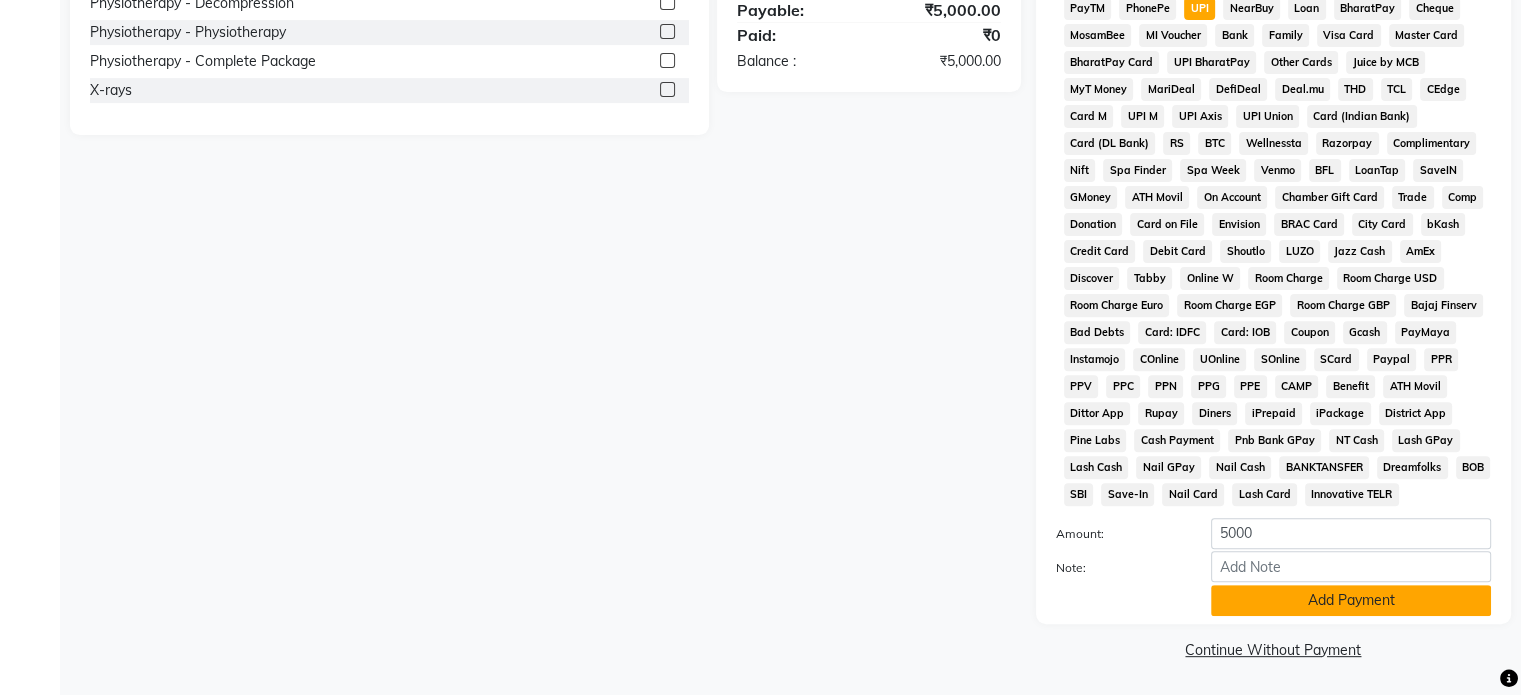 click on "Add Payment" 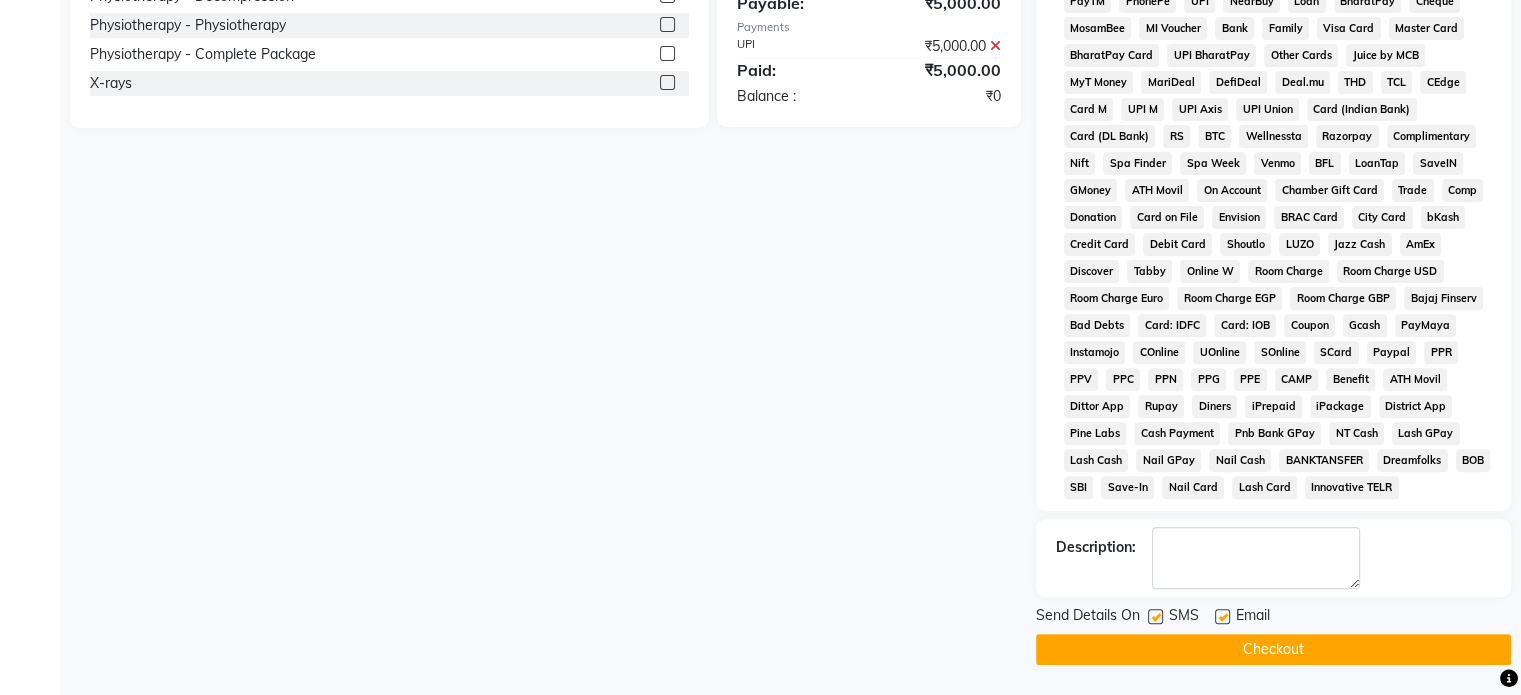 click 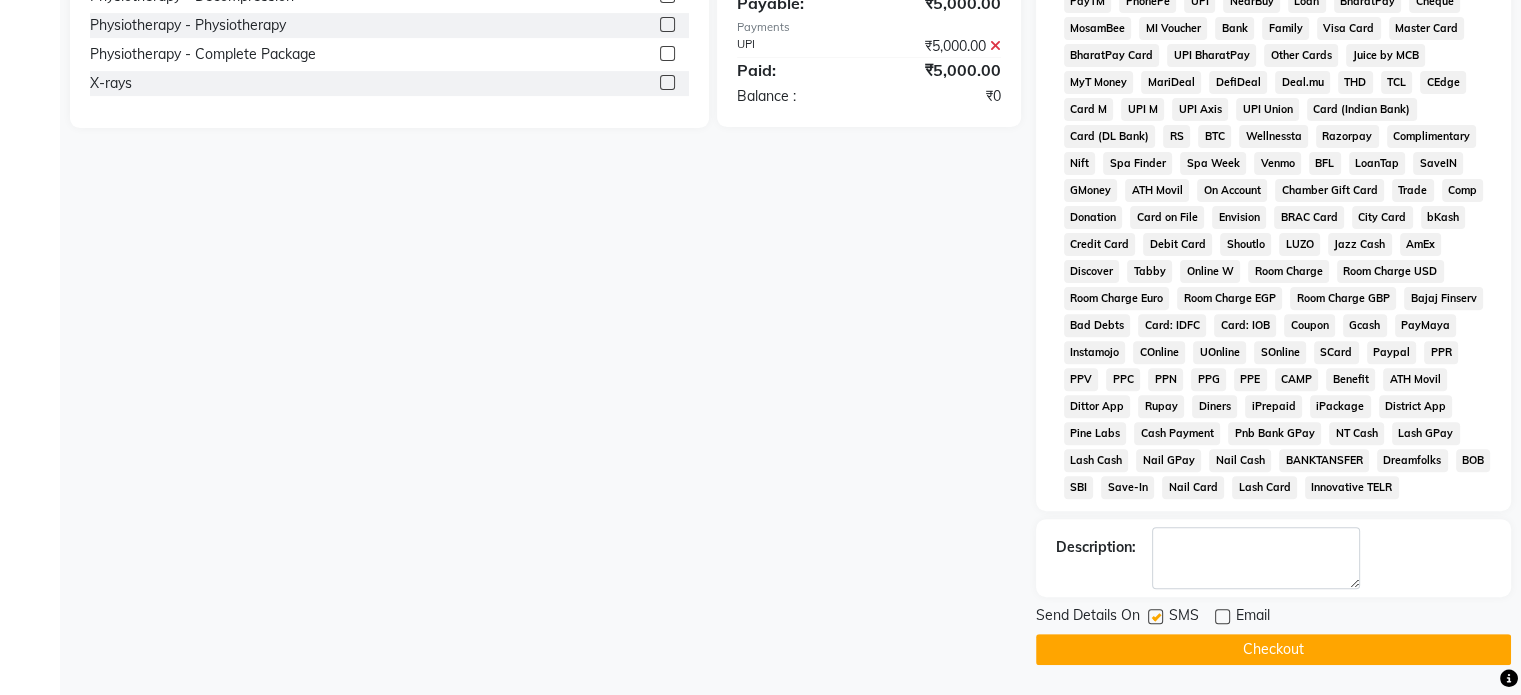 click 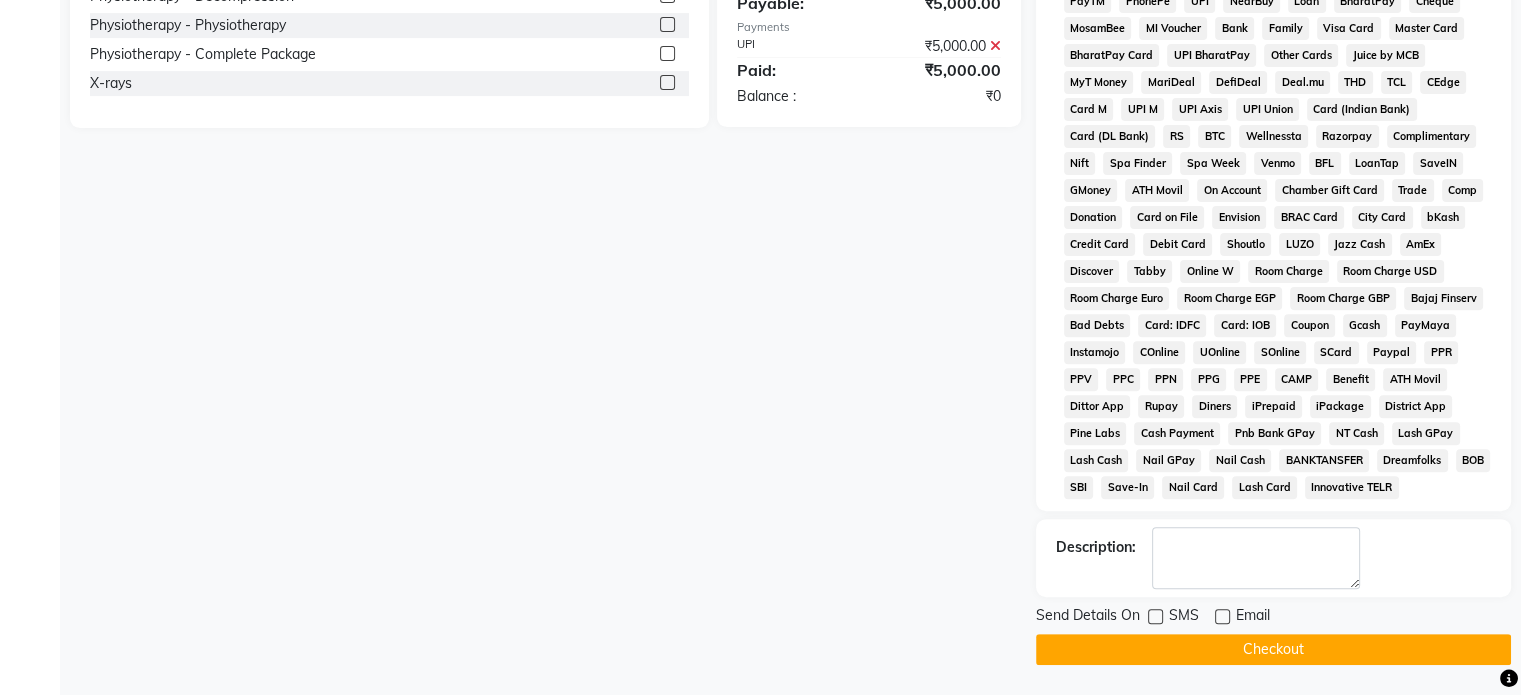 click on "Checkout" 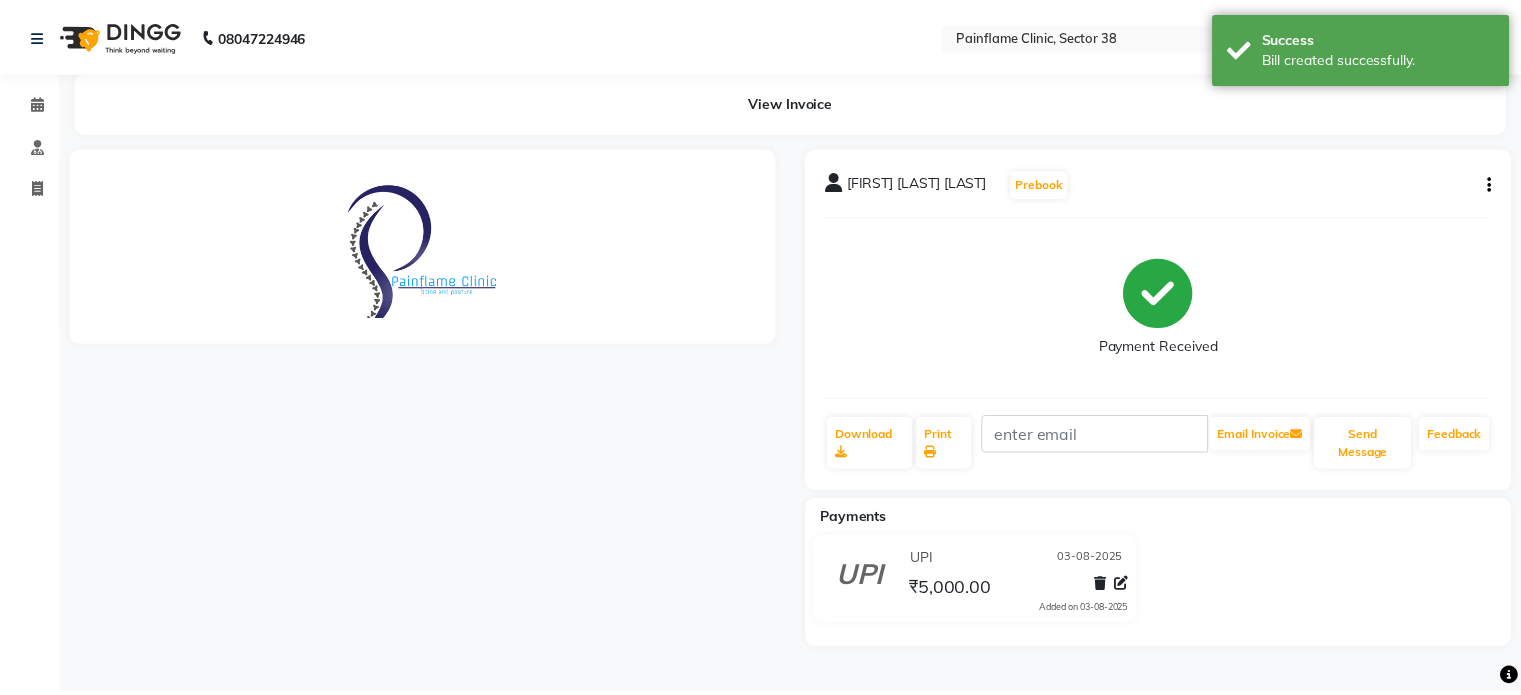 scroll, scrollTop: 0, scrollLeft: 0, axis: both 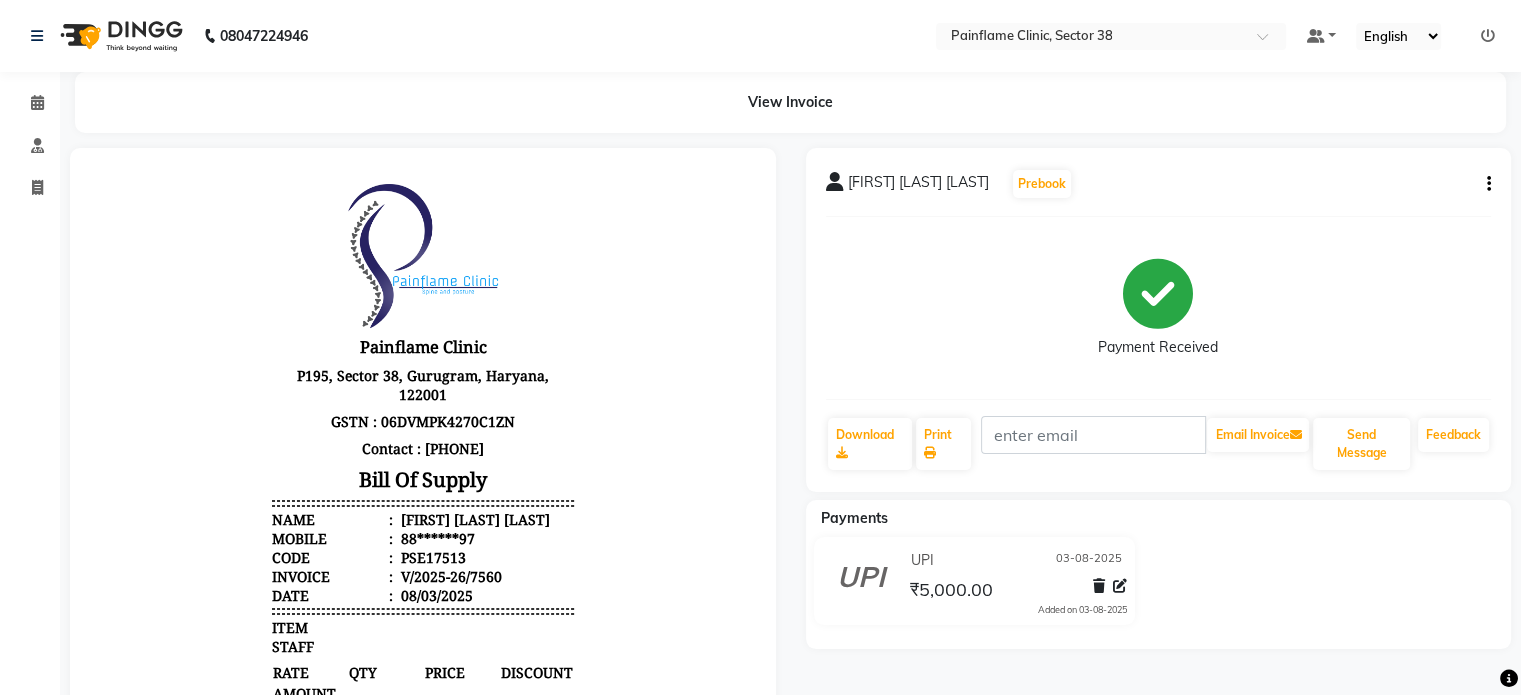 select on "service" 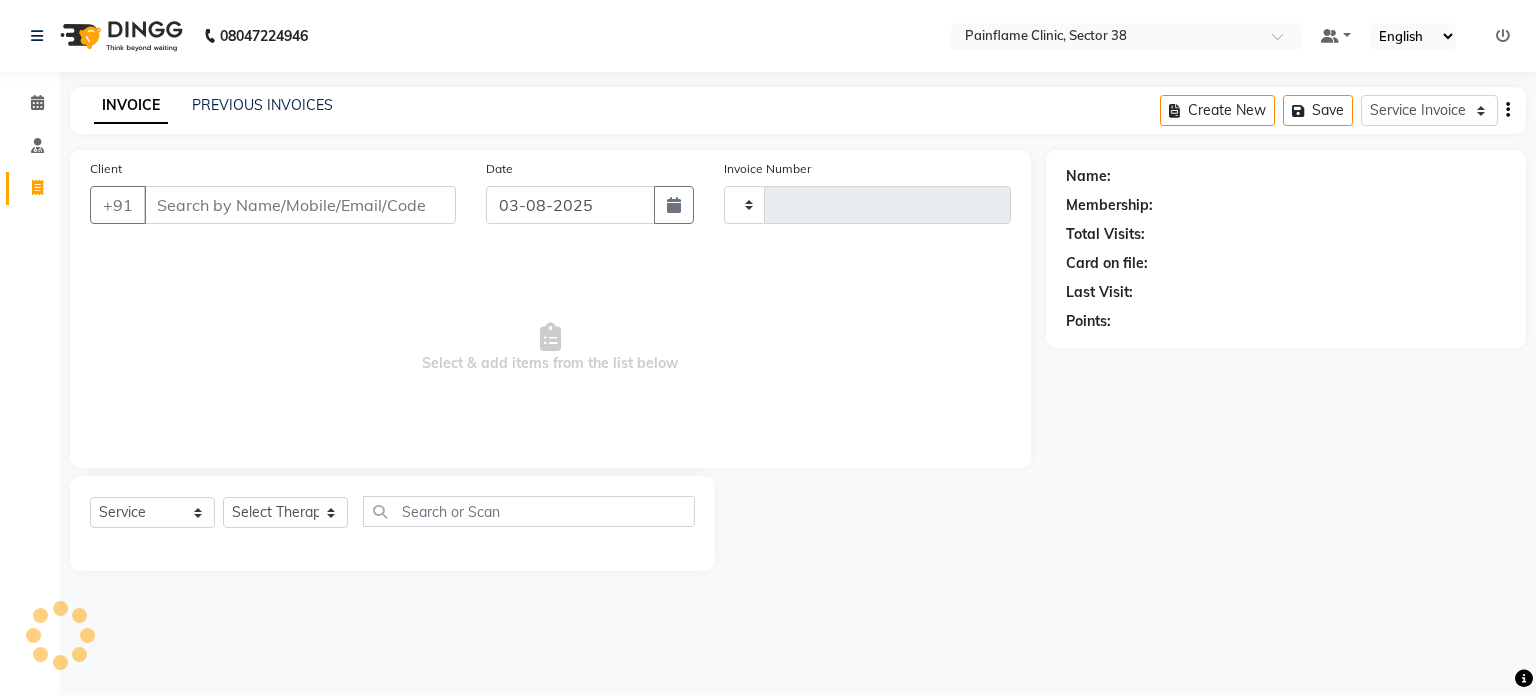 type on "7561" 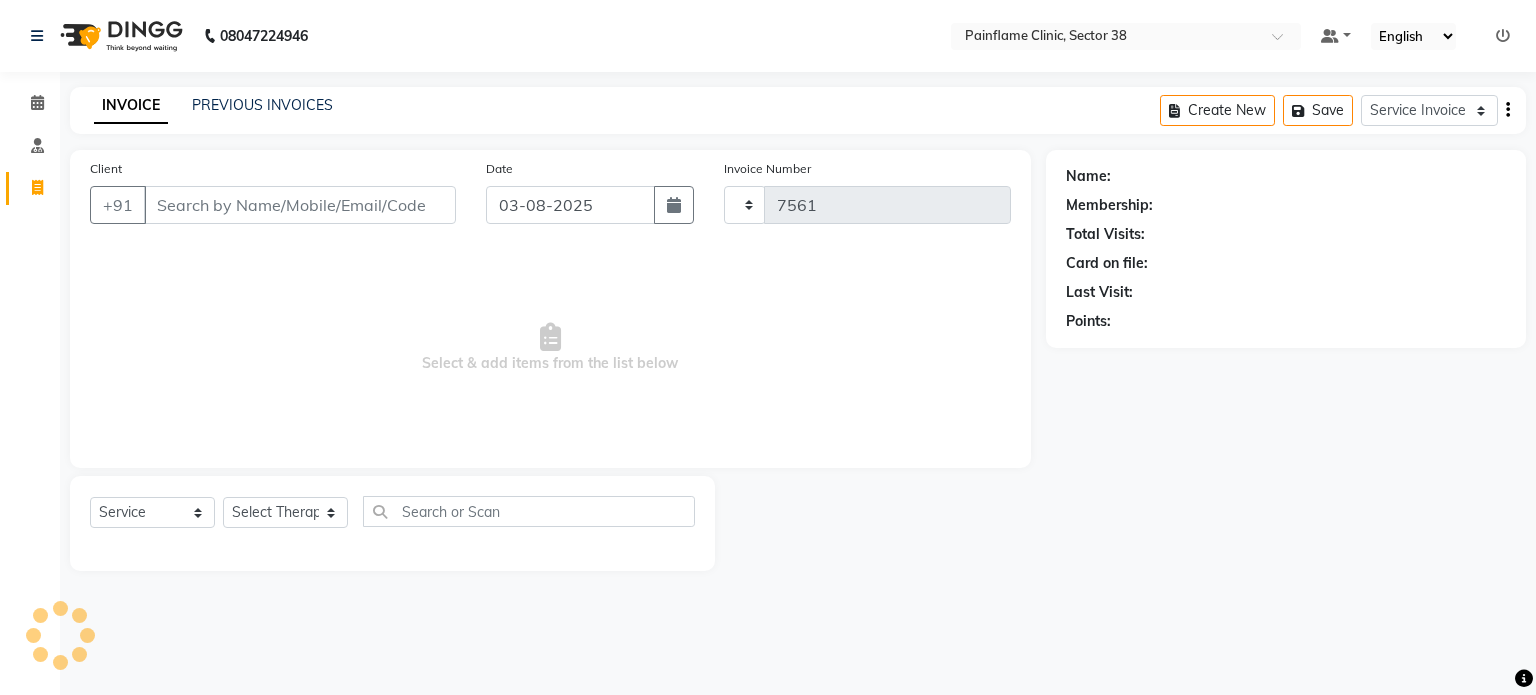select on "3964" 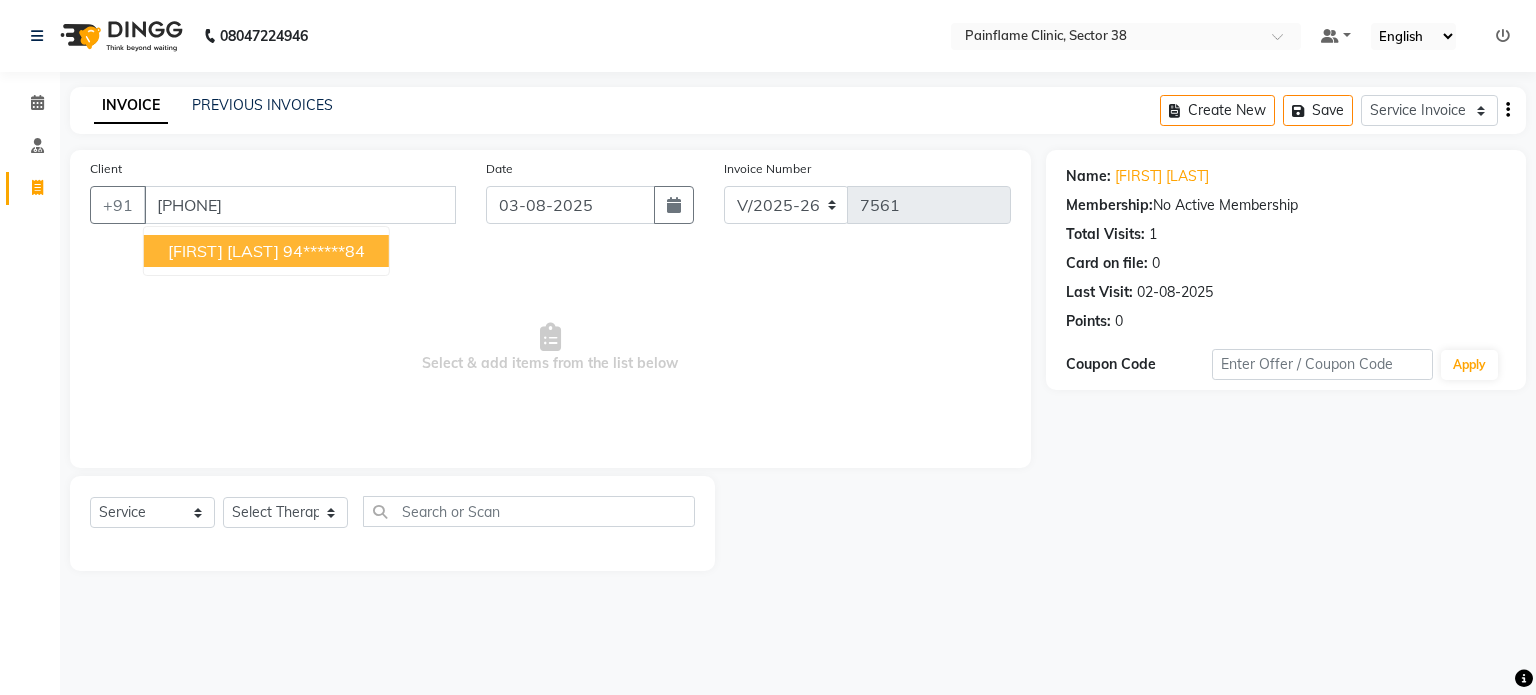 click on "[FIRST] [LAST] [PHONE]" at bounding box center (266, 251) 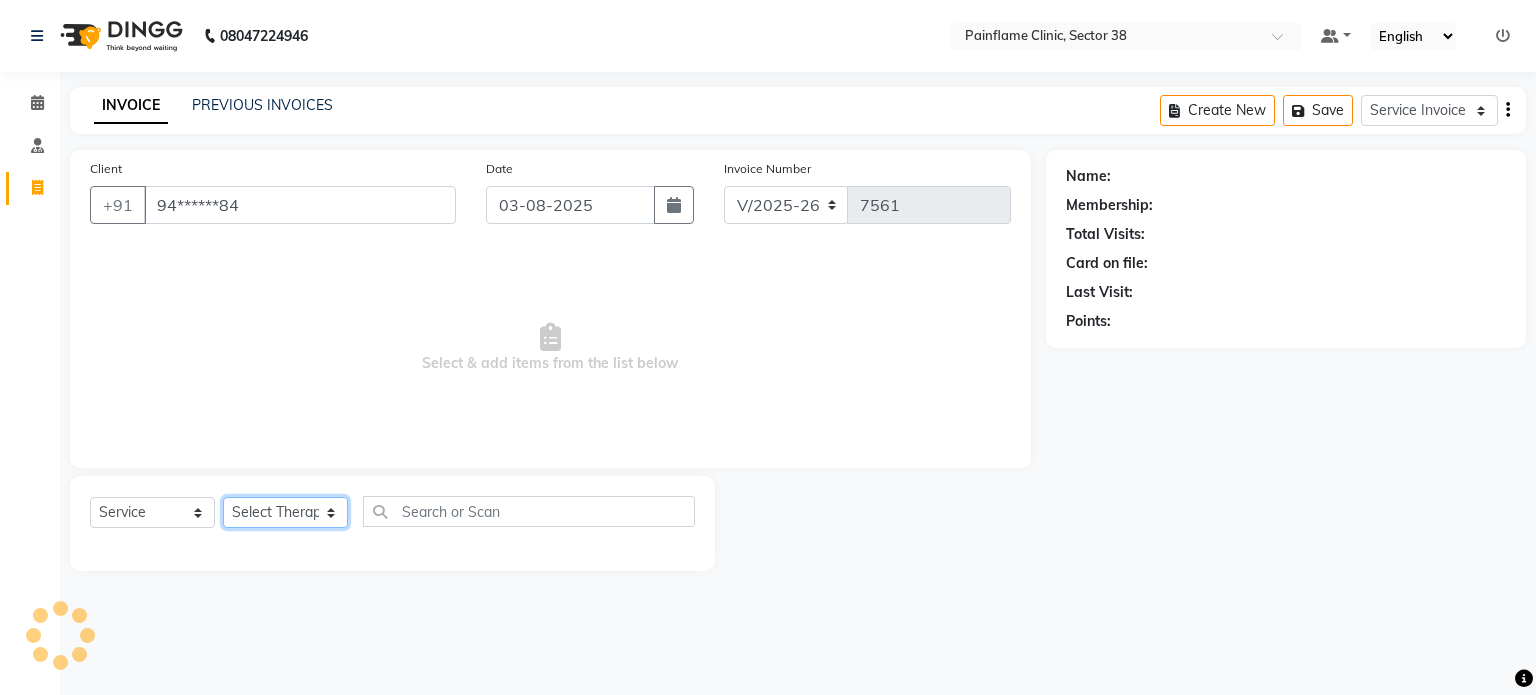 click on "Select Therapist Dr Durgesh Dr Harish Dr Ranjana Dr Saurabh Dr. Suraj Dr. Tejpal Mehlawat KUSHAL MOHIT SEMWAL Nancy Singhai Reception 1  Reception 2 Reception 3" 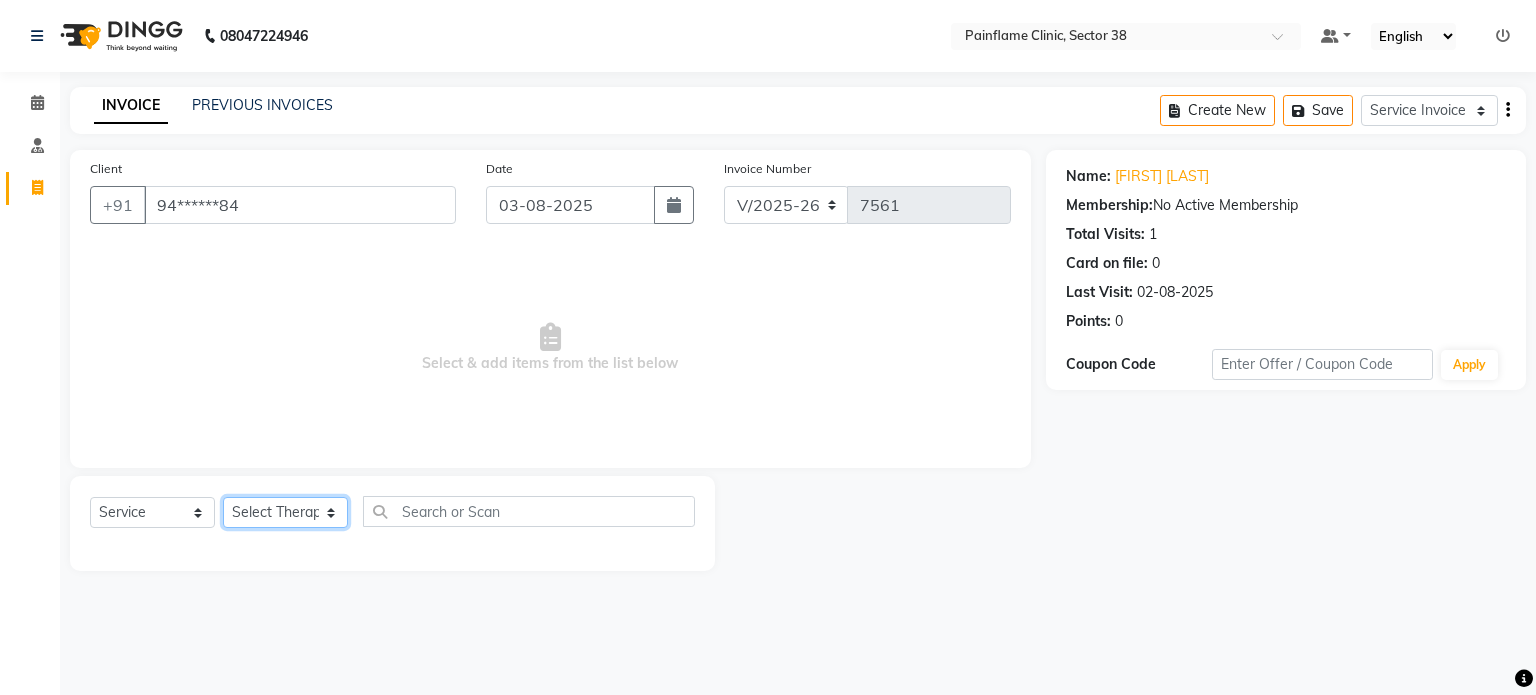 select on "20209" 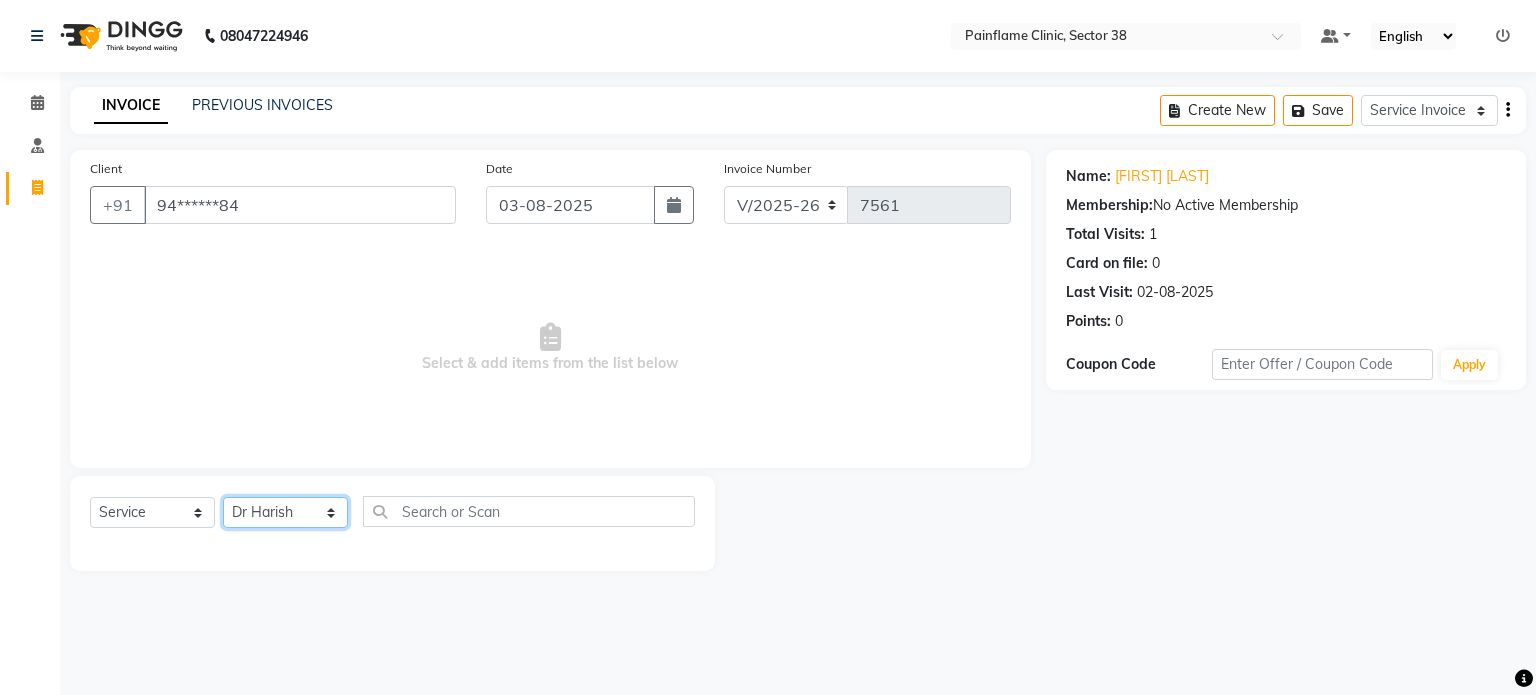 click on "Select Therapist Dr Durgesh Dr Harish Dr Ranjana Dr Saurabh Dr. Suraj Dr. Tejpal Mehlawat KUSHAL MOHIT SEMWAL Nancy Singhai Reception 1  Reception 2 Reception 3" 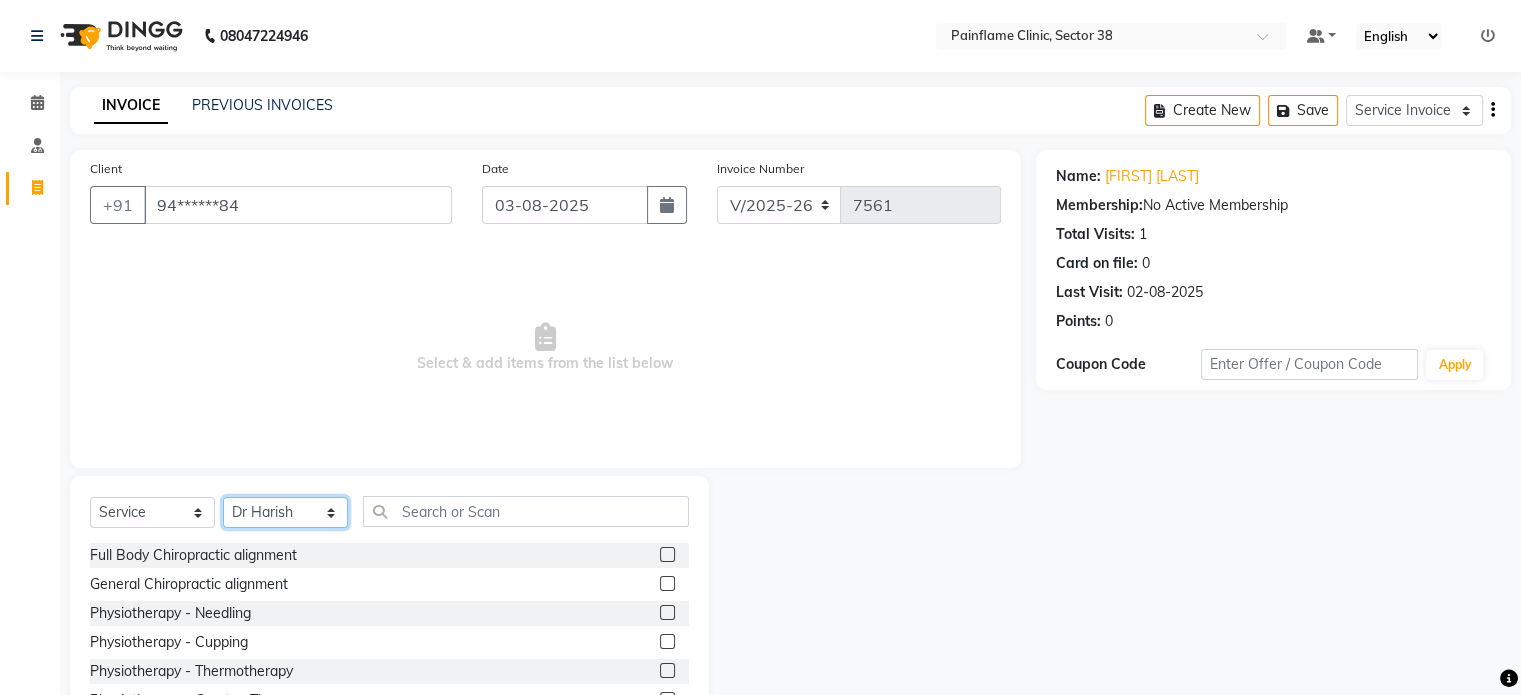 scroll, scrollTop: 119, scrollLeft: 0, axis: vertical 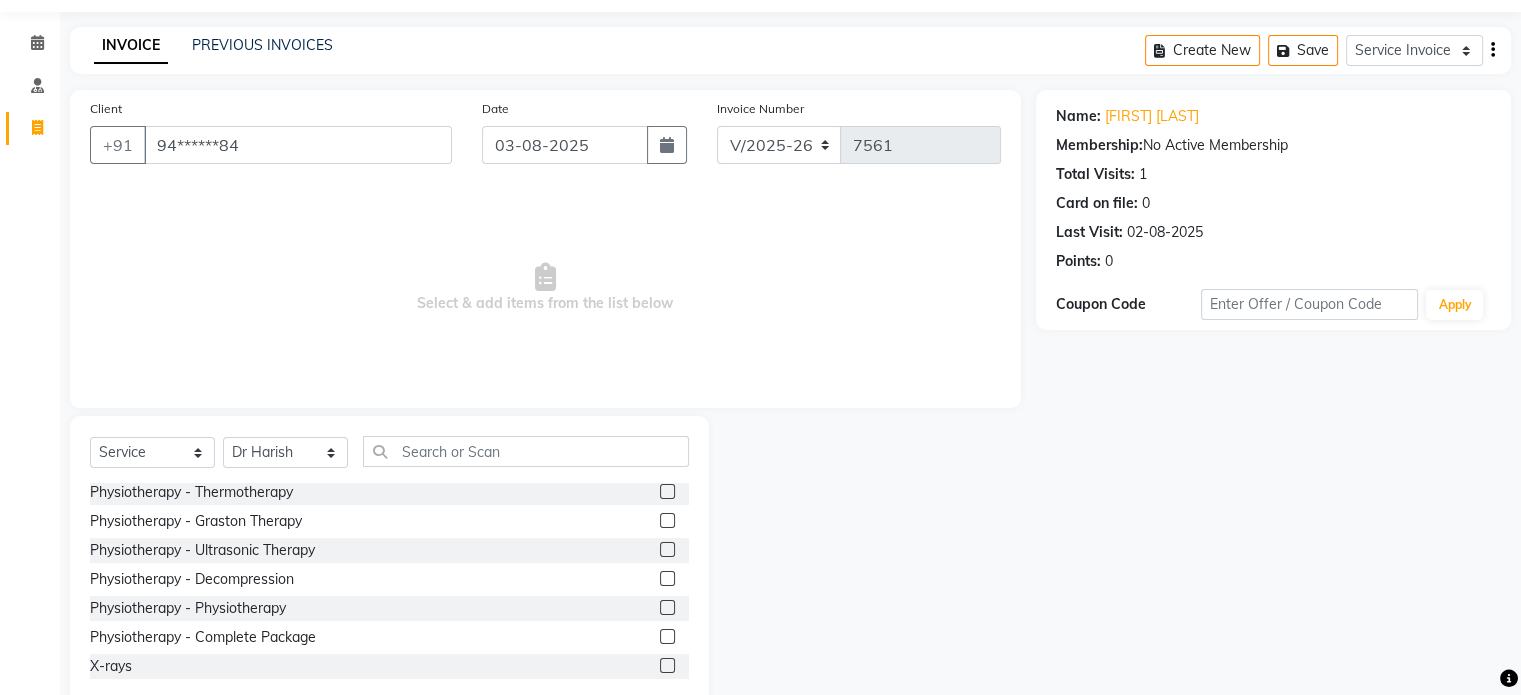 click 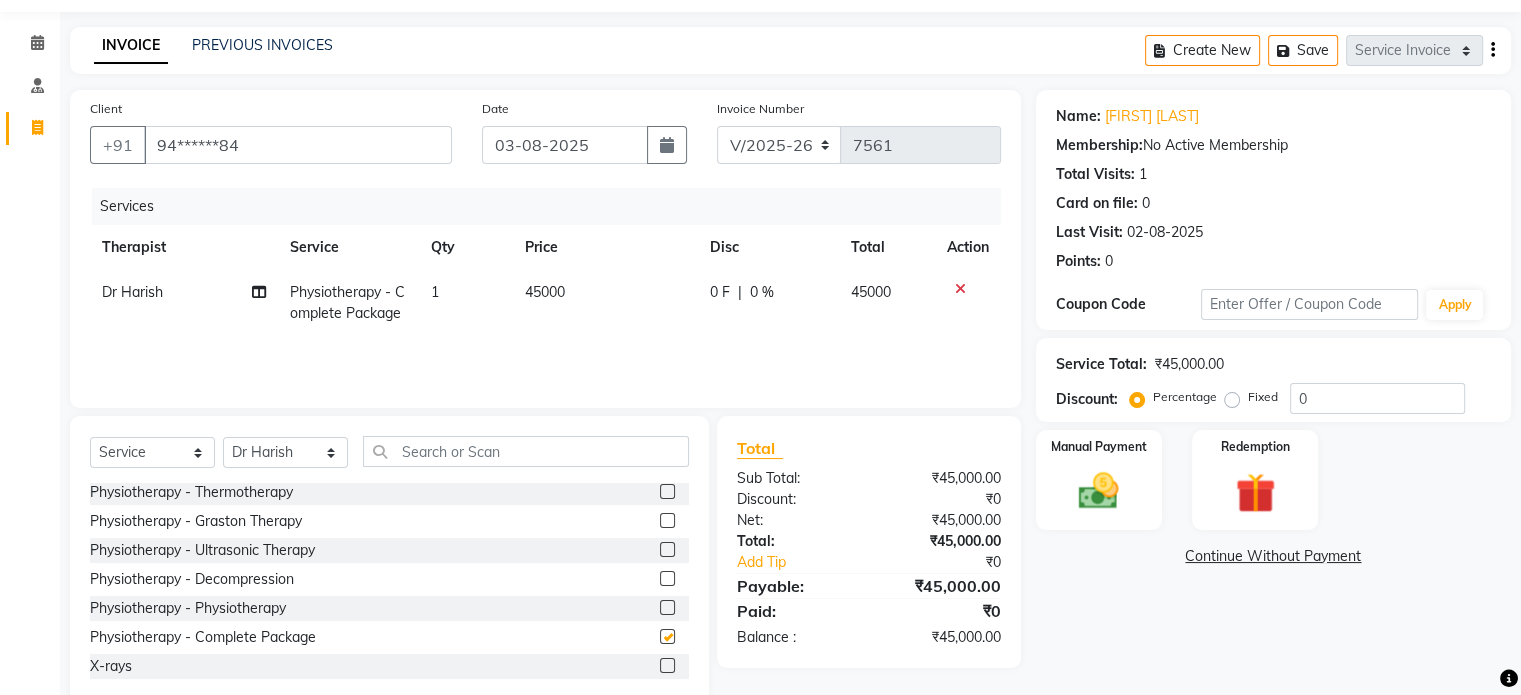 checkbox on "false" 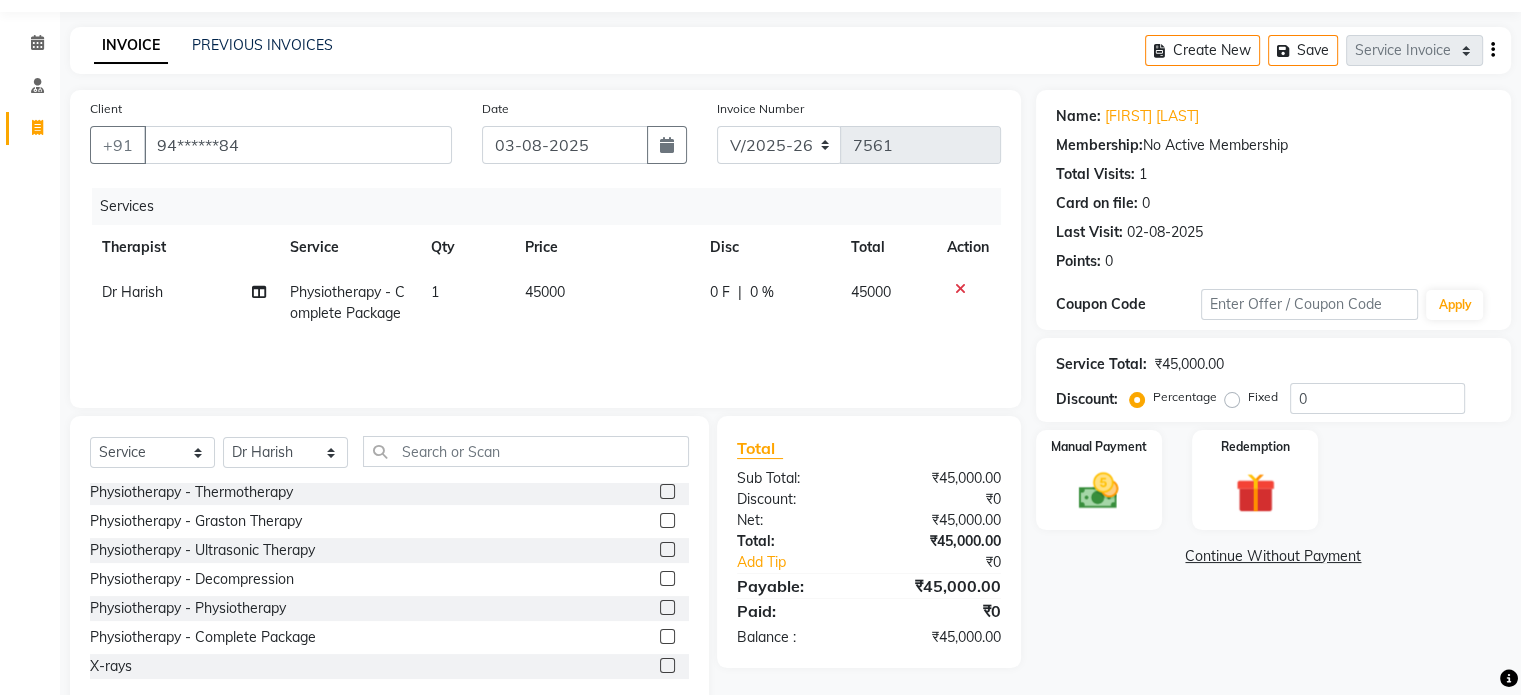click on "45000" 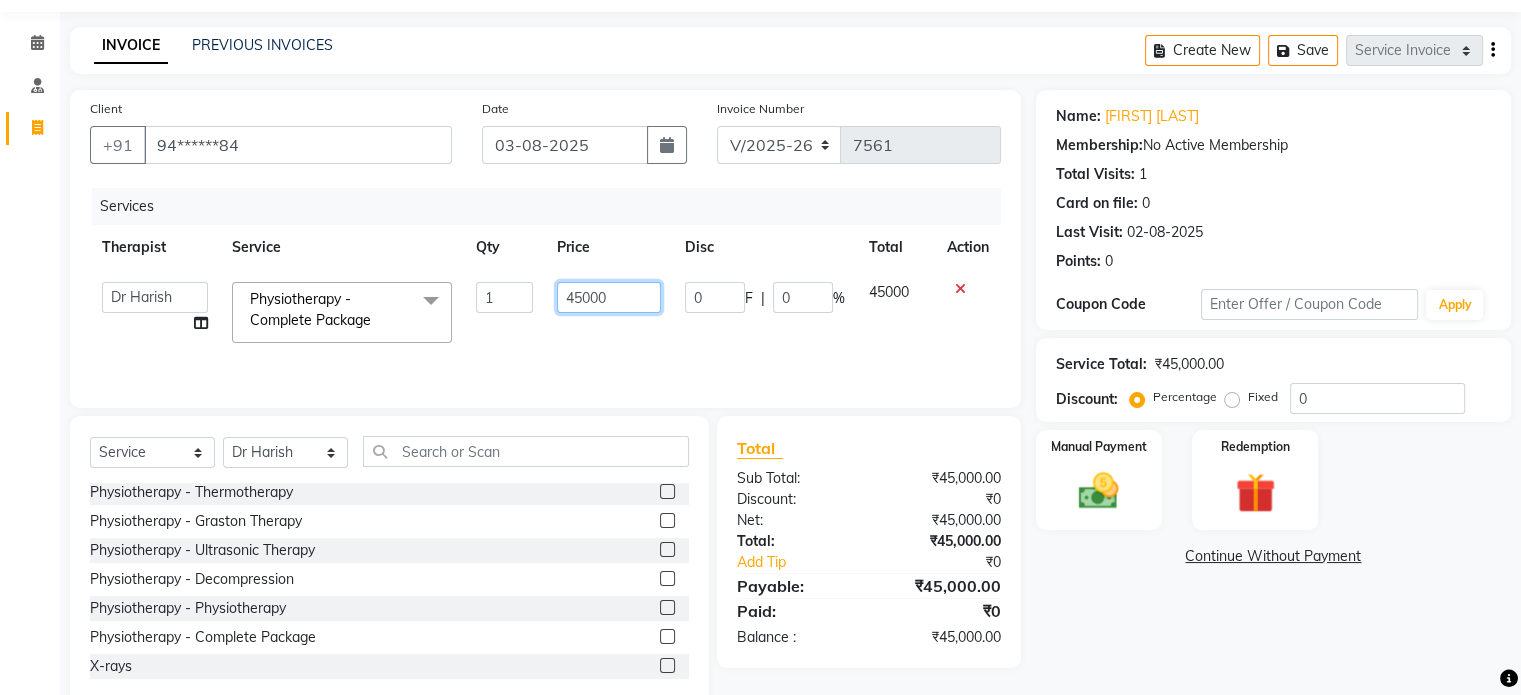 click on "45000" 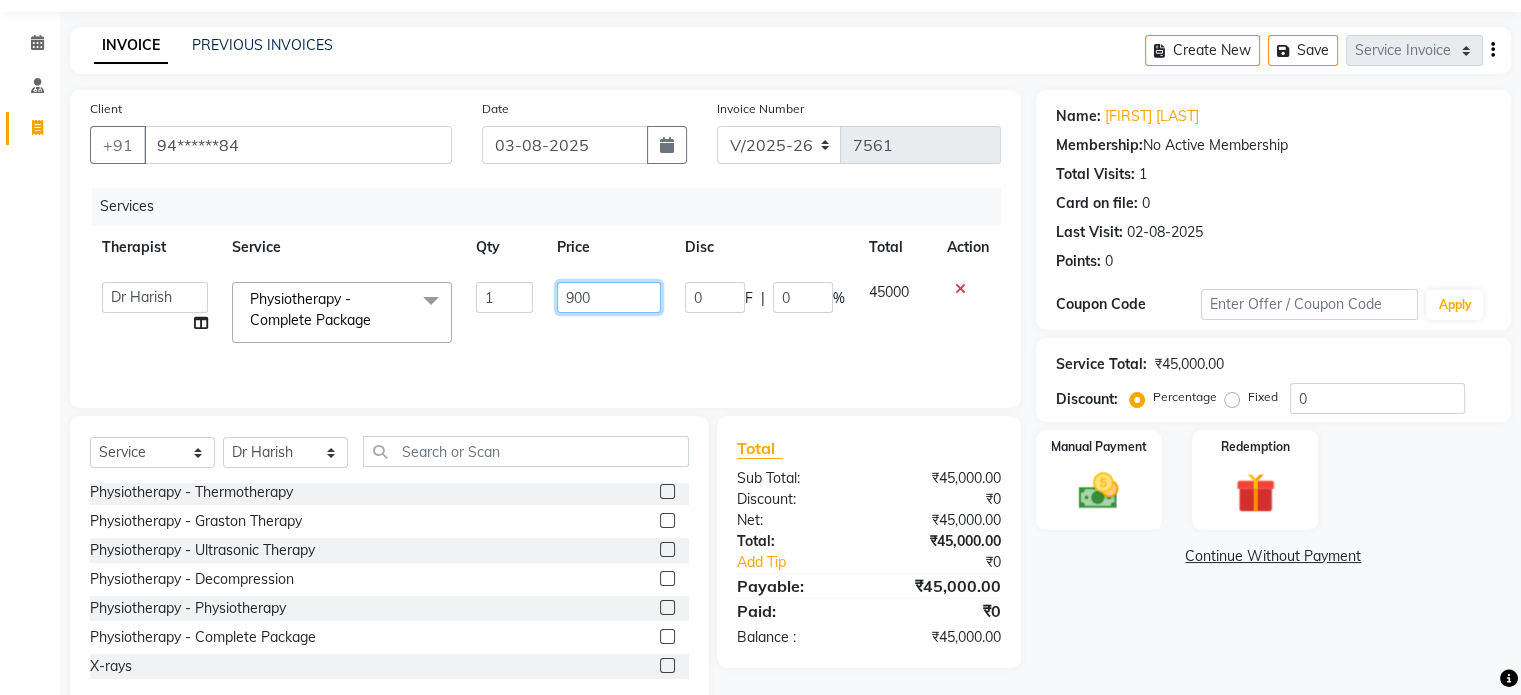 type on "9000" 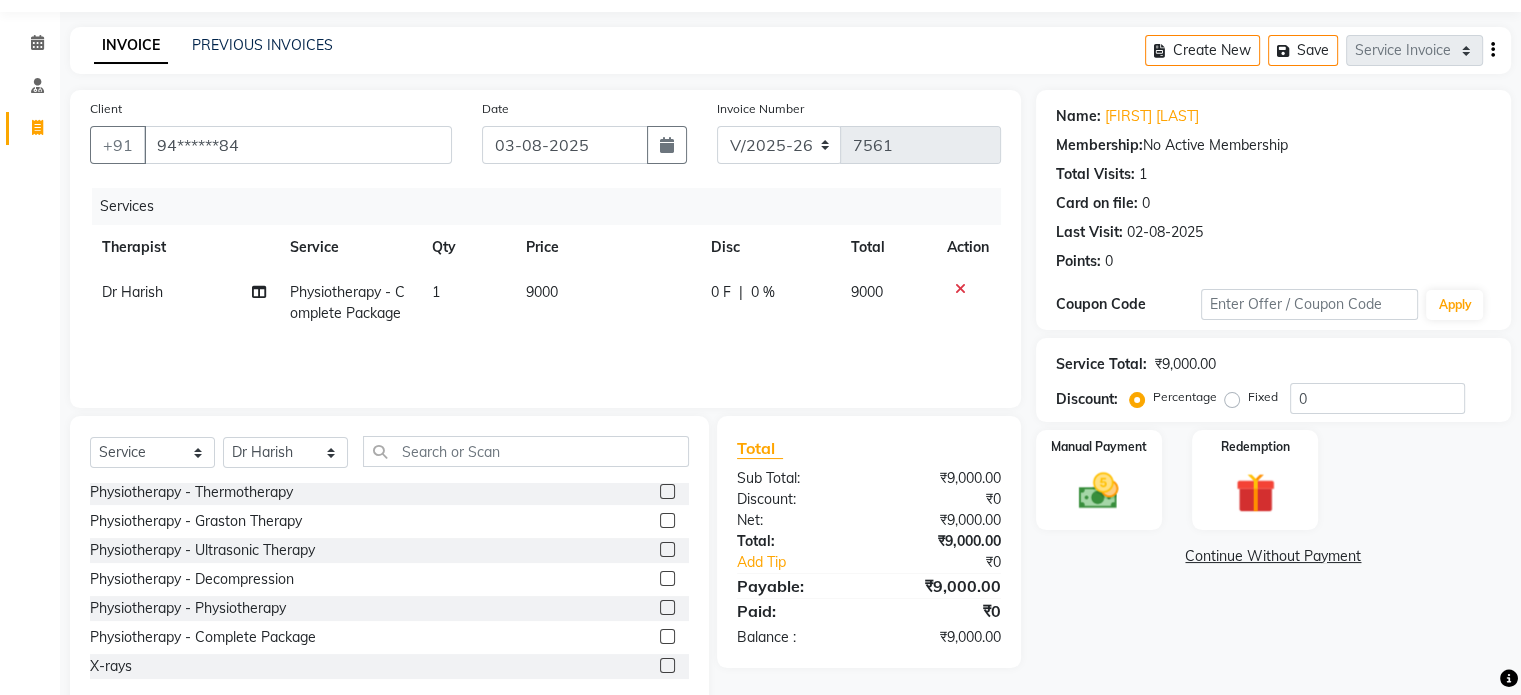 click on "Fixed" 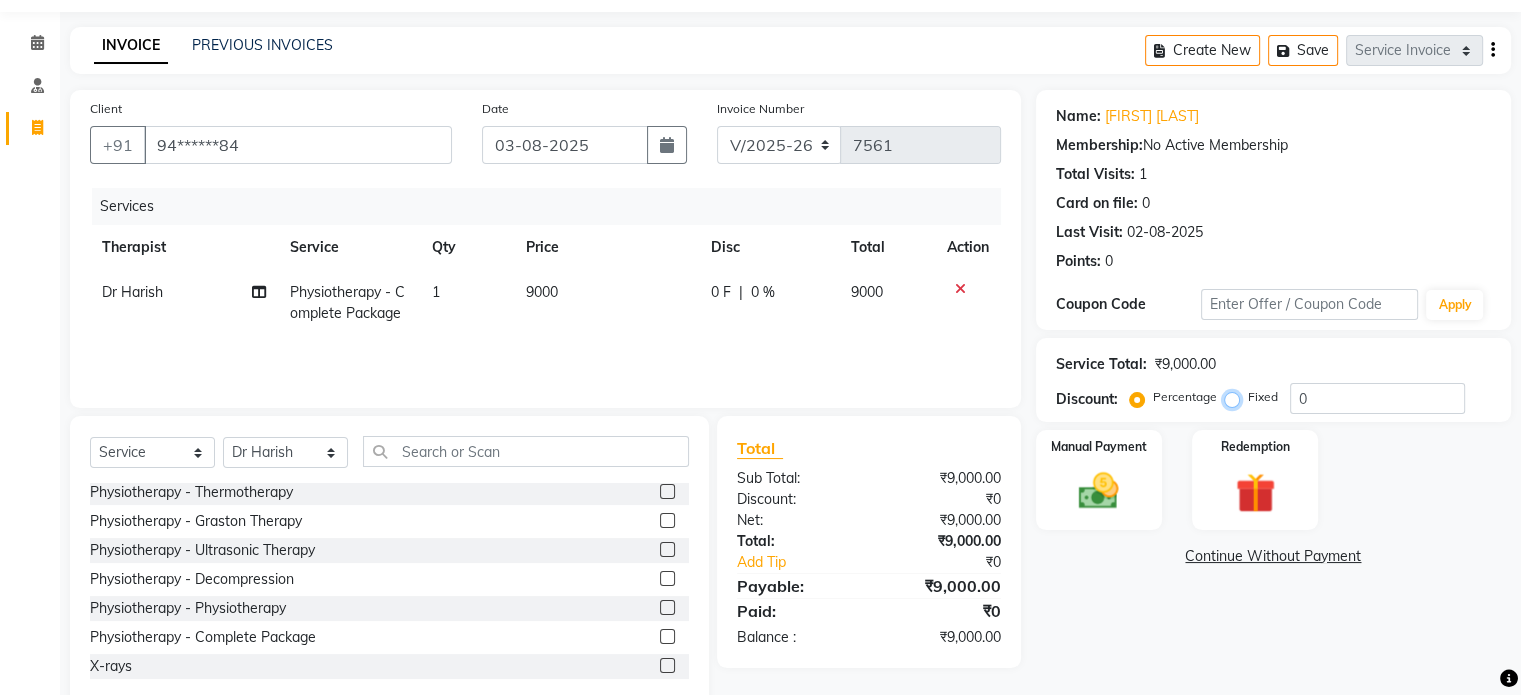 click on "Fixed" at bounding box center (1236, 397) 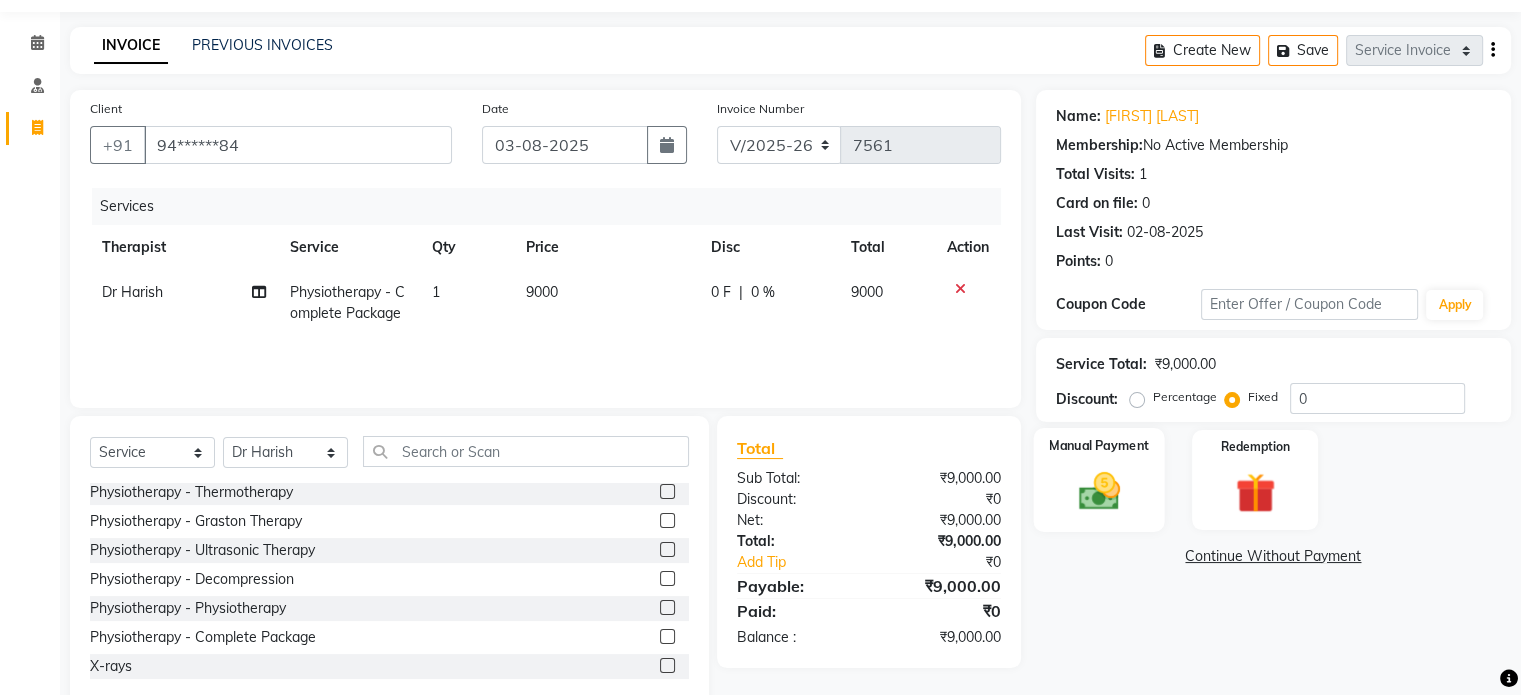 click 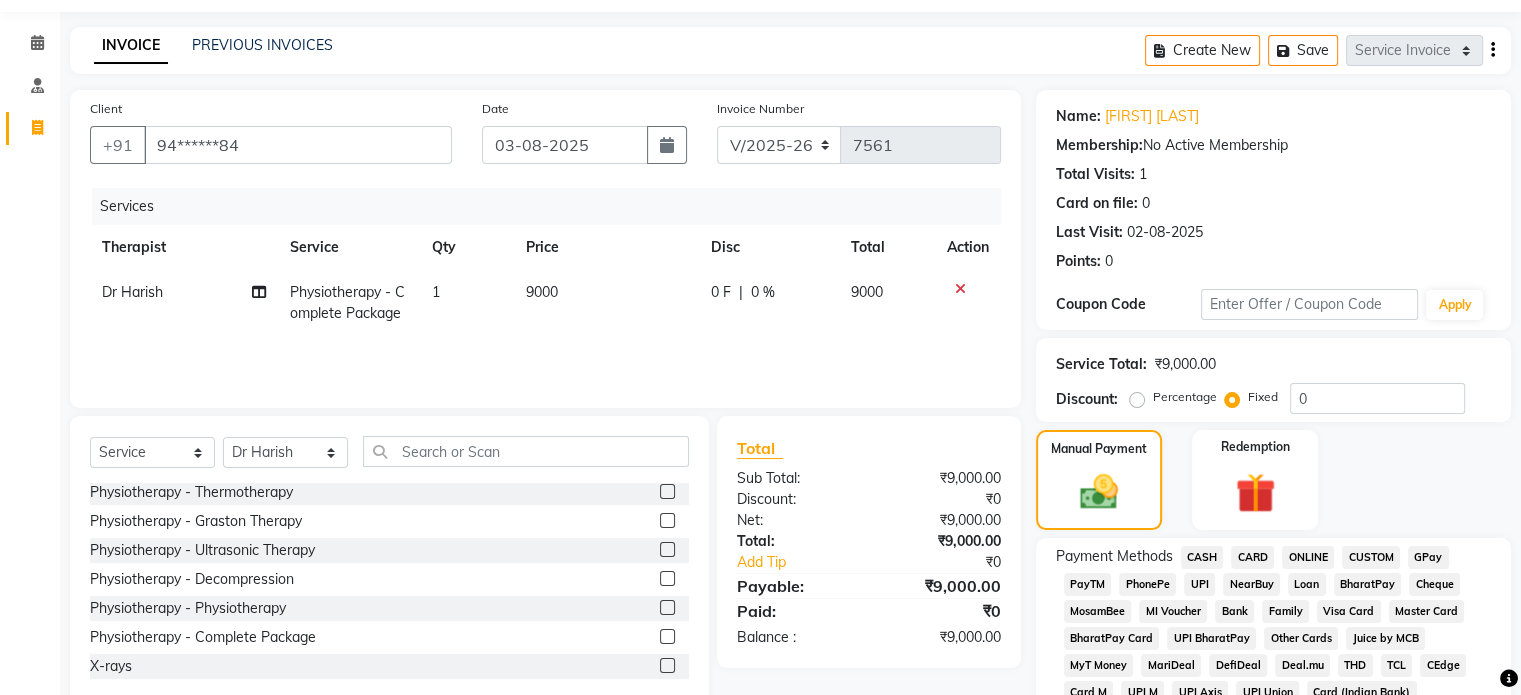 click on "UPI" 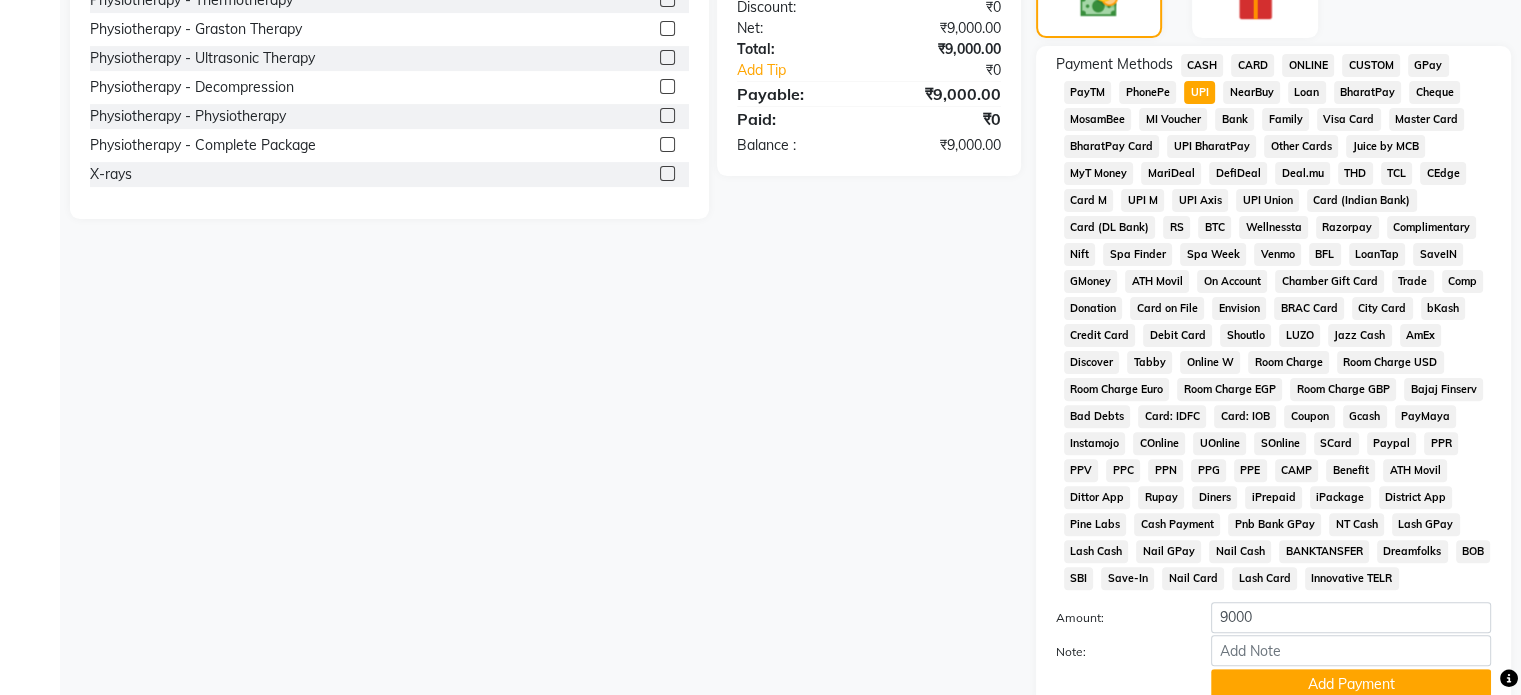 scroll, scrollTop: 652, scrollLeft: 0, axis: vertical 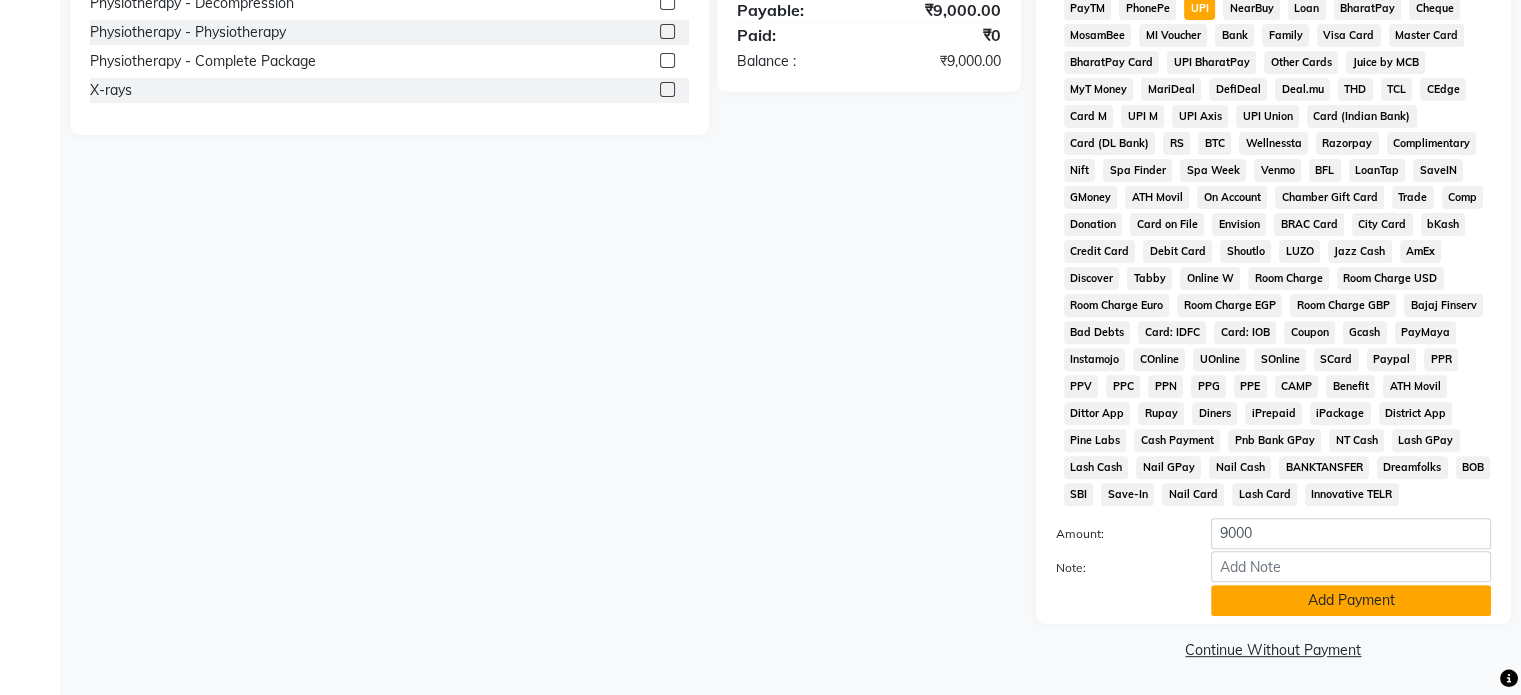 click on "Add Payment" 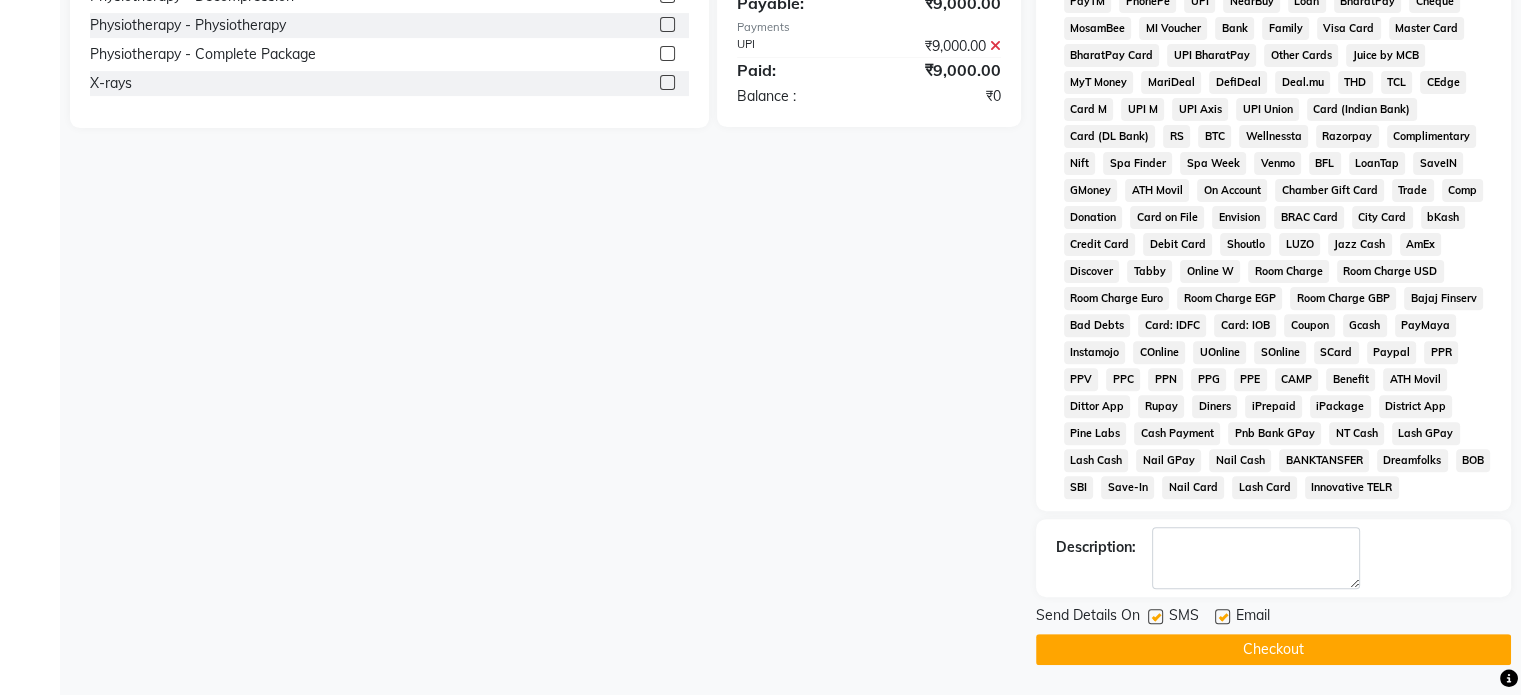 click 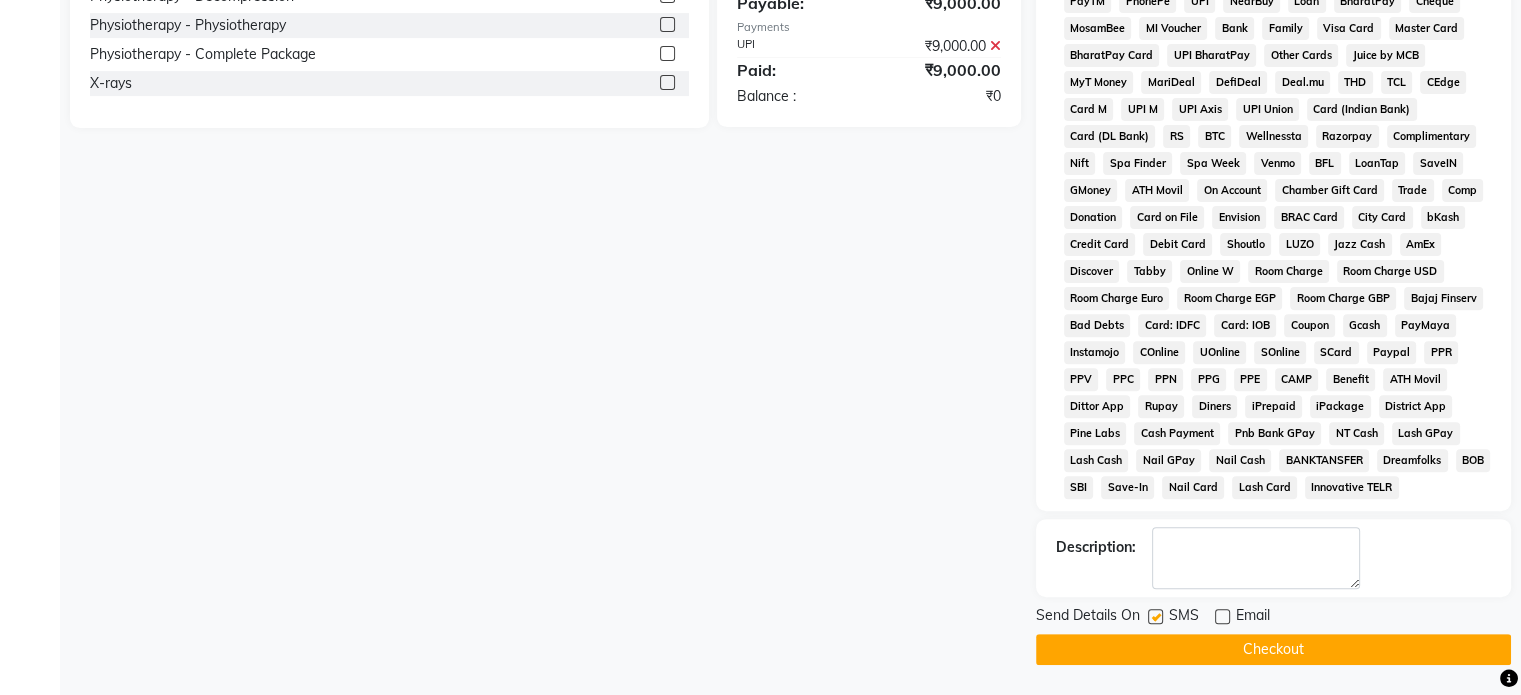 click 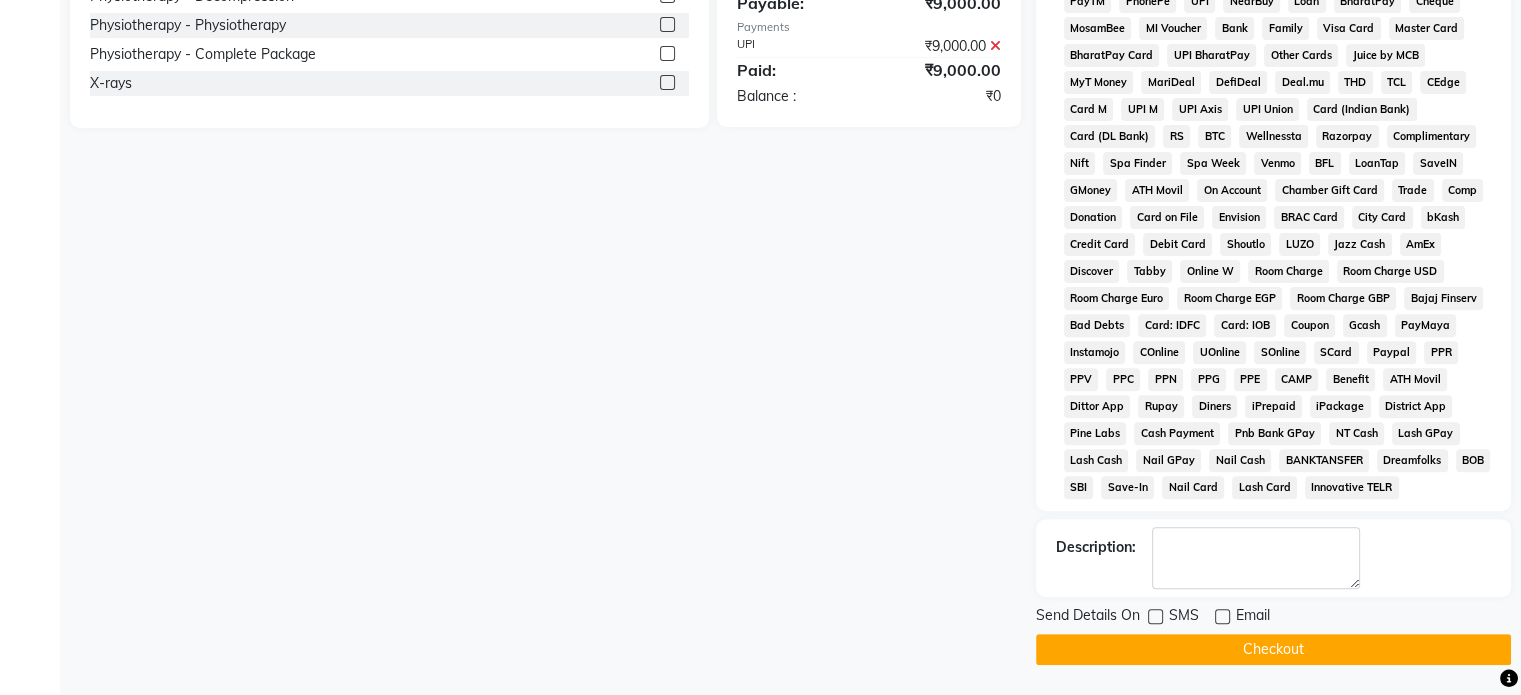 click on "Checkout" 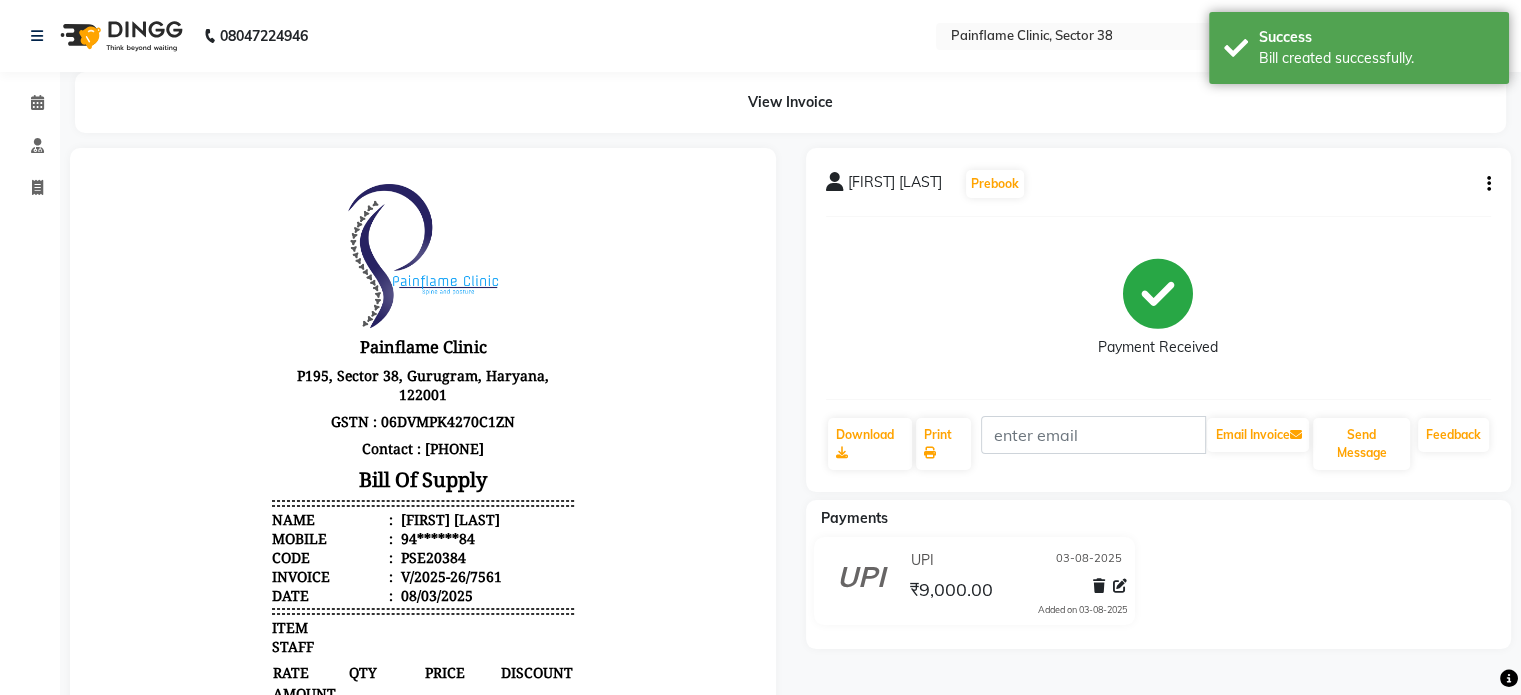 scroll, scrollTop: 0, scrollLeft: 0, axis: both 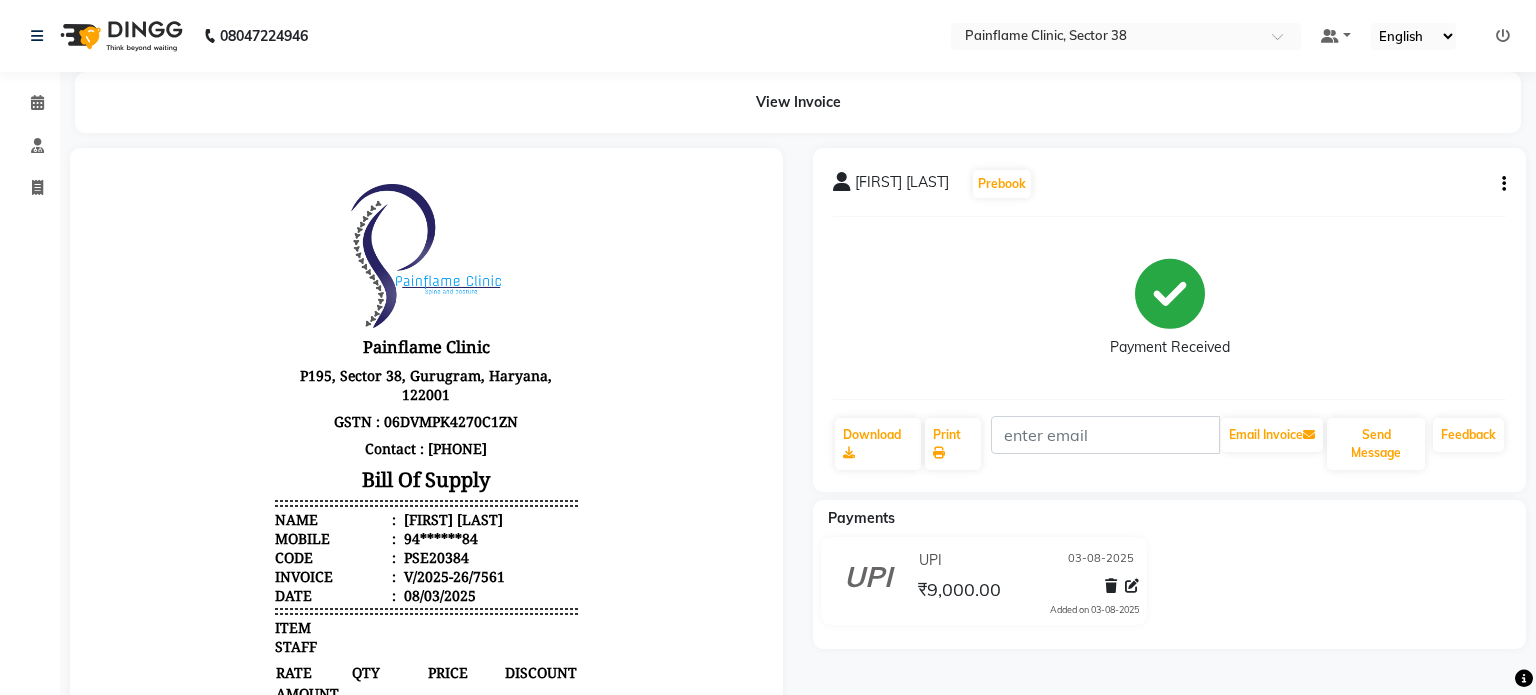 select on "service" 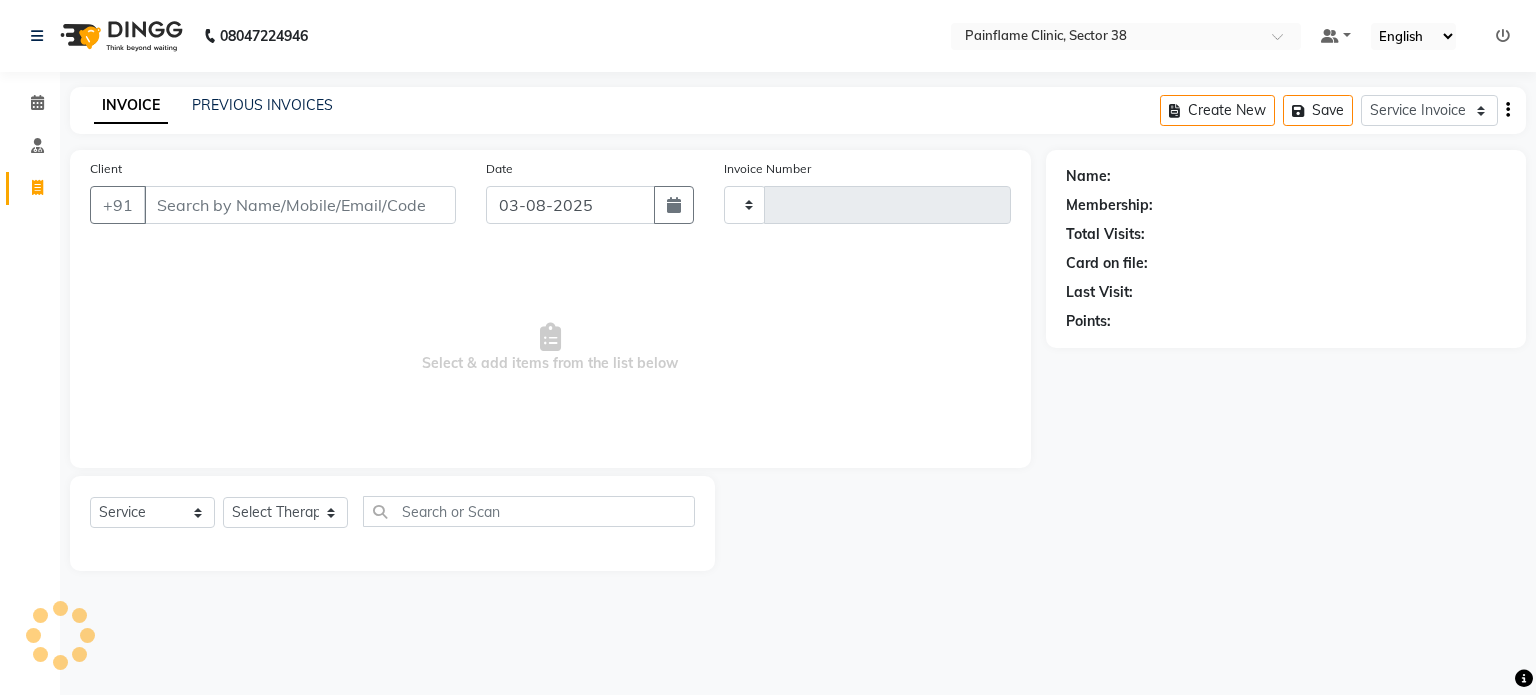 type on "7562" 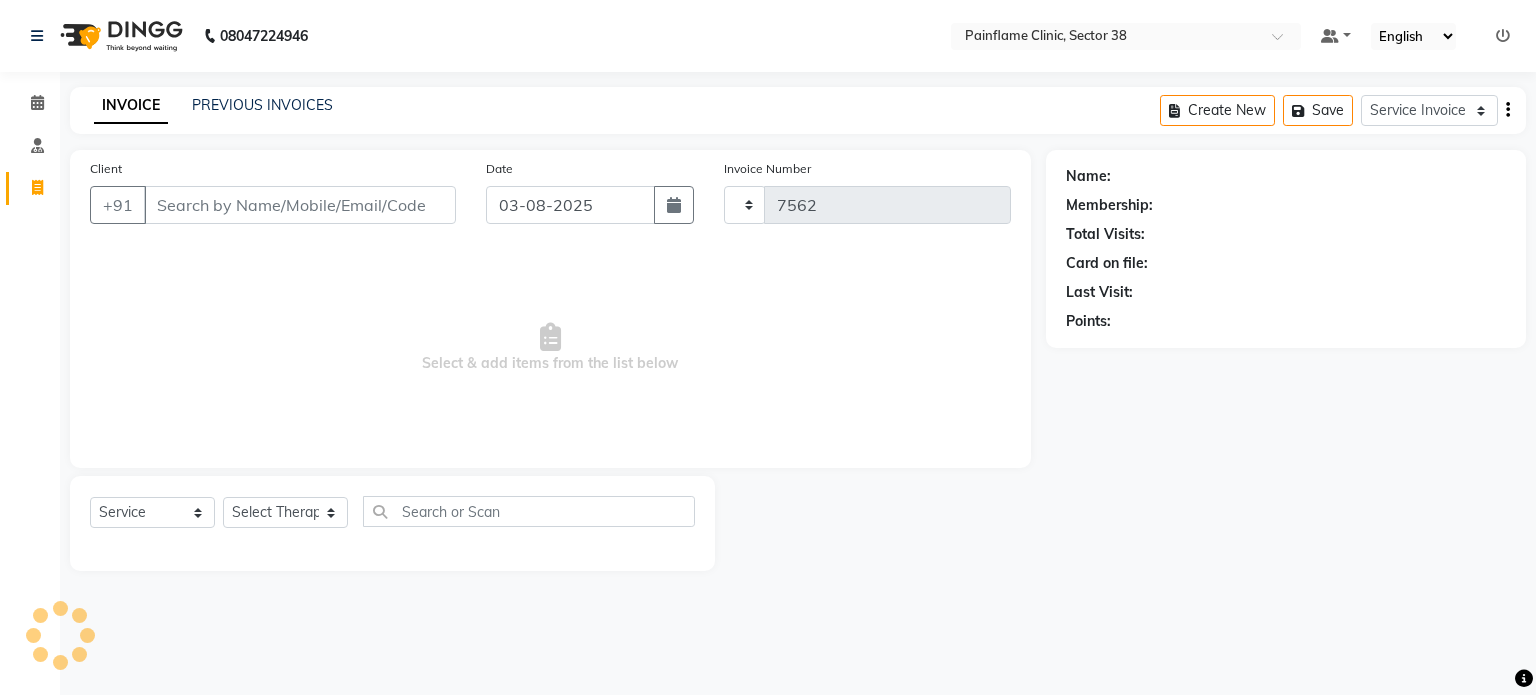 select on "3964" 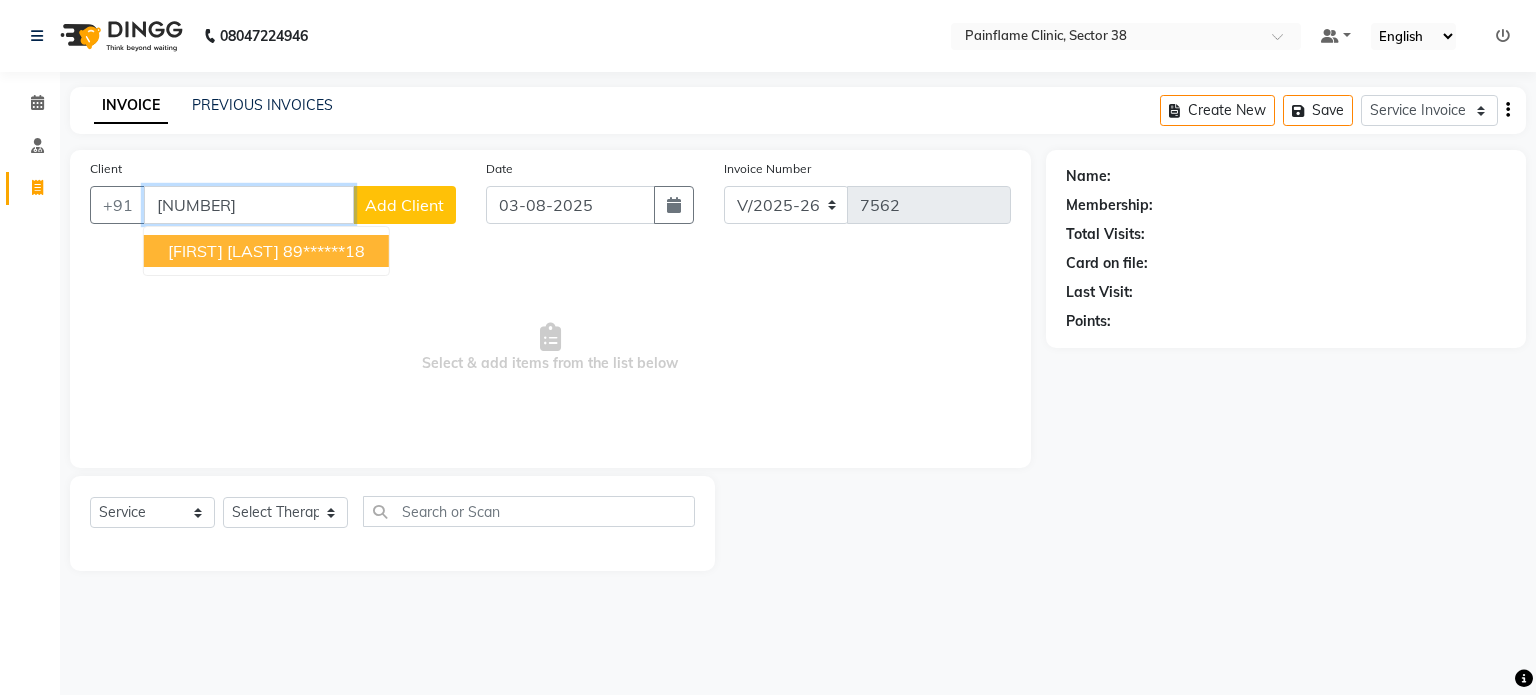 click on "[FIRST] [LAST]" at bounding box center (223, 251) 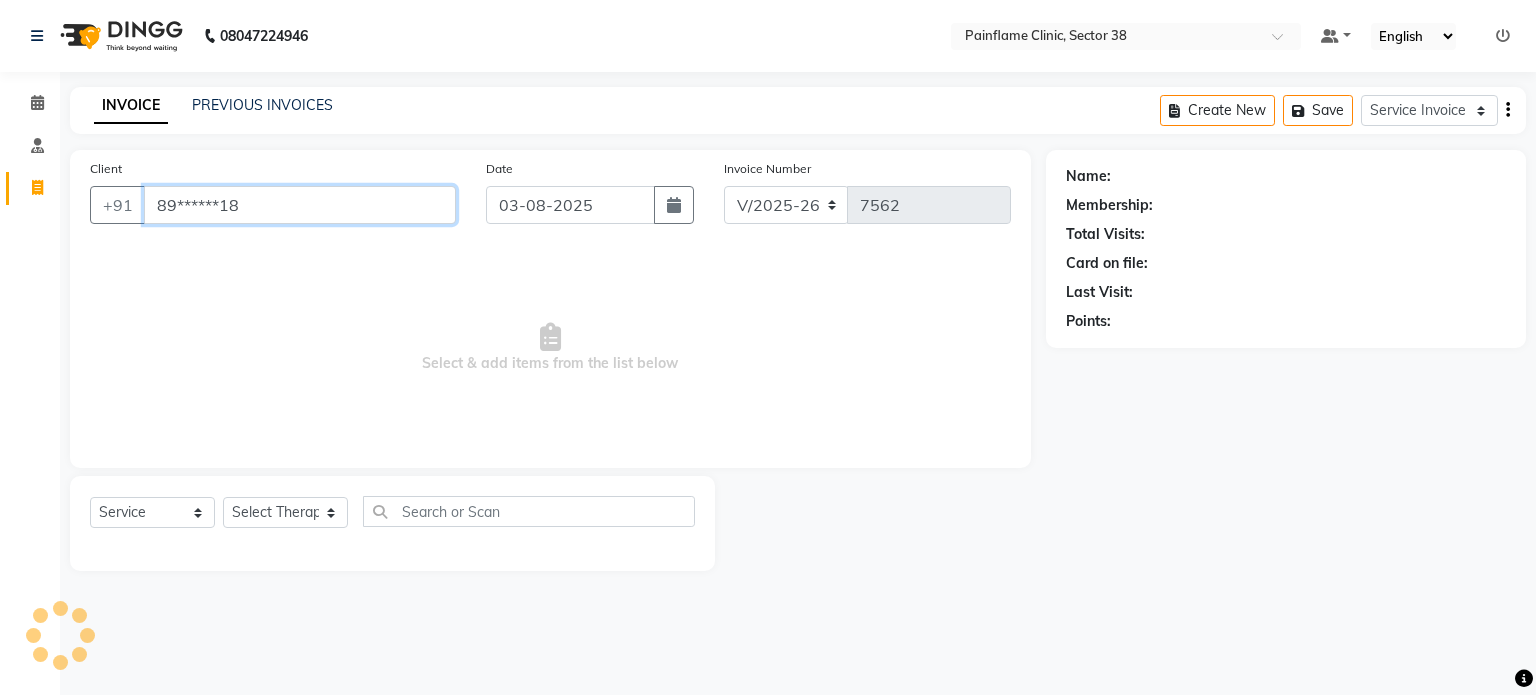 type on "89******18" 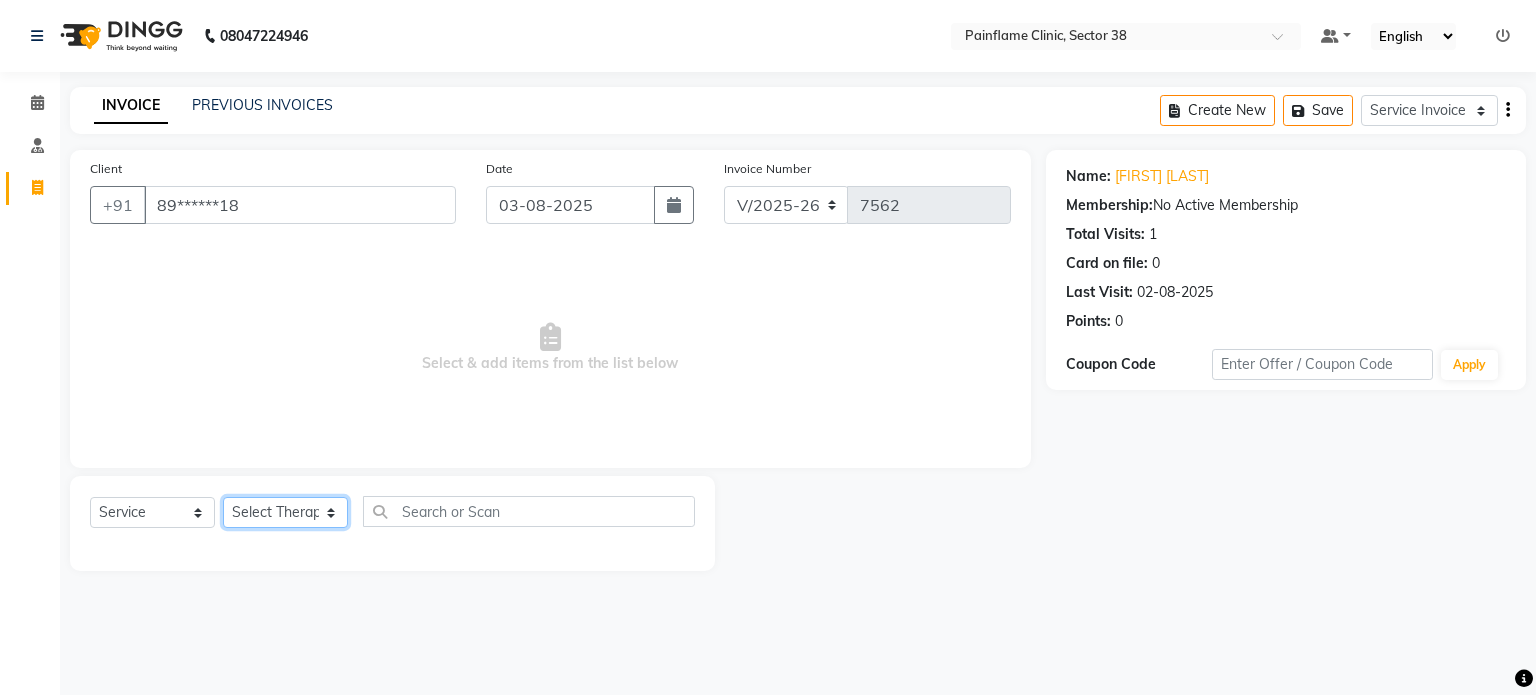click on "Select Therapist Dr Durgesh Dr Harish Dr Ranjana Dr Saurabh Dr. Suraj Dr. Tejpal Mehlawat KUSHAL MOHIT SEMWAL Nancy Singhai Reception 1  Reception 2 Reception 3" 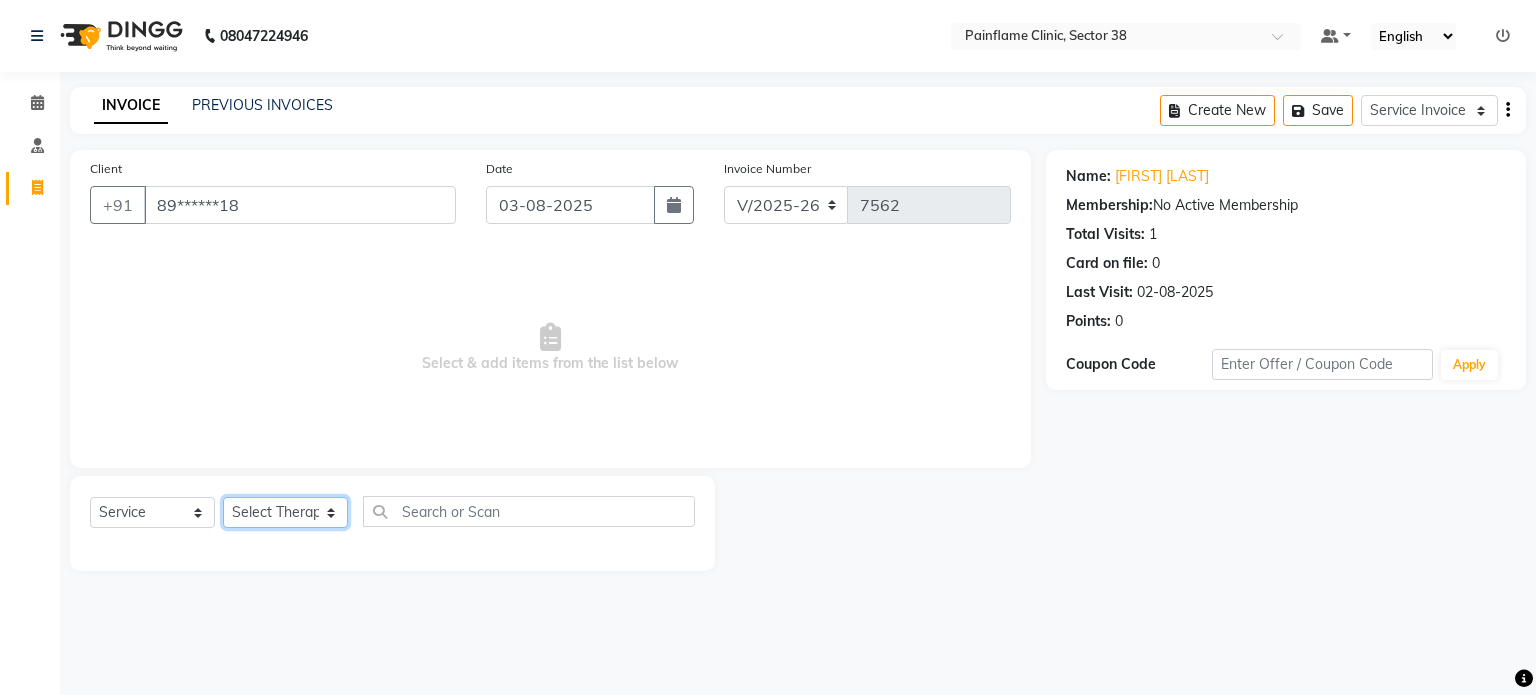 select on "20209" 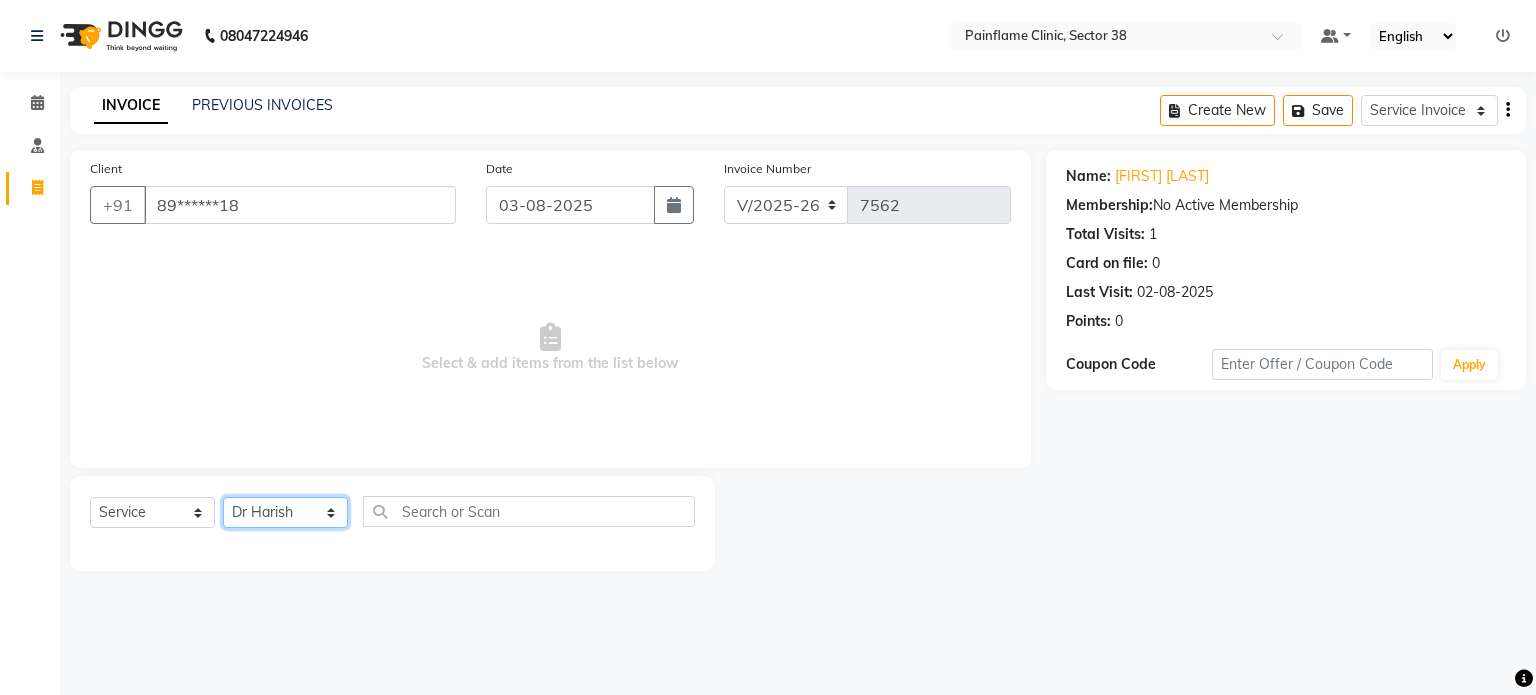 click on "Select Therapist Dr Durgesh Dr Harish Dr Ranjana Dr Saurabh Dr. Suraj Dr. Tejpal Mehlawat KUSHAL MOHIT SEMWAL Nancy Singhai Reception 1  Reception 2 Reception 3" 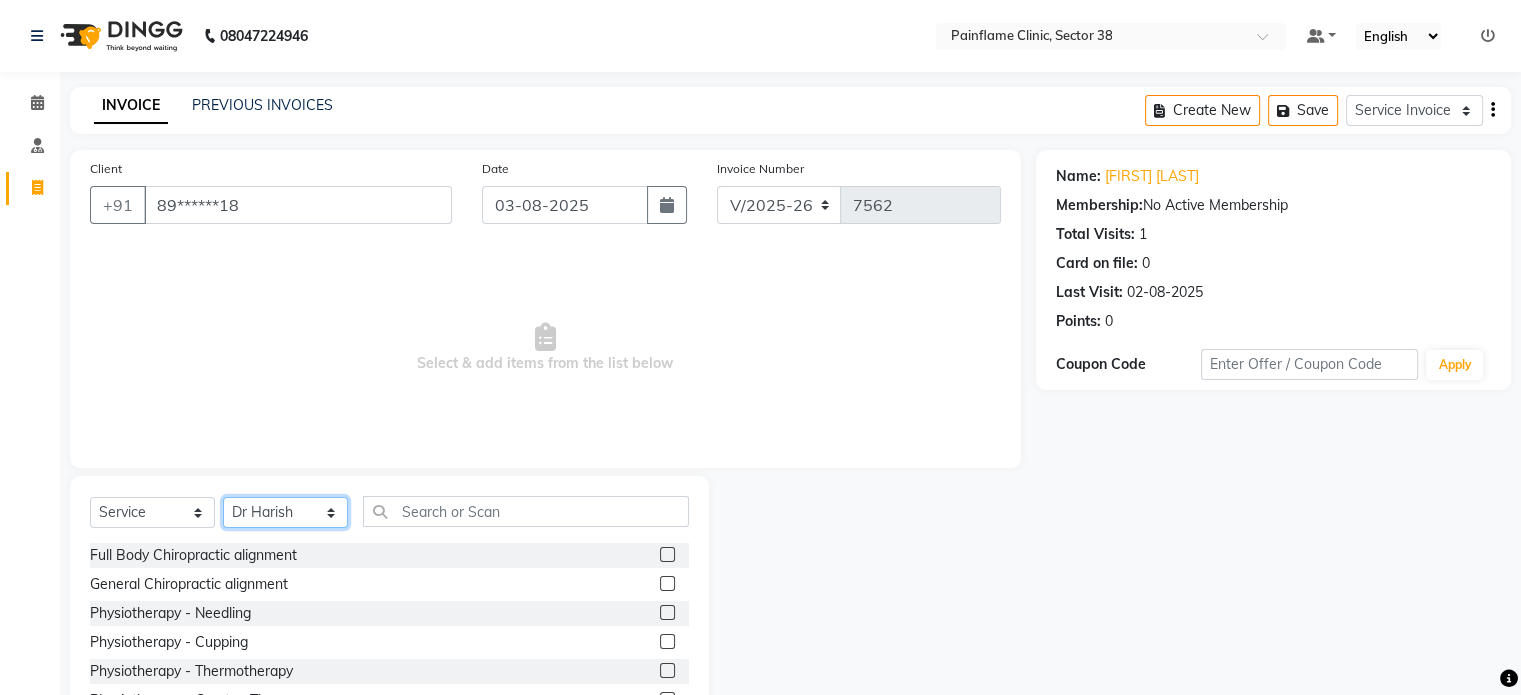 scroll, scrollTop: 119, scrollLeft: 0, axis: vertical 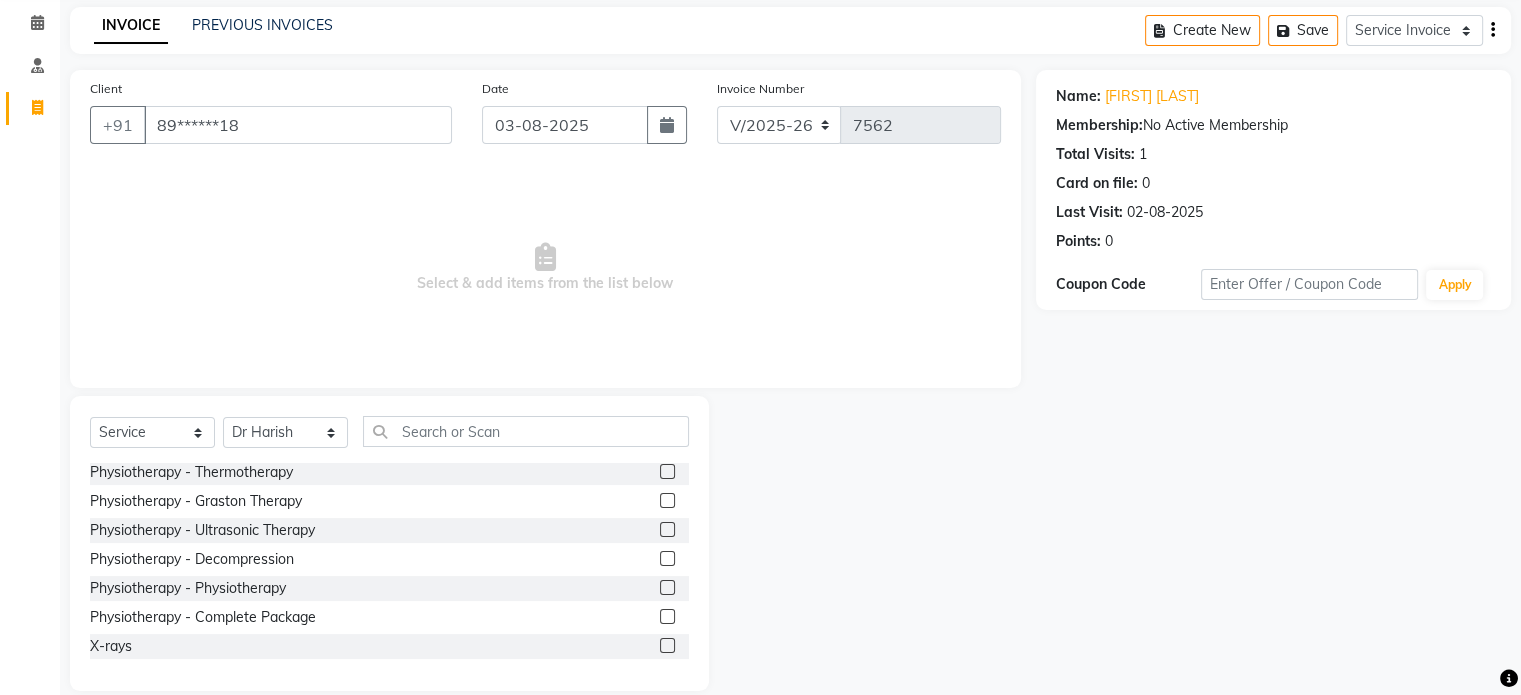 click 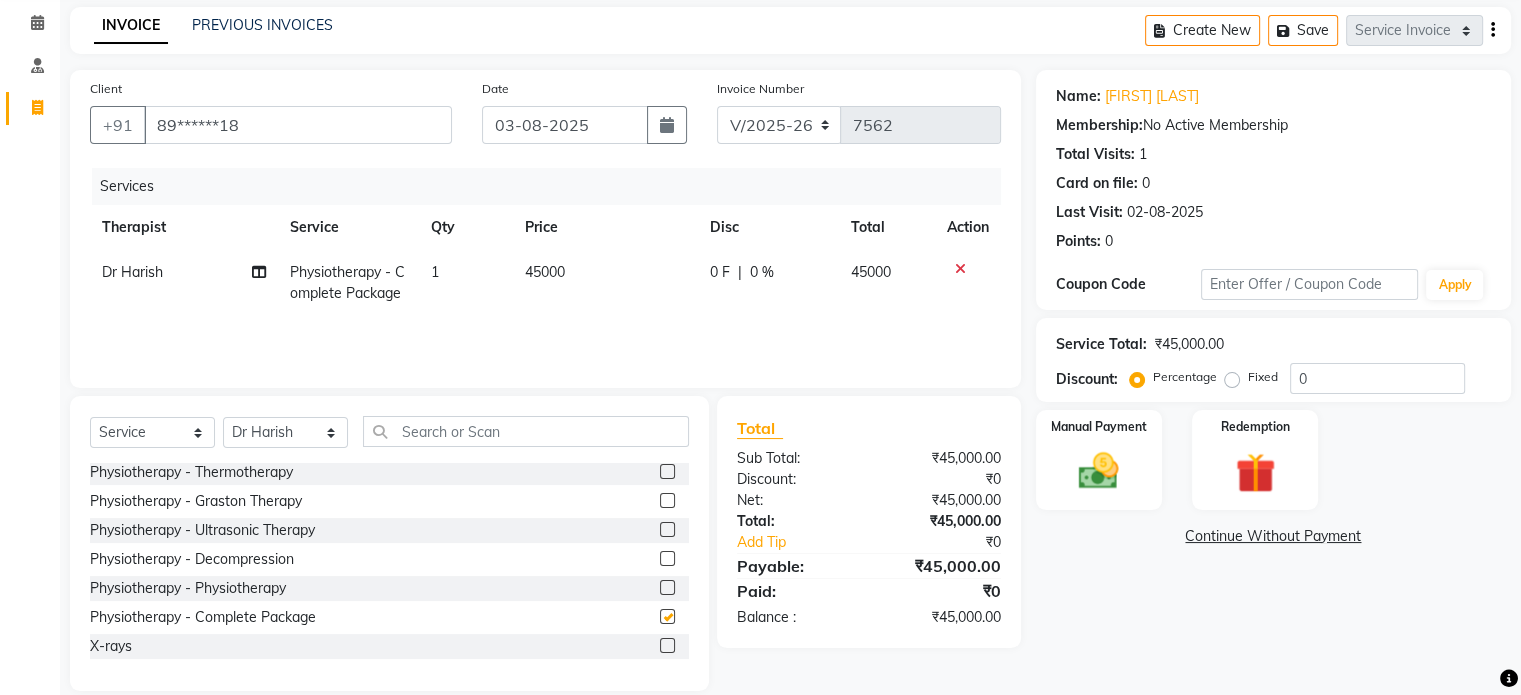checkbox on "false" 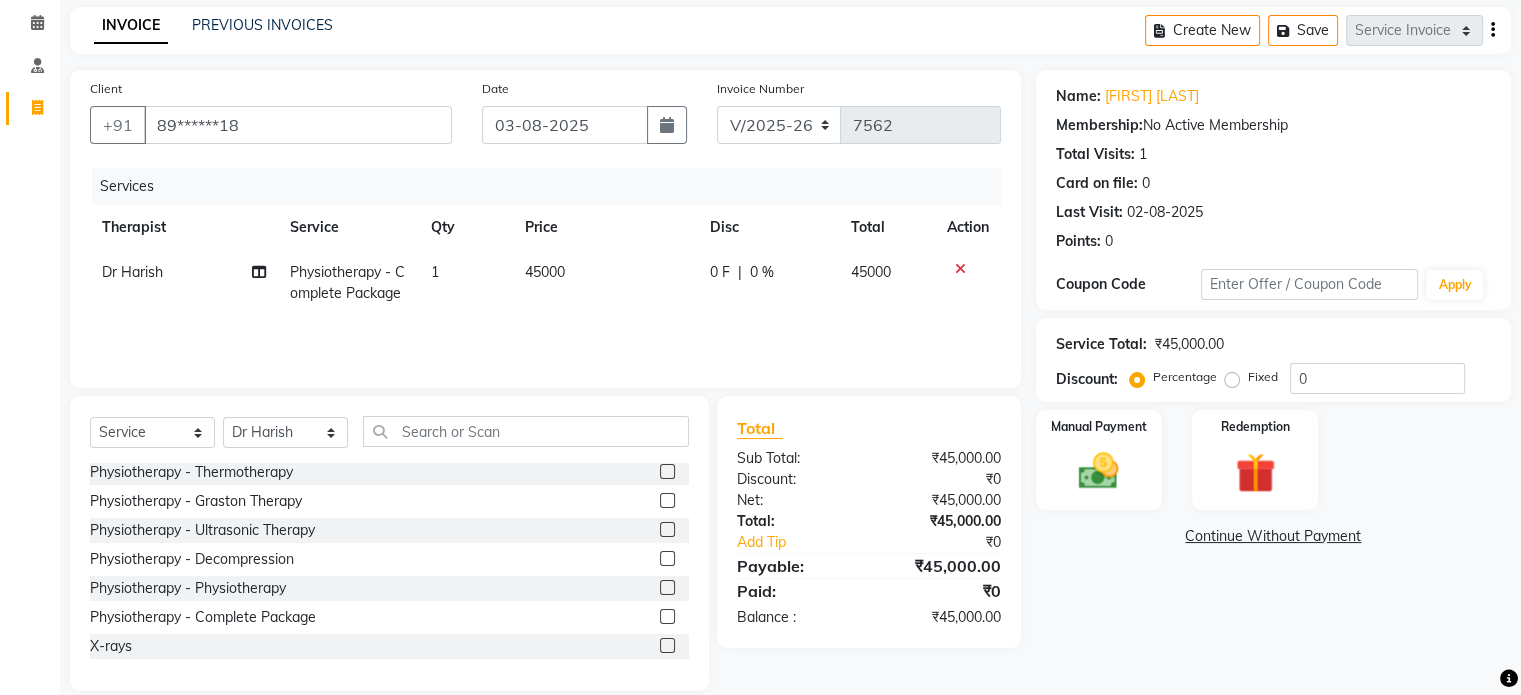 click on "45000" 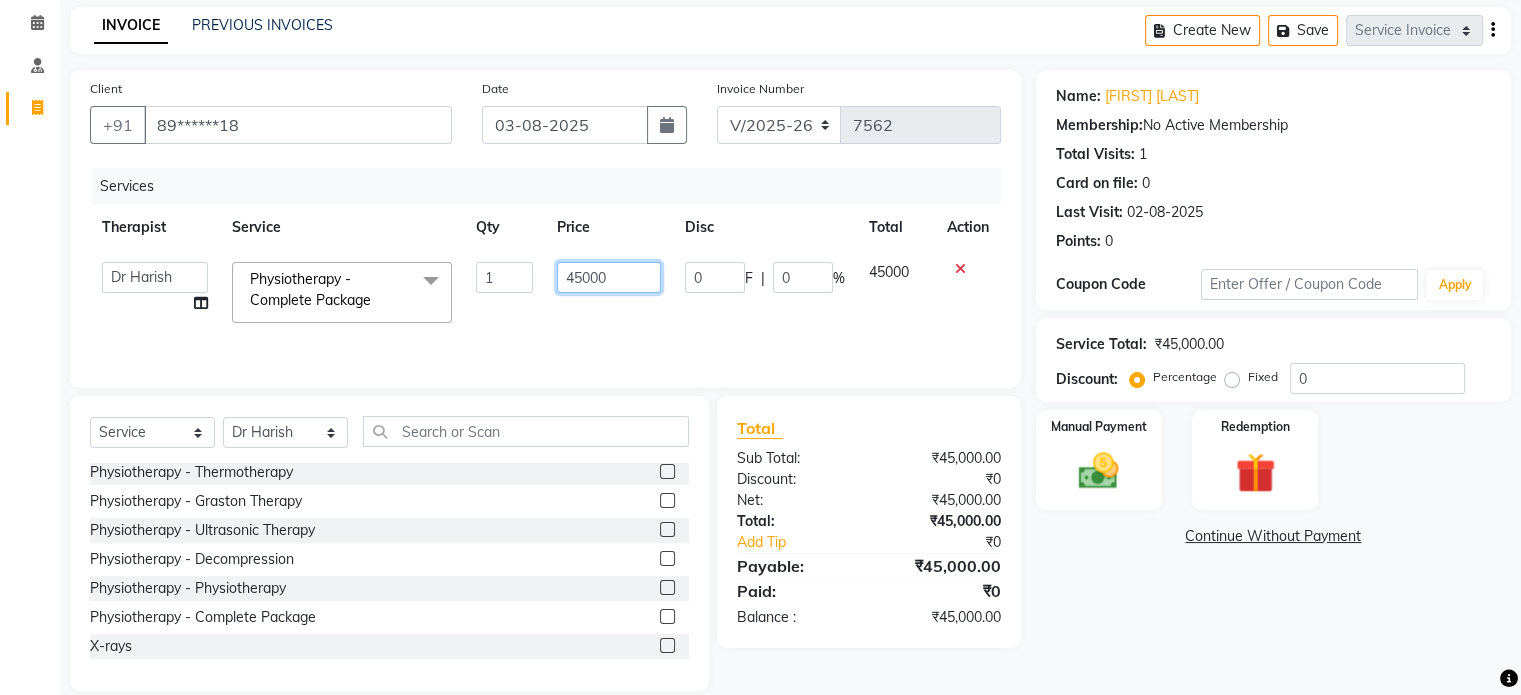 click on "45000" 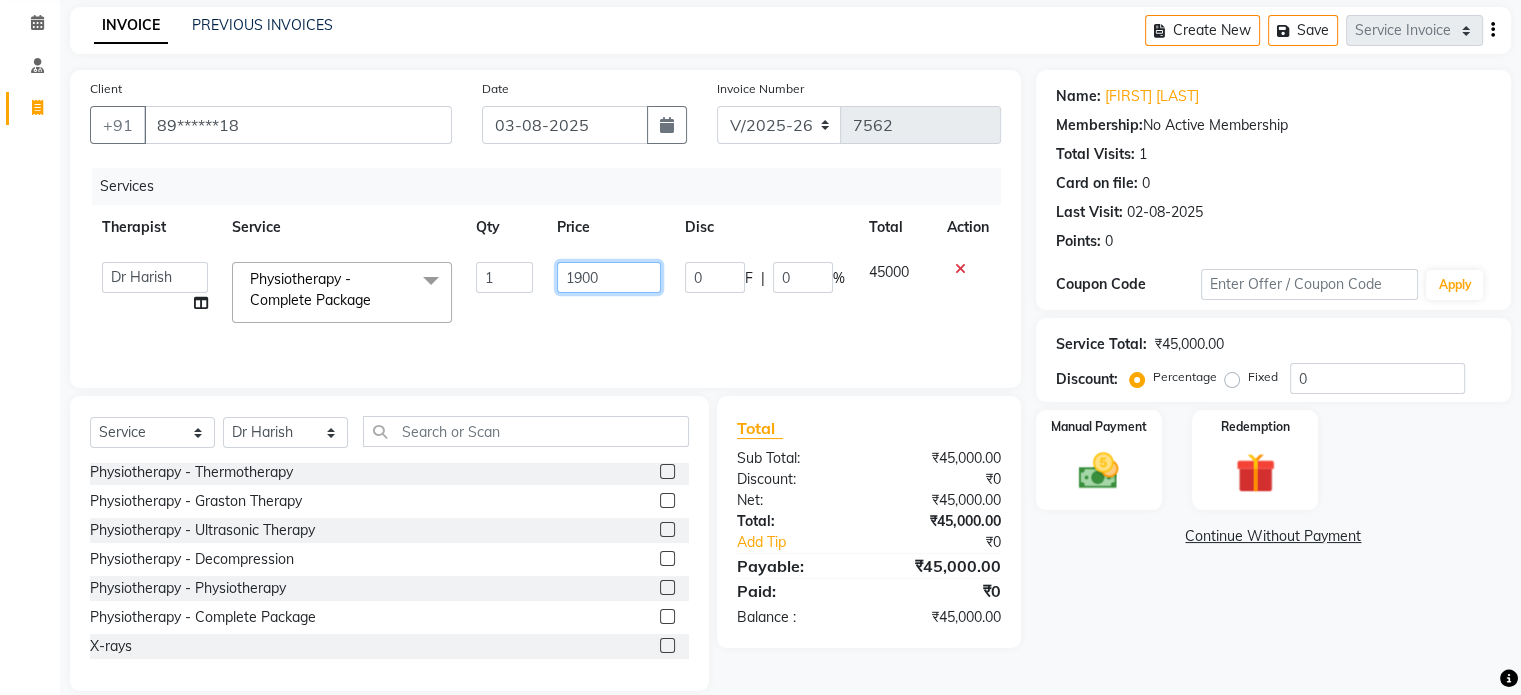 type on "19000" 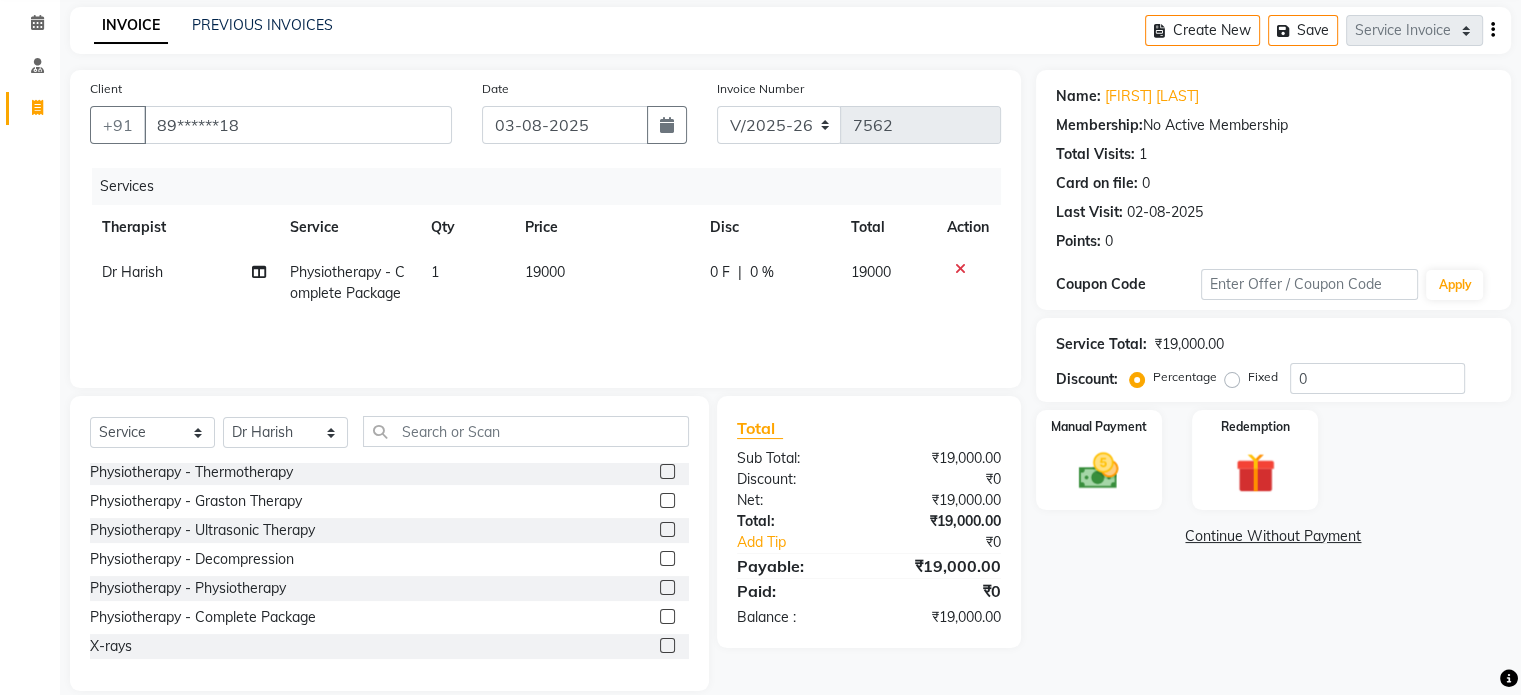 click on "Fixed" 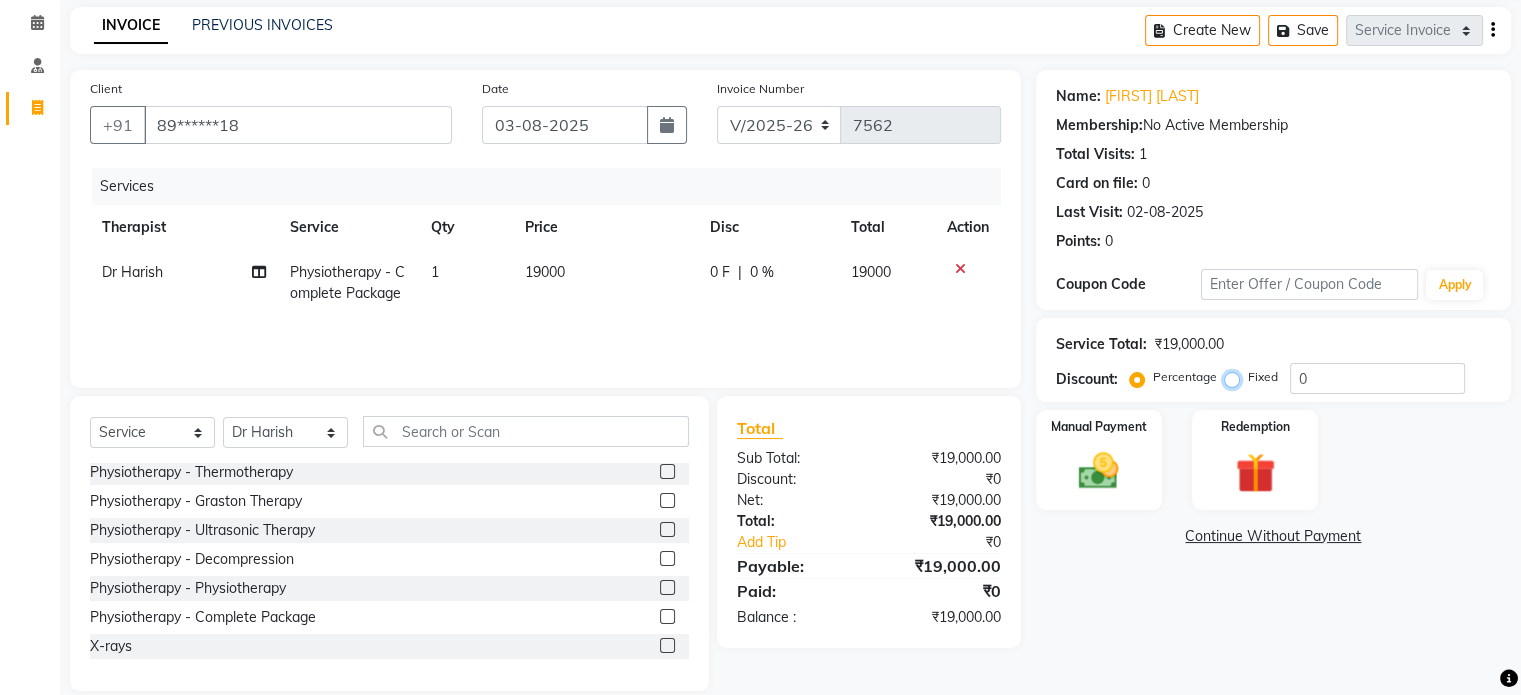 click on "Fixed" at bounding box center (1236, 377) 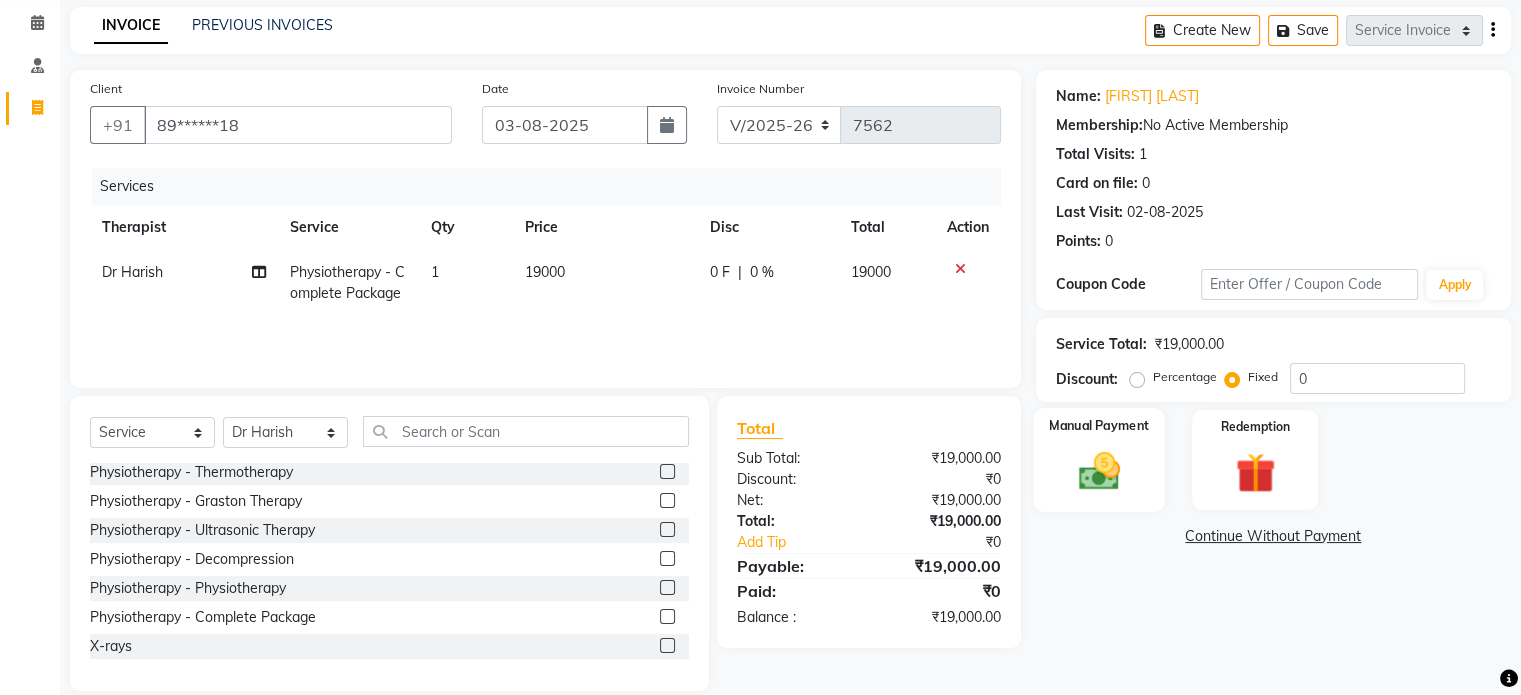click 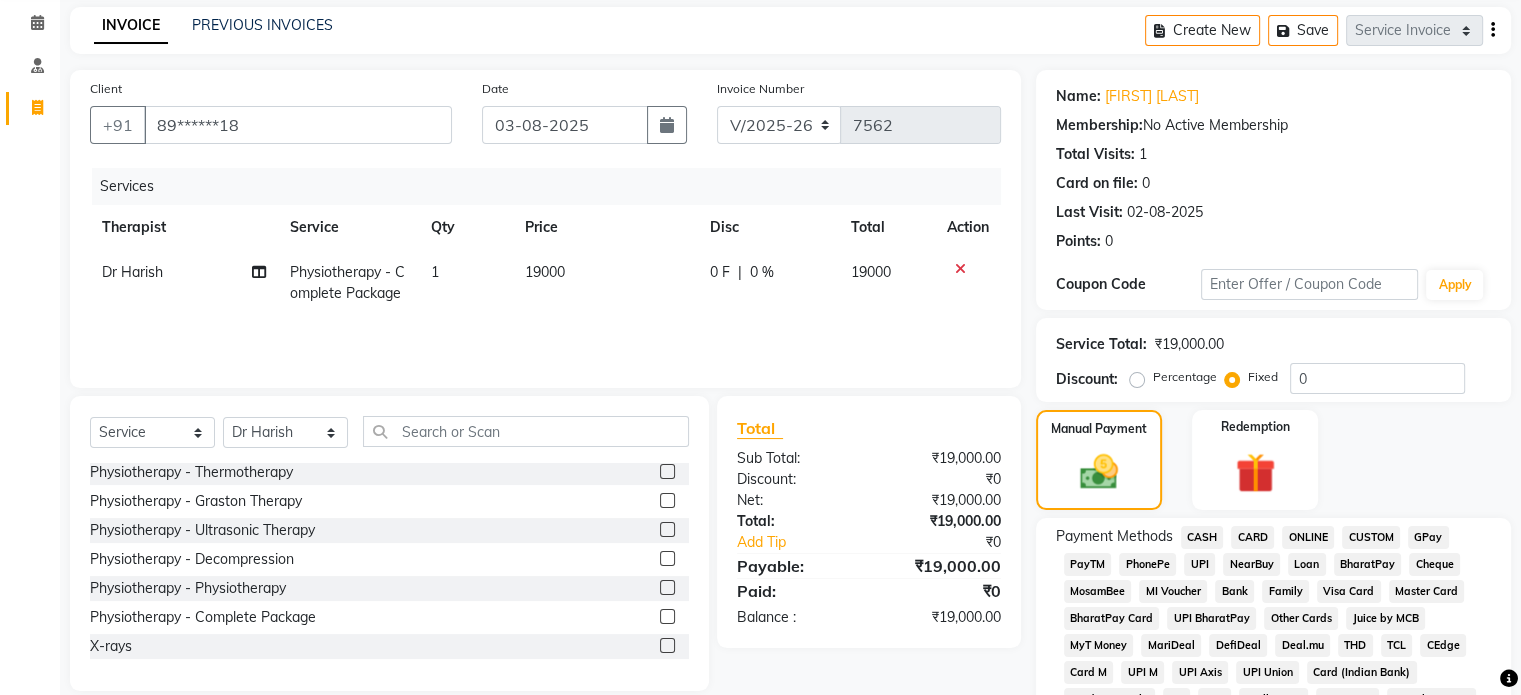 click on "UPI" 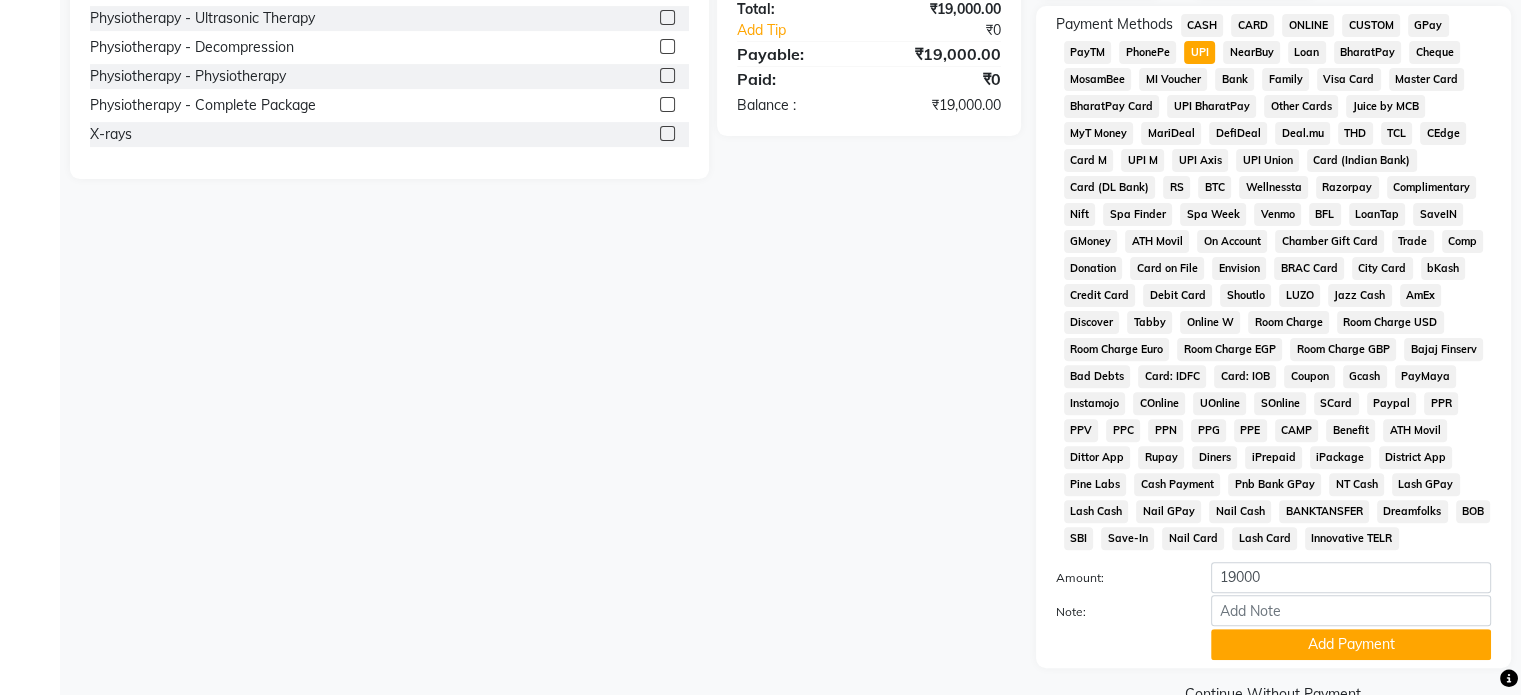 scroll, scrollTop: 592, scrollLeft: 0, axis: vertical 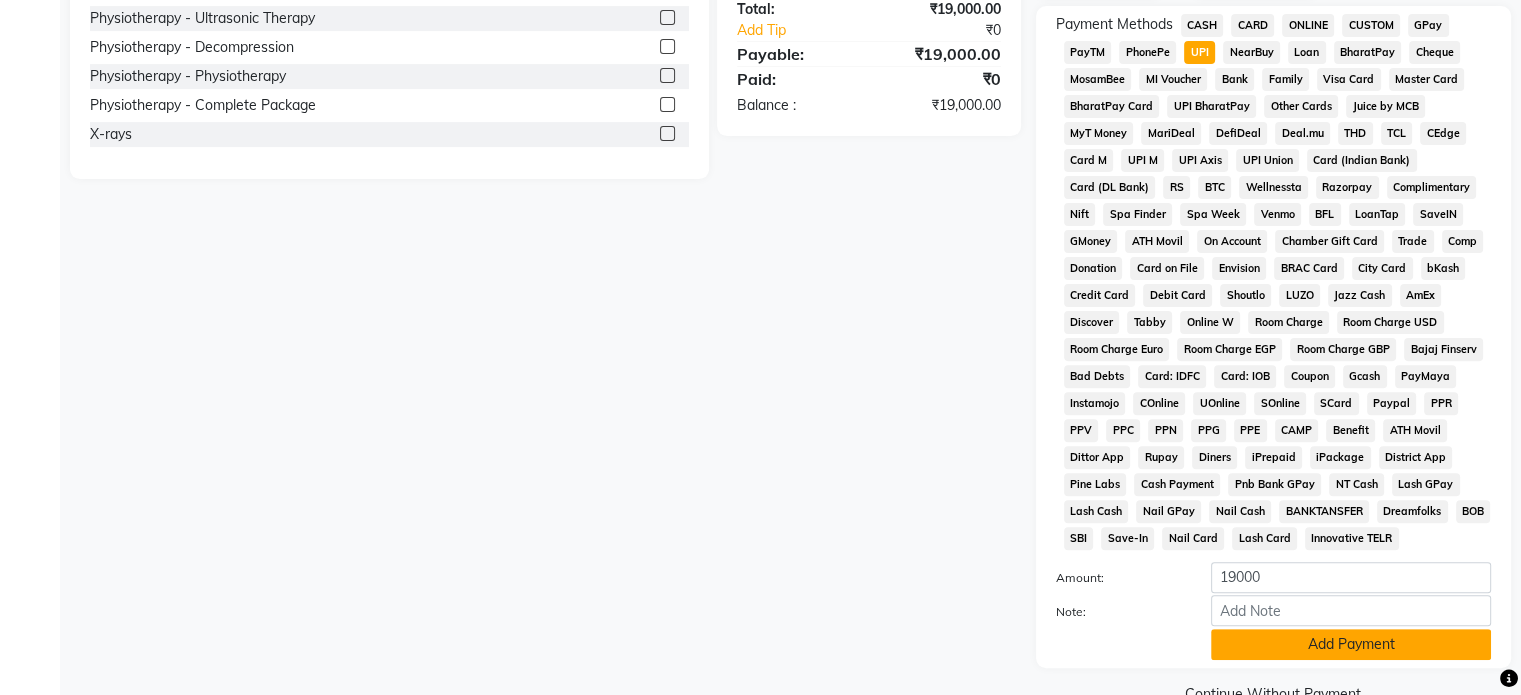 click on "Add Payment" 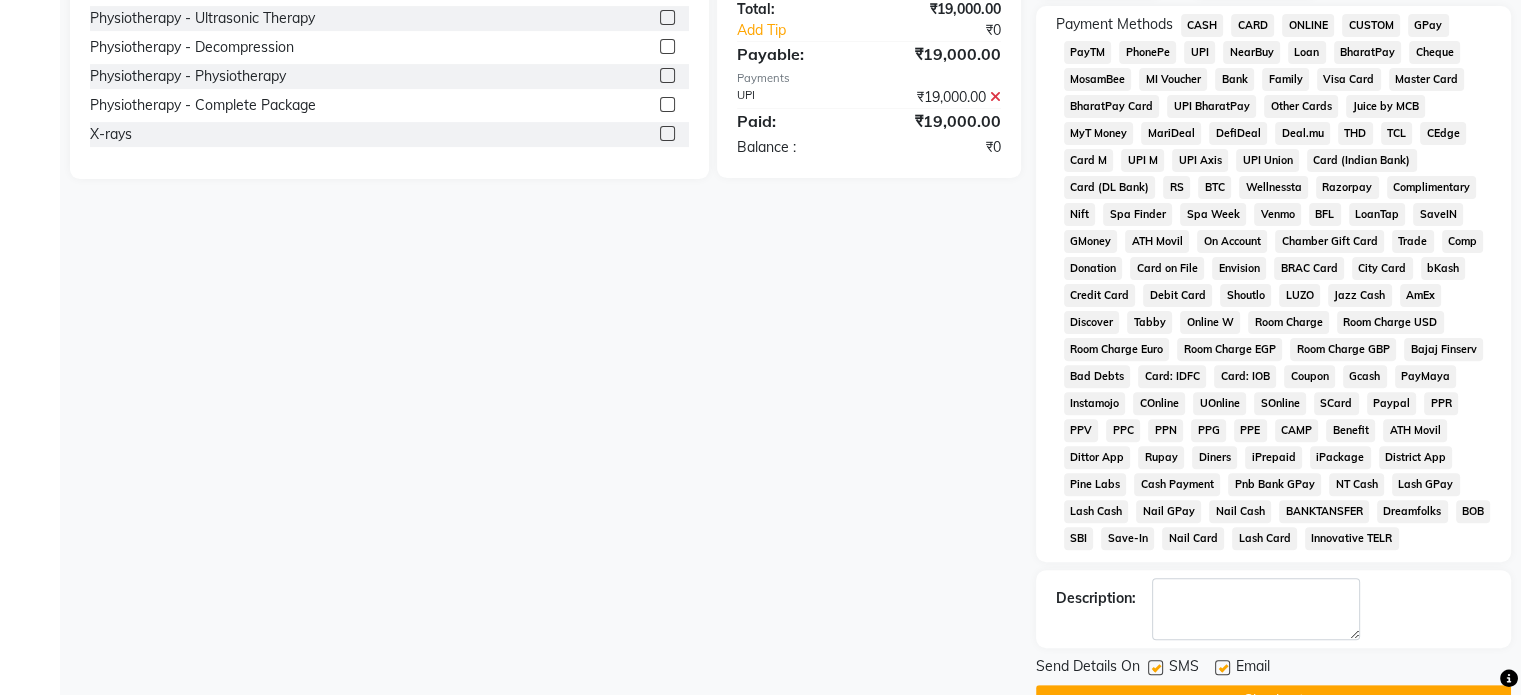 click 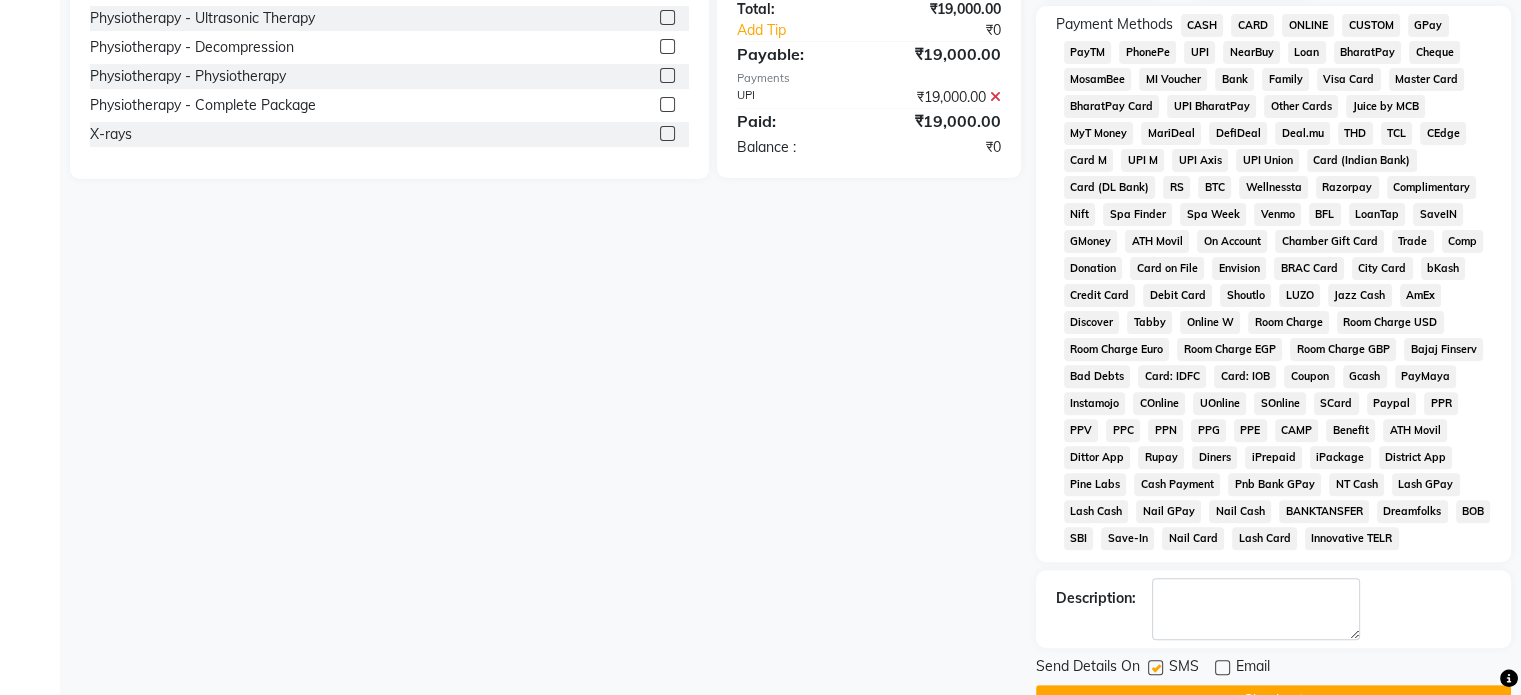 click 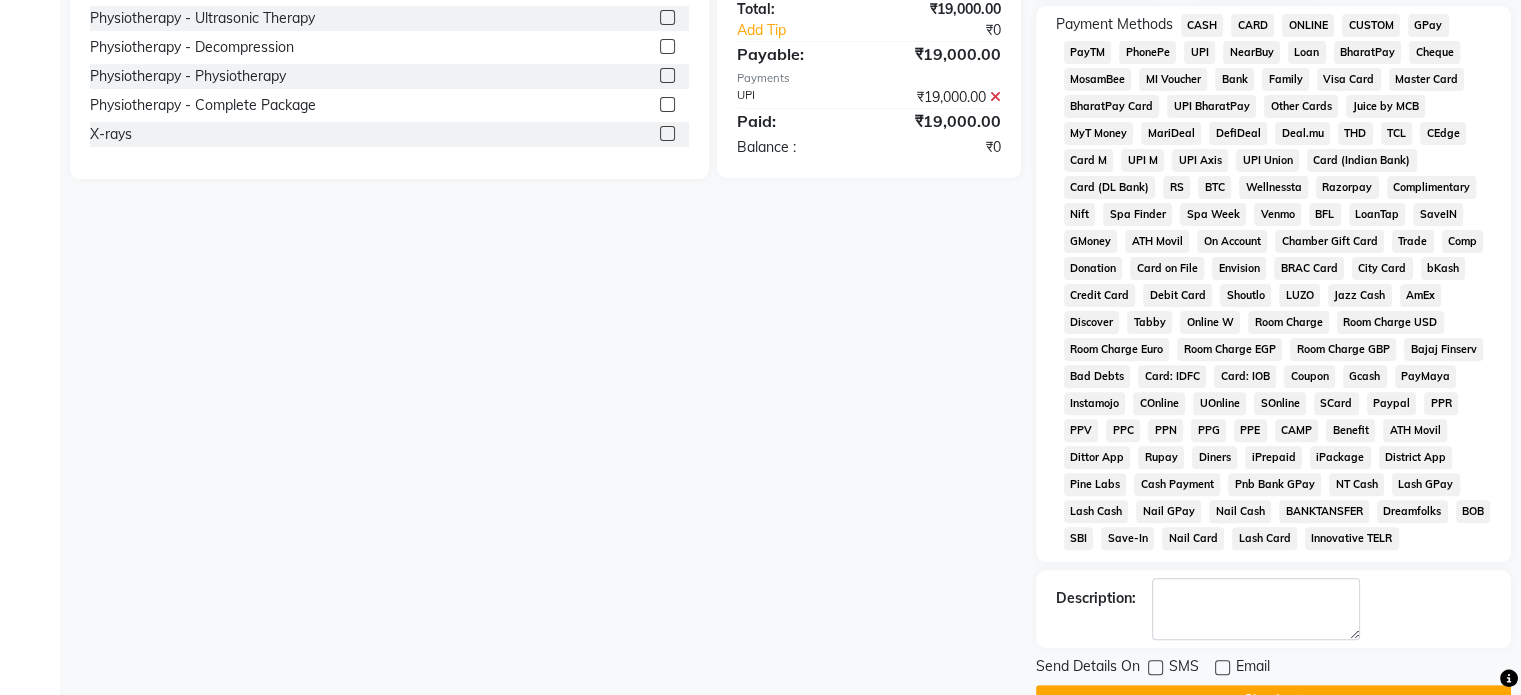 scroll, scrollTop: 657, scrollLeft: 0, axis: vertical 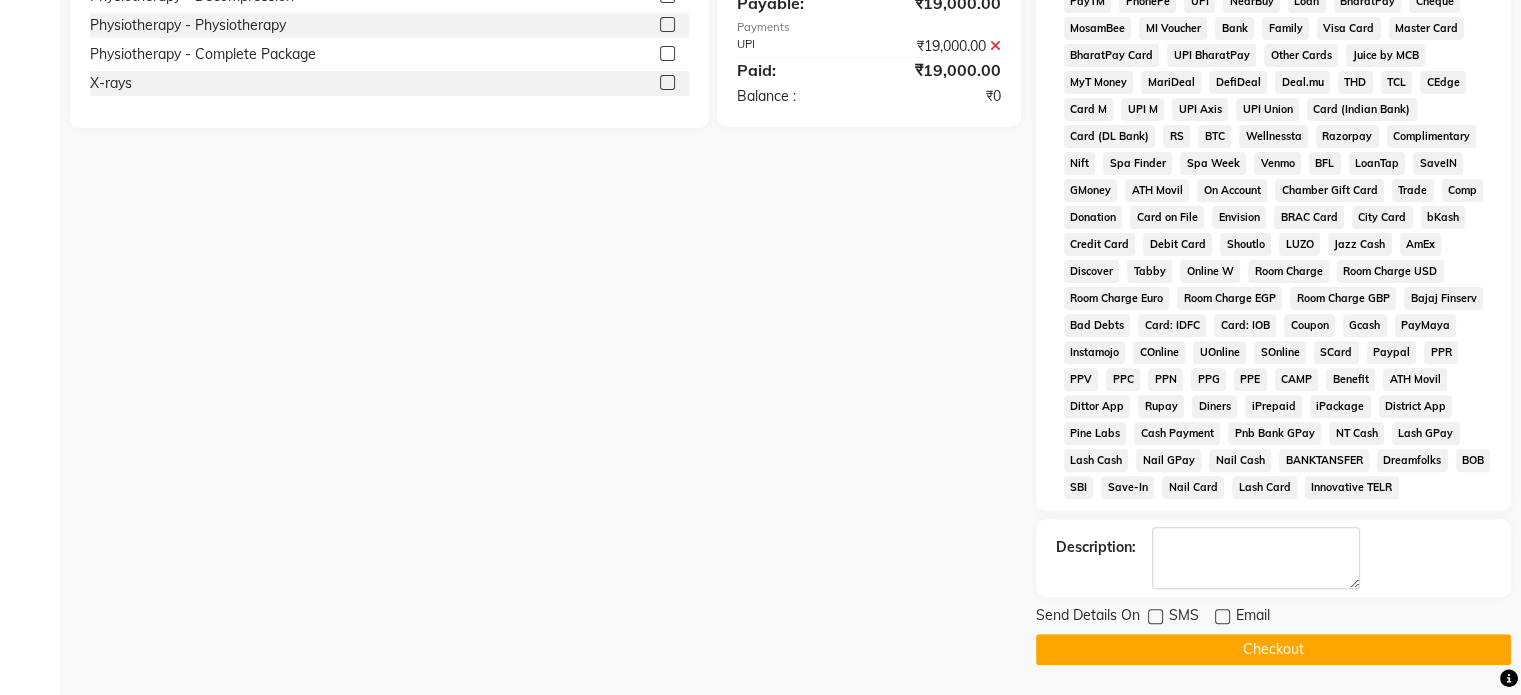 click on "Checkout" 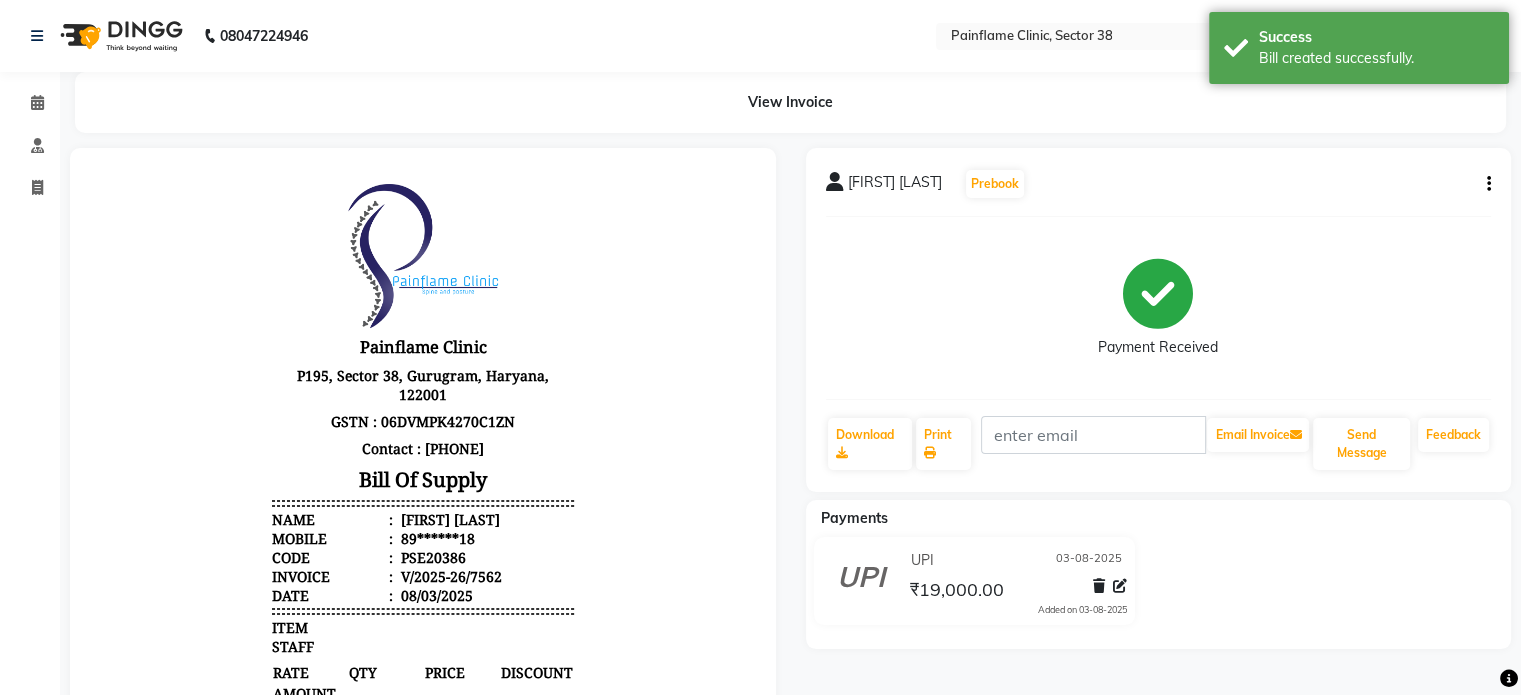scroll, scrollTop: 0, scrollLeft: 0, axis: both 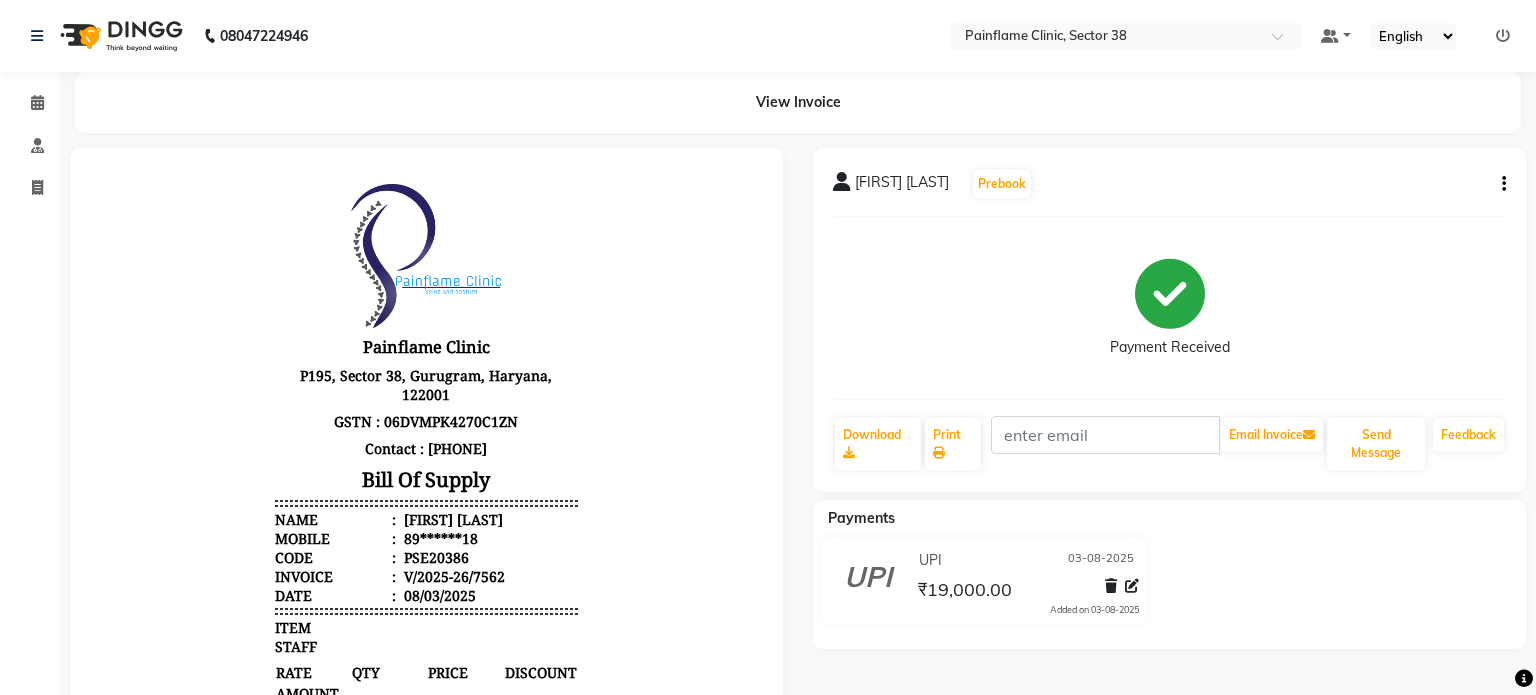 select on "3964" 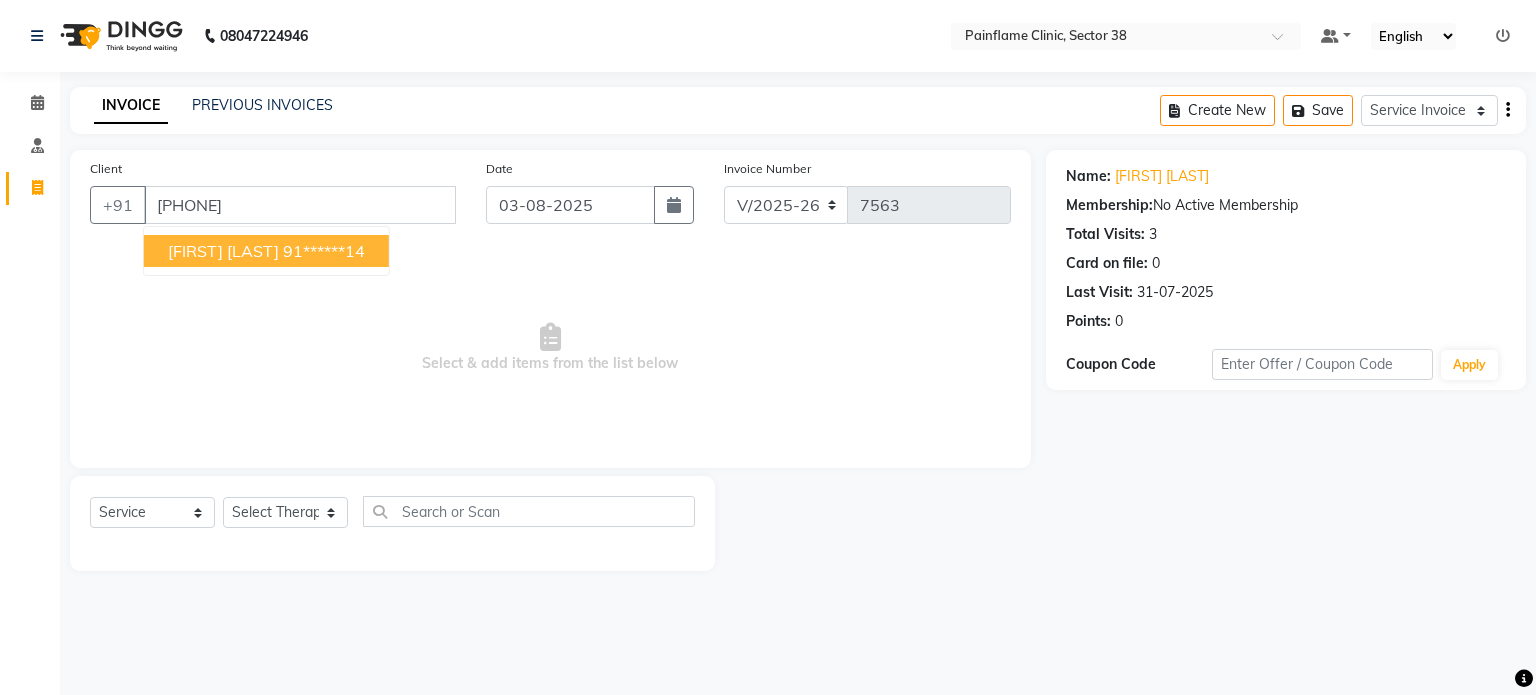 click on "91******14" at bounding box center [324, 251] 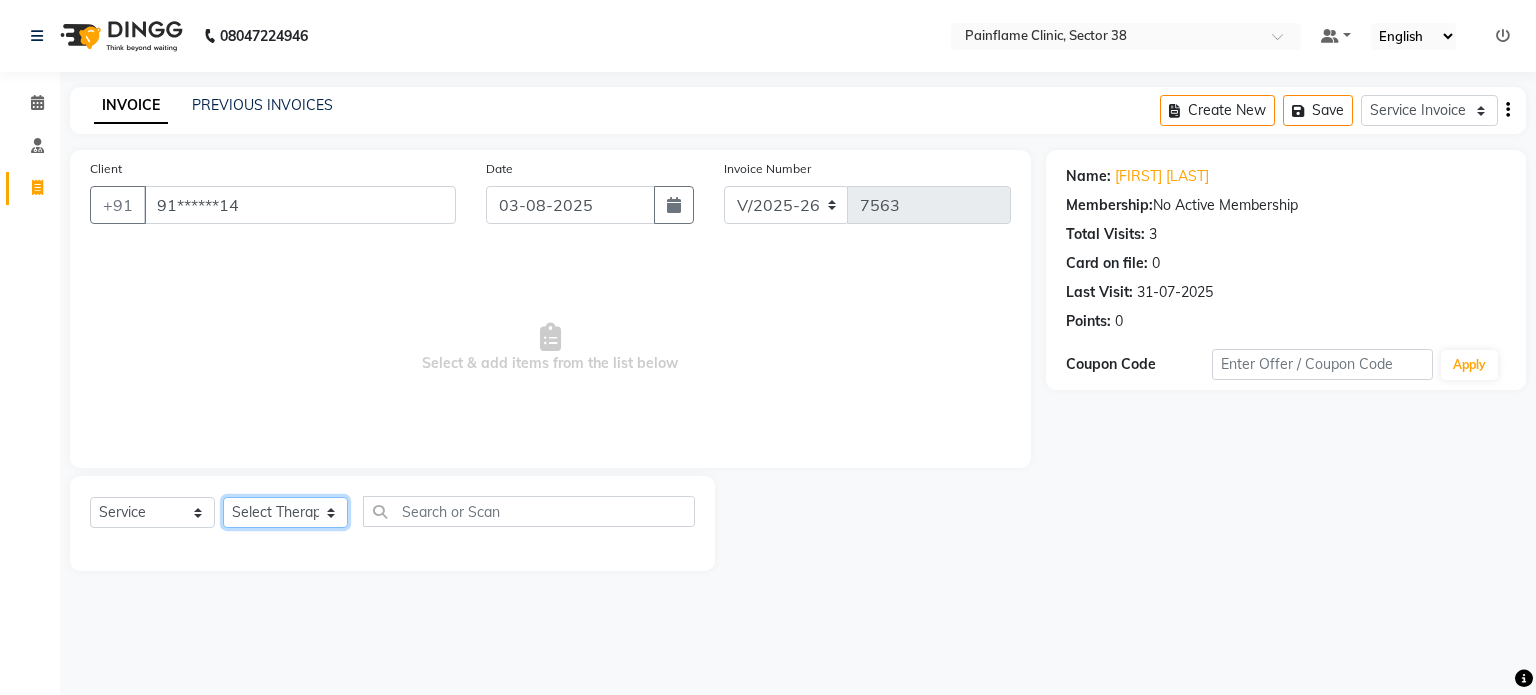 click on "Select Therapist Dr Durgesh Dr Harish Dr Ranjana Dr Saurabh Dr. Suraj Dr. Tejpal Mehlawat KUSHAL MOHIT SEMWAL Nancy Singhai Reception 1  Reception 2 Reception 3" 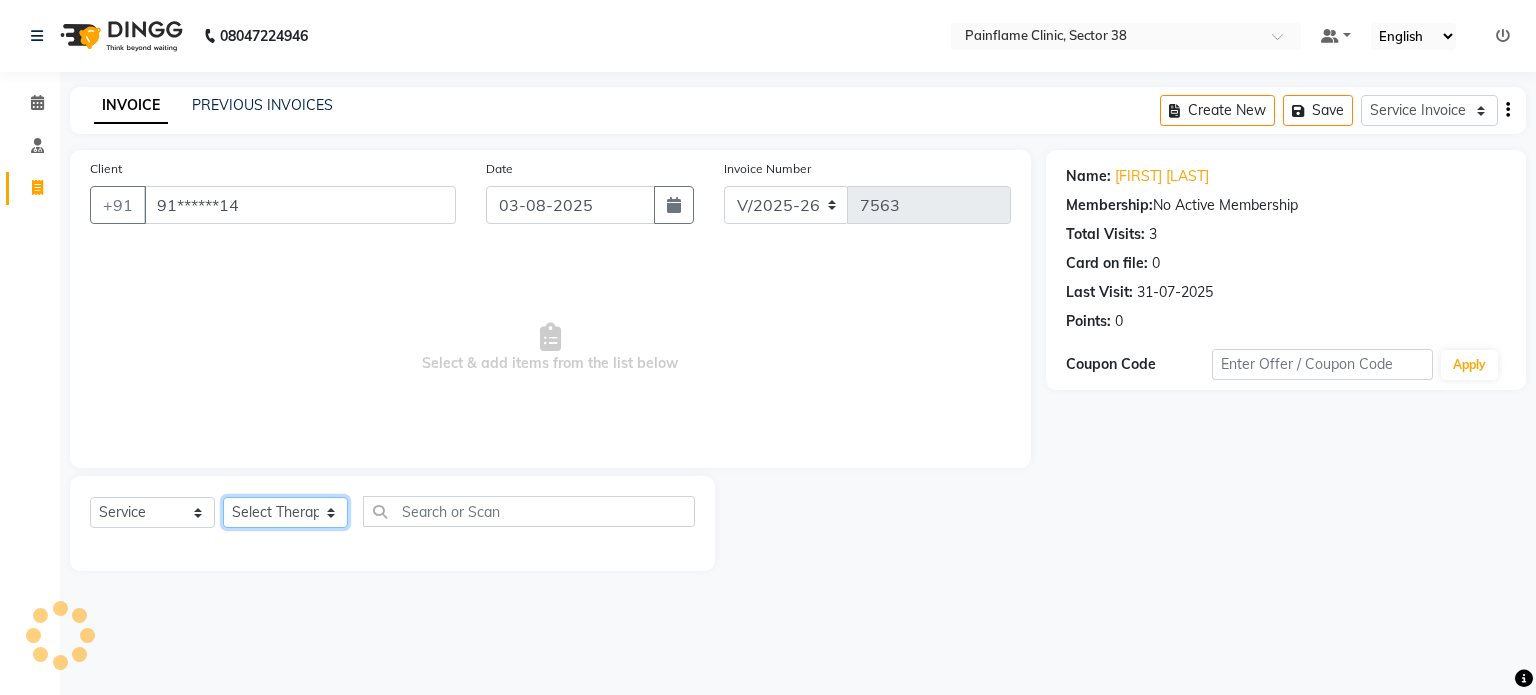 select on "20209" 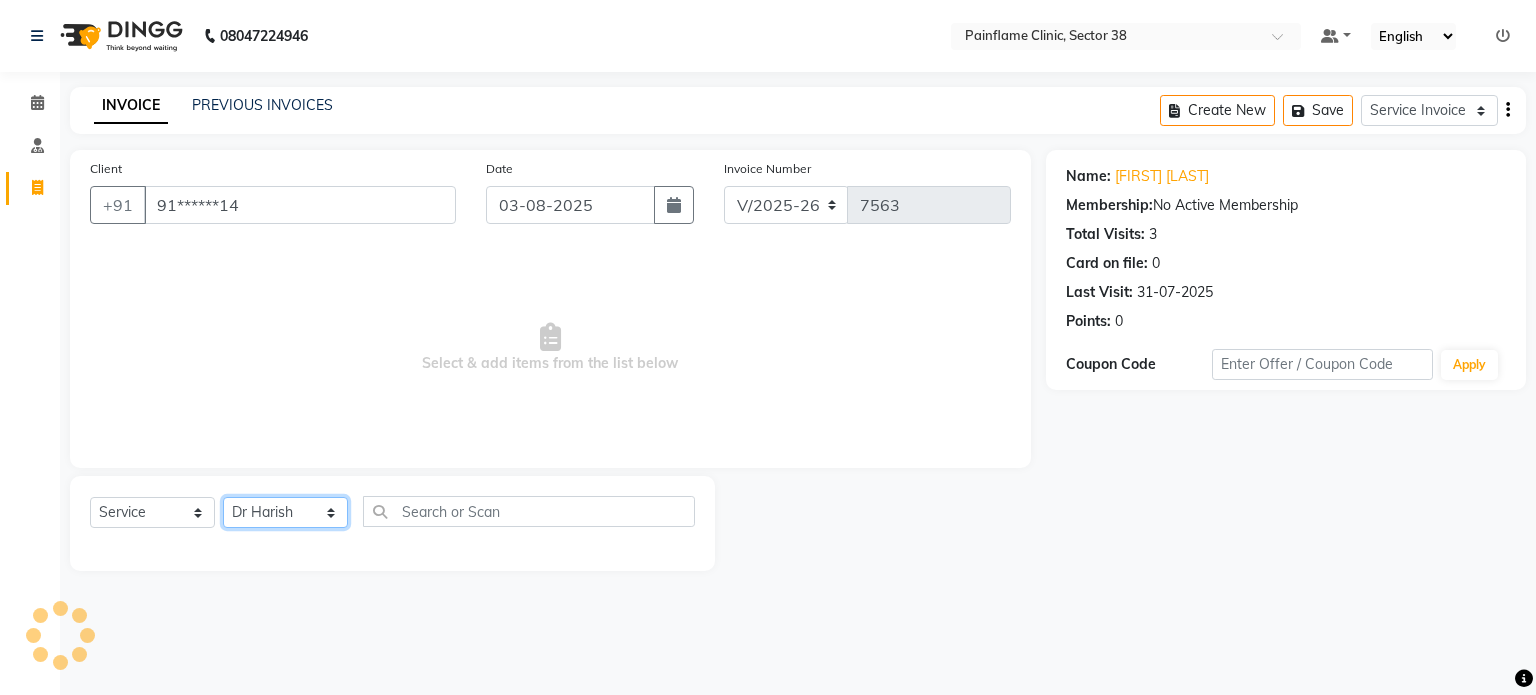 click on "Select Therapist Dr Durgesh Dr Harish Dr Ranjana Dr Saurabh Dr. Suraj Dr. Tejpal Mehlawat KUSHAL MOHIT SEMWAL Nancy Singhai Reception 1  Reception 2 Reception 3" 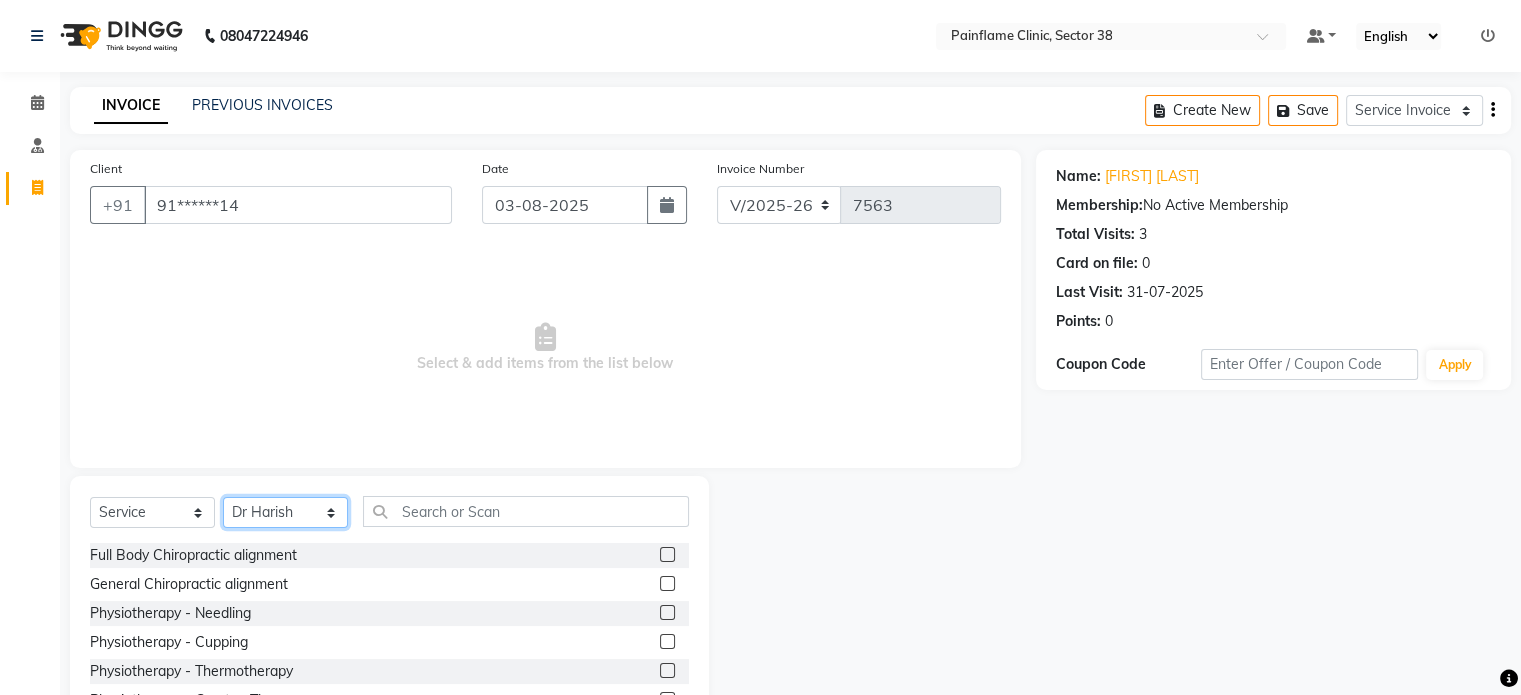 scroll, scrollTop: 119, scrollLeft: 0, axis: vertical 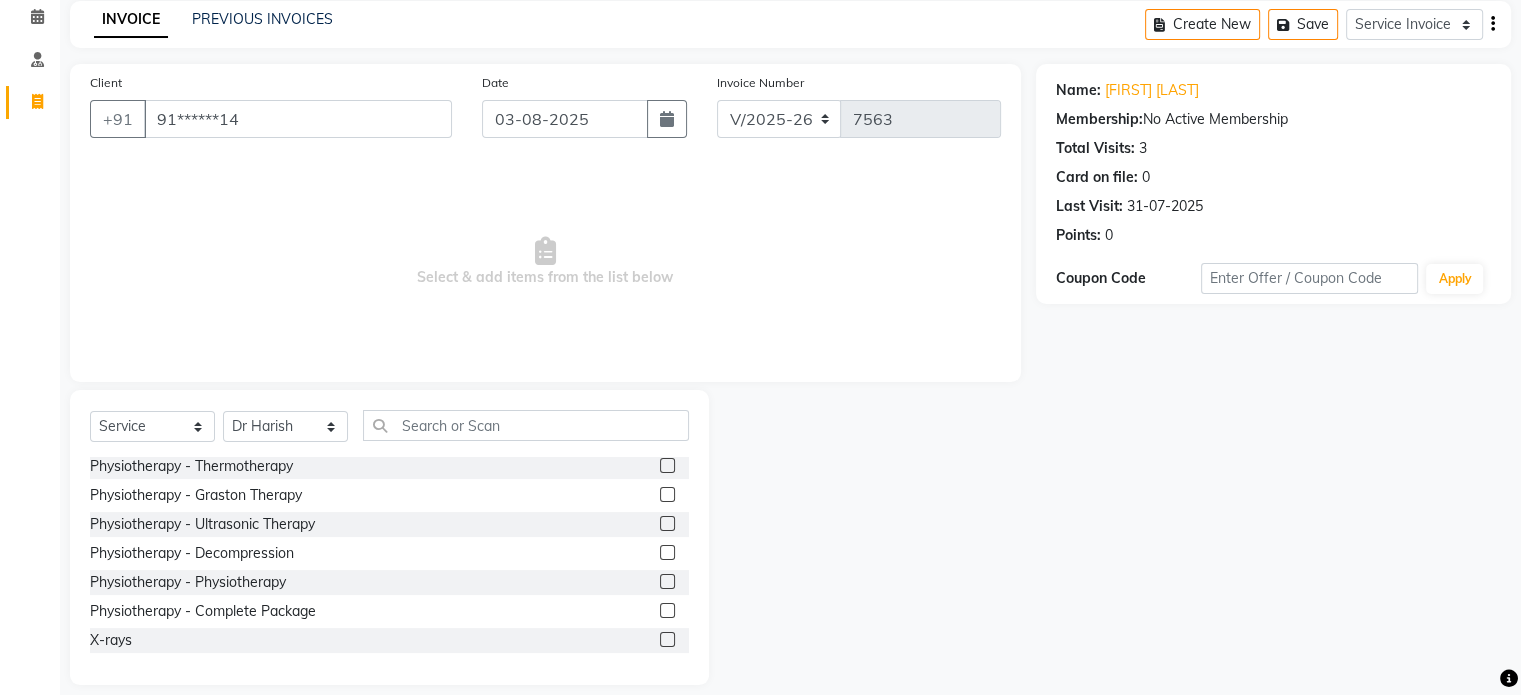 click 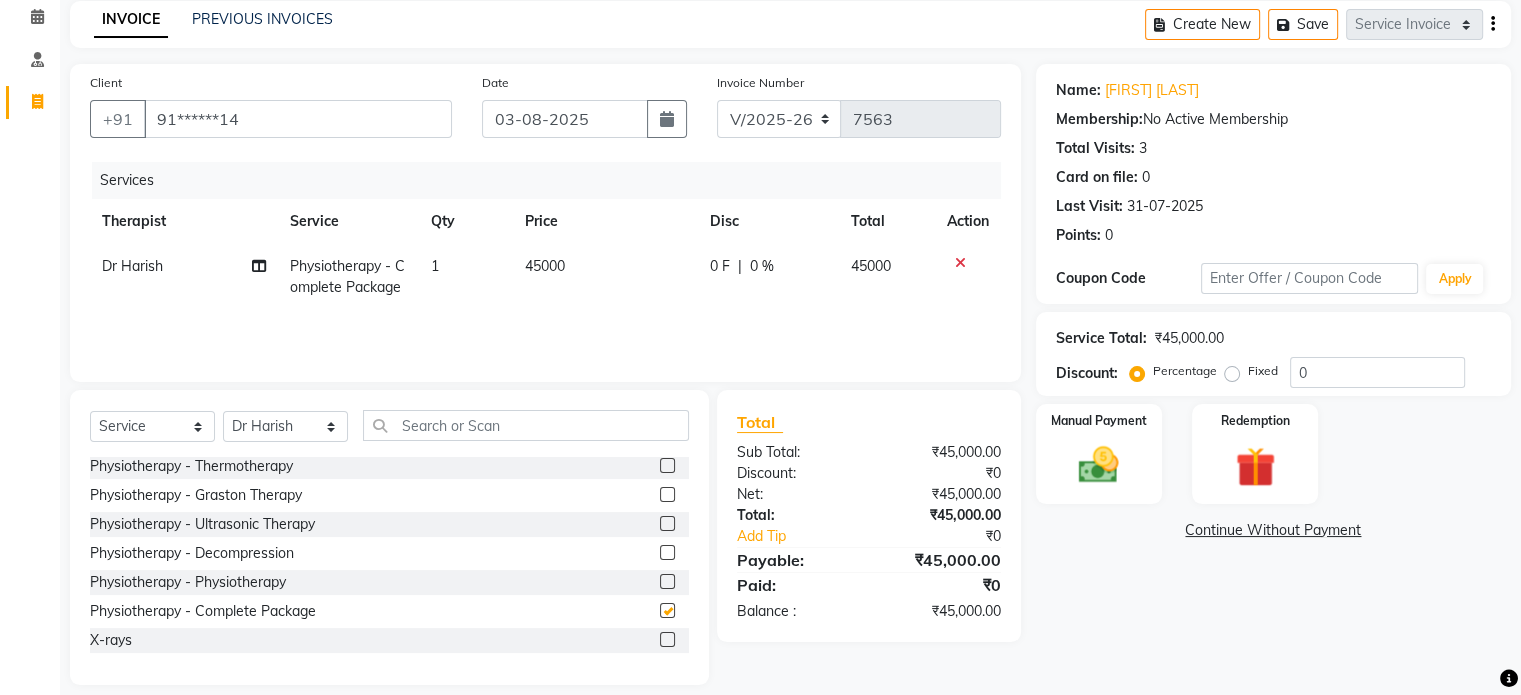 checkbox on "false" 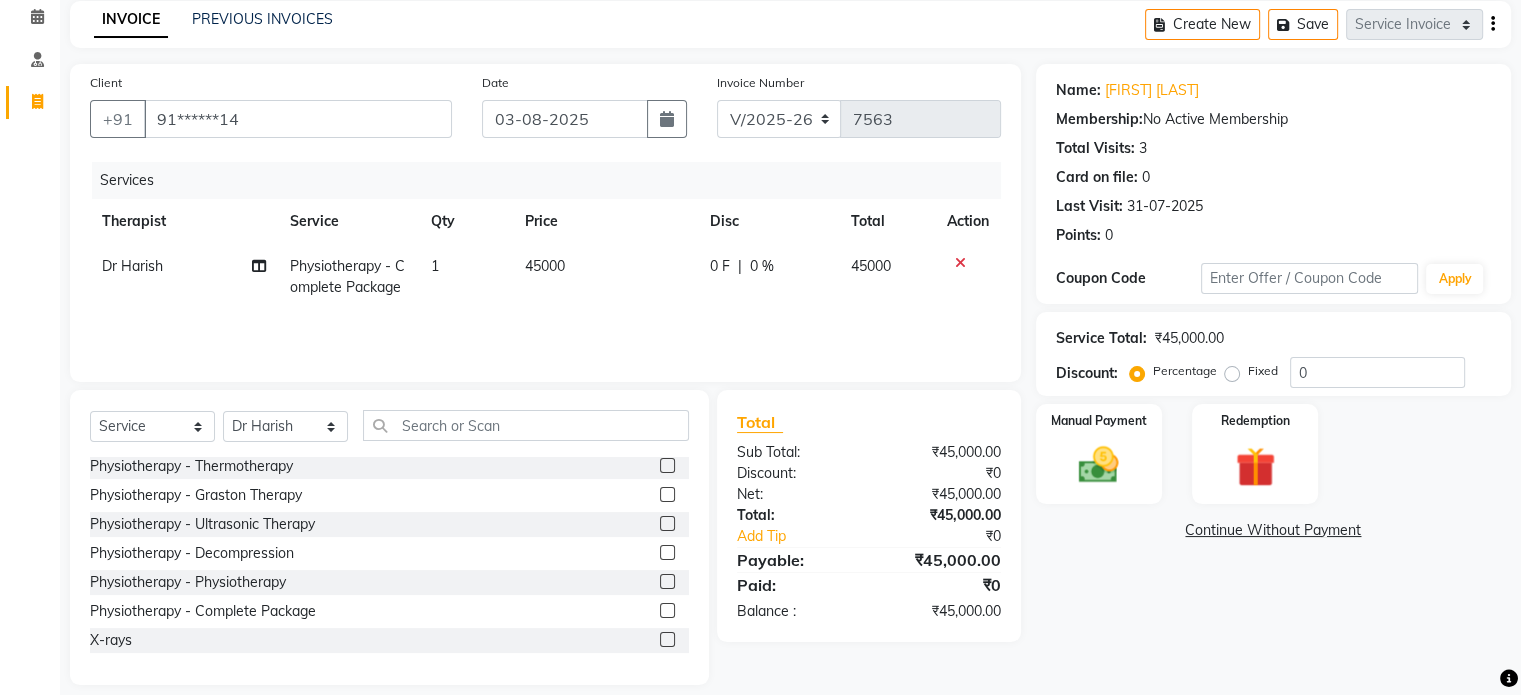 click on "45000" 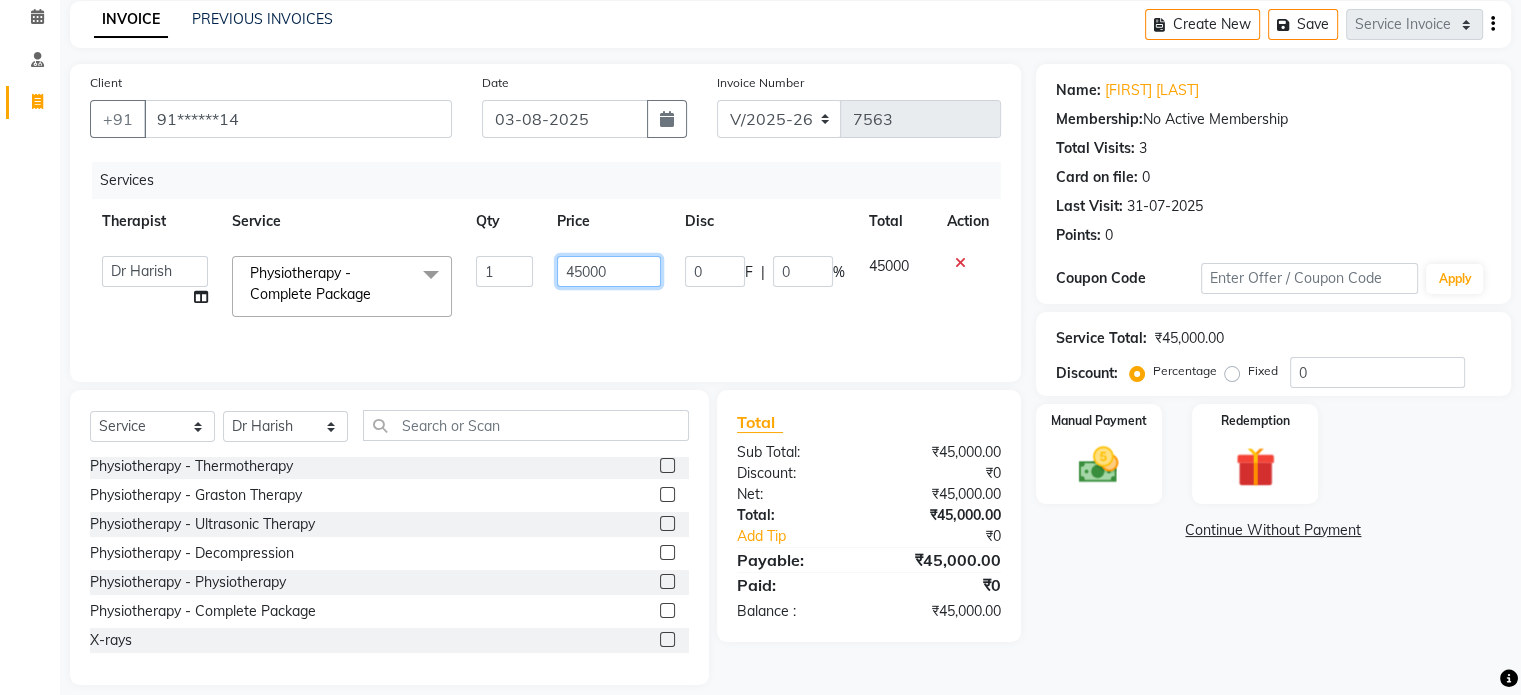 click on "45000" 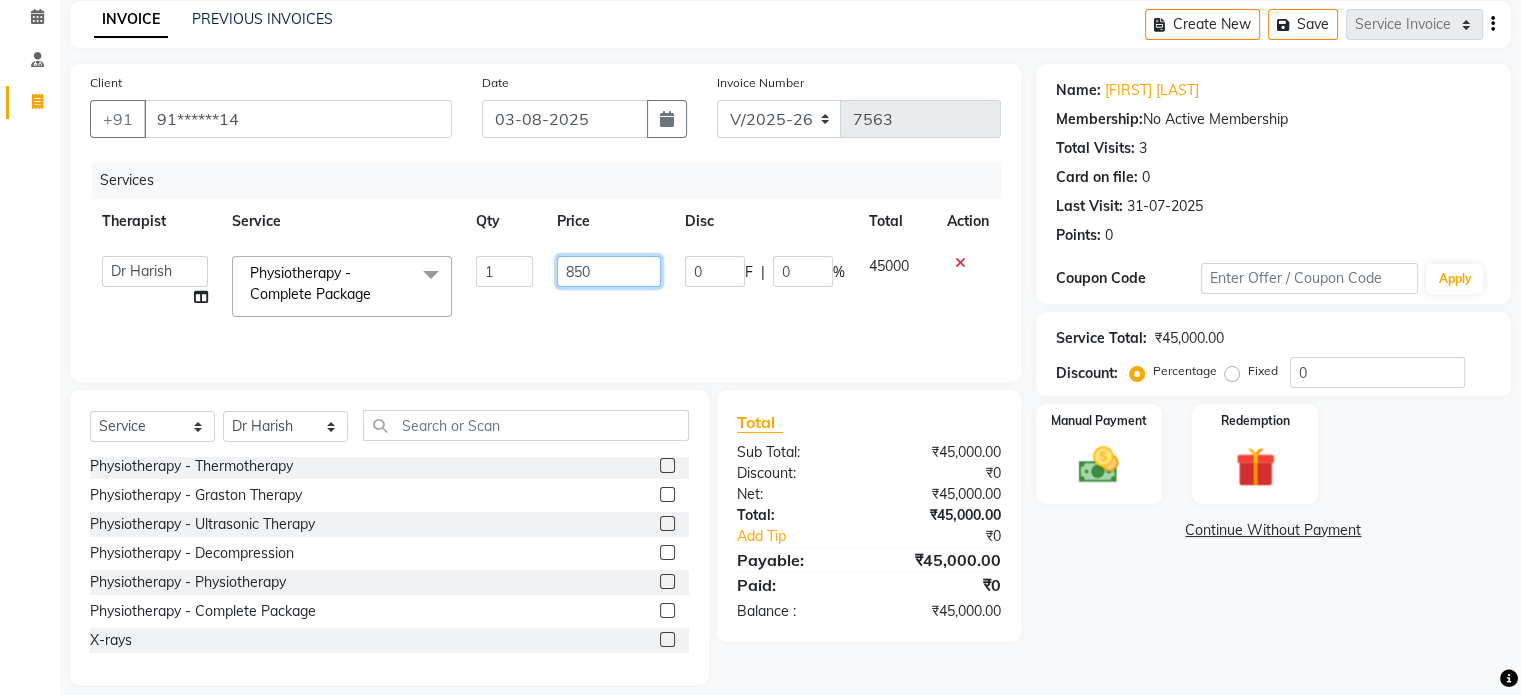 type on "8500" 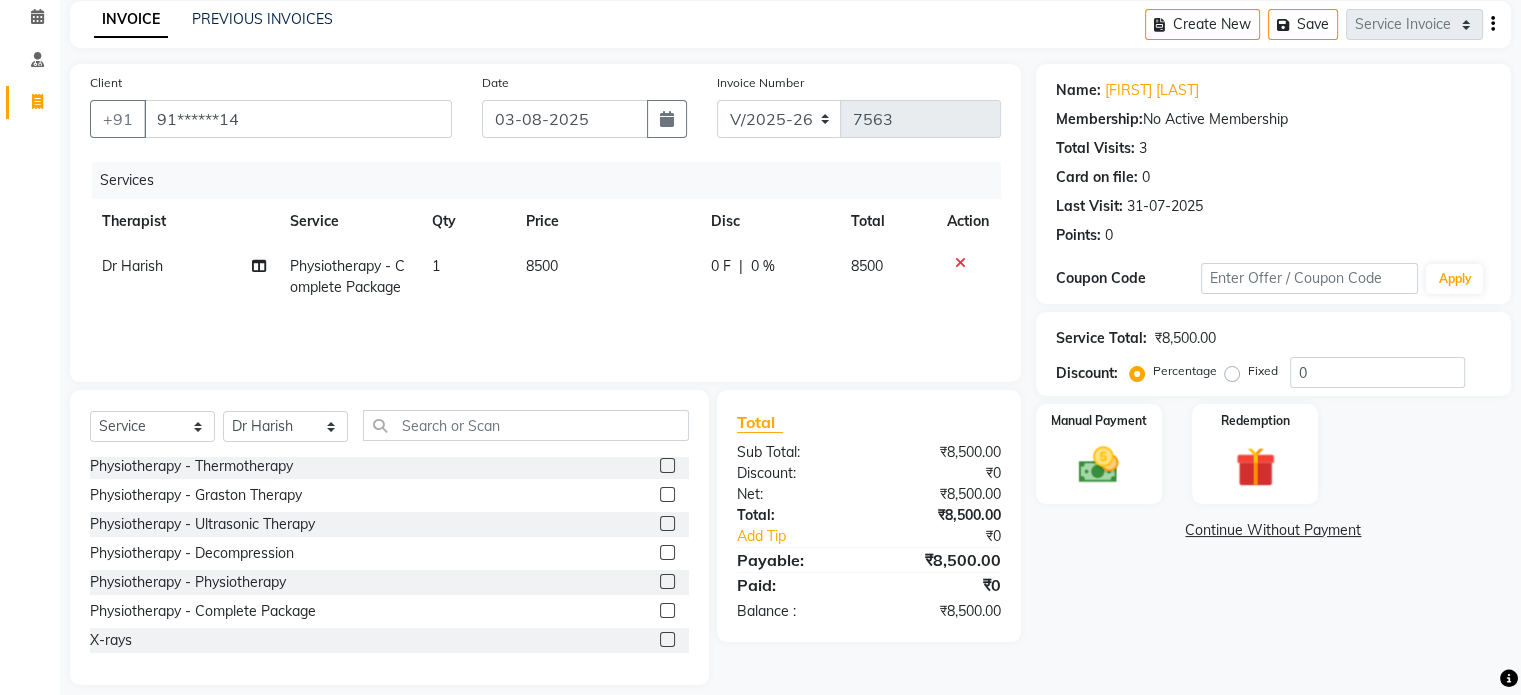click on "Fixed" 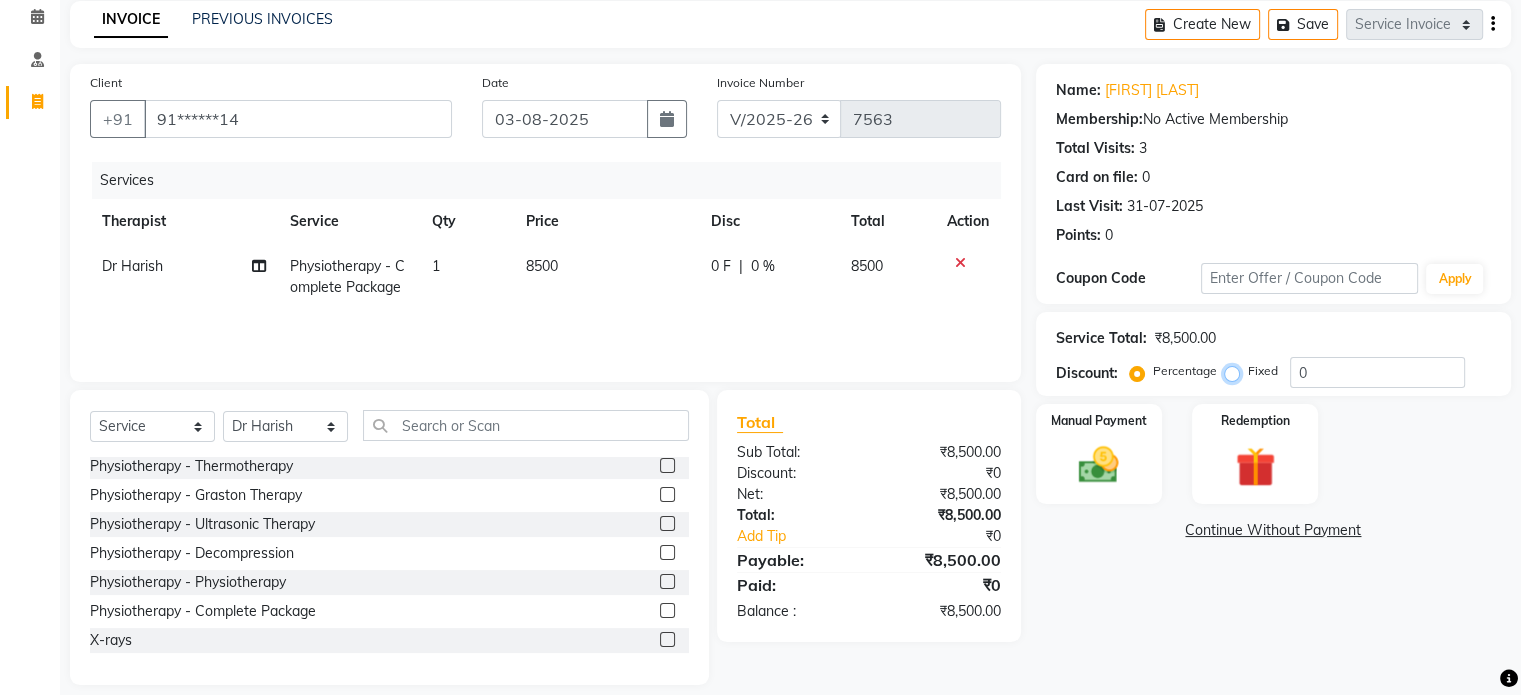 click on "Fixed" at bounding box center [1236, 371] 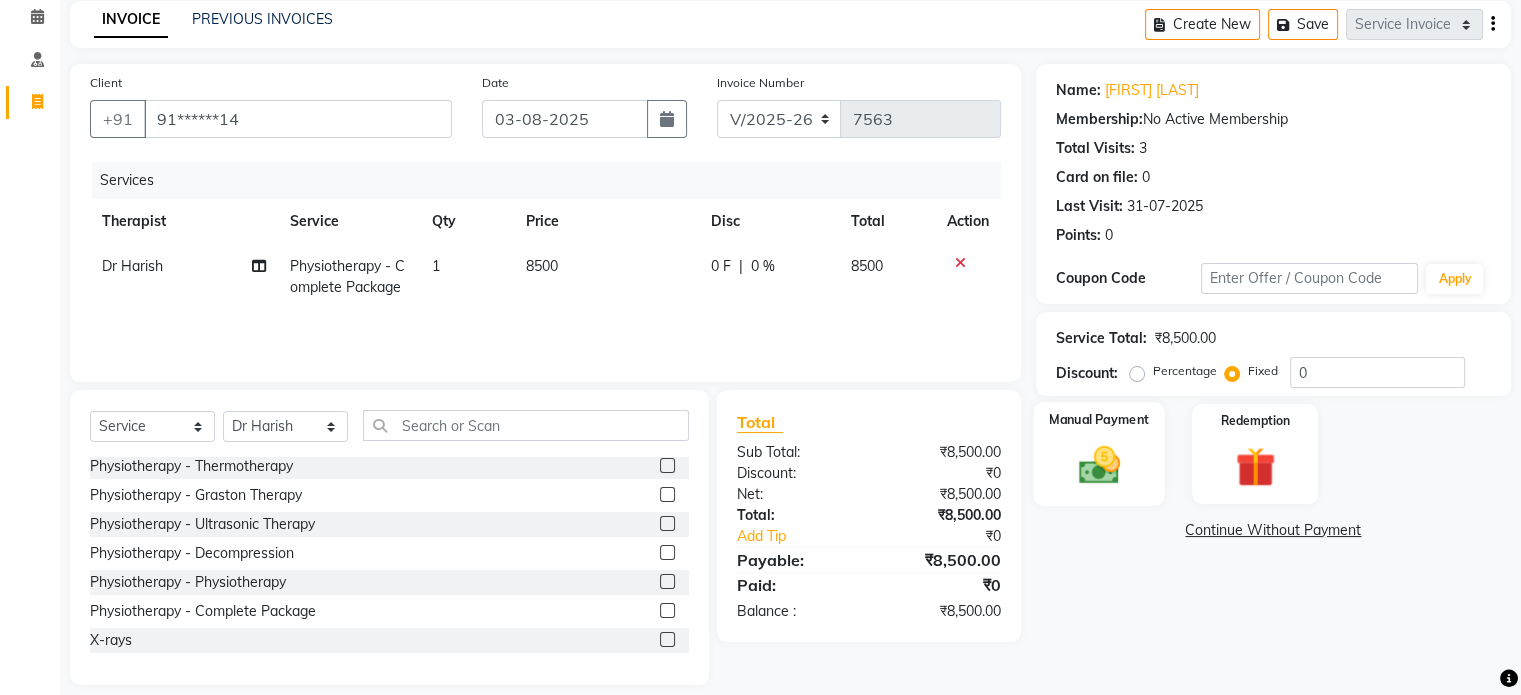 click 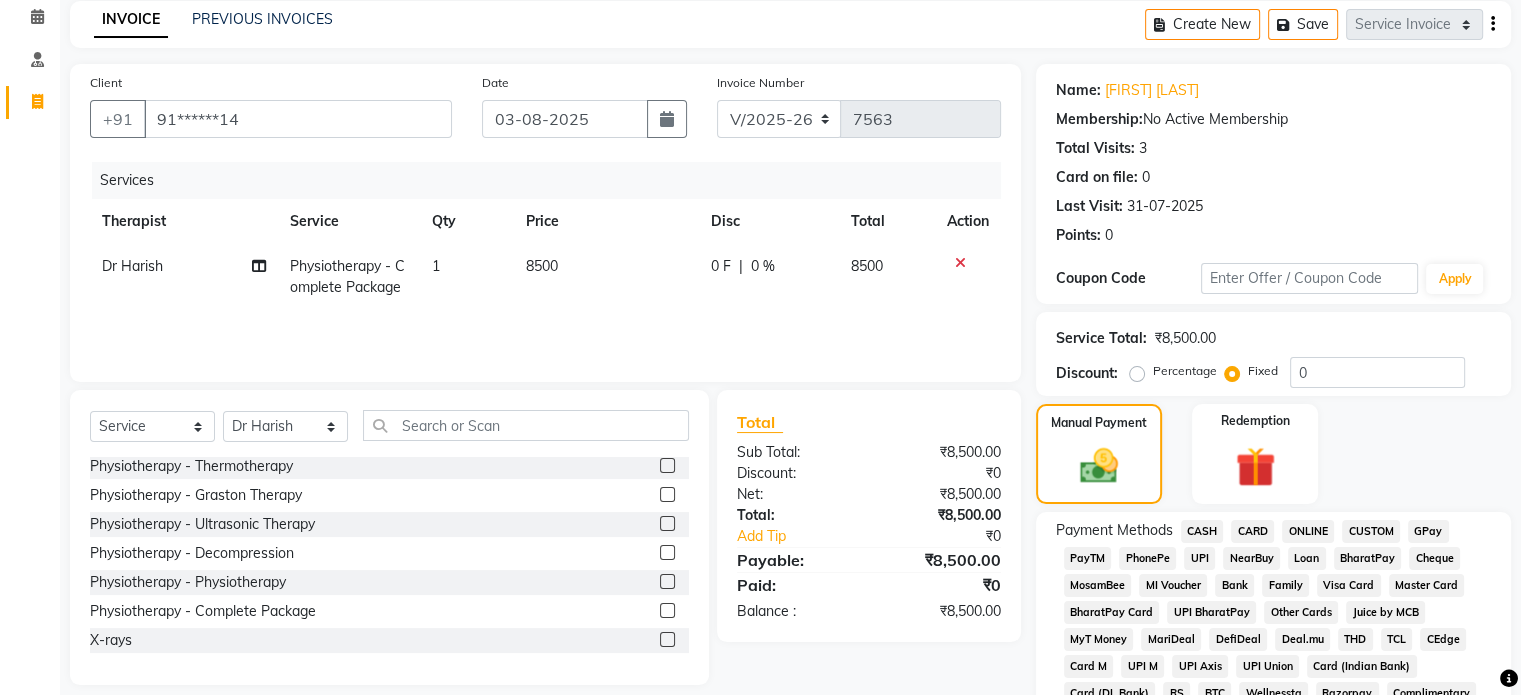 click on "UPI" 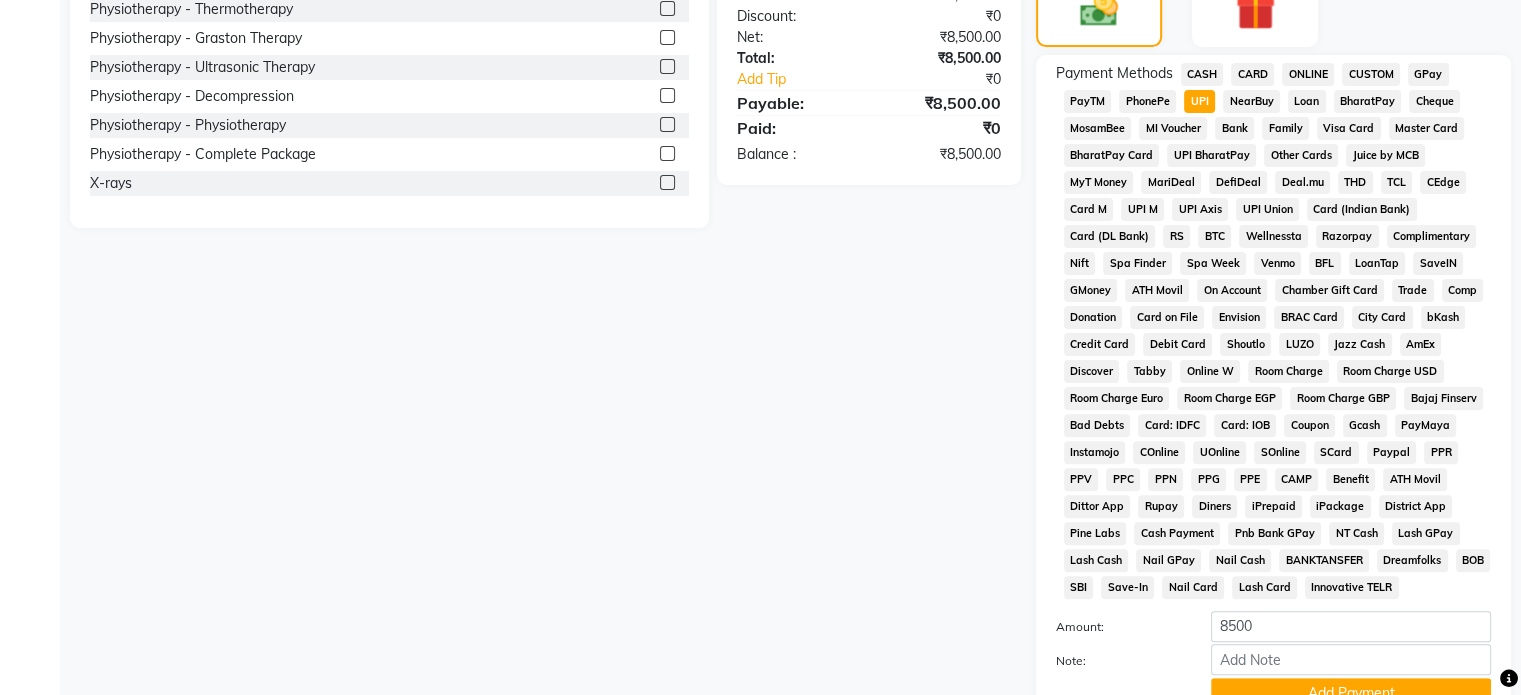 scroll, scrollTop: 652, scrollLeft: 0, axis: vertical 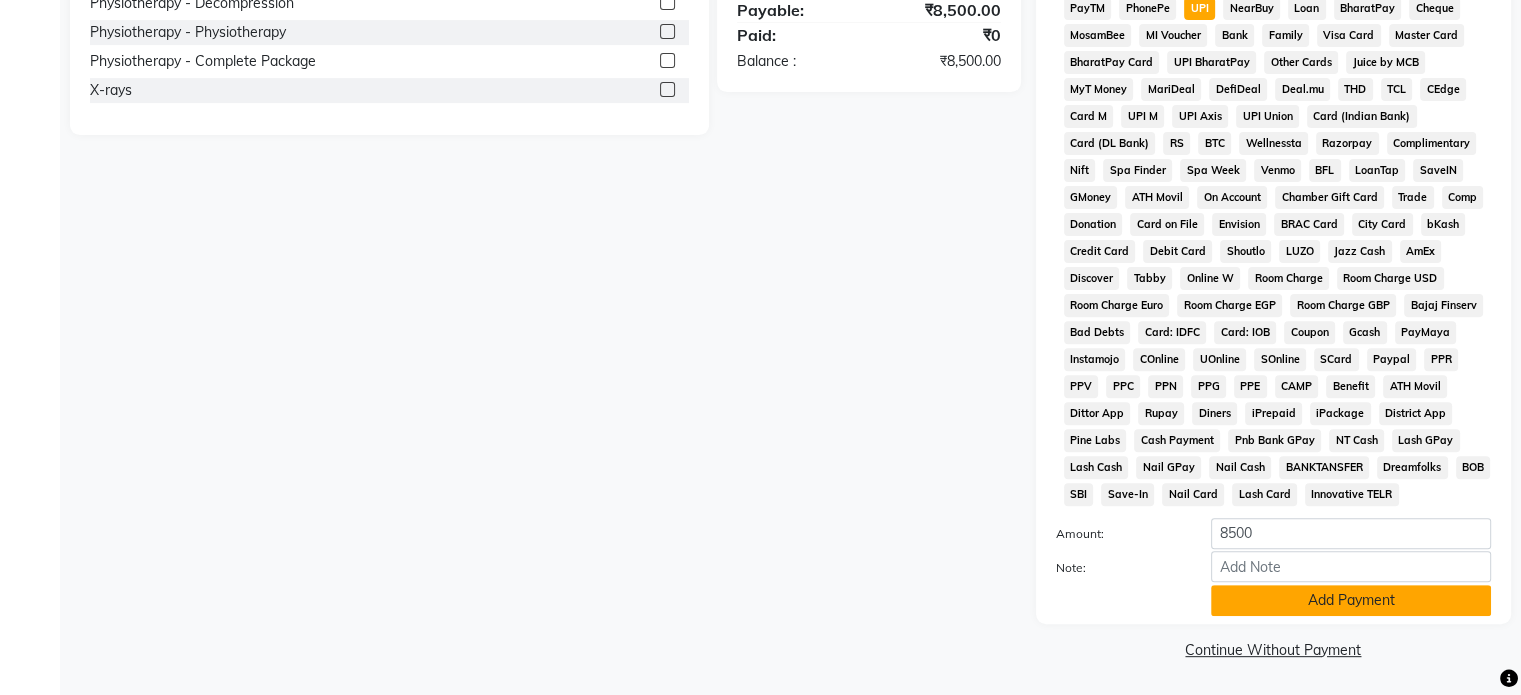 click on "Add Payment" 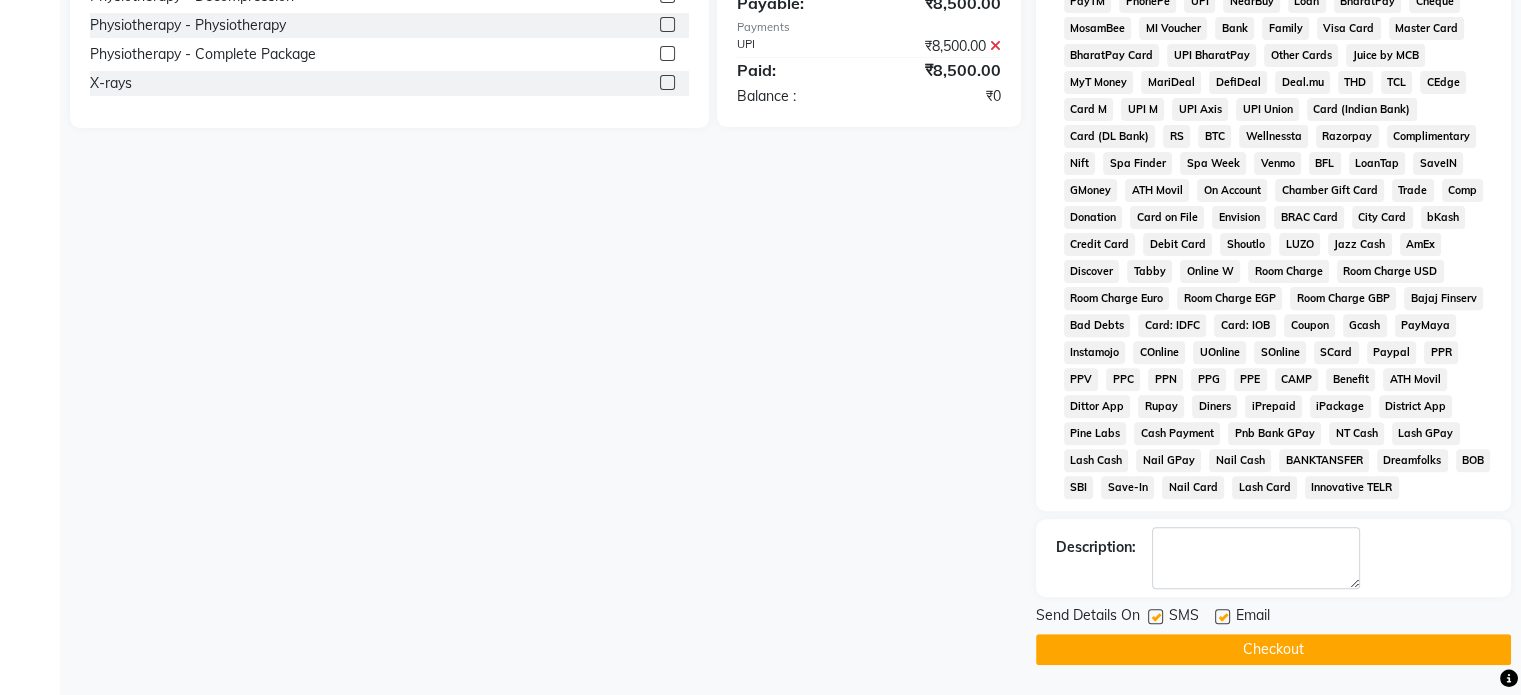 click 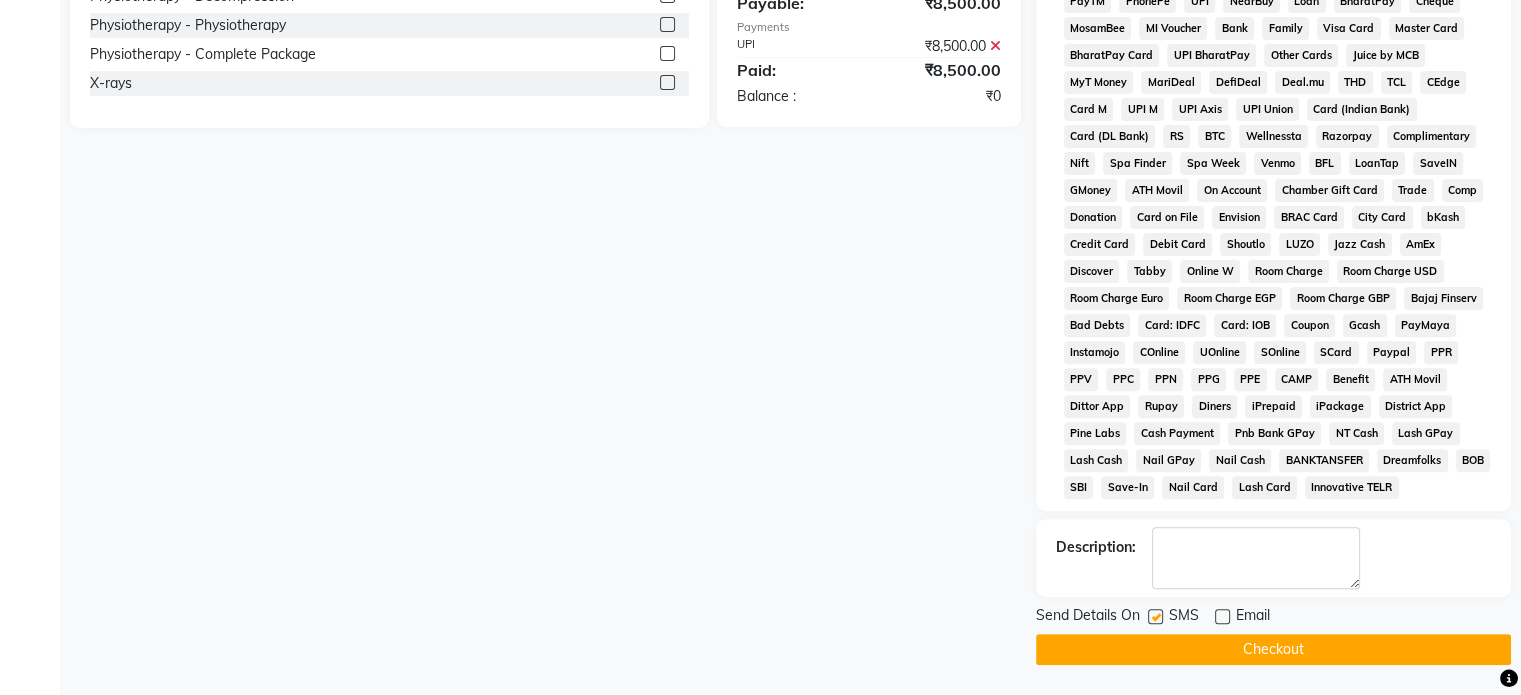 click 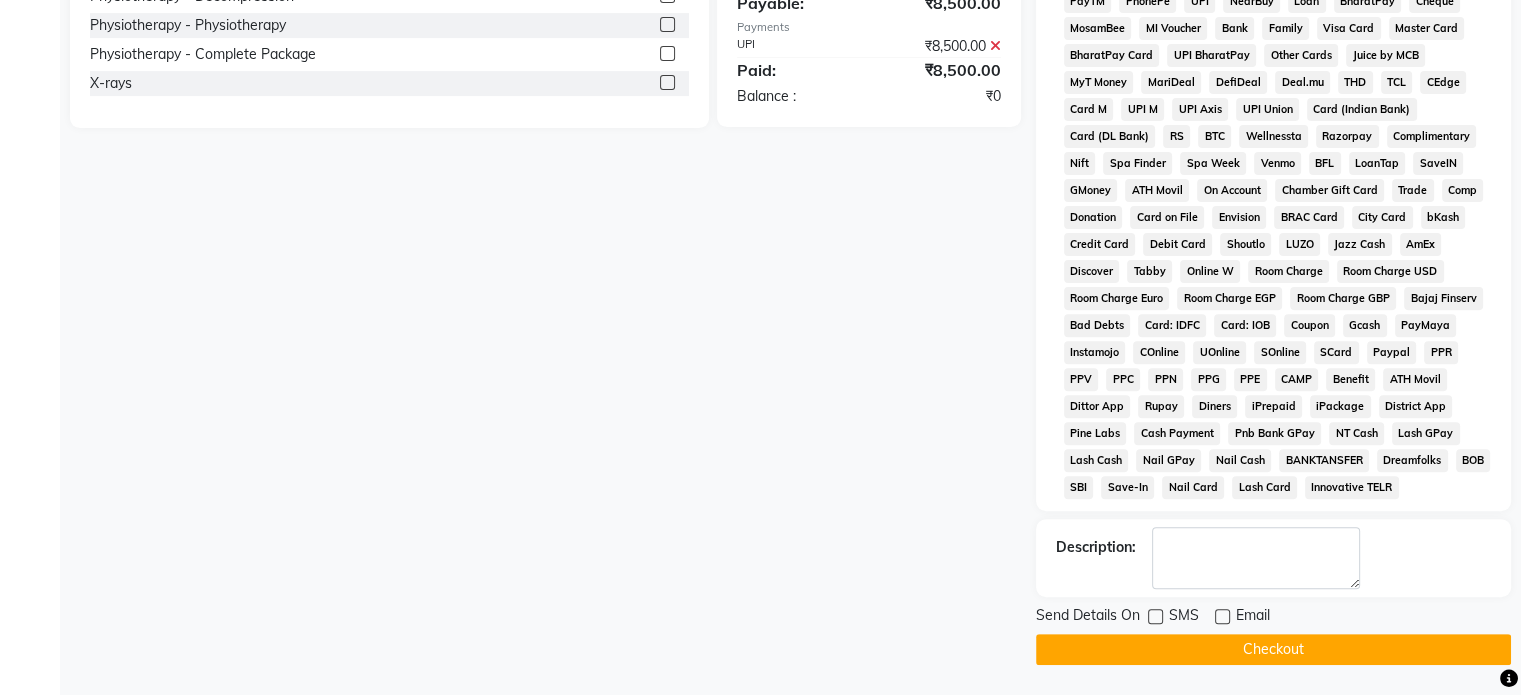 click on "Checkout" 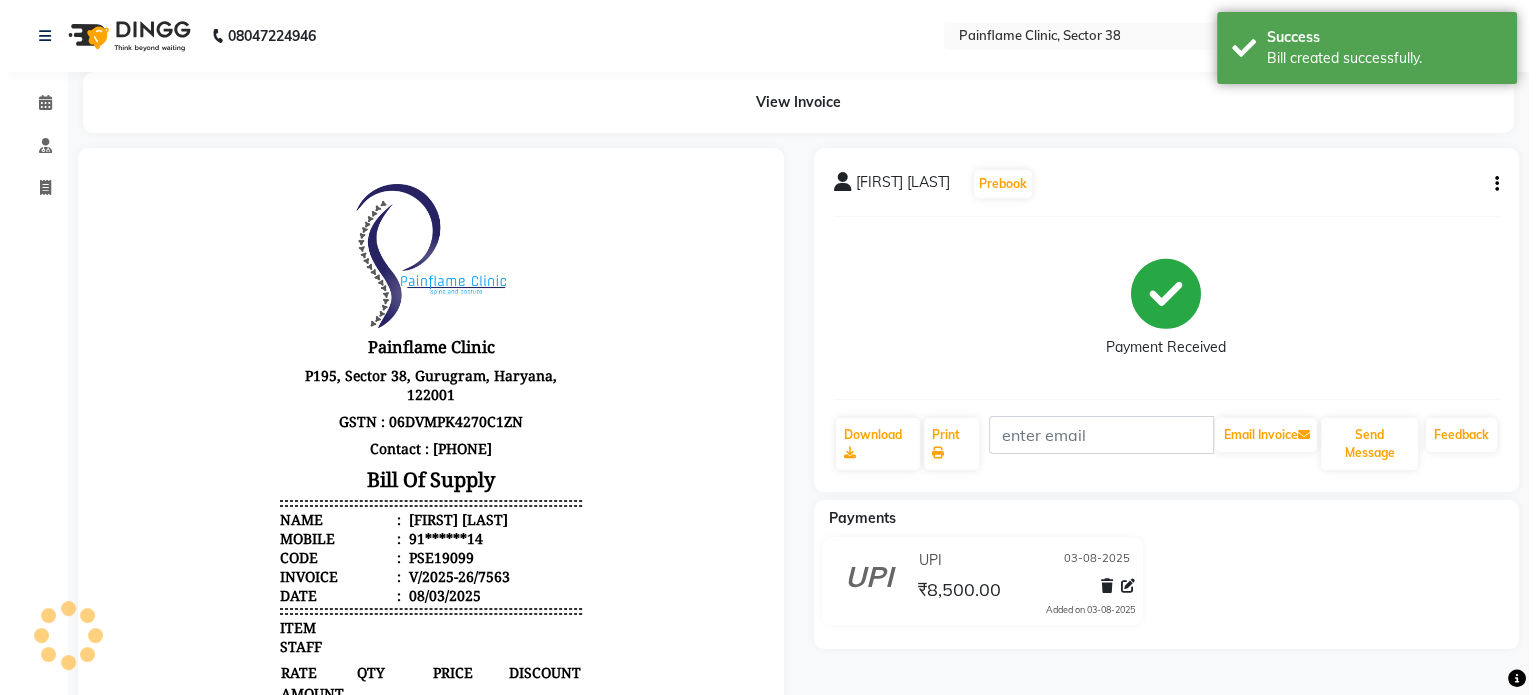 scroll, scrollTop: 0, scrollLeft: 0, axis: both 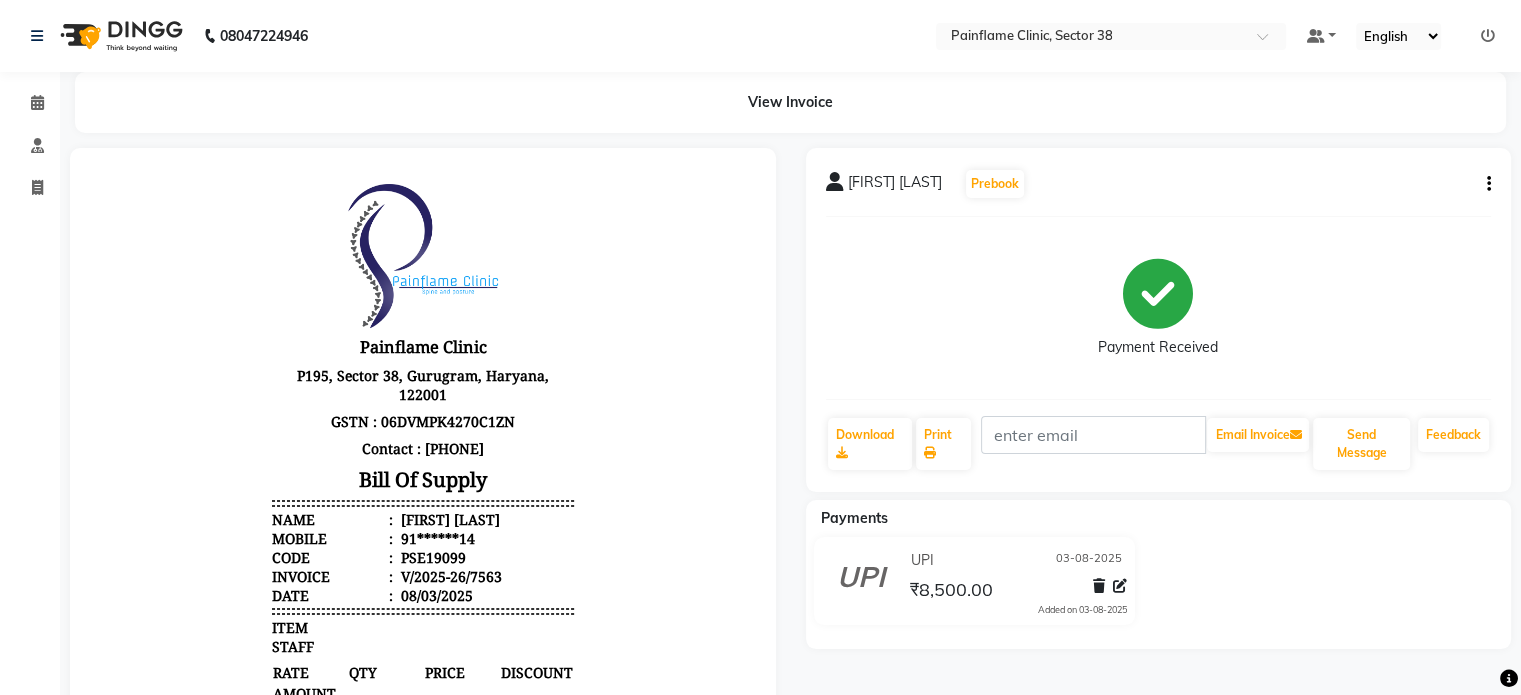 click on "[FIRST] [LAST]   Prebook   Payment Received  Download  Print   Email Invoice   Send Message Feedback  Payments UPI 03-08-2025 ₹8,500.00  Added on 03-08-2025" 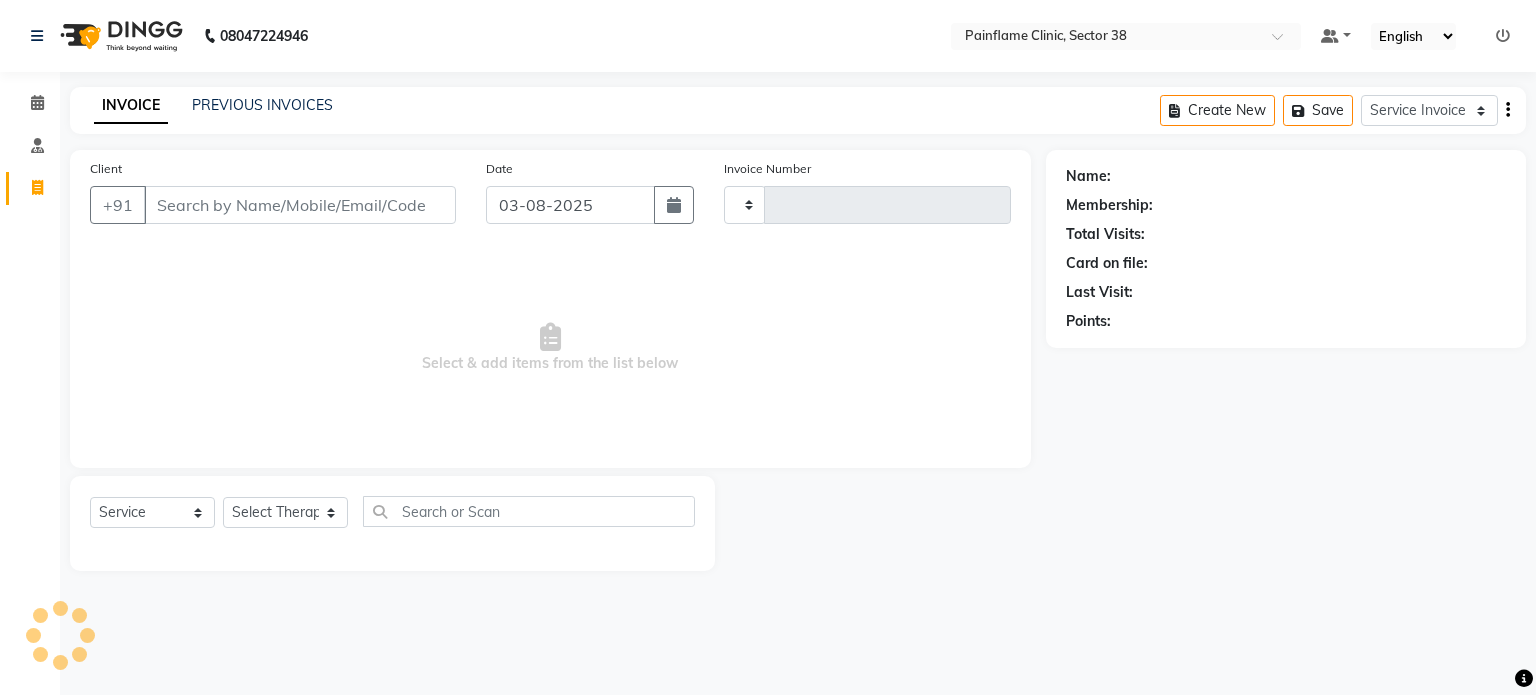 type on "7564" 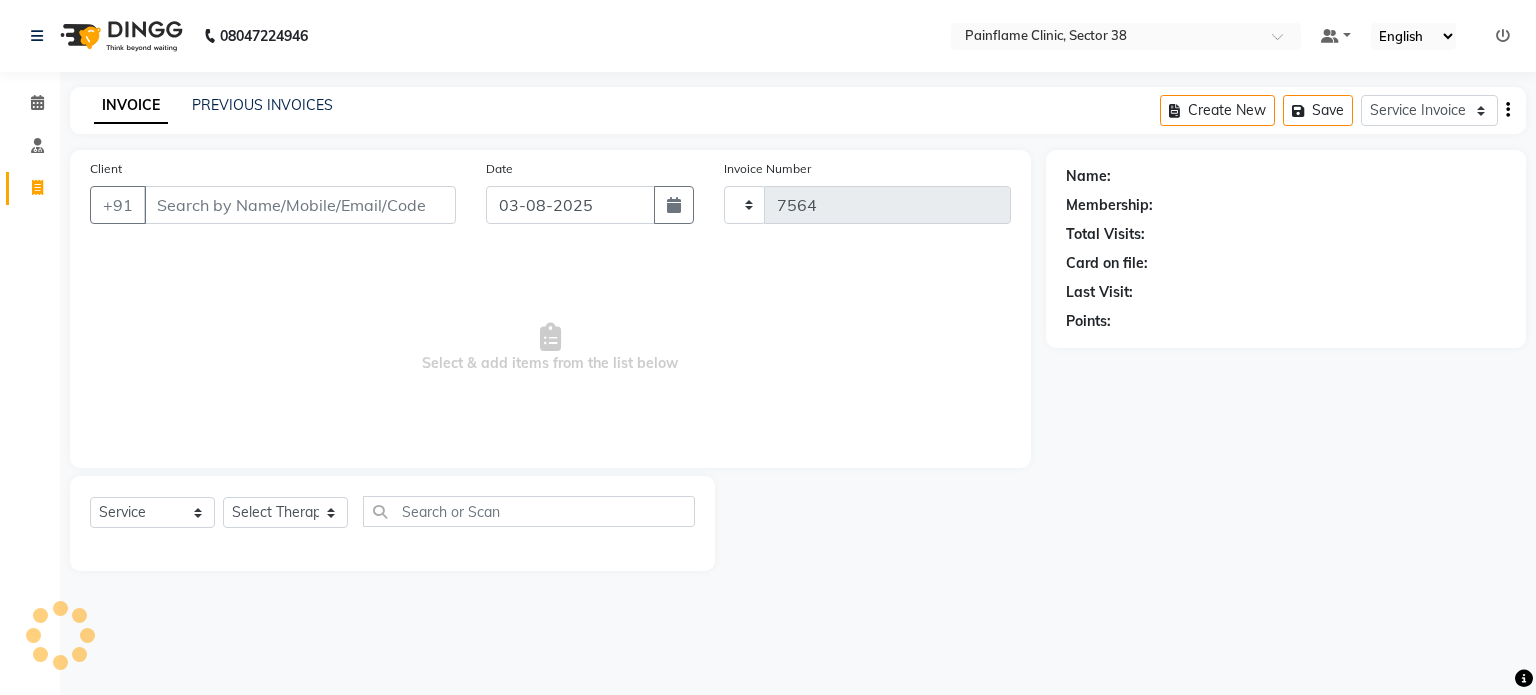 select on "3964" 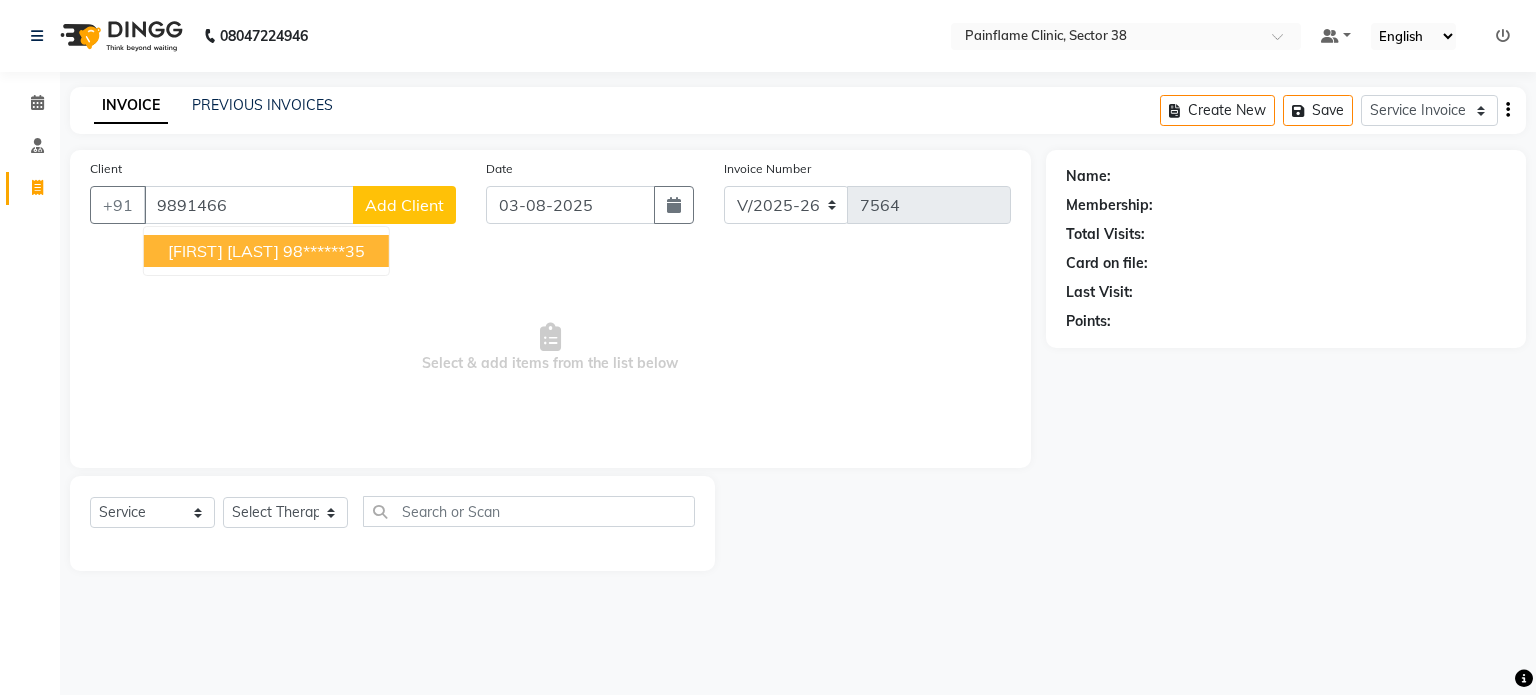 type on "9891466" 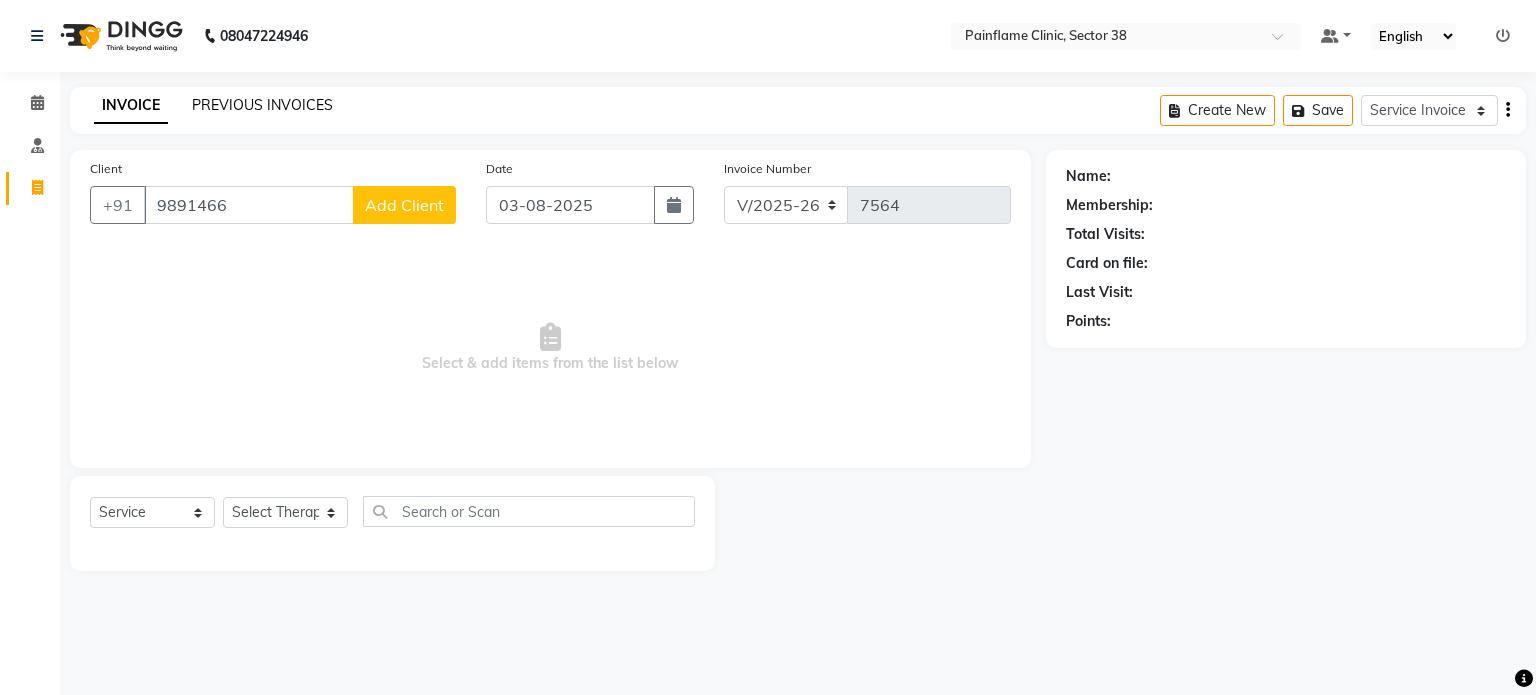 click on "PREVIOUS INVOICES" 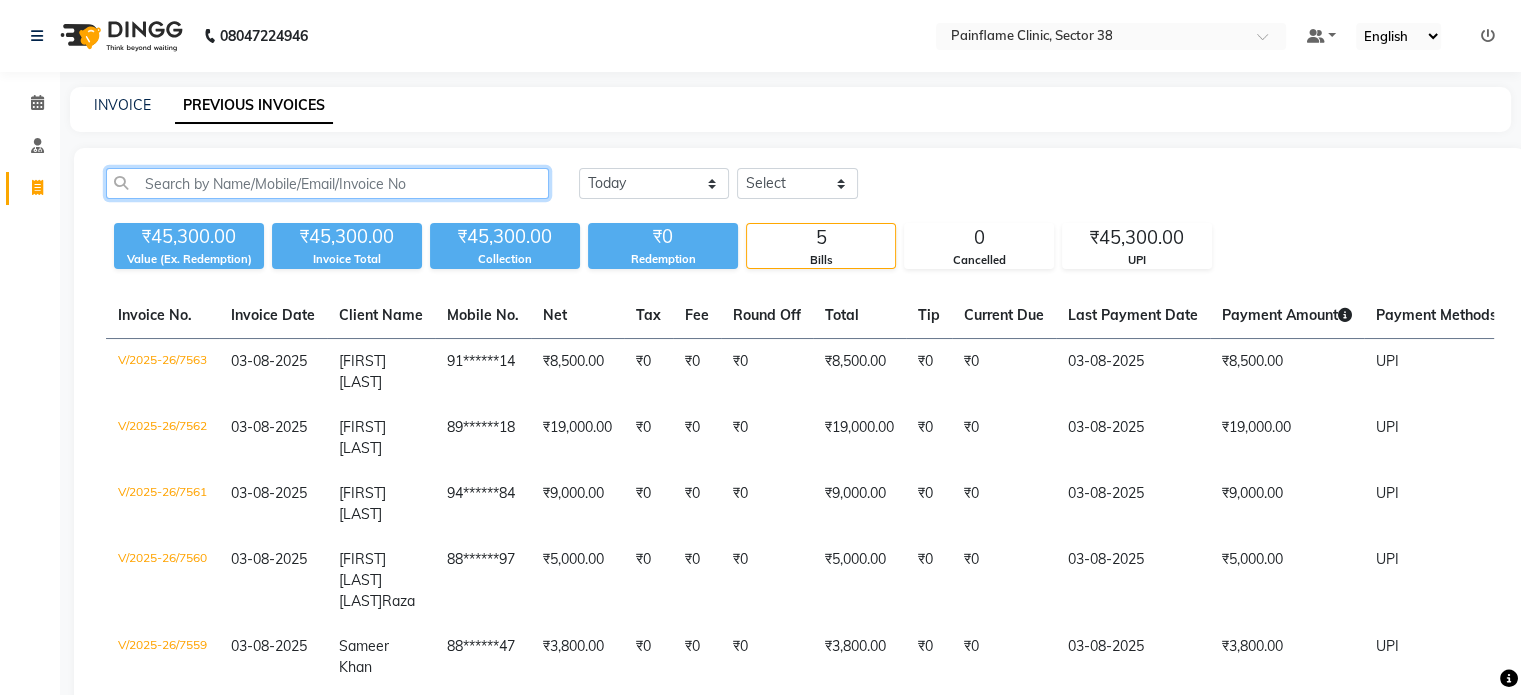 click 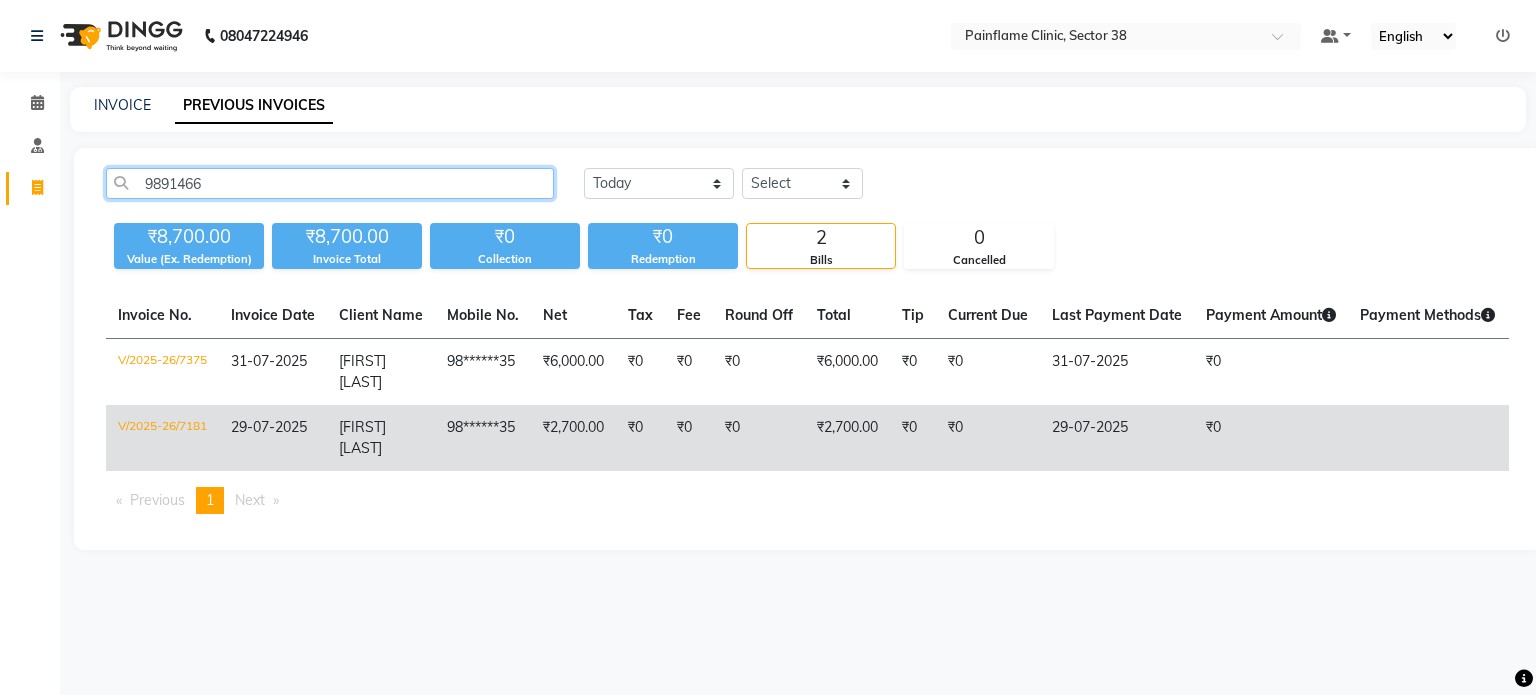 type on "9891466" 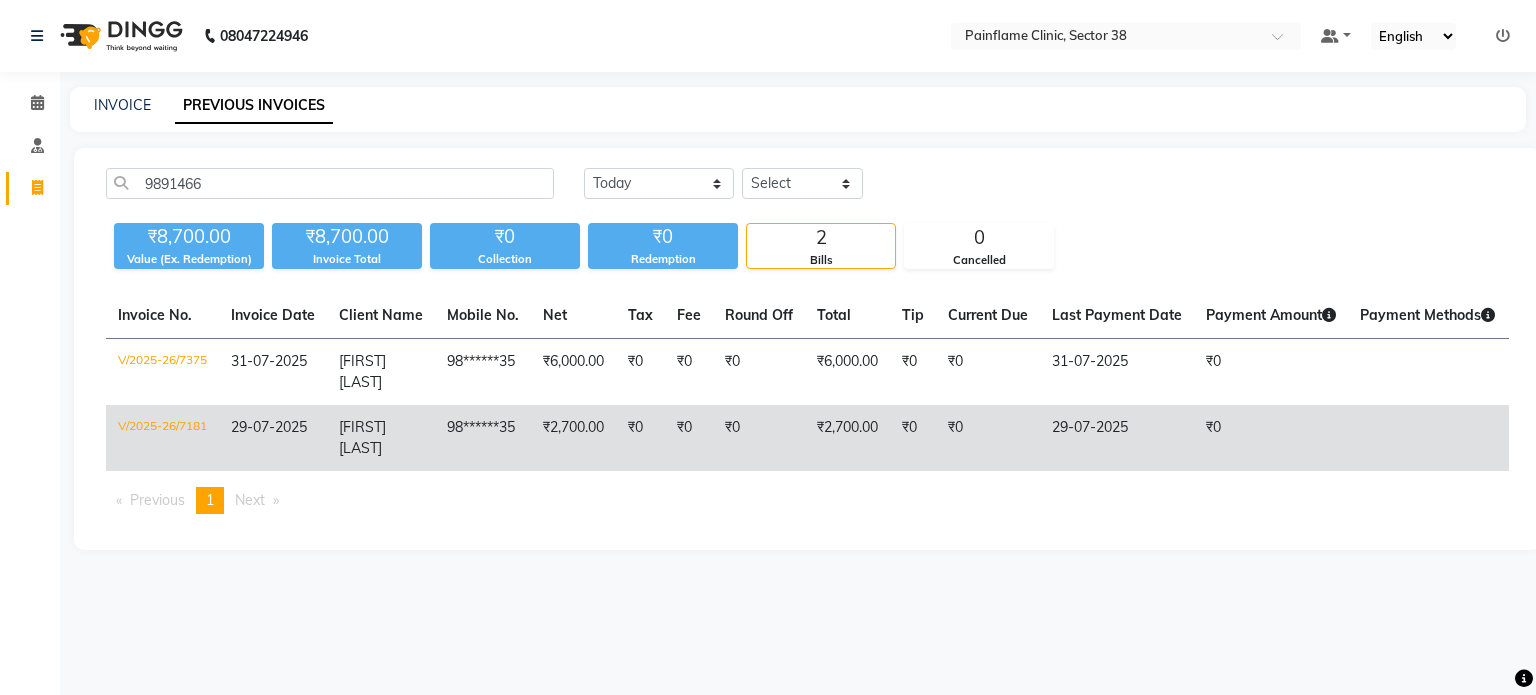 click on "98******35" 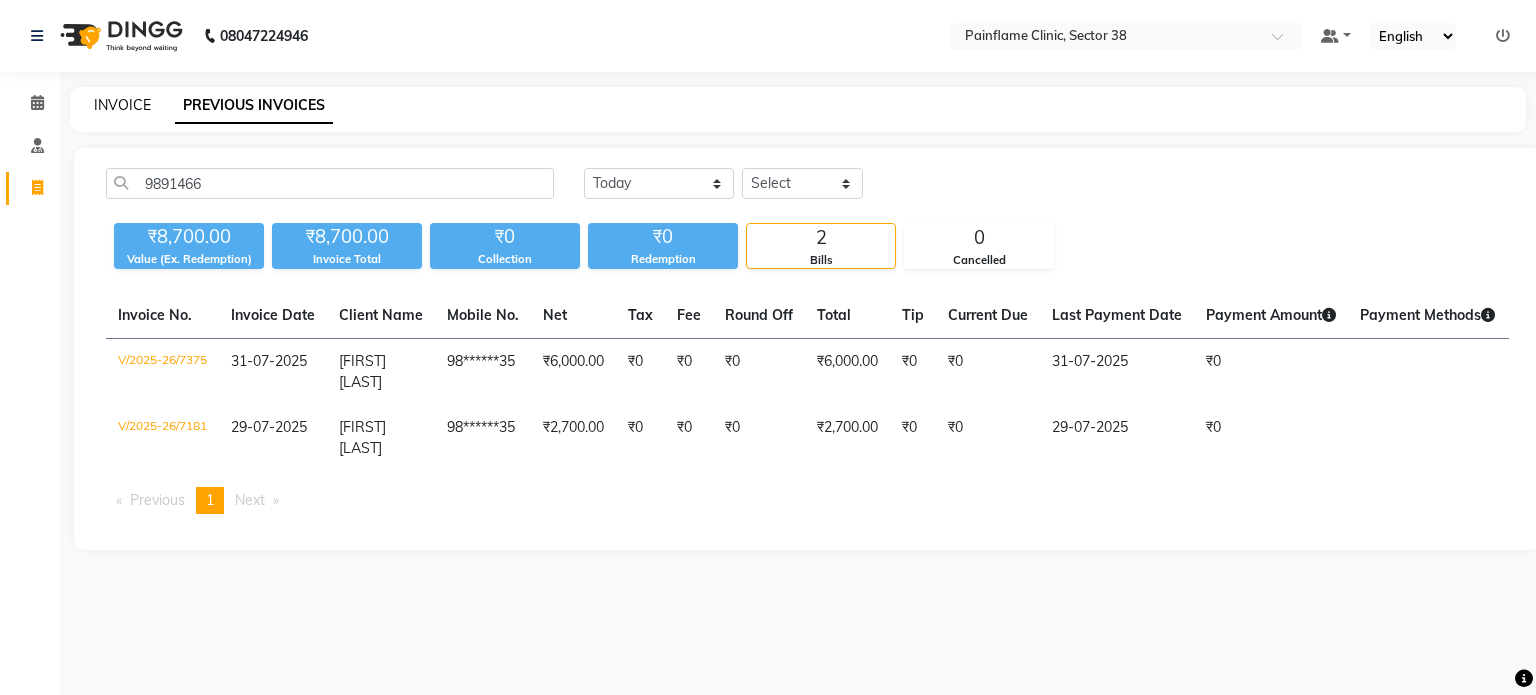 click on "INVOICE" 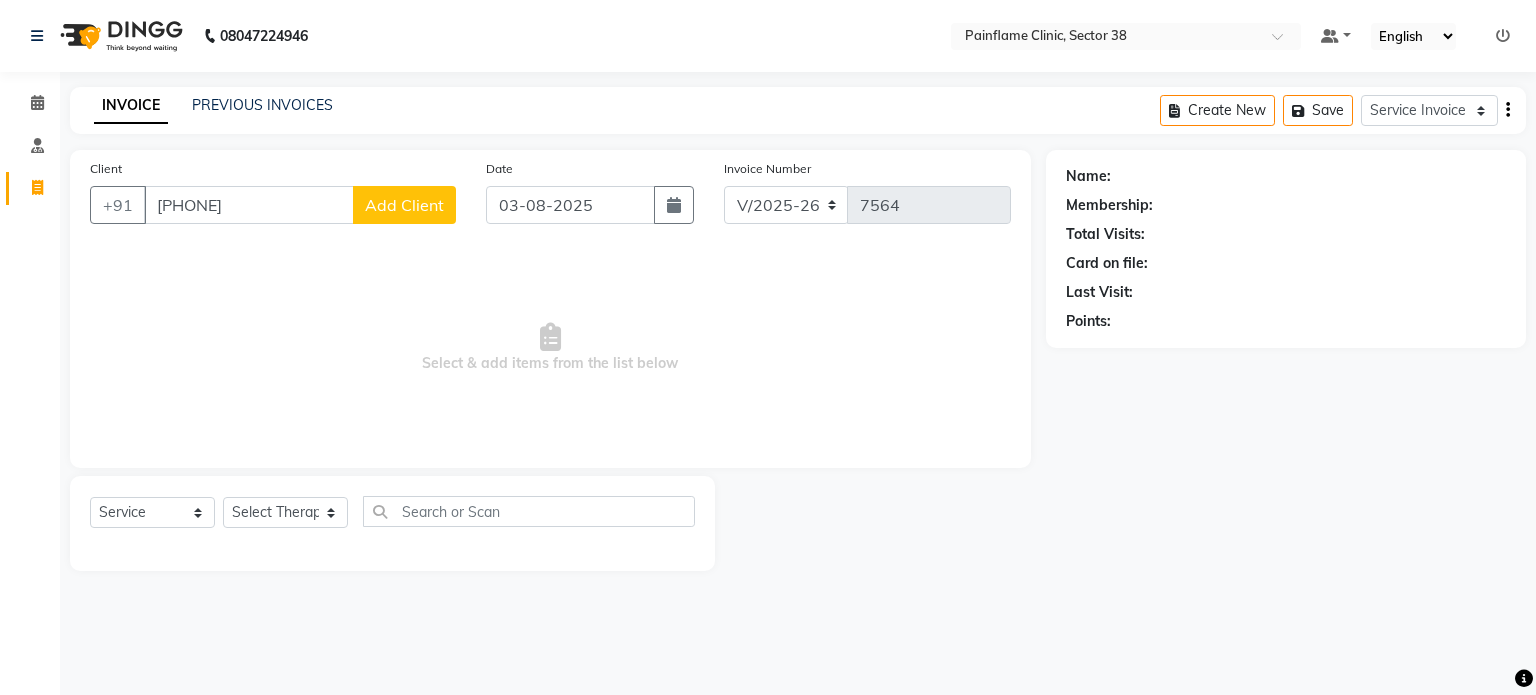 type on "[PHONE]" 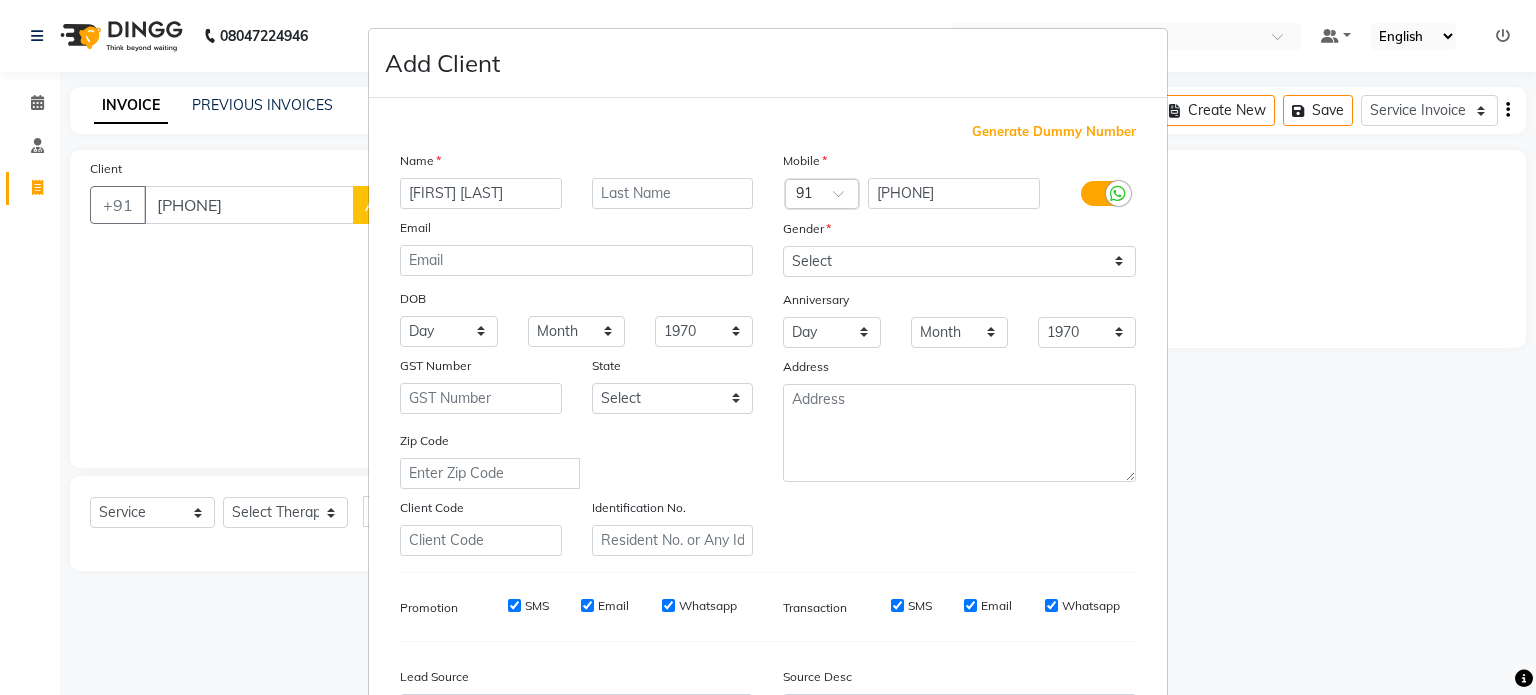 type on "[FIRST] [LAST]" 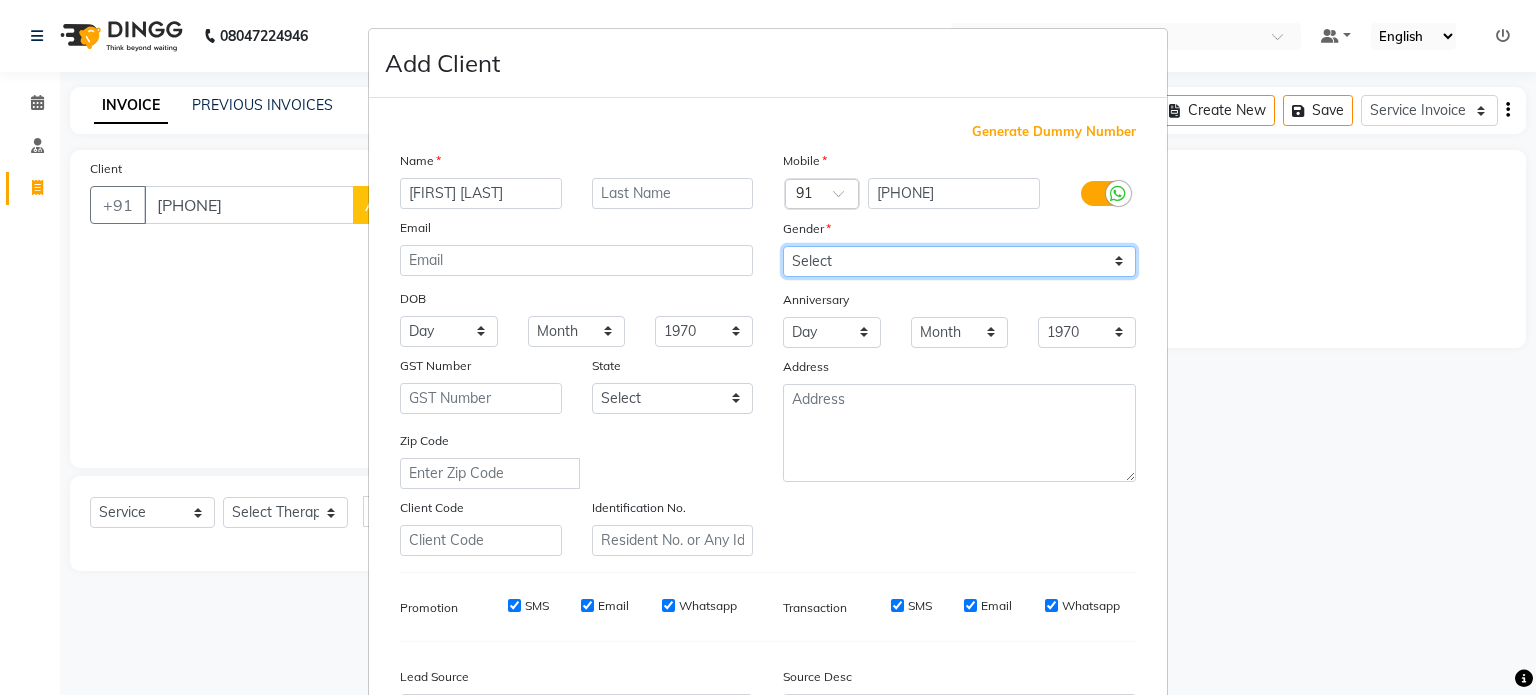 click on "Select Male Female Other Prefer Not To Say" at bounding box center (959, 261) 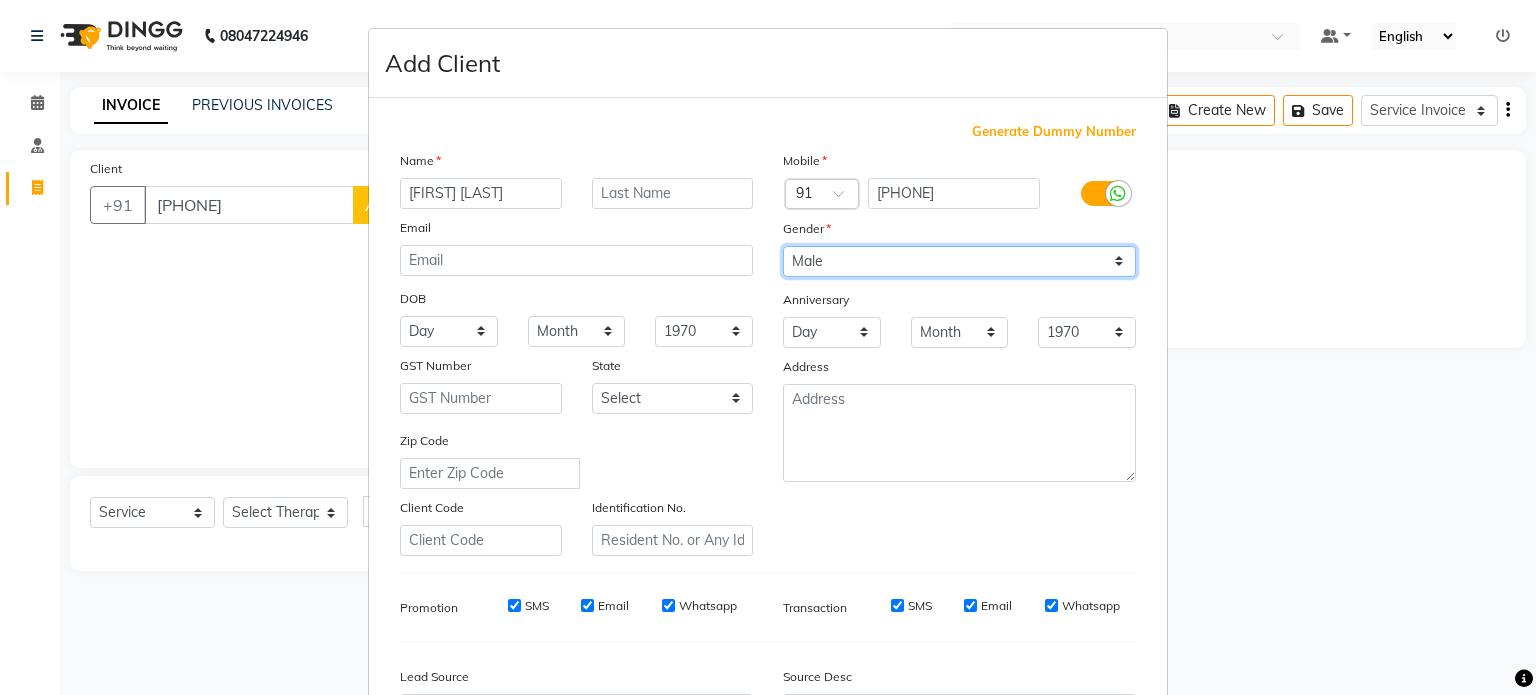 click on "Select Male Female Other Prefer Not To Say" at bounding box center (959, 261) 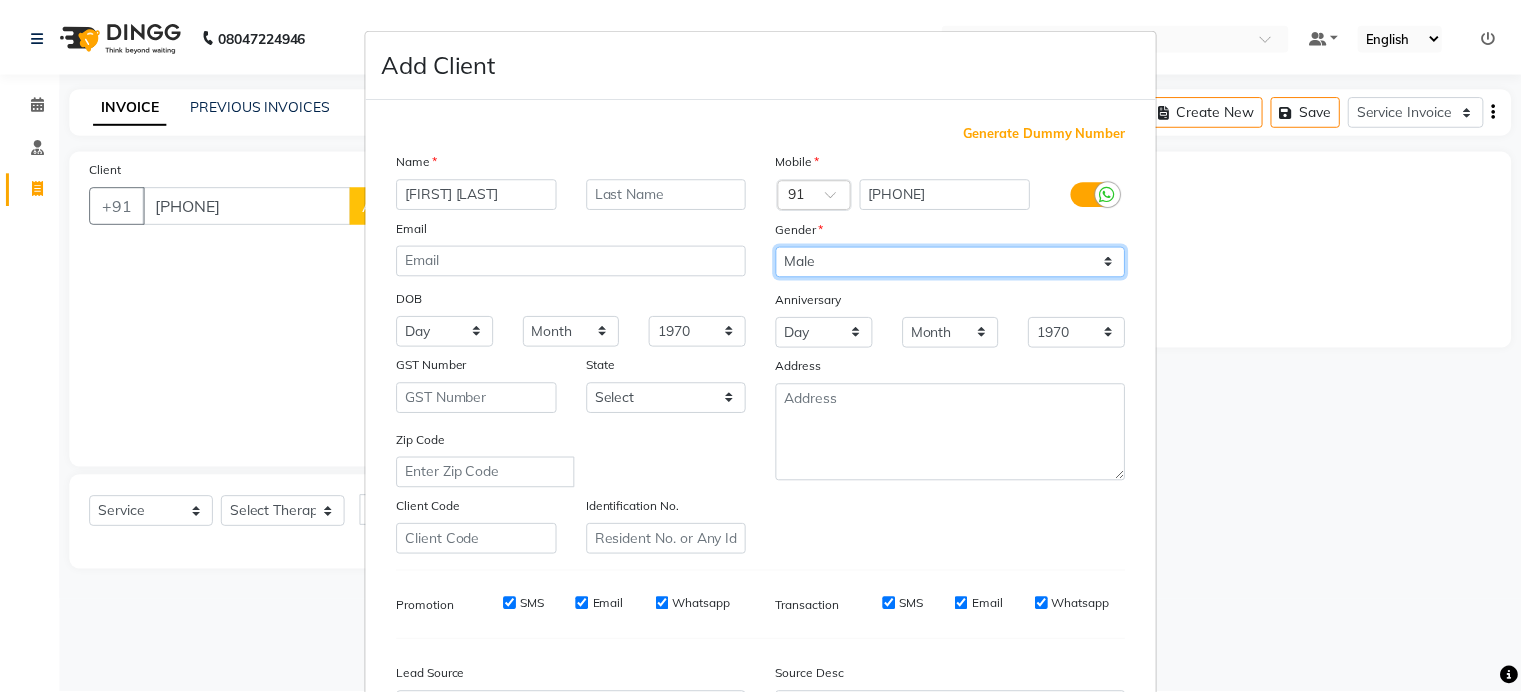 scroll, scrollTop: 237, scrollLeft: 0, axis: vertical 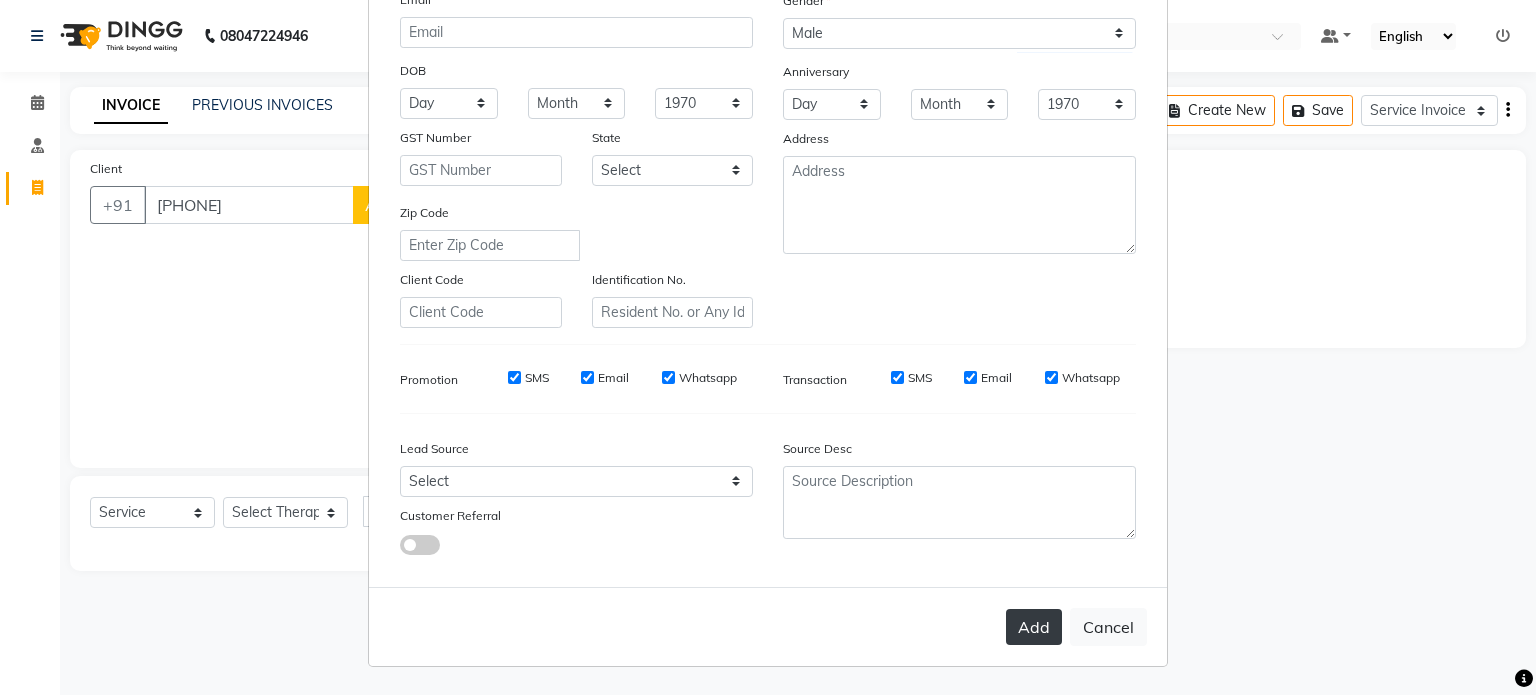click on "Add" at bounding box center [1034, 627] 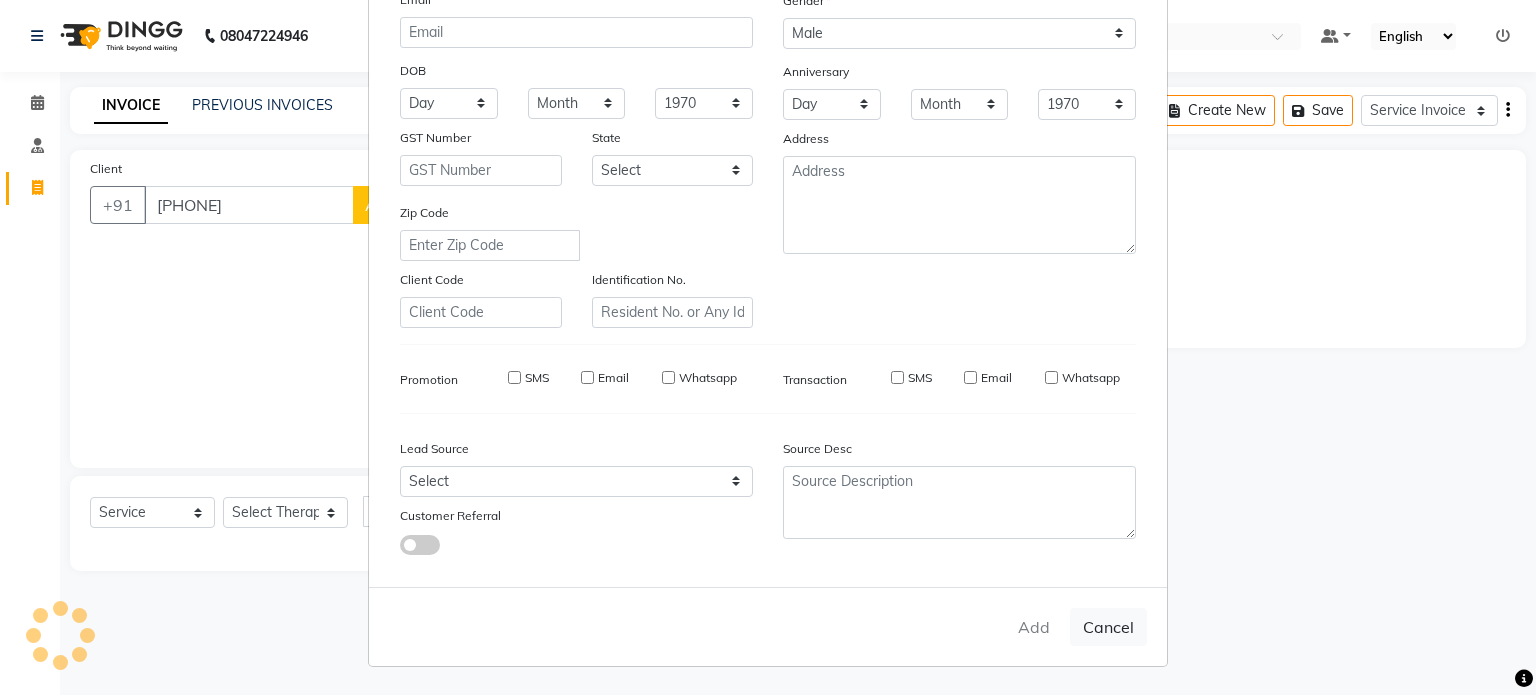 type on "80******77" 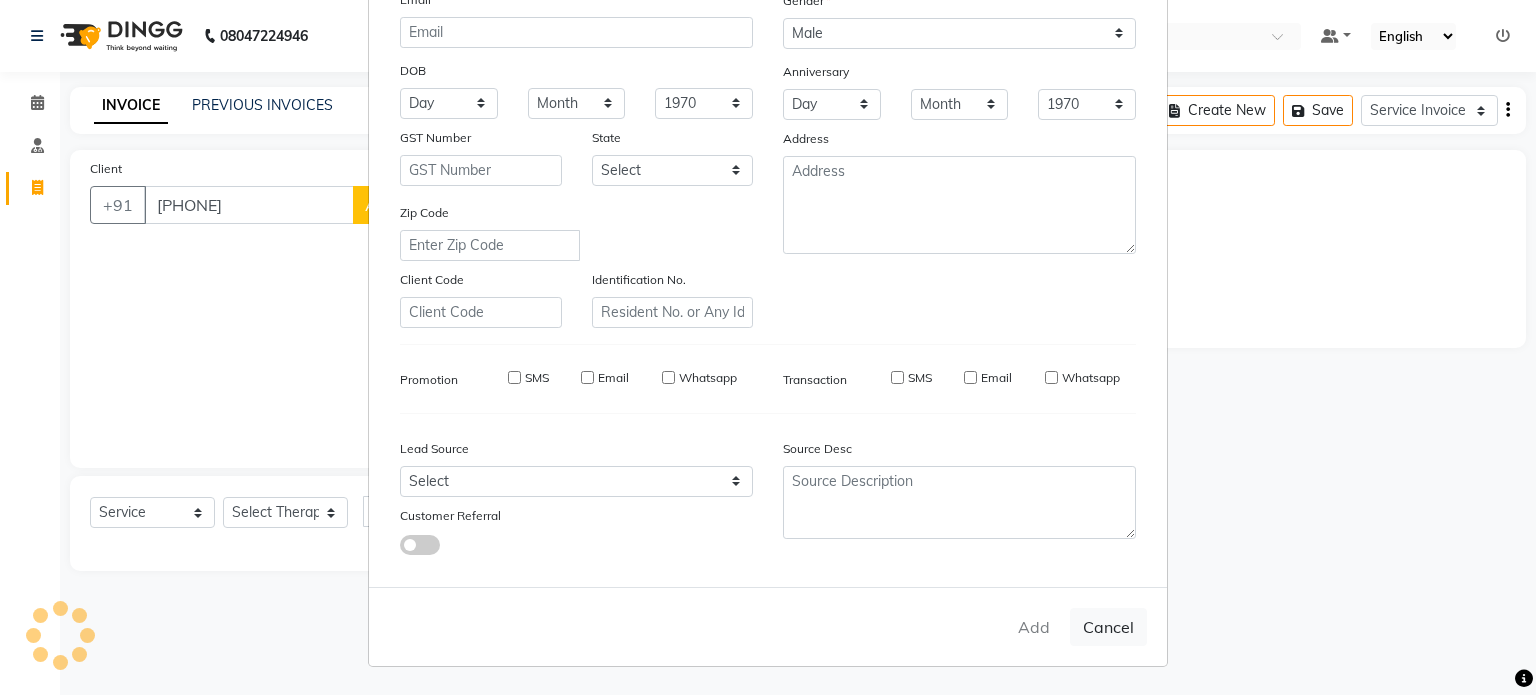 type 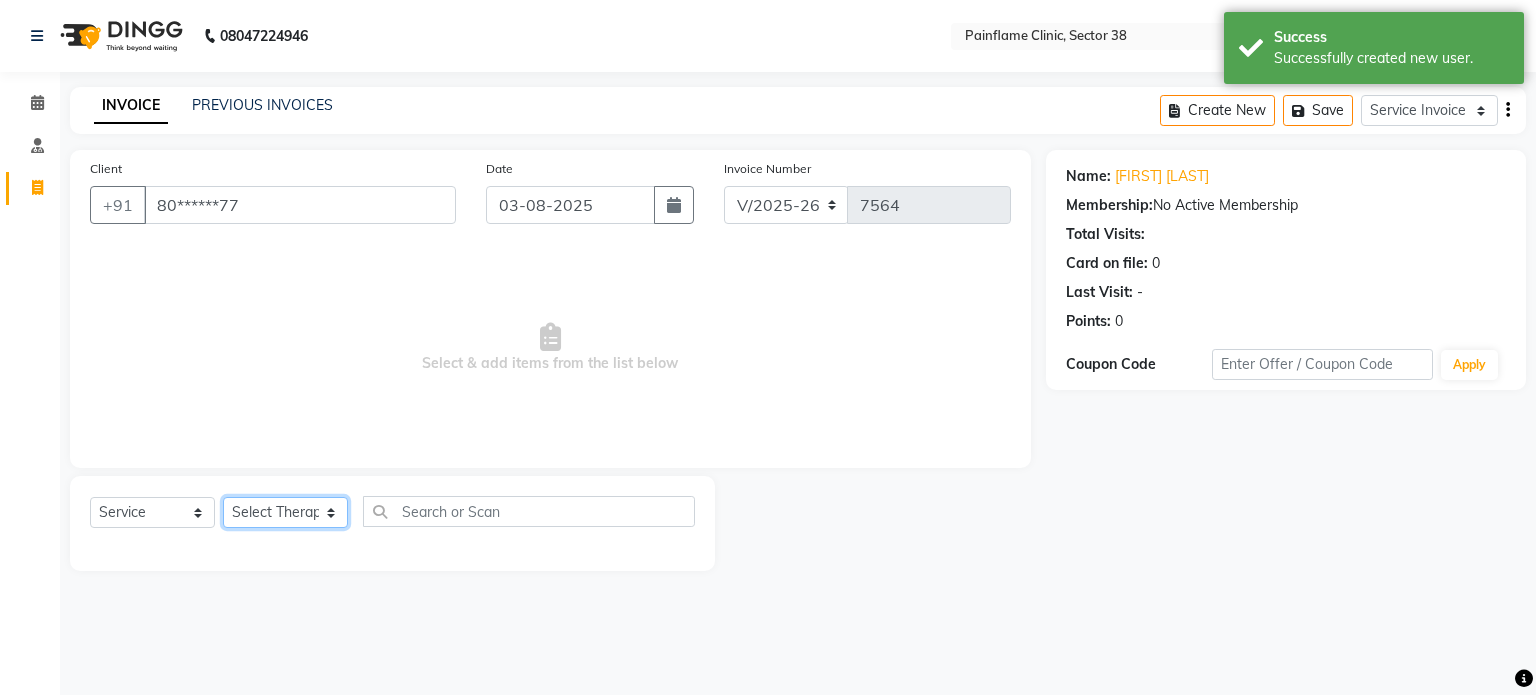click on "Select Therapist Dr Durgesh Dr Harish Dr Ranjana Dr Saurabh Dr. Suraj Dr. Tejpal Mehlawat KUSHAL MOHIT SEMWAL Nancy Singhai Reception 1  Reception 2 Reception 3" 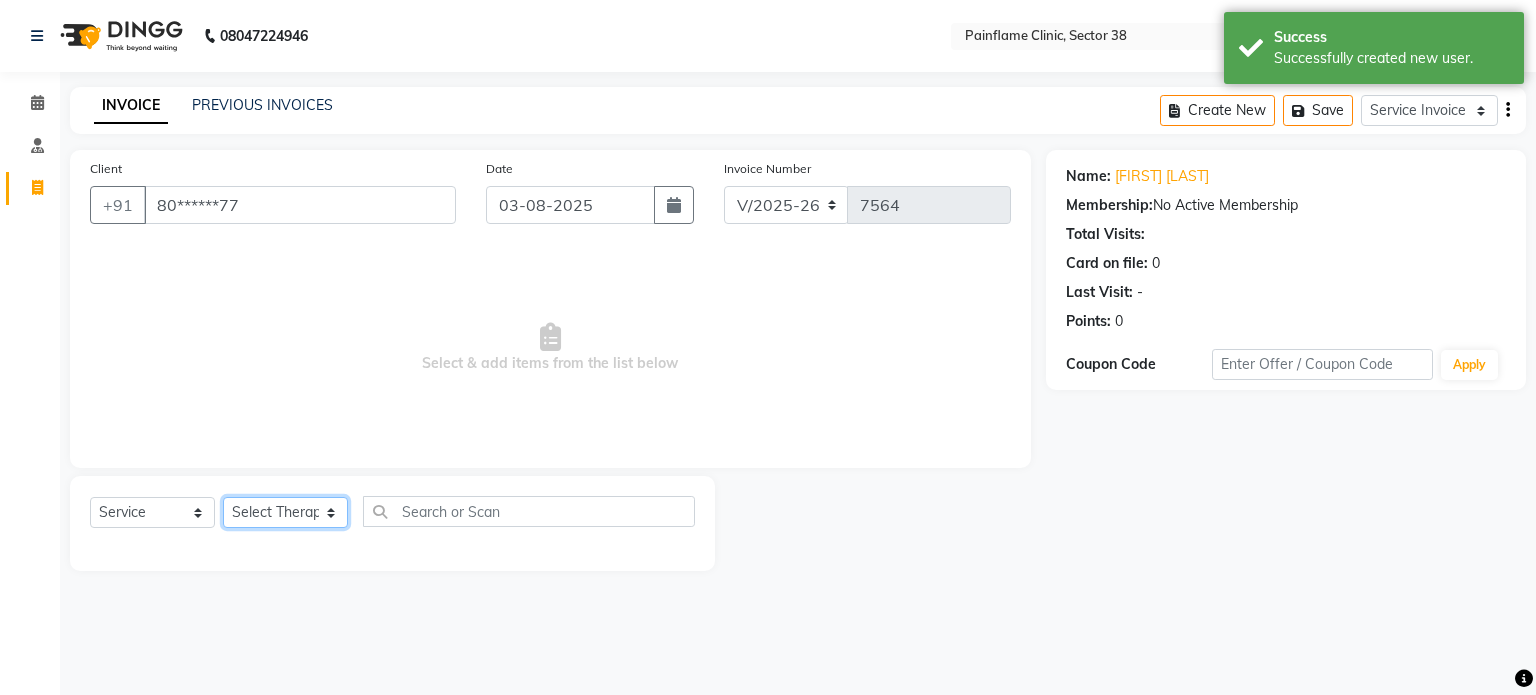 select on "20212" 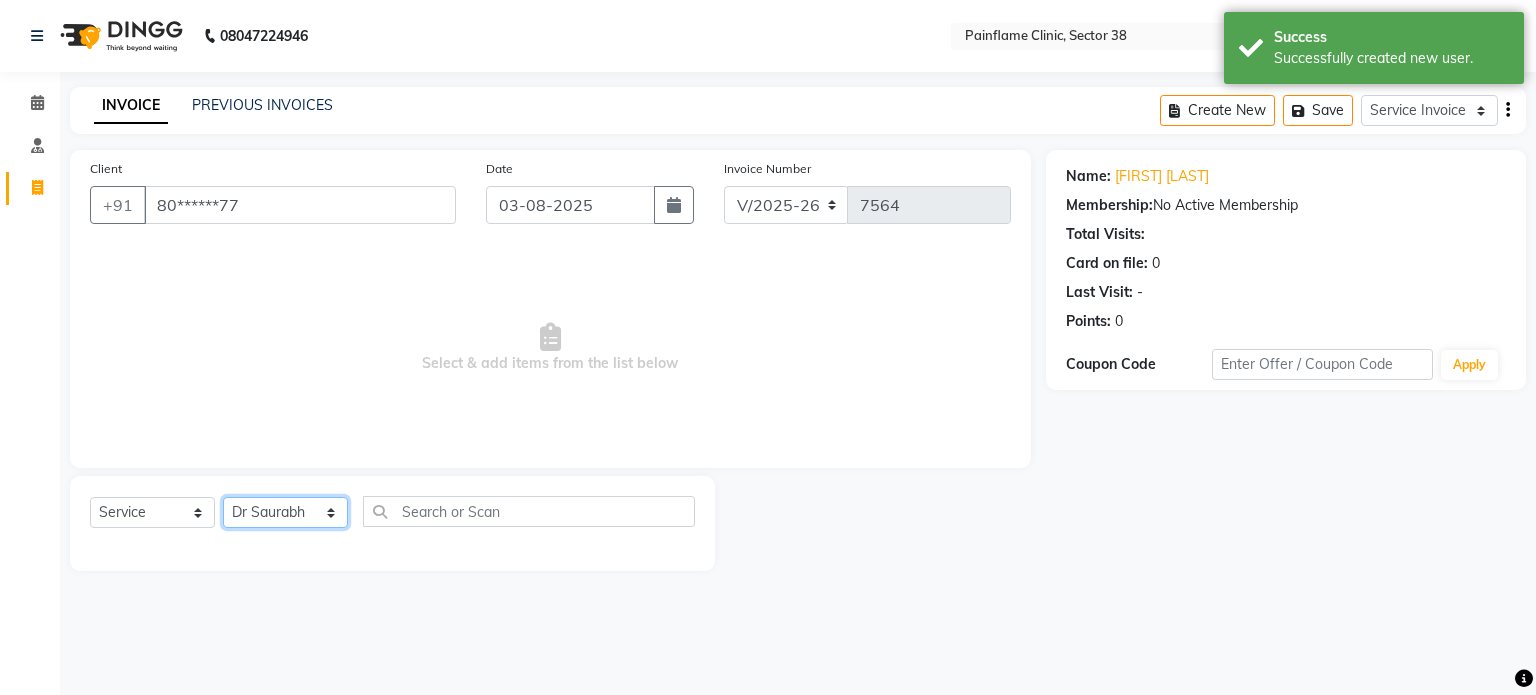 click on "Select Therapist Dr Durgesh Dr Harish Dr Ranjana Dr Saurabh Dr. Suraj Dr. Tejpal Mehlawat KUSHAL MOHIT SEMWAL Nancy Singhai Reception 1  Reception 2 Reception 3" 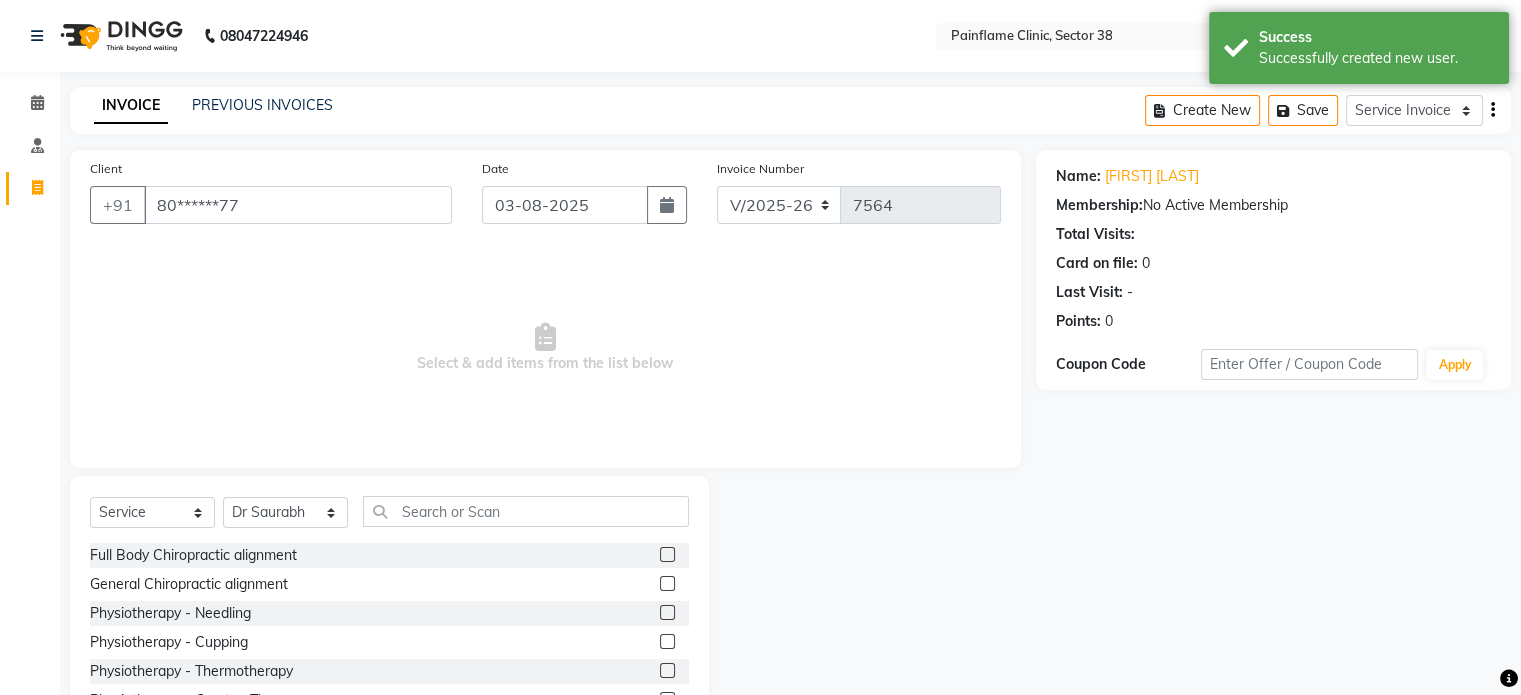 click 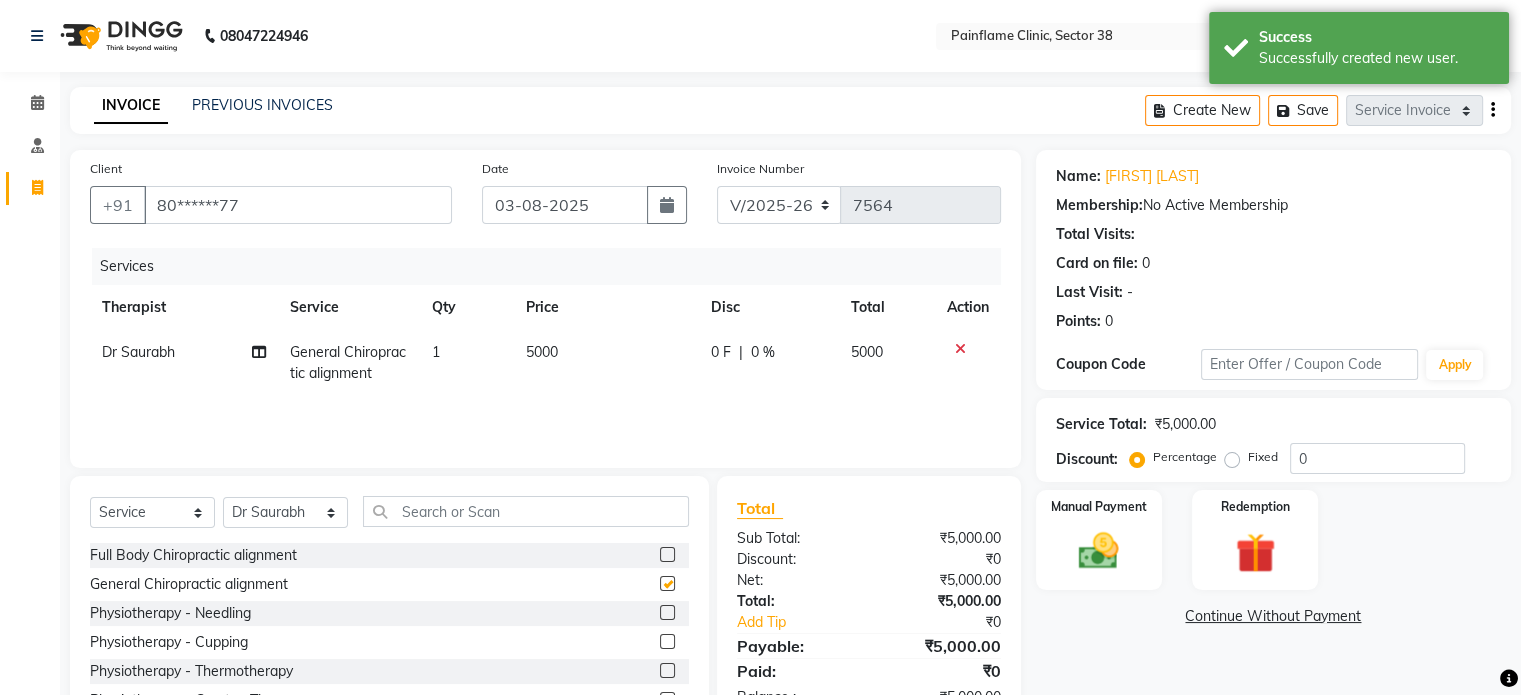 checkbox on "false" 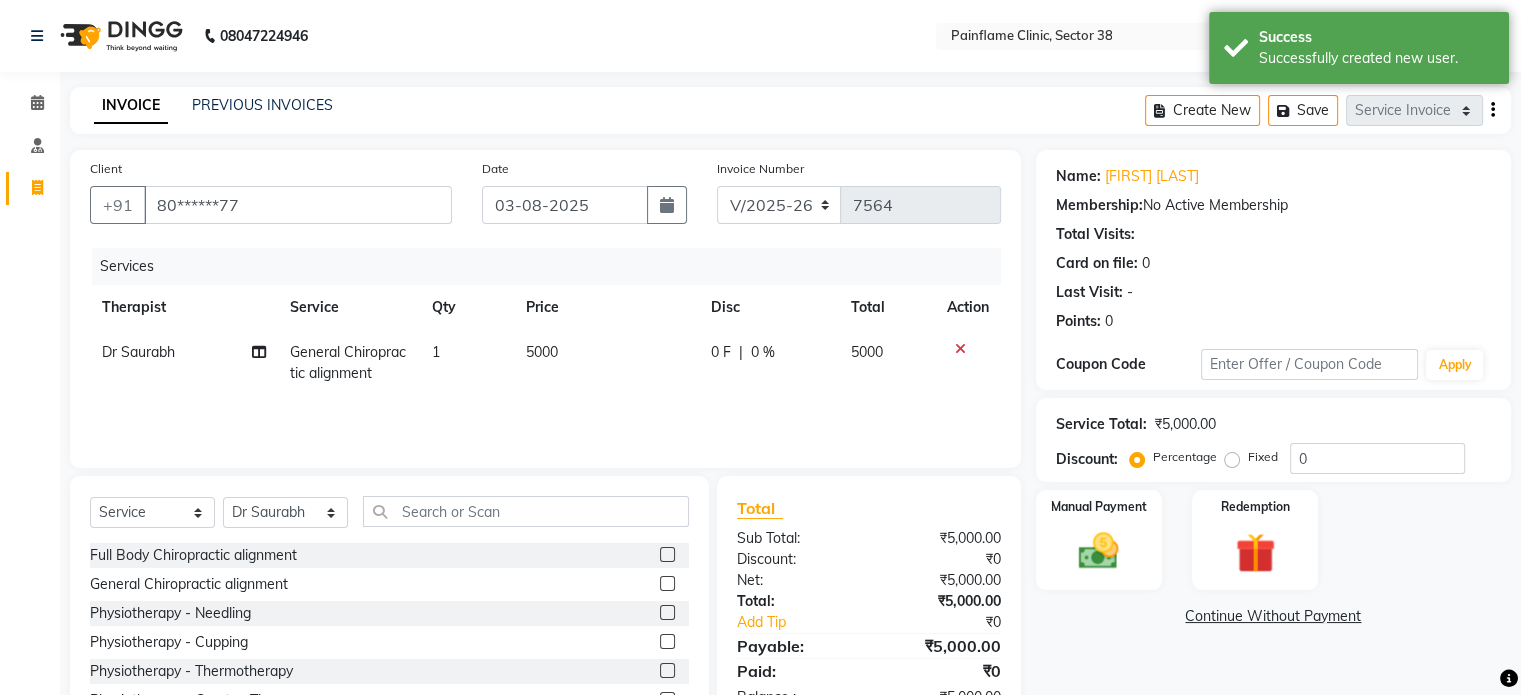click on "5000" 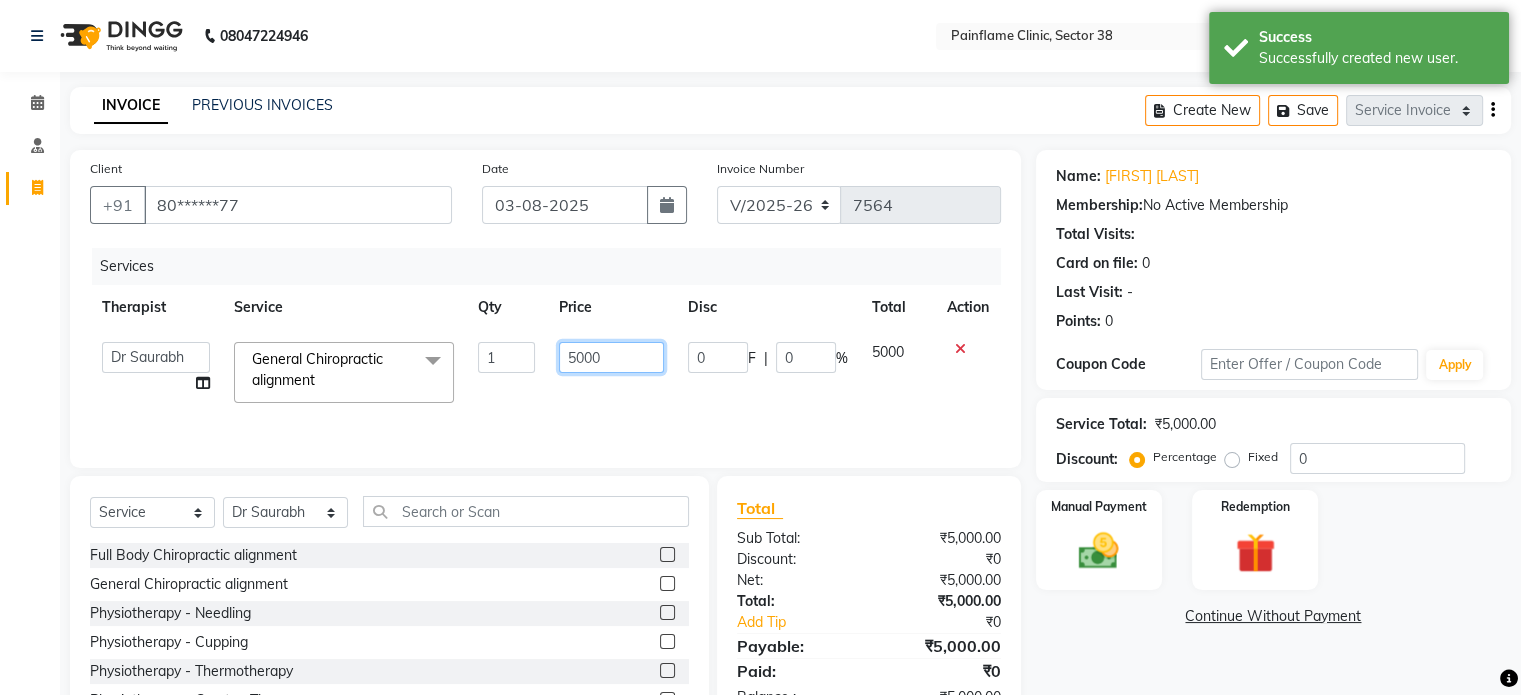 click on "5000" 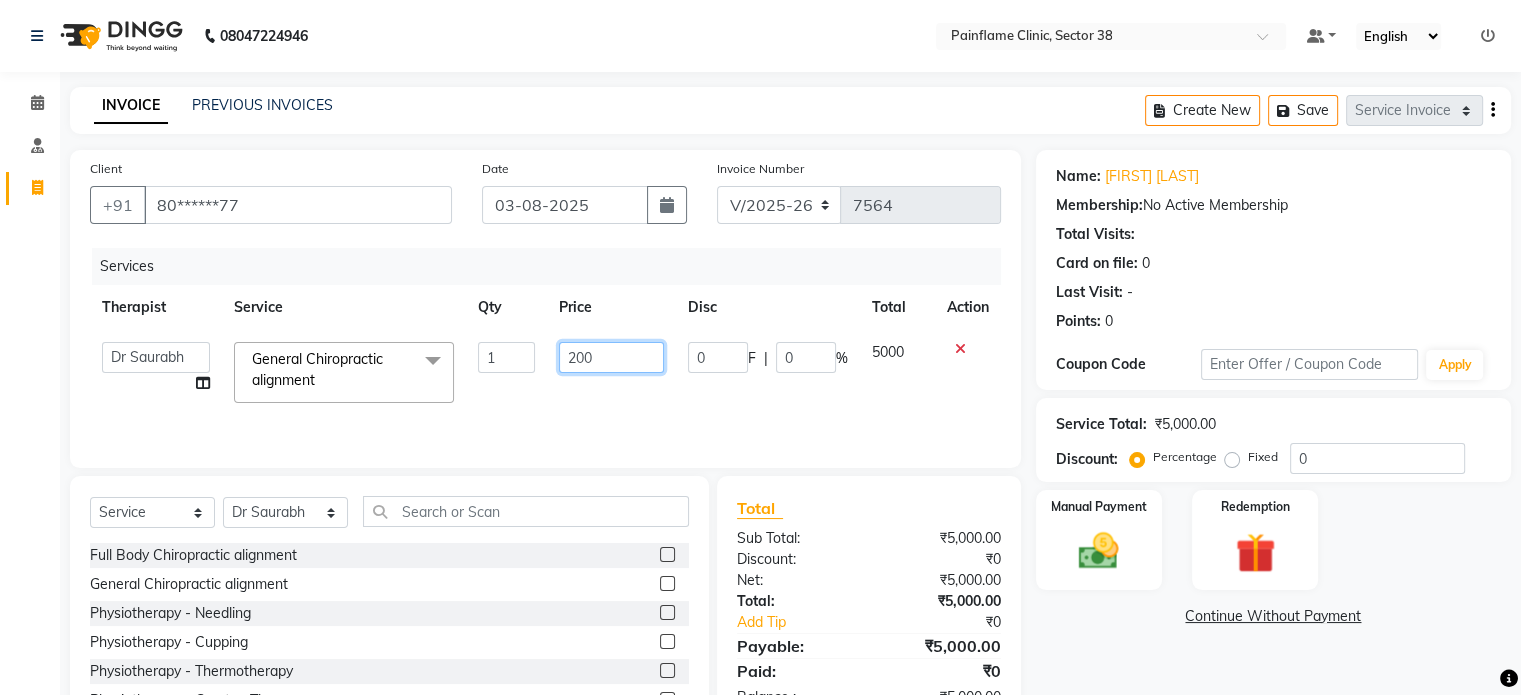 type on "2000" 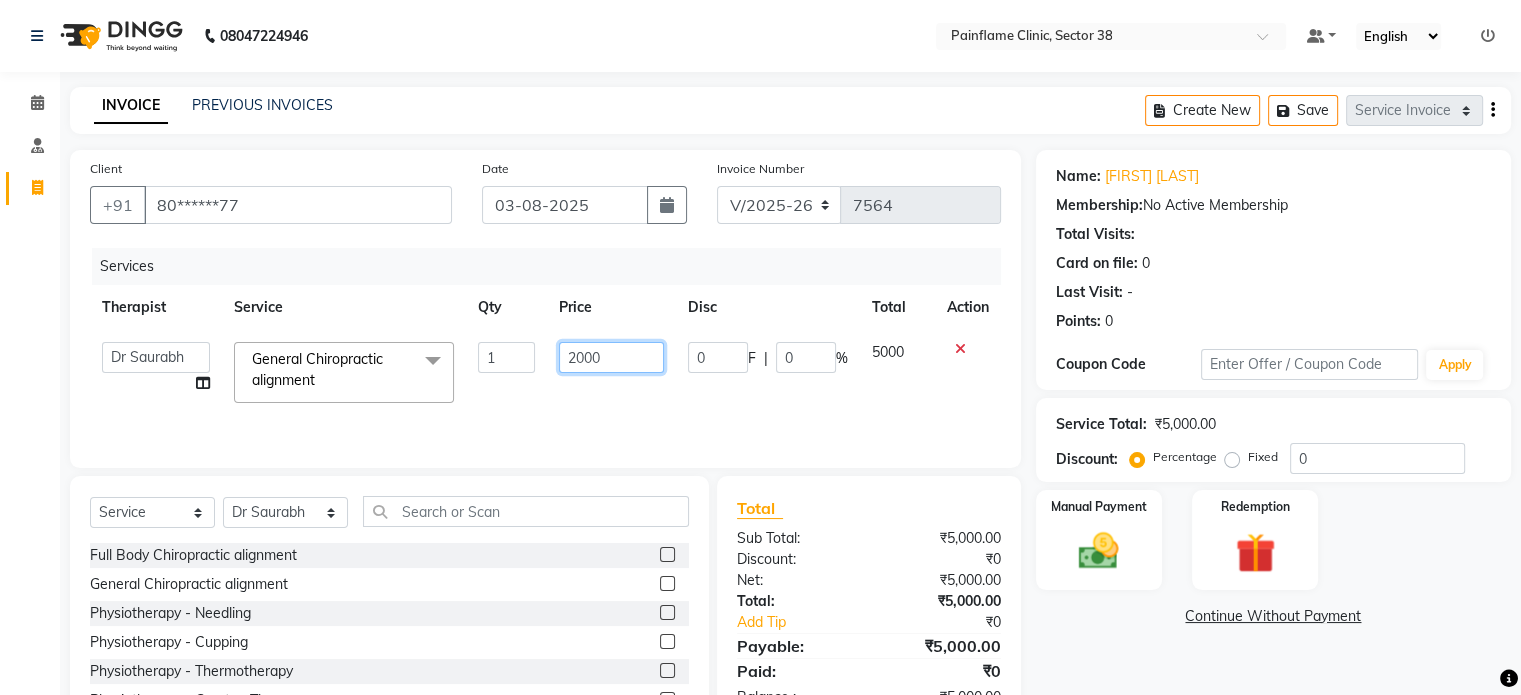 scroll, scrollTop: 119, scrollLeft: 0, axis: vertical 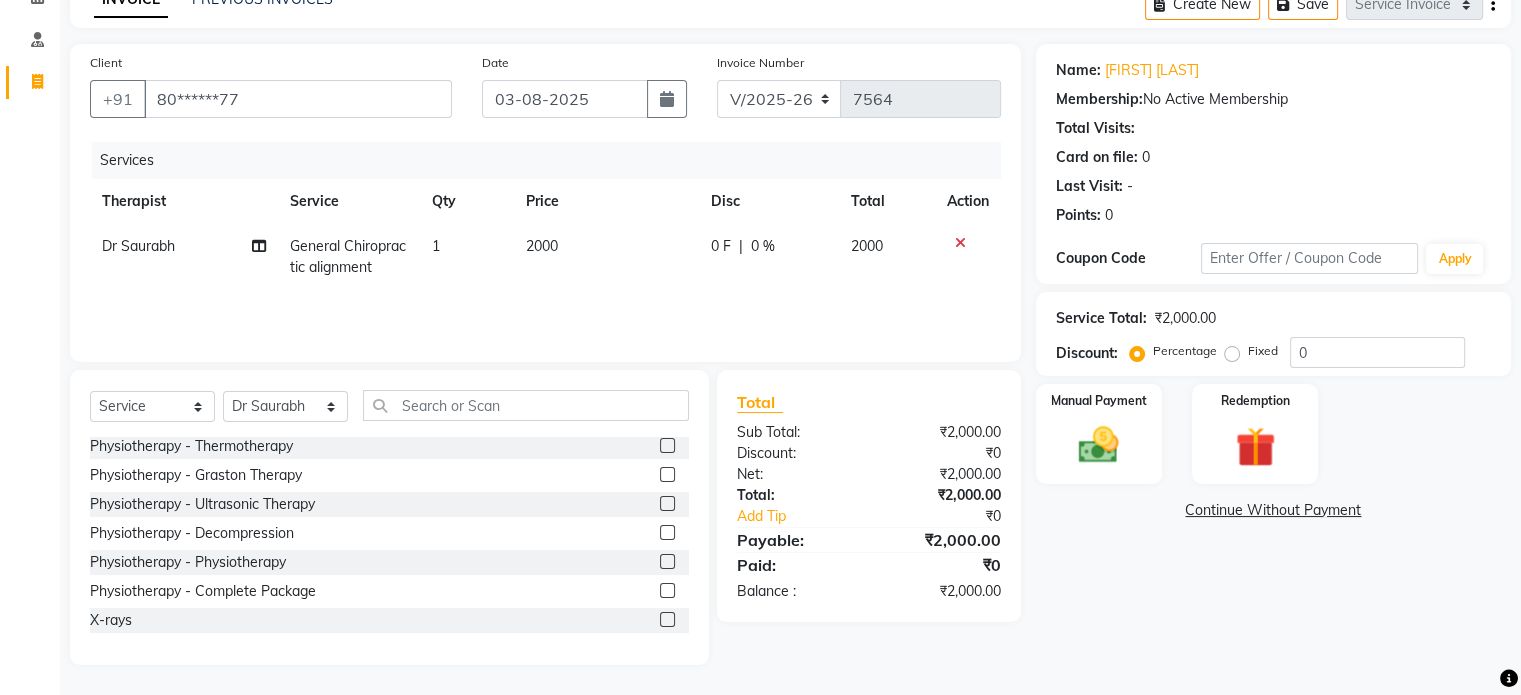 click 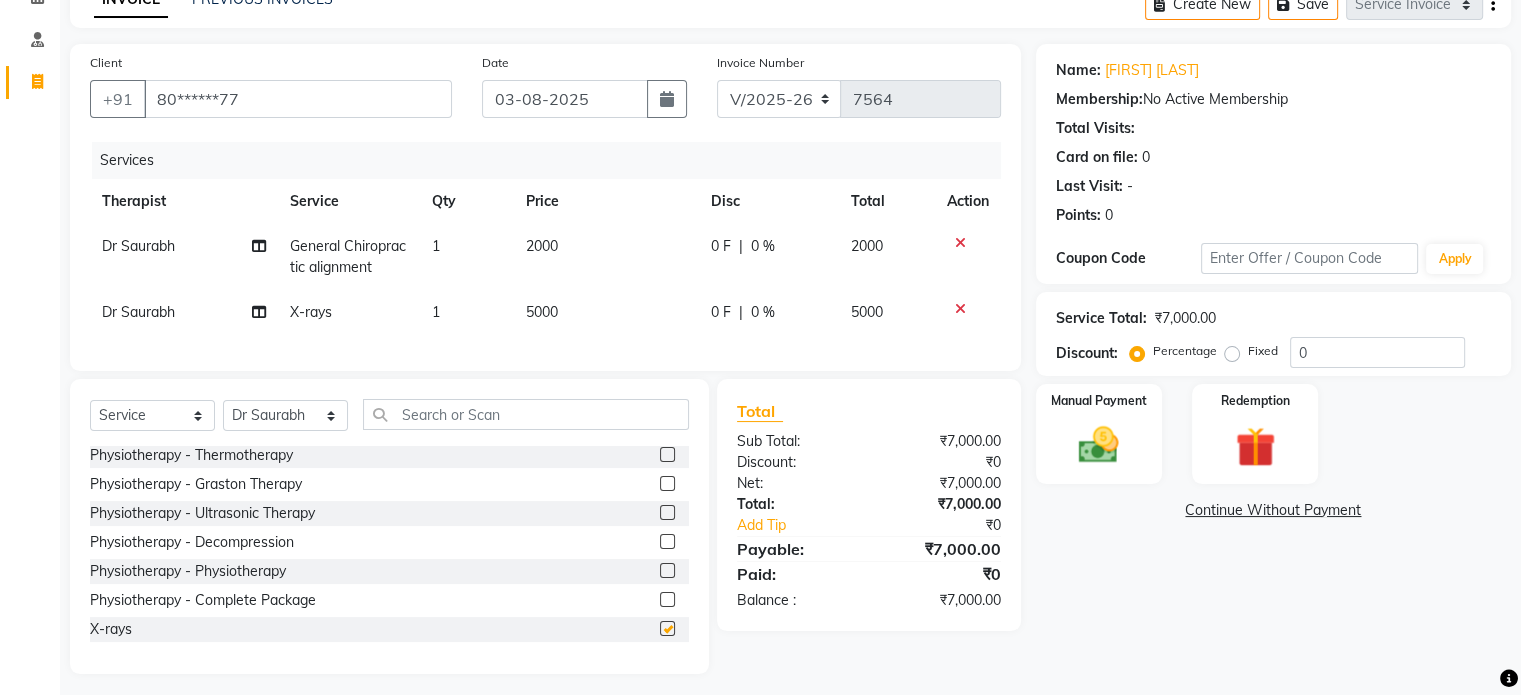 checkbox on "false" 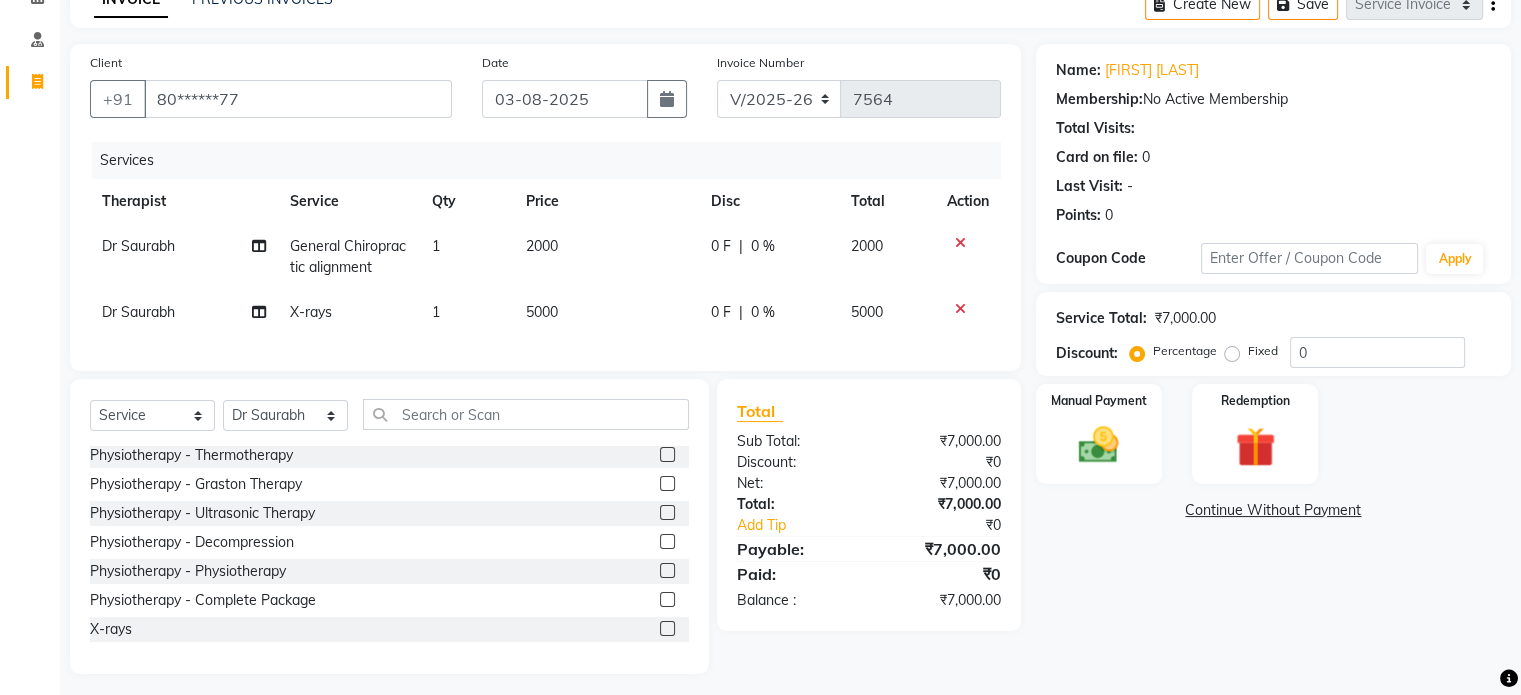 click on "5000" 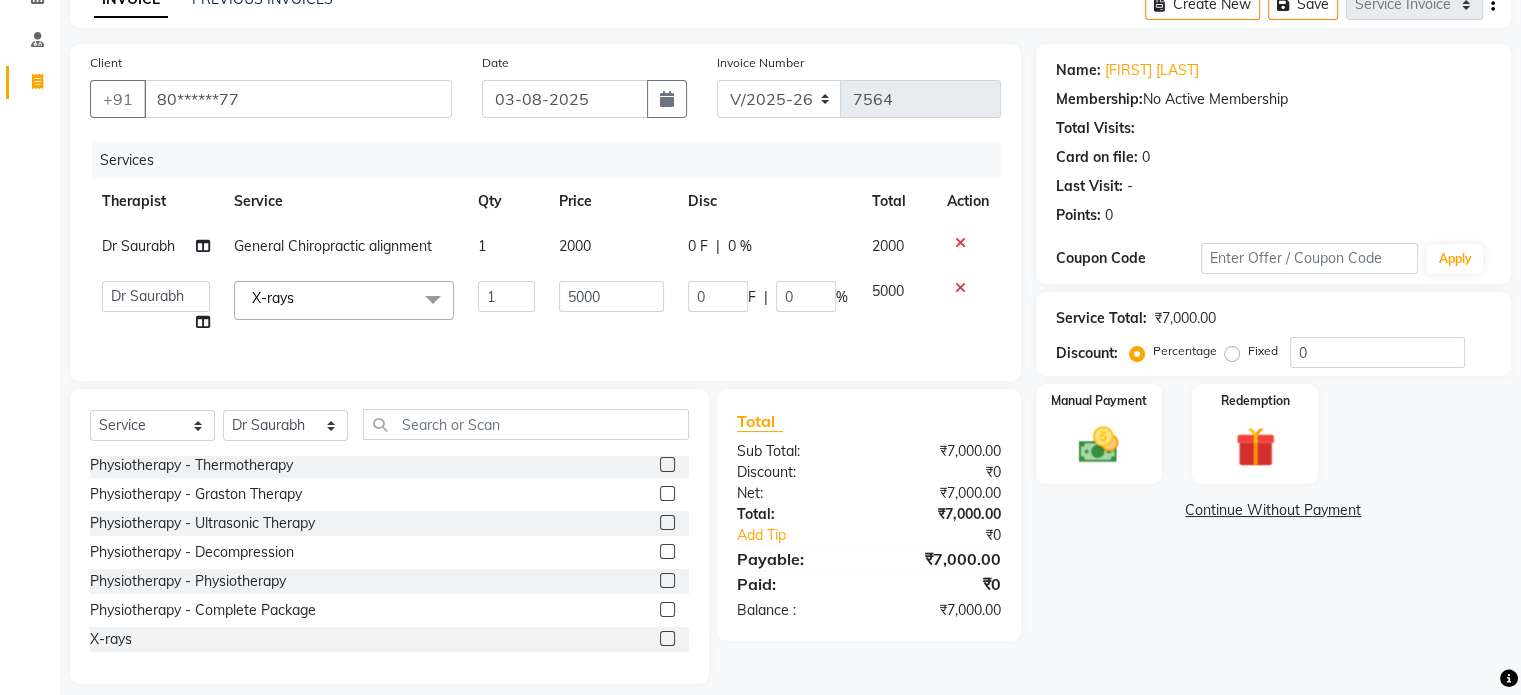 click on "5000" 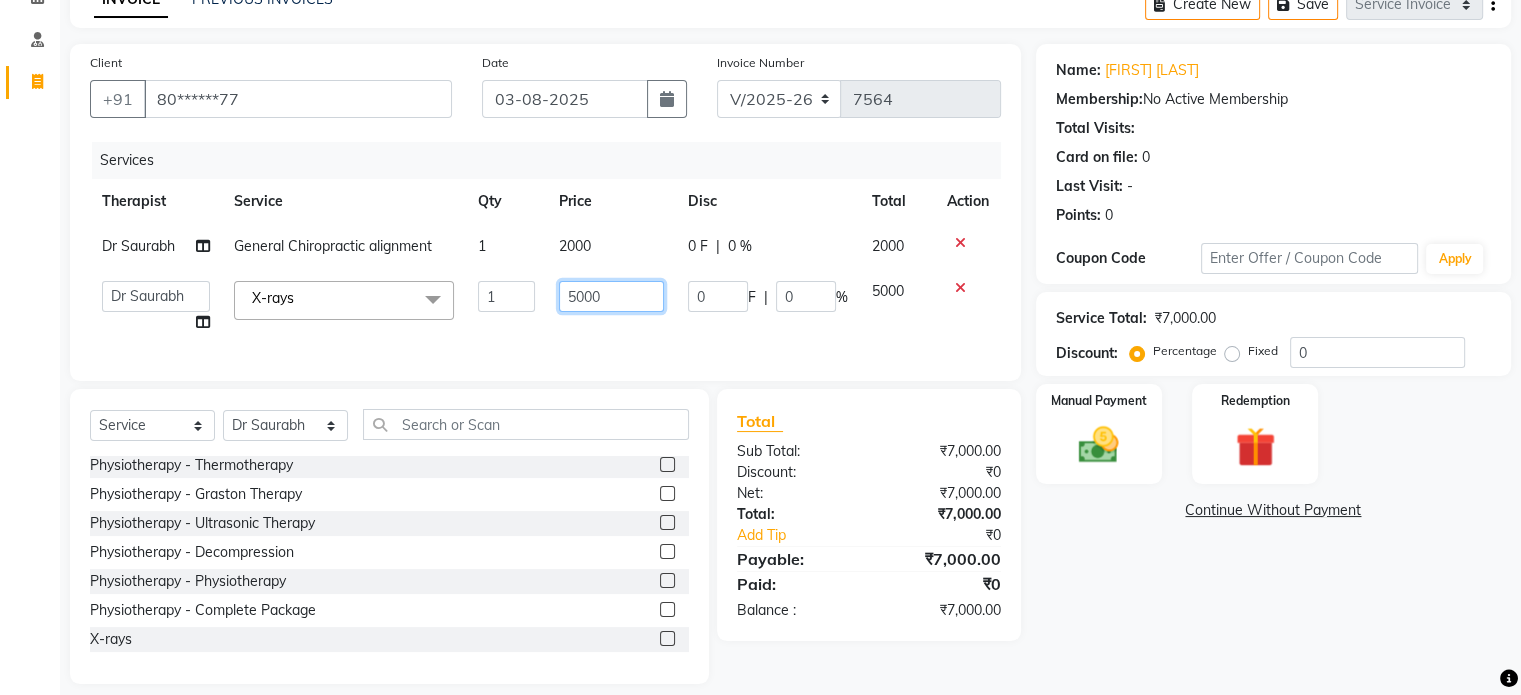 click on "5000" 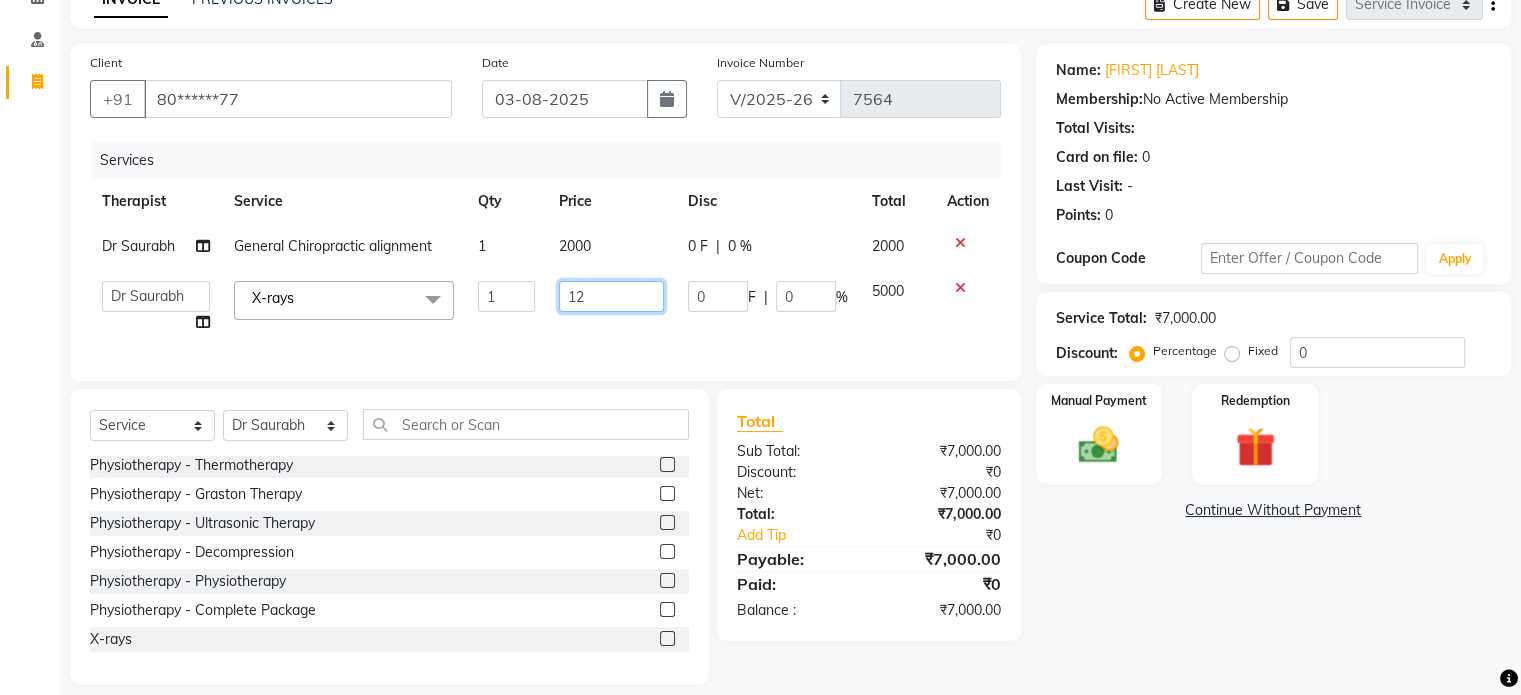 type on "1" 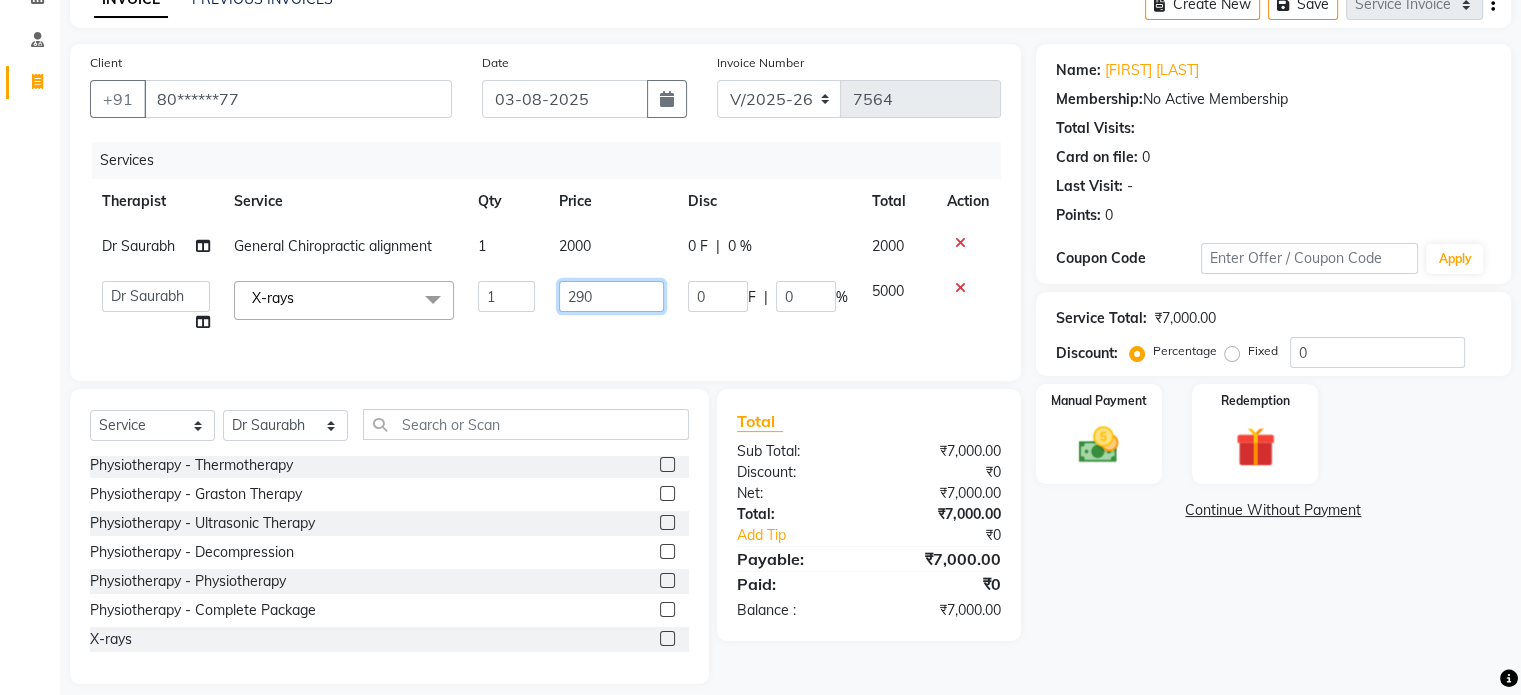 type on "2900" 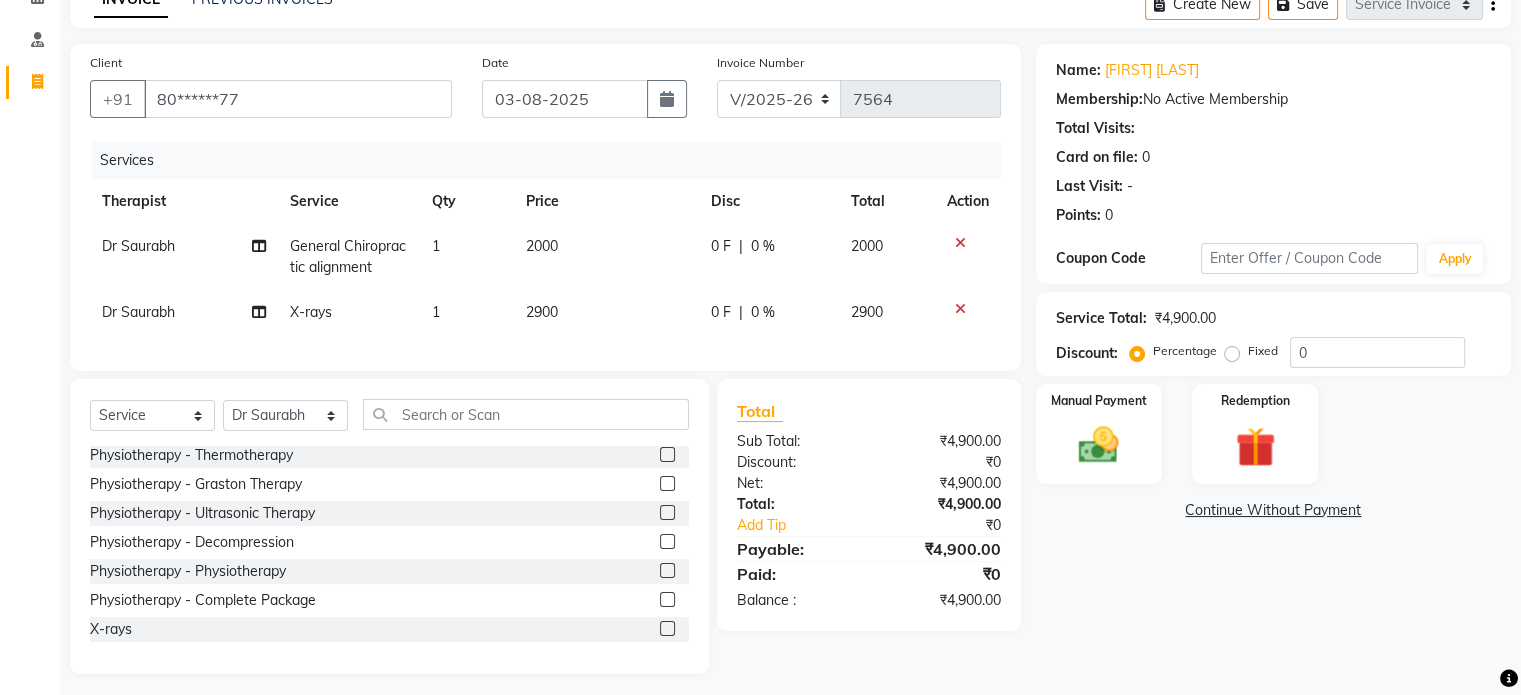 click on "Fixed" 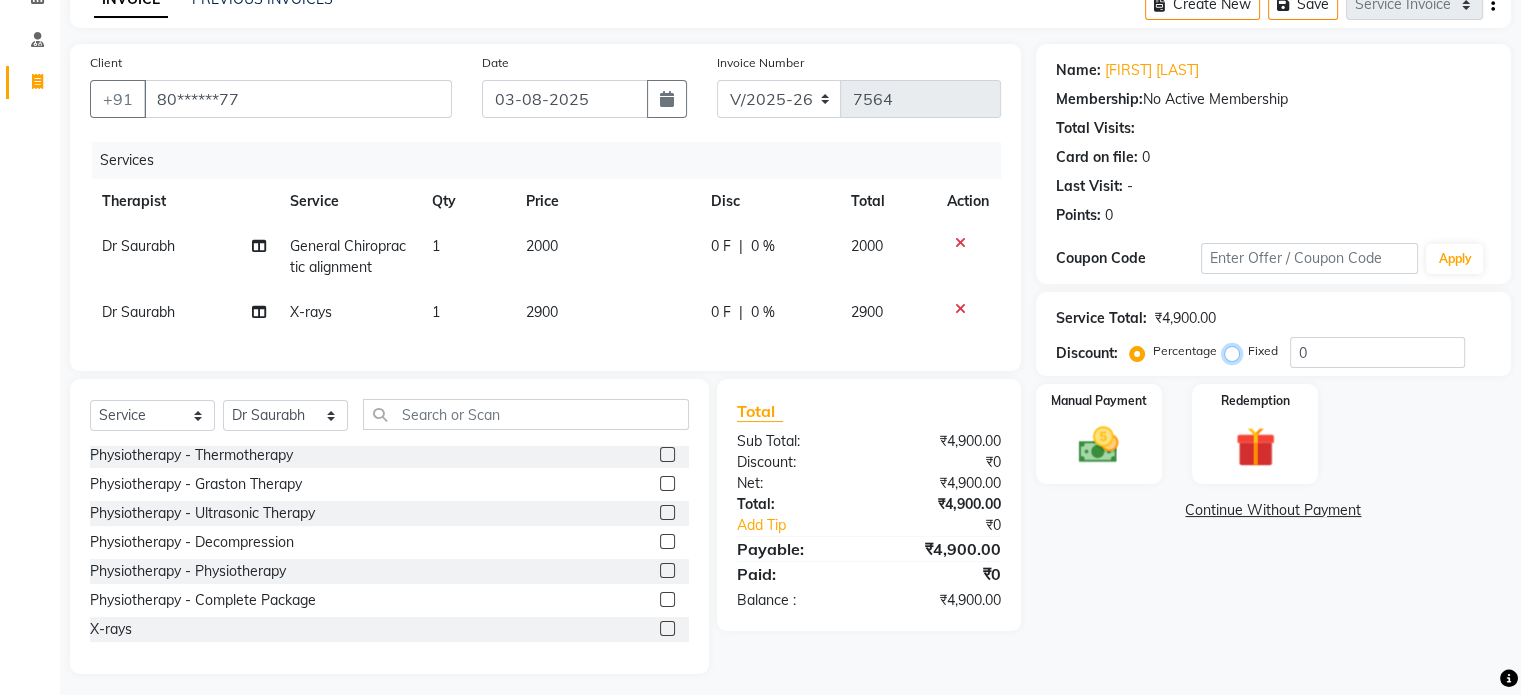 click on "Fixed" at bounding box center [1236, 351] 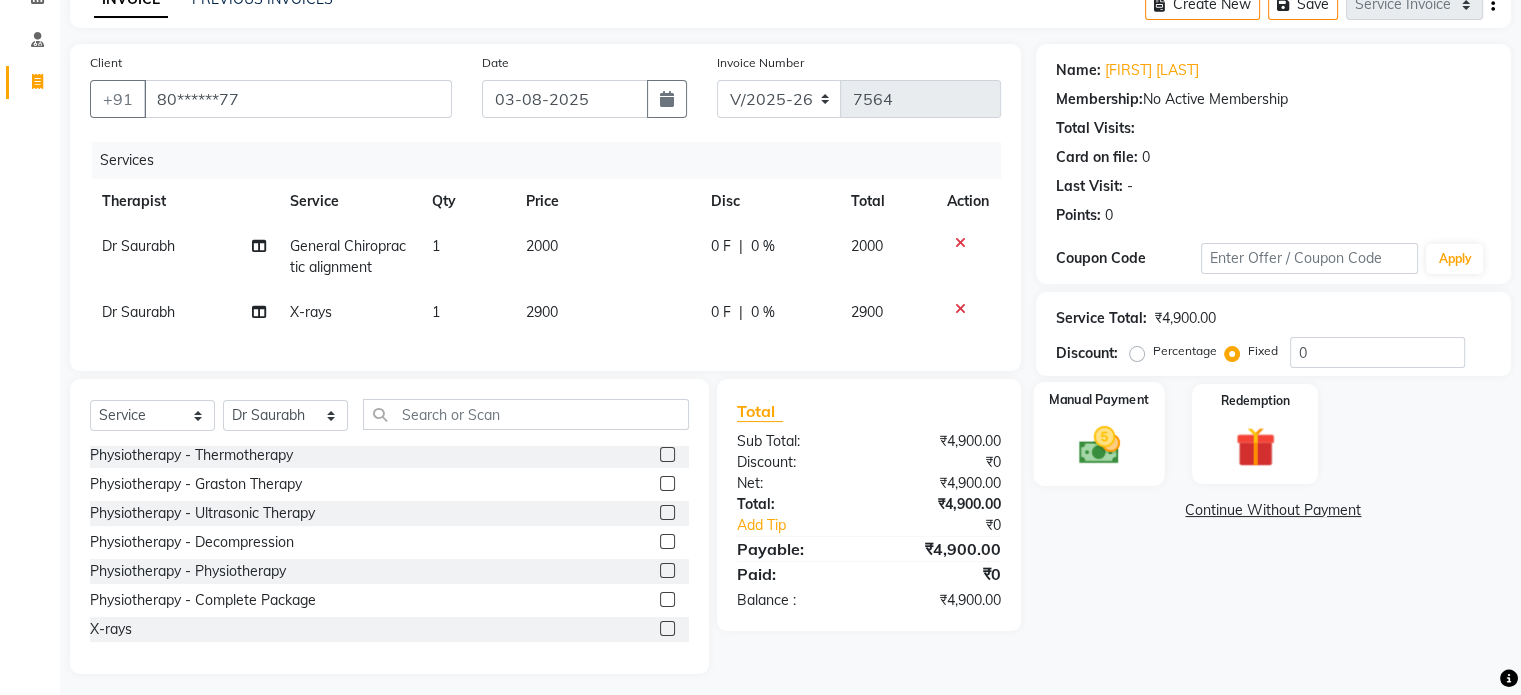 click 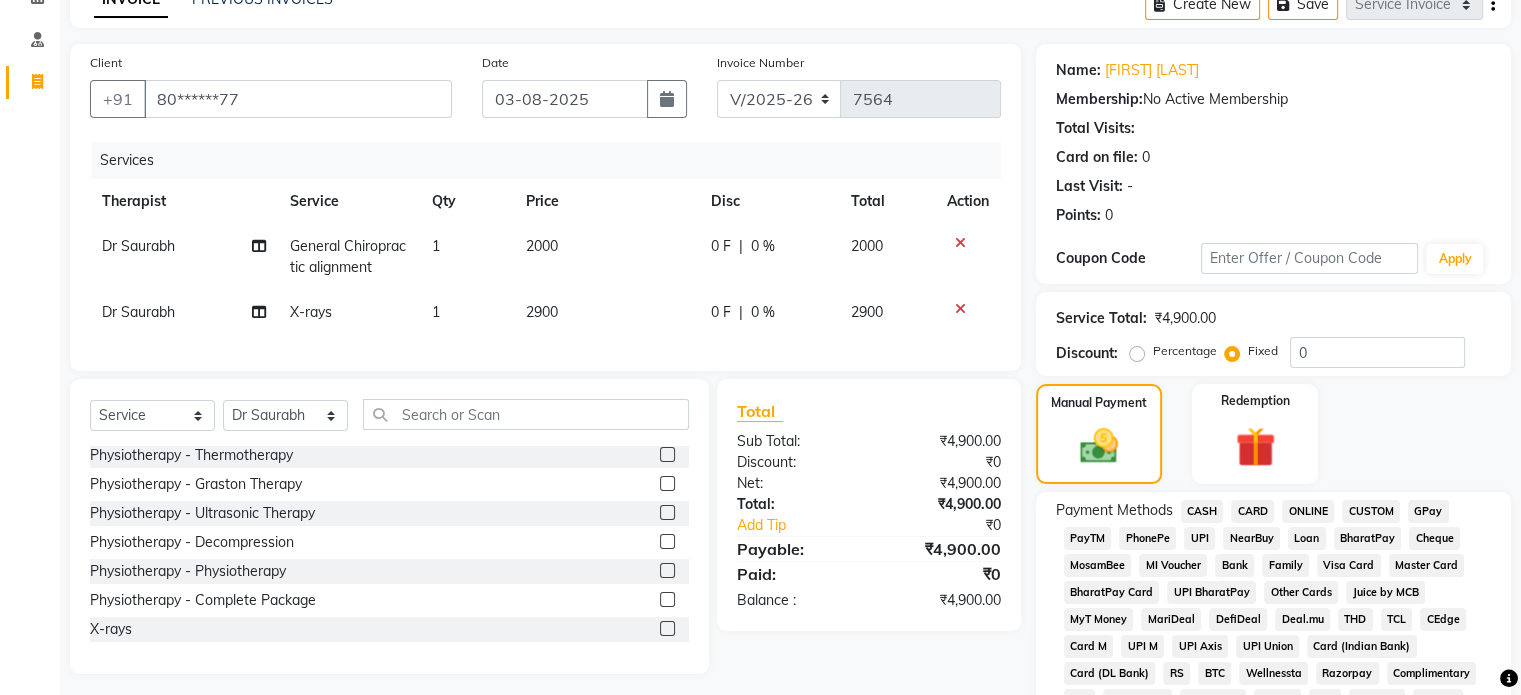 click on "UPI" 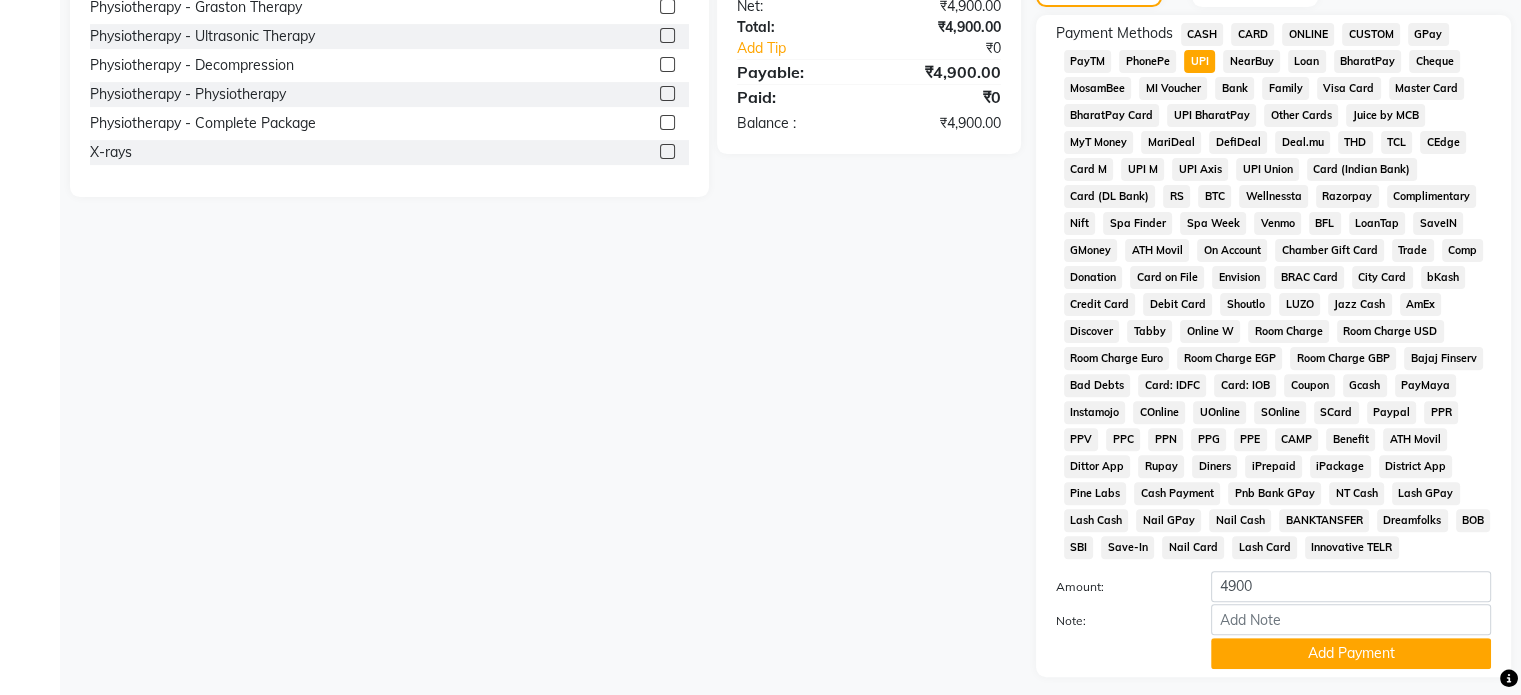 scroll, scrollTop: 652, scrollLeft: 0, axis: vertical 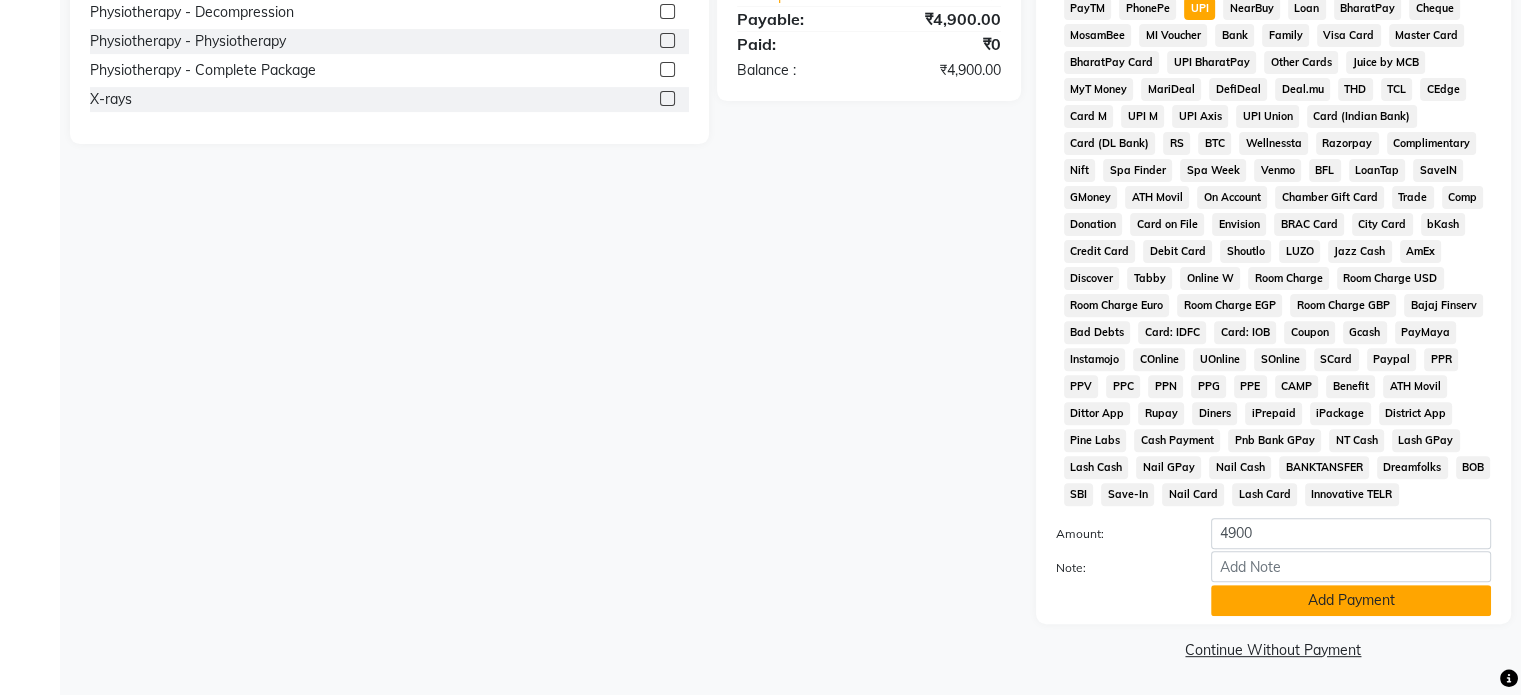 click on "Add Payment" 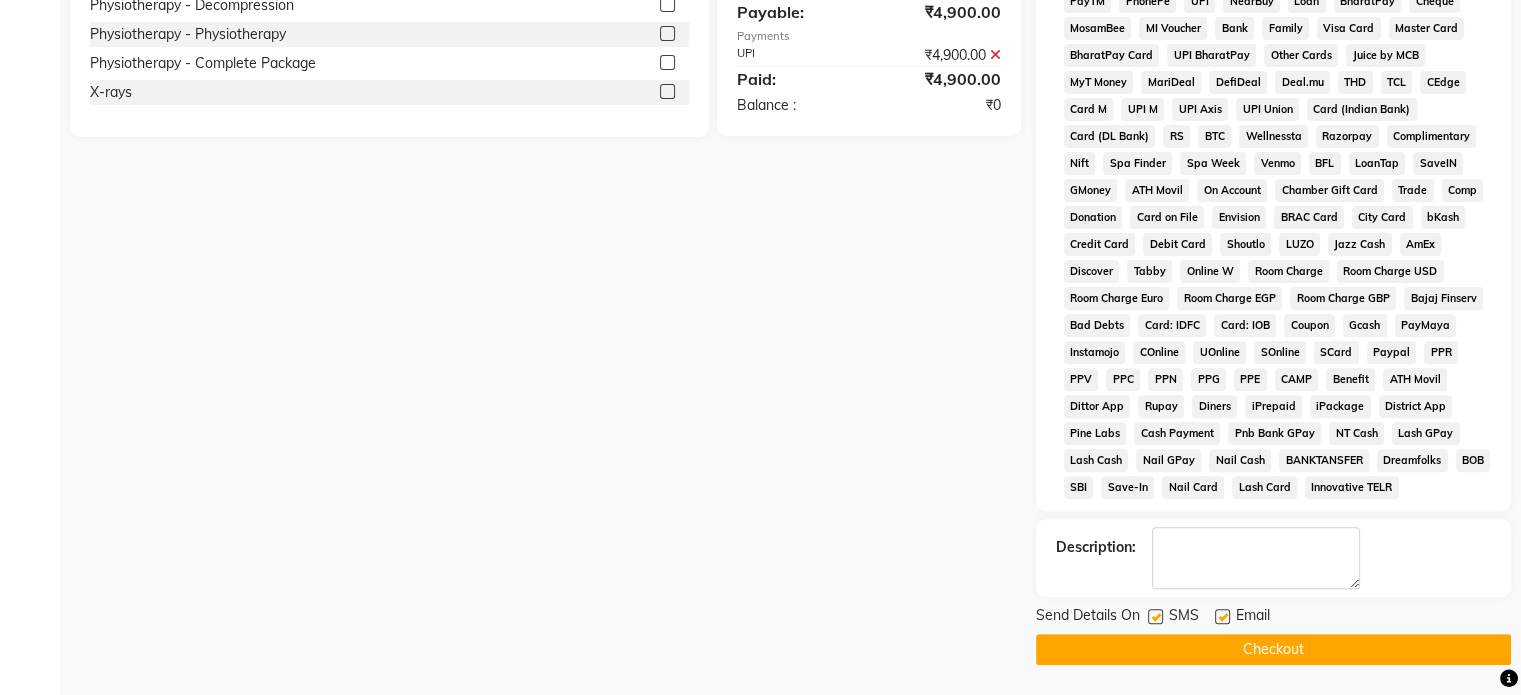 click 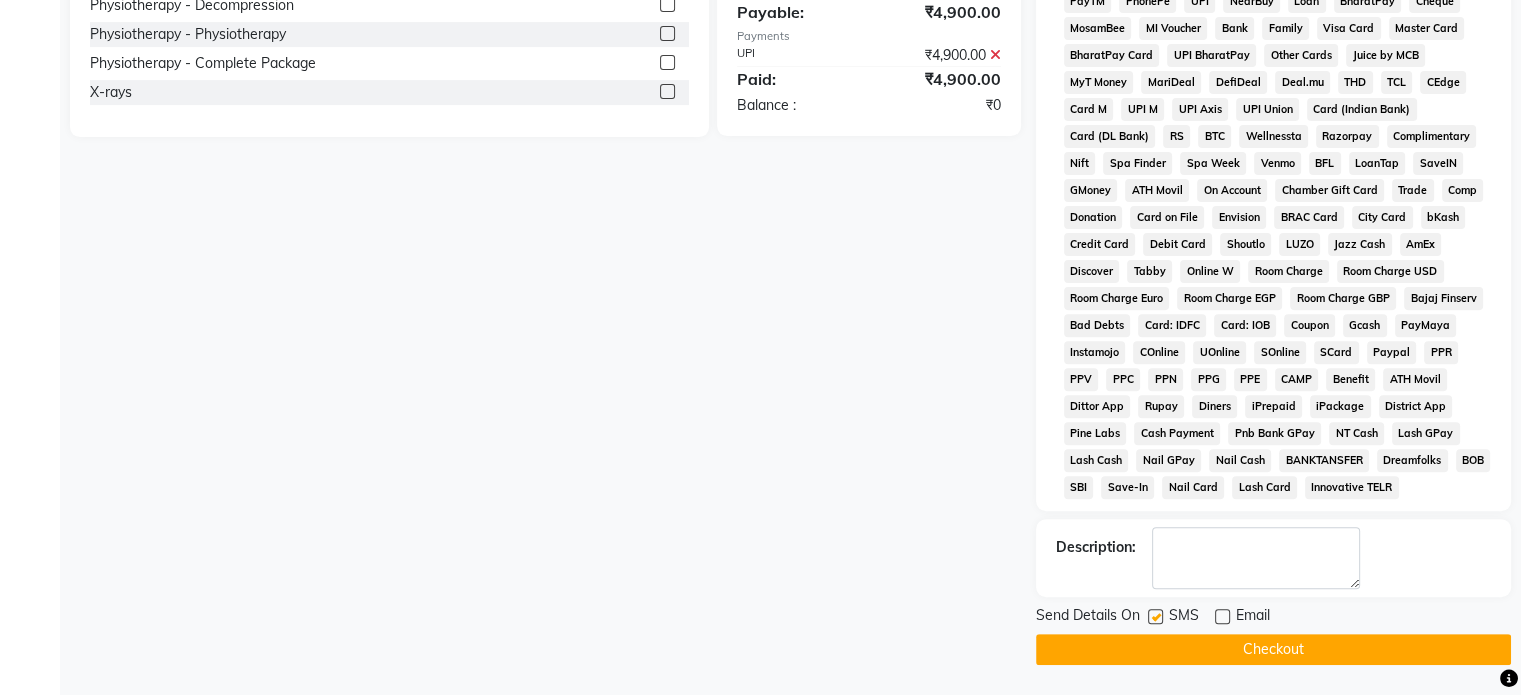 click 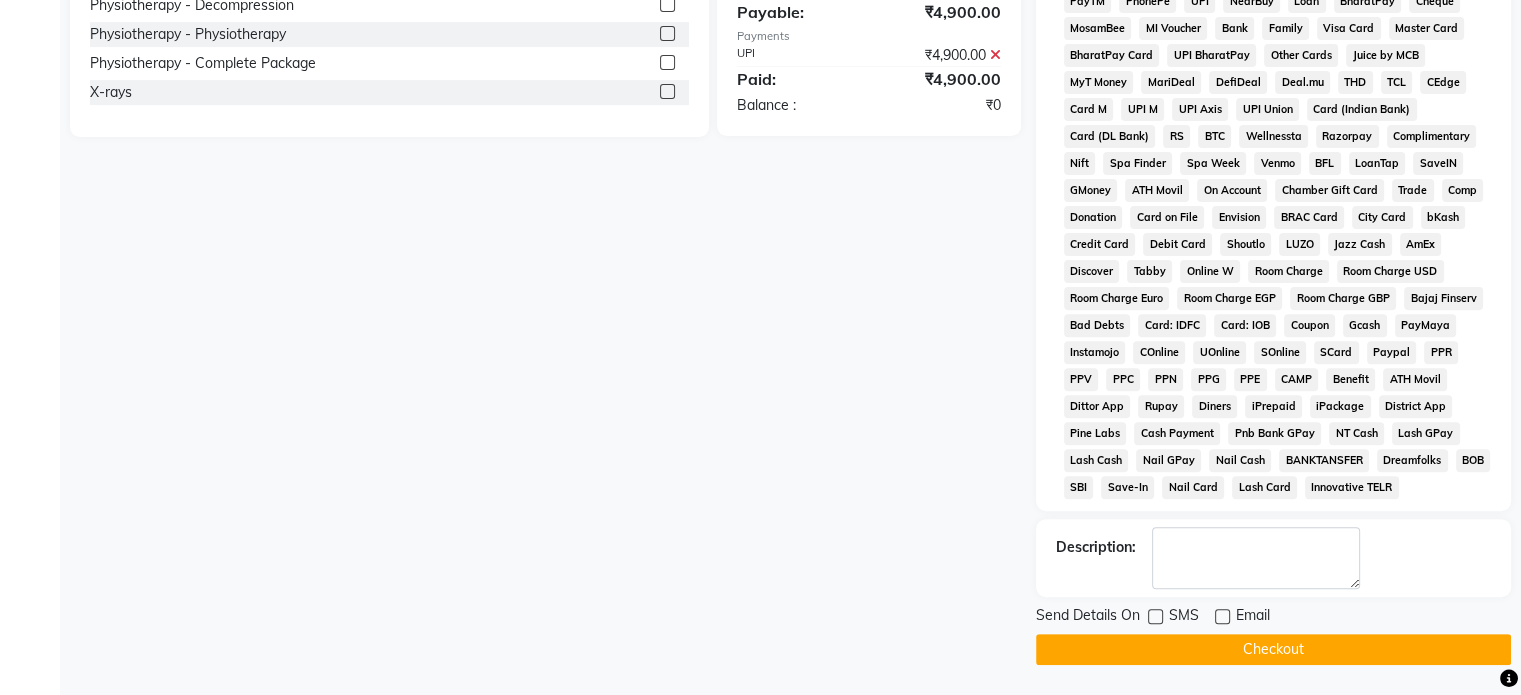 click on "Checkout" 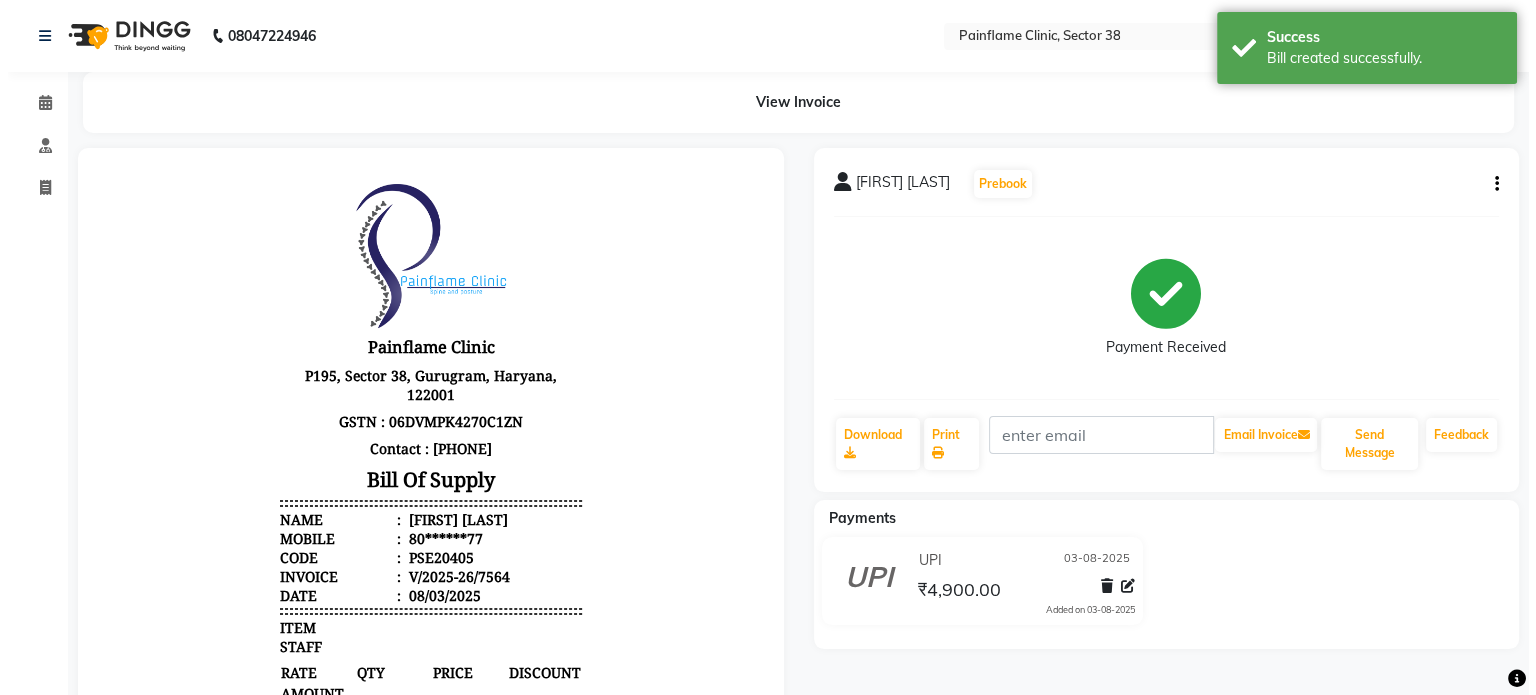 scroll, scrollTop: 0, scrollLeft: 0, axis: both 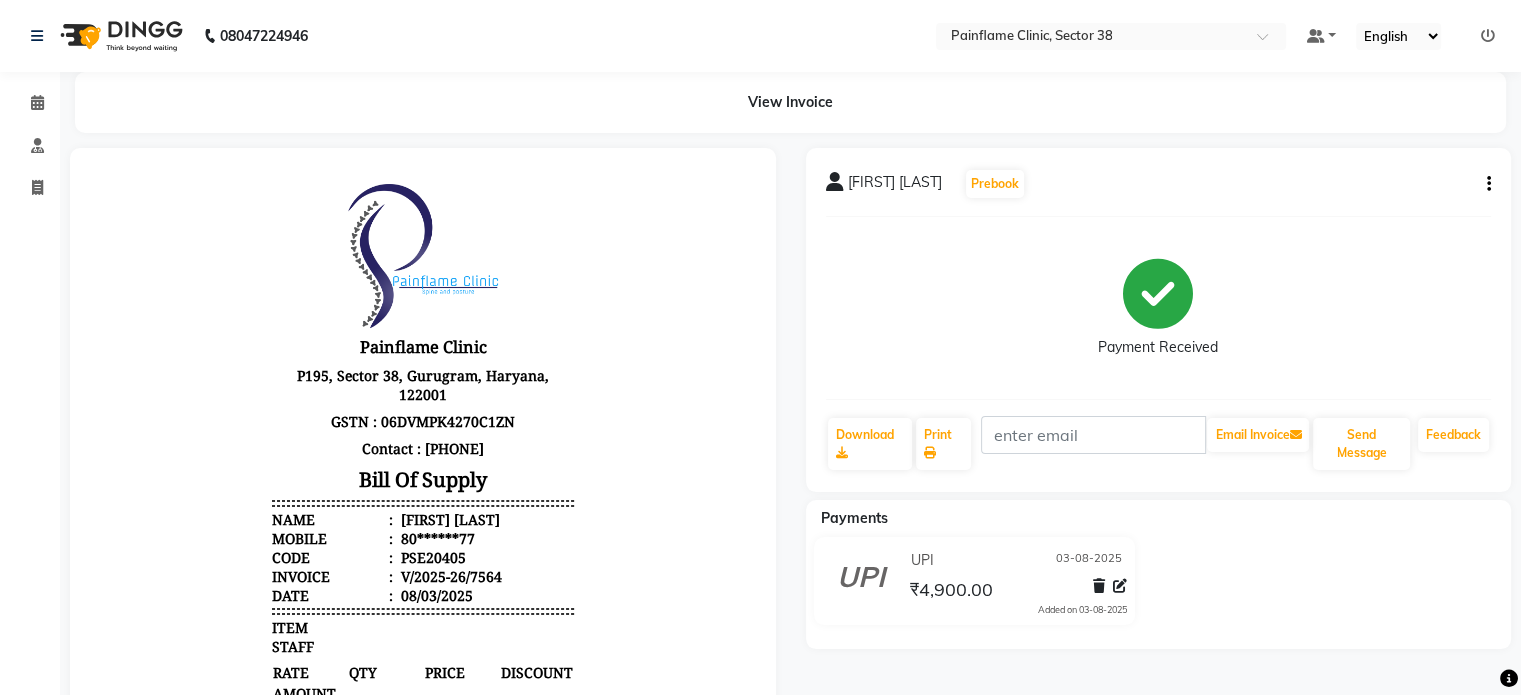 select on "service" 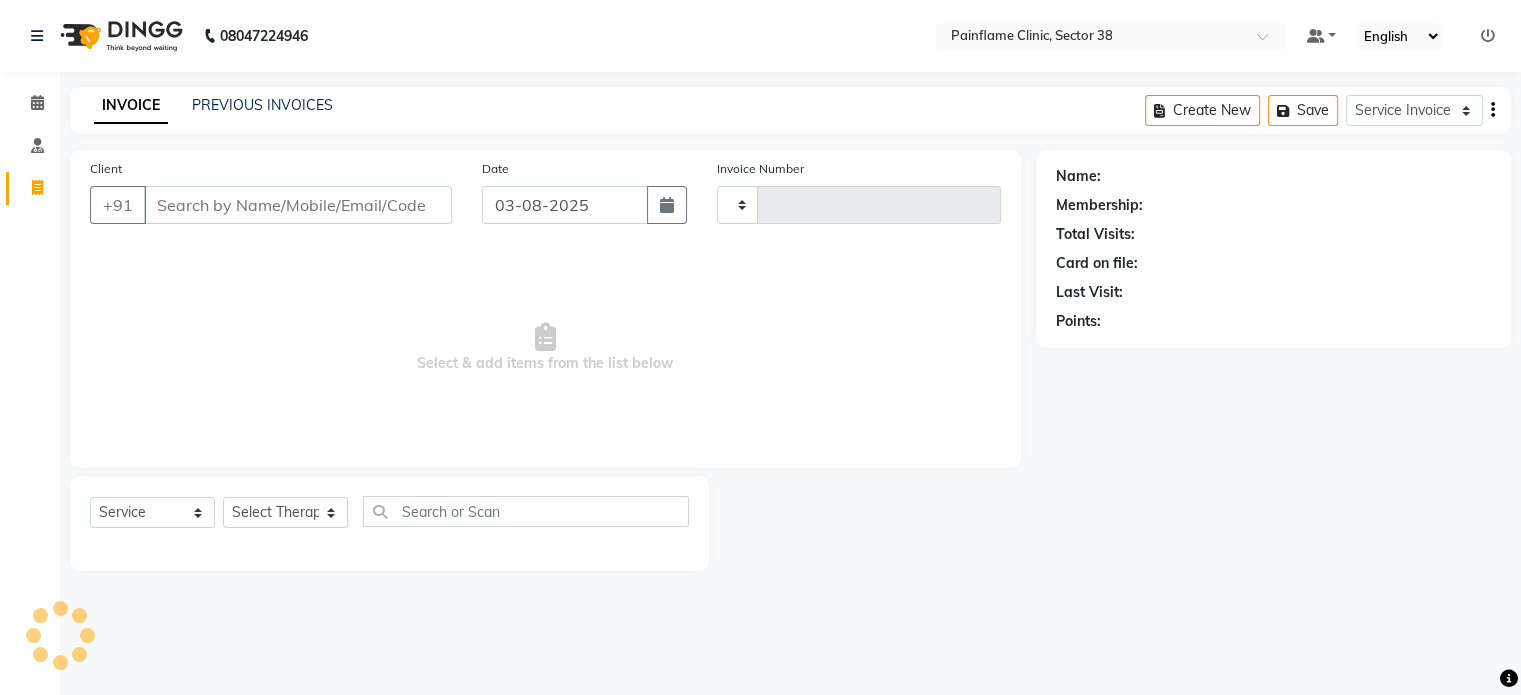 type on "7565" 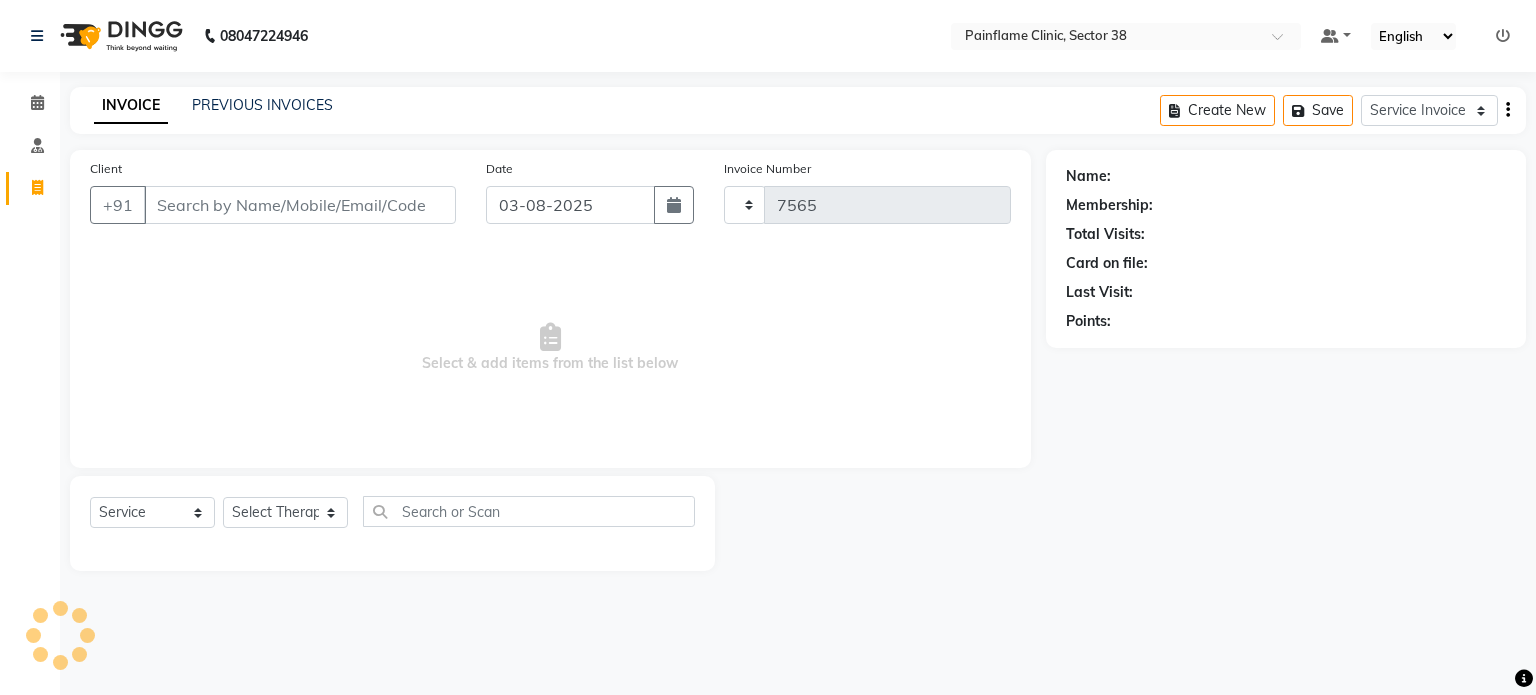 select on "3964" 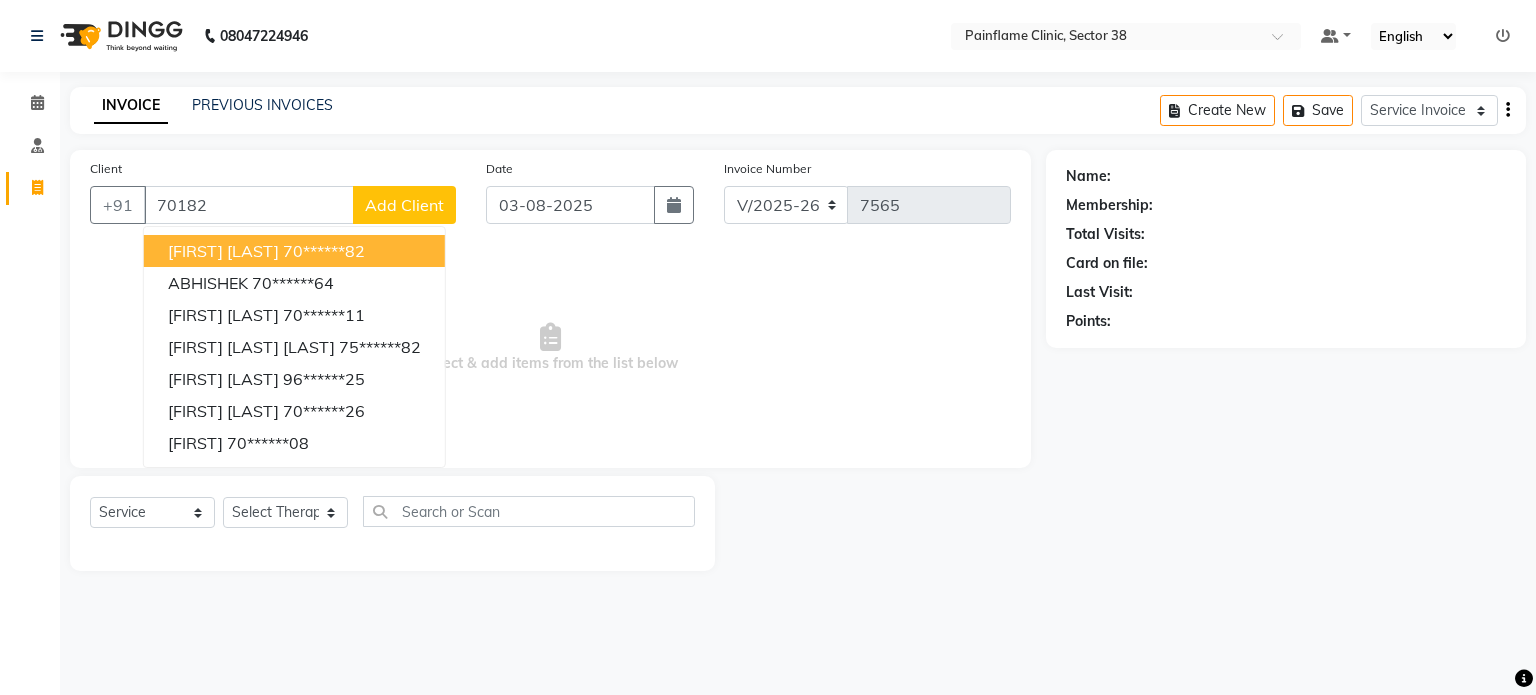 type on "70182" 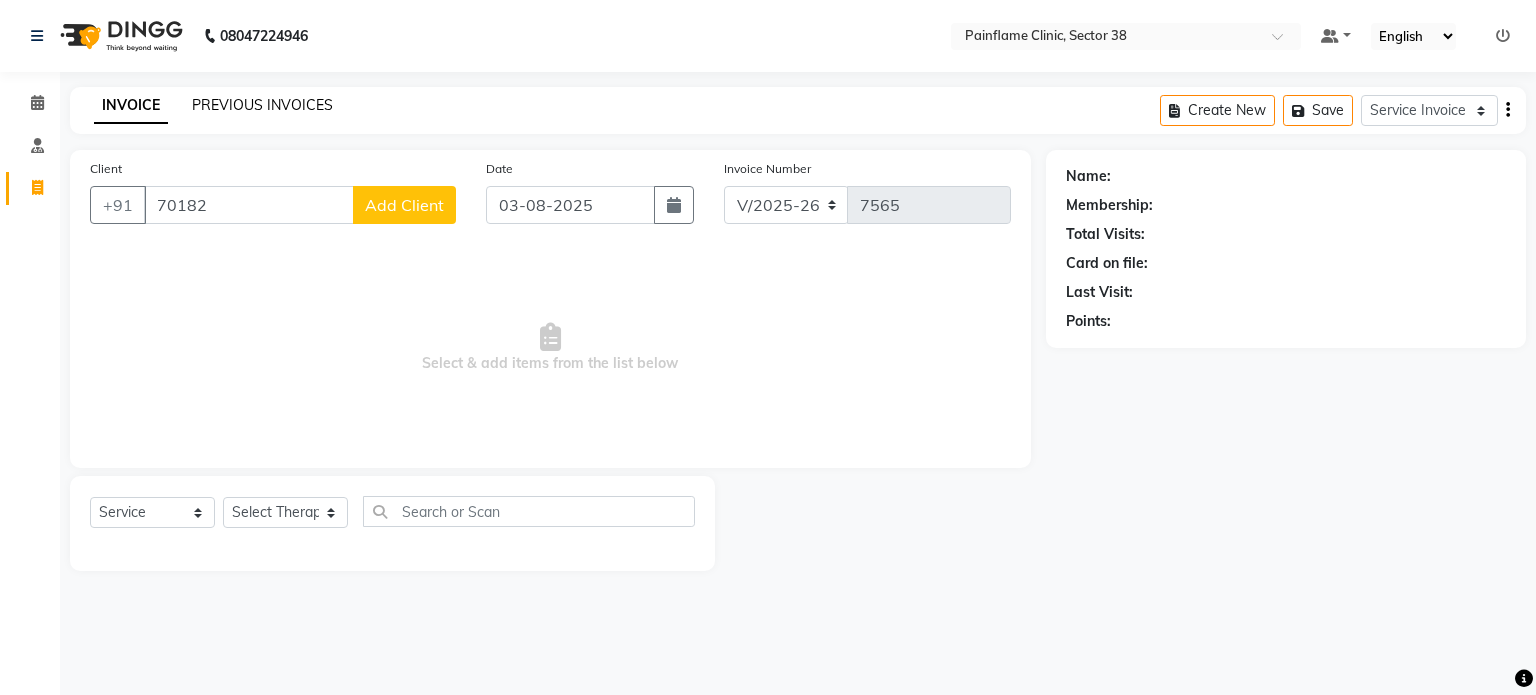 click on "PREVIOUS INVOICES" 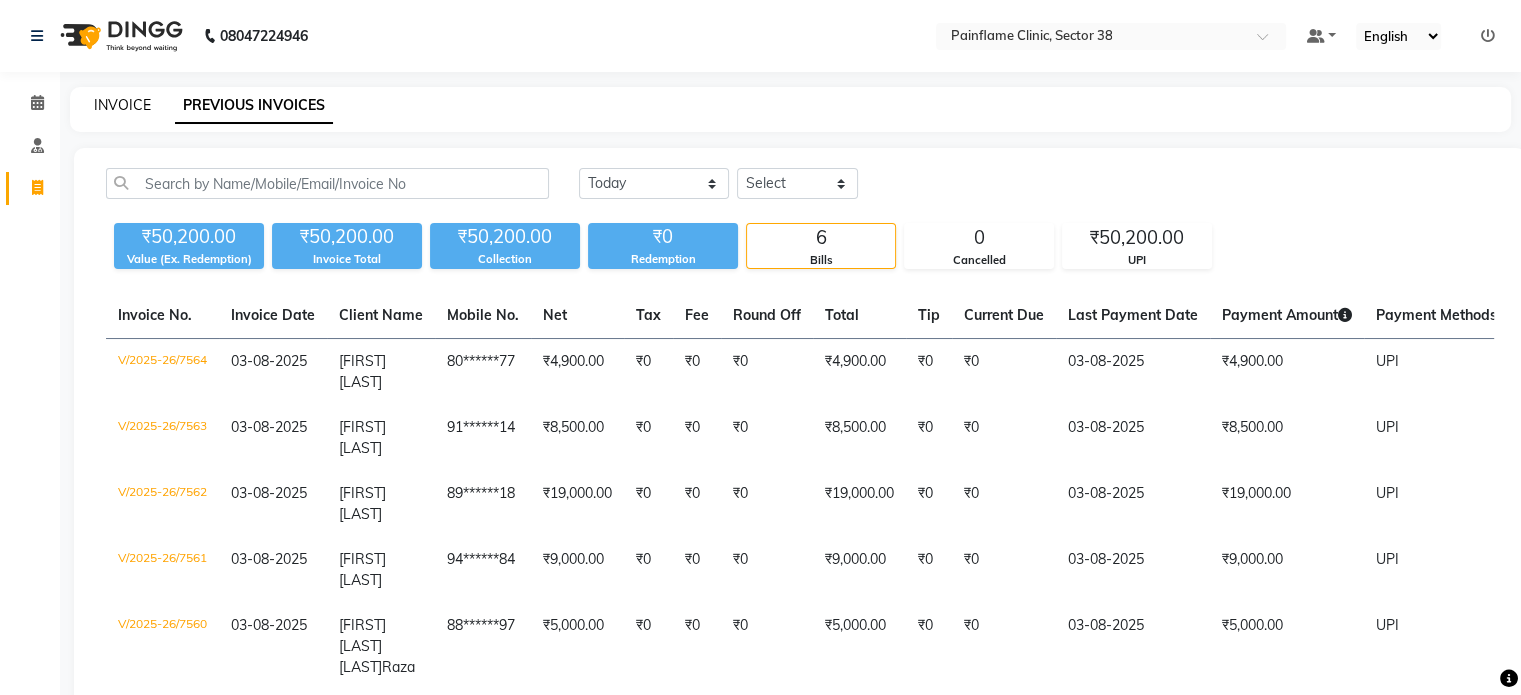 click on "INVOICE" 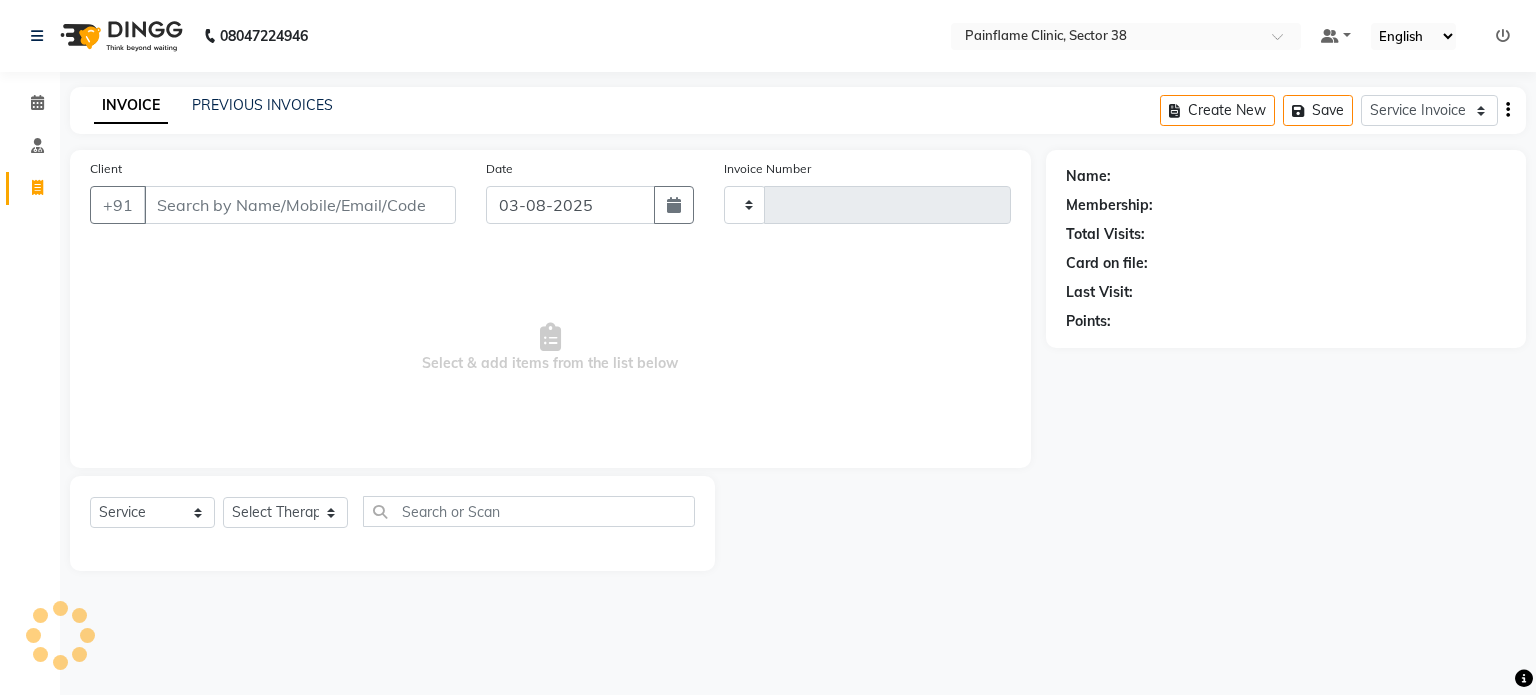 type on "7565" 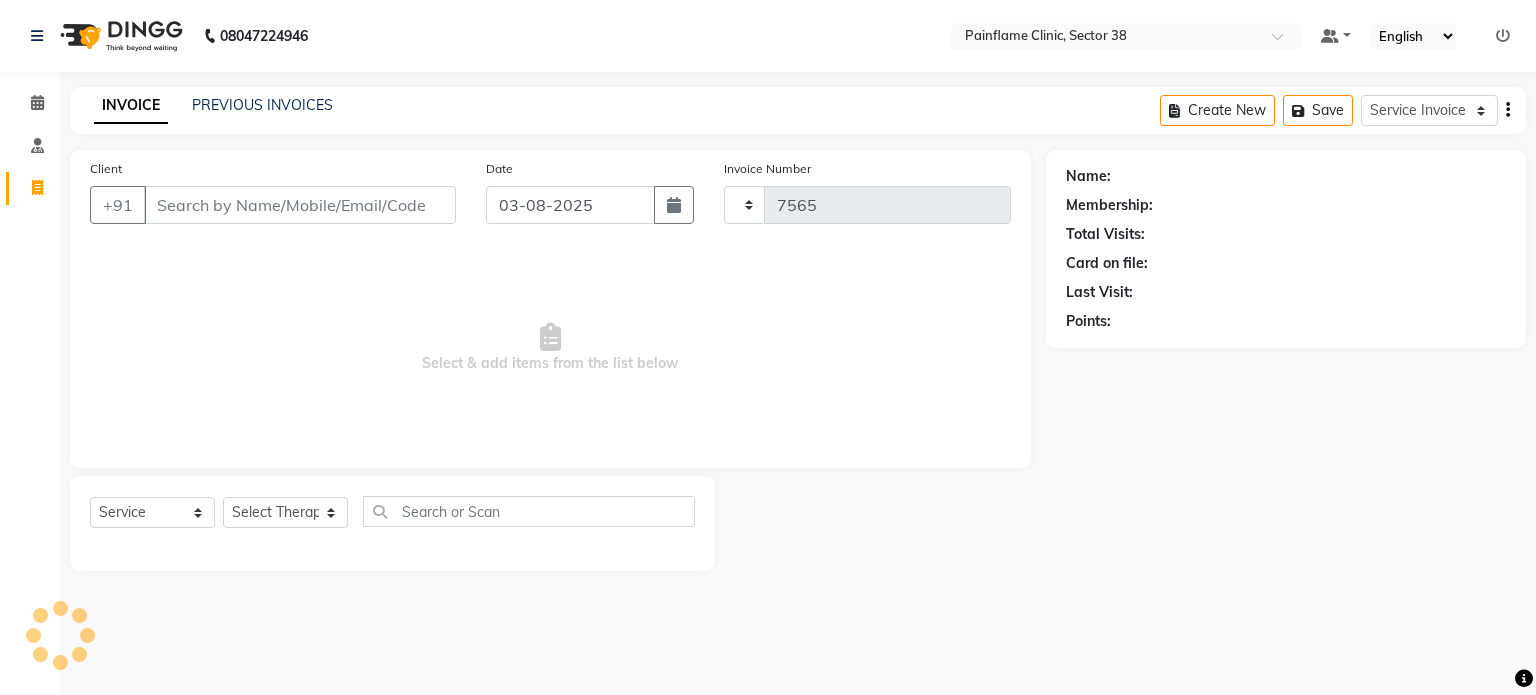 select on "3964" 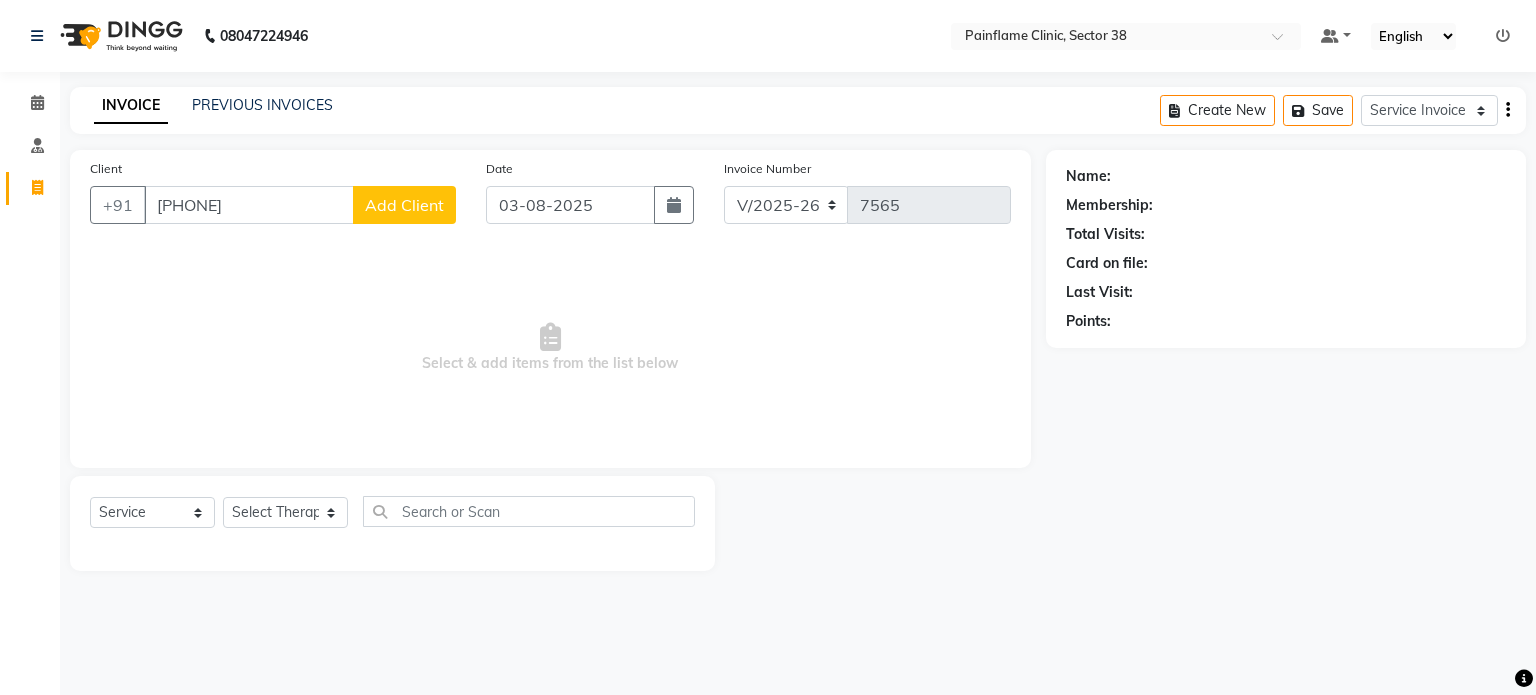 type on "[PHONE]" 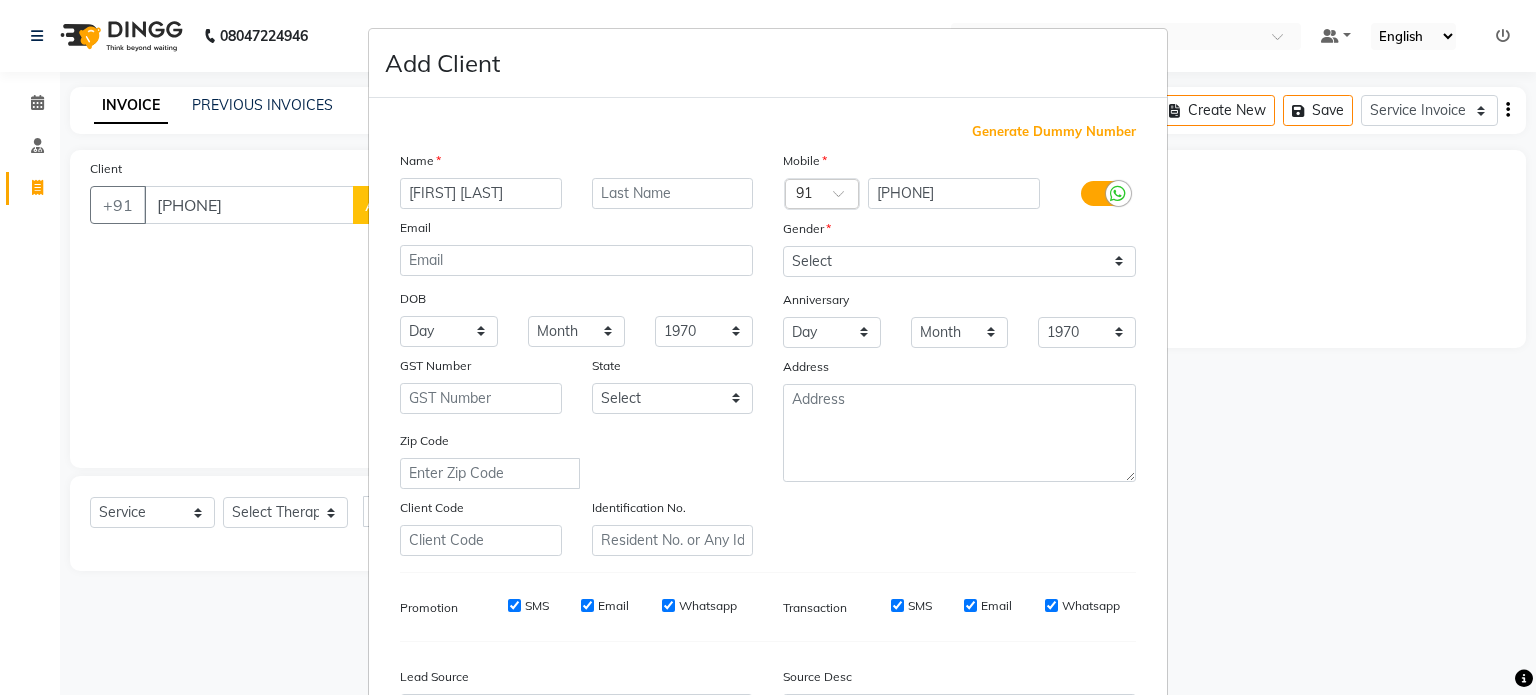 type on "[FIRST] [LAST]" 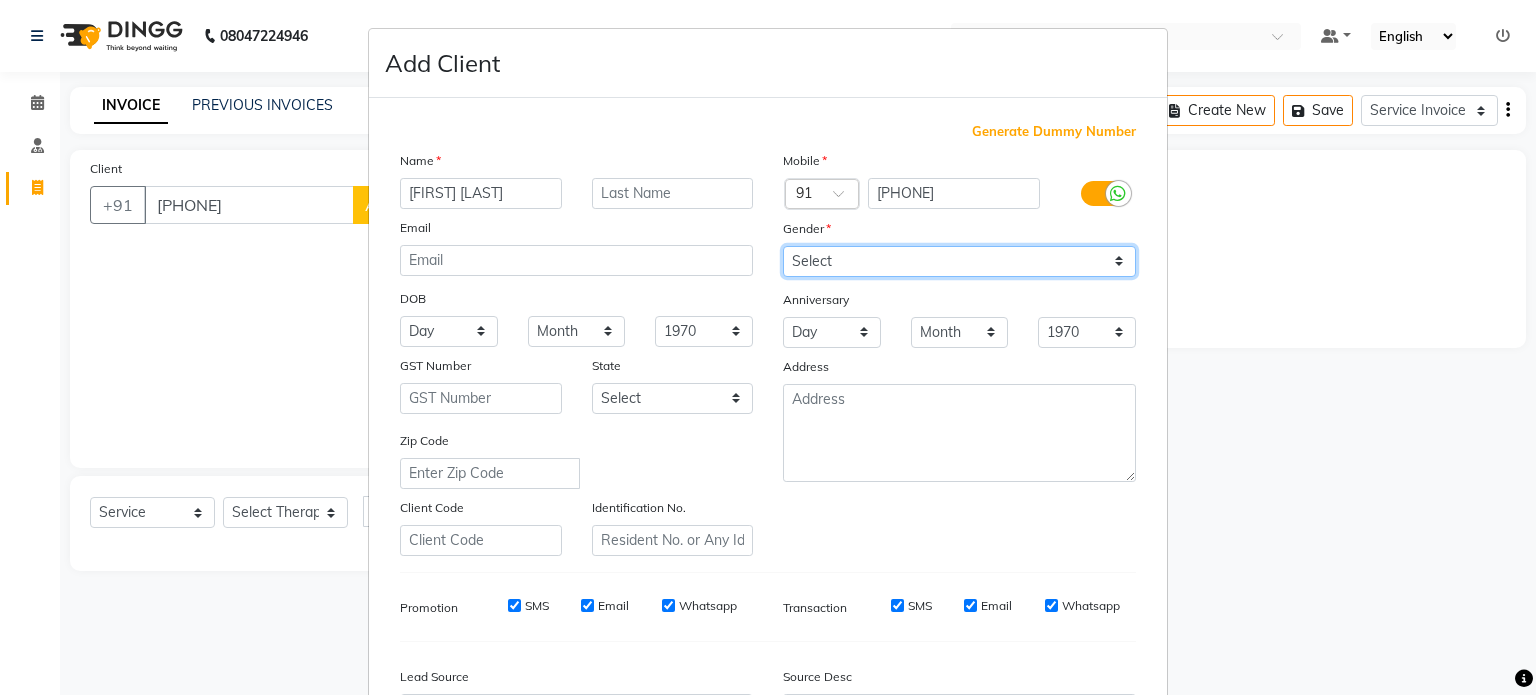click on "Select Male Female Other Prefer Not To Say" at bounding box center (959, 261) 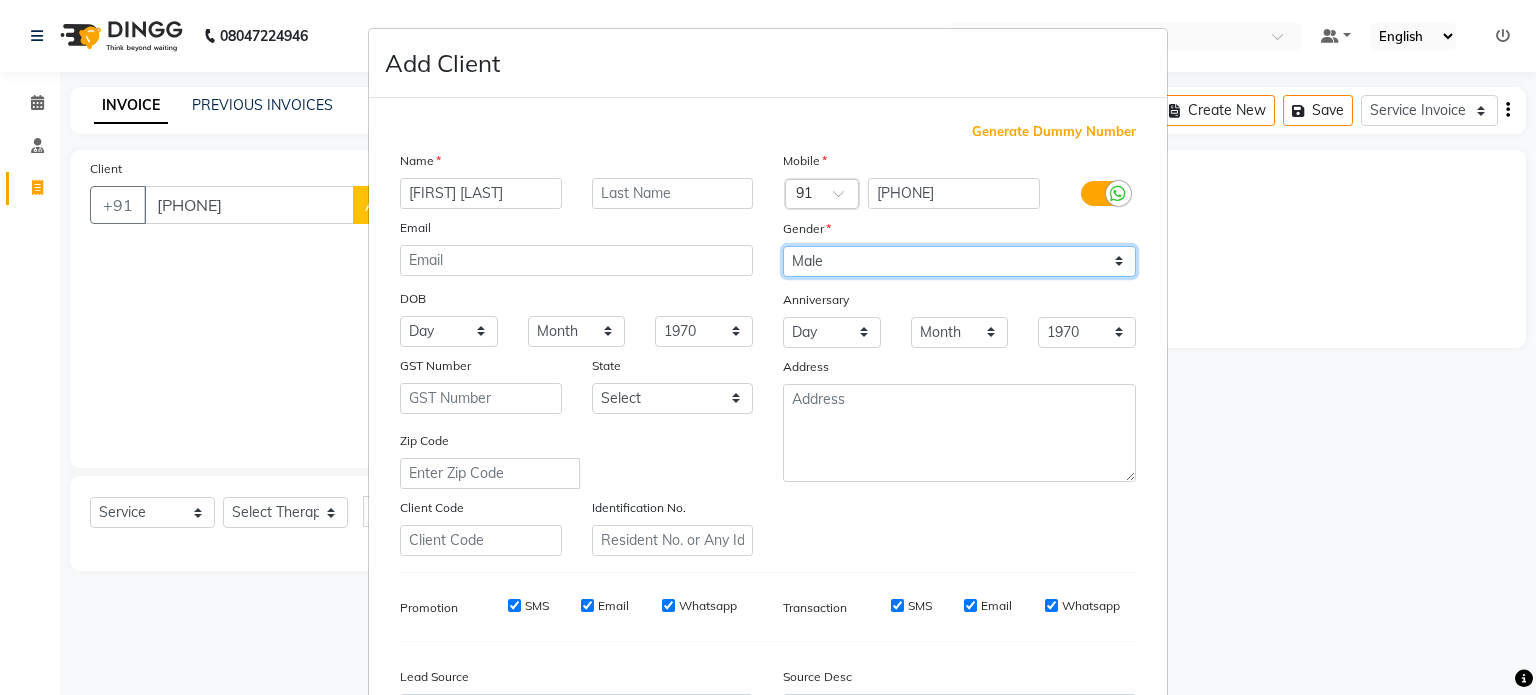 click on "Select Male Female Other Prefer Not To Say" at bounding box center (959, 261) 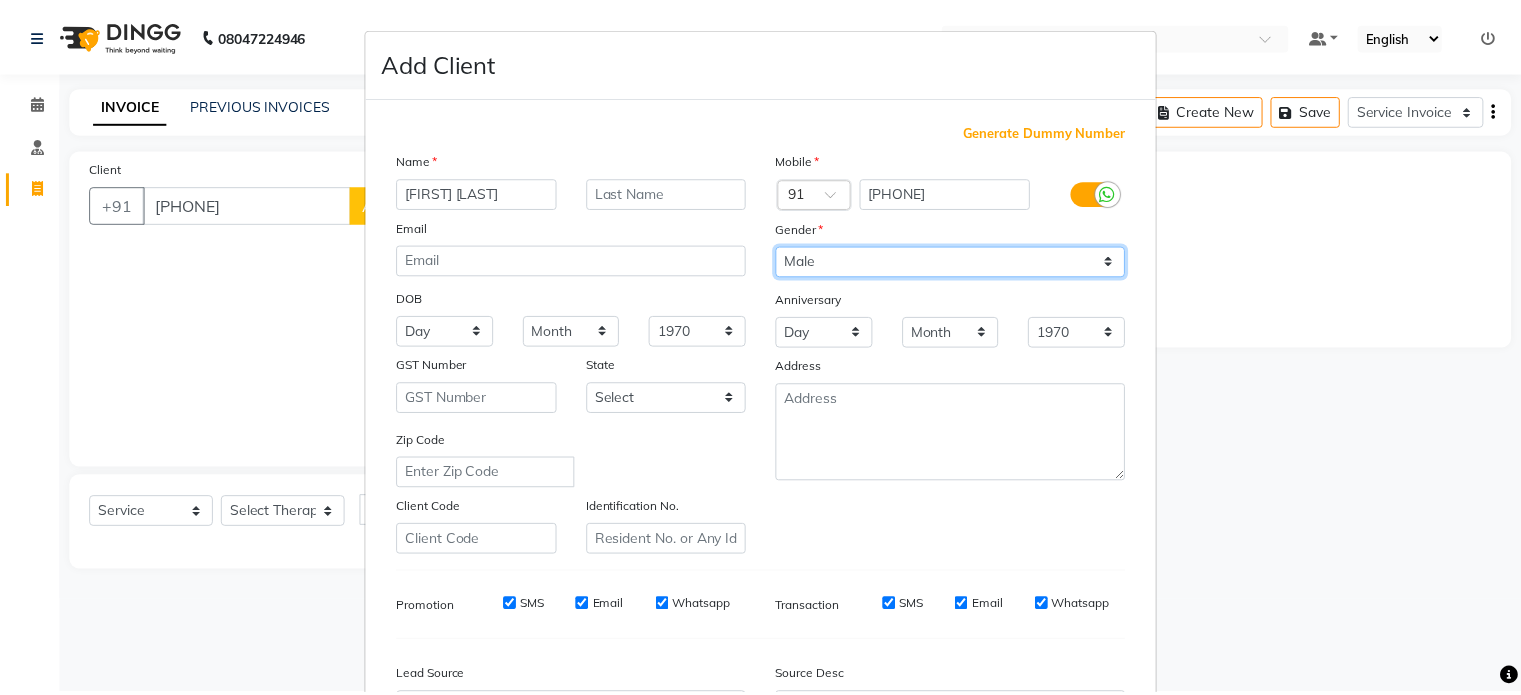 scroll, scrollTop: 237, scrollLeft: 0, axis: vertical 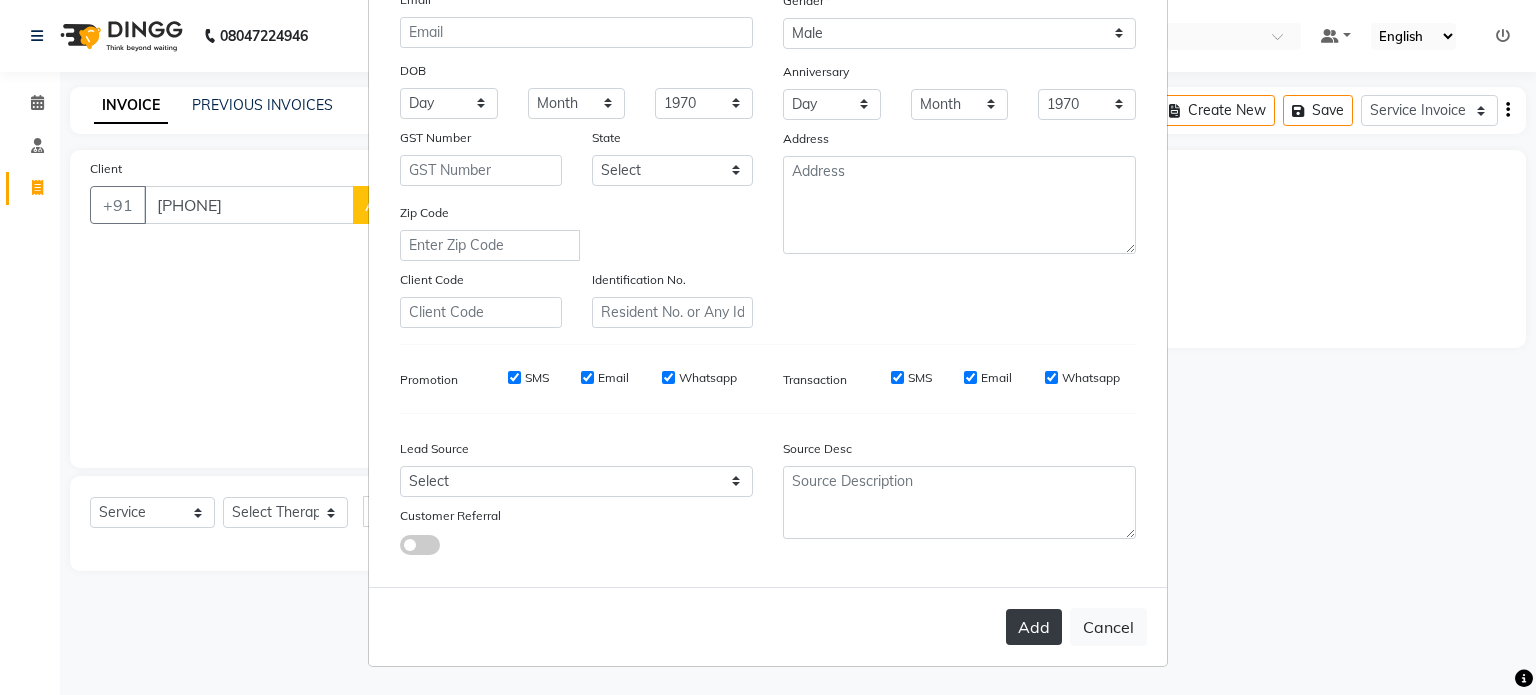 click on "Add" at bounding box center (1034, 627) 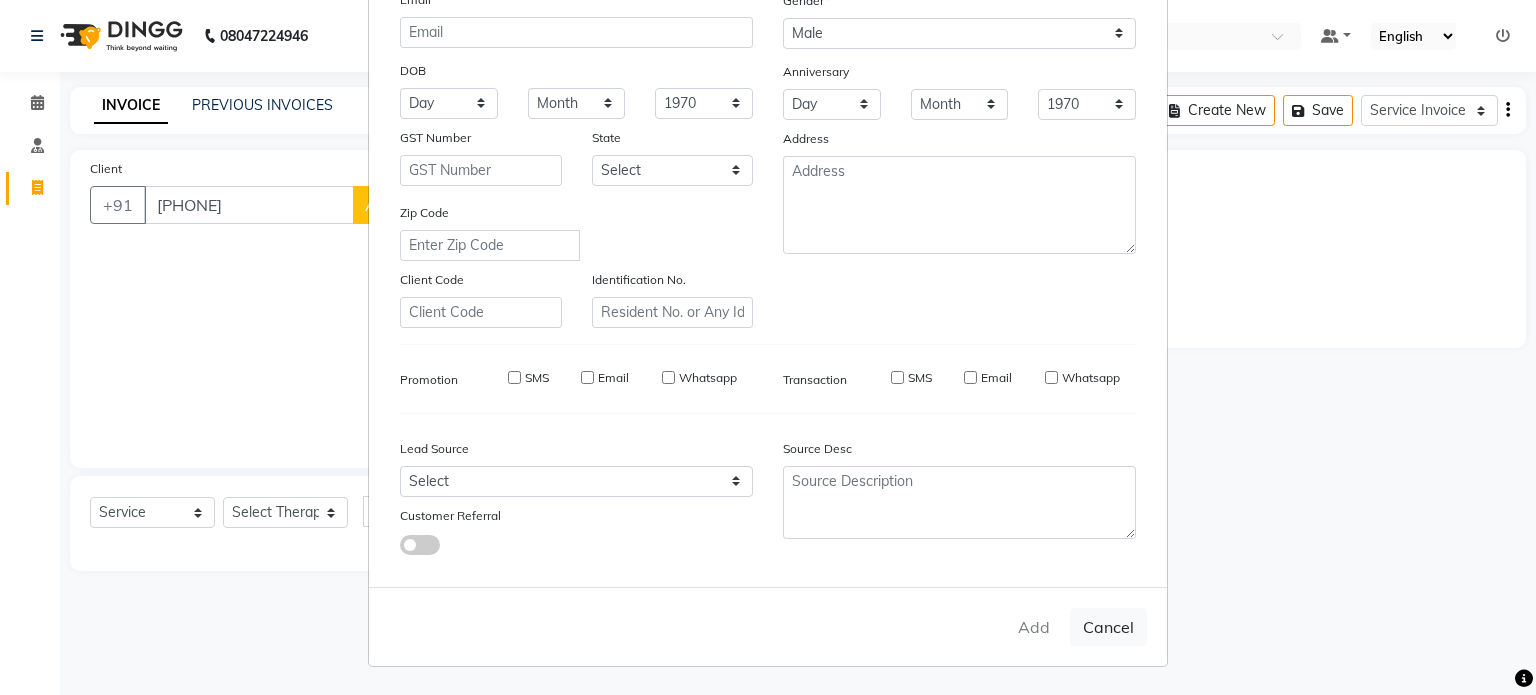 type on "70******43" 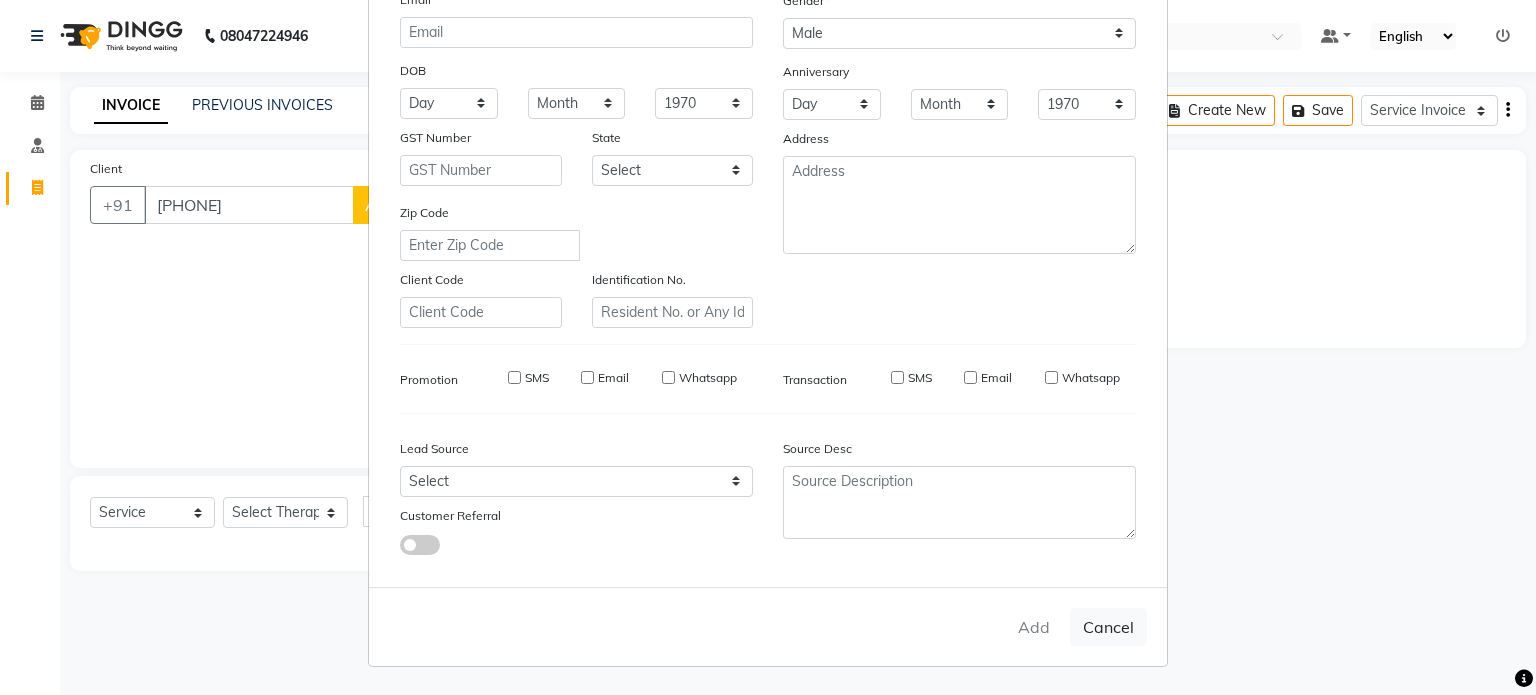 type 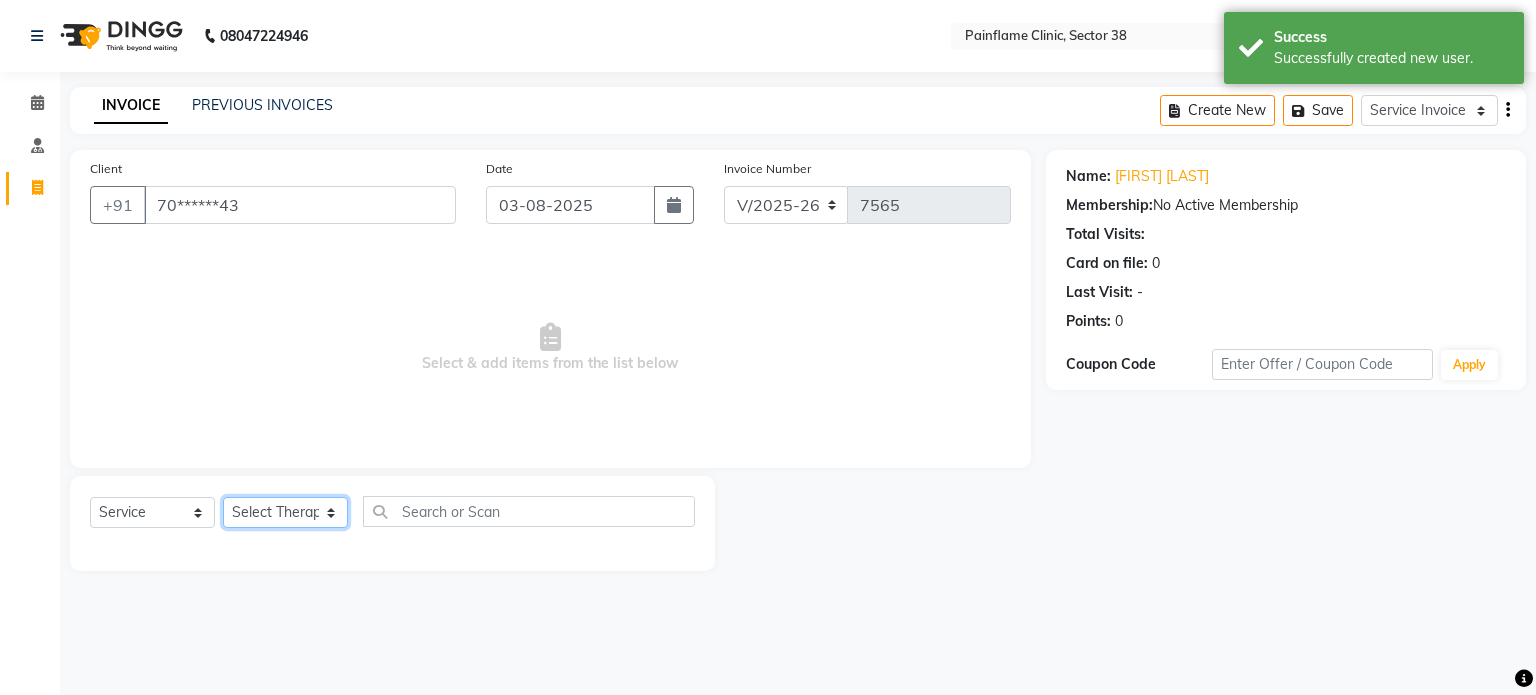 click on "Select Therapist Dr Durgesh Dr Harish Dr Ranjana Dr Saurabh Dr. Suraj Dr. Tejpal Mehlawat KUSHAL MOHIT SEMWAL Nancy Singhai Reception 1  Reception 2 Reception 3" 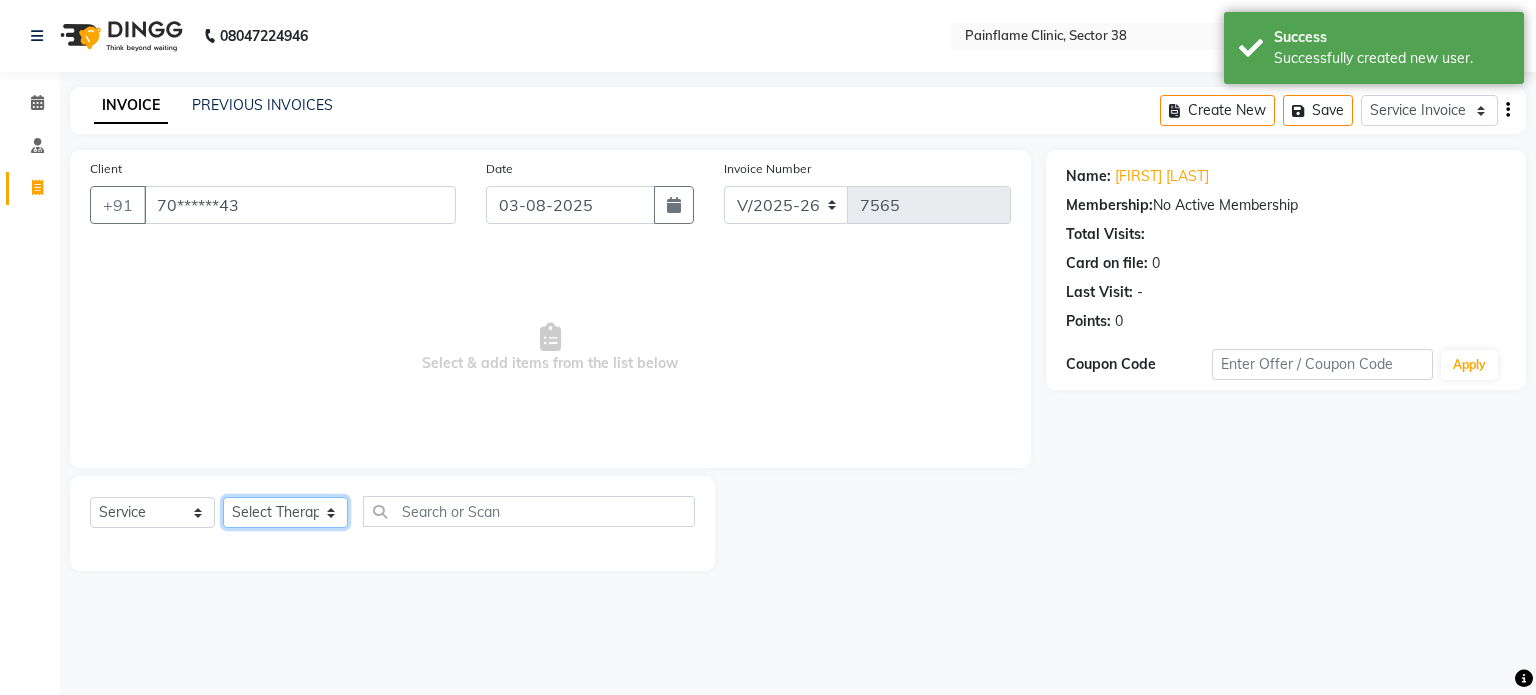 select on "20216" 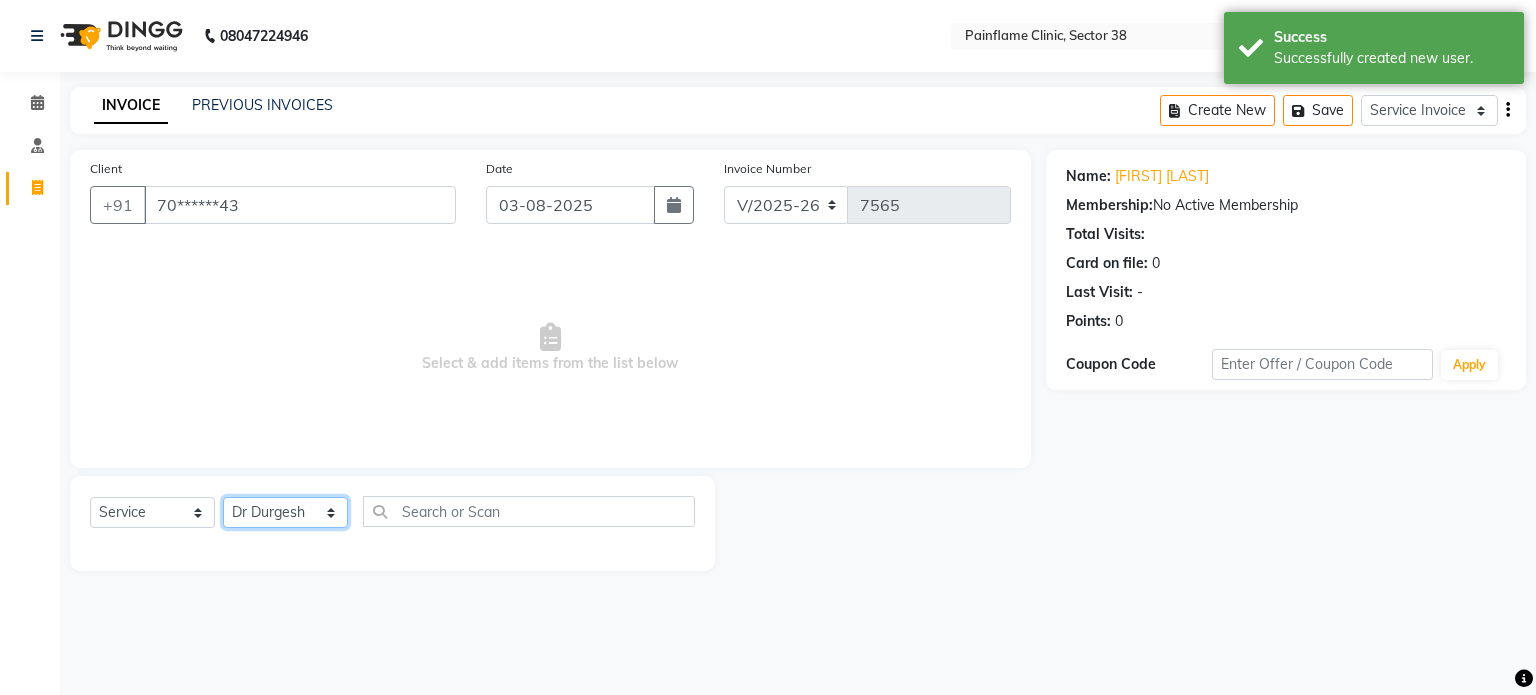 click on "Select Therapist Dr Durgesh Dr Harish Dr Ranjana Dr Saurabh Dr. Suraj Dr. Tejpal Mehlawat KUSHAL MOHIT SEMWAL Nancy Singhai Reception 1  Reception 2 Reception 3" 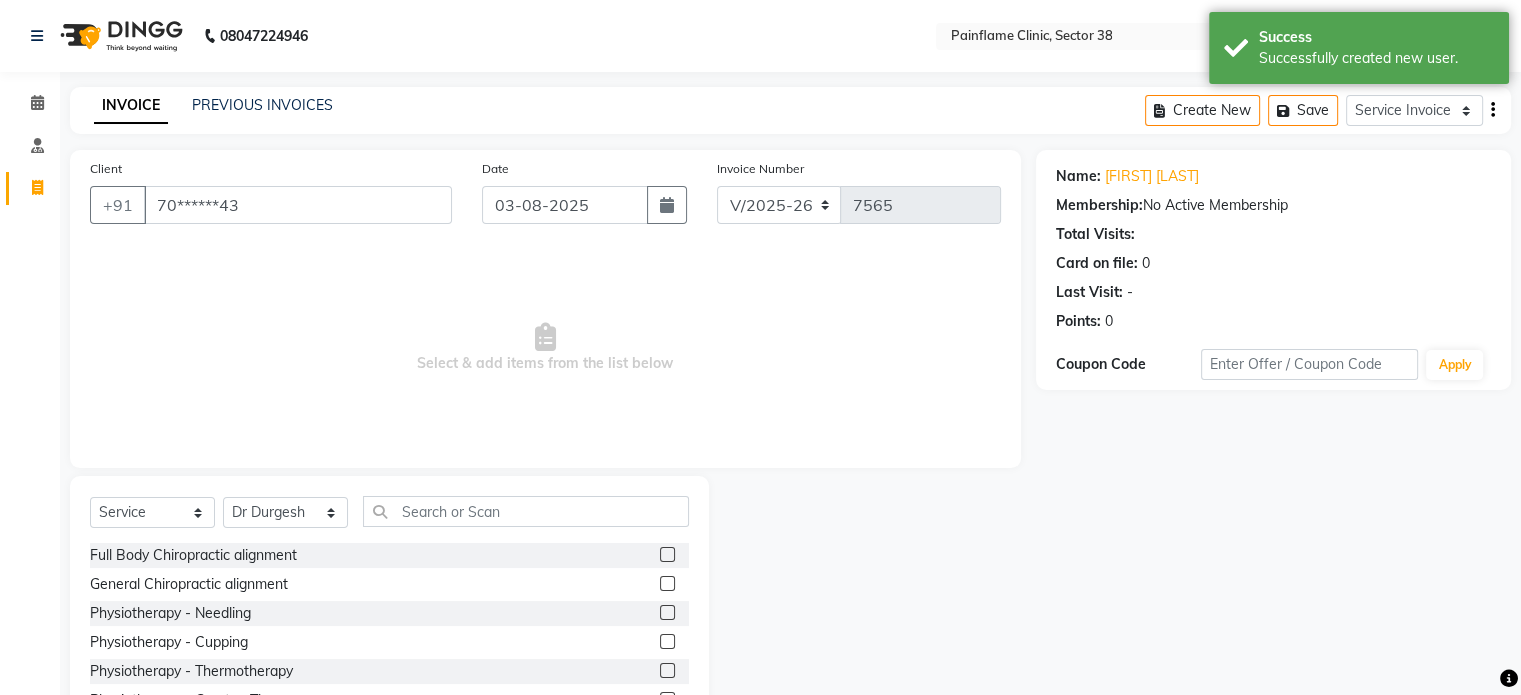 click 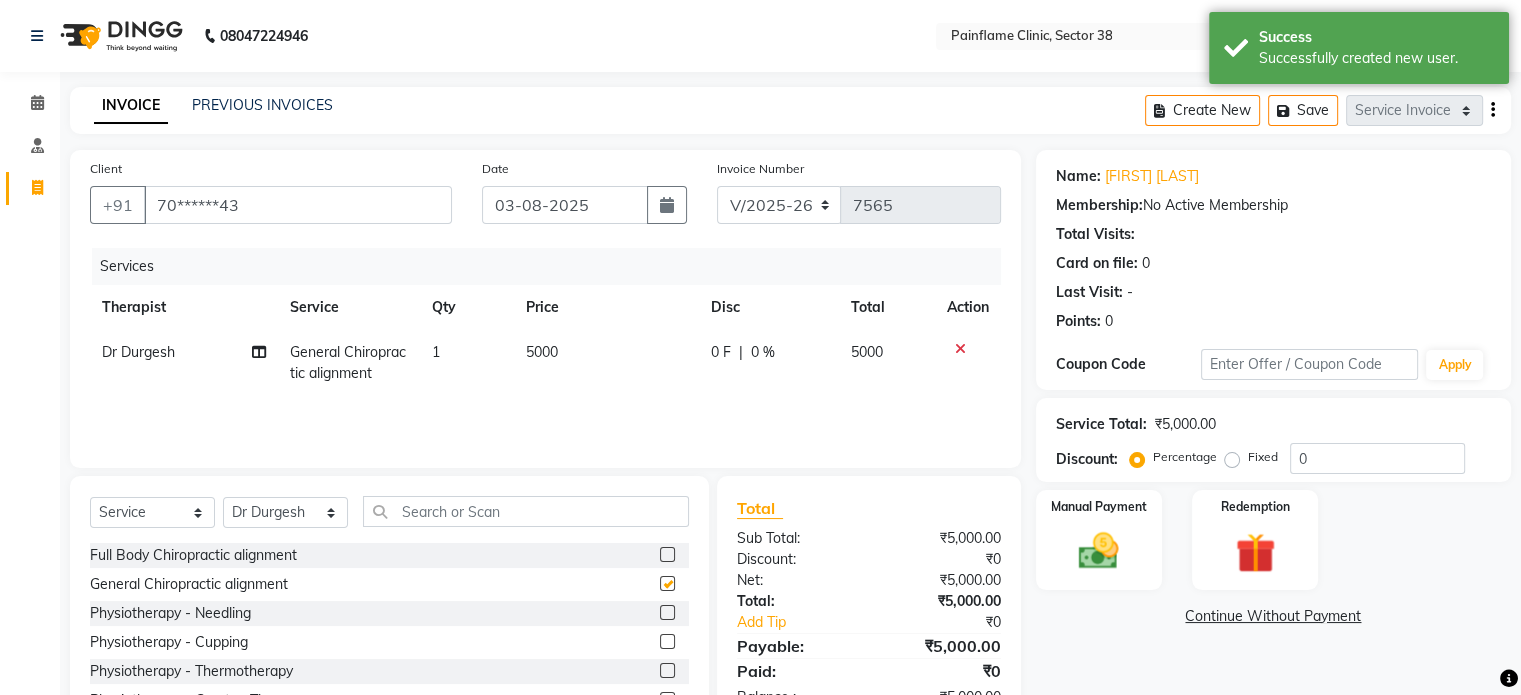 checkbox on "false" 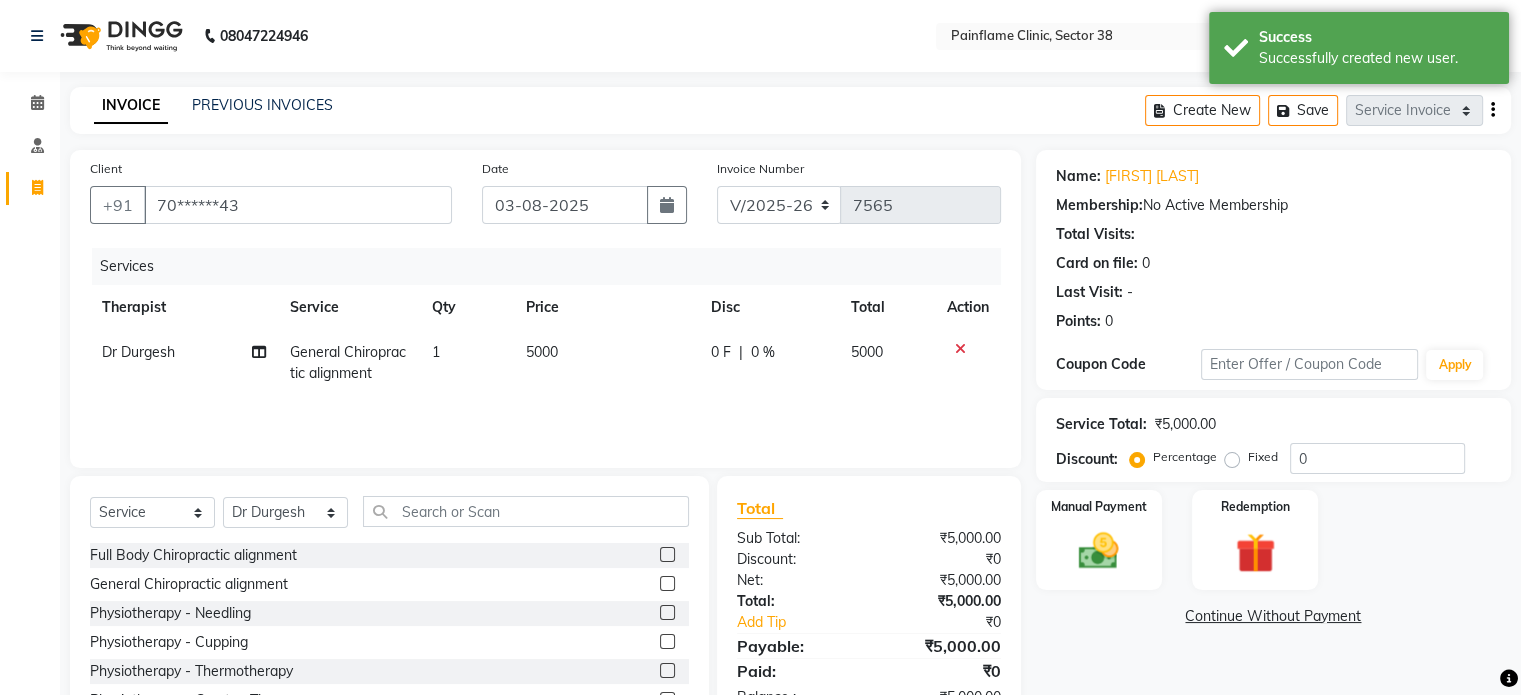 click on "5000" 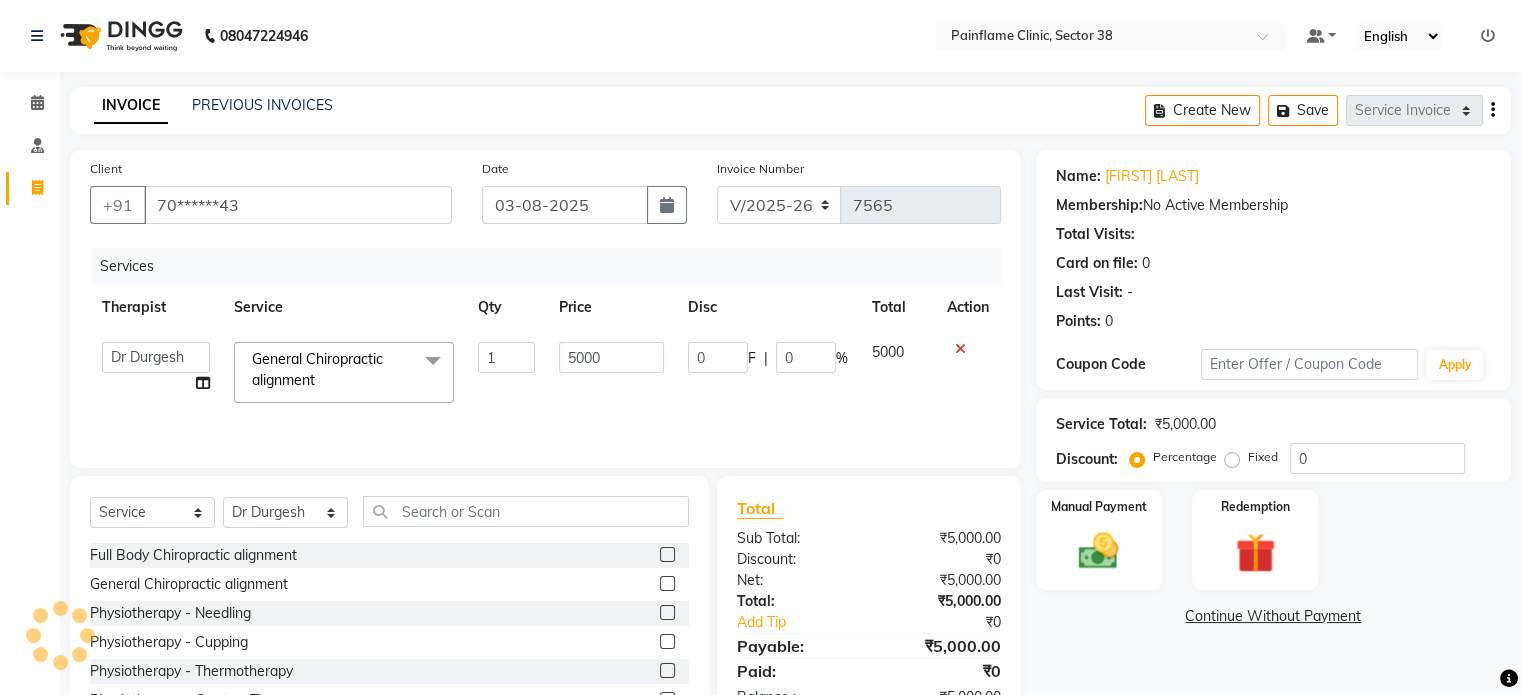 click on "5000" 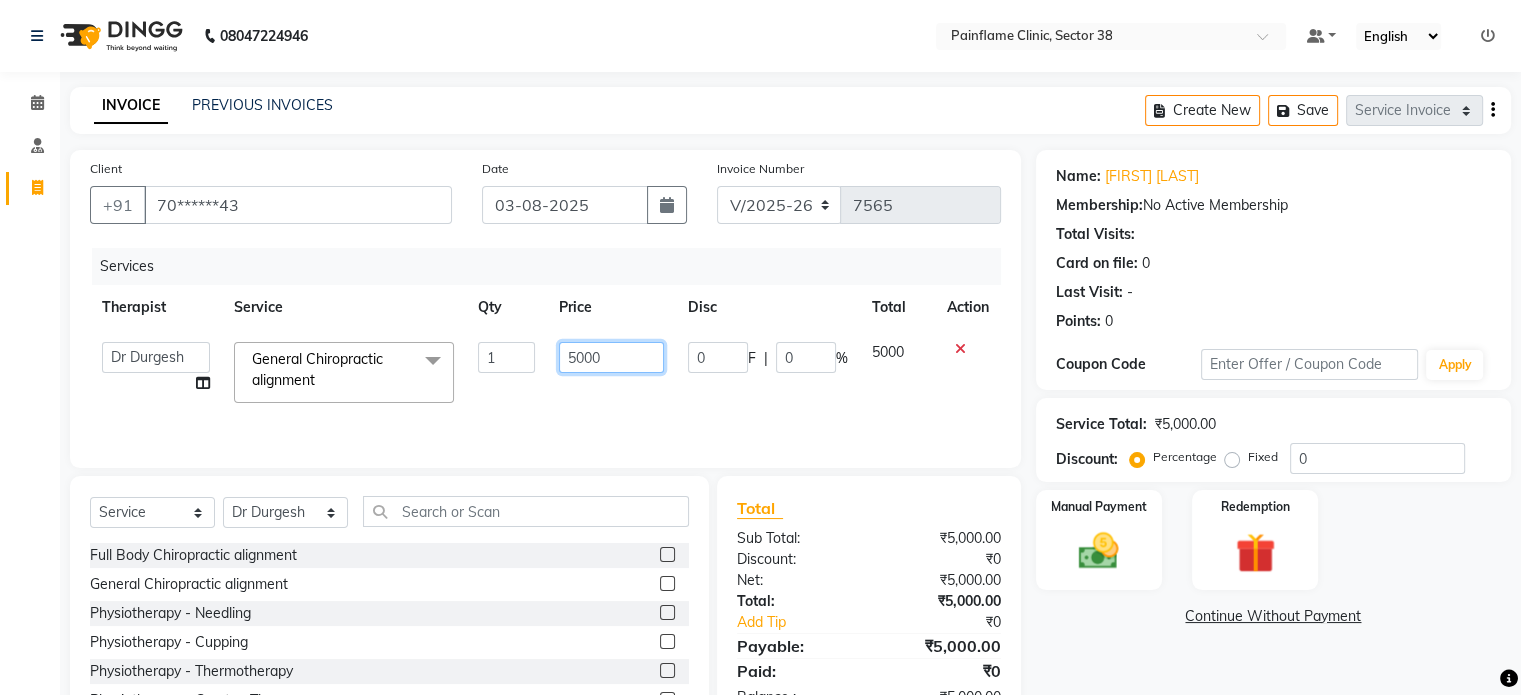 click on "5000" 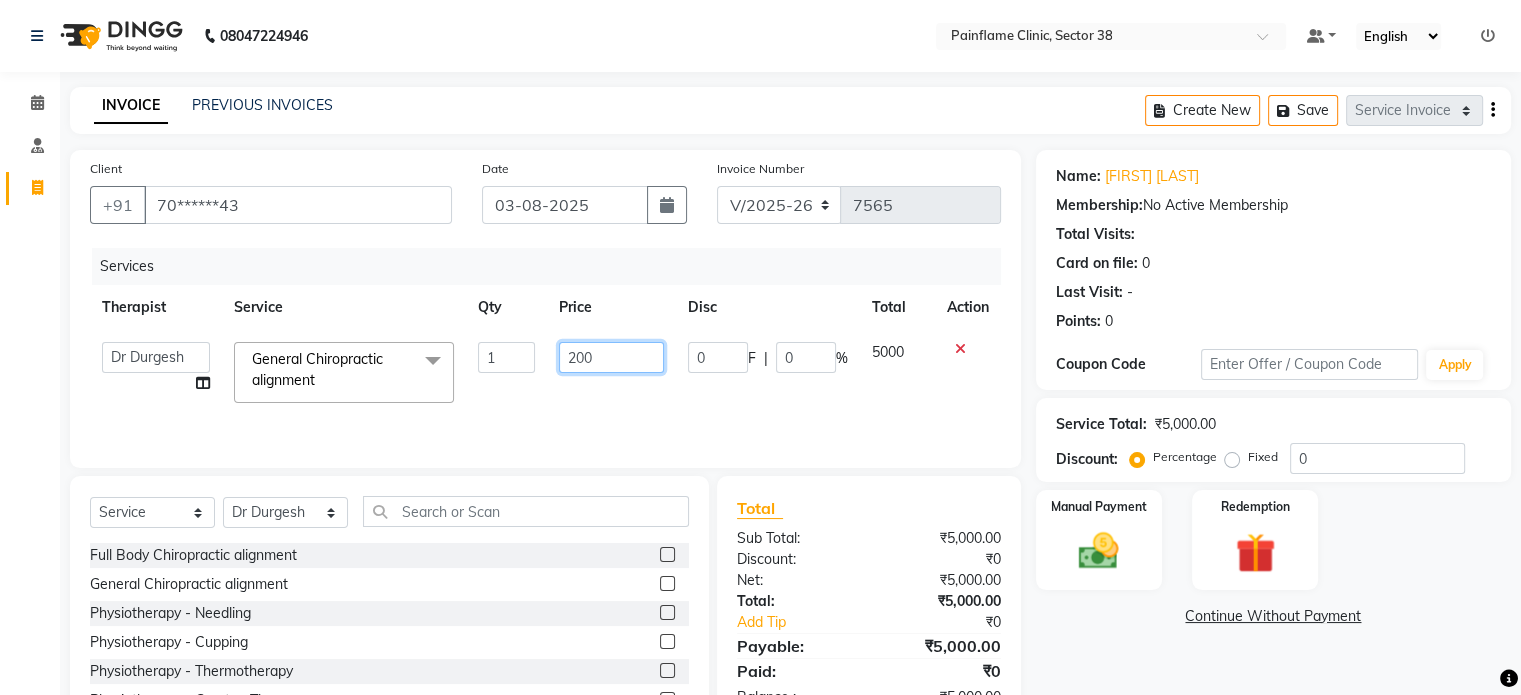 type on "2000" 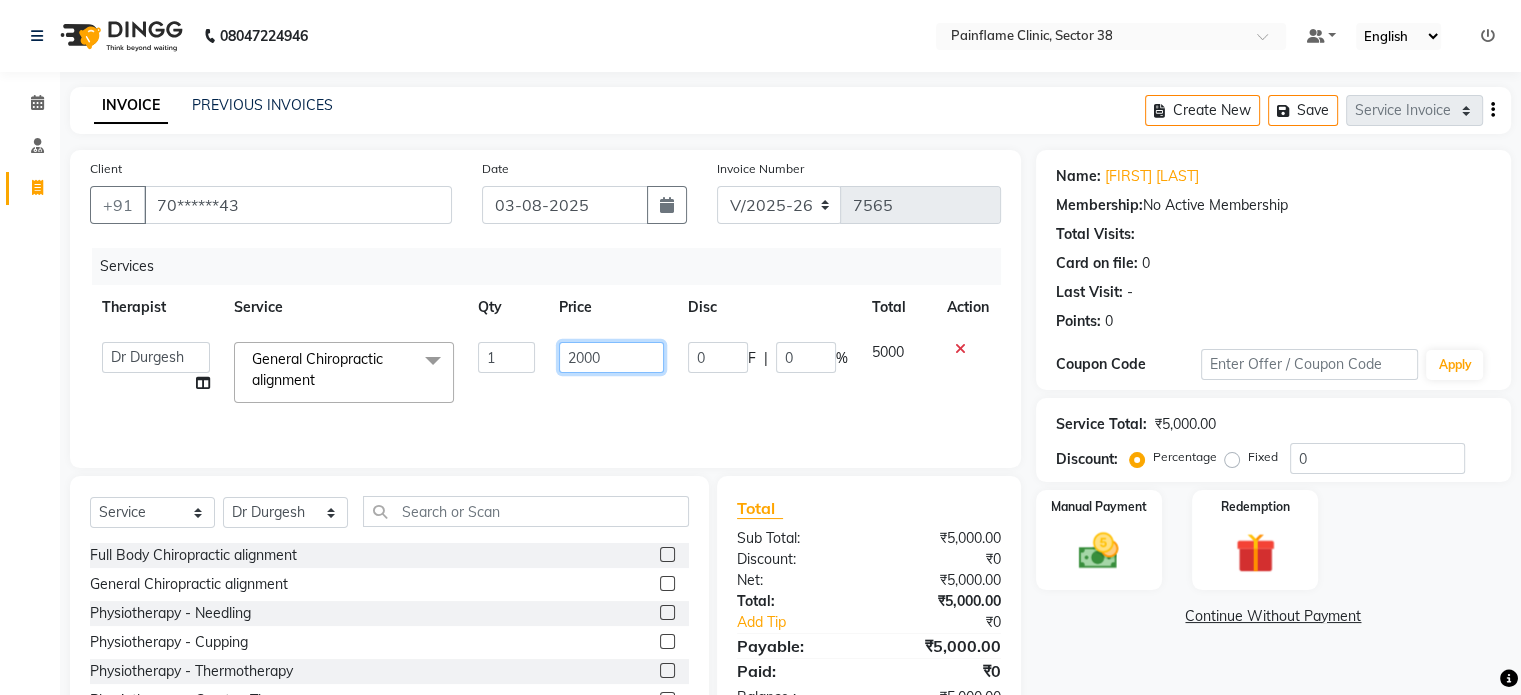 scroll, scrollTop: 119, scrollLeft: 0, axis: vertical 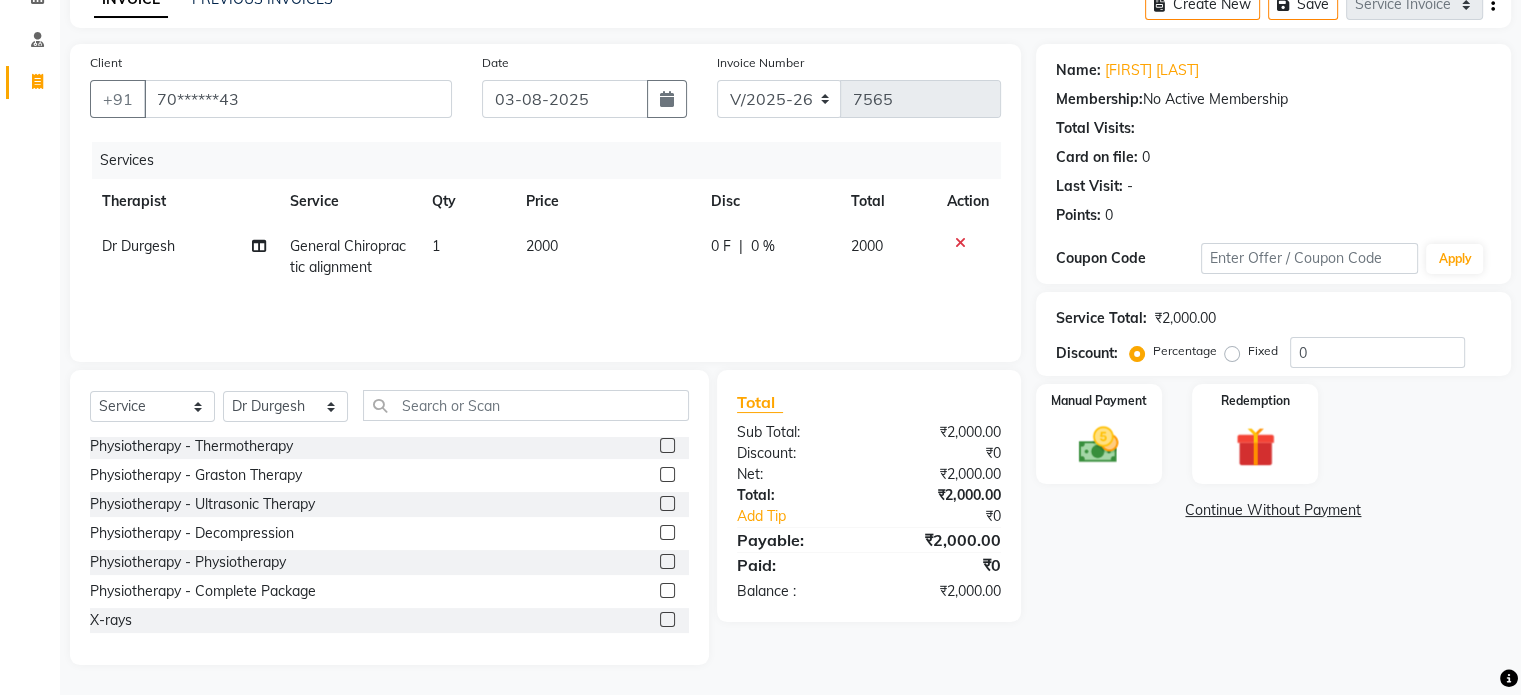 click 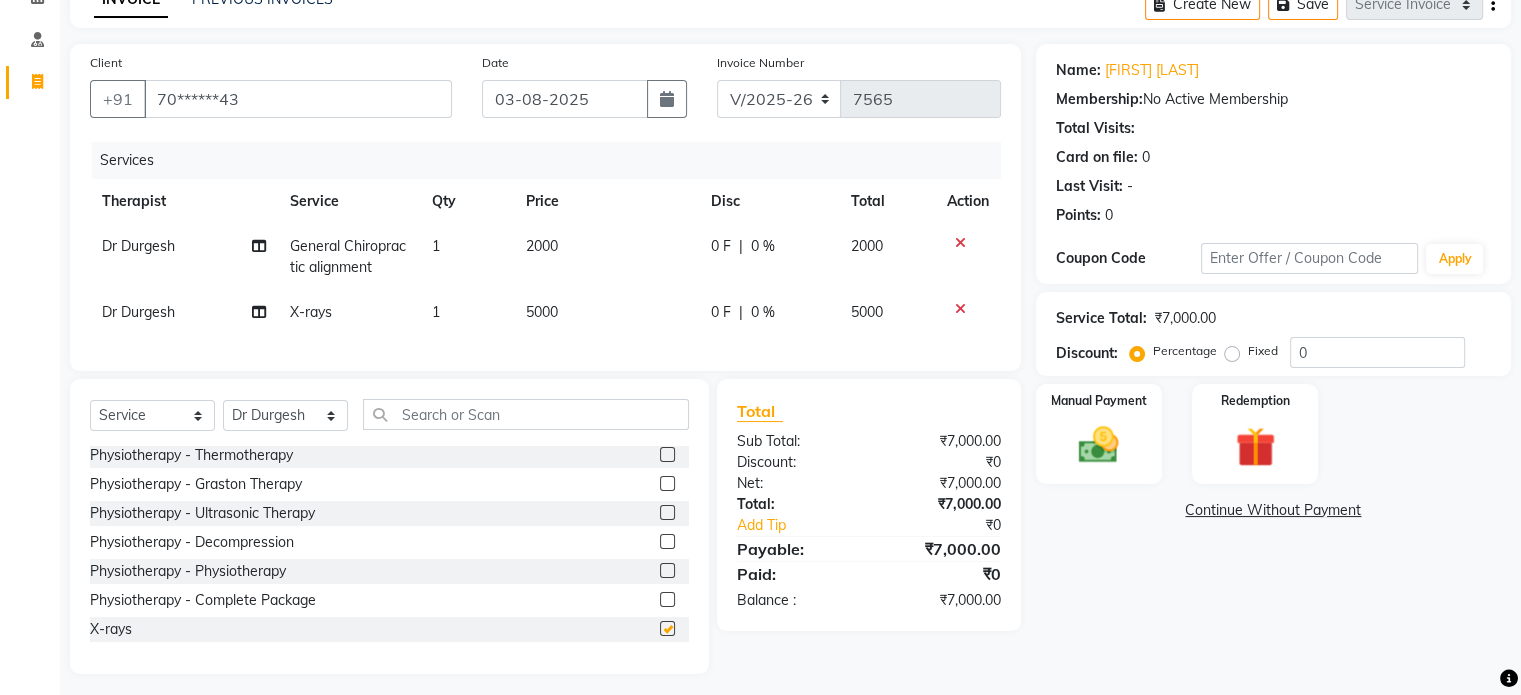 checkbox on "false" 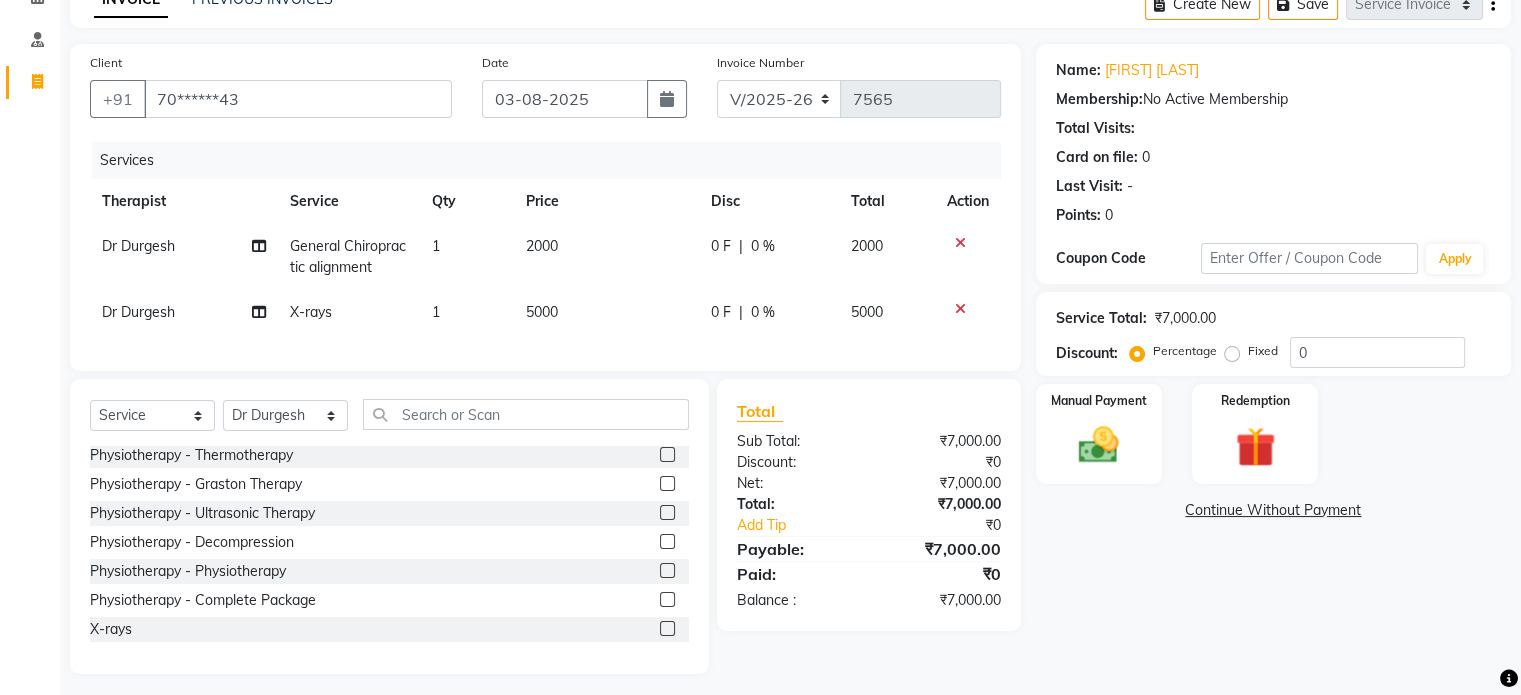click on "5000" 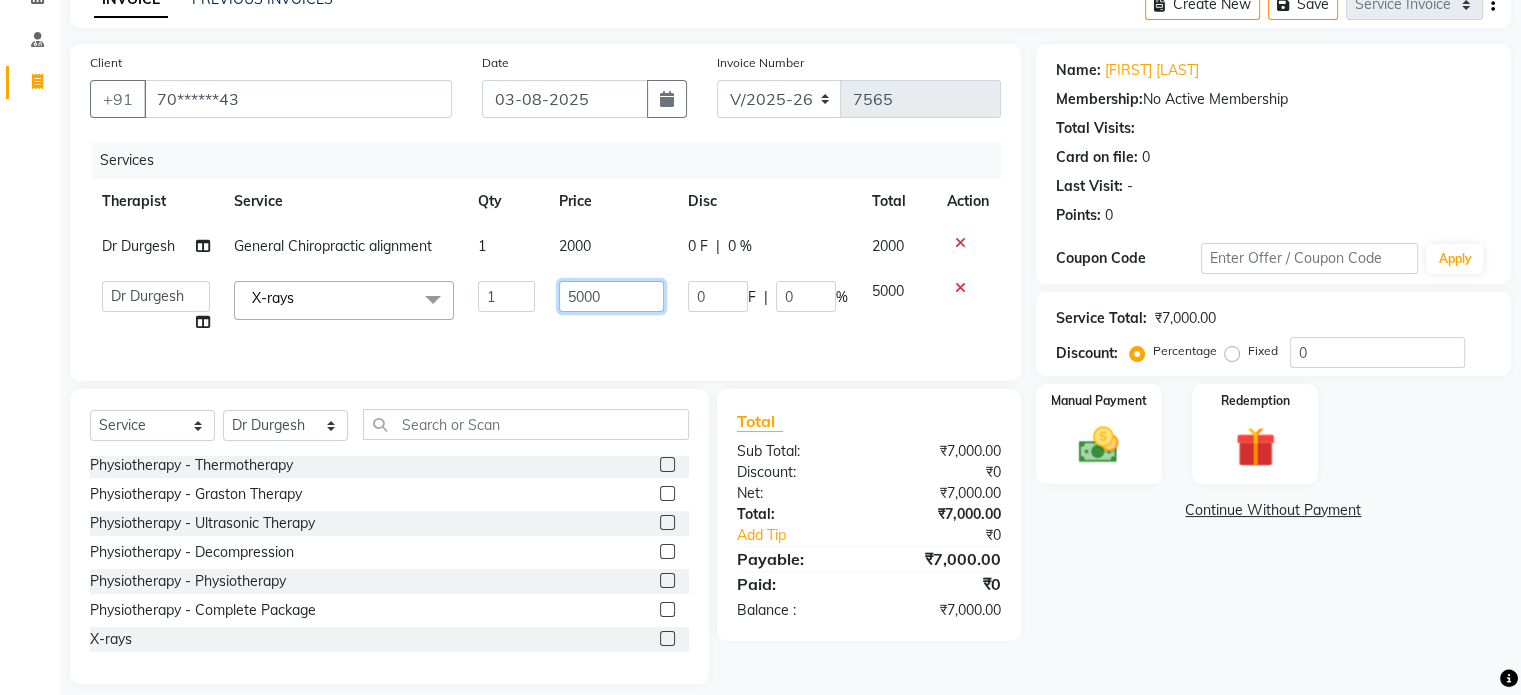 click on "5000" 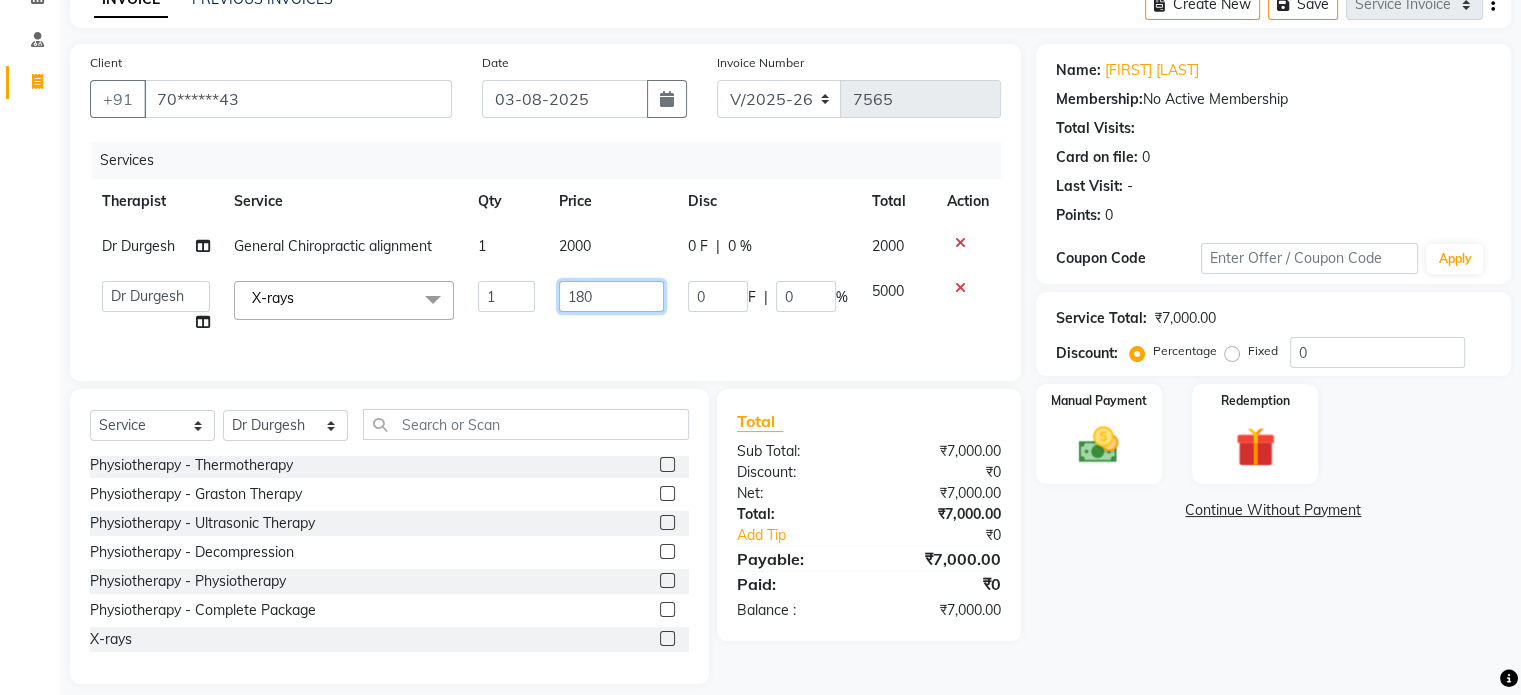 type on "1800" 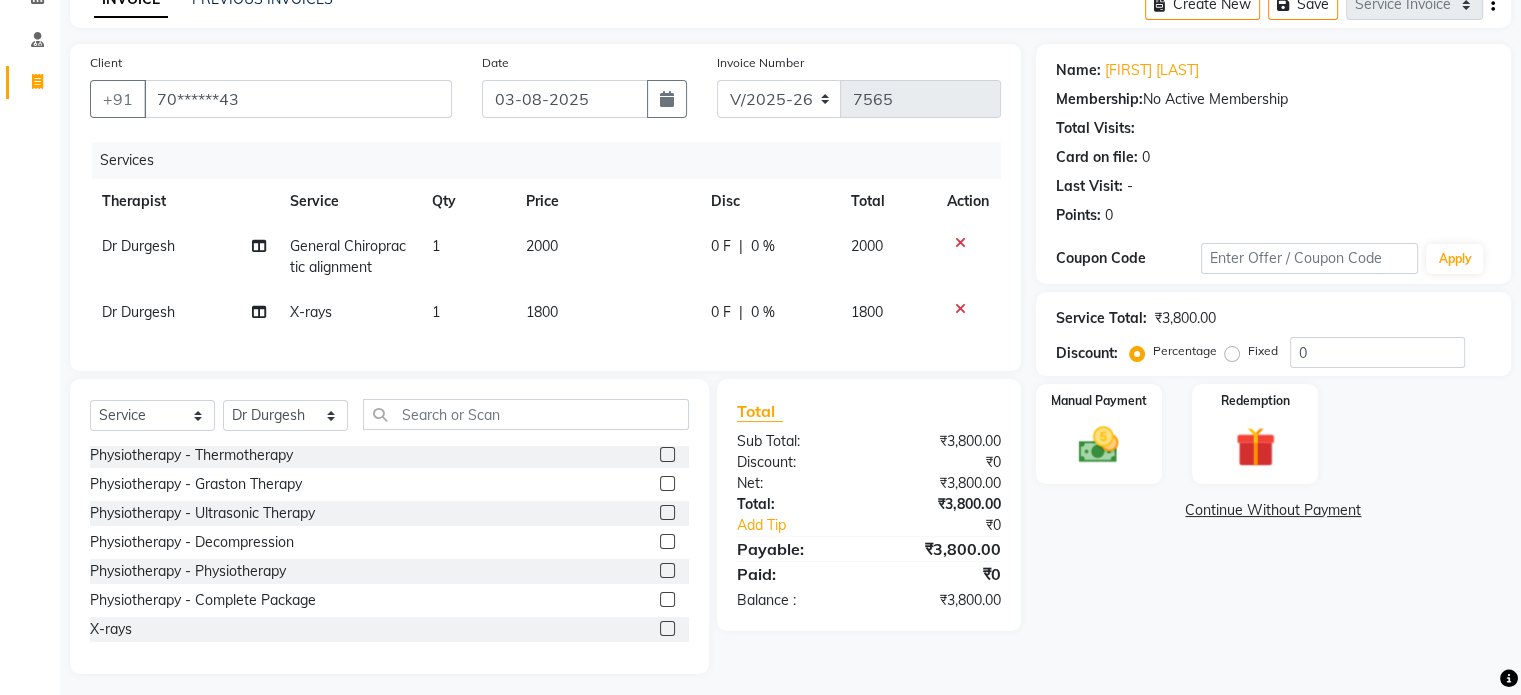 click on "Fixed" 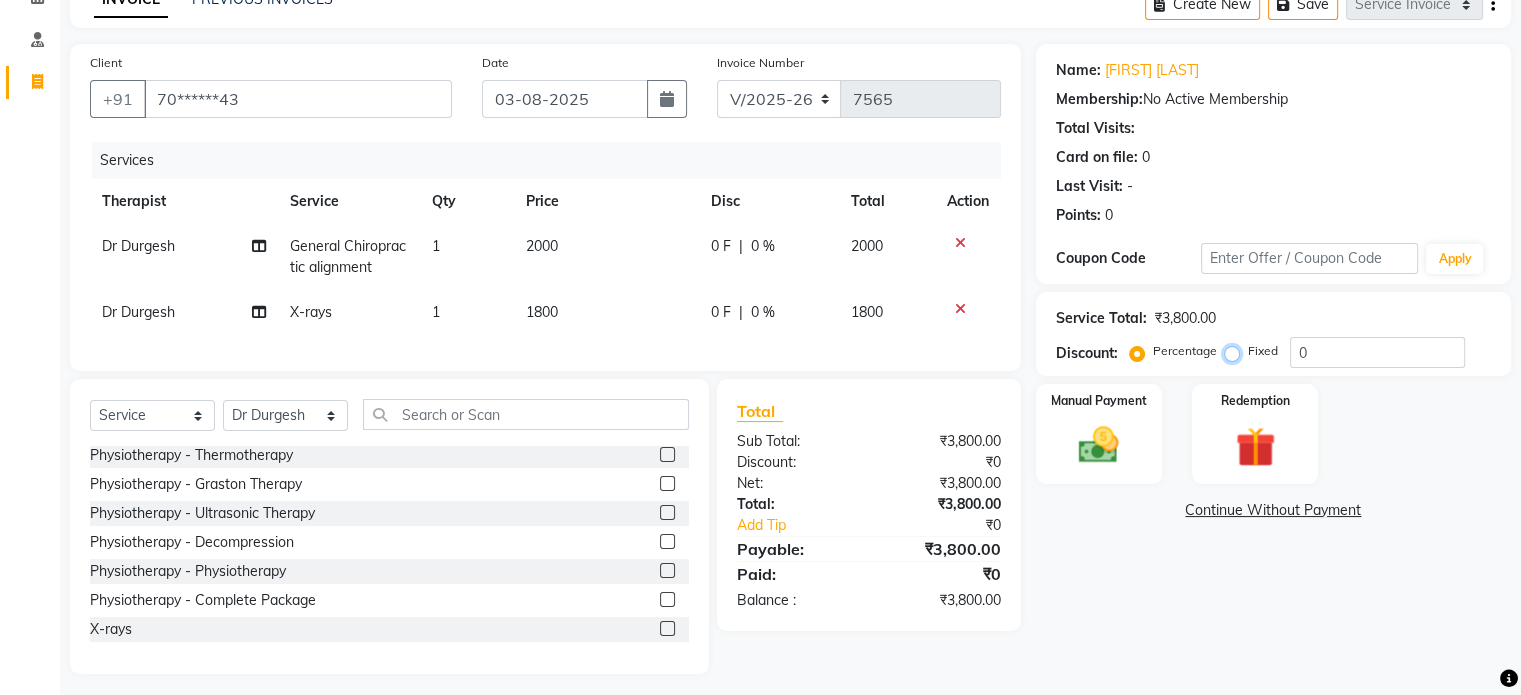 click on "Fixed" at bounding box center [1236, 351] 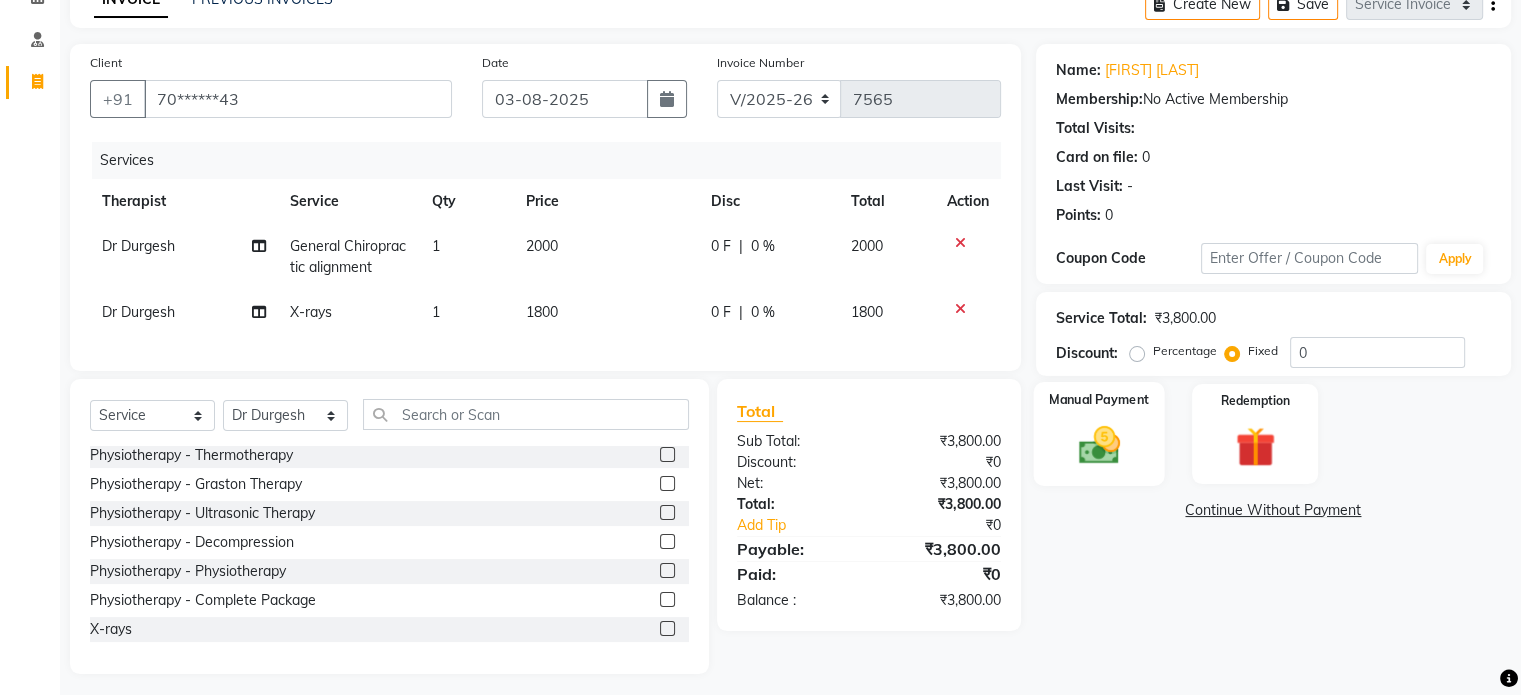 click 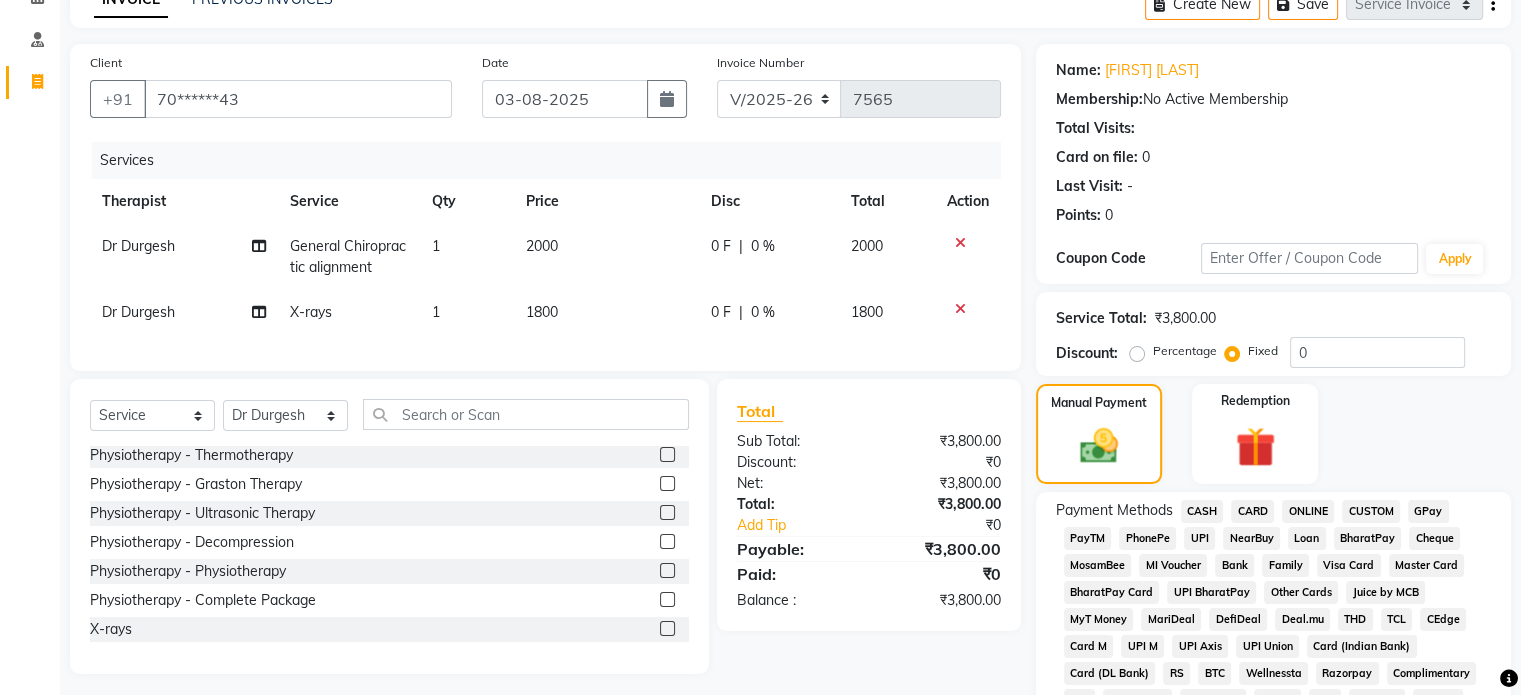 click on "CARD" 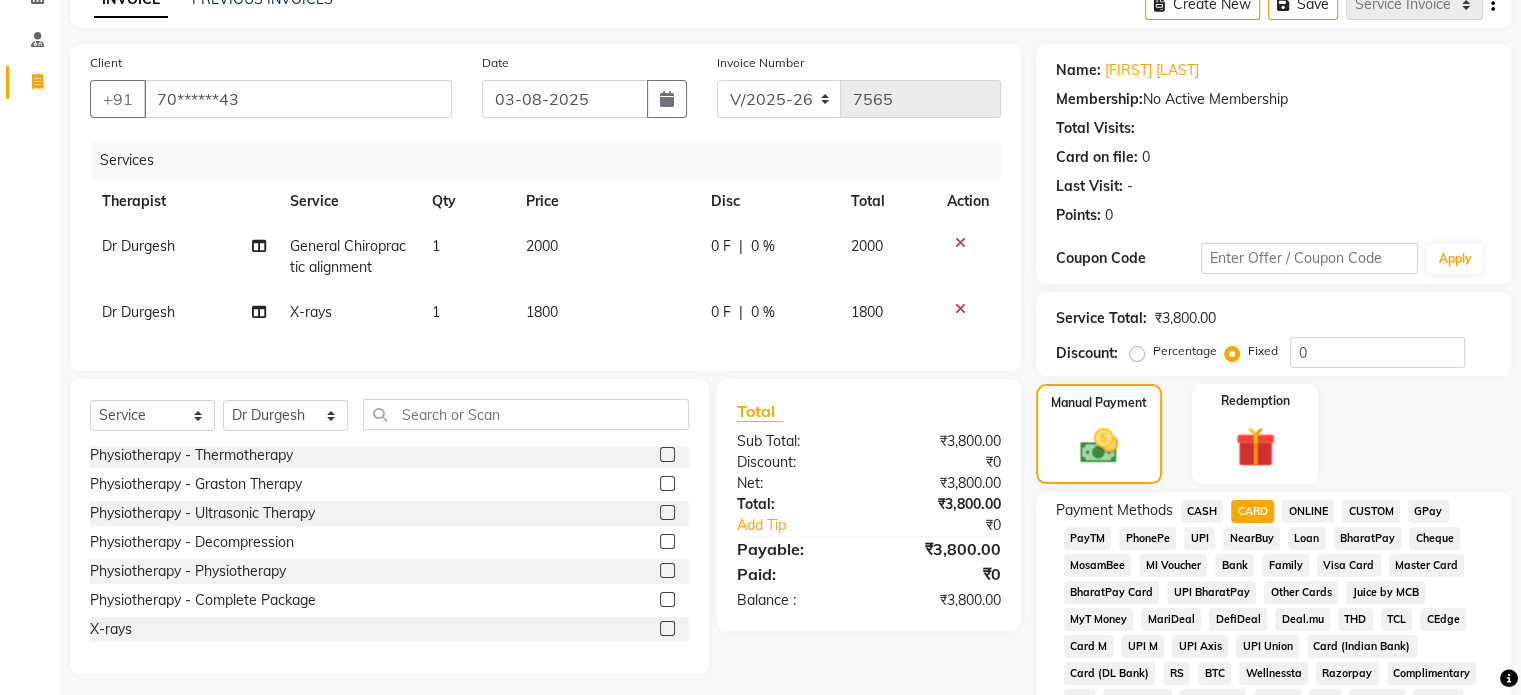 scroll, scrollTop: 652, scrollLeft: 0, axis: vertical 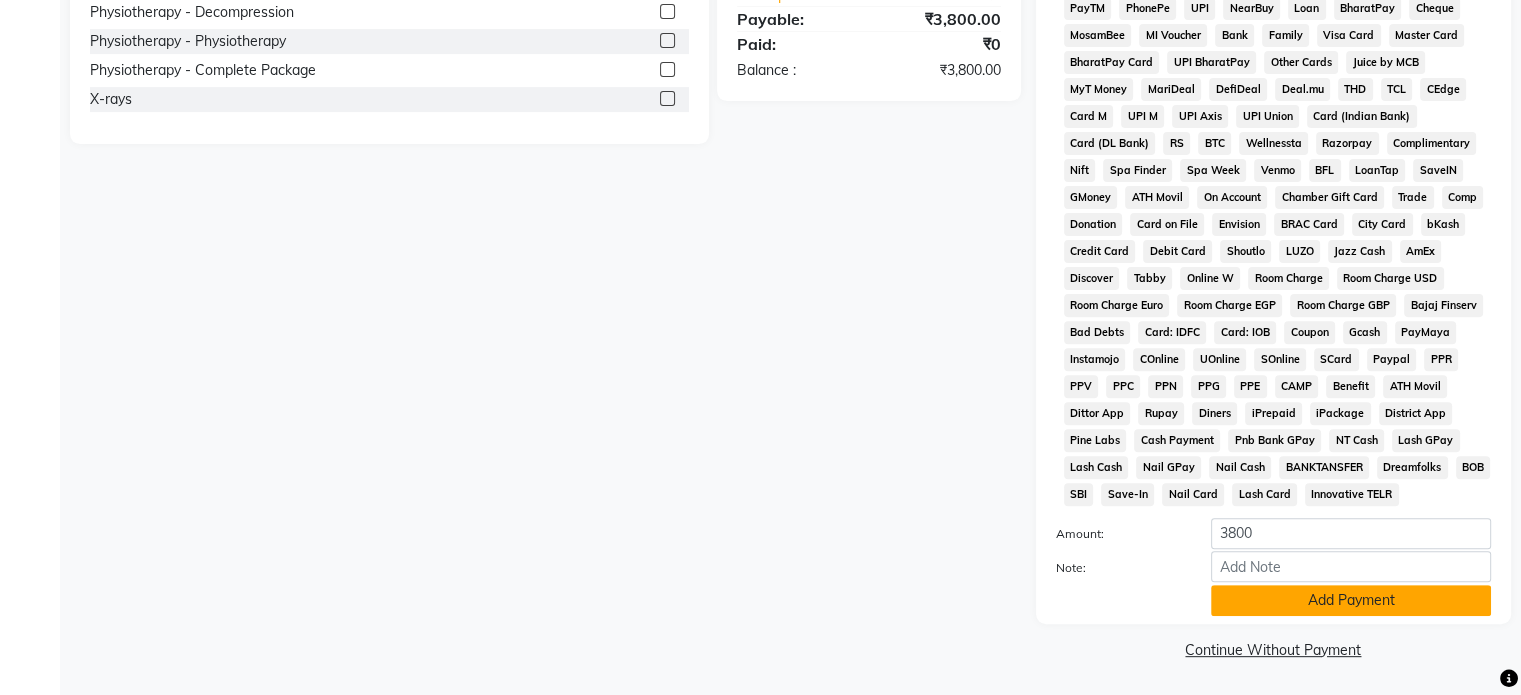 click on "Add Payment" 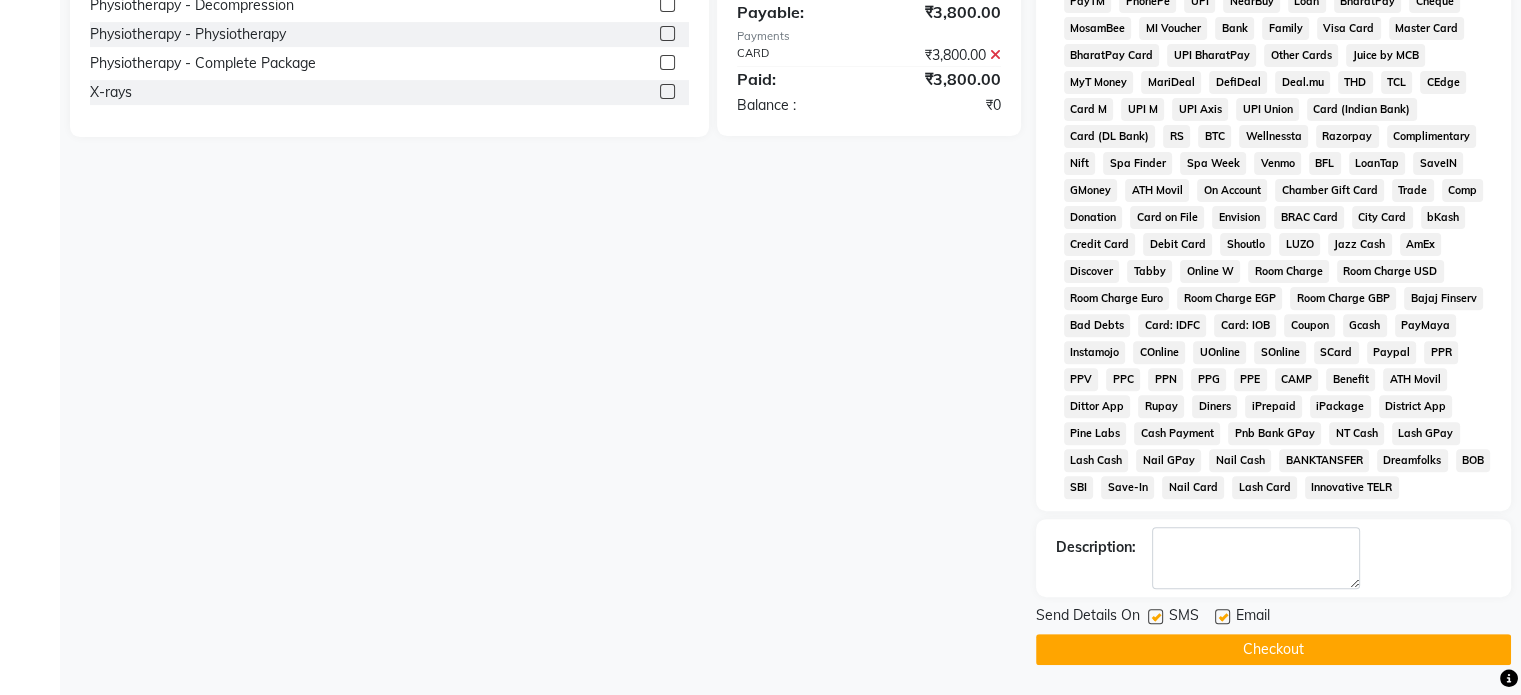 click 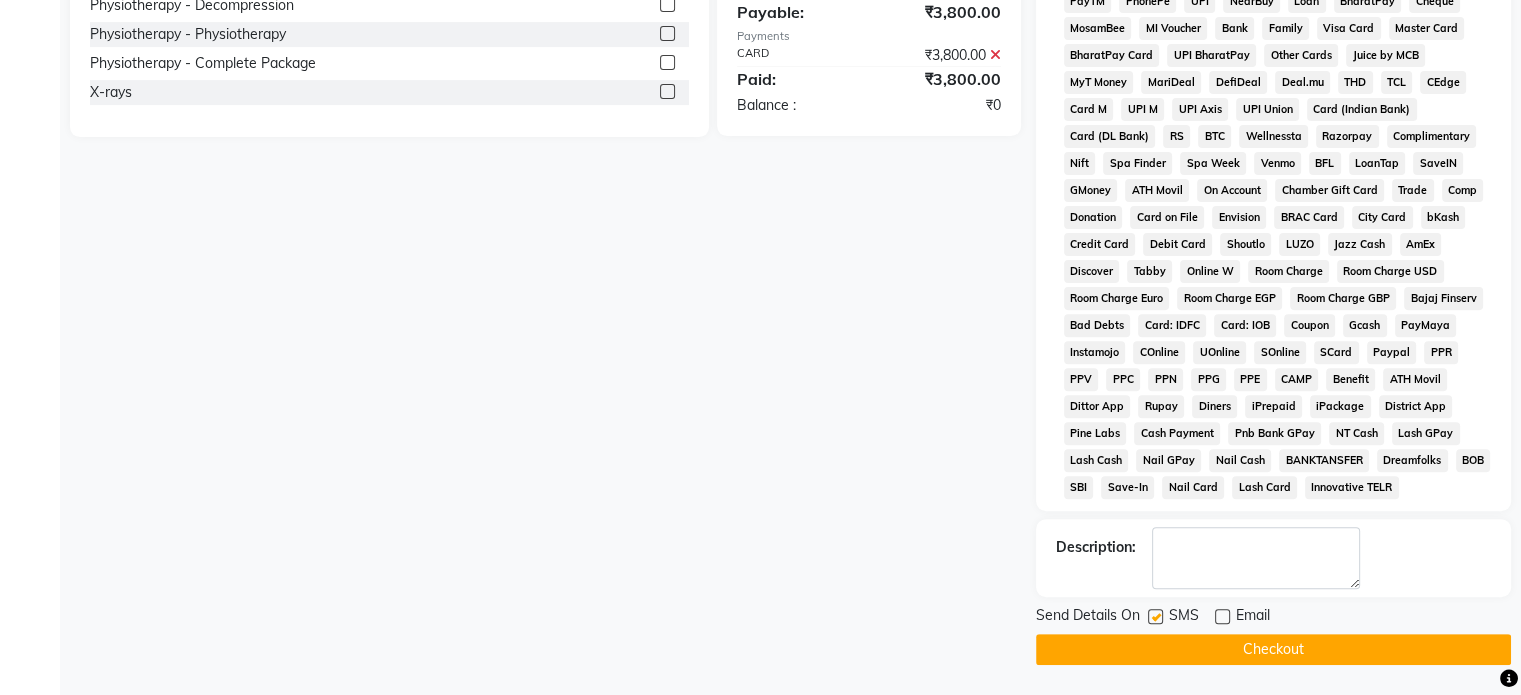 click 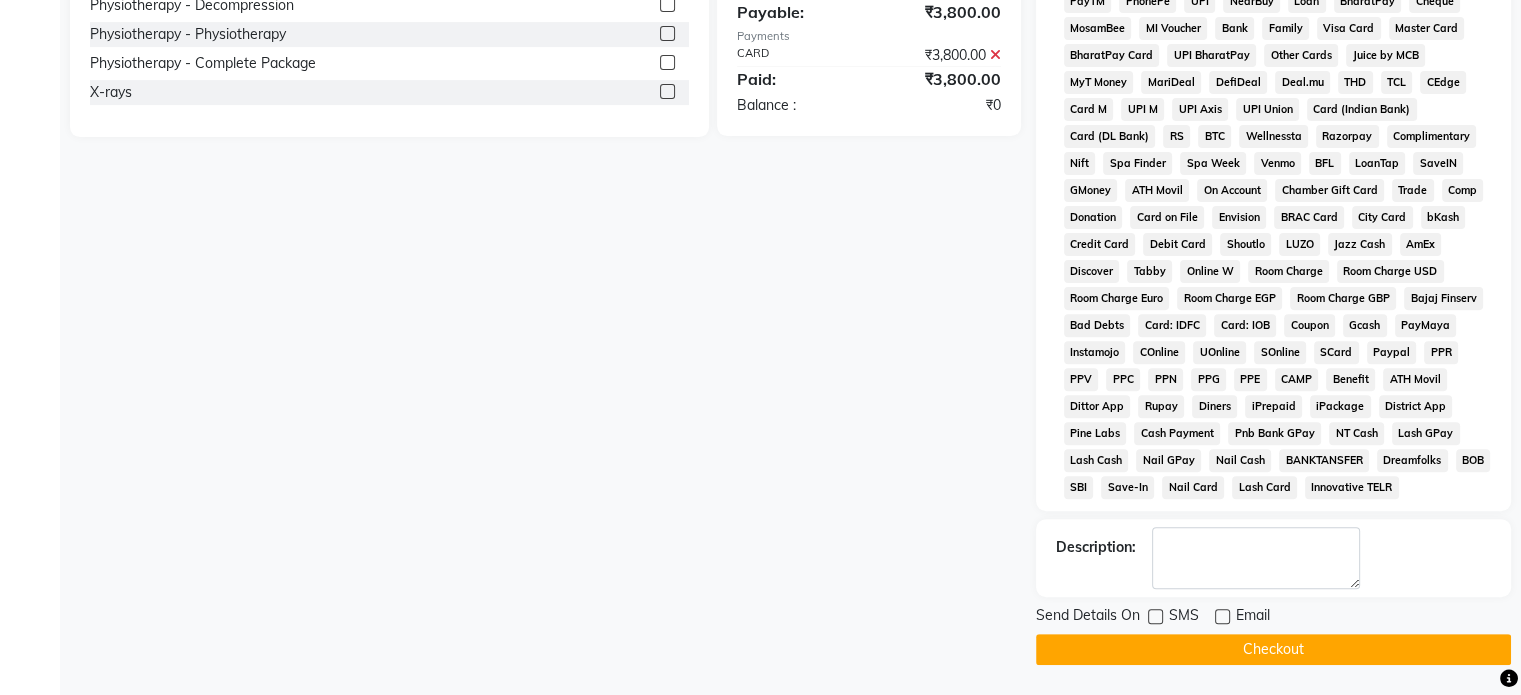 click on "Checkout" 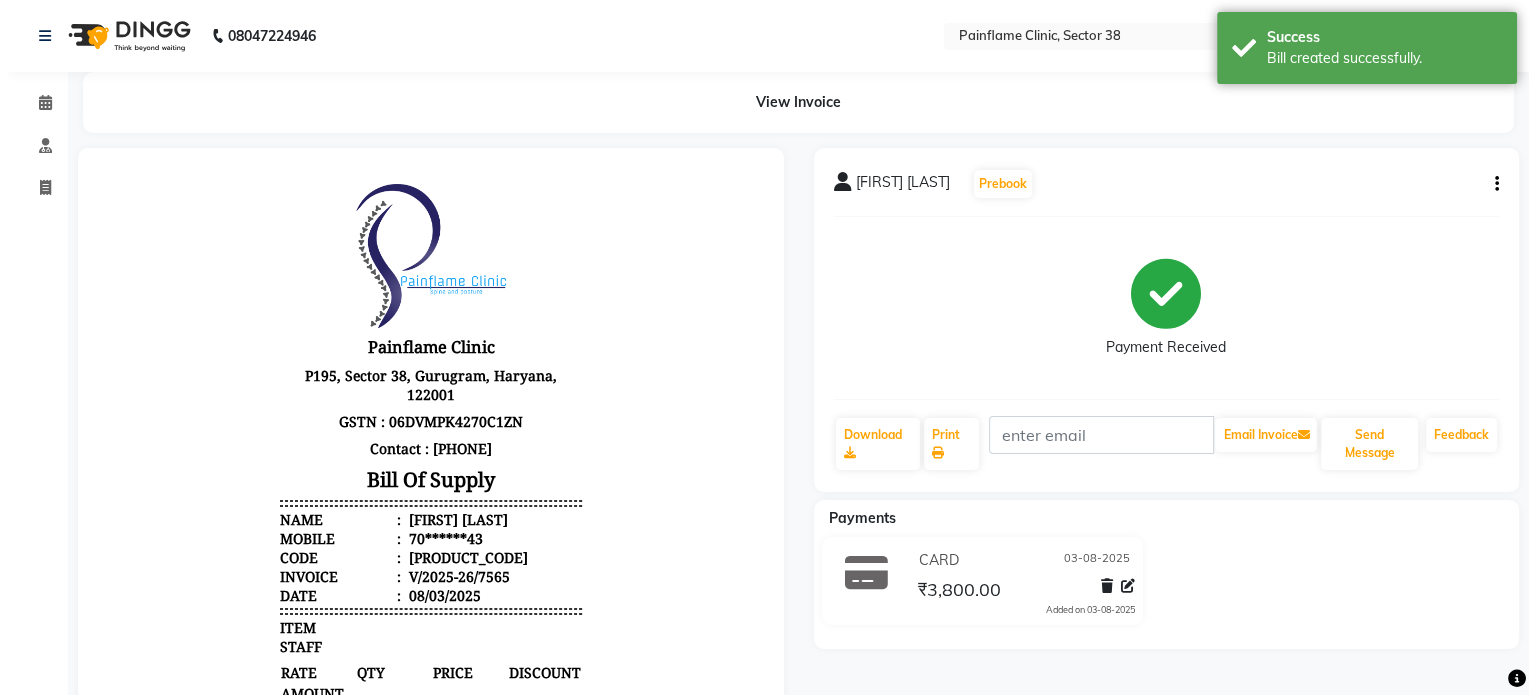 scroll, scrollTop: 0, scrollLeft: 0, axis: both 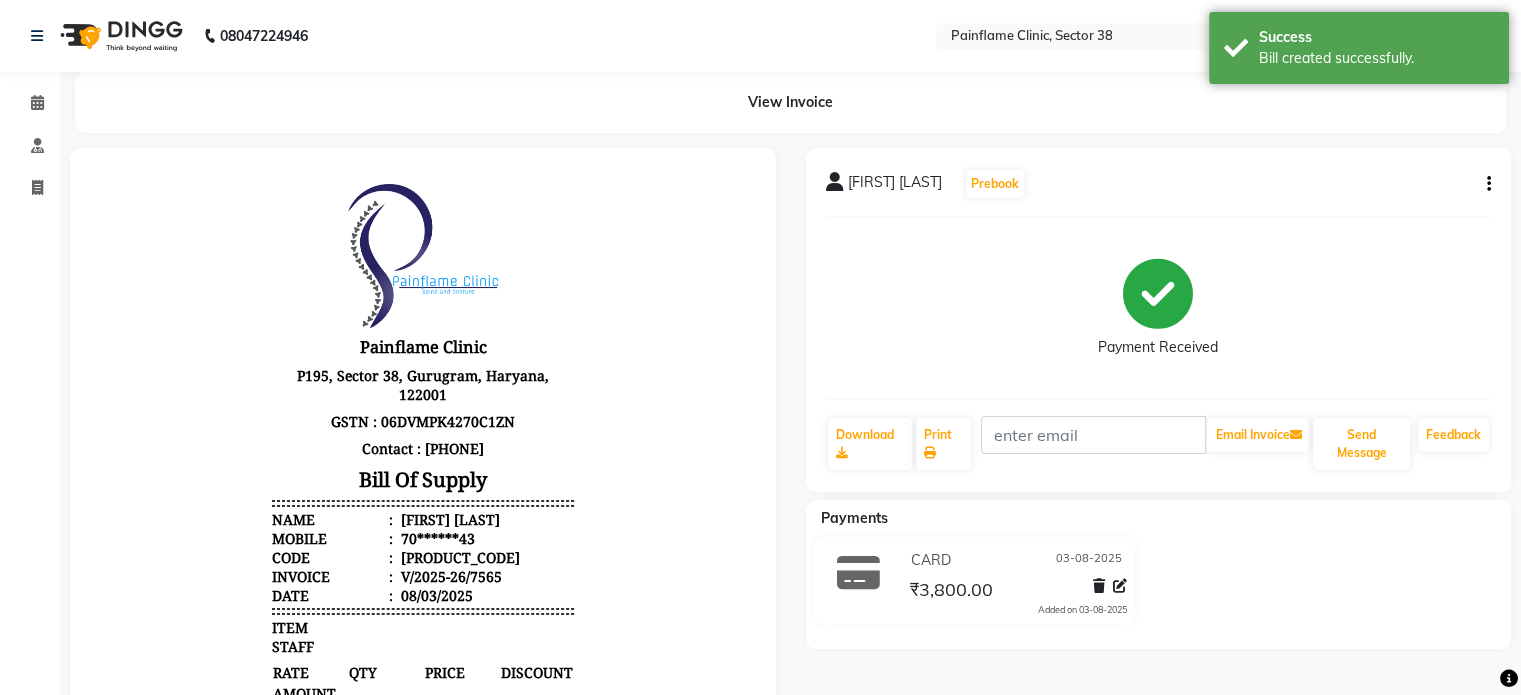 select on "3964" 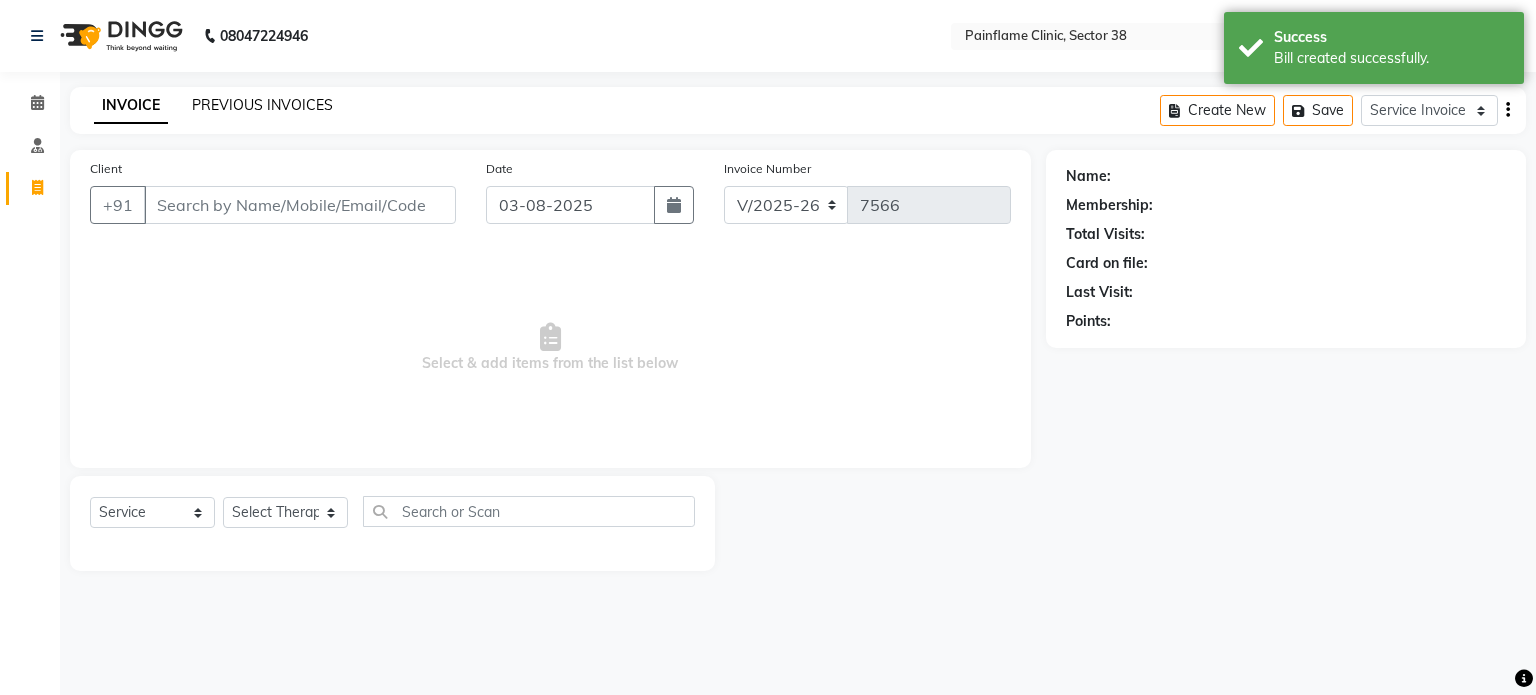 click on "PREVIOUS INVOICES" 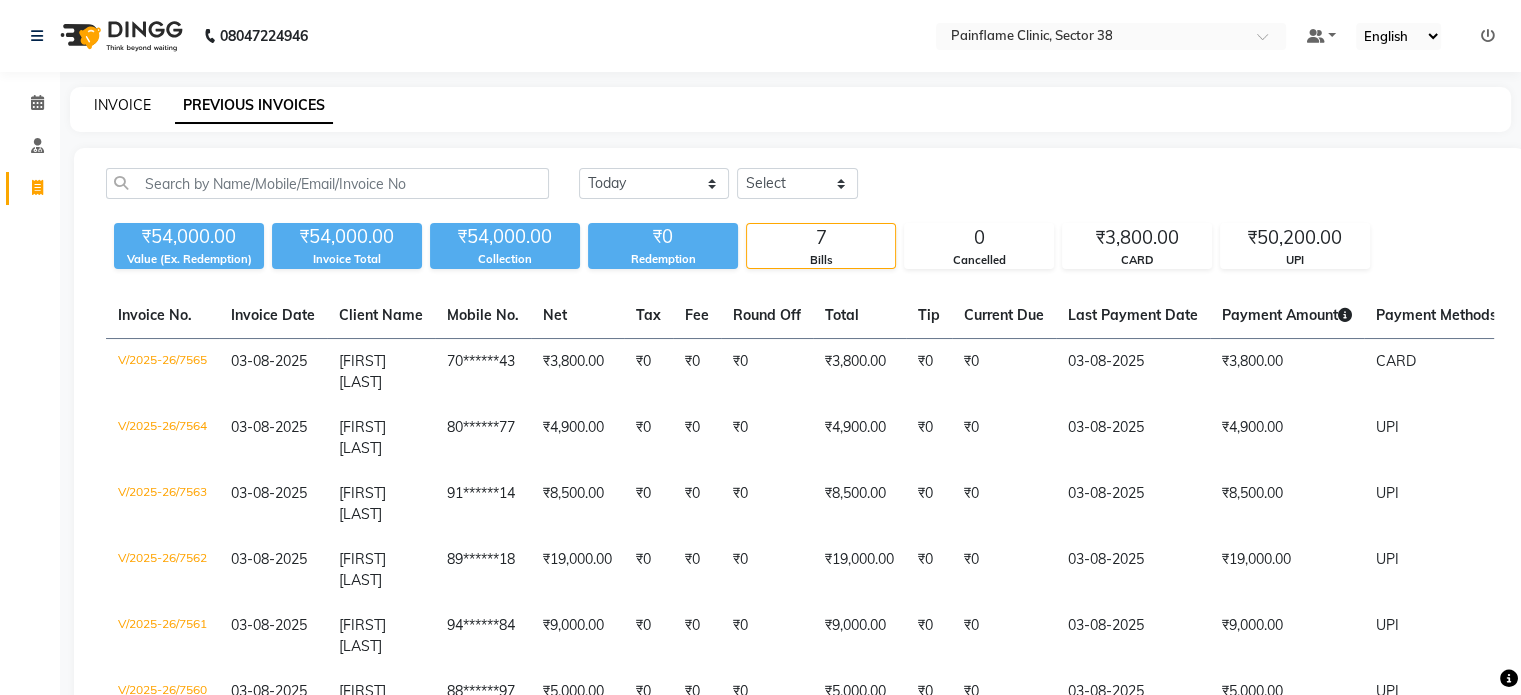 click on "INVOICE" 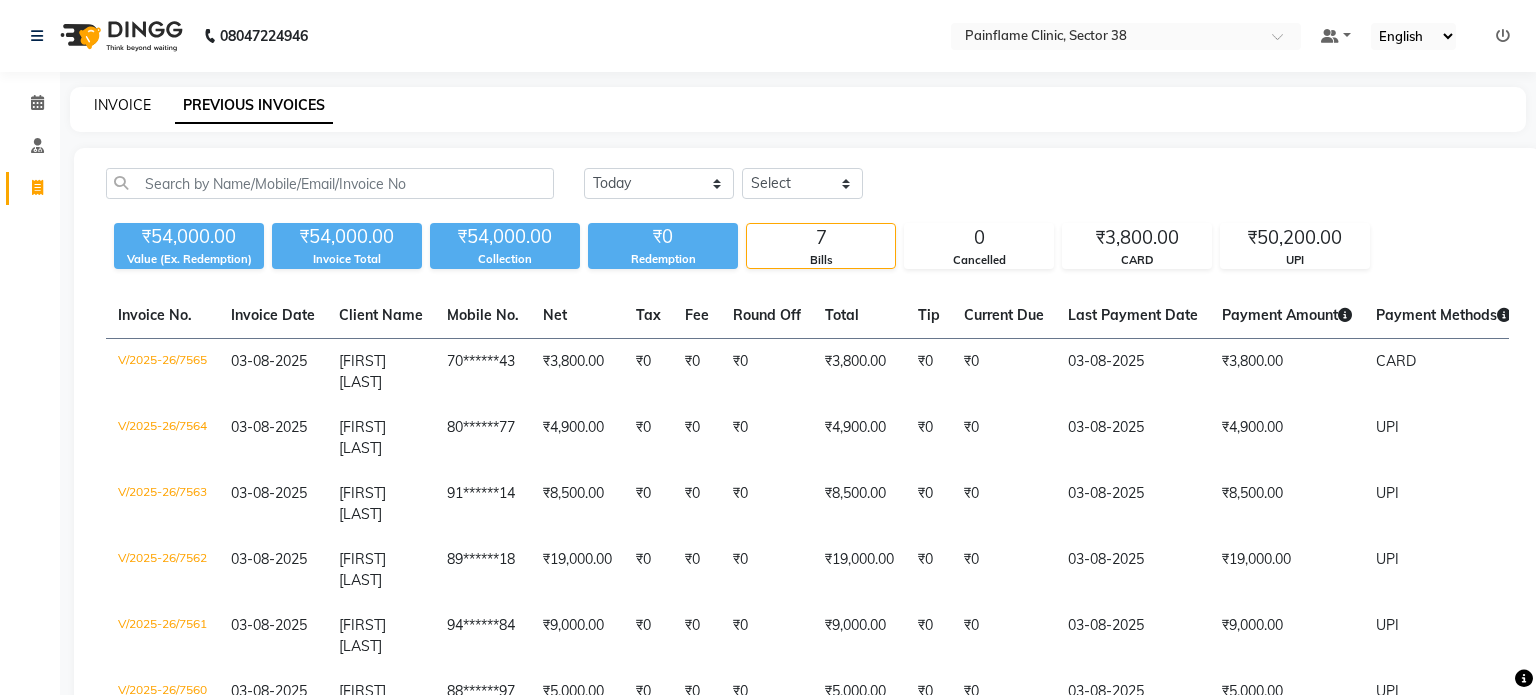 select on "3964" 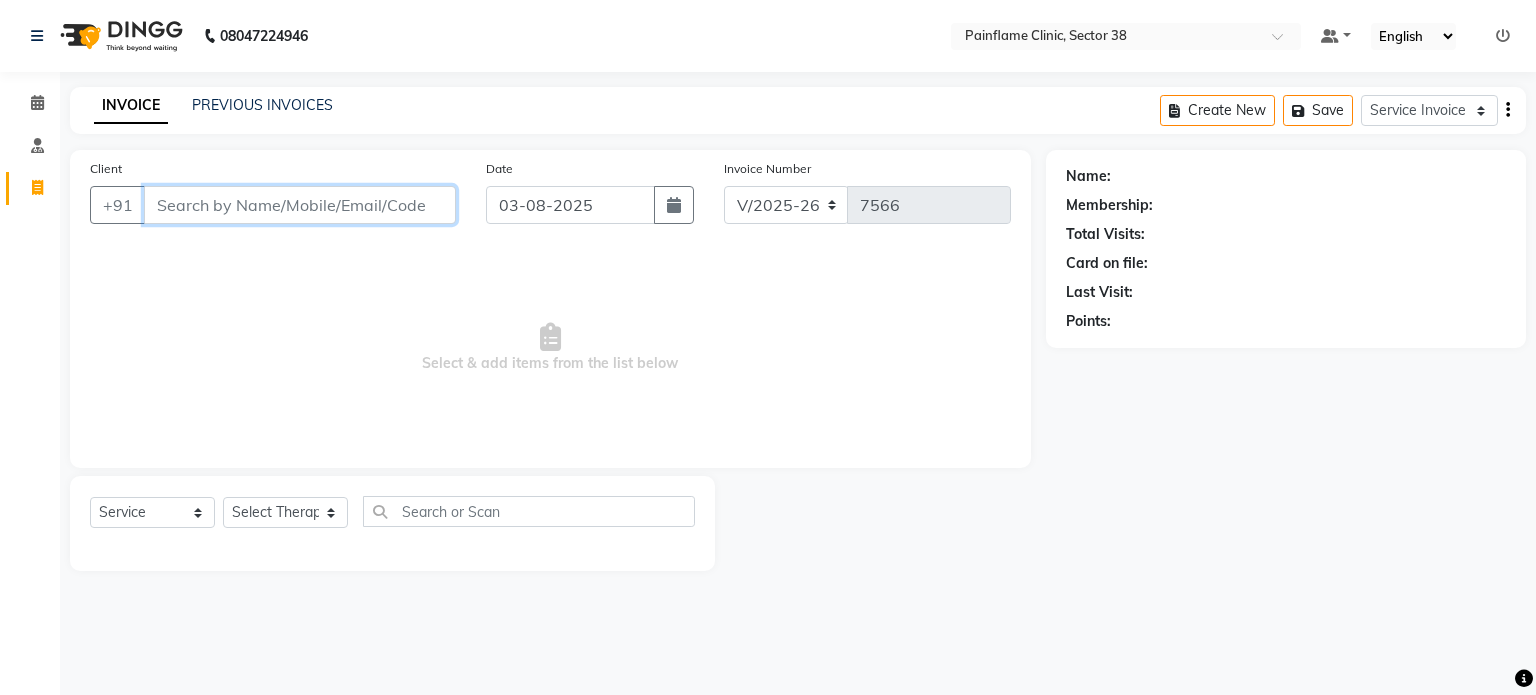 paste on "[PHONE]" 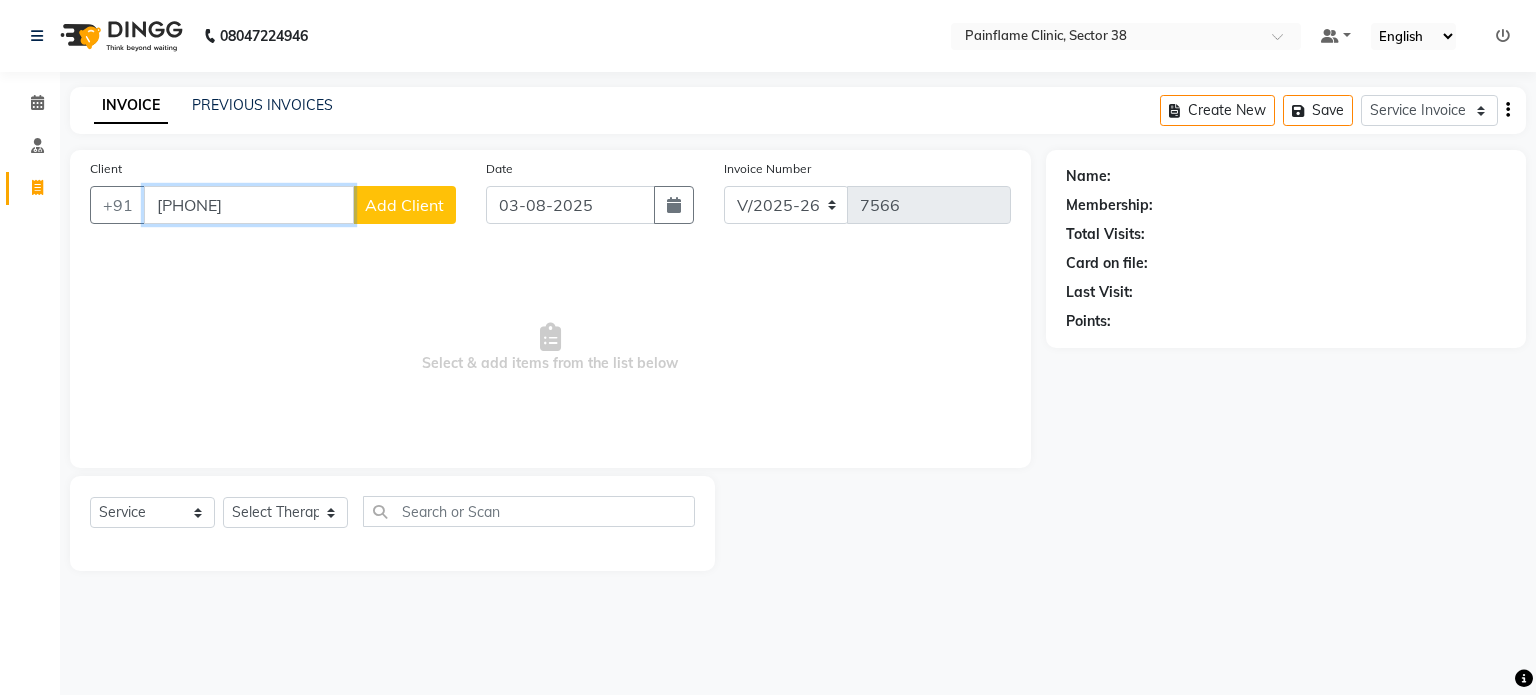 type on "[PHONE]" 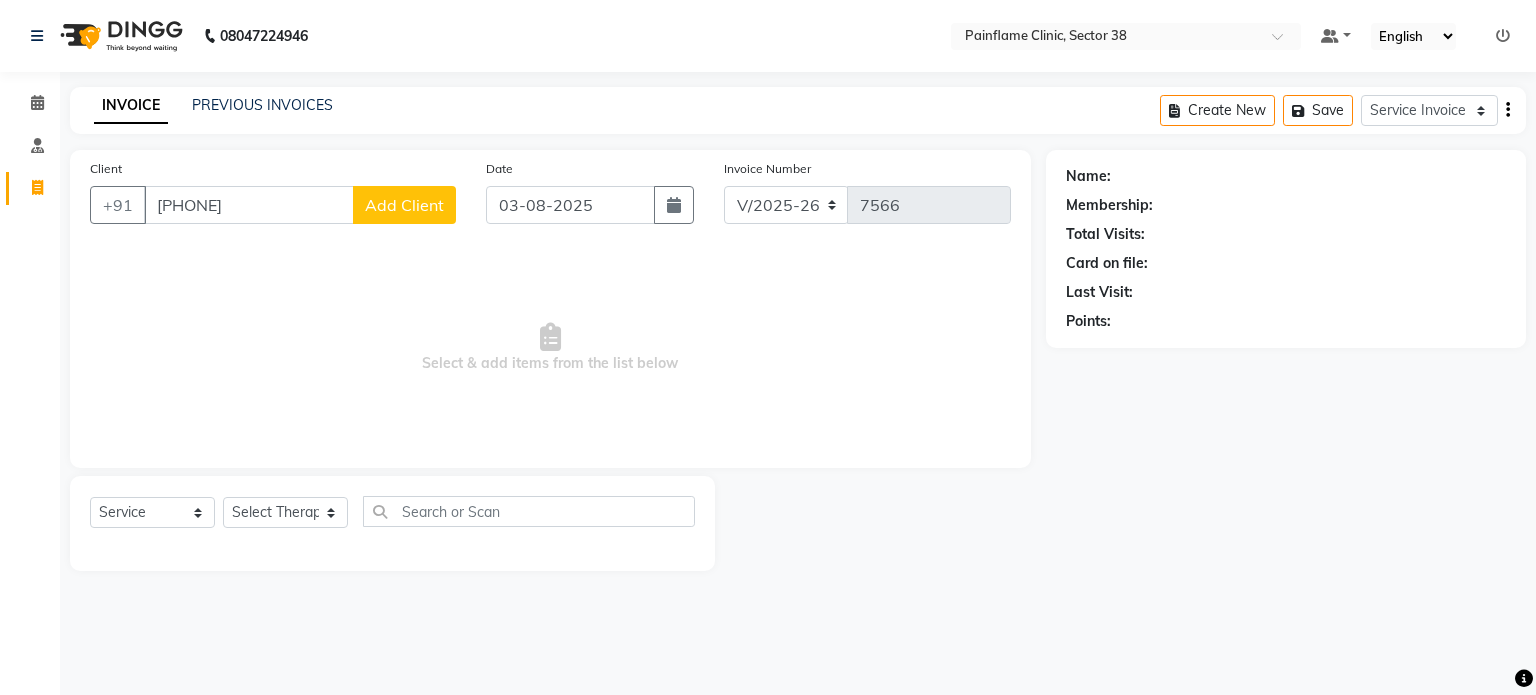 click on "Add Client" 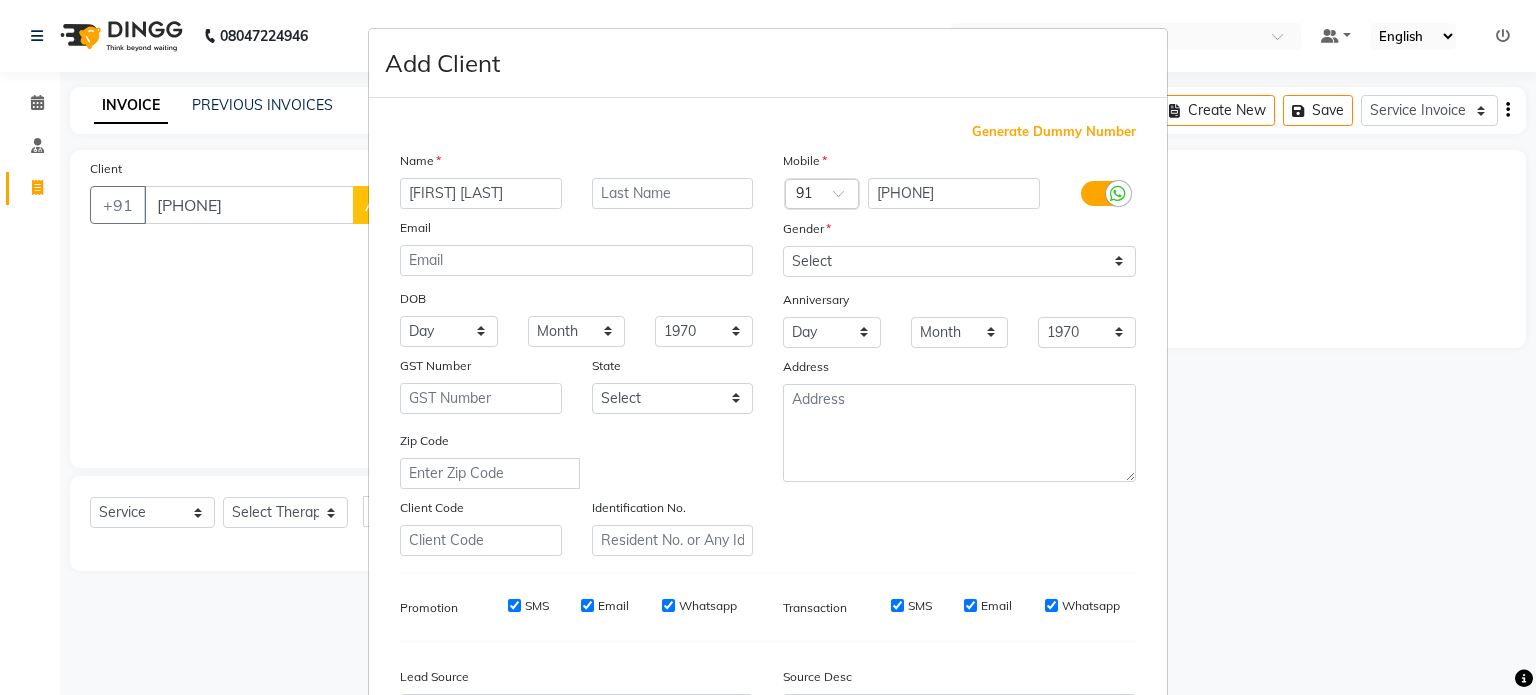 type on "[FIRST] [LAST]" 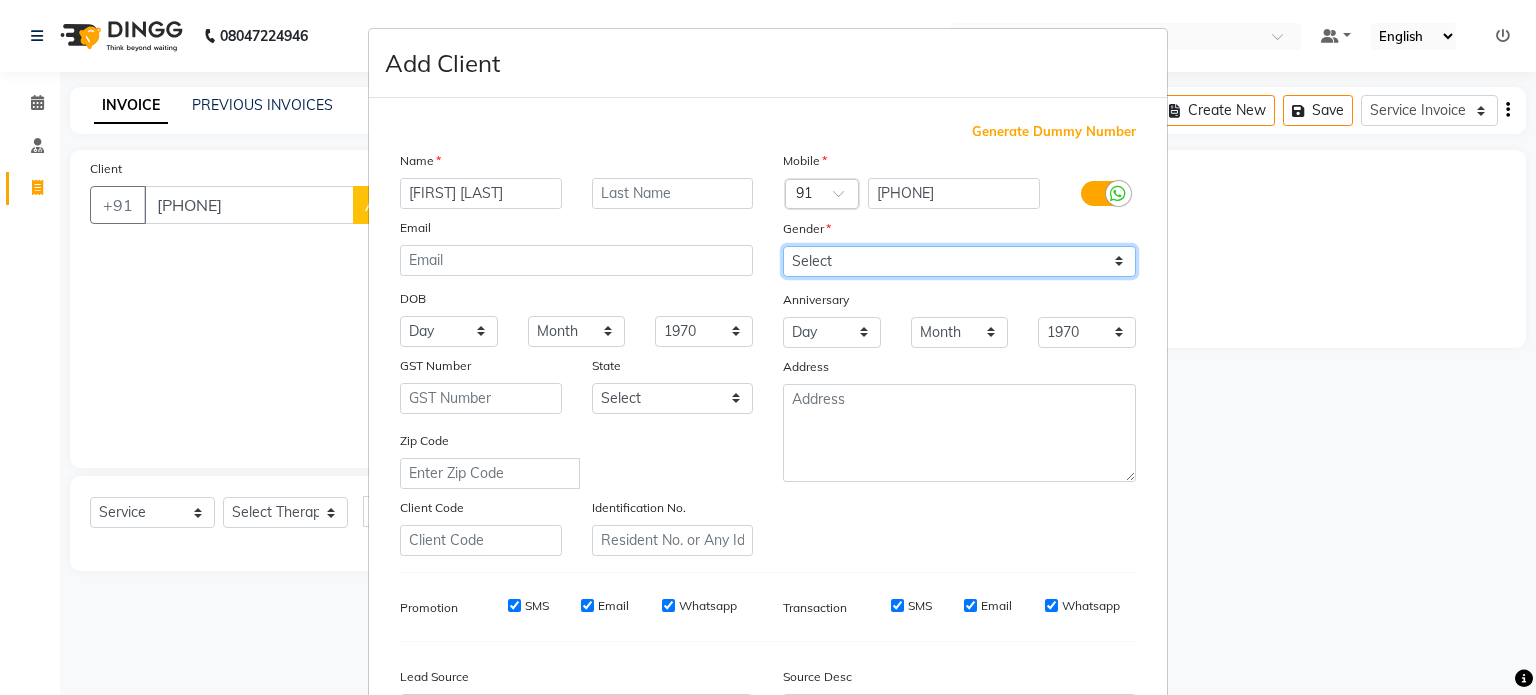 click on "Select Male Female Other Prefer Not To Say" at bounding box center [959, 261] 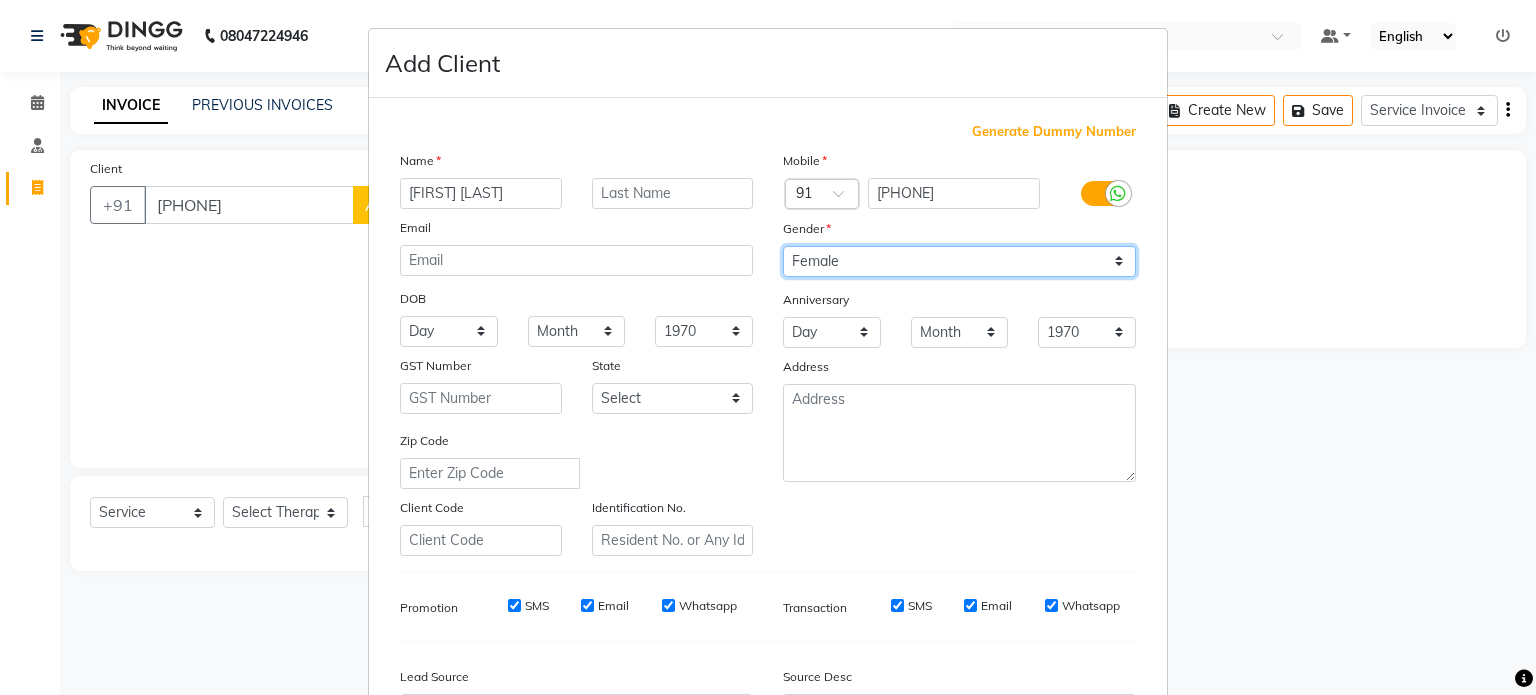 click on "Select Male Female Other Prefer Not To Say" at bounding box center (959, 261) 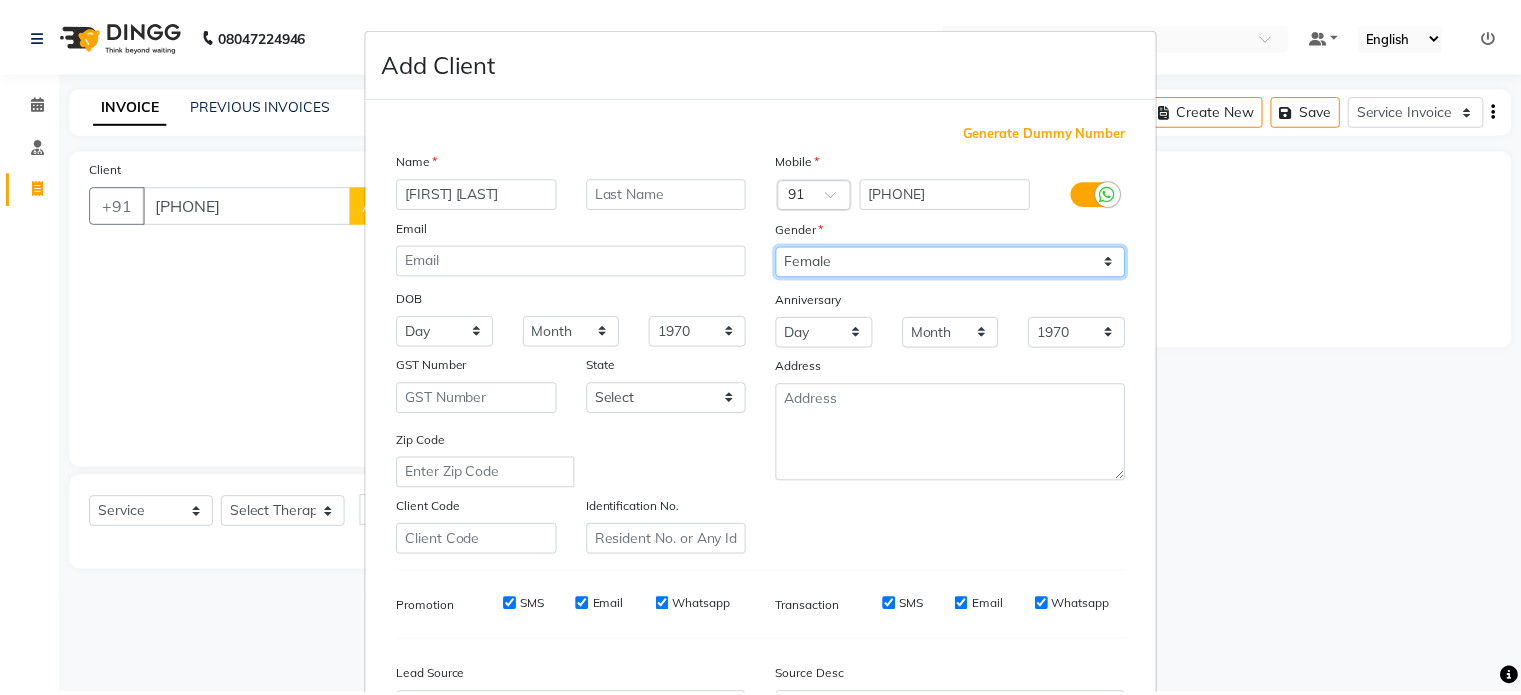 scroll, scrollTop: 237, scrollLeft: 0, axis: vertical 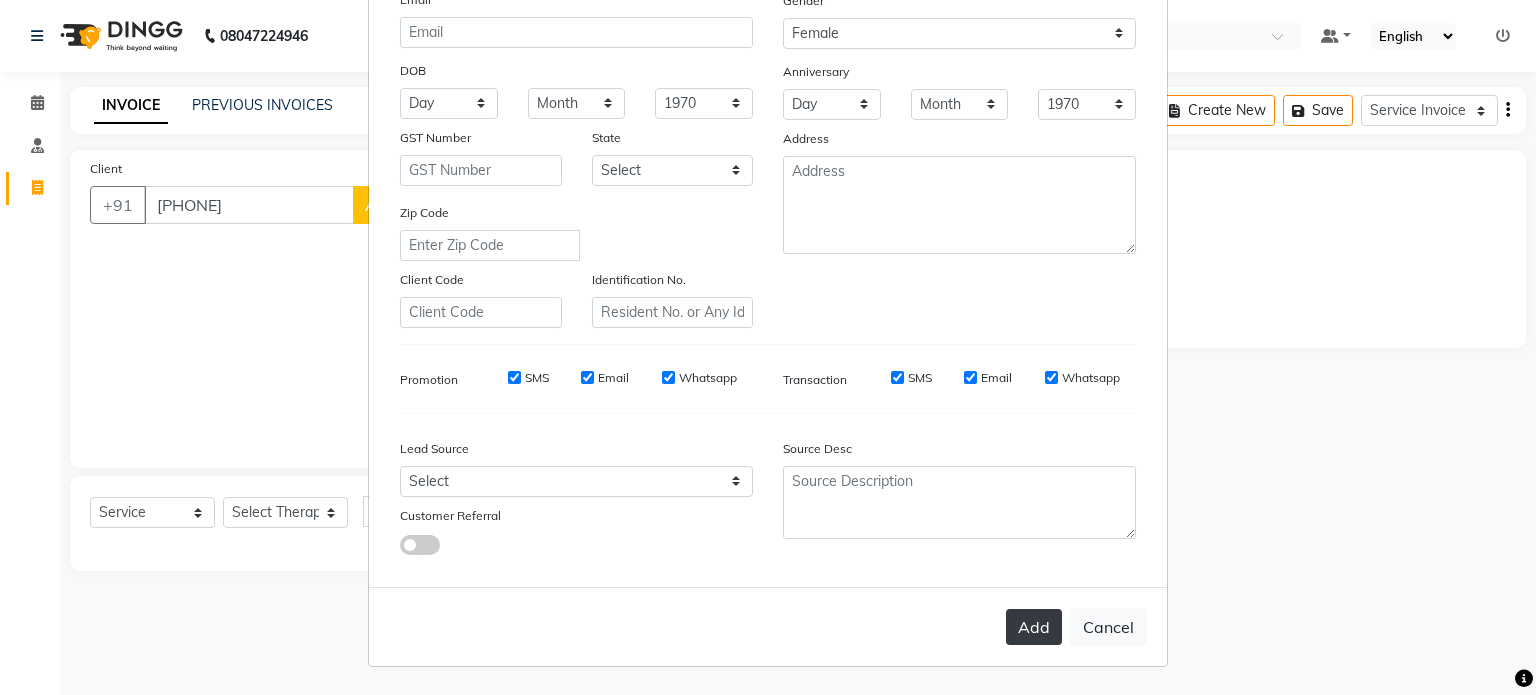 click on "Add" at bounding box center [1034, 627] 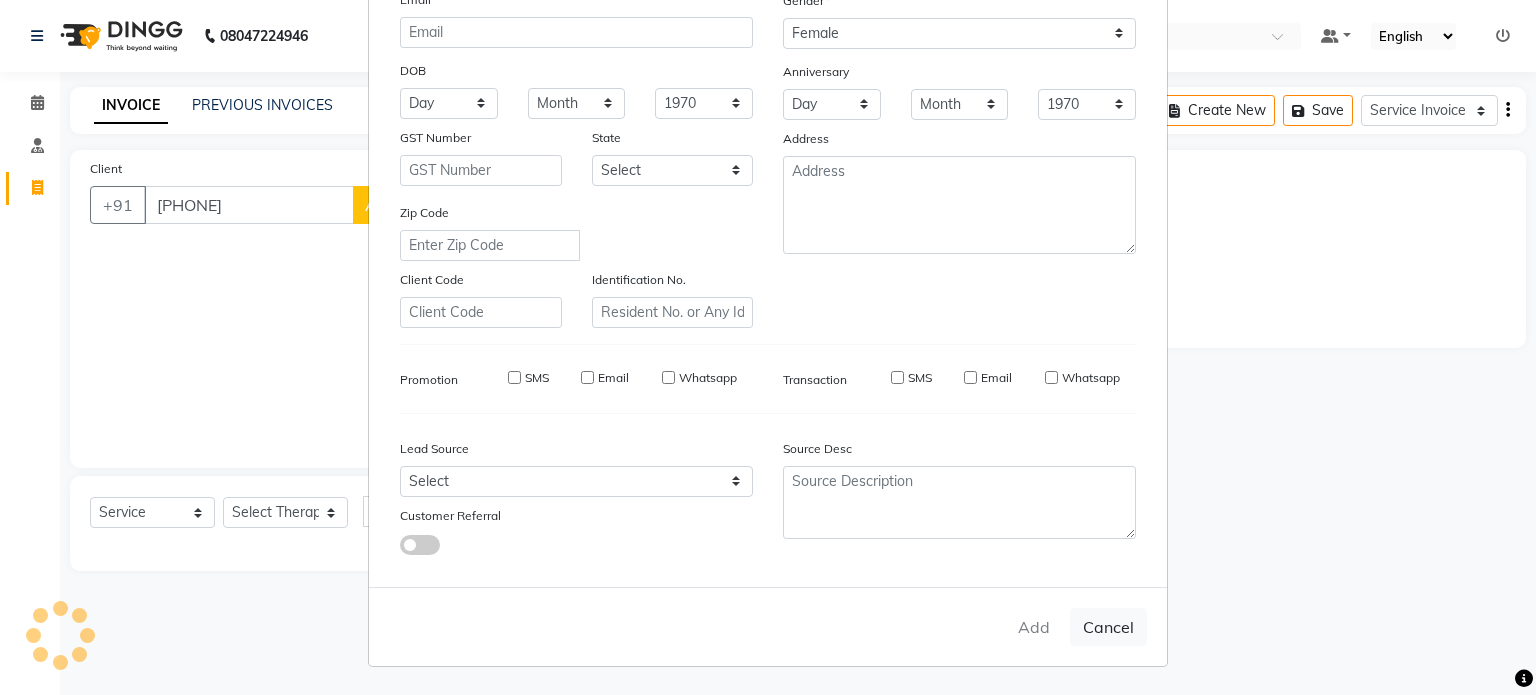 type on "78******35" 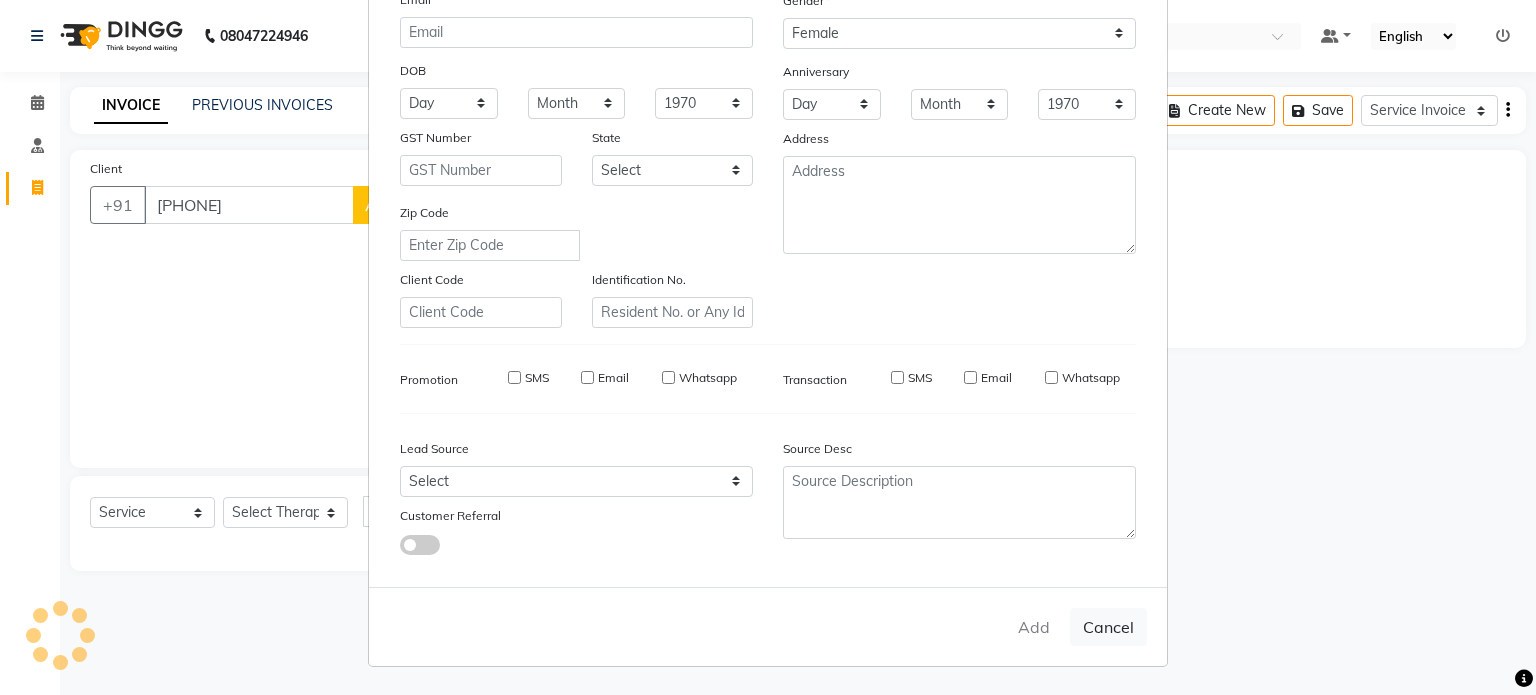 type 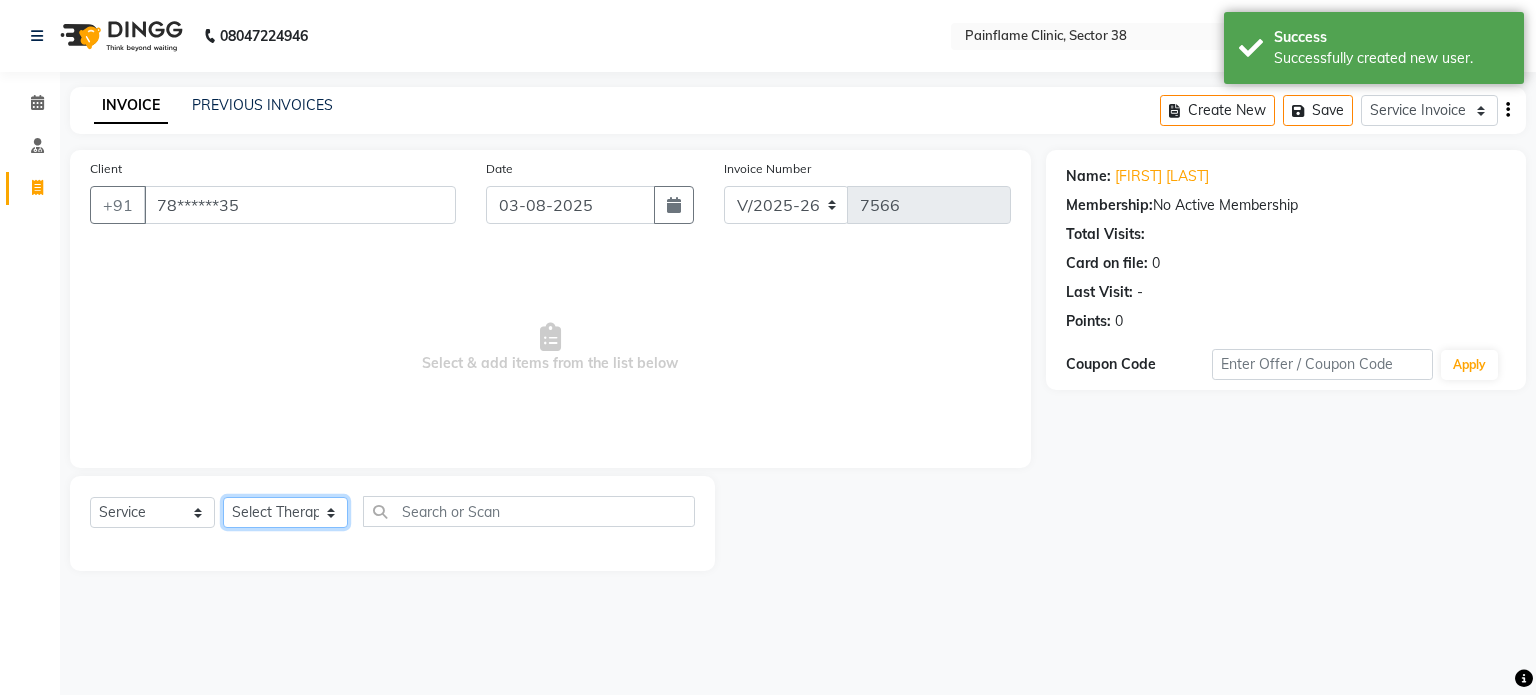 click on "Select Therapist Dr Durgesh Dr Harish Dr Ranjana Dr Saurabh Dr. Suraj Dr. Tejpal Mehlawat KUSHAL MOHIT SEMWAL Nancy Singhai Reception 1  Reception 2 Reception 3" 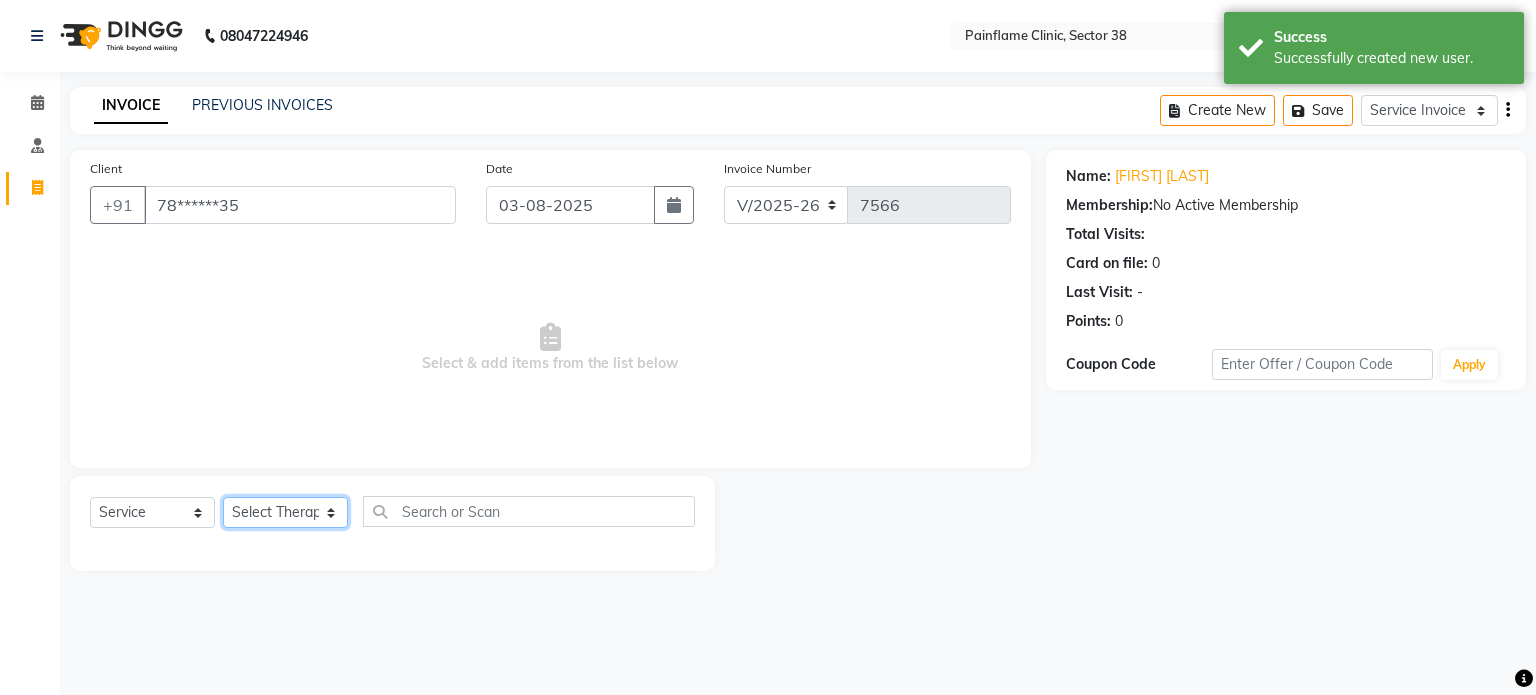 select on "20212" 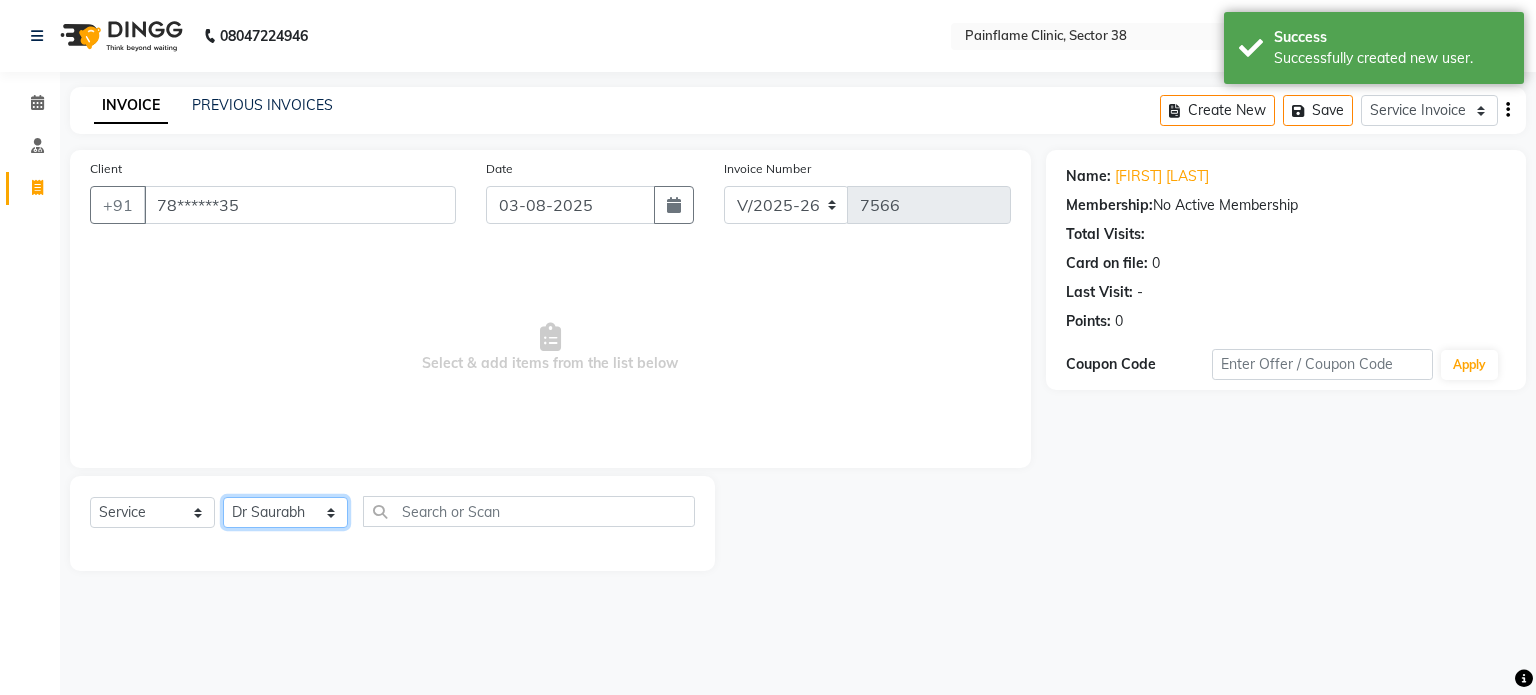 click on "Select Therapist Dr Durgesh Dr Harish Dr Ranjana Dr Saurabh Dr. Suraj Dr. Tejpal Mehlawat KUSHAL MOHIT SEMWAL Nancy Singhai Reception 1  Reception 2 Reception 3" 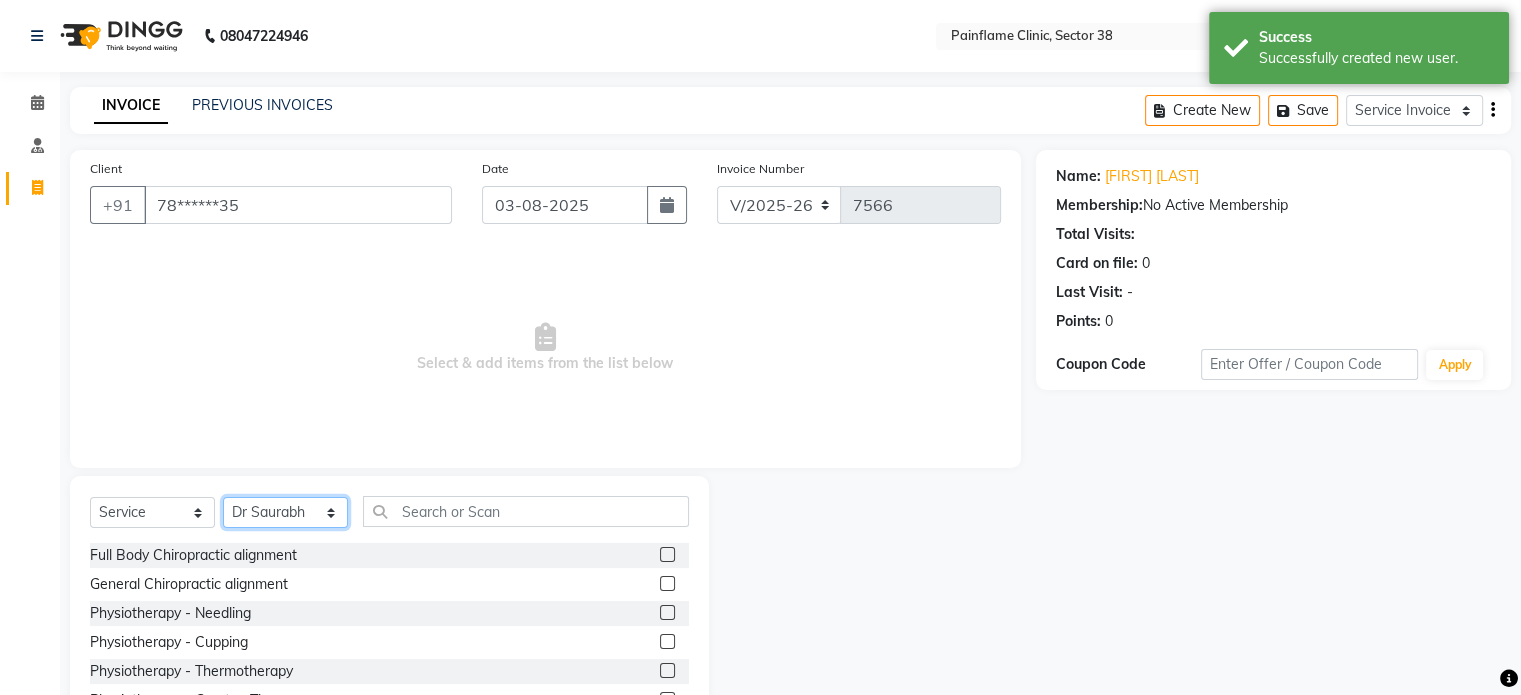 scroll, scrollTop: 119, scrollLeft: 0, axis: vertical 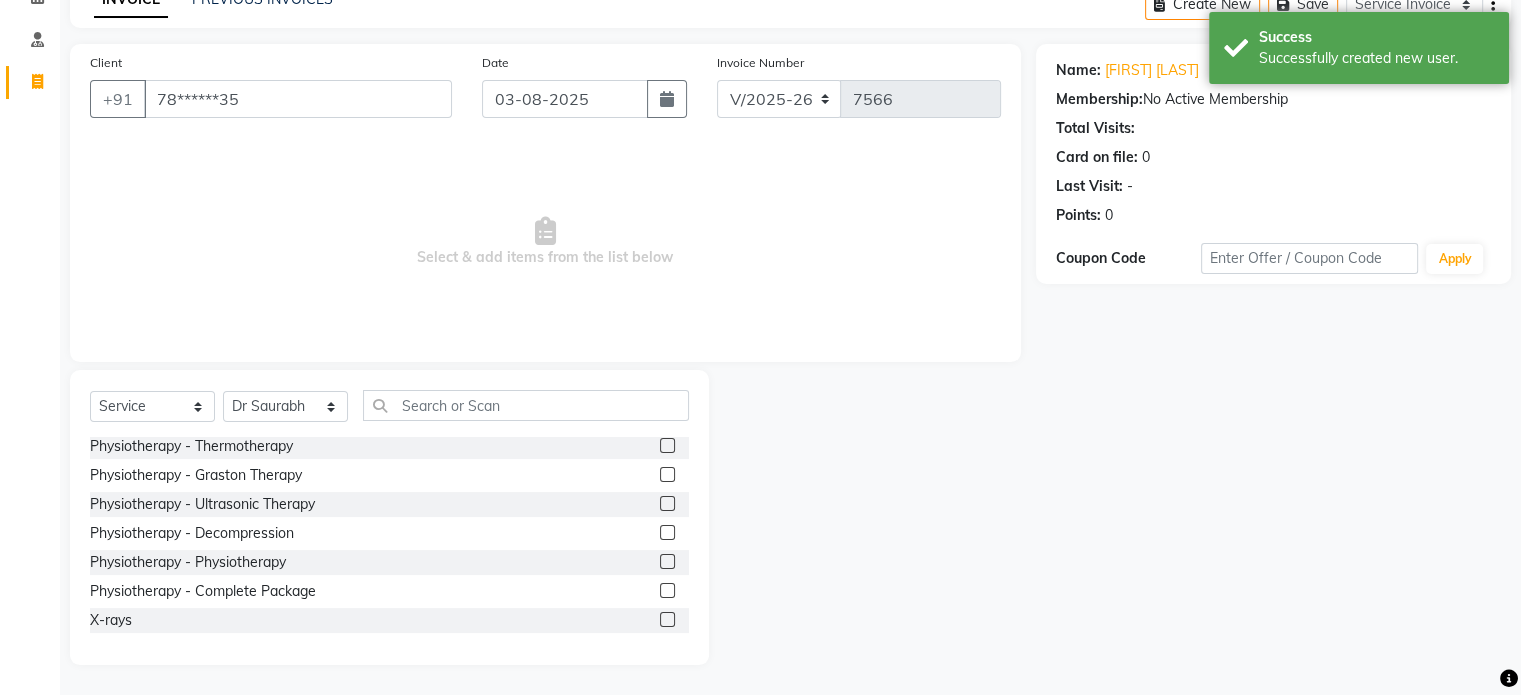 click 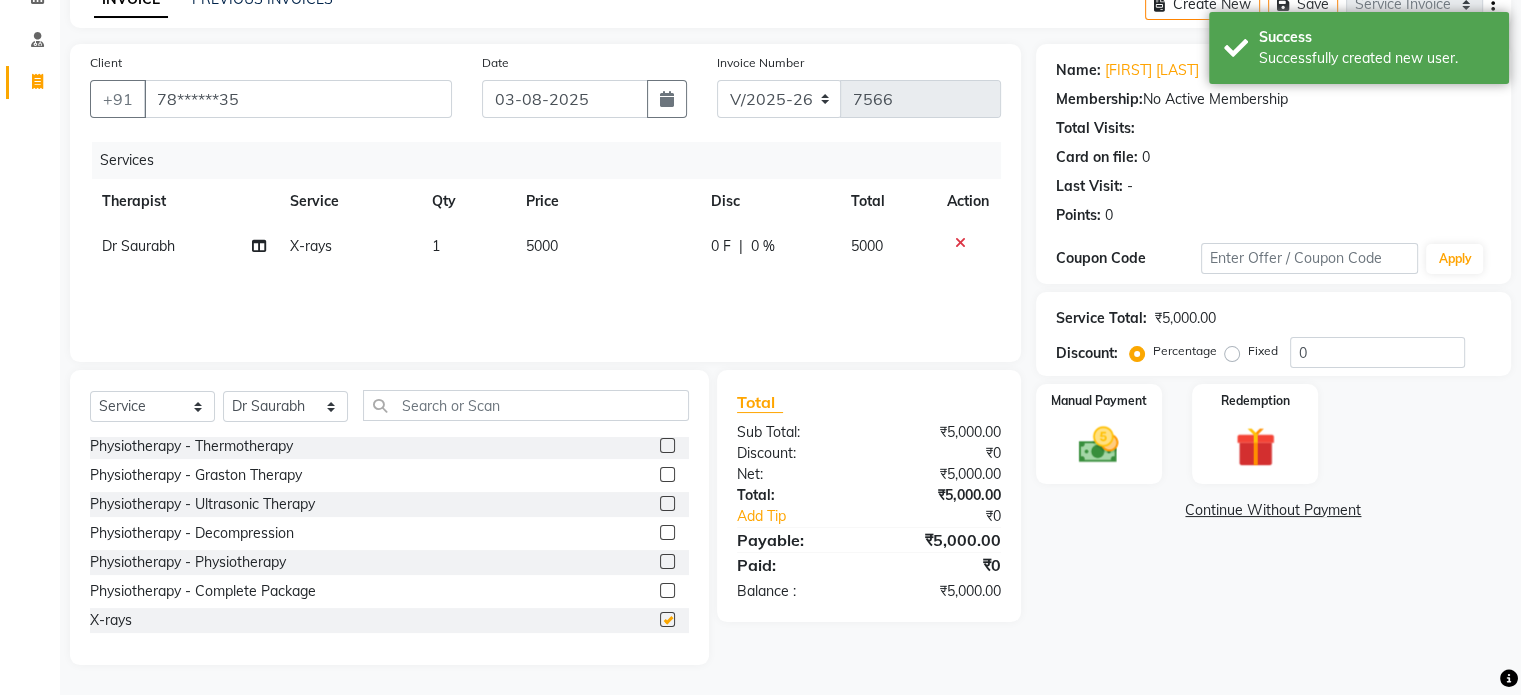 checkbox on "false" 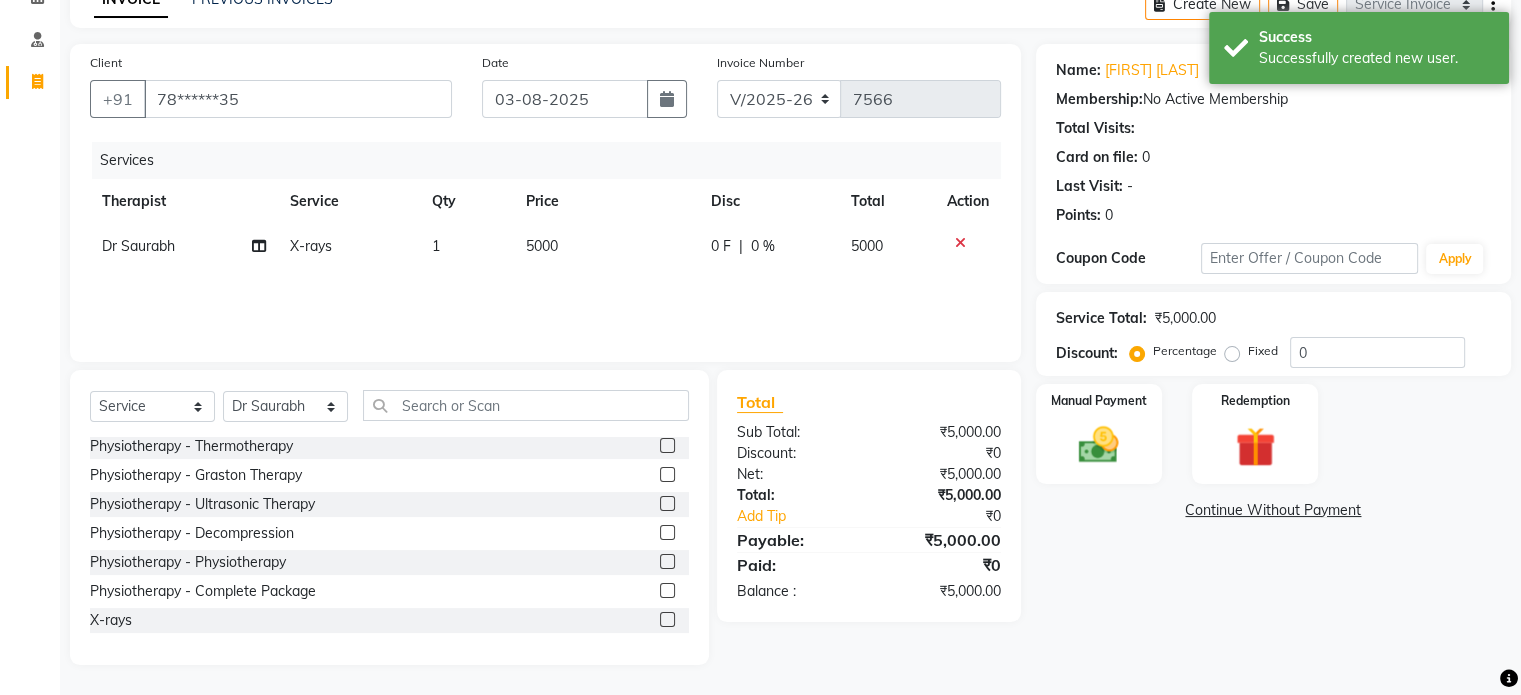 click on "5000" 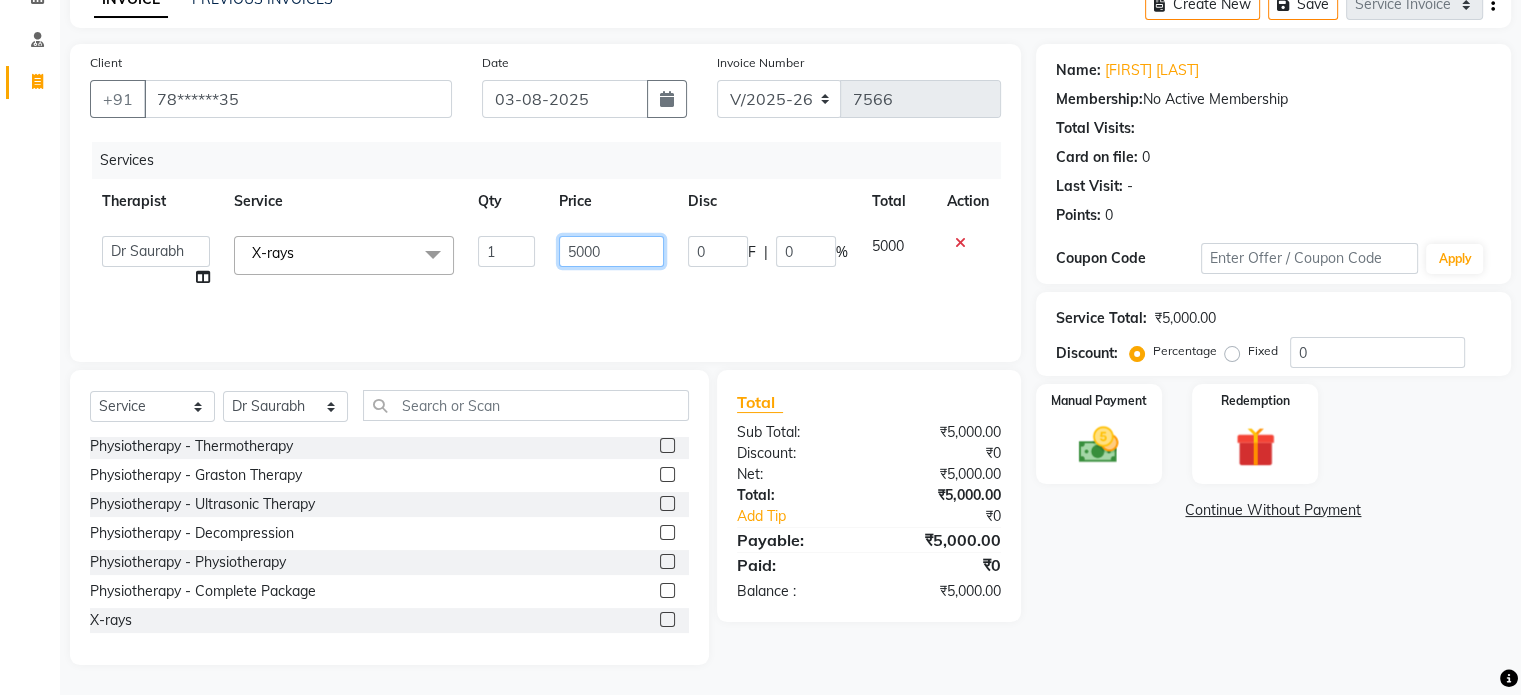 click on "5000" 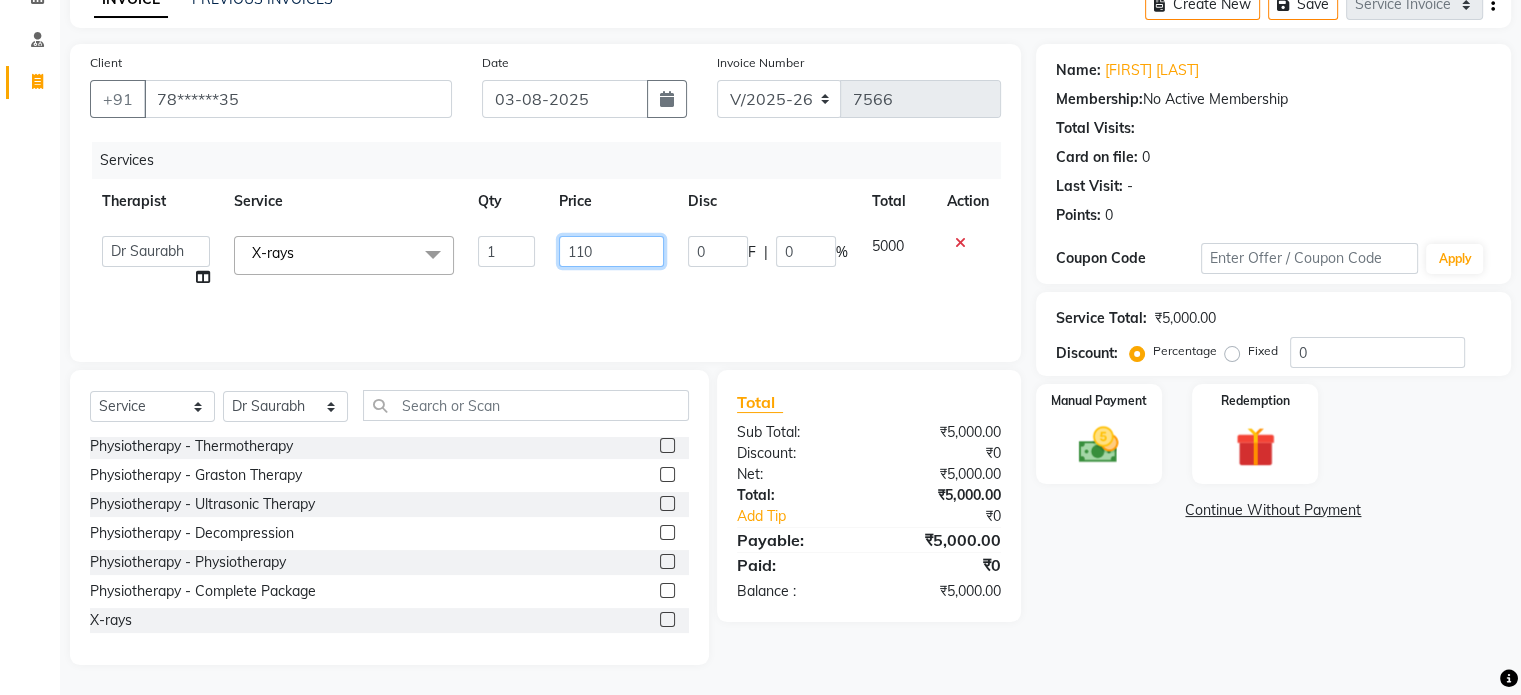 type on "1100" 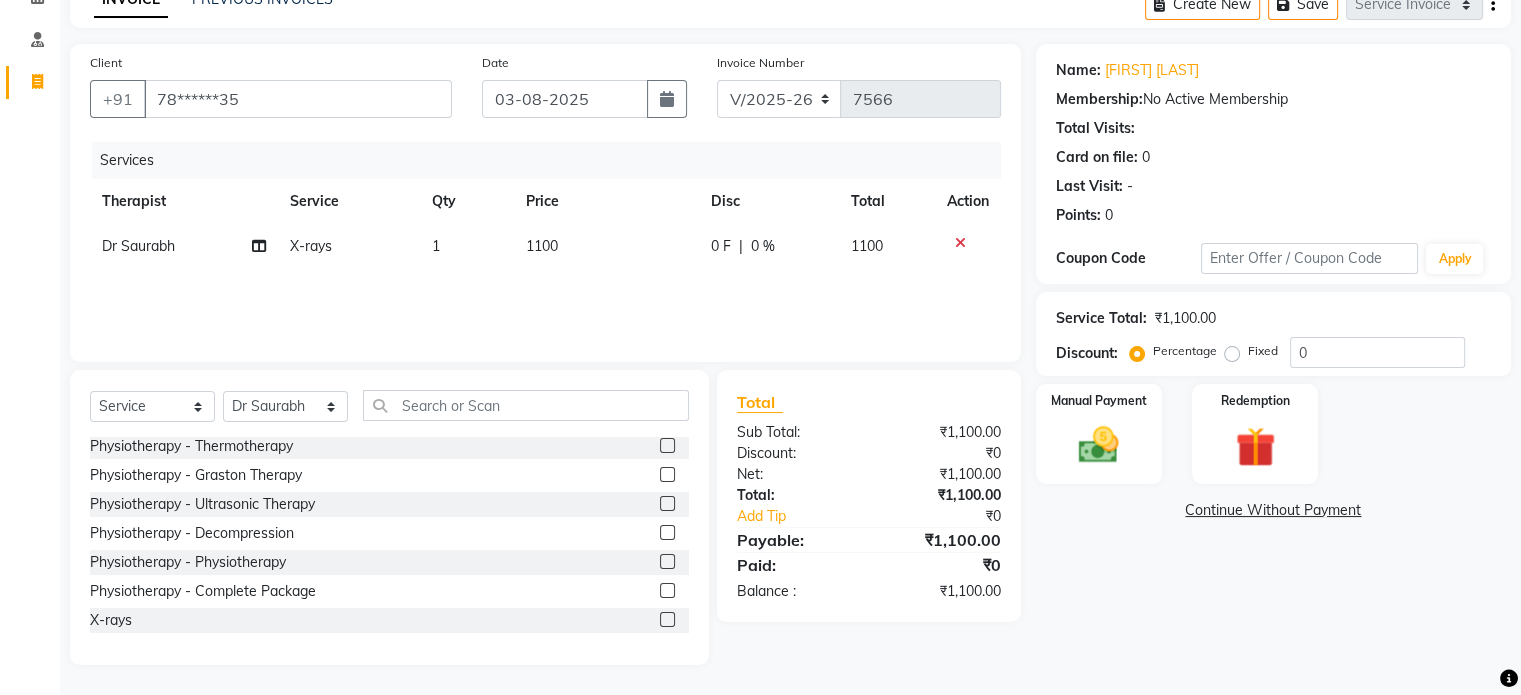 click on "Fixed" 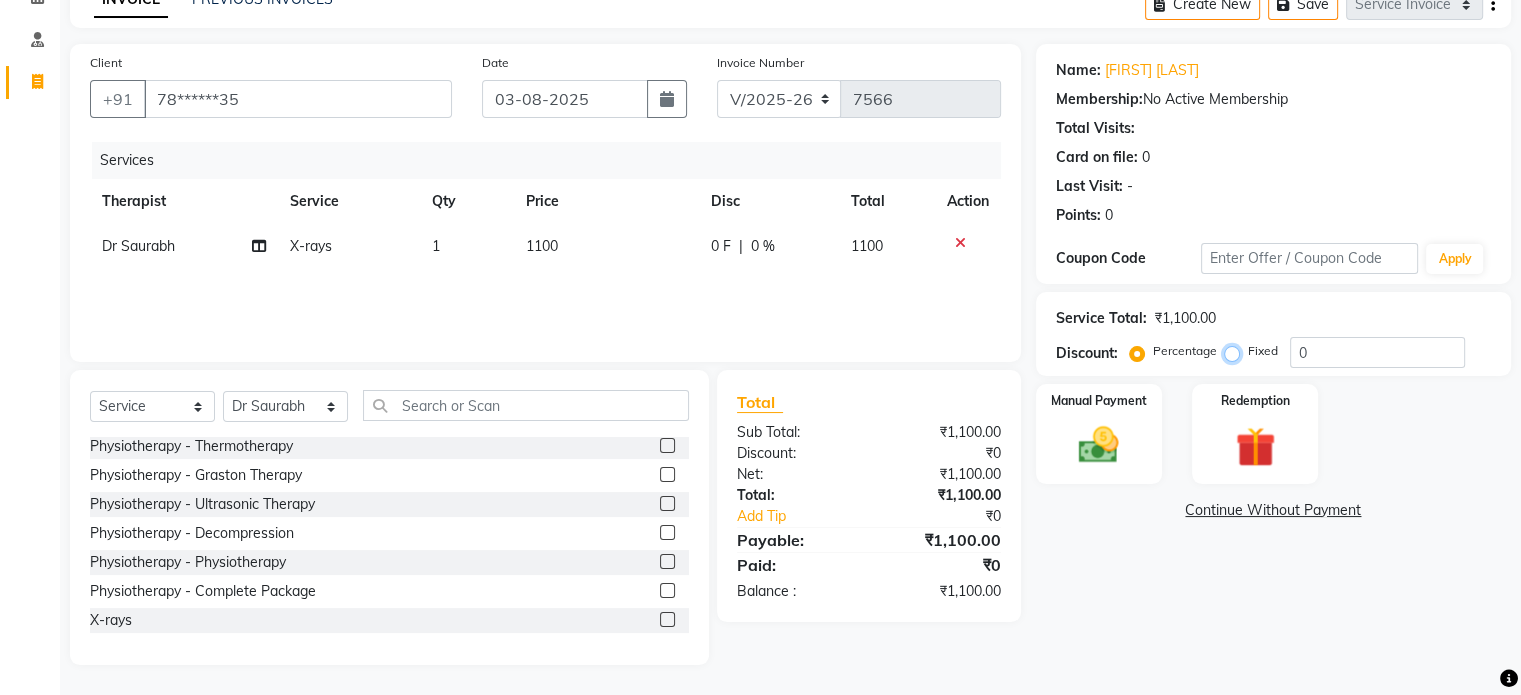 click on "Fixed" at bounding box center (1236, 351) 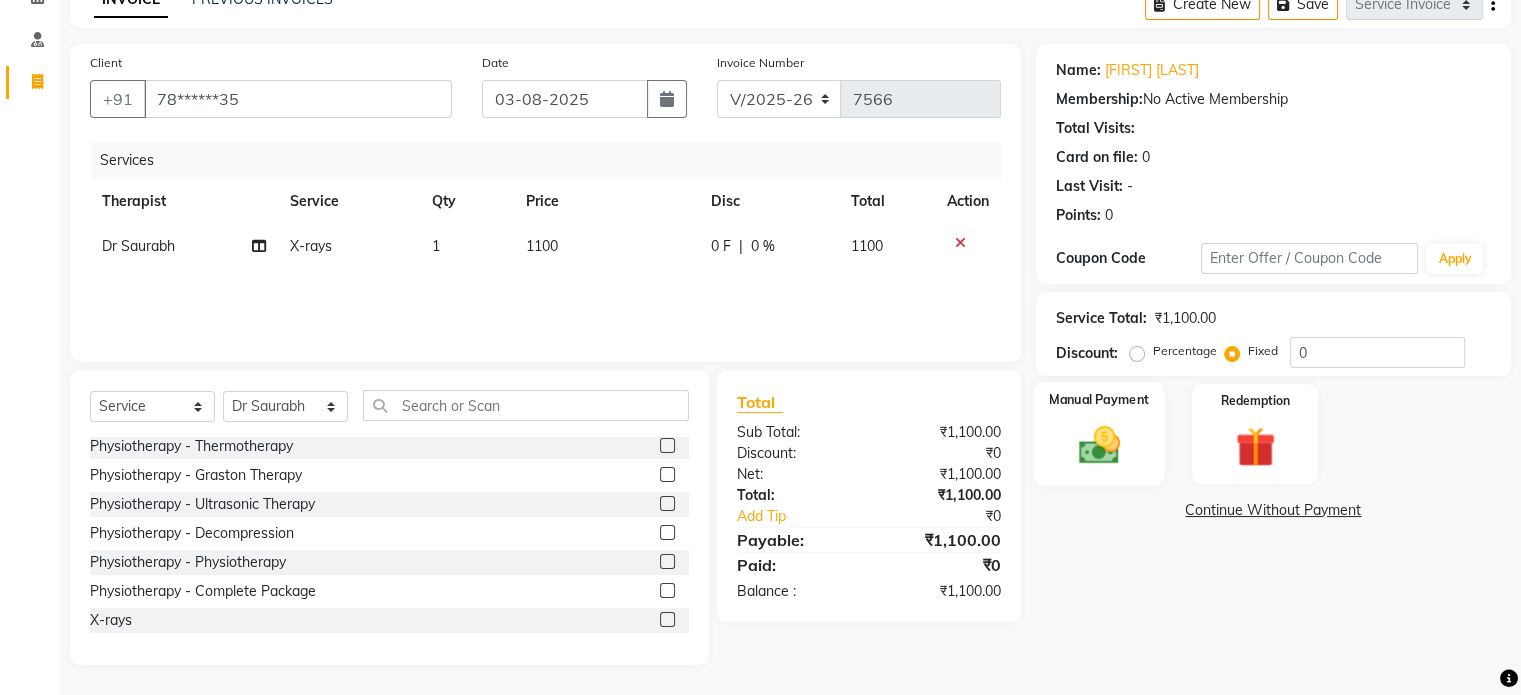 click 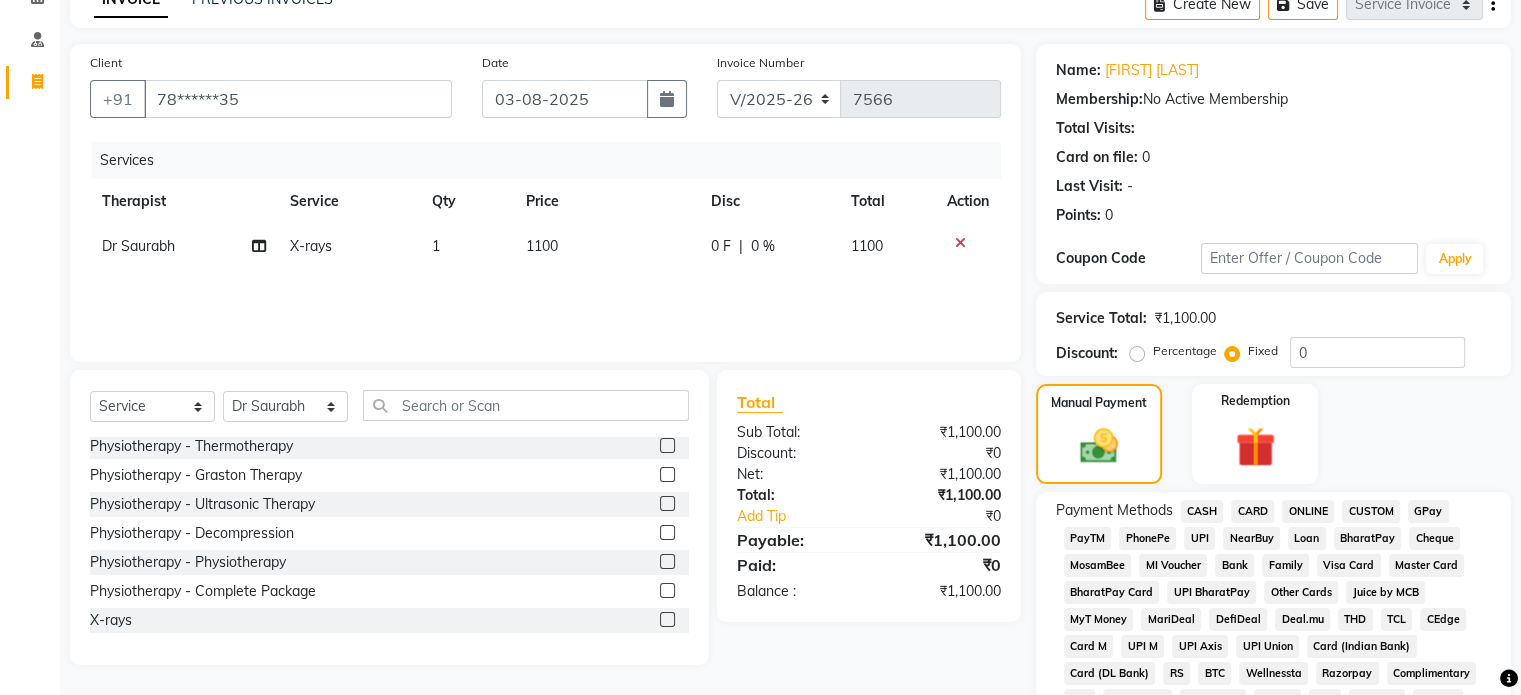 click on "CARD" 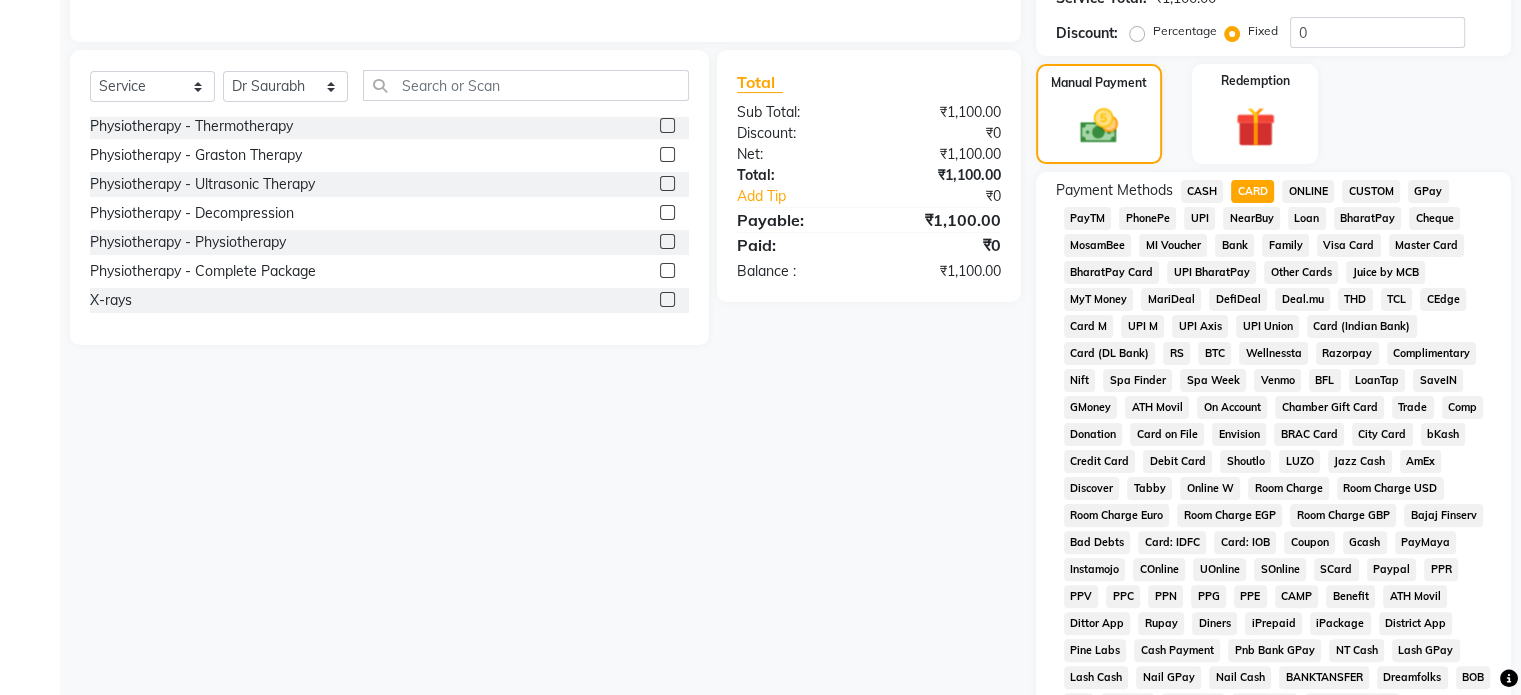 scroll, scrollTop: 652, scrollLeft: 0, axis: vertical 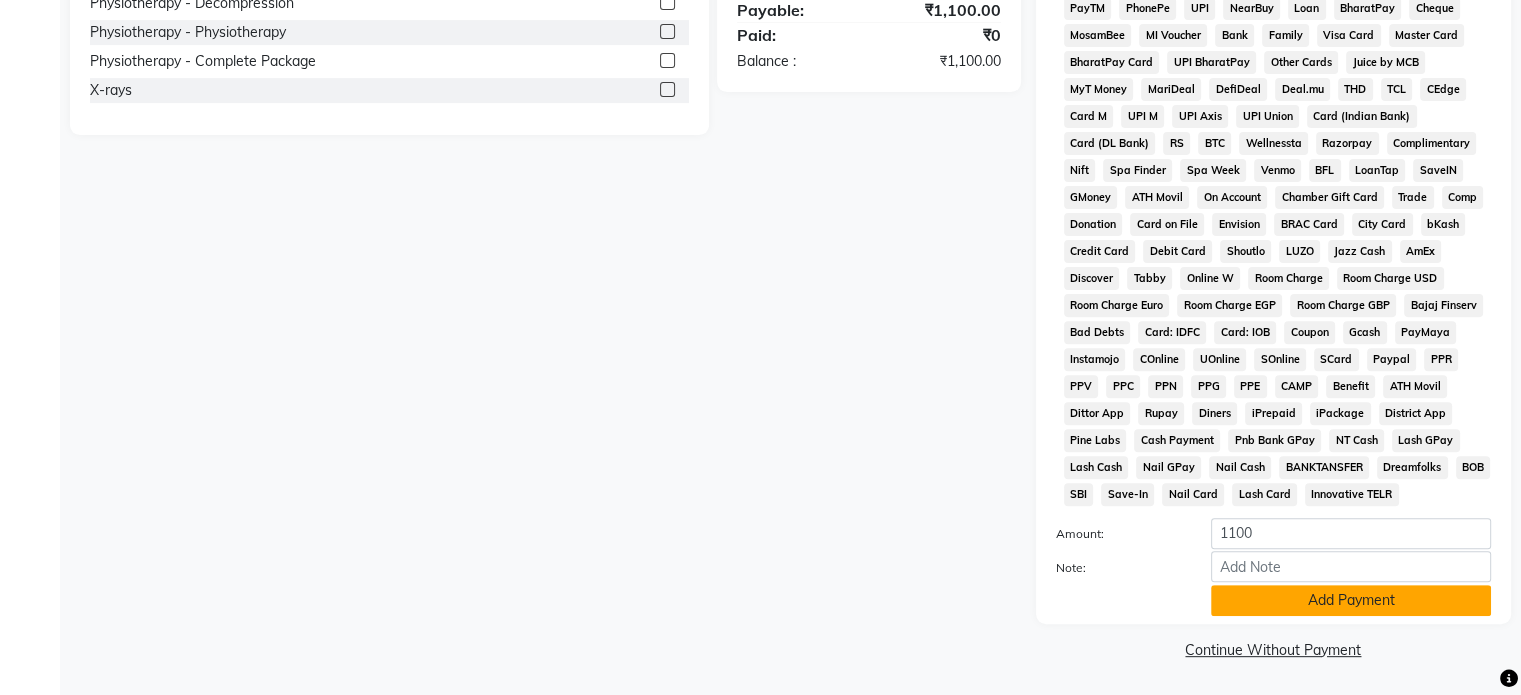 click on "Add Payment" 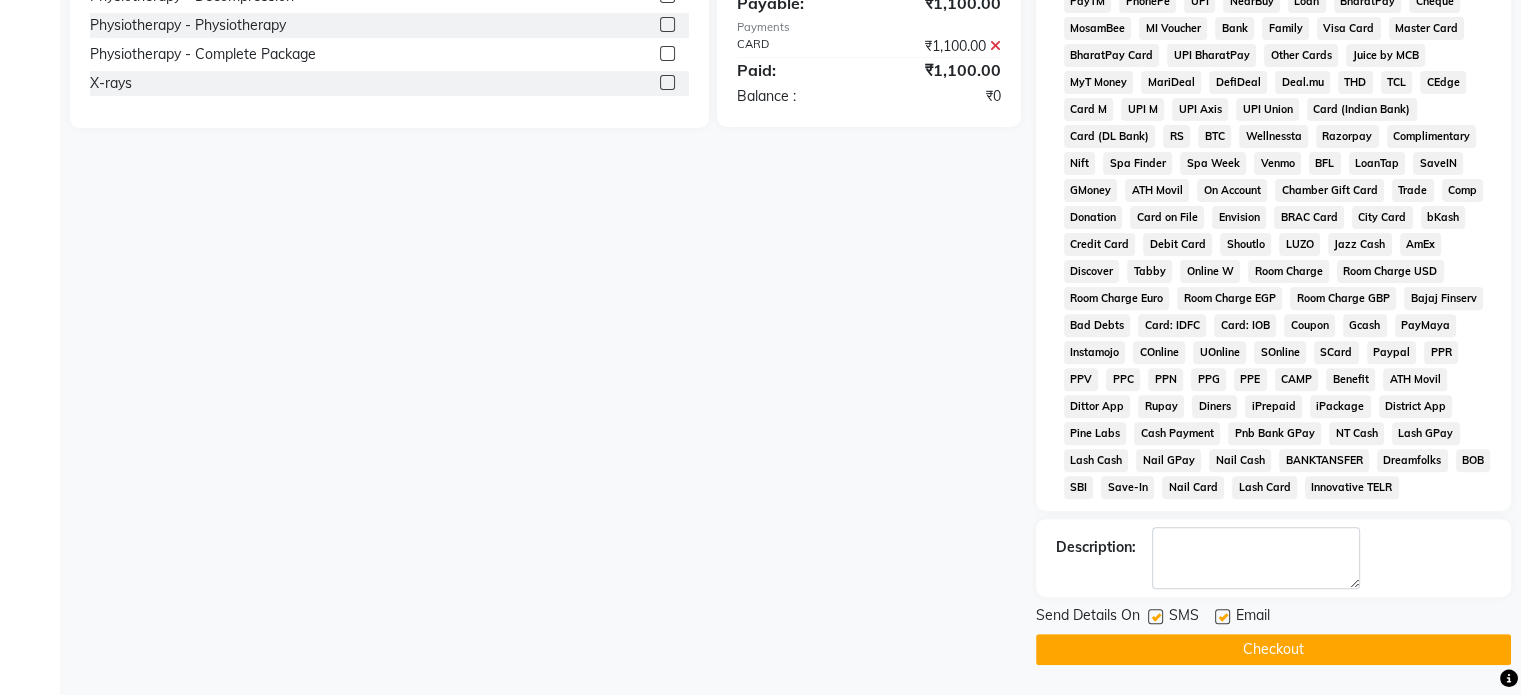 click 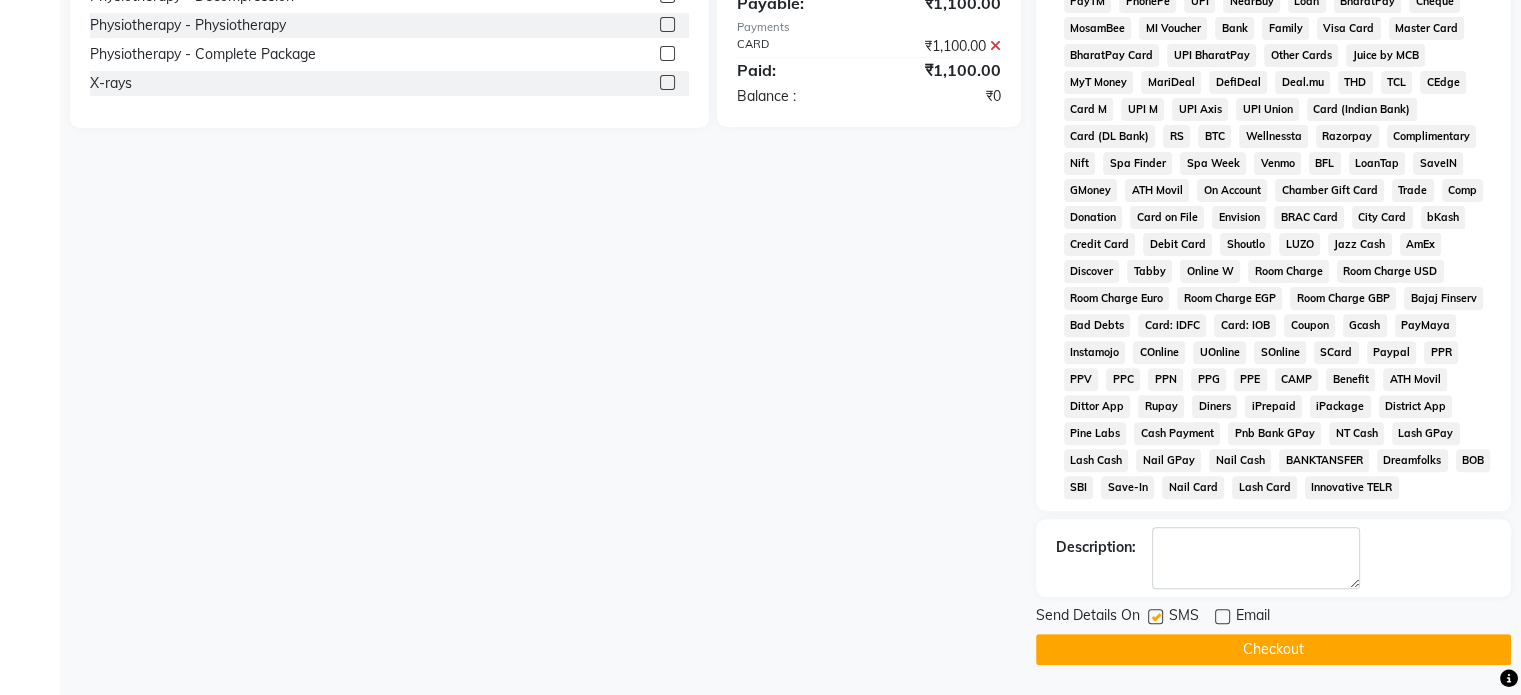 click 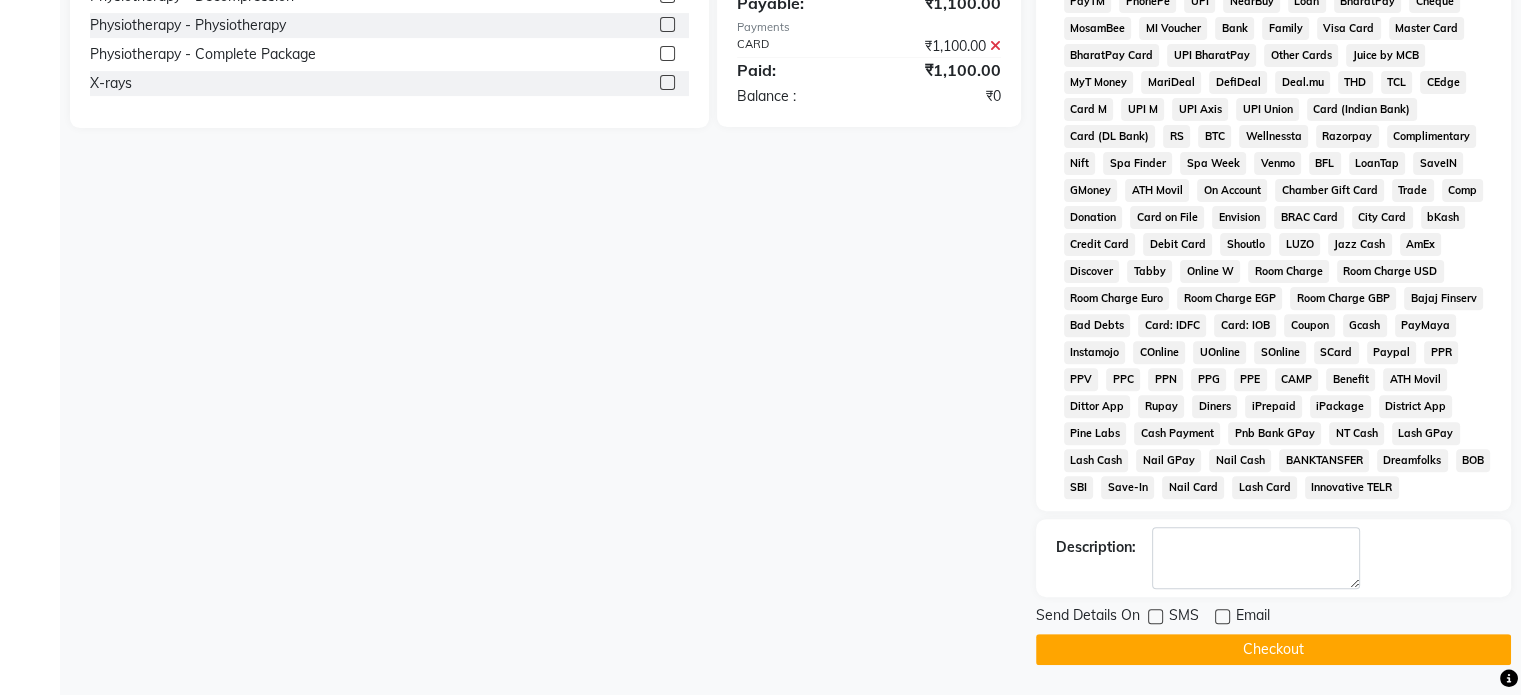 click on "Checkout" 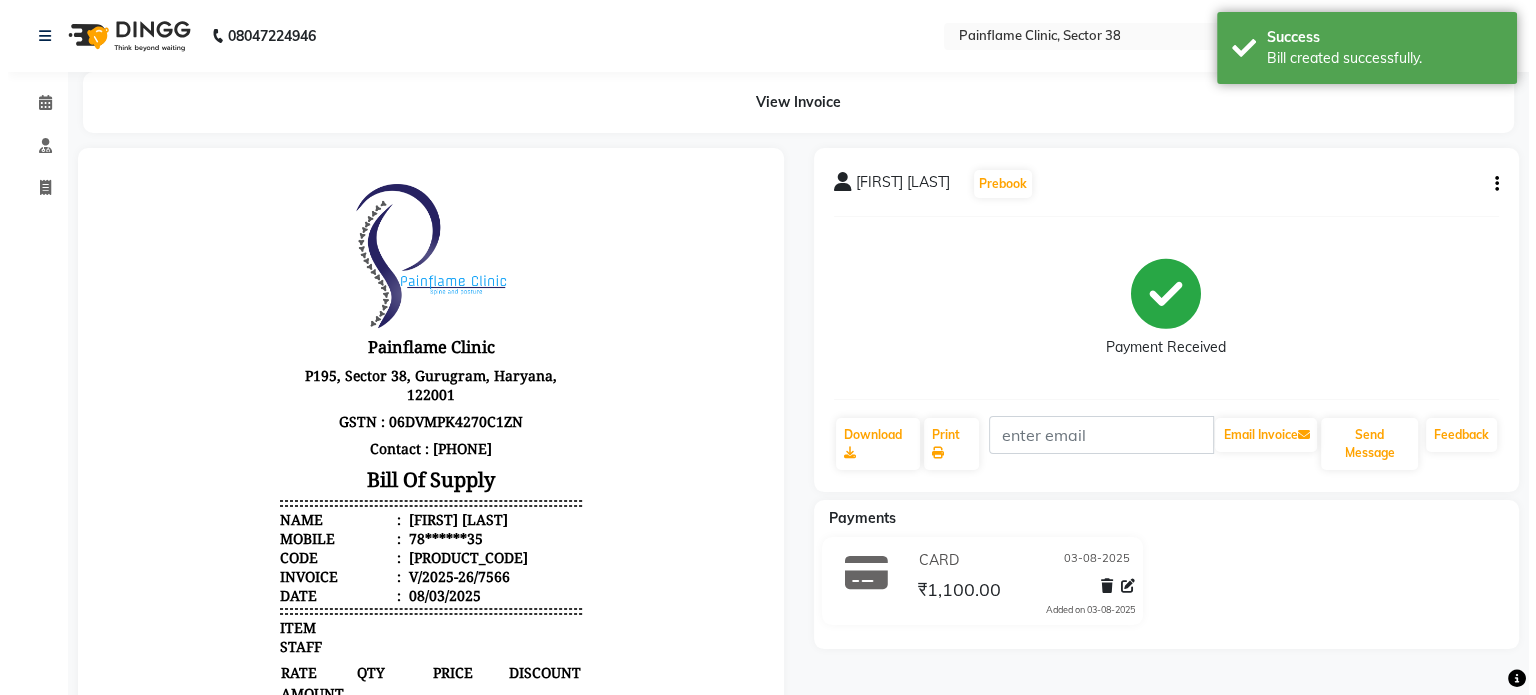 scroll, scrollTop: 0, scrollLeft: 0, axis: both 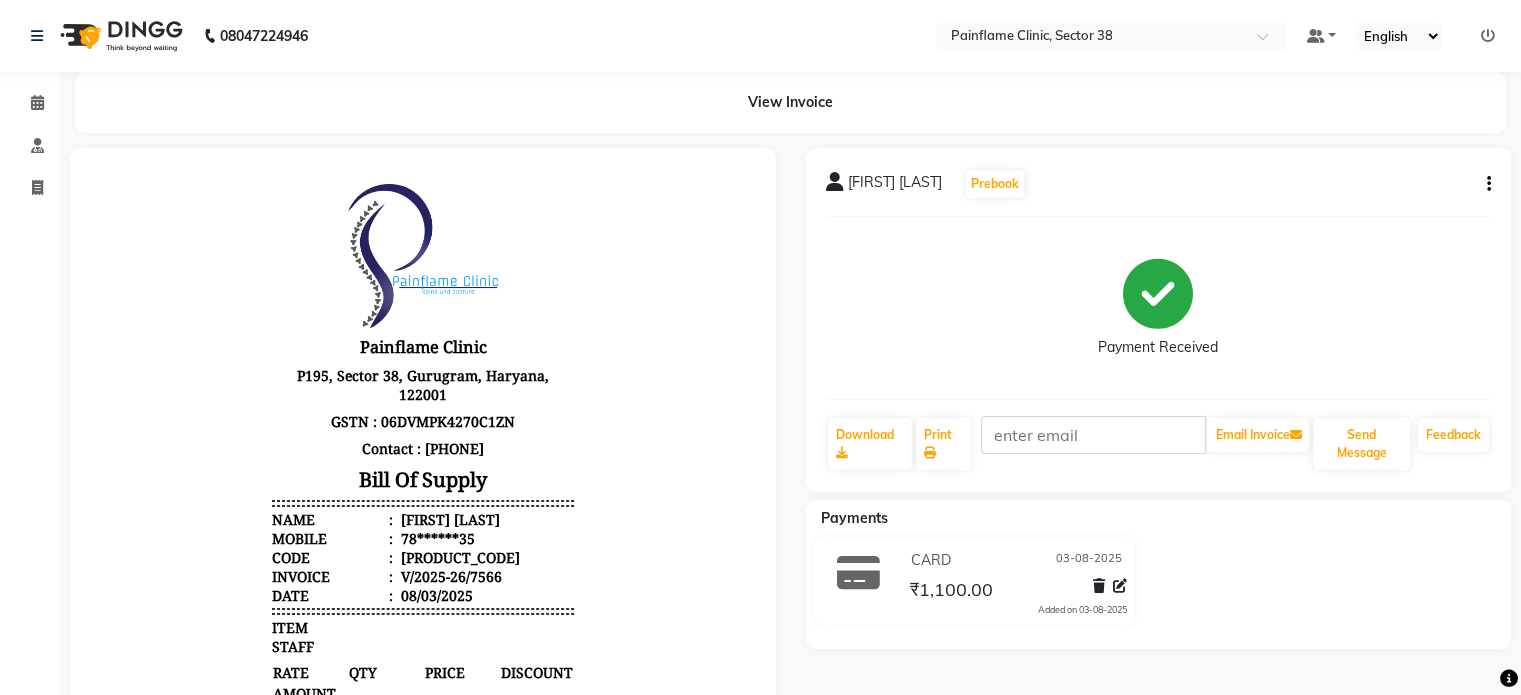 select on "service" 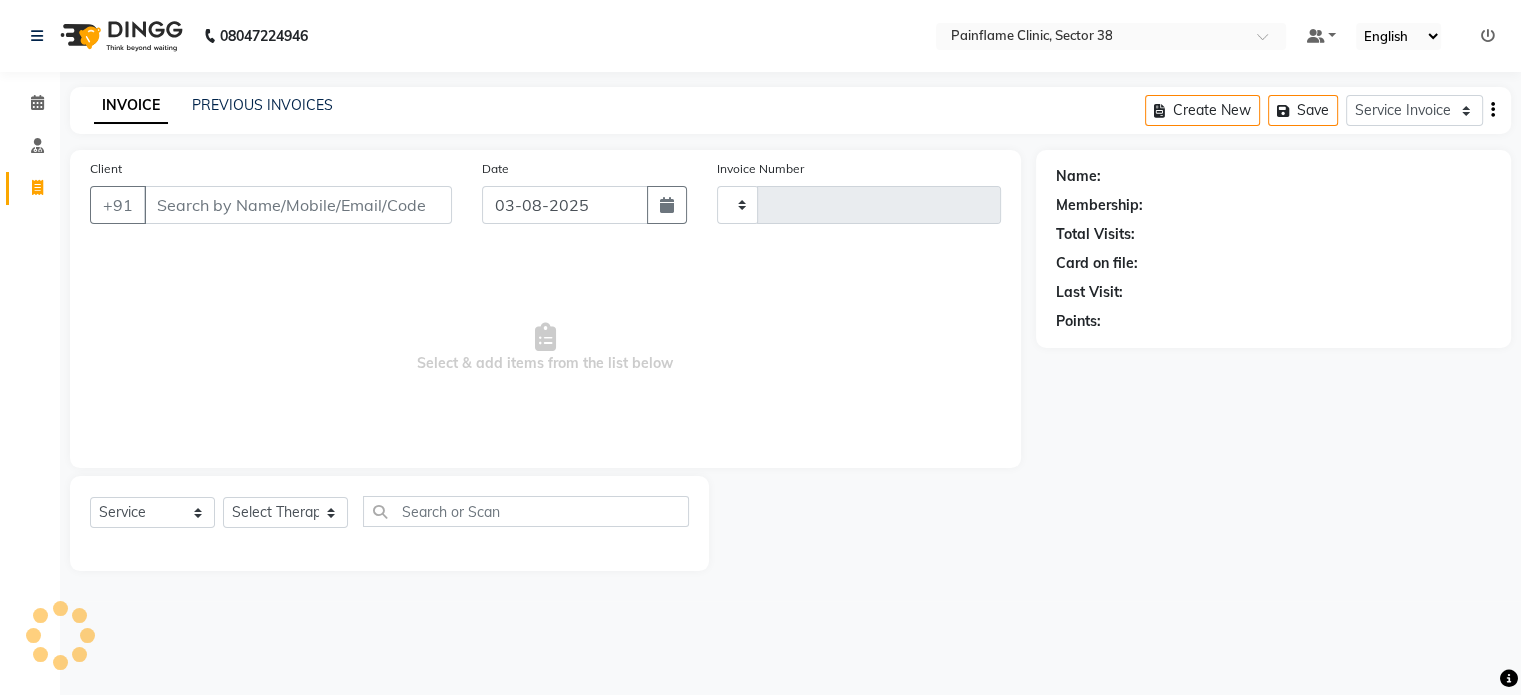 type on "7567" 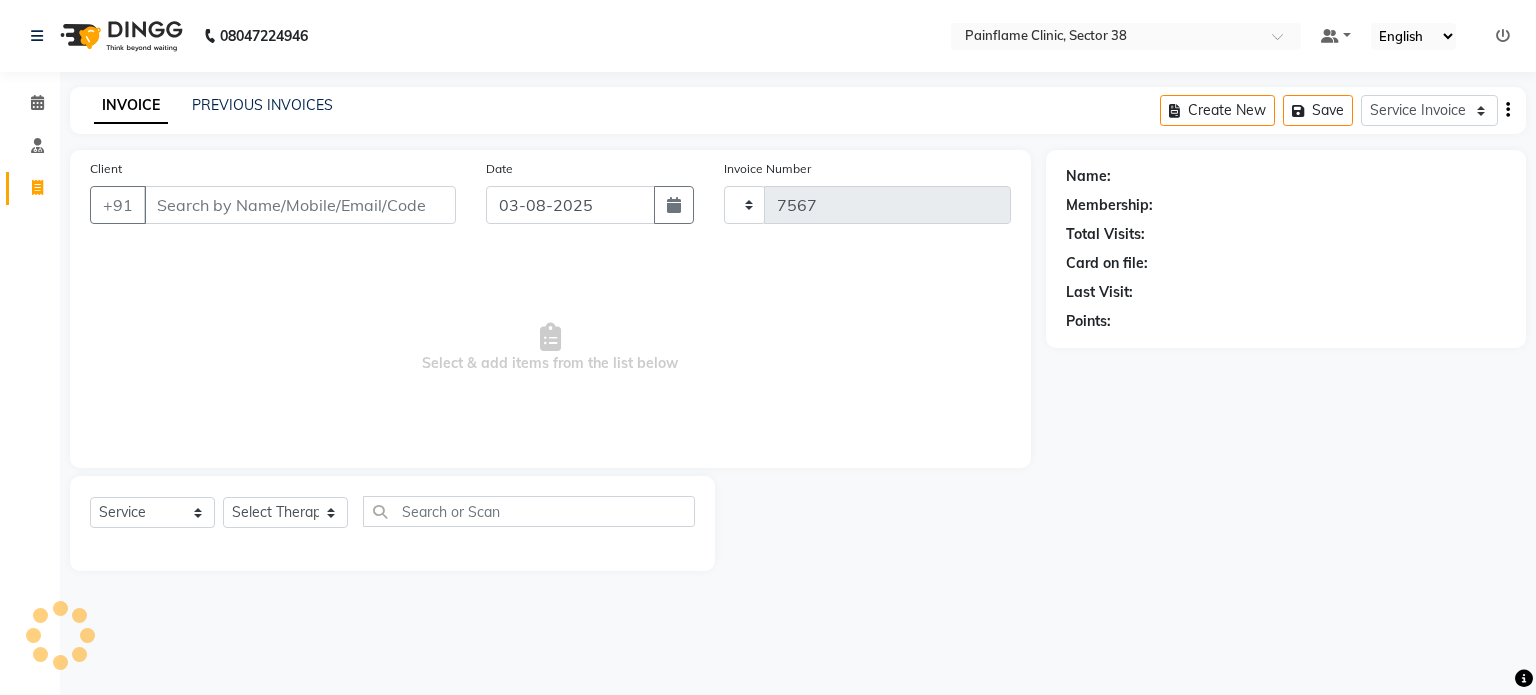 select on "3964" 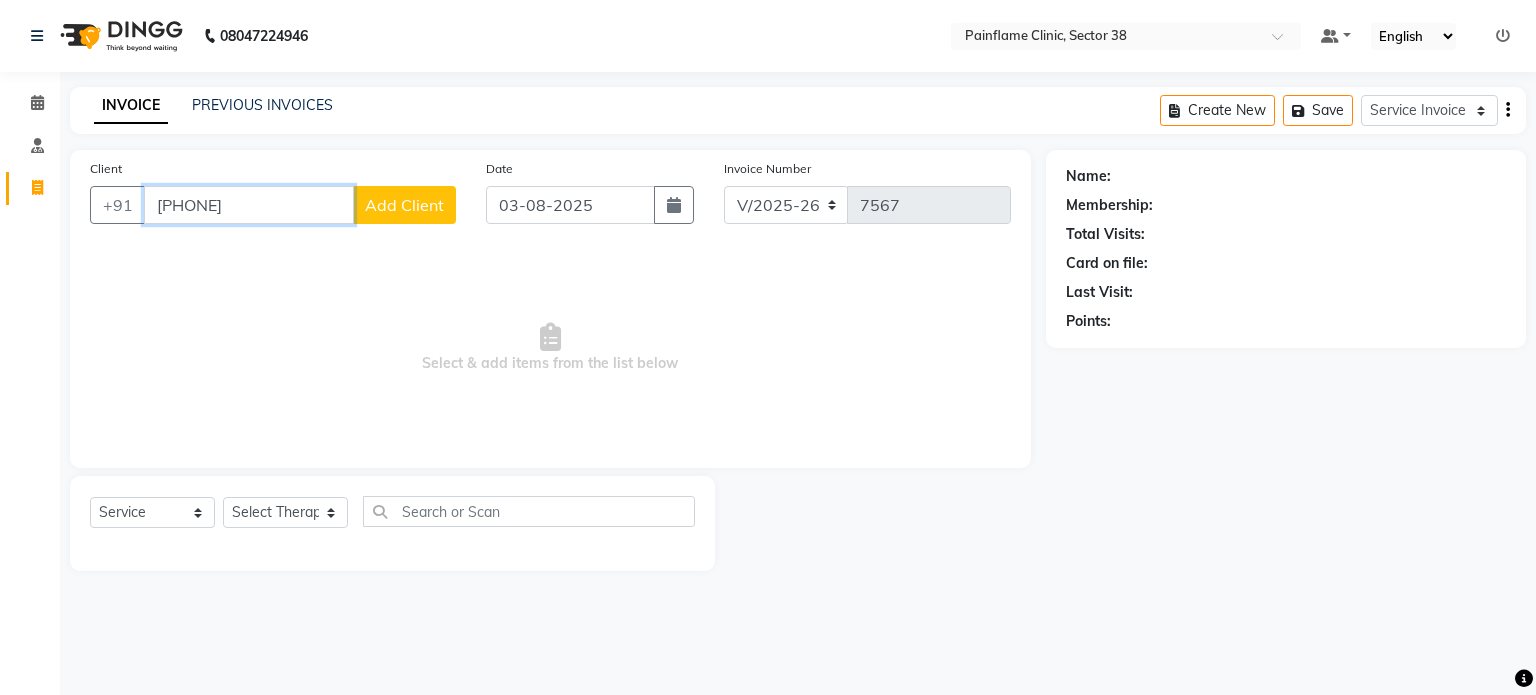 type on "[PHONE]" 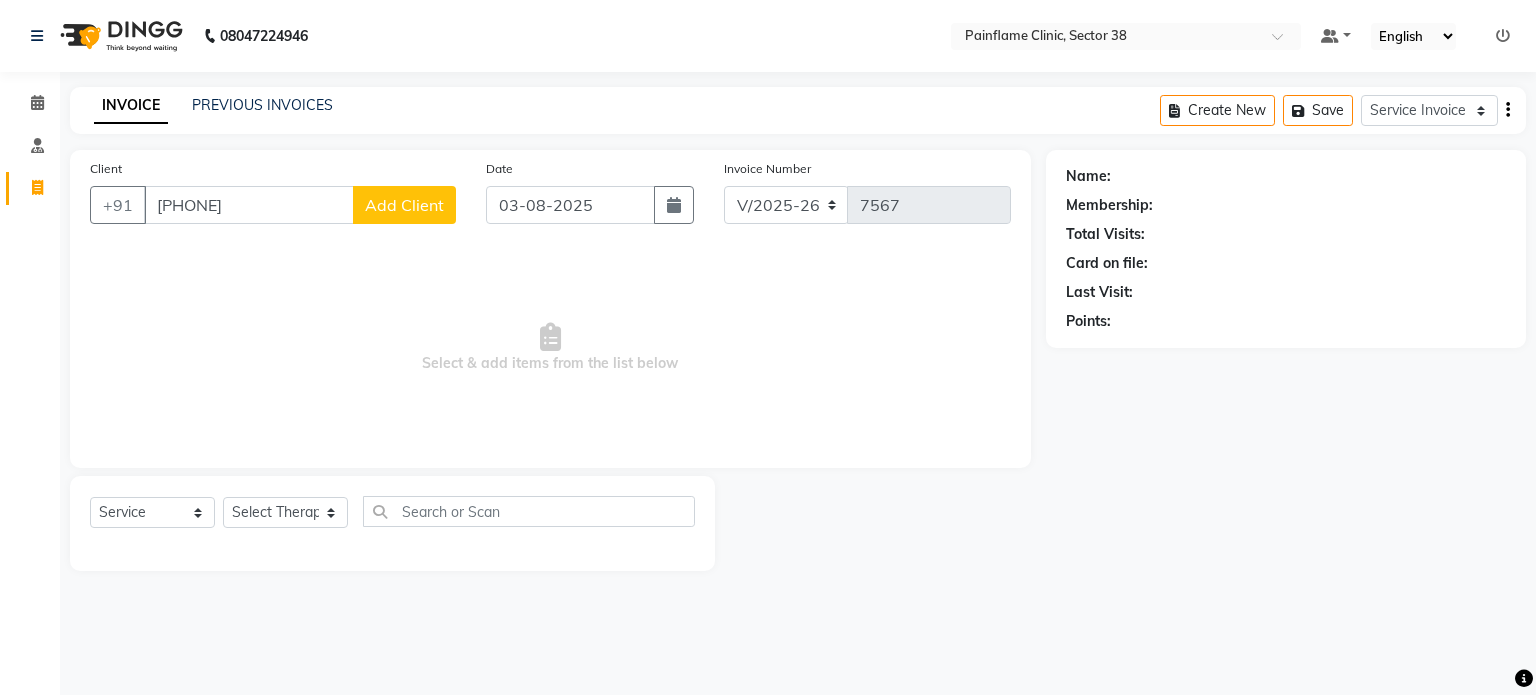 click on "Add Client" 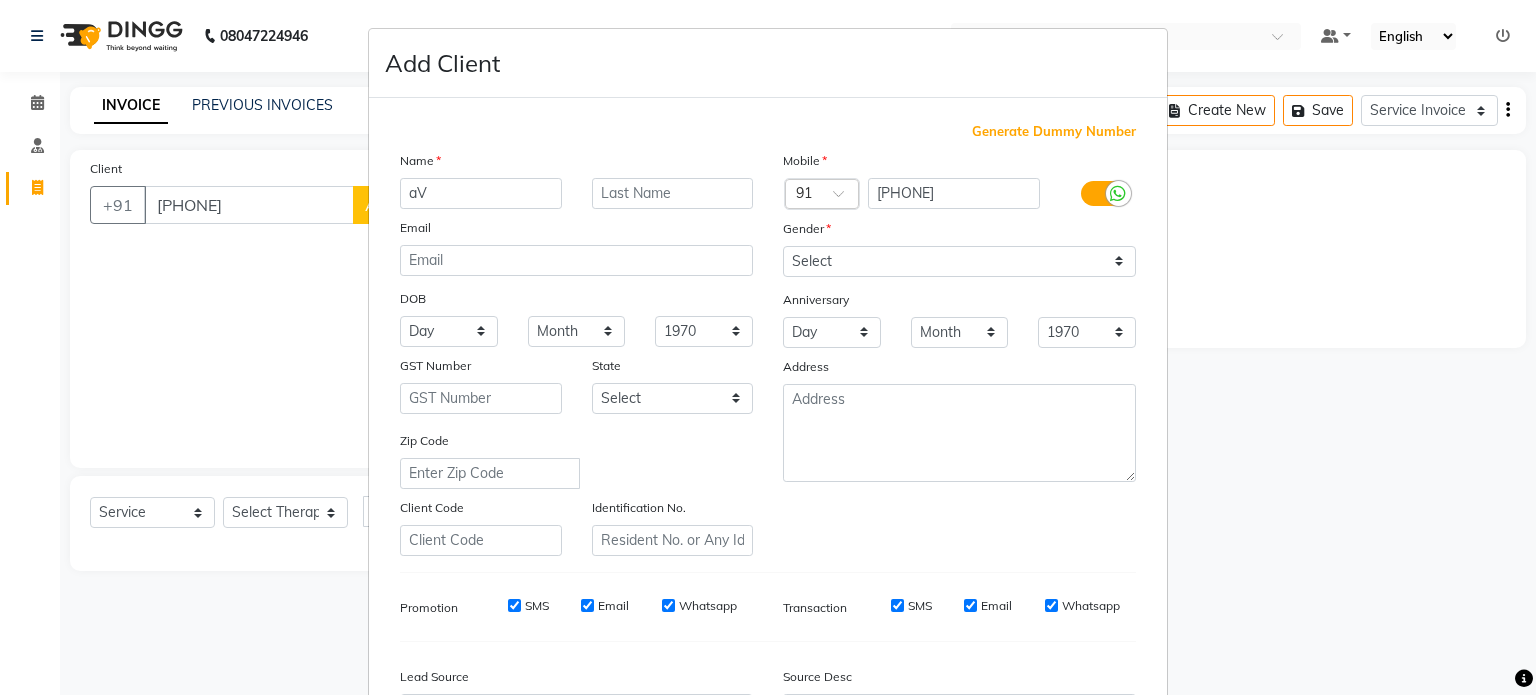 type on "a" 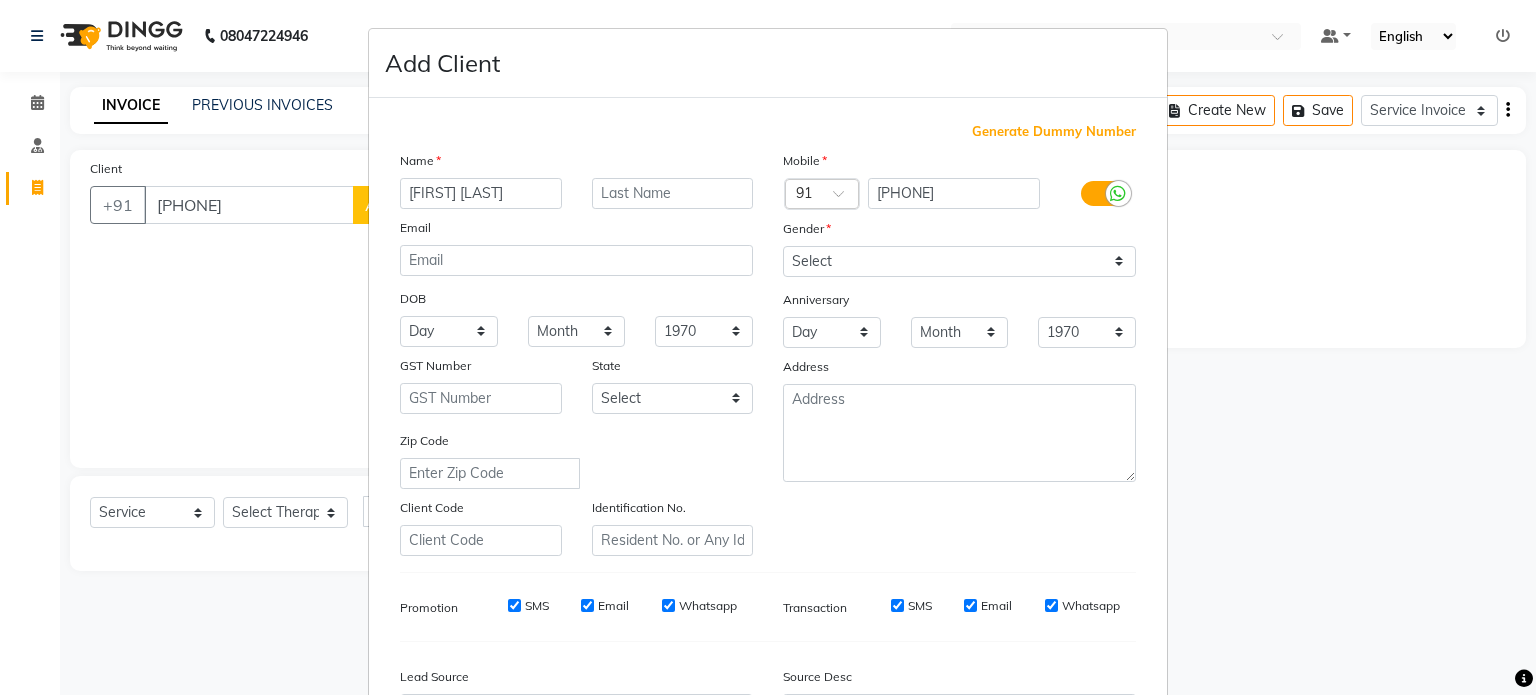 type on "[FIRST] [LAST]" 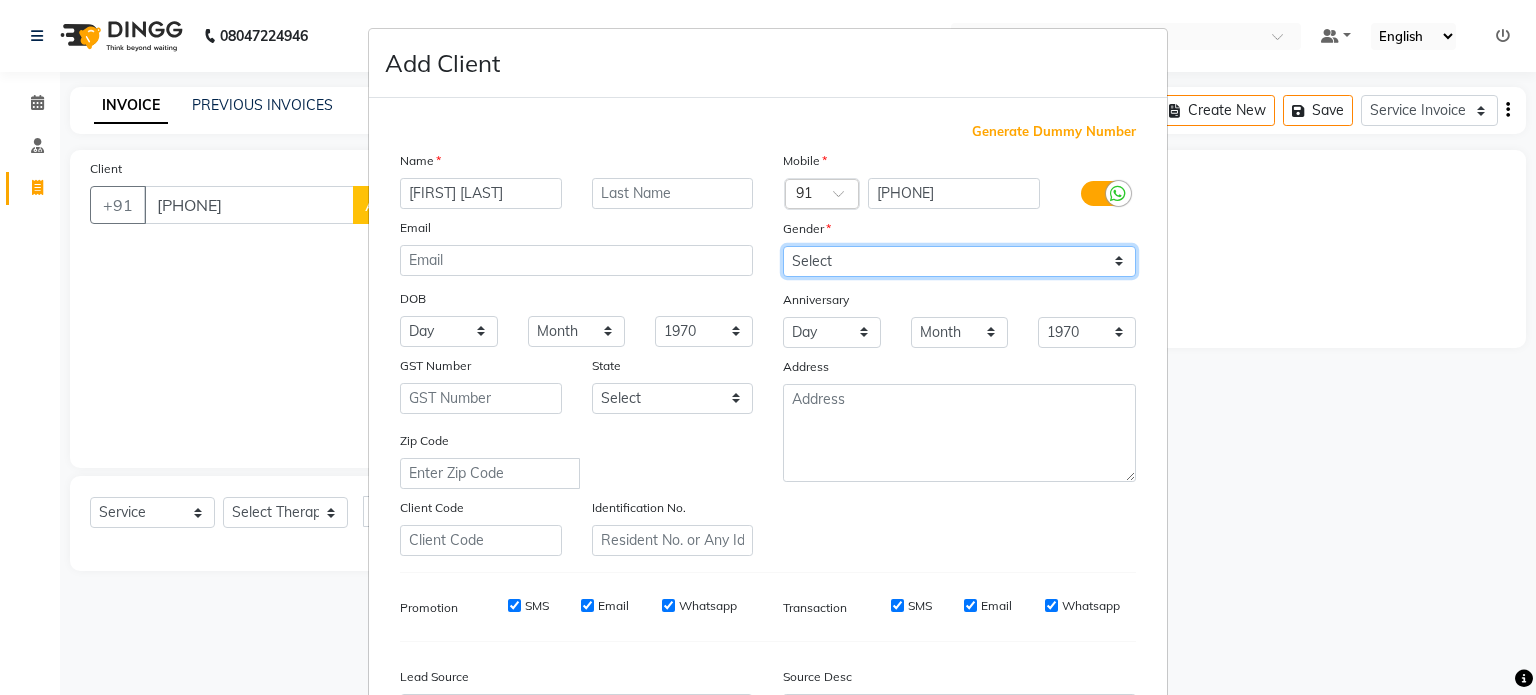click on "Select Male Female Other Prefer Not To Say" at bounding box center (959, 261) 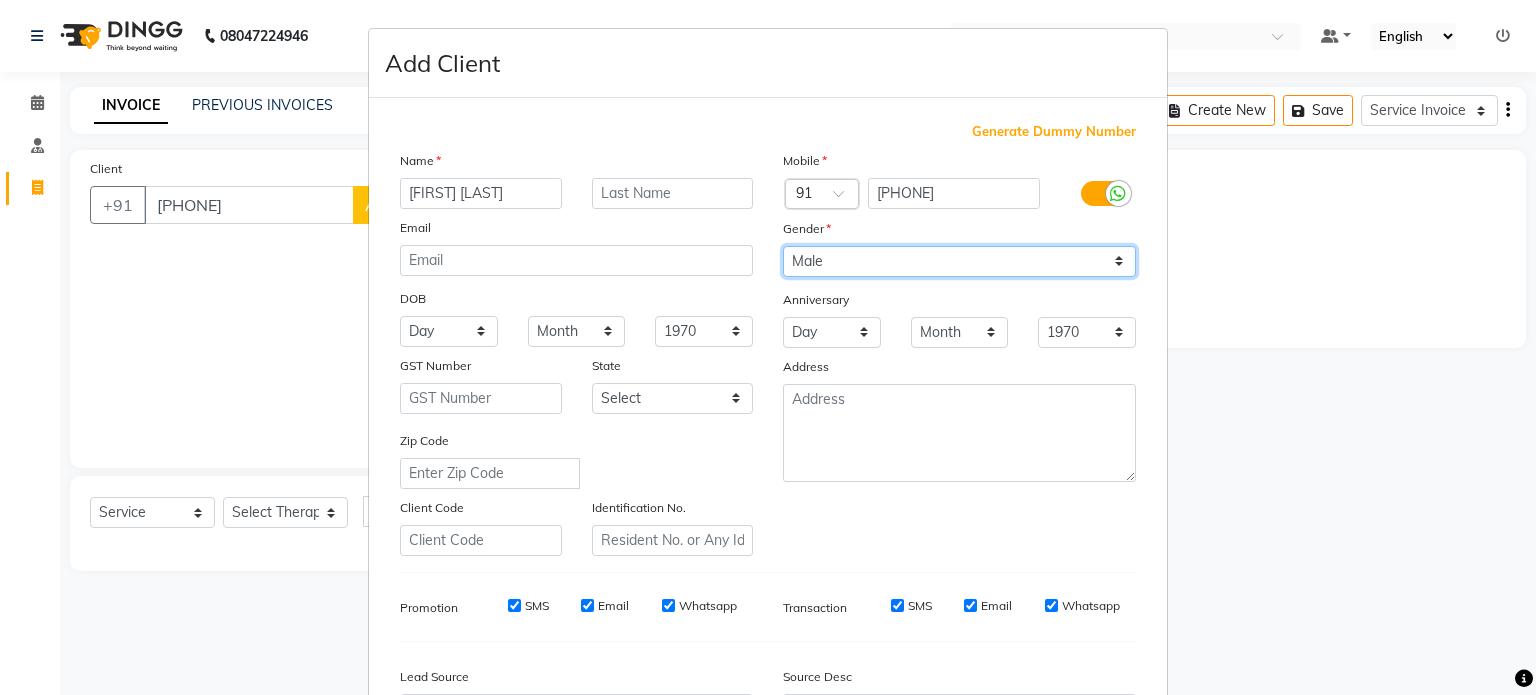 click on "Select Male Female Other Prefer Not To Say" at bounding box center (959, 261) 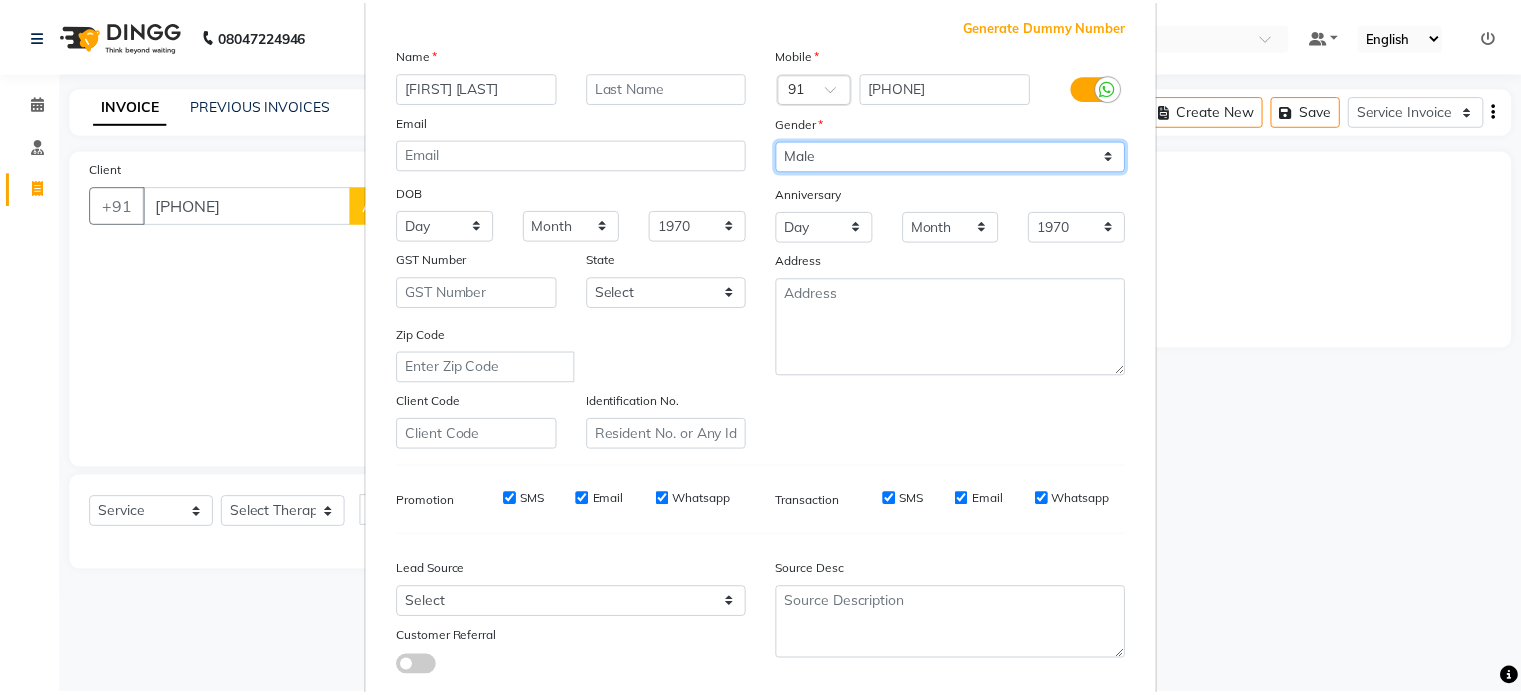 scroll, scrollTop: 237, scrollLeft: 0, axis: vertical 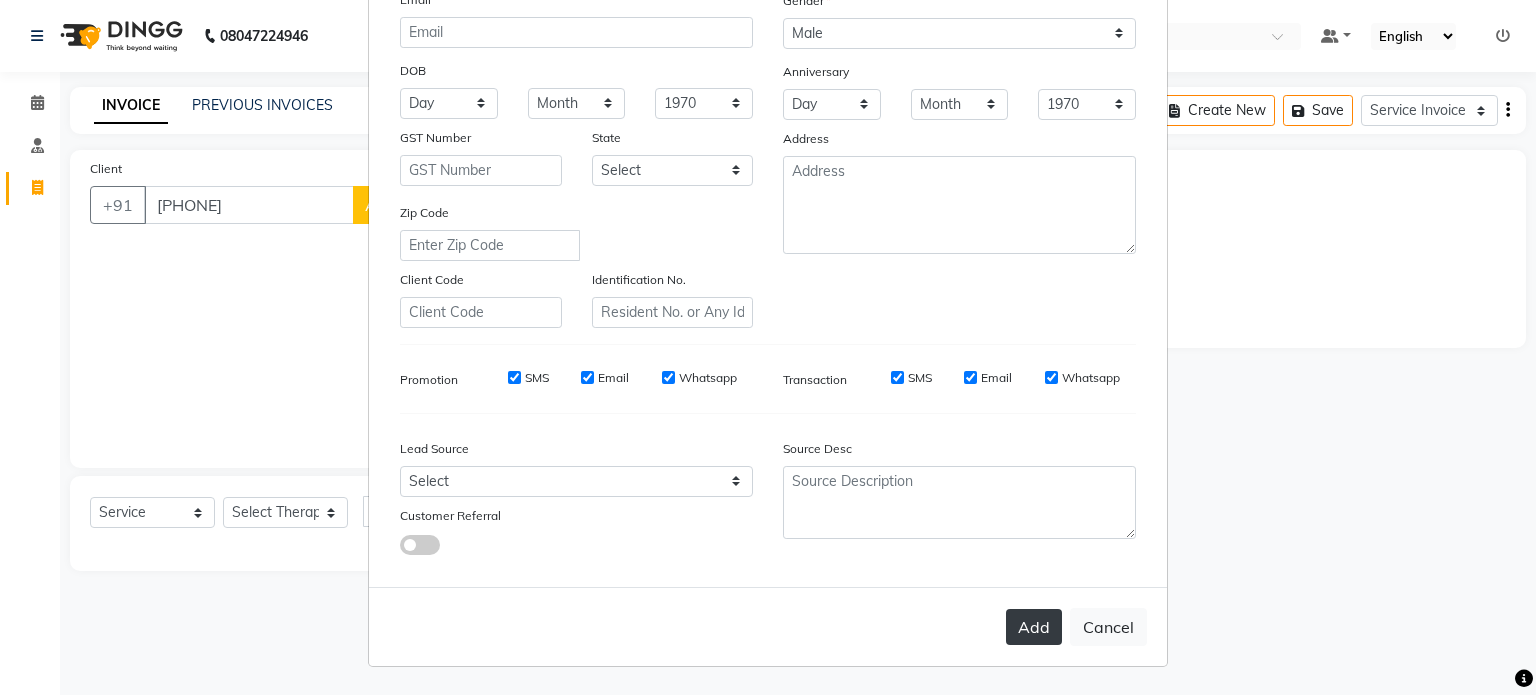 click on "Add" at bounding box center (1034, 627) 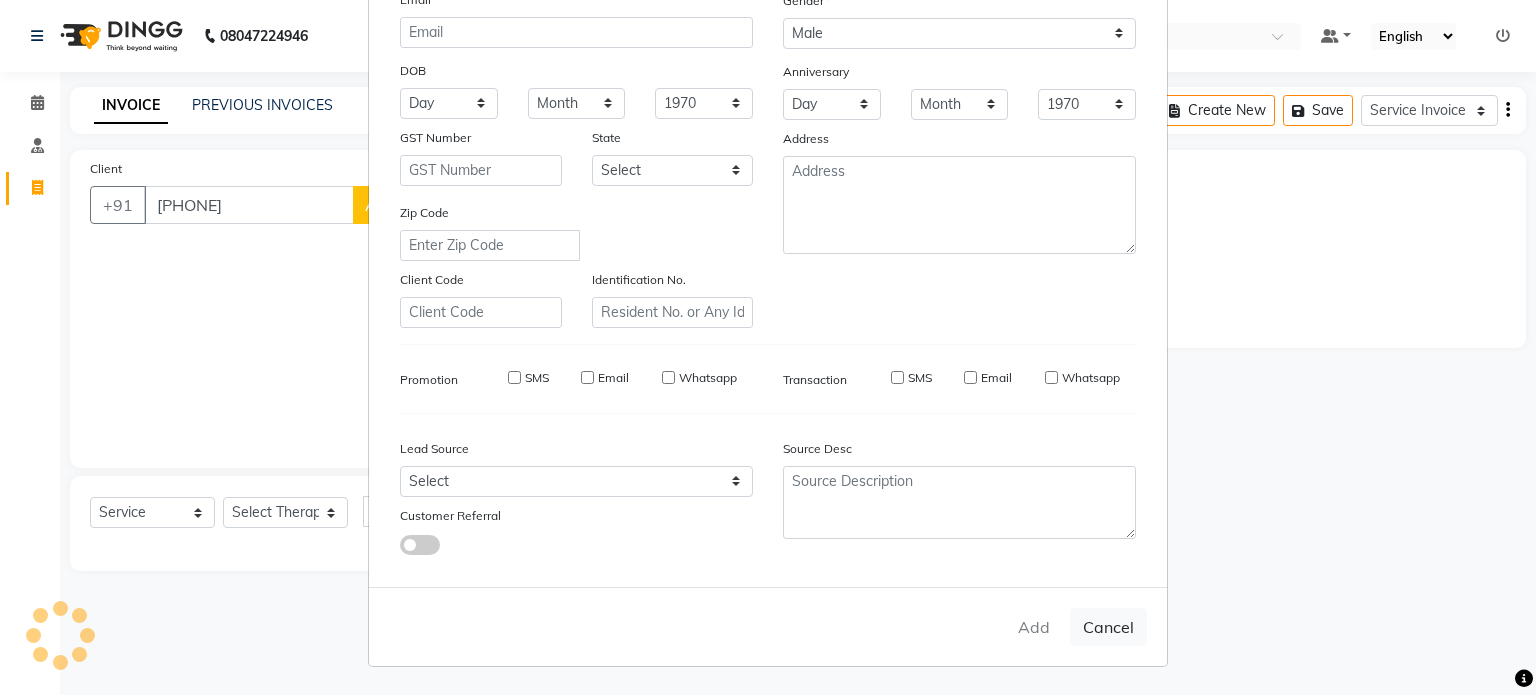 type on "87******86" 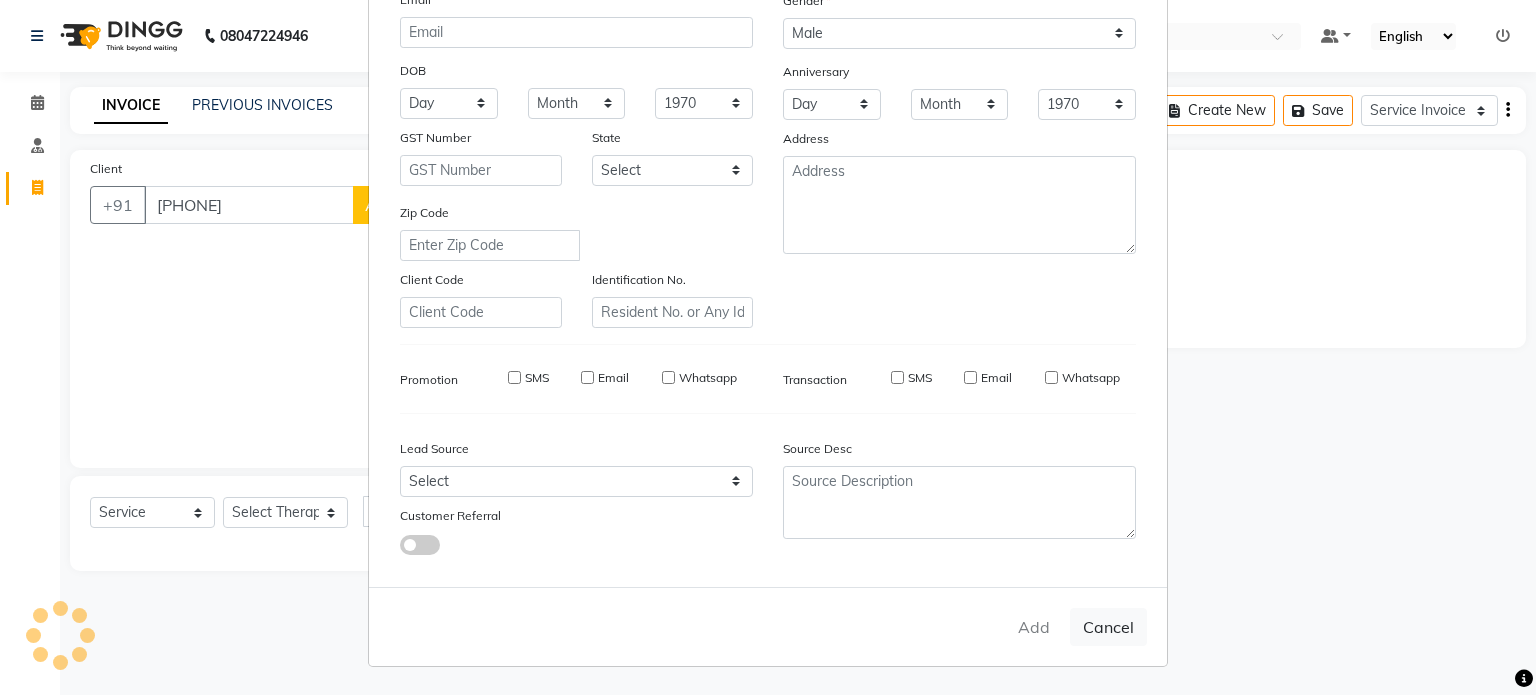 type 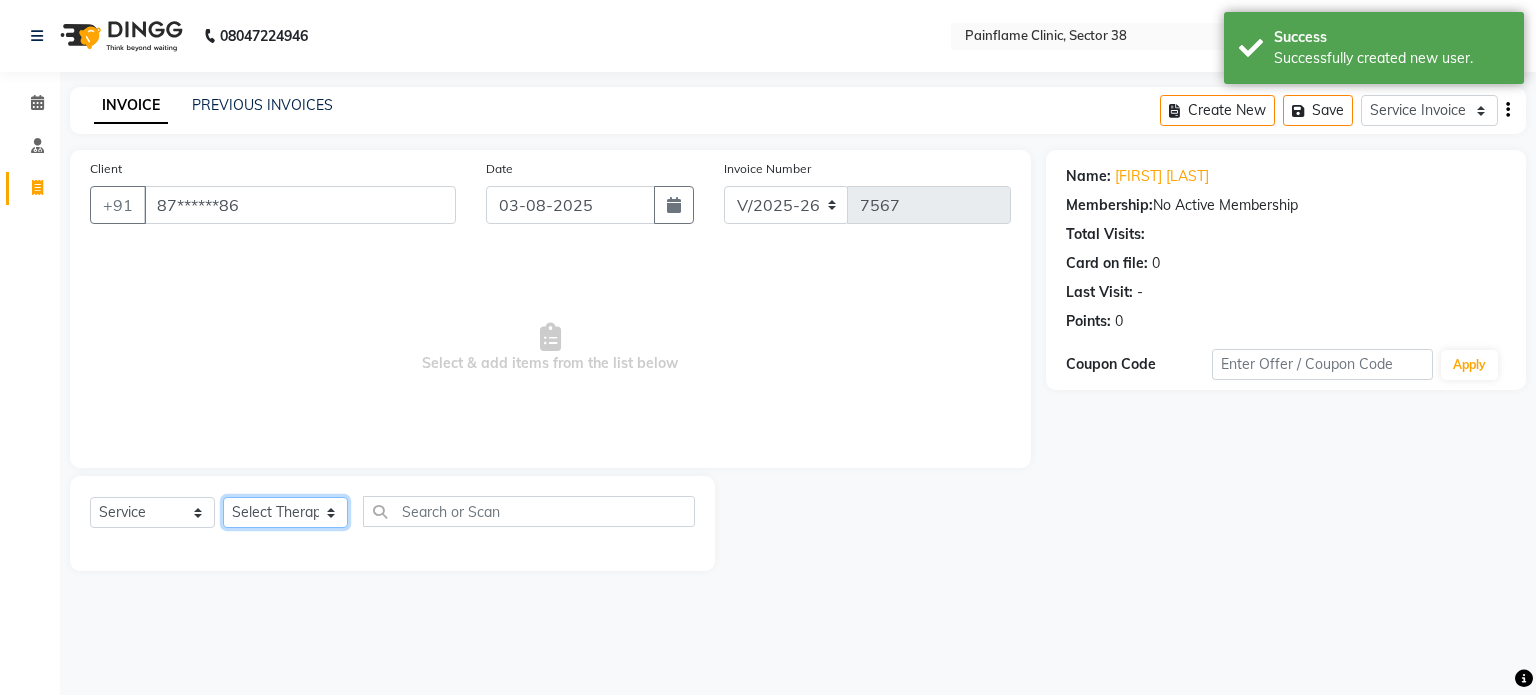 click on "Select Therapist Dr Durgesh Dr Harish Dr Ranjana Dr Saurabh Dr. Suraj Dr. Tejpal Mehlawat KUSHAL MOHIT SEMWAL Nancy Singhai Reception 1  Reception 2 Reception 3" 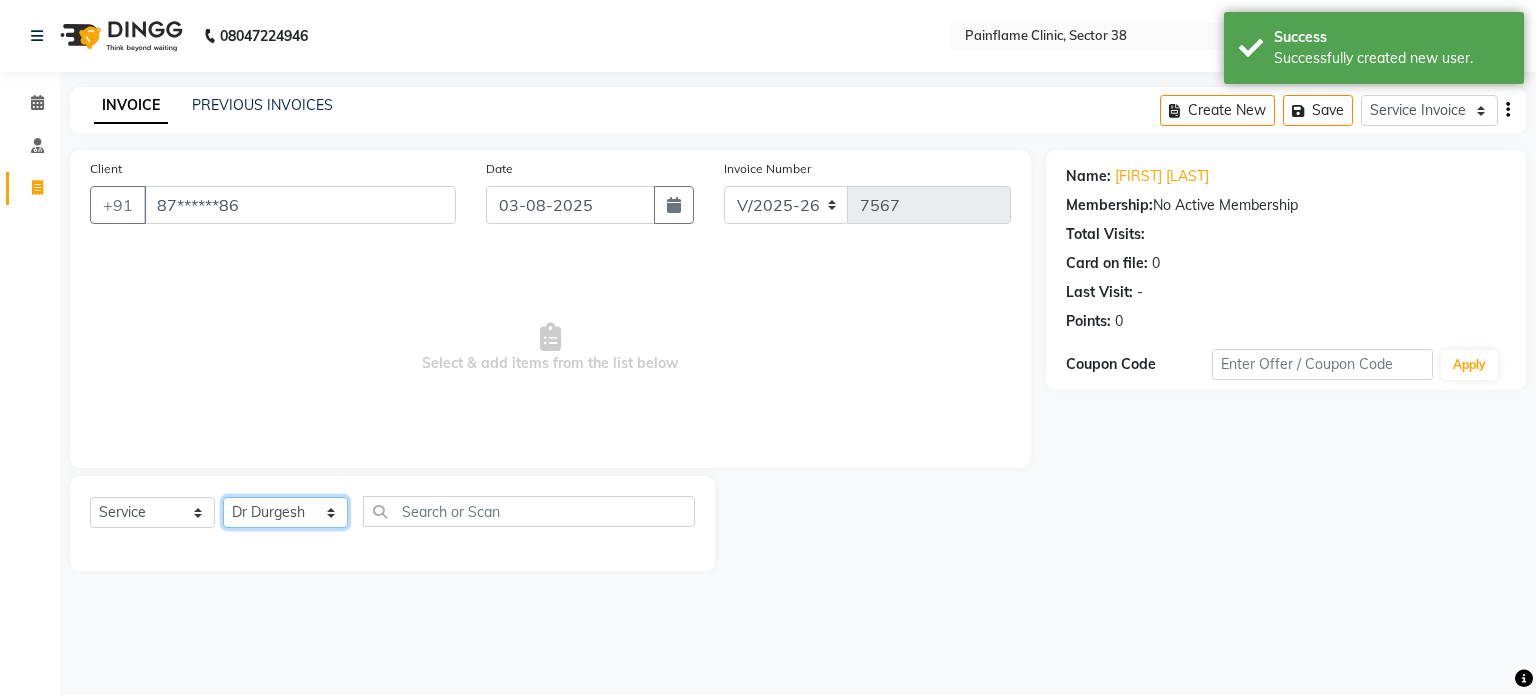 click on "Select Therapist Dr Durgesh Dr Harish Dr Ranjana Dr Saurabh Dr. Suraj Dr. Tejpal Mehlawat KUSHAL MOHIT SEMWAL Nancy Singhai Reception 1  Reception 2 Reception 3" 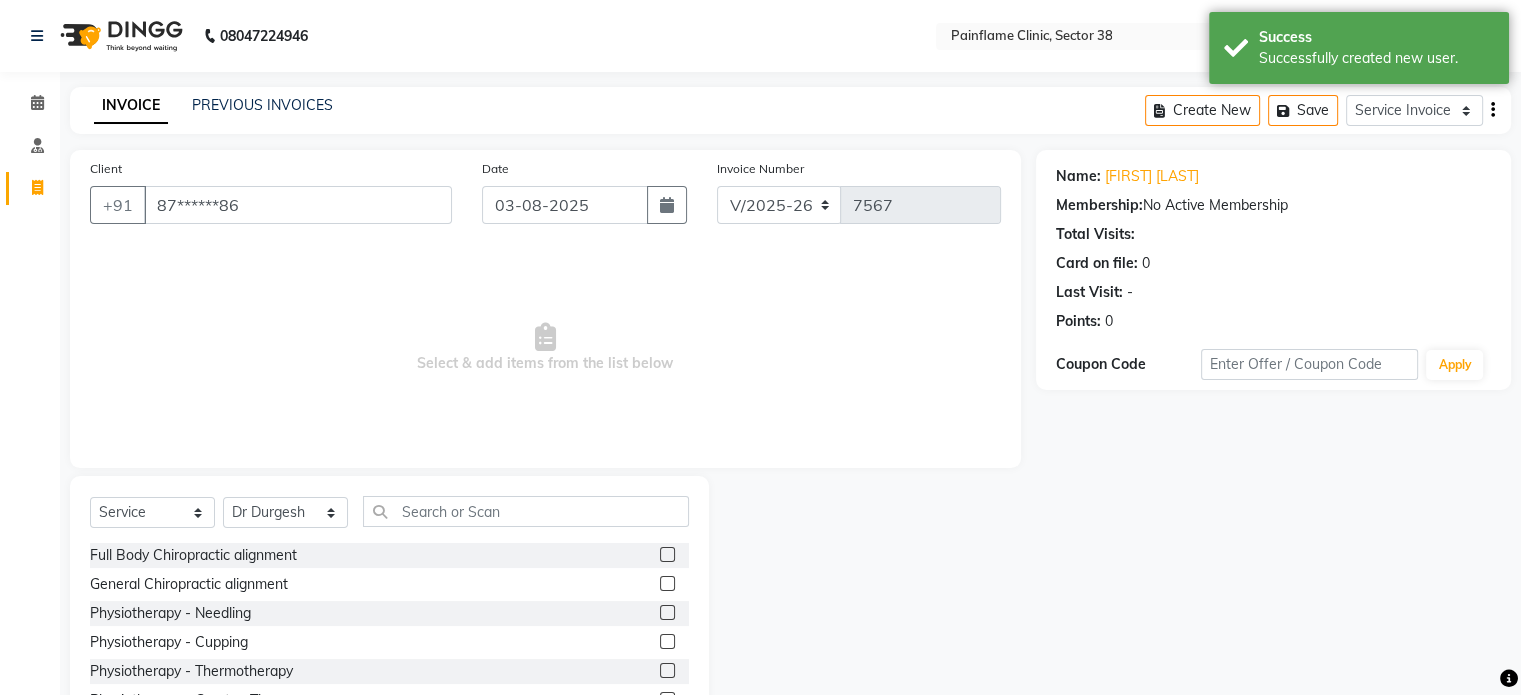 click 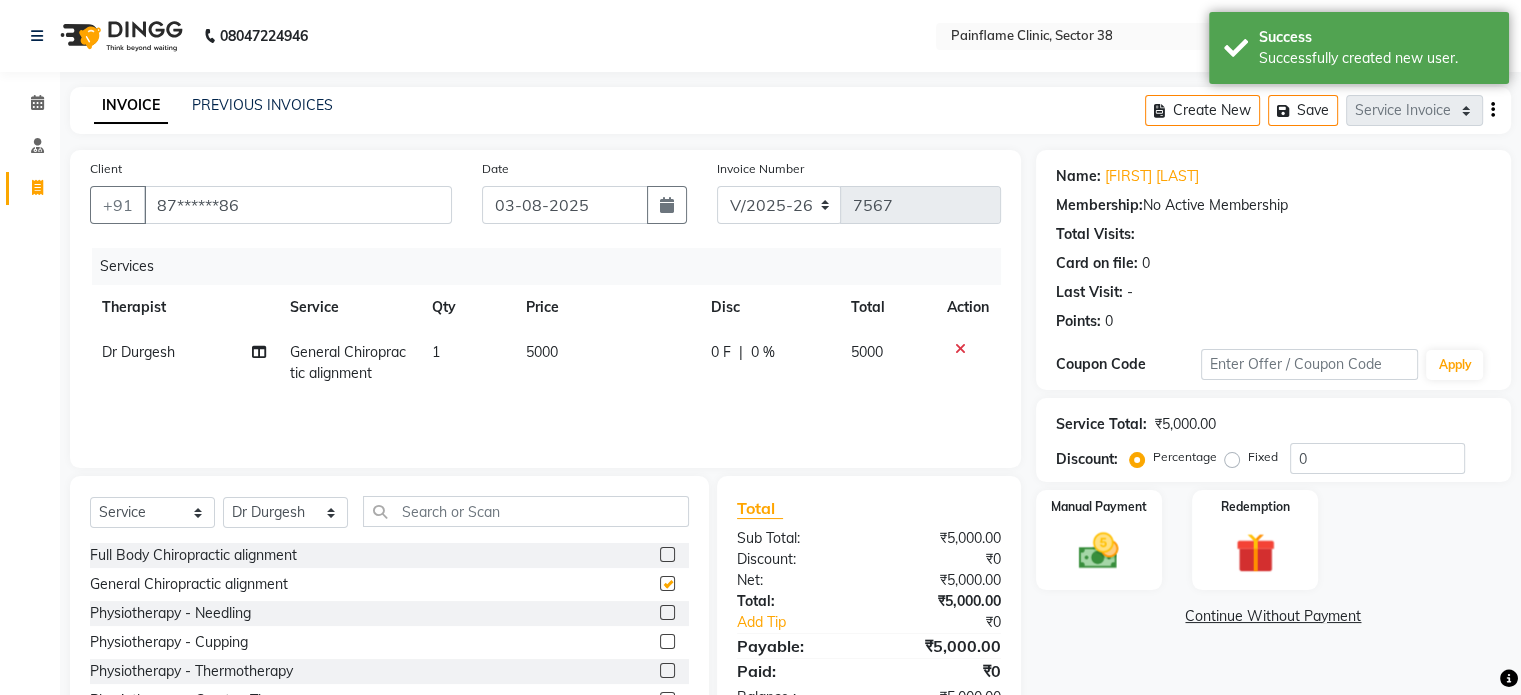 checkbox on "false" 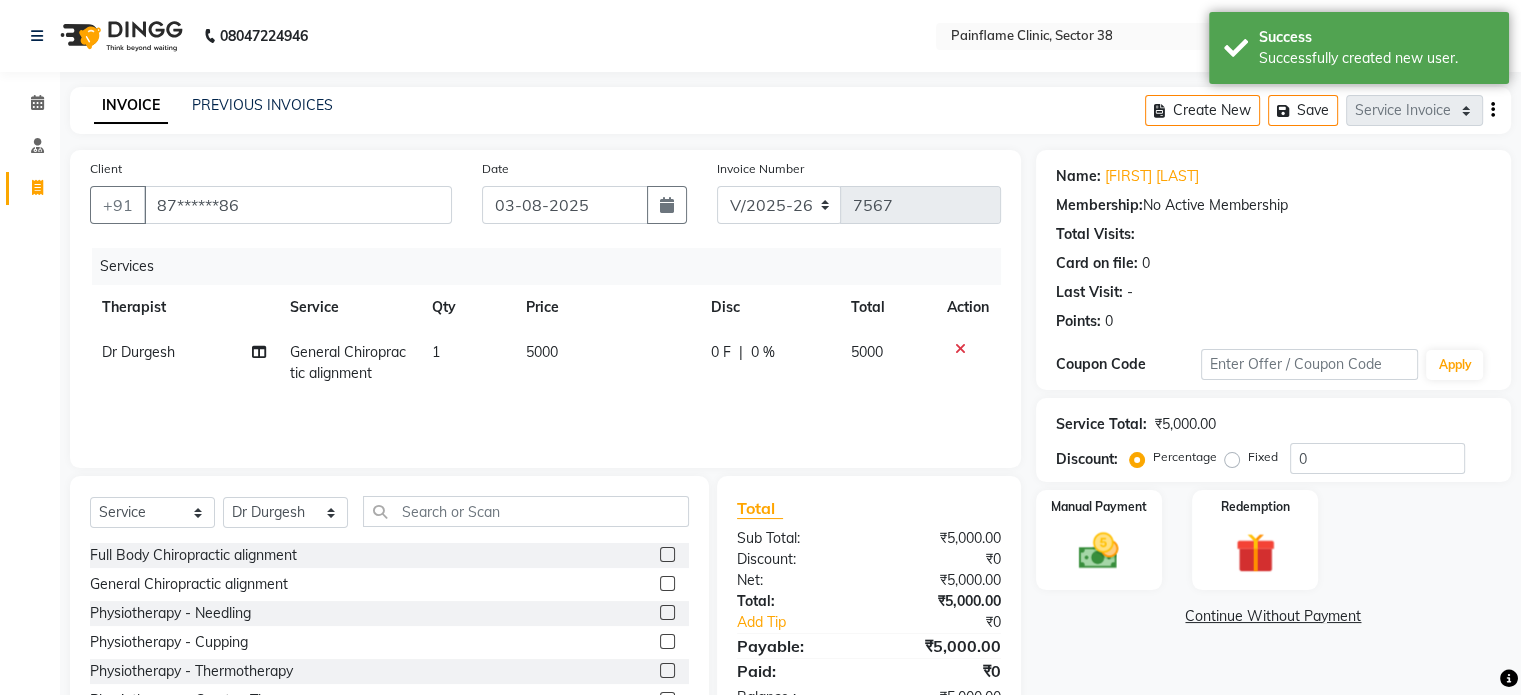 click on "5000" 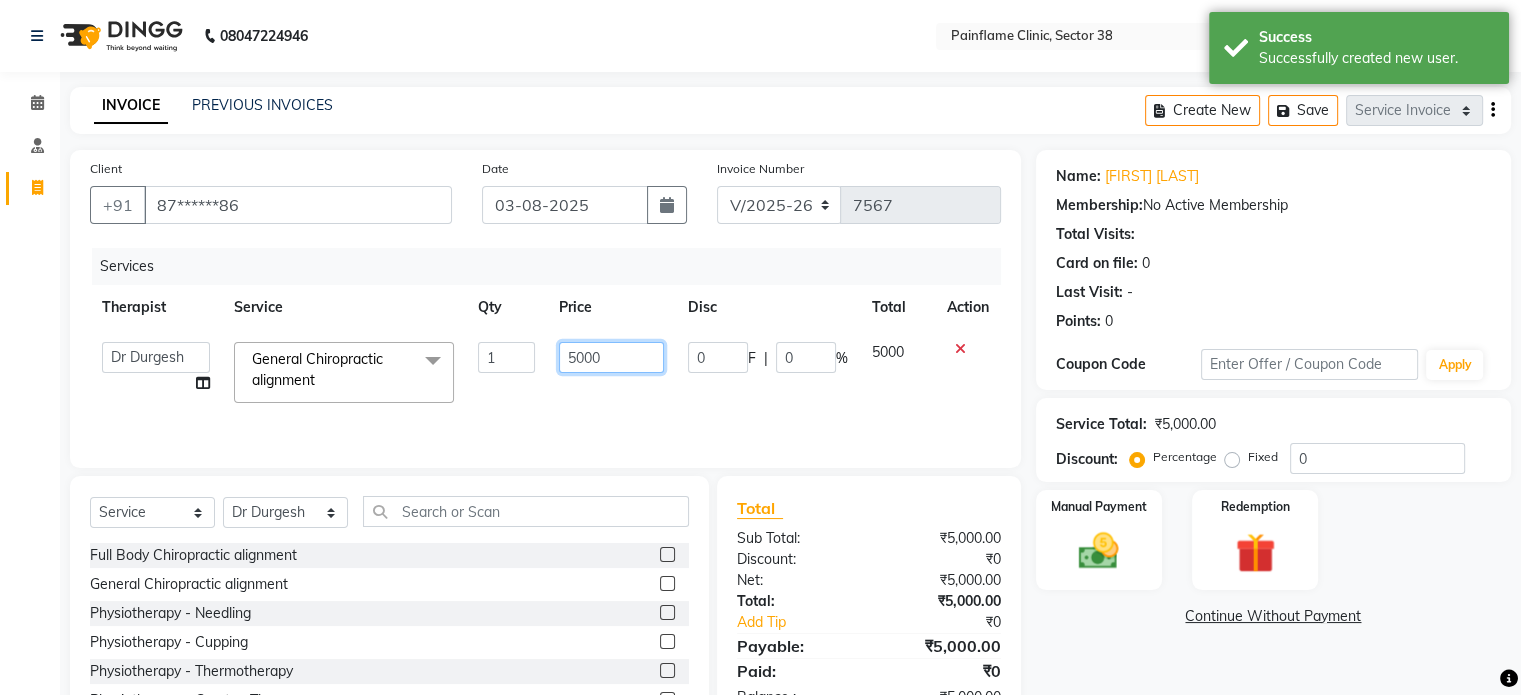 click on "5000" 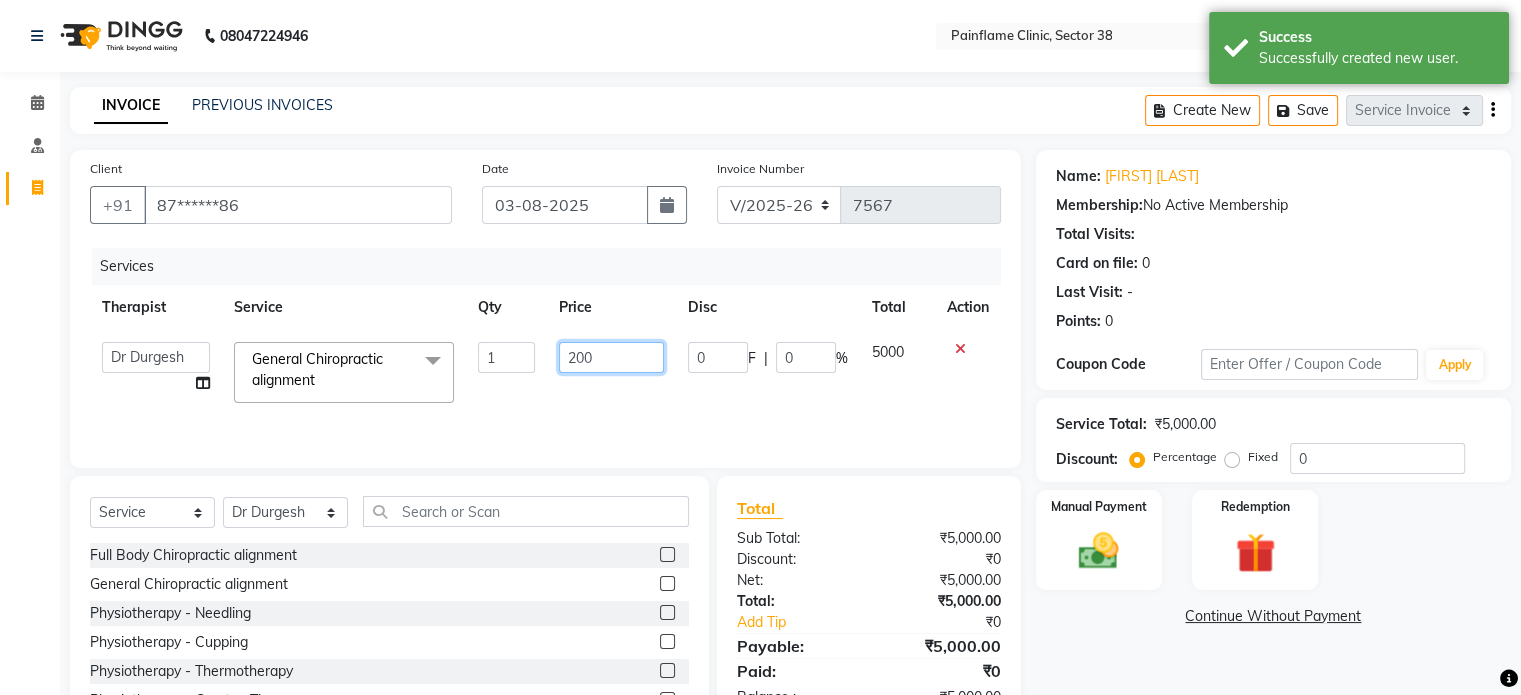 type on "2000" 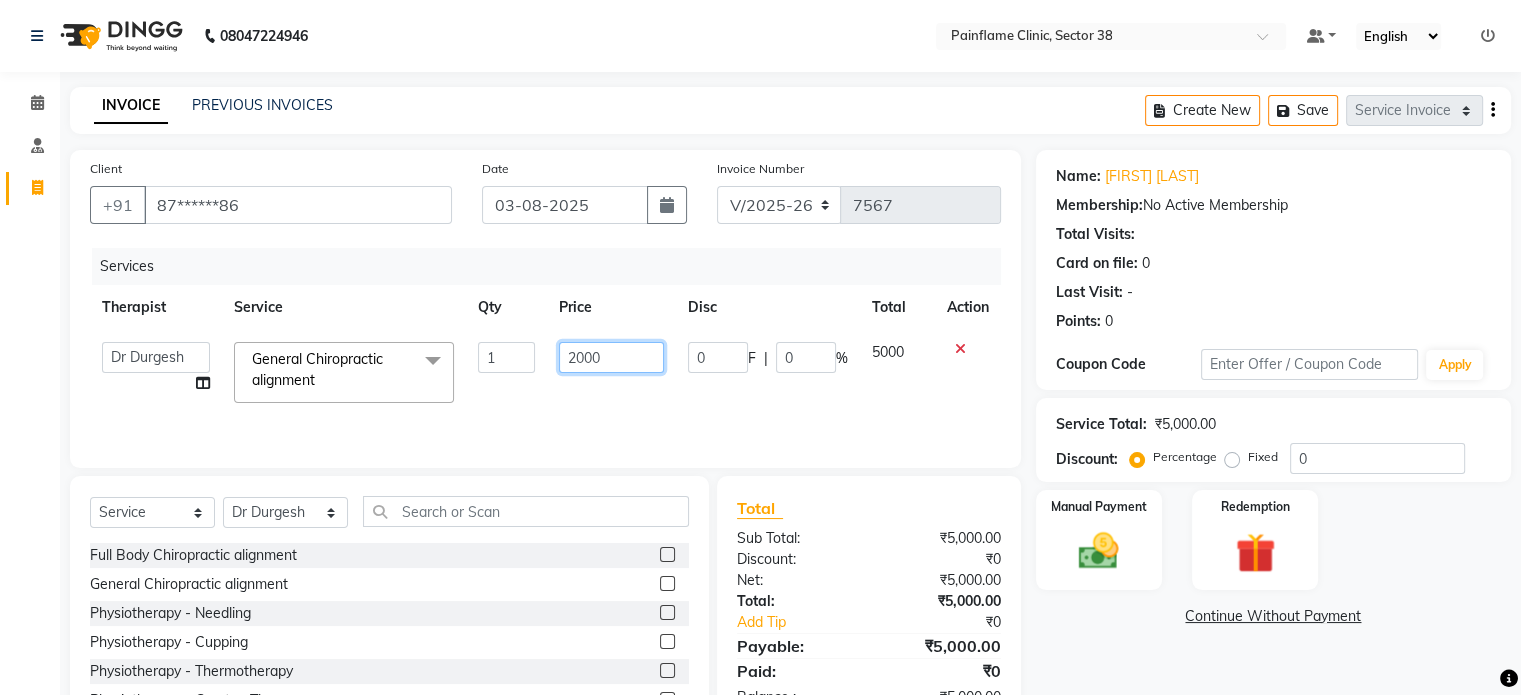 scroll, scrollTop: 119, scrollLeft: 0, axis: vertical 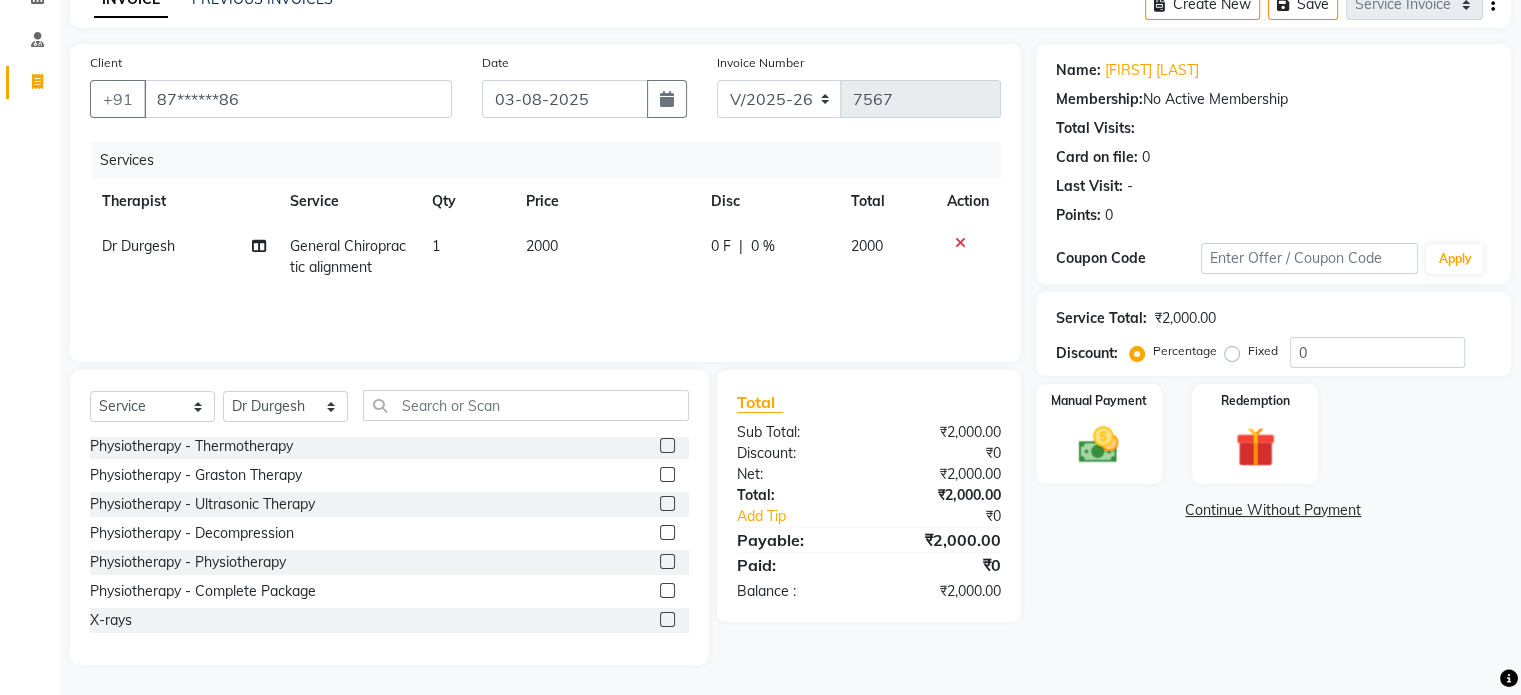 click 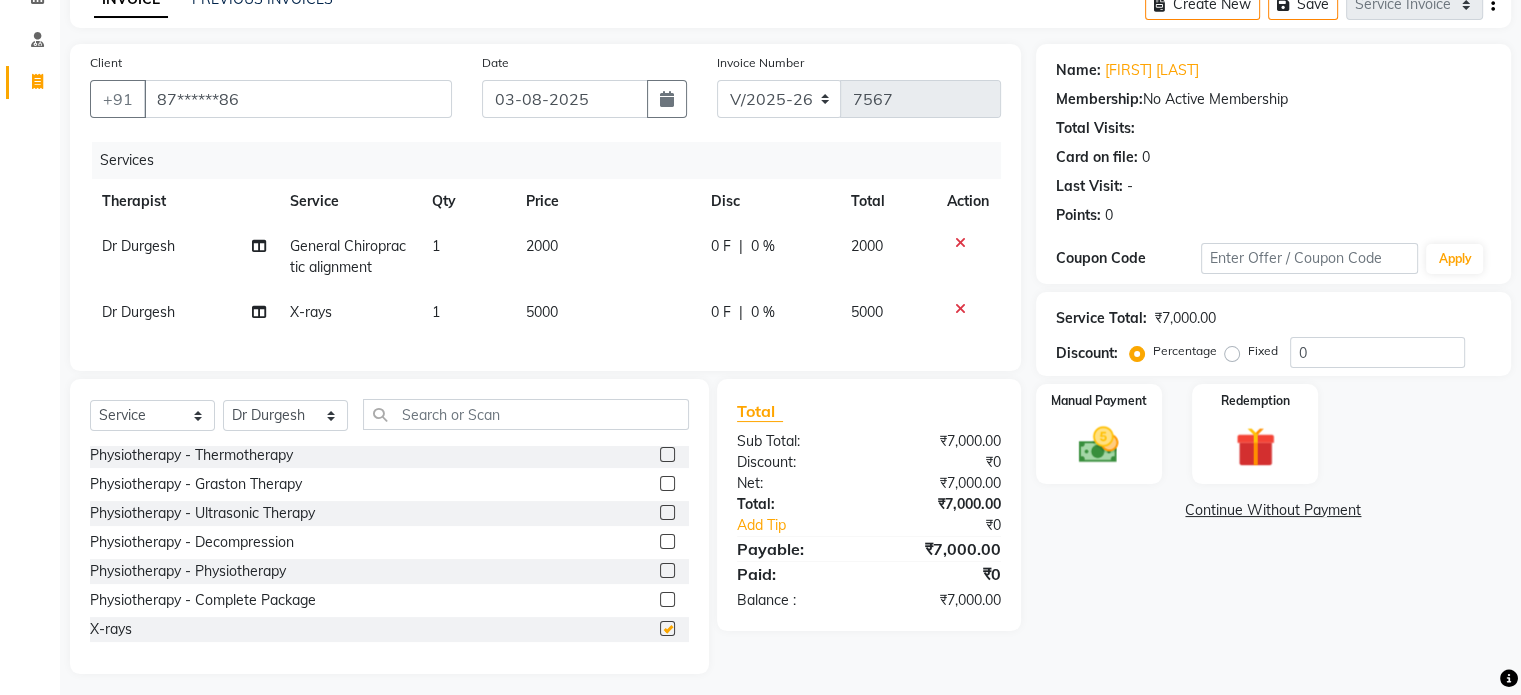 checkbox on "false" 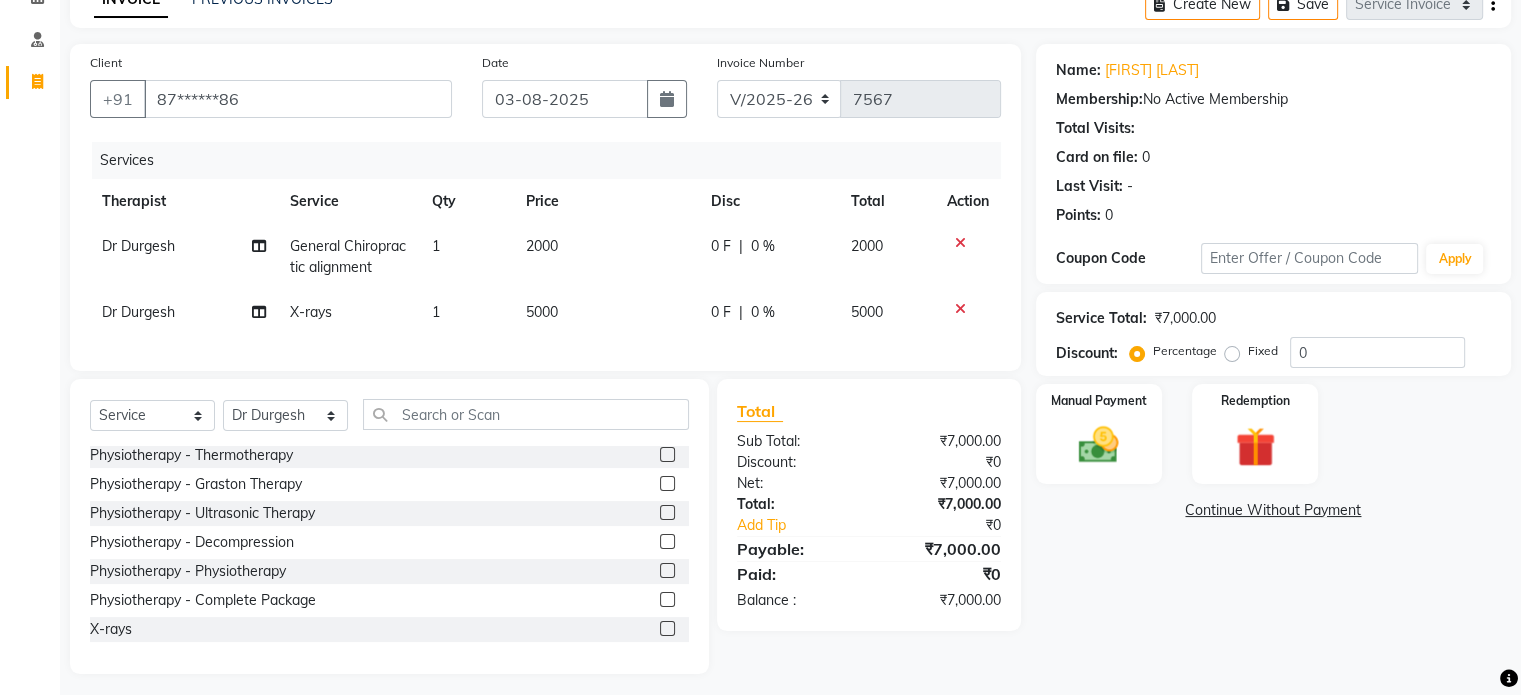 click on "5000" 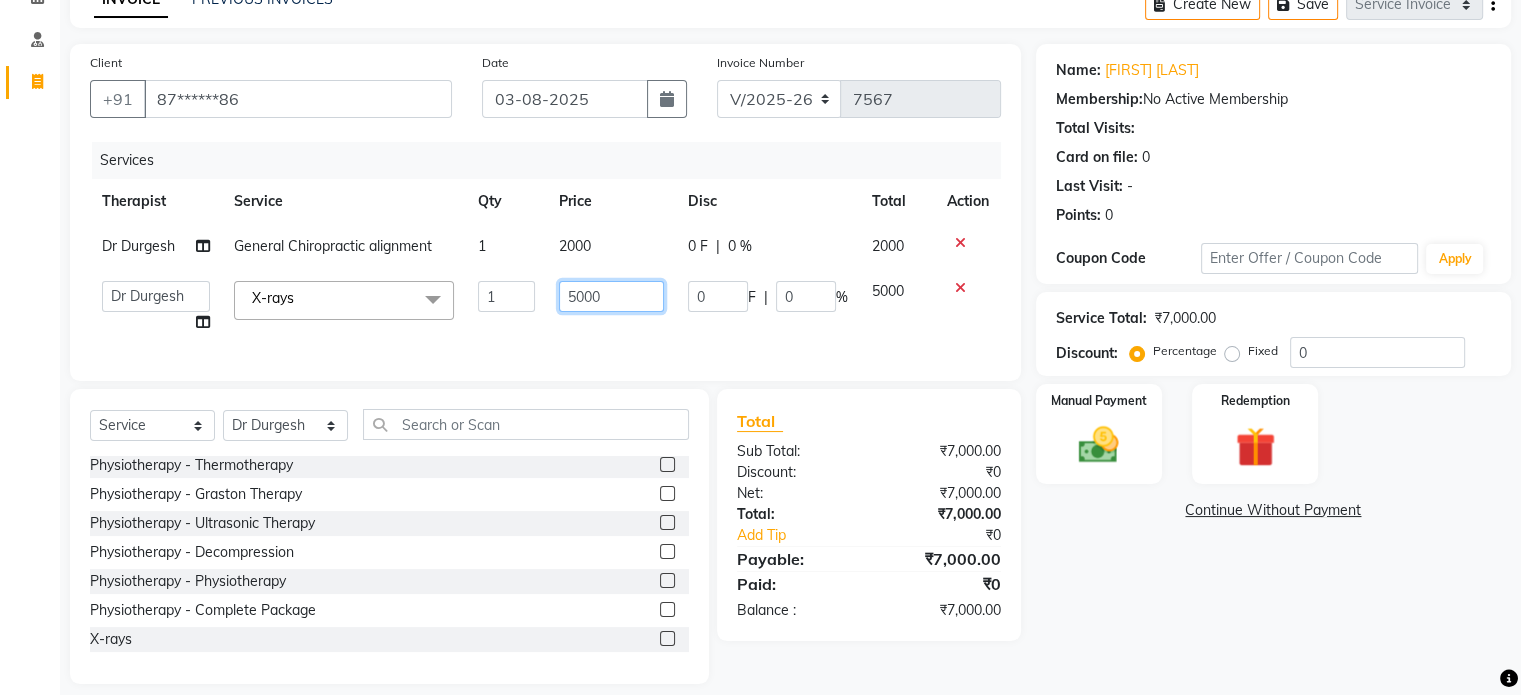 click on "5000" 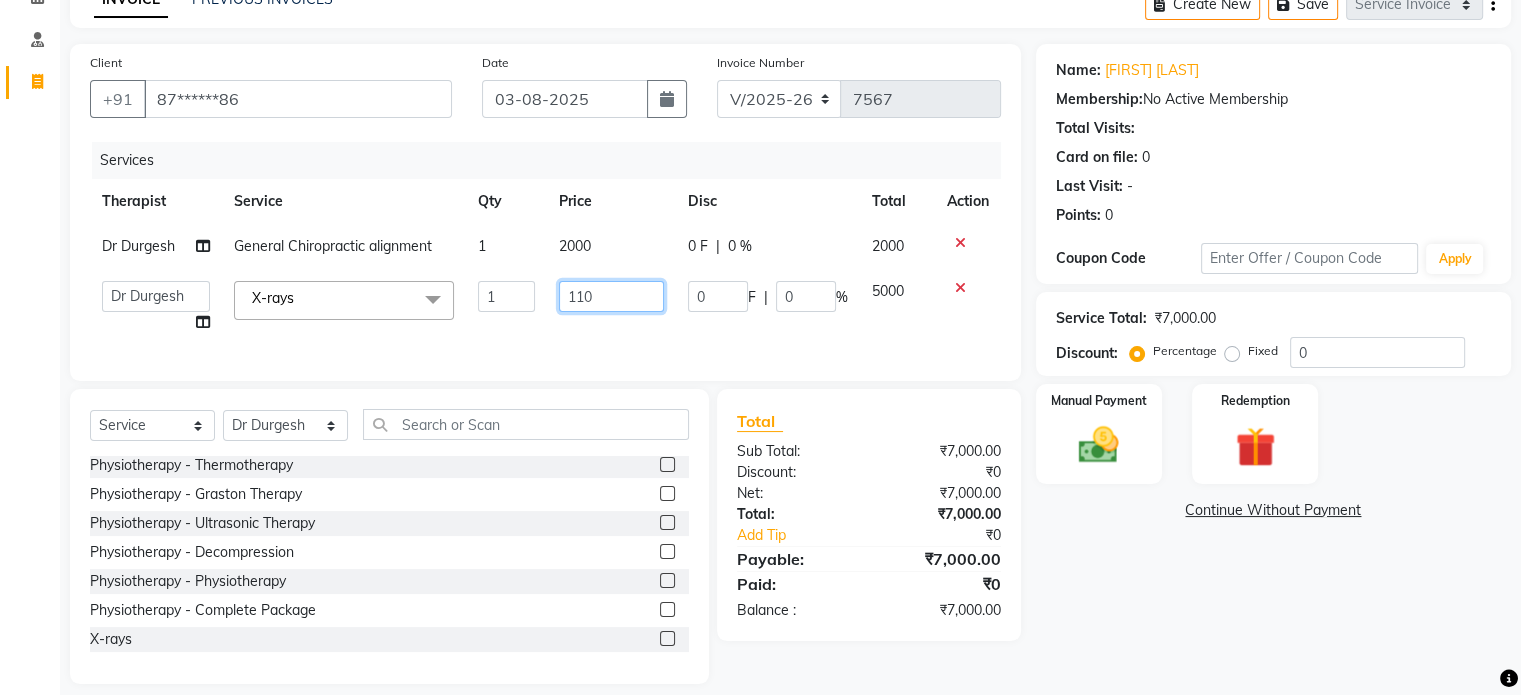 type on "1100" 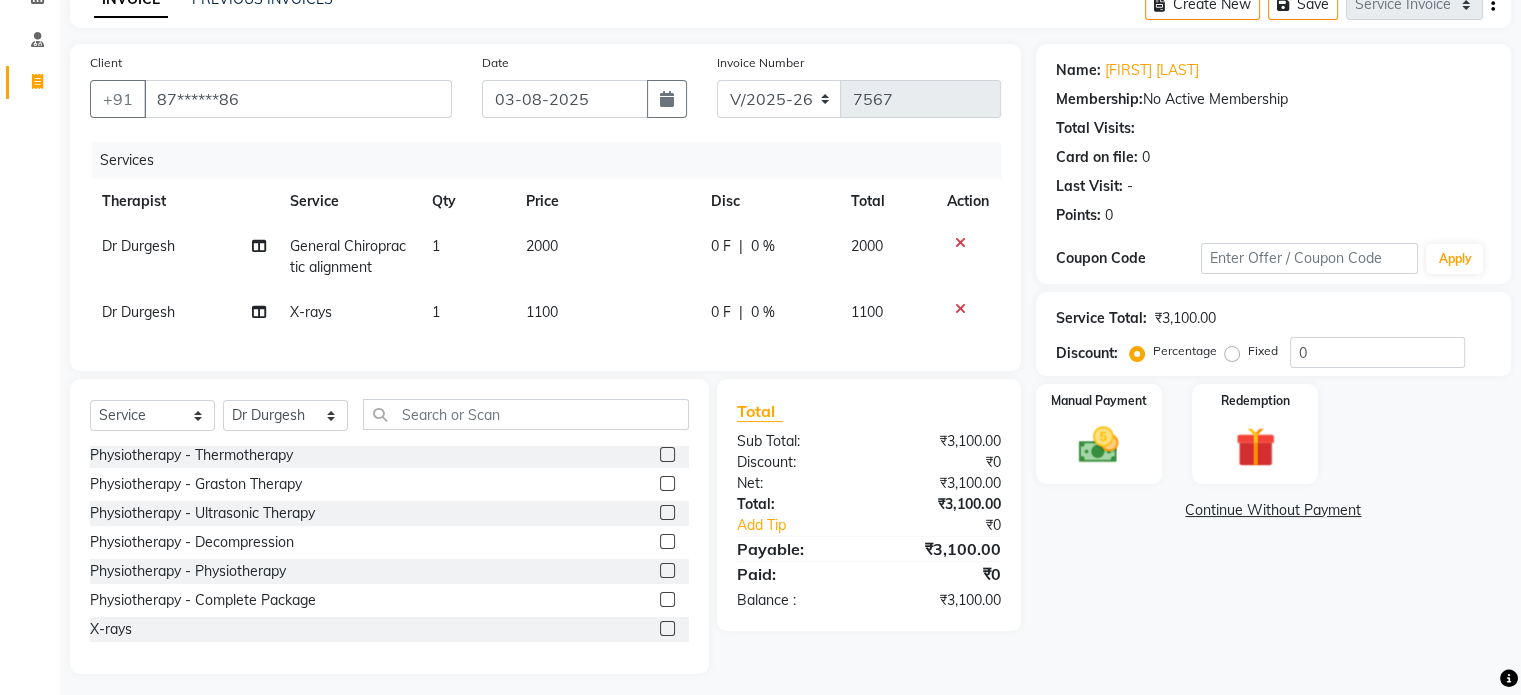 click on "Fixed" 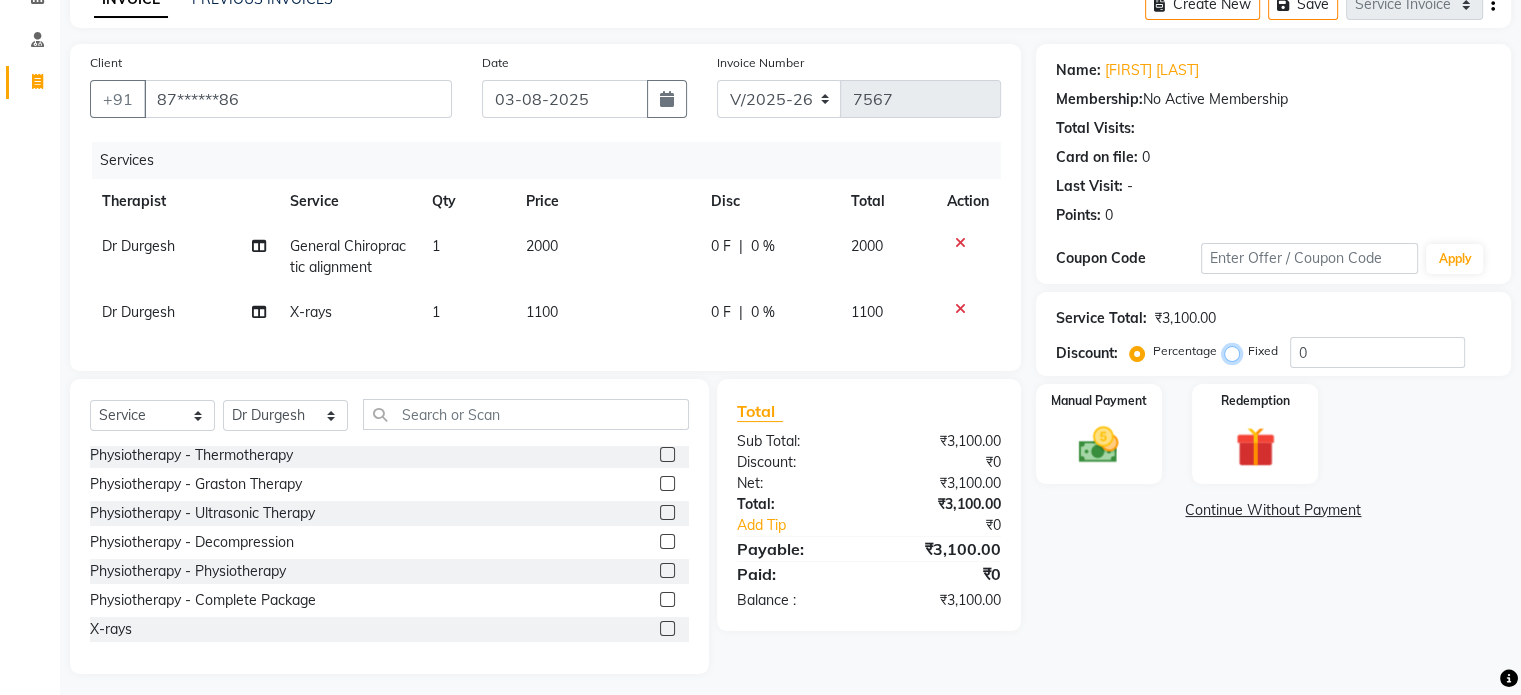 click on "Fixed" at bounding box center (1236, 351) 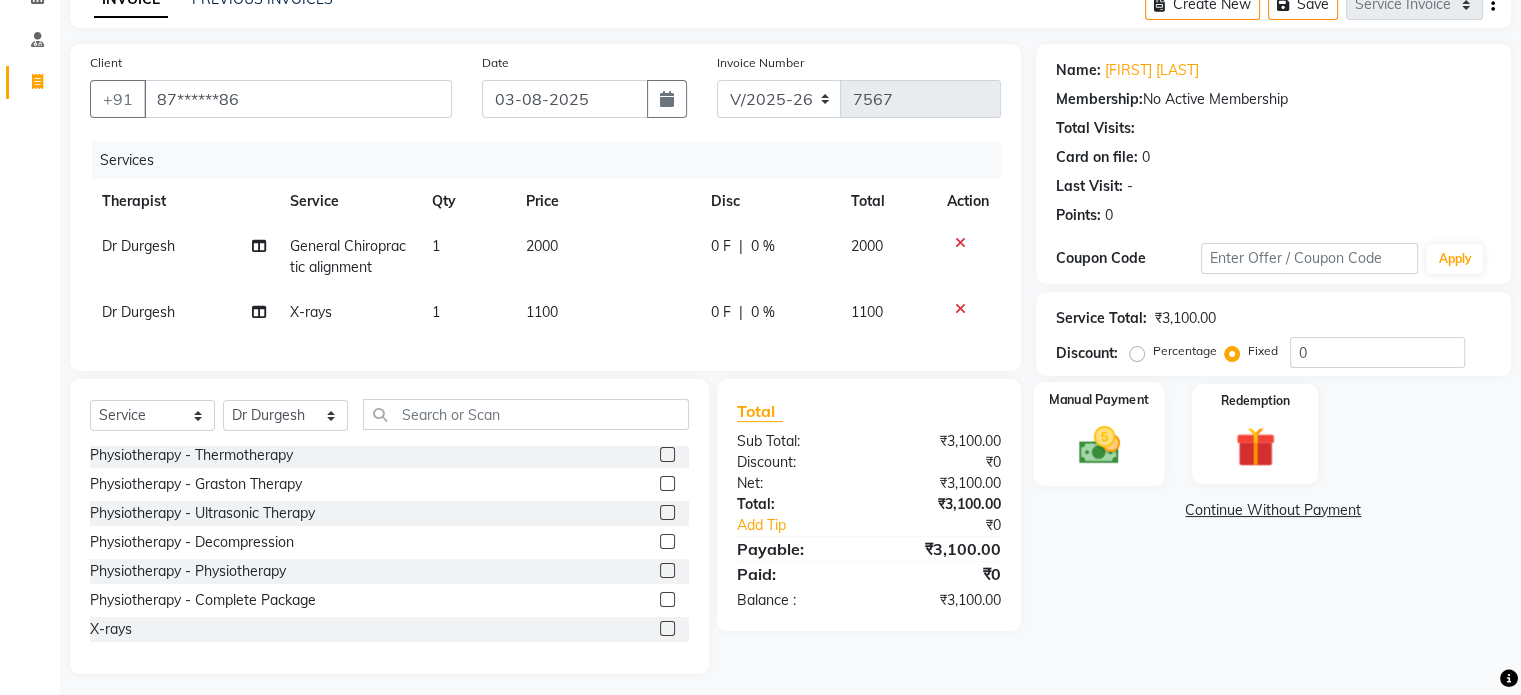 click 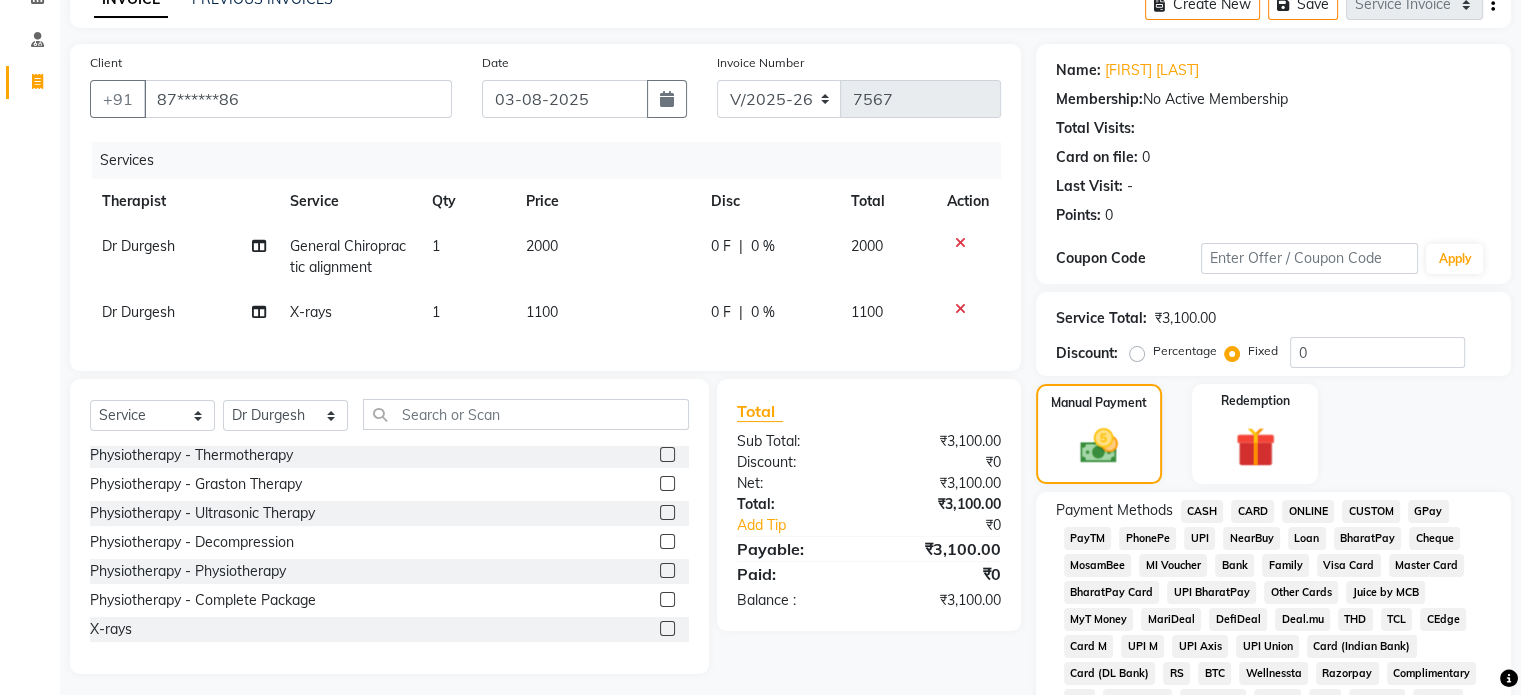 click on "UPI" 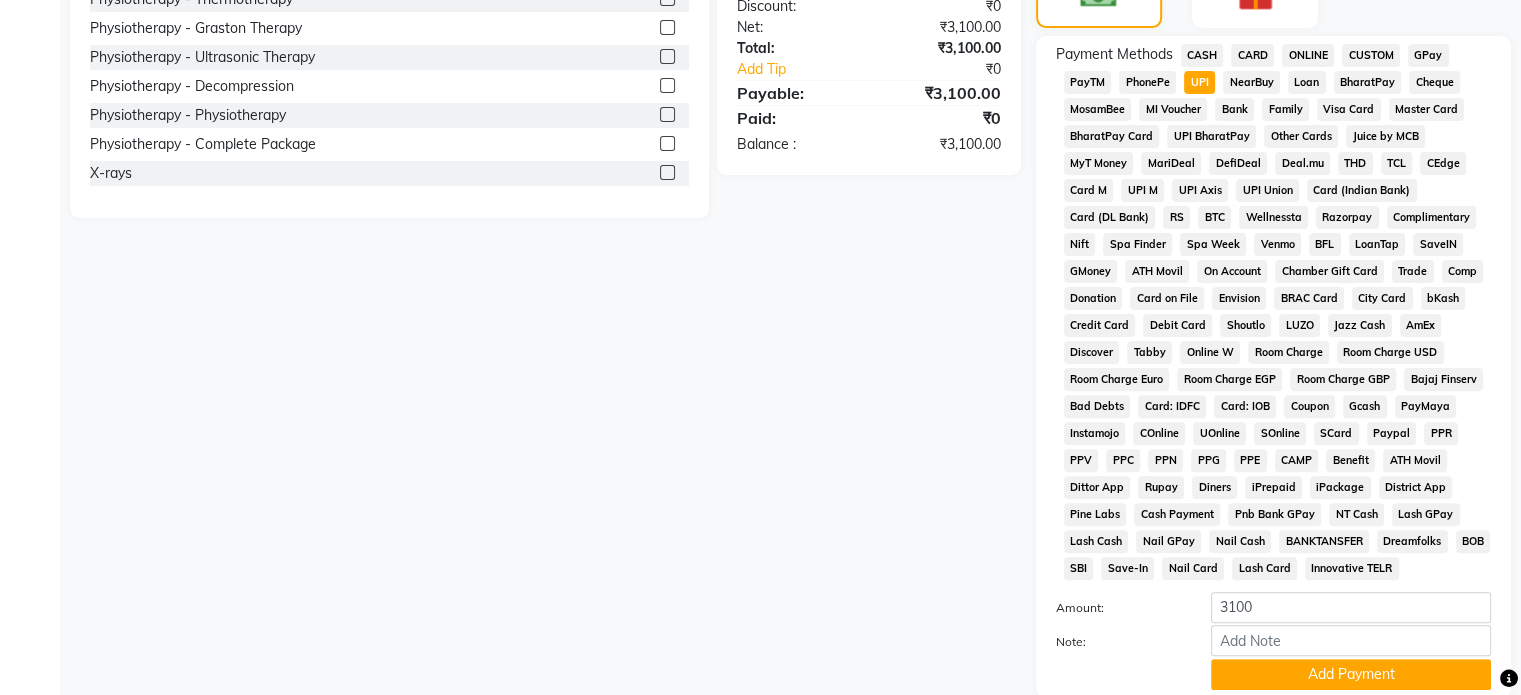 scroll, scrollTop: 652, scrollLeft: 0, axis: vertical 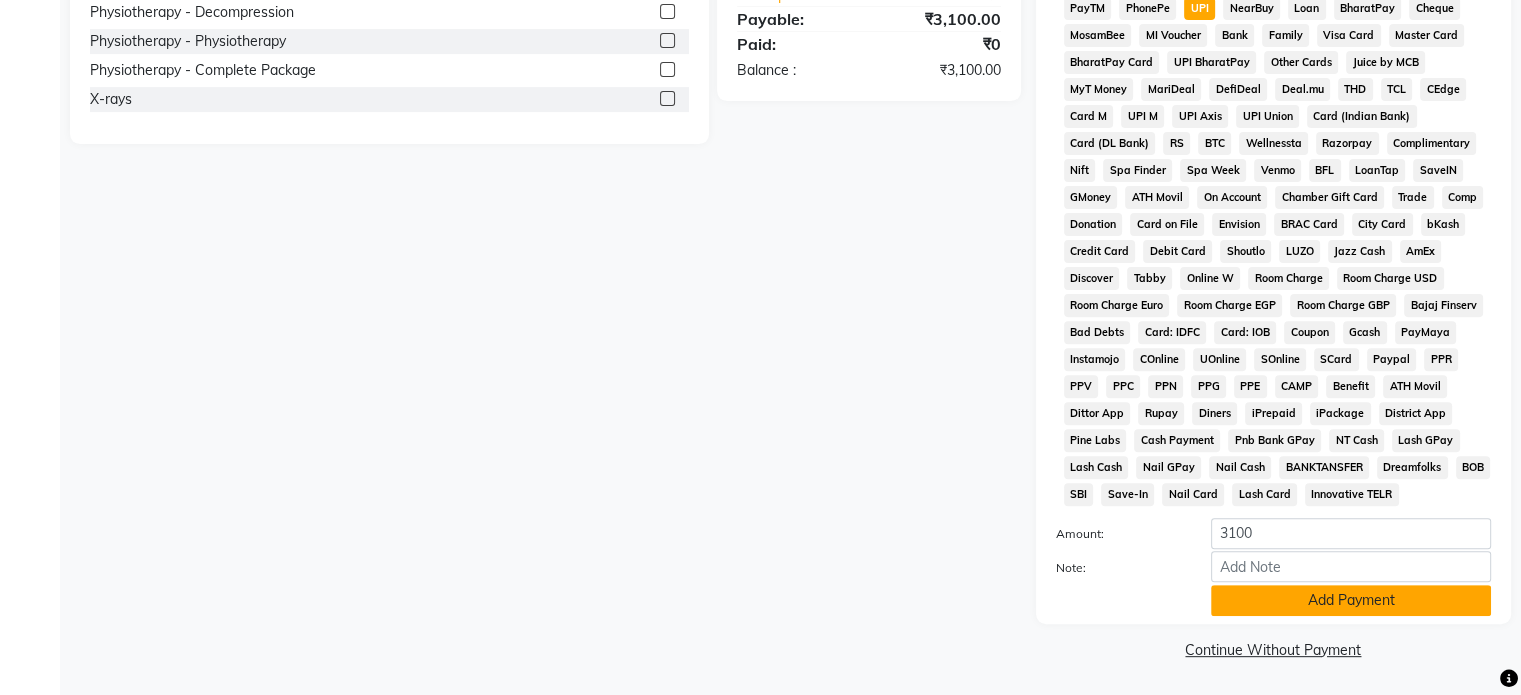 click on "Add Payment" 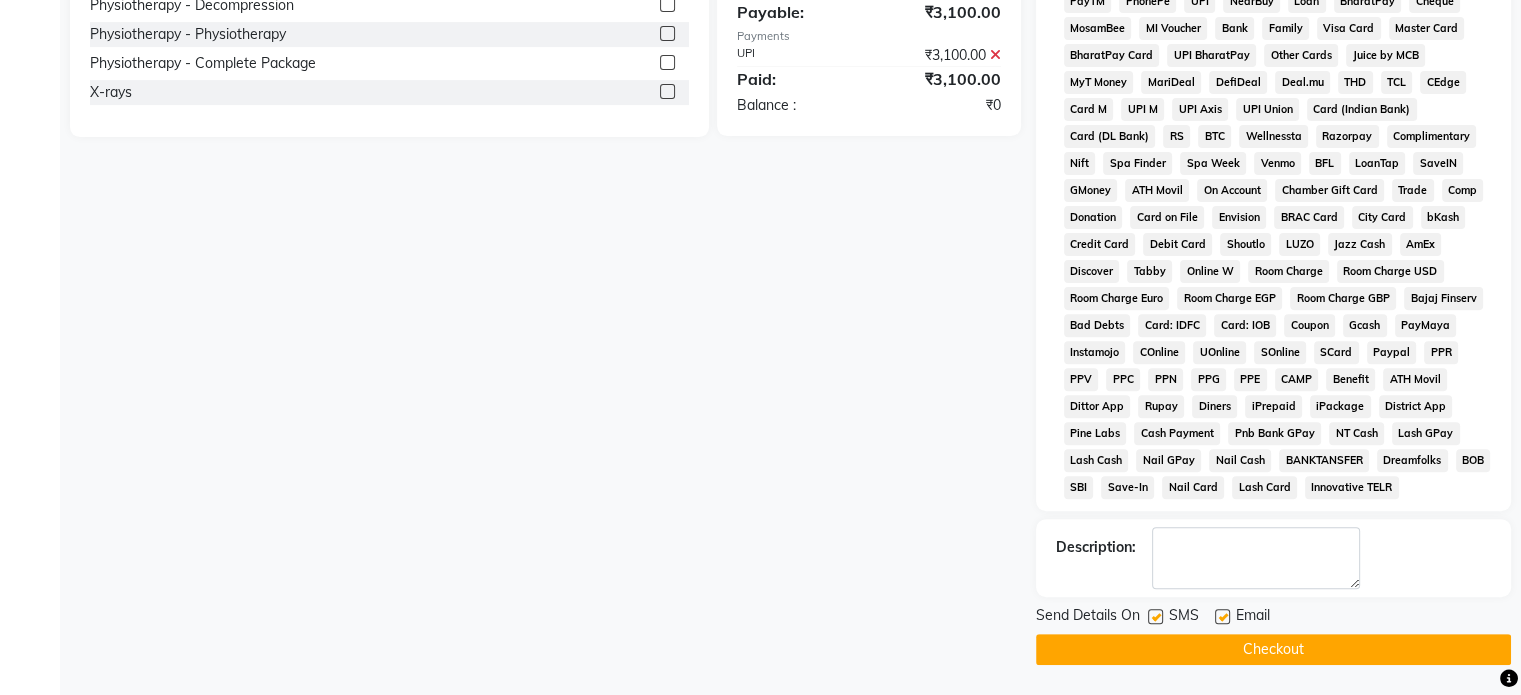 click 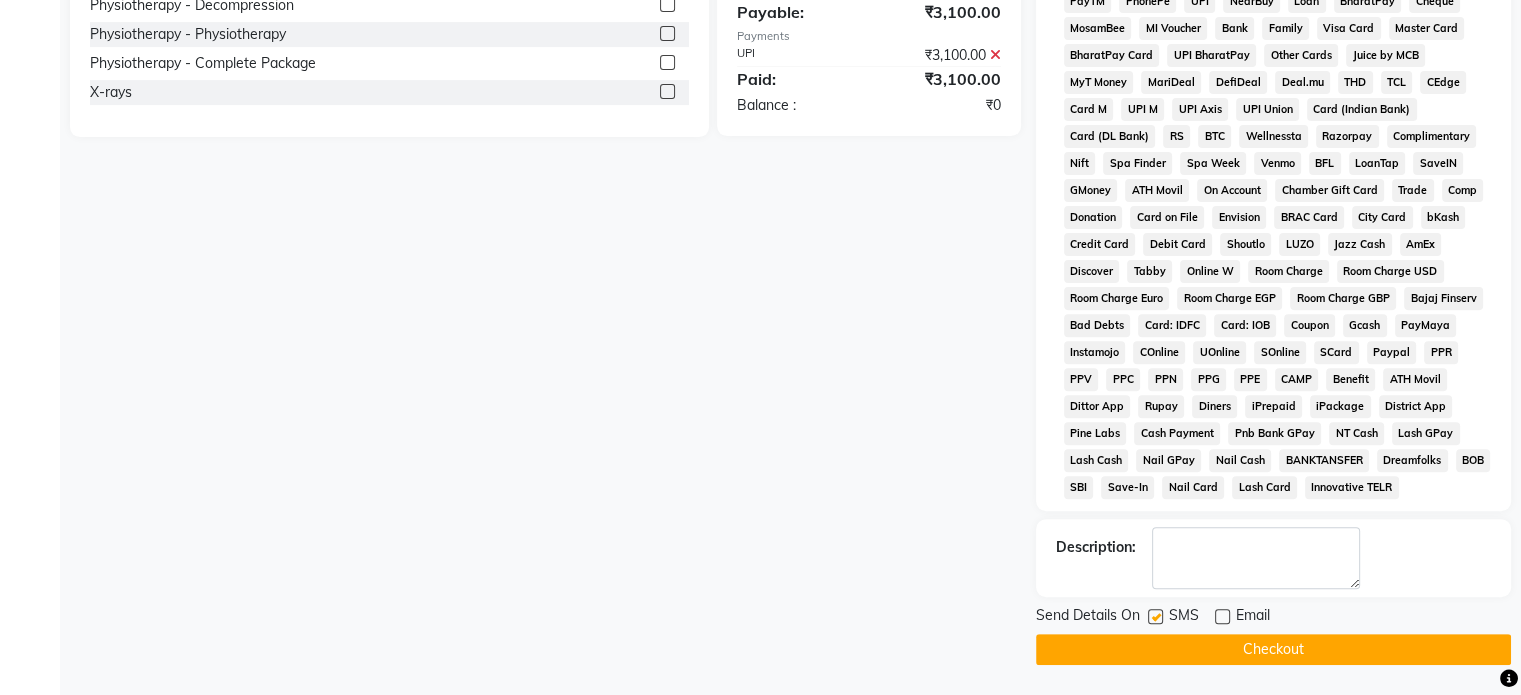 click 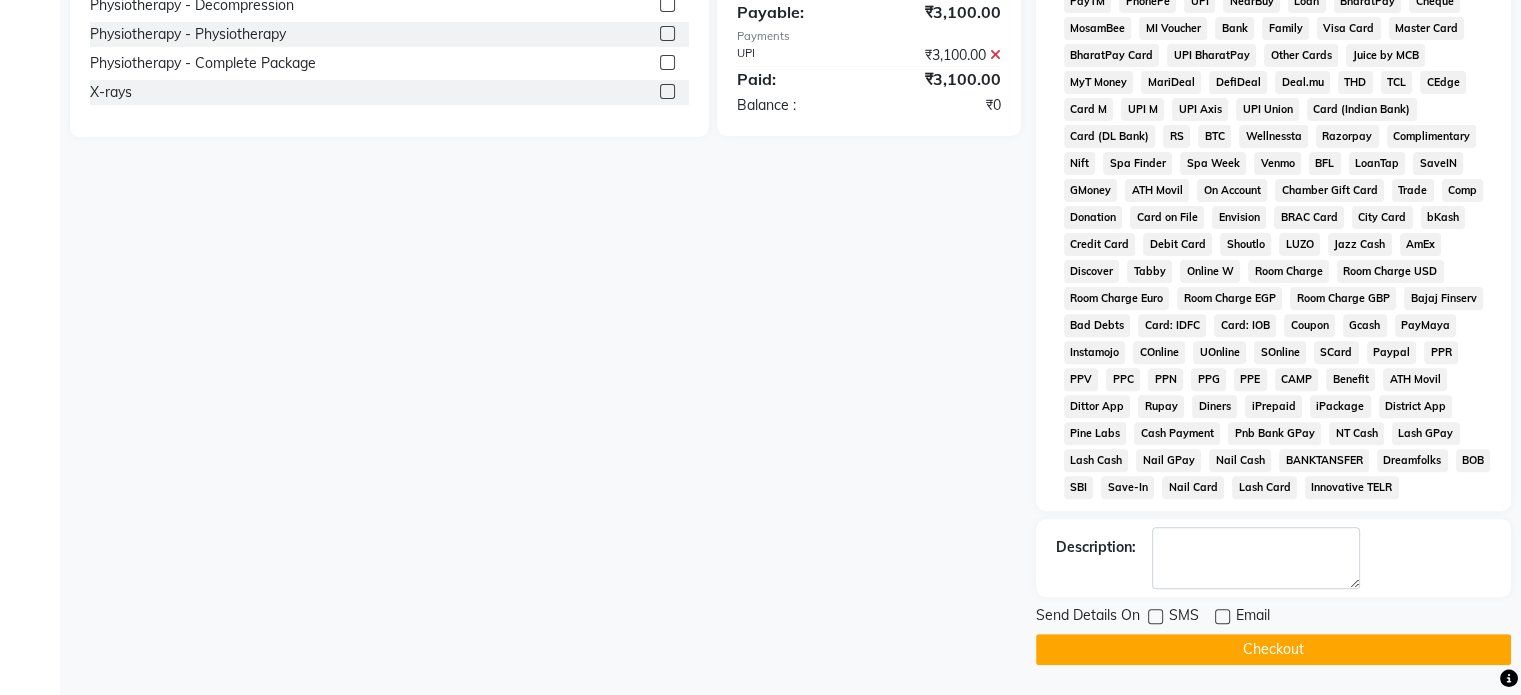 click on "Checkout" 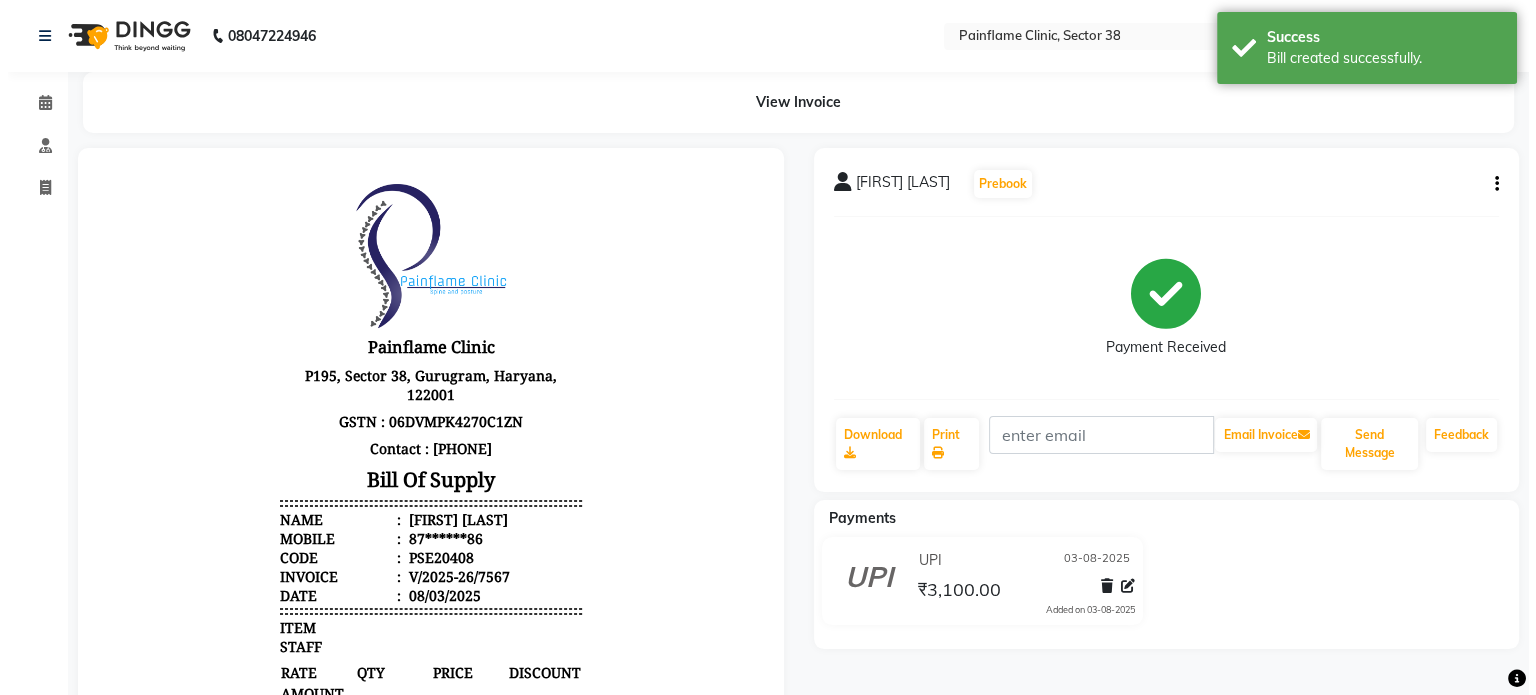 scroll, scrollTop: 0, scrollLeft: 0, axis: both 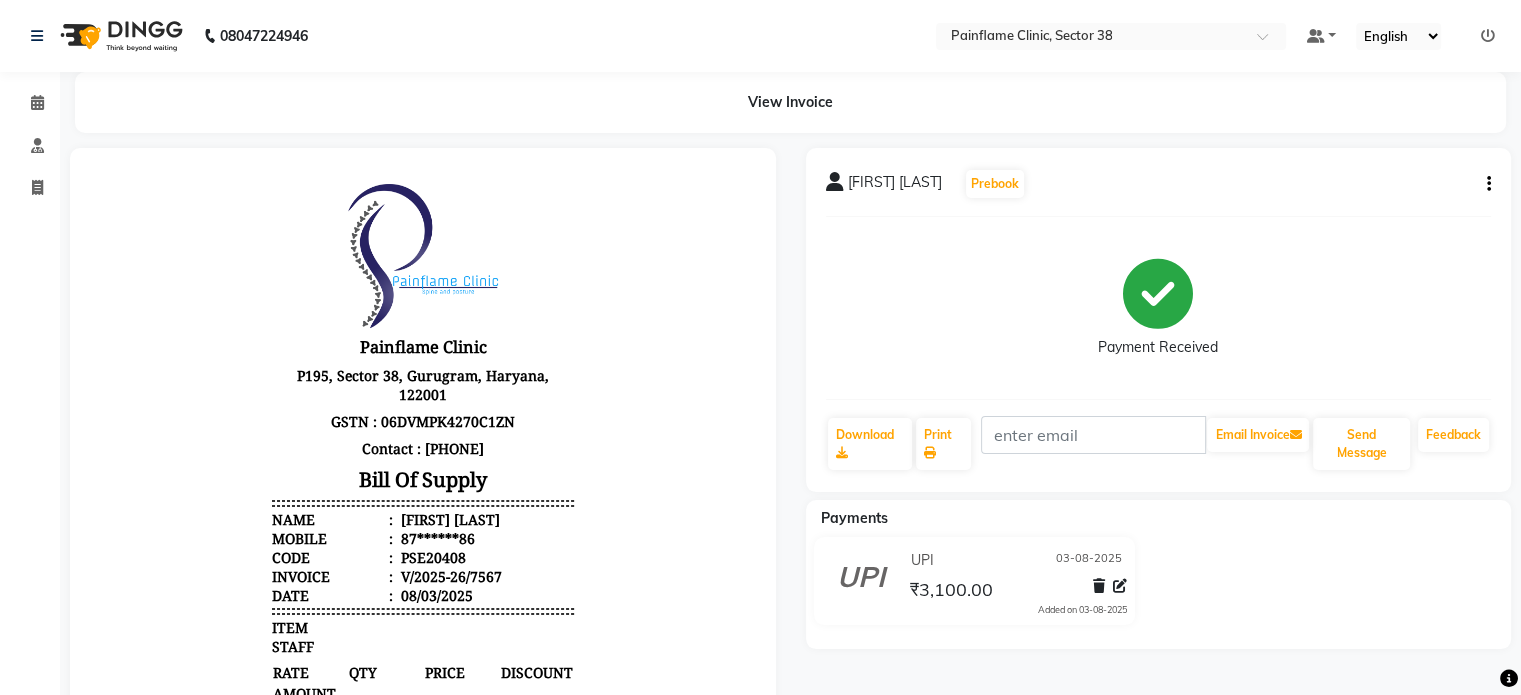 select on "service" 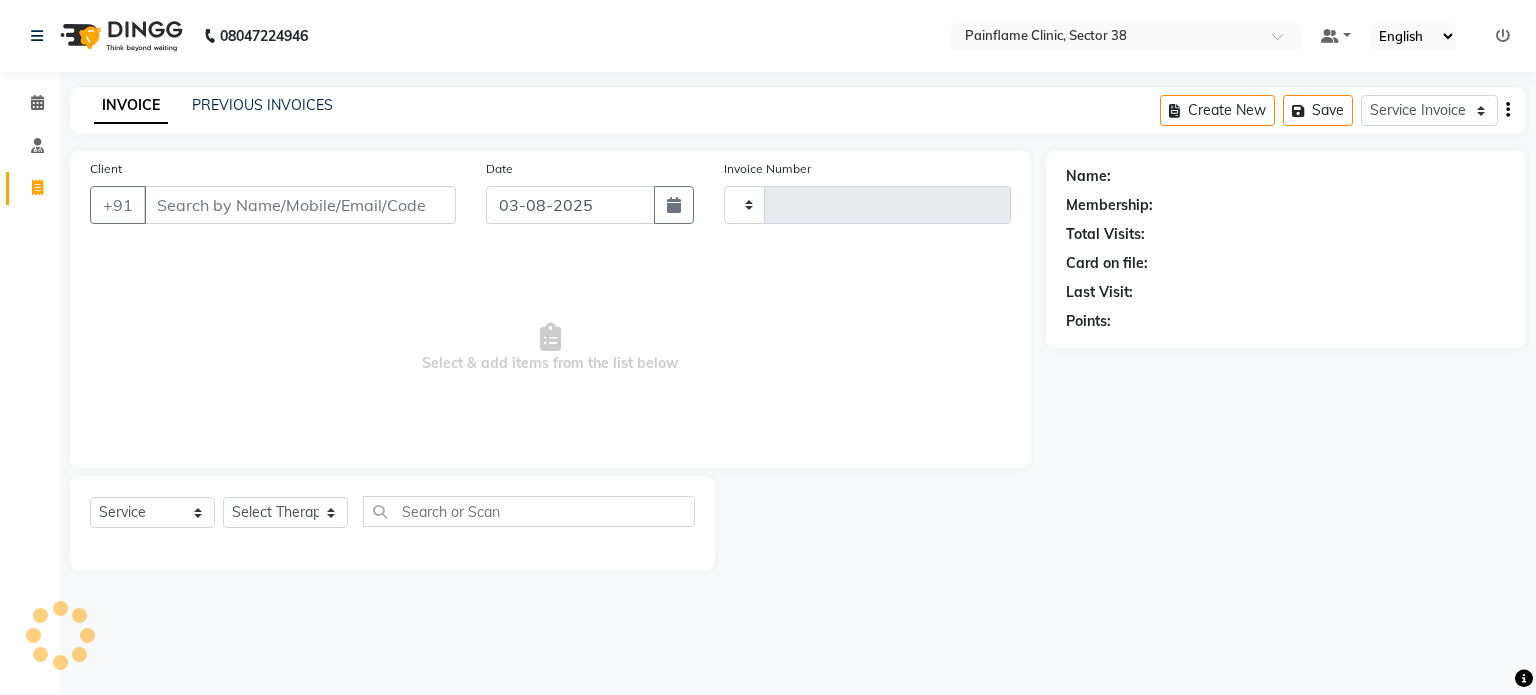 type on "7568" 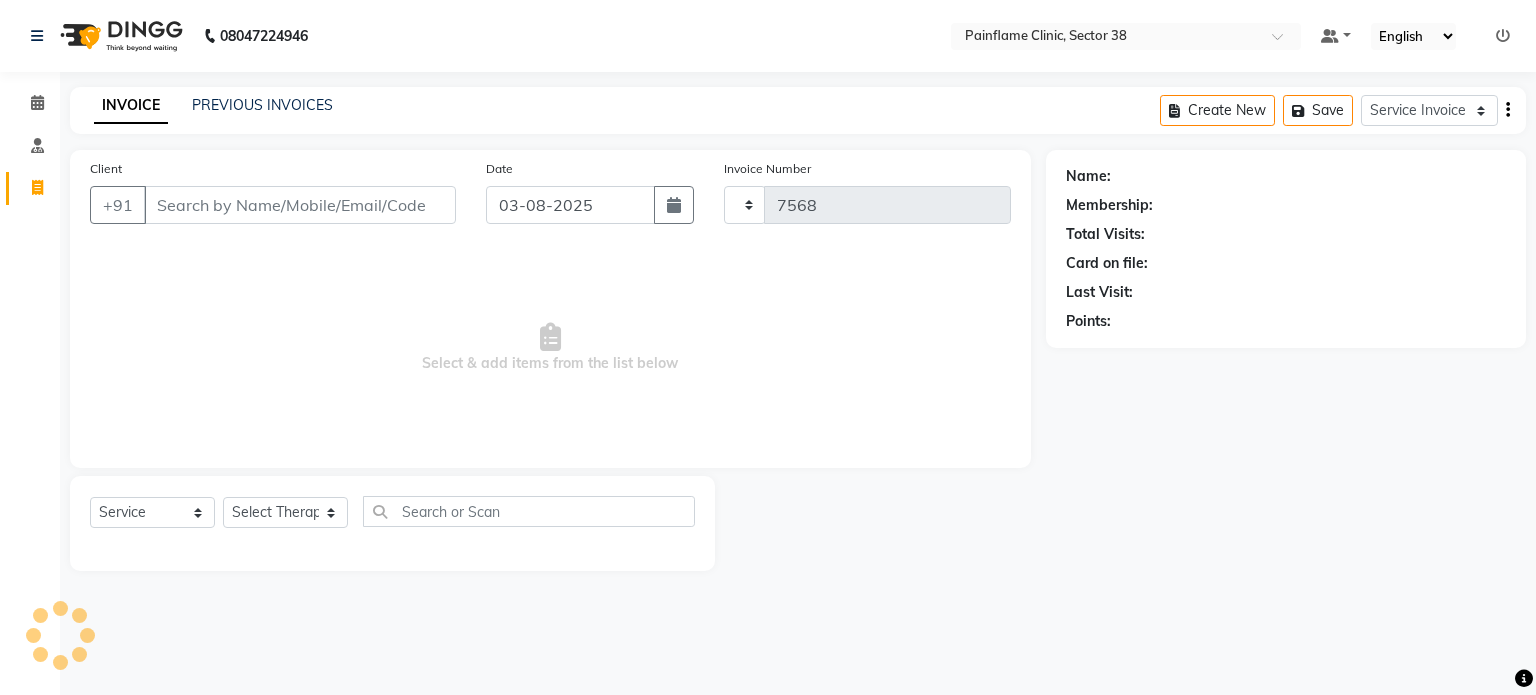 select on "3964" 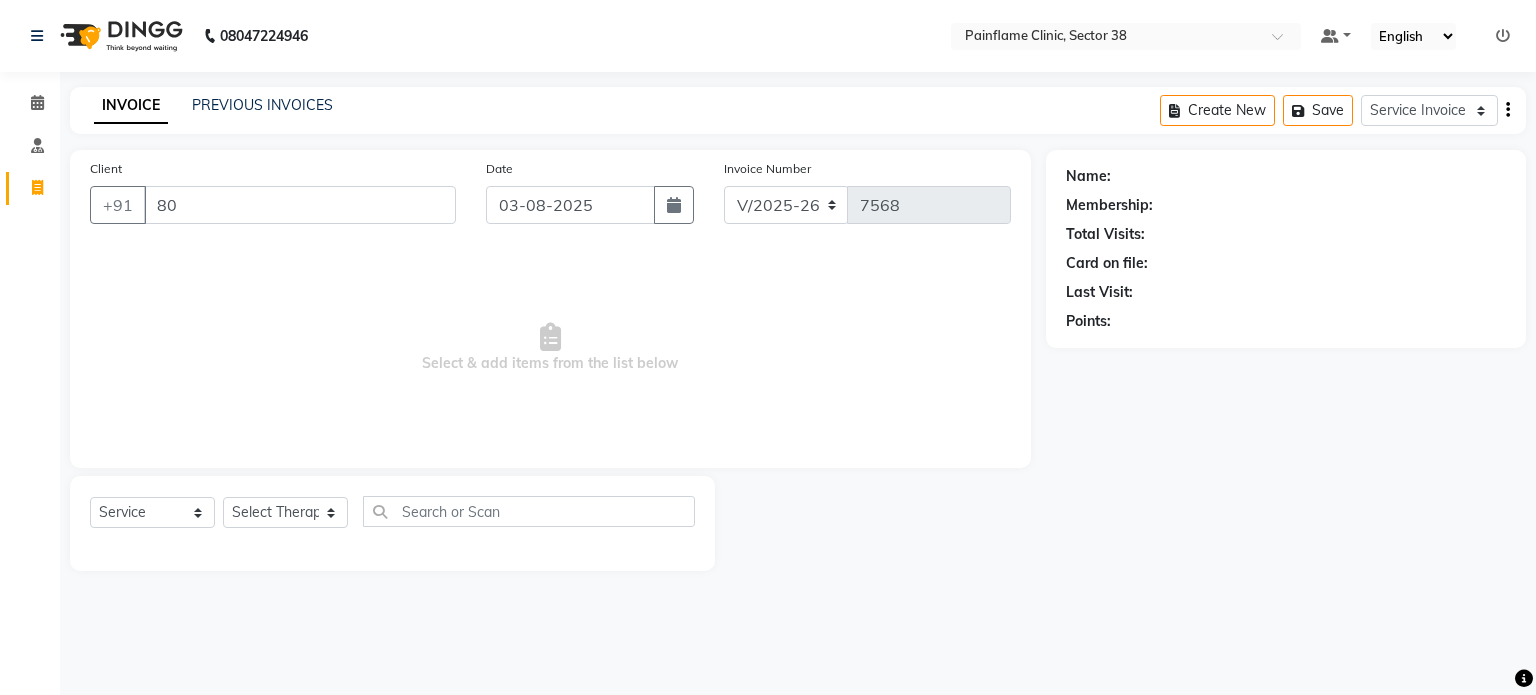 type on "8" 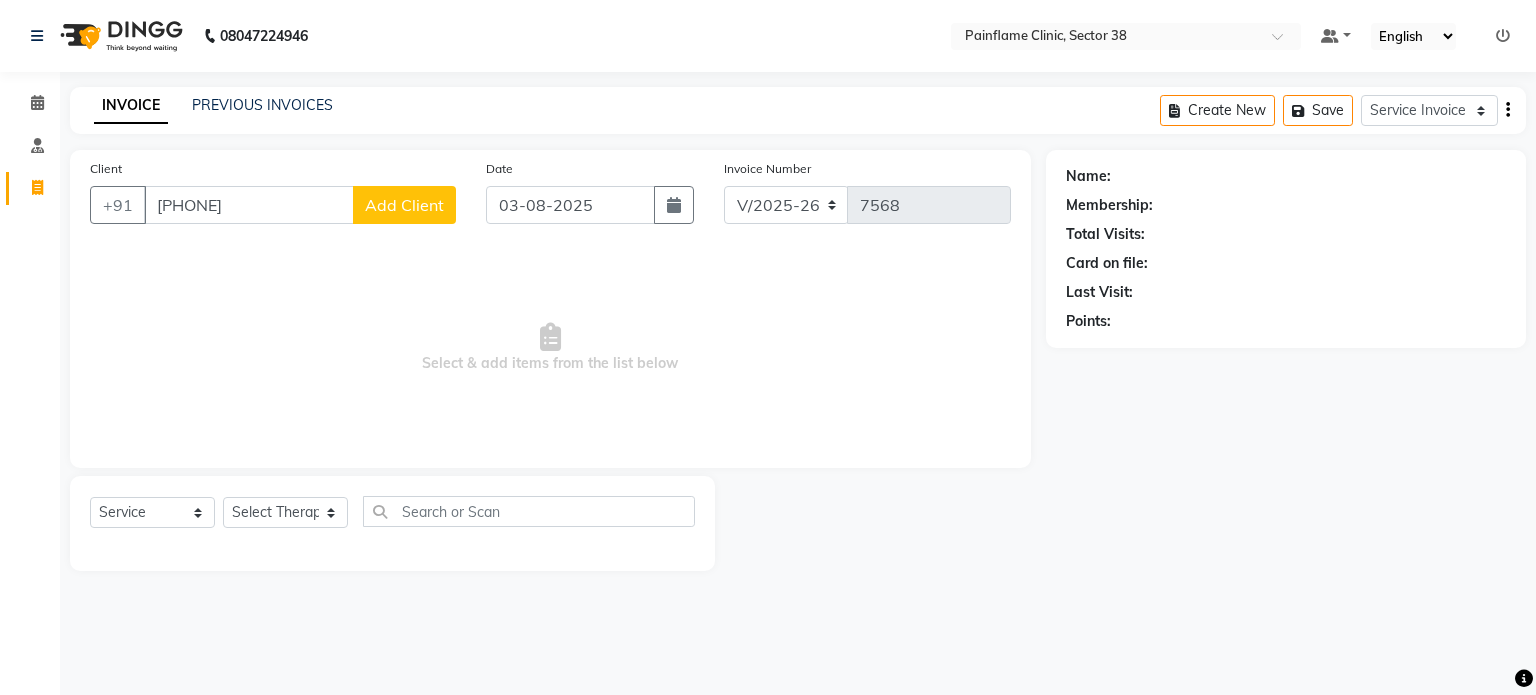 type on "[PHONE]" 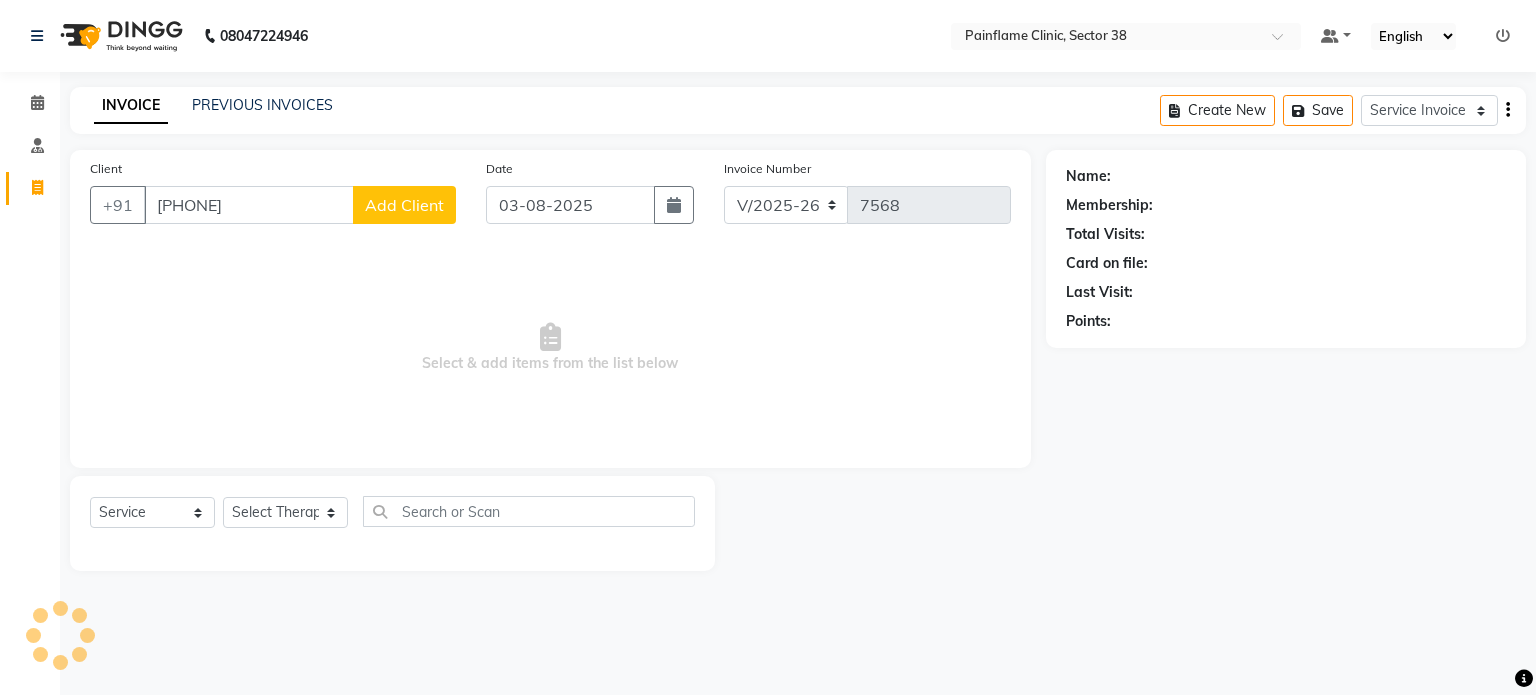 click on "Add Client" 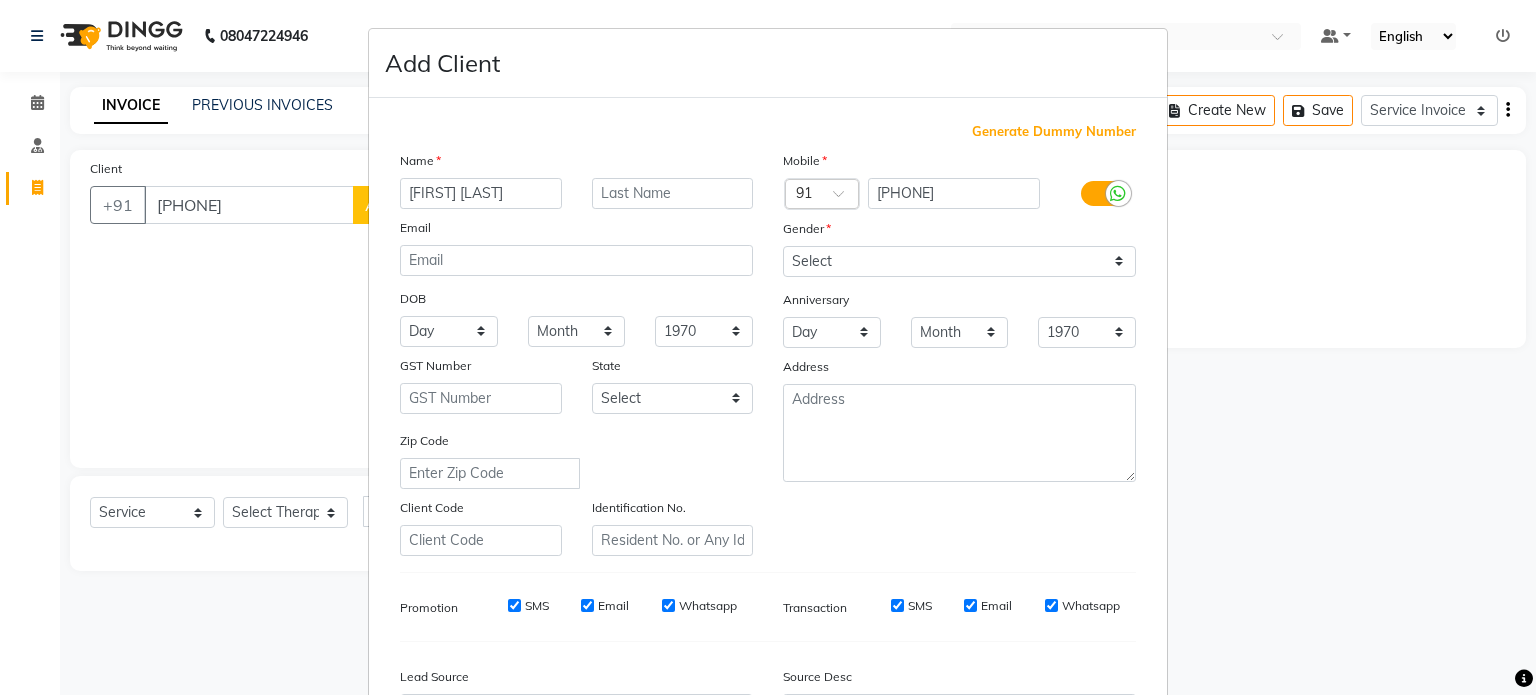 type on "[FIRST] [LAST]" 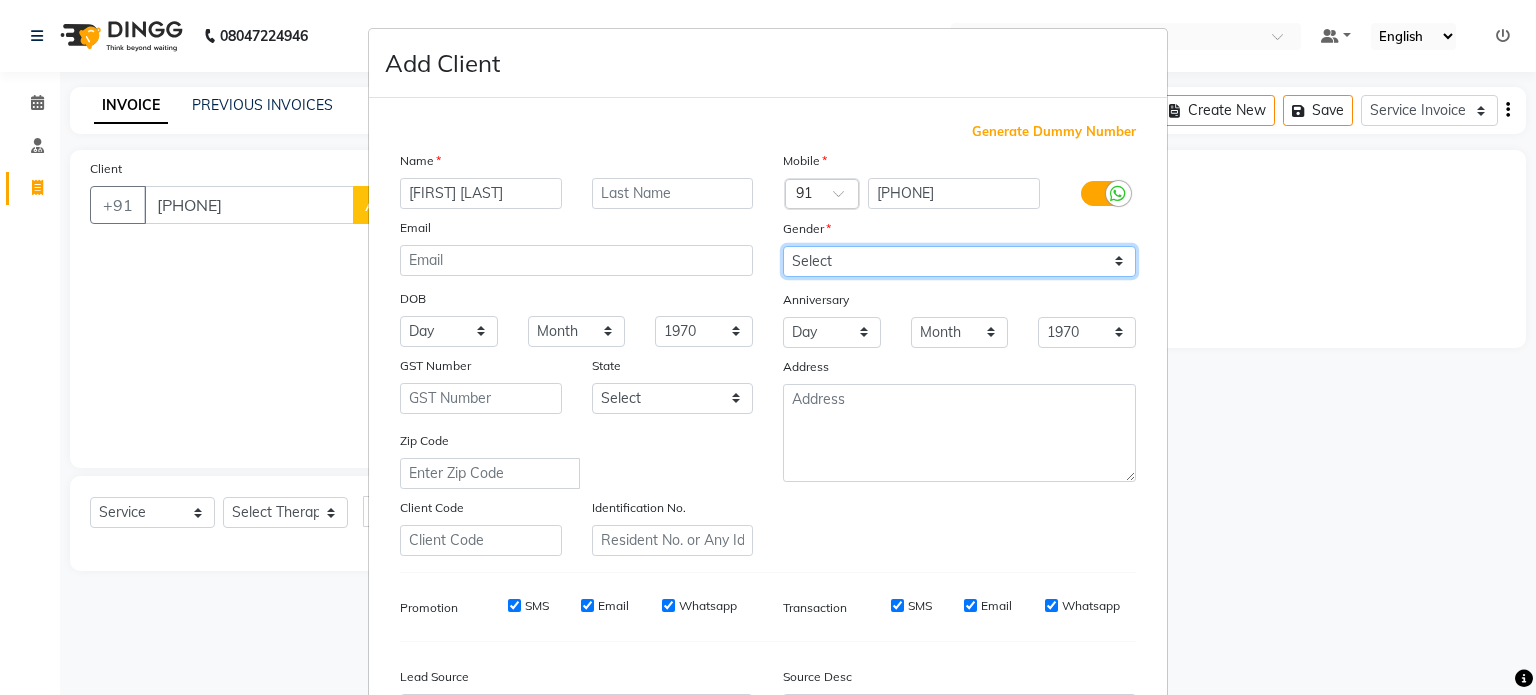 click on "Select Male Female Other Prefer Not To Say" at bounding box center [959, 261] 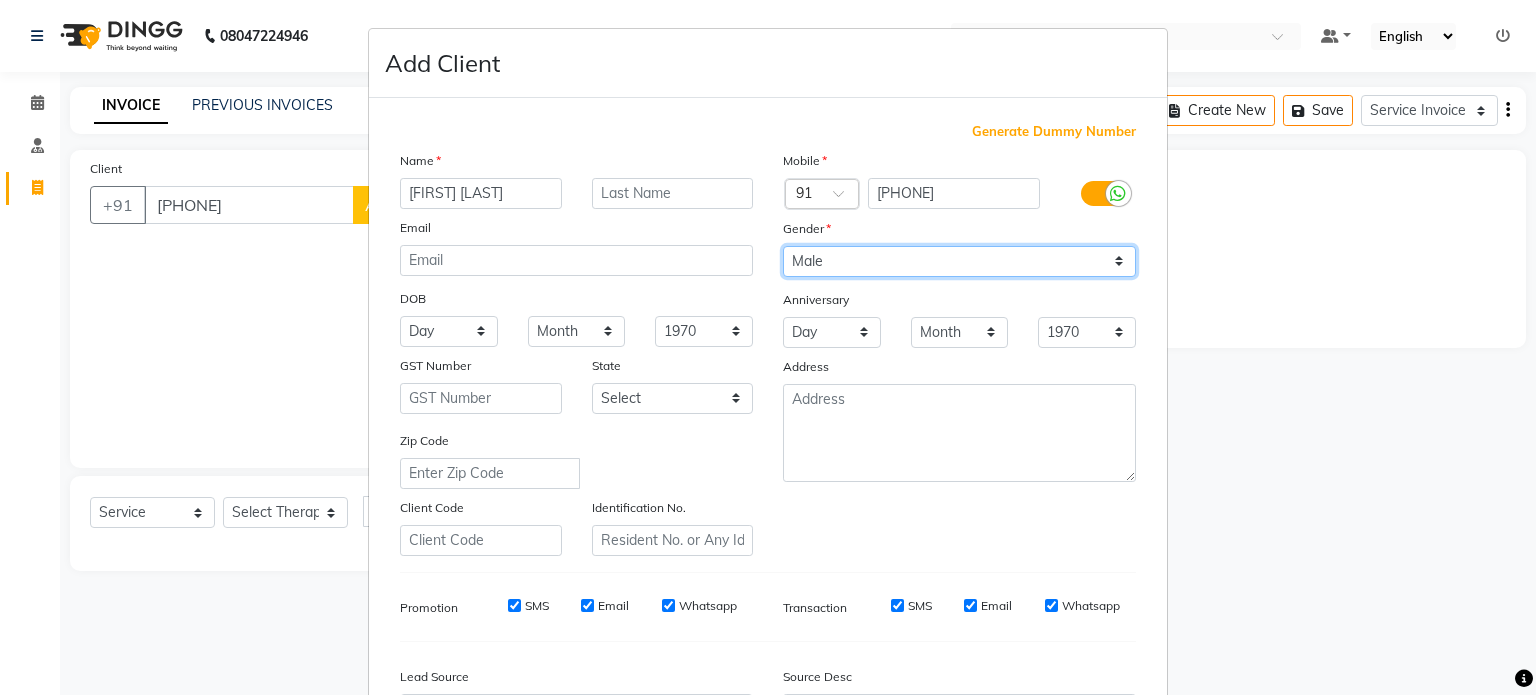click on "Select Male Female Other Prefer Not To Say" at bounding box center [959, 261] 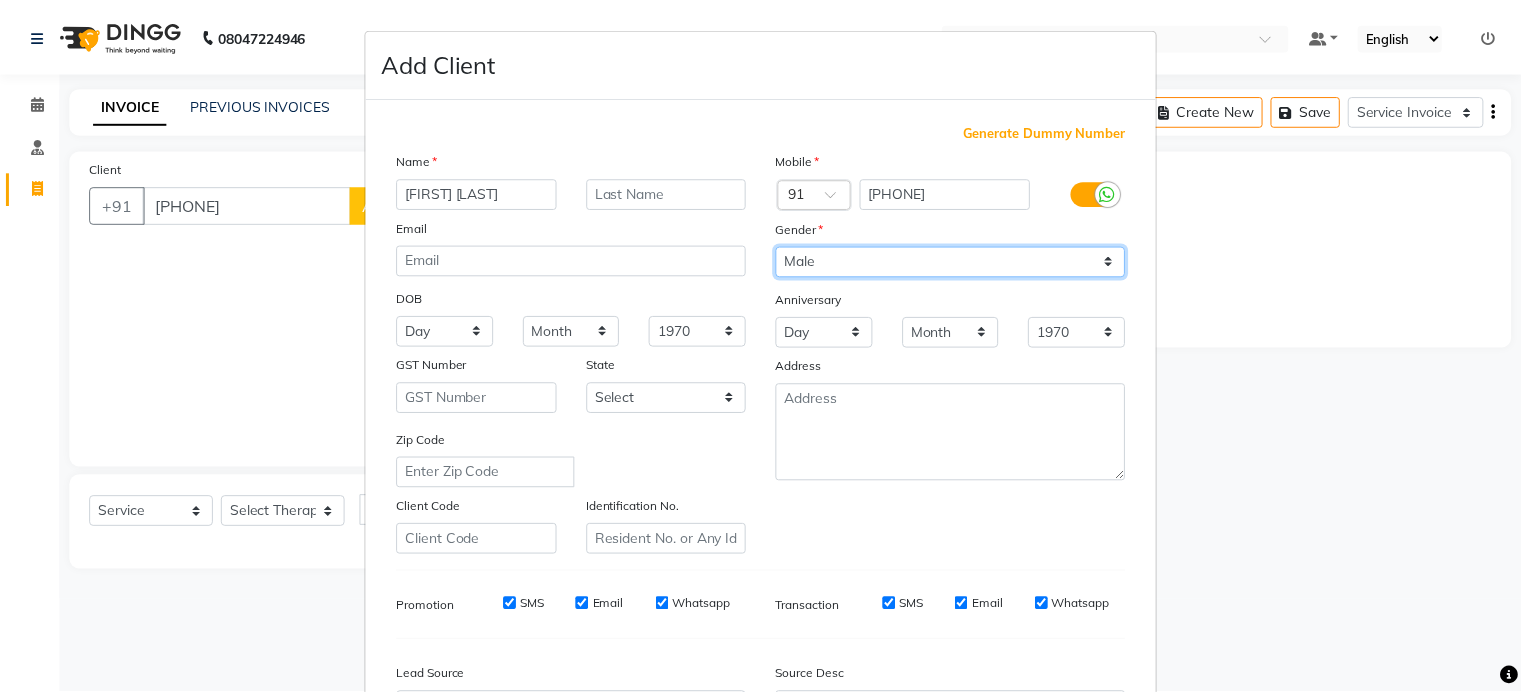 scroll, scrollTop: 237, scrollLeft: 0, axis: vertical 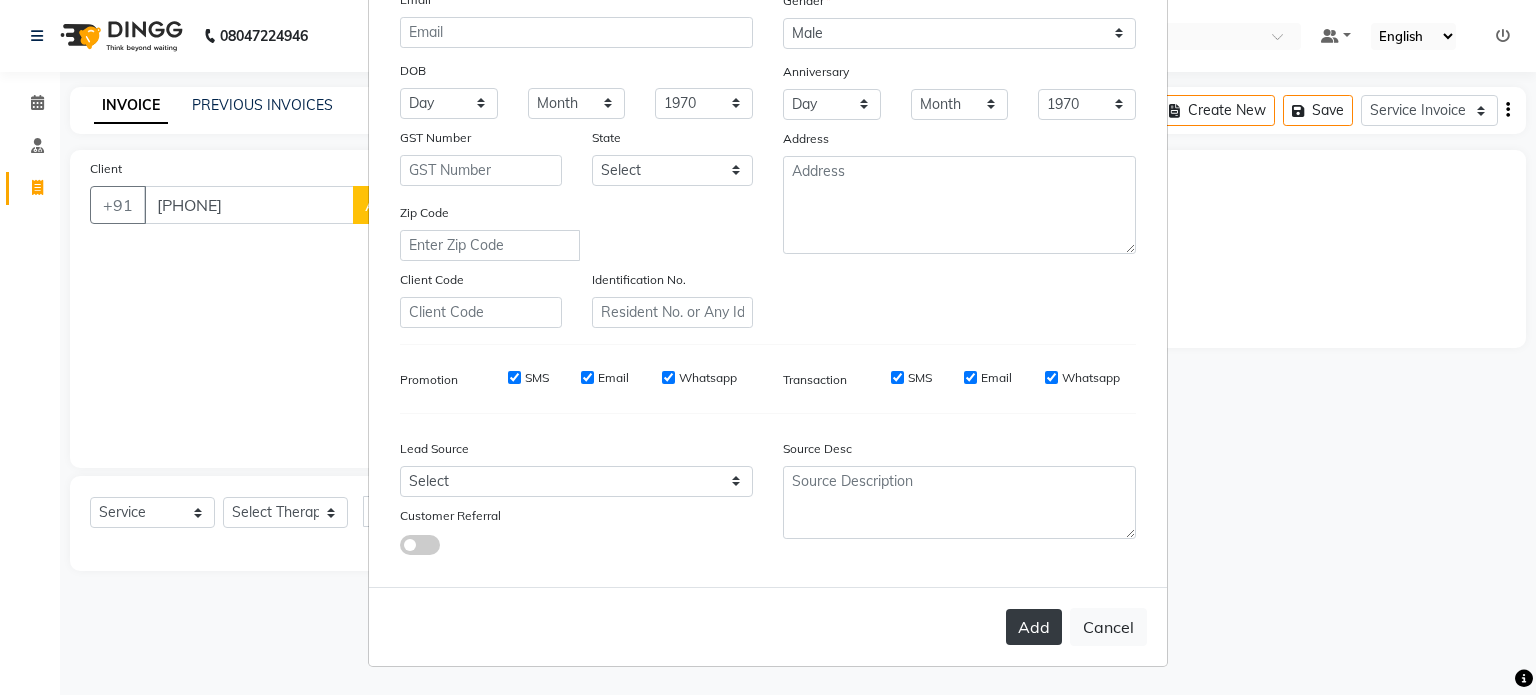 click on "Add" at bounding box center (1034, 627) 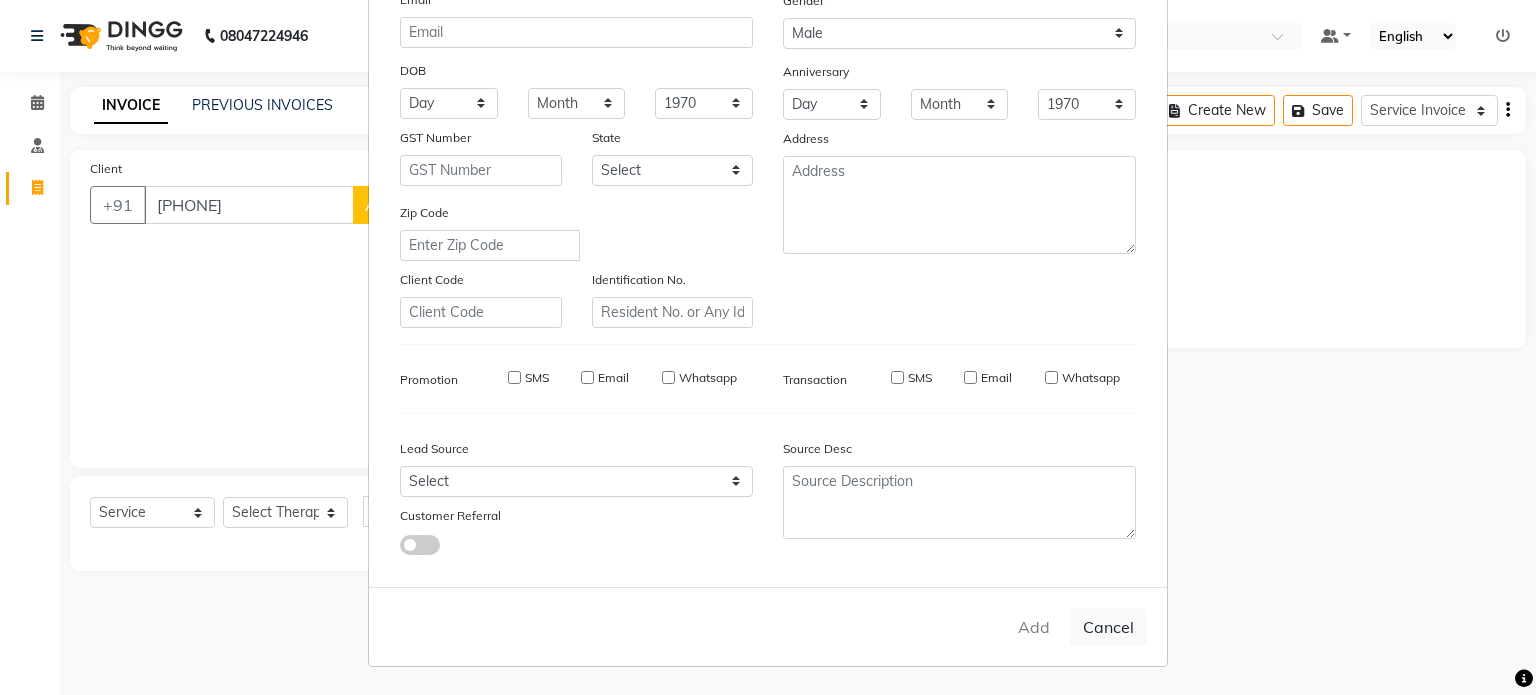 type on "98******40" 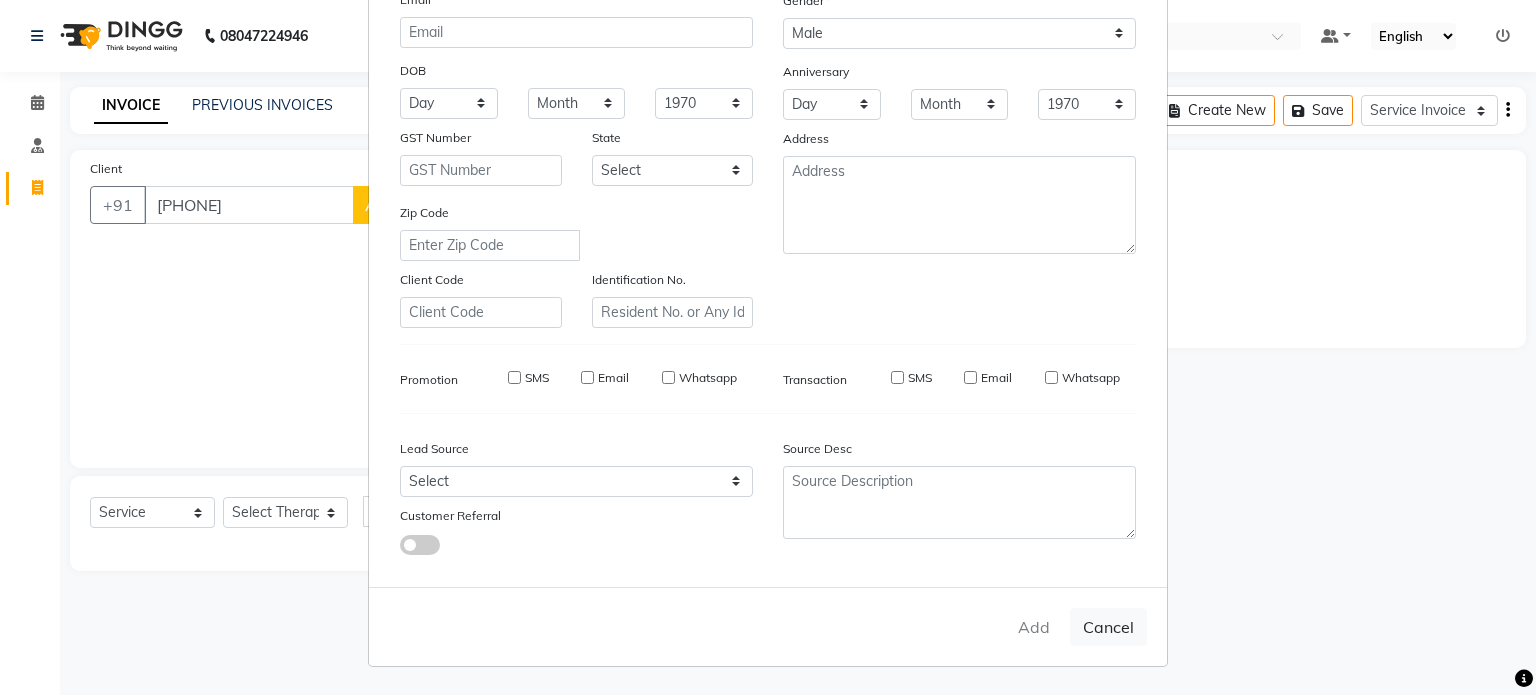 type 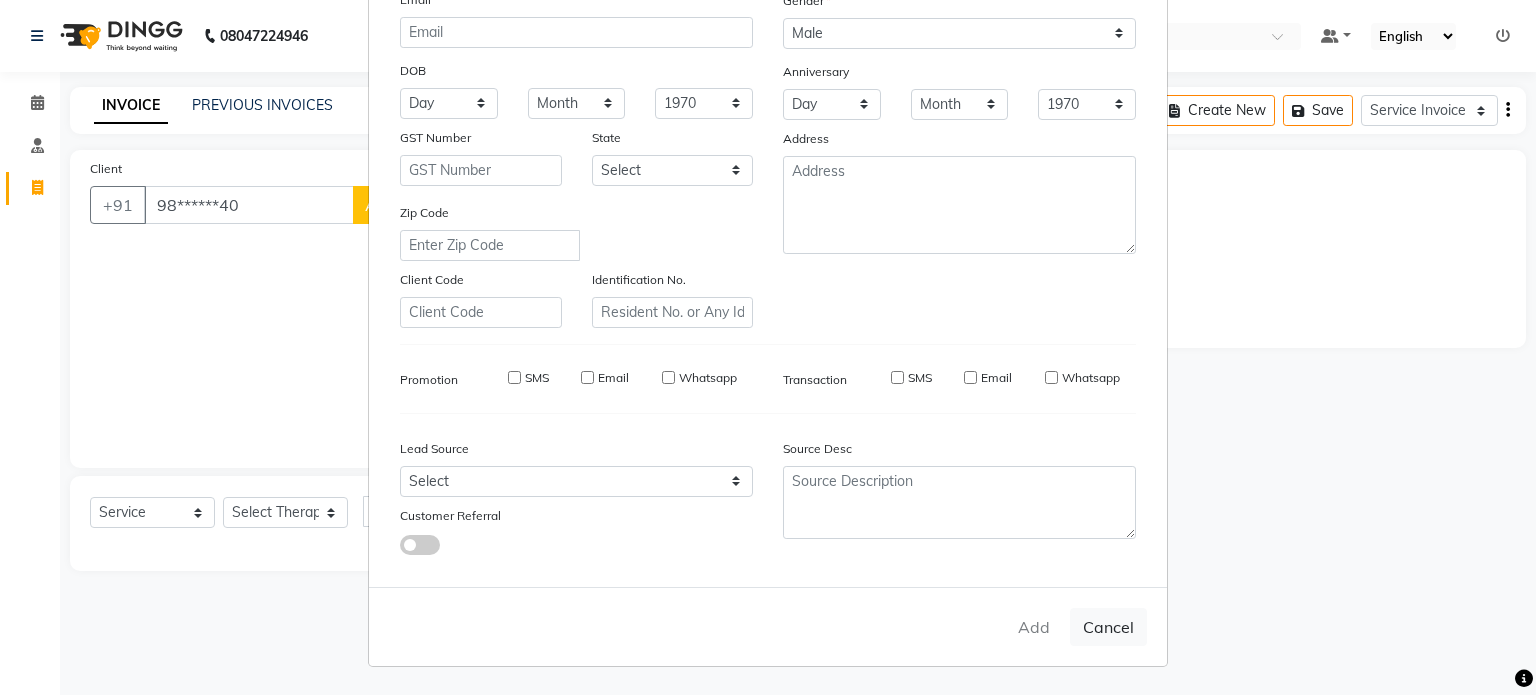 select 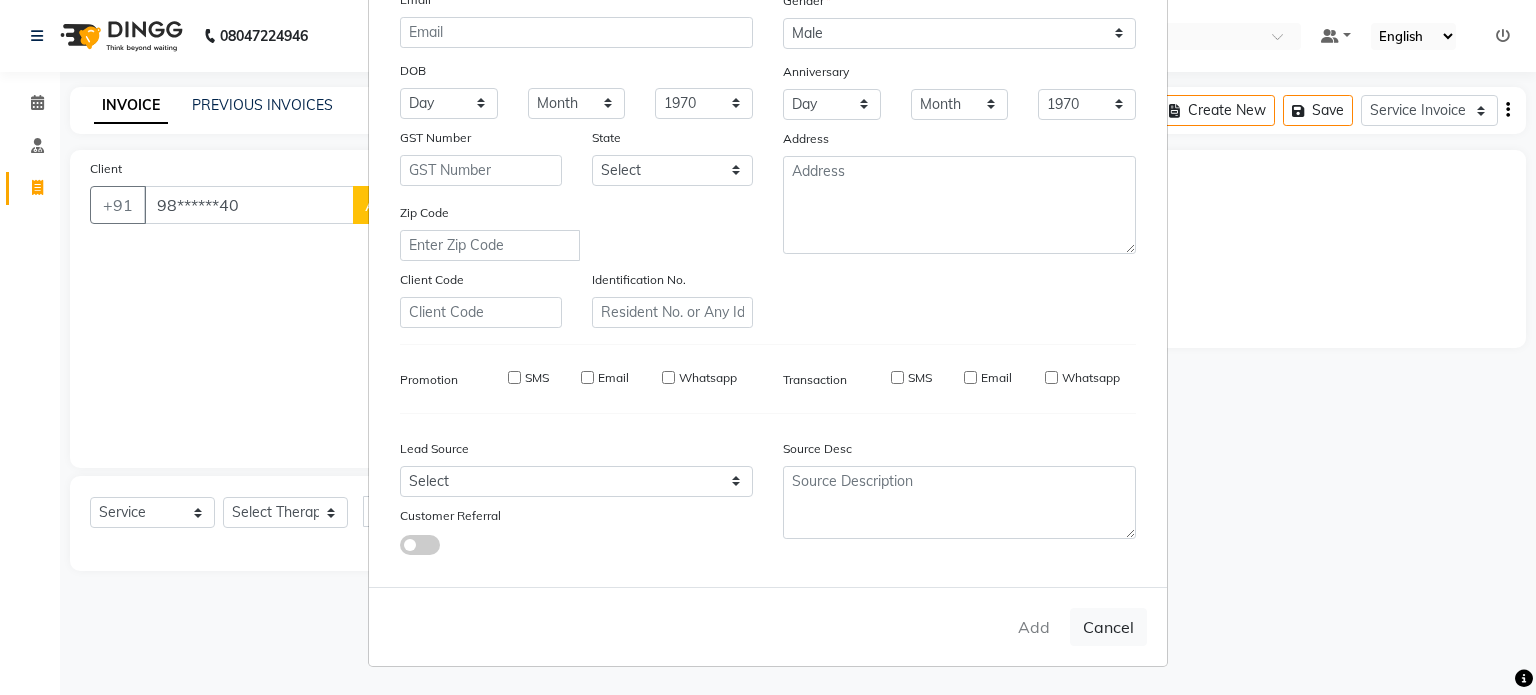 select 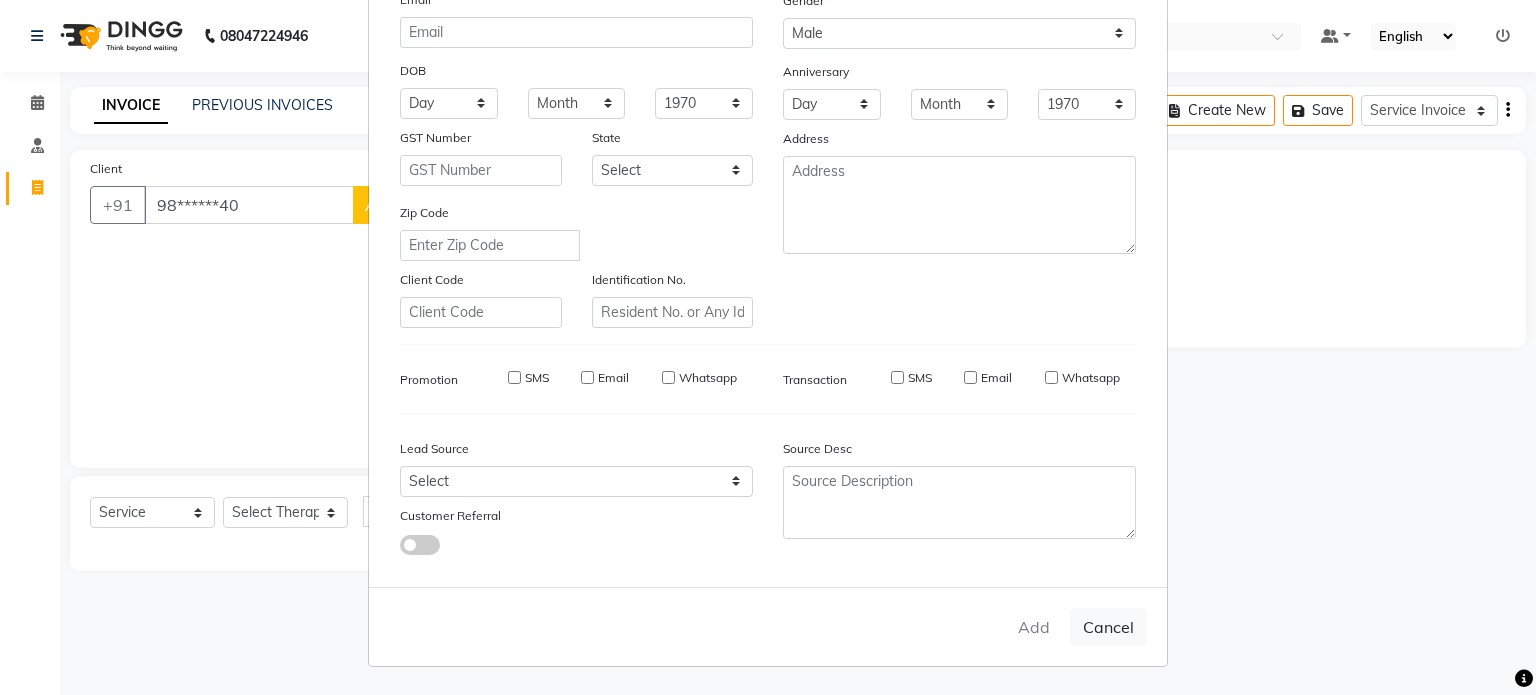 select 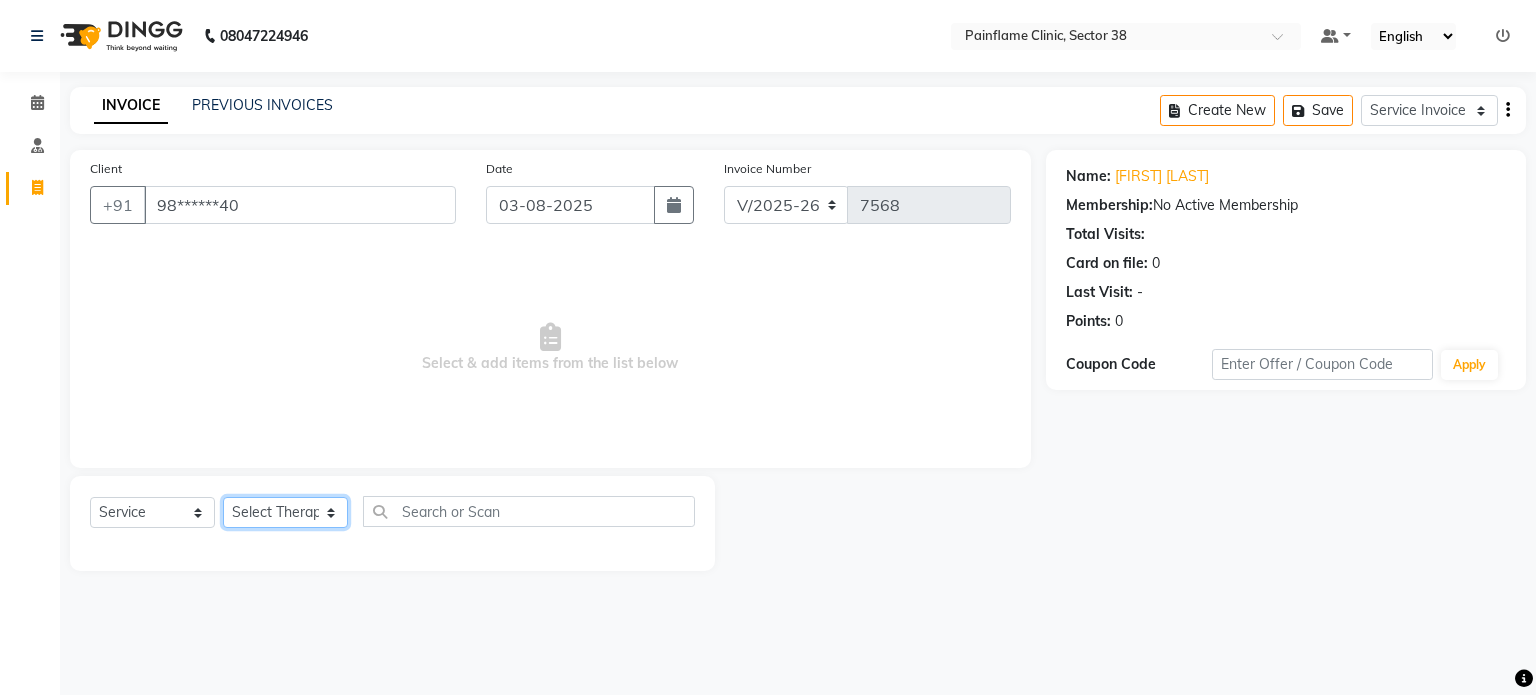 click on "Select Therapist Dr Durgesh Dr Harish Dr Ranjana Dr Saurabh Dr. Suraj Dr. Tejpal Mehlawat KUSHAL MOHIT SEMWAL Nancy Singhai Reception 1  Reception 2 Reception 3" 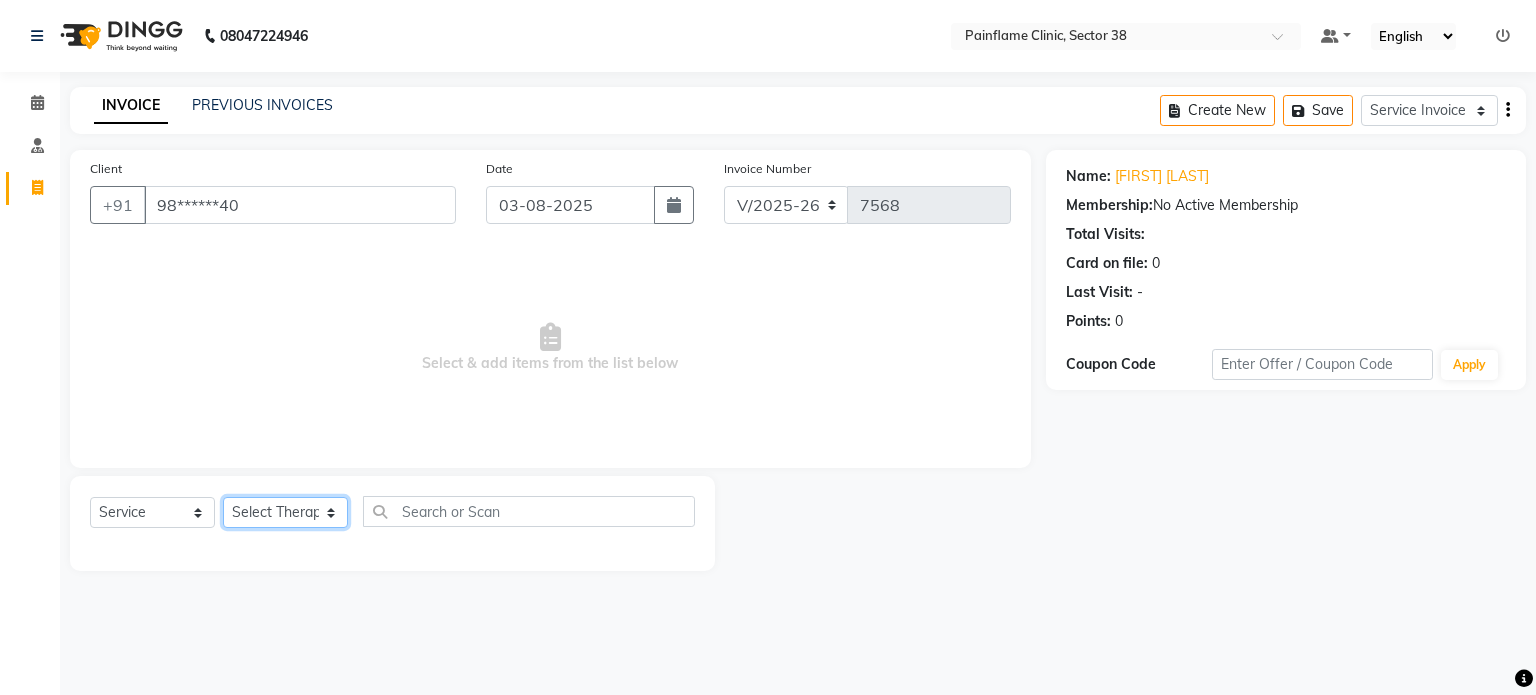 select on "20214" 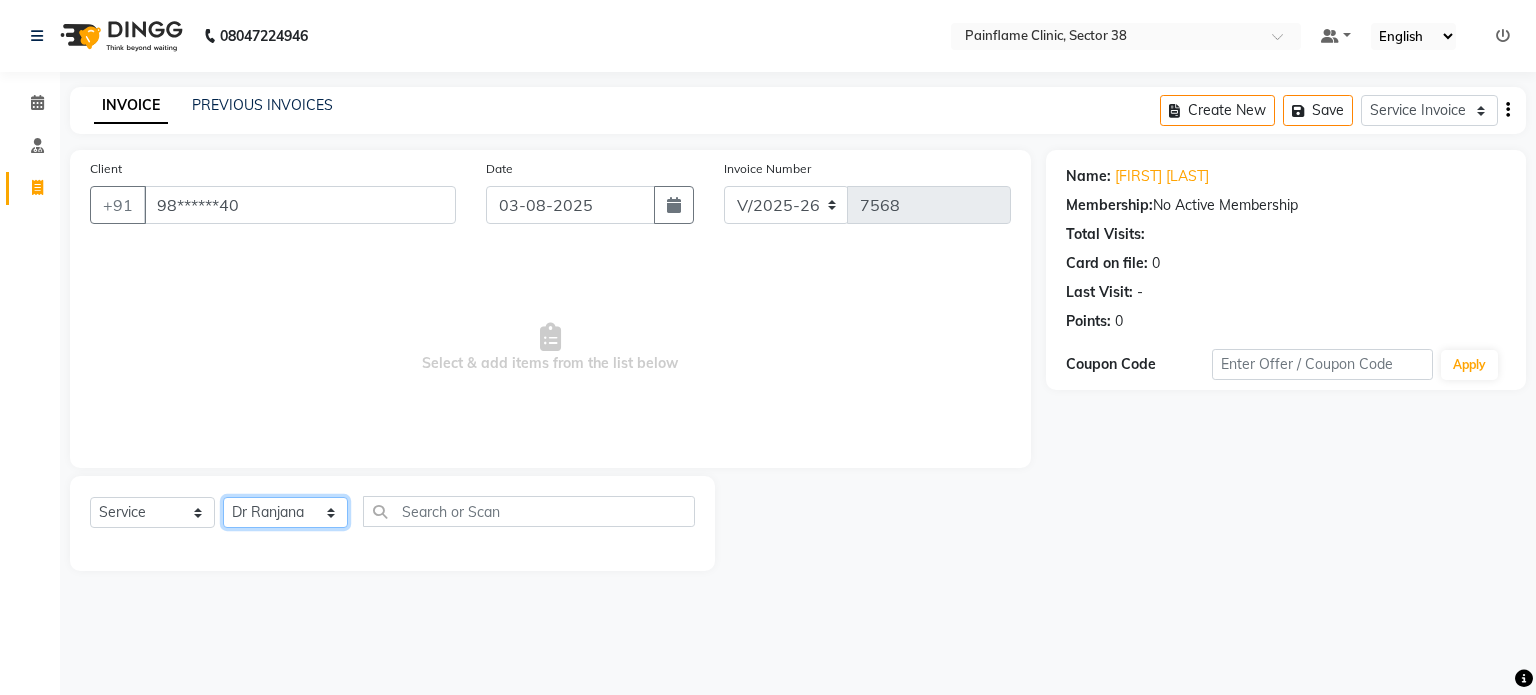 click on "Select Therapist Dr Durgesh Dr Harish Dr Ranjana Dr Saurabh Dr. Suraj Dr. Tejpal Mehlawat KUSHAL MOHIT SEMWAL Nancy Singhai Reception 1  Reception 2 Reception 3" 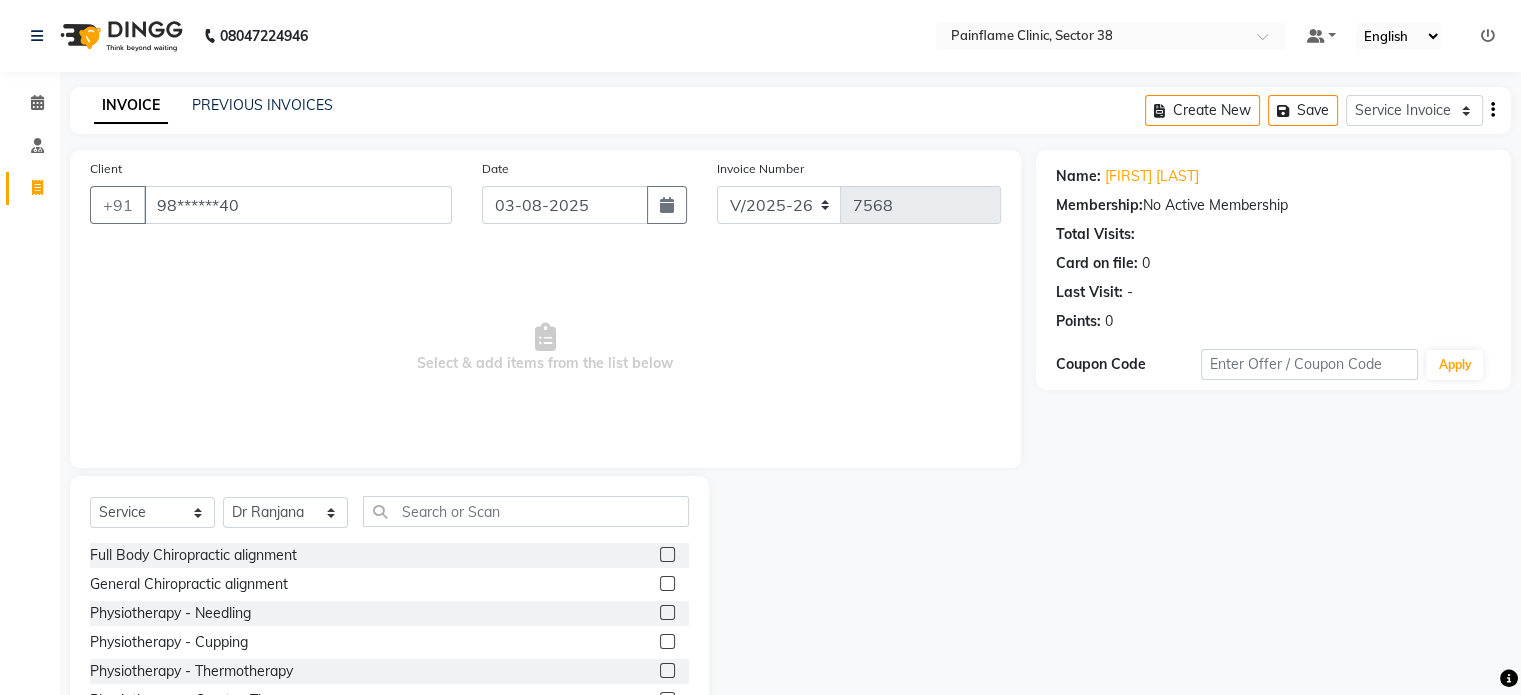 click 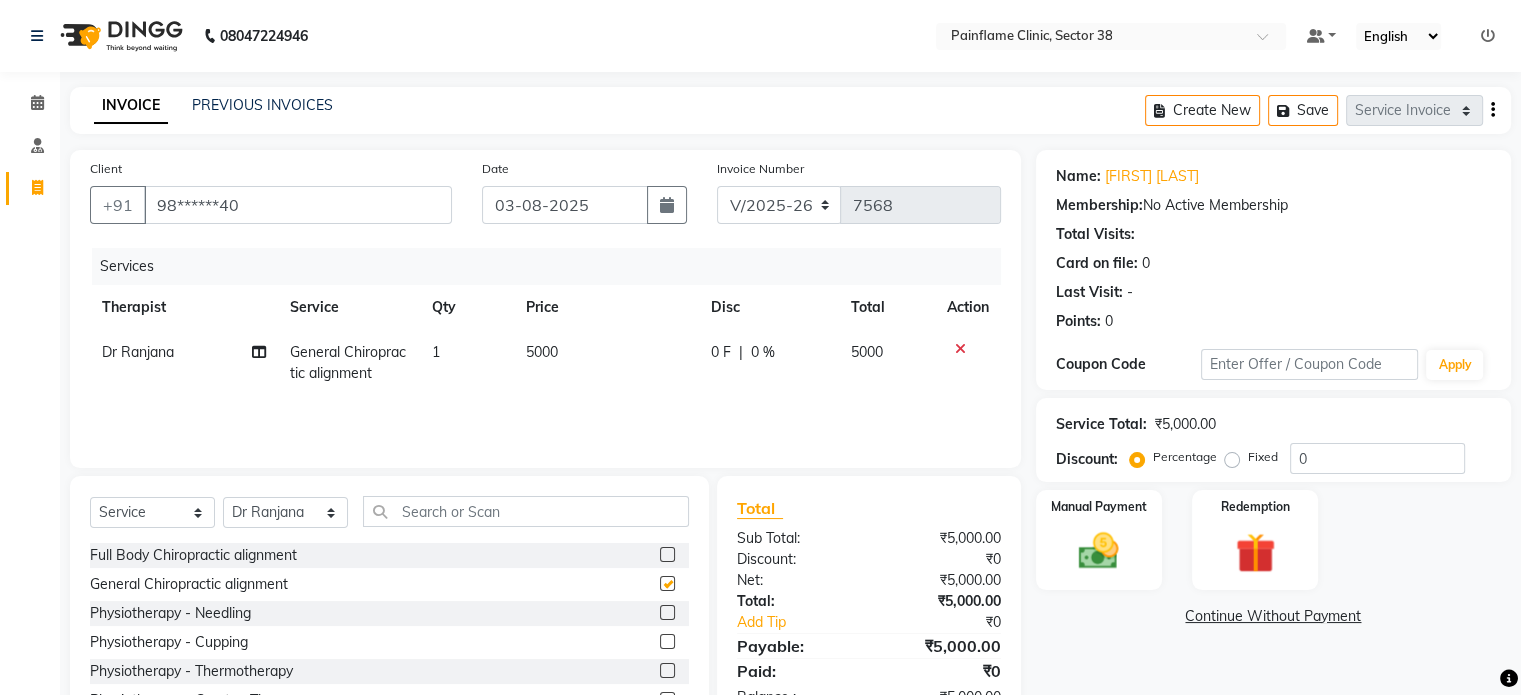 checkbox on "false" 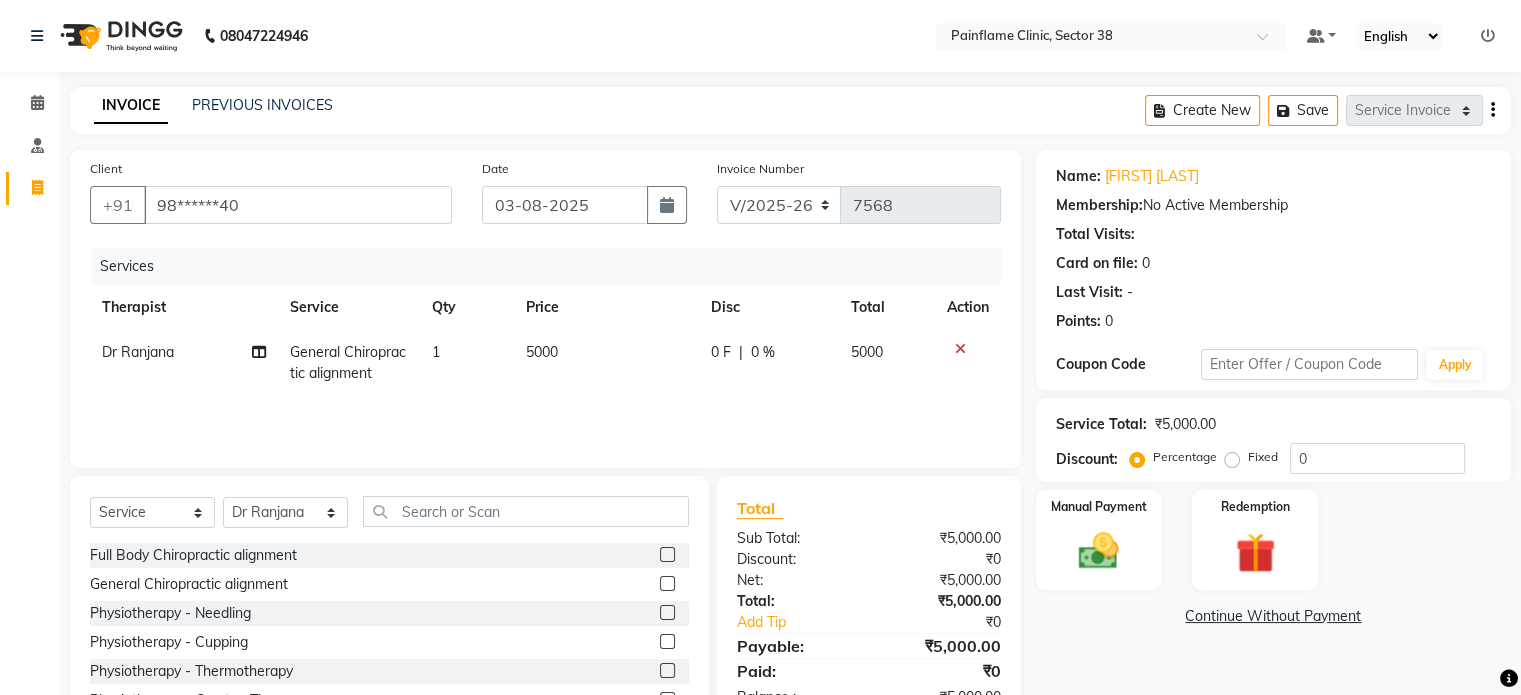 click on "5000" 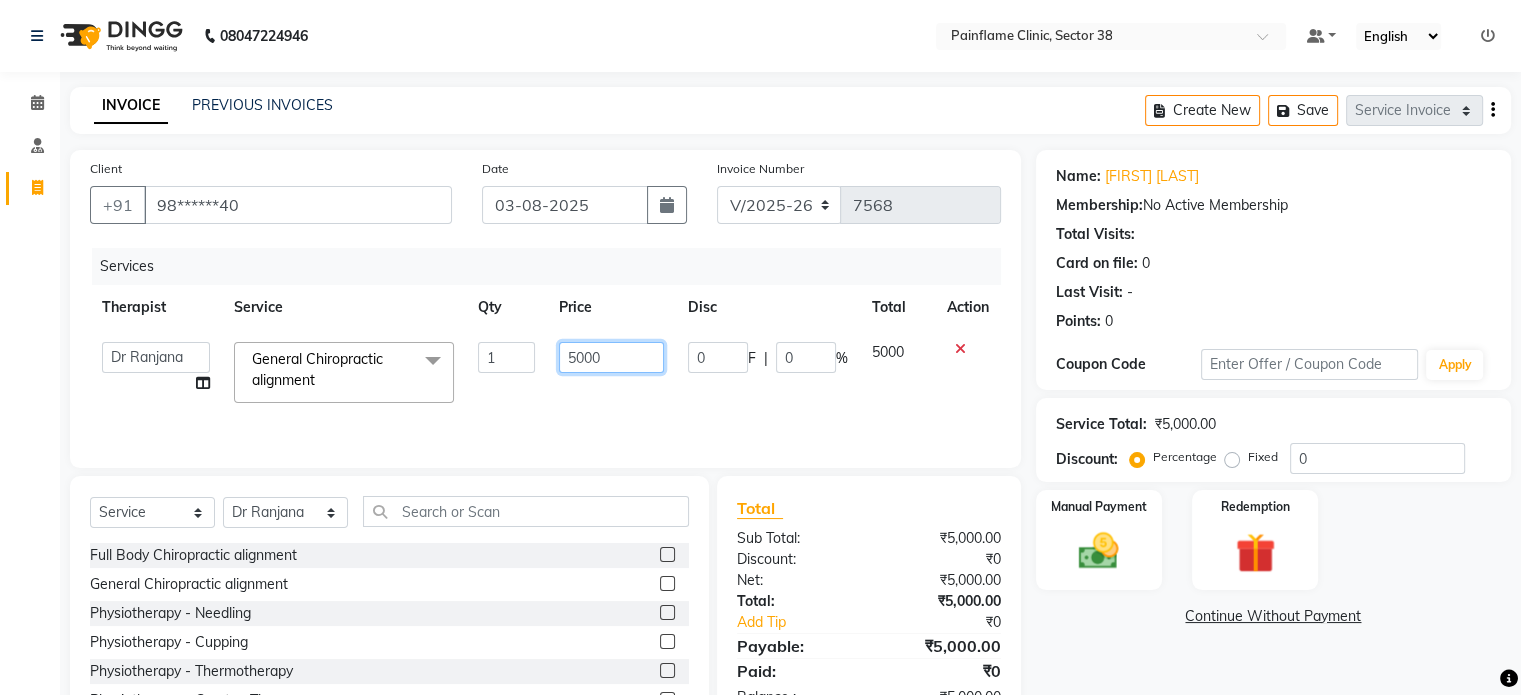 click on "5000" 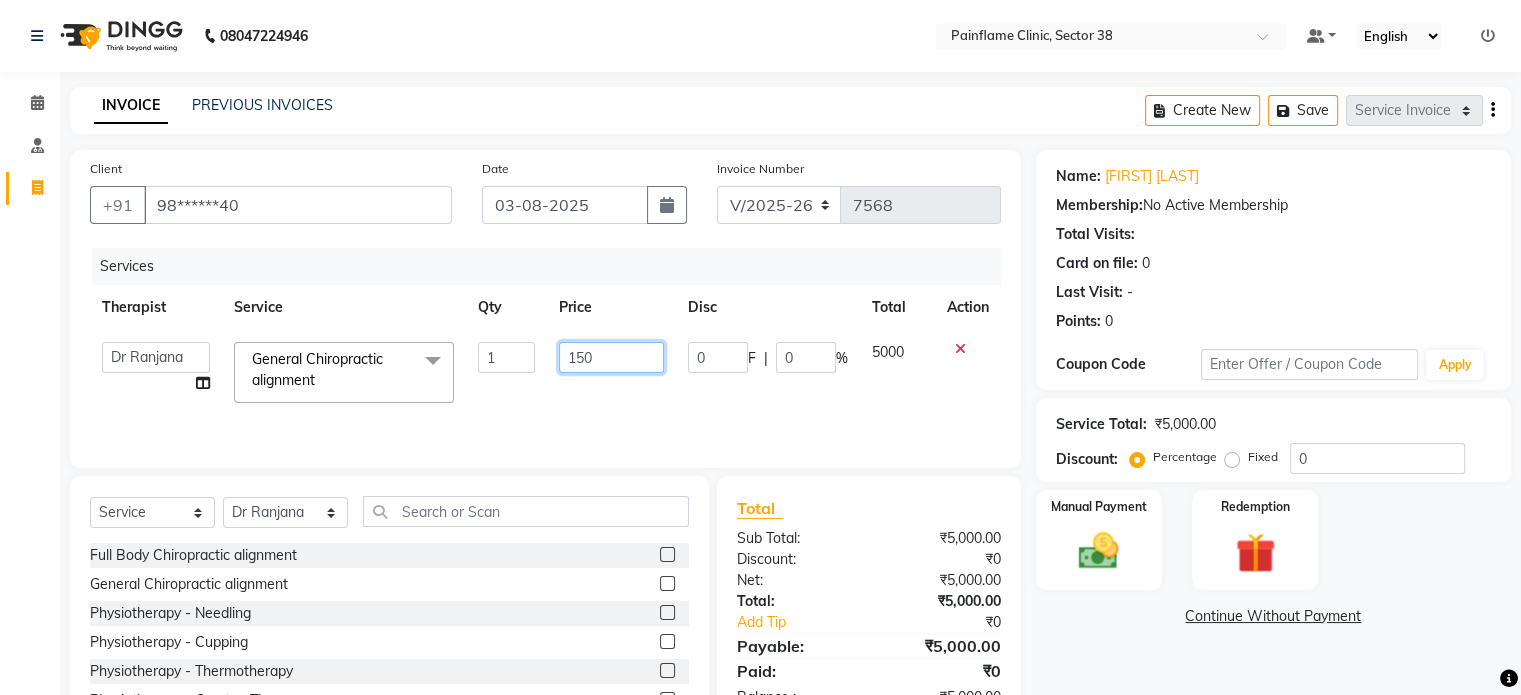 type on "1500" 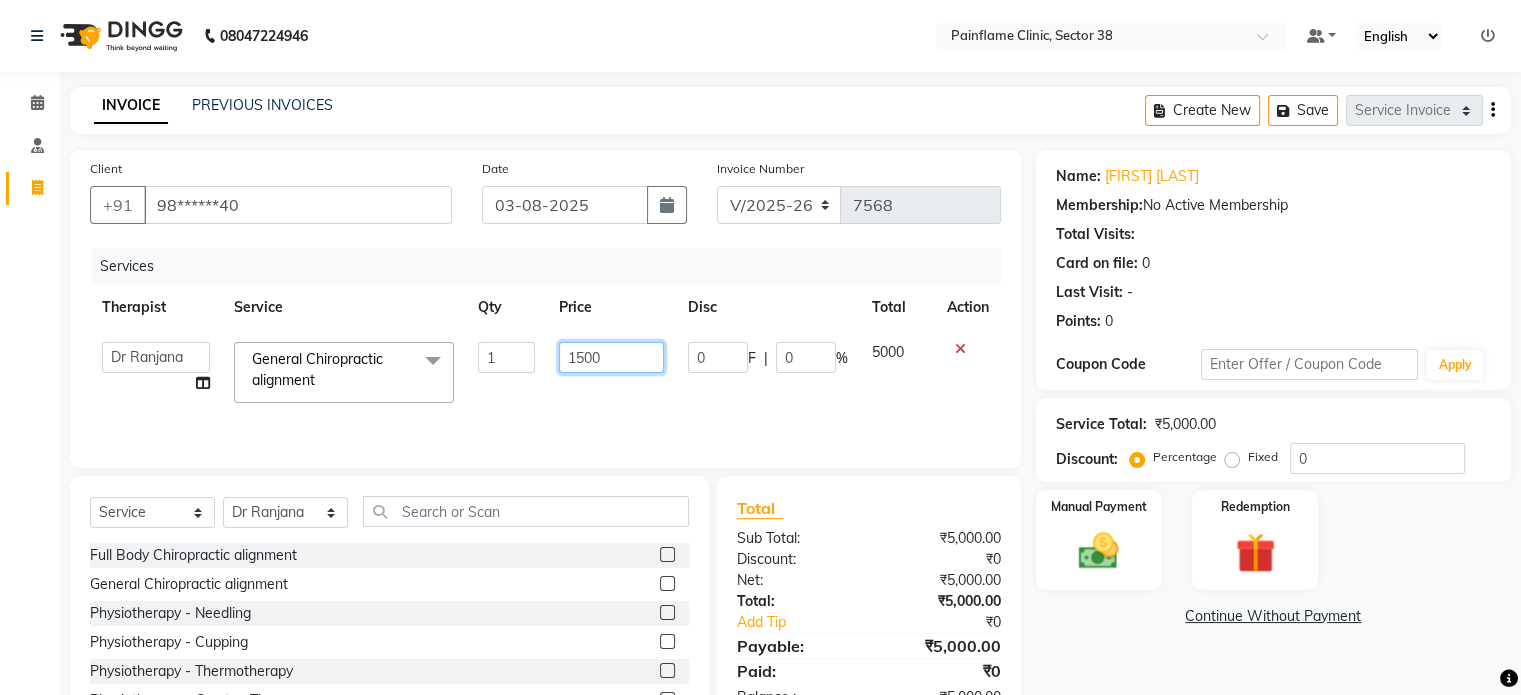 scroll, scrollTop: 119, scrollLeft: 0, axis: vertical 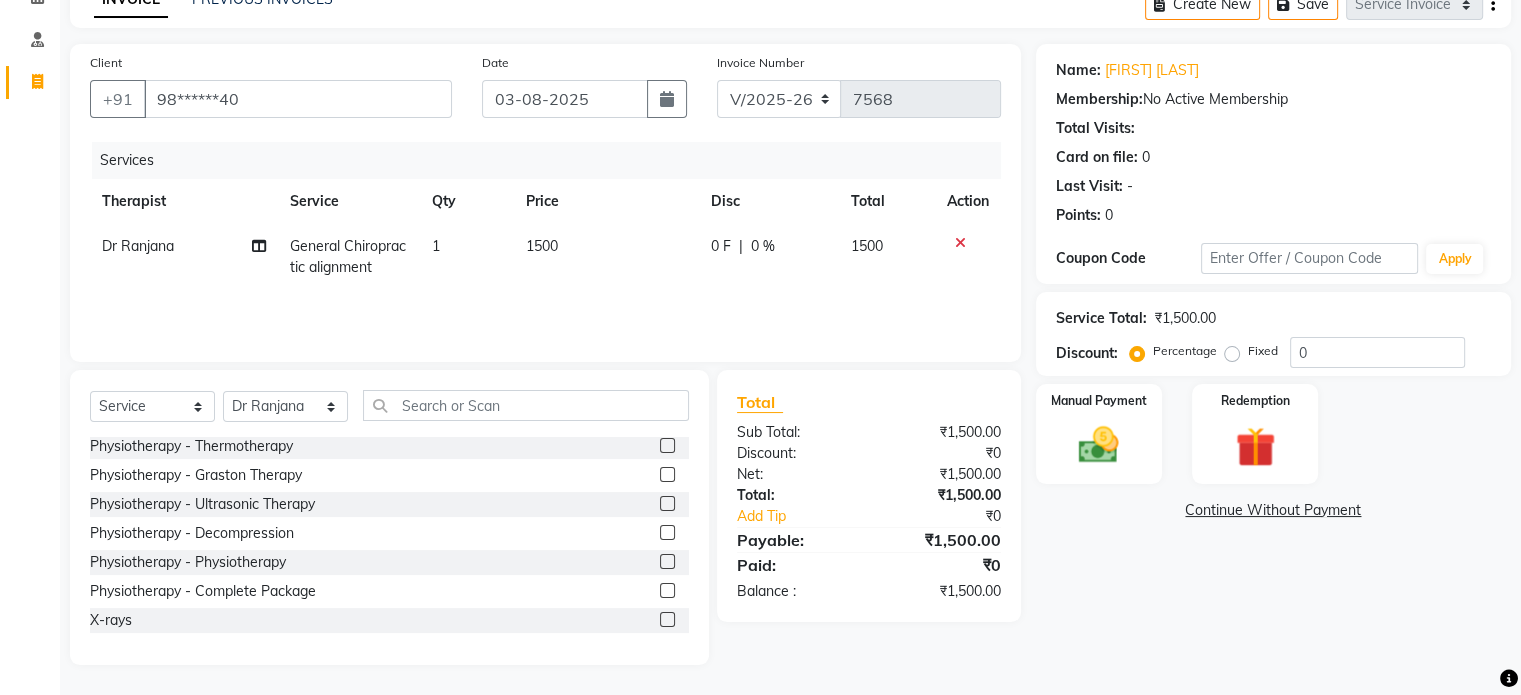 click 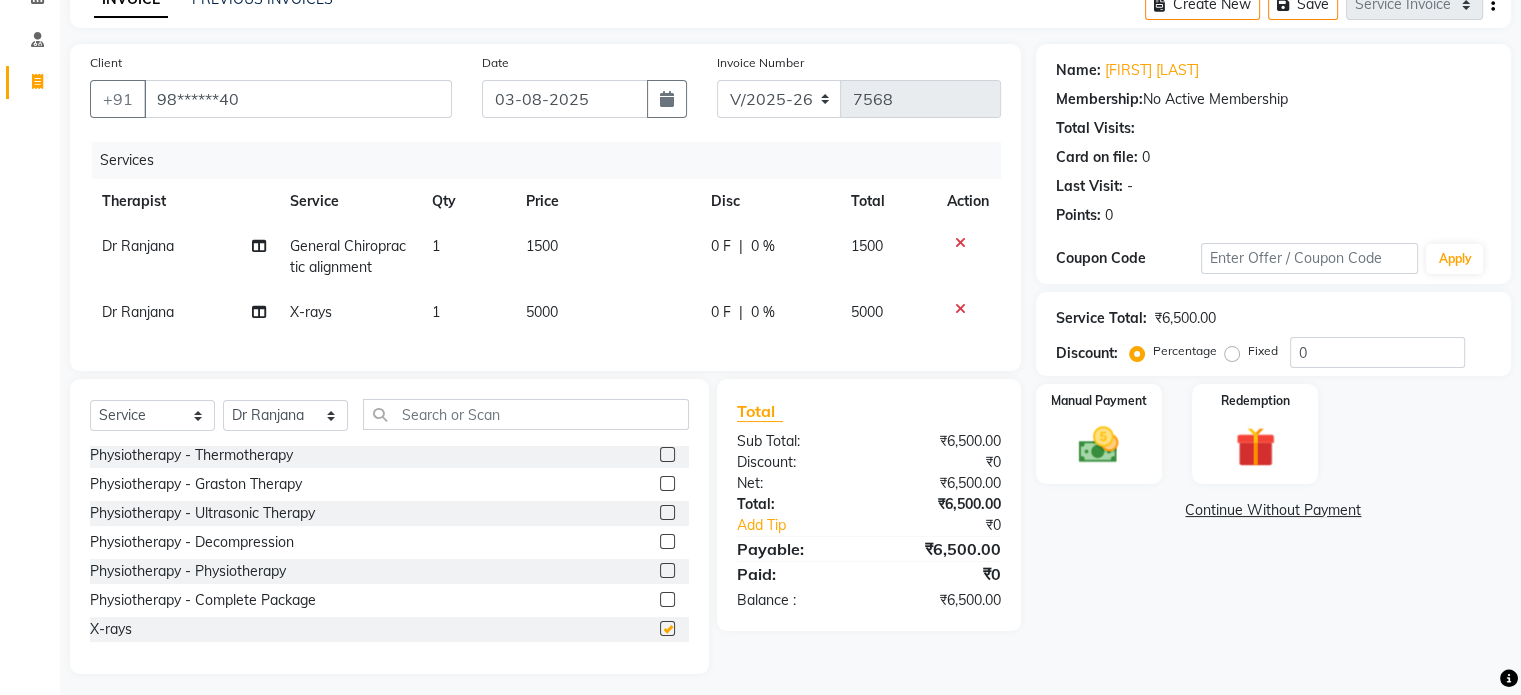 checkbox on "false" 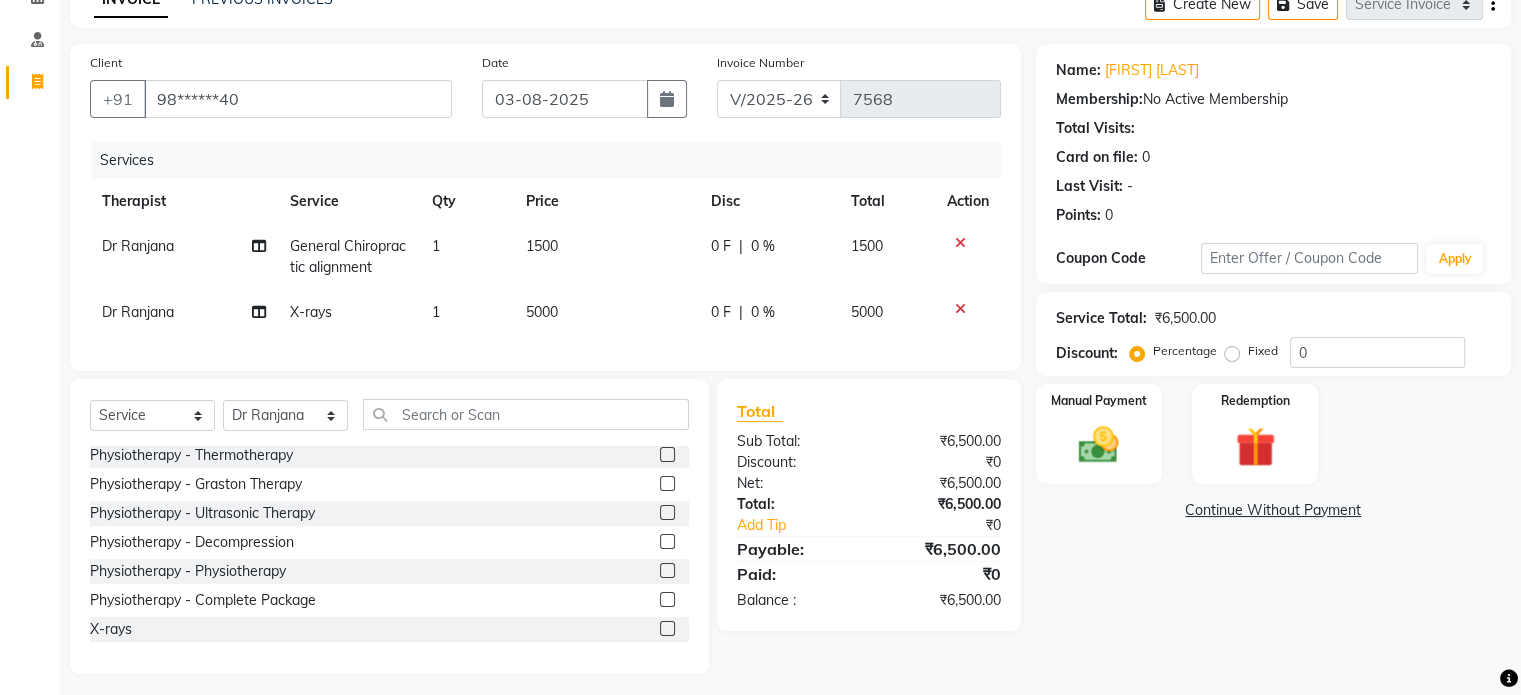 click on "5000" 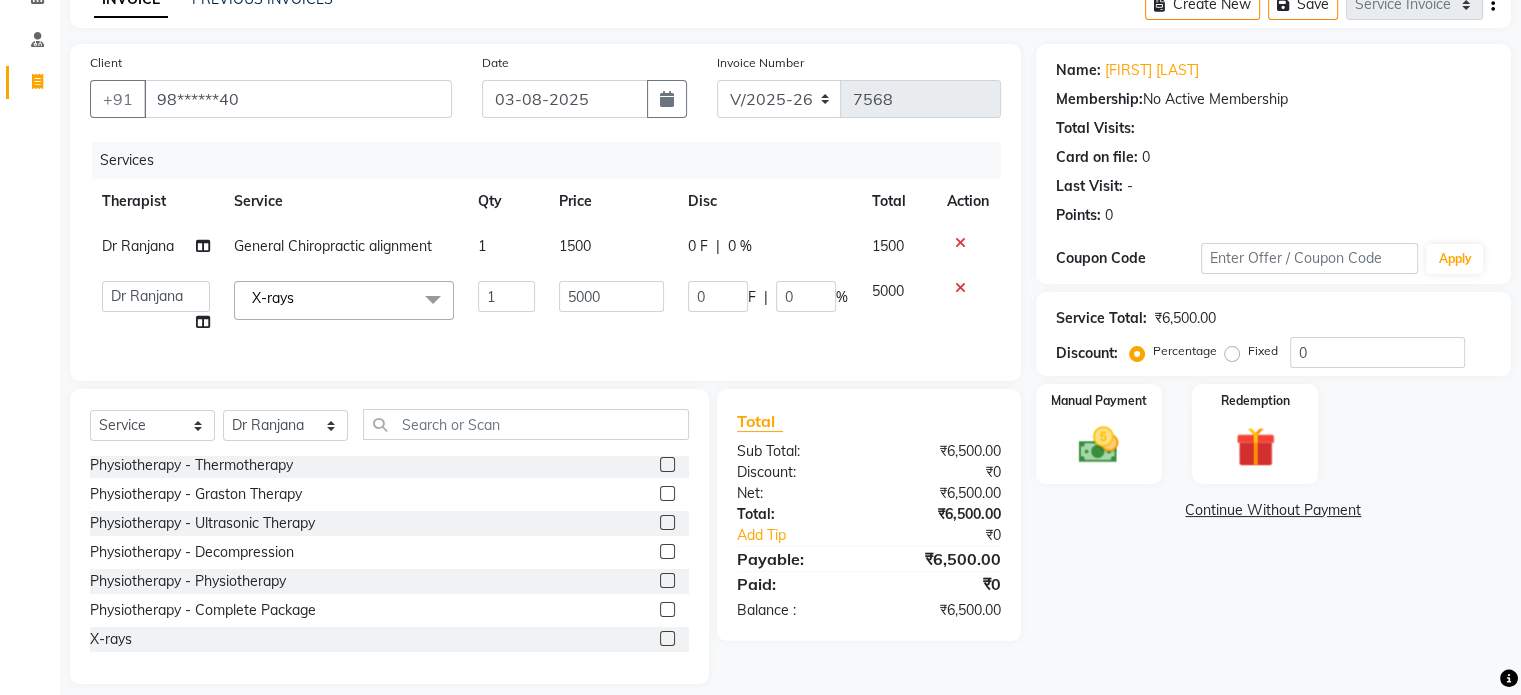 click on "5000" 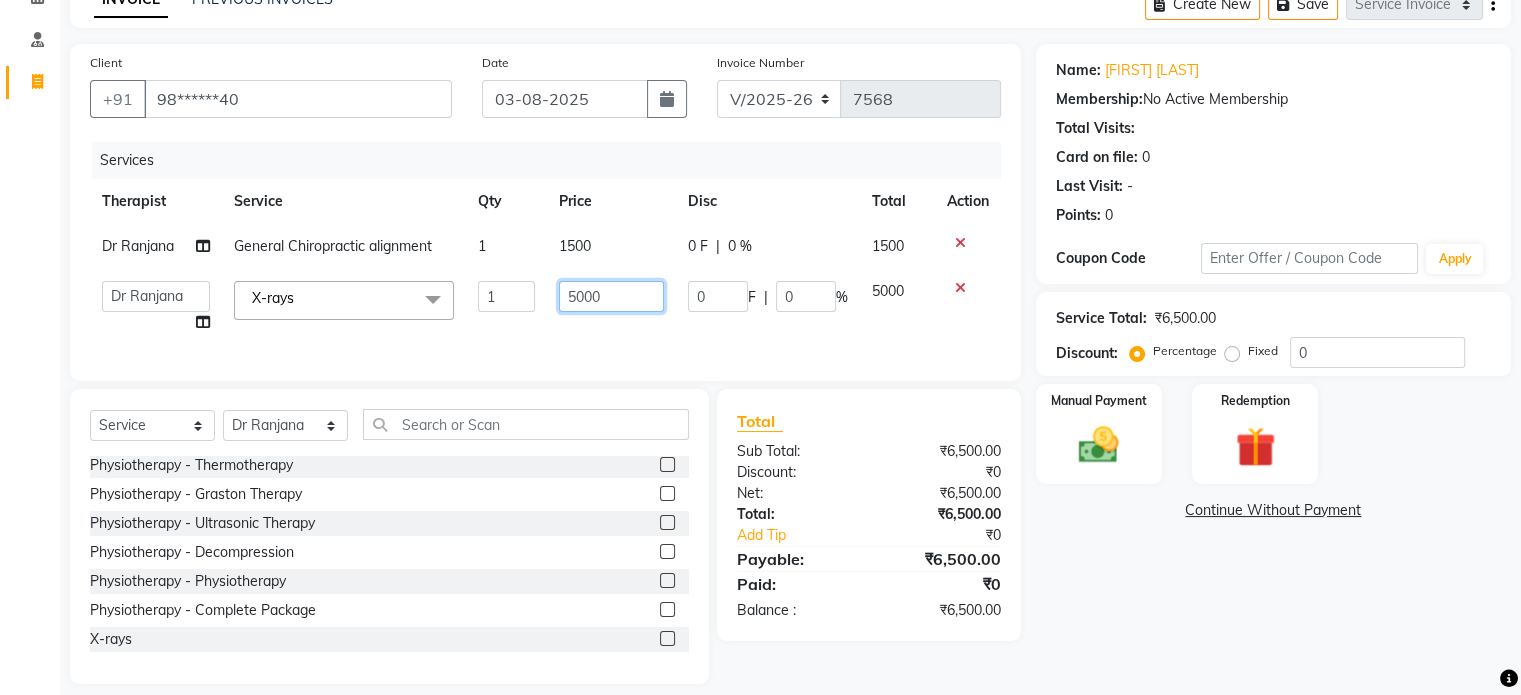click on "5000" 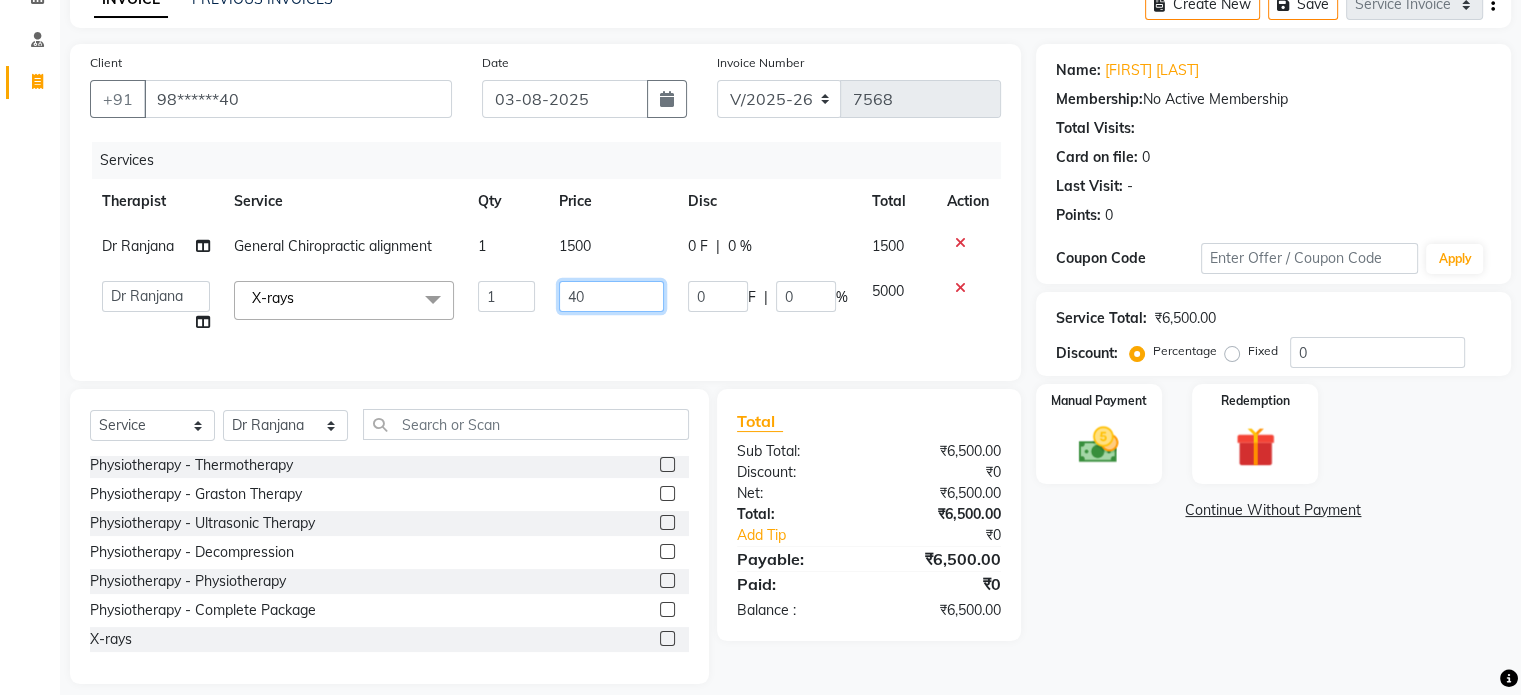 type on "400" 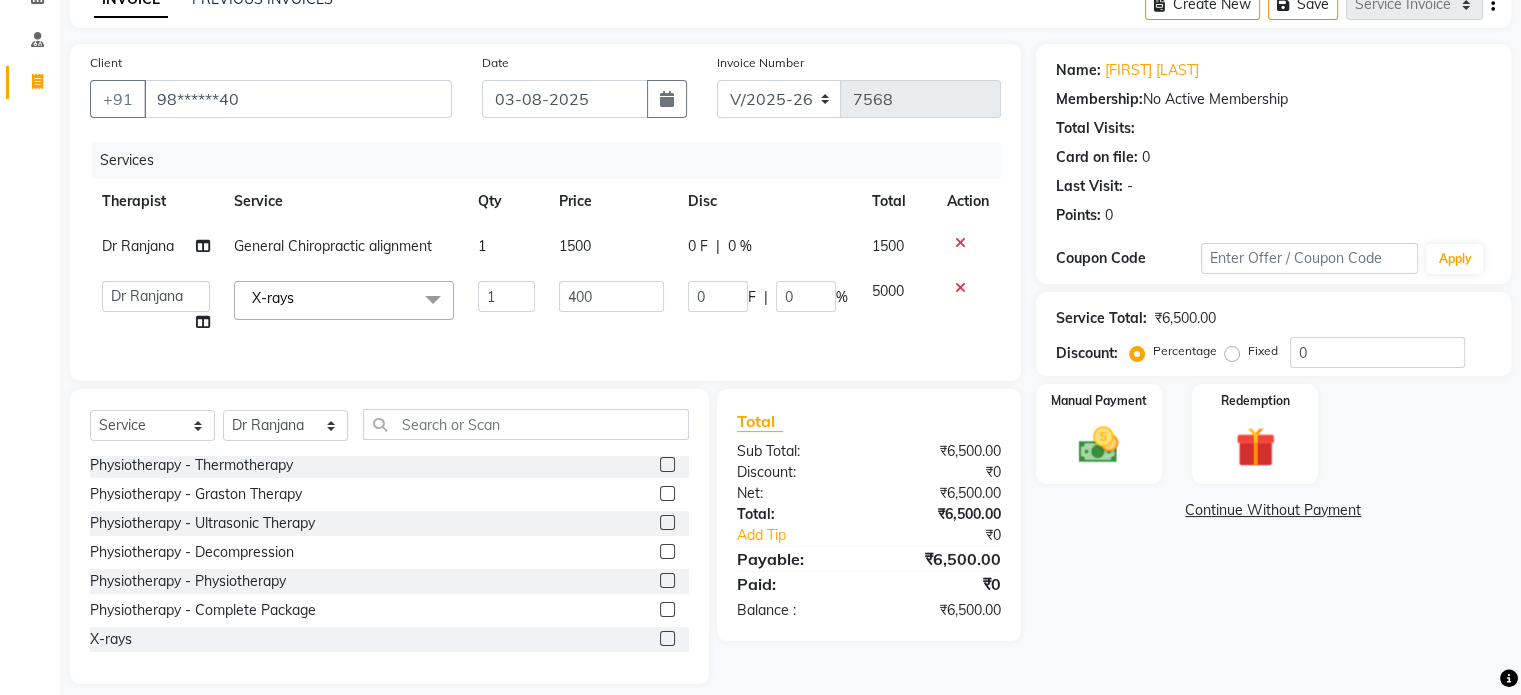 click on "Fixed" 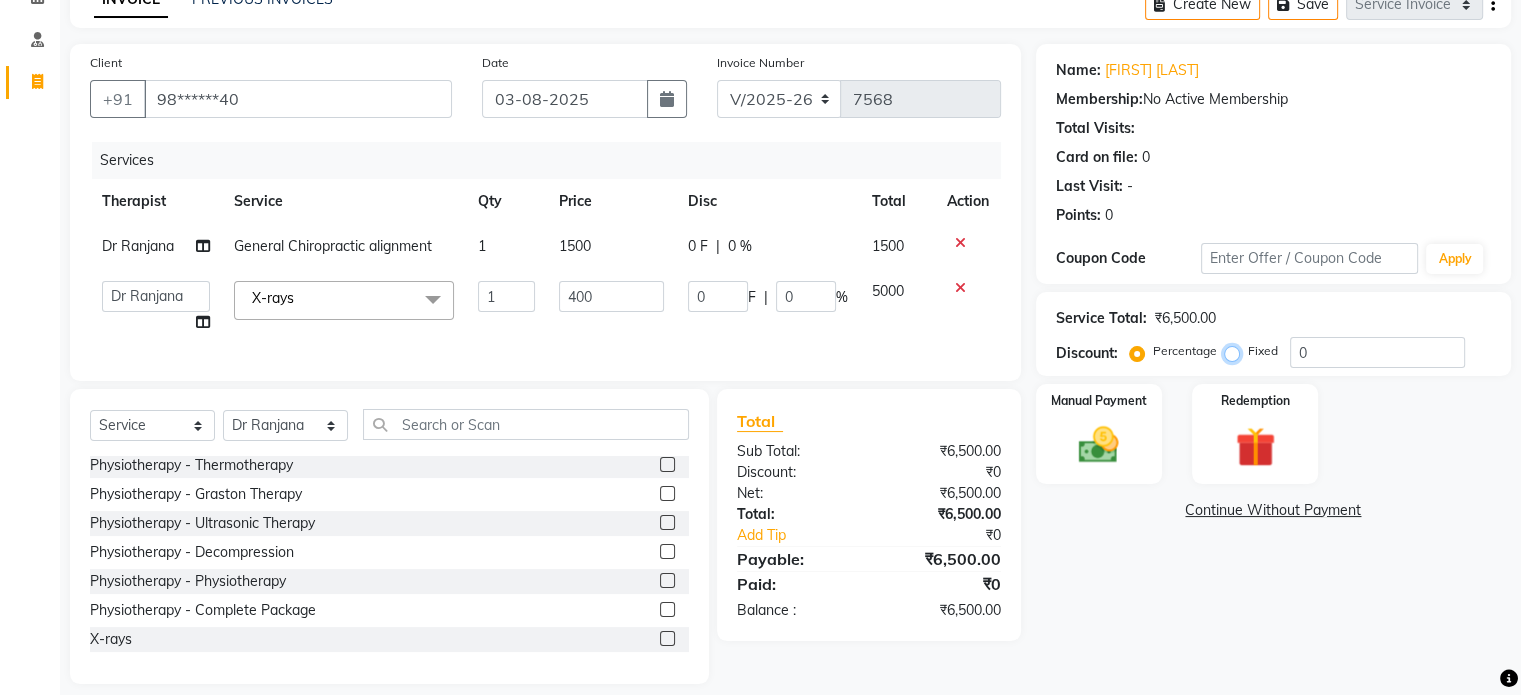 click on "Fixed" at bounding box center [1236, 351] 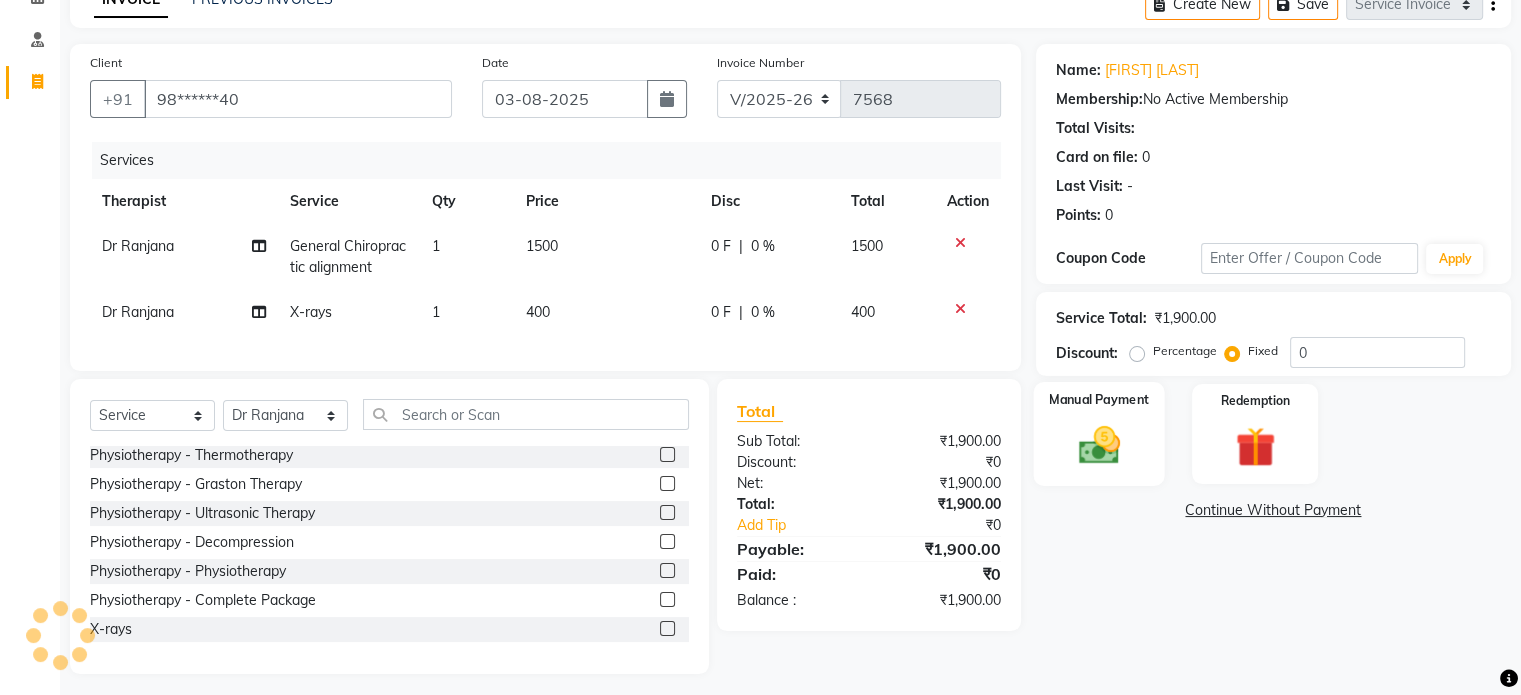 click 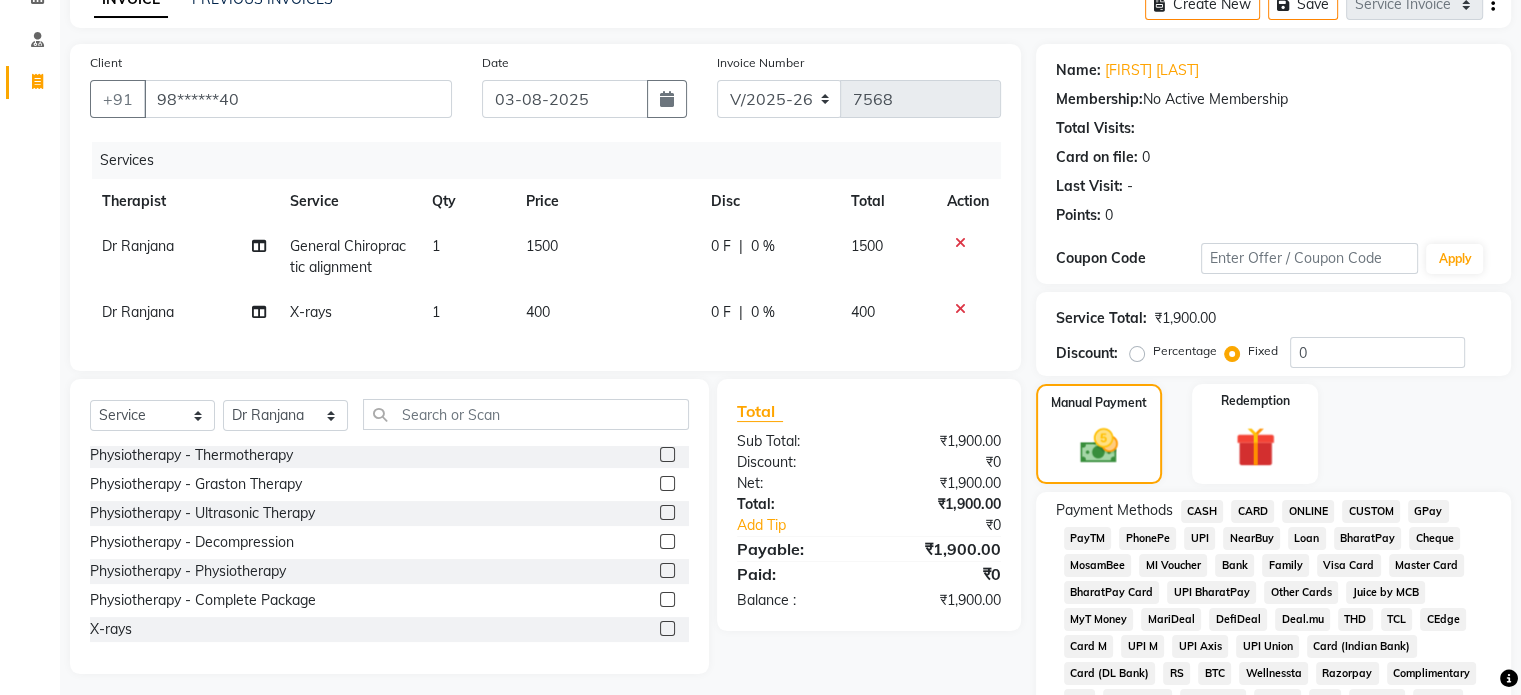 click on "400" 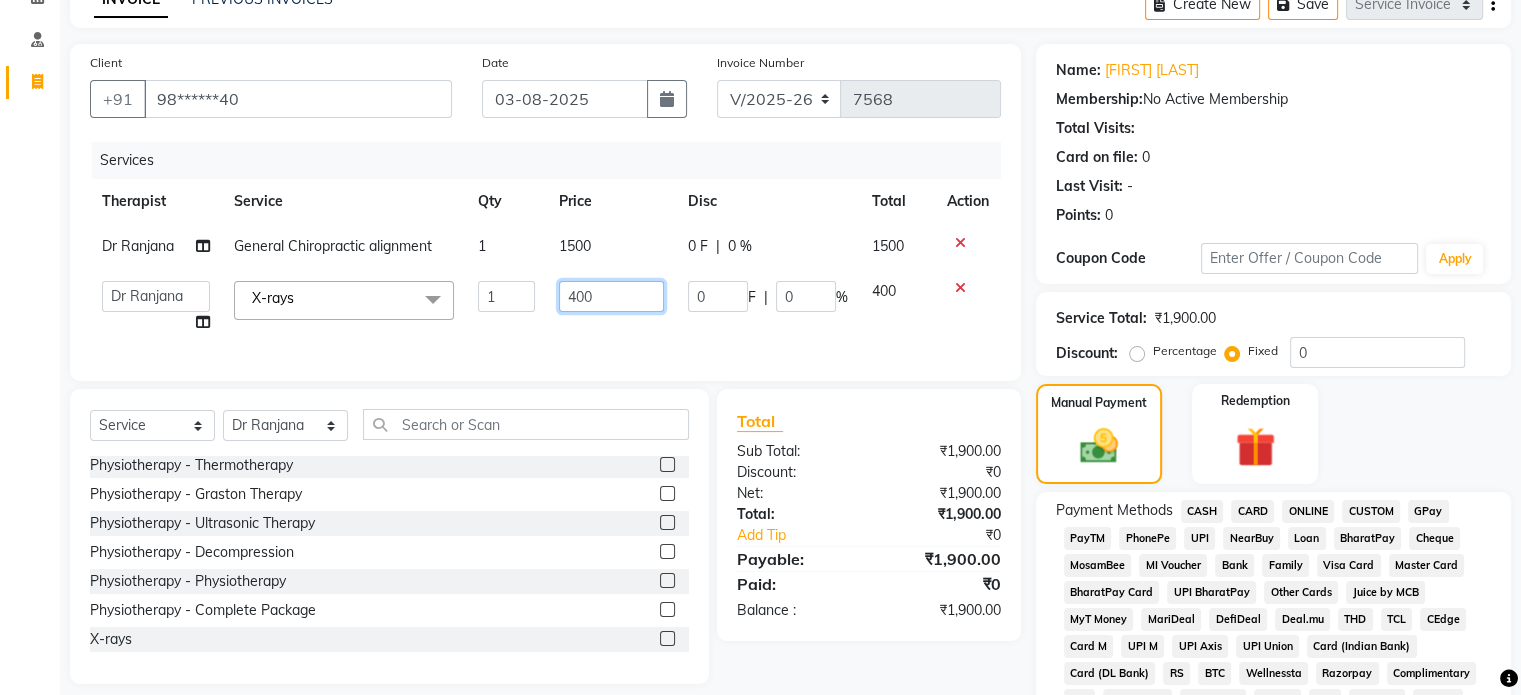 click on "400" 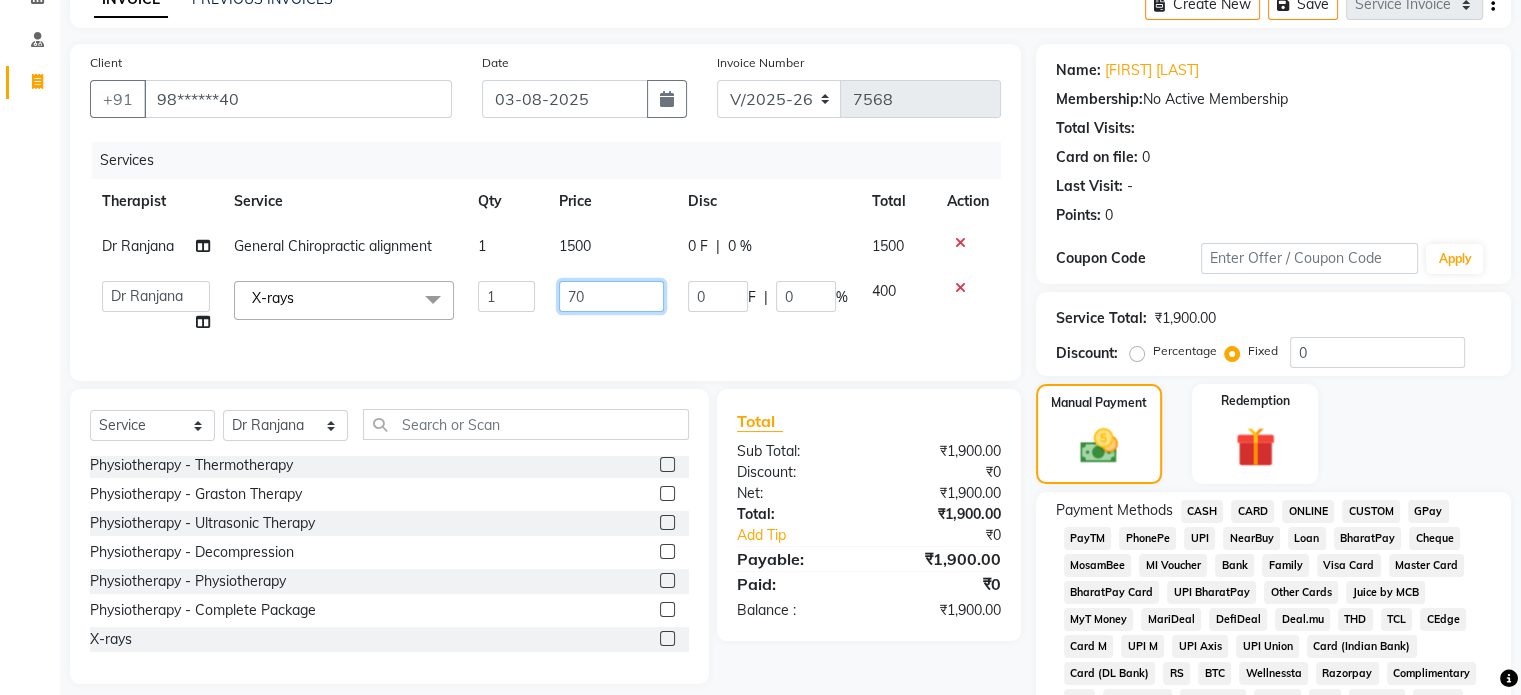type on "700" 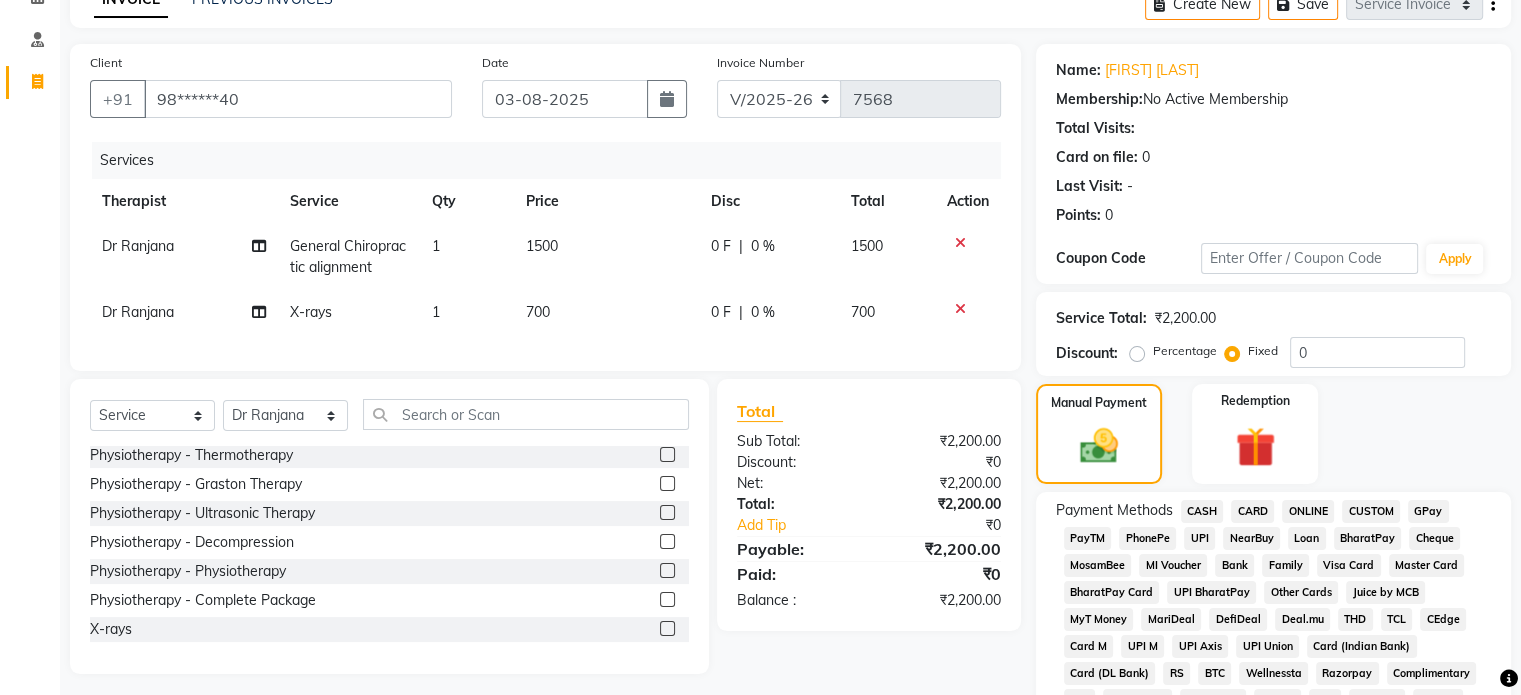 click on "Fixed" 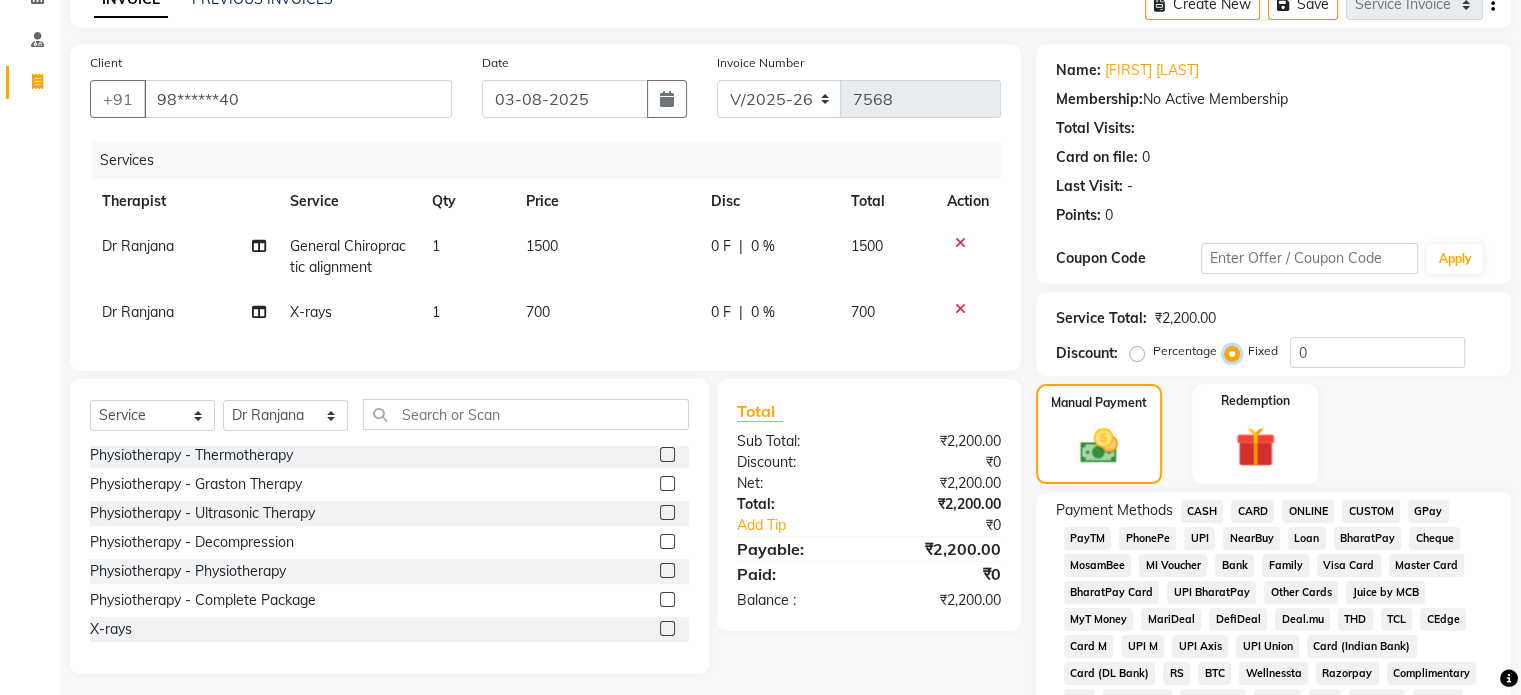 click on "Fixed" at bounding box center (1236, 351) 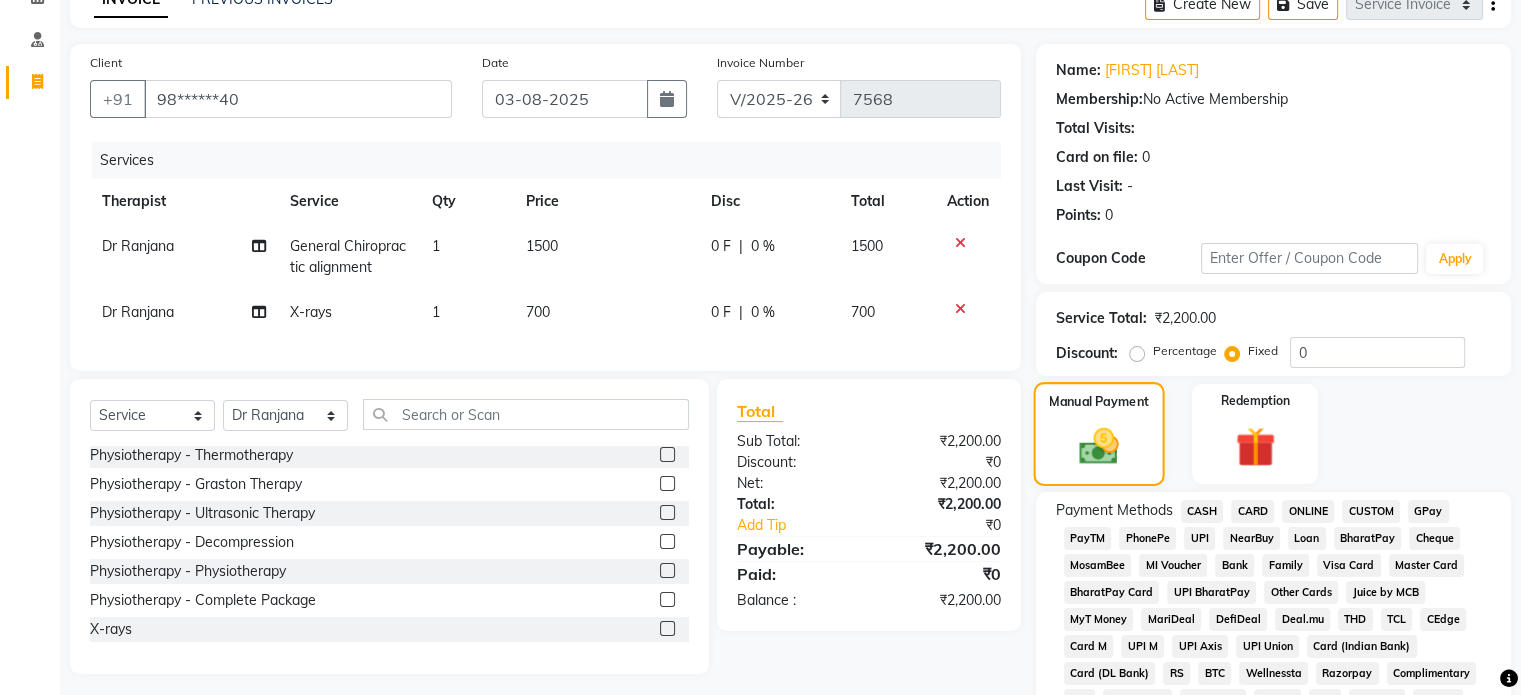 click on "Manual Payment" 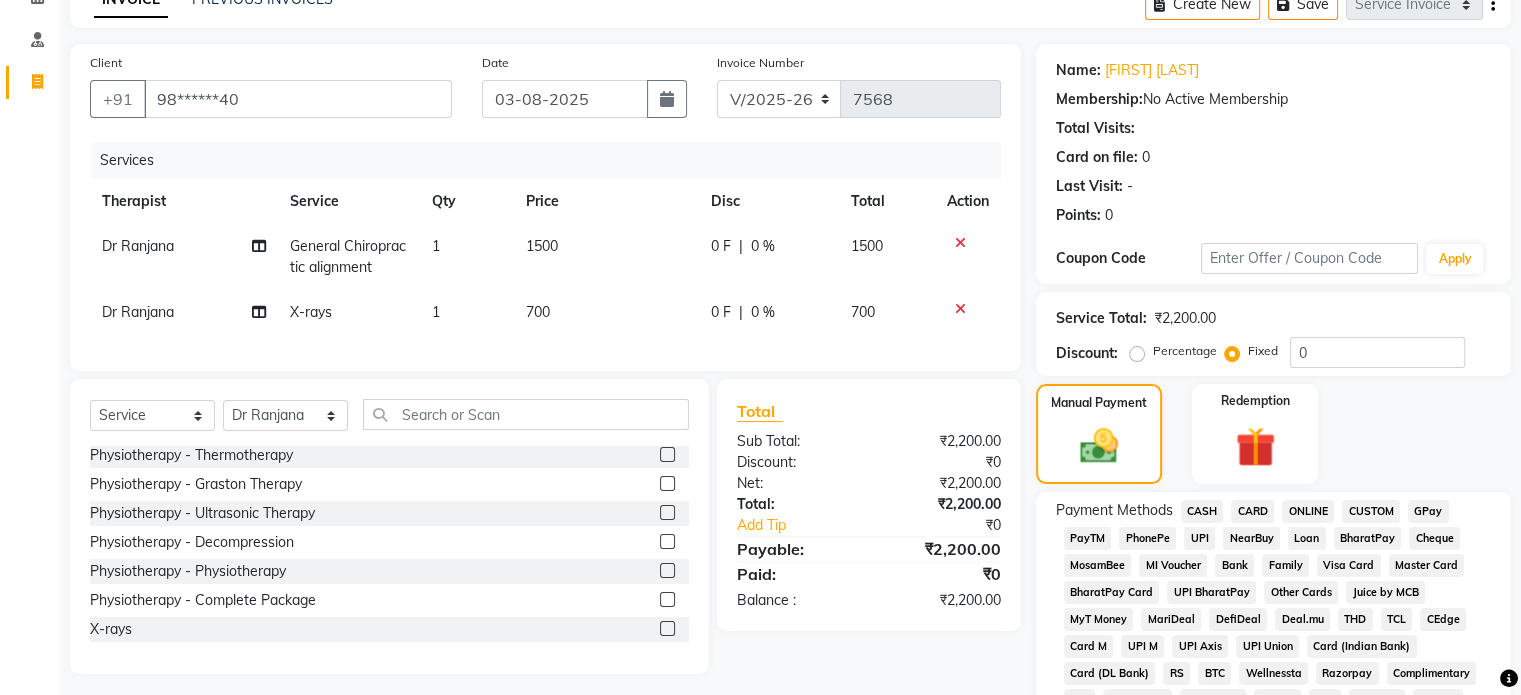 click on "UPI" 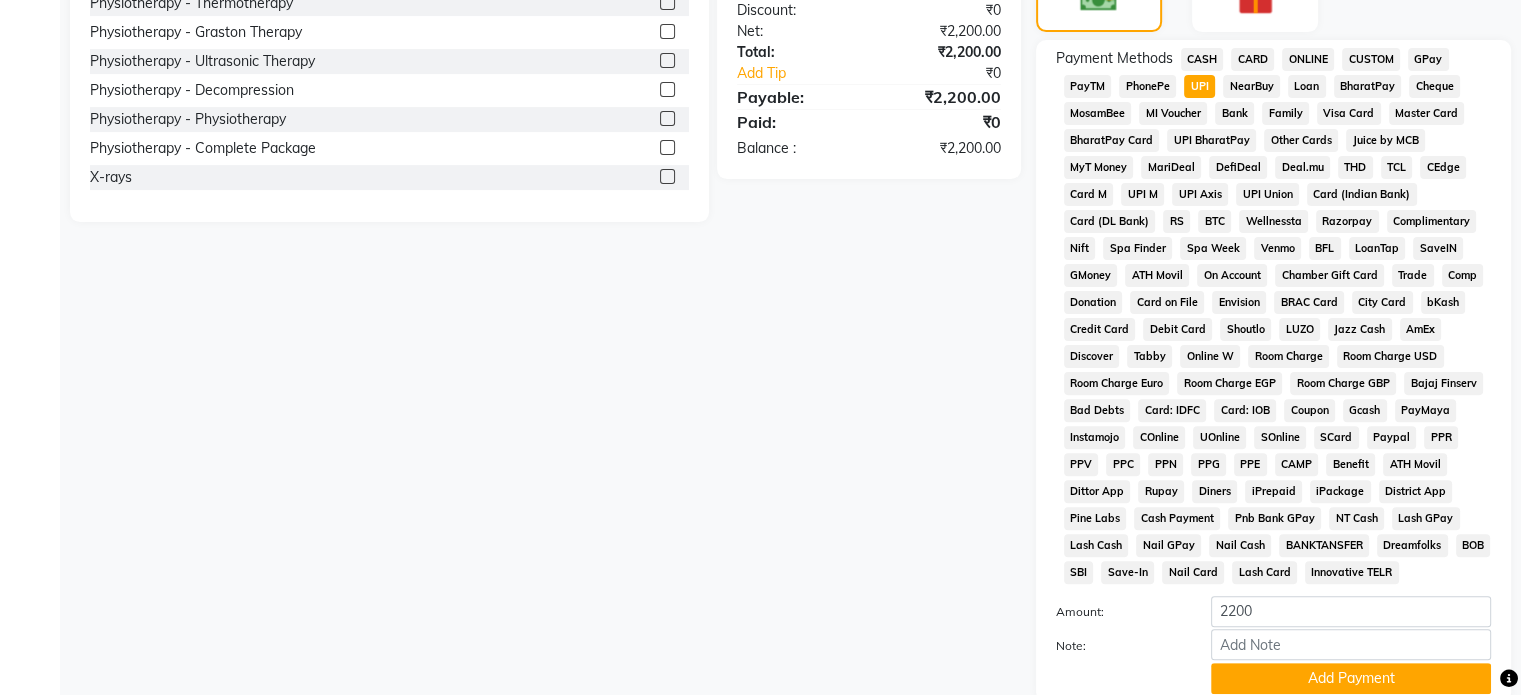 scroll, scrollTop: 652, scrollLeft: 0, axis: vertical 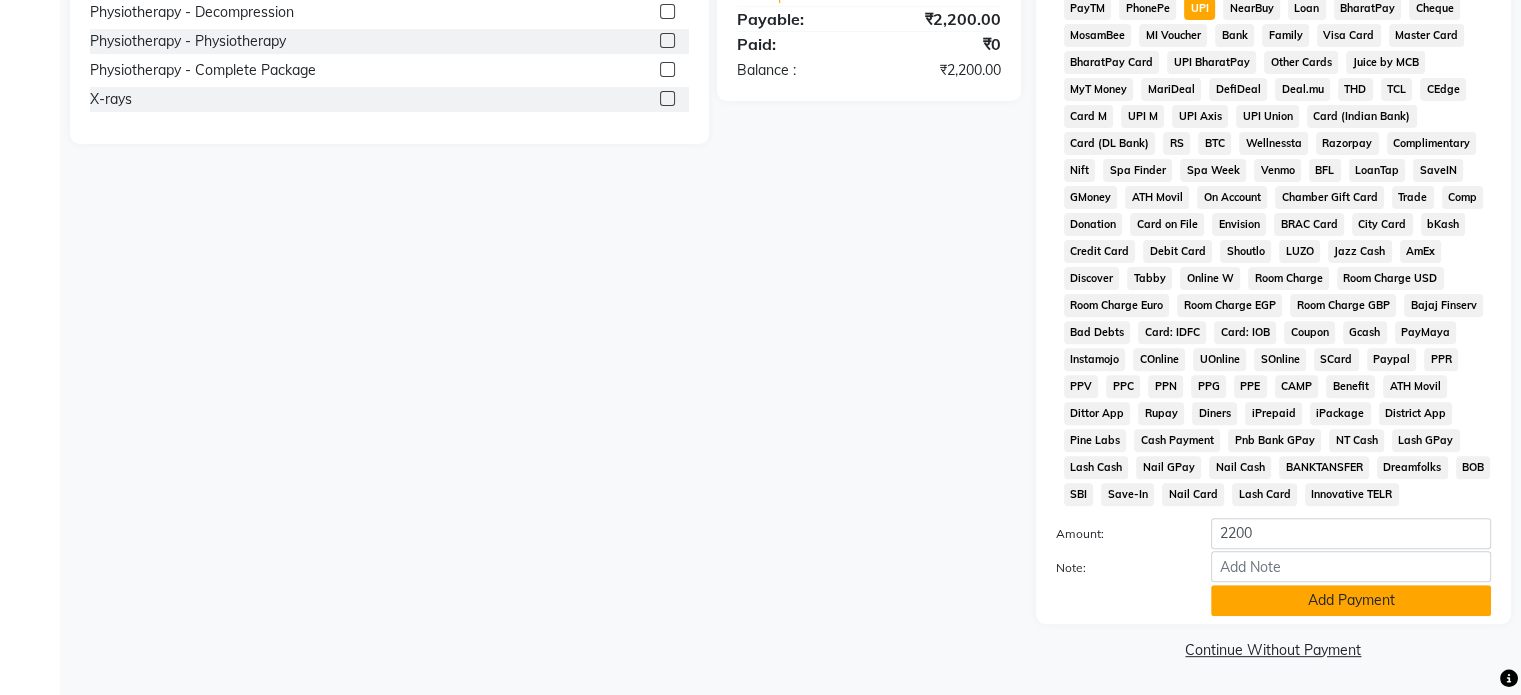 click on "Add Payment" 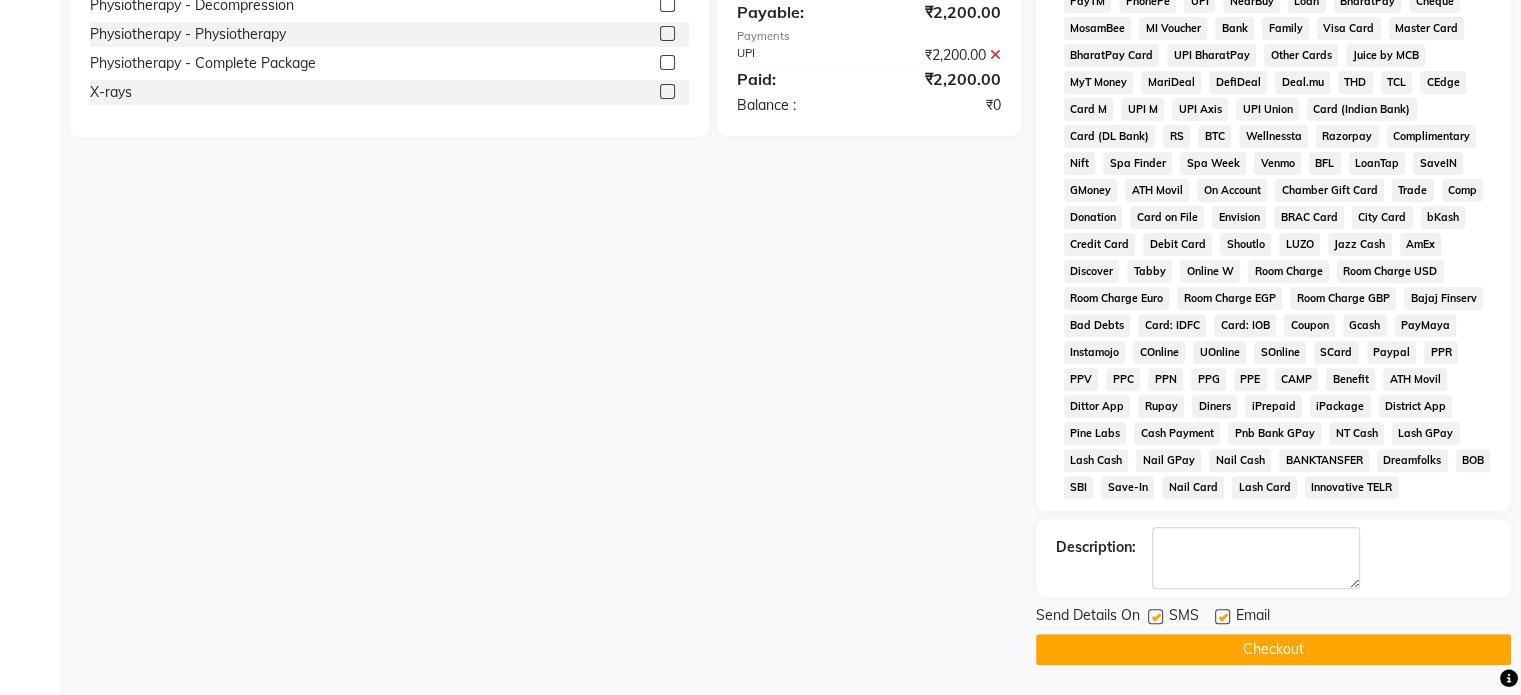 click 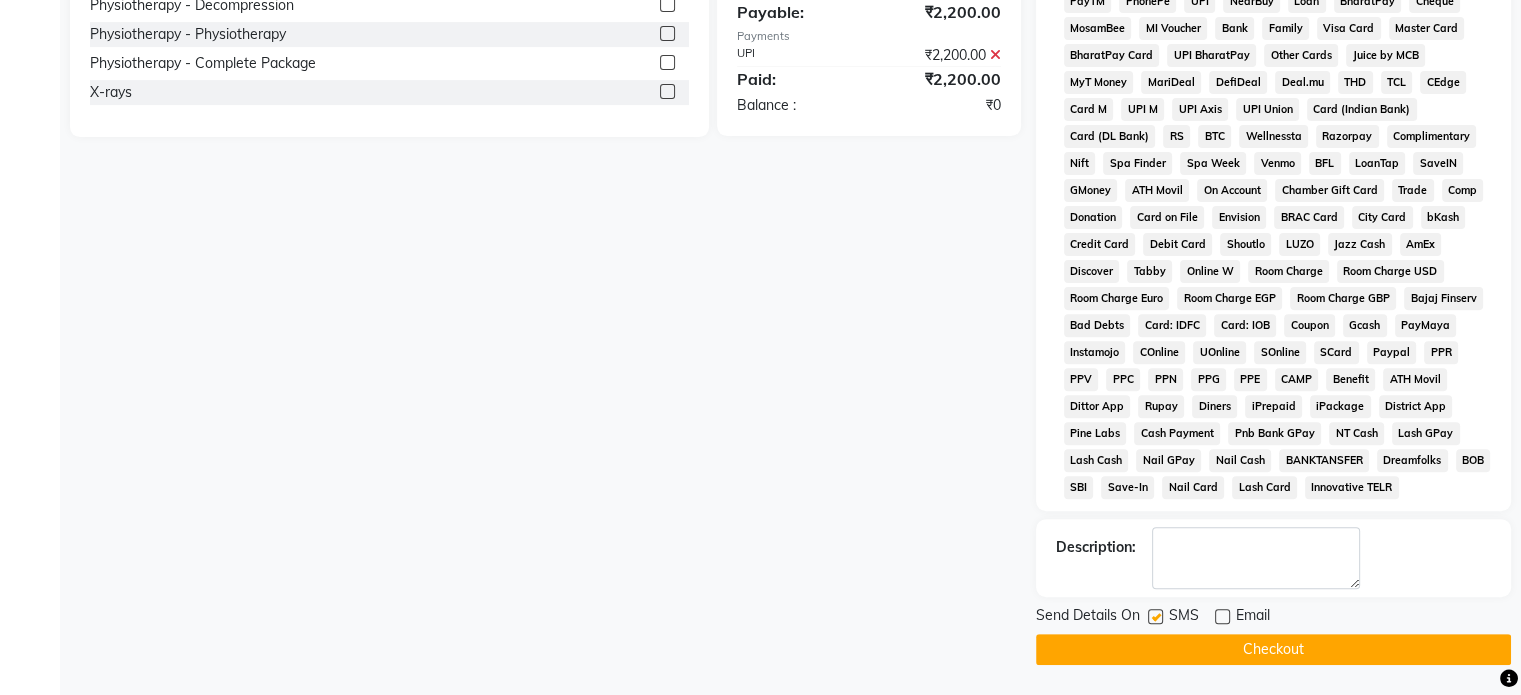 click 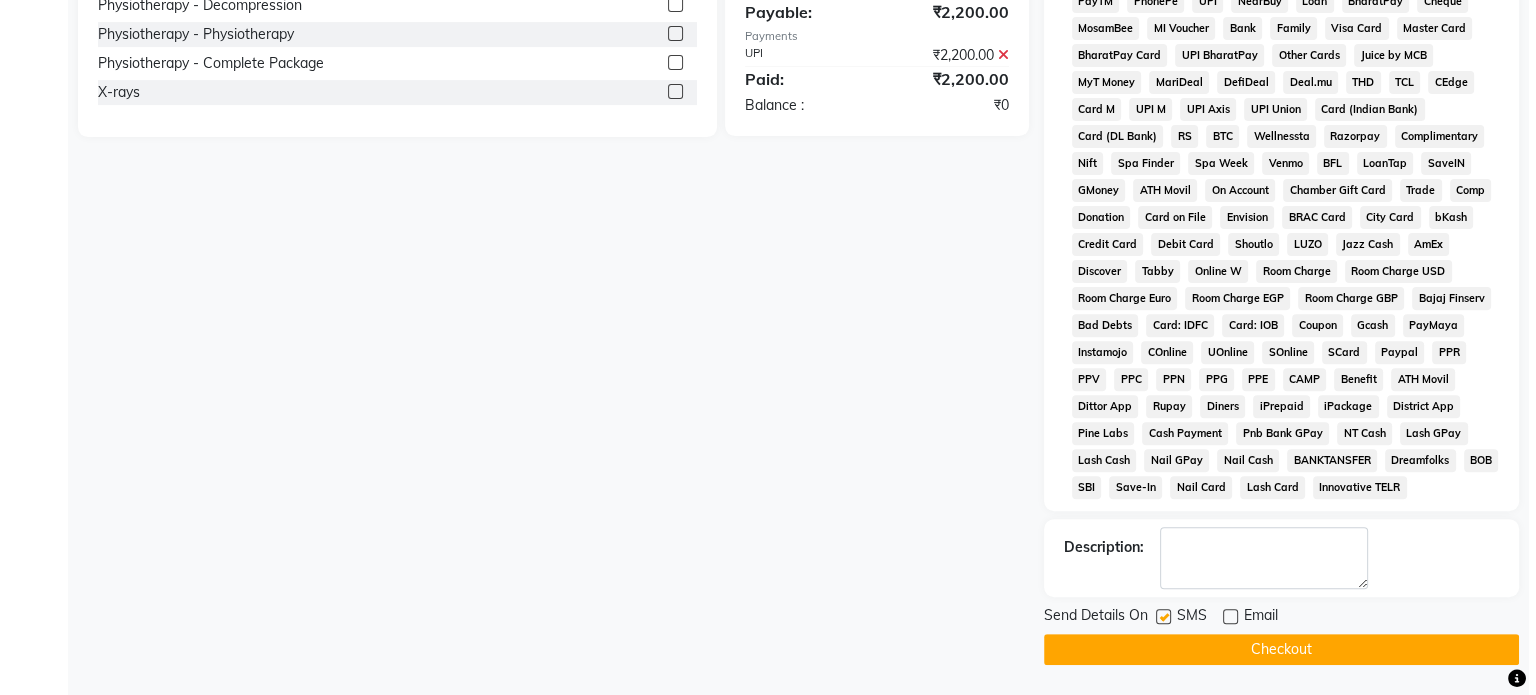 type 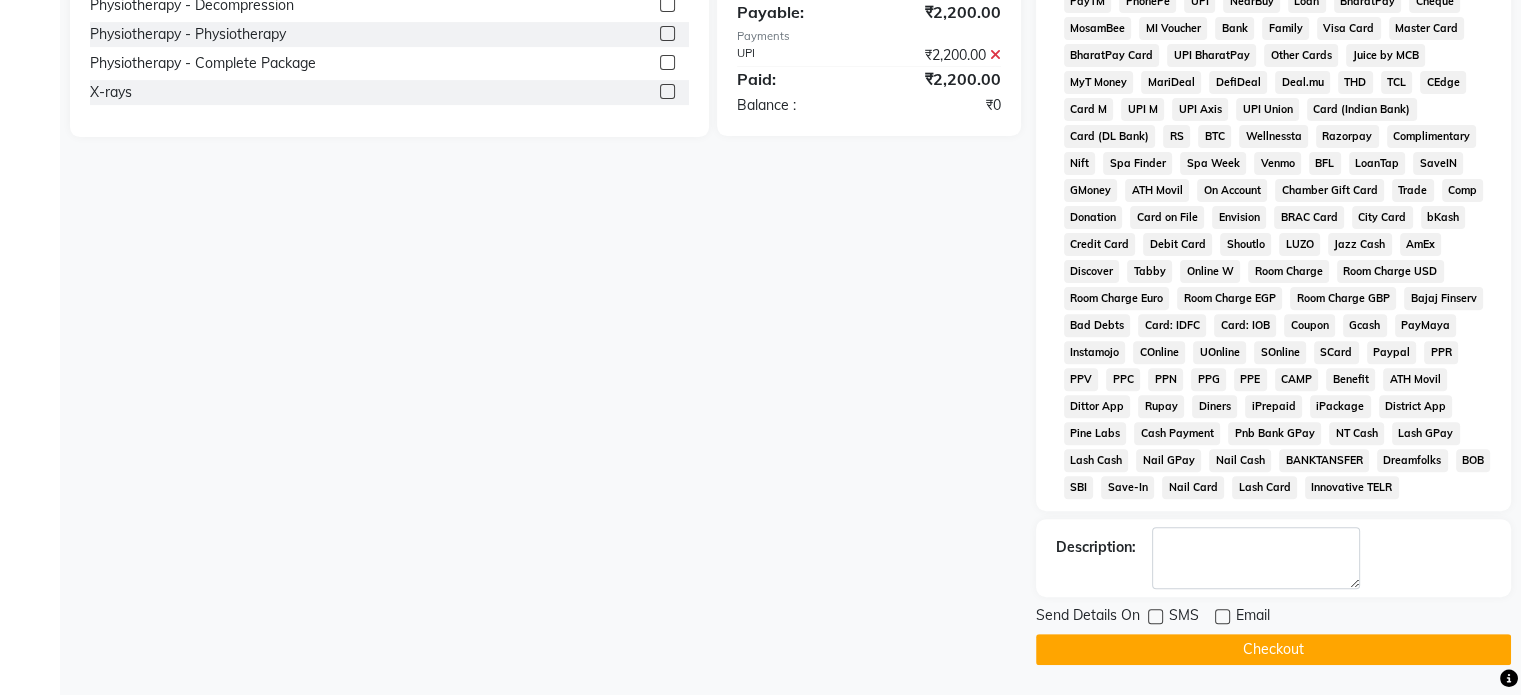 click on "Send Details On SMS Email  Checkout" 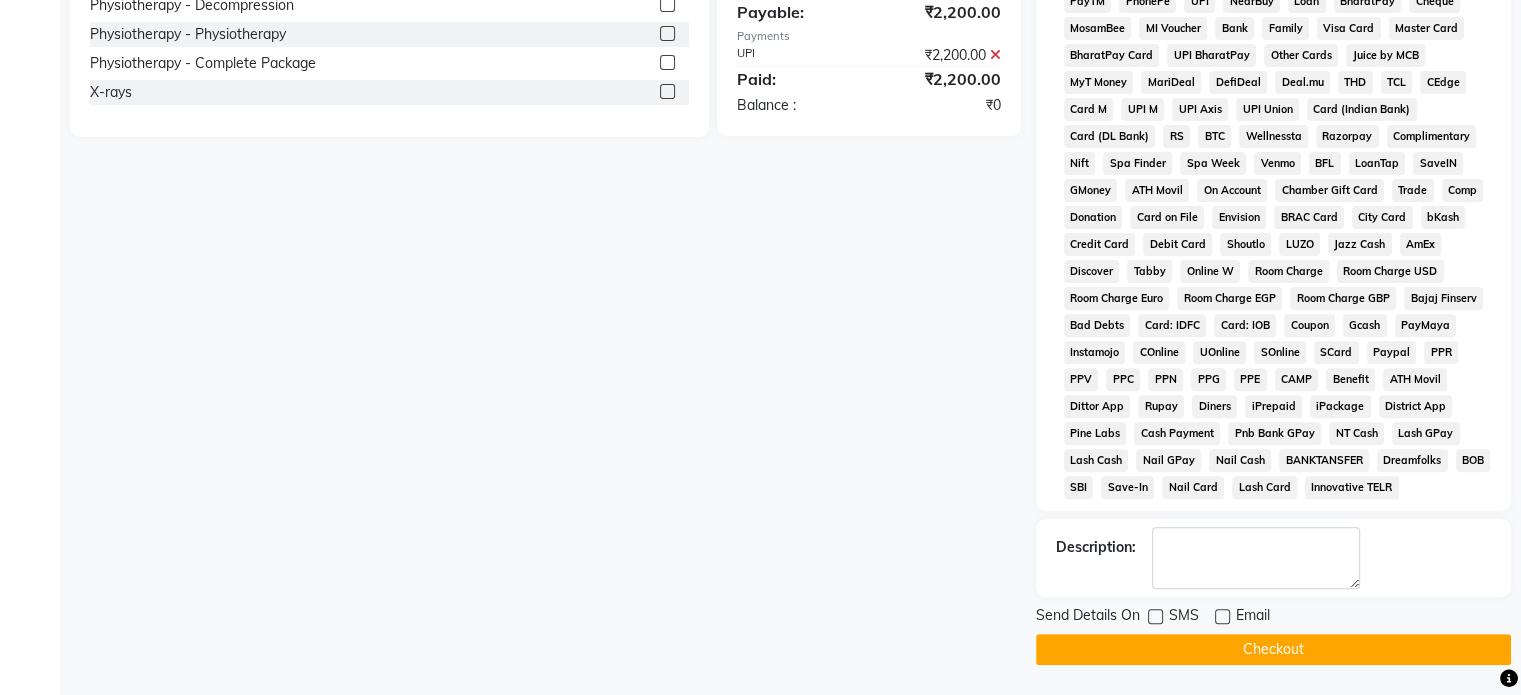 click on "Checkout" 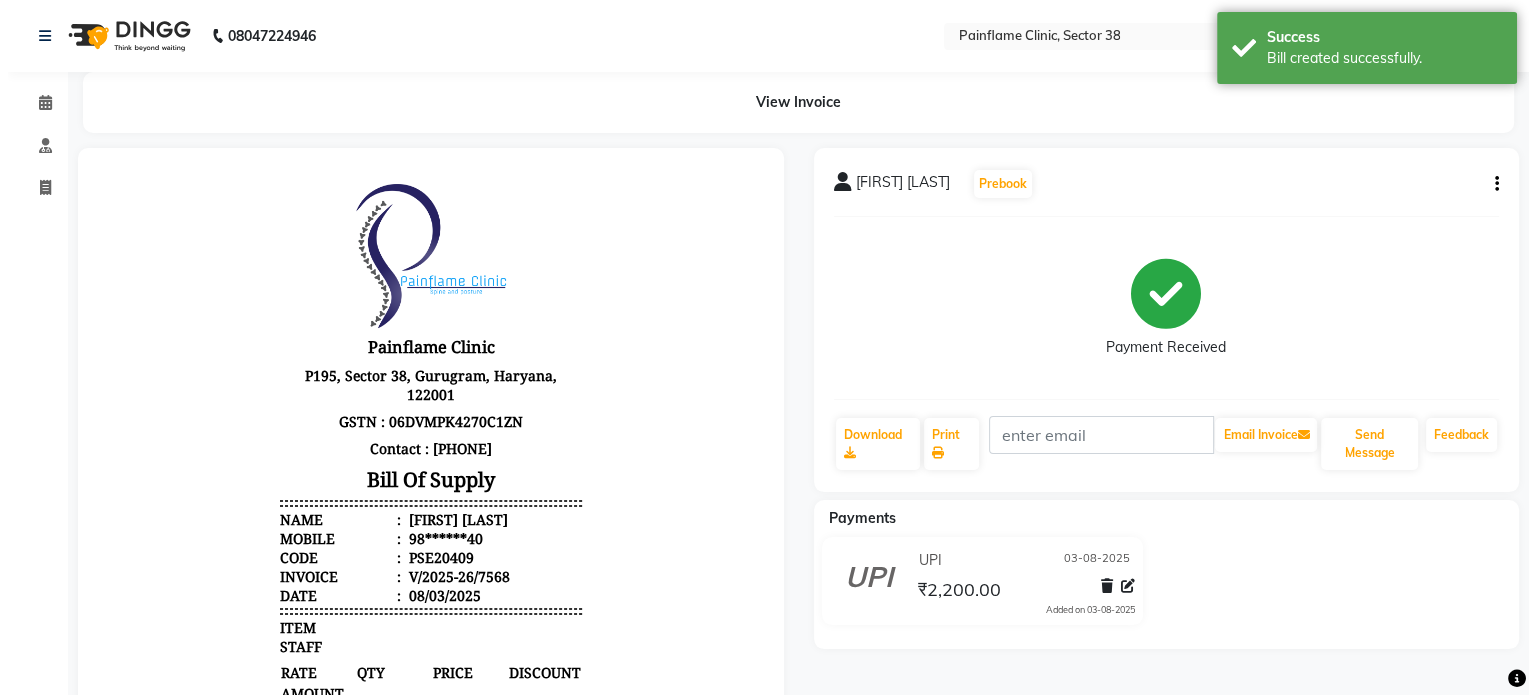 scroll, scrollTop: 0, scrollLeft: 0, axis: both 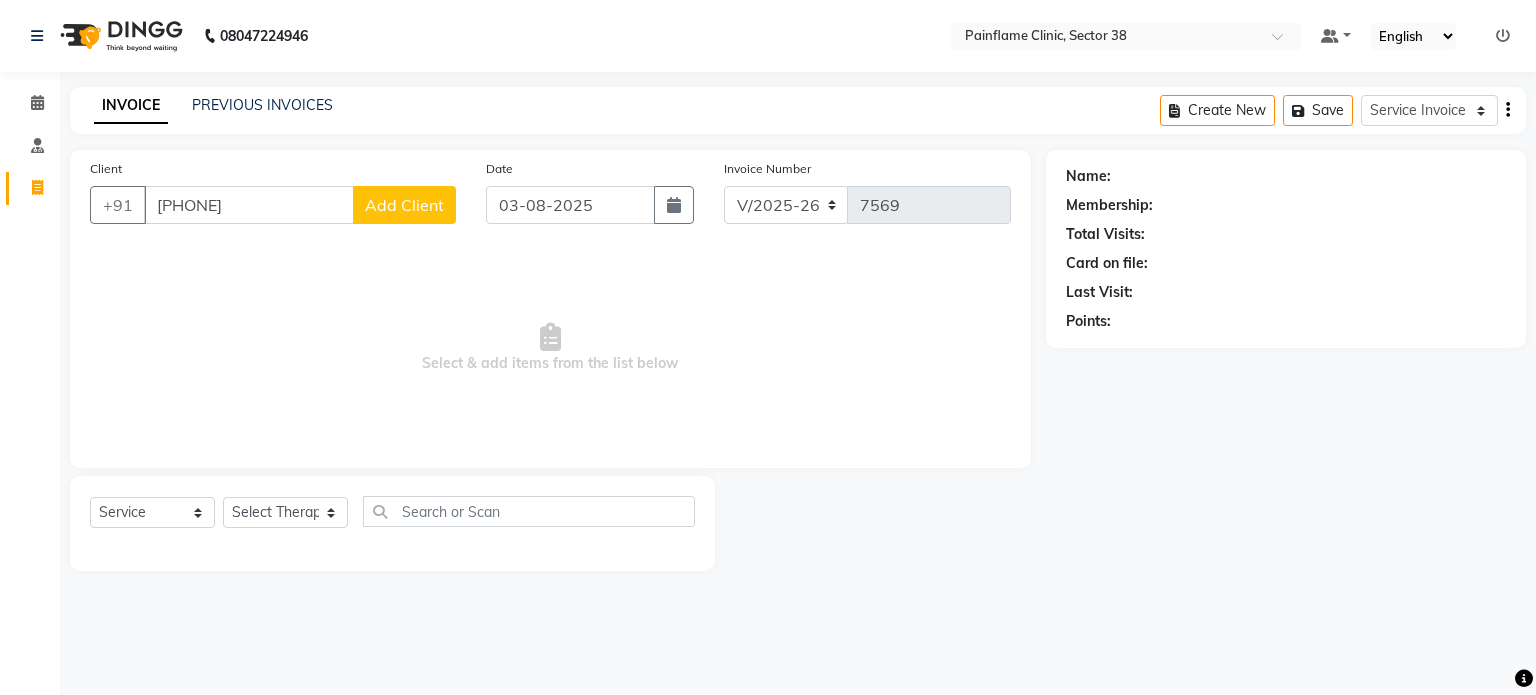 click on "Add Client" 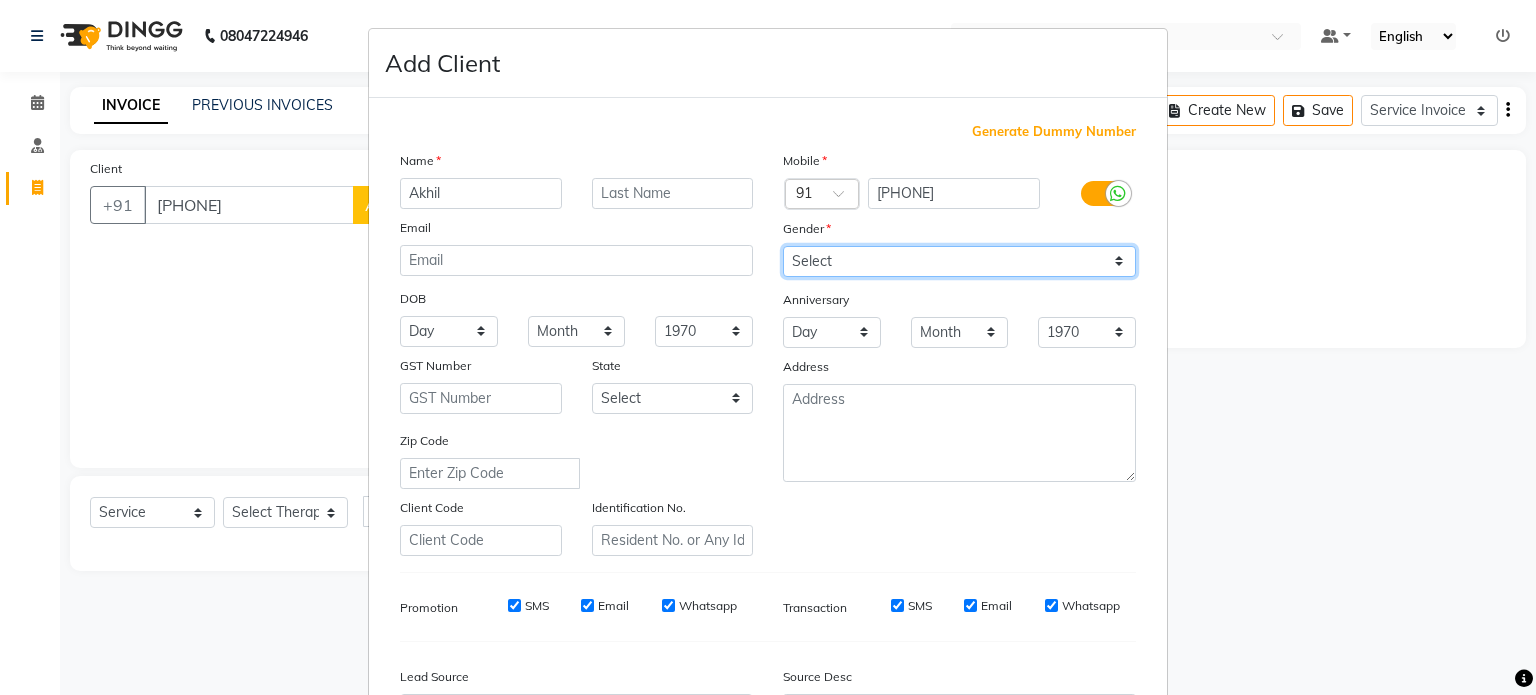 click on "Select Male Female Other Prefer Not To Say" at bounding box center [959, 261] 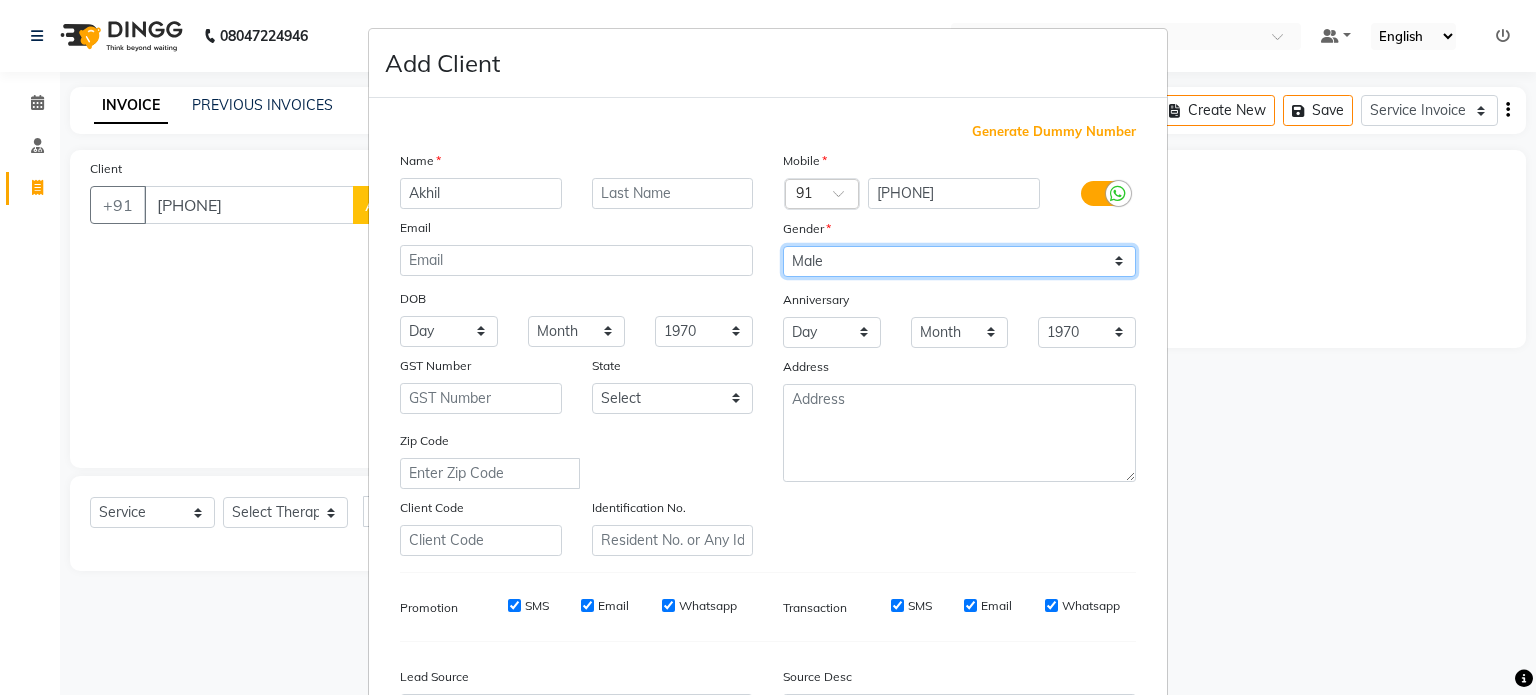 click on "Select Male Female Other Prefer Not To Say" at bounding box center [959, 261] 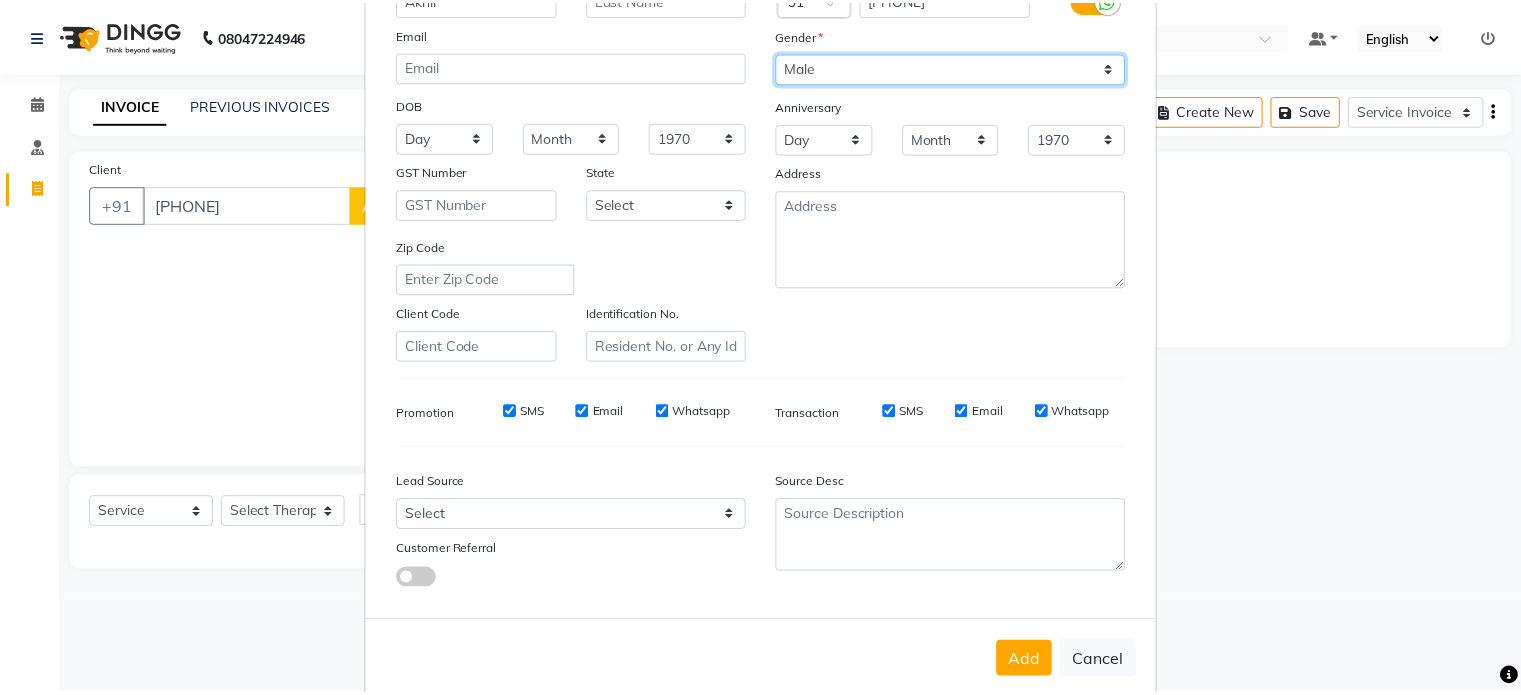 scroll, scrollTop: 237, scrollLeft: 0, axis: vertical 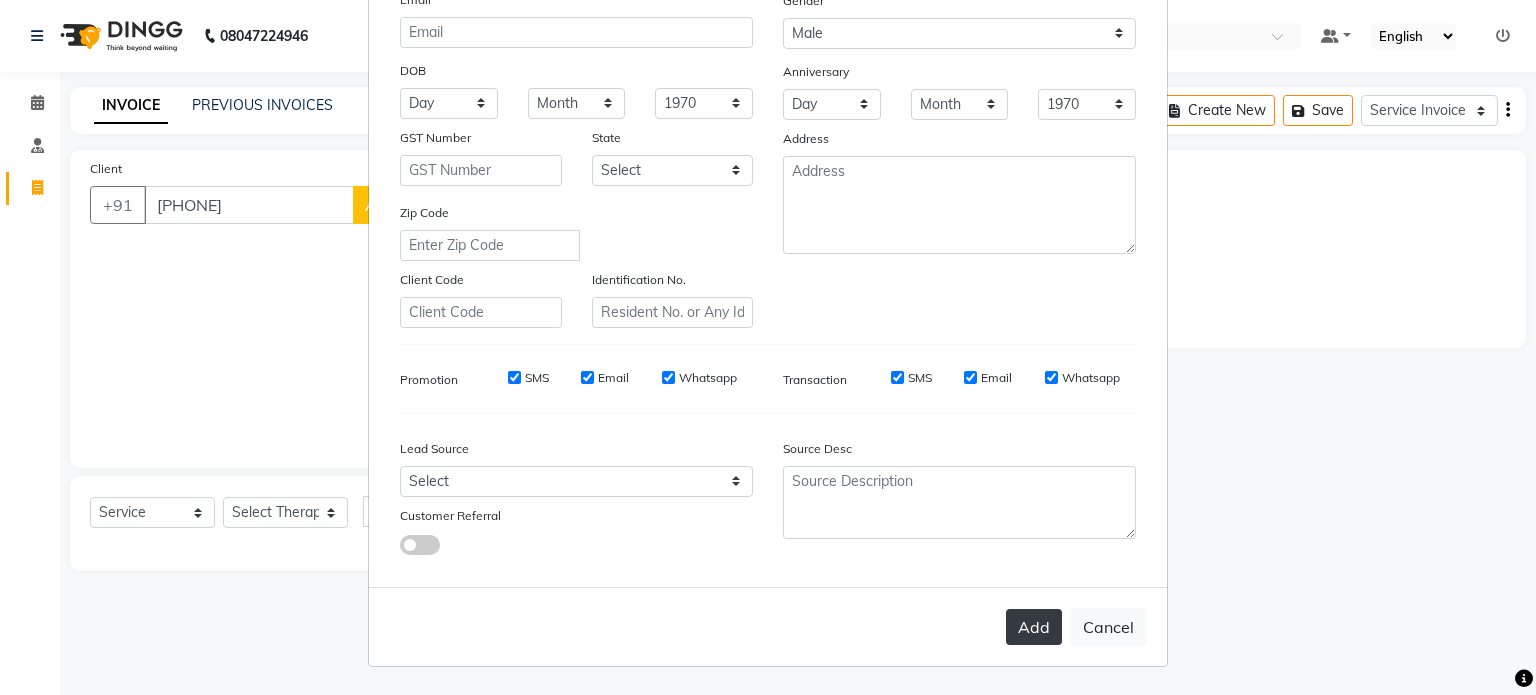 click on "Add" at bounding box center (1034, 627) 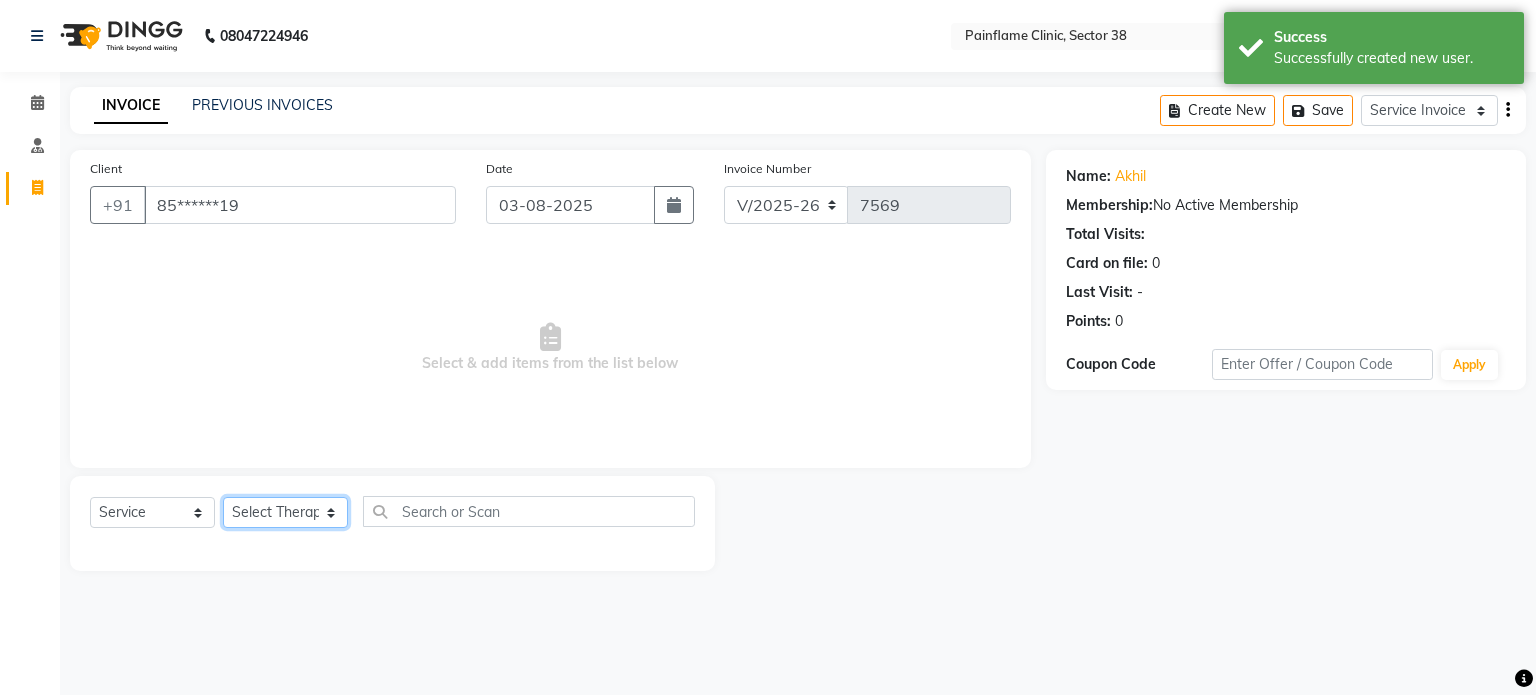 click on "Select Therapist Dr Durgesh Dr Harish Dr Ranjana Dr Saurabh Dr. Suraj Dr. Tejpal Mehlawat KUSHAL MOHIT SEMWAL Nancy Singhai Reception 1  Reception 2 Reception 3" 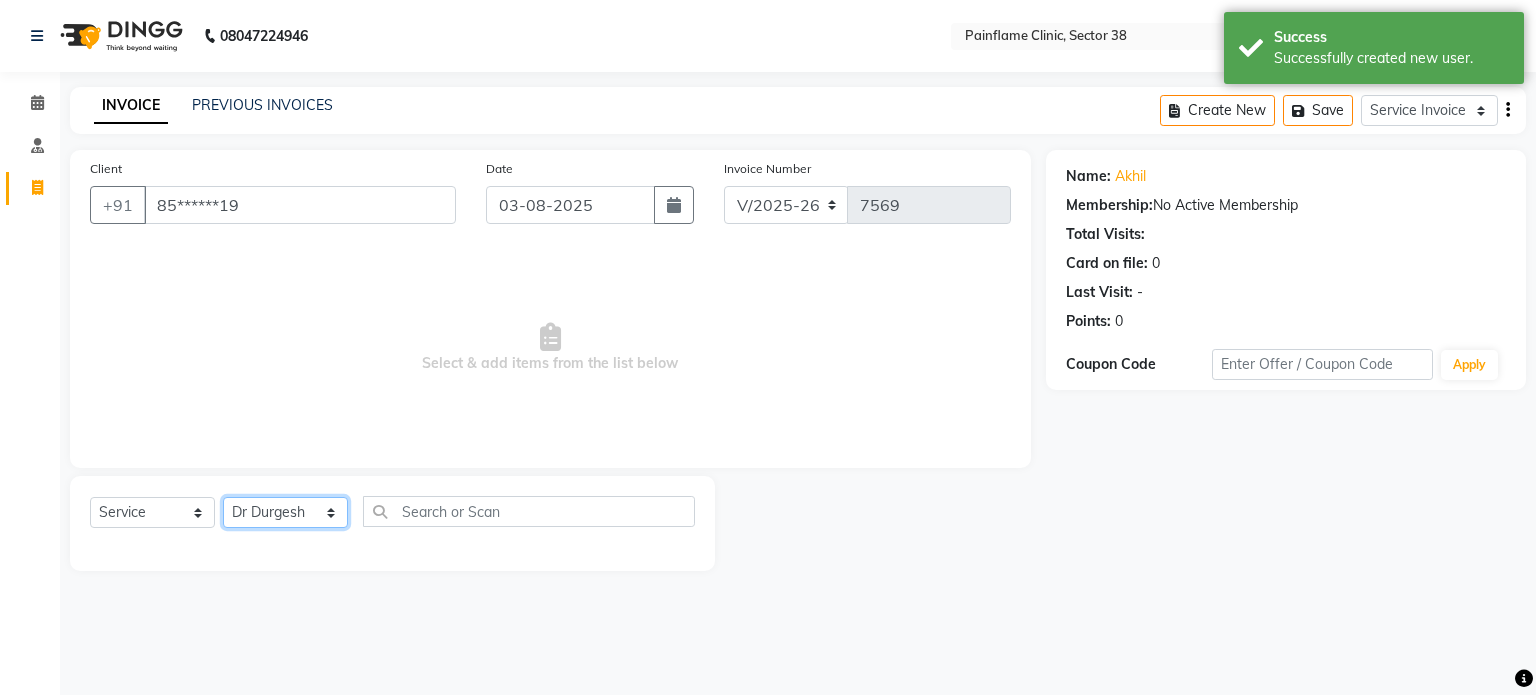 click on "Select Therapist Dr Durgesh Dr Harish Dr Ranjana Dr Saurabh Dr. Suraj Dr. Tejpal Mehlawat KUSHAL MOHIT SEMWAL Nancy Singhai Reception 1  Reception 2 Reception 3" 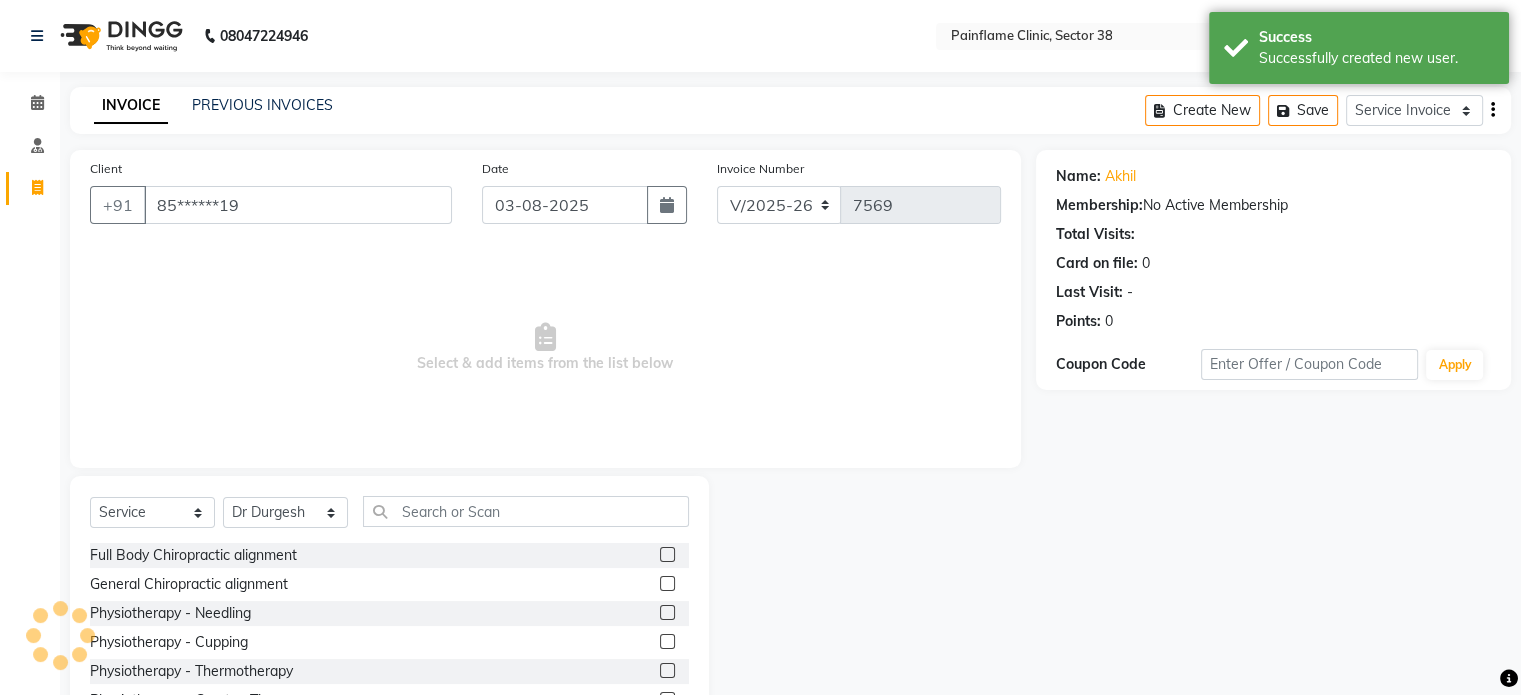 click 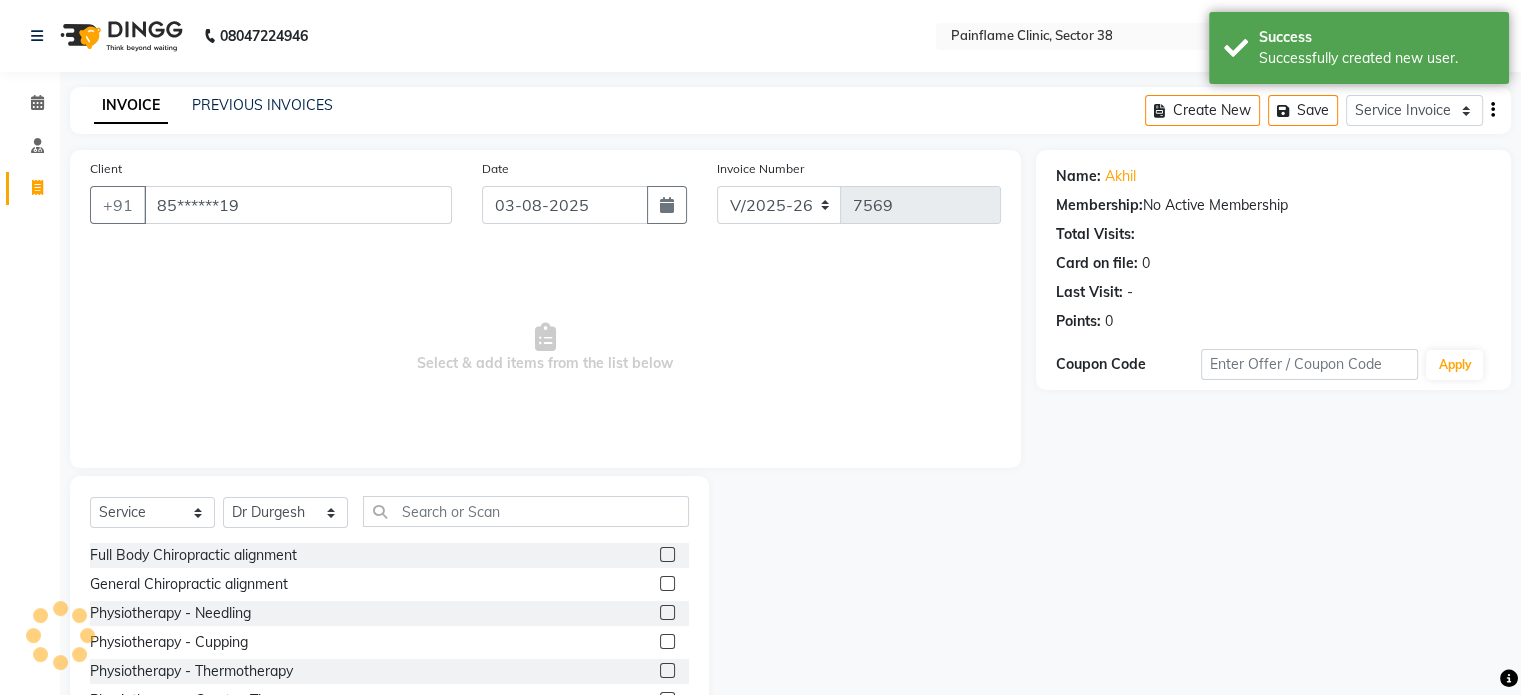 click at bounding box center (666, 584) 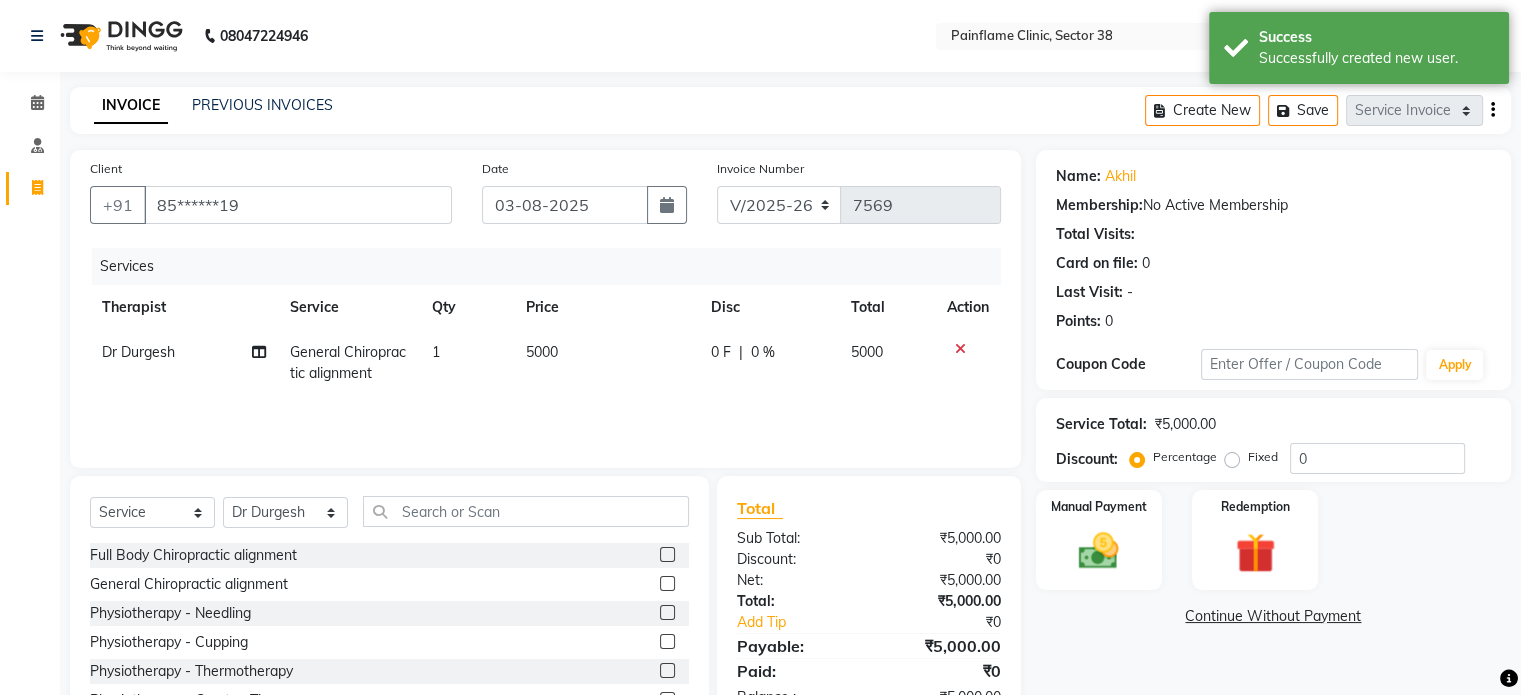 click on "5000" 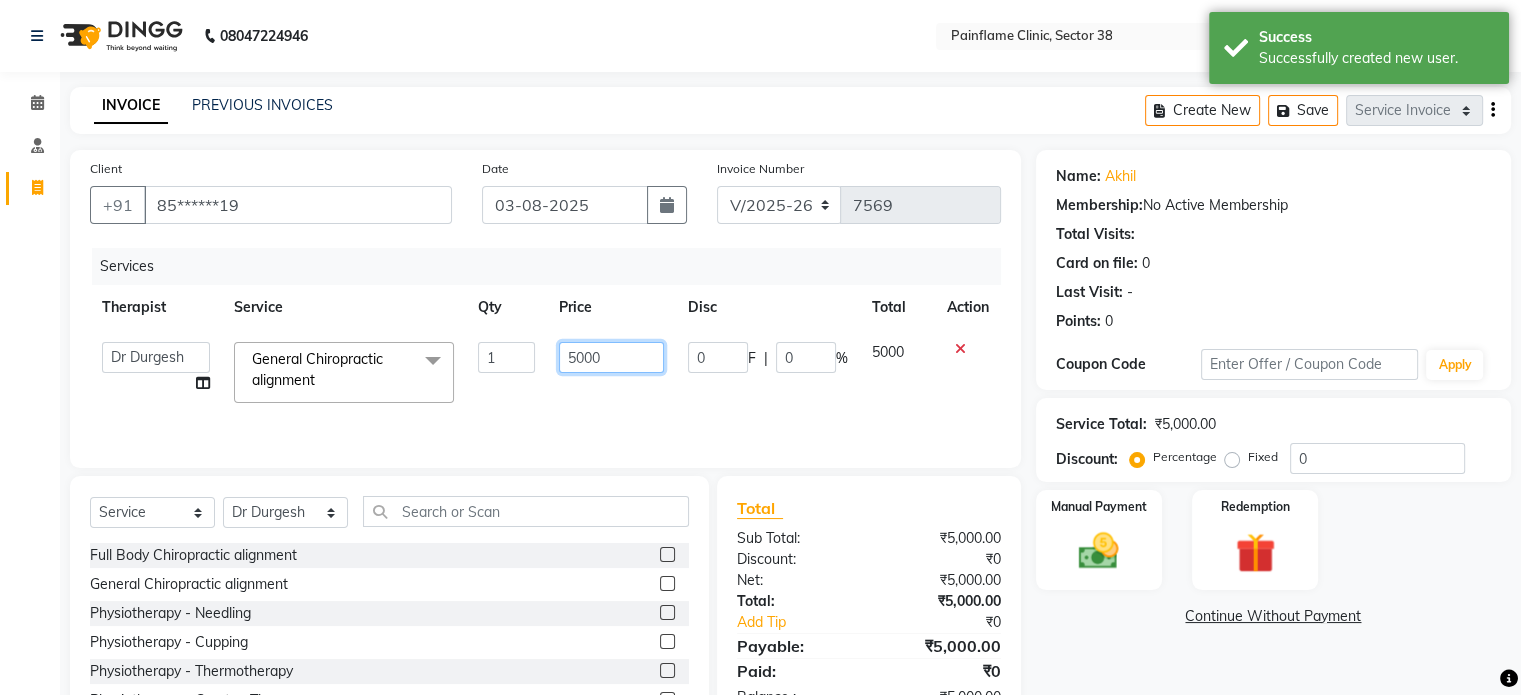 click on "5000" 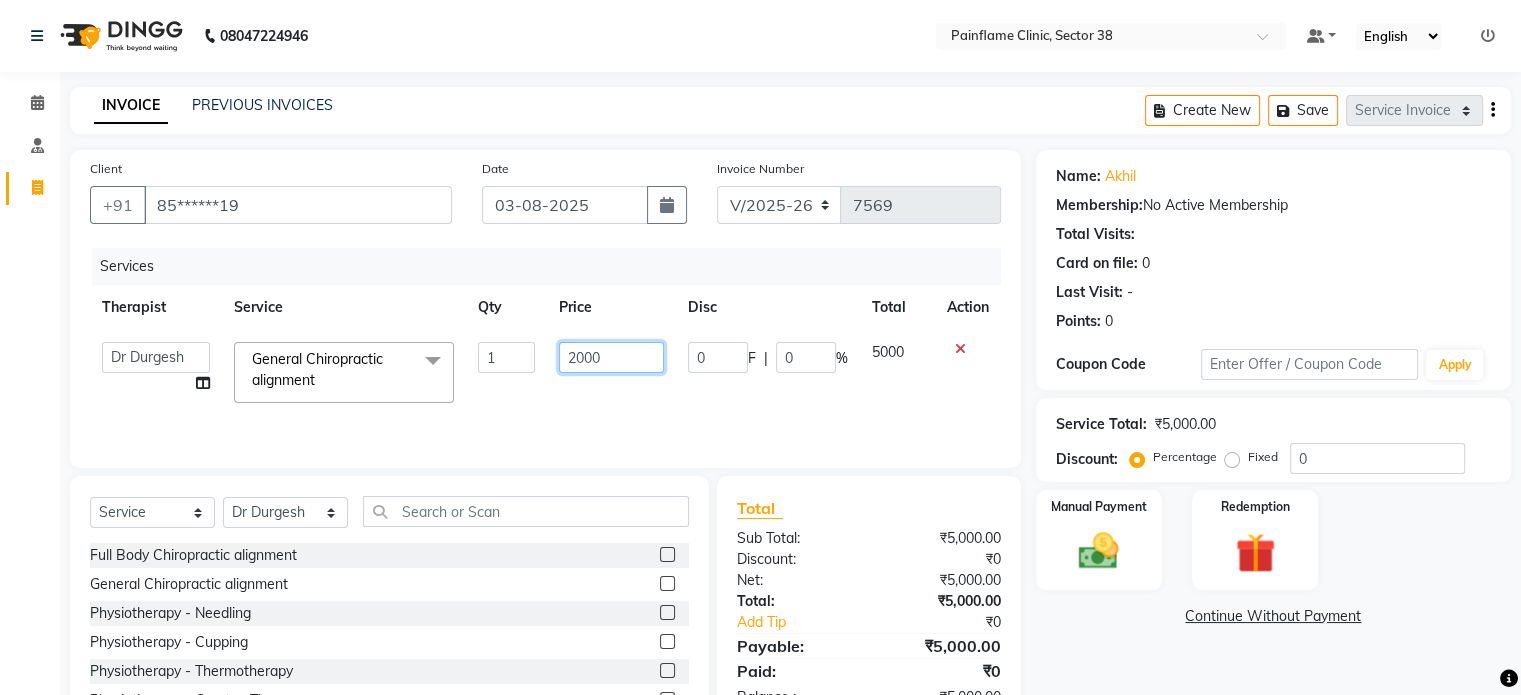 scroll, scrollTop: 119, scrollLeft: 0, axis: vertical 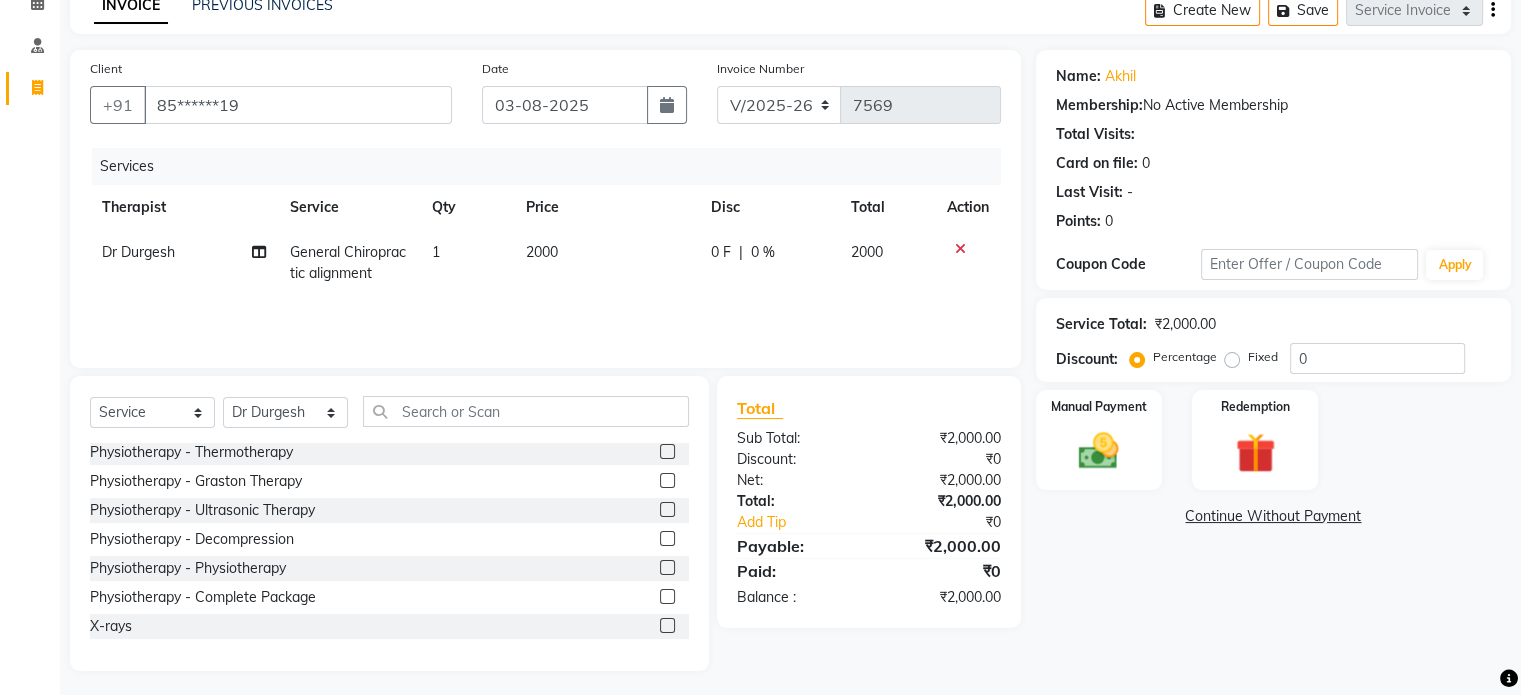 click 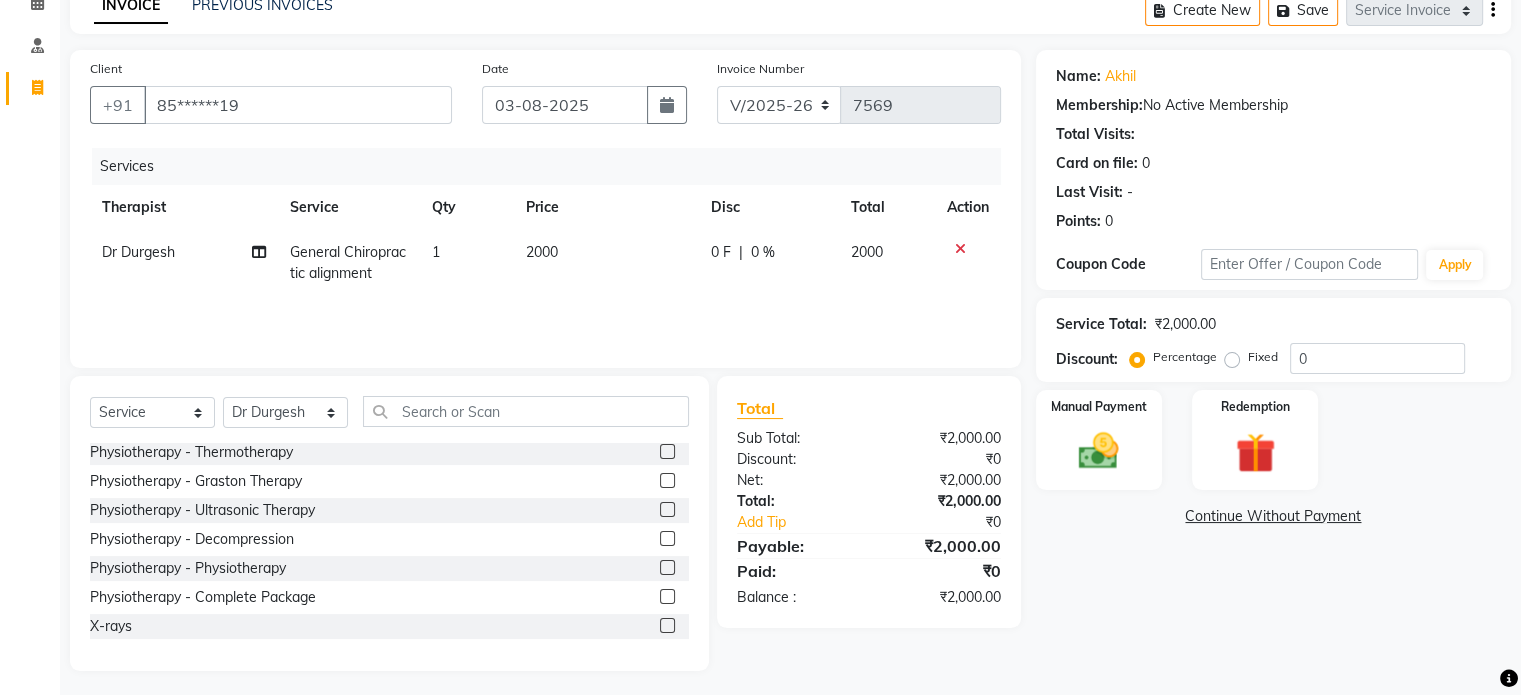 click at bounding box center (666, 626) 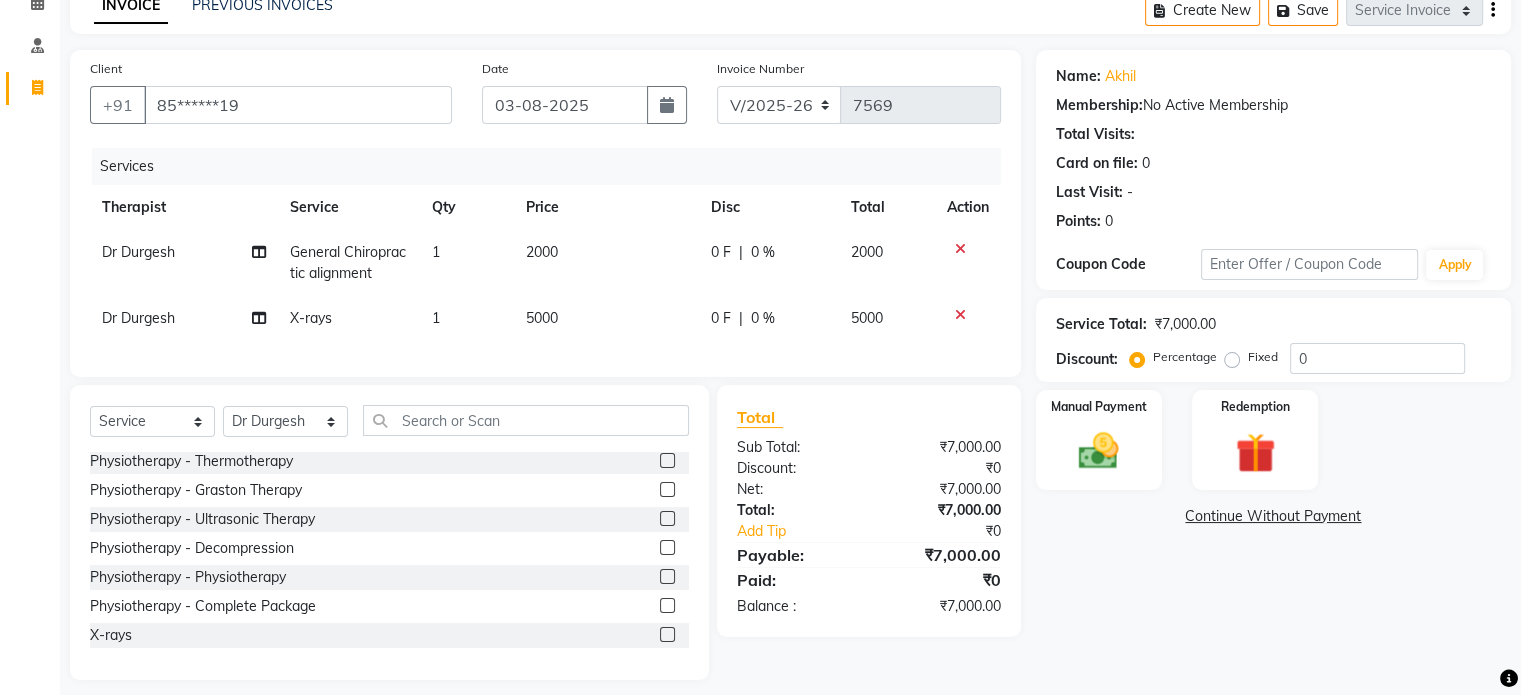 click on "5000" 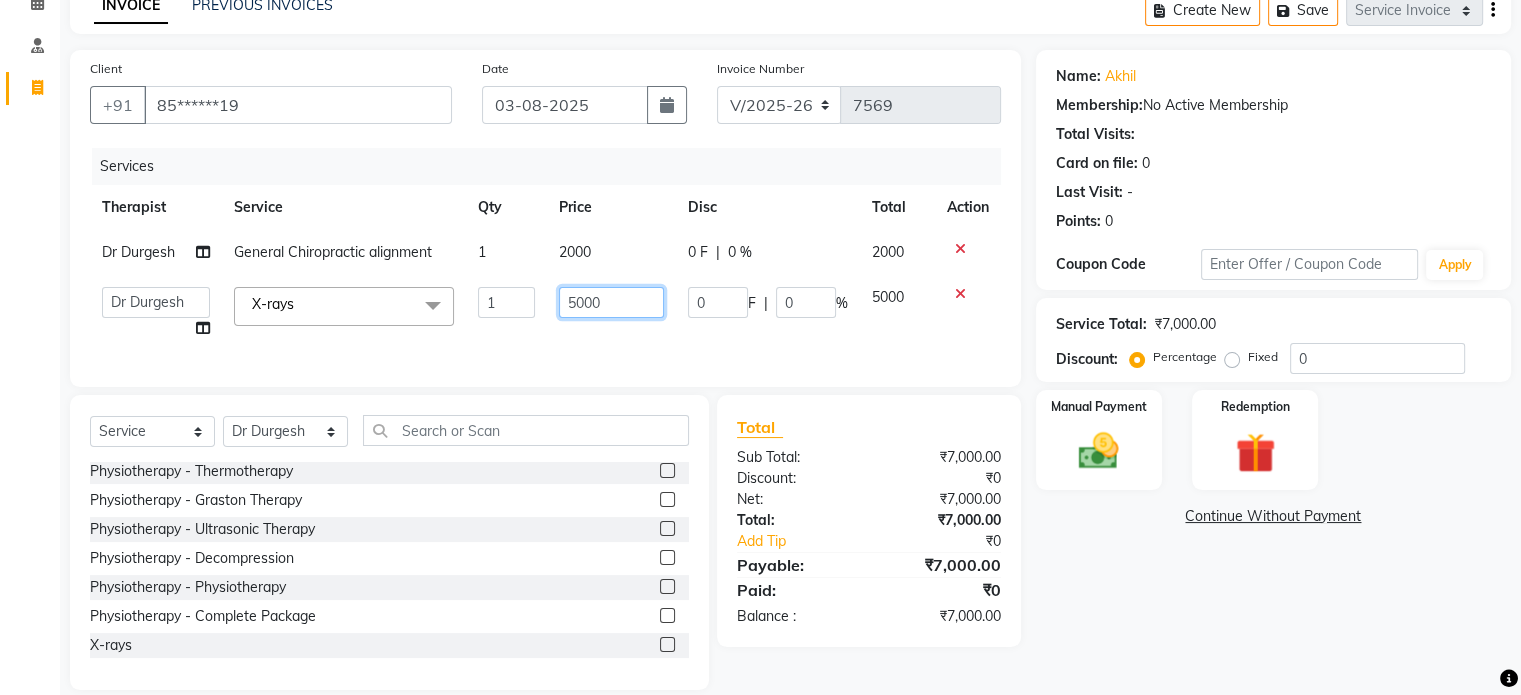 click on "5000" 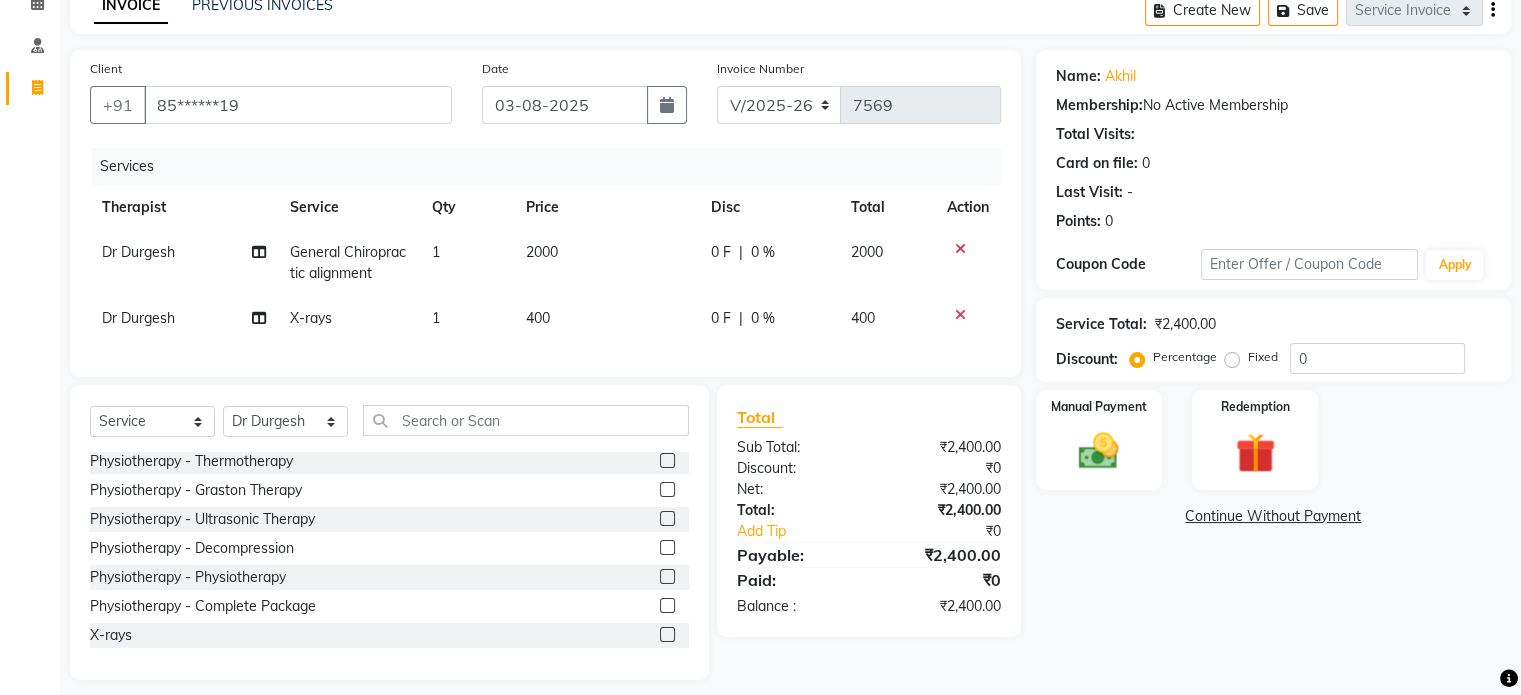click on "Fixed" 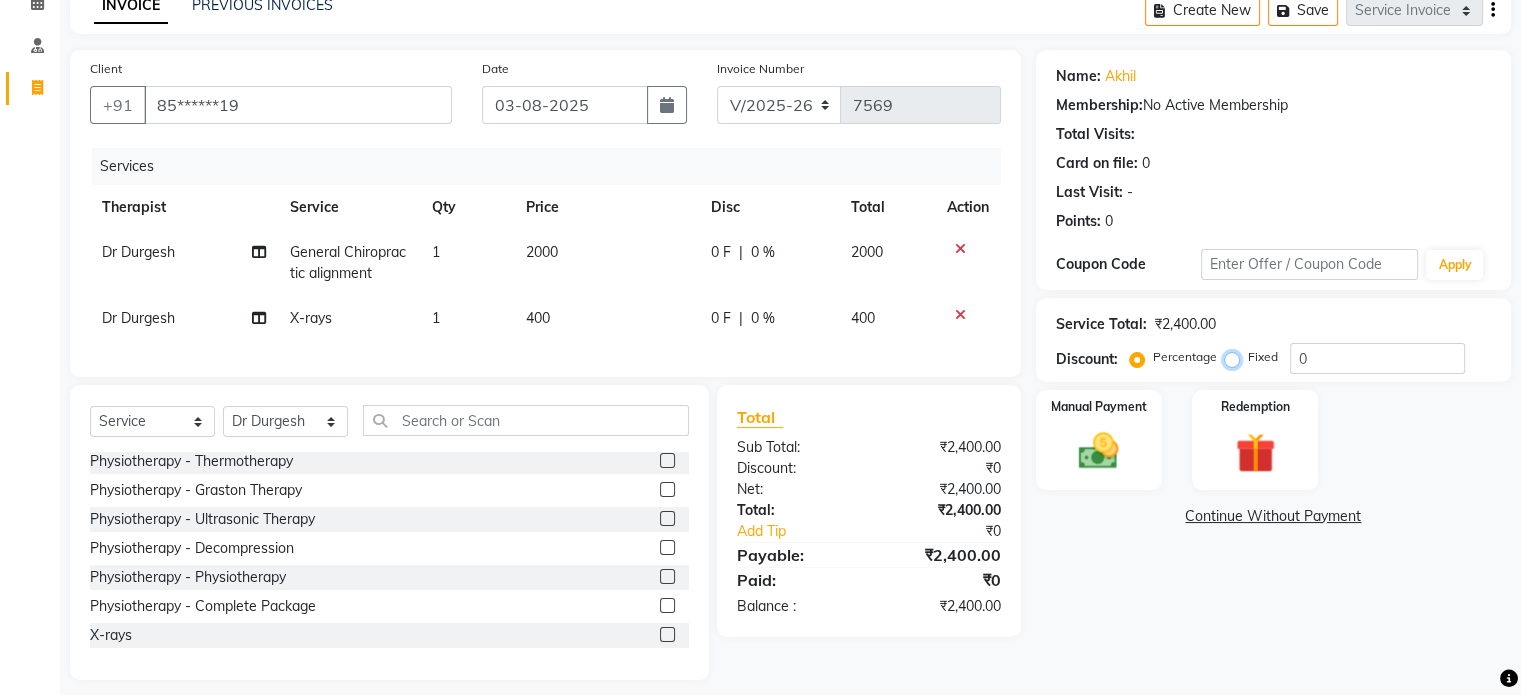 click on "Fixed" at bounding box center [1236, 357] 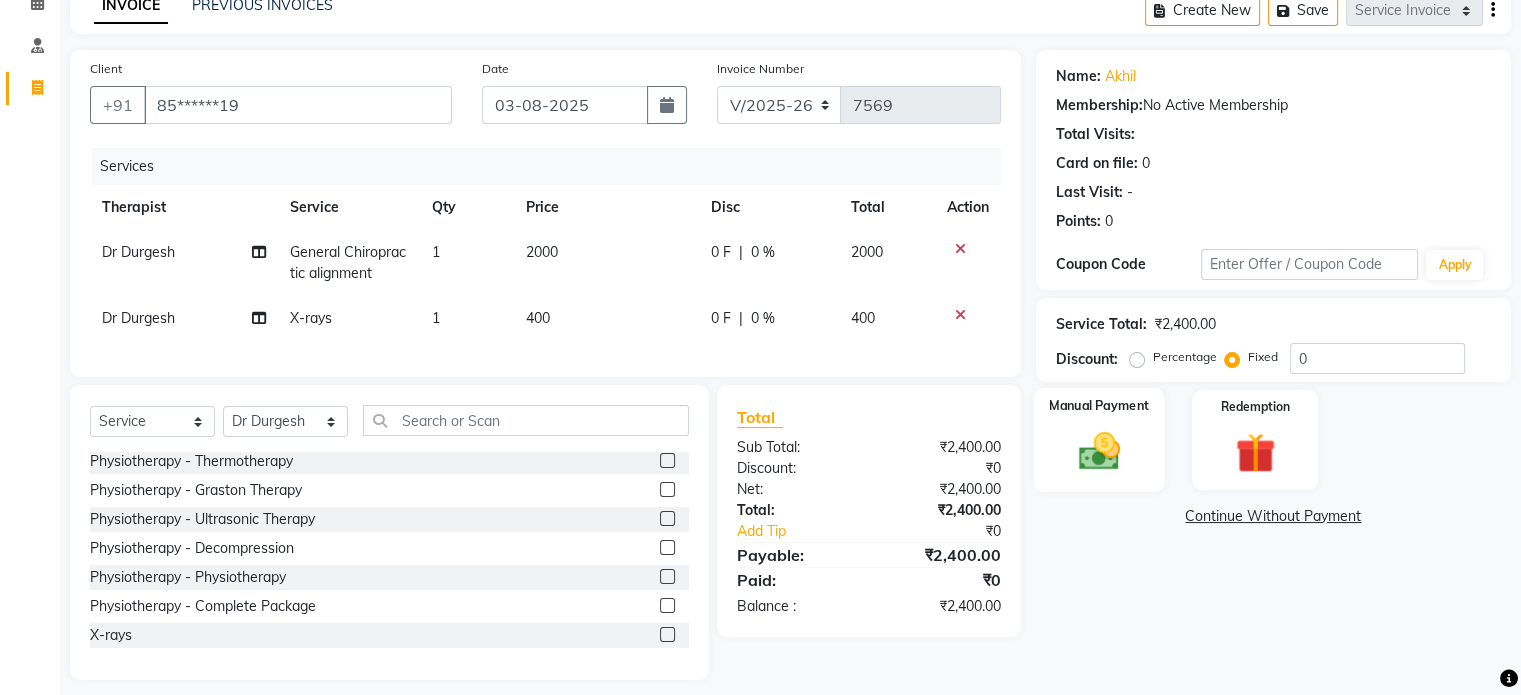 click 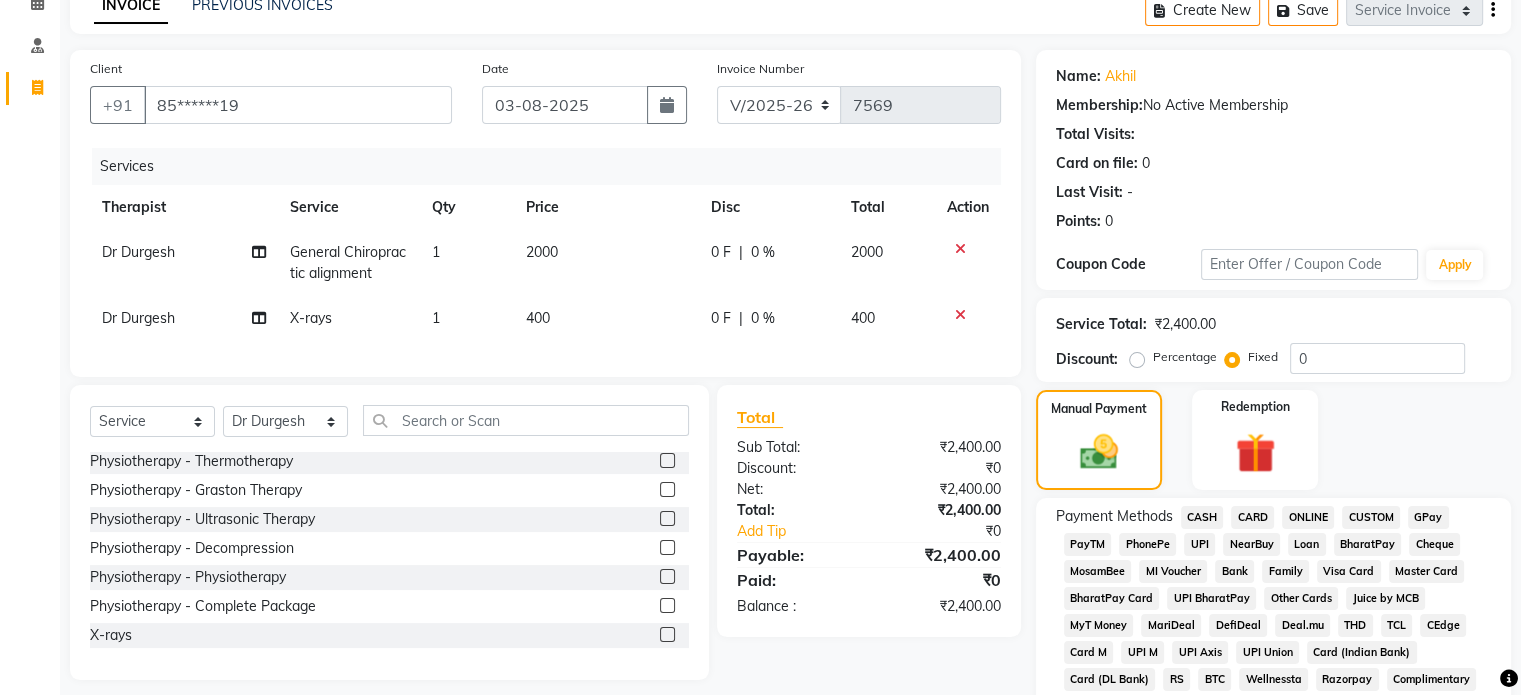 click on "UPI" 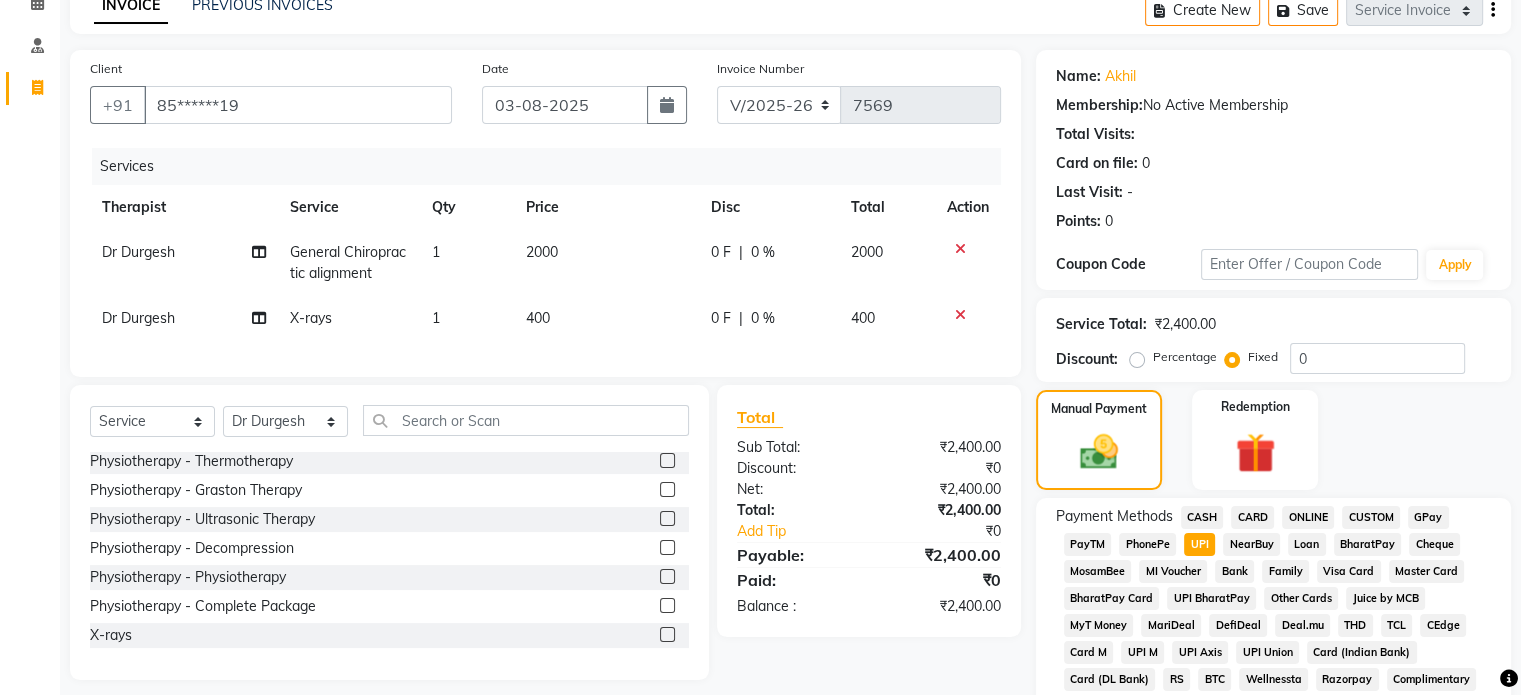 scroll, scrollTop: 652, scrollLeft: 0, axis: vertical 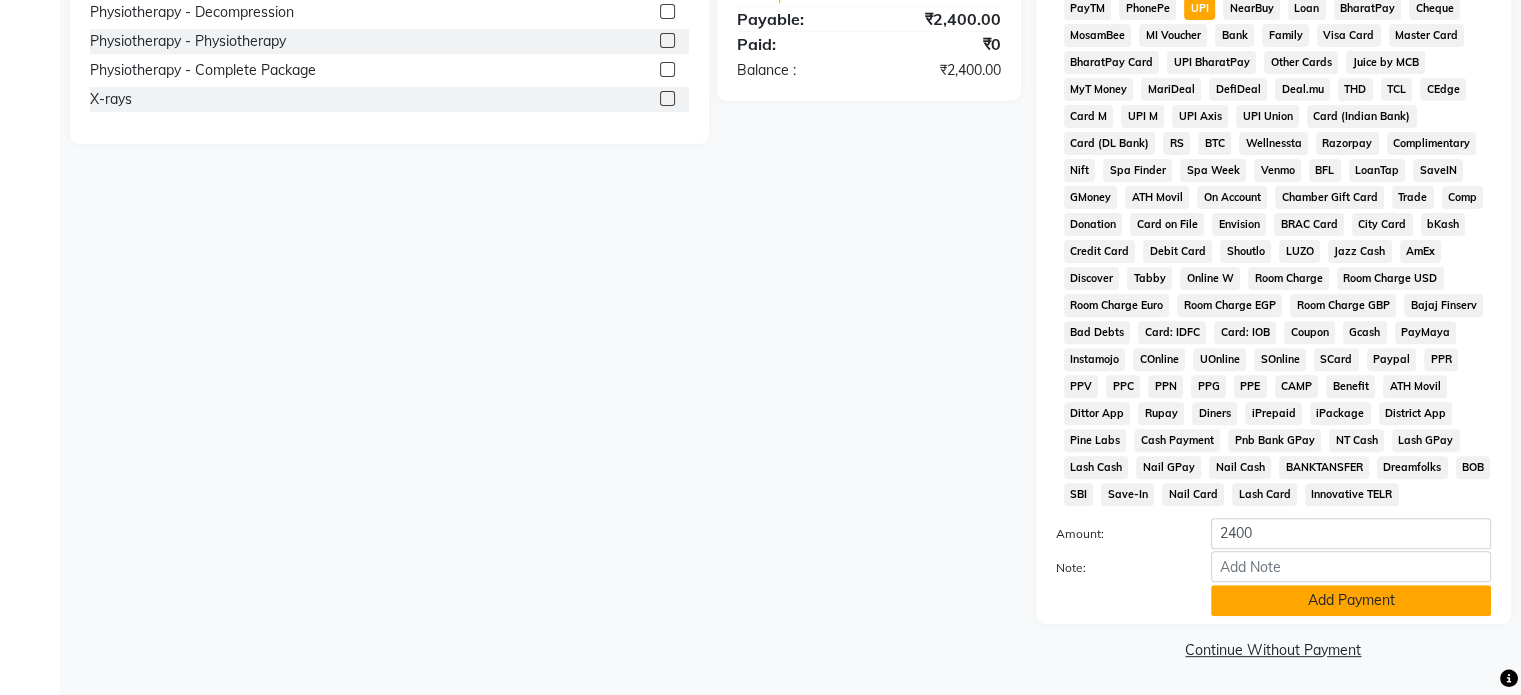 click on "Add Payment" 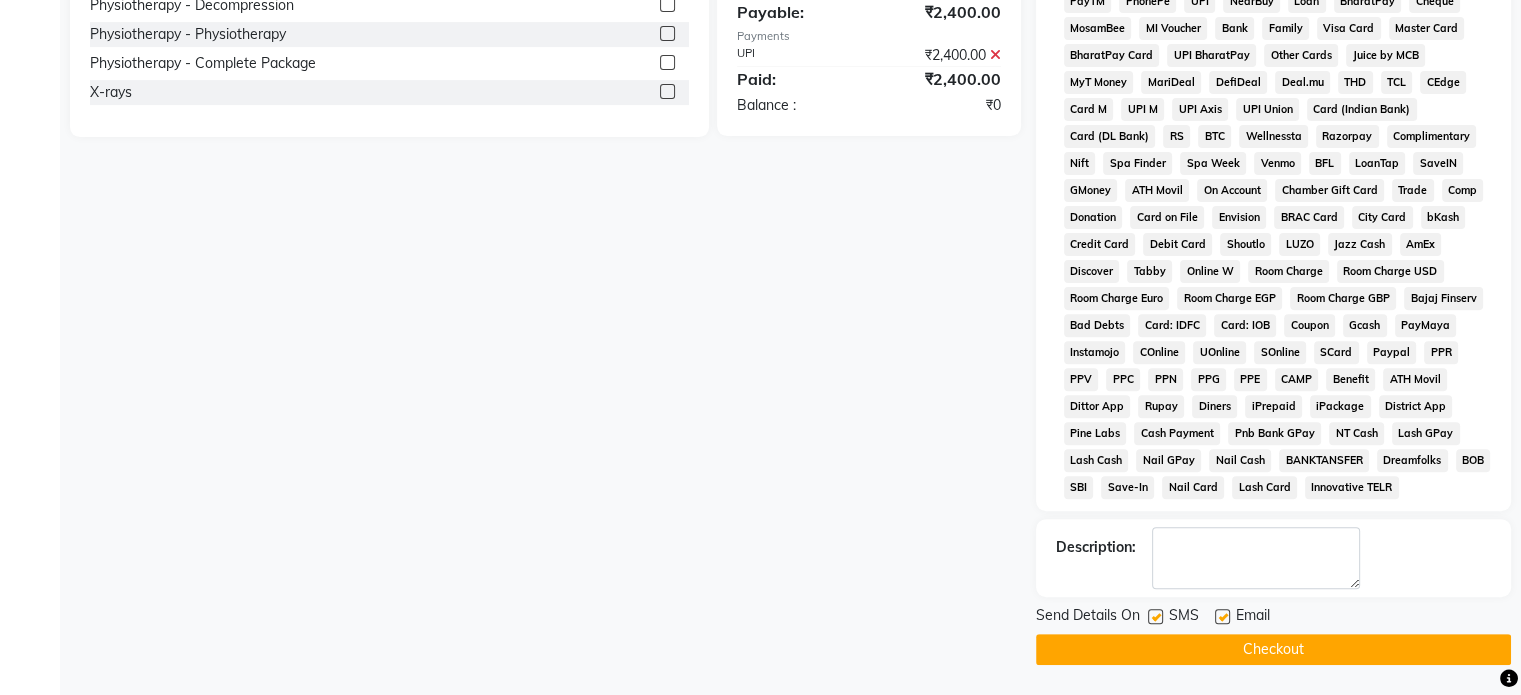 click 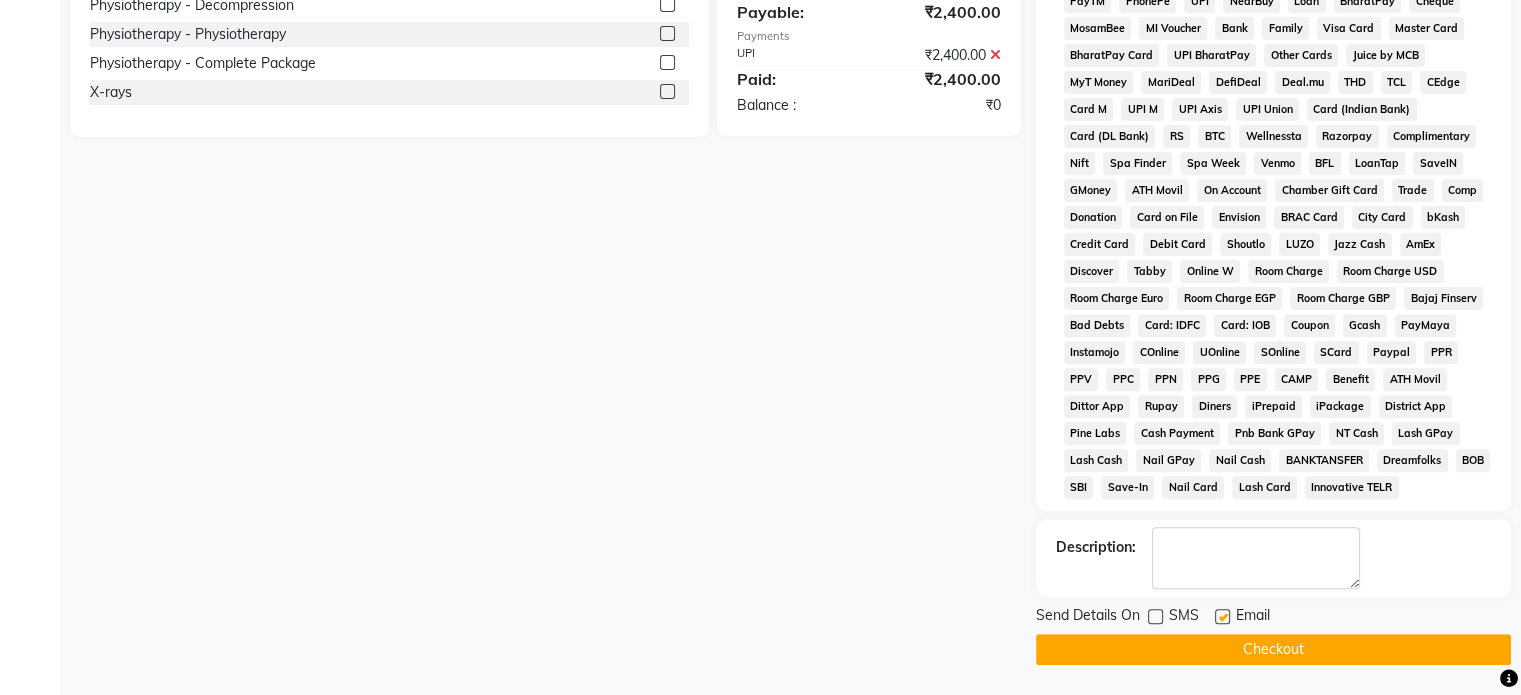 click 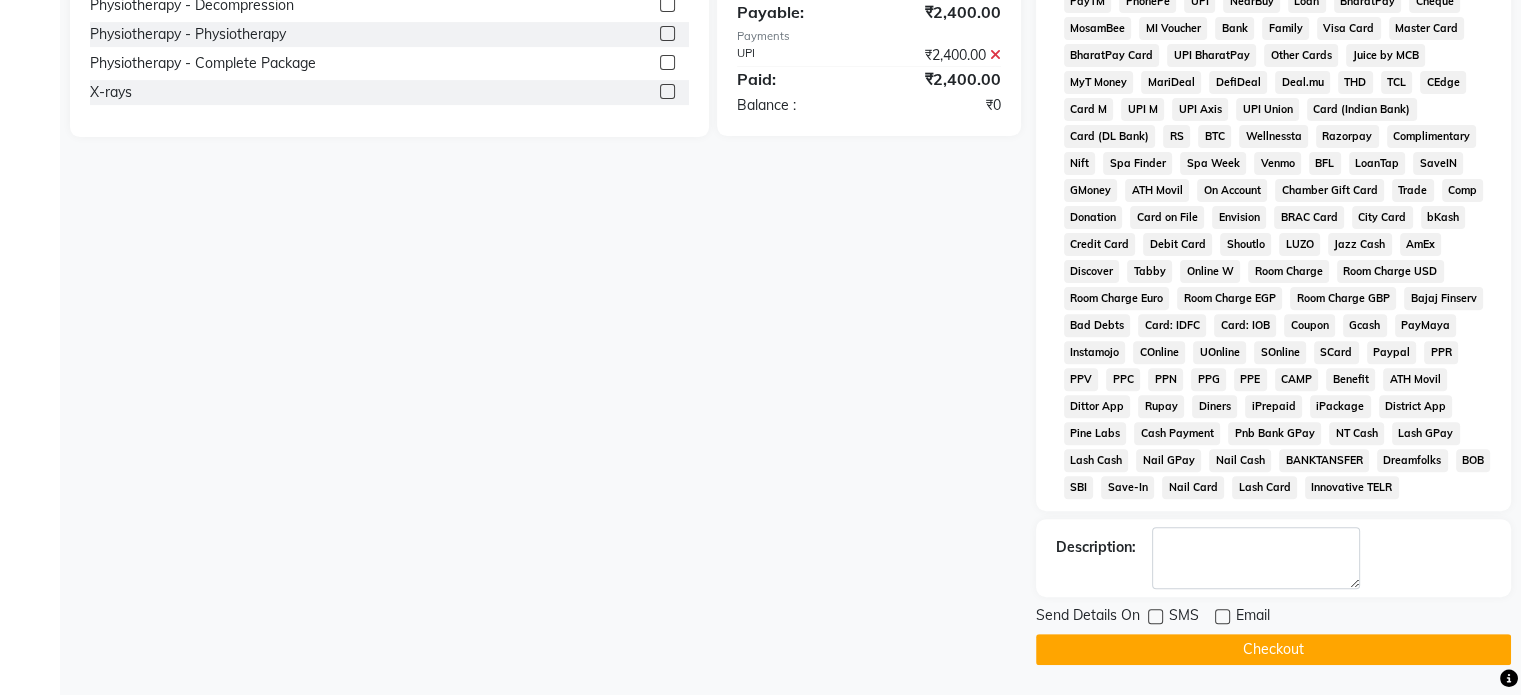 click on "Checkout" 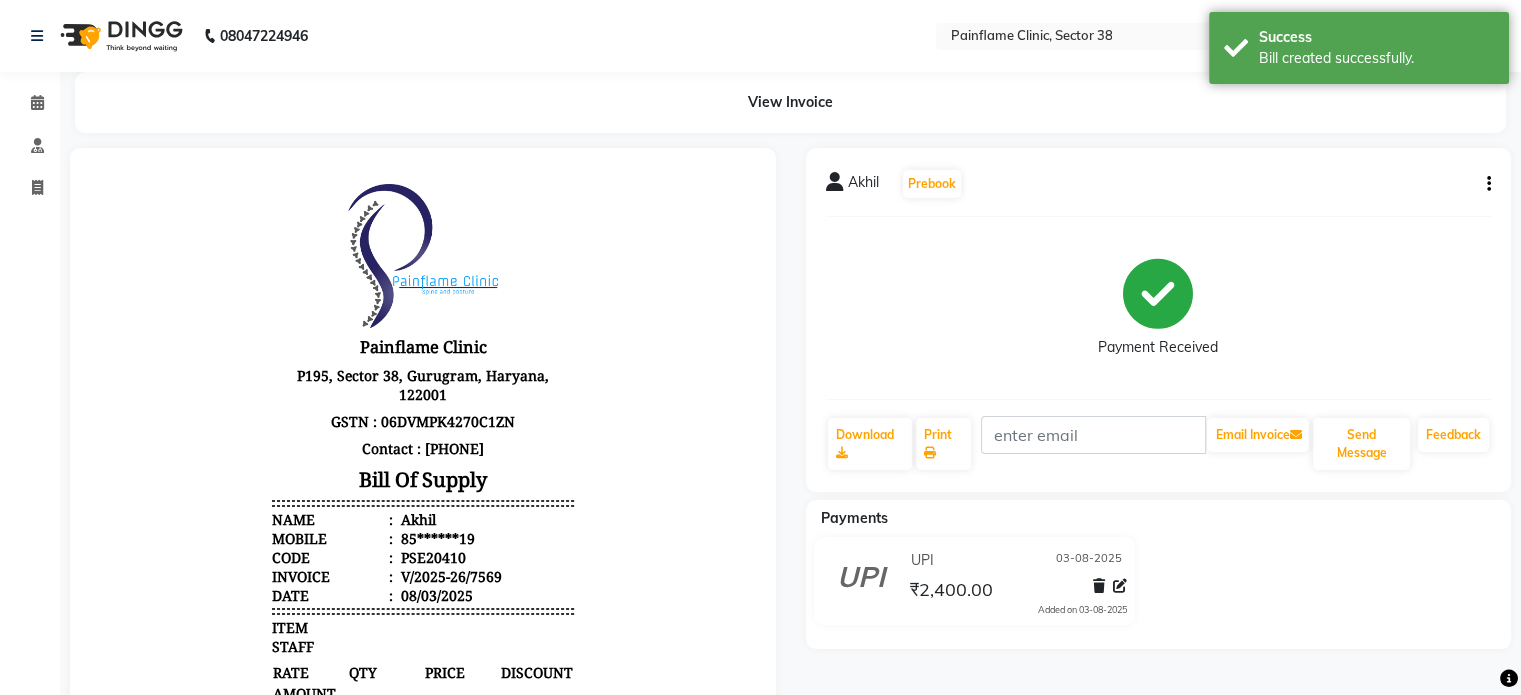 scroll, scrollTop: 0, scrollLeft: 0, axis: both 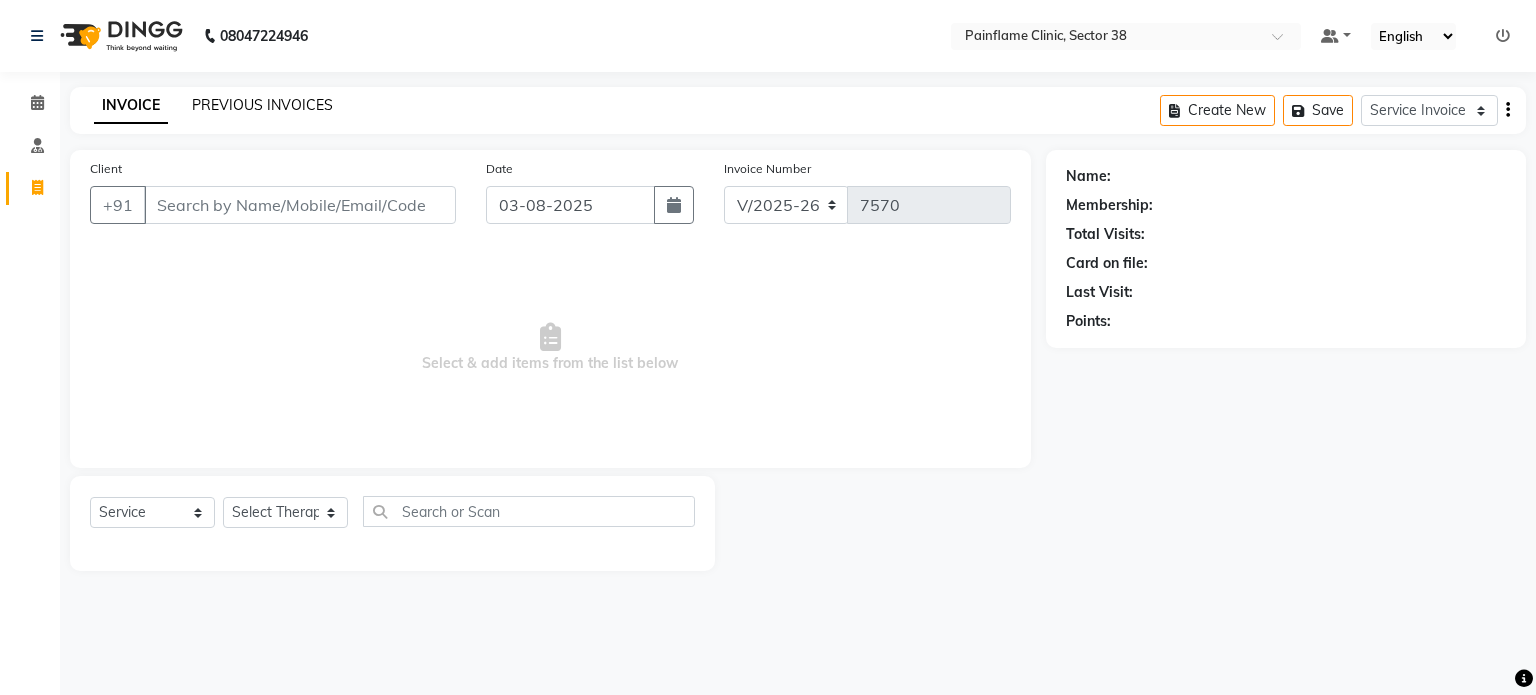 click on "PREVIOUS INVOICES" 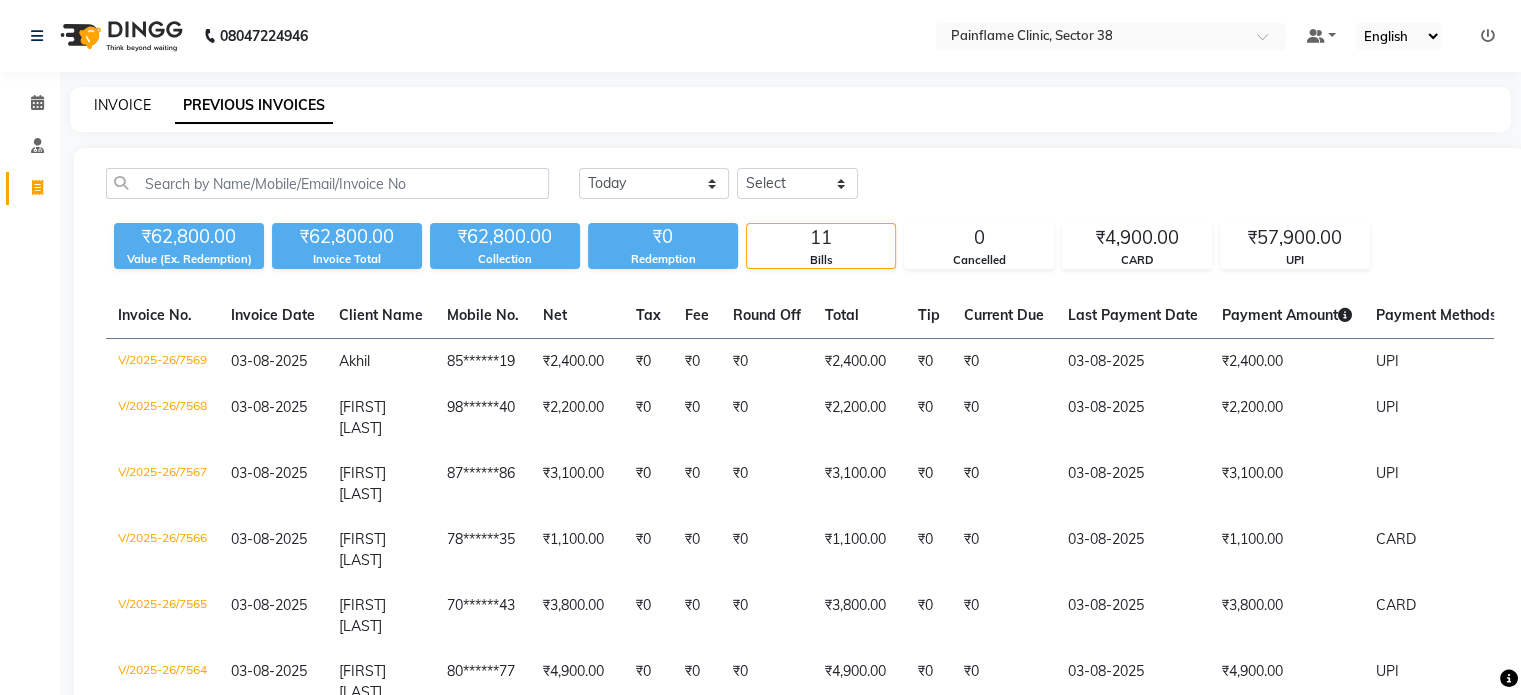 click on "INVOICE" 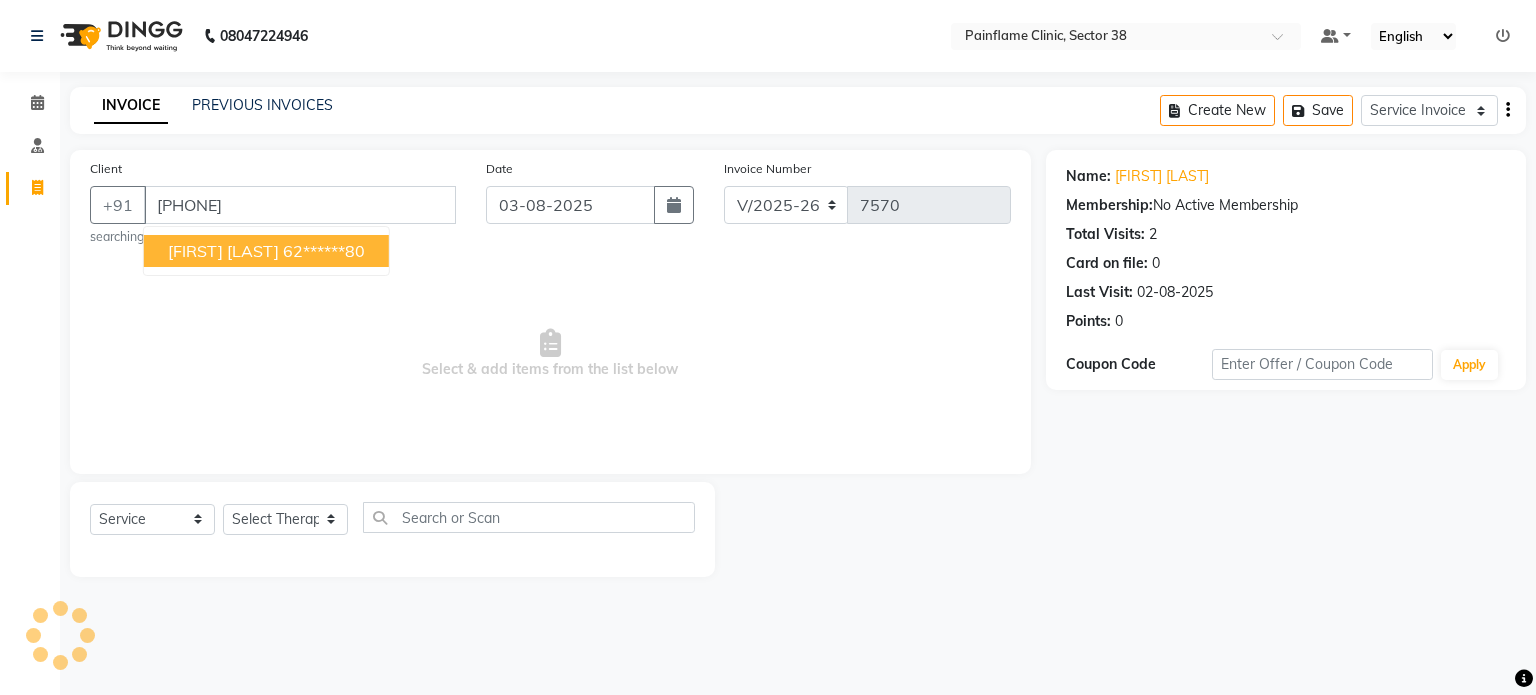 click on "[FIRST] [LAST]" at bounding box center [223, 251] 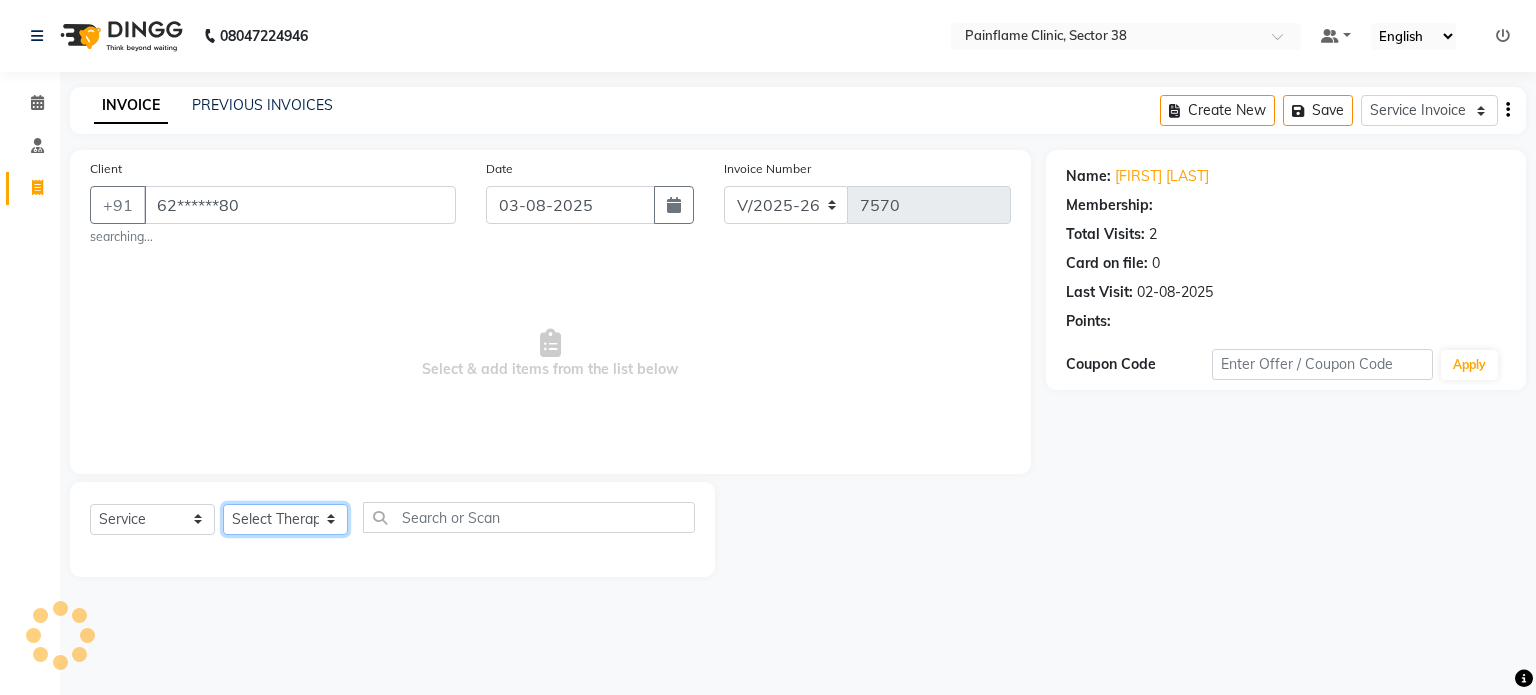 click on "Select Therapist Dr Durgesh Dr Harish Dr Ranjana Dr Saurabh Dr. Suraj Dr. Tejpal Mehlawat KUSHAL MOHIT SEMWAL Nancy Singhai Reception 1  Reception 2 Reception 3" 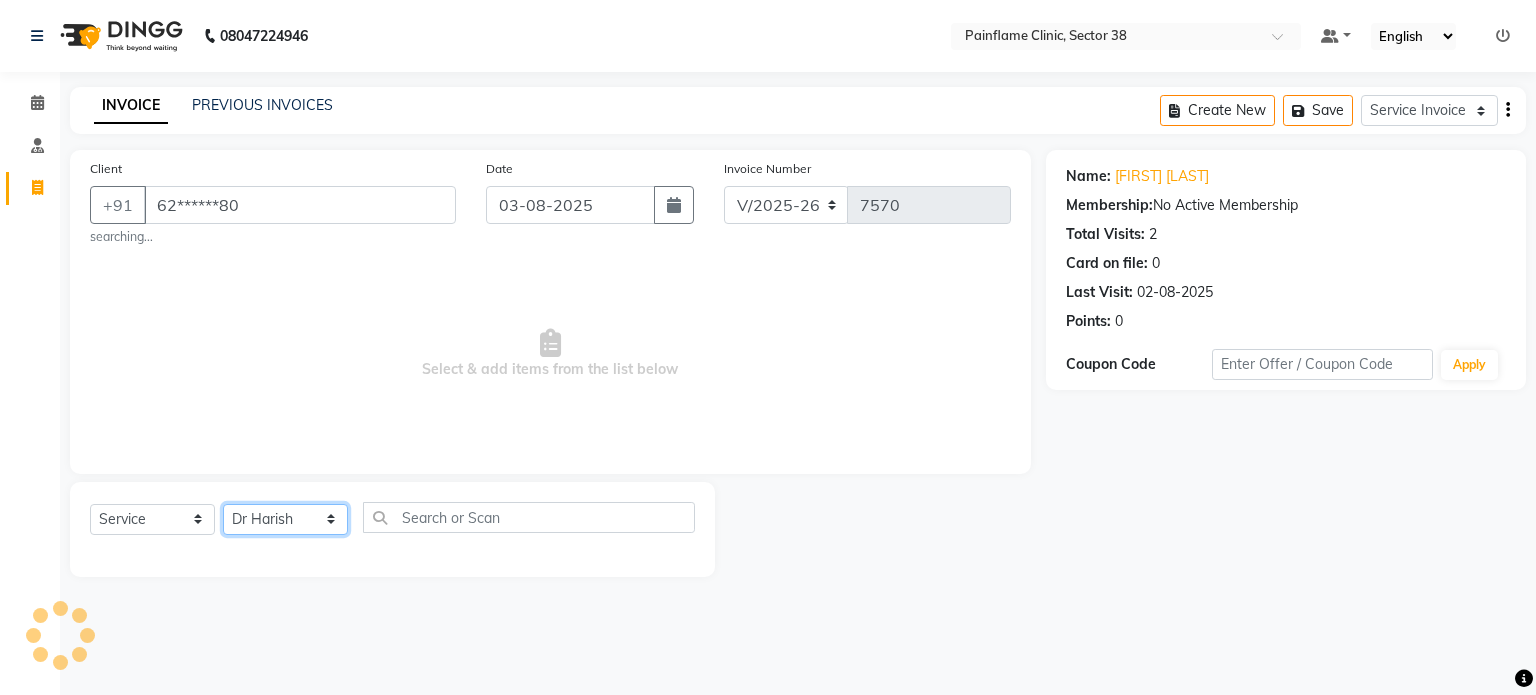click on "Select Therapist Dr Durgesh Dr Harish Dr Ranjana Dr Saurabh Dr. Suraj Dr. Tejpal Mehlawat KUSHAL MOHIT SEMWAL Nancy Singhai Reception 1  Reception 2 Reception 3" 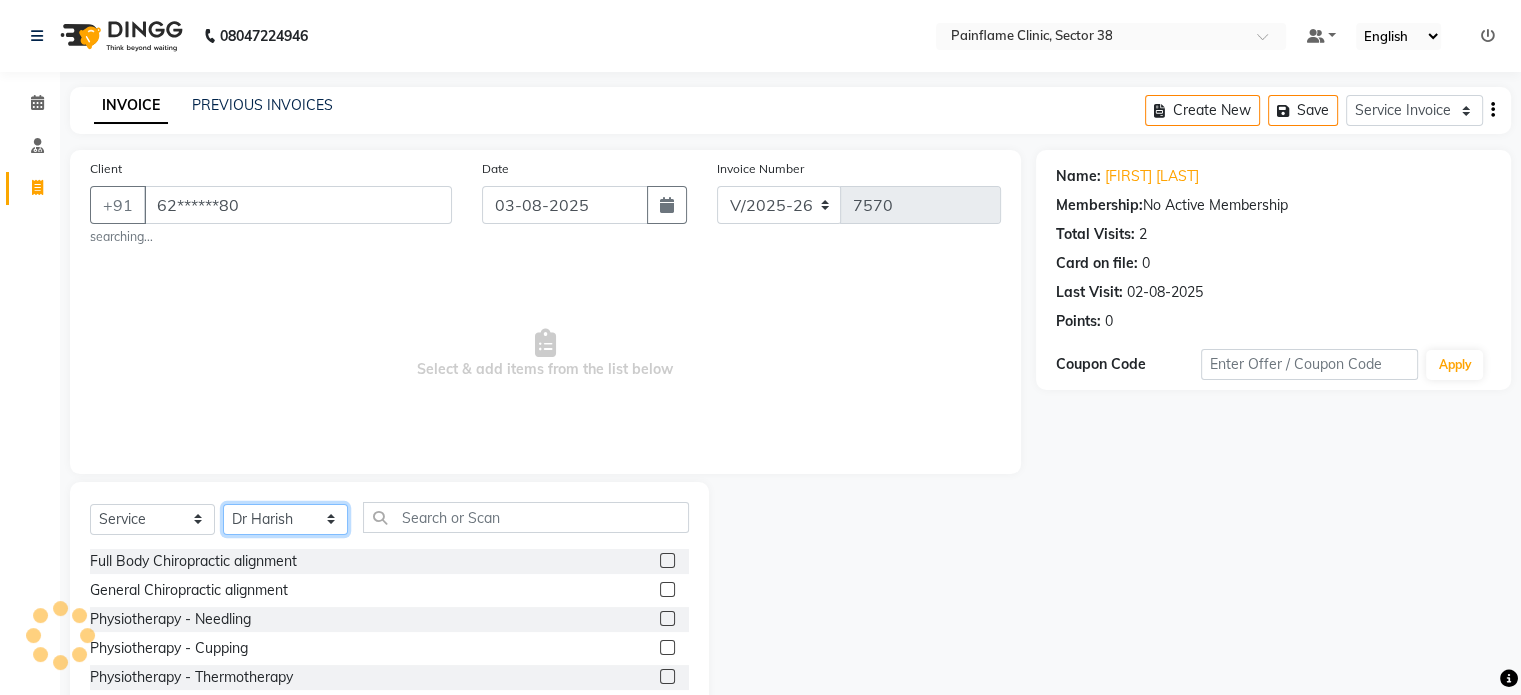scroll, scrollTop: 118, scrollLeft: 0, axis: vertical 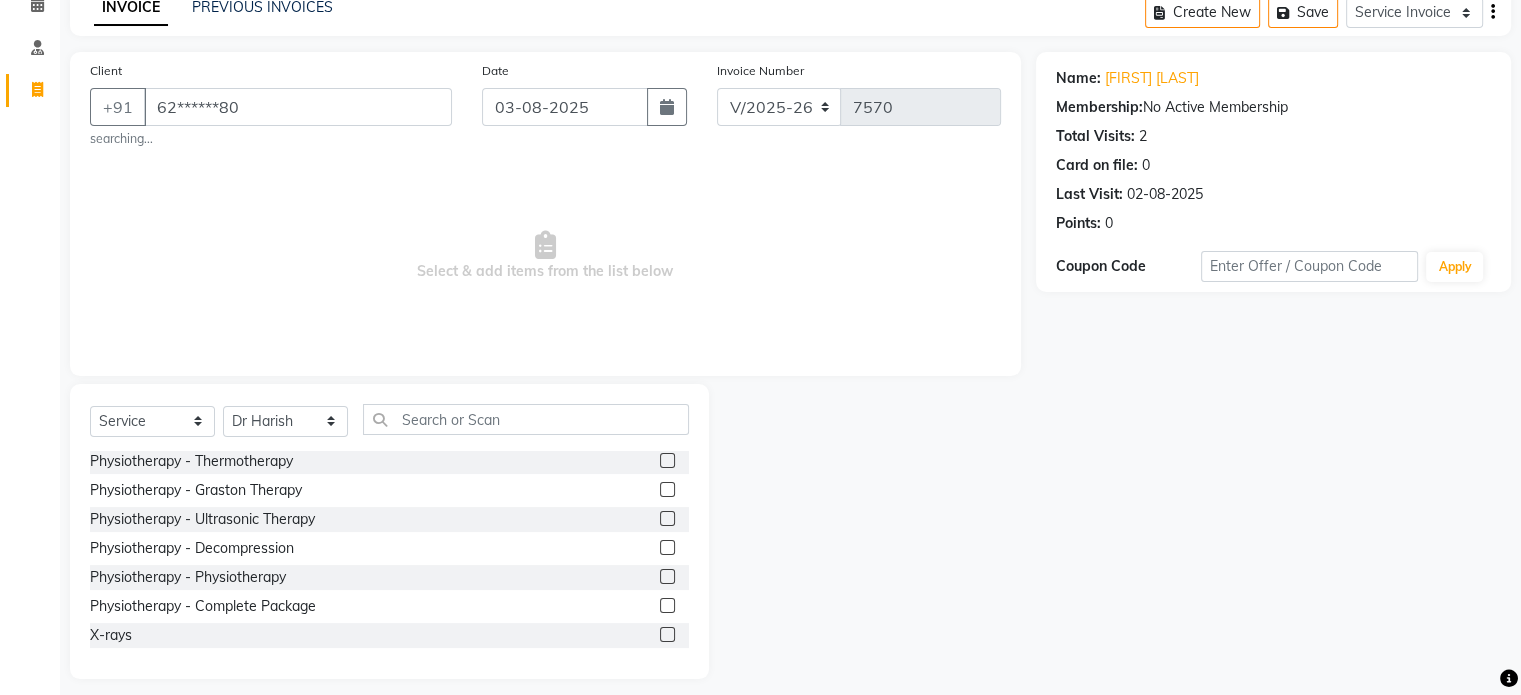click 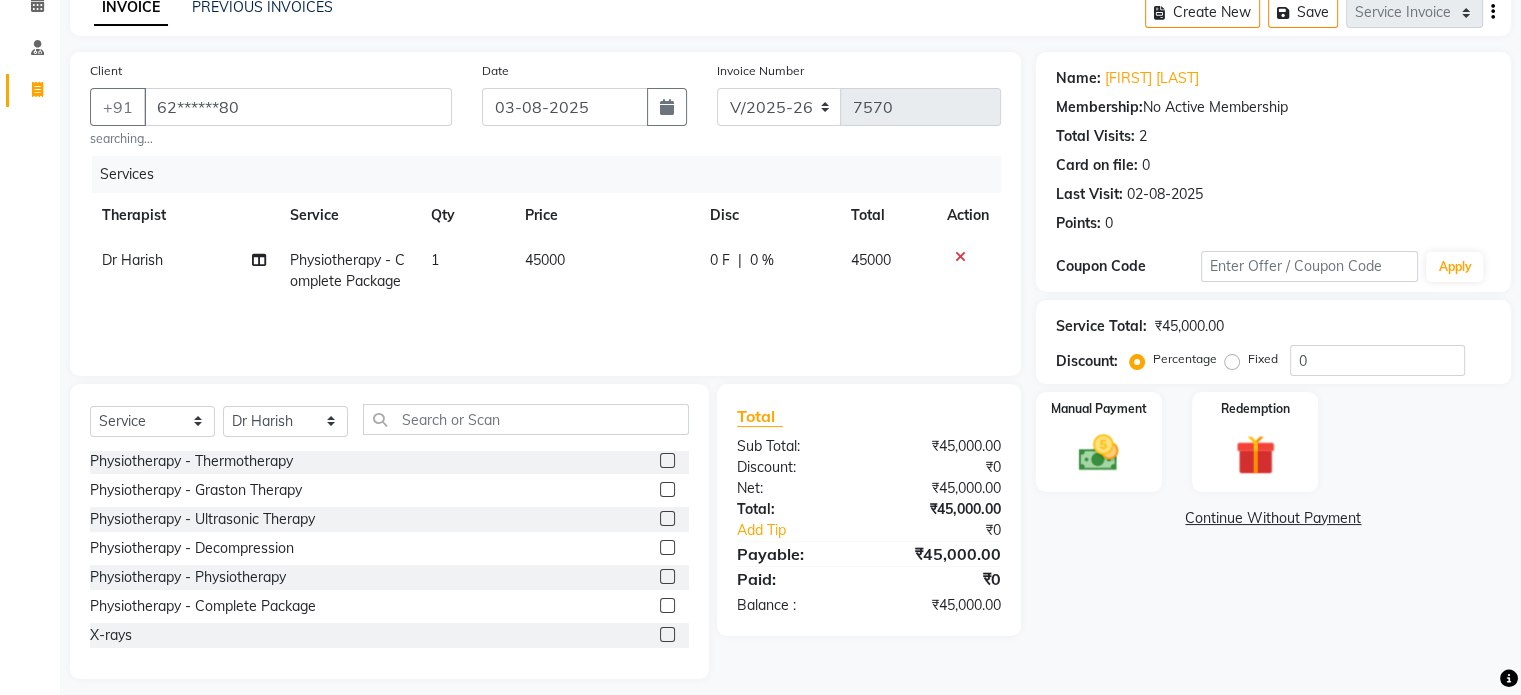 click on "45000" 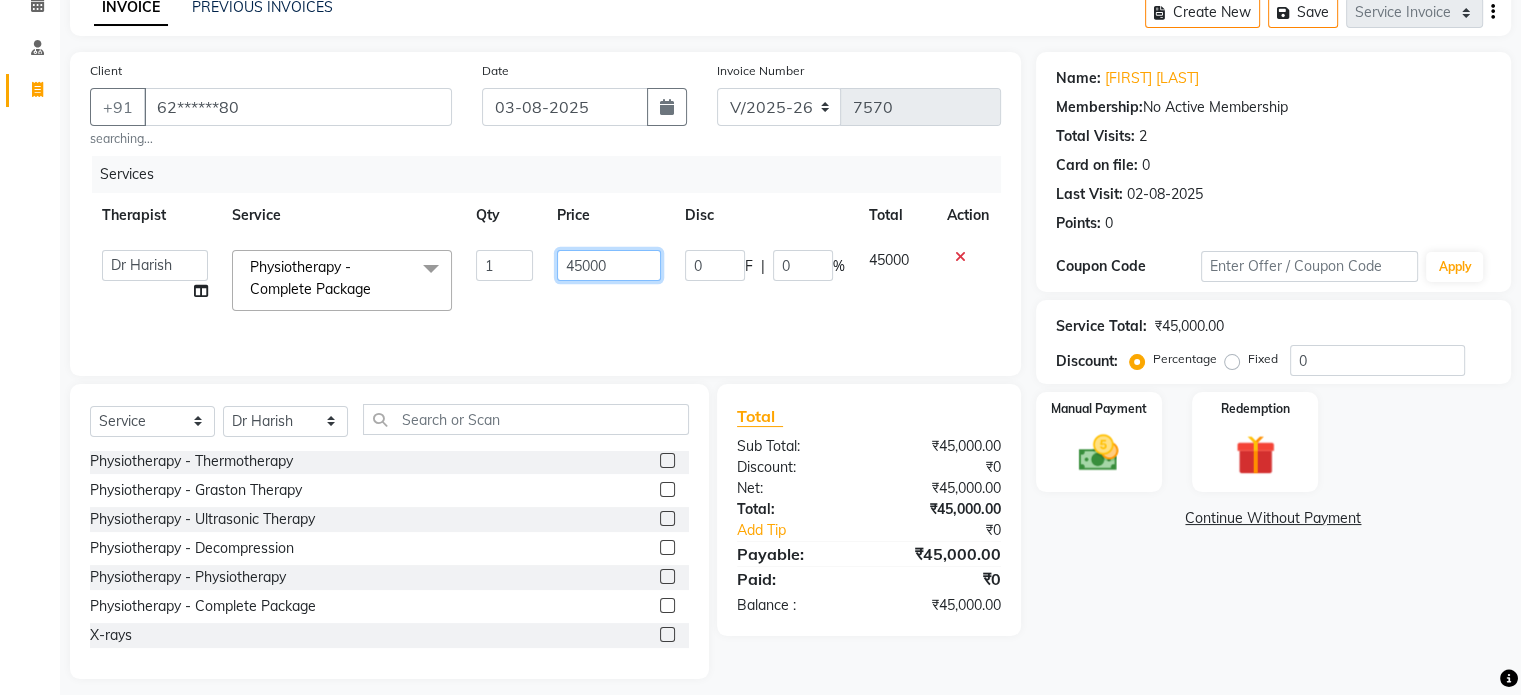 click on "45000" 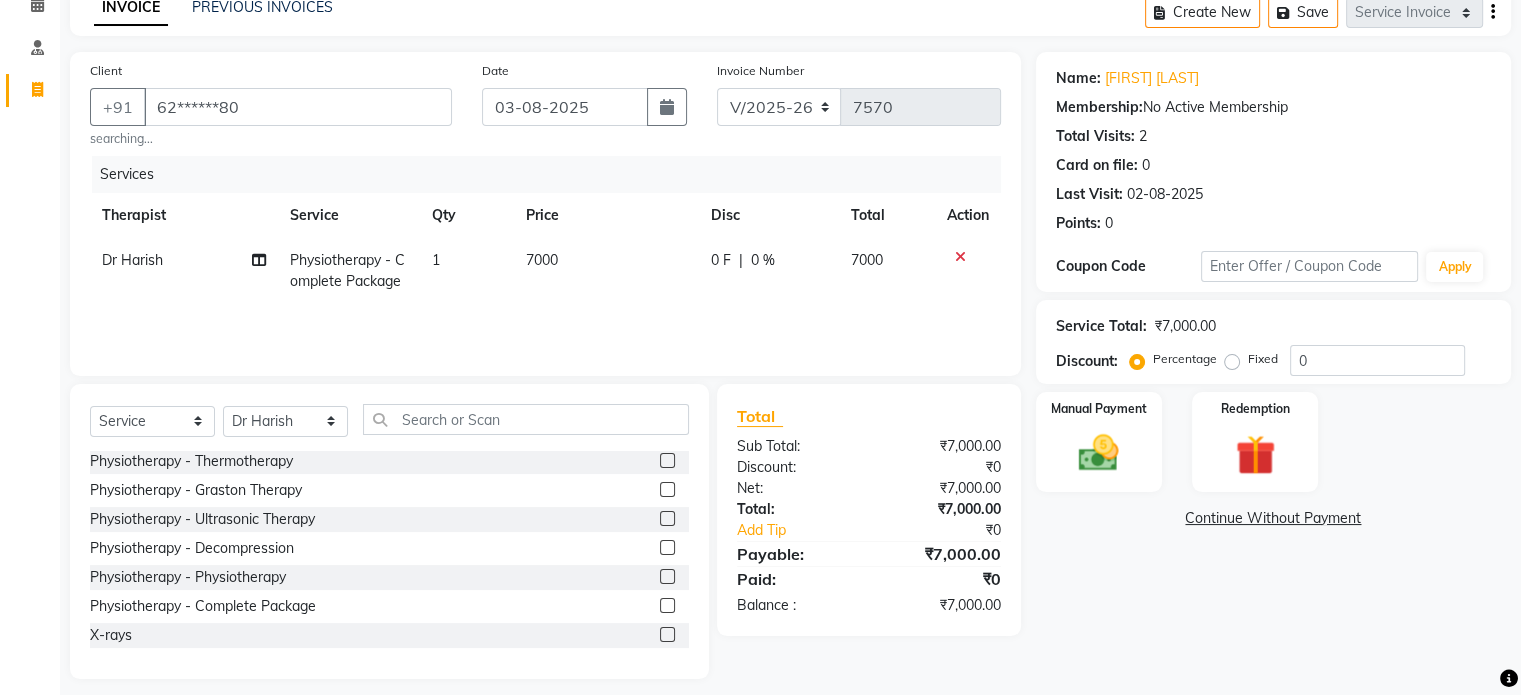 click on "Fixed" 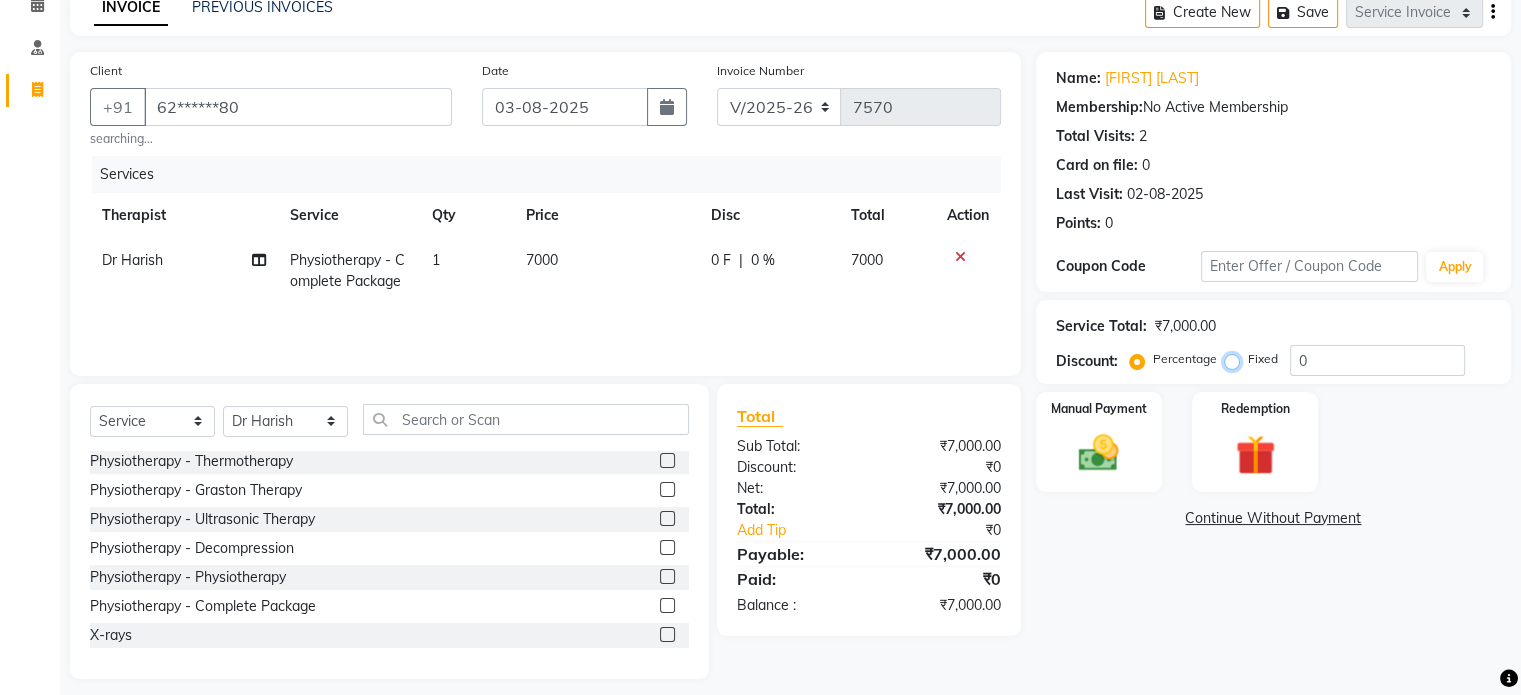 click on "Fixed" at bounding box center [1236, 359] 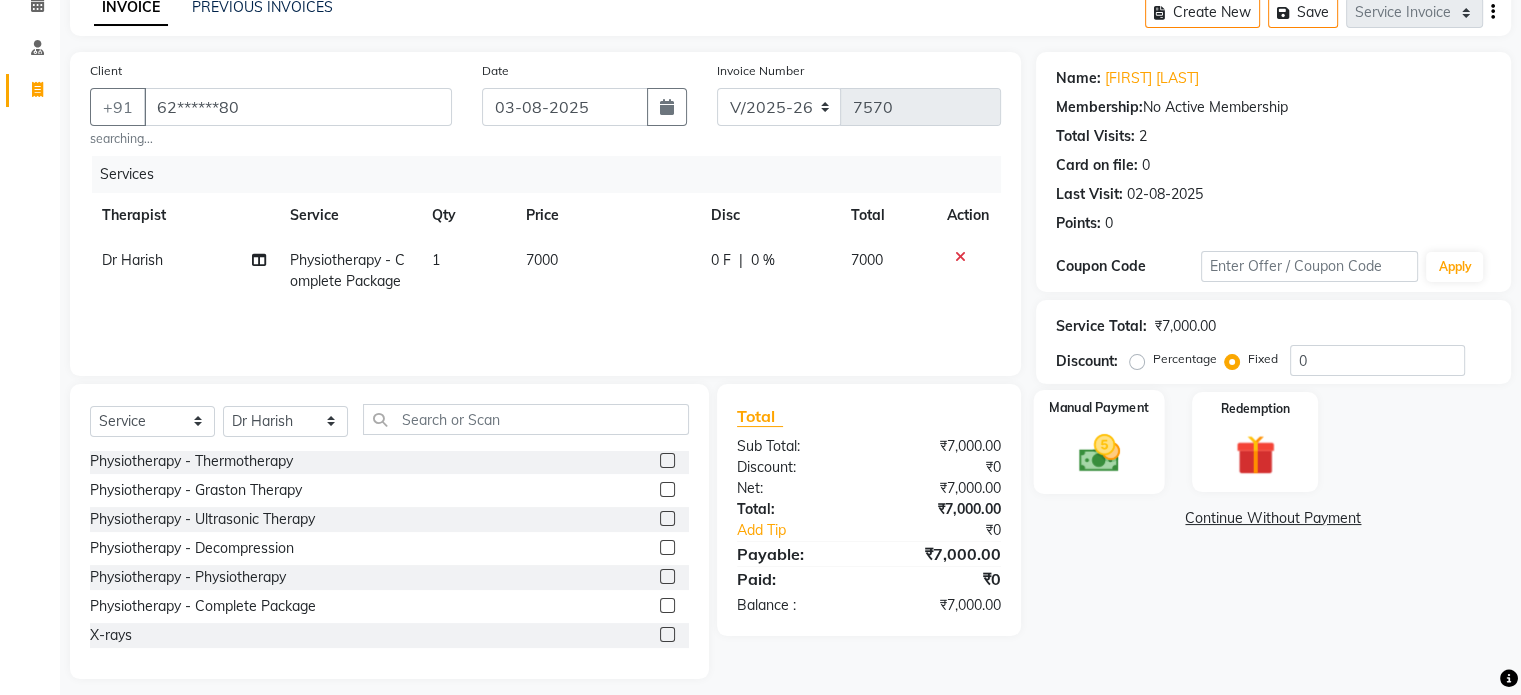 click on "Manual Payment" 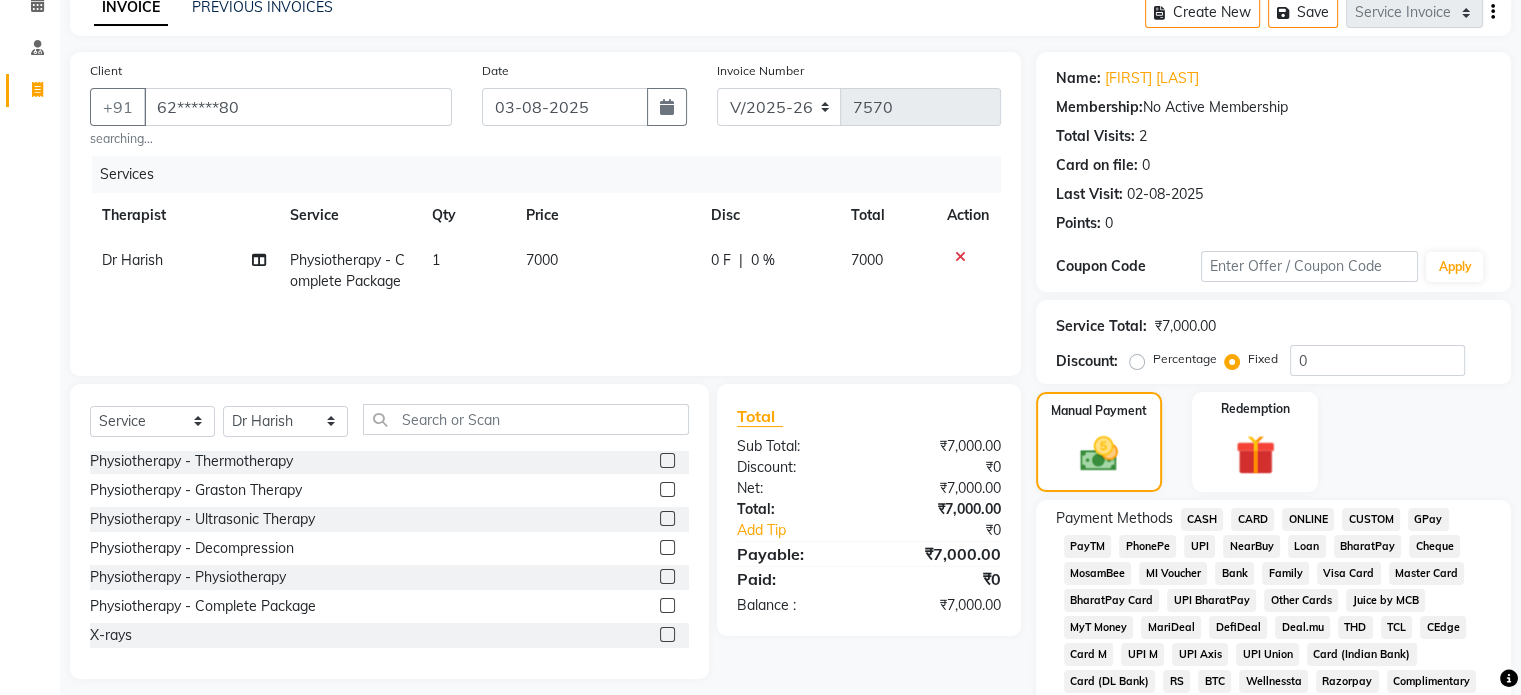 click on "UPI" 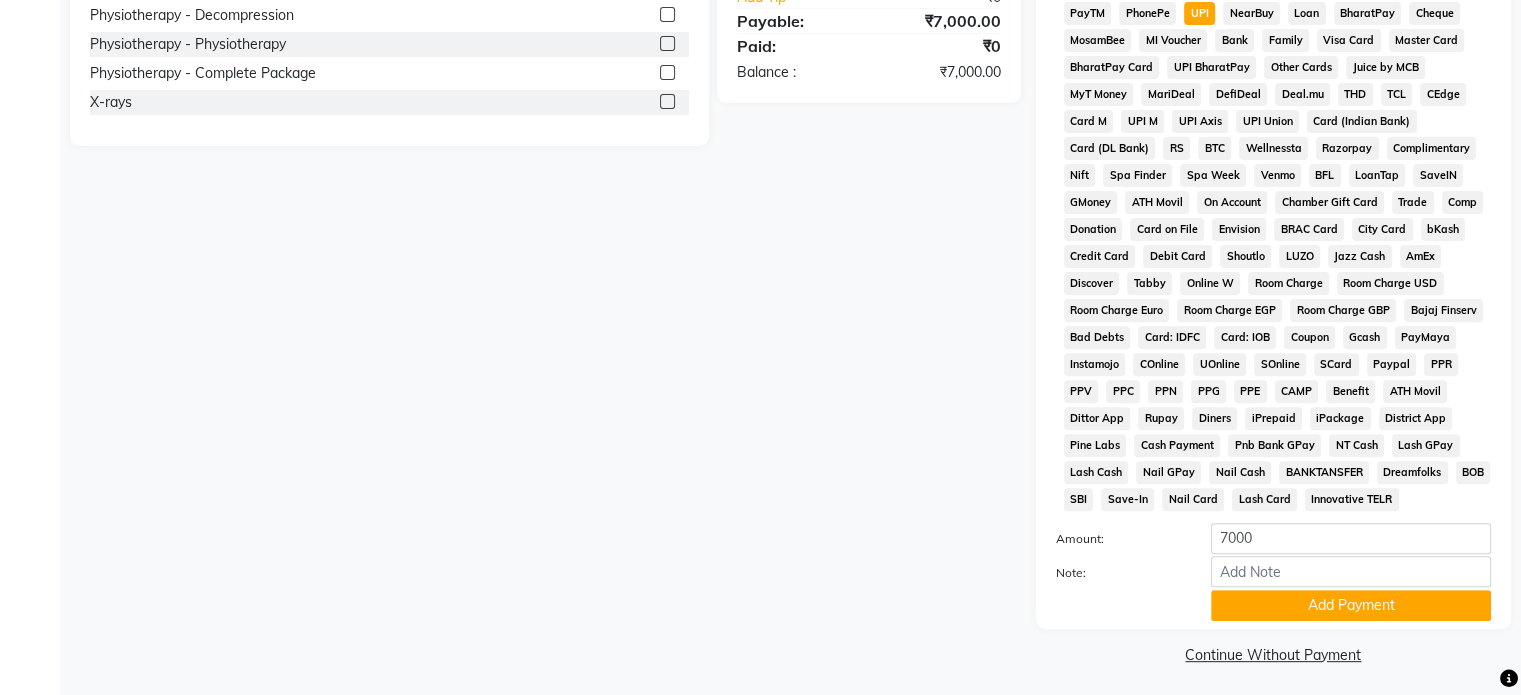 scroll, scrollTop: 652, scrollLeft: 0, axis: vertical 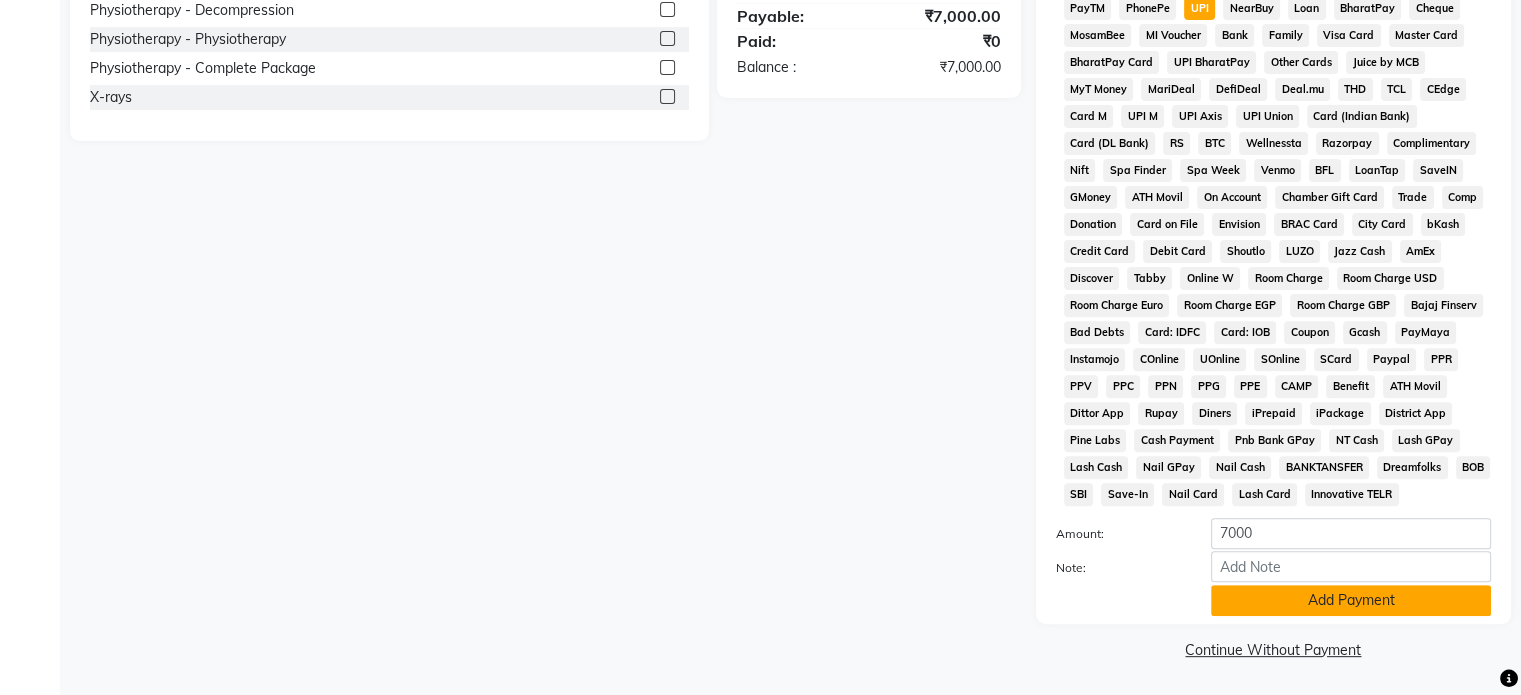 click on "Add Payment" 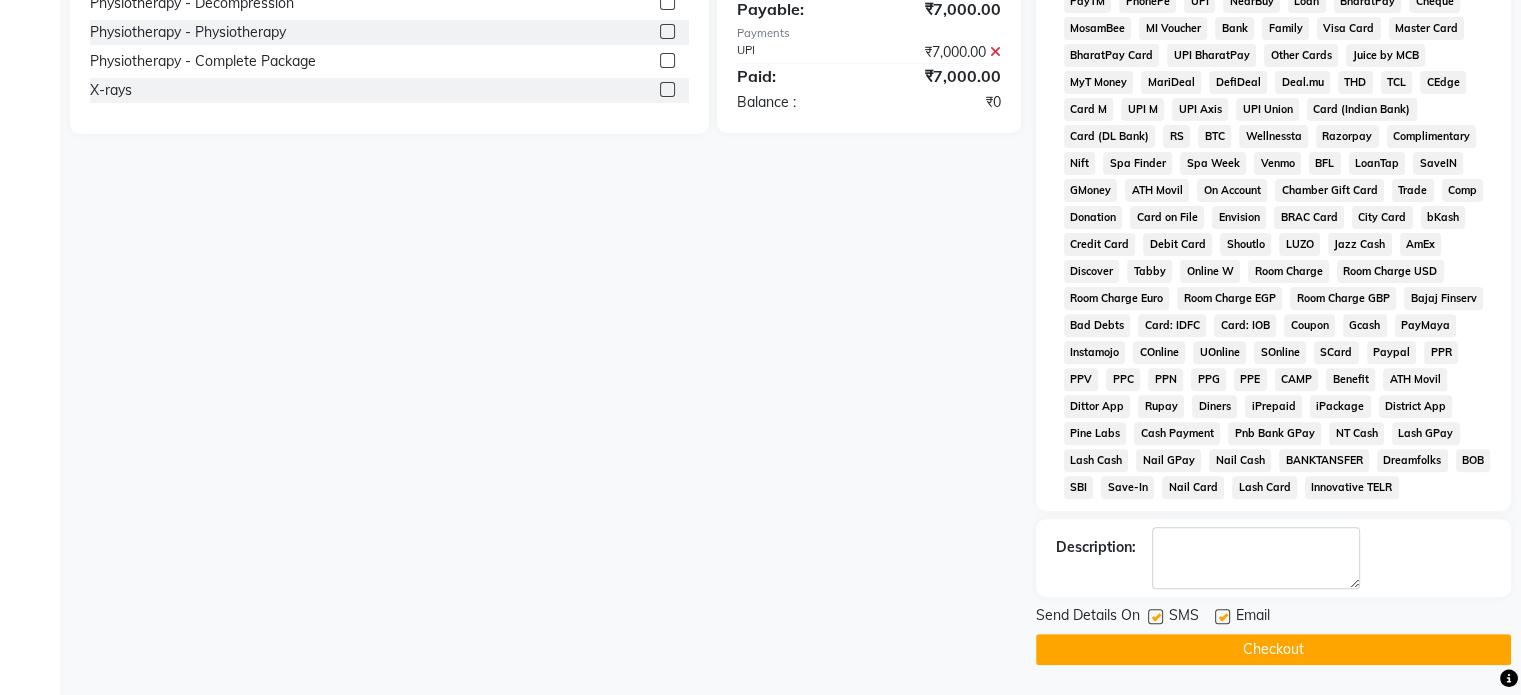 click 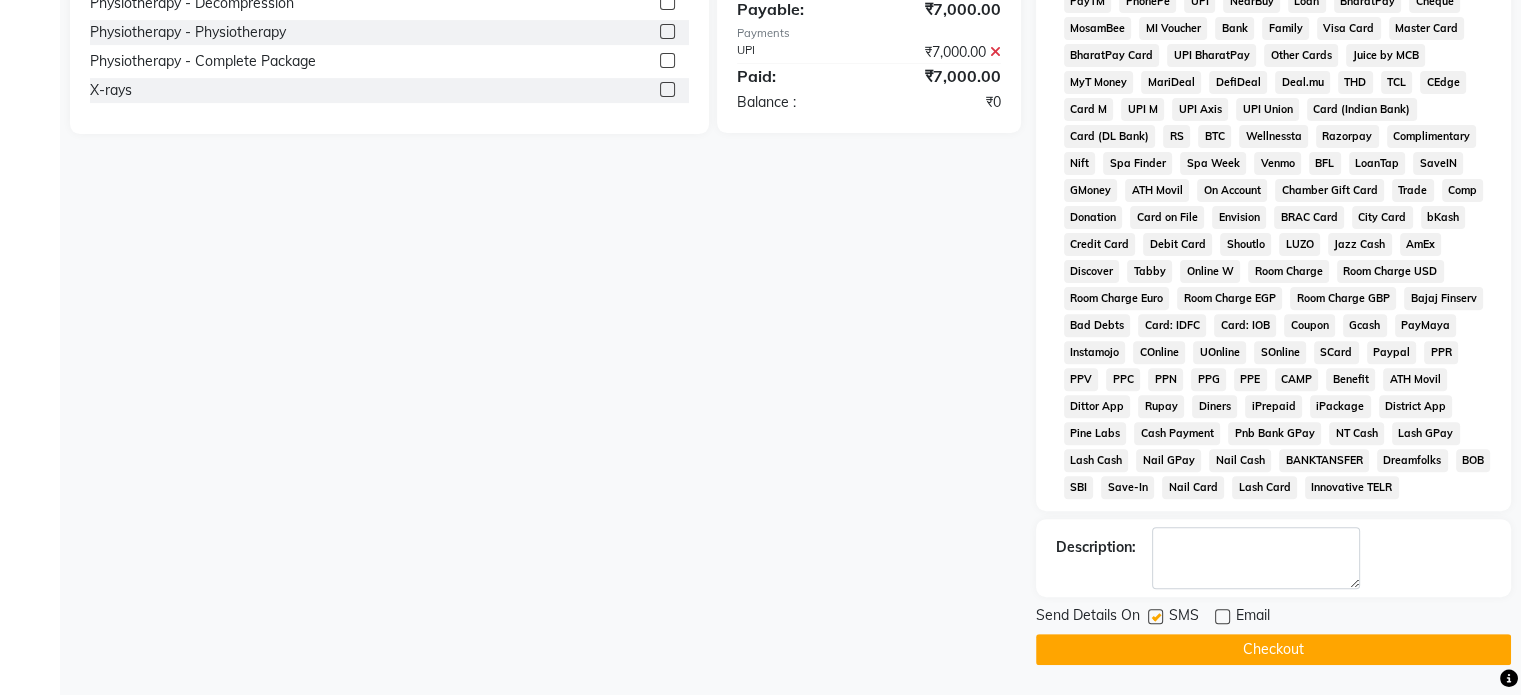 click 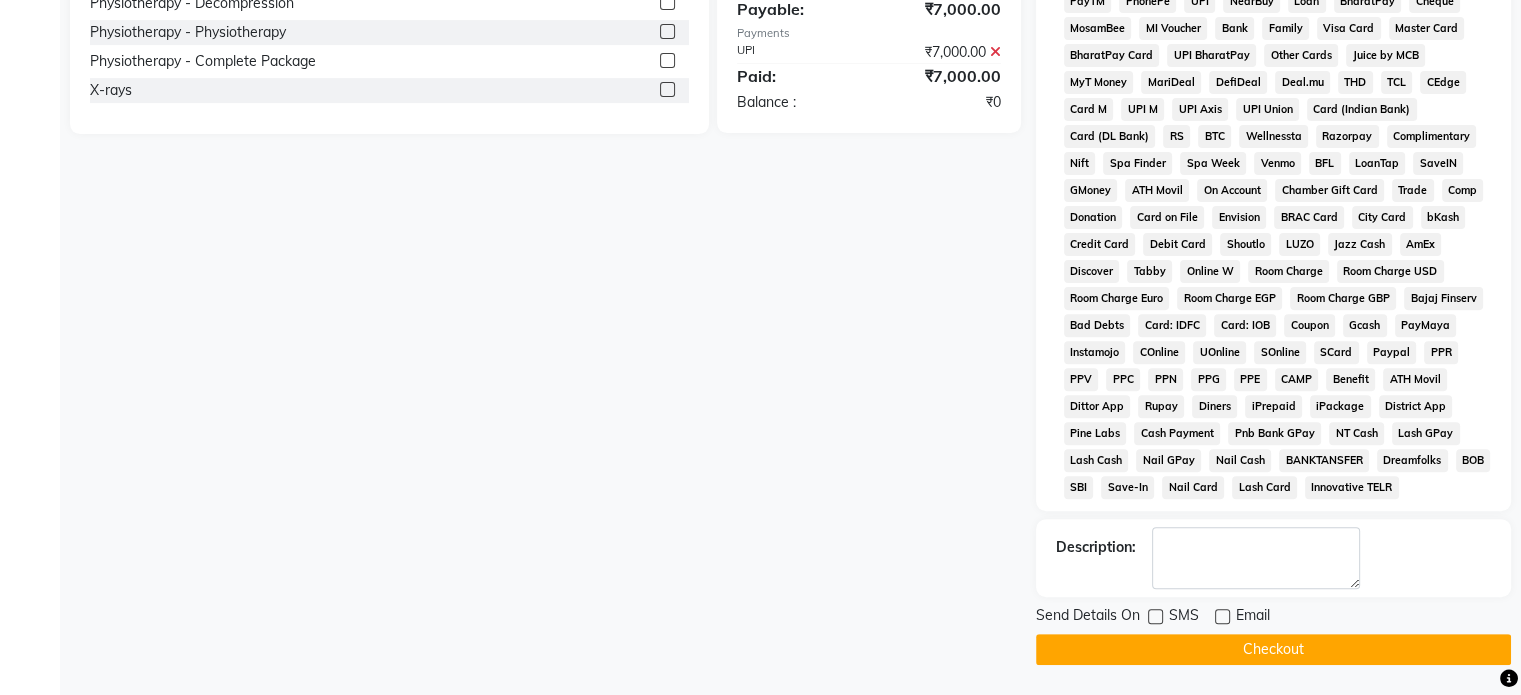 click on "Checkout" 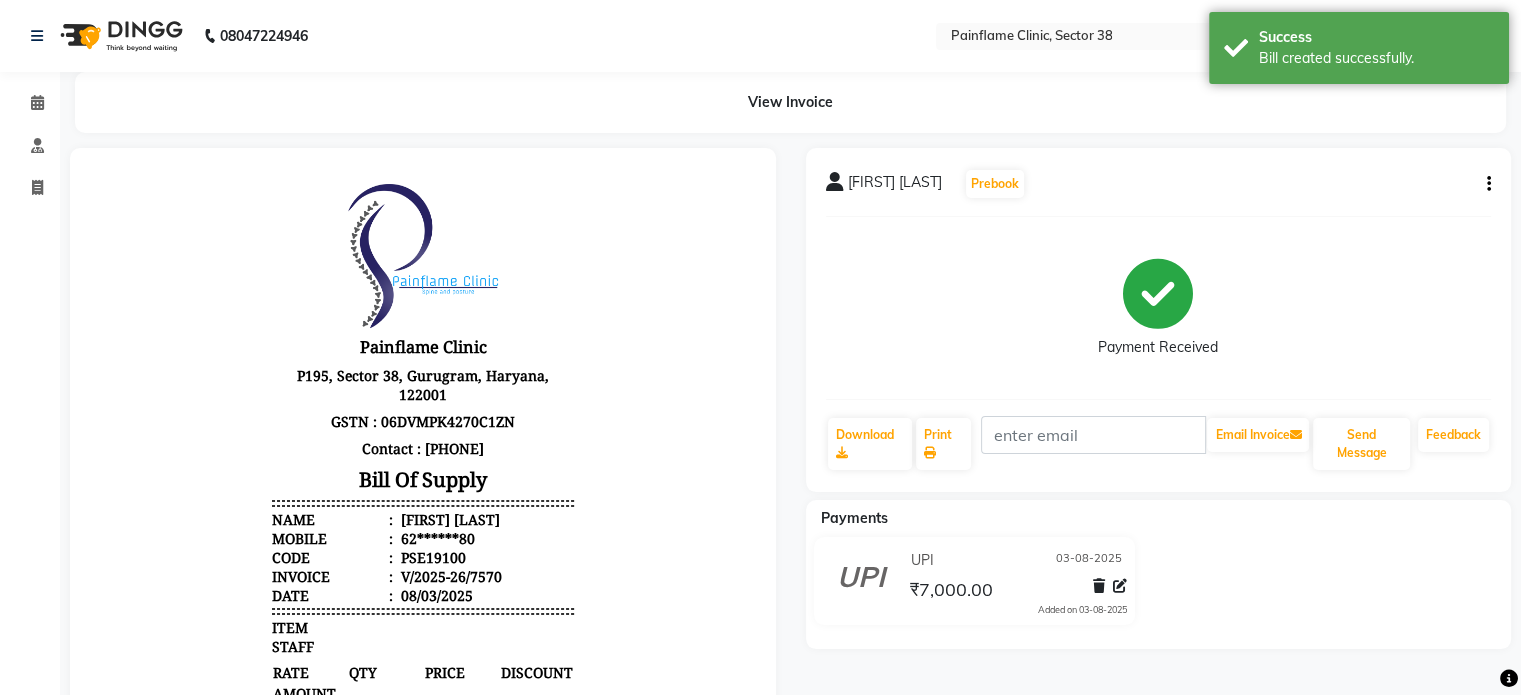 scroll, scrollTop: 0, scrollLeft: 0, axis: both 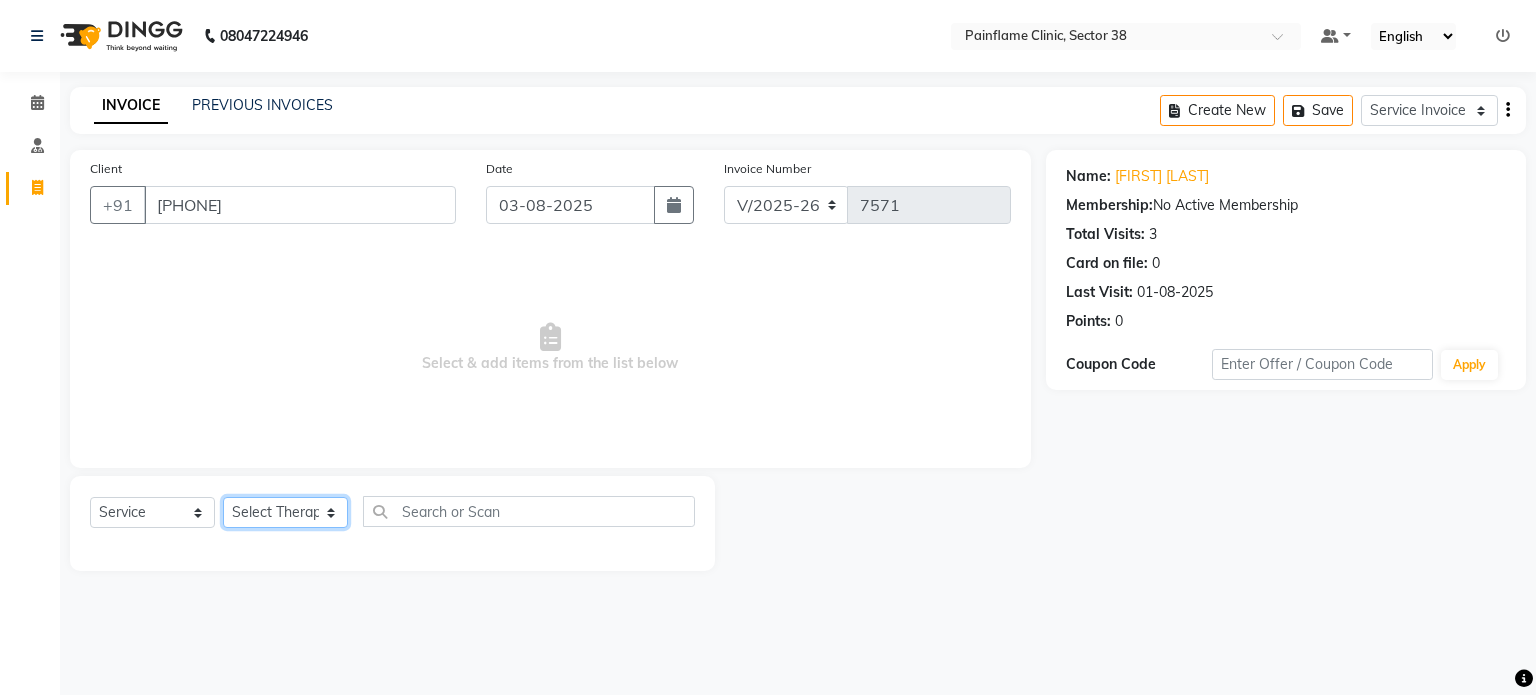 click on "Select Therapist Dr Durgesh Dr Harish Dr Ranjana Dr Saurabh Dr. Suraj Dr. Tejpal Mehlawat KUSHAL MOHIT SEMWAL Nancy Singhai Reception 1  Reception 2 Reception 3" 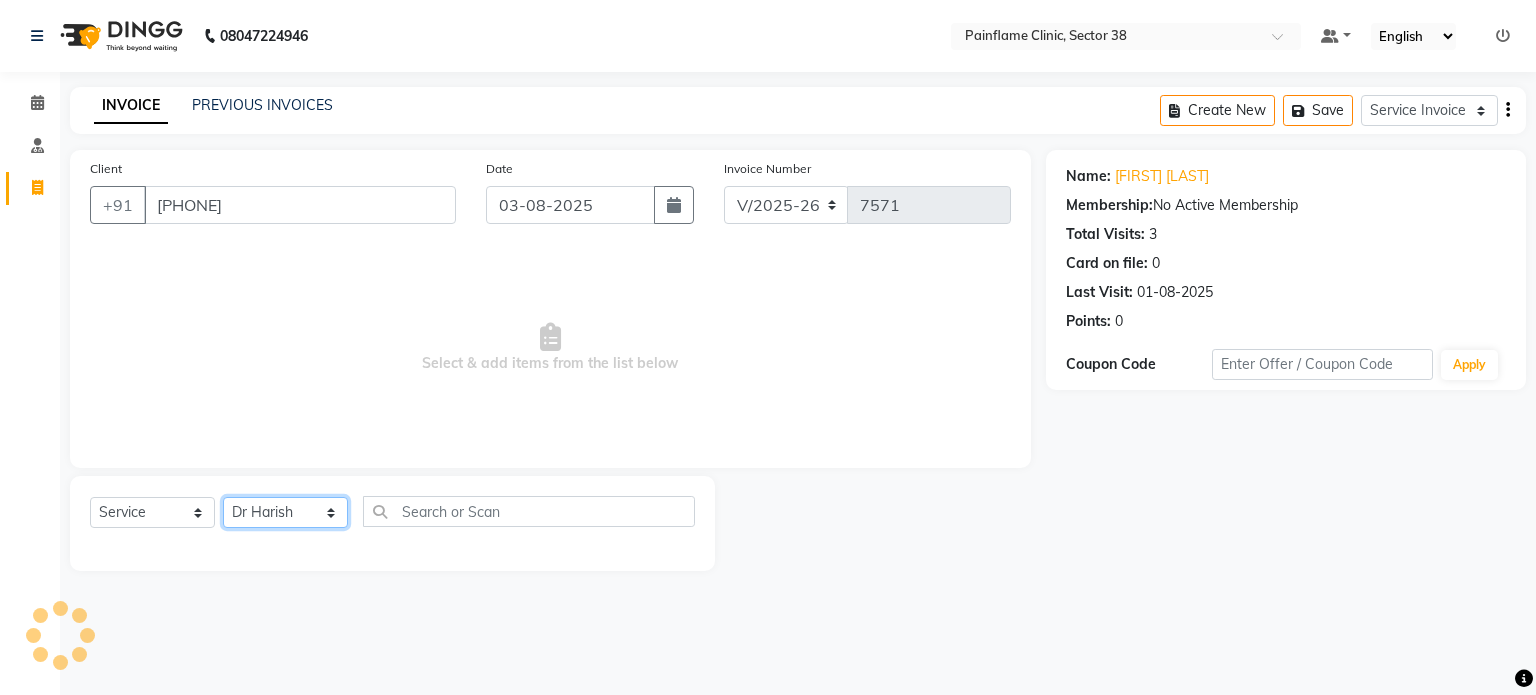 click on "Select Therapist Dr Durgesh Dr Harish Dr Ranjana Dr Saurabh Dr. Suraj Dr. Tejpal Mehlawat KUSHAL MOHIT SEMWAL Nancy Singhai Reception 1  Reception 2 Reception 3" 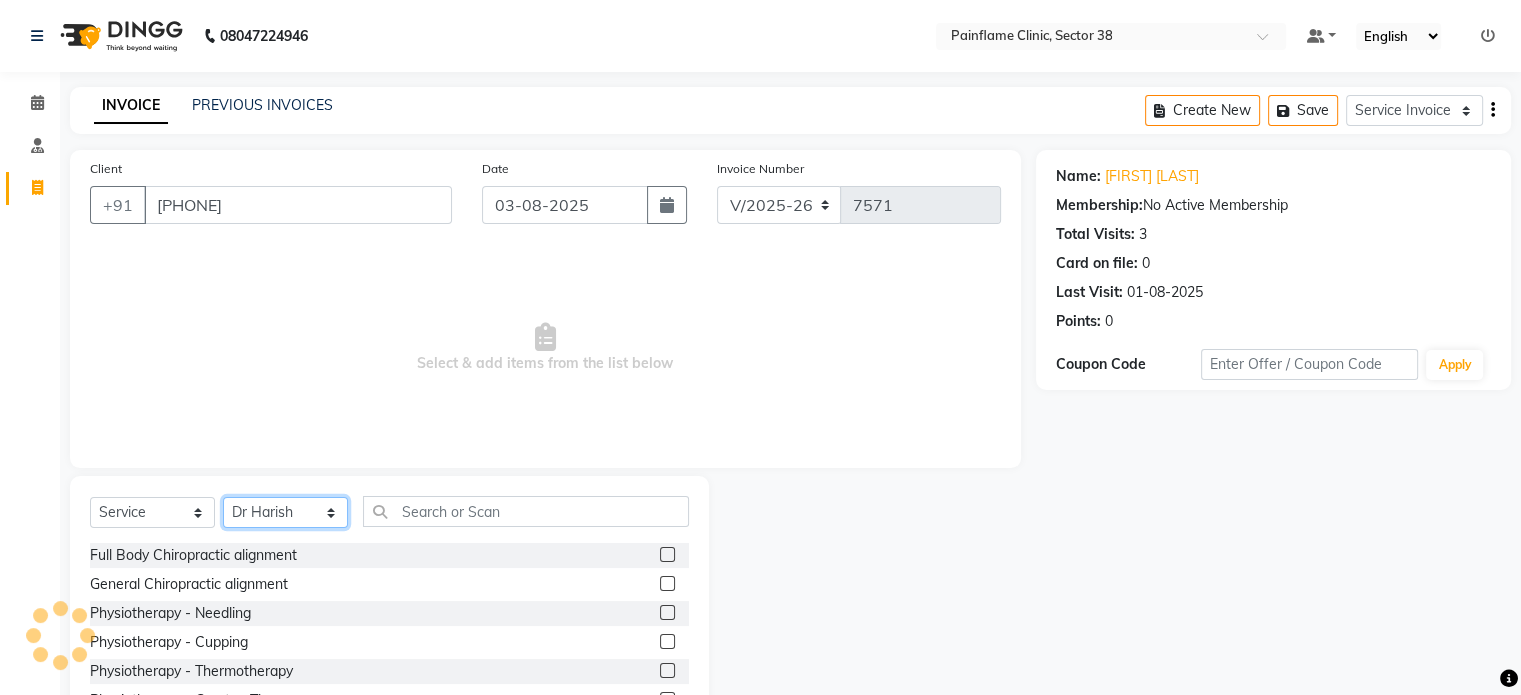 scroll, scrollTop: 119, scrollLeft: 0, axis: vertical 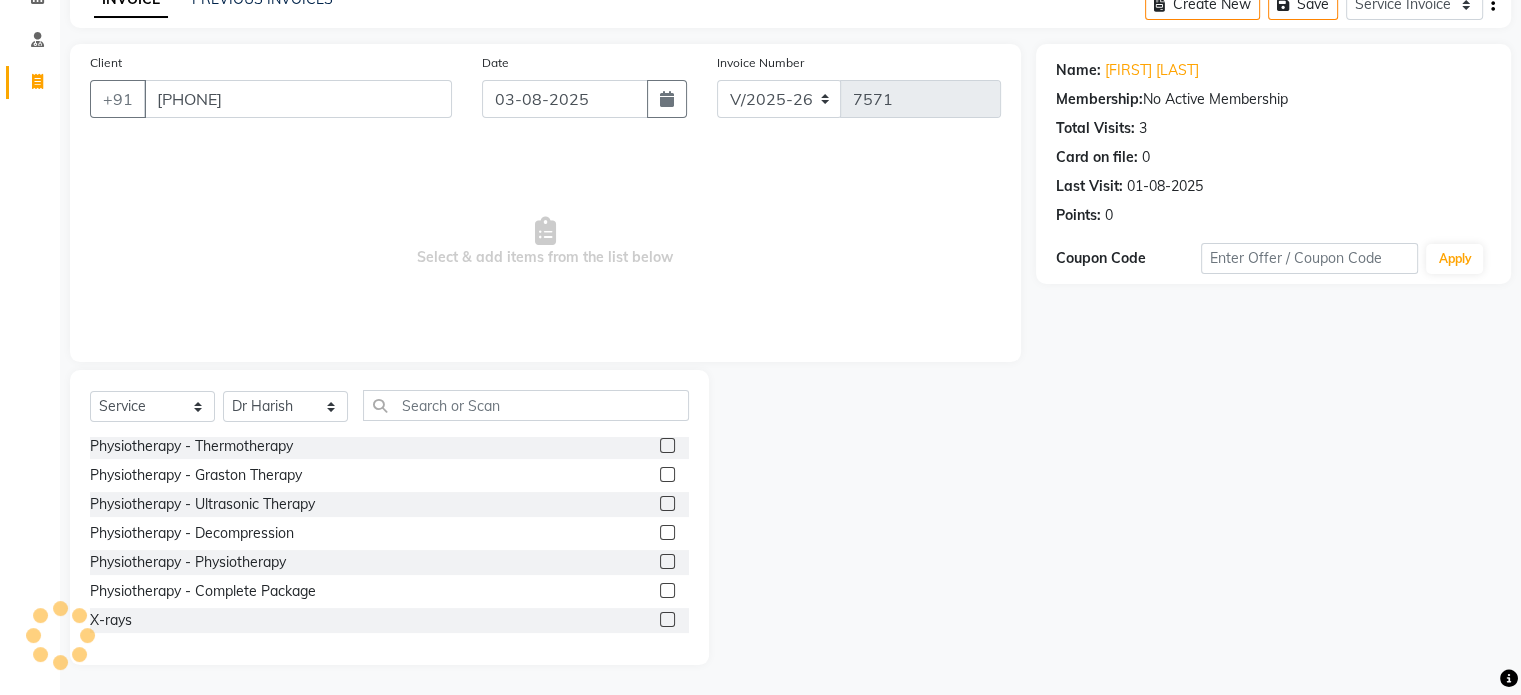click 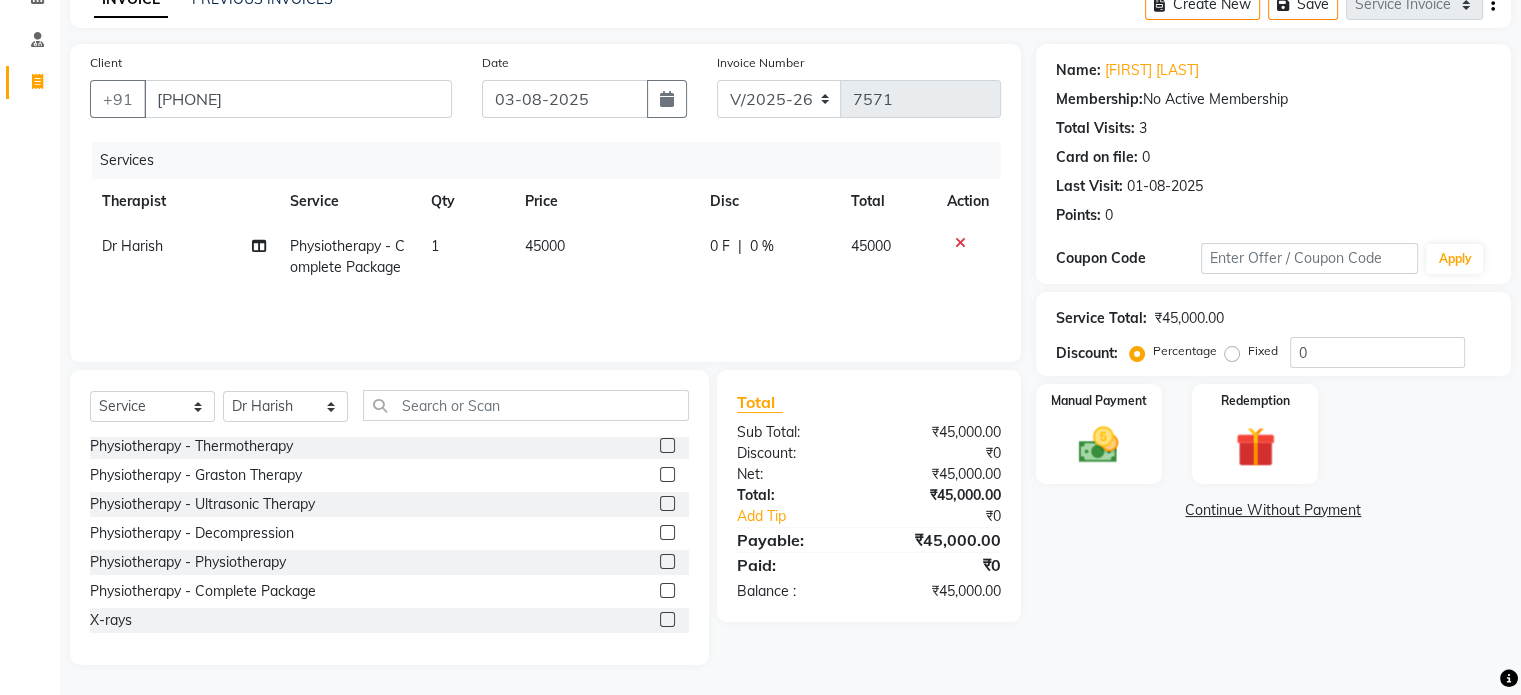 click on "45000" 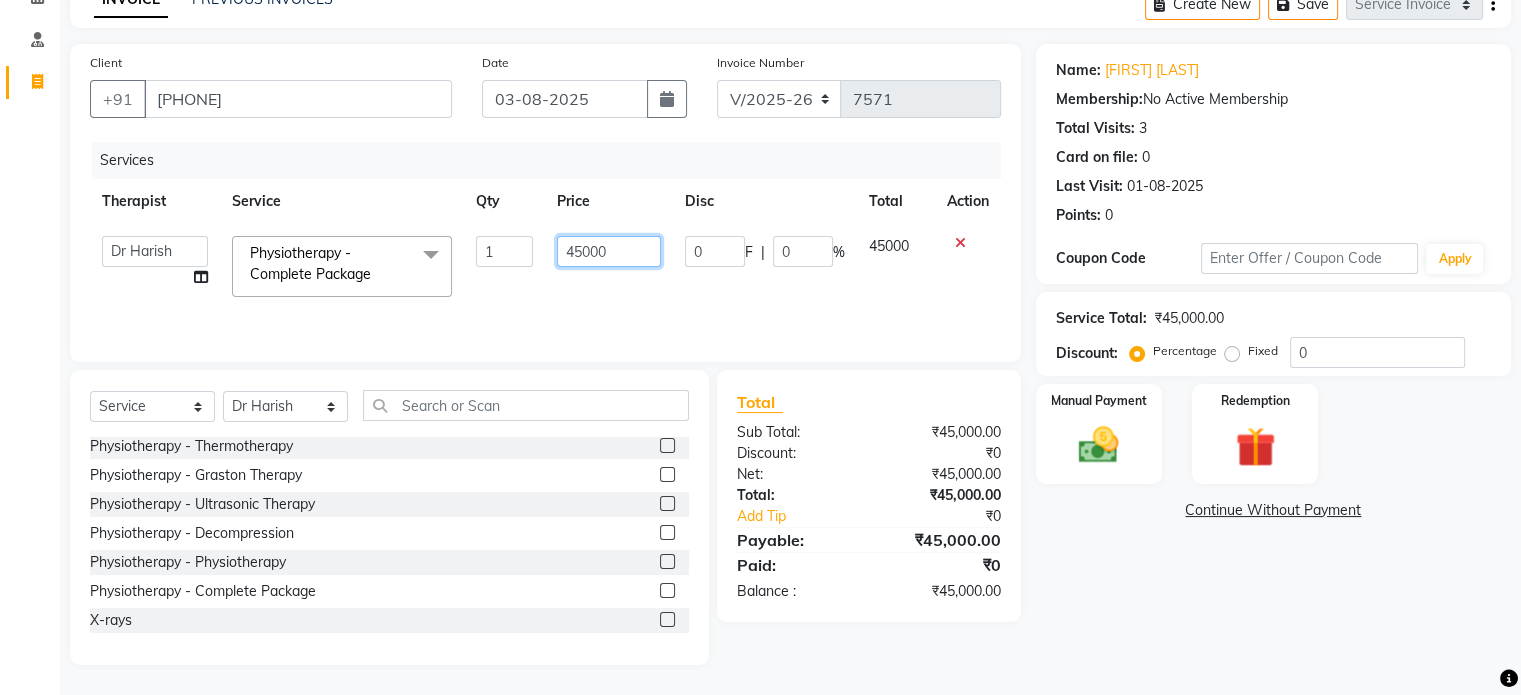 click on "45000" 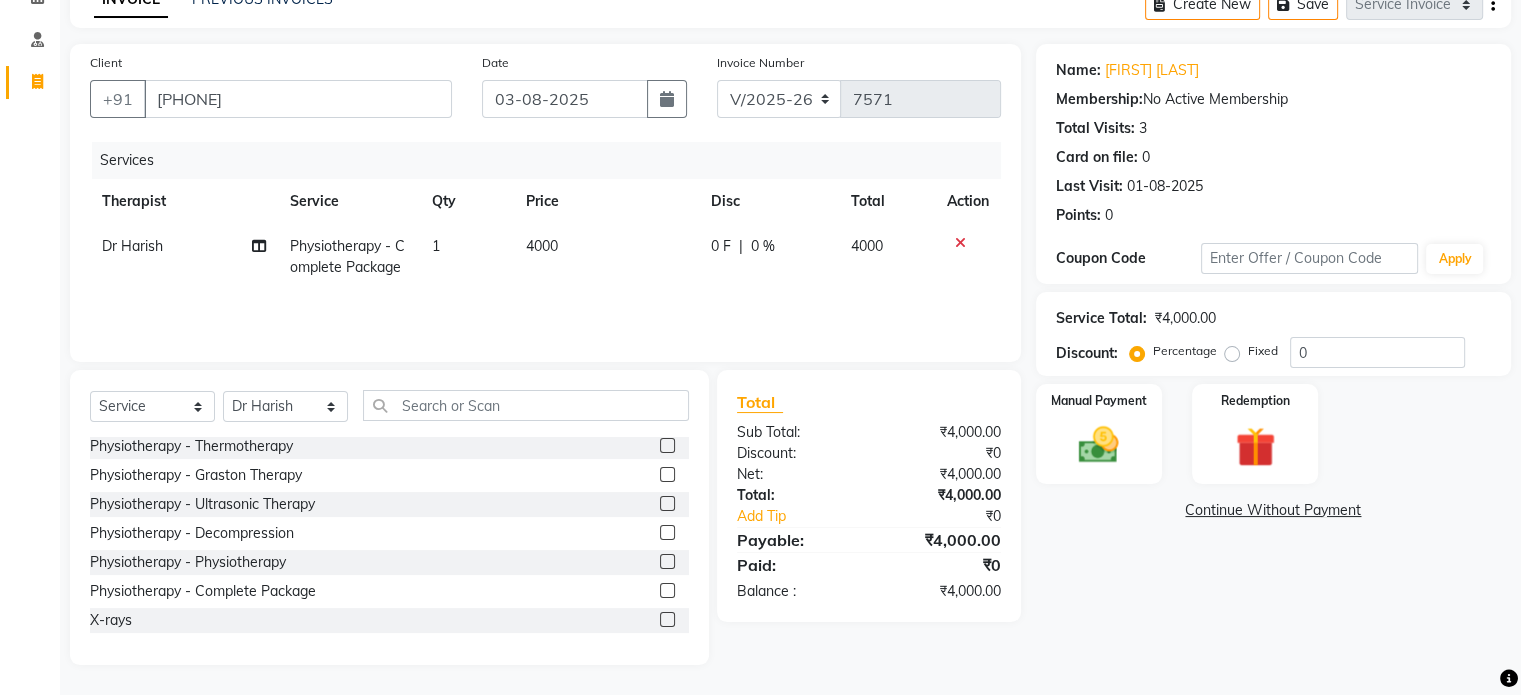 click on "Fixed" 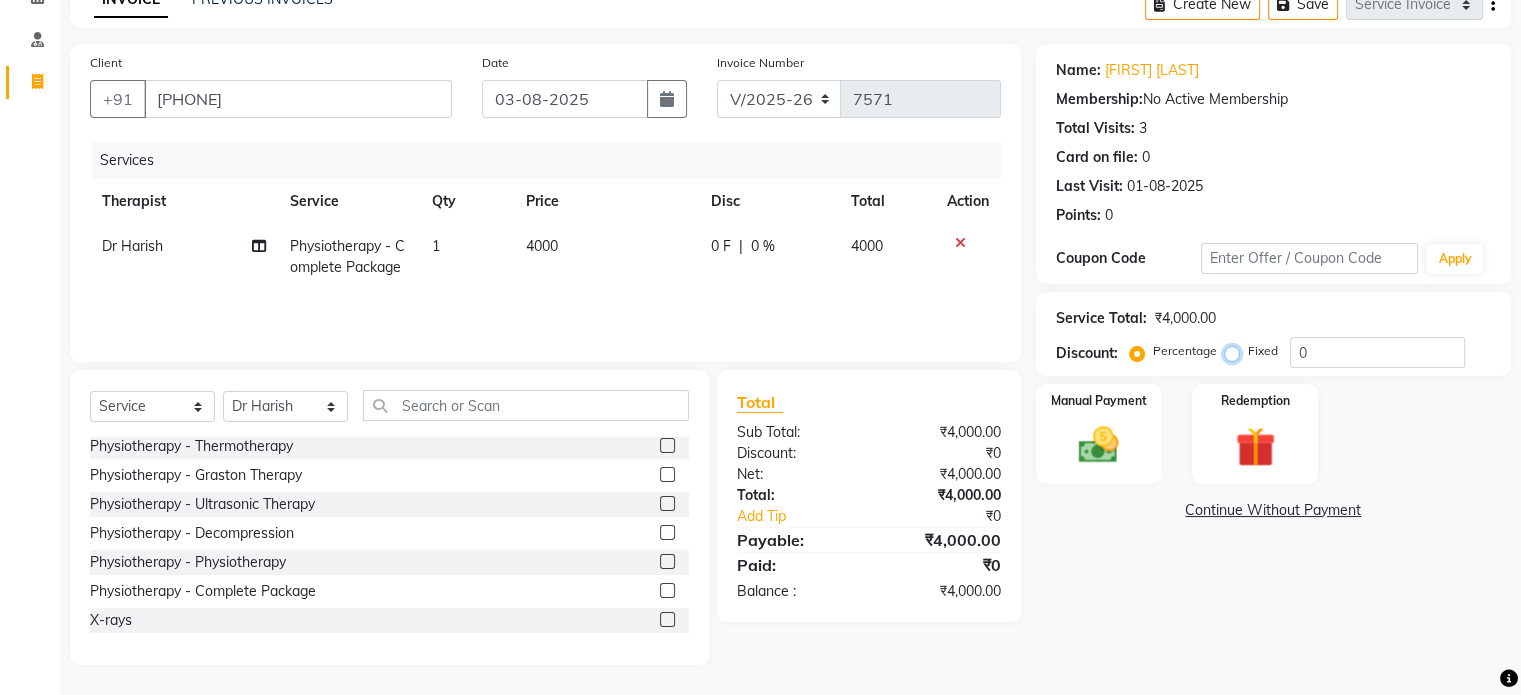 click on "Fixed" at bounding box center (1236, 351) 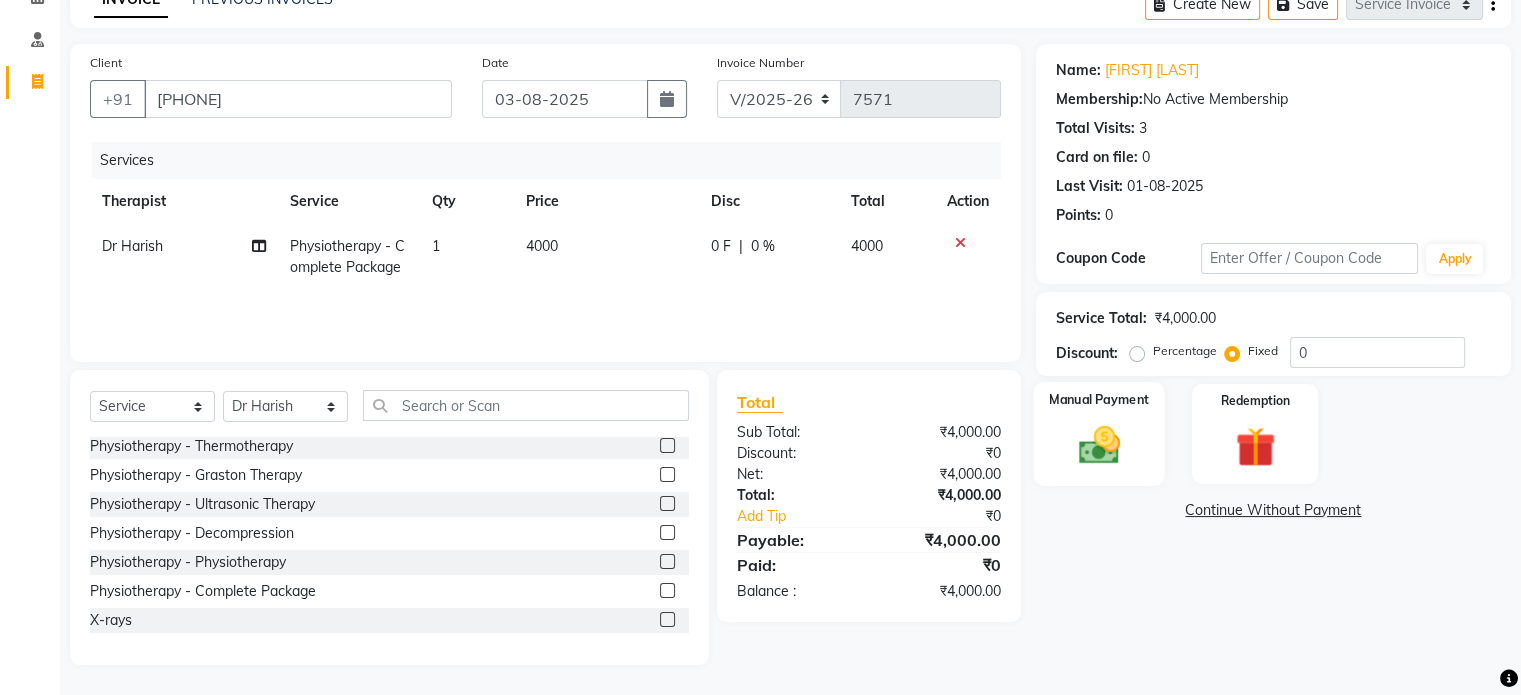 click on "Manual Payment" 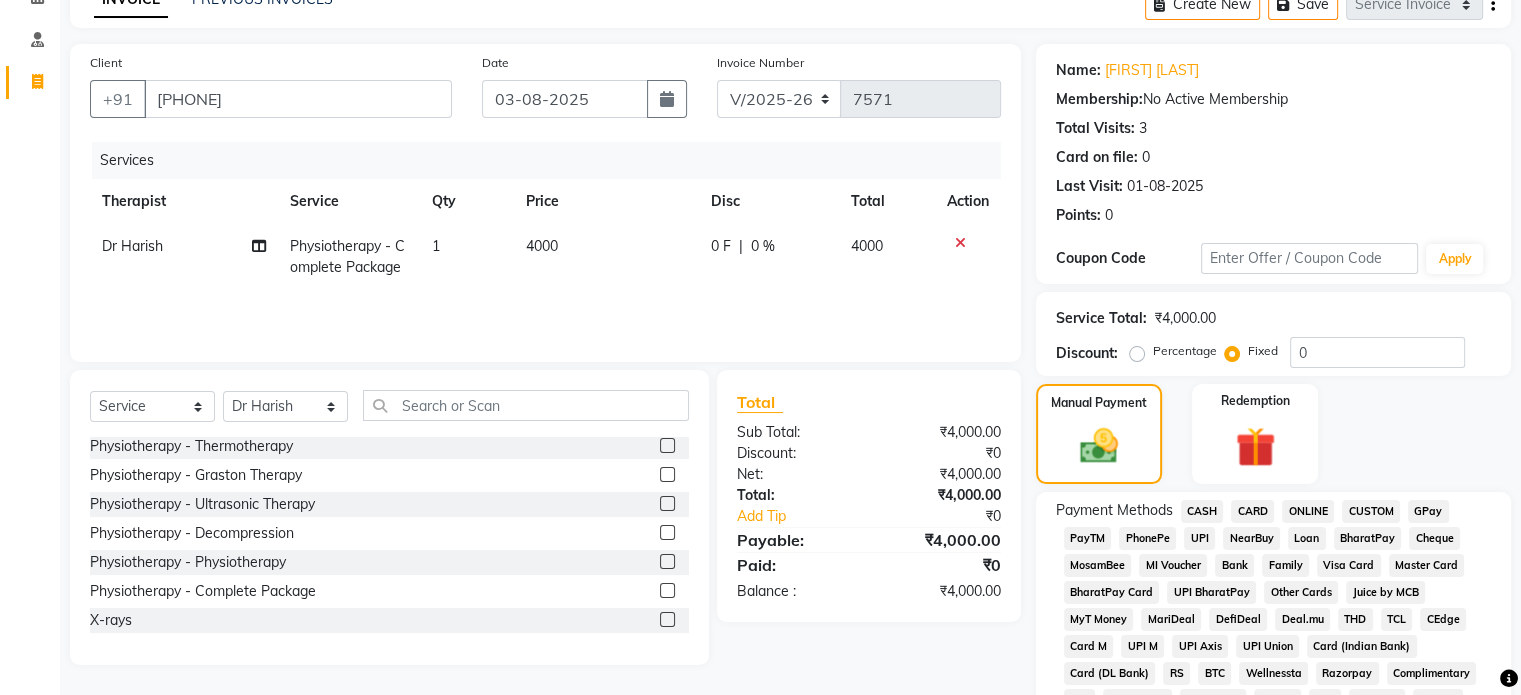 click on "UPI" 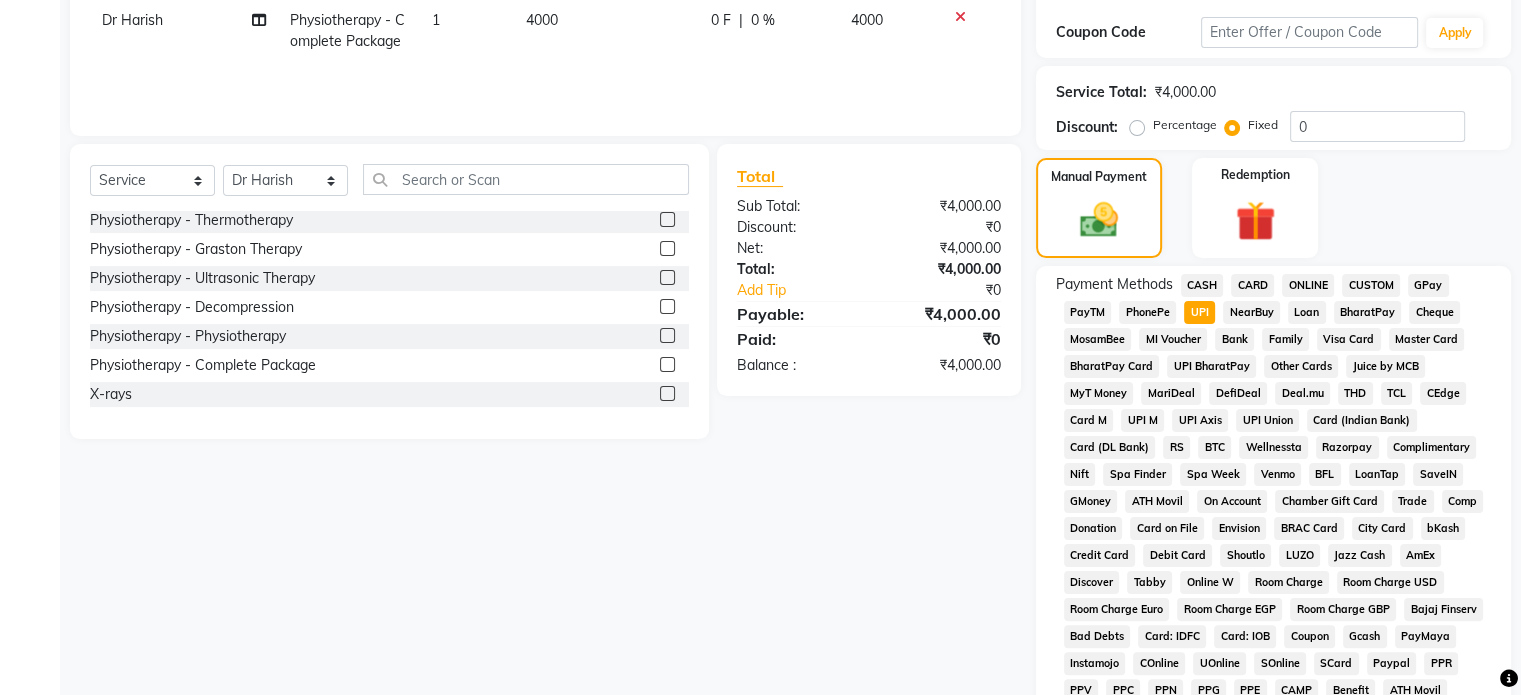 scroll, scrollTop: 652, scrollLeft: 0, axis: vertical 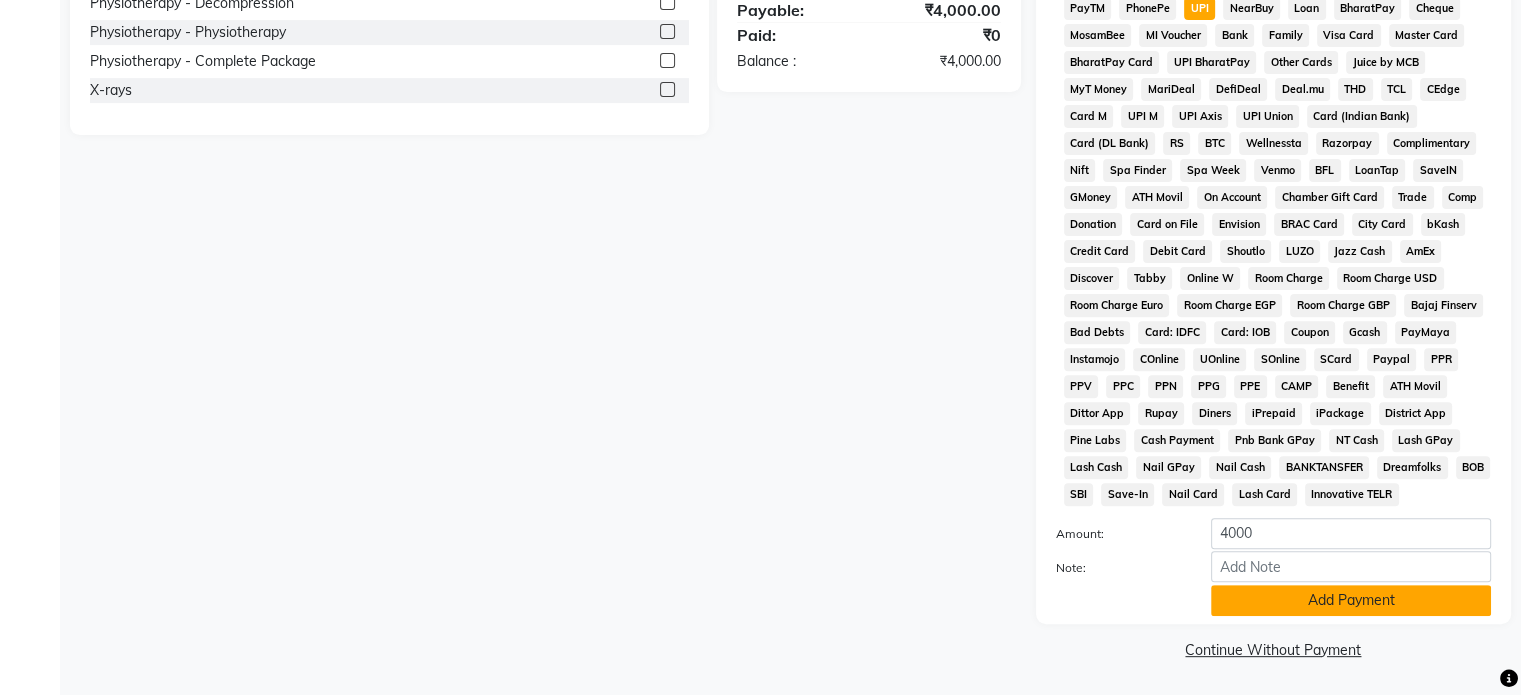 click on "Add Payment" 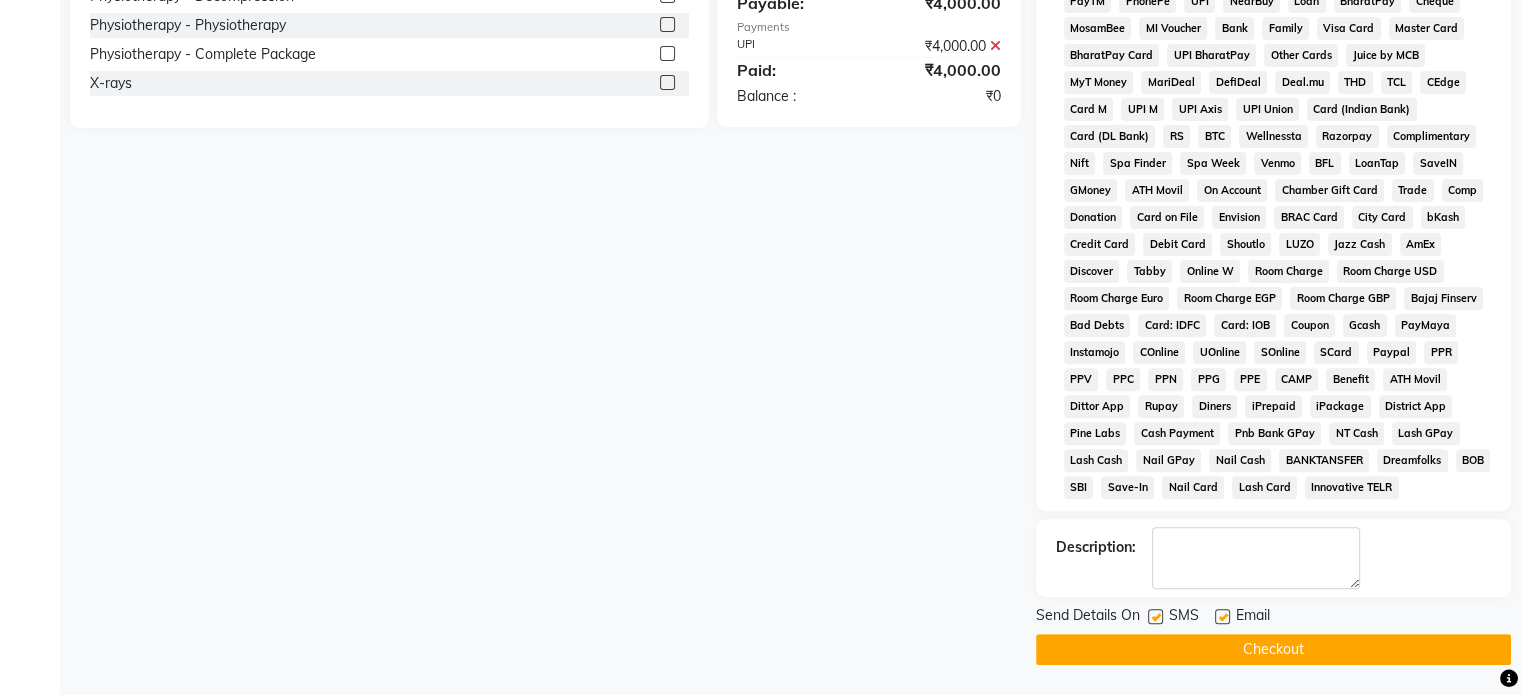click 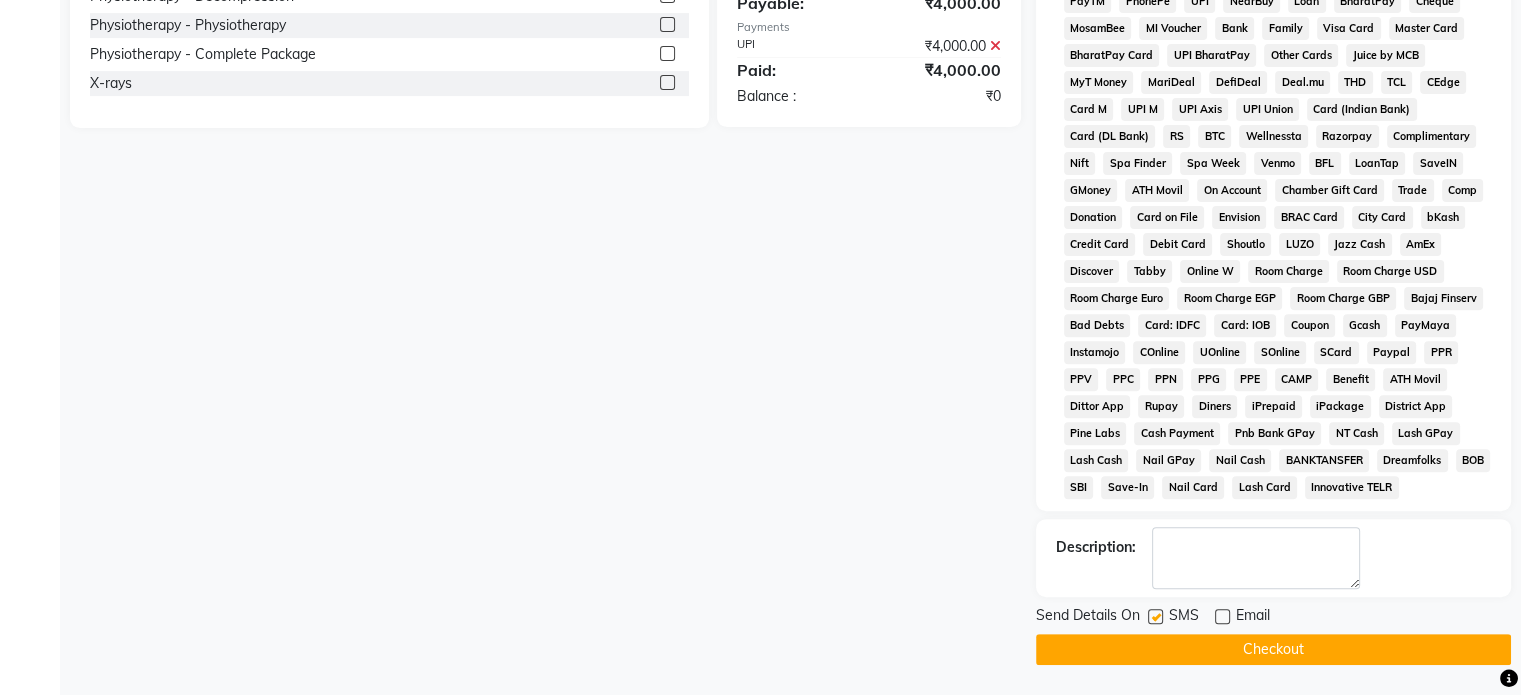 click 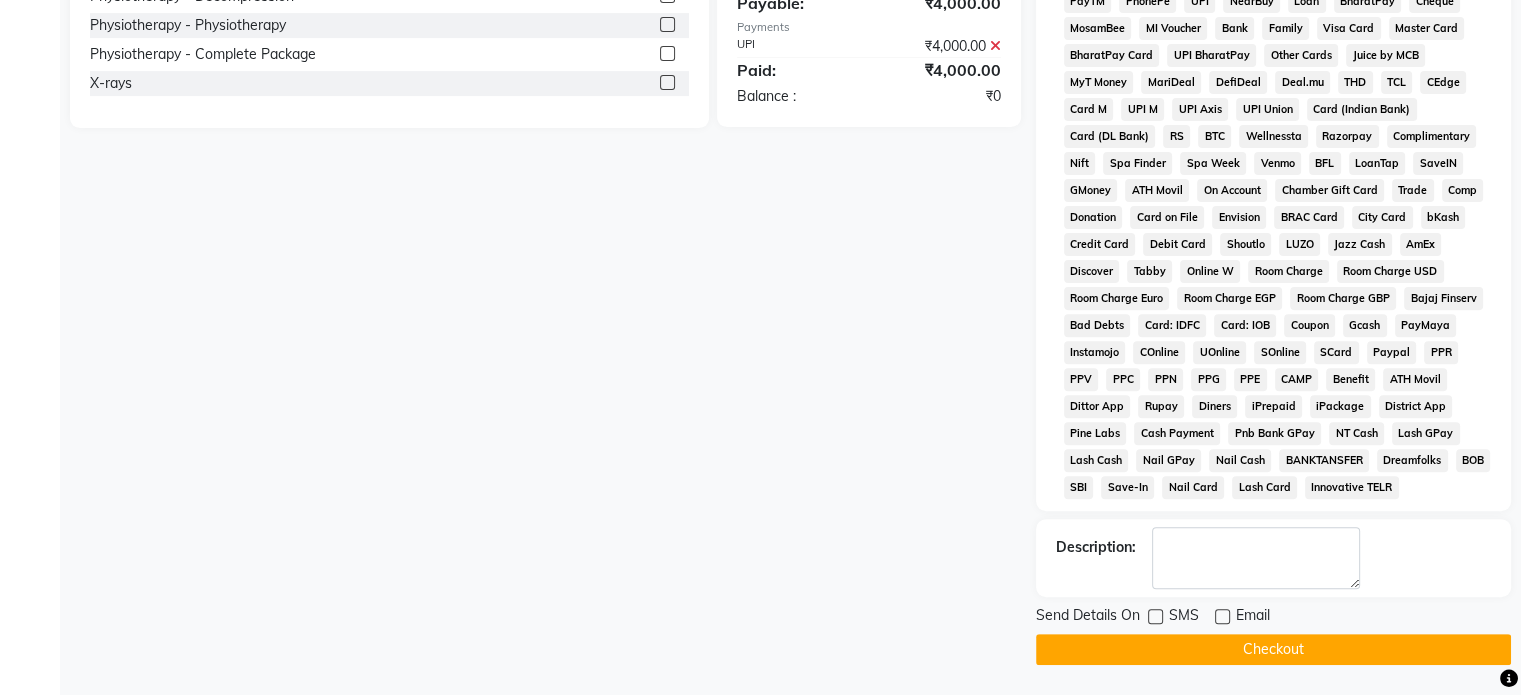 click on "Checkout" 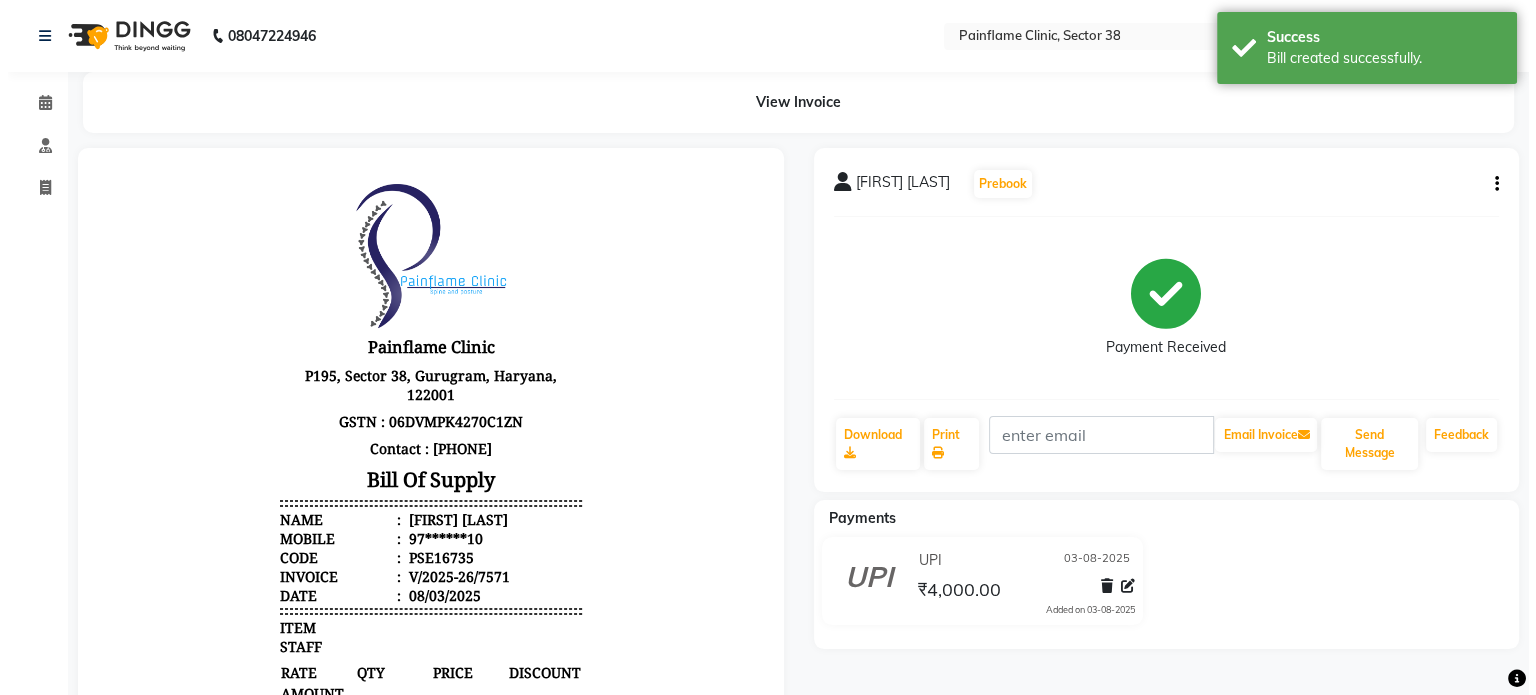 scroll, scrollTop: 0, scrollLeft: 0, axis: both 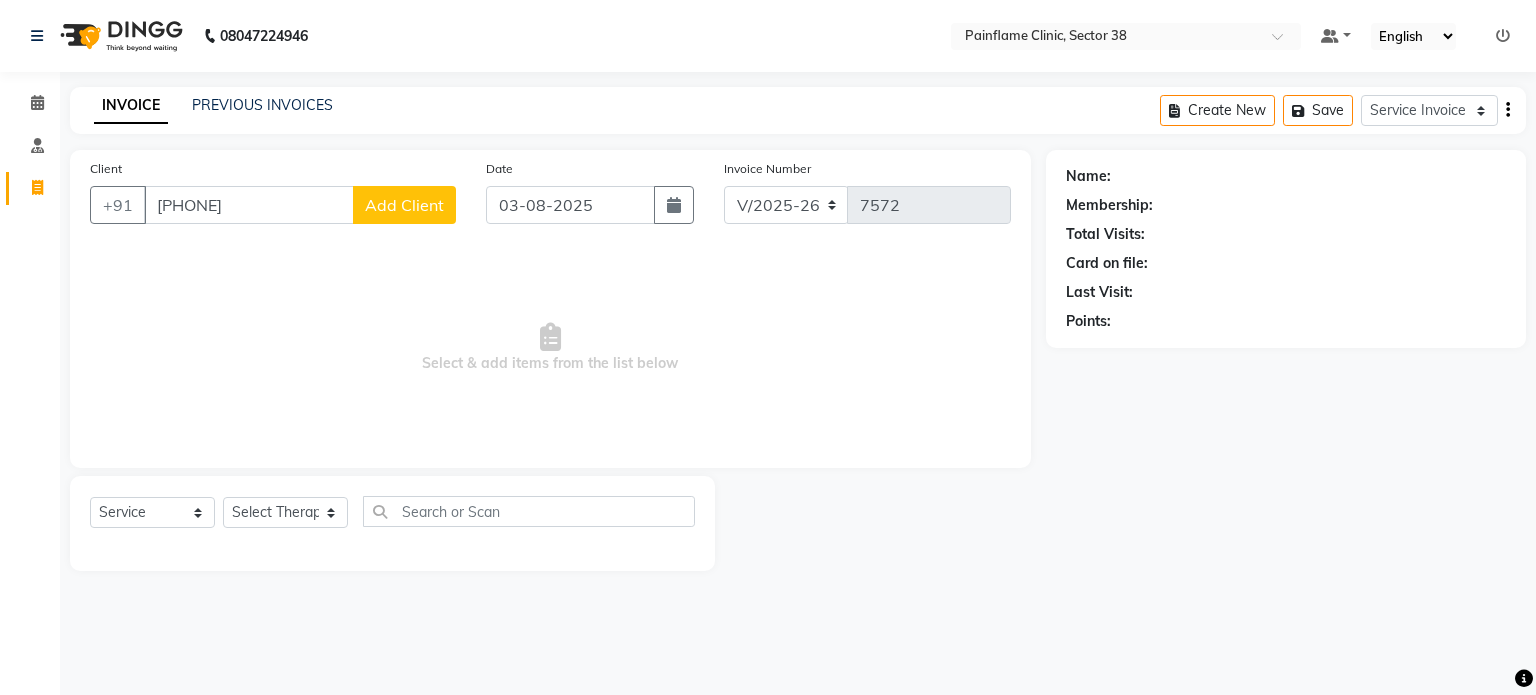 click on "Add Client" 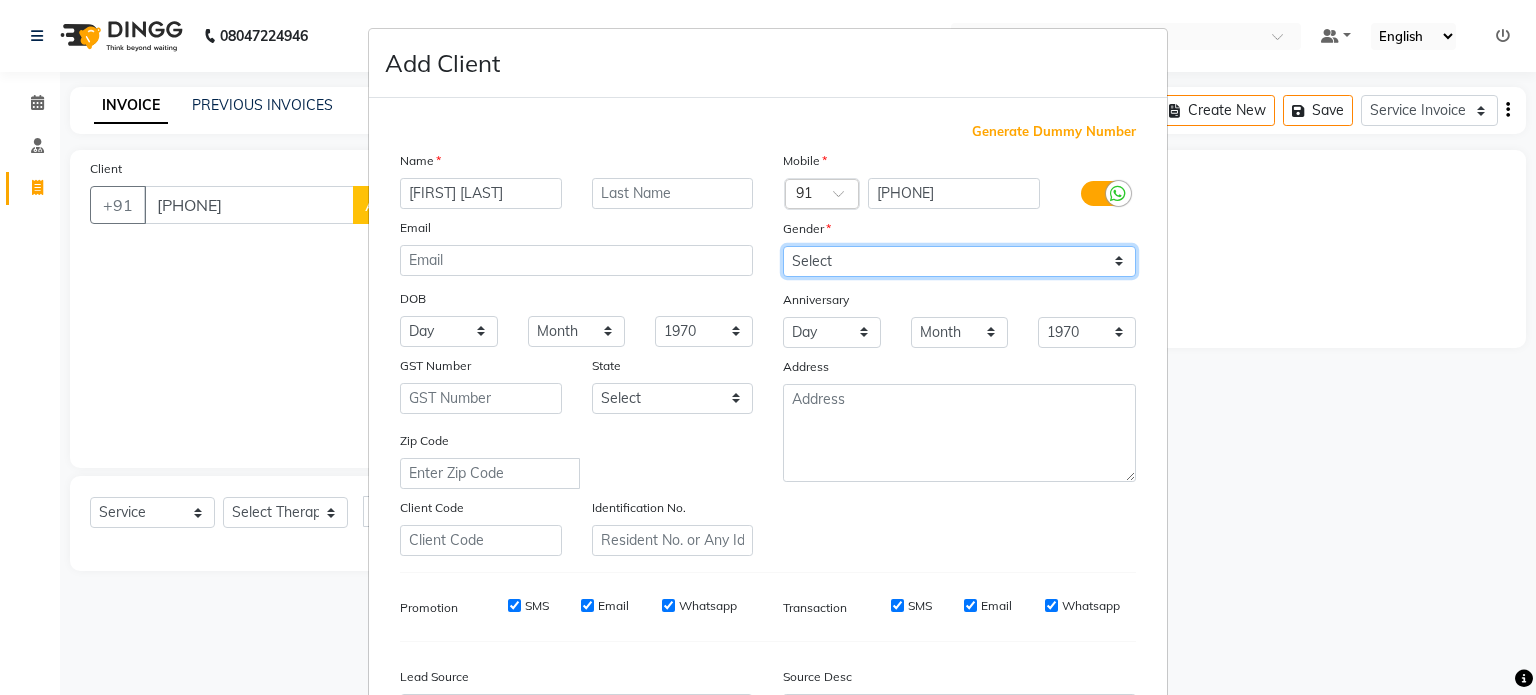 click on "Select Male Female Other Prefer Not To Say" at bounding box center [959, 261] 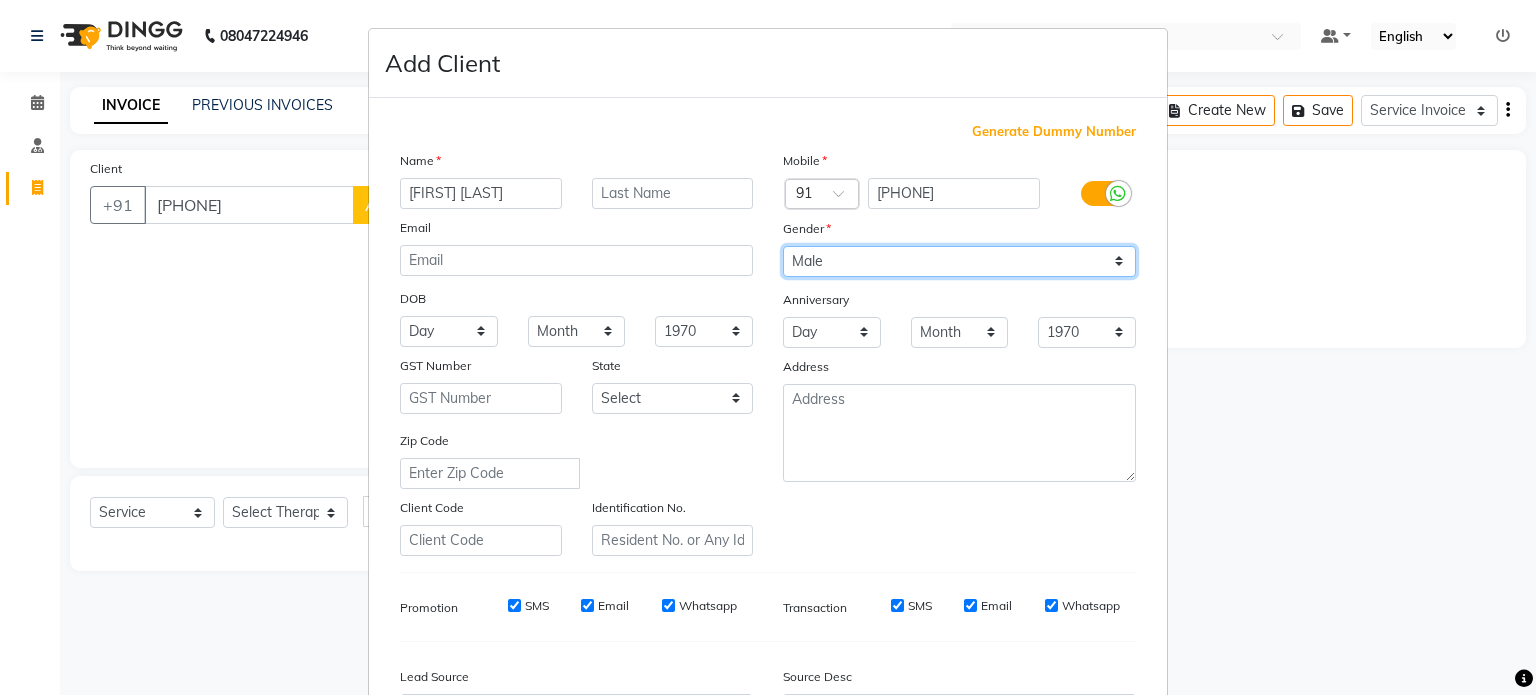 click on "Select Male Female Other Prefer Not To Say" at bounding box center (959, 261) 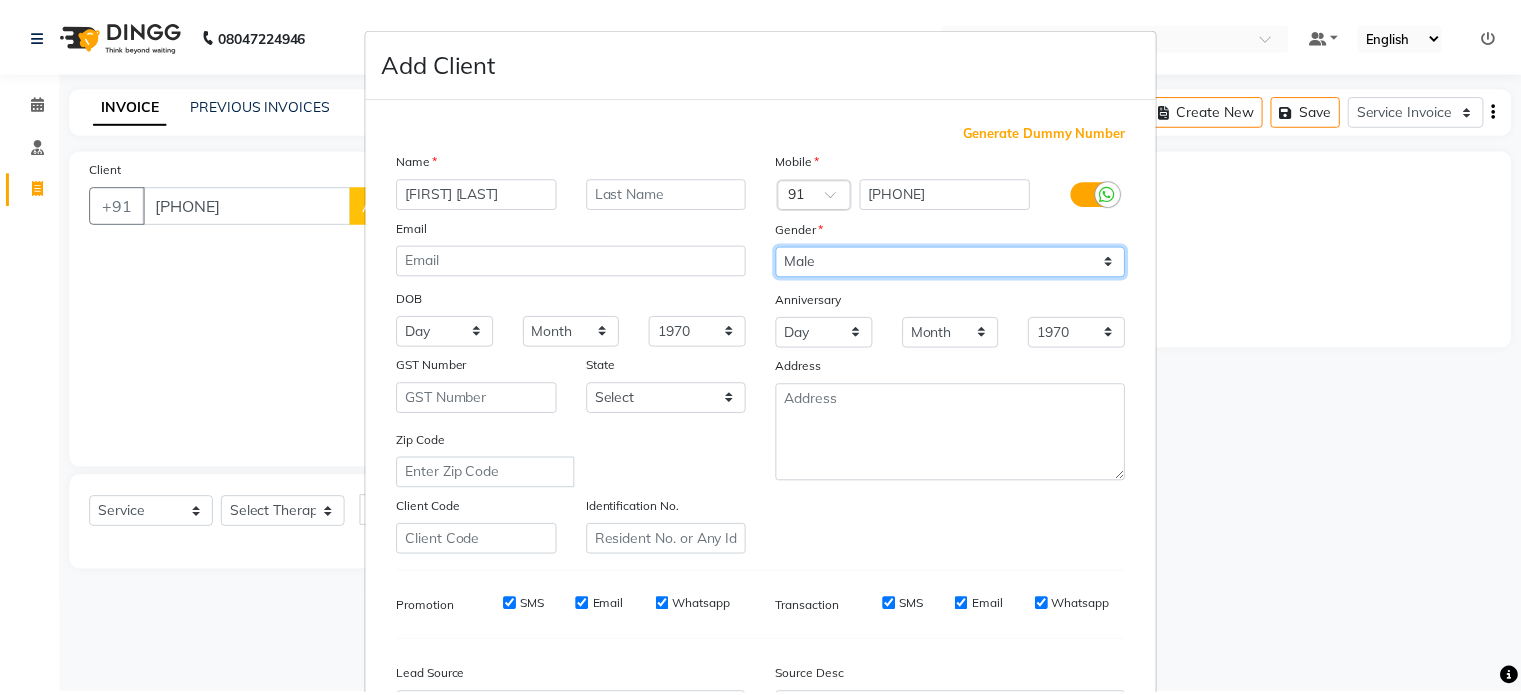 scroll, scrollTop: 237, scrollLeft: 0, axis: vertical 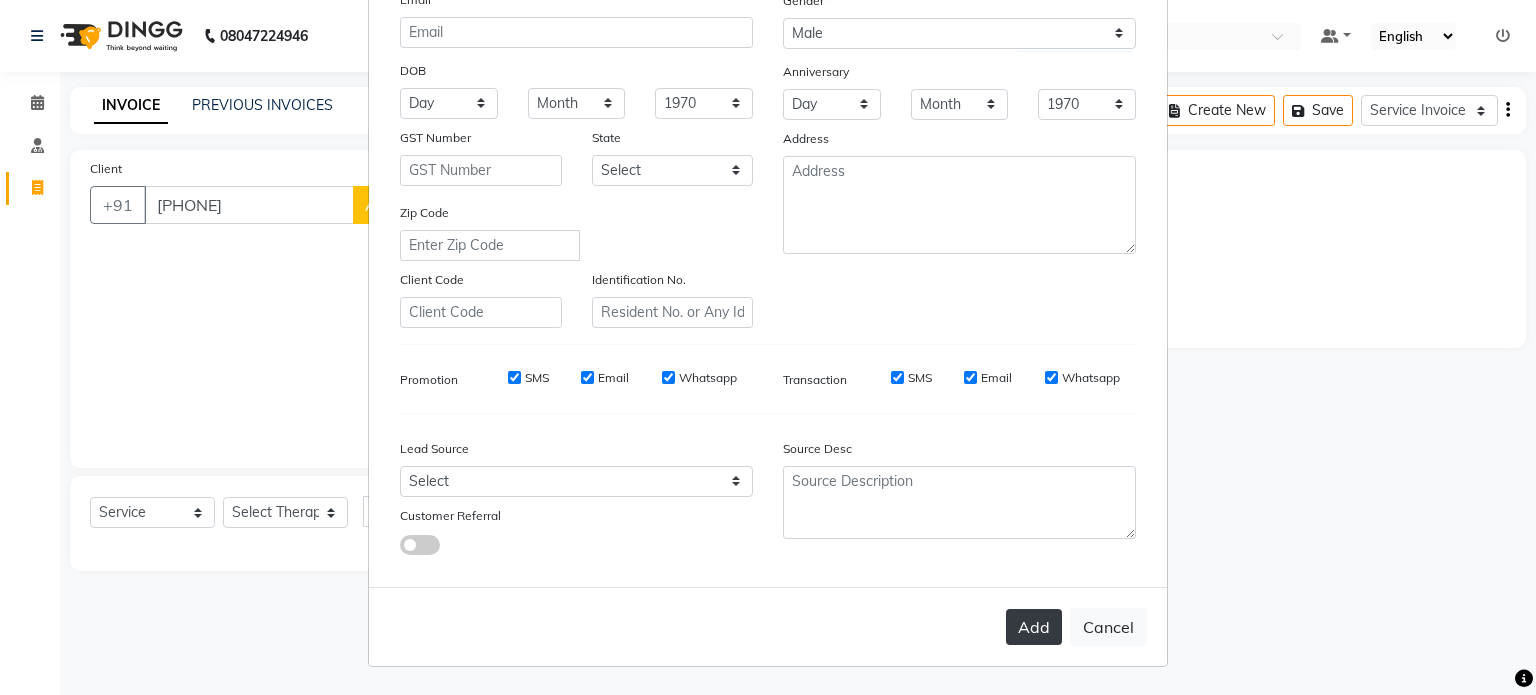 click on "Add" at bounding box center [1034, 627] 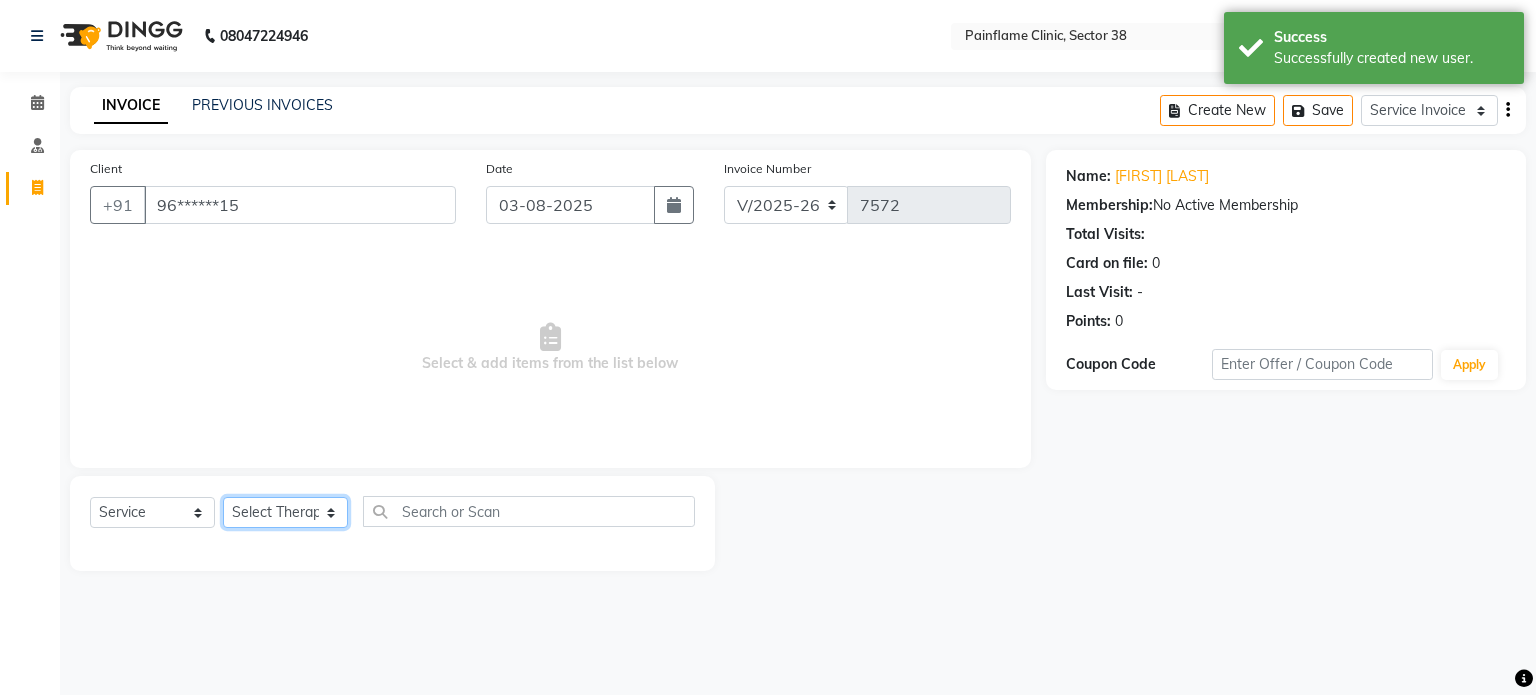 click on "Select Therapist Dr Durgesh Dr Harish Dr Ranjana Dr Saurabh Dr. Suraj Dr. Tejpal Mehlawat KUSHAL MOHIT SEMWAL Nancy Singhai Reception 1  Reception 2 Reception 3" 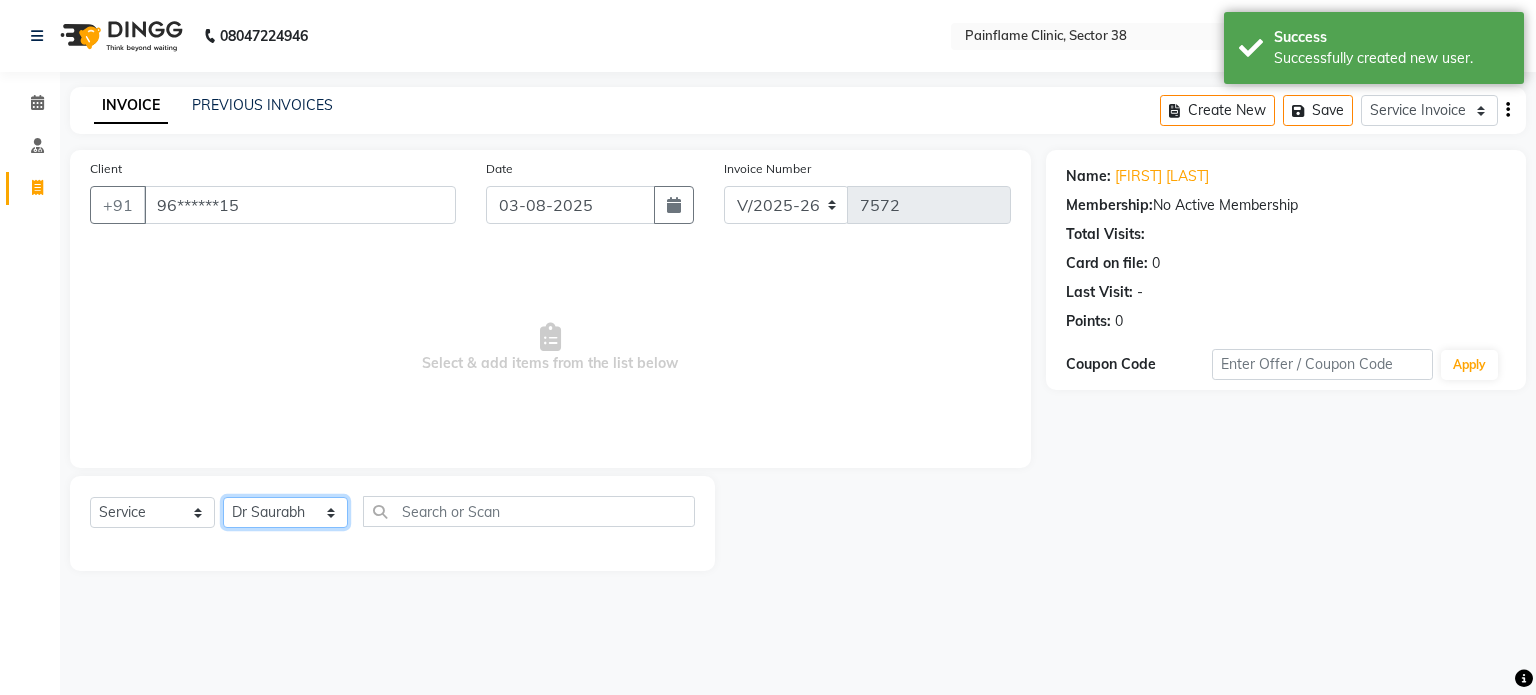 click on "Select Therapist Dr Durgesh Dr Harish Dr Ranjana Dr Saurabh Dr. Suraj Dr. Tejpal Mehlawat KUSHAL MOHIT SEMWAL Nancy Singhai Reception 1  Reception 2 Reception 3" 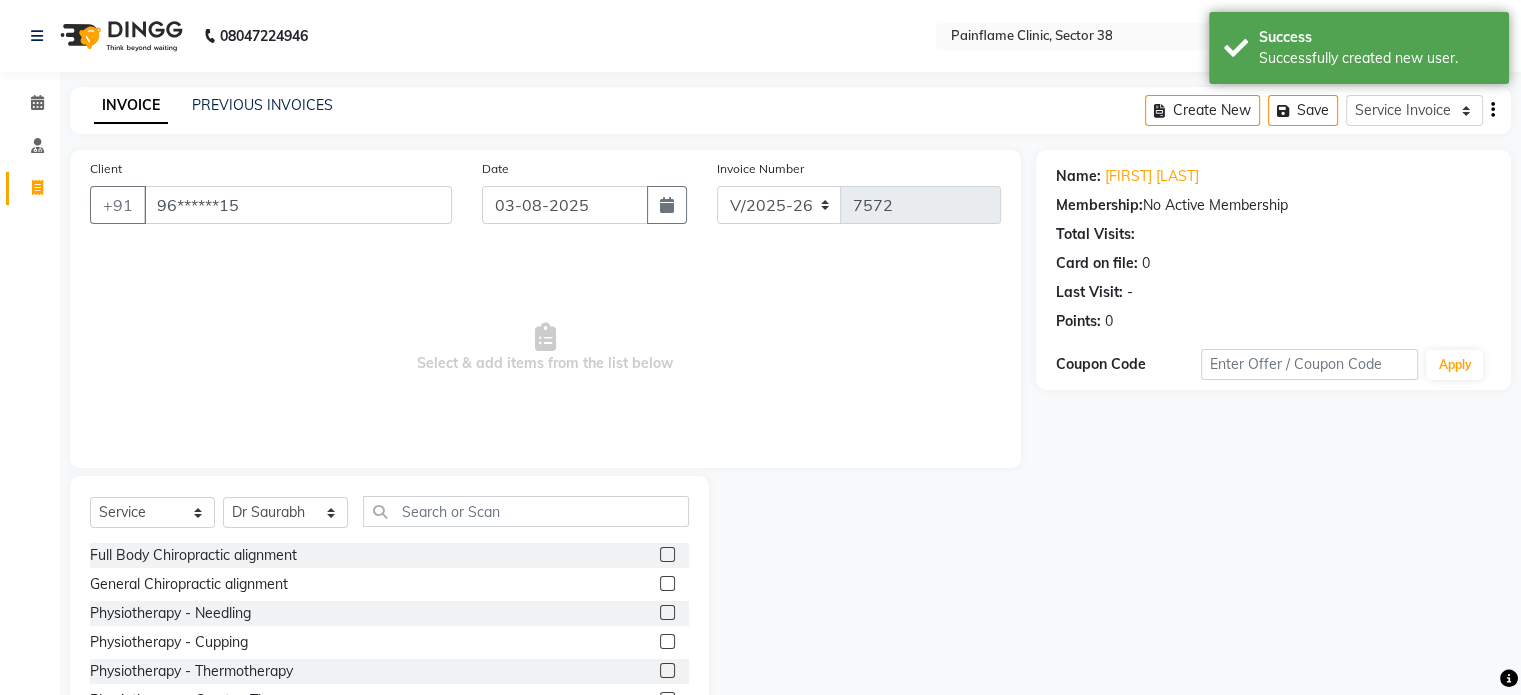 click 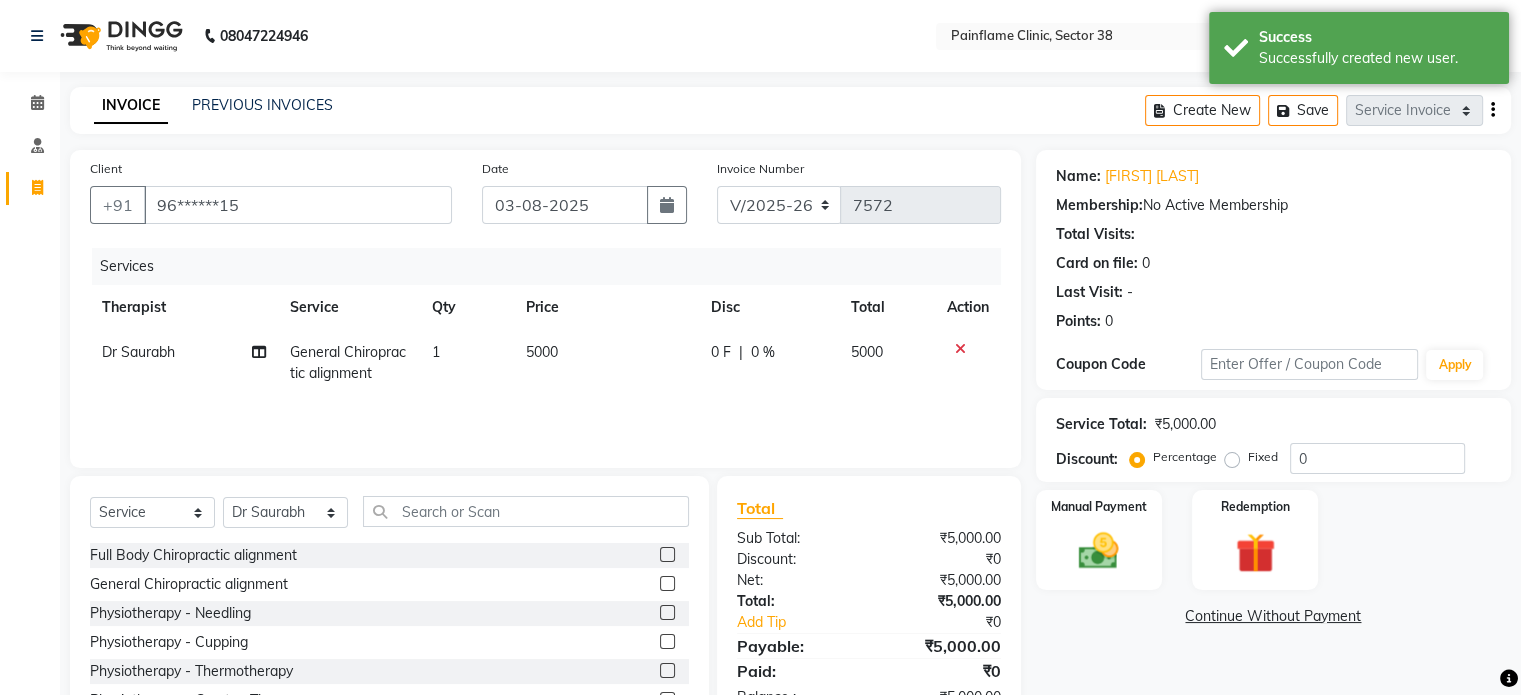 click on "5000" 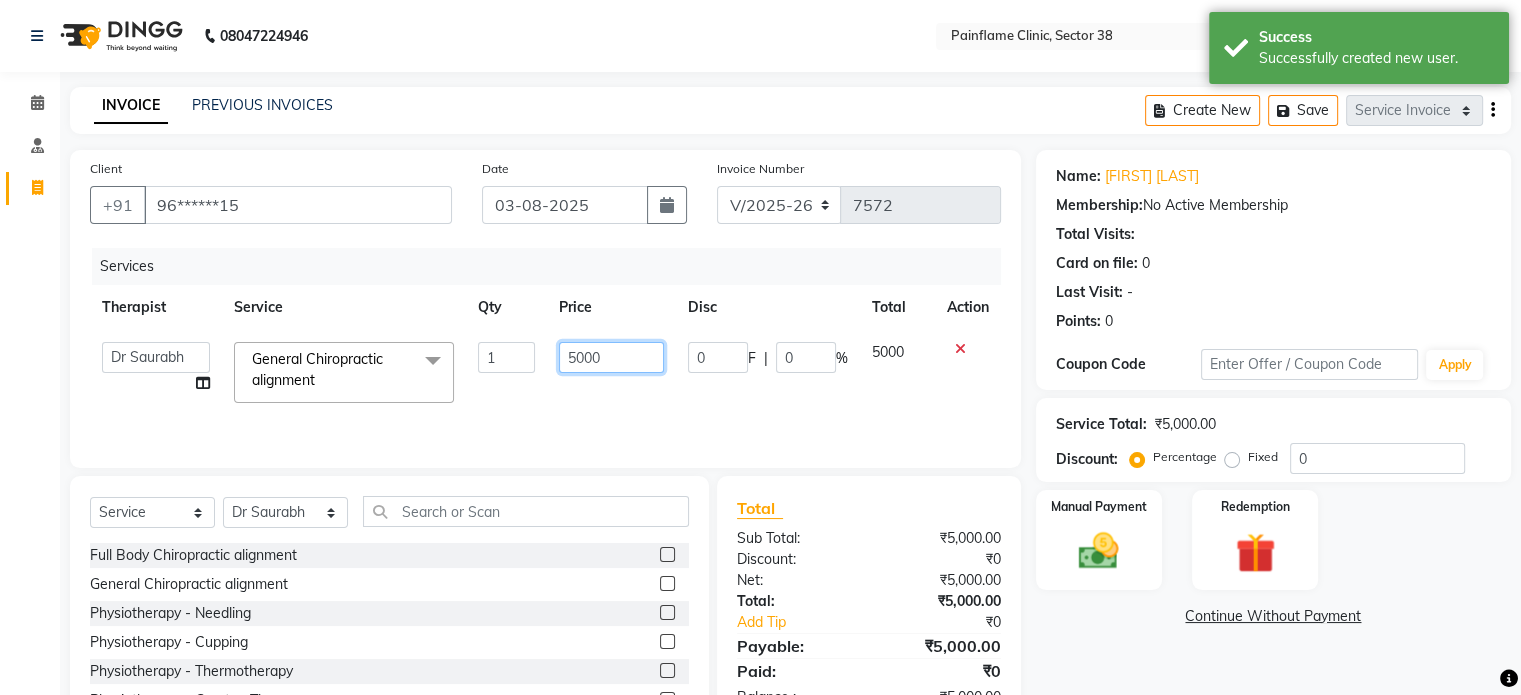 click on "5000" 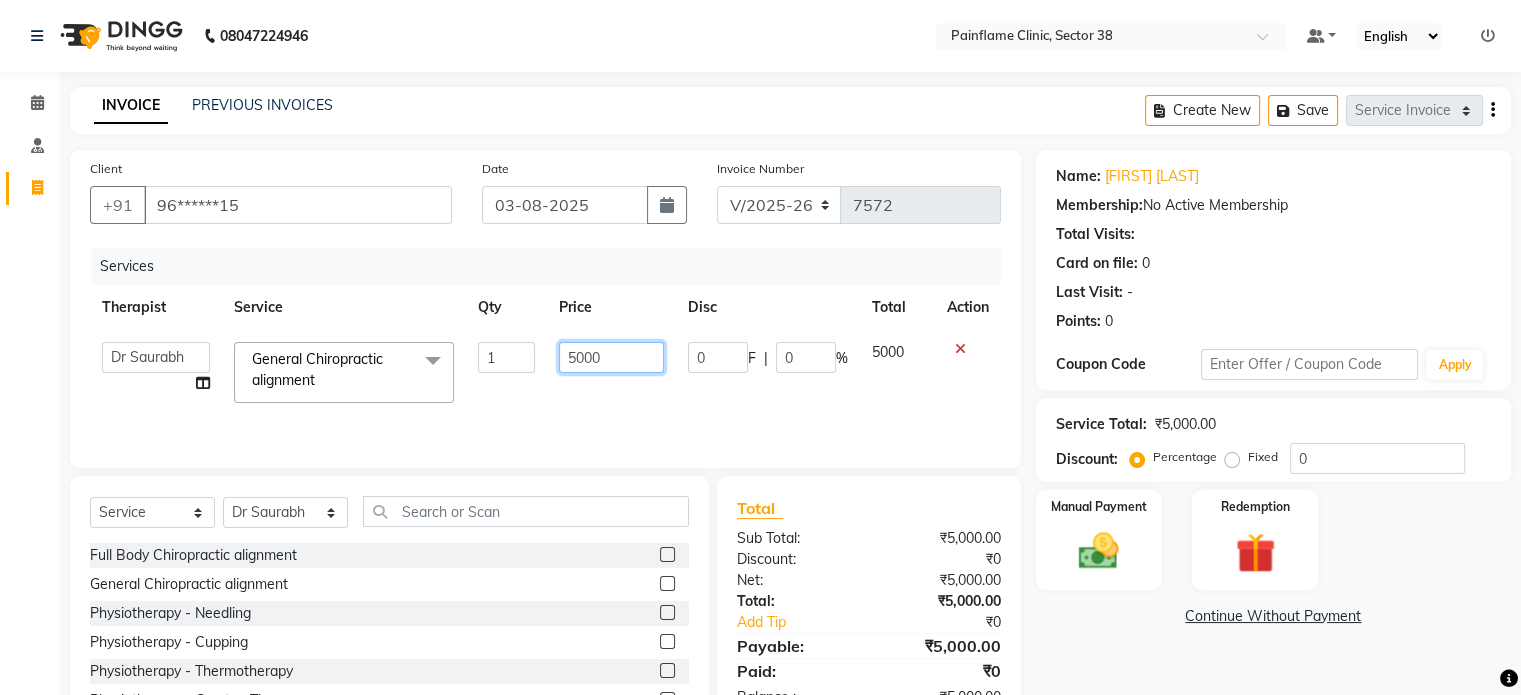 click on "5000" 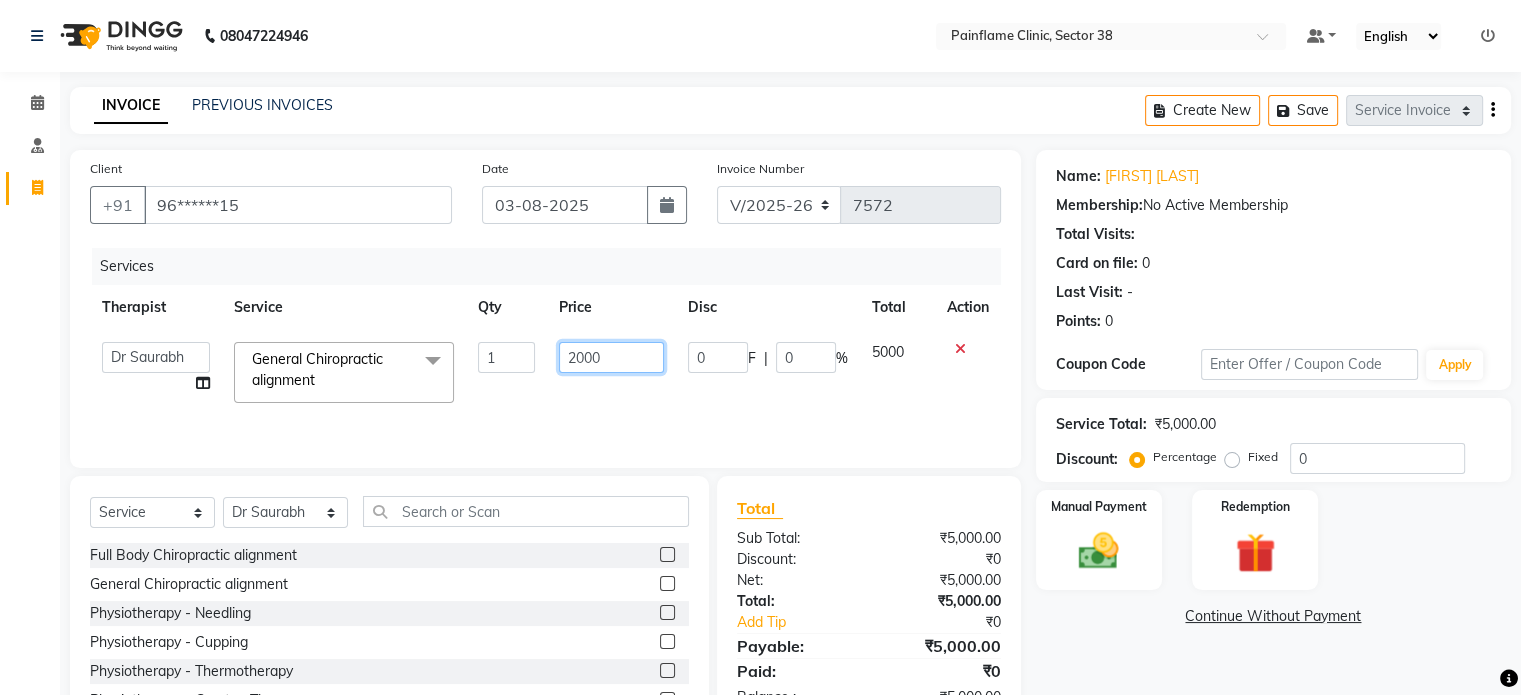 scroll, scrollTop: 119, scrollLeft: 0, axis: vertical 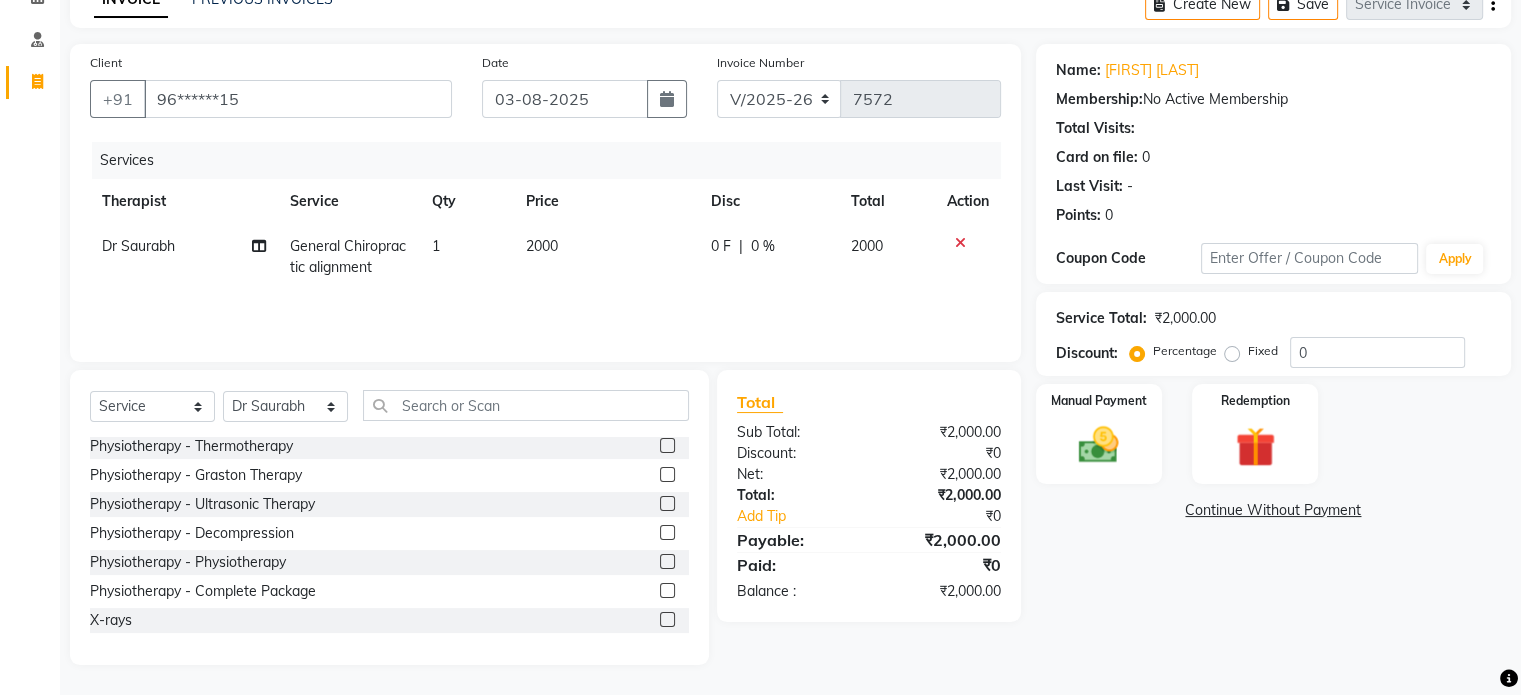 click 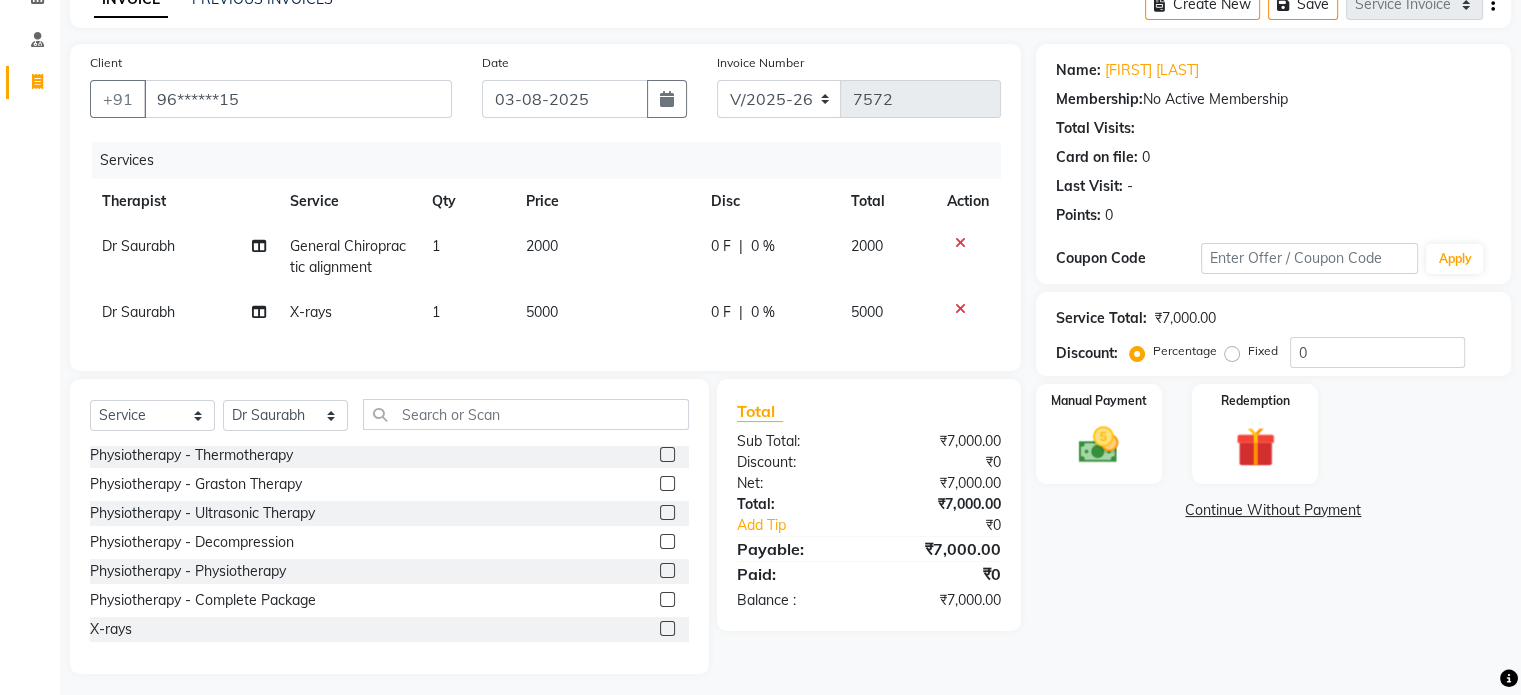click on "5000" 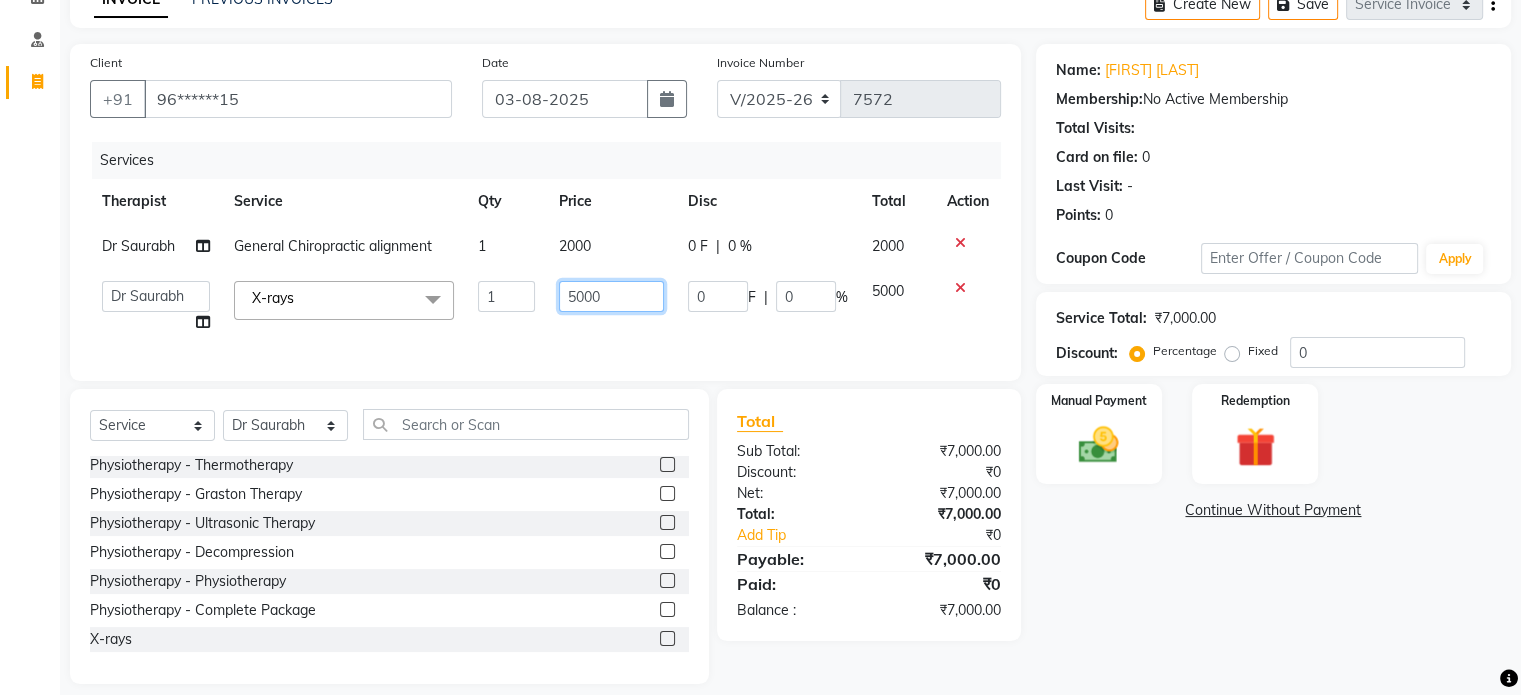 click on "5000" 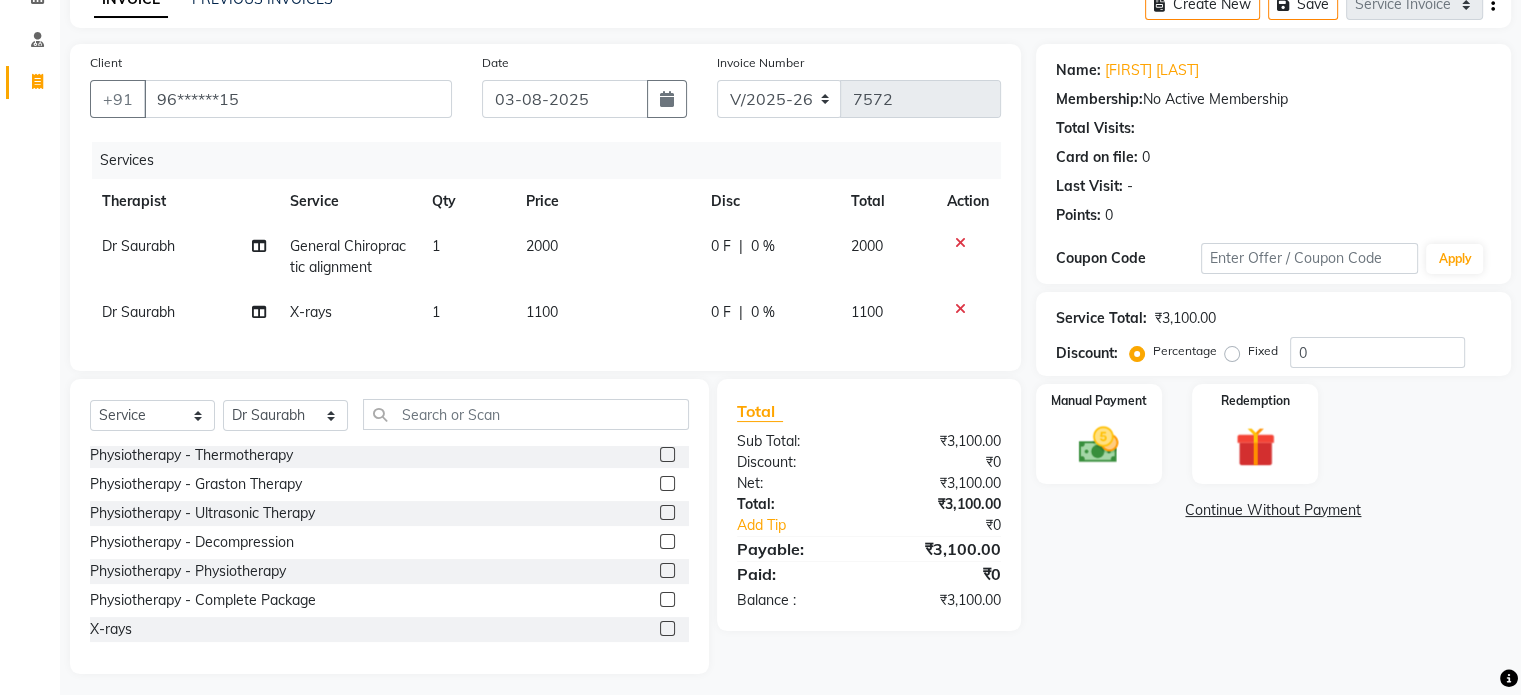 click on "Fixed" 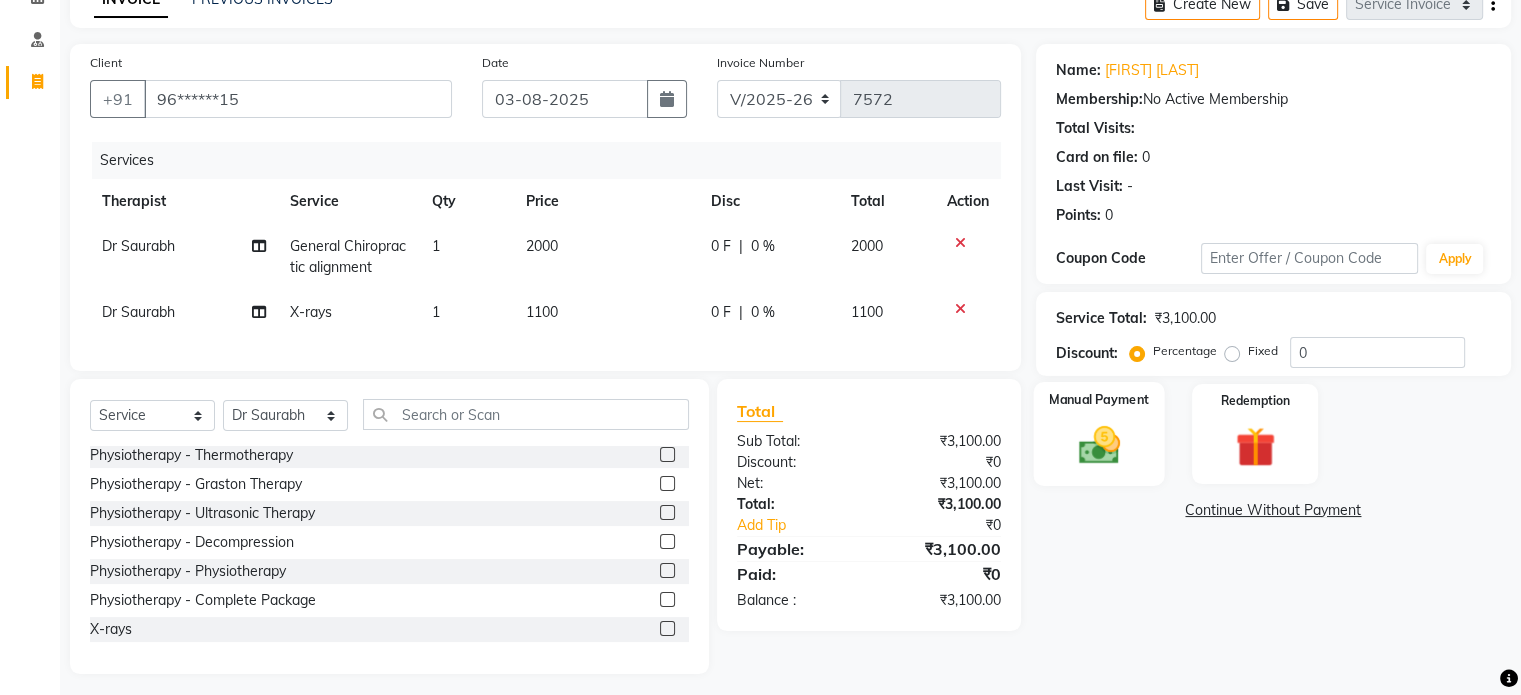 click 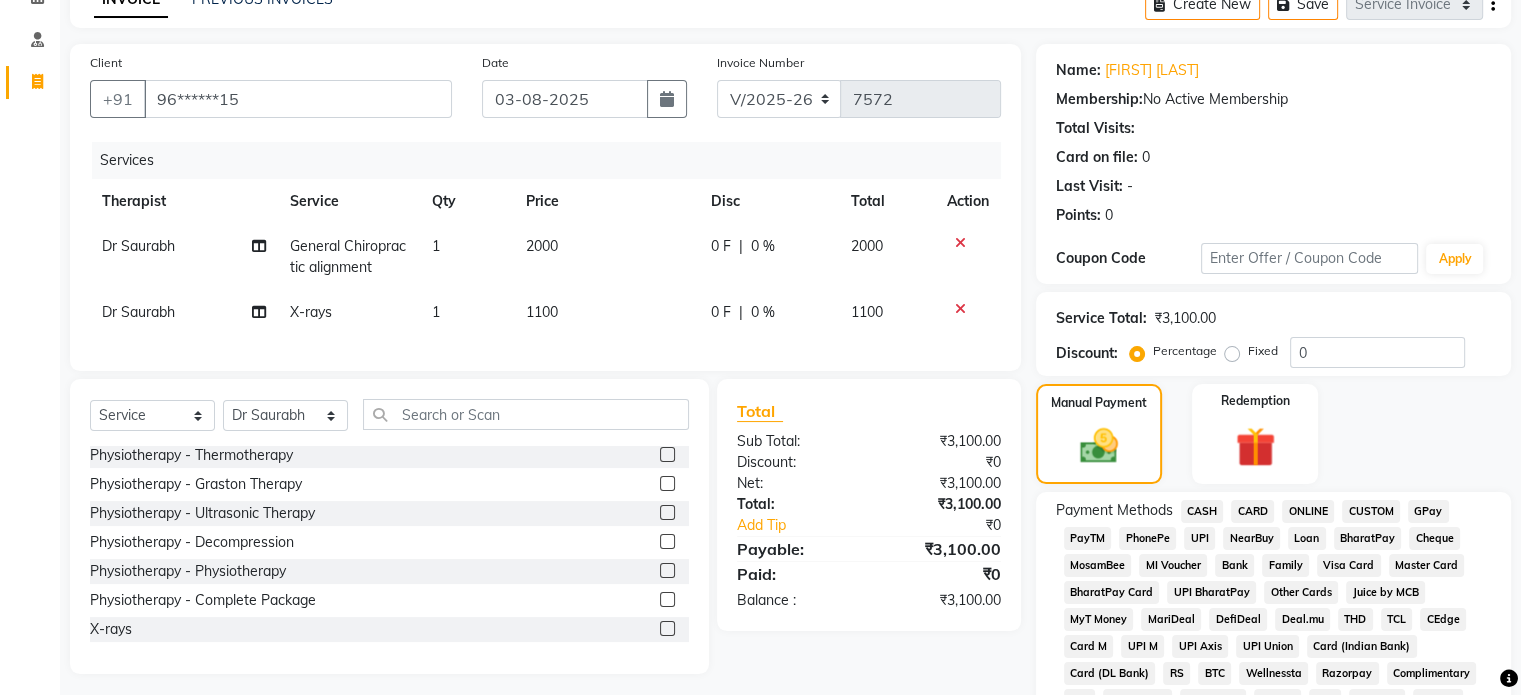 click on "UPI" 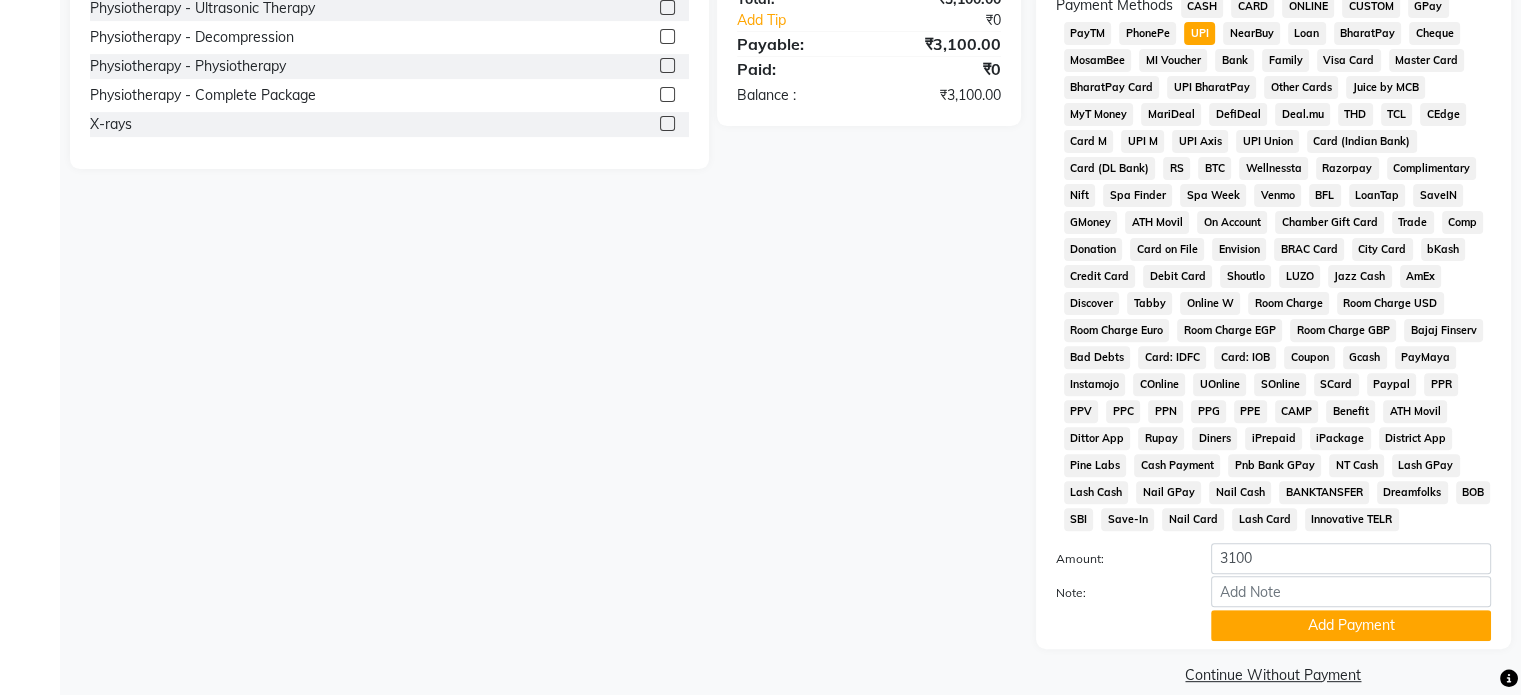 scroll, scrollTop: 652, scrollLeft: 0, axis: vertical 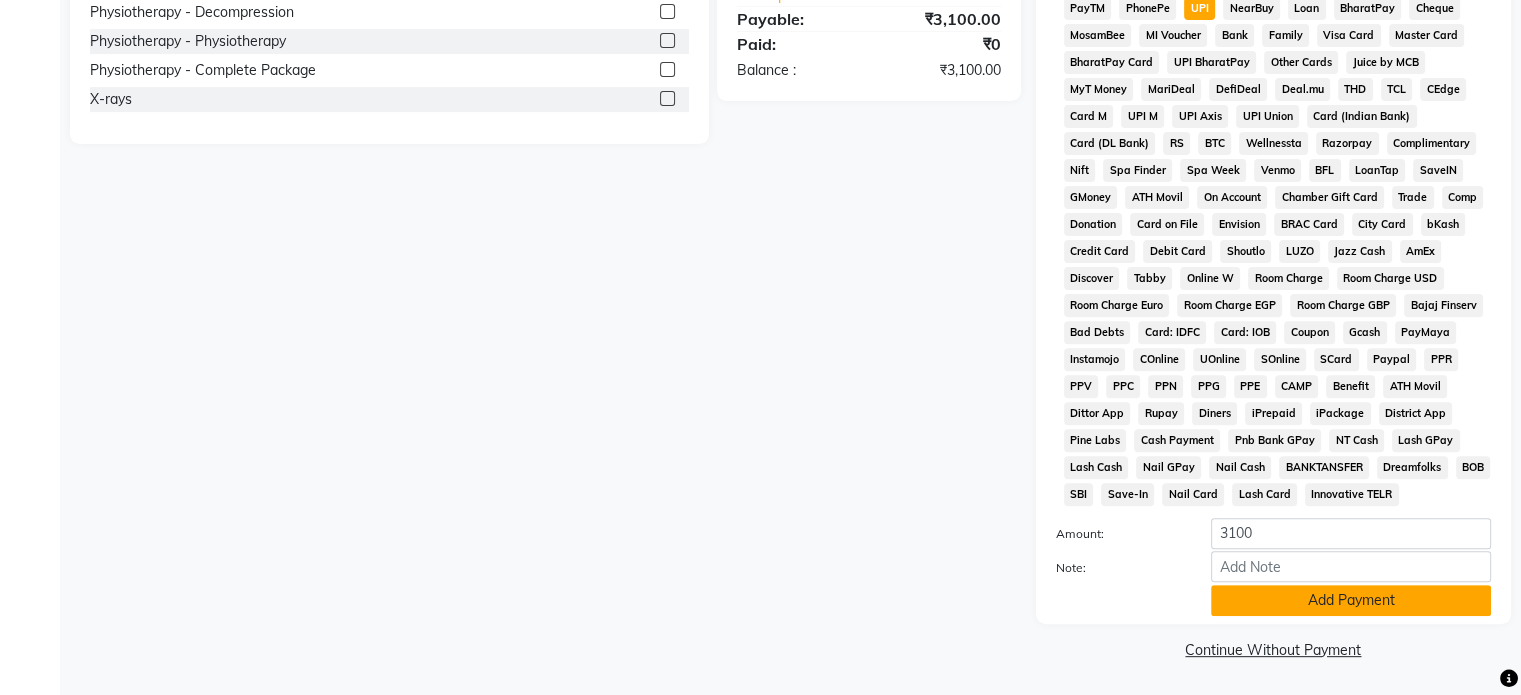 click on "Add Payment" 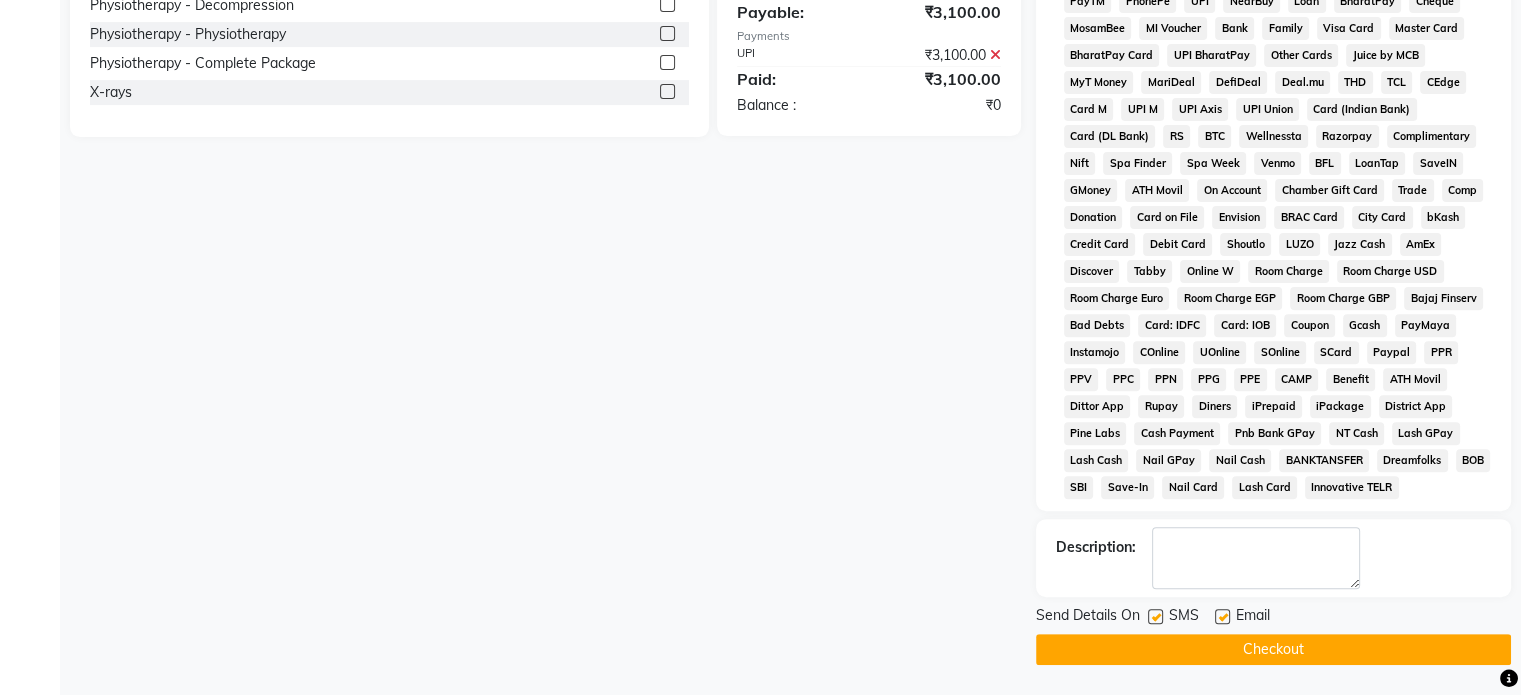 click 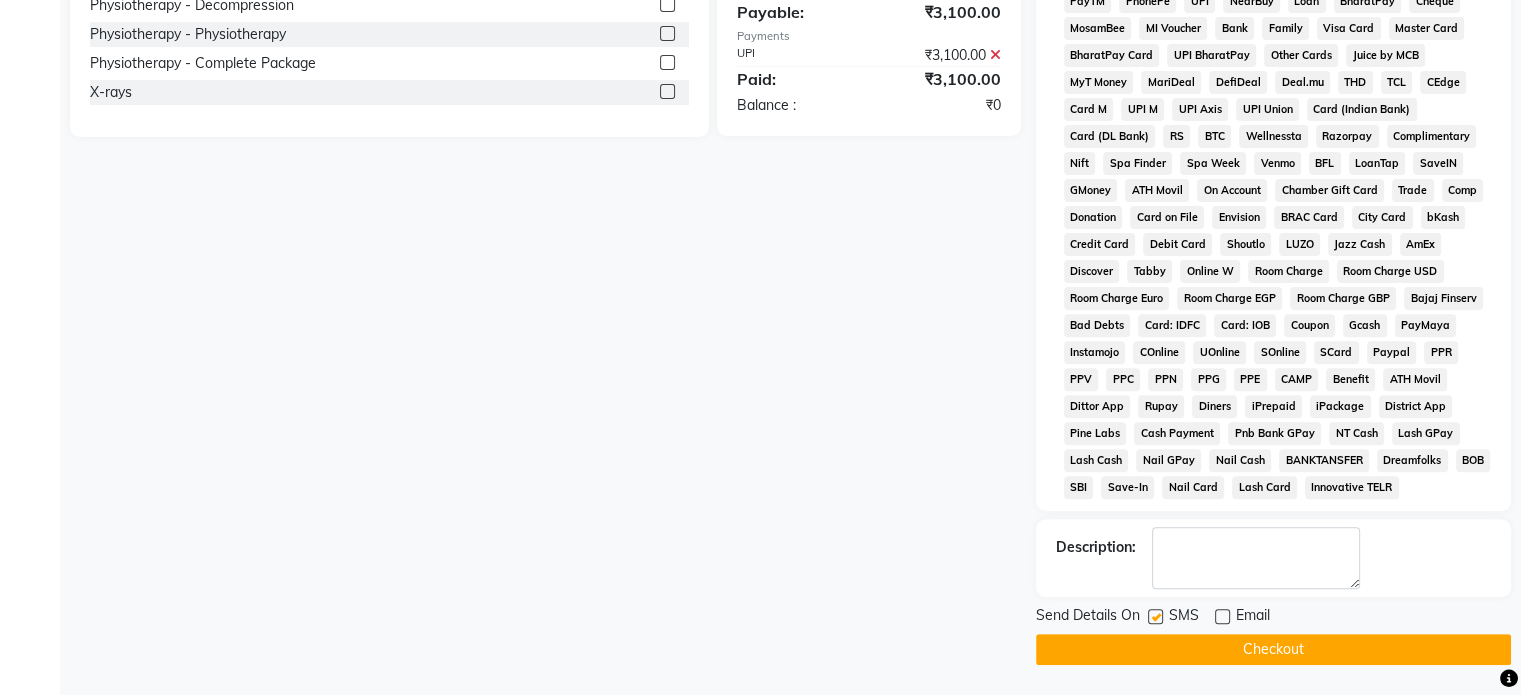 click 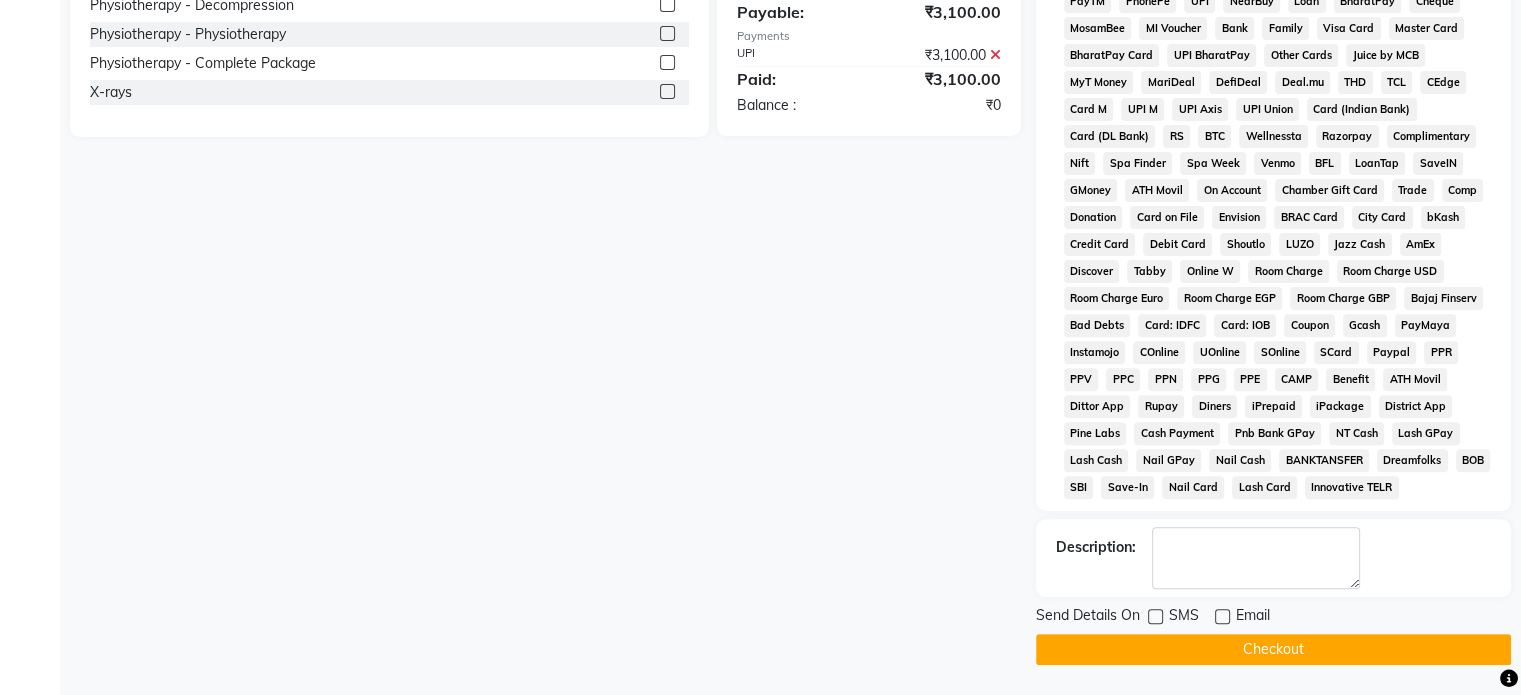 click on "Checkout" 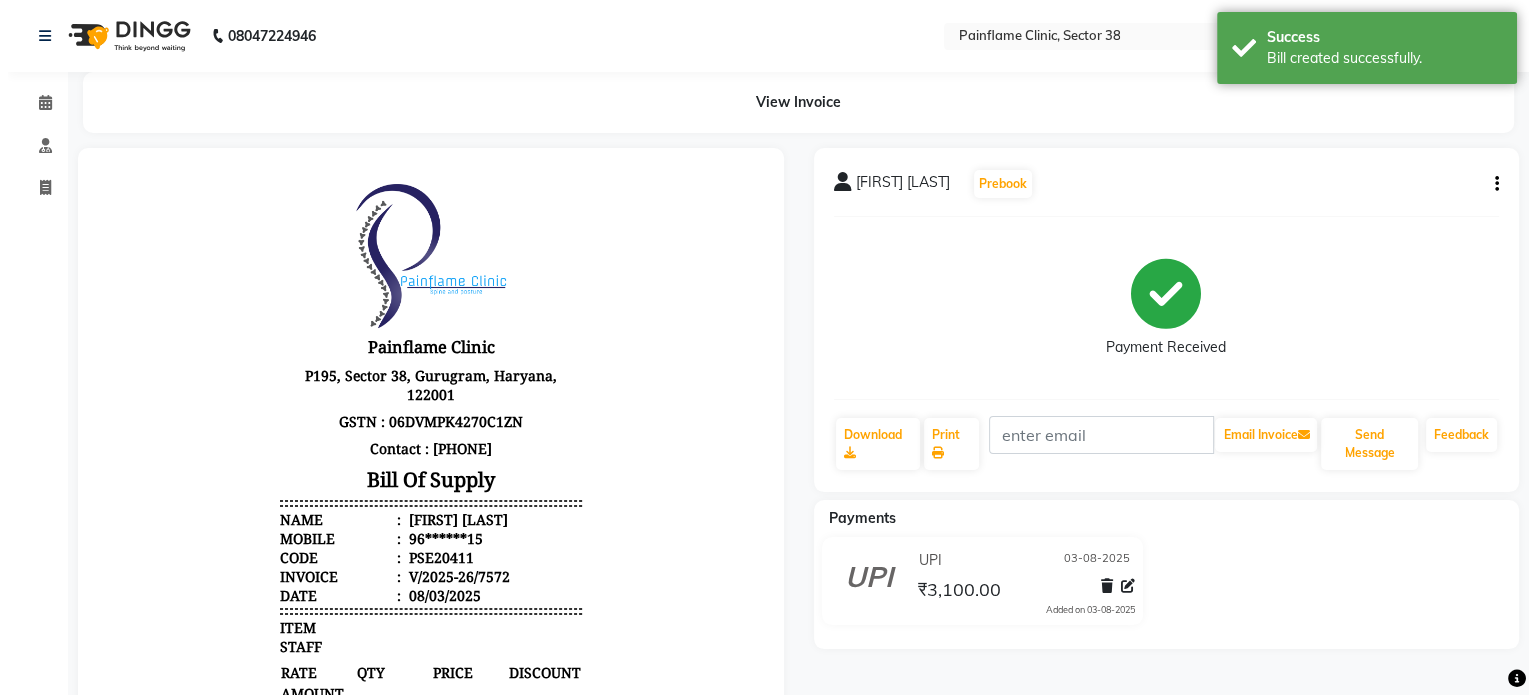 scroll, scrollTop: 0, scrollLeft: 0, axis: both 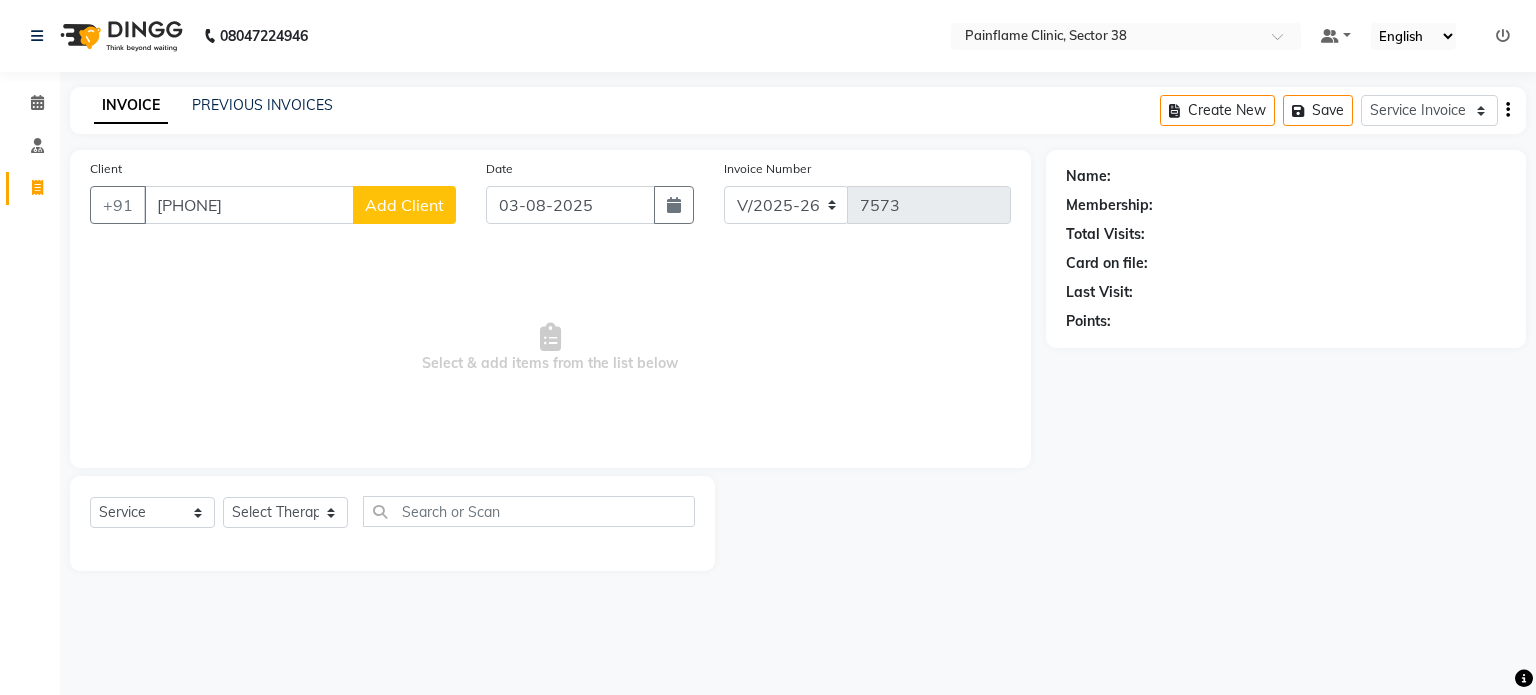 click on "Add Client" 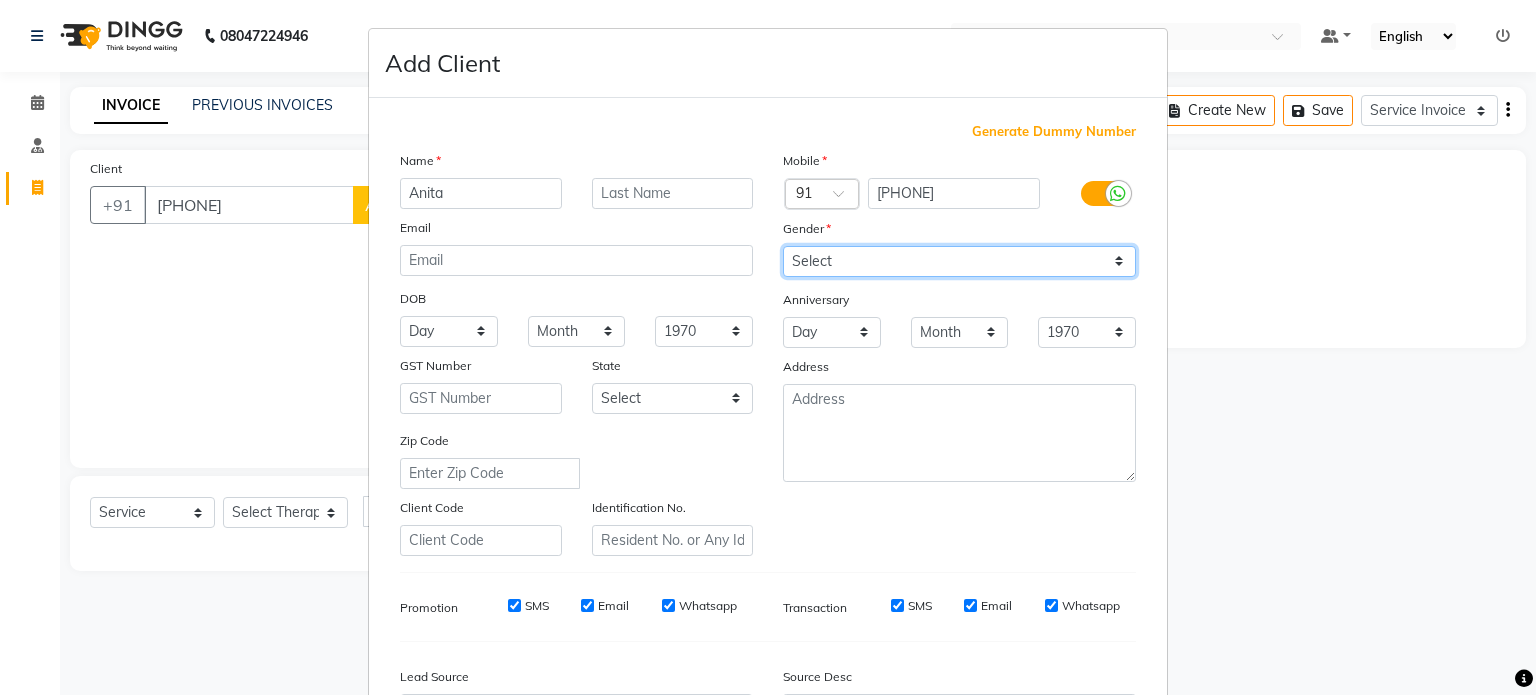 click on "Select Male Female Other Prefer Not To Say" at bounding box center (959, 261) 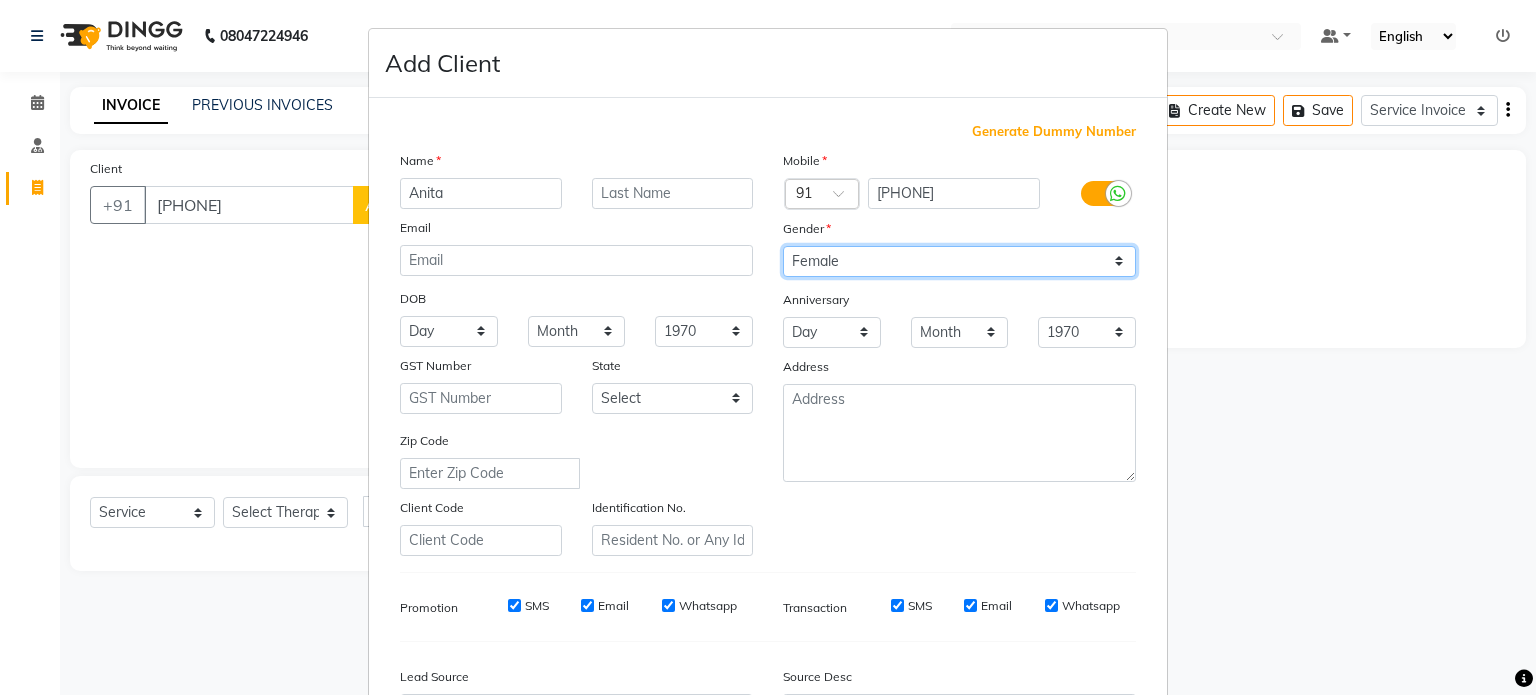click on "Select Male Female Other Prefer Not To Say" at bounding box center [959, 261] 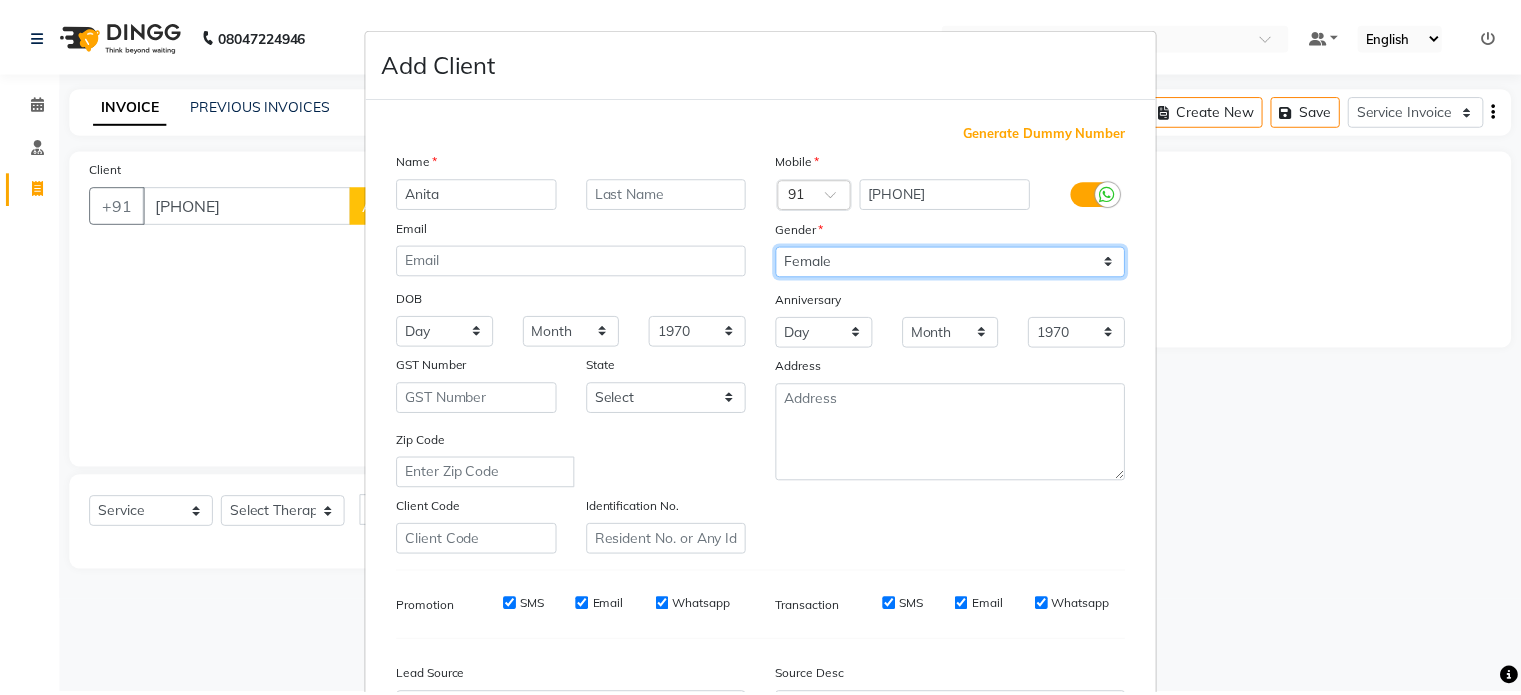 scroll, scrollTop: 237, scrollLeft: 0, axis: vertical 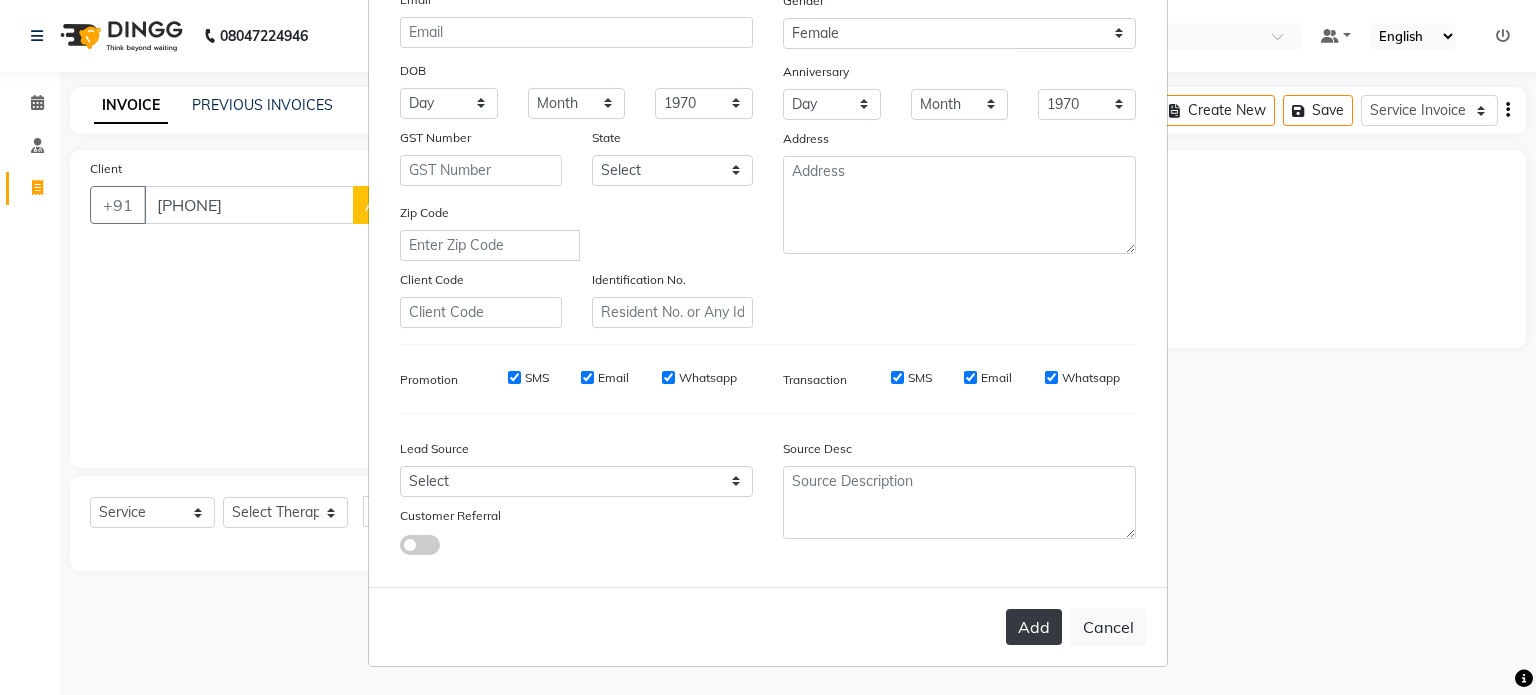 click on "Add" at bounding box center [1034, 627] 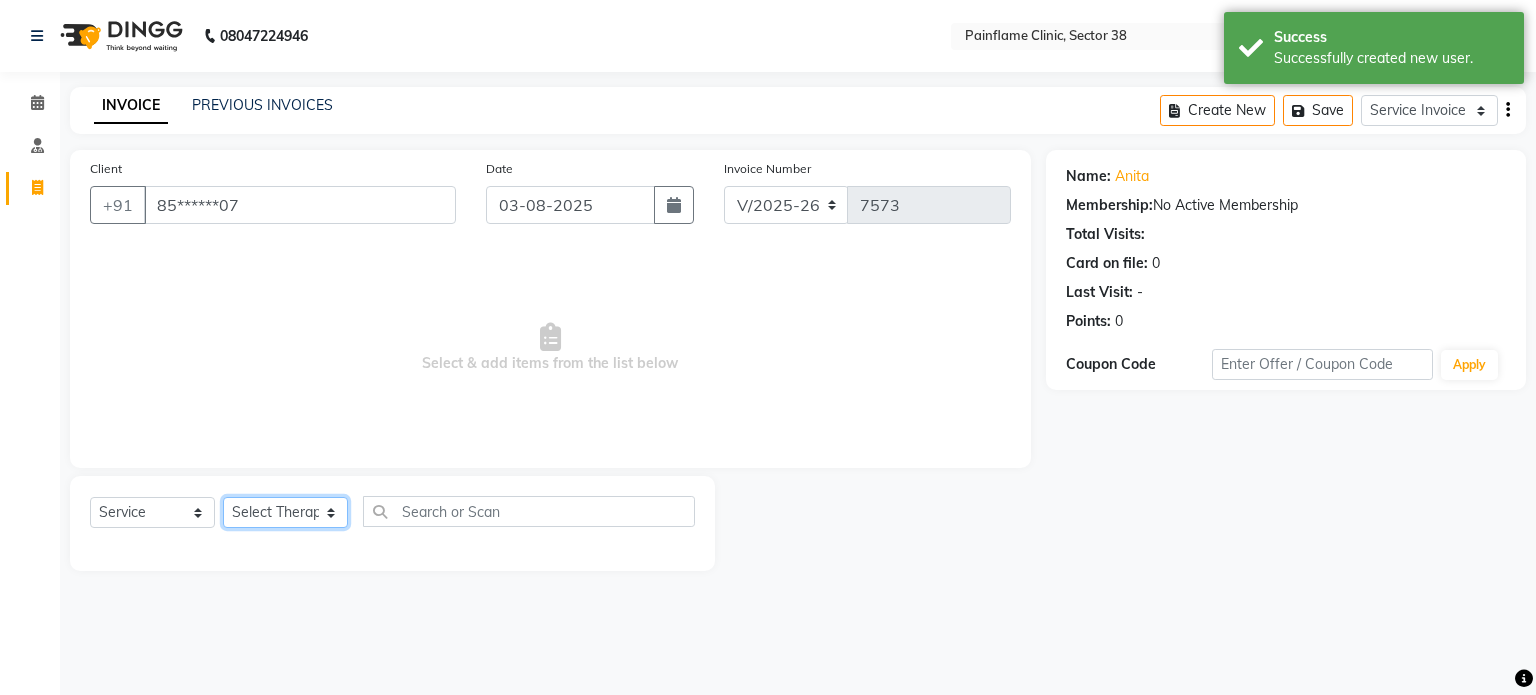 click on "Select Therapist Dr Durgesh Dr Harish Dr Ranjana Dr Saurabh Dr. Suraj Dr. Tejpal Mehlawat KUSHAL MOHIT SEMWAL Nancy Singhai Reception 1  Reception 2 Reception 3" 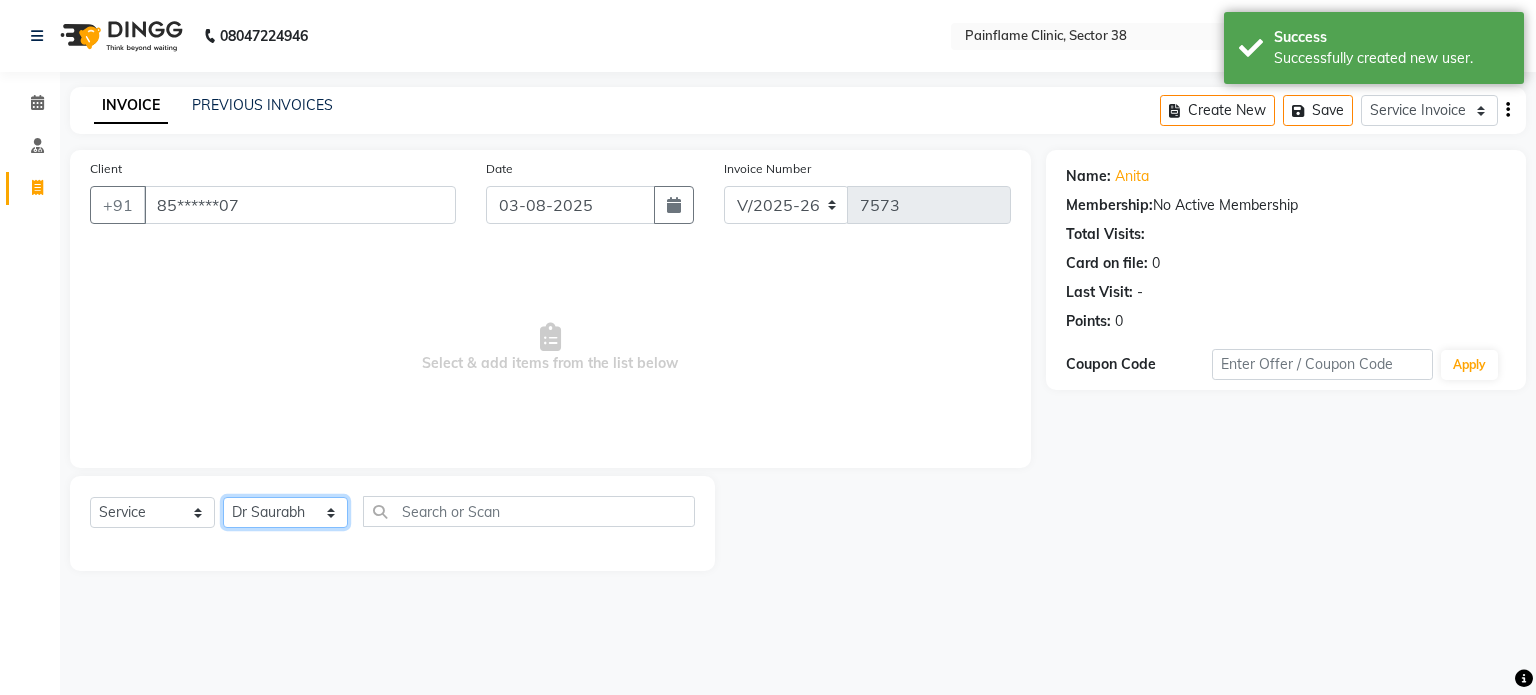 click on "Select Therapist Dr Durgesh Dr Harish Dr Ranjana Dr Saurabh Dr. Suraj Dr. Tejpal Mehlawat KUSHAL MOHIT SEMWAL Nancy Singhai Reception 1  Reception 2 Reception 3" 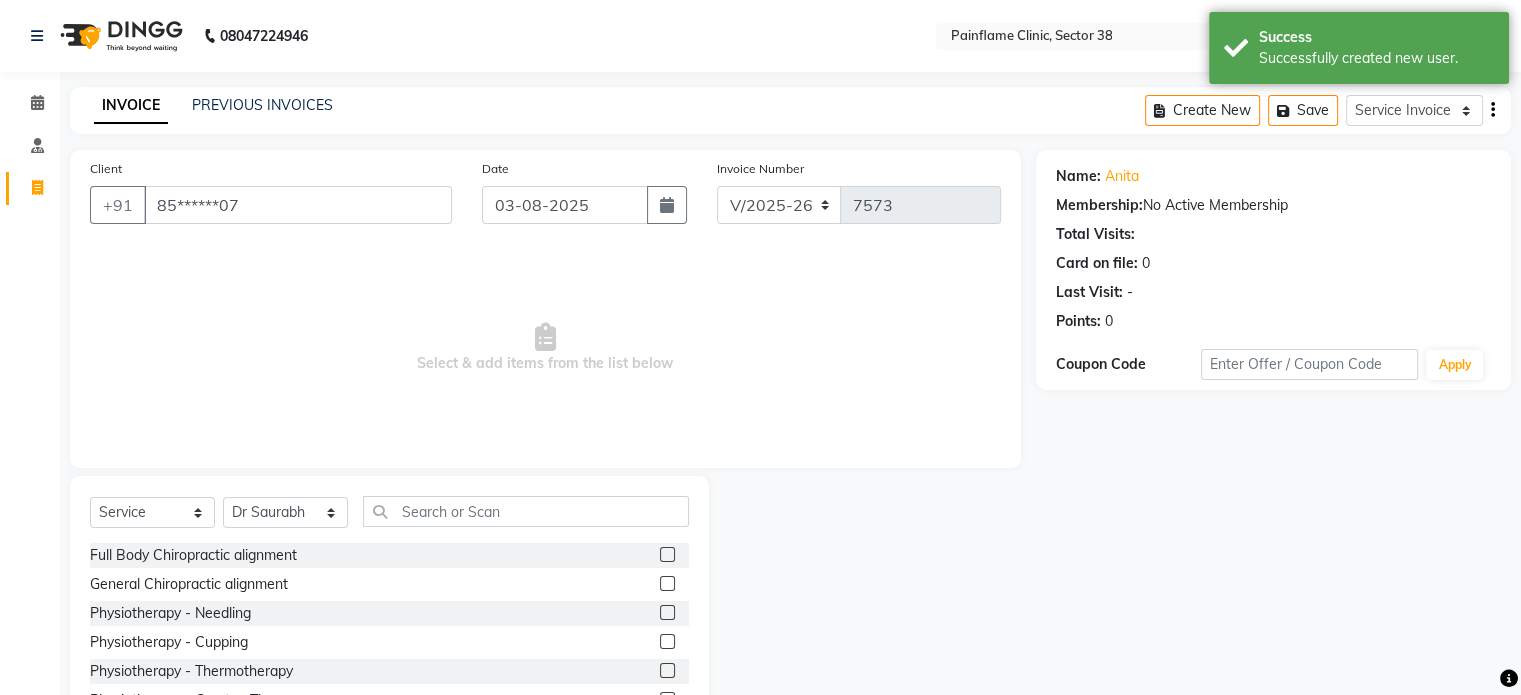 click 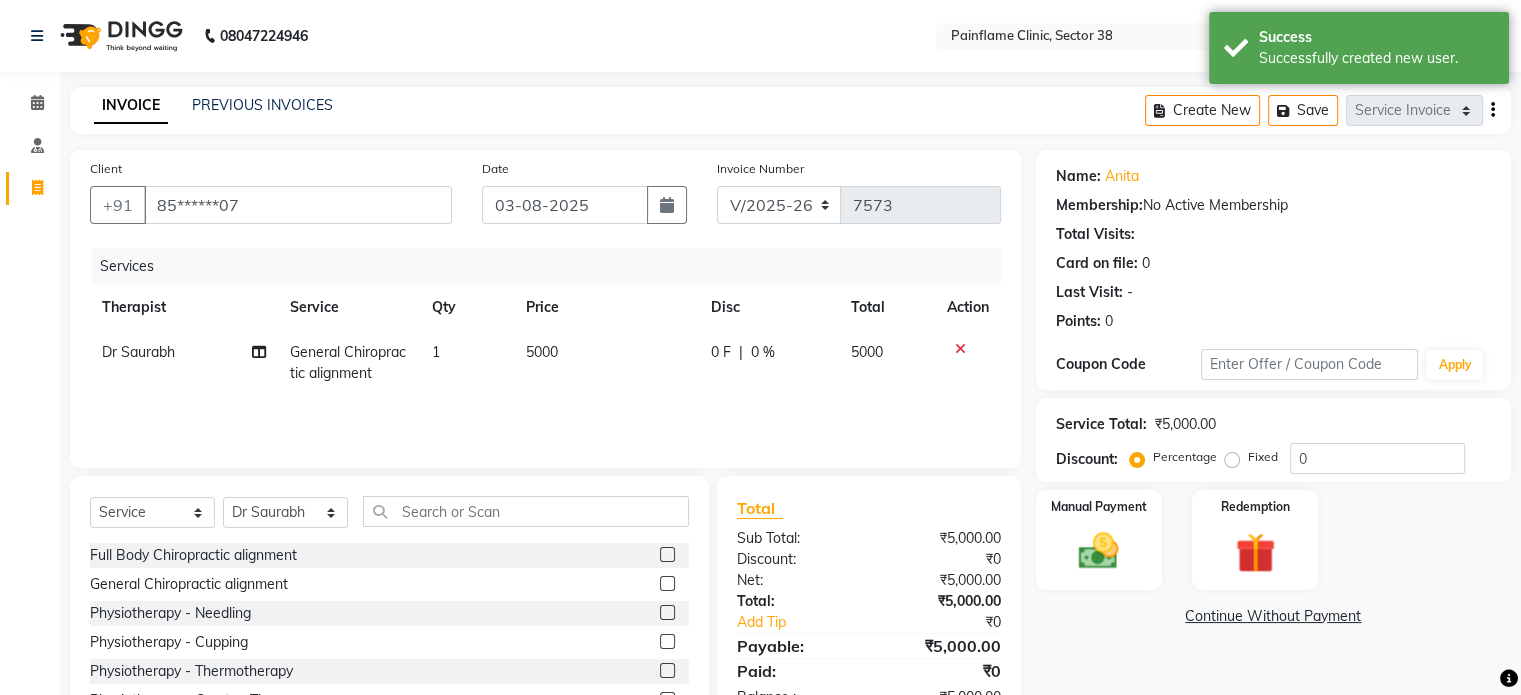 click on "5000" 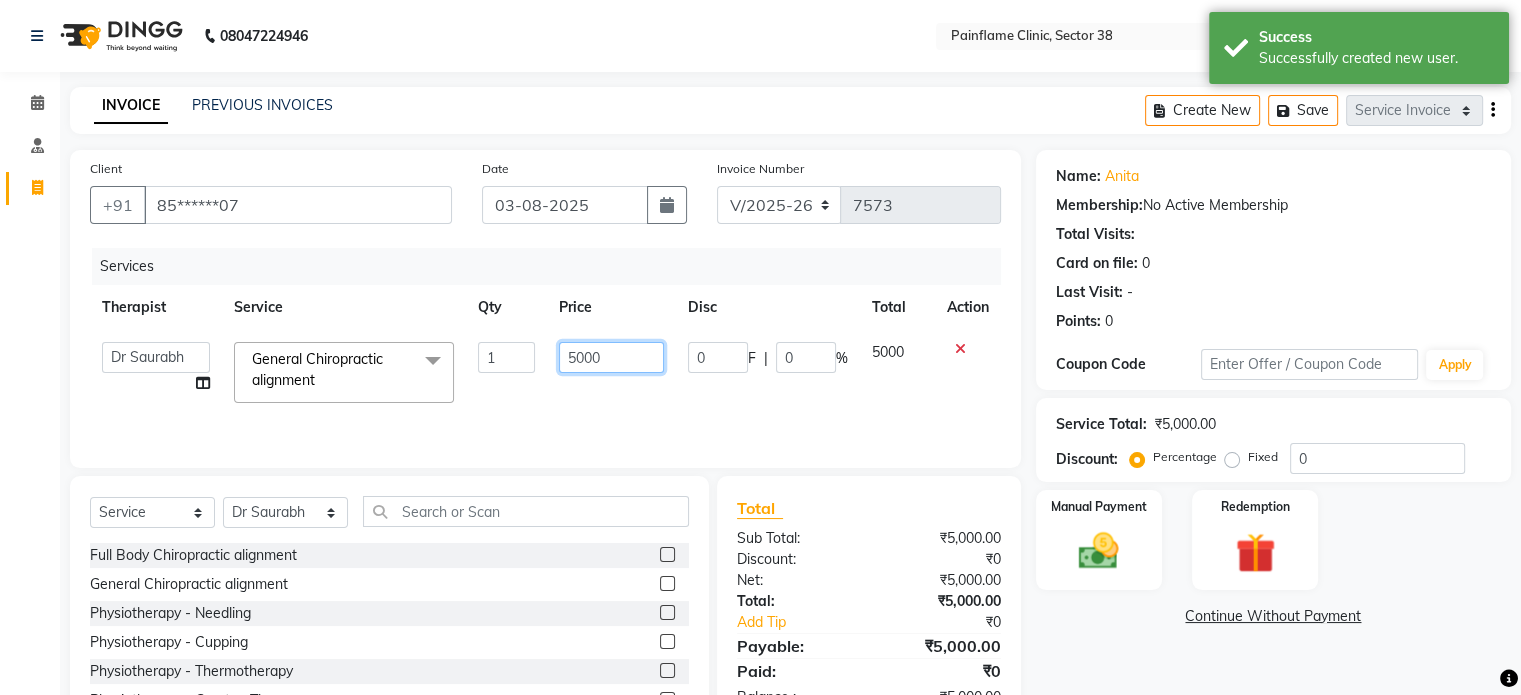 click on "5000" 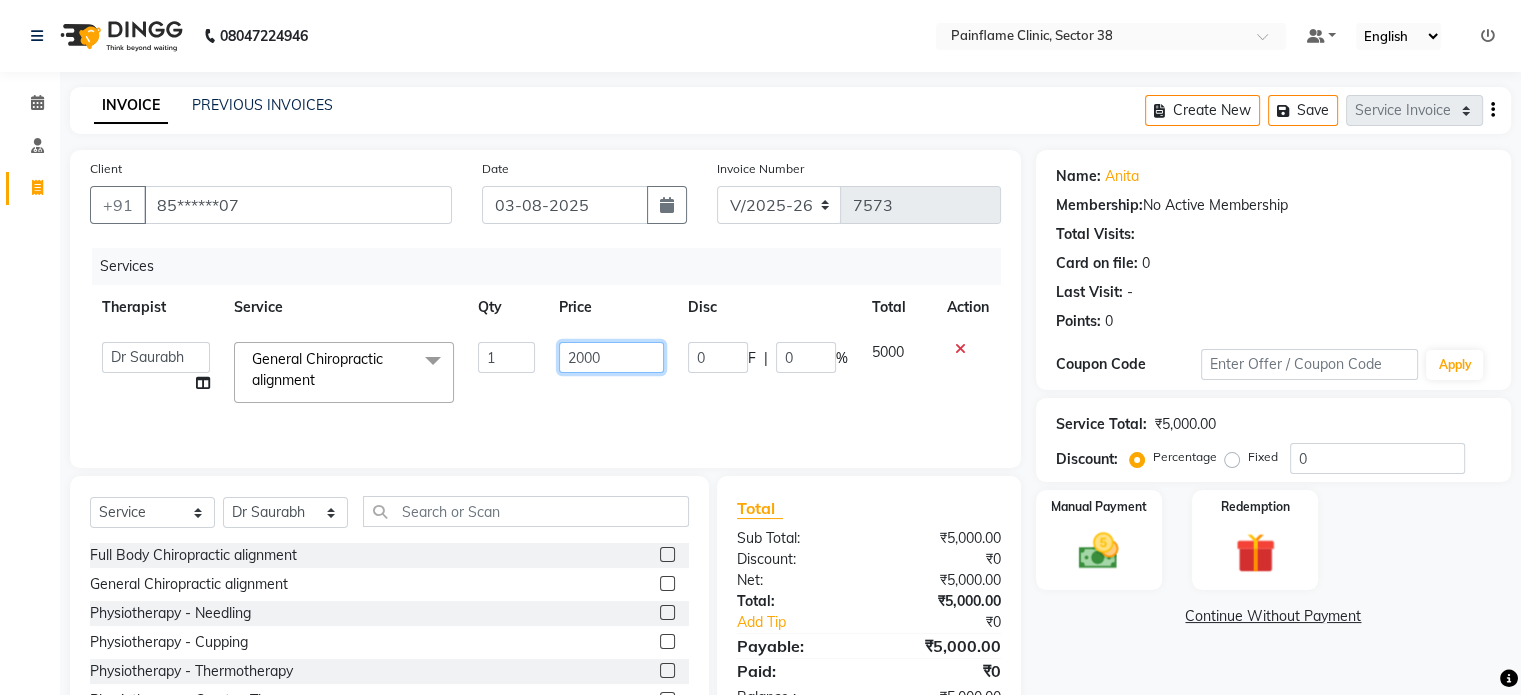 scroll, scrollTop: 119, scrollLeft: 0, axis: vertical 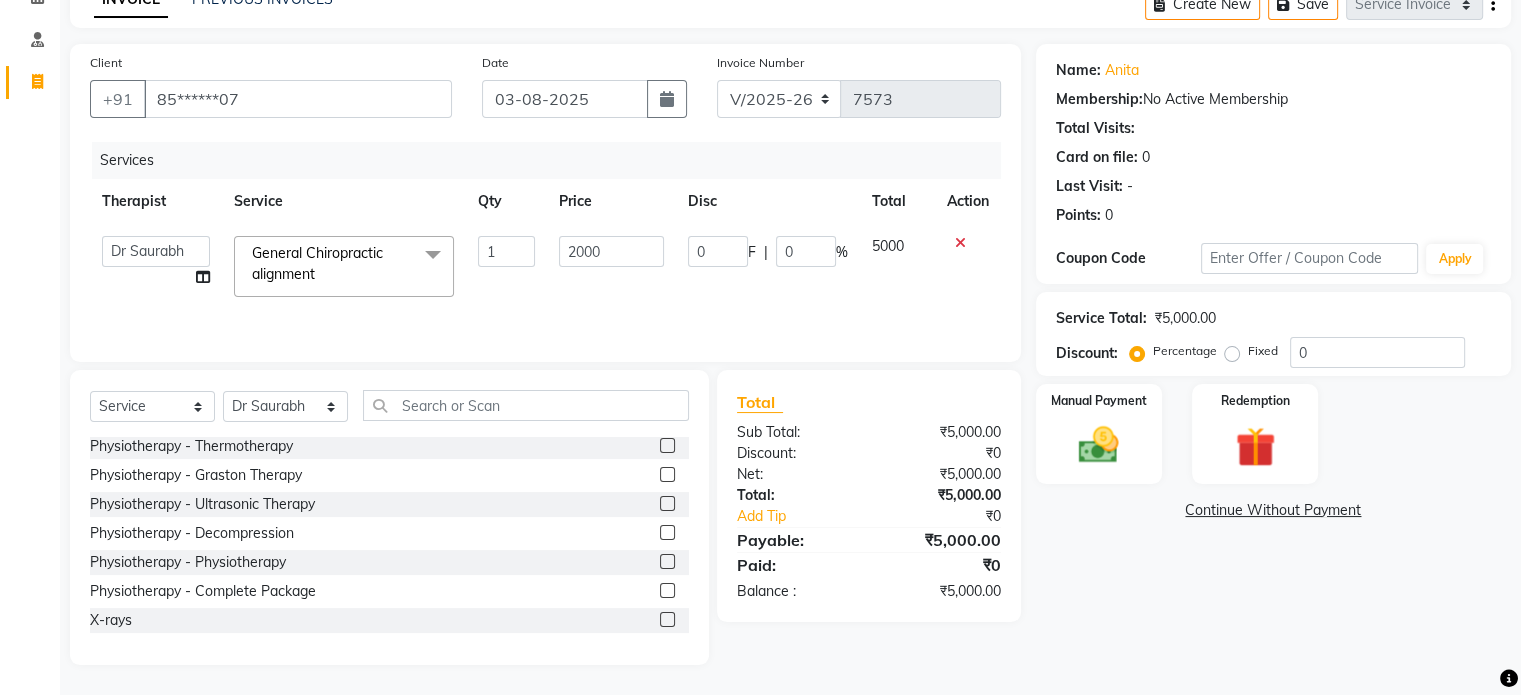 click 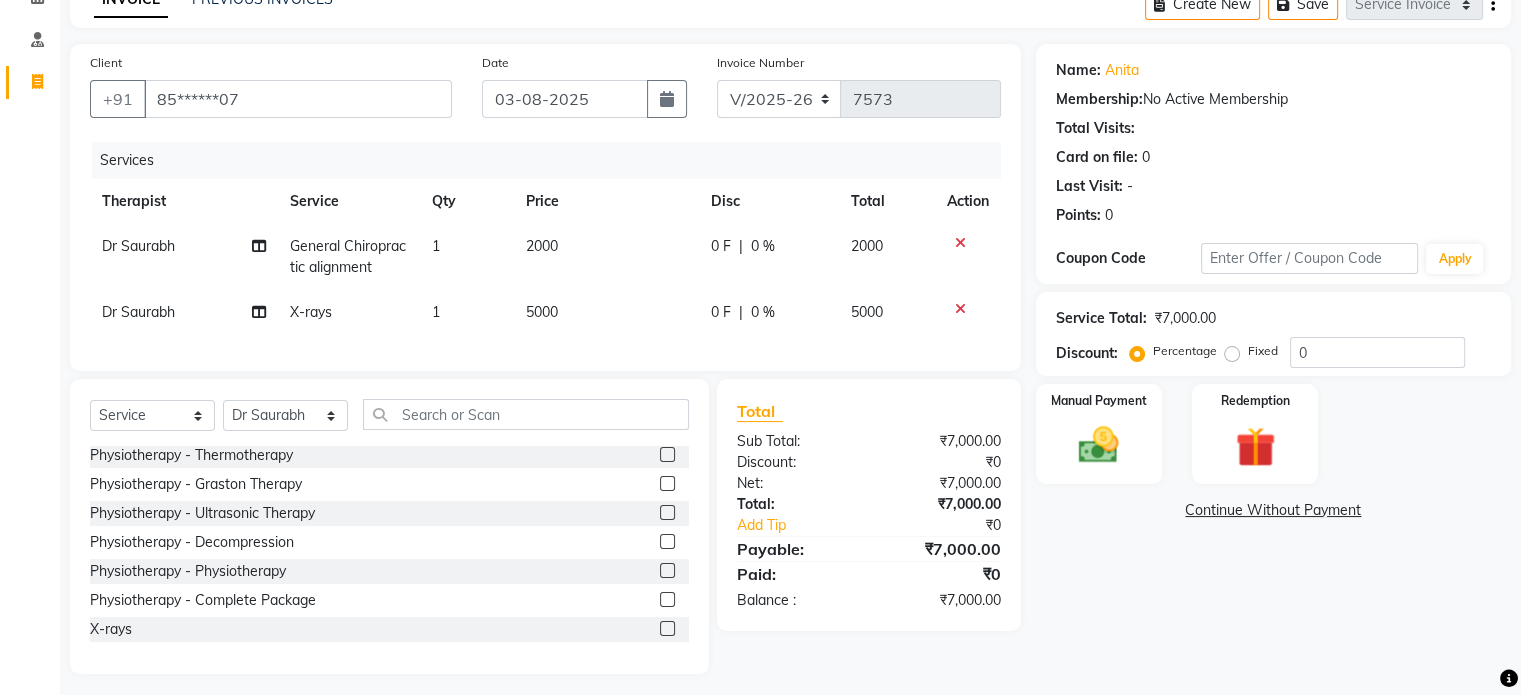 click on "5000" 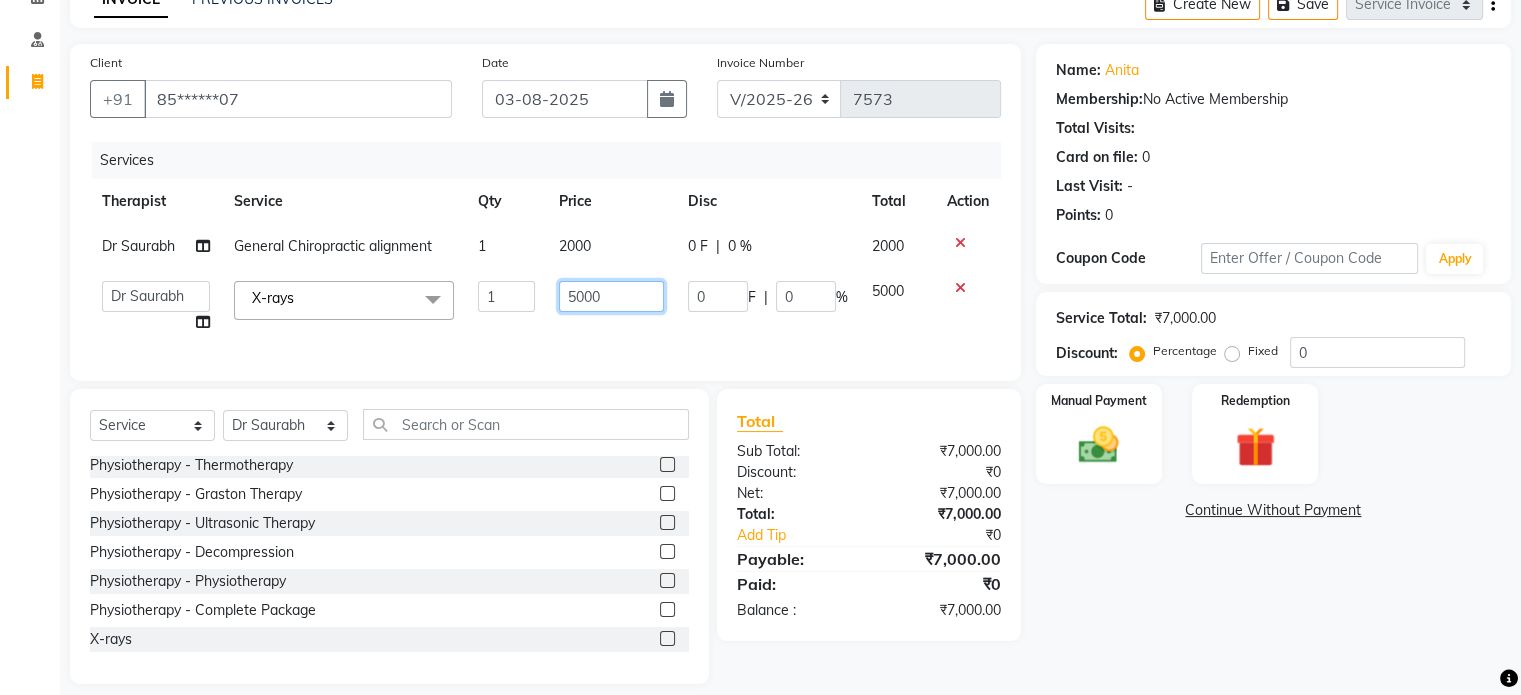 click on "5000" 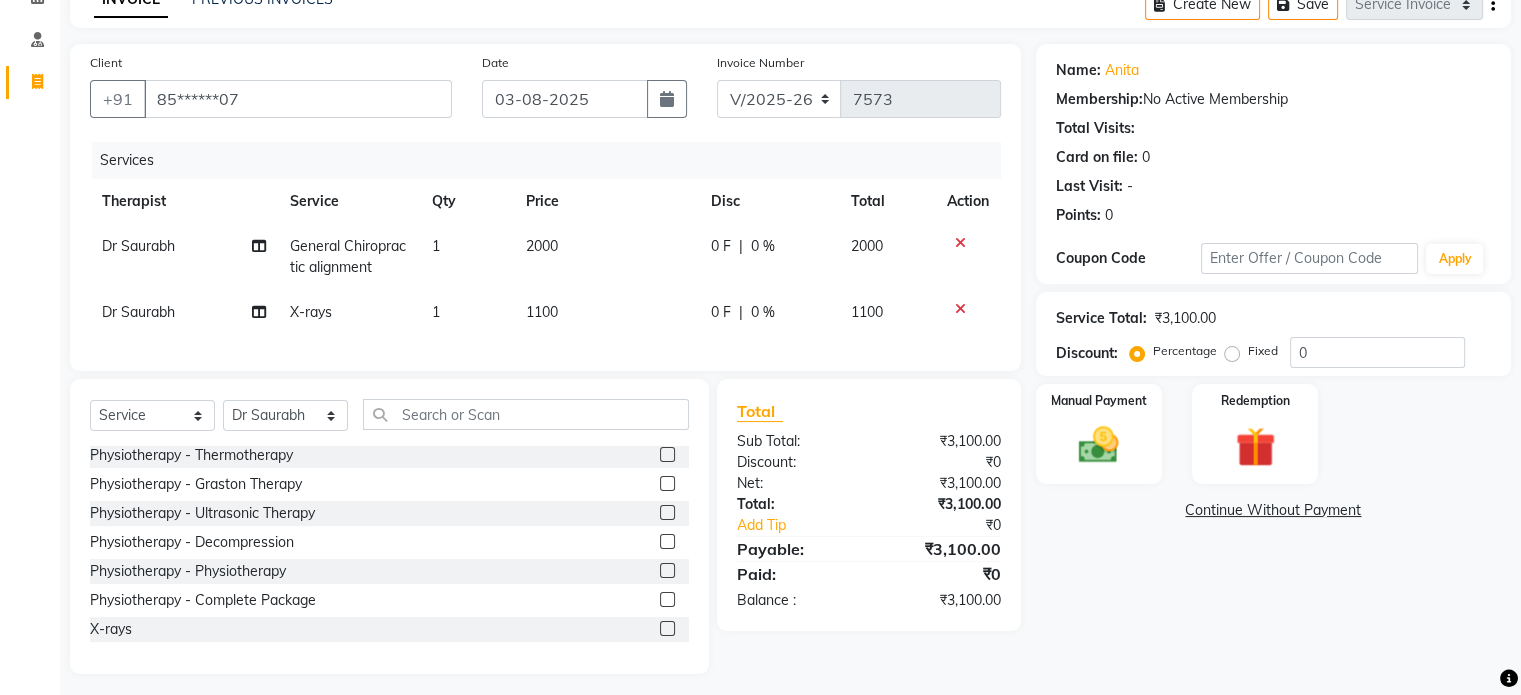 click on "Fixed" 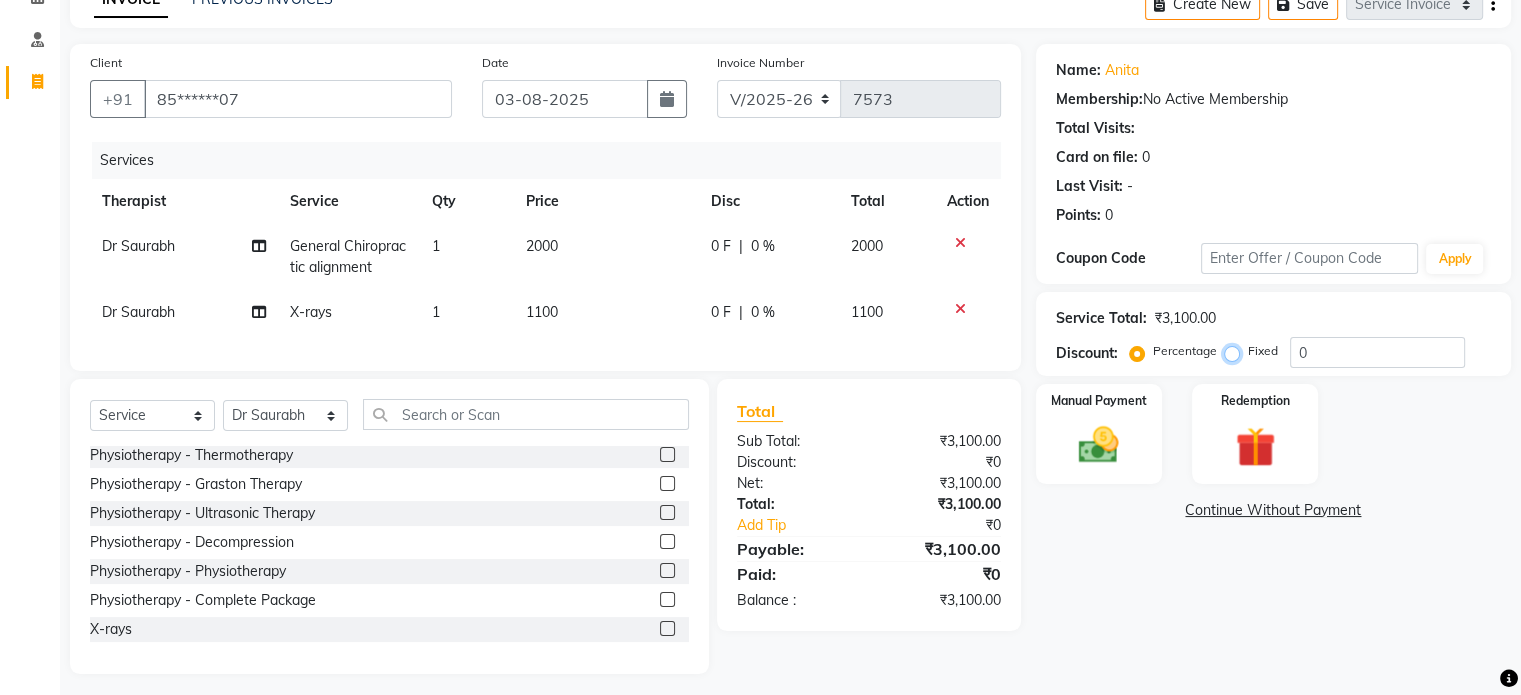 click on "Fixed" at bounding box center [1236, 351] 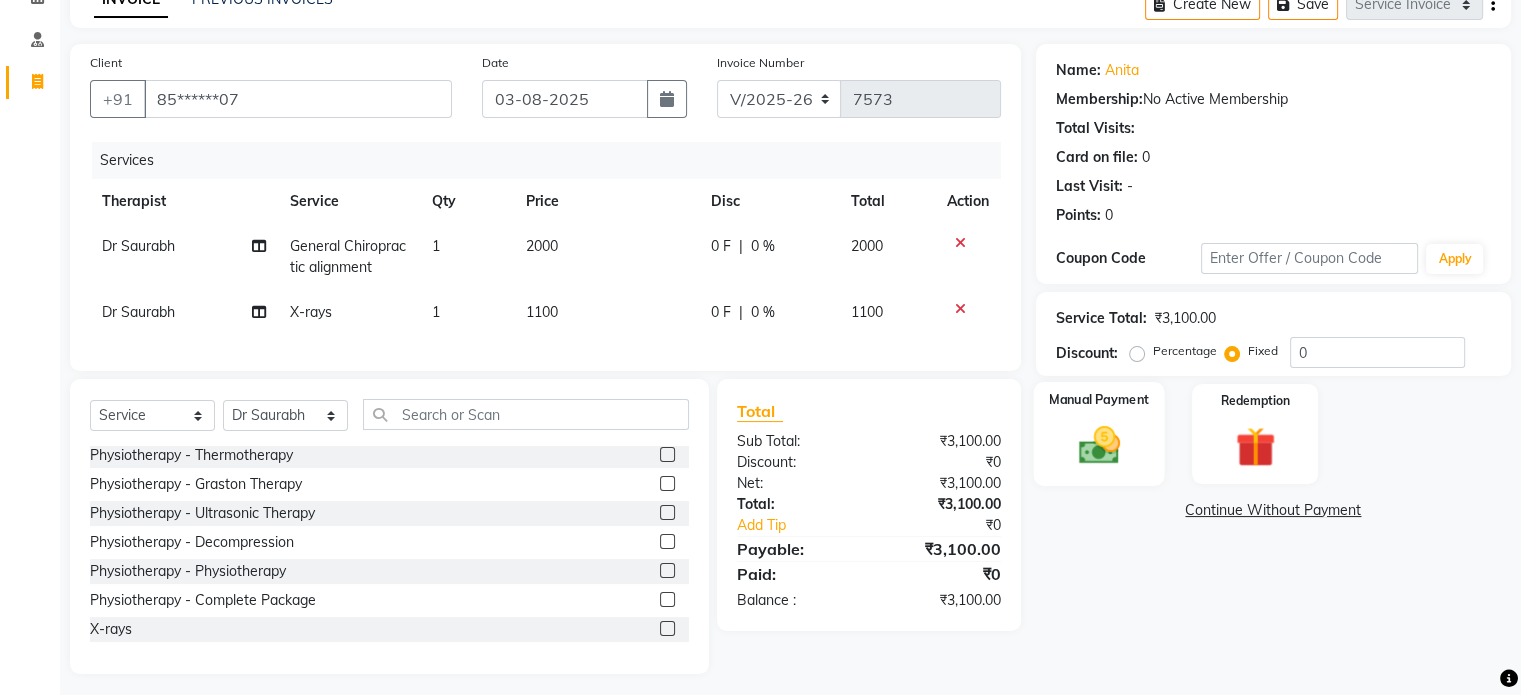 click on "Manual Payment" 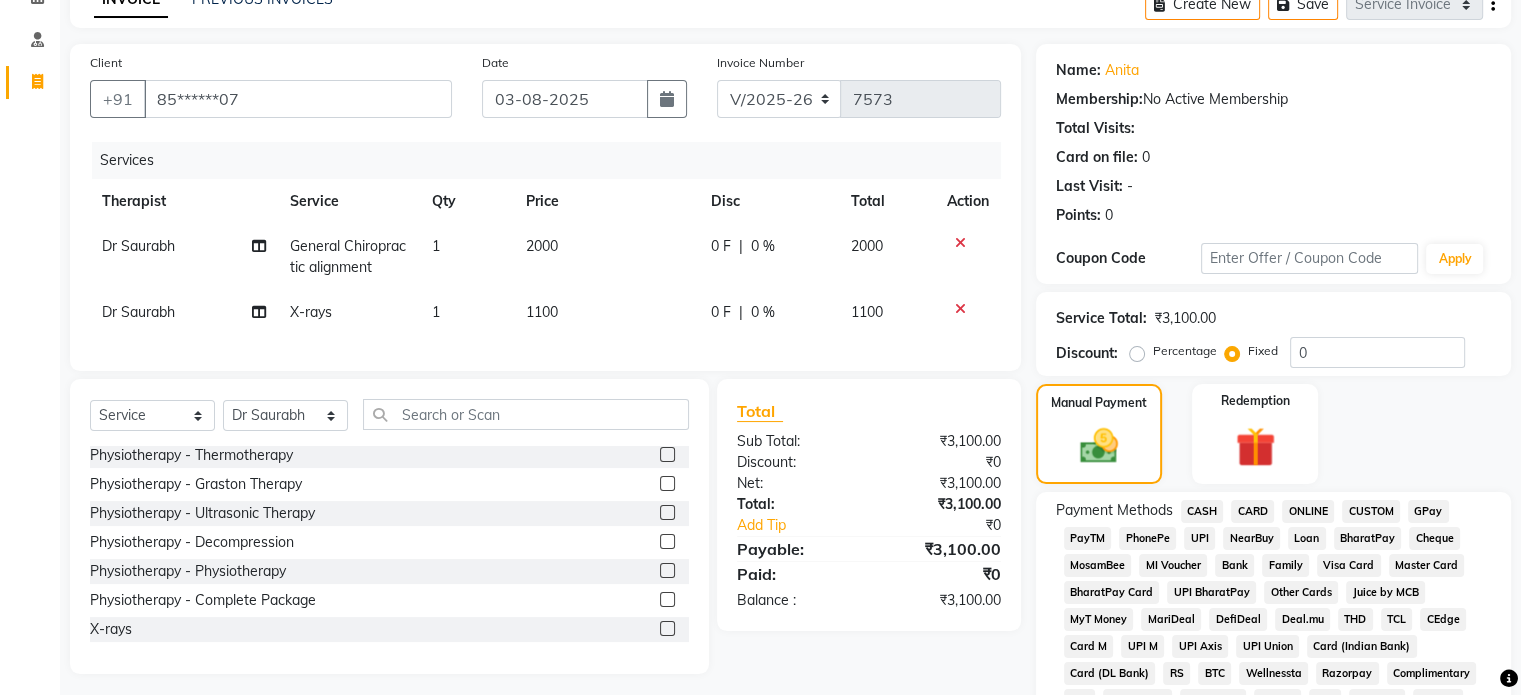 click on "UPI" 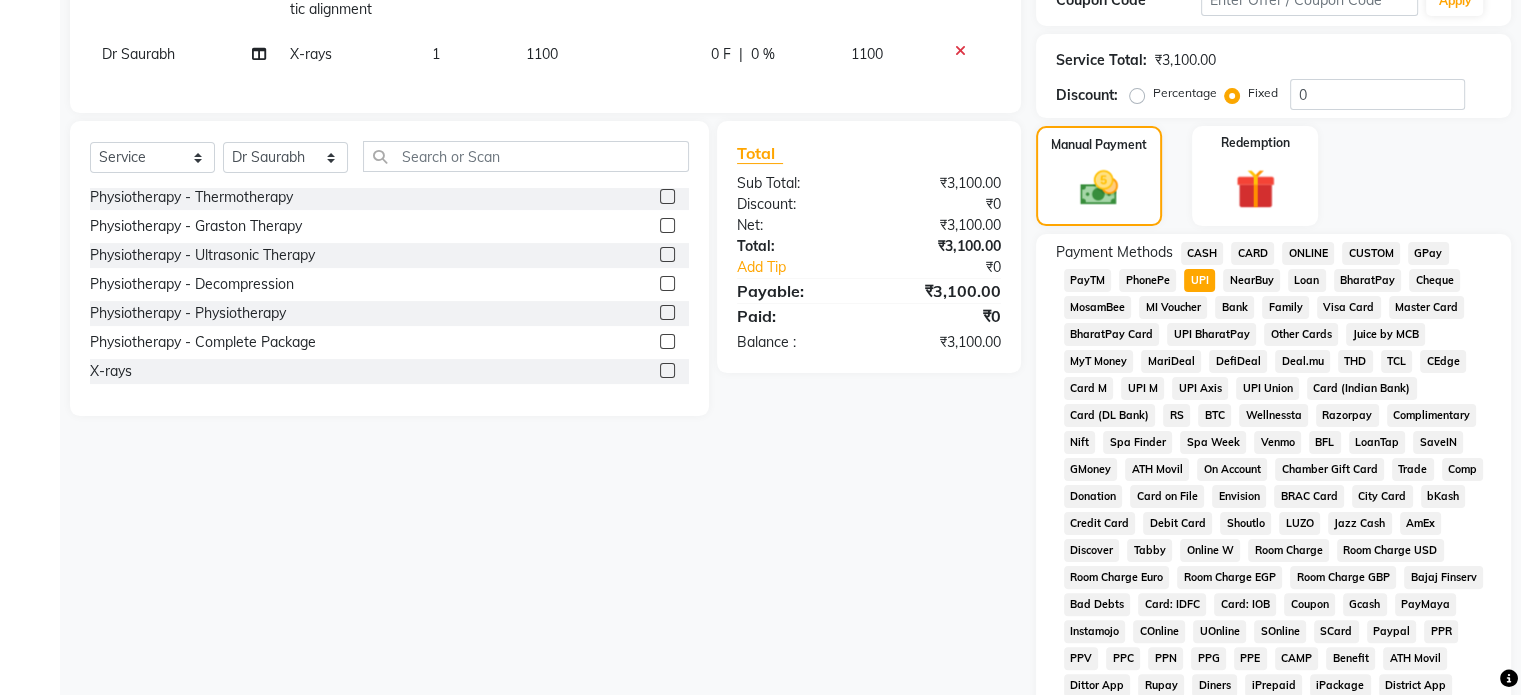 scroll, scrollTop: 652, scrollLeft: 0, axis: vertical 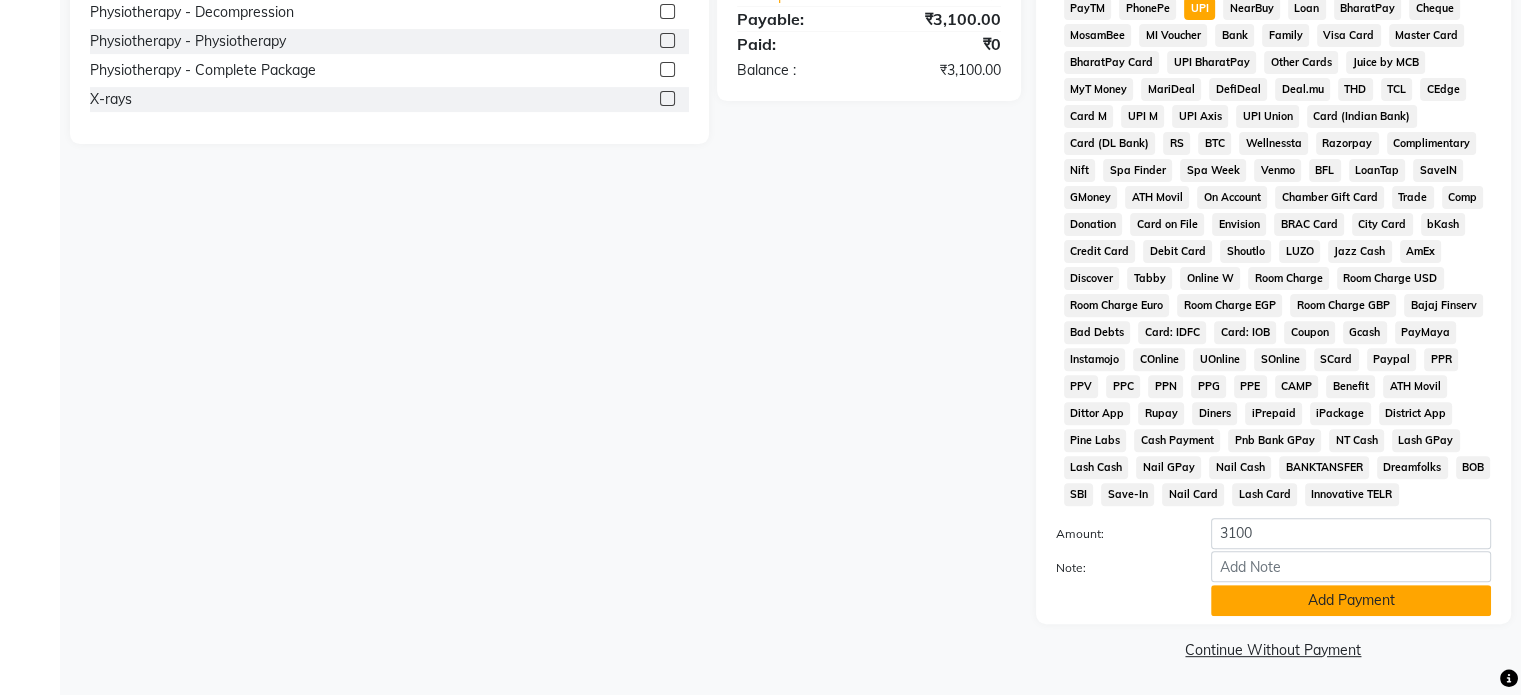 click on "Add Payment" 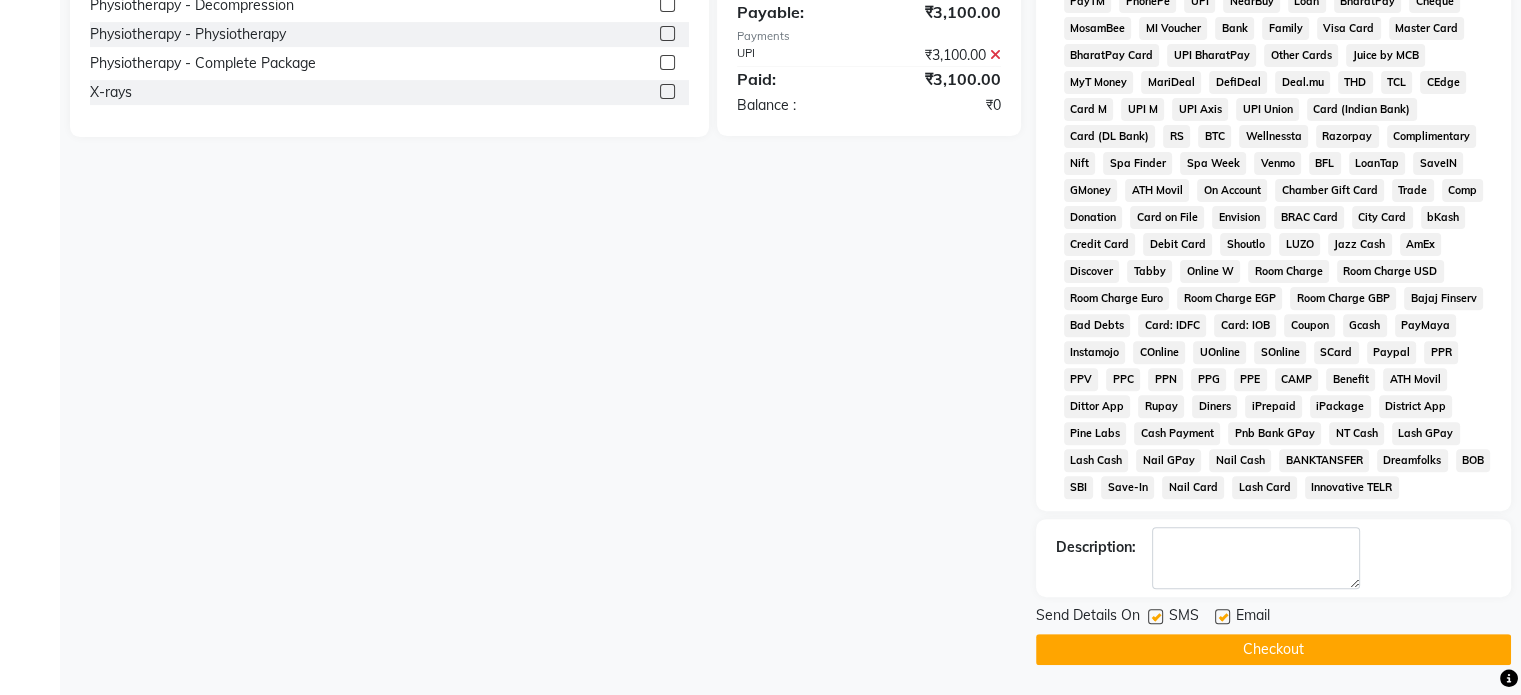 click 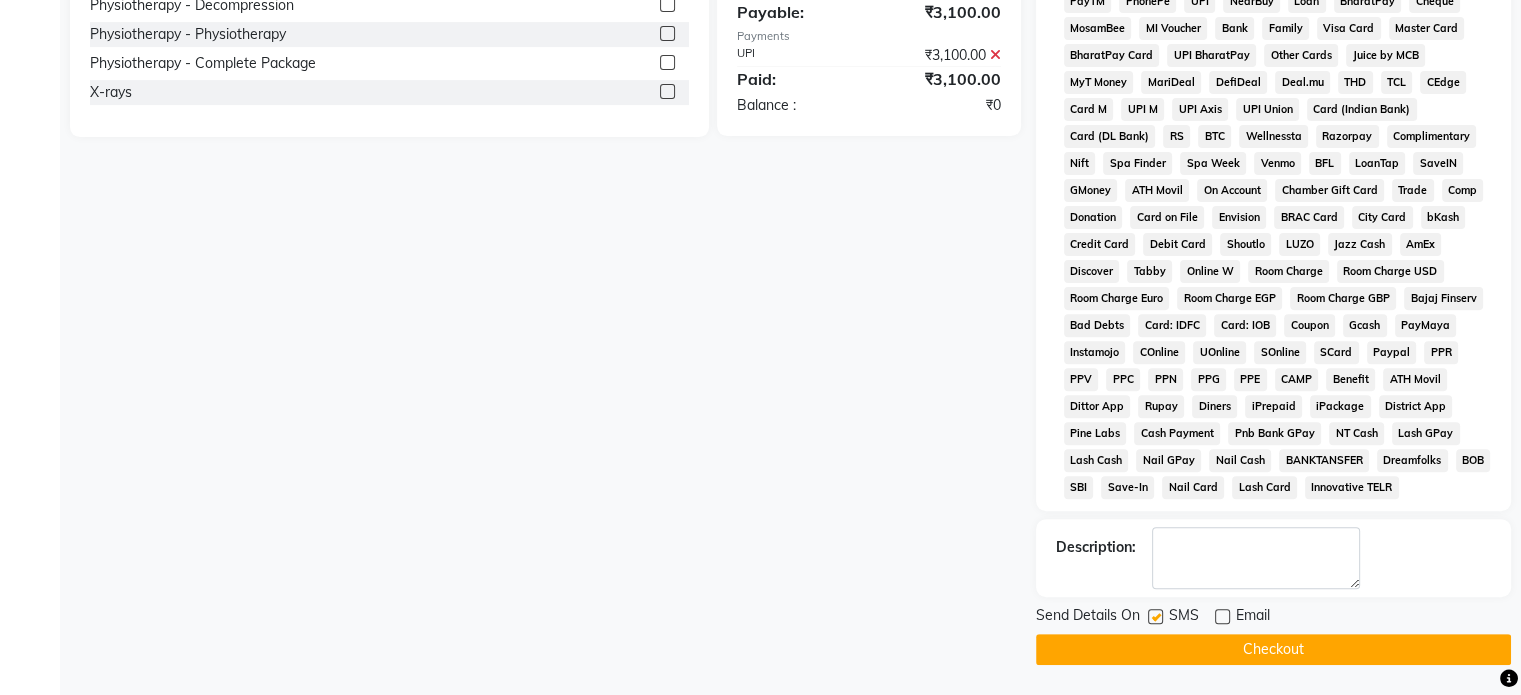 click 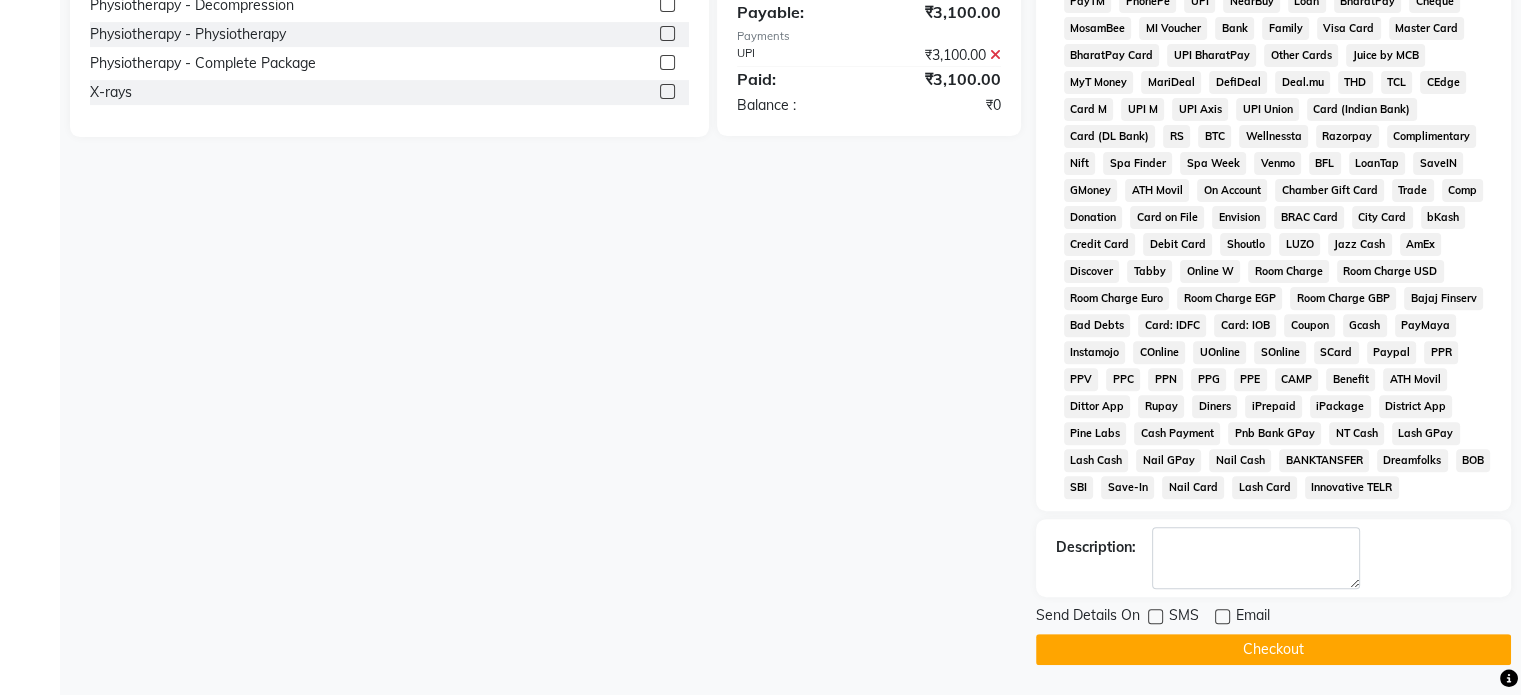 click on "Checkout" 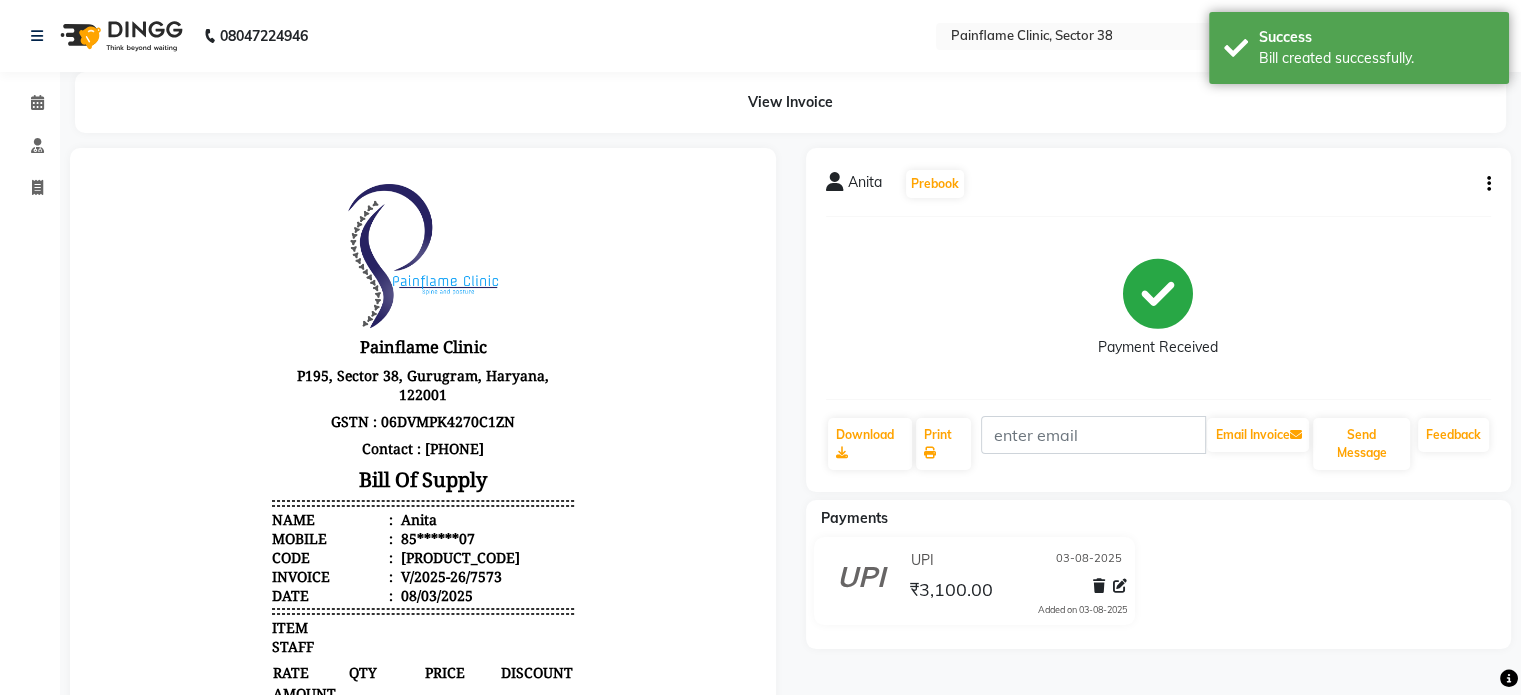 scroll, scrollTop: 0, scrollLeft: 0, axis: both 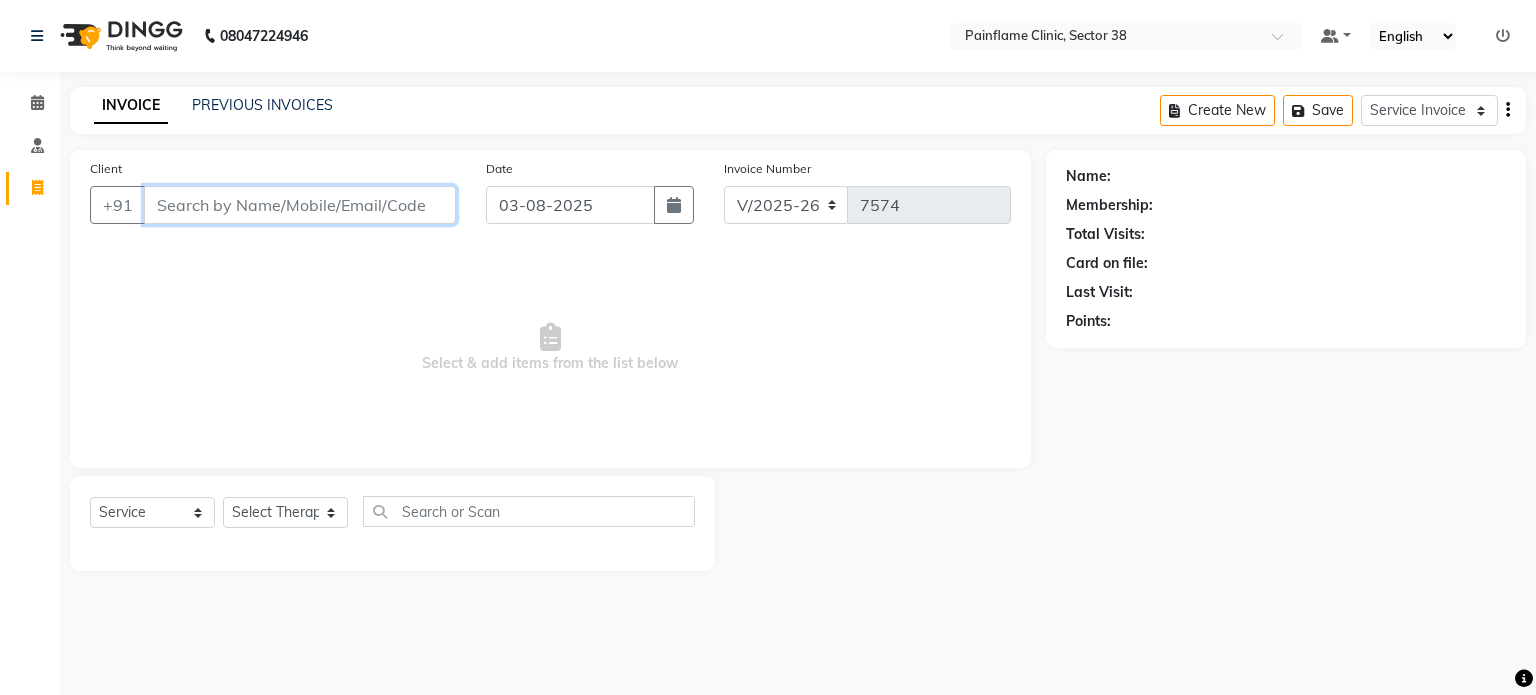 paste on "9955988120" 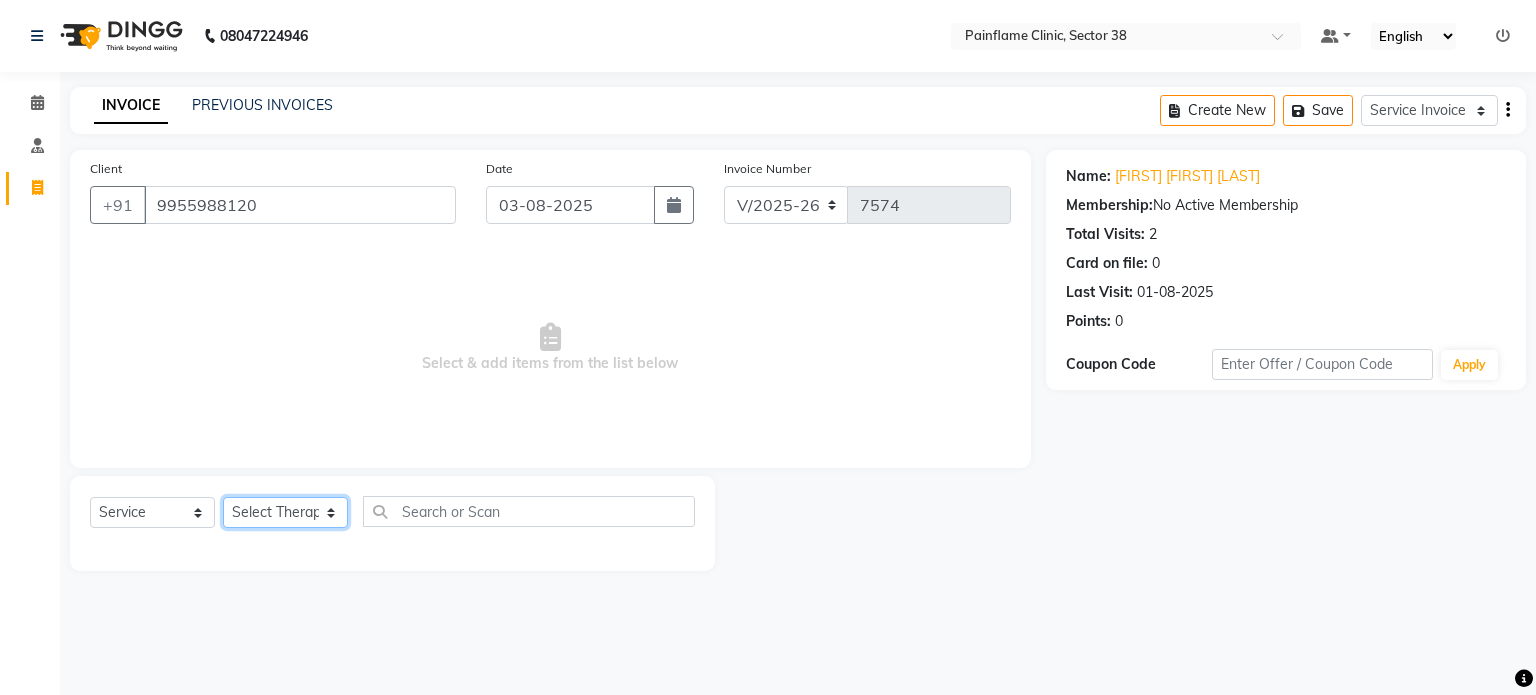 click on "Select Therapist Dr Durgesh Dr Harish Dr Ranjana Dr Saurabh Dr. Suraj Dr. Tejpal Mehlawat KUSHAL MOHIT SEMWAL Nancy Singhai Reception 1  Reception 2 Reception 3" 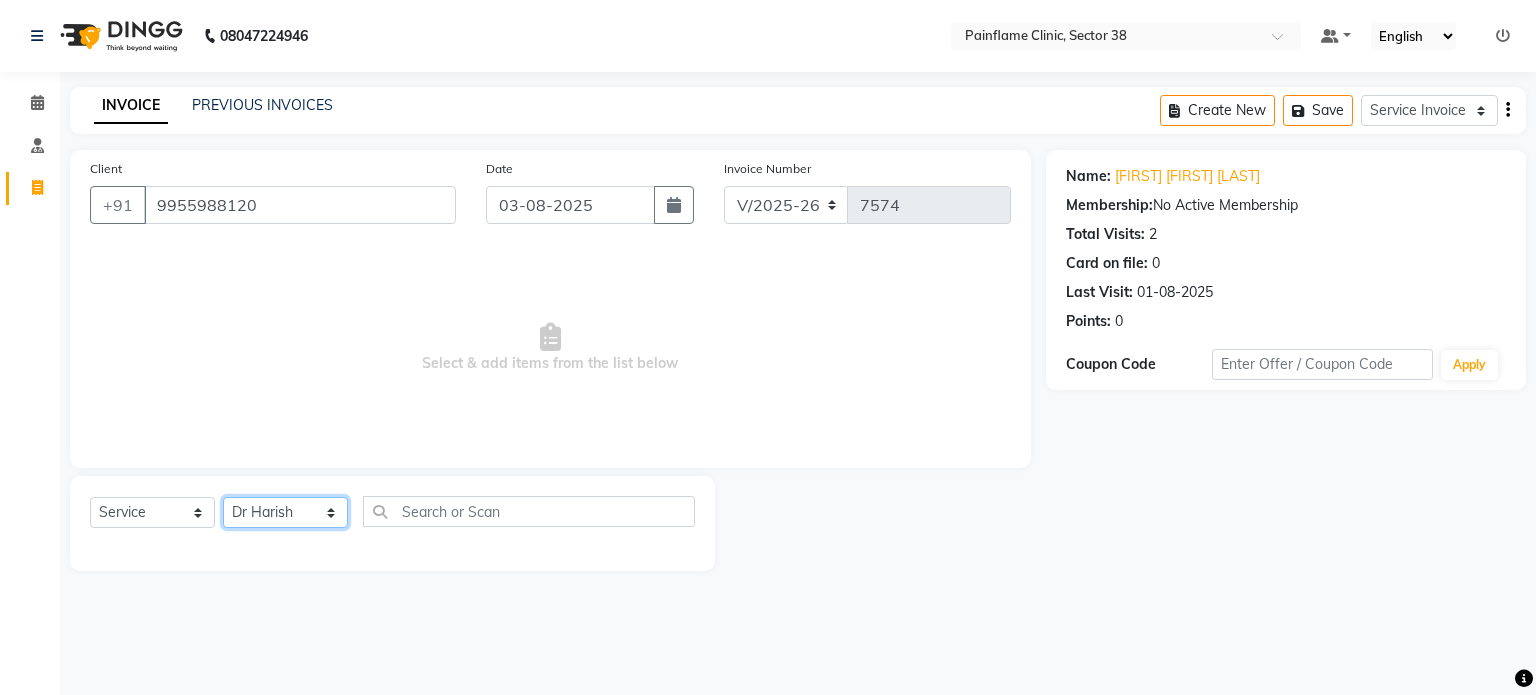 click on "Select Therapist Dr Durgesh Dr Harish Dr Ranjana Dr Saurabh Dr. Suraj Dr. Tejpal Mehlawat KUSHAL MOHIT SEMWAL Nancy Singhai Reception 1  Reception 2 Reception 3" 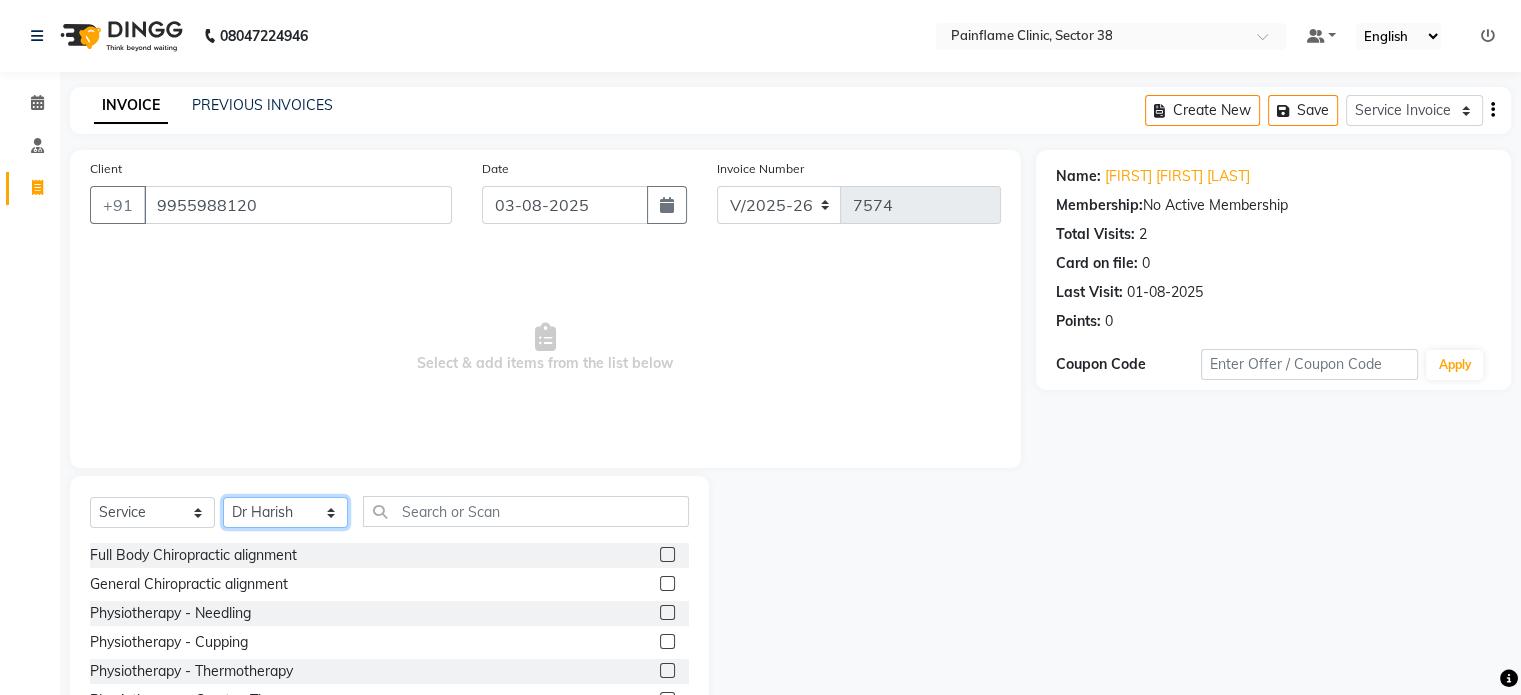 scroll, scrollTop: 119, scrollLeft: 0, axis: vertical 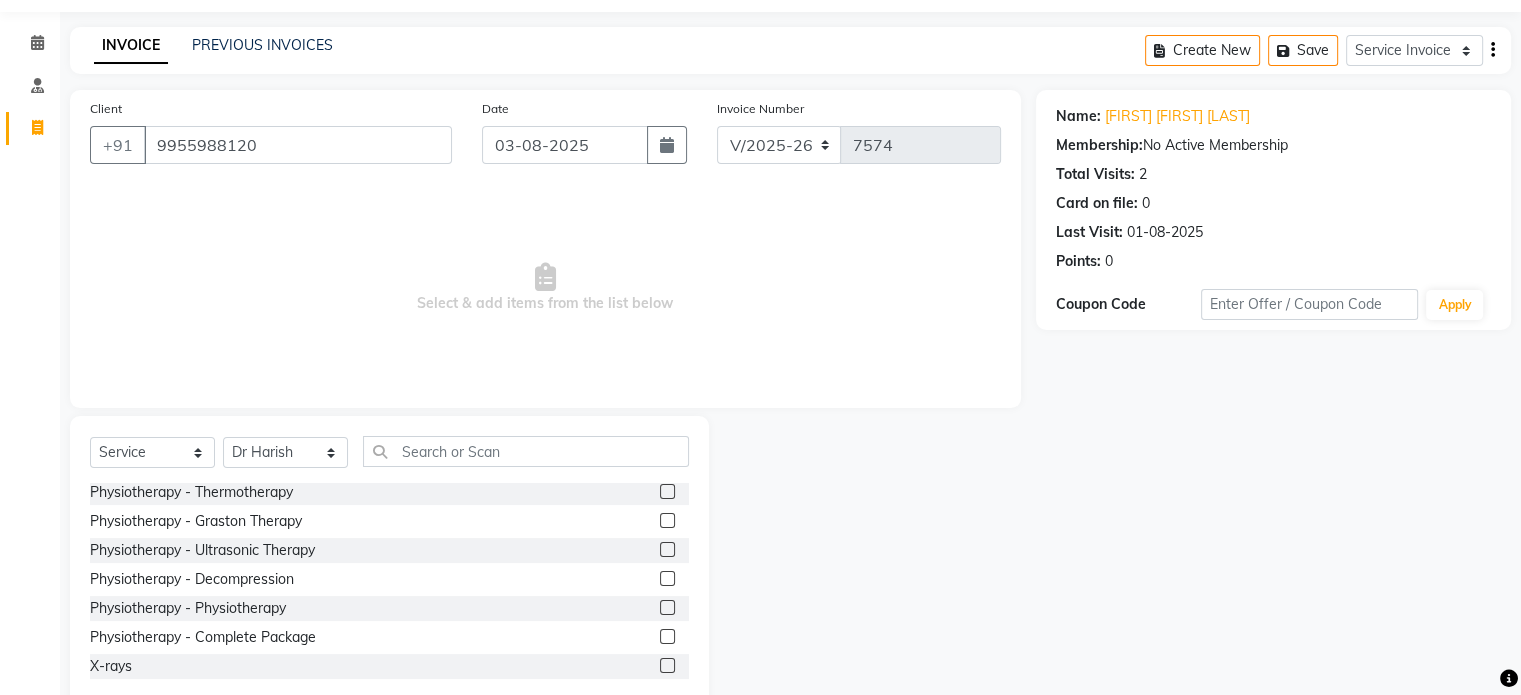 click 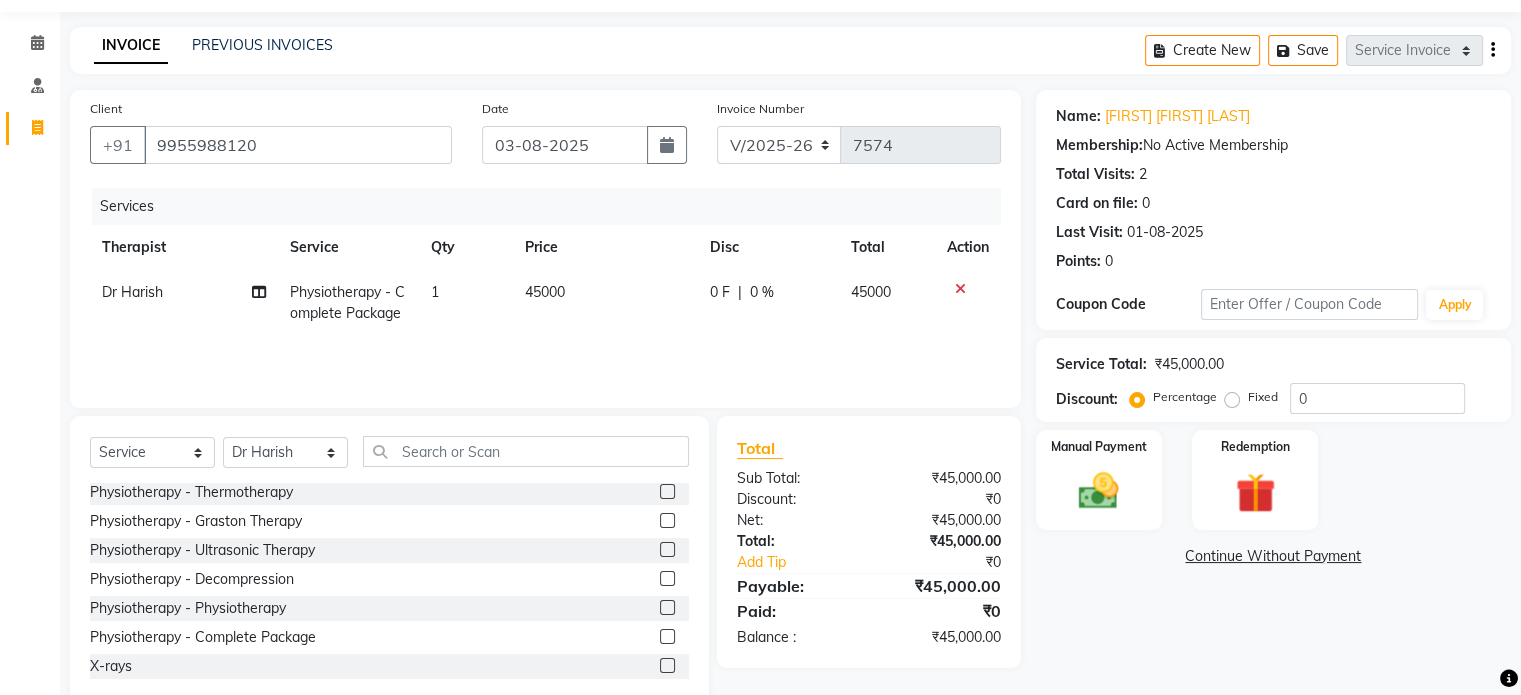 click on "45000" 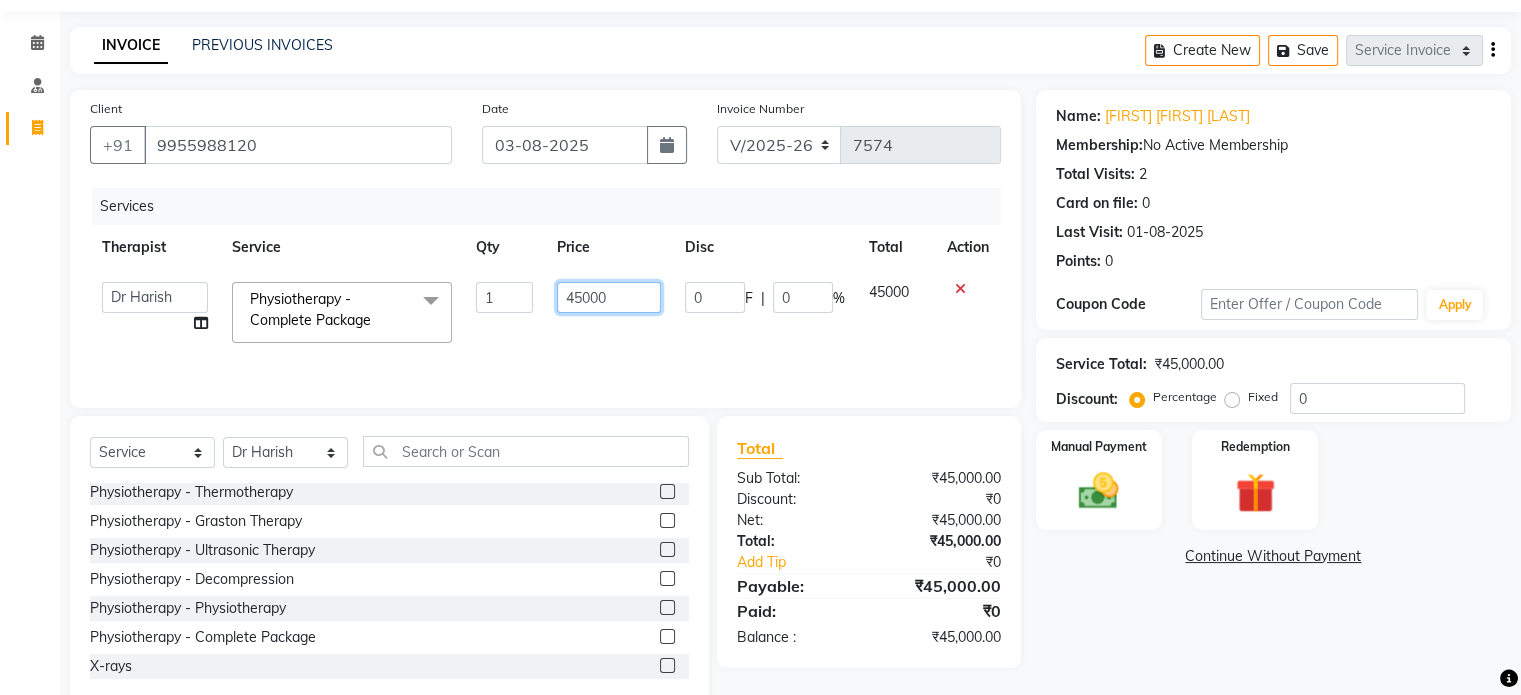click on "45000" 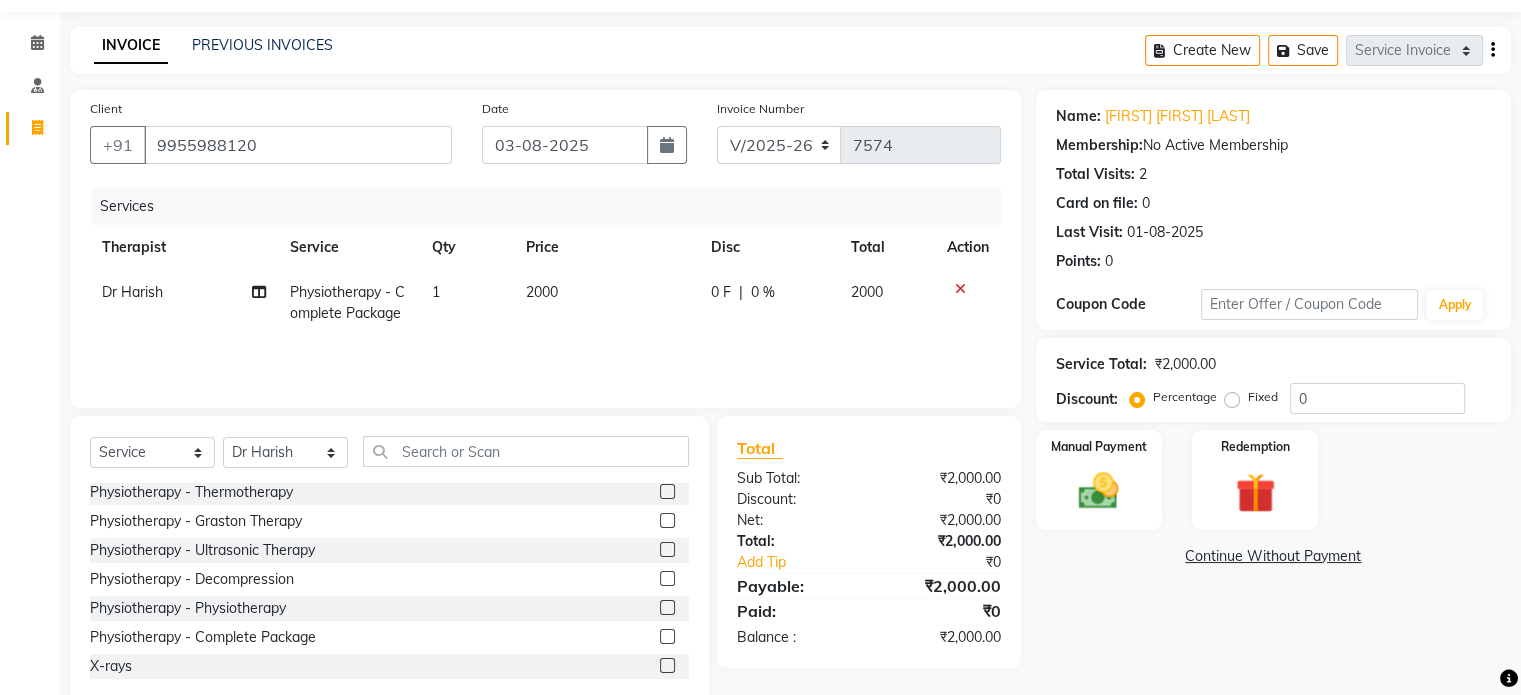 click on "Fixed" 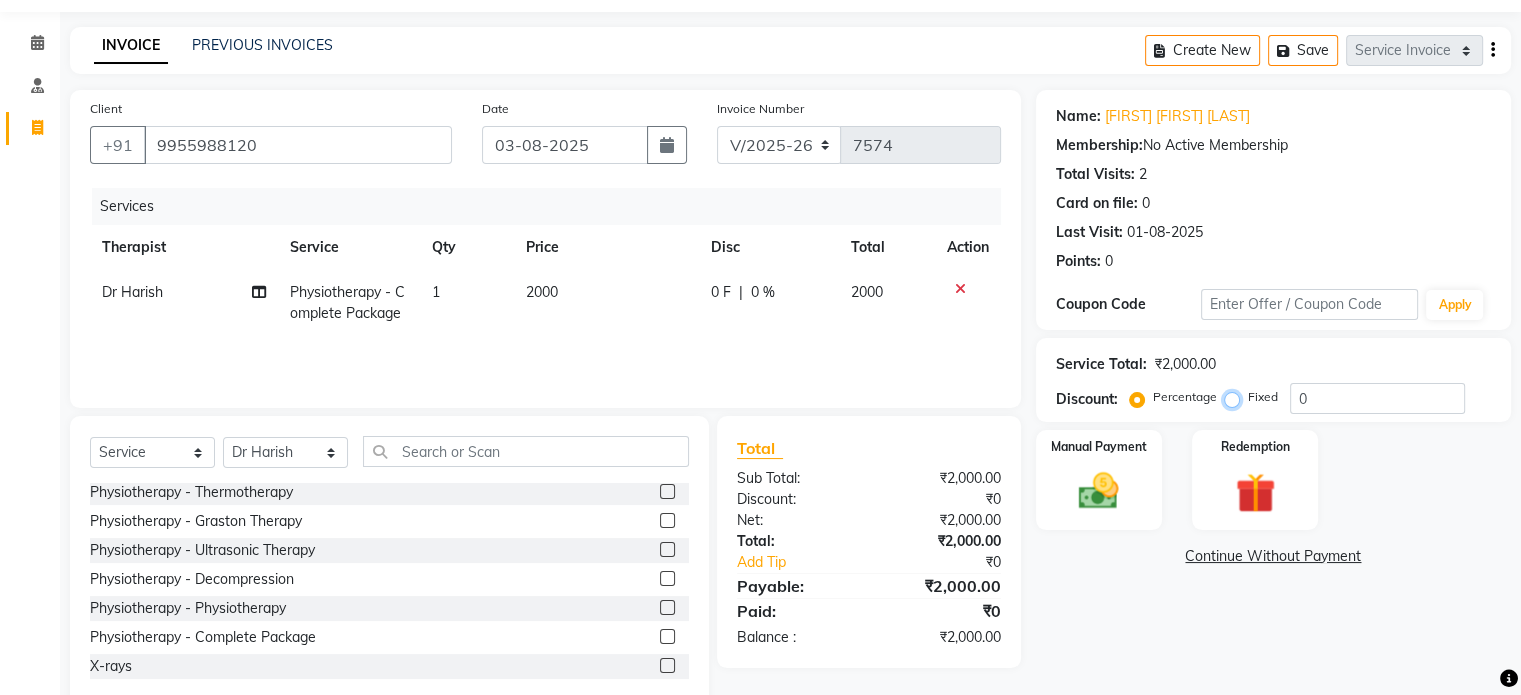 click on "Fixed" at bounding box center [1236, 397] 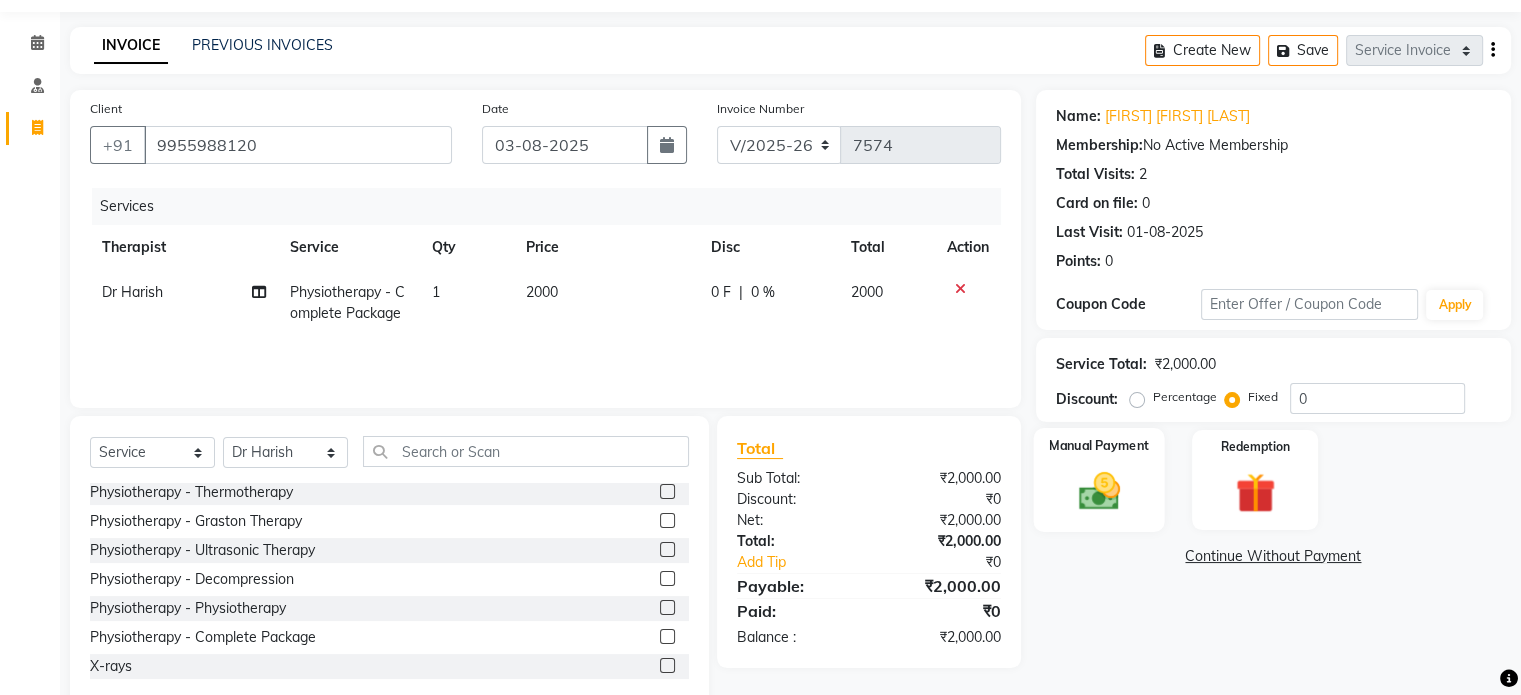 click 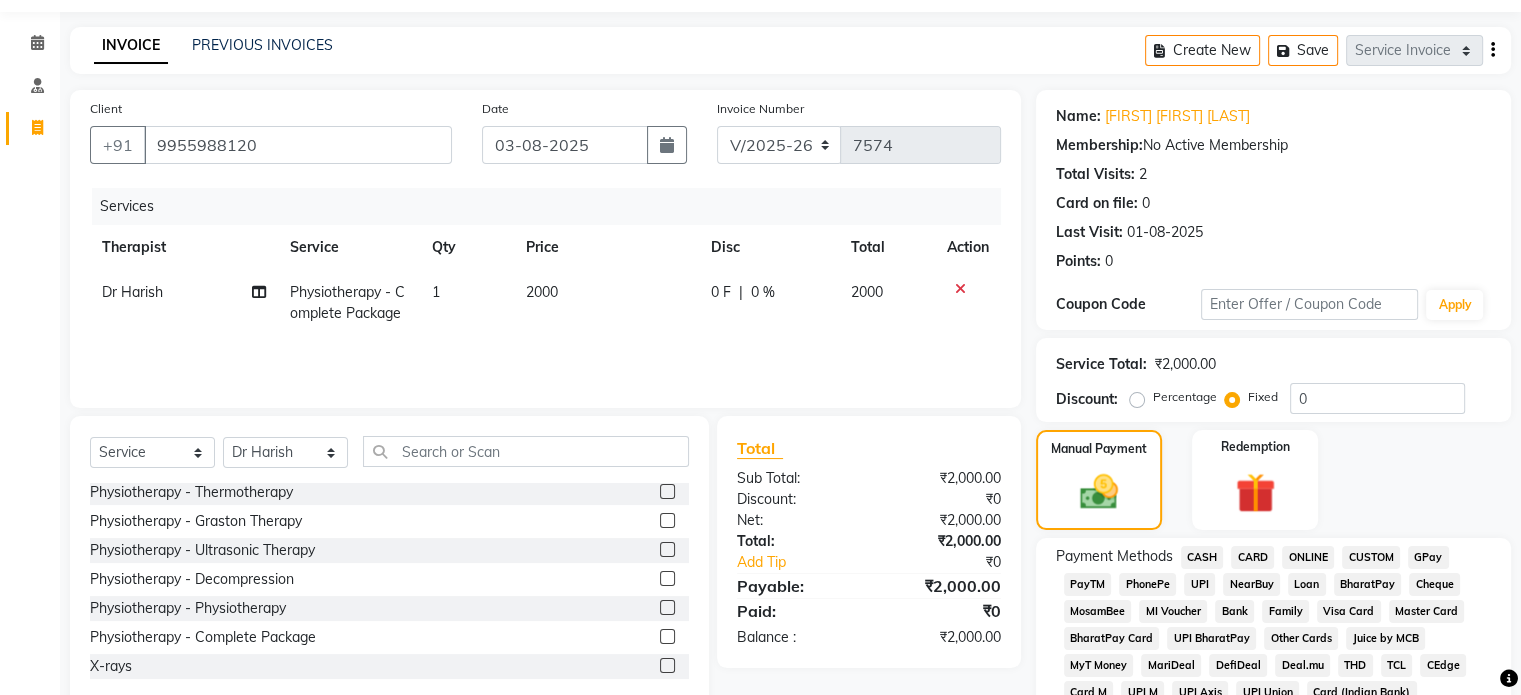 click on "UPI" 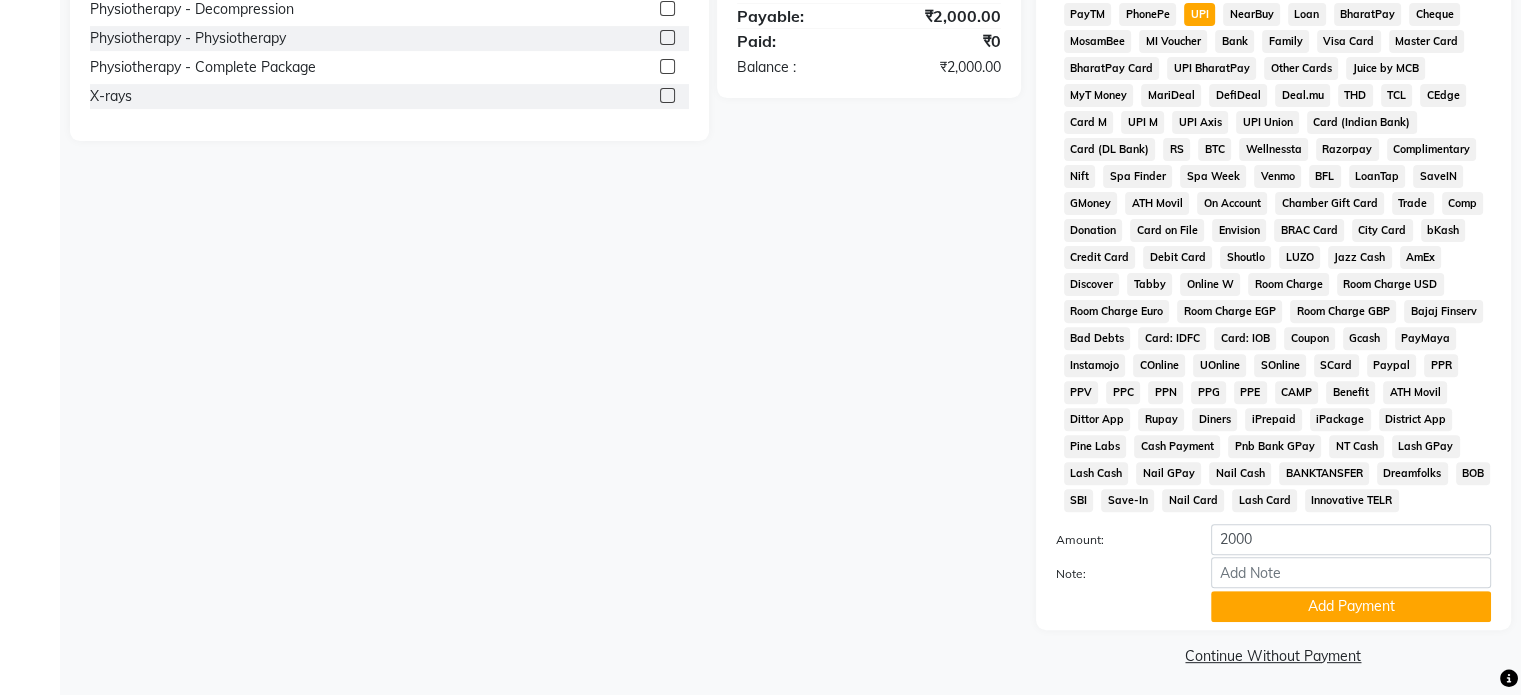 scroll, scrollTop: 652, scrollLeft: 0, axis: vertical 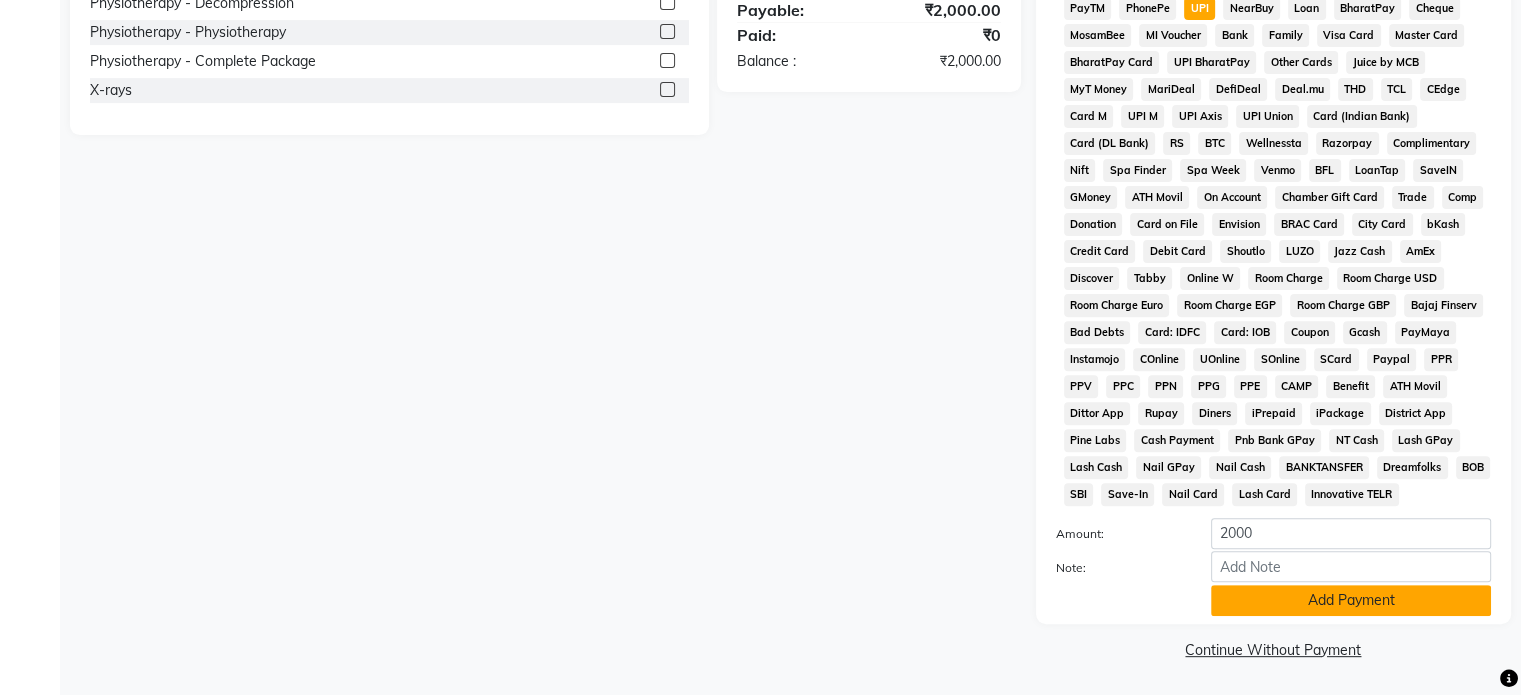 click on "Add Payment" 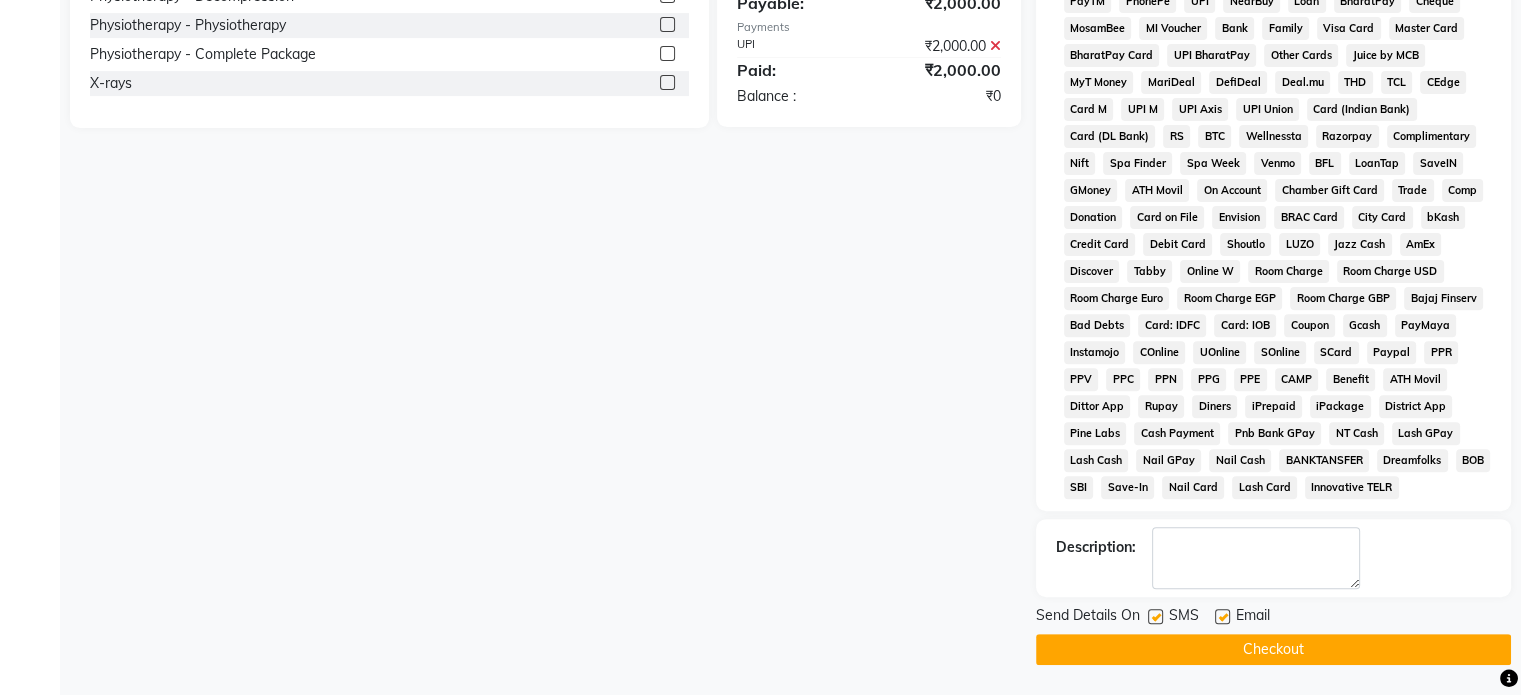 click 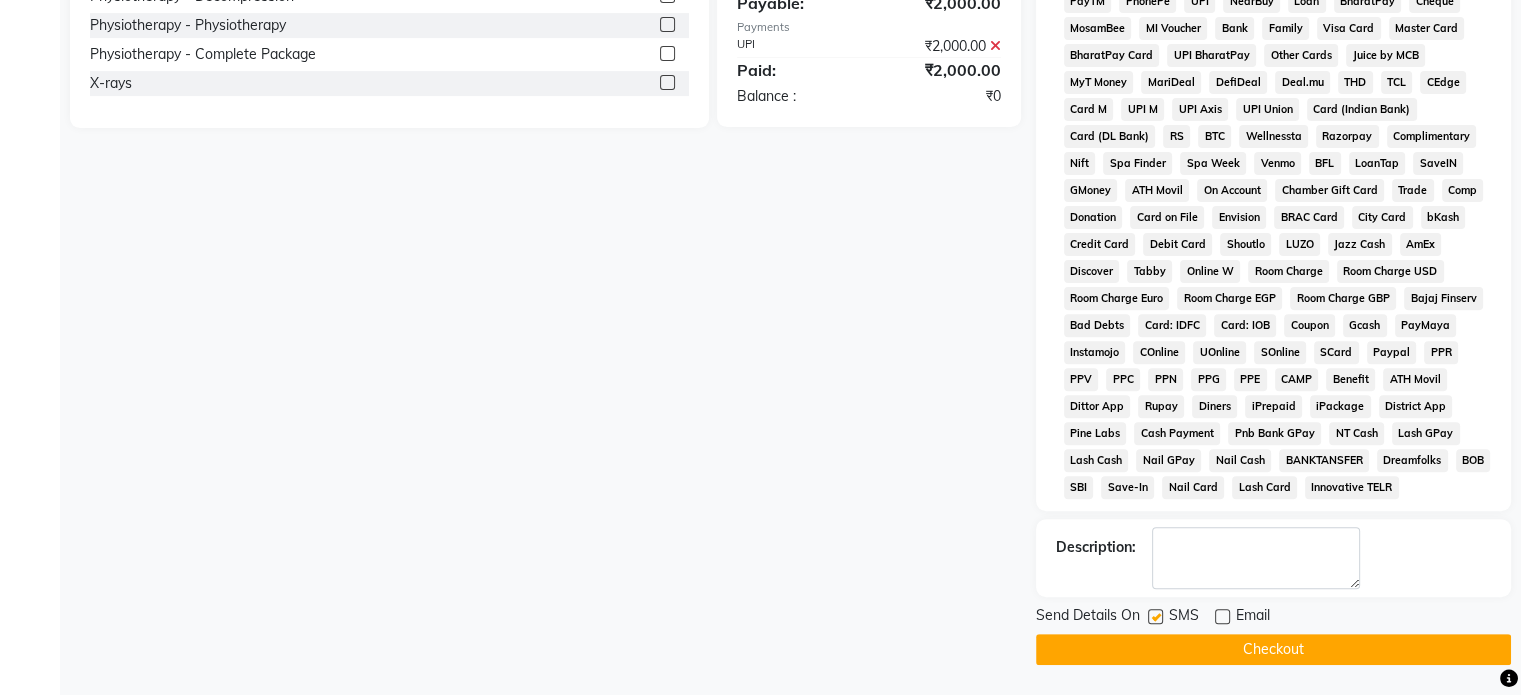 click 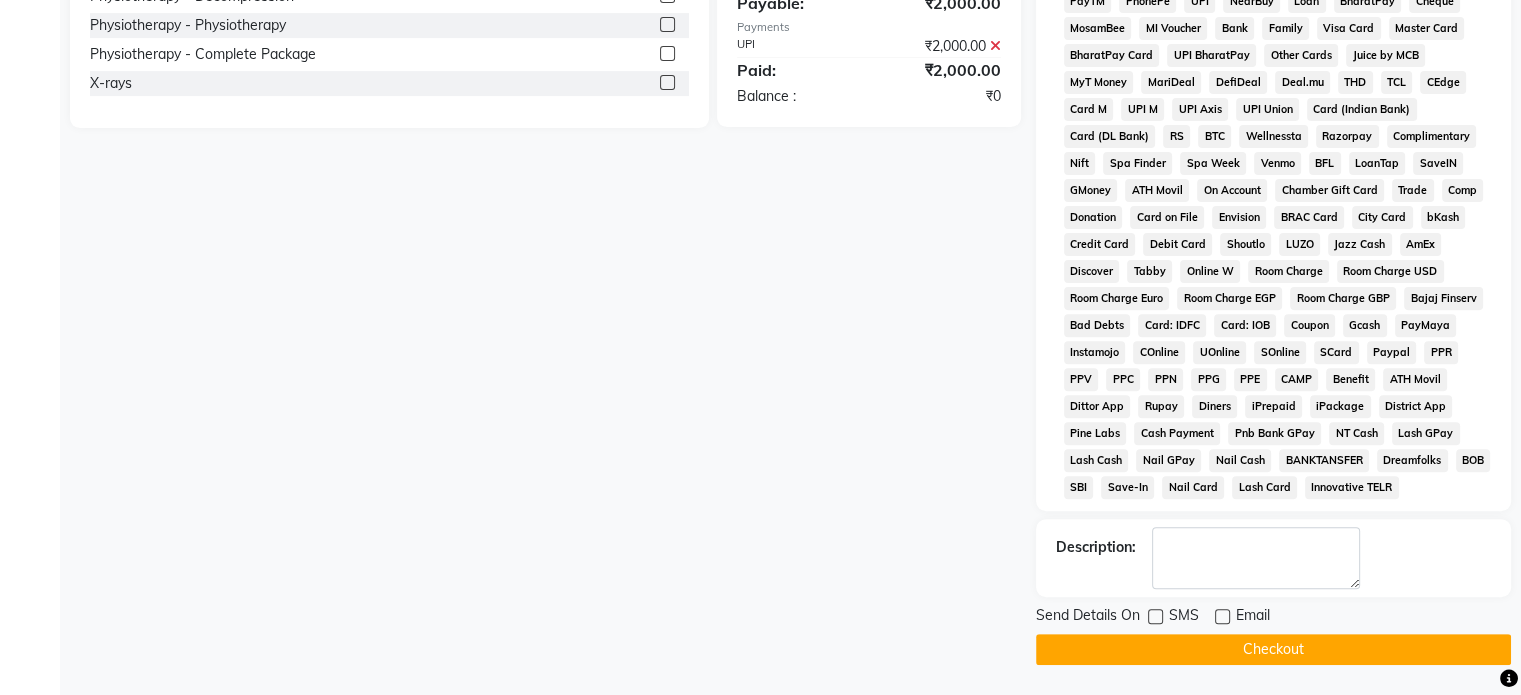 click on "Checkout" 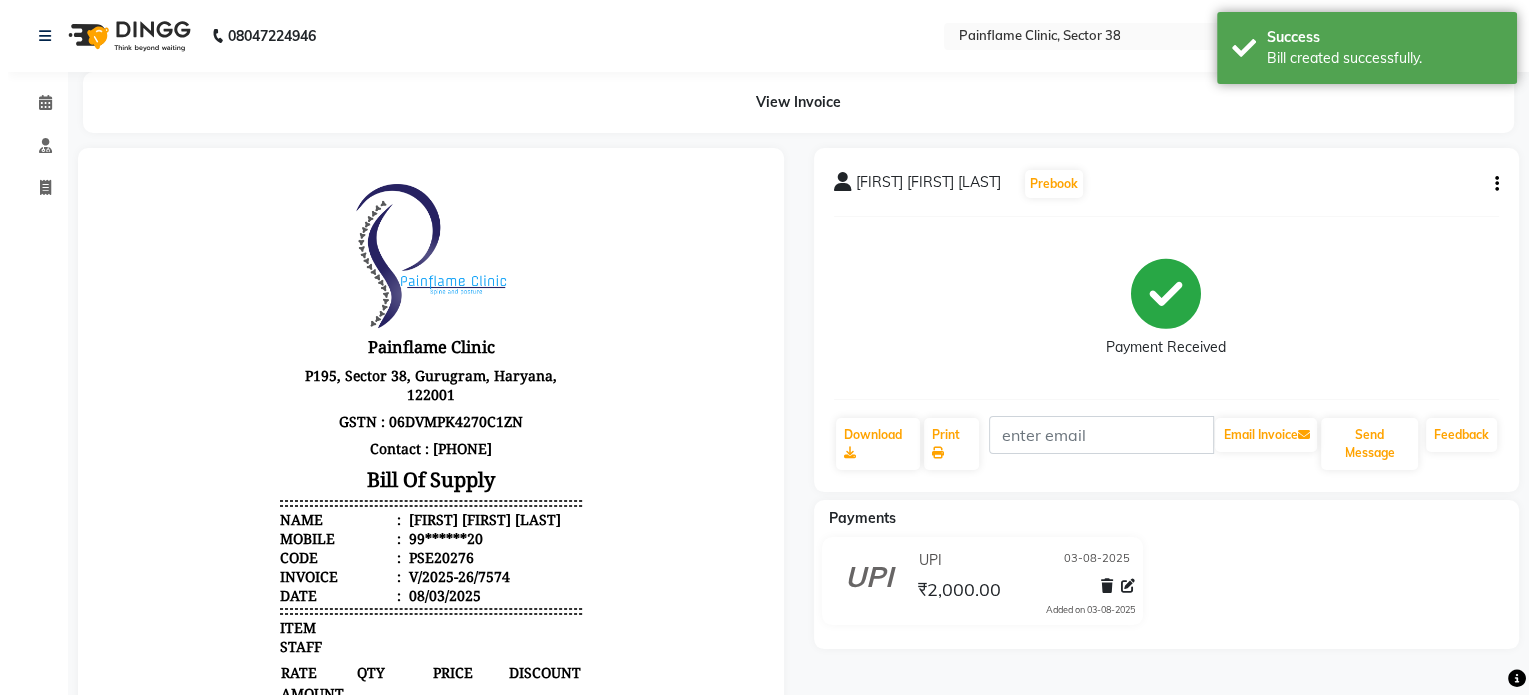 scroll, scrollTop: 0, scrollLeft: 0, axis: both 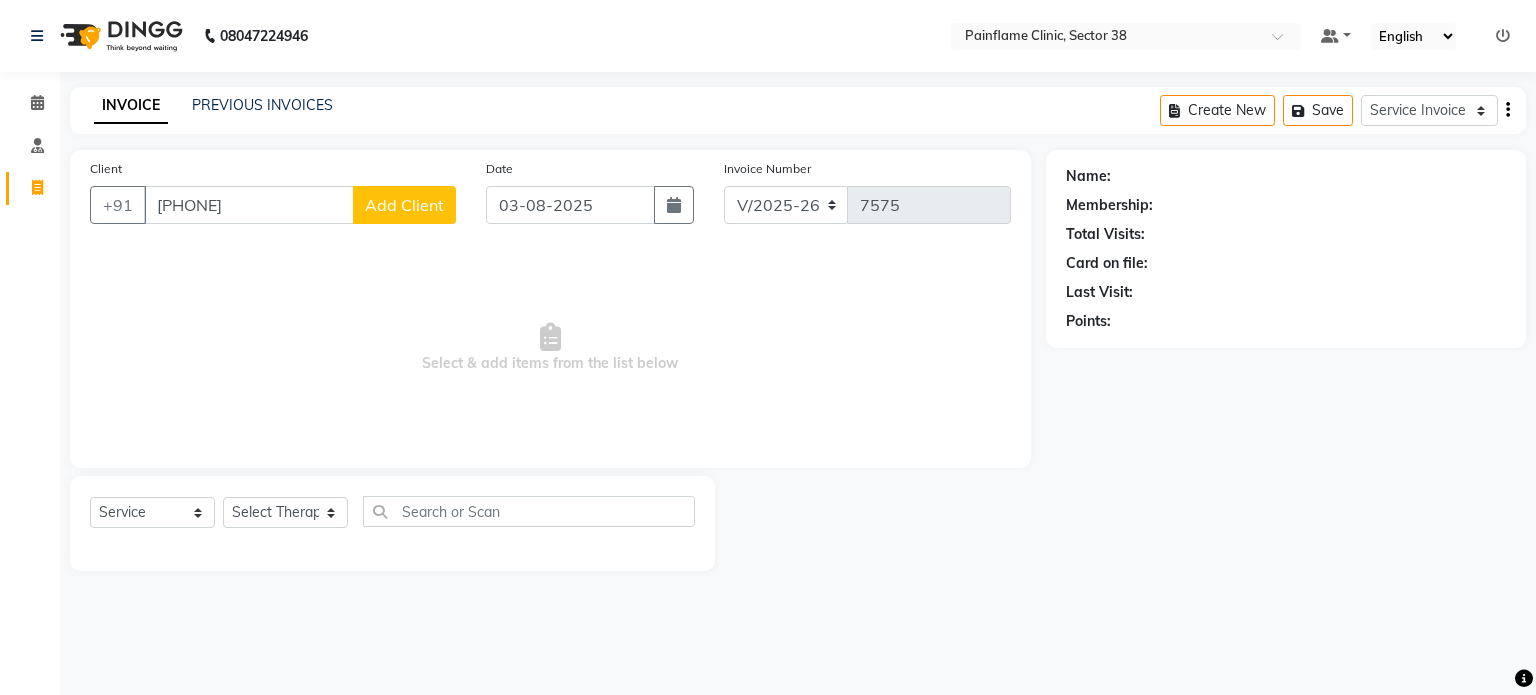 click on "Add Client" 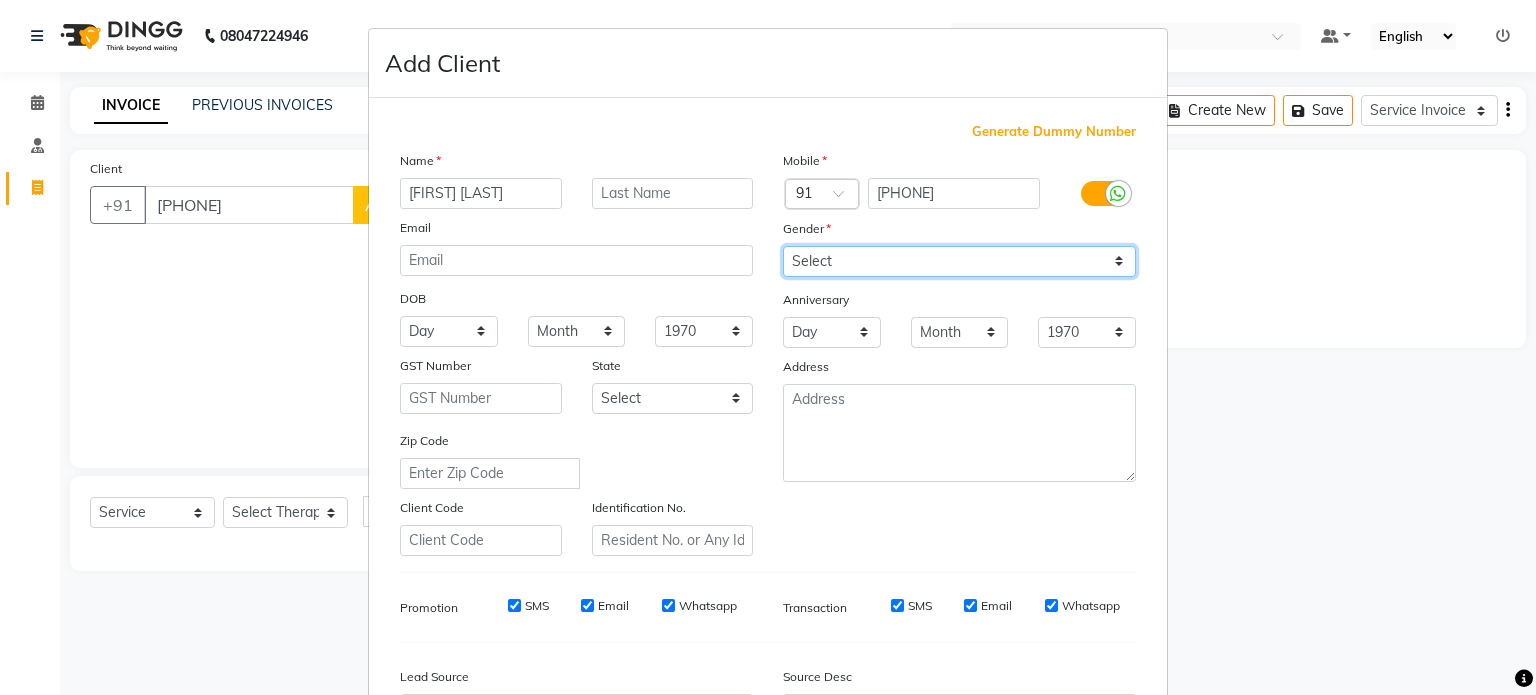 click on "Select Male Female Other Prefer Not To Say" at bounding box center (959, 261) 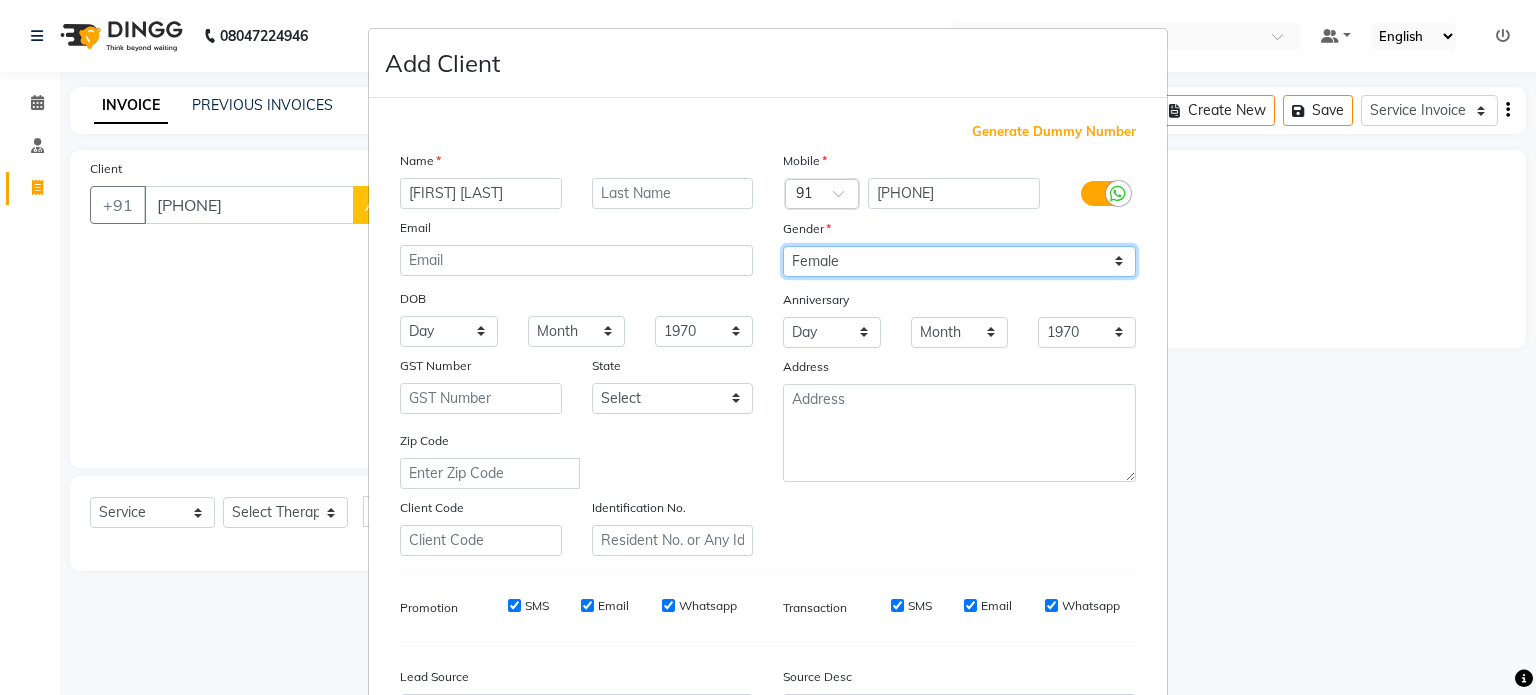 click on "Select Male Female Other Prefer Not To Say" at bounding box center (959, 261) 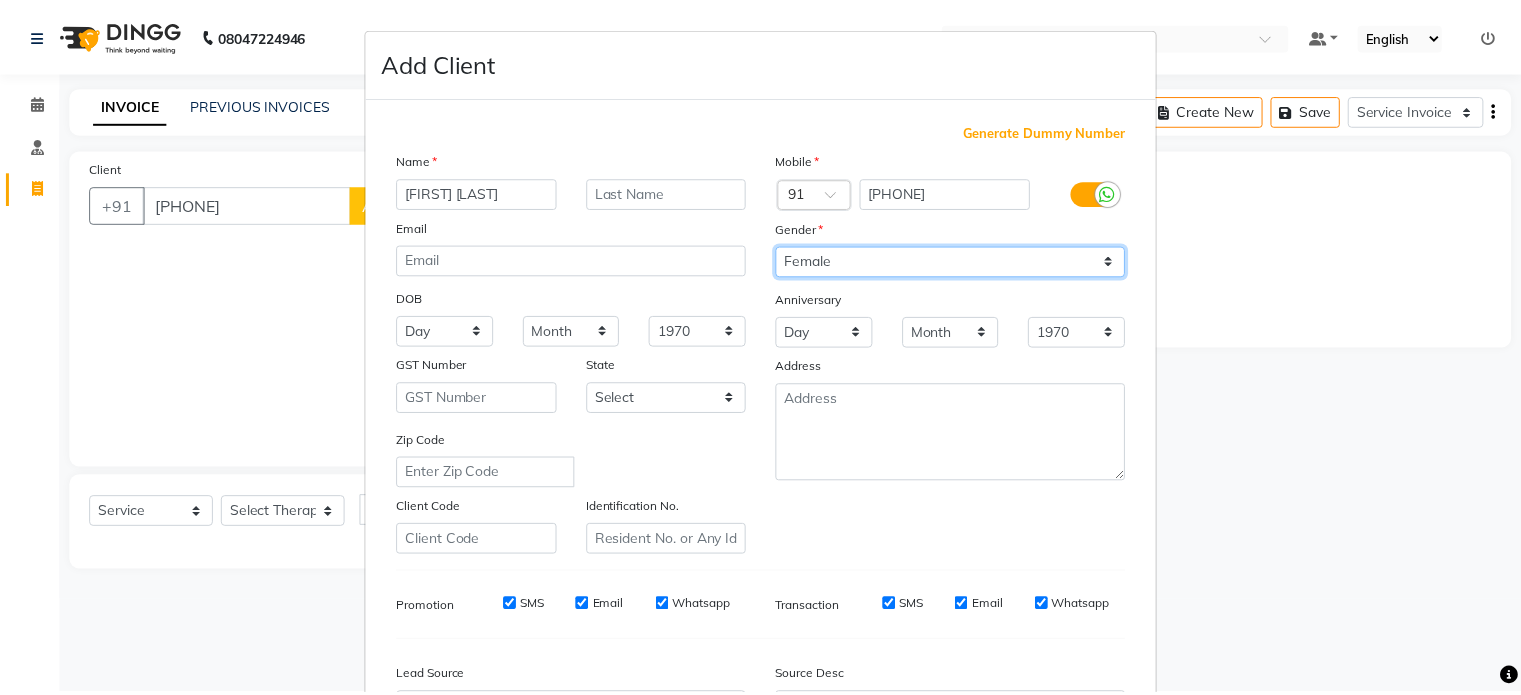 scroll, scrollTop: 237, scrollLeft: 0, axis: vertical 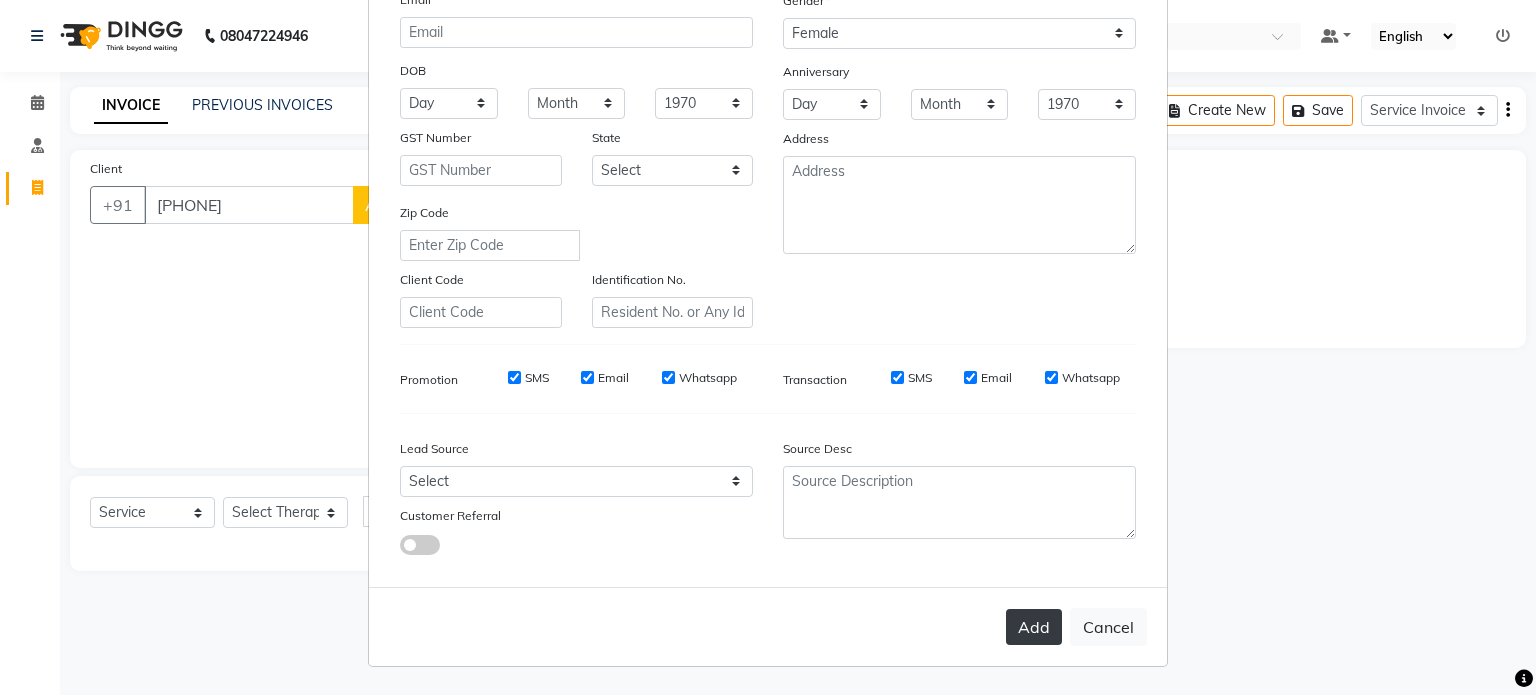 click on "Add" at bounding box center (1034, 627) 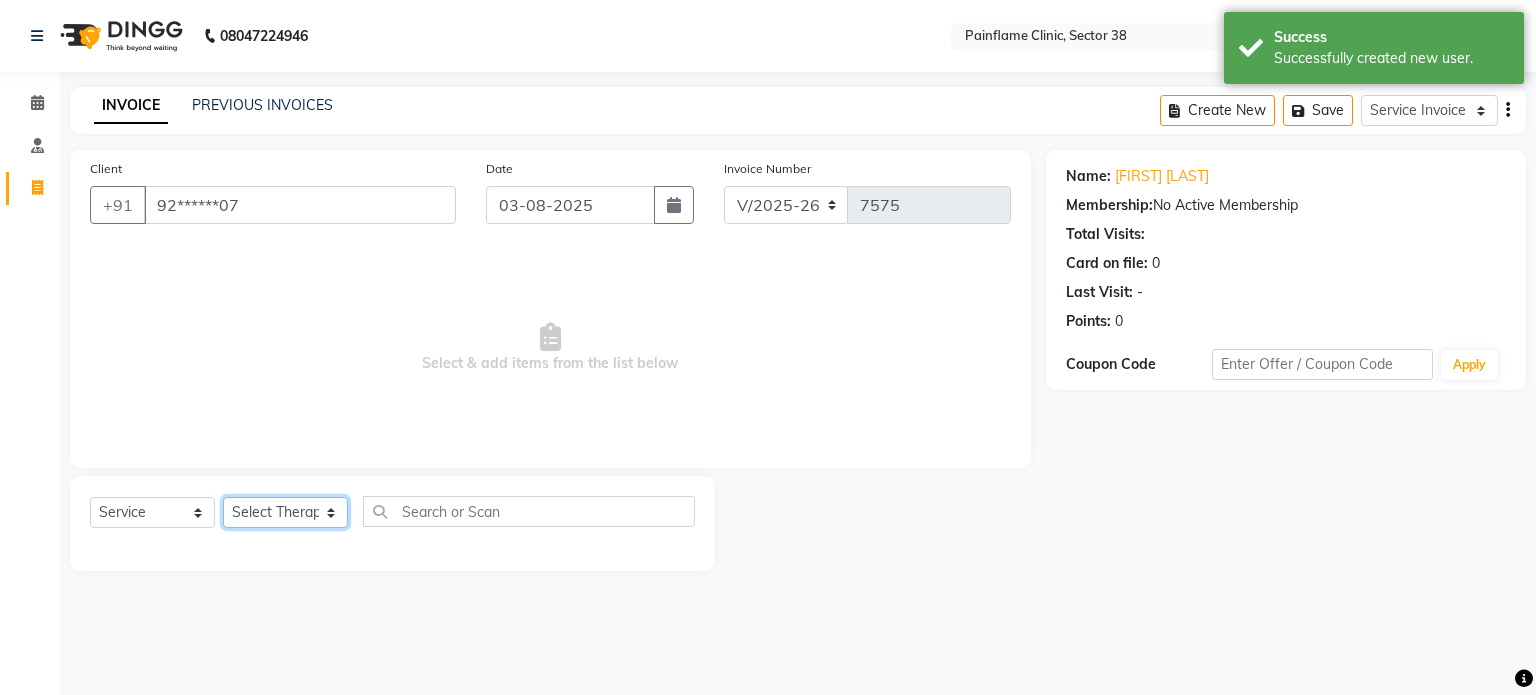 click on "Select Therapist Dr Durgesh Dr Harish Dr Ranjana Dr Saurabh Dr. Suraj Dr. Tejpal Mehlawat KUSHAL MOHIT SEMWAL Nancy Singhai Reception 1  Reception 2 Reception 3" 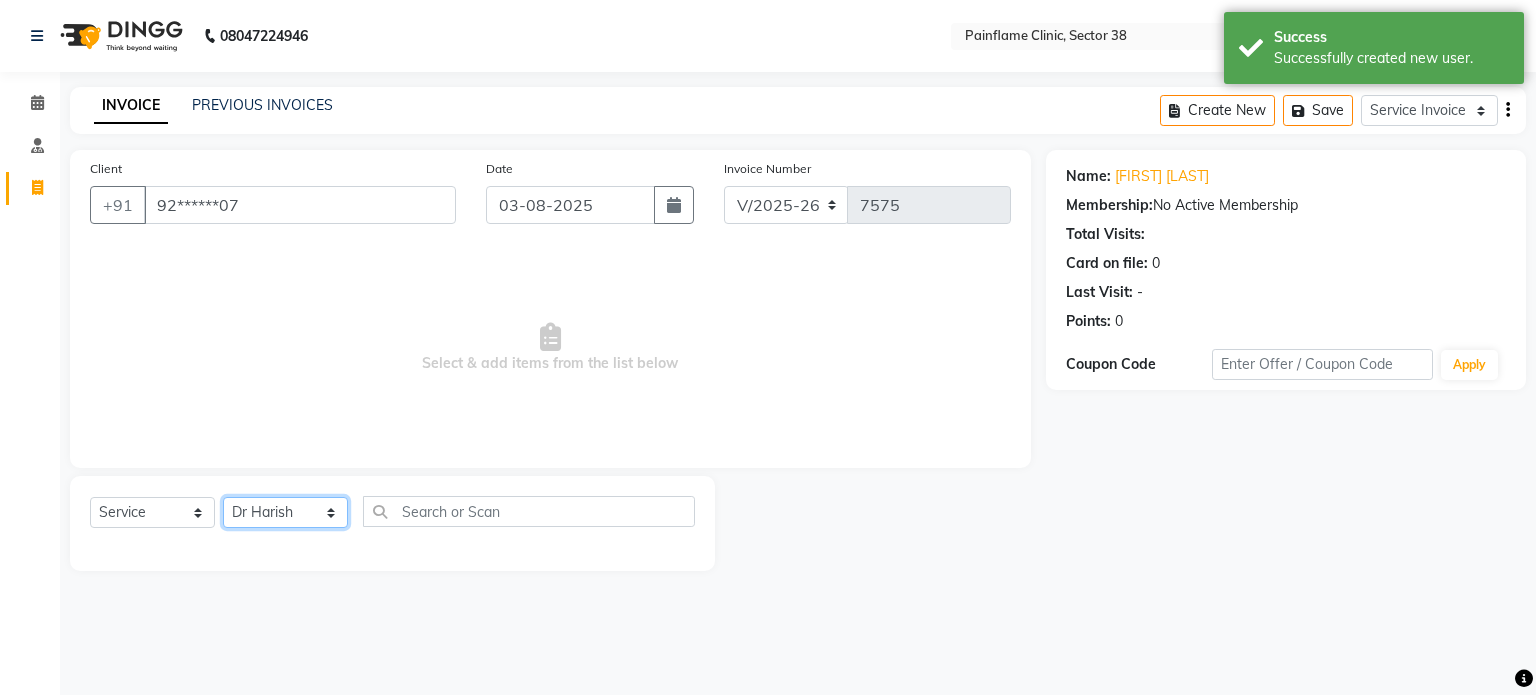 click on "Select Therapist Dr Durgesh Dr Harish Dr Ranjana Dr Saurabh Dr. Suraj Dr. Tejpal Mehlawat KUSHAL MOHIT SEMWAL Nancy Singhai Reception 1  Reception 2 Reception 3" 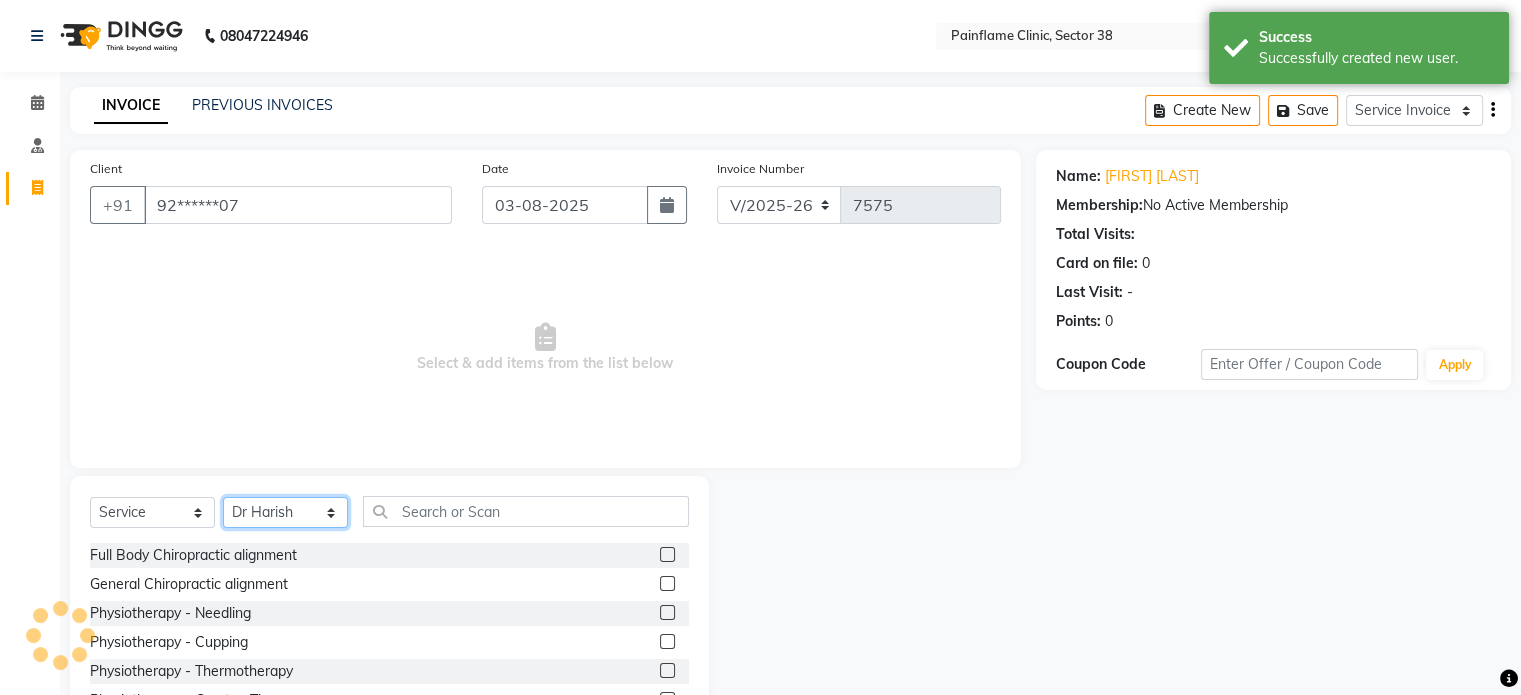 scroll, scrollTop: 119, scrollLeft: 0, axis: vertical 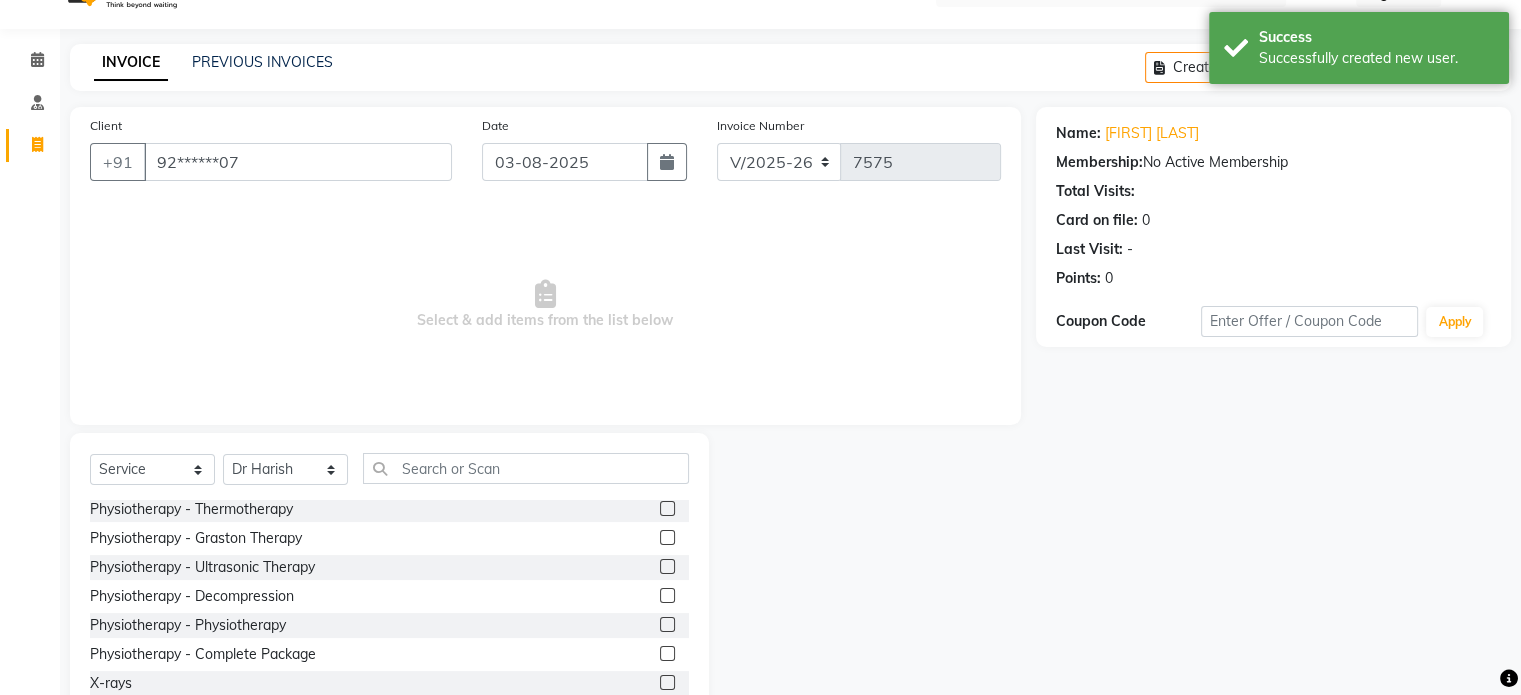 click 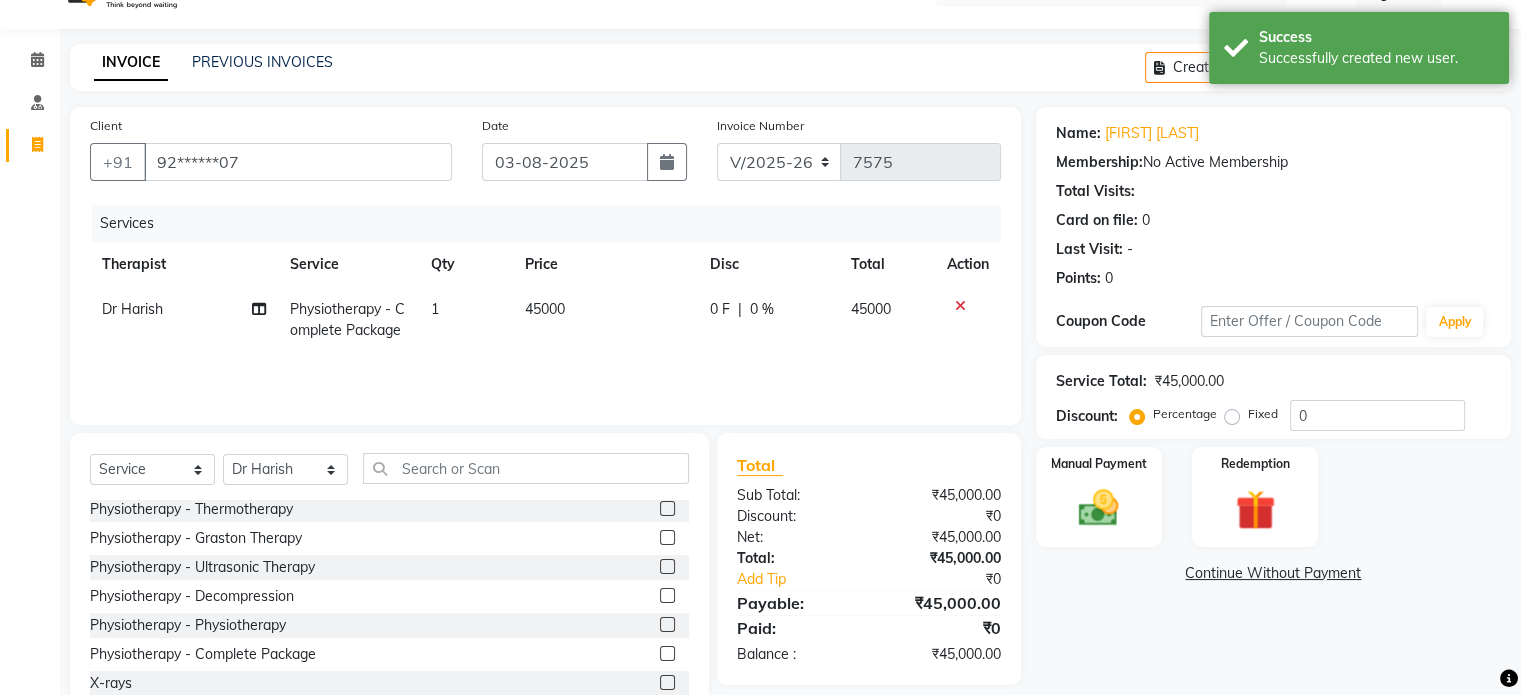 click on "45000" 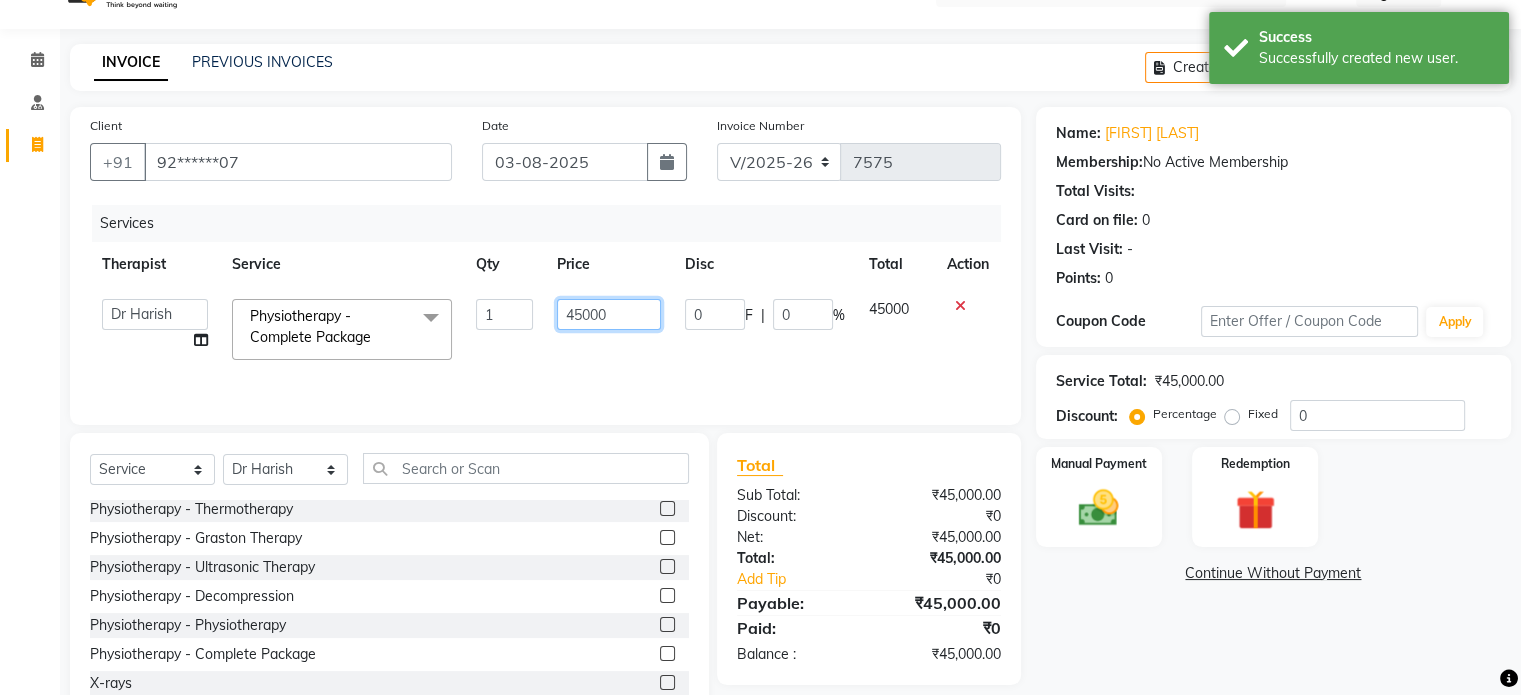 click on "45000" 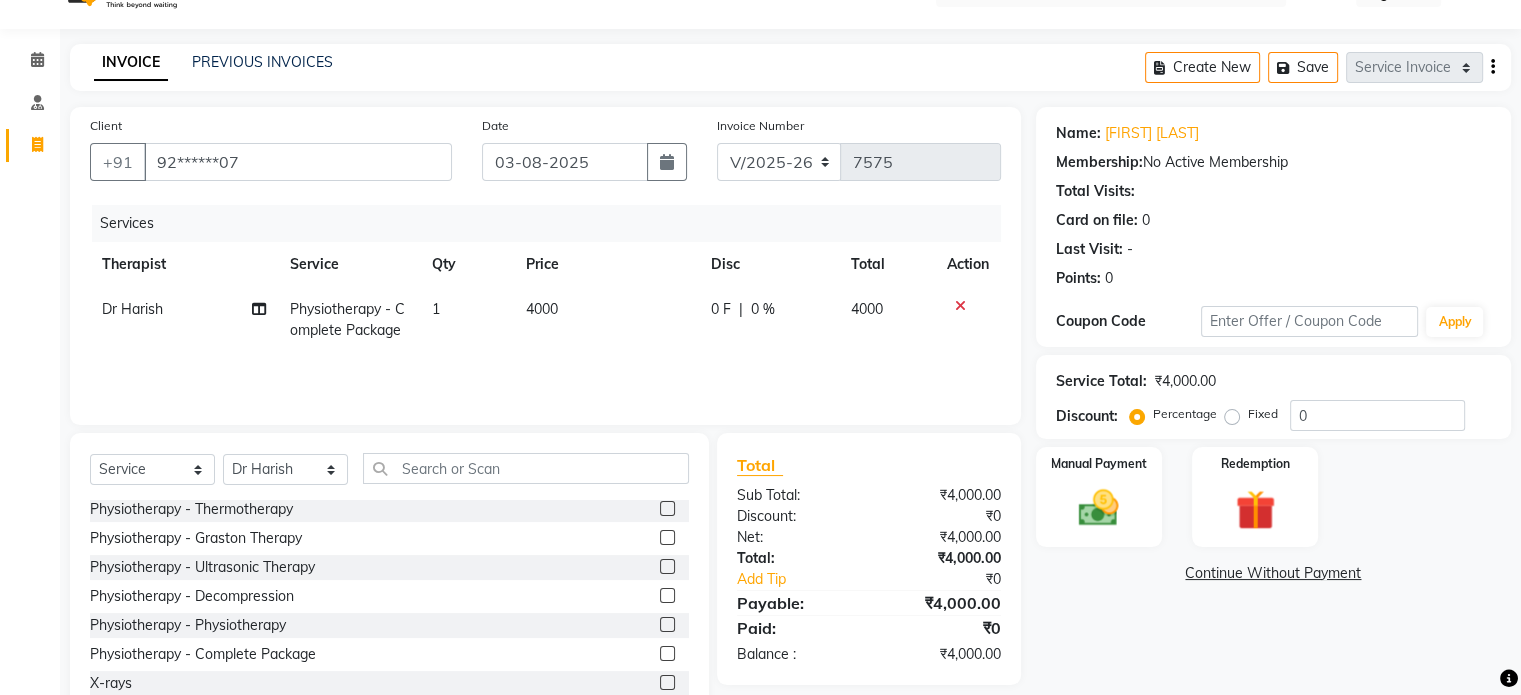 click on "Fixed" 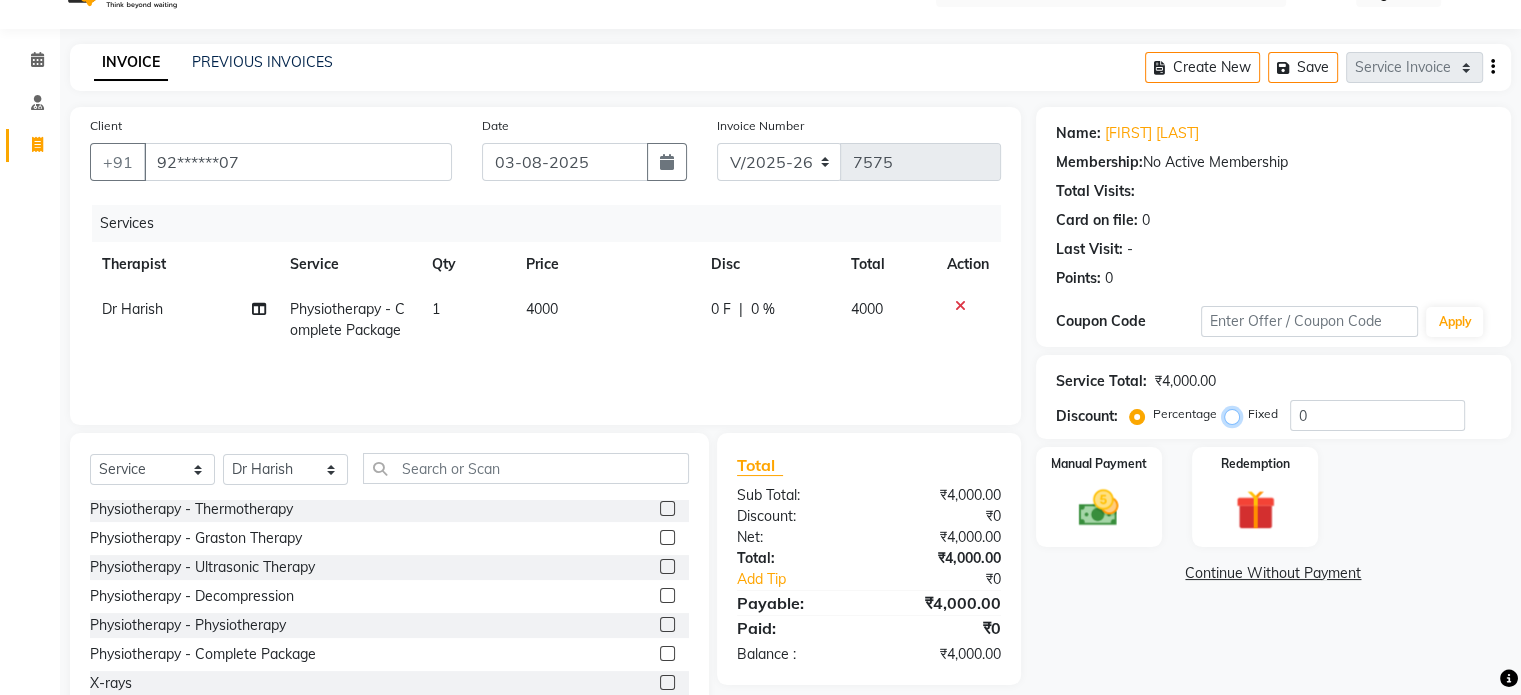 click on "Fixed" at bounding box center (1236, 414) 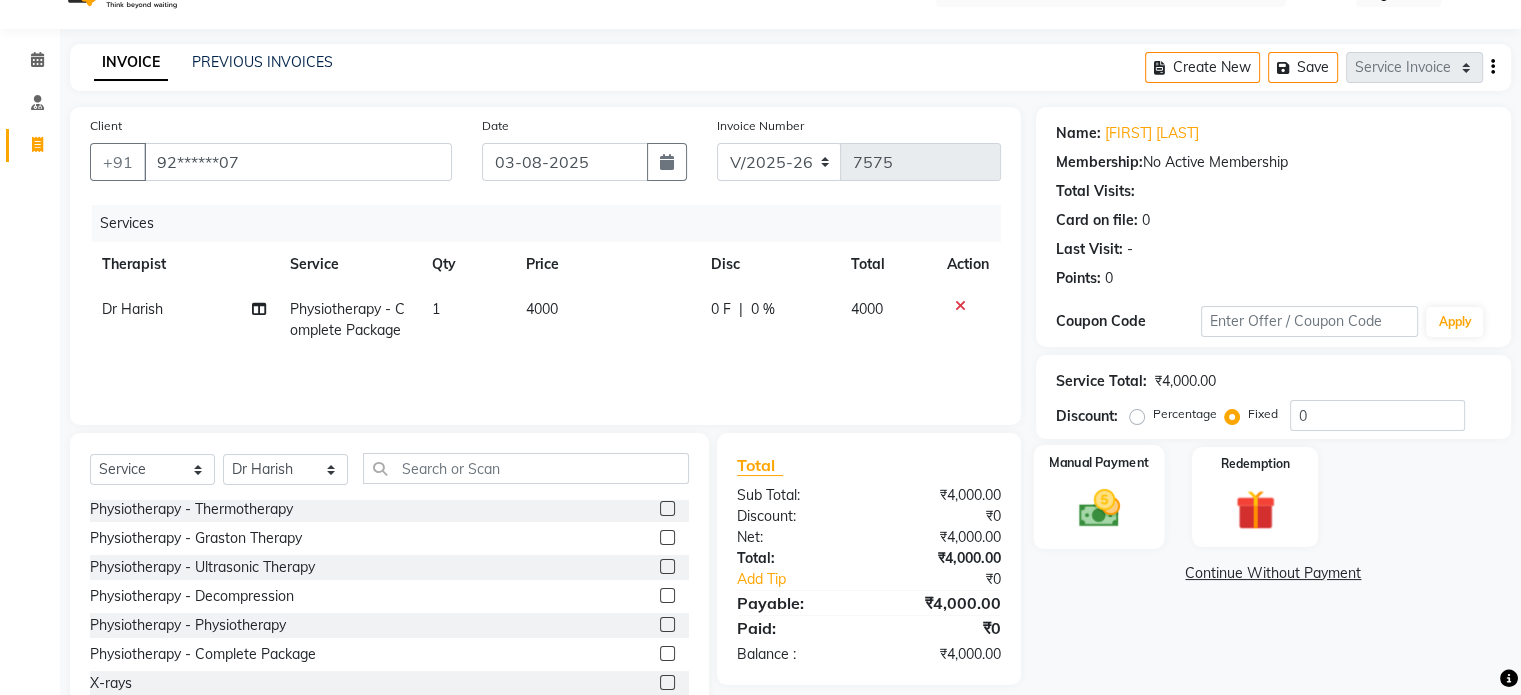 click 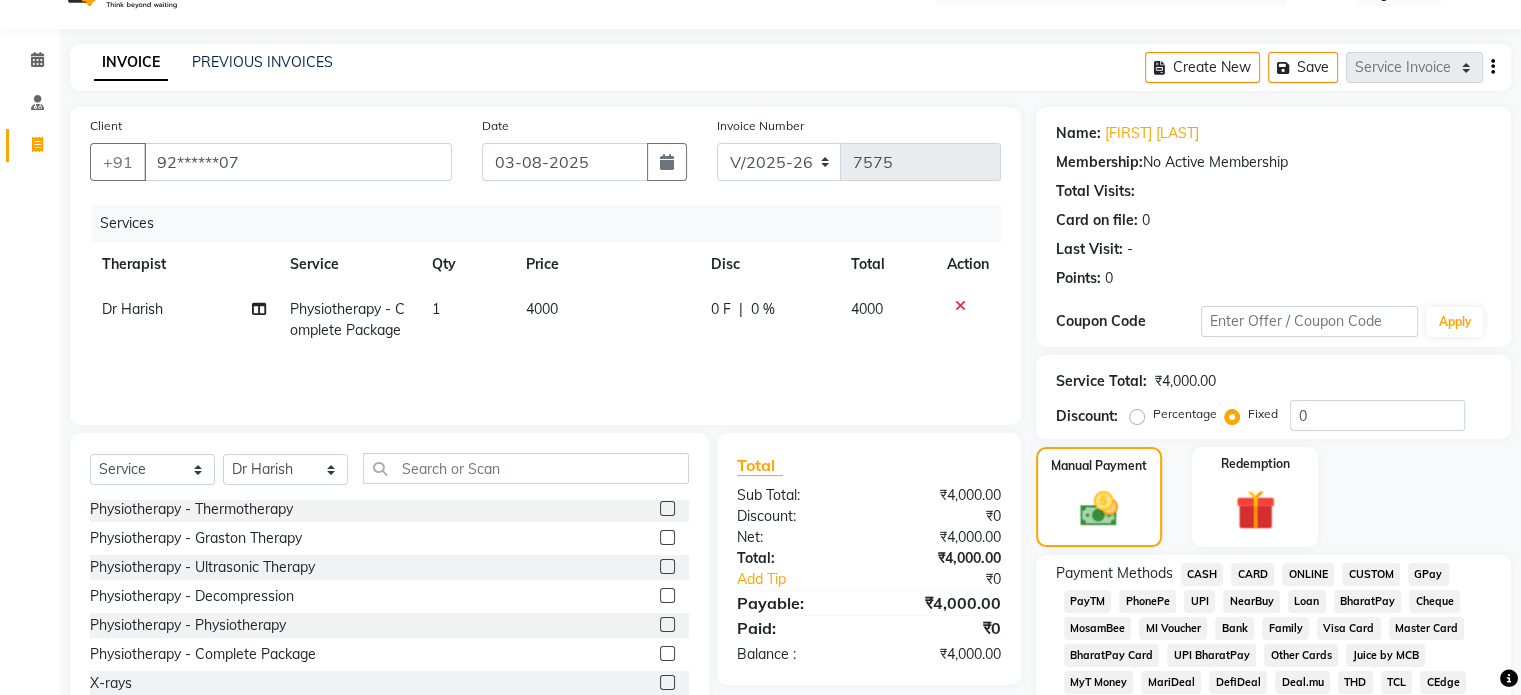click on "UPI" 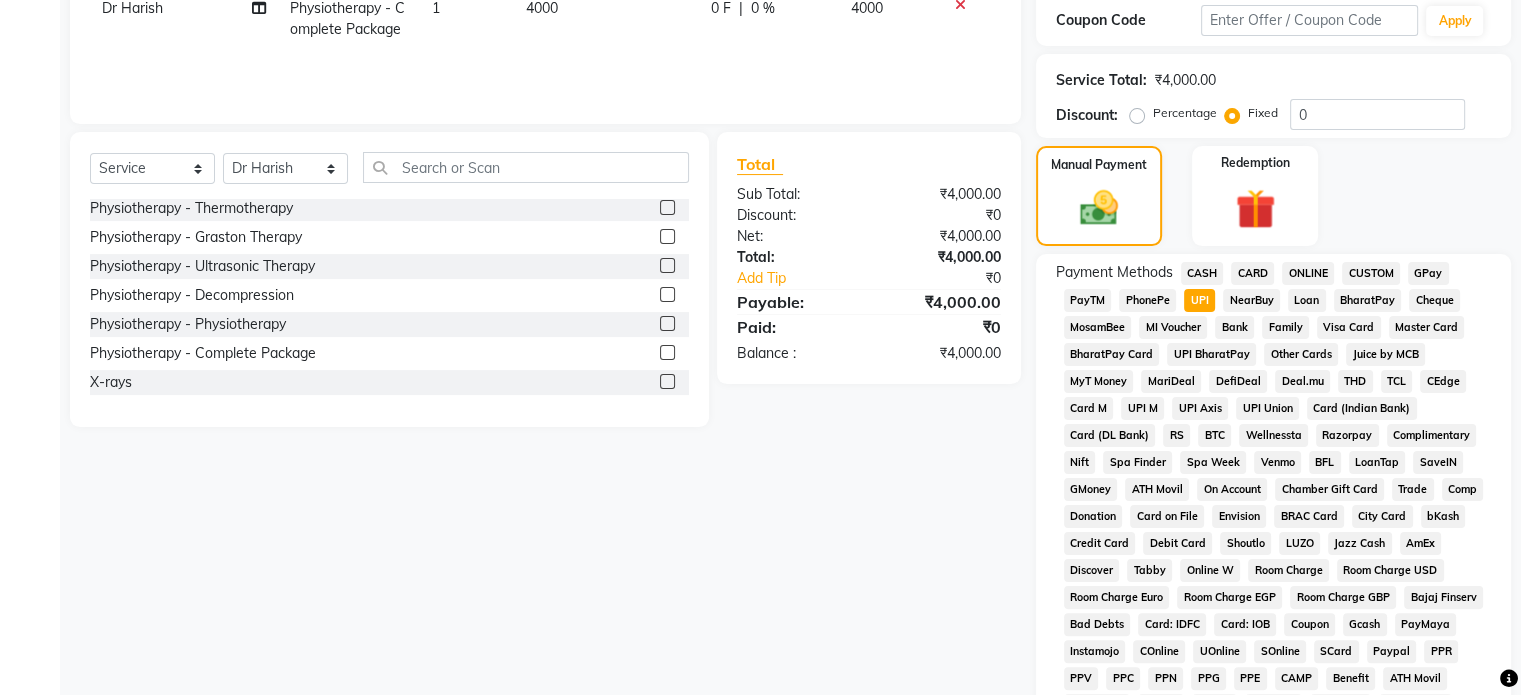 scroll, scrollTop: 652, scrollLeft: 0, axis: vertical 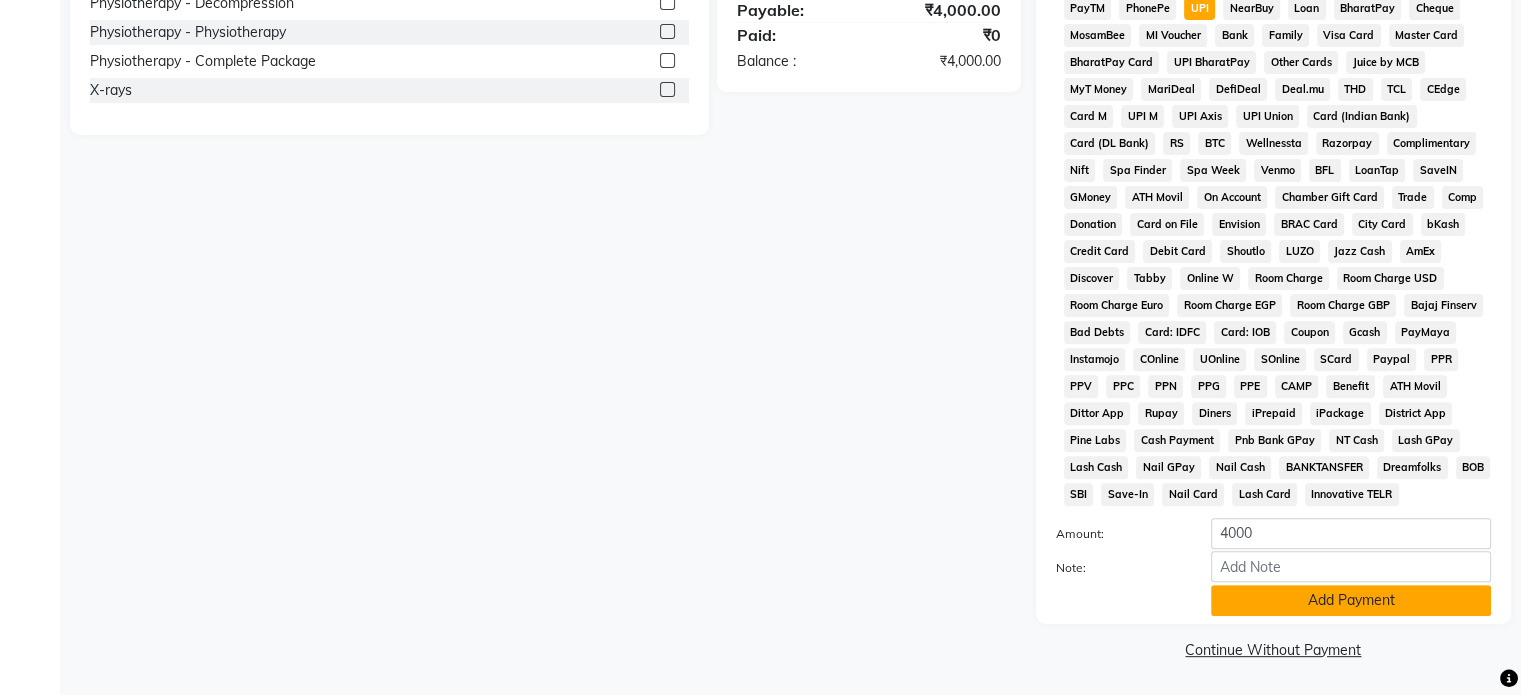 click on "Add Payment" 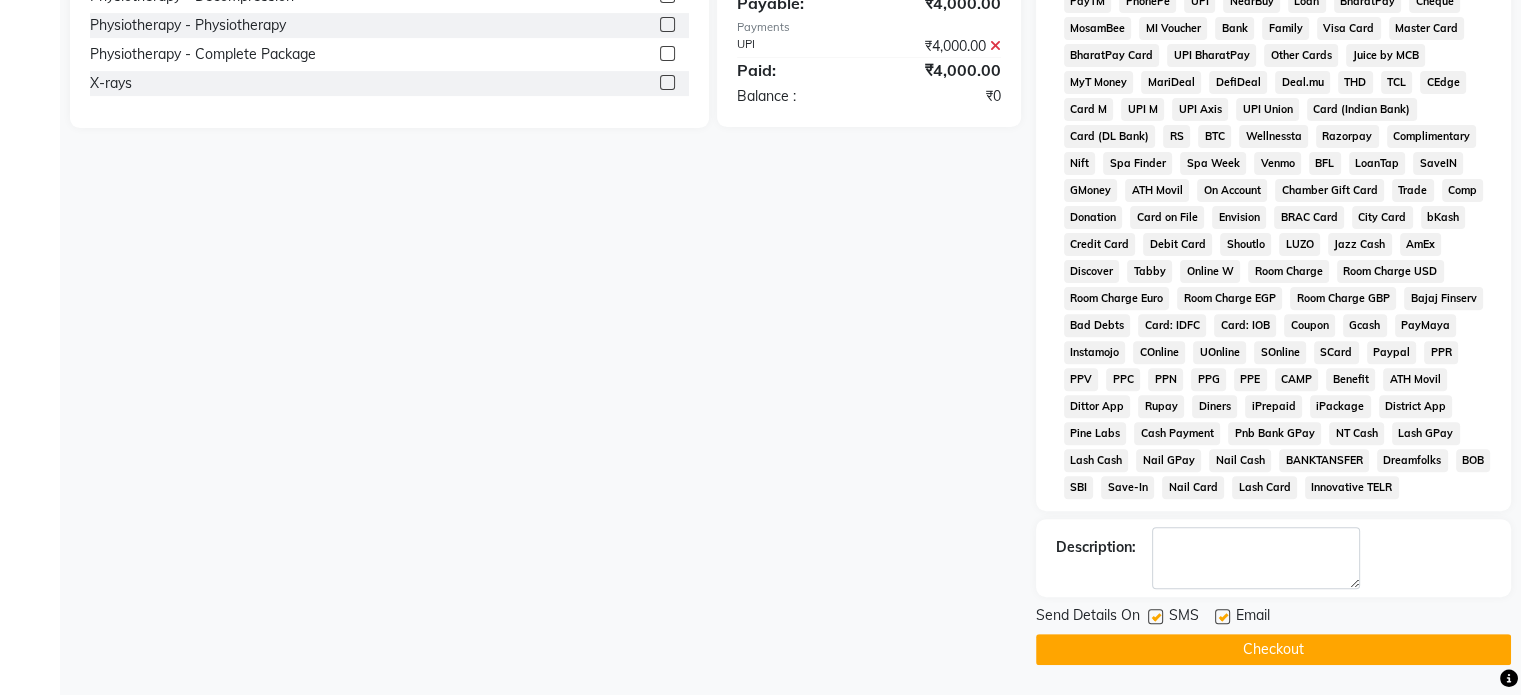 click 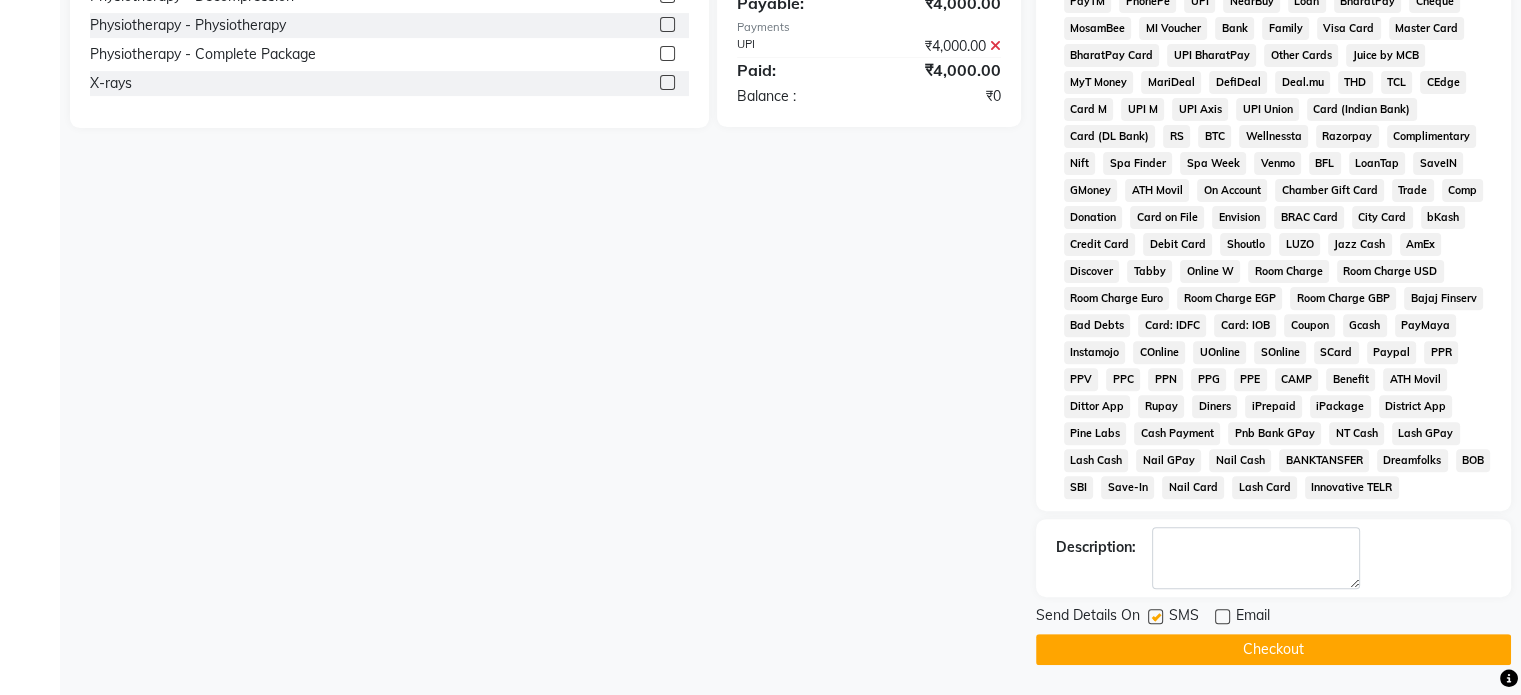 click 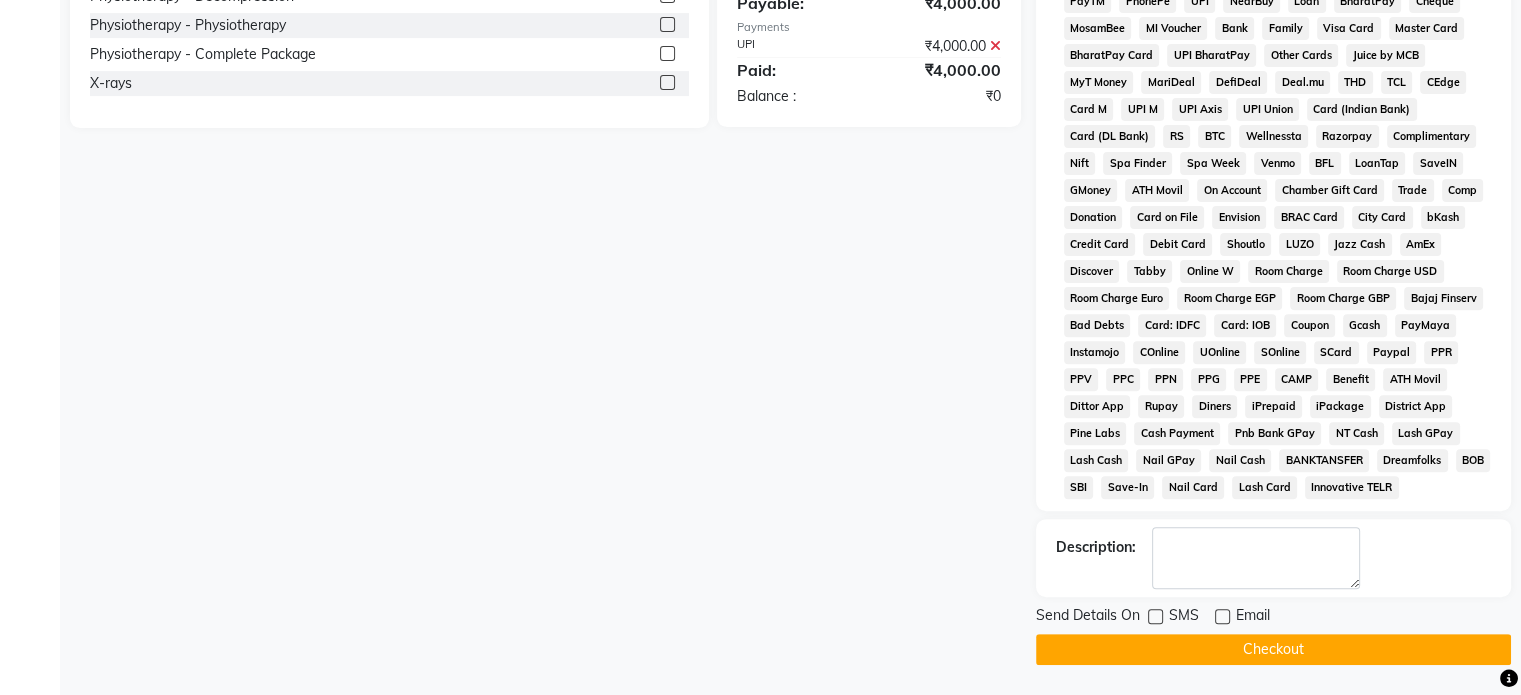 click on "Checkout" 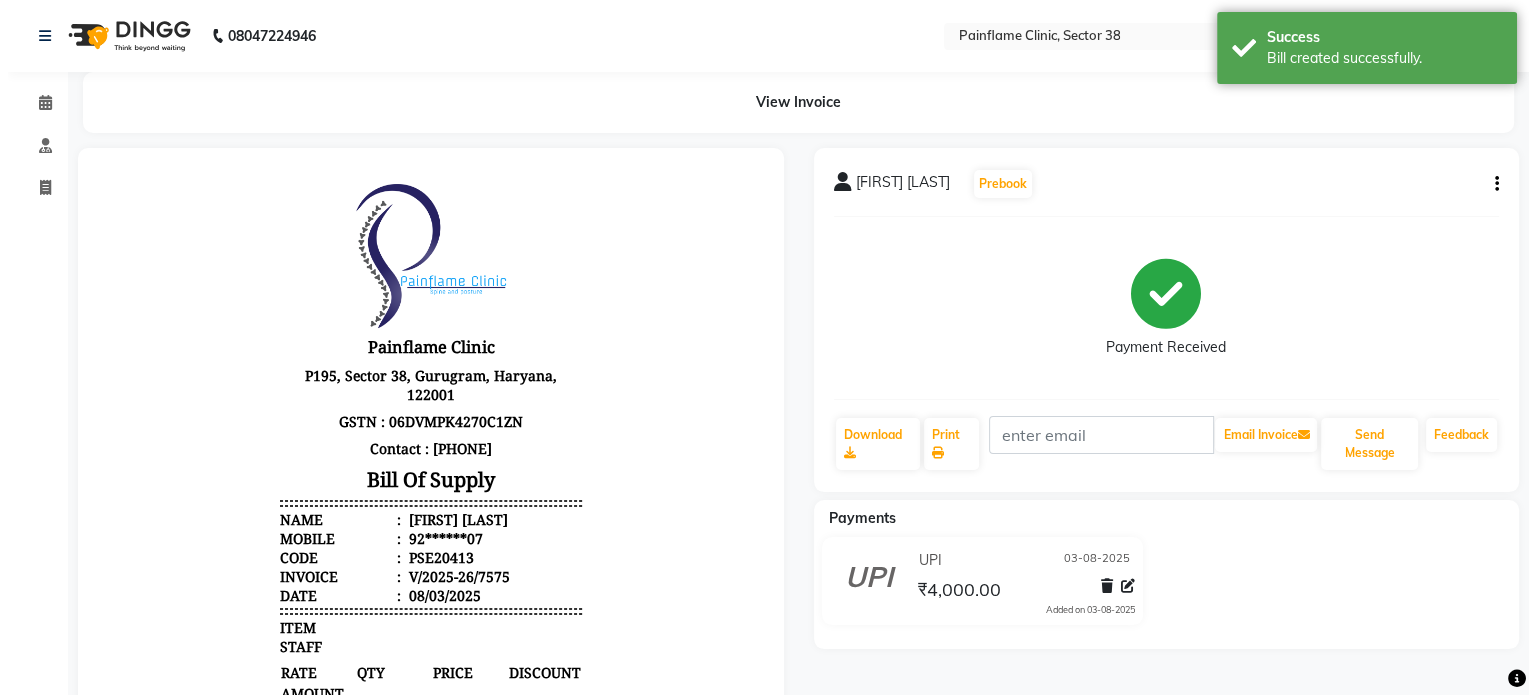 scroll, scrollTop: 0, scrollLeft: 0, axis: both 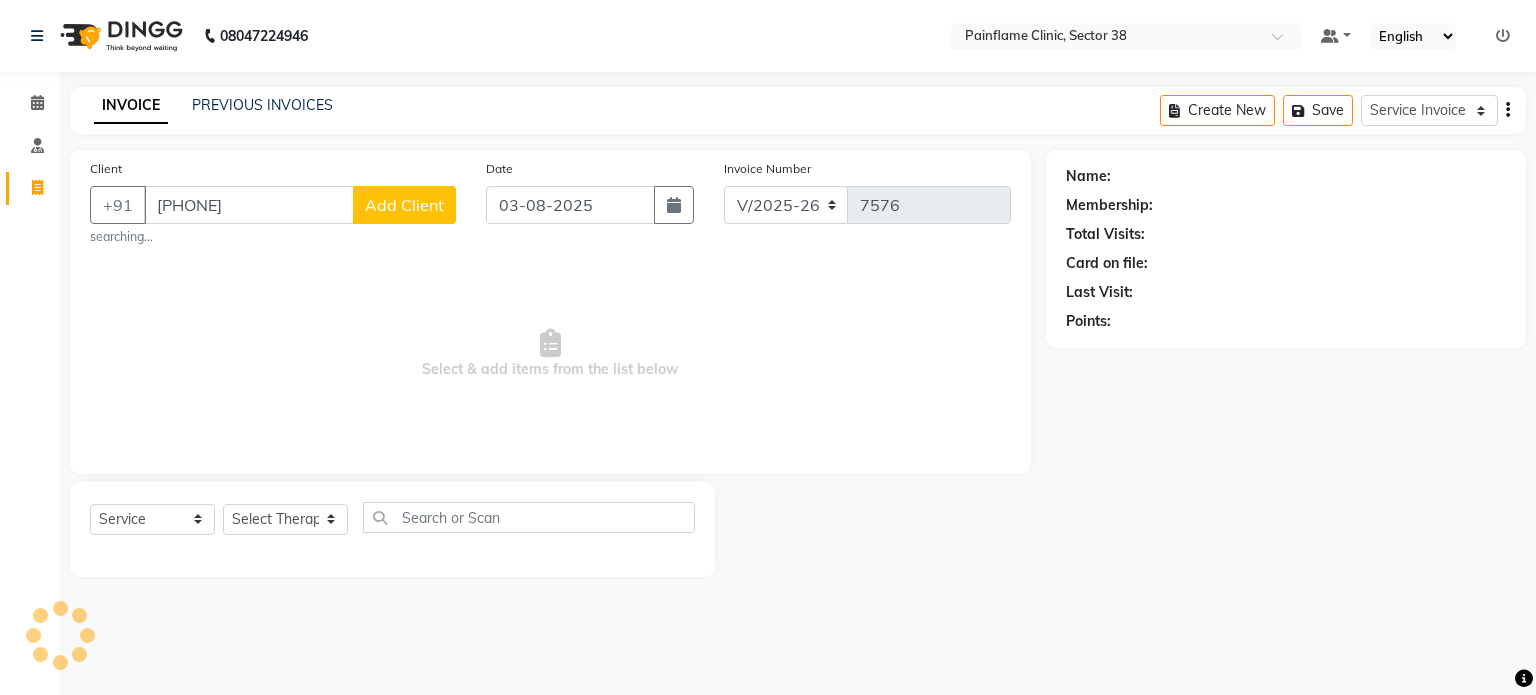 click on "Add Client" 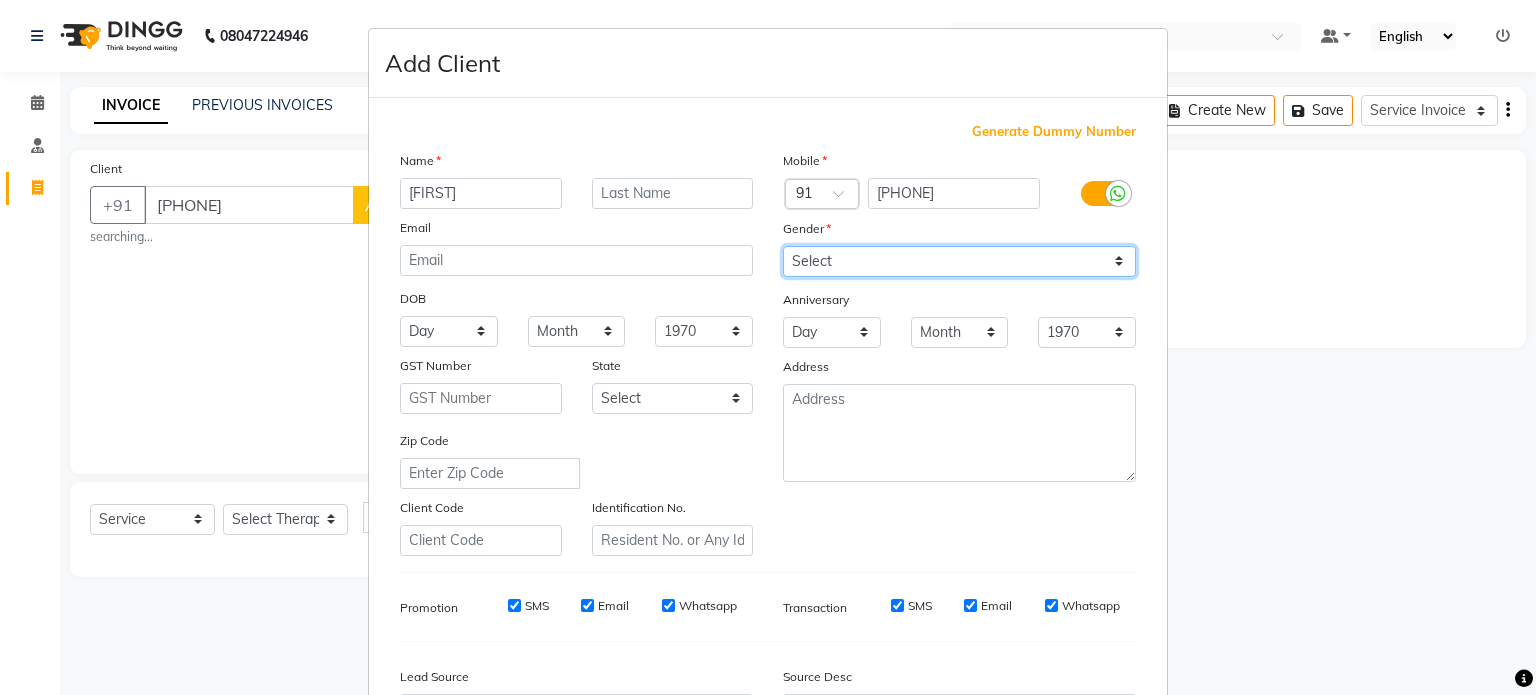 click on "Select Male Female Other Prefer Not To Say" at bounding box center [959, 261] 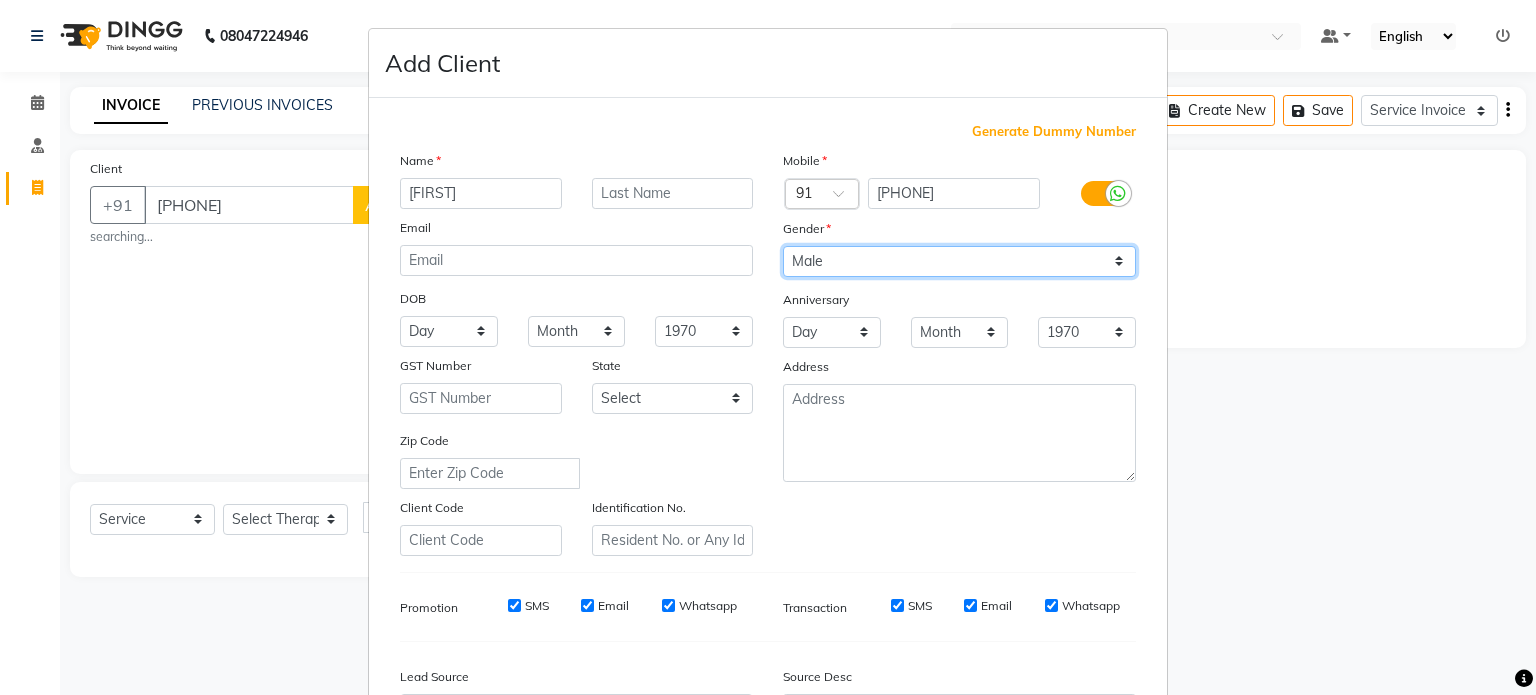 click on "Select Male Female Other Prefer Not To Say" at bounding box center [959, 261] 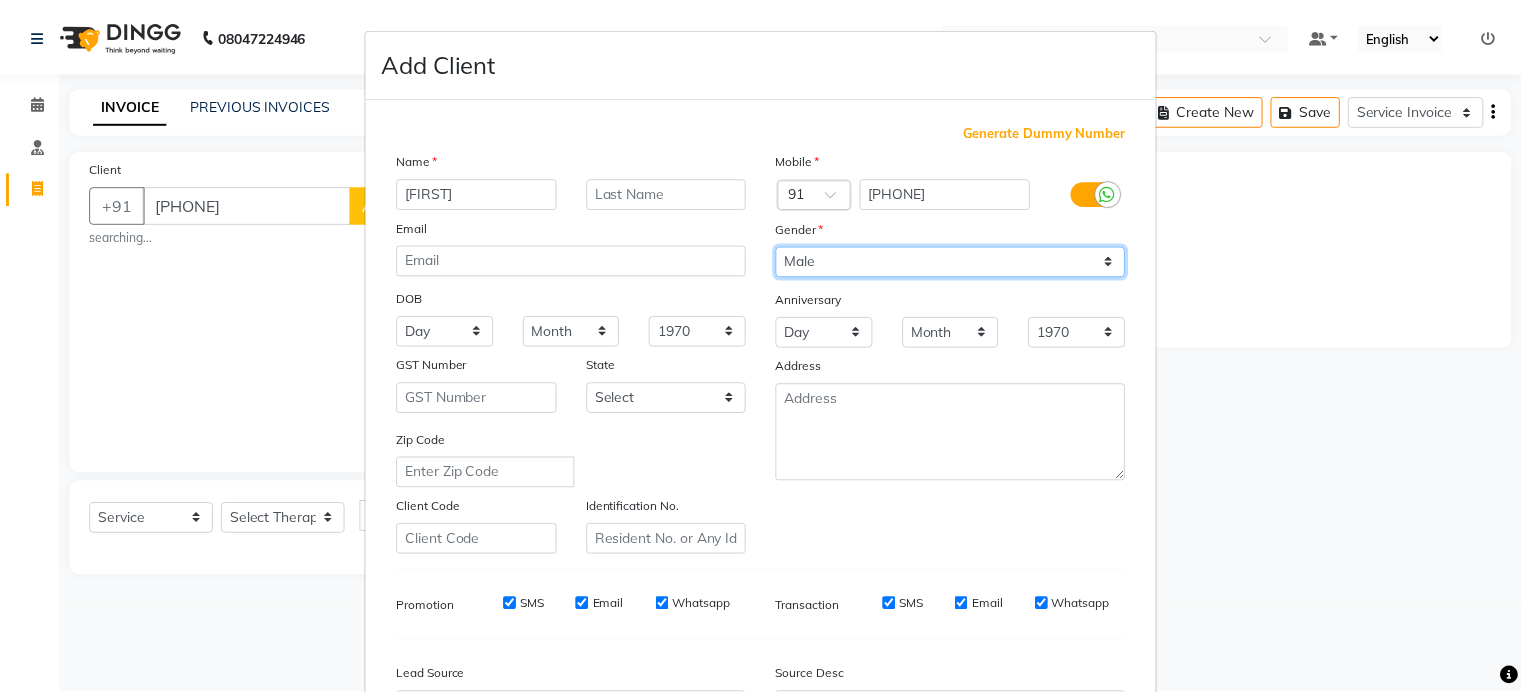 scroll, scrollTop: 237, scrollLeft: 0, axis: vertical 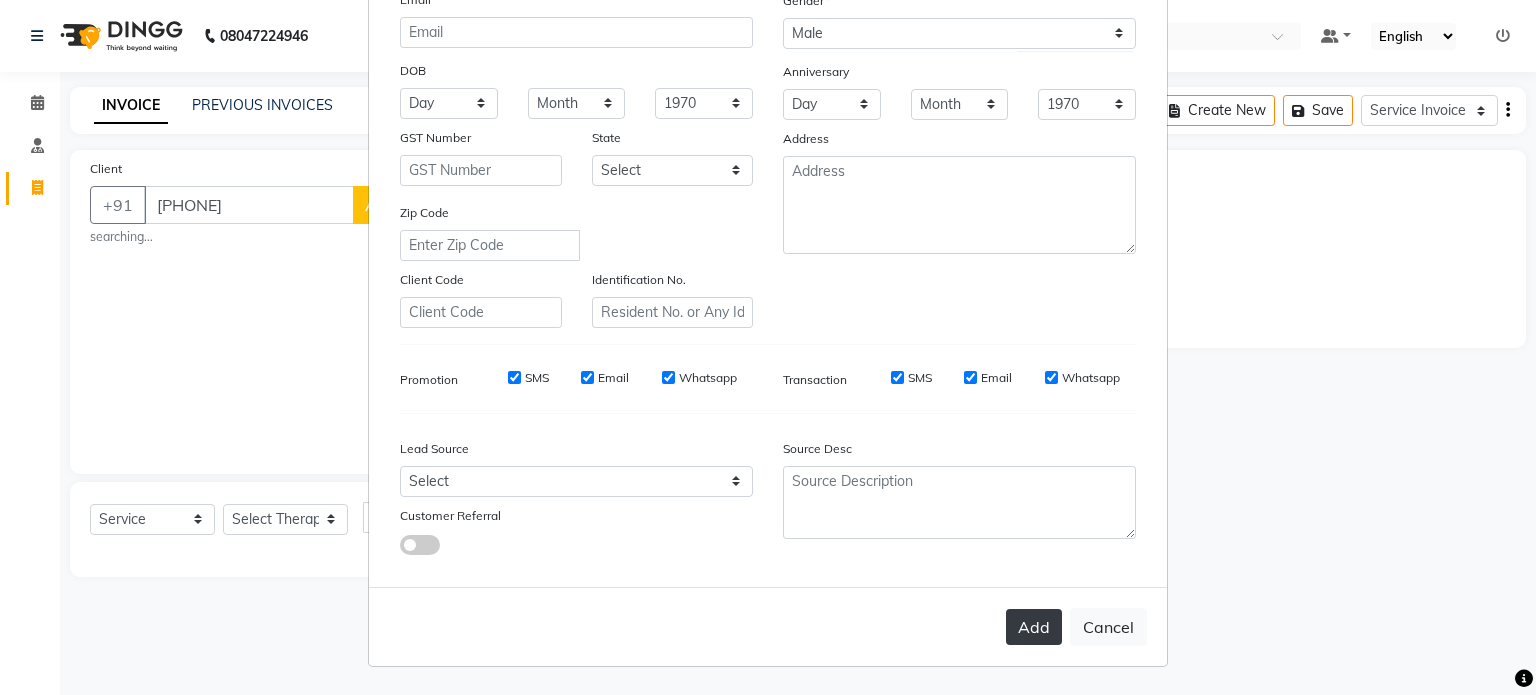 click on "Add" at bounding box center [1034, 627] 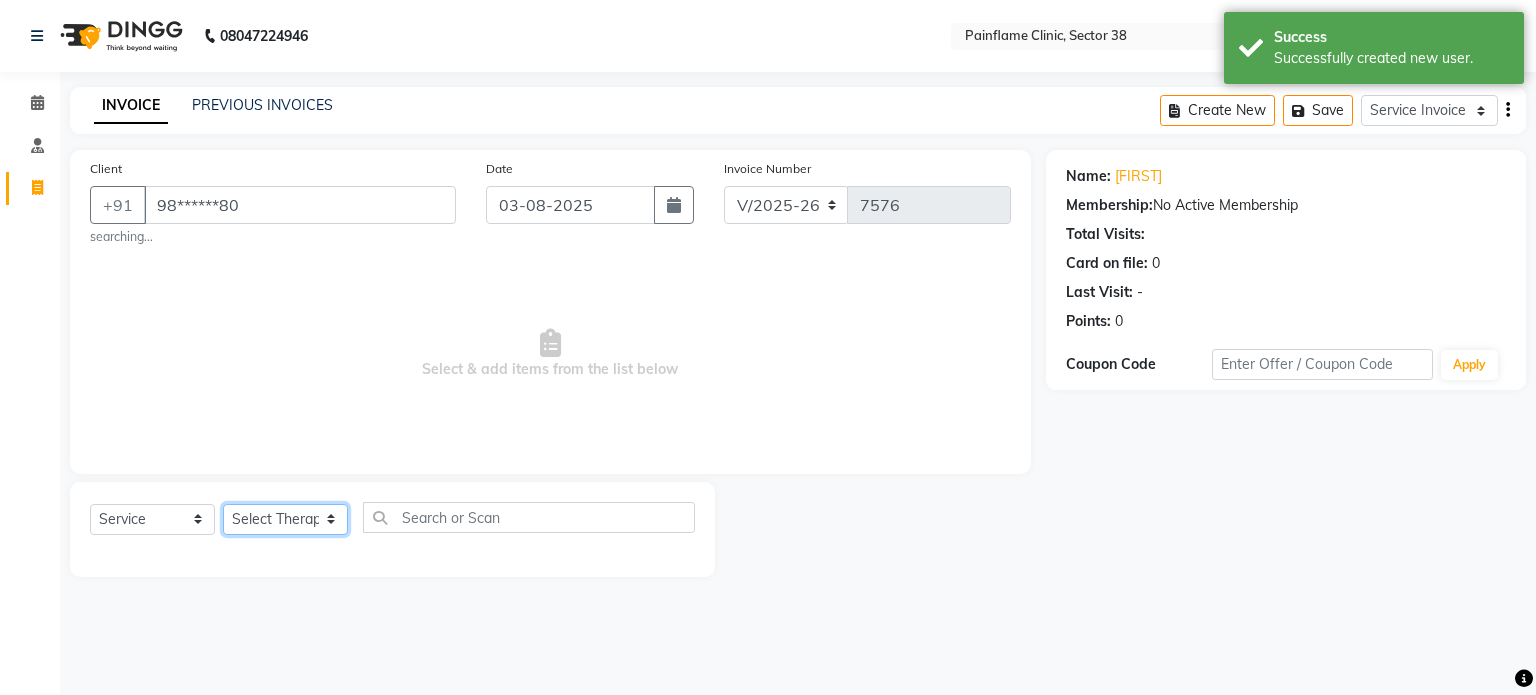 click on "Select Therapist Dr Durgesh Dr Harish Dr Ranjana Dr Saurabh Dr. Suraj Dr. Tejpal Mehlawat KUSHAL MOHIT SEMWAL Nancy Singhai Reception 1  Reception 2 Reception 3" 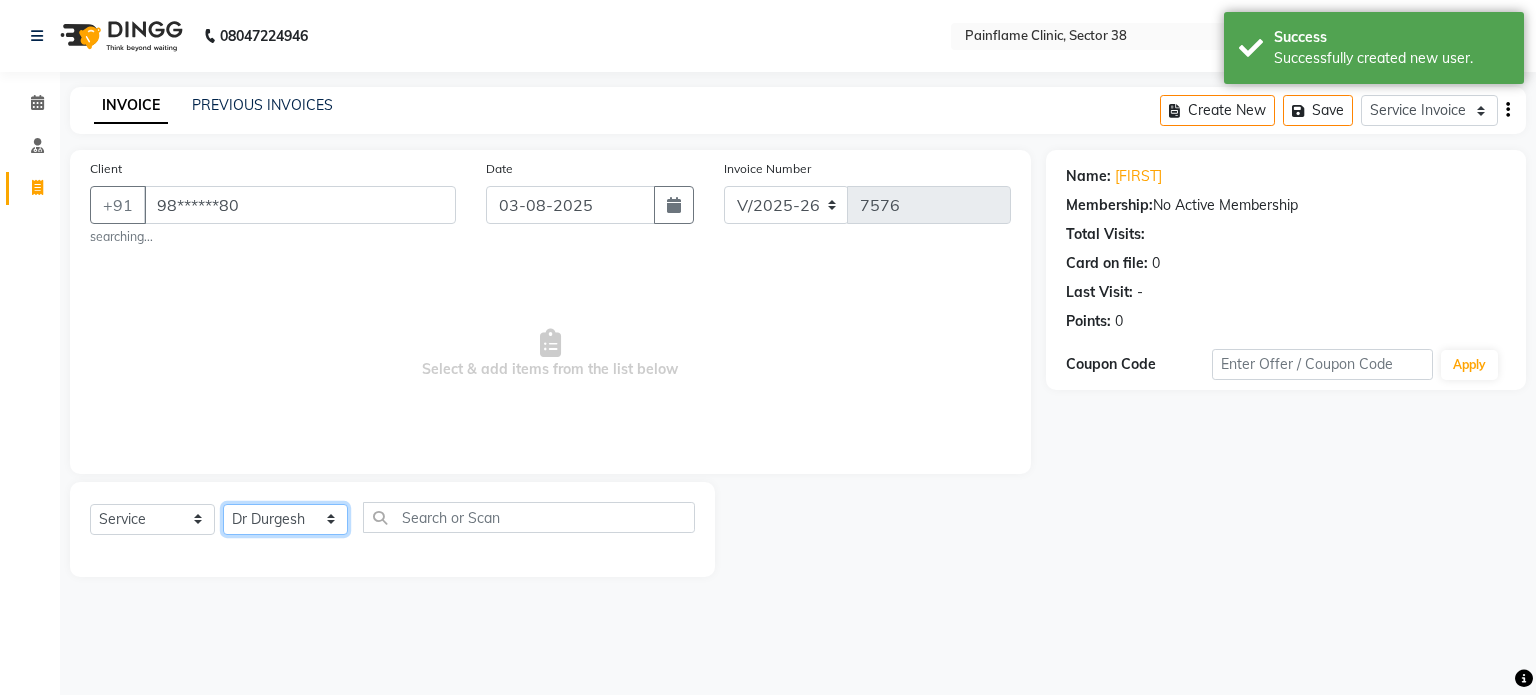 click on "Select Therapist Dr Durgesh Dr Harish Dr Ranjana Dr Saurabh Dr. Suraj Dr. Tejpal Mehlawat KUSHAL MOHIT SEMWAL Nancy Singhai Reception 1  Reception 2 Reception 3" 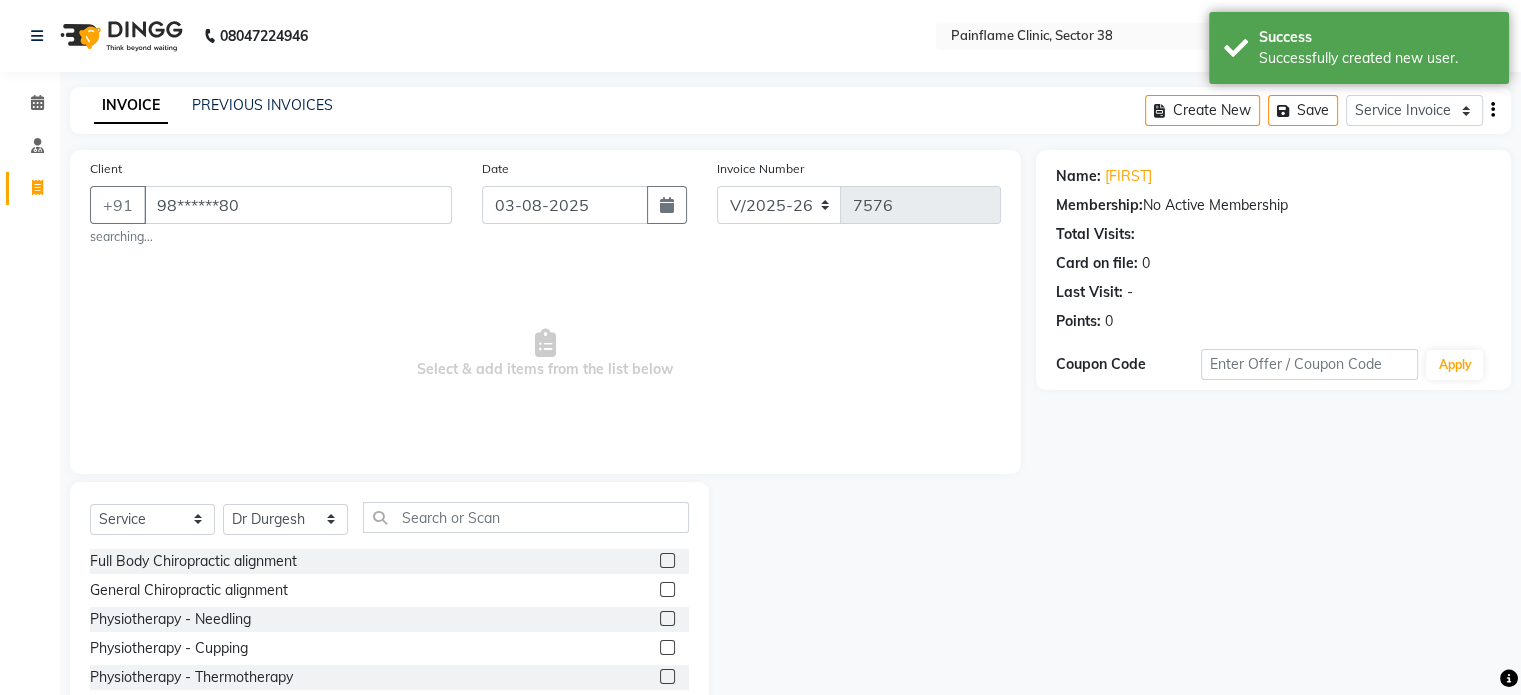 click 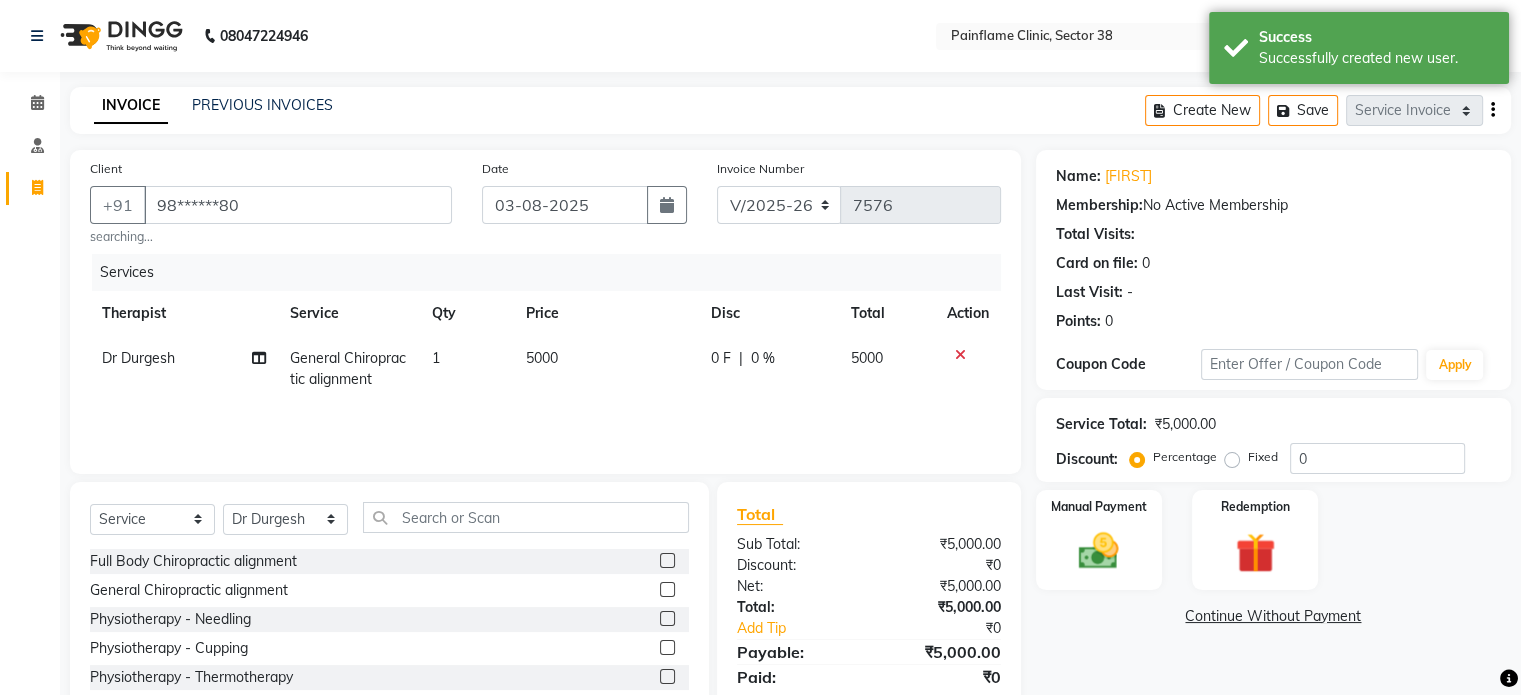 click on "5000" 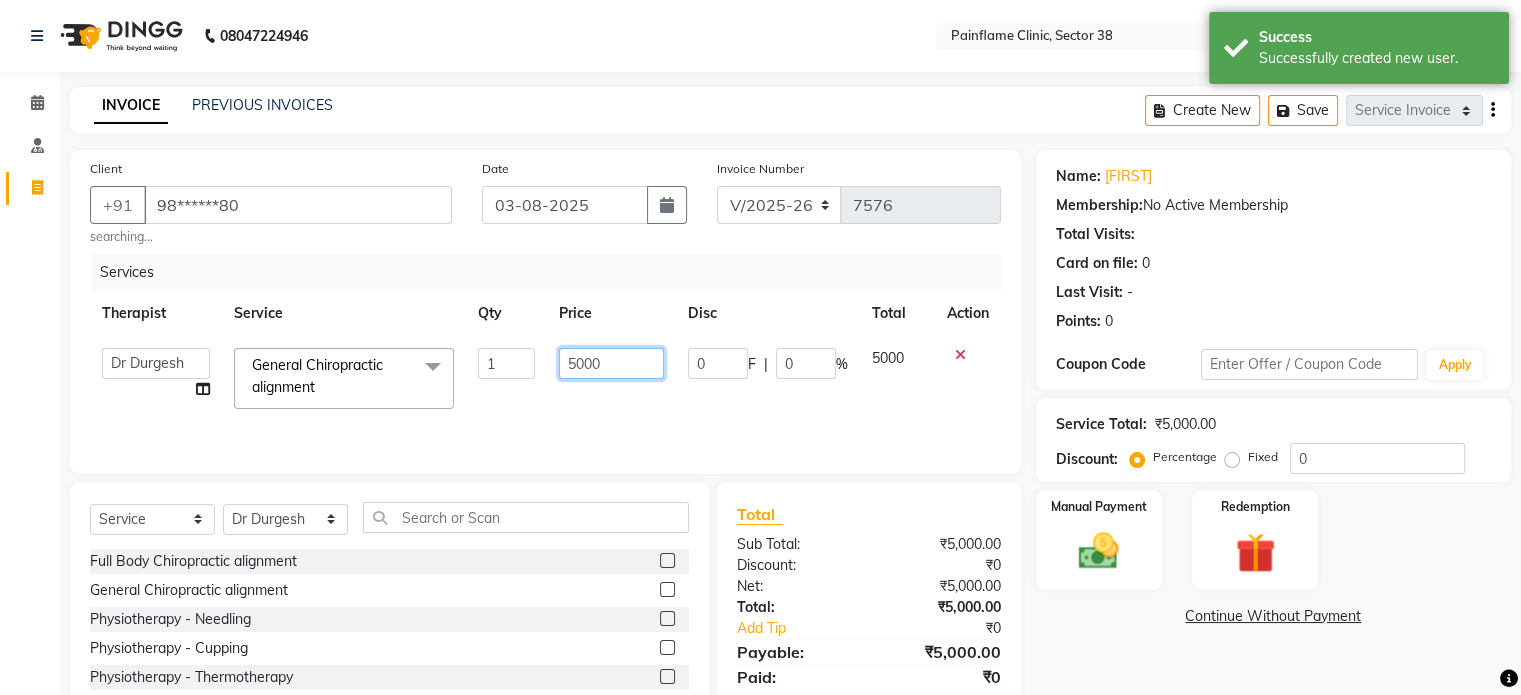 click on "5000" 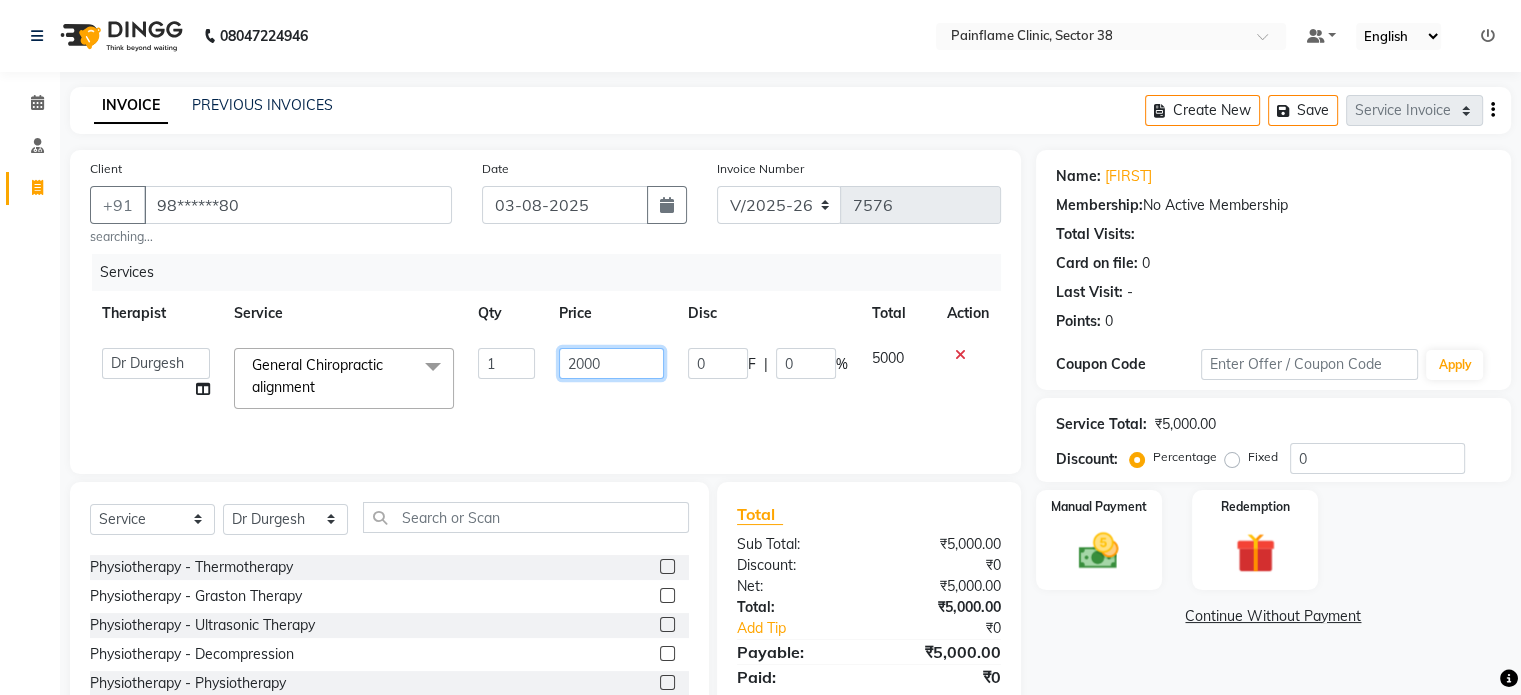 scroll, scrollTop: 118, scrollLeft: 0, axis: vertical 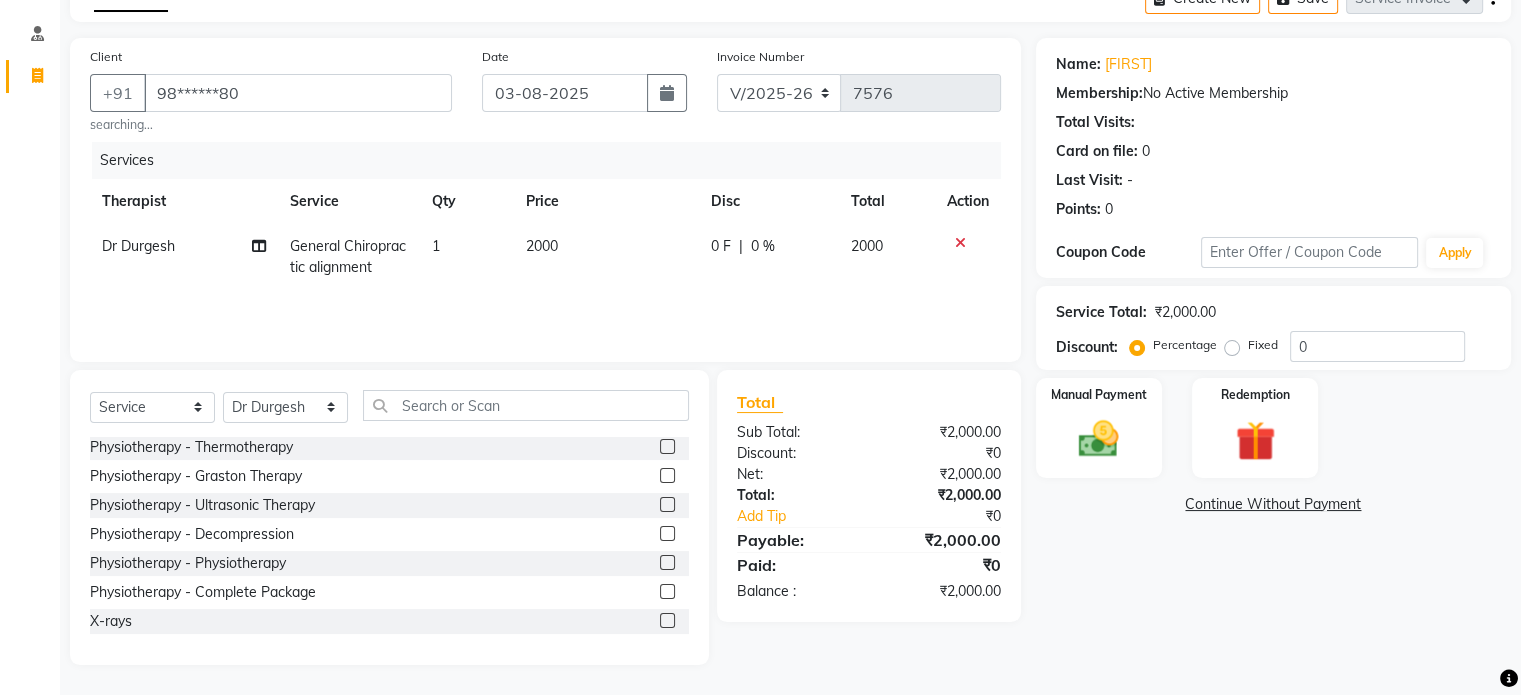 click 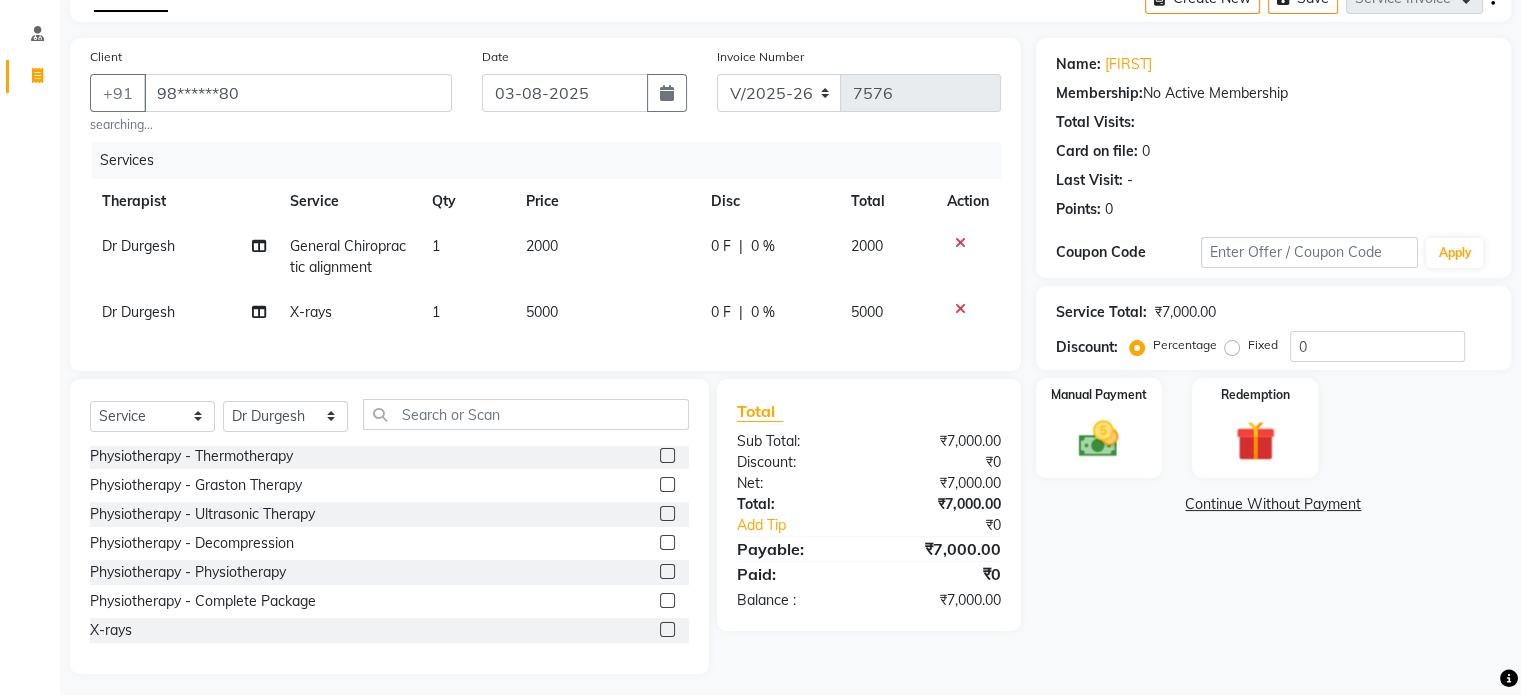 click on "5000" 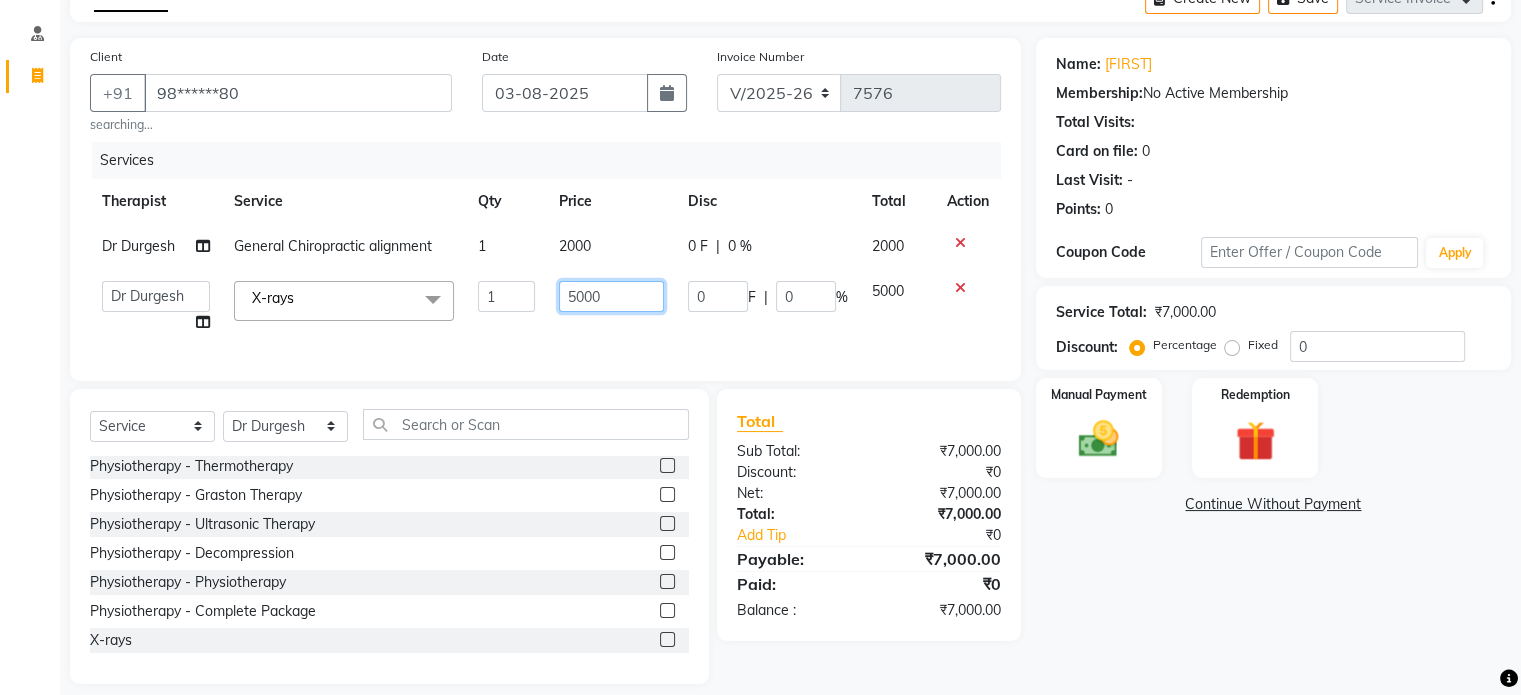 click on "5000" 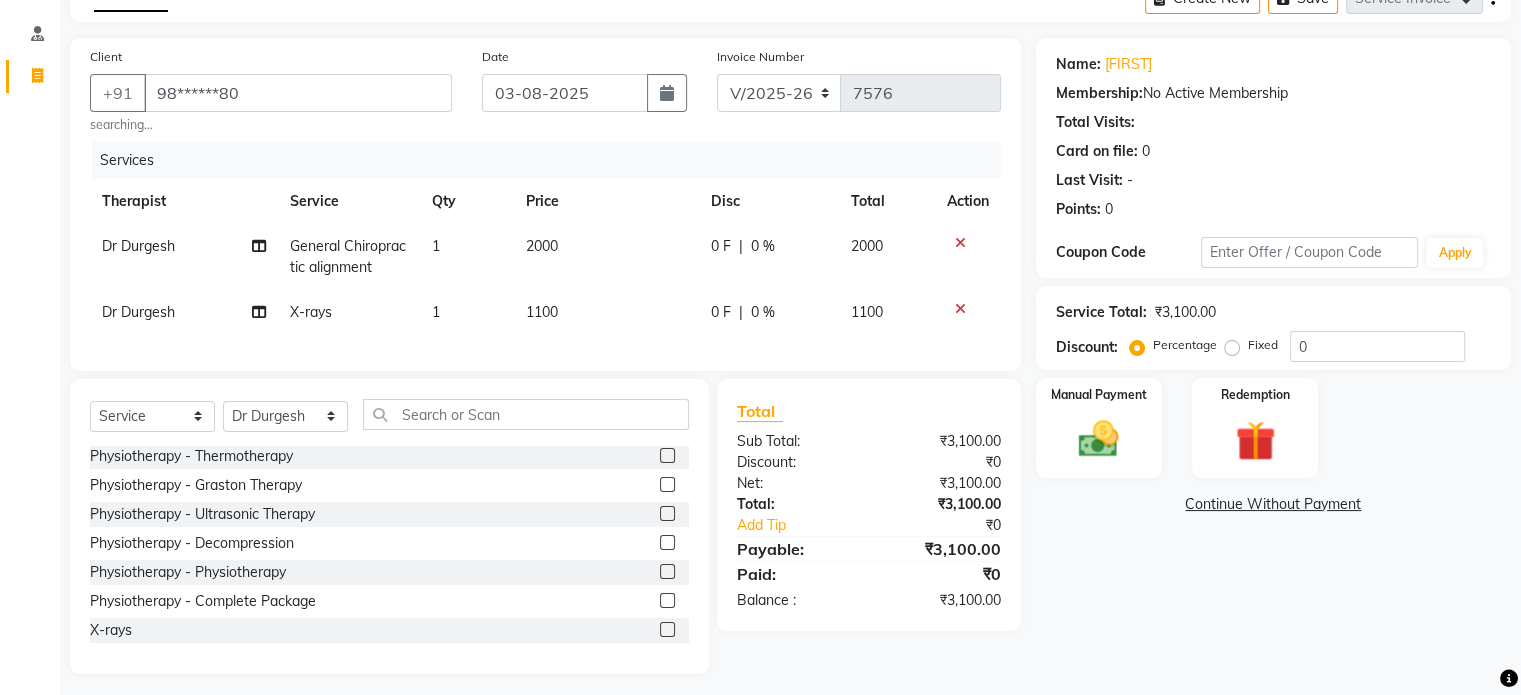 click on "Fixed" 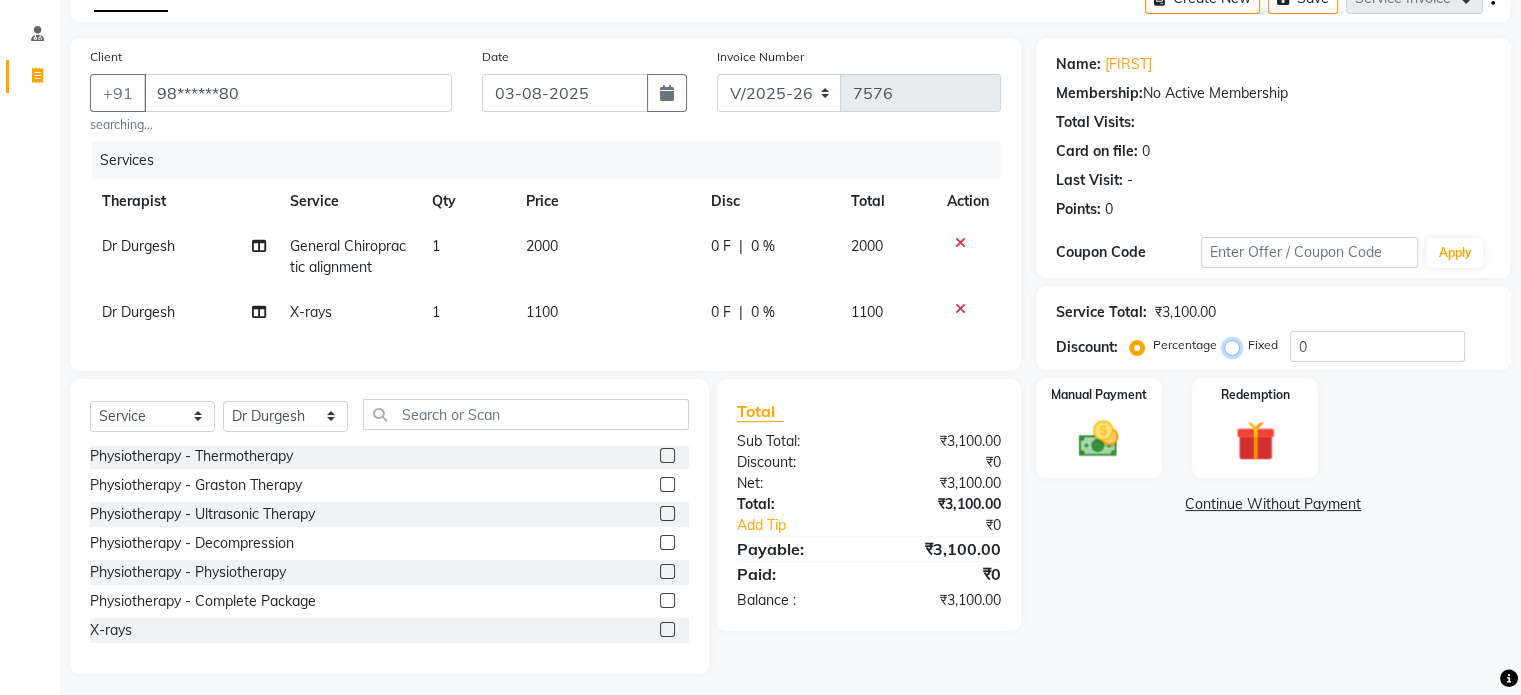 click on "Fixed" at bounding box center (1236, 345) 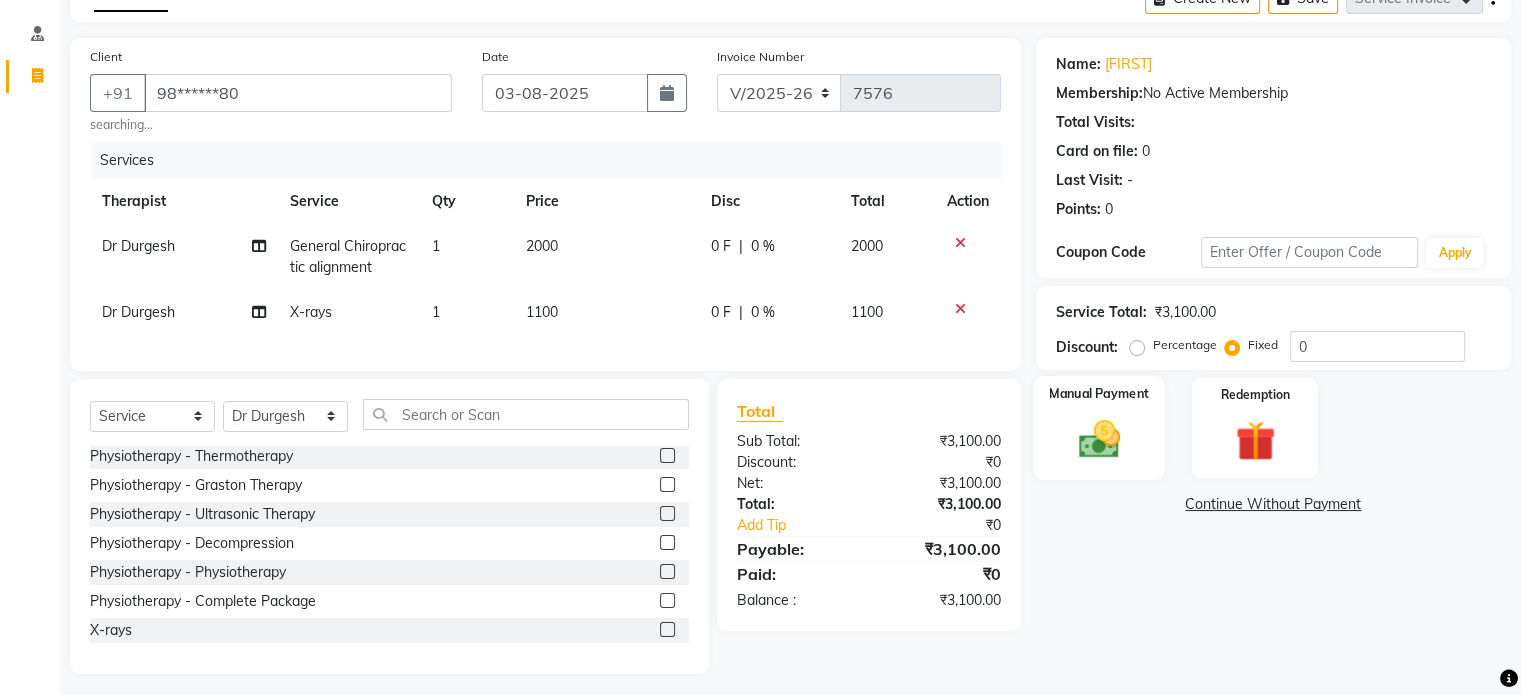 click on "Manual Payment" 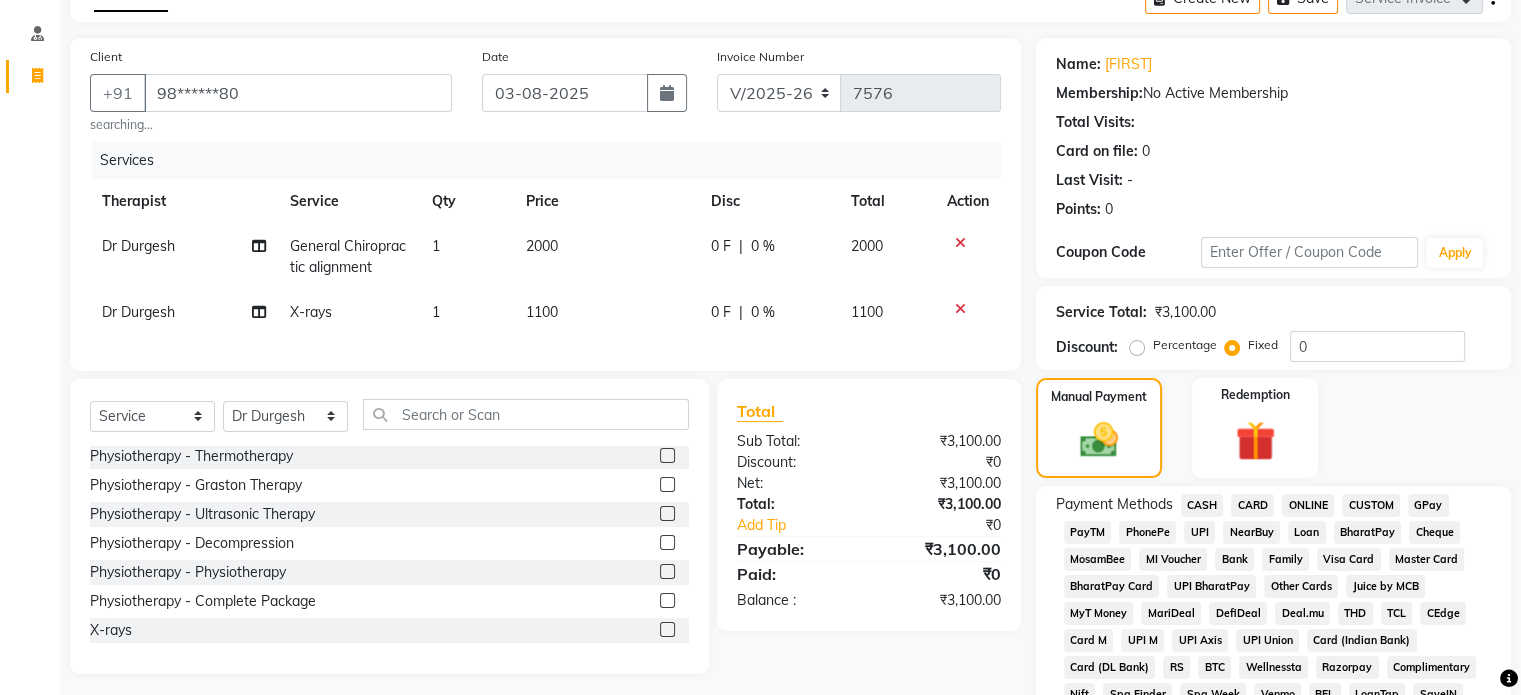 click on "UPI" 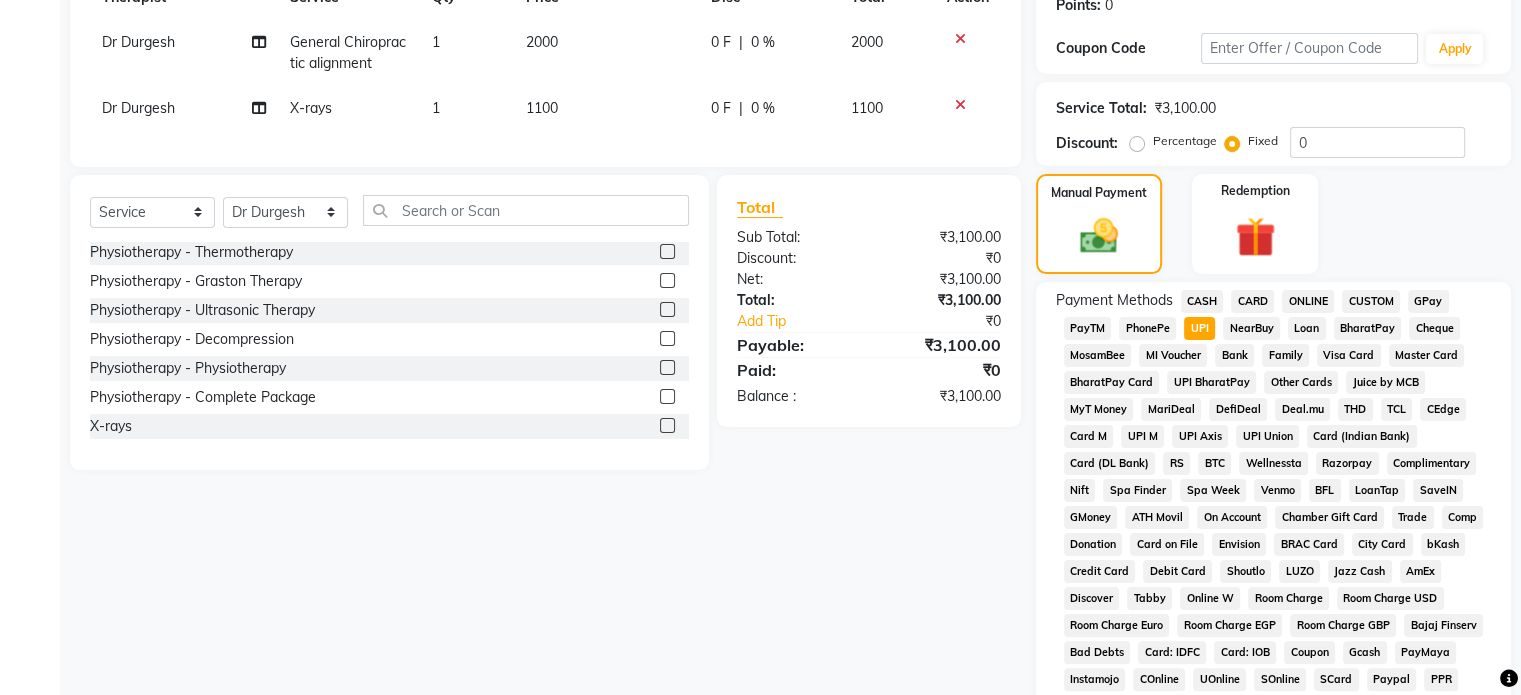 scroll, scrollTop: 652, scrollLeft: 0, axis: vertical 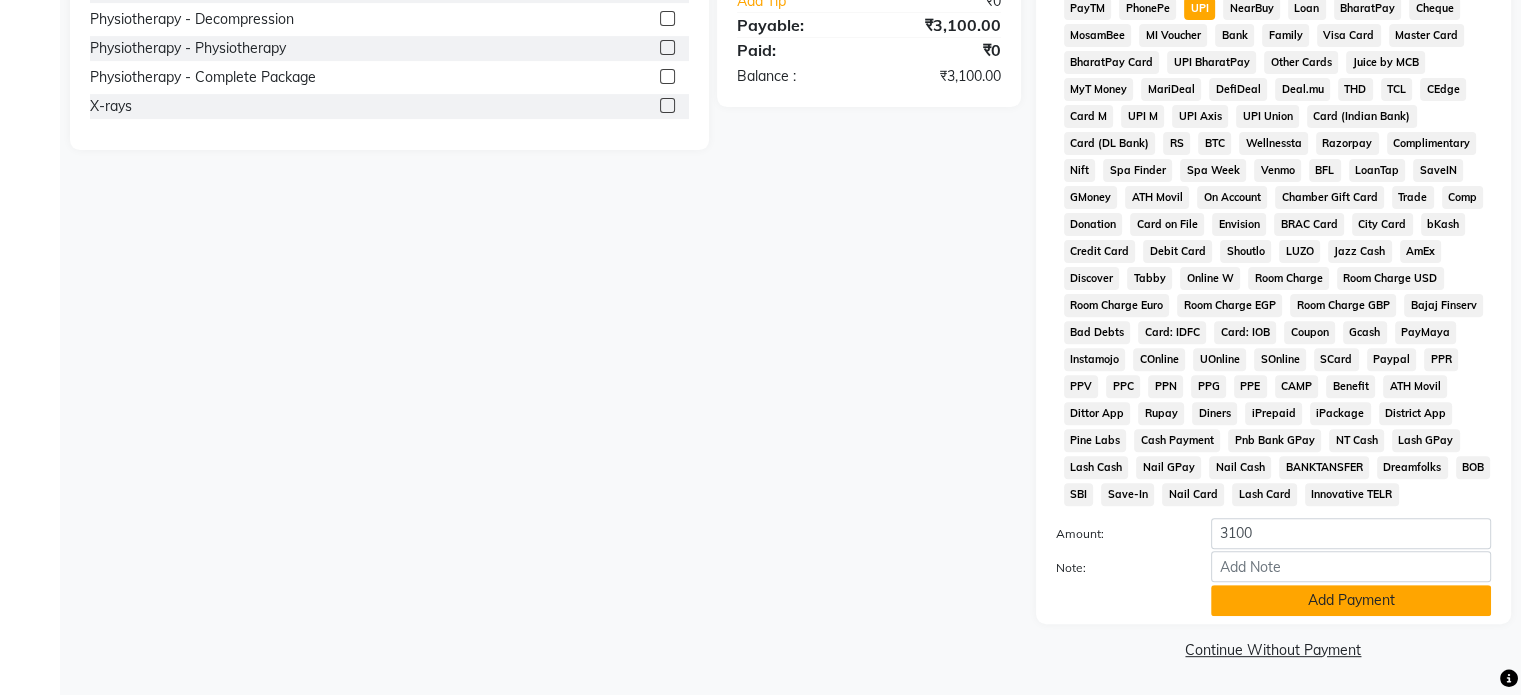 click on "Add Payment" 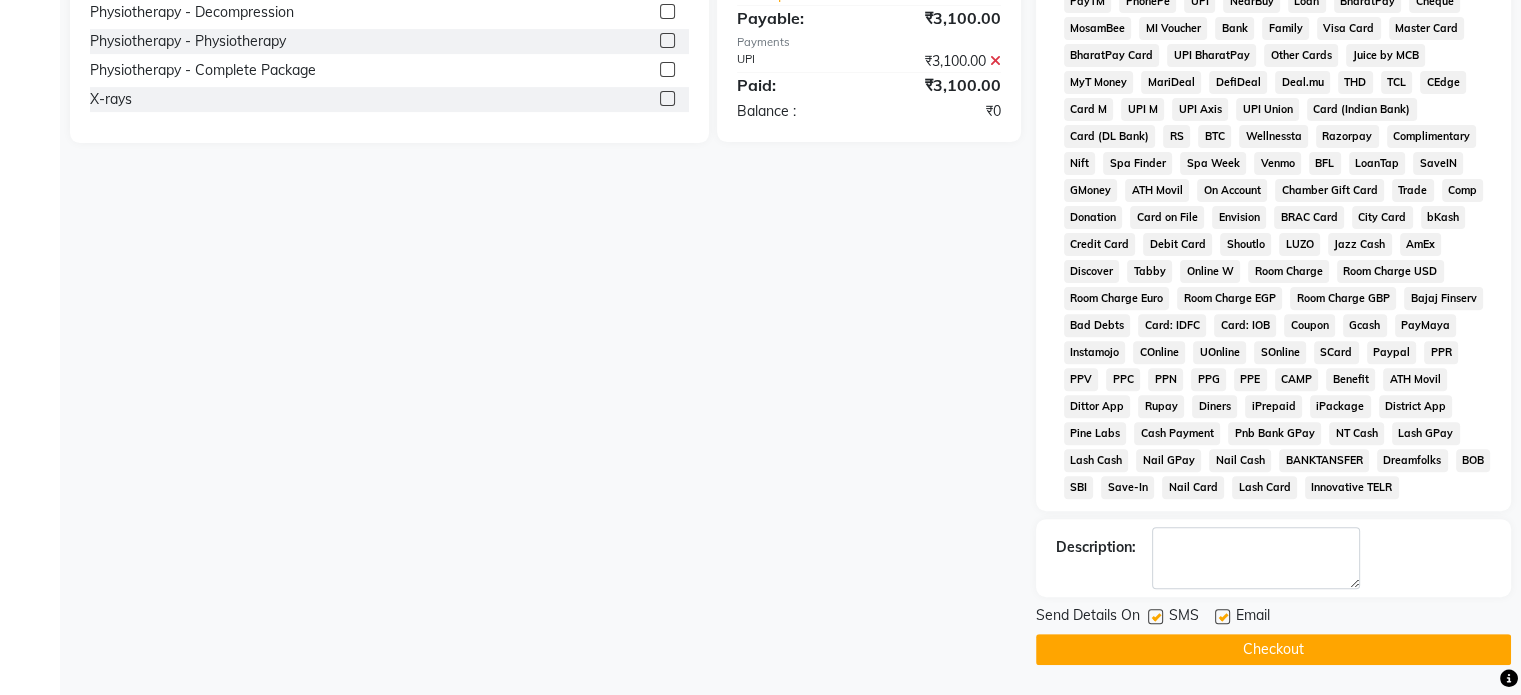click 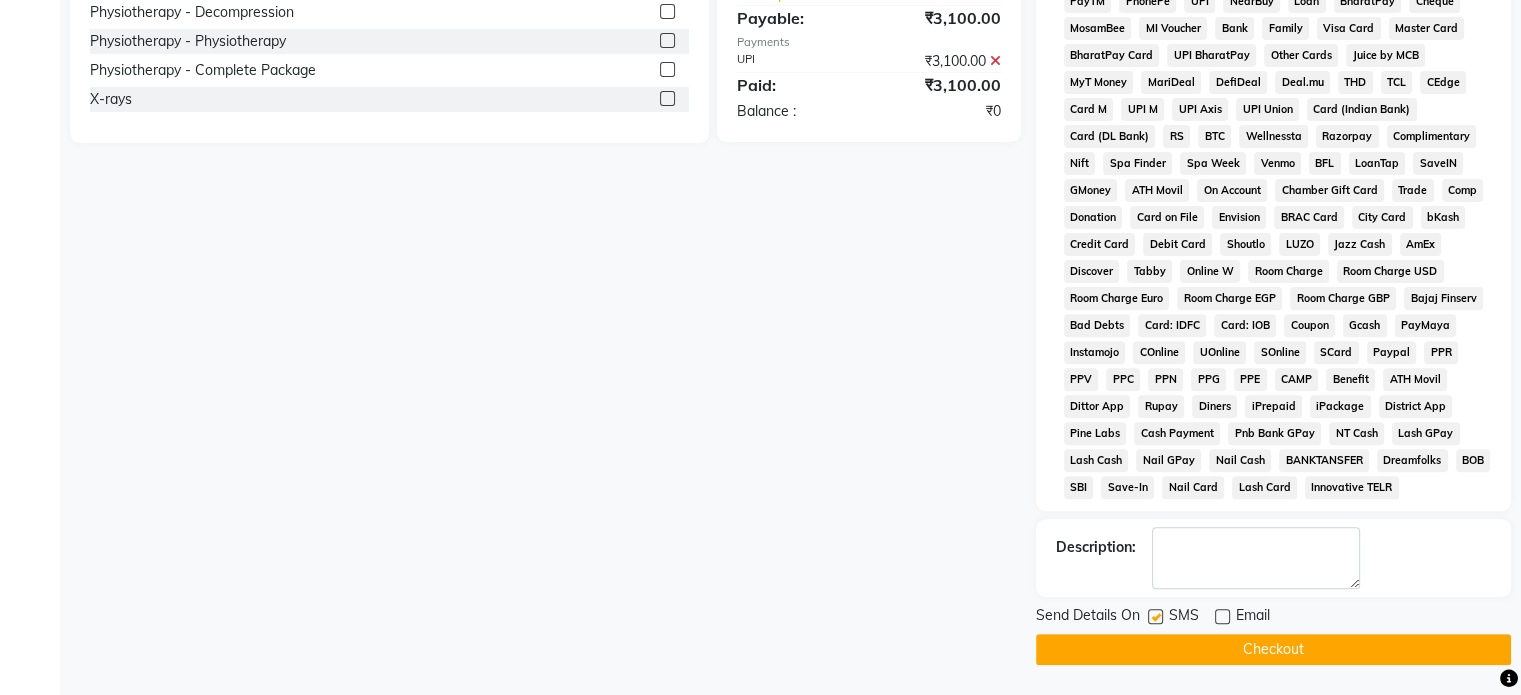click 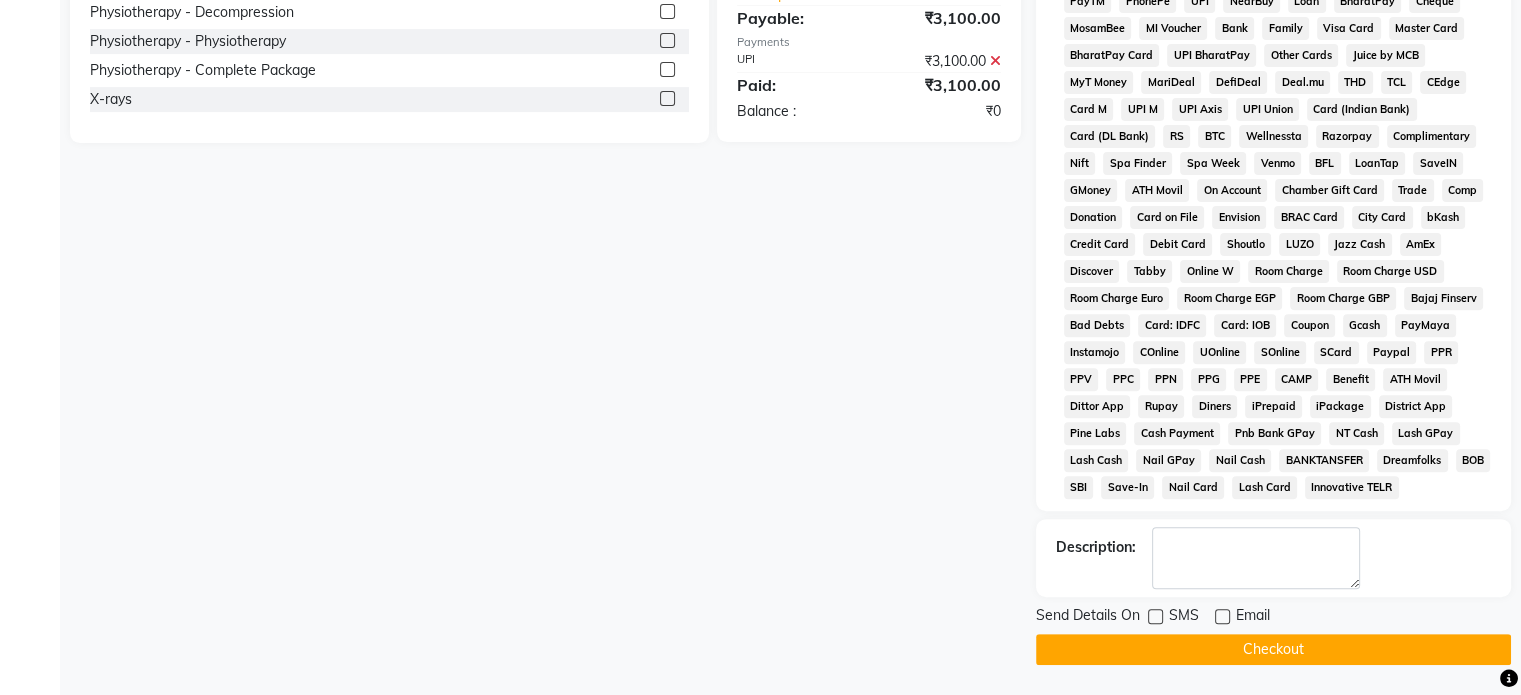click on "Checkout" 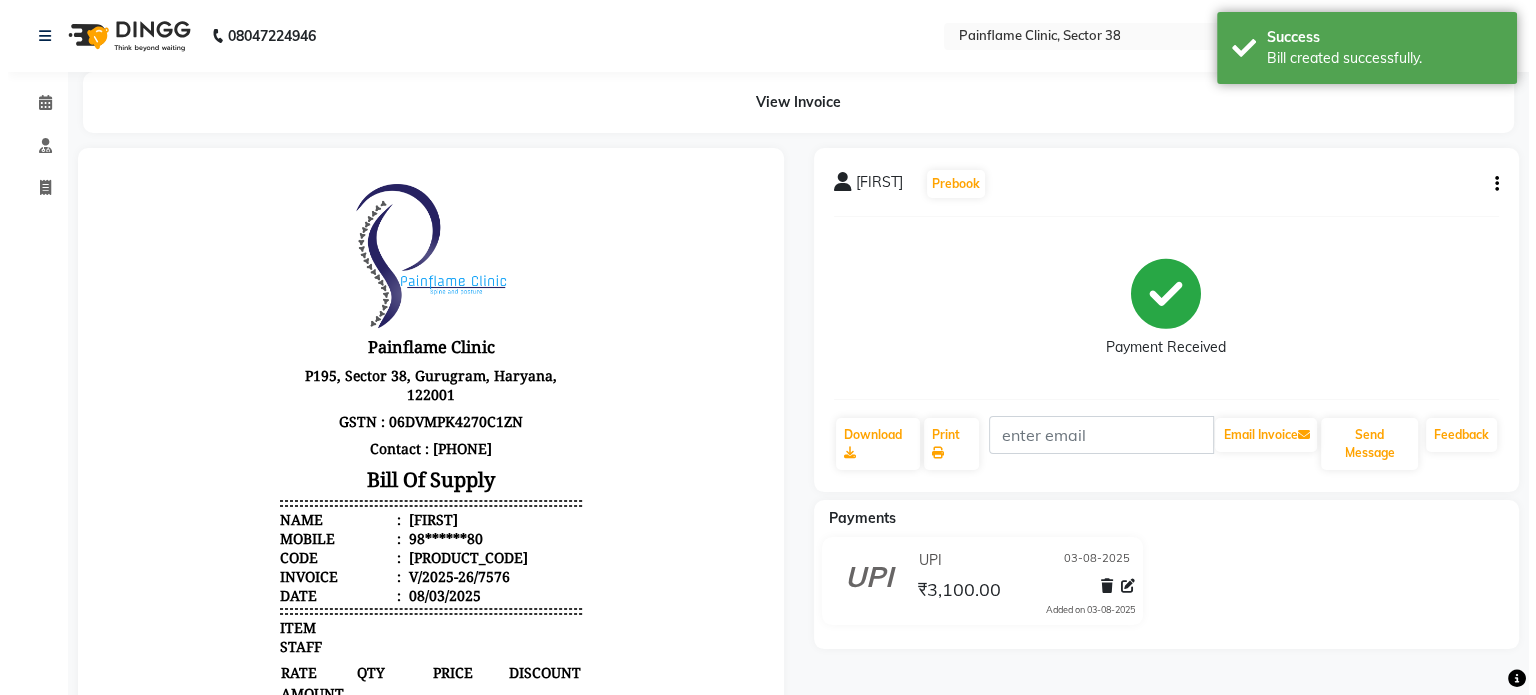 scroll, scrollTop: 0, scrollLeft: 0, axis: both 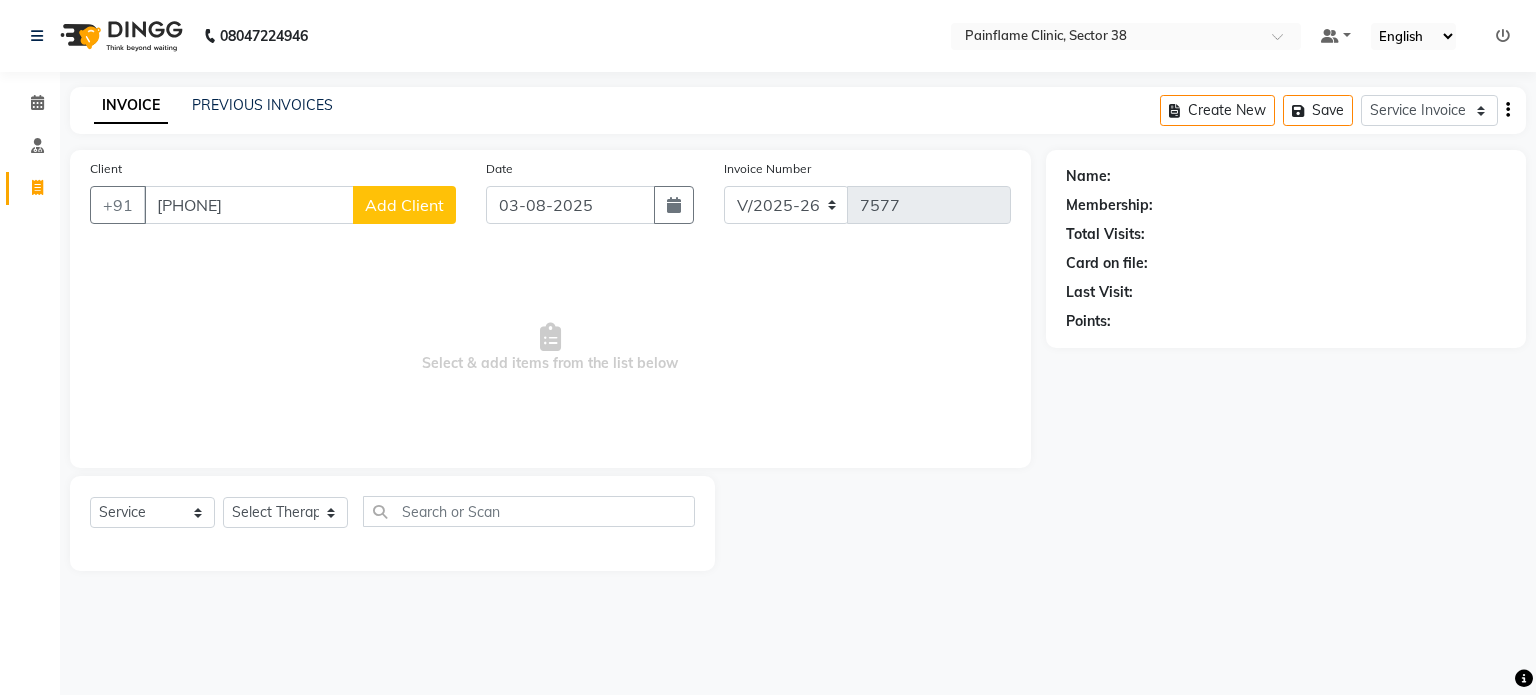 click on "Add Client" 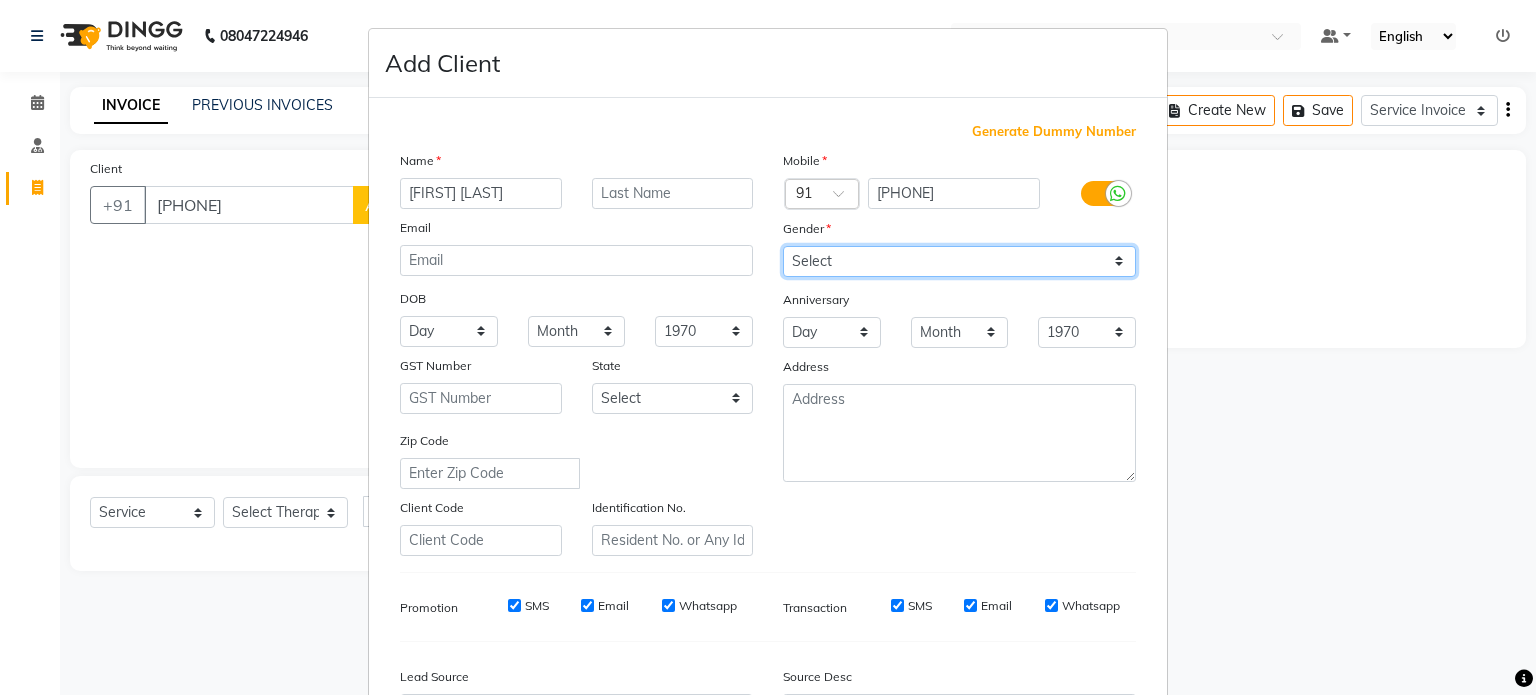 drag, startPoint x: 855, startPoint y: 256, endPoint x: 834, endPoint y: 315, distance: 62.625874 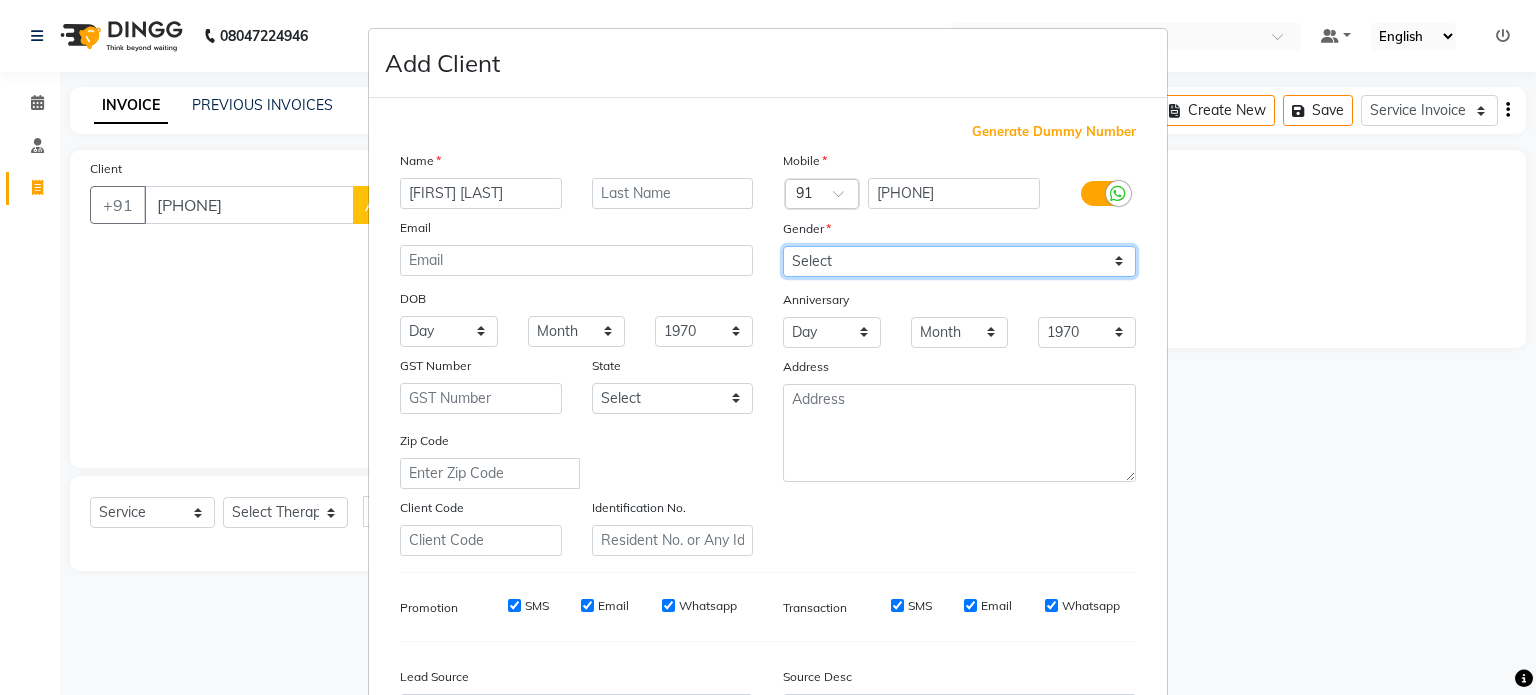 click on "Mobile Country Code × 91 [PHONE] Gender Select Male Female Other Prefer Not To Say Anniversary Day 01 02 03 04 05 06 07 08 09 10 11 12 13 14 15 16 17 18 19 20 21 22 23 24 25 26 27 28 29 30 31 Month January February March April May June July August September October November December 1970 1971 1972 1973 1974 1975 1976 1977 1978 1979 1980 1981 1982 1983 1984 1985 1986 1987 1988 1989 1990 1991 1992 1993 1994 1995 1996 1997 1998 1999 2000 2001 2002 2003 2004 2005 2006 2007 2008 2009 2010 2011 2012 2013 2014 2015 2016 2017 2018 2019 2020 2021 2022 2023 2024 2025 Address" at bounding box center [959, 353] 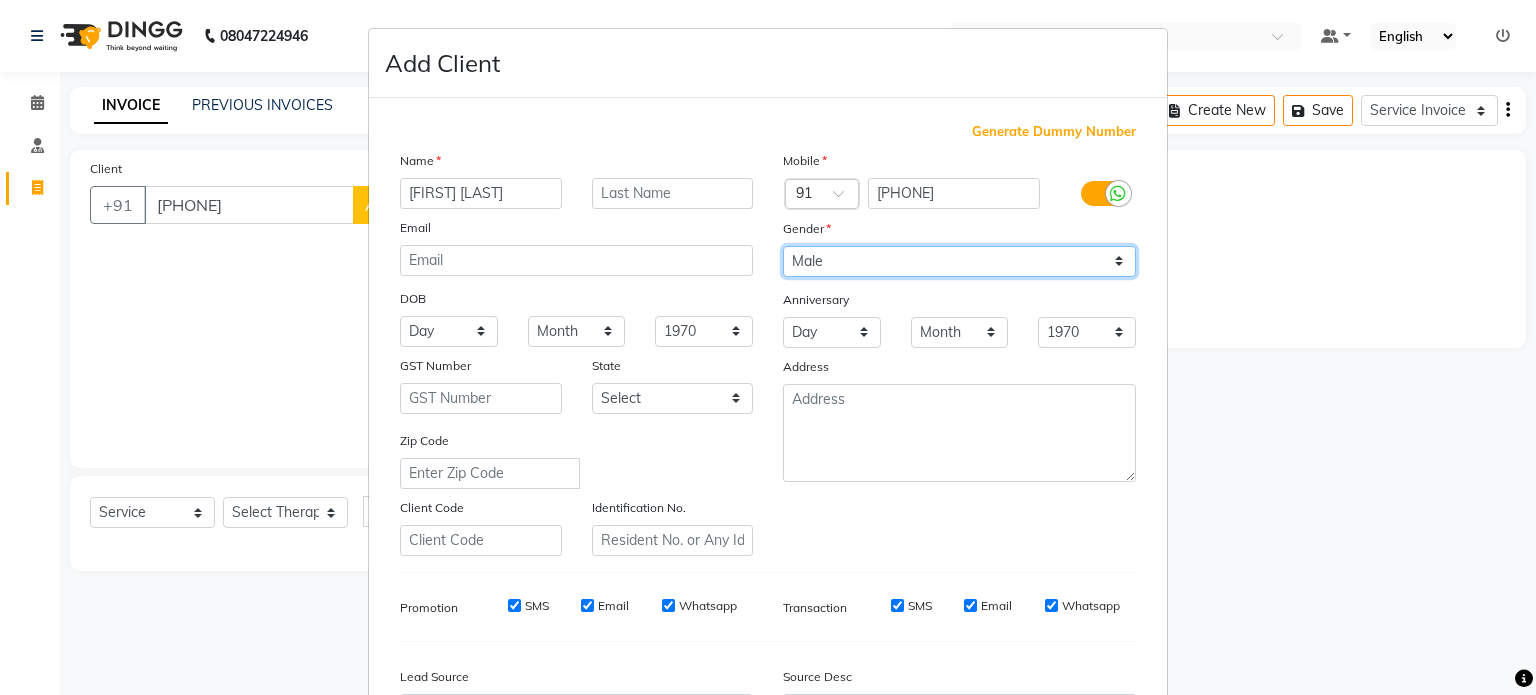 click on "Select Male Female Other Prefer Not To Say" at bounding box center (959, 261) 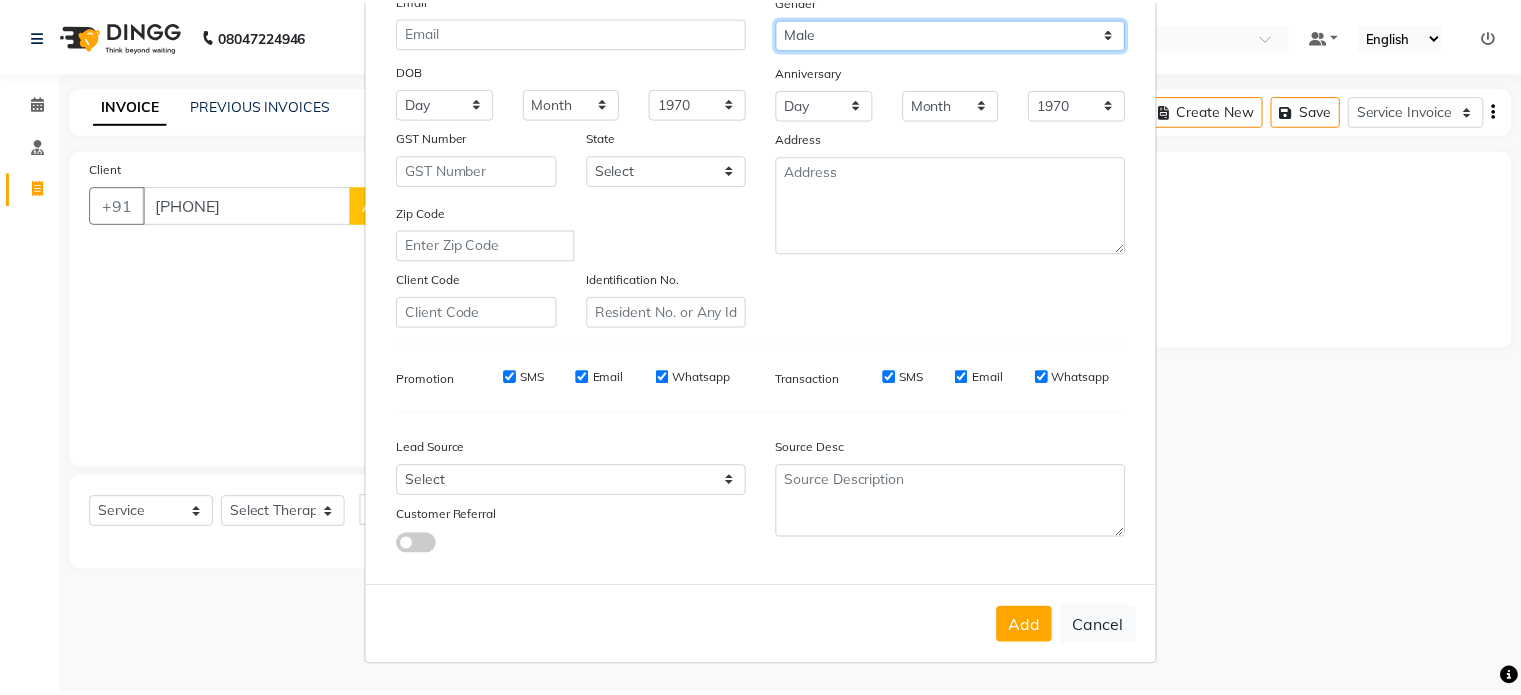 scroll, scrollTop: 237, scrollLeft: 0, axis: vertical 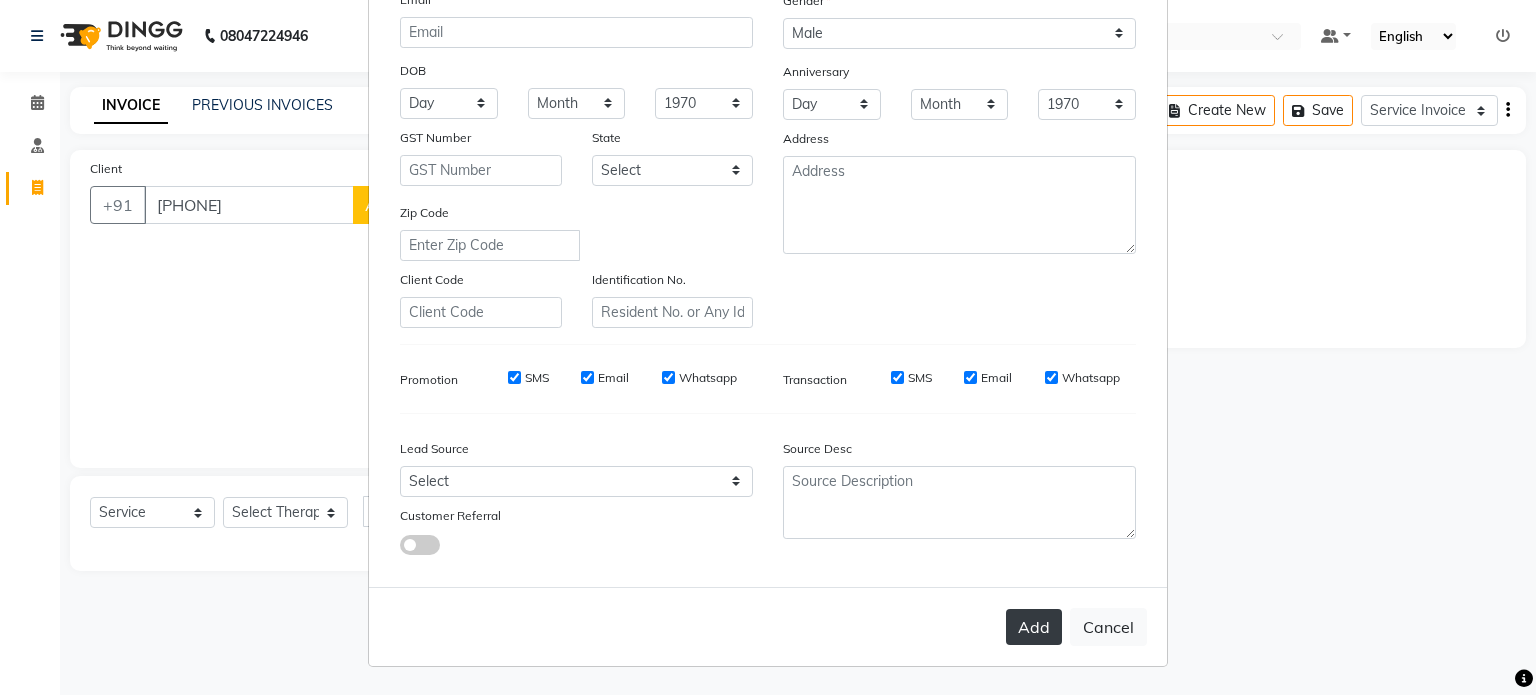 click on "Add" at bounding box center (1034, 627) 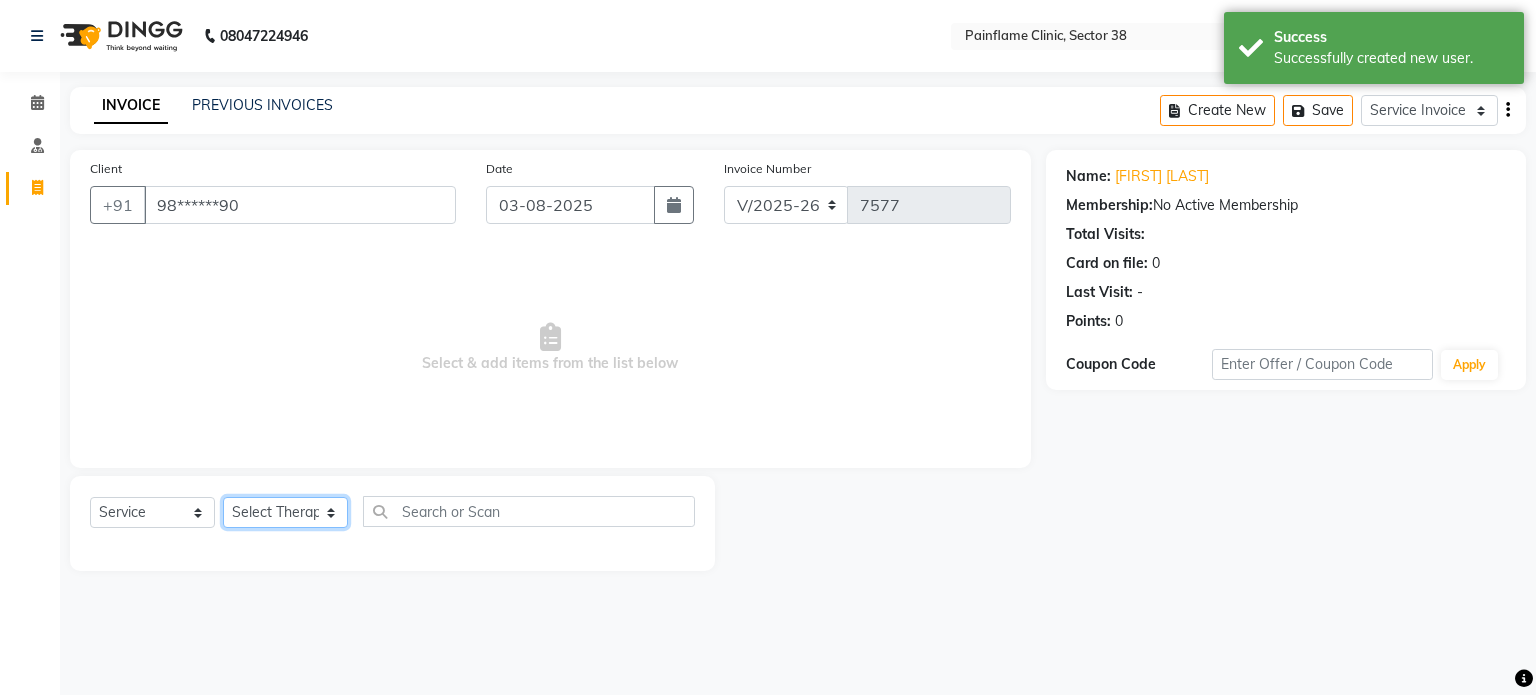 click on "Select Therapist Dr Durgesh Dr Harish Dr Ranjana Dr Saurabh Dr. Suraj Dr. Tejpal Mehlawat KUSHAL MOHIT SEMWAL Nancy Singhai Reception 1  Reception 2 Reception 3" 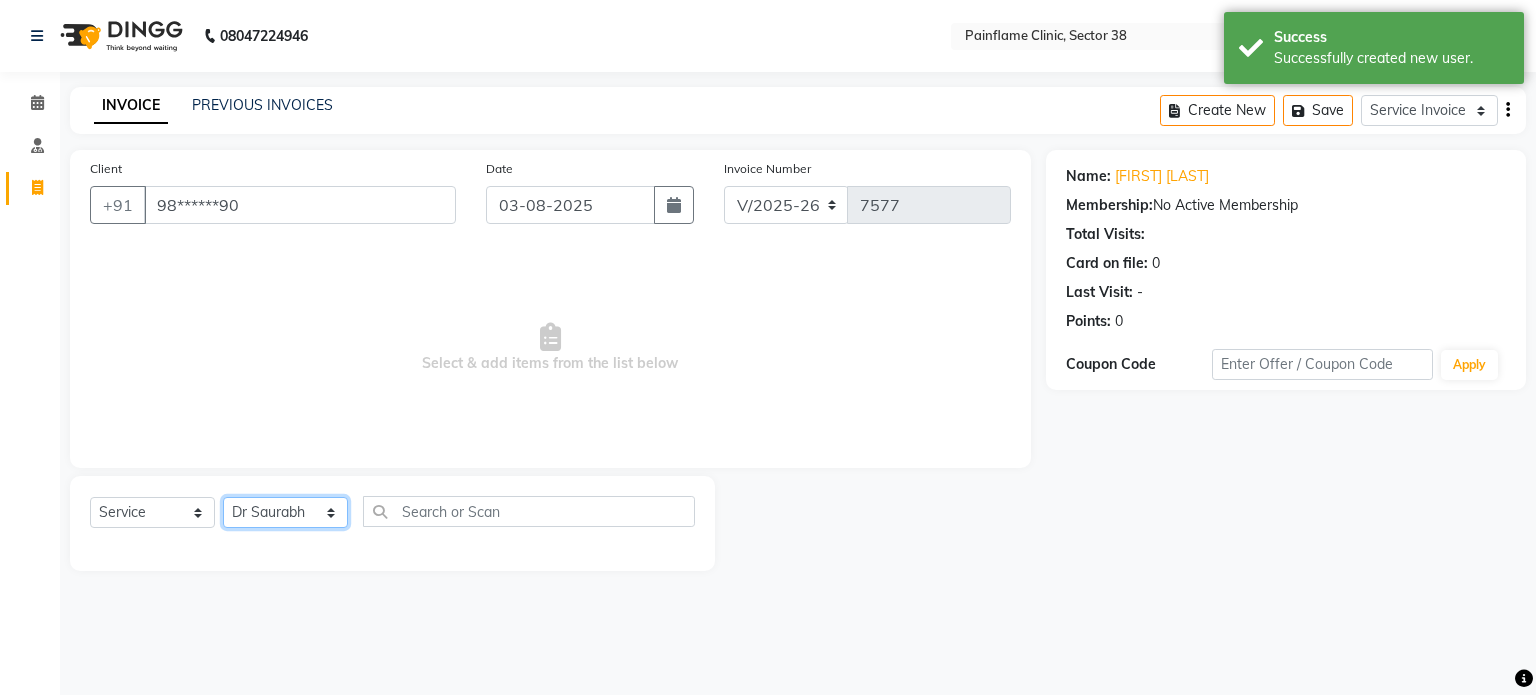 click on "Select Therapist Dr Durgesh Dr Harish Dr Ranjana Dr Saurabh Dr. Suraj Dr. Tejpal Mehlawat KUSHAL MOHIT SEMWAL Nancy Singhai Reception 1  Reception 2 Reception 3" 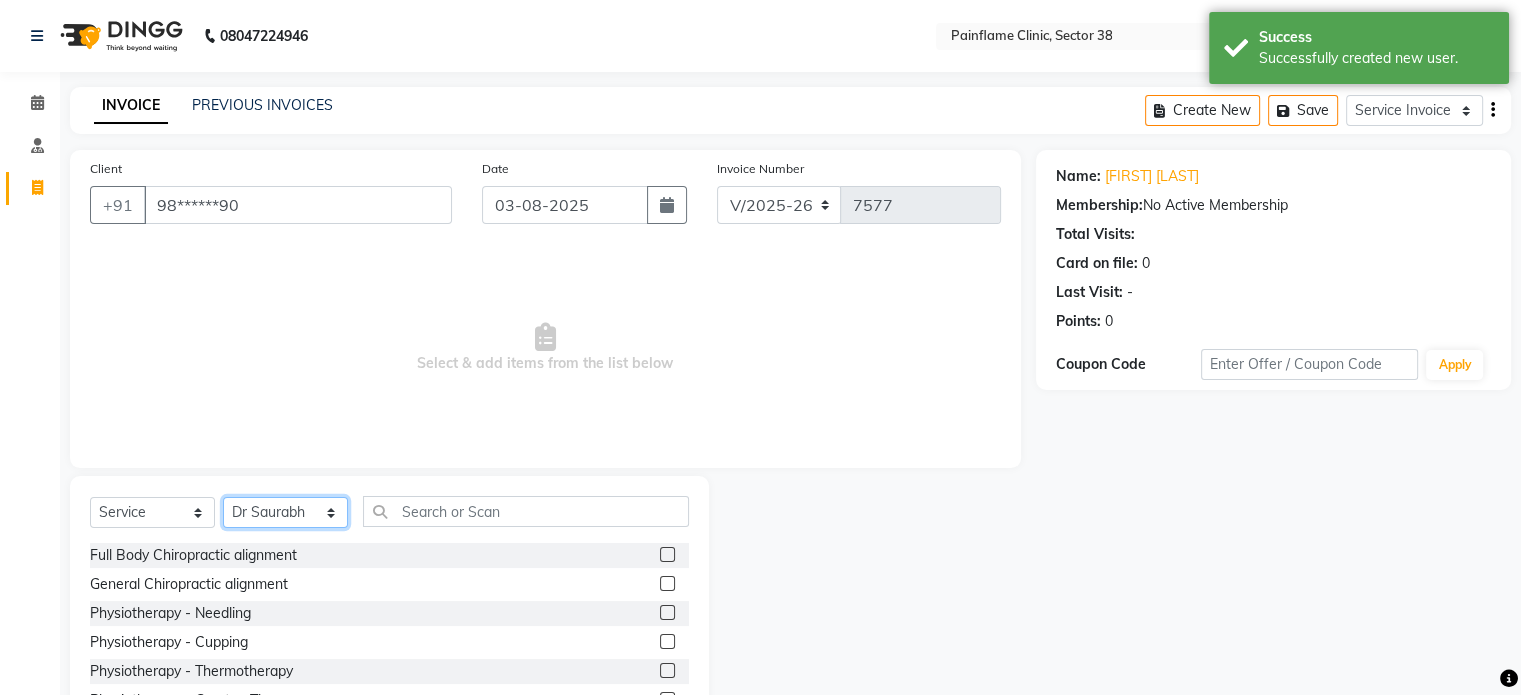 scroll, scrollTop: 119, scrollLeft: 0, axis: vertical 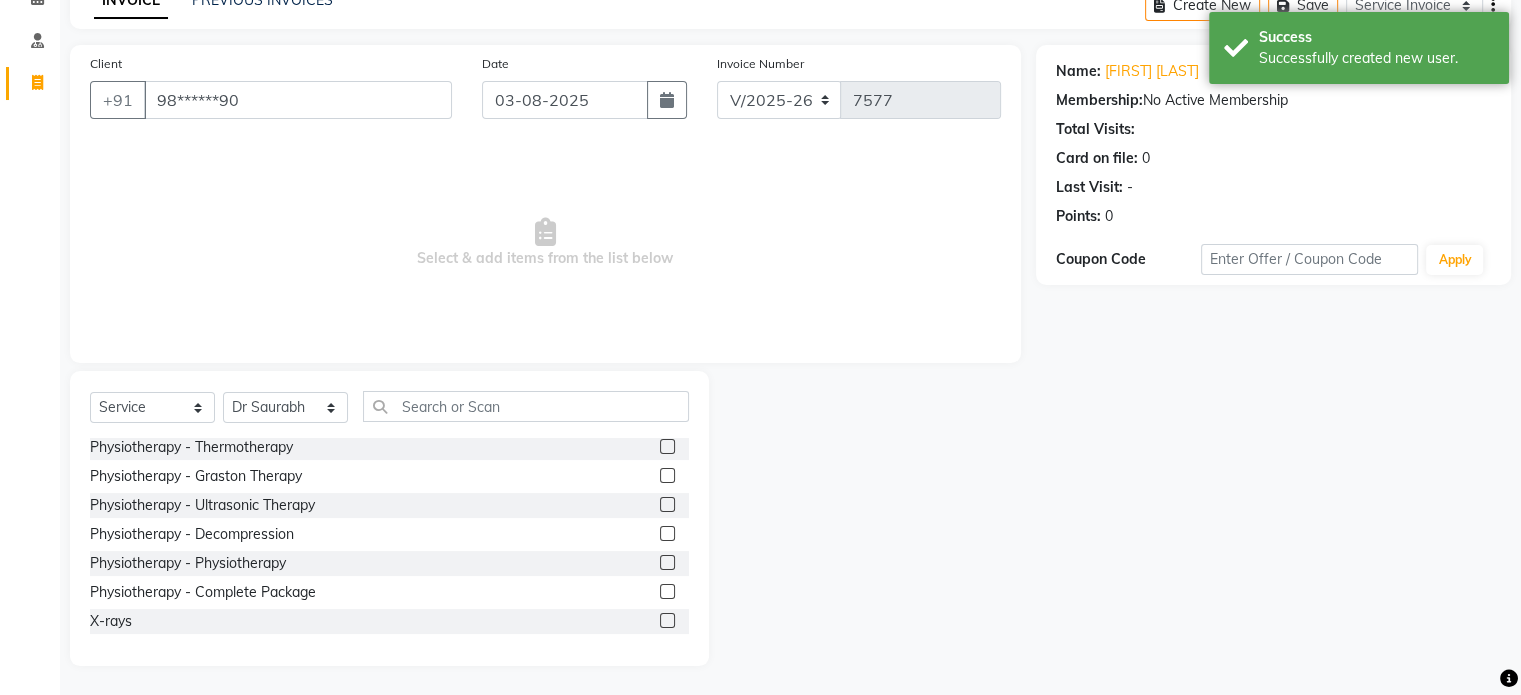 click 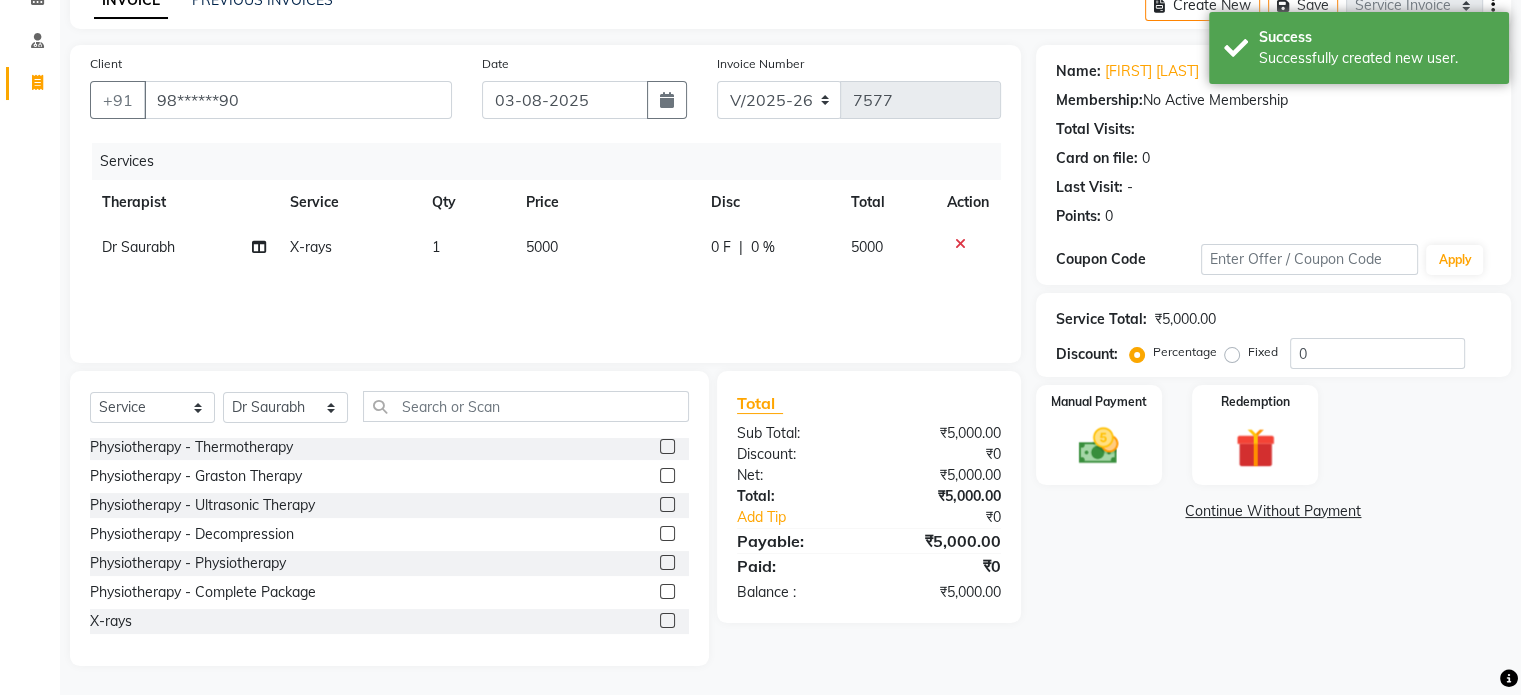 click on "5000" 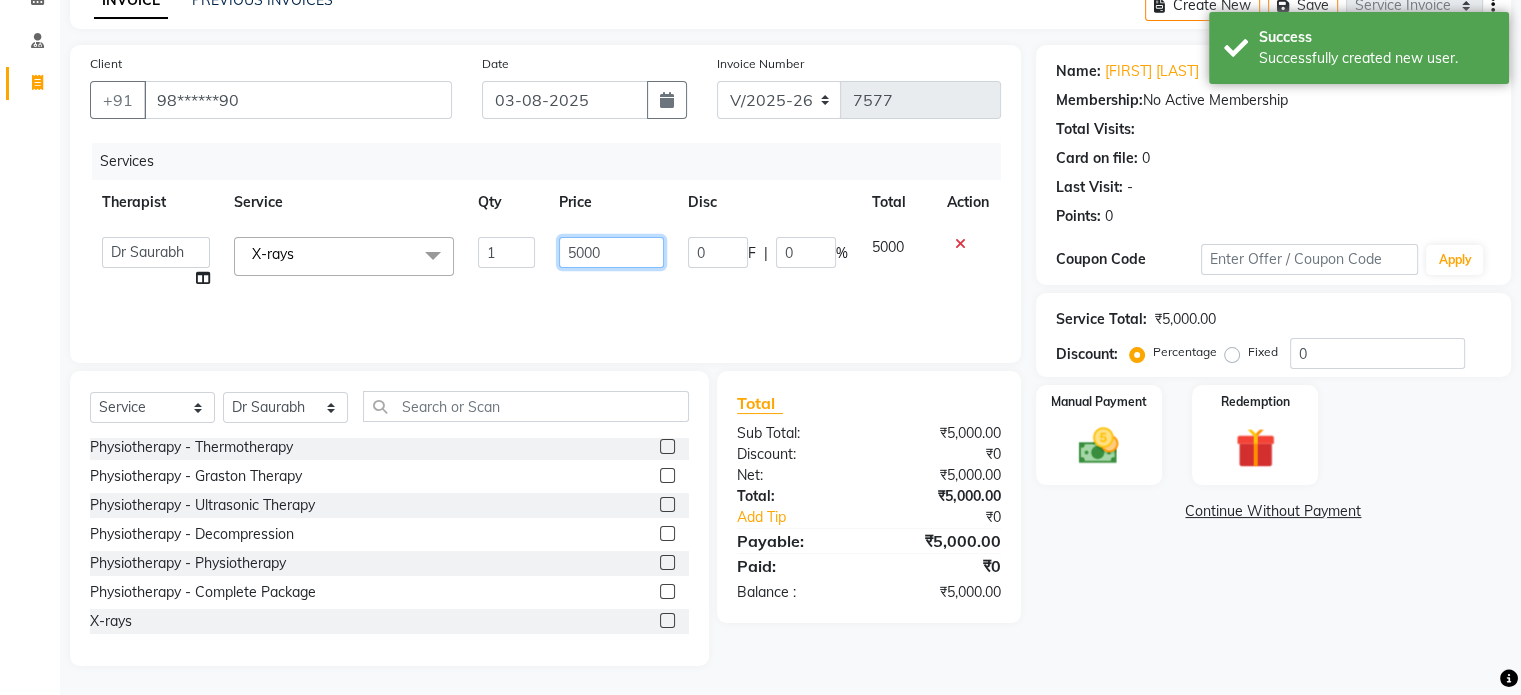 click on "5000" 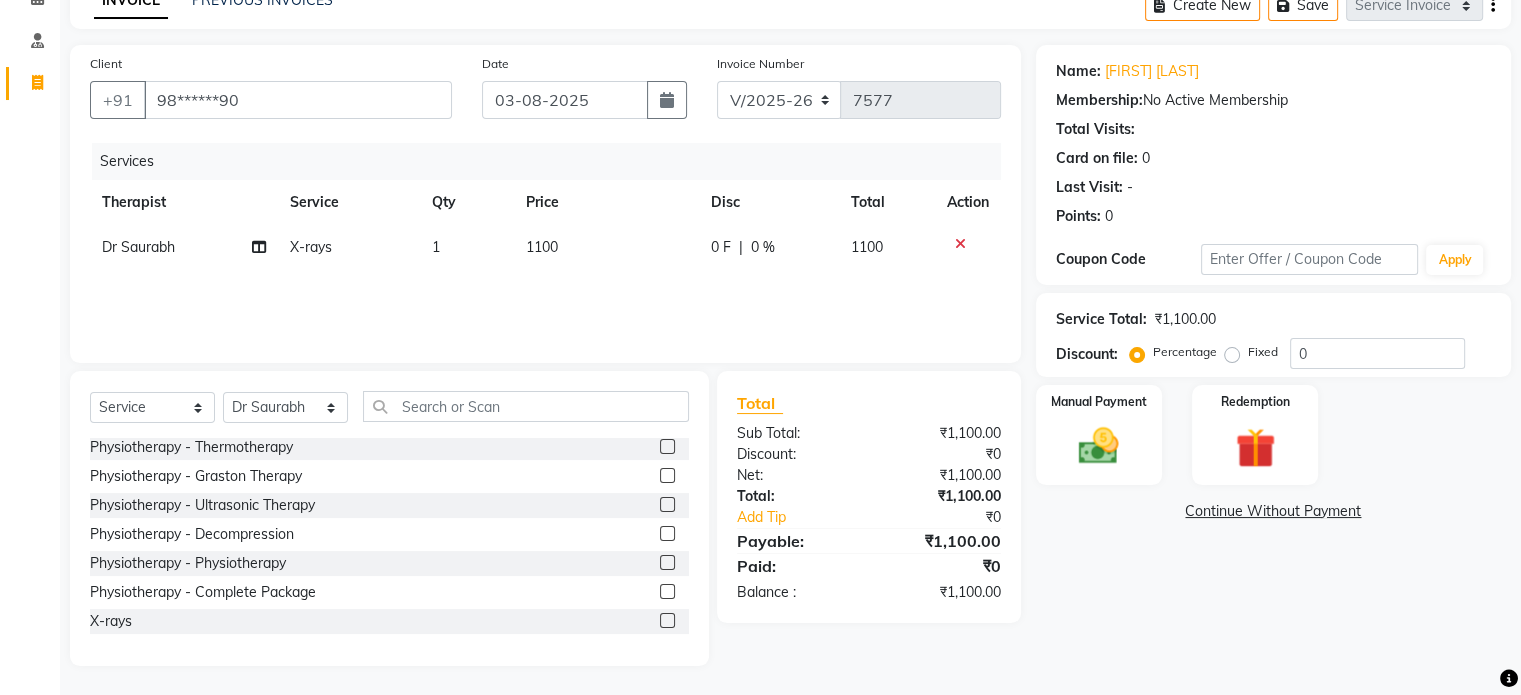 click on "Fixed" 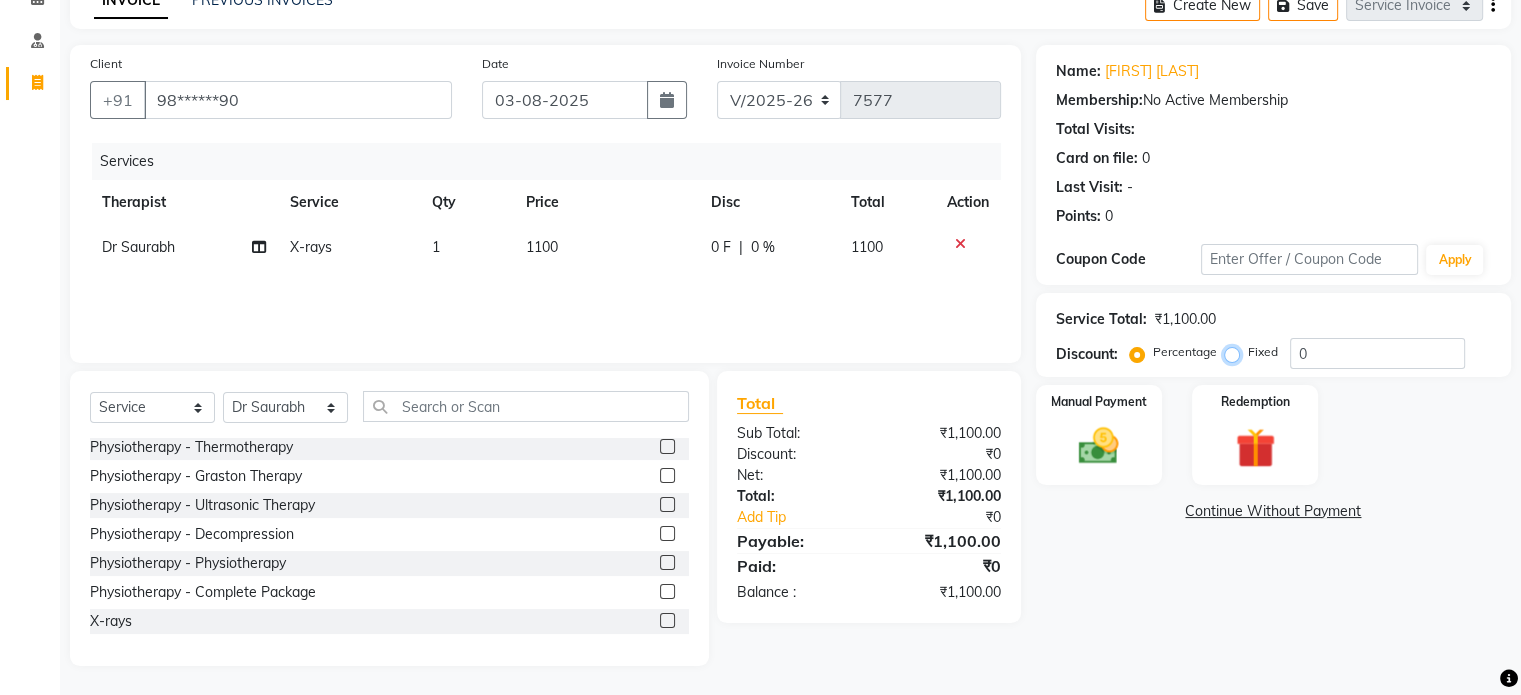 click on "Fixed" at bounding box center (1236, 352) 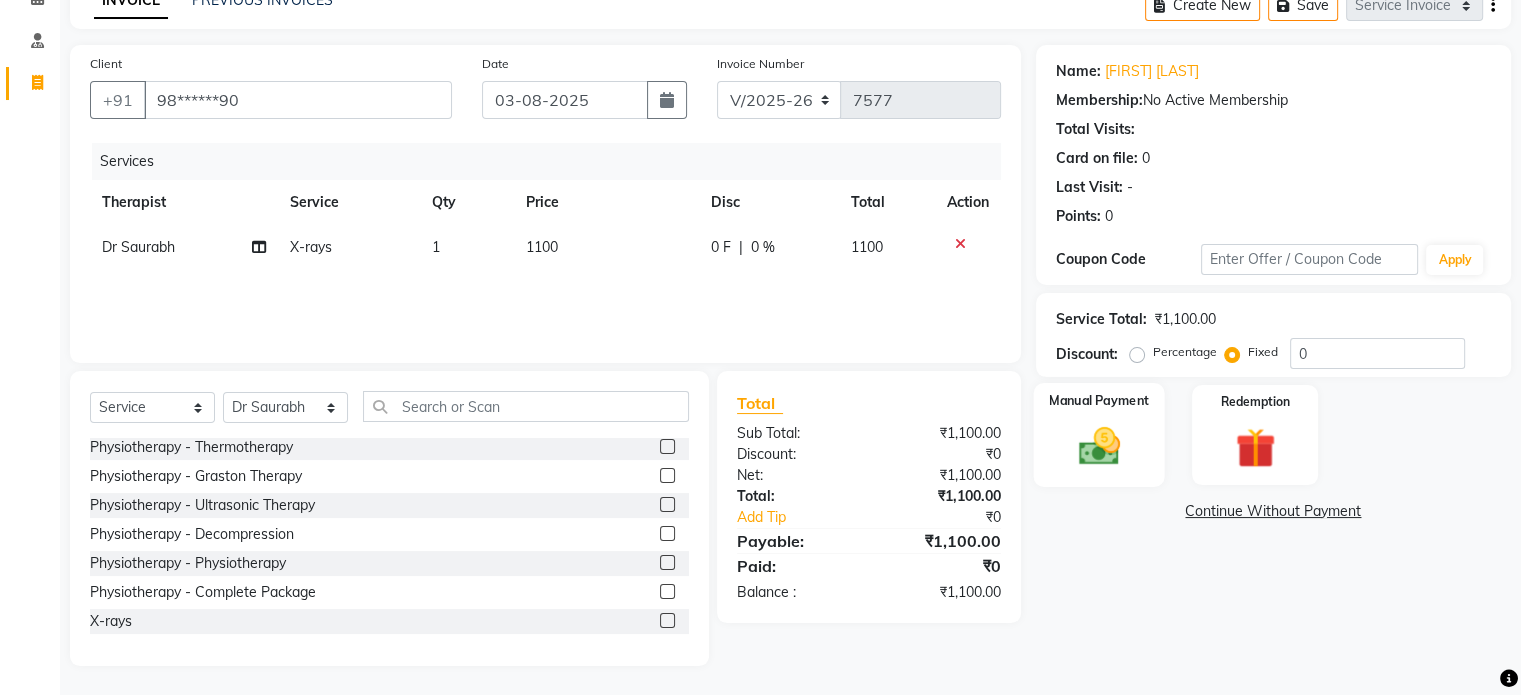 click 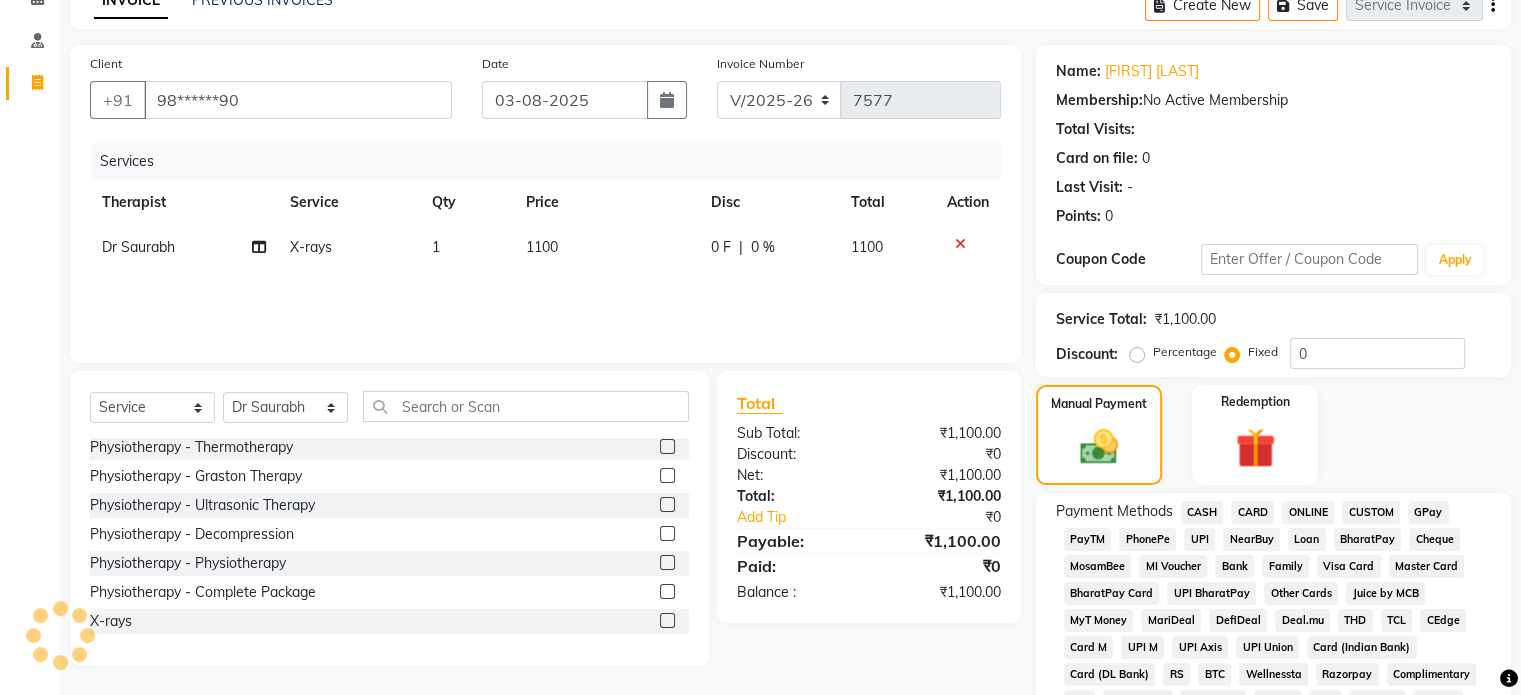 click on "UPI" 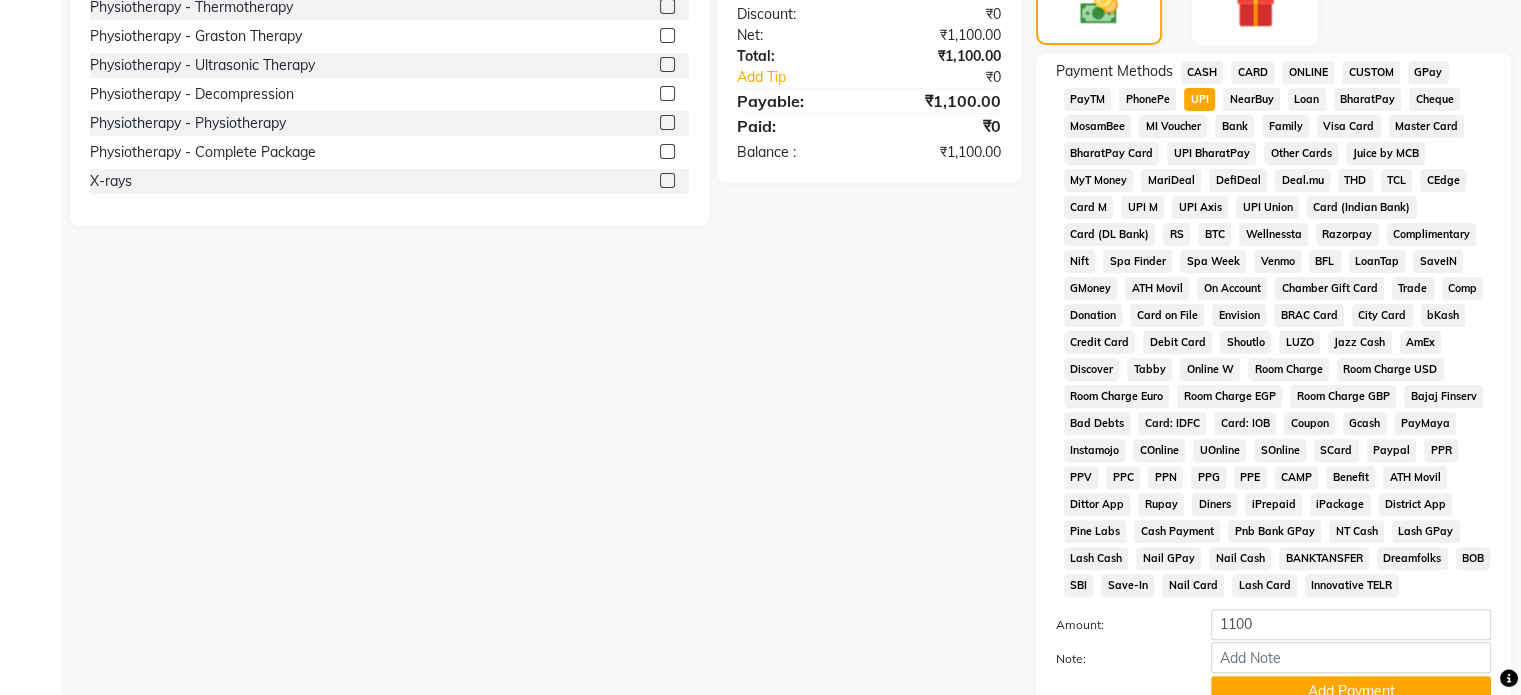 scroll, scrollTop: 652, scrollLeft: 0, axis: vertical 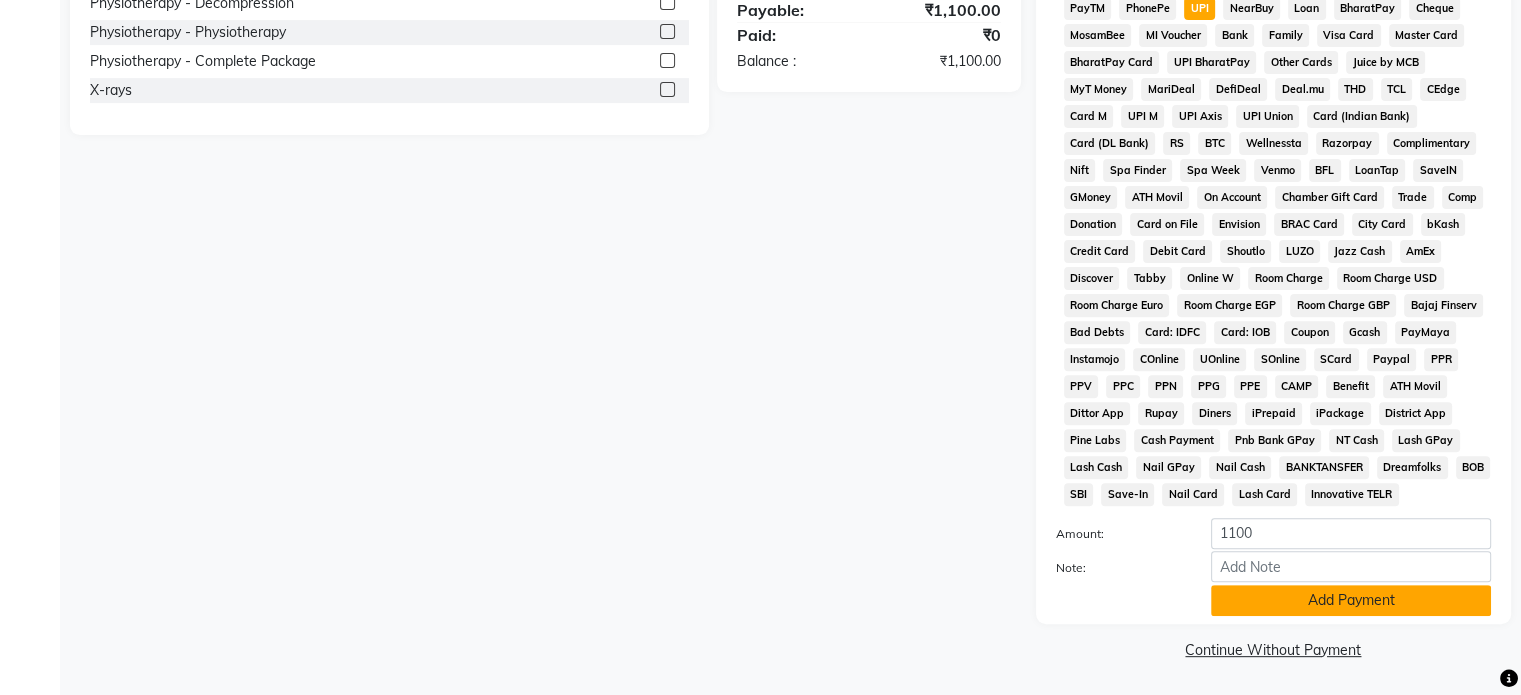 click on "Add Payment" 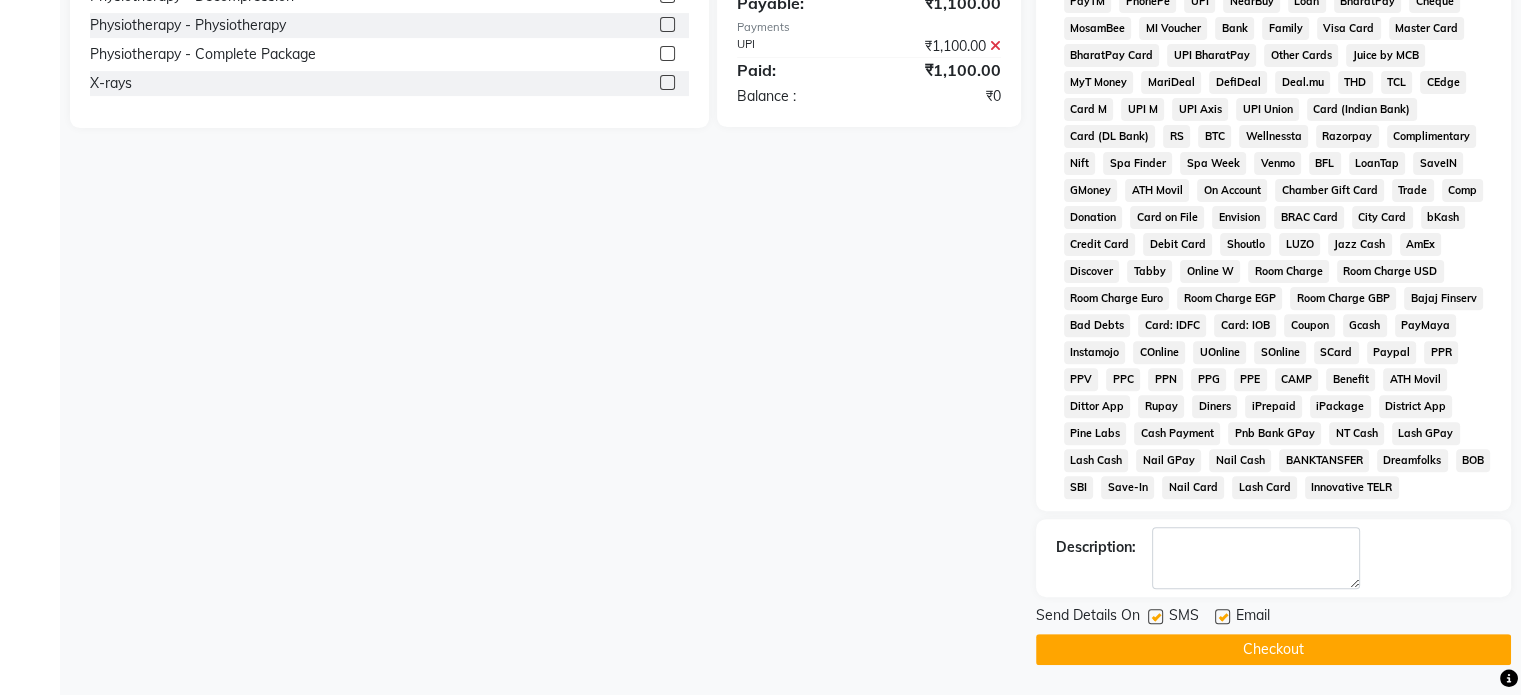 click 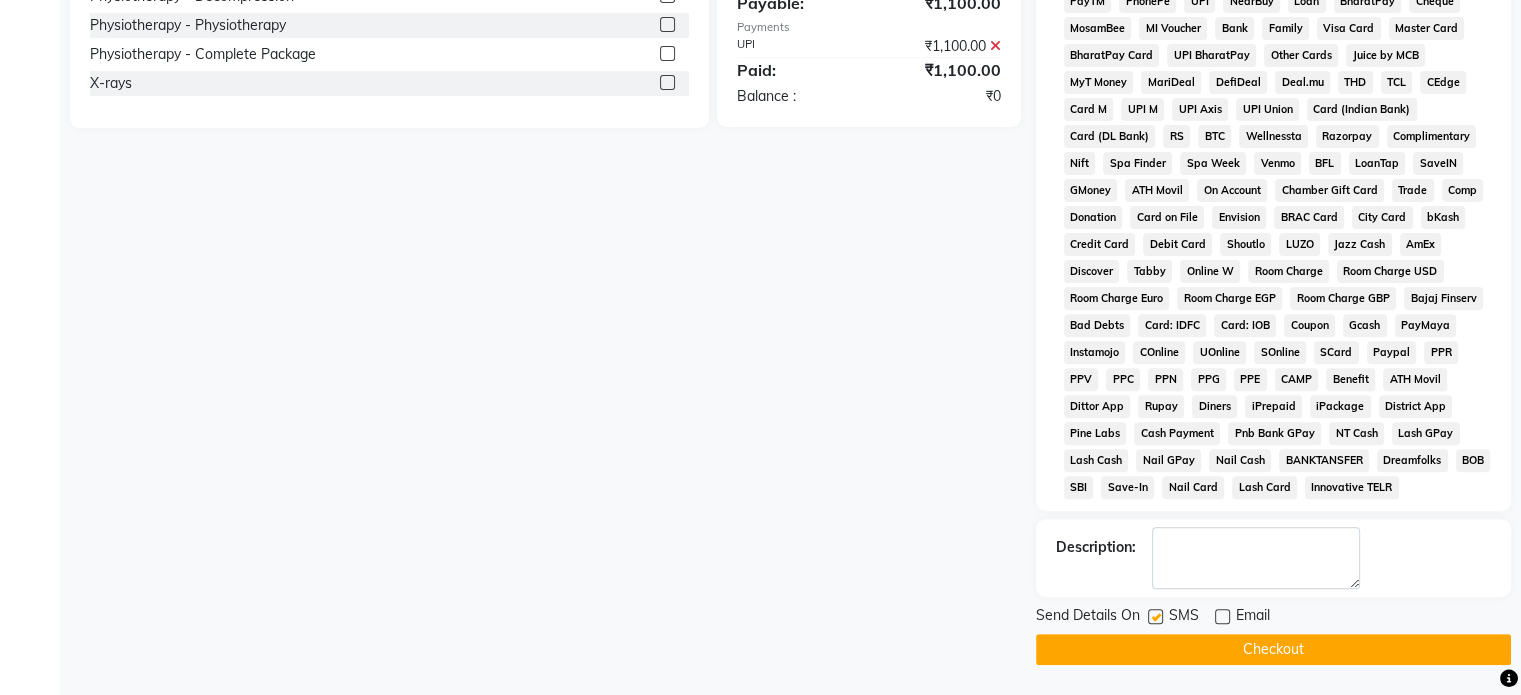 click 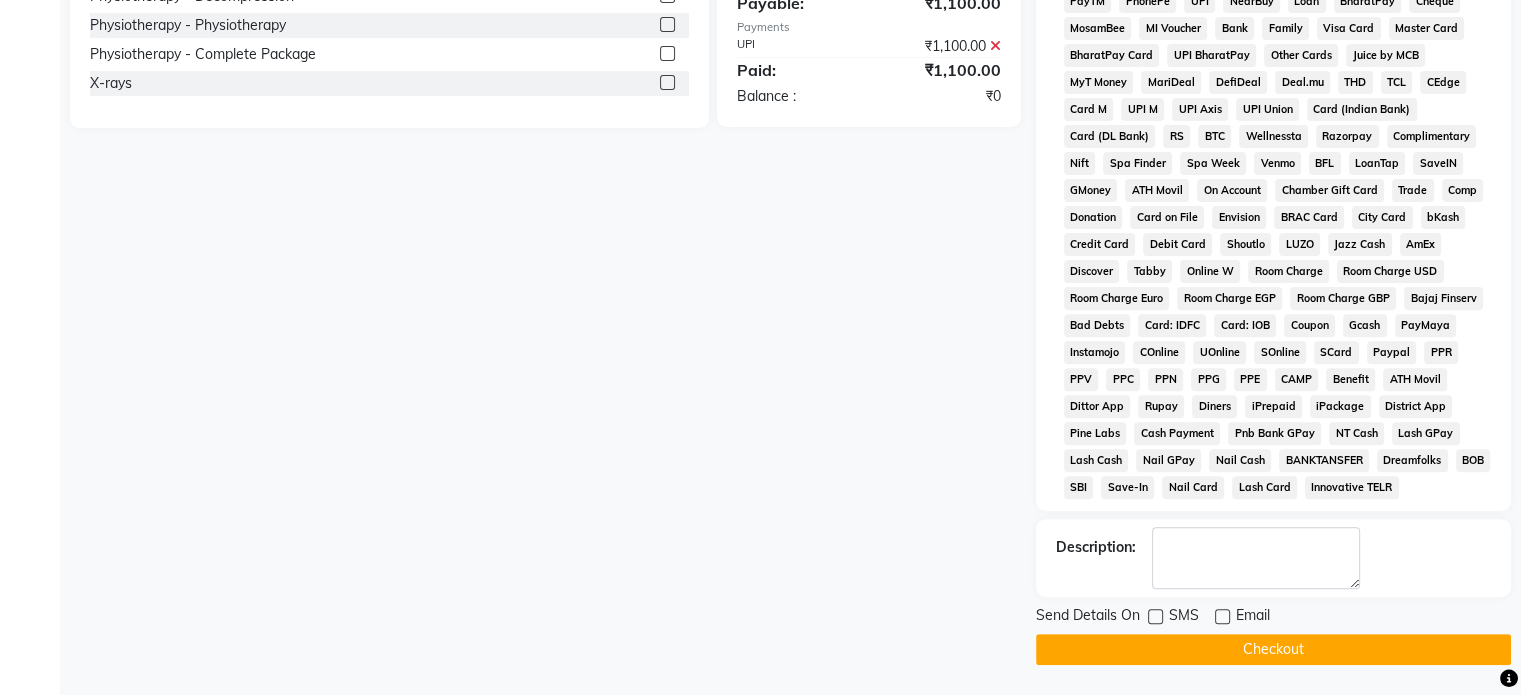 click on "Checkout" 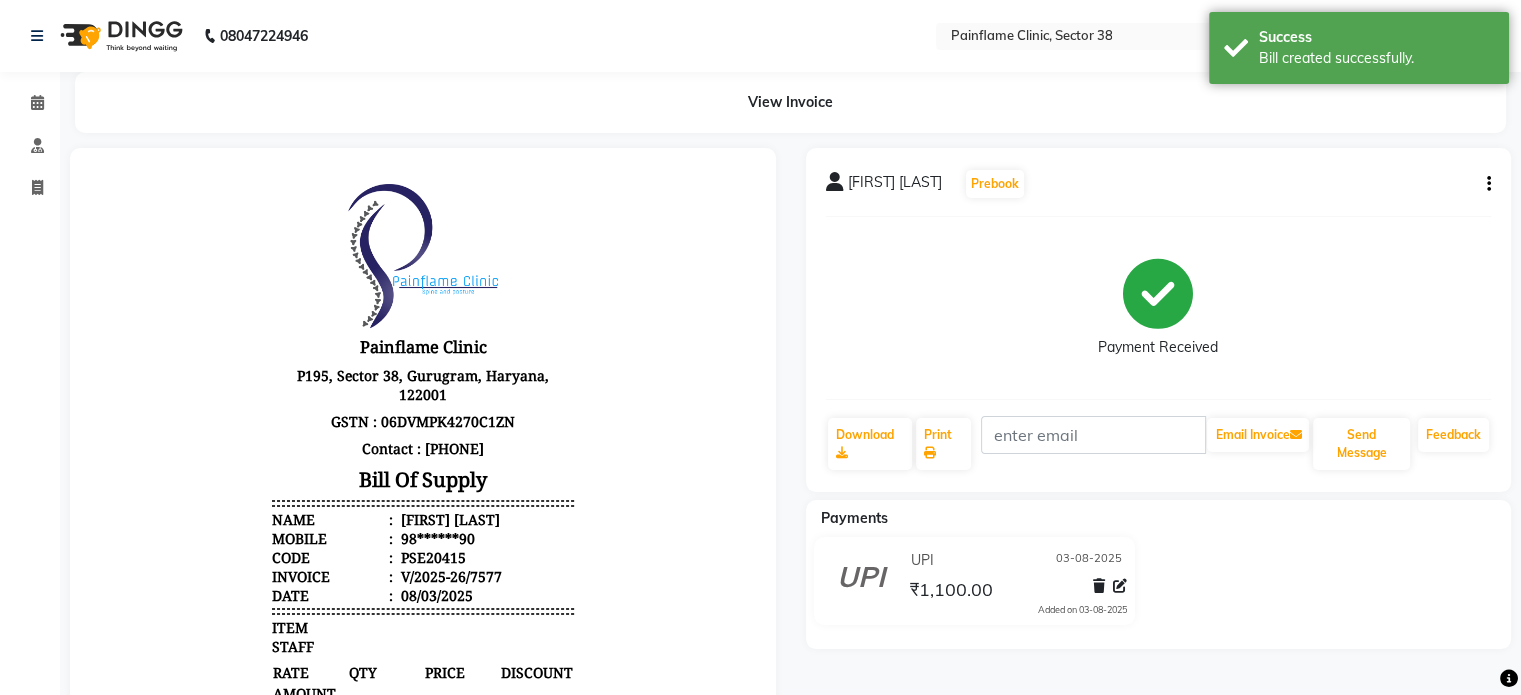 scroll, scrollTop: 0, scrollLeft: 0, axis: both 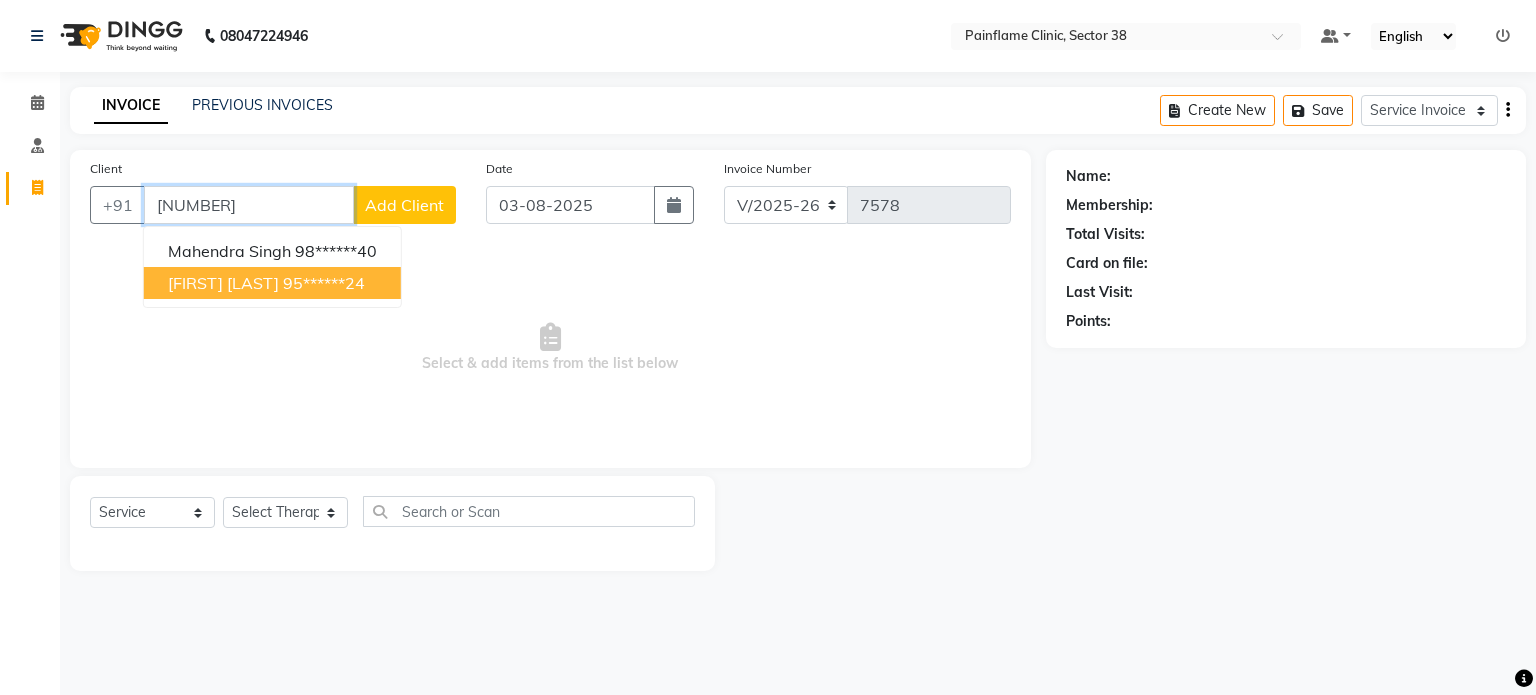 click on "[FIRST] [LAST]" at bounding box center [223, 283] 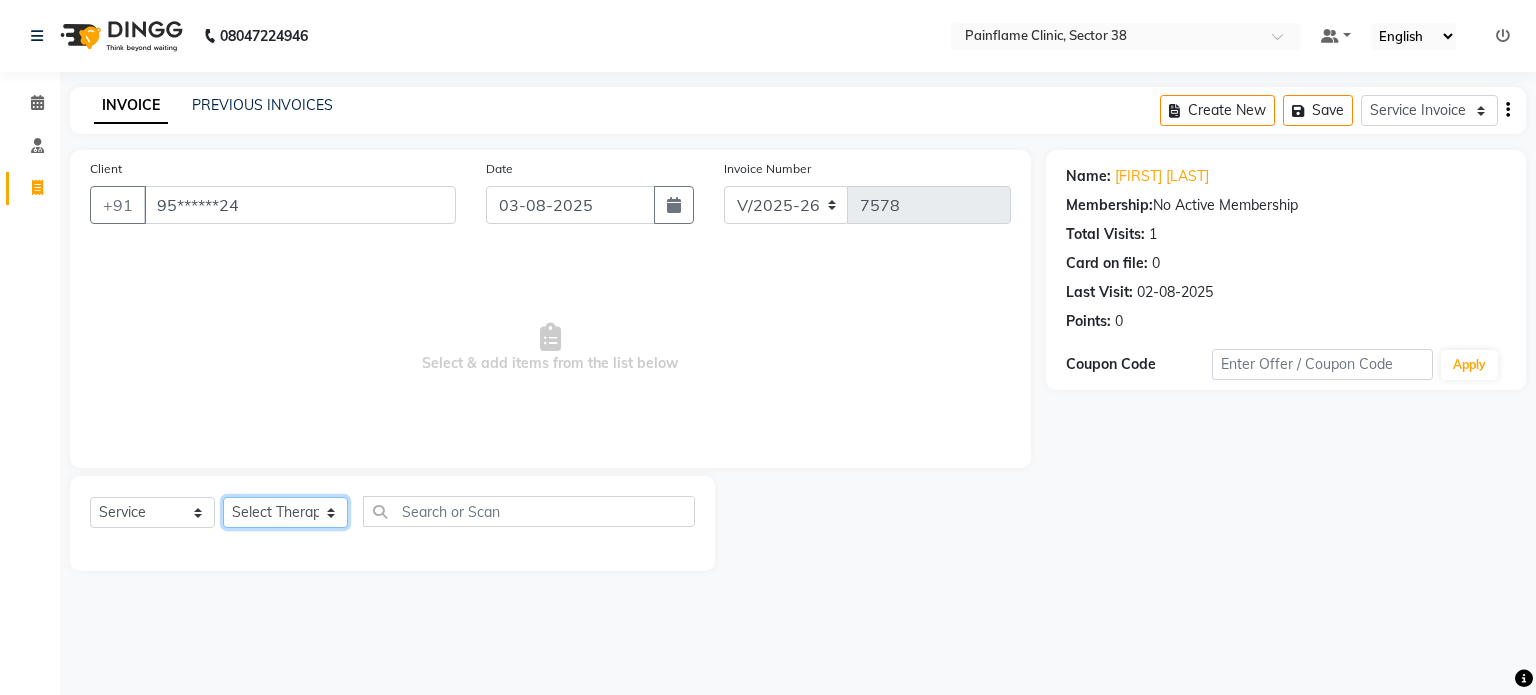 click on "Select Therapist Dr Durgesh Dr Harish Dr Ranjana Dr Saurabh Dr. Suraj Dr. Tejpal Mehlawat KUSHAL MOHIT SEMWAL Nancy Singhai Reception 1  Reception 2 Reception 3" 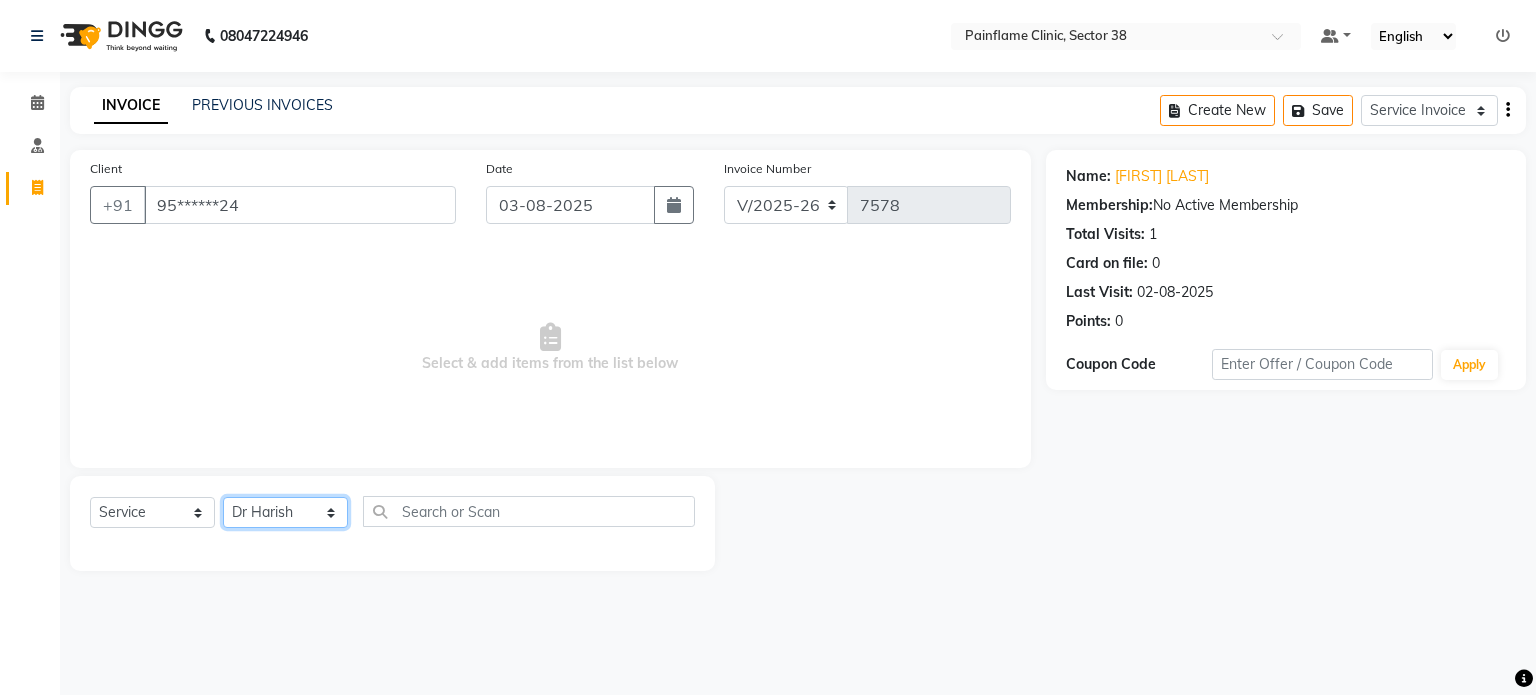 click on "Select Therapist Dr Durgesh Dr Harish Dr Ranjana Dr Saurabh Dr. Suraj Dr. Tejpal Mehlawat KUSHAL MOHIT SEMWAL Nancy Singhai Reception 1  Reception 2 Reception 3" 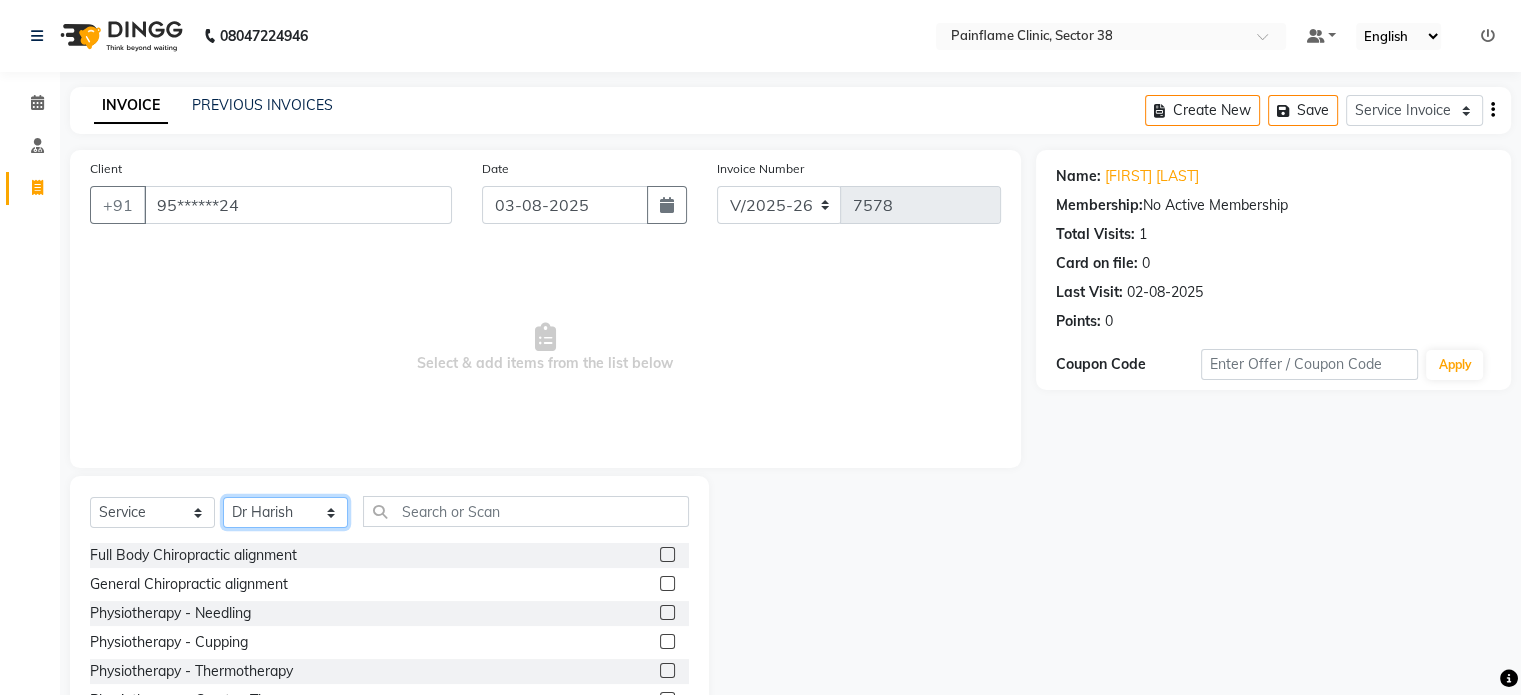 scroll, scrollTop: 119, scrollLeft: 0, axis: vertical 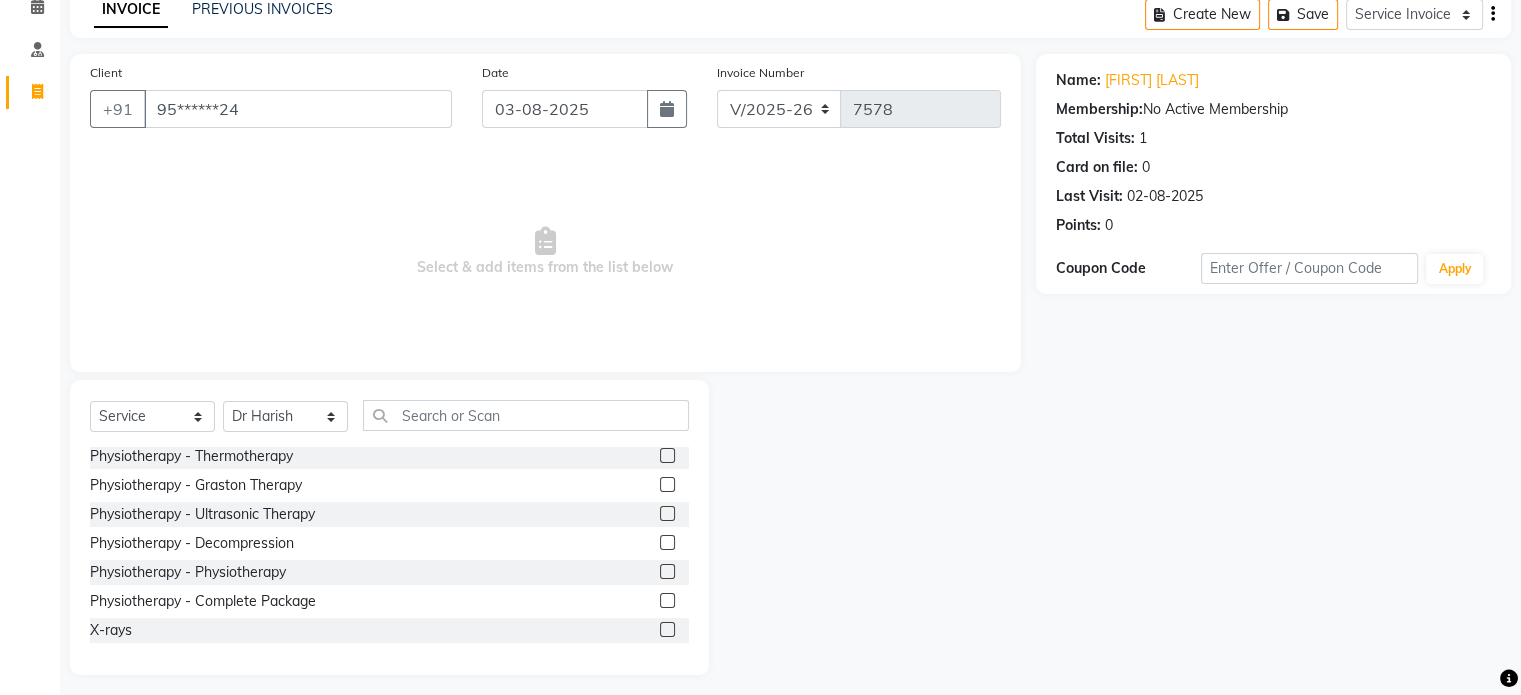 click 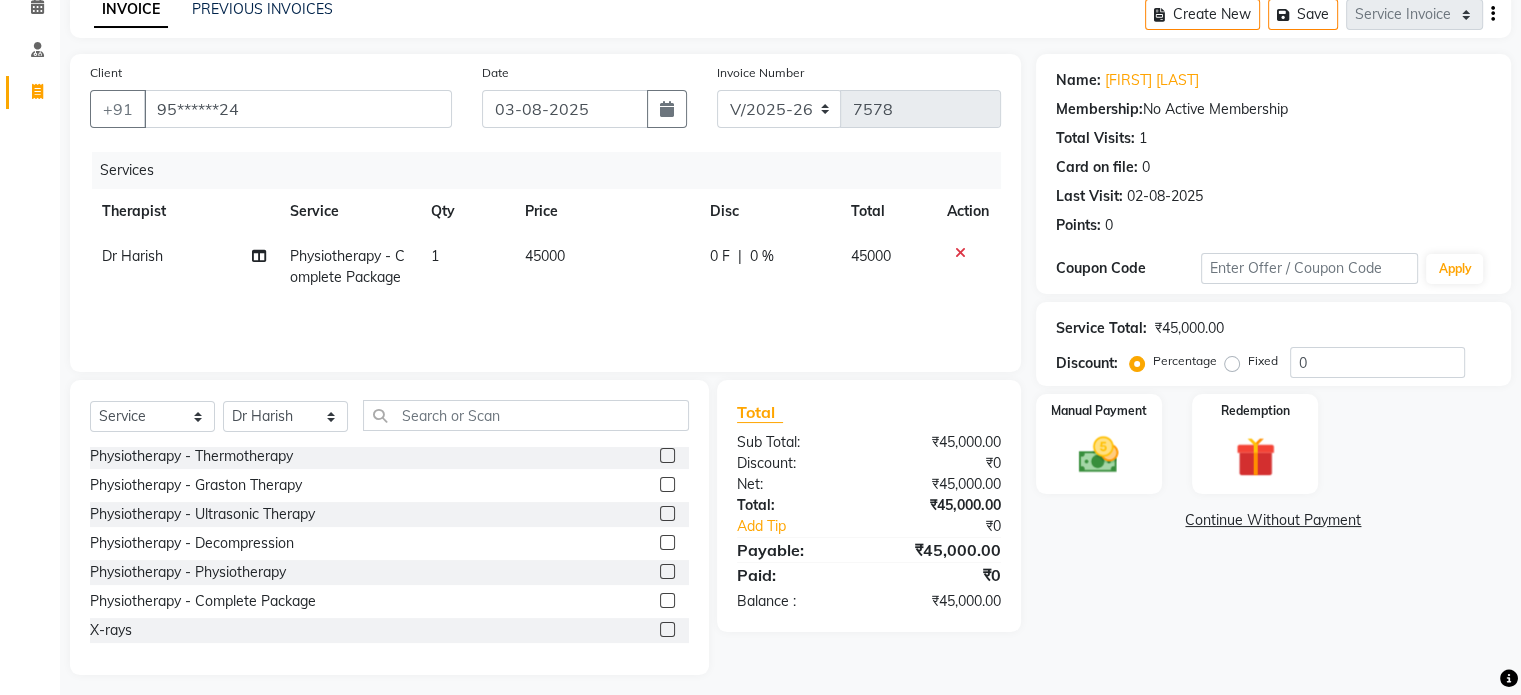 click on "45000" 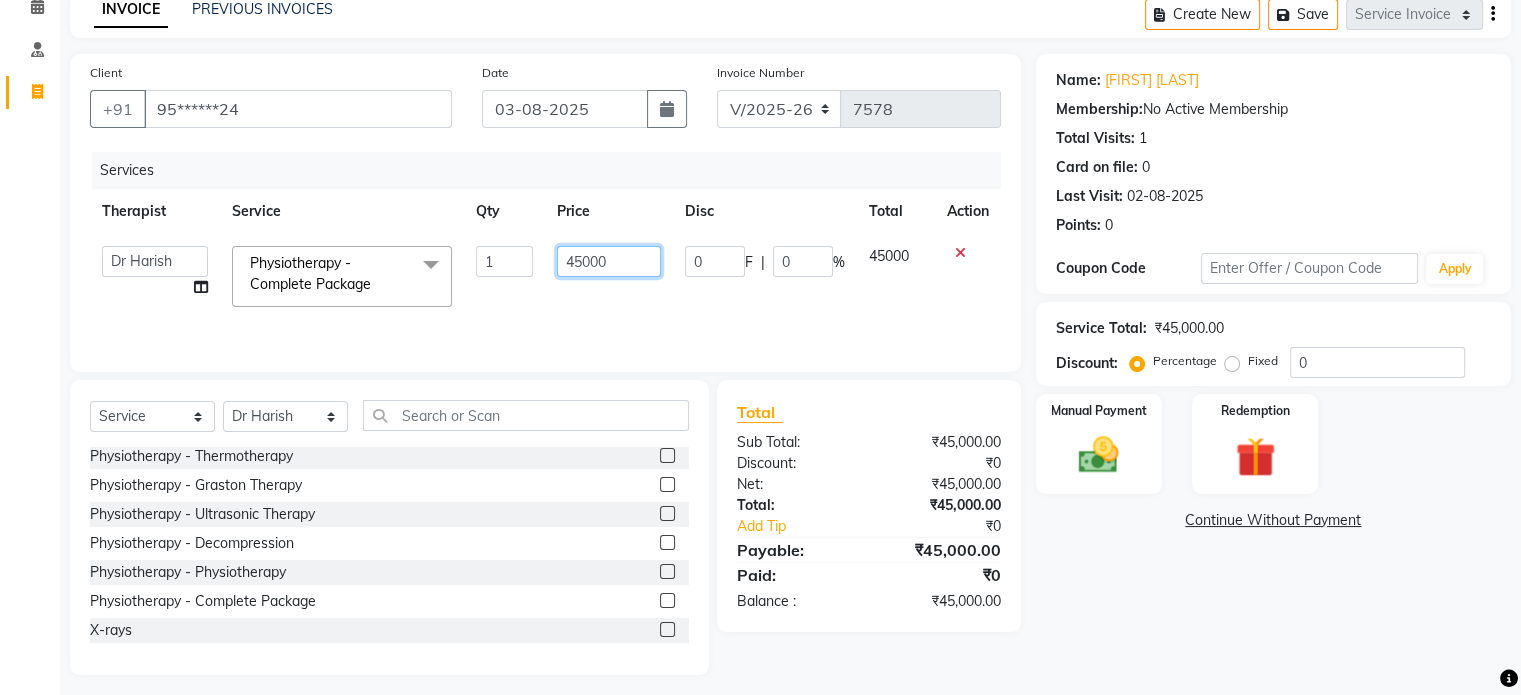 click on "45000" 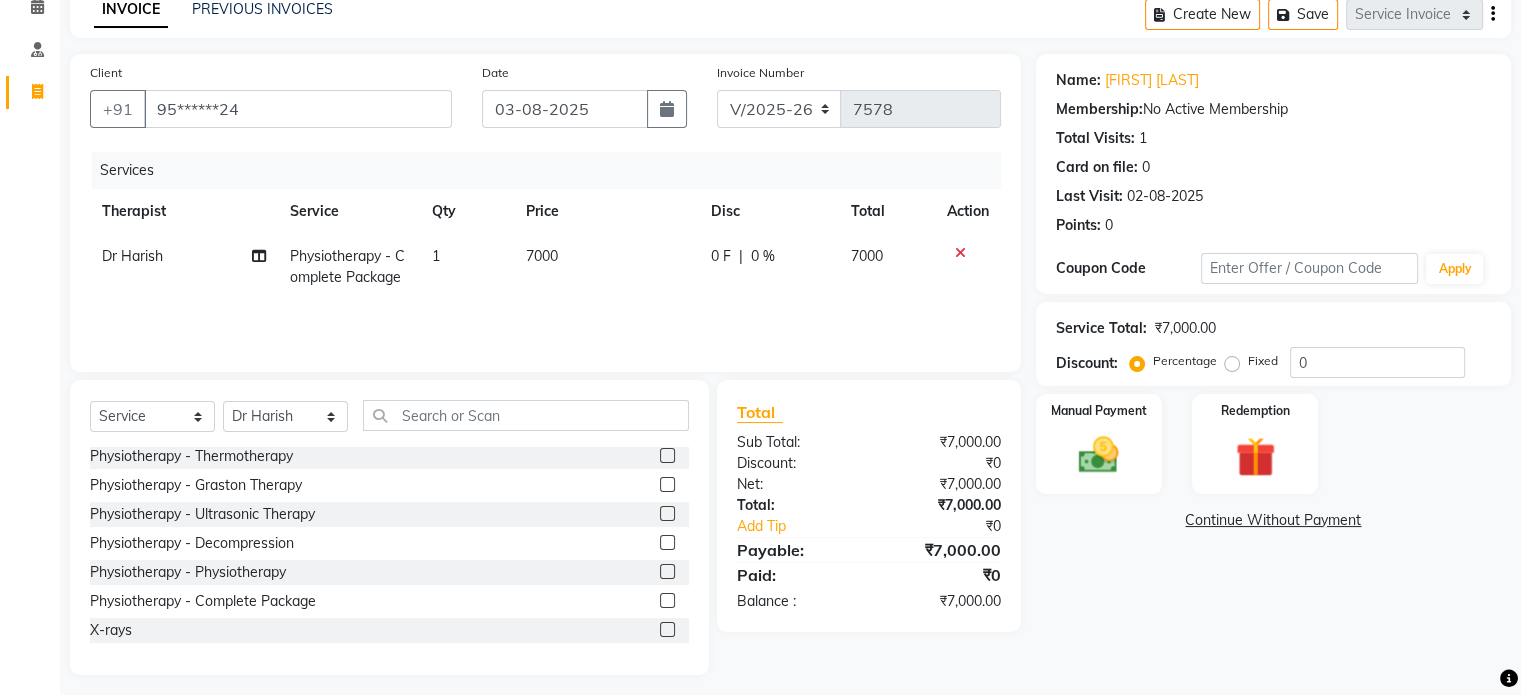 click on "Fixed" 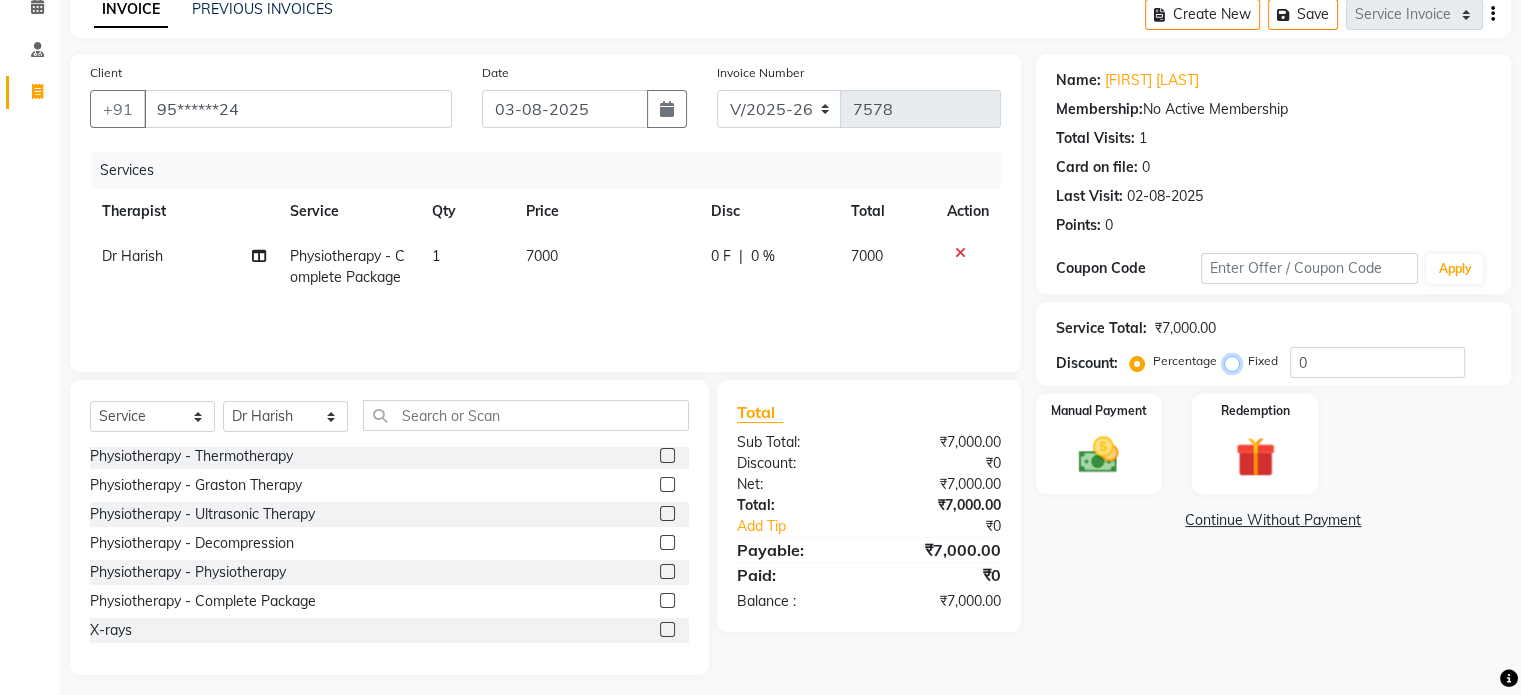 click on "Fixed" at bounding box center (1236, 361) 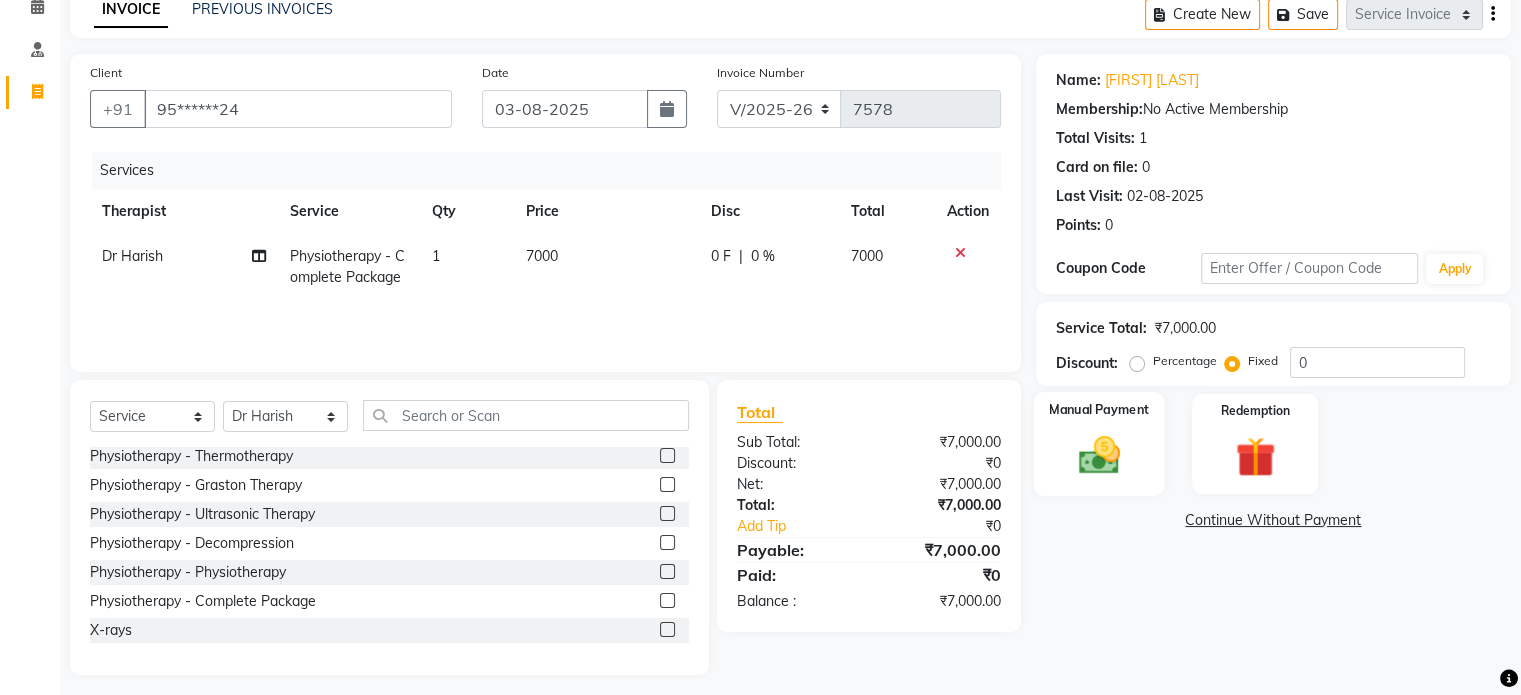 click 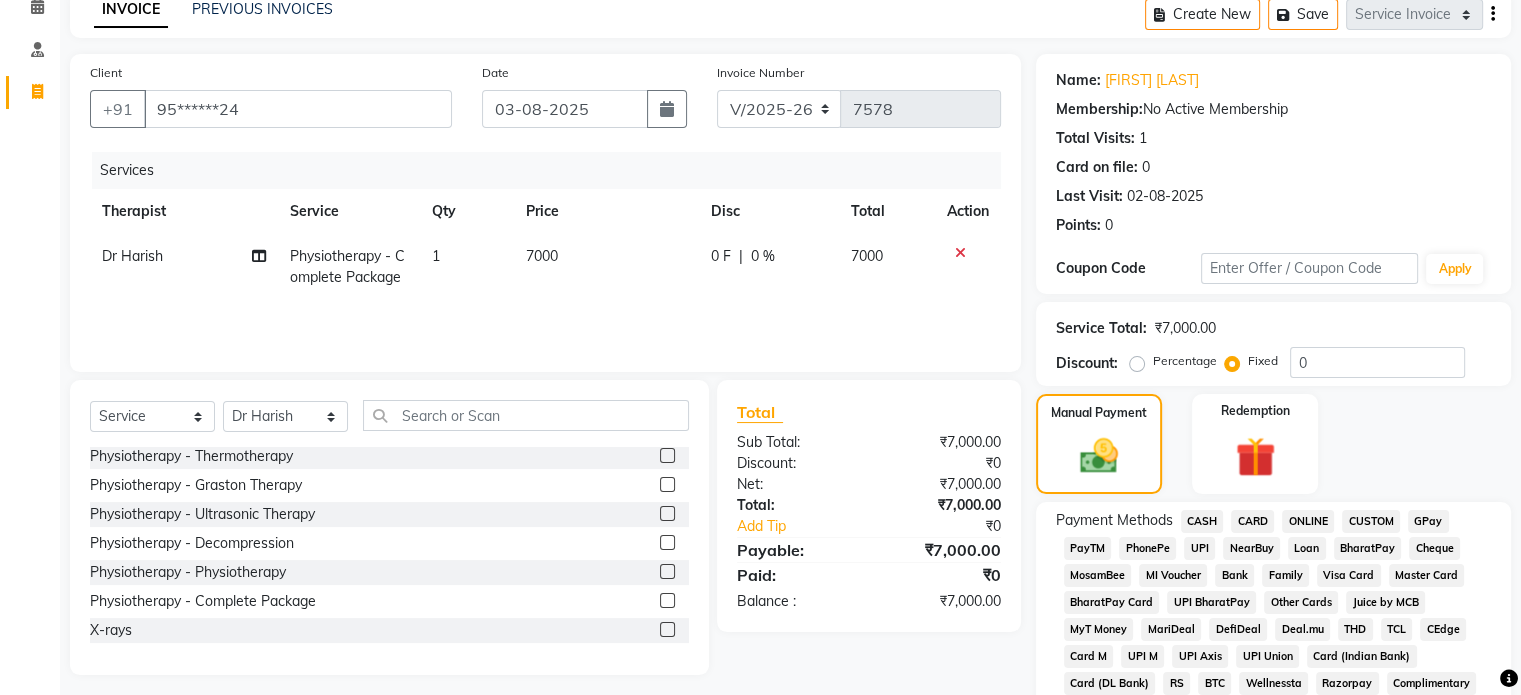 click on "UPI" 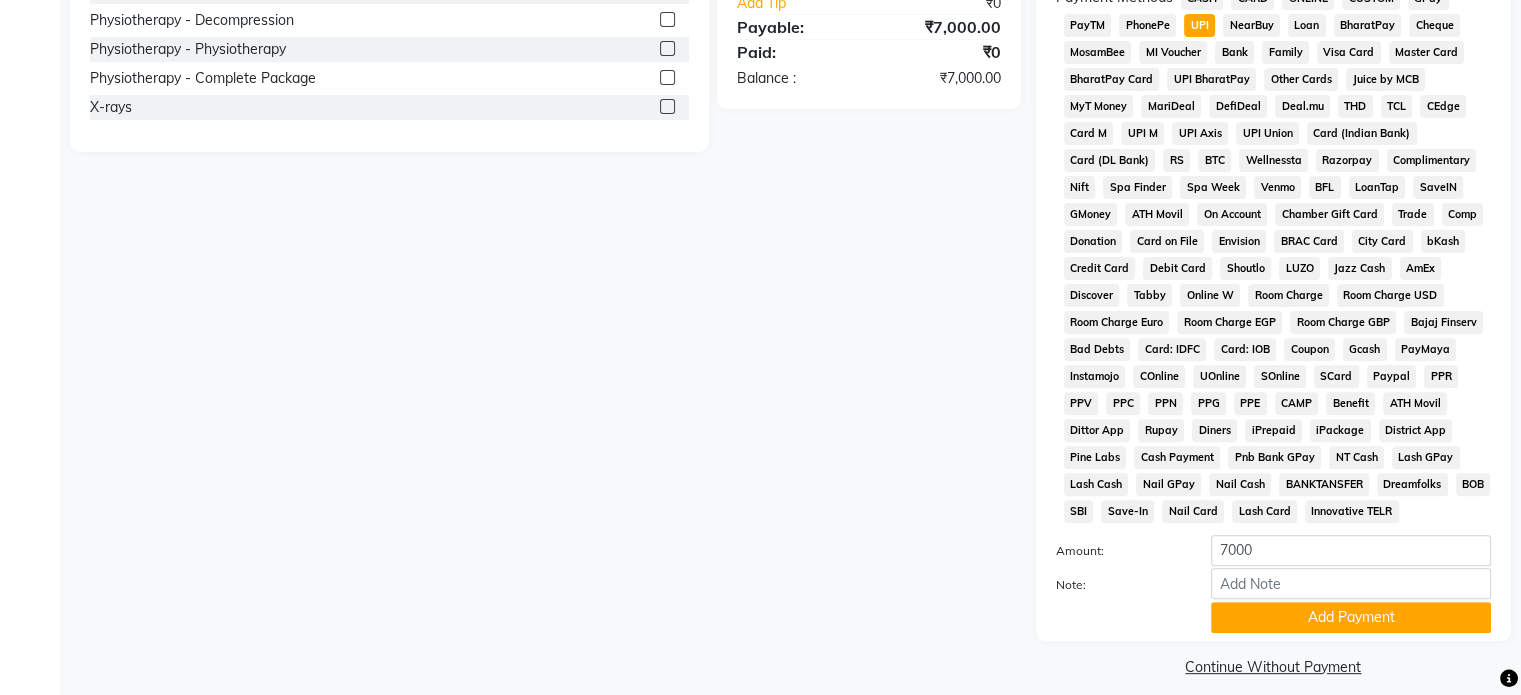scroll, scrollTop: 639, scrollLeft: 0, axis: vertical 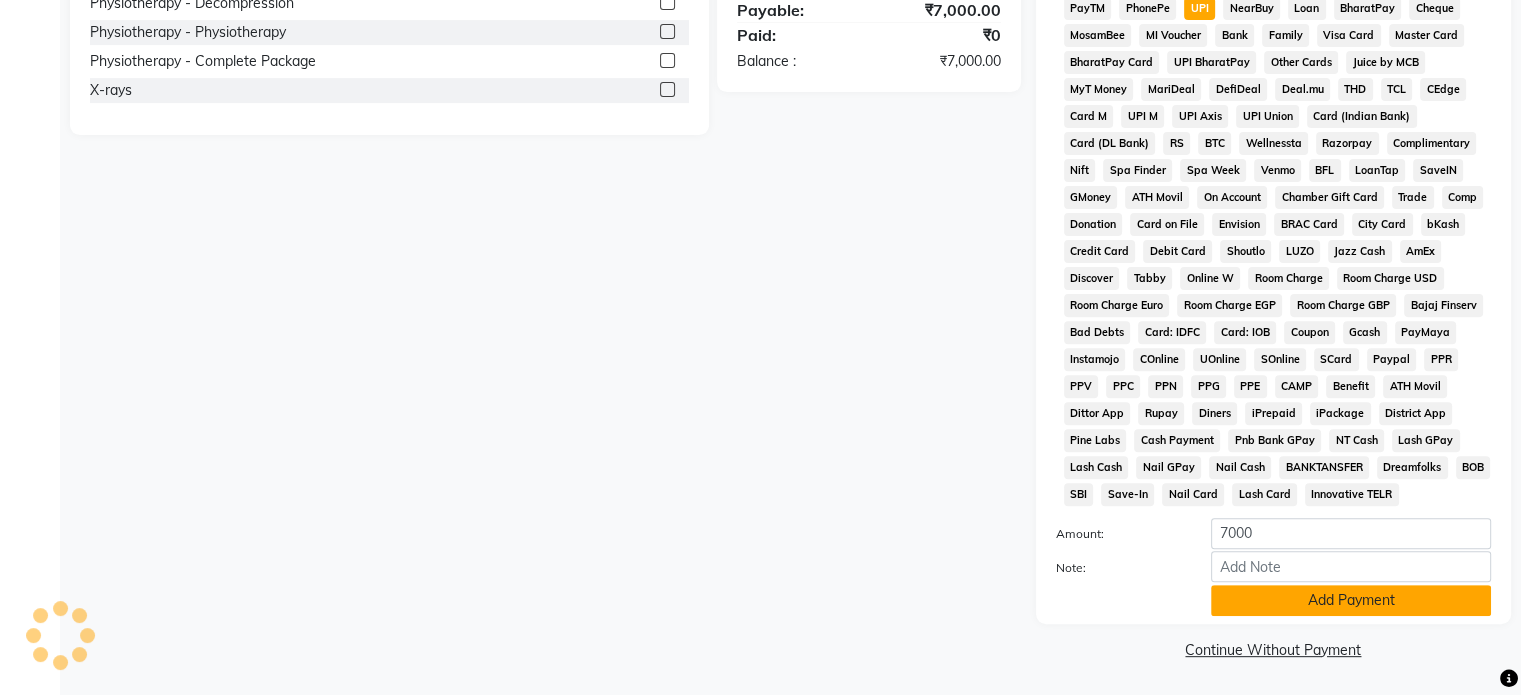 click on "Add Payment" 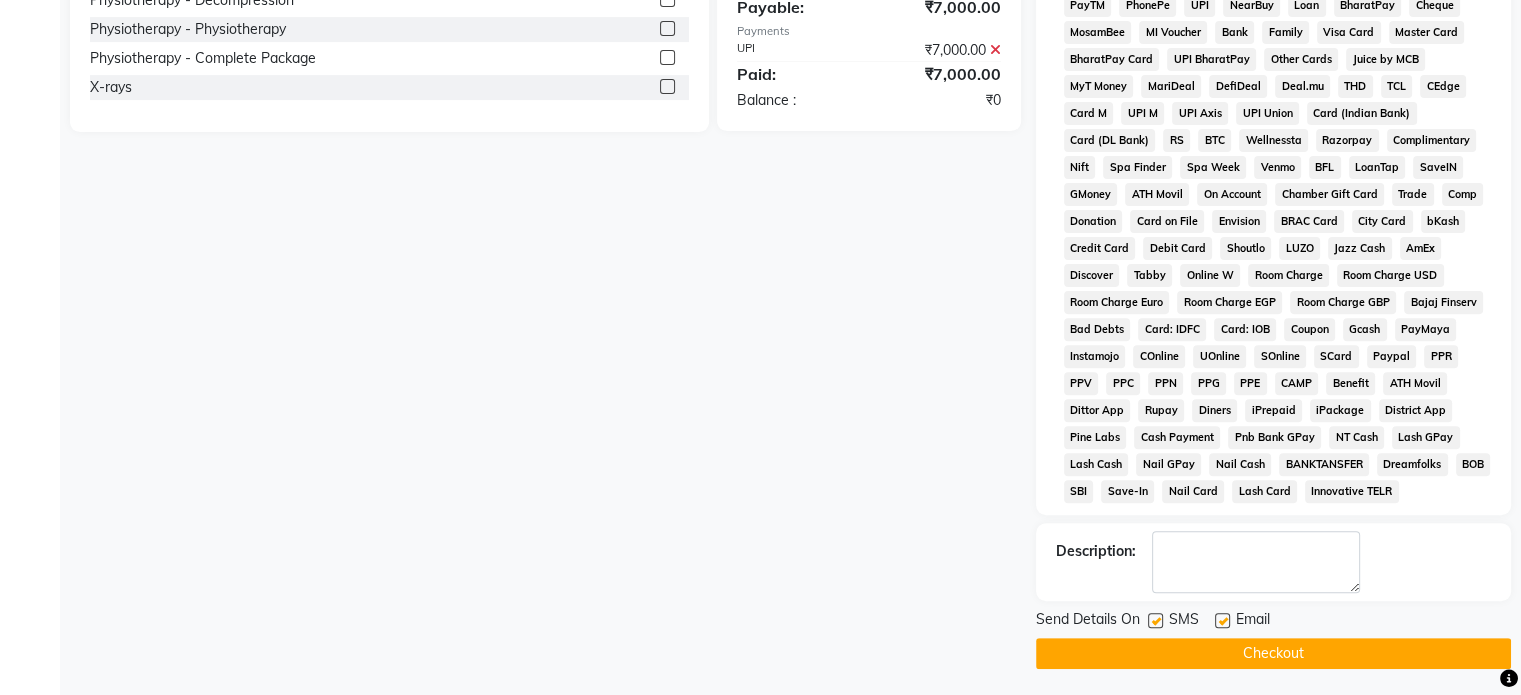 click 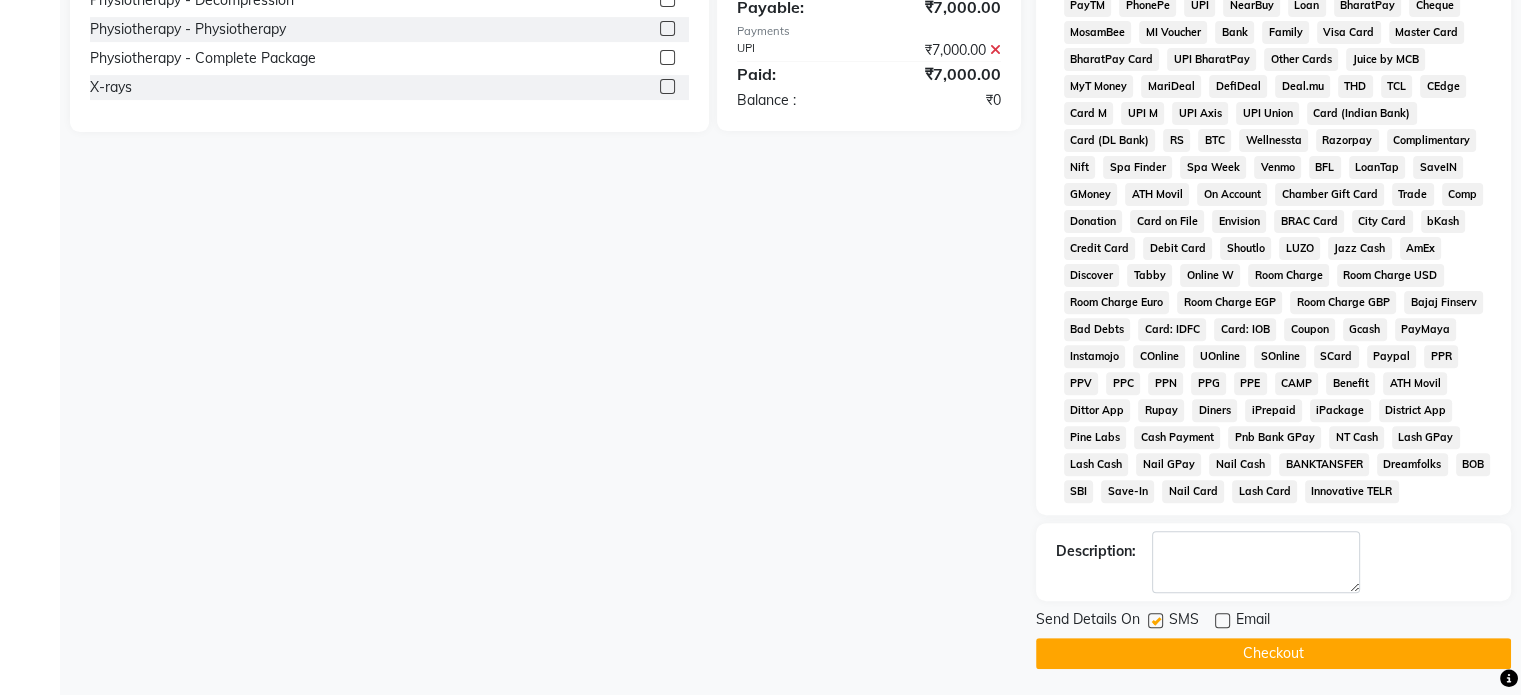 click 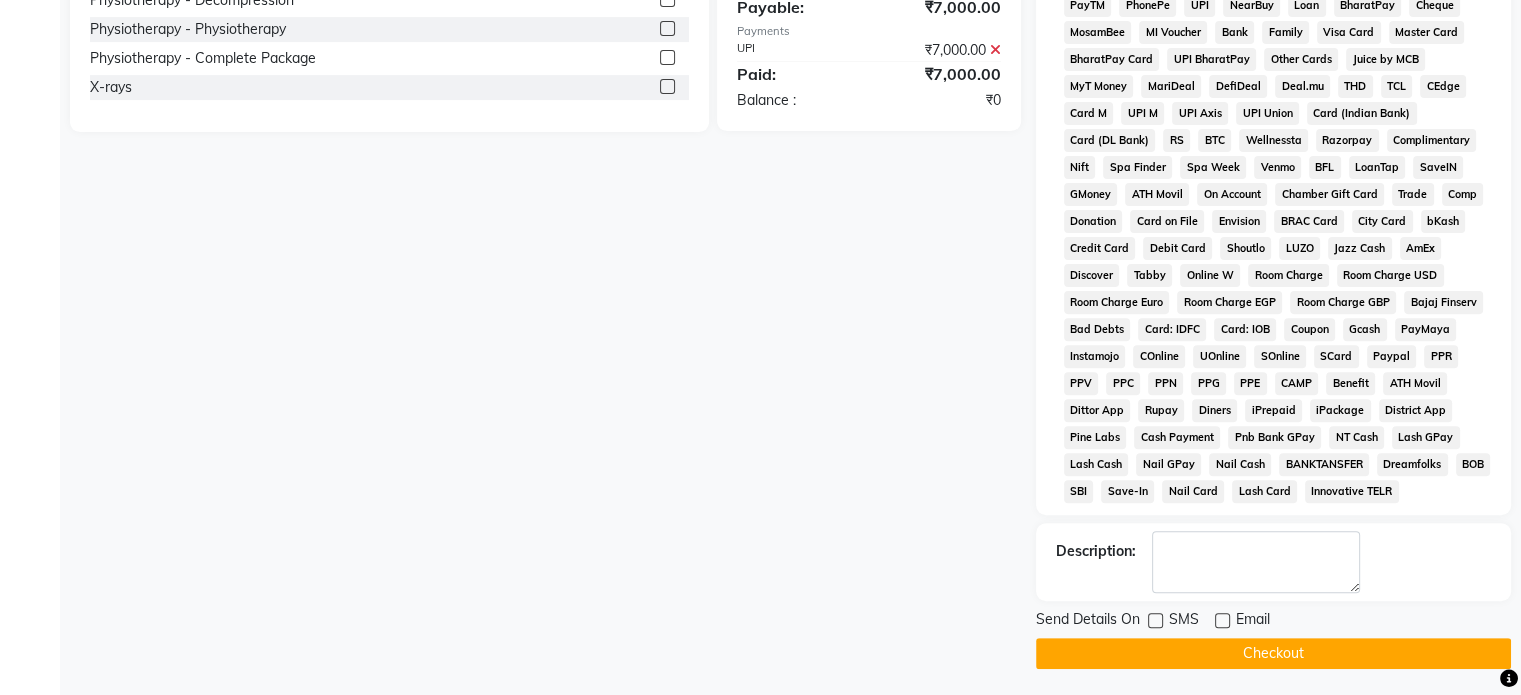 click on "Checkout" 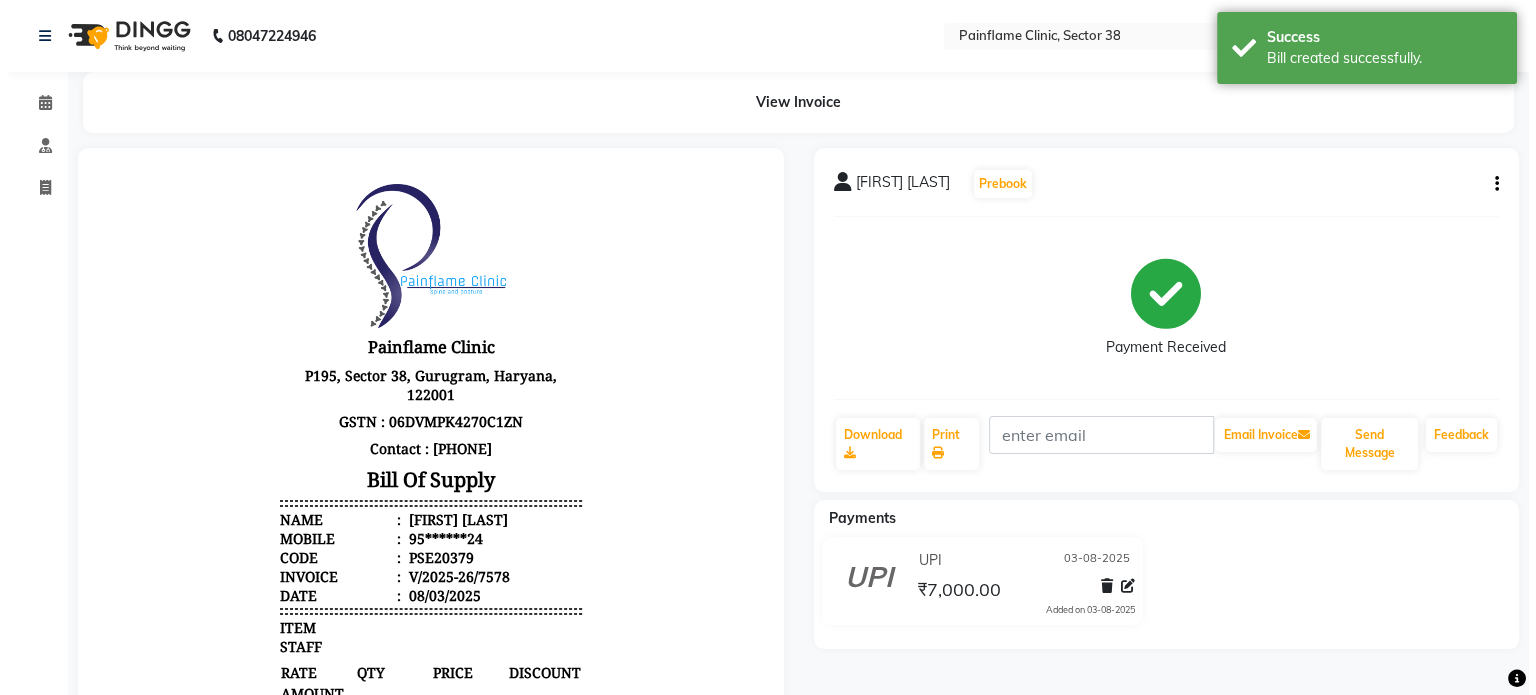 scroll, scrollTop: 0, scrollLeft: 0, axis: both 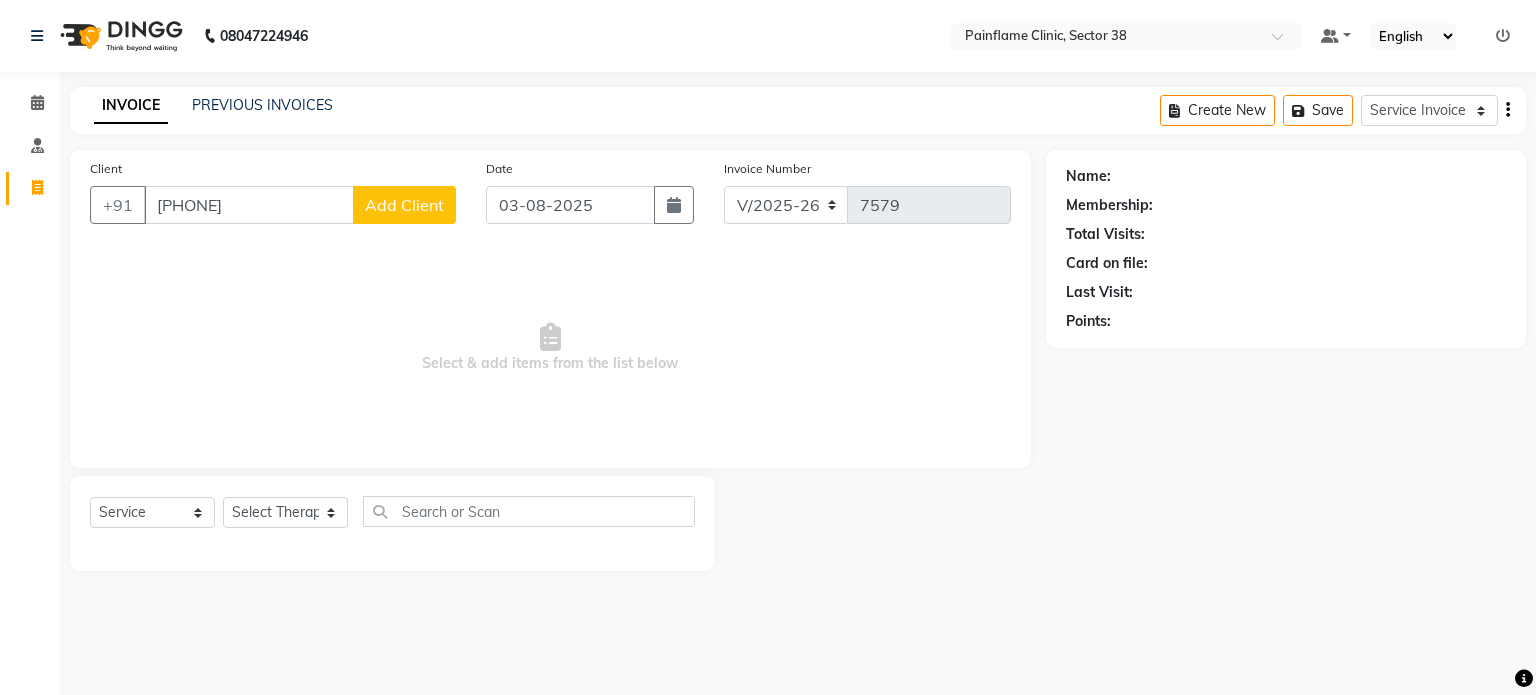 click on "Add Client" 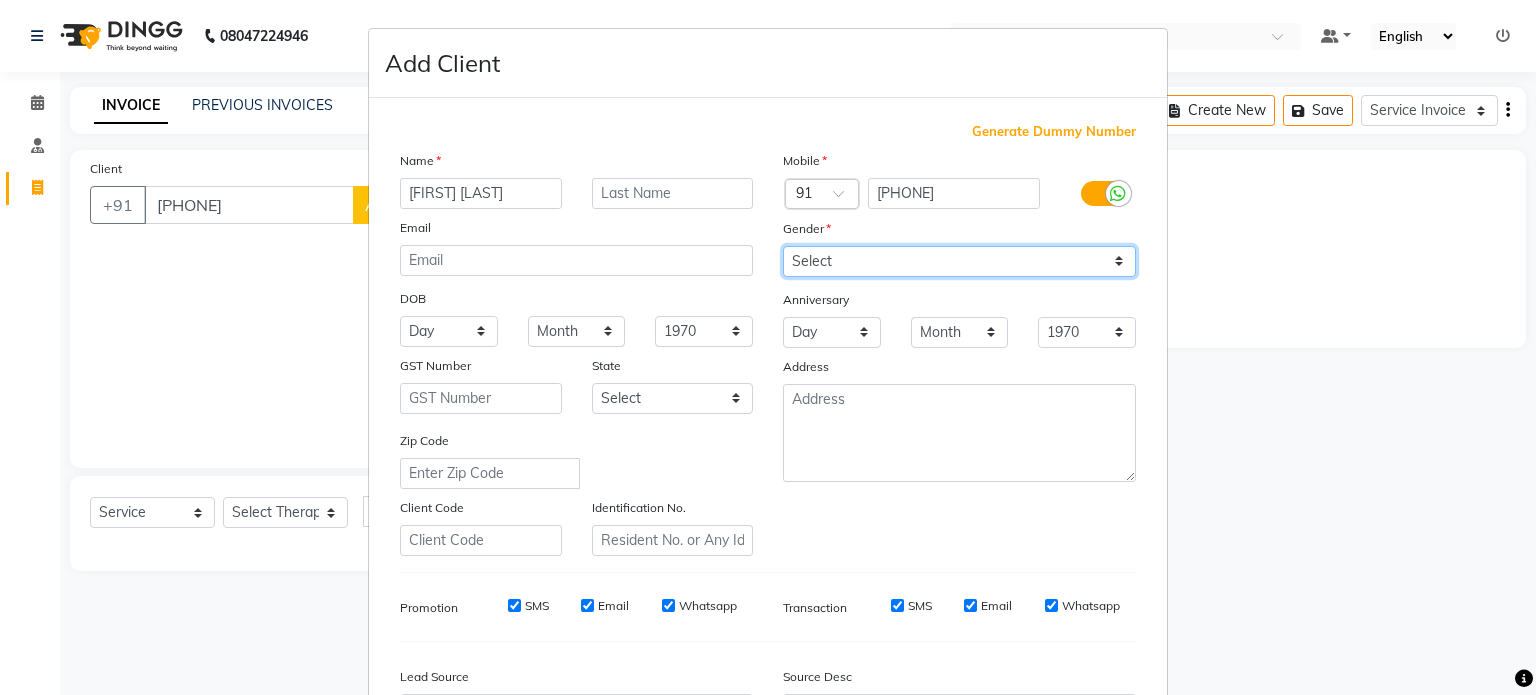 drag, startPoint x: 894, startPoint y: 255, endPoint x: 864, endPoint y: 328, distance: 78.92401 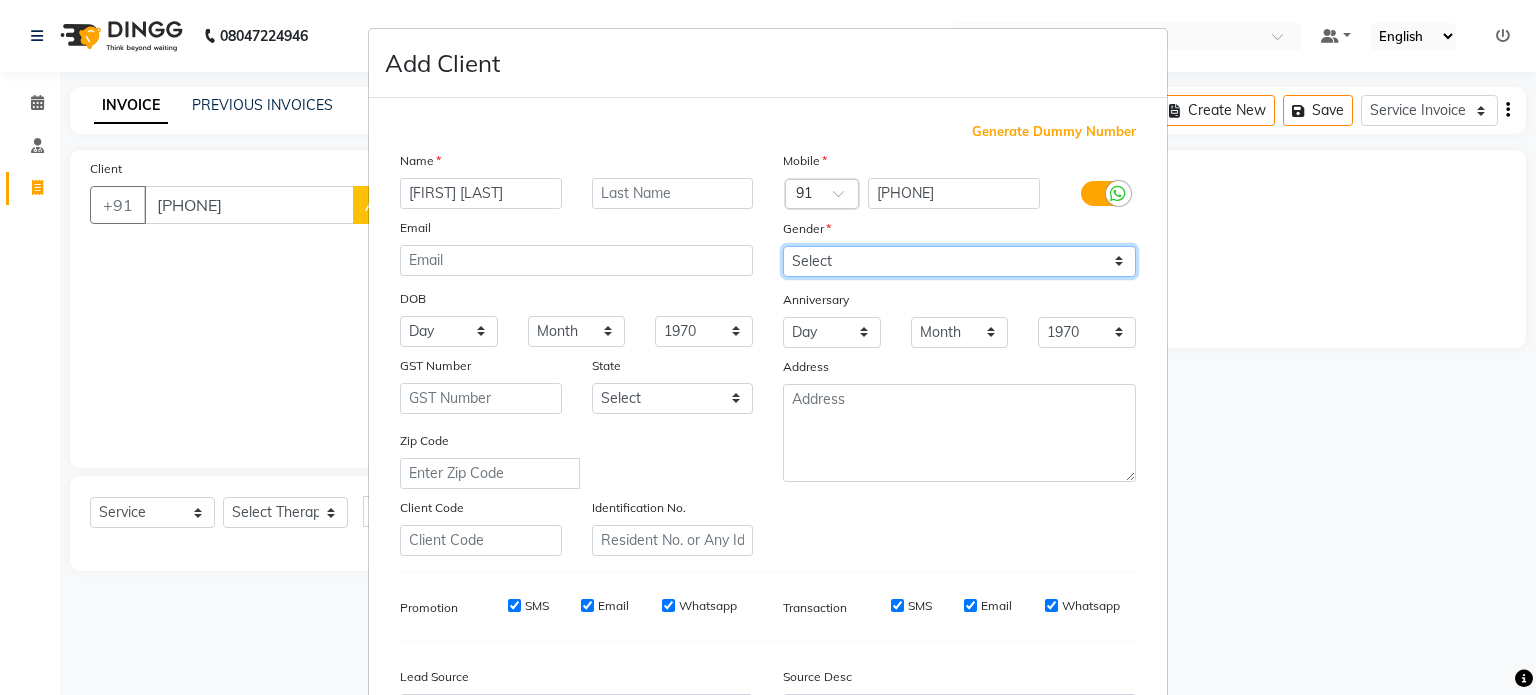 click on "Mobile Country Code × 91 [PHONE] Gender Select Male Female Other Prefer Not To Say Anniversary Day 01 02 03 04 05 06 07 08 09 10 11 12 13 14 15 16 17 18 19 20 21 22 23 24 25 26 27 28 29 30 31 Month January February March April May June July August September October November December 1970 1971 1972 1973 1974 1975 1976 1977 1978 1979 1980 1981 1982 1983 1984 1985 1986 1987 1988 1989 1990 1991 1992 1993 1994 1995 1996 1997 1998 1999 2000 2001 2002 2003 2004 2005 2006 2007 2008 2009 2010 2011 2012 2013 2014 2015 2016 2017 2018 2019 2020 2021 2022 2023 2024 2025 Address" at bounding box center (959, 353) 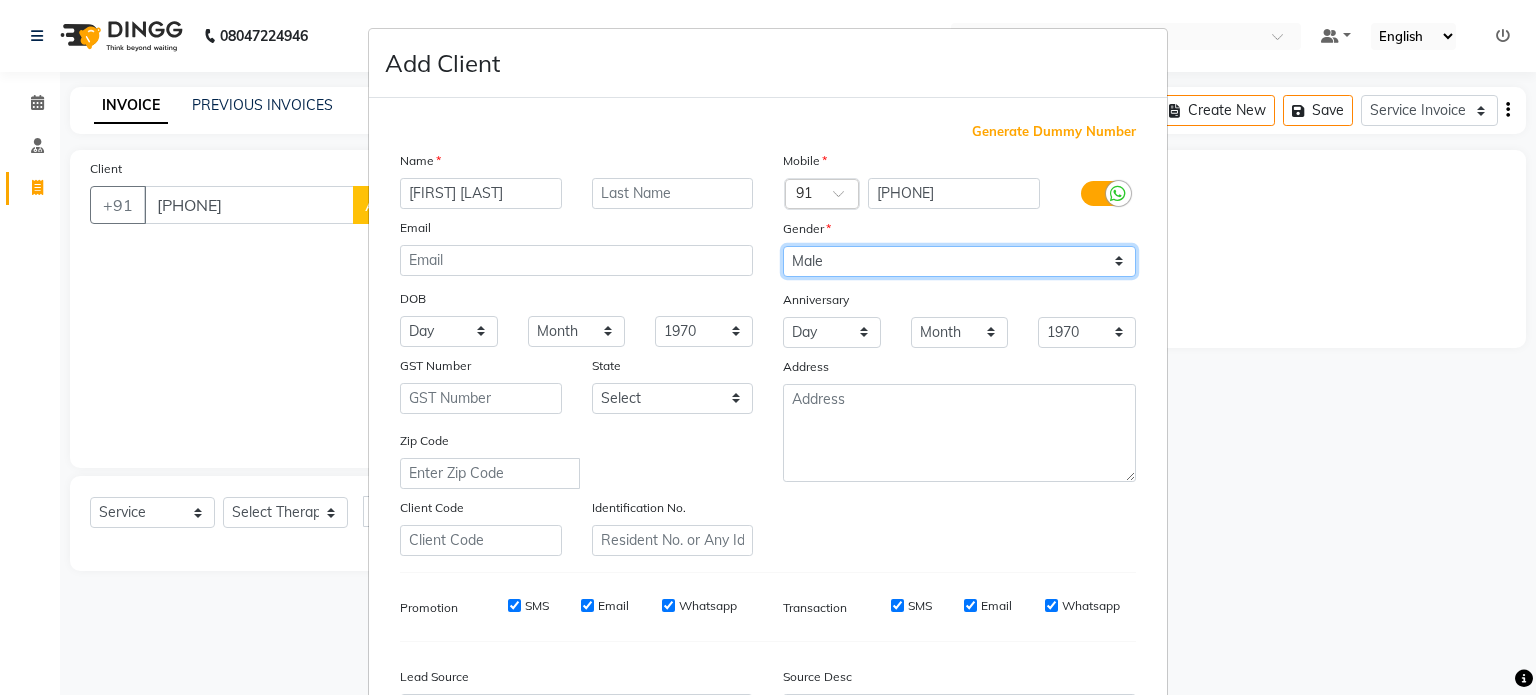 click on "Select Male Female Other Prefer Not To Say" at bounding box center (959, 261) 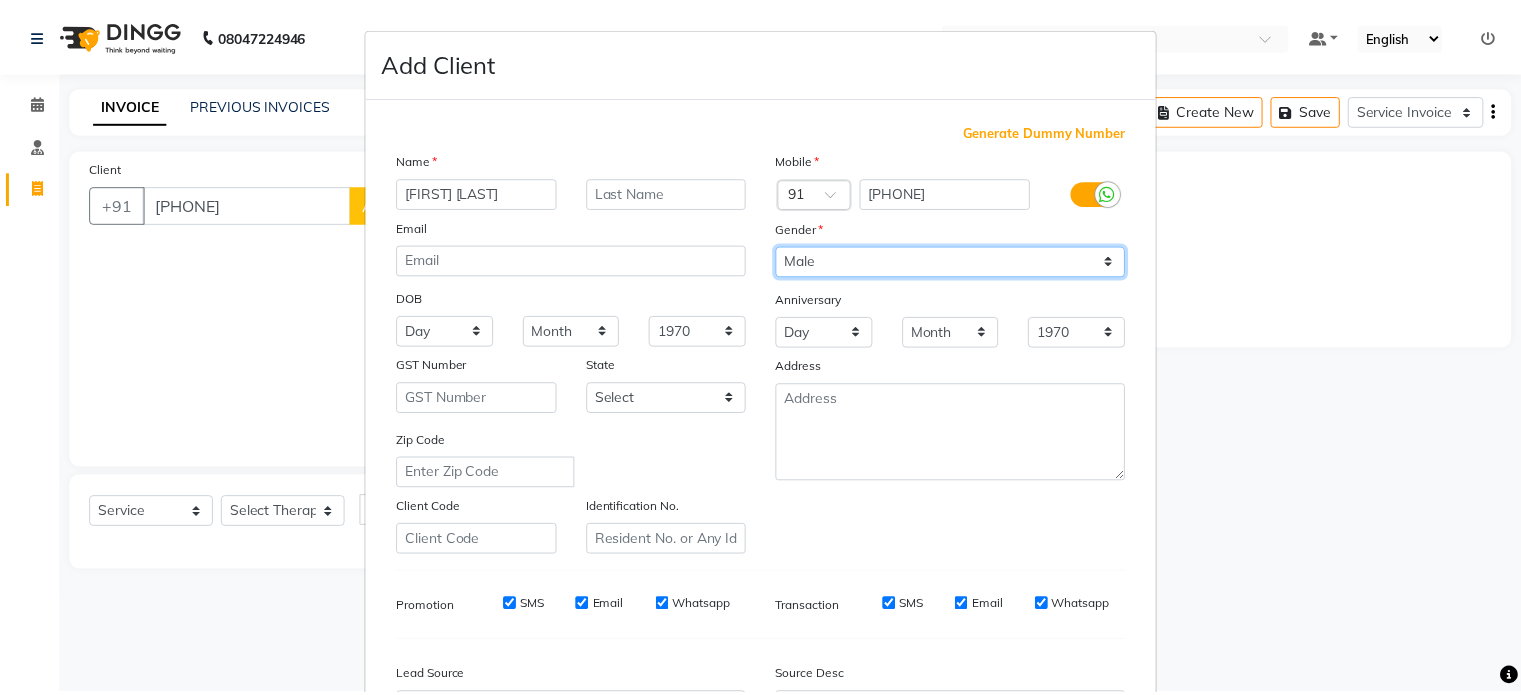 scroll, scrollTop: 237, scrollLeft: 0, axis: vertical 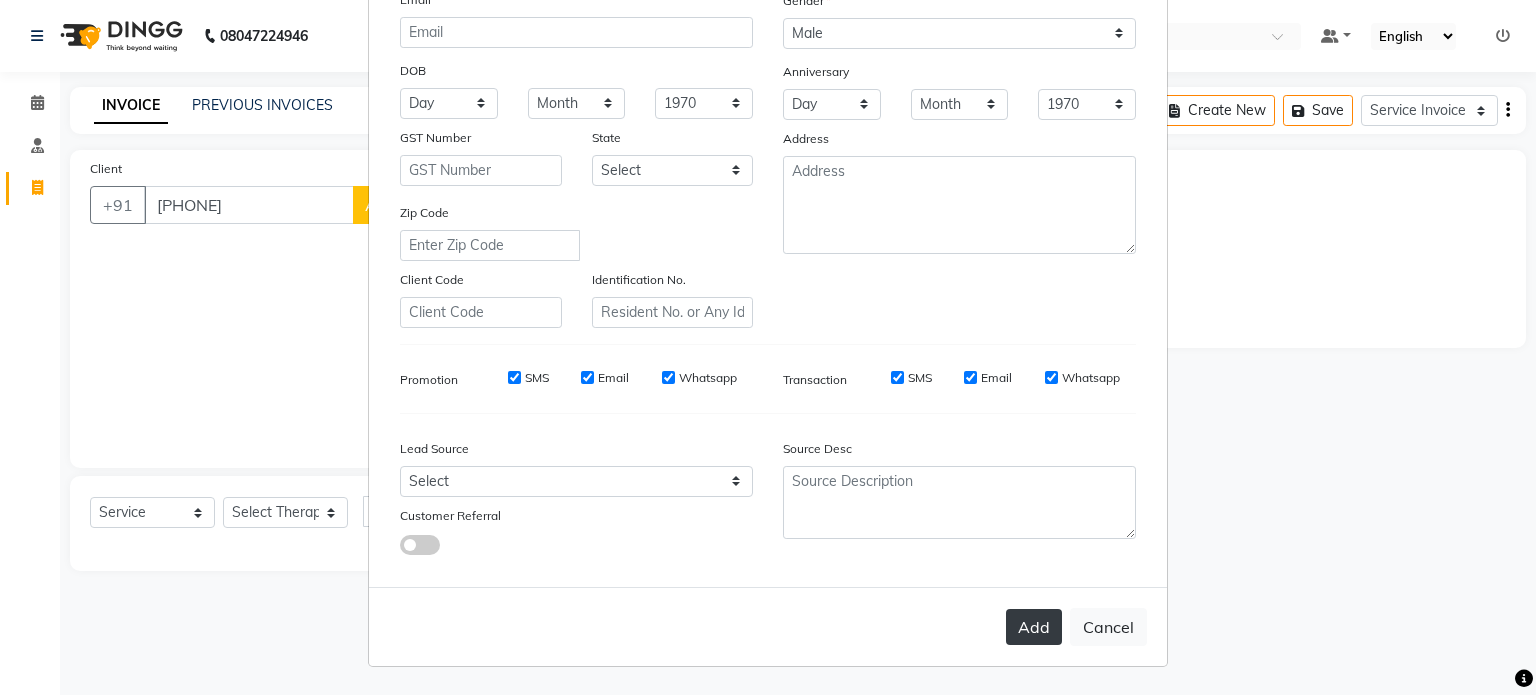click on "Add" at bounding box center [1034, 627] 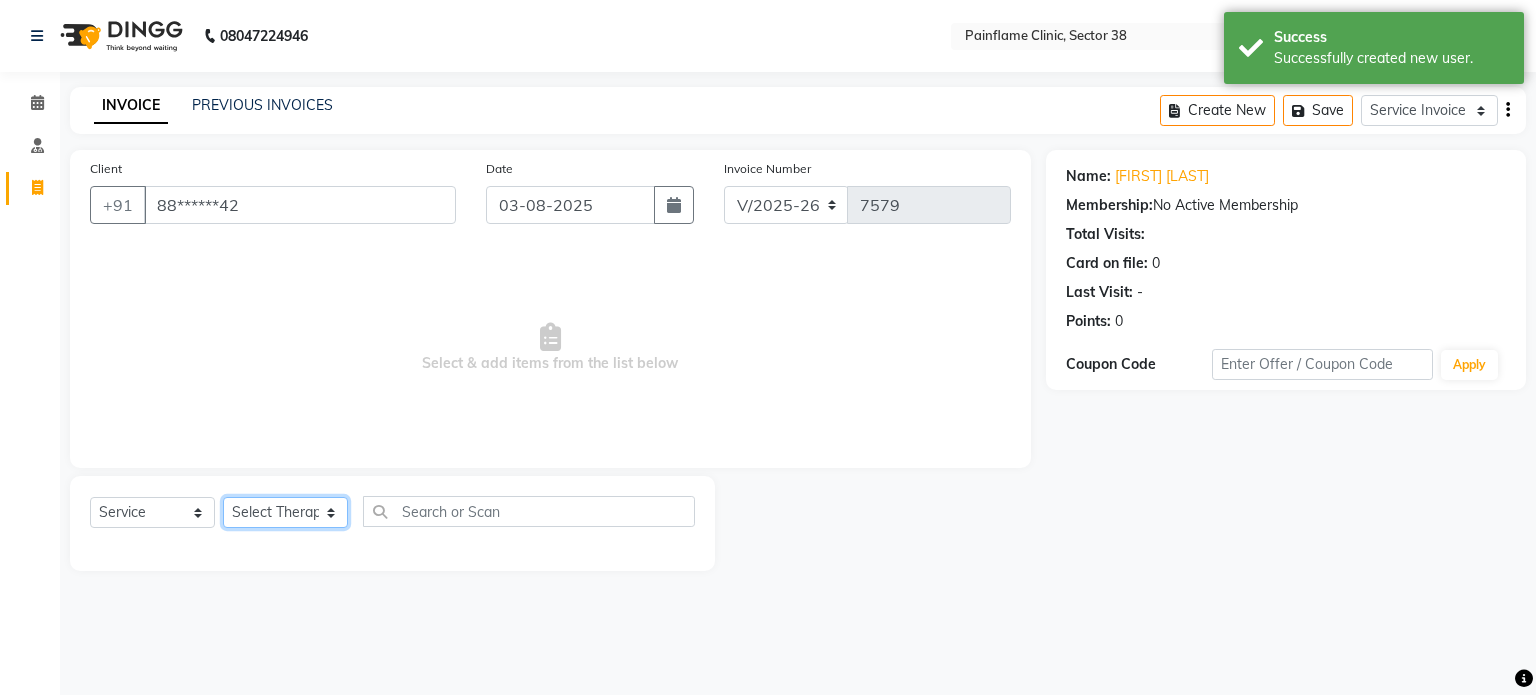 click on "Select Therapist Dr Durgesh Dr Harish Dr Ranjana Dr Saurabh Dr. Suraj Dr. Tejpal Mehlawat KUSHAL MOHIT SEMWAL Nancy Singhai Reception 1  Reception 2 Reception 3" 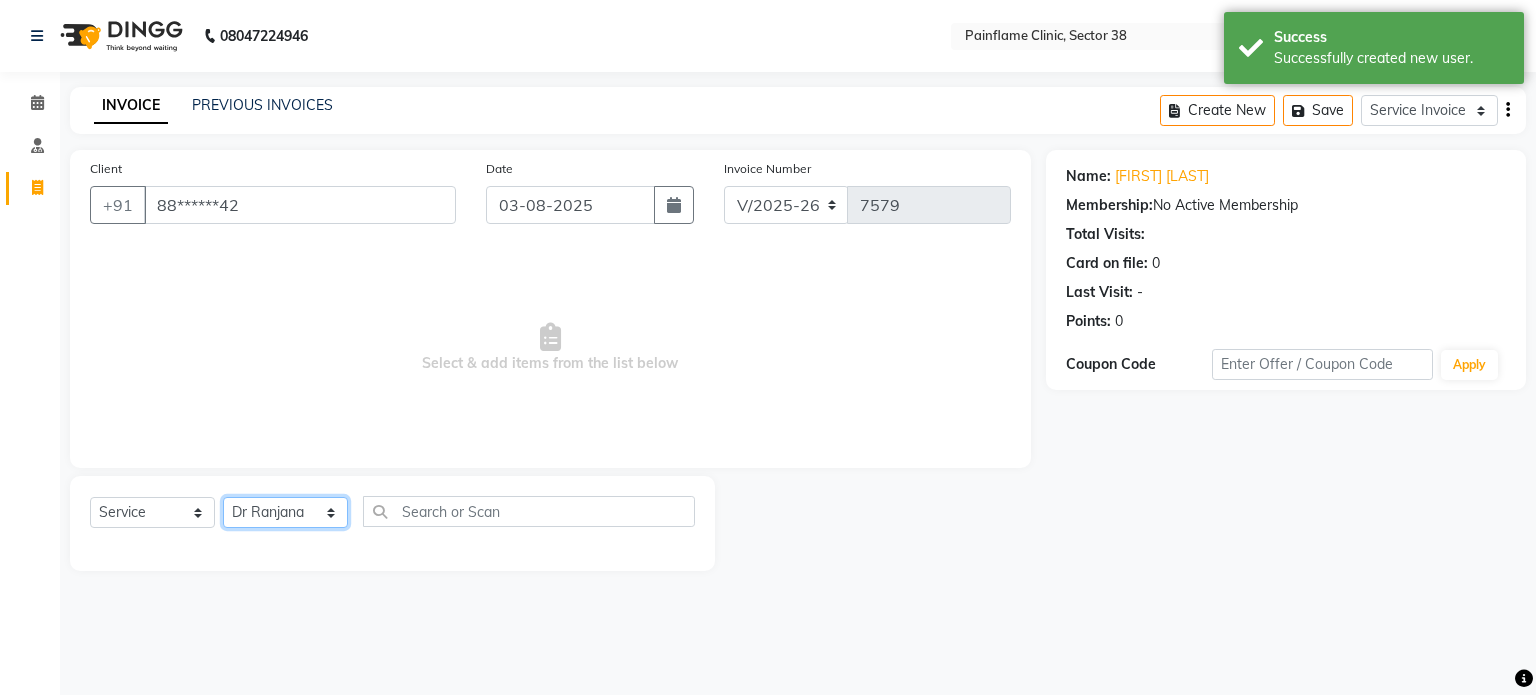 click on "Select Therapist Dr Durgesh Dr Harish Dr Ranjana Dr Saurabh Dr. Suraj Dr. Tejpal Mehlawat KUSHAL MOHIT SEMWAL Nancy Singhai Reception 1  Reception 2 Reception 3" 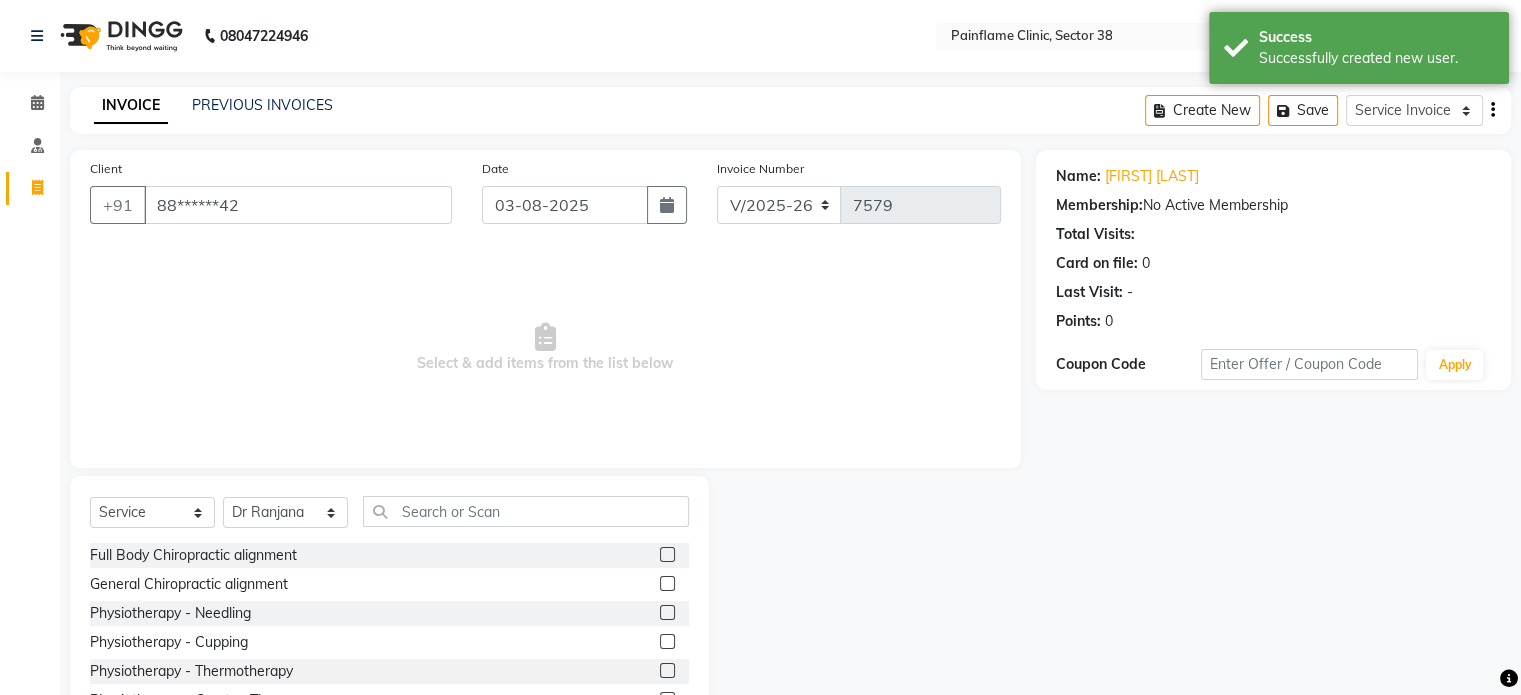click 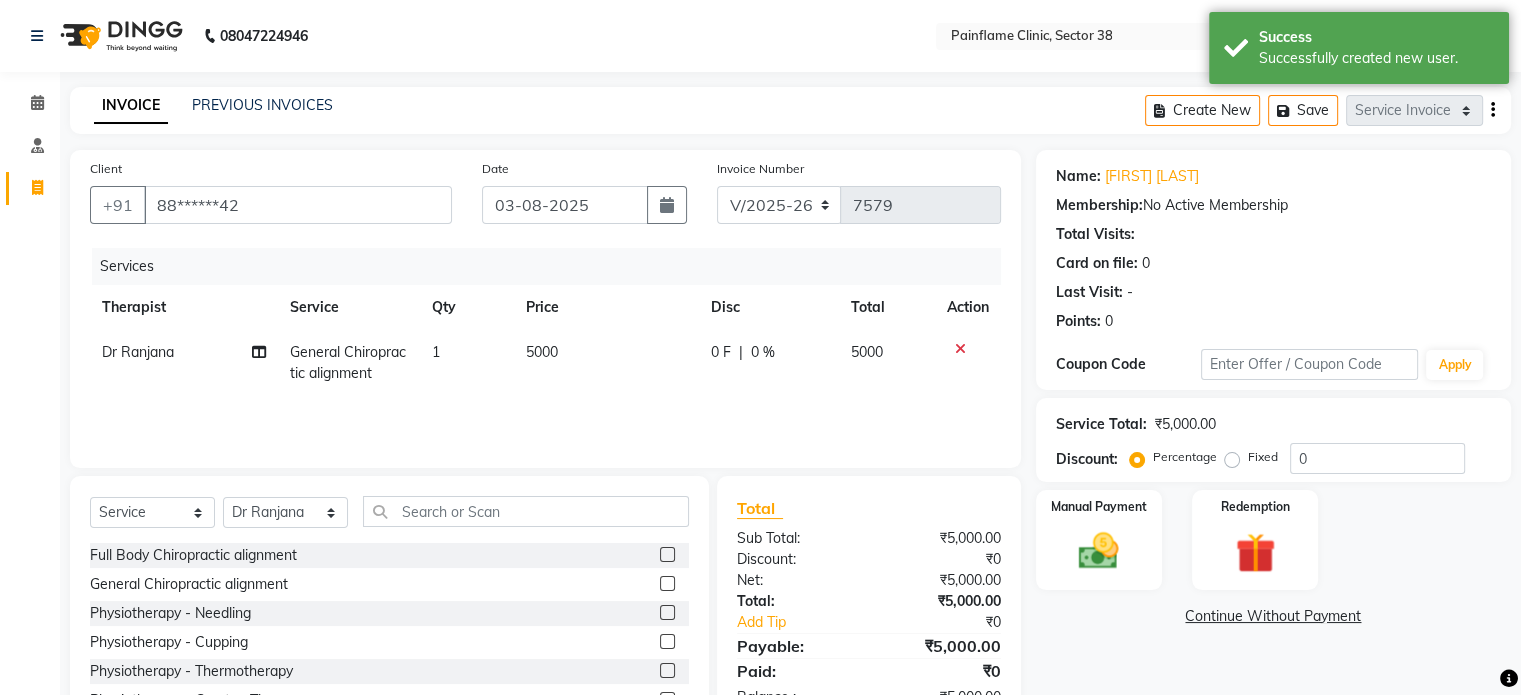 click on "5000" 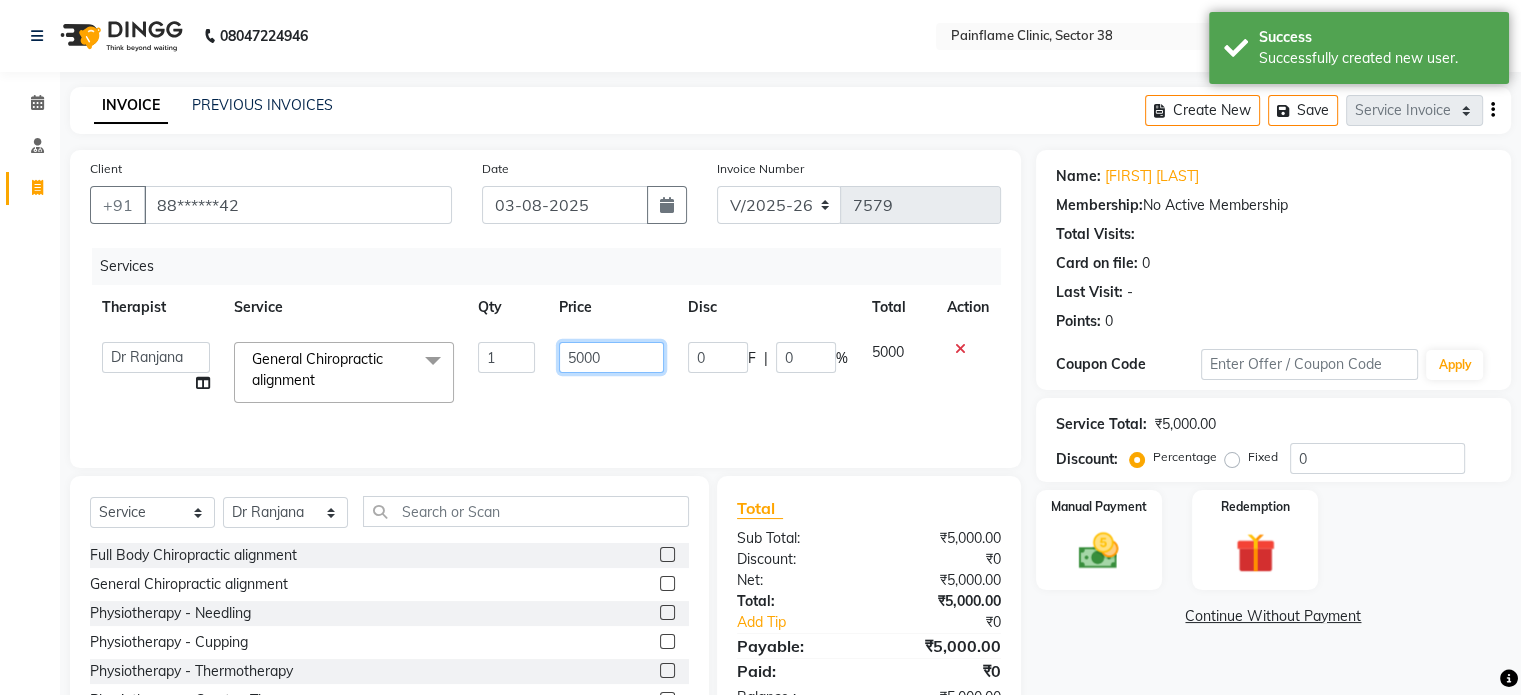 click on "5000" 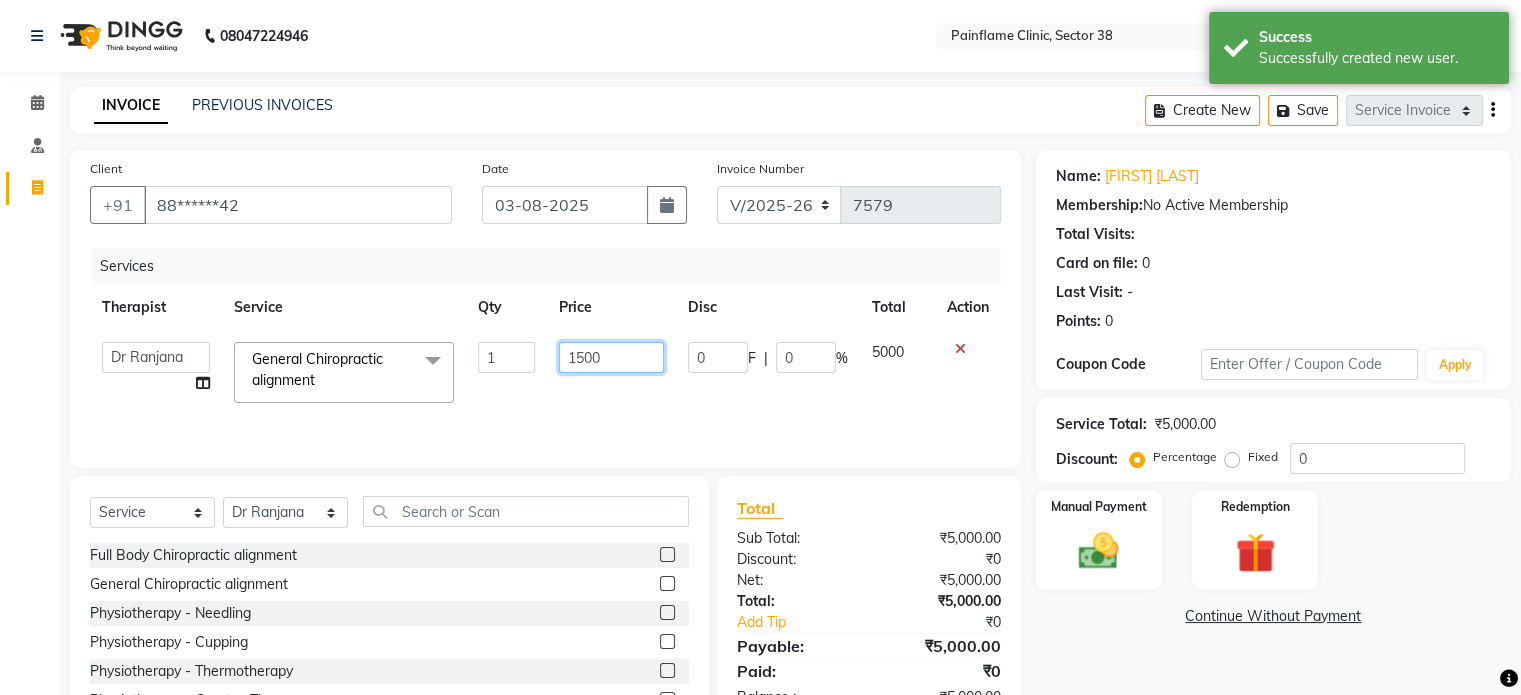 scroll, scrollTop: 119, scrollLeft: 0, axis: vertical 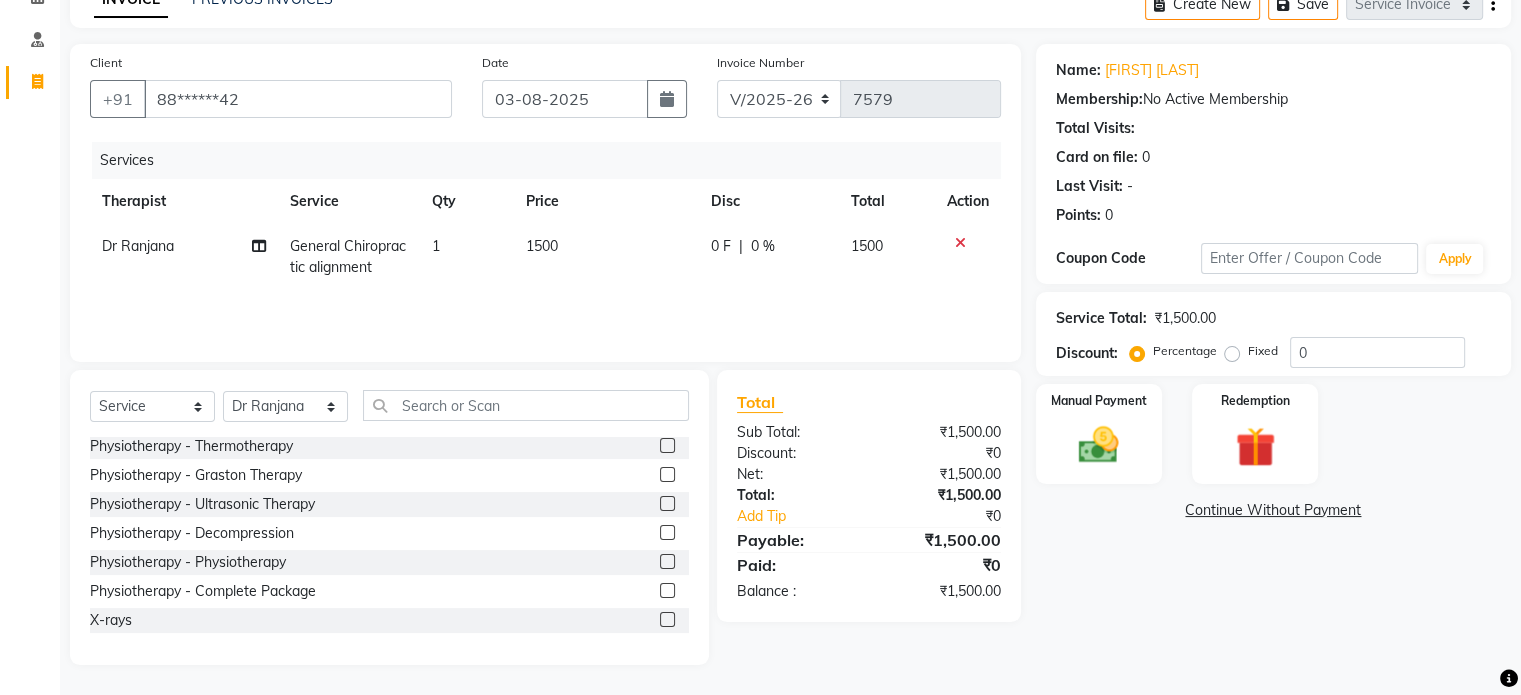 click 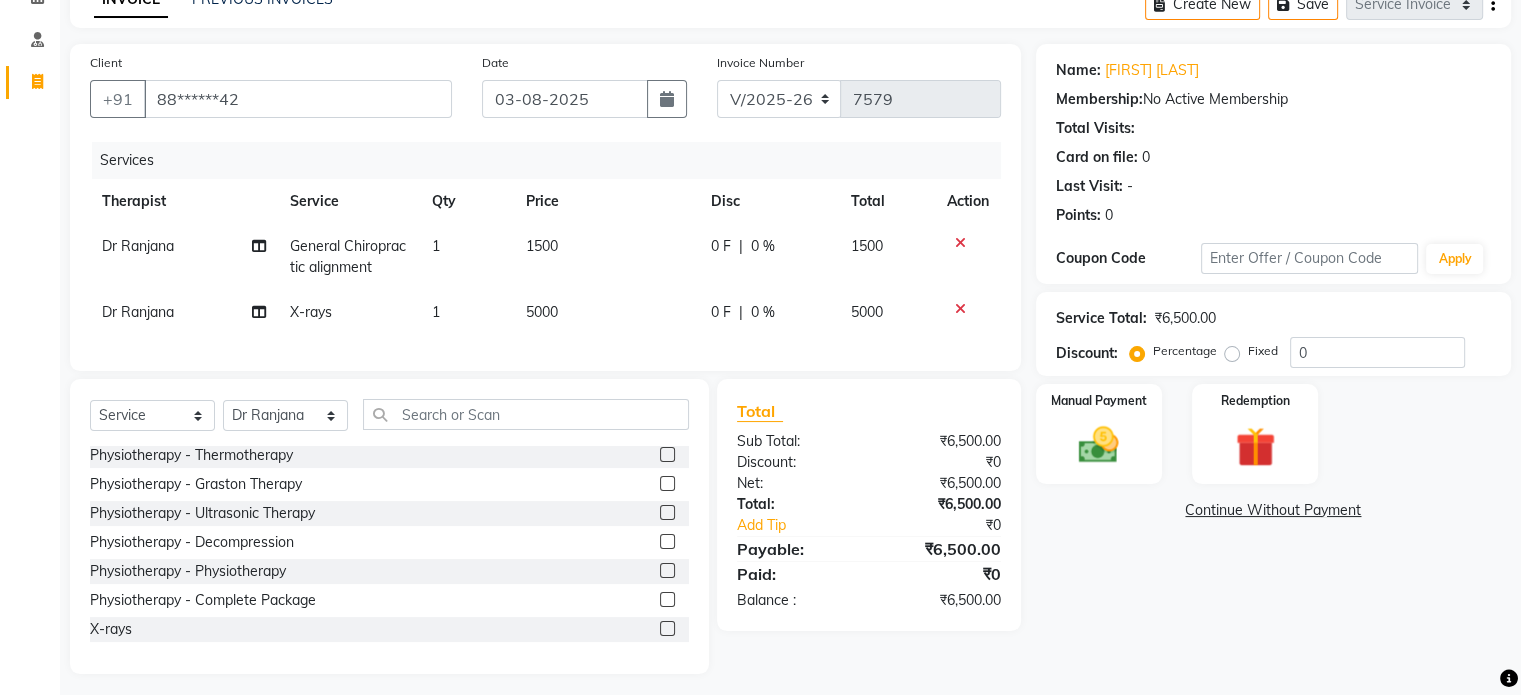 click on "5000" 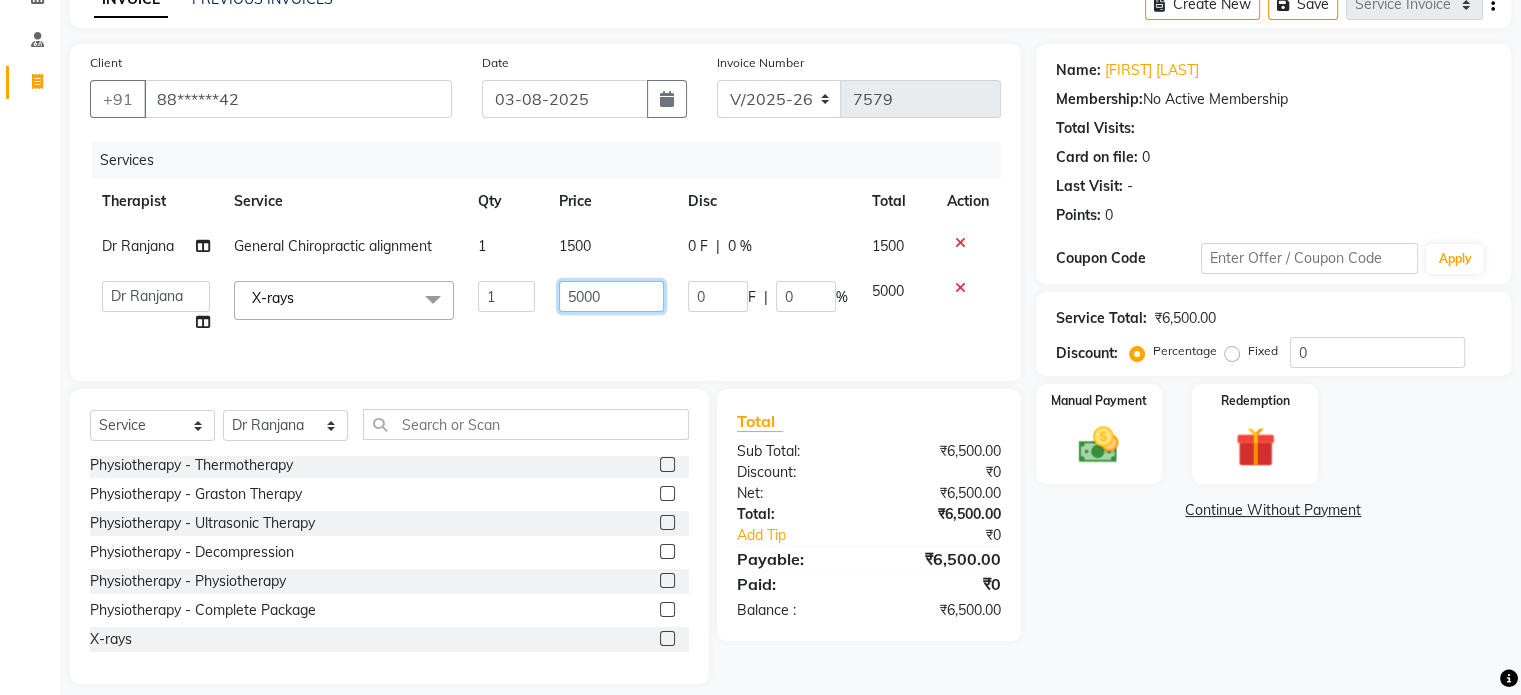 click on "5000" 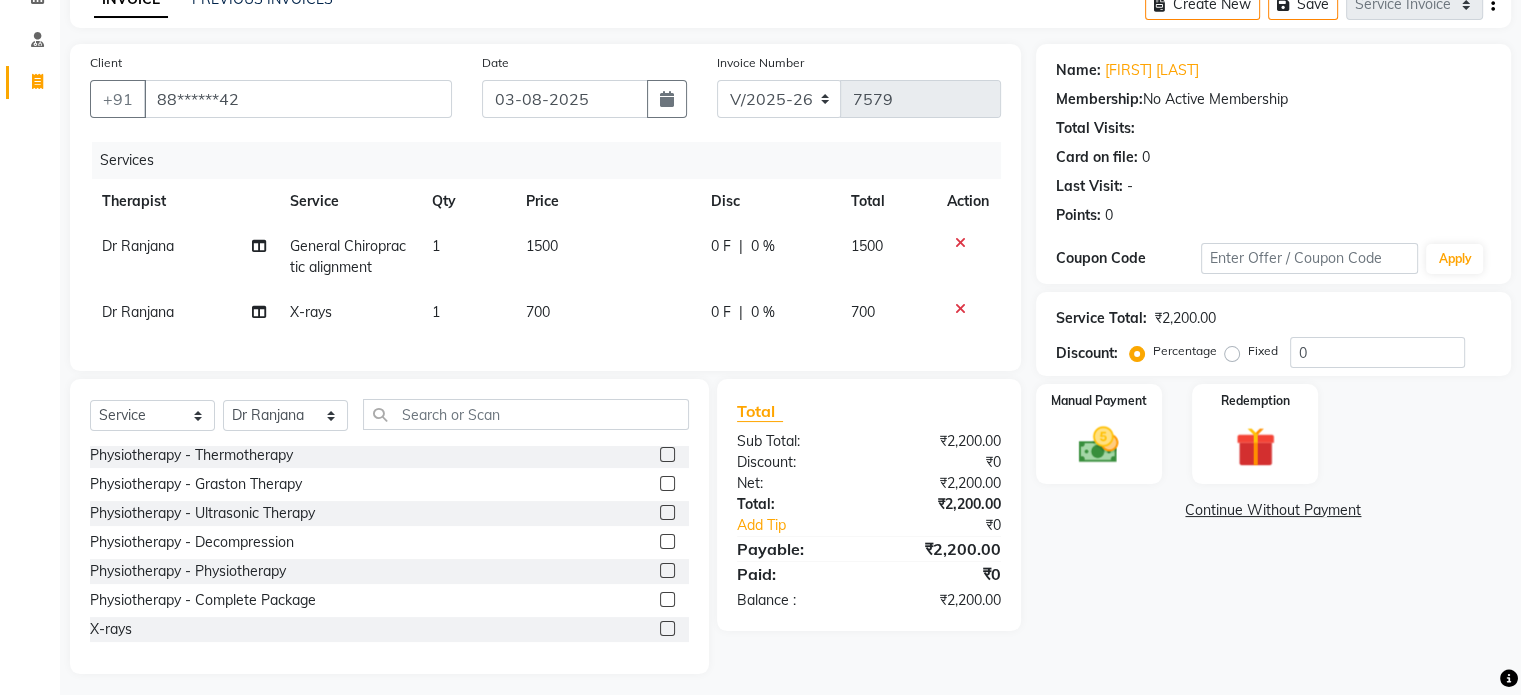click on "Fixed" 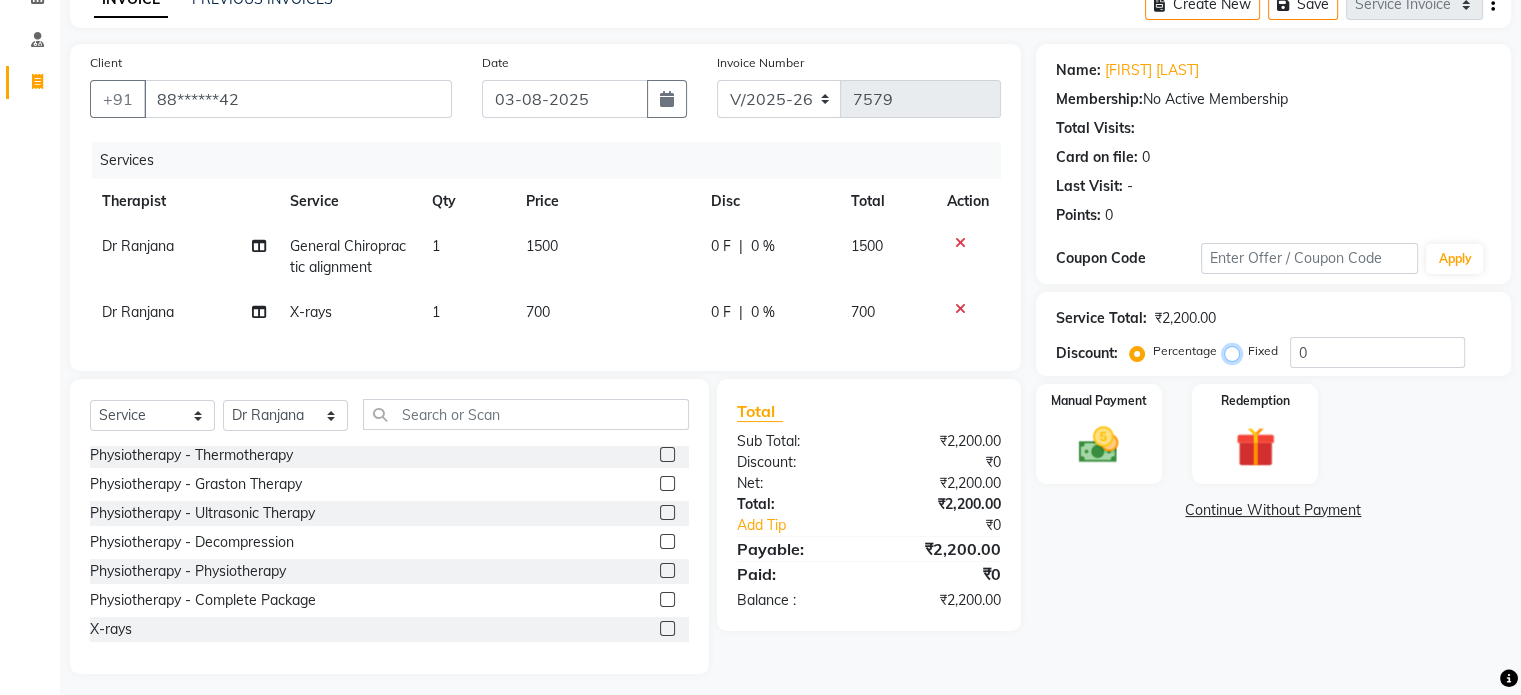 click on "Fixed" at bounding box center (1236, 351) 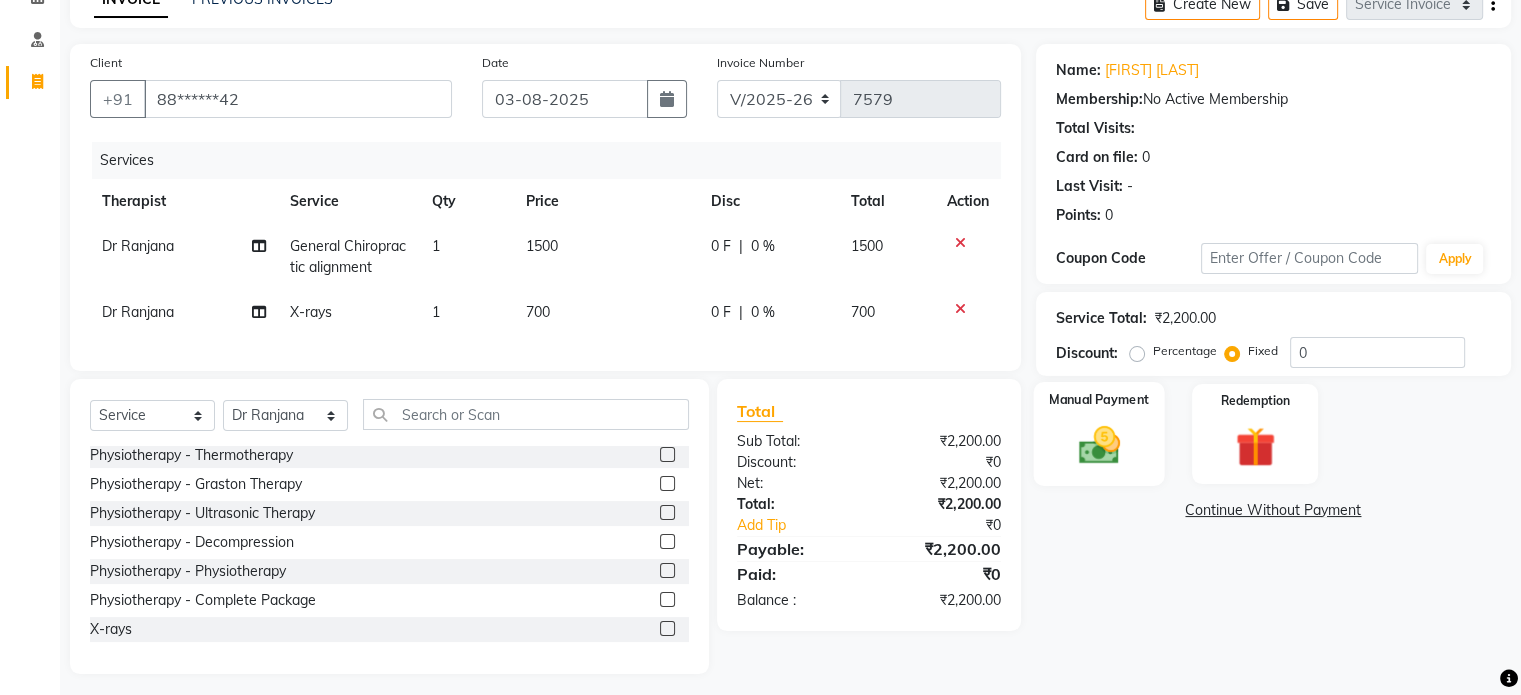 click 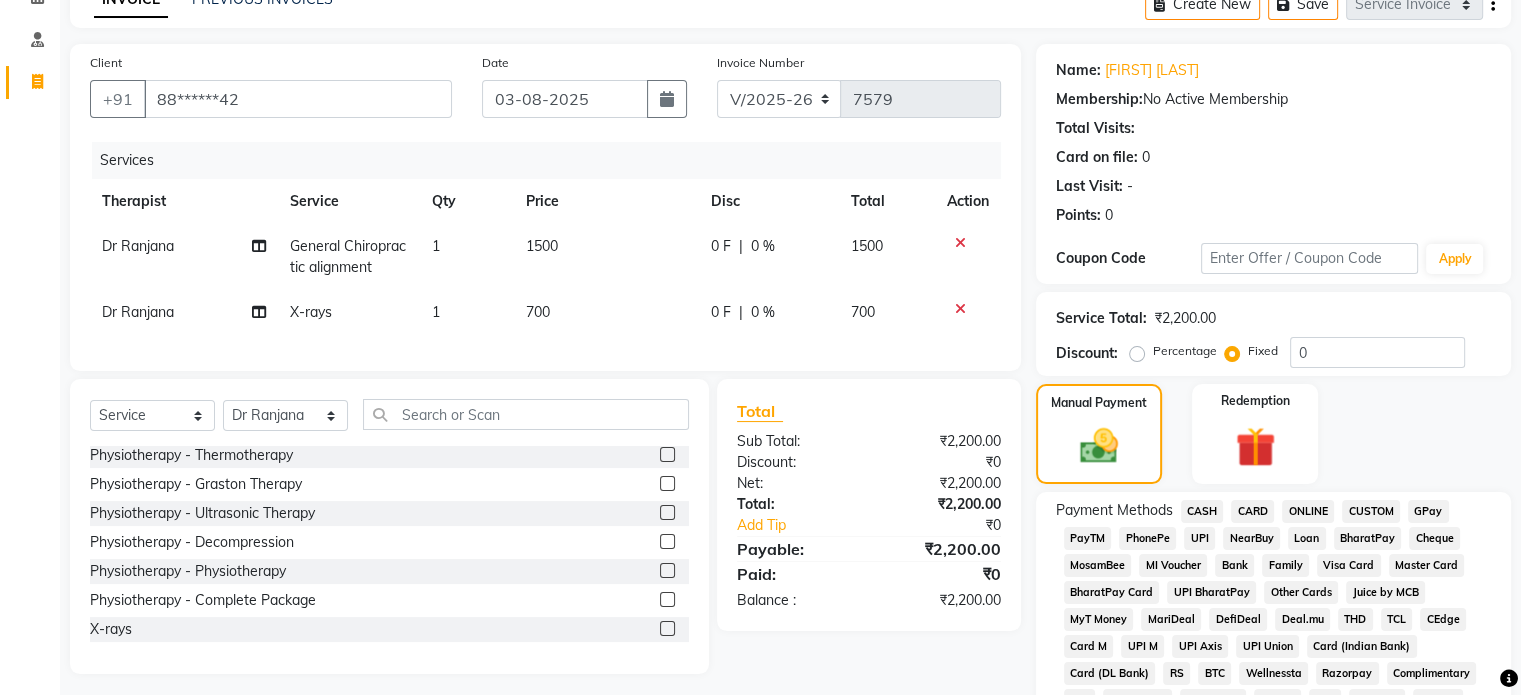 click on "CARD" 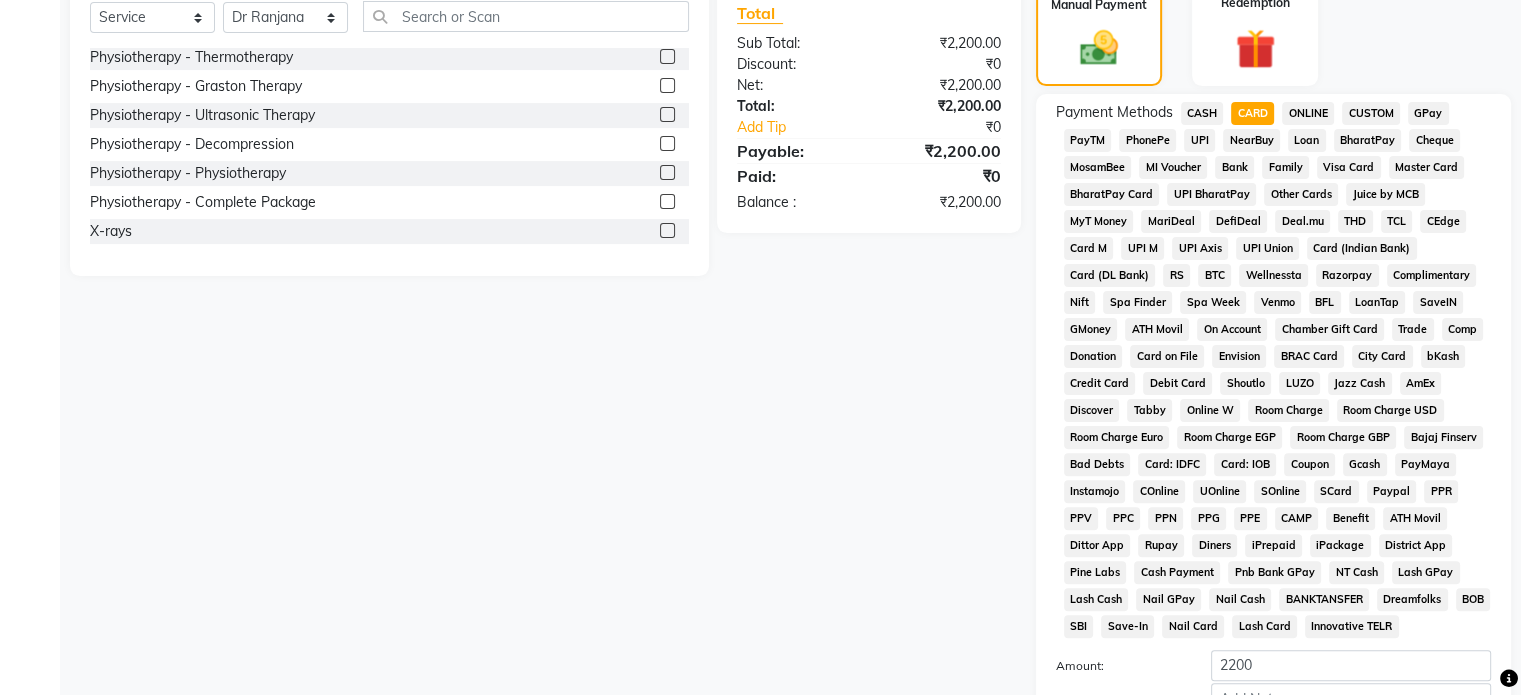 scroll, scrollTop: 652, scrollLeft: 0, axis: vertical 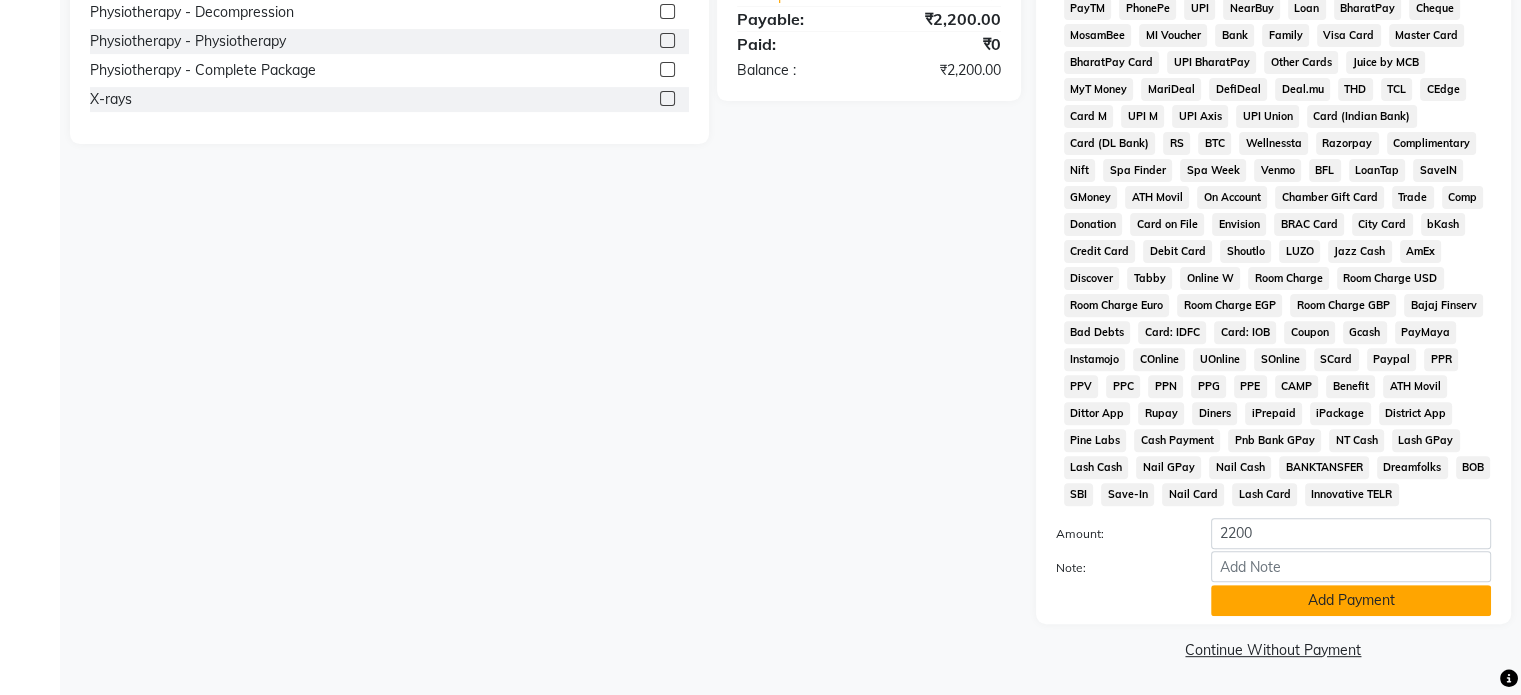 click on "Add Payment" 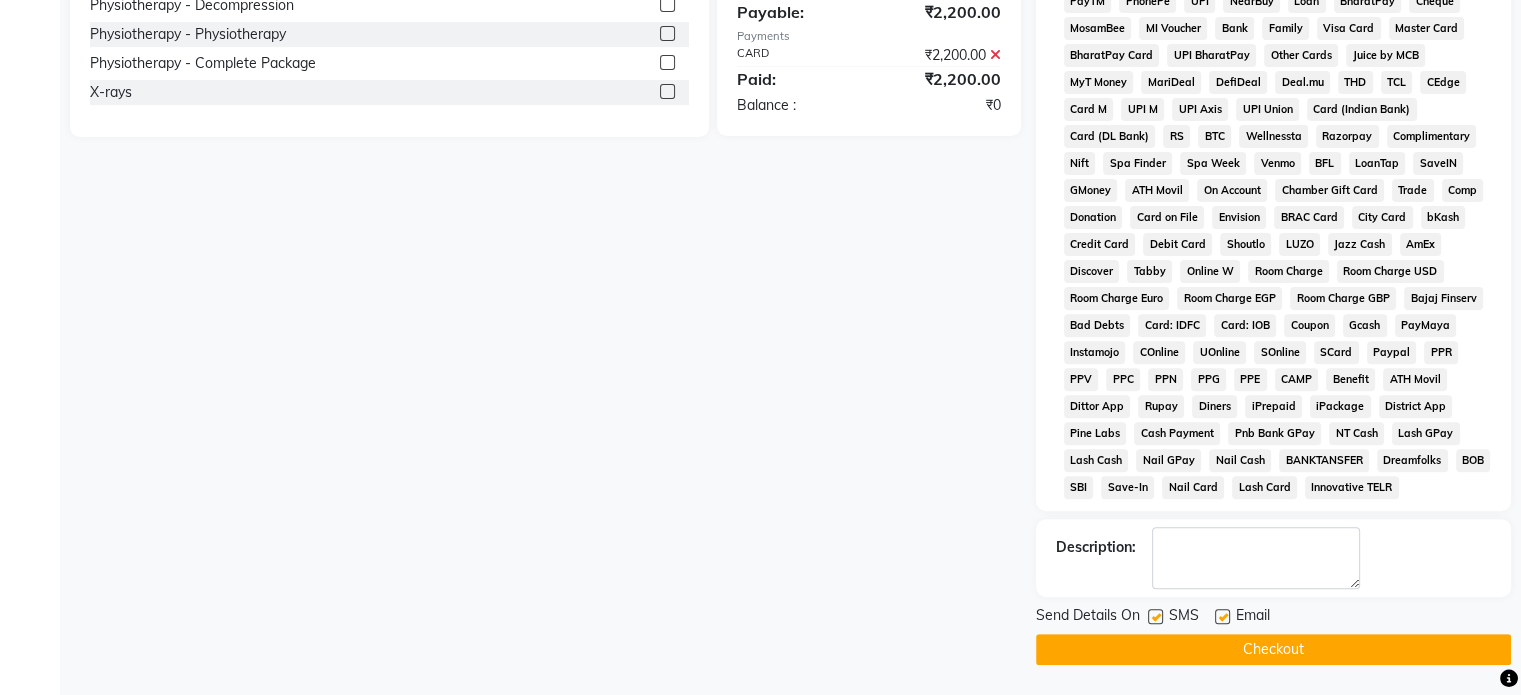 click 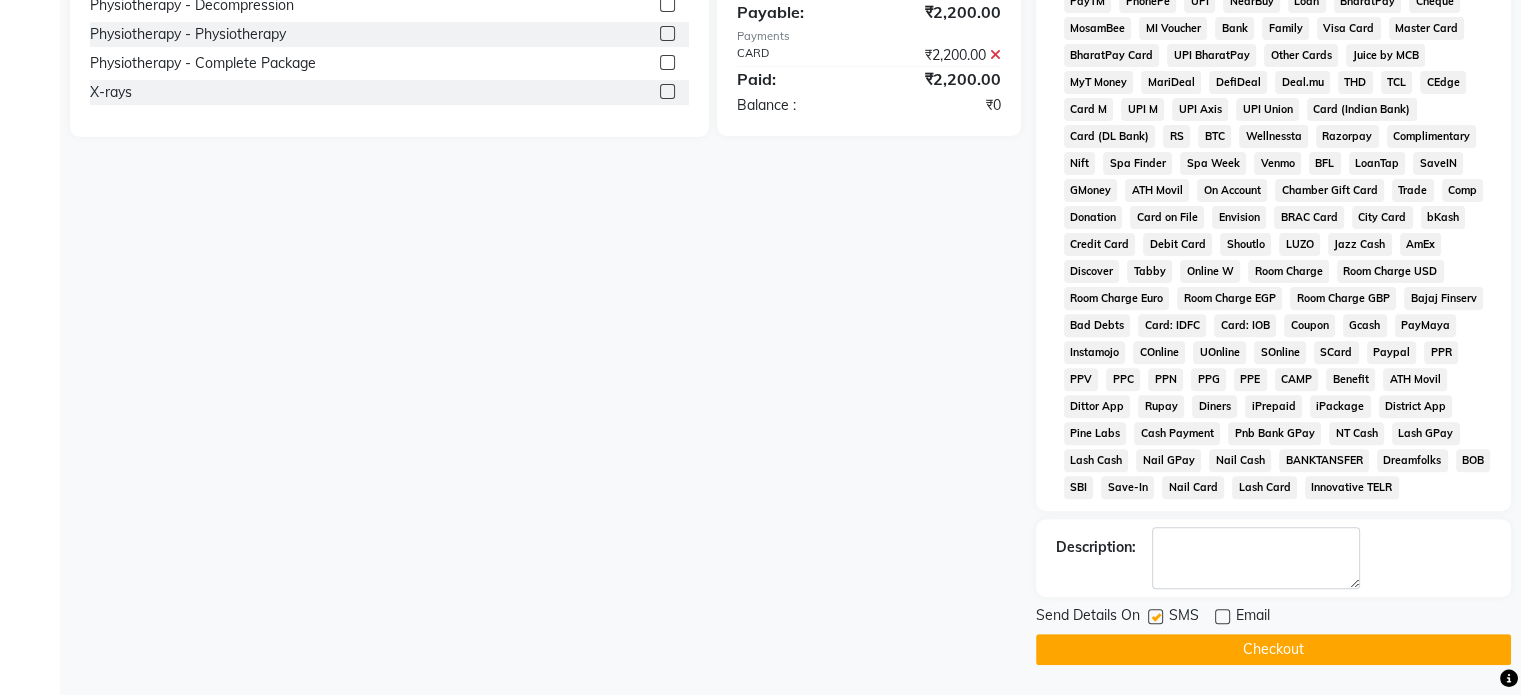 click 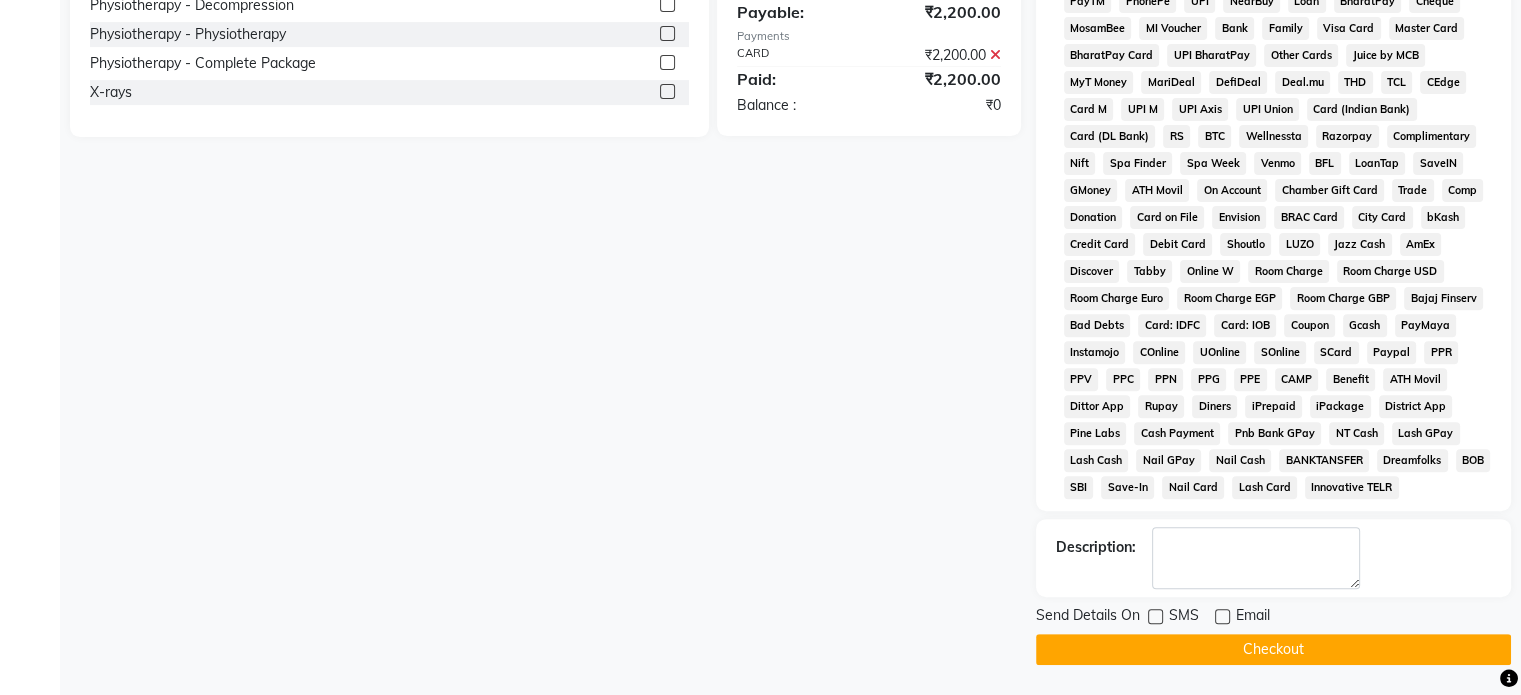 click on "Checkout" 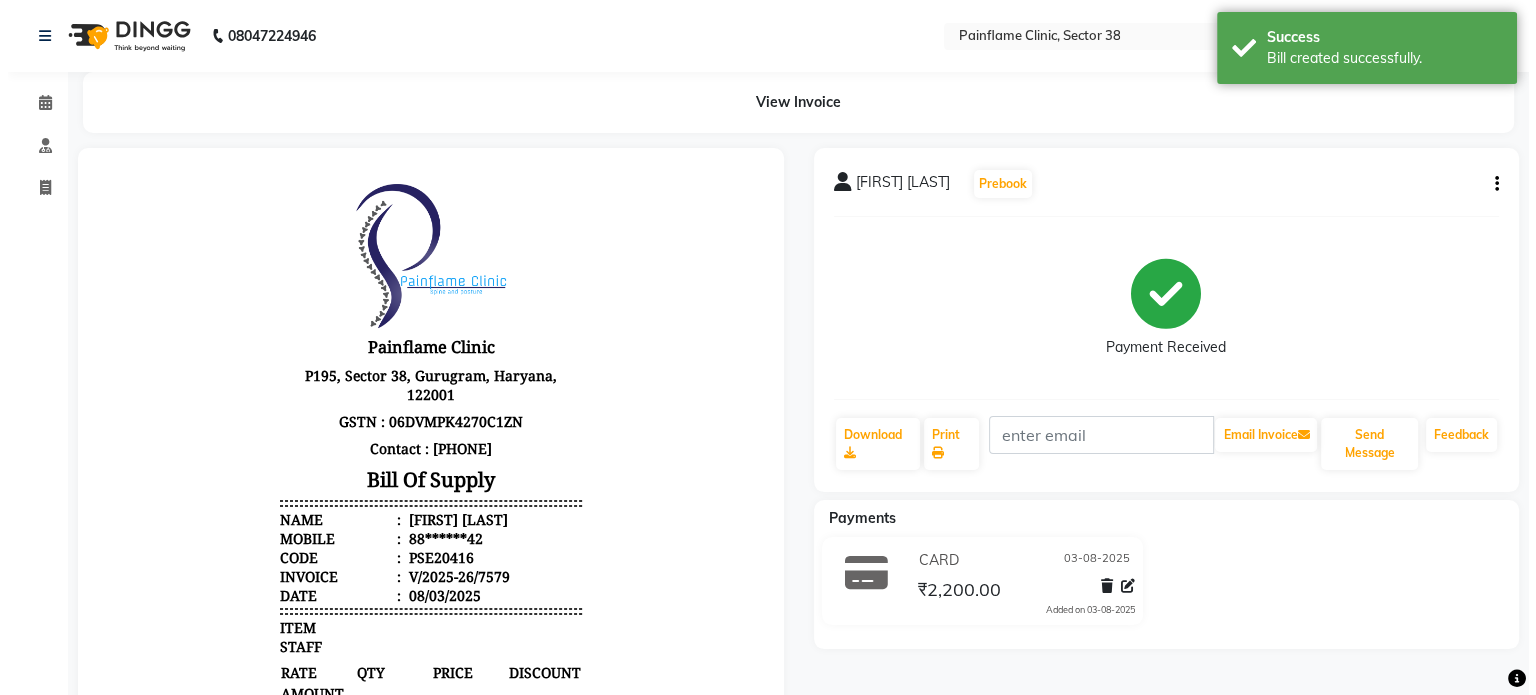 scroll, scrollTop: 0, scrollLeft: 0, axis: both 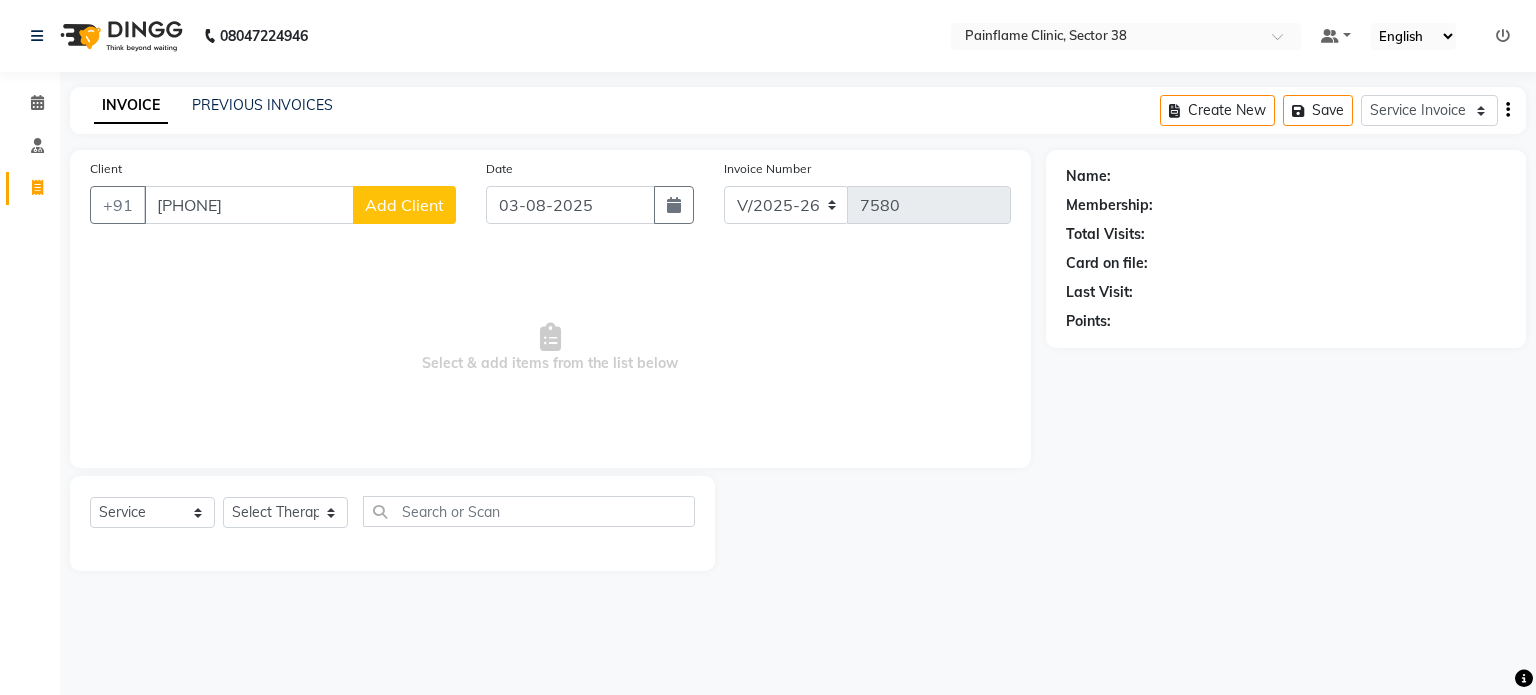 click on "Add Client" 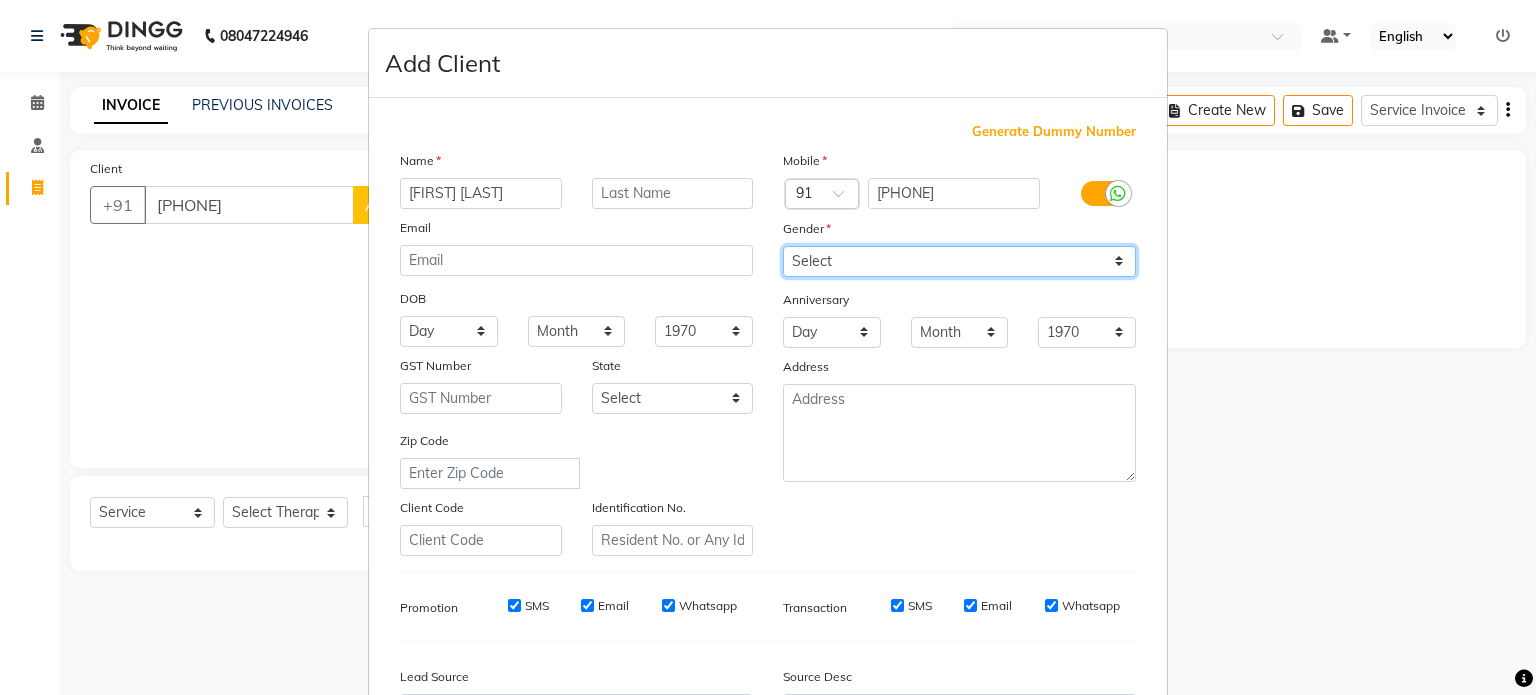 drag, startPoint x: 888, startPoint y: 265, endPoint x: 849, endPoint y: 327, distance: 73.24616 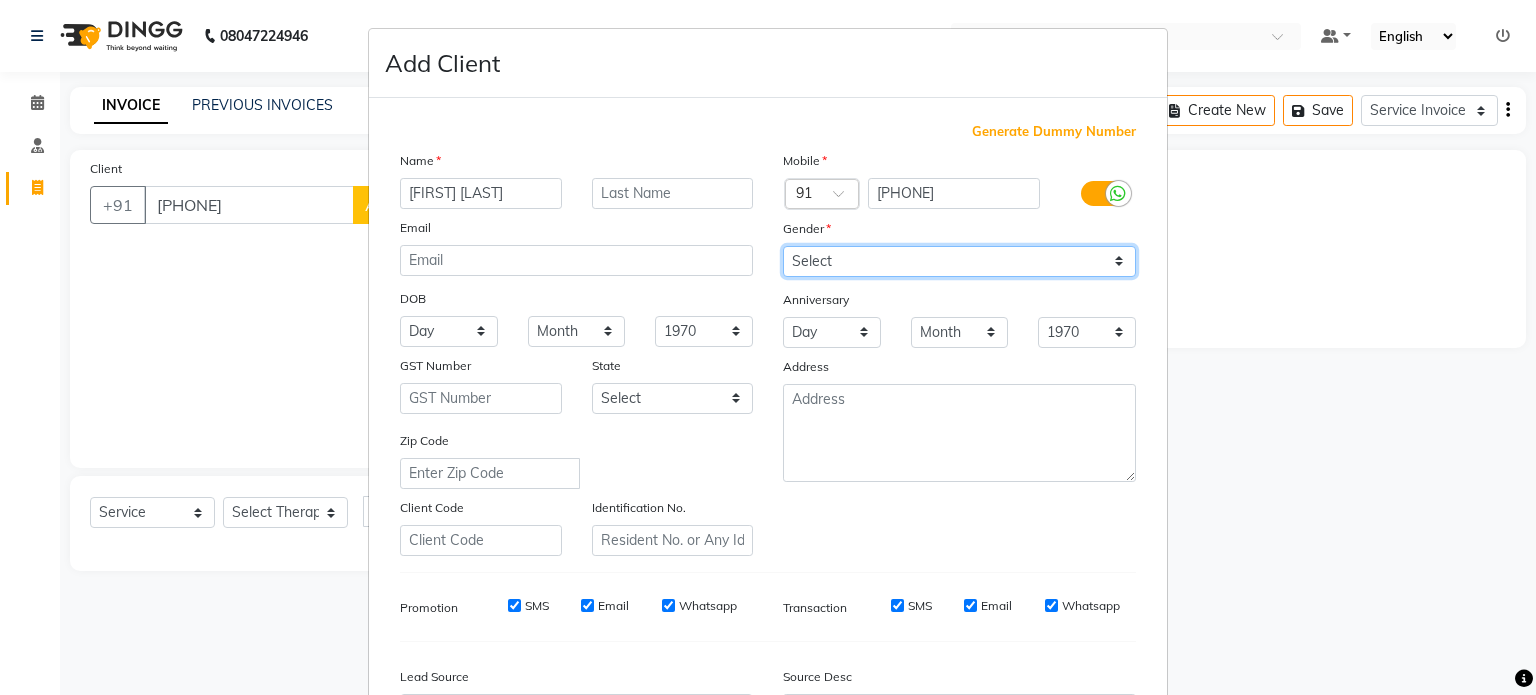 click on "Mobile Country Code × 91 [PHONE] Gender Select Male Female Other Prefer Not To Say Anniversary Day 01 02 03 04 05 06 07 08 09 10 11 12 13 14 15 16 17 18 19 20 21 22 23 24 25 26 27 28 29 30 31 Month January February March April May June July August September October November December 1970 1971 1972 1973 1974 1975 1976 1977 1978 1979 1980 1981 1982 1983 1984 1985 1986 1987 1988 1989 1990 1991 1992 1993 1994 1995 1996 1997 1998 1999 2000 2001 2002 2003 2004 2005 2006 2007 2008 2009 2010 2011 2012 2013 2014 2015 2016 2017 2018 2019 2020 2021 2022 2023 2024 2025 Address" at bounding box center [959, 353] 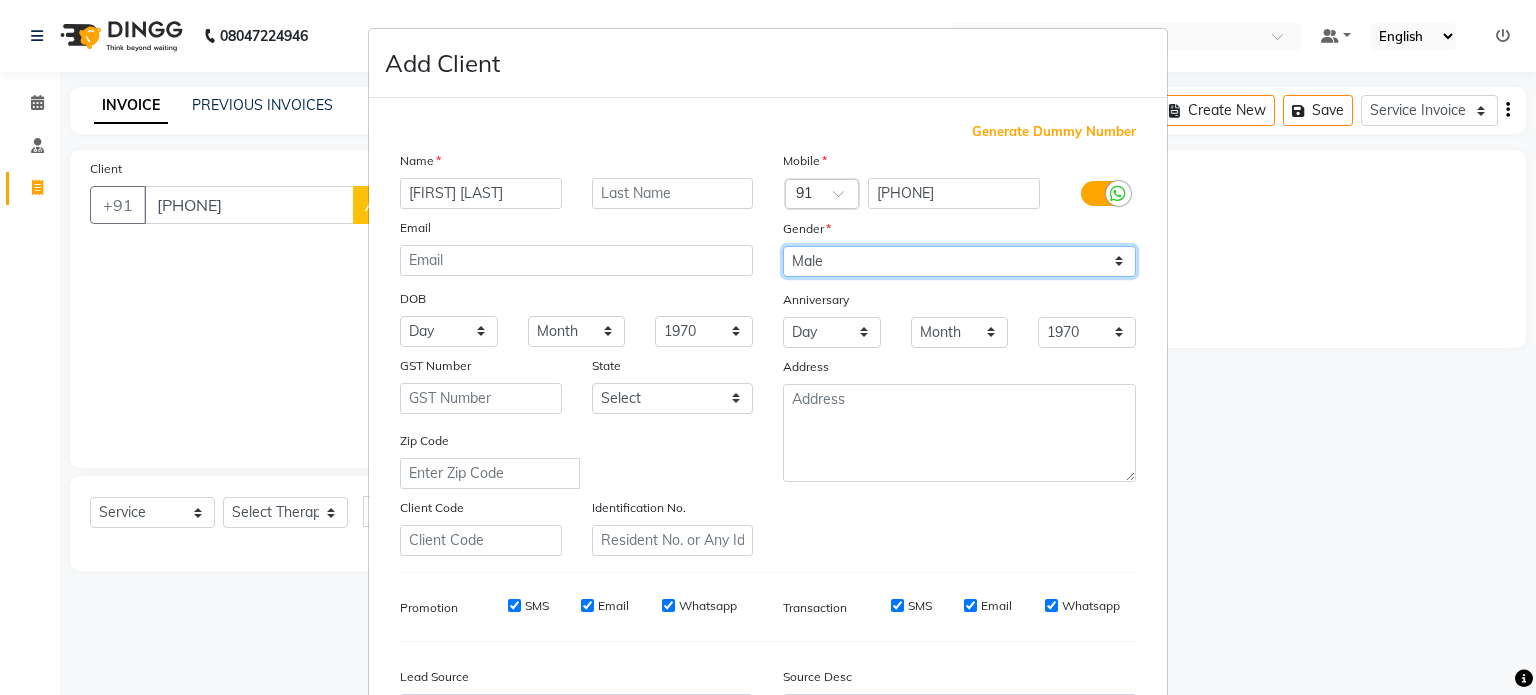 click on "Select Male Female Other Prefer Not To Say" at bounding box center (959, 261) 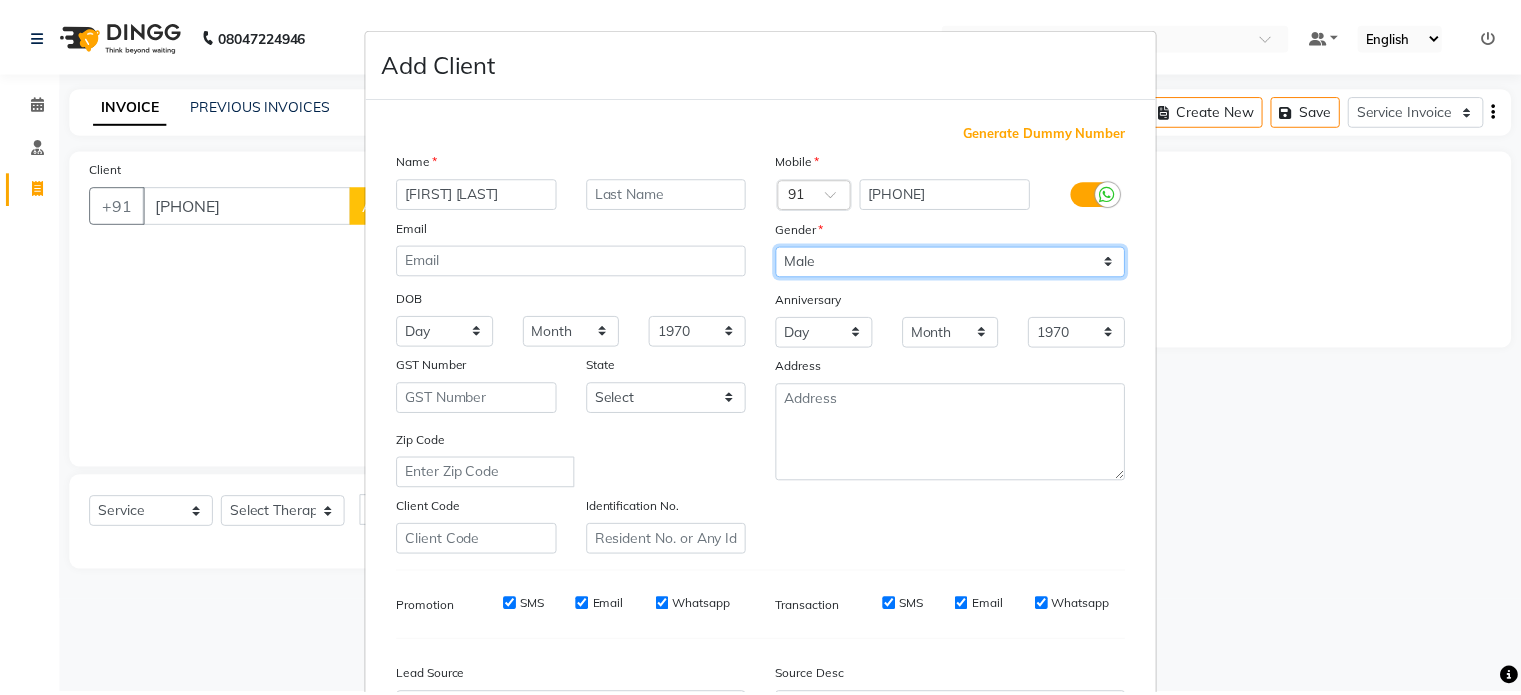 scroll, scrollTop: 237, scrollLeft: 0, axis: vertical 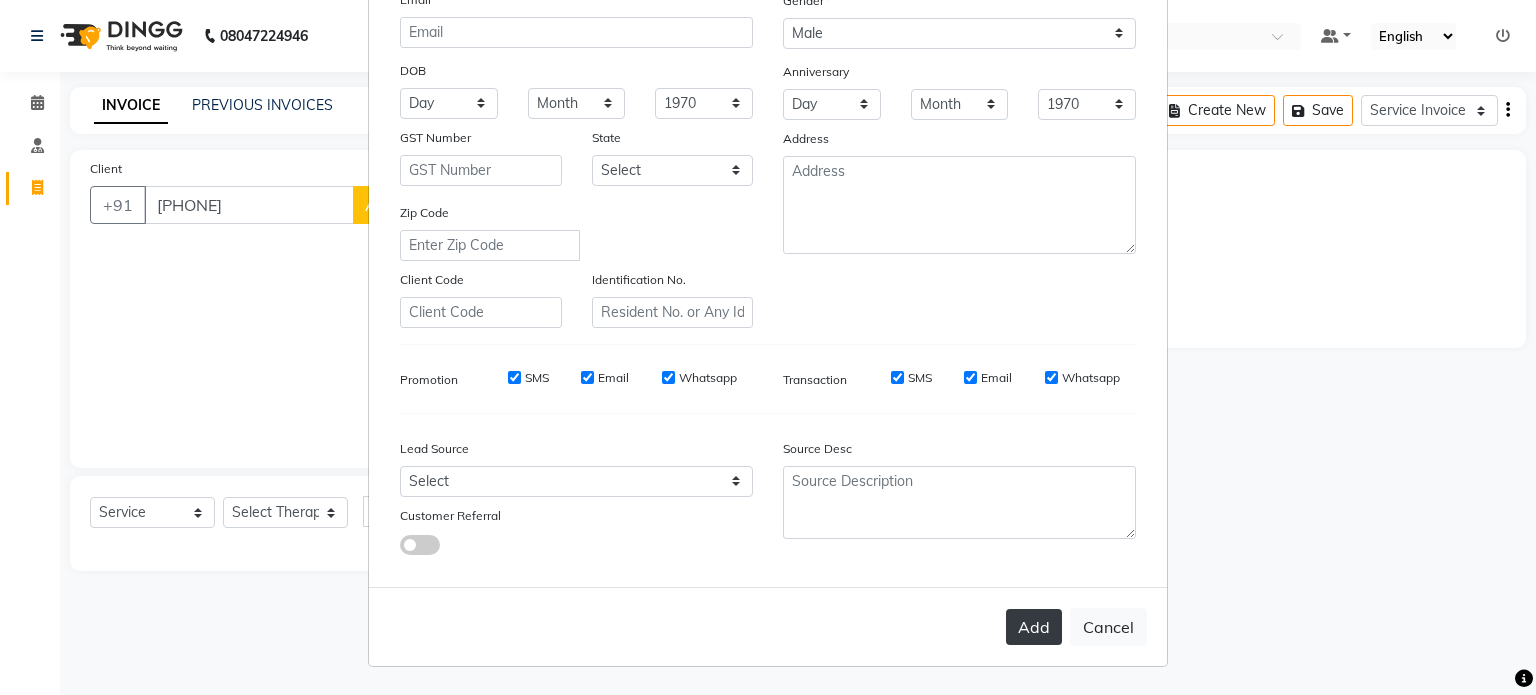 click on "Add" at bounding box center [1034, 627] 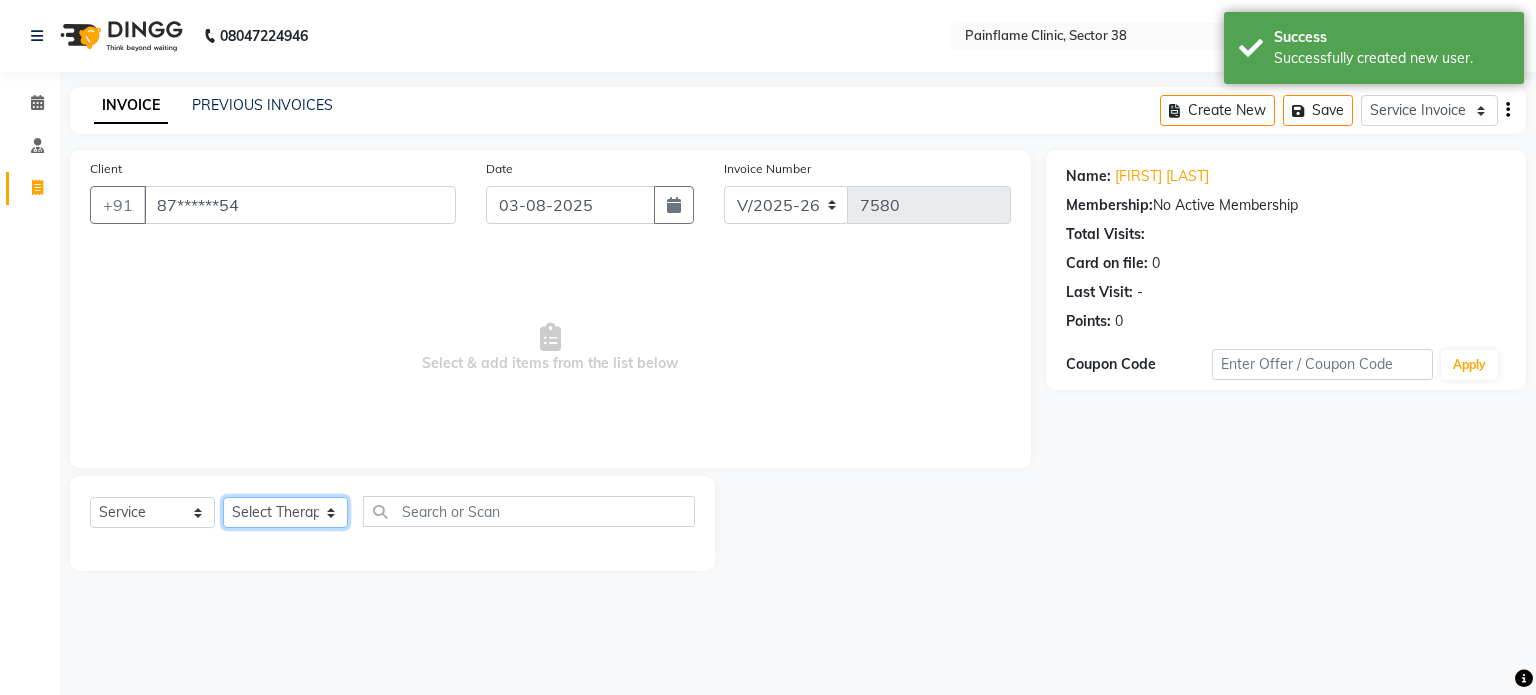 click on "Select Therapist Dr Durgesh Dr Harish Dr Ranjana Dr Saurabh Dr. Suraj Dr. Tejpal Mehlawat KUSHAL MOHIT SEMWAL Nancy Singhai Reception 1  Reception 2 Reception 3" 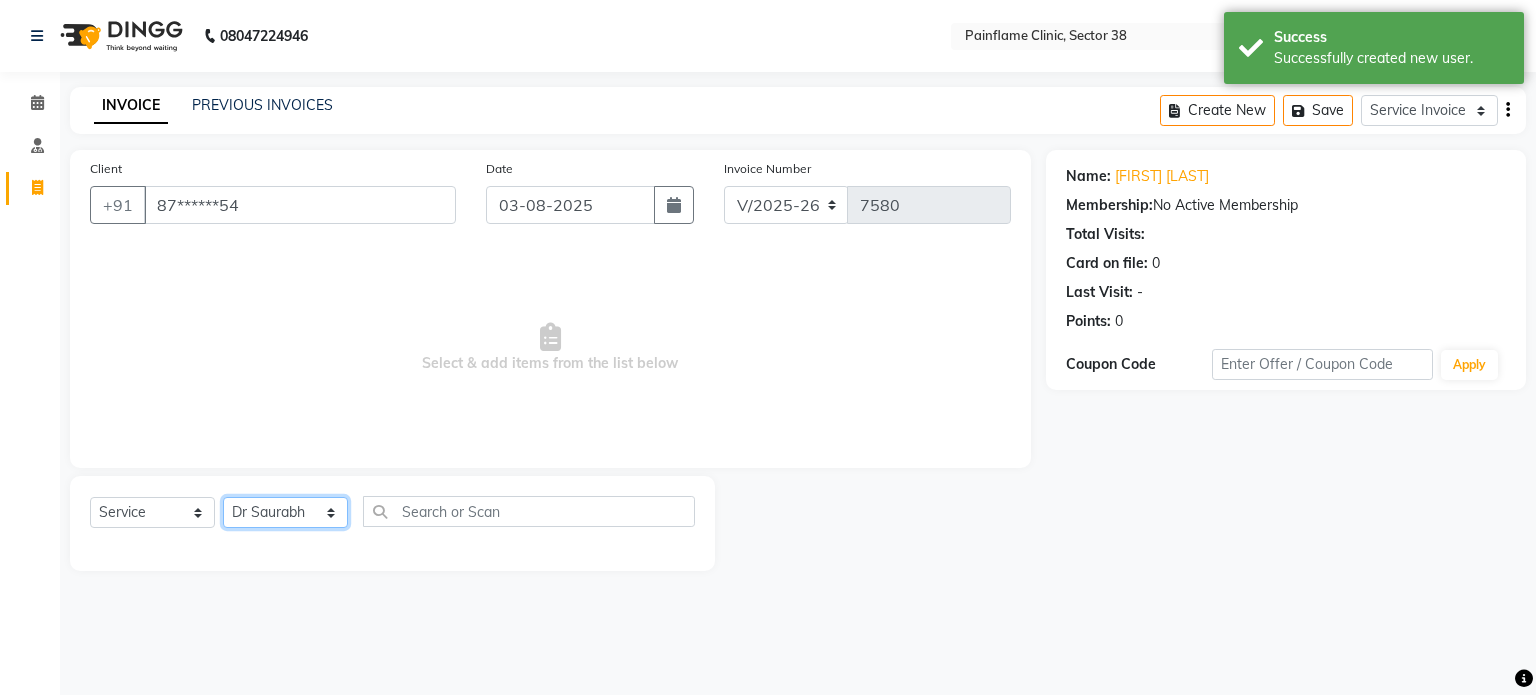 click on "Select Therapist Dr Durgesh Dr Harish Dr Ranjana Dr Saurabh Dr. Suraj Dr. Tejpal Mehlawat KUSHAL MOHIT SEMWAL Nancy Singhai Reception 1  Reception 2 Reception 3" 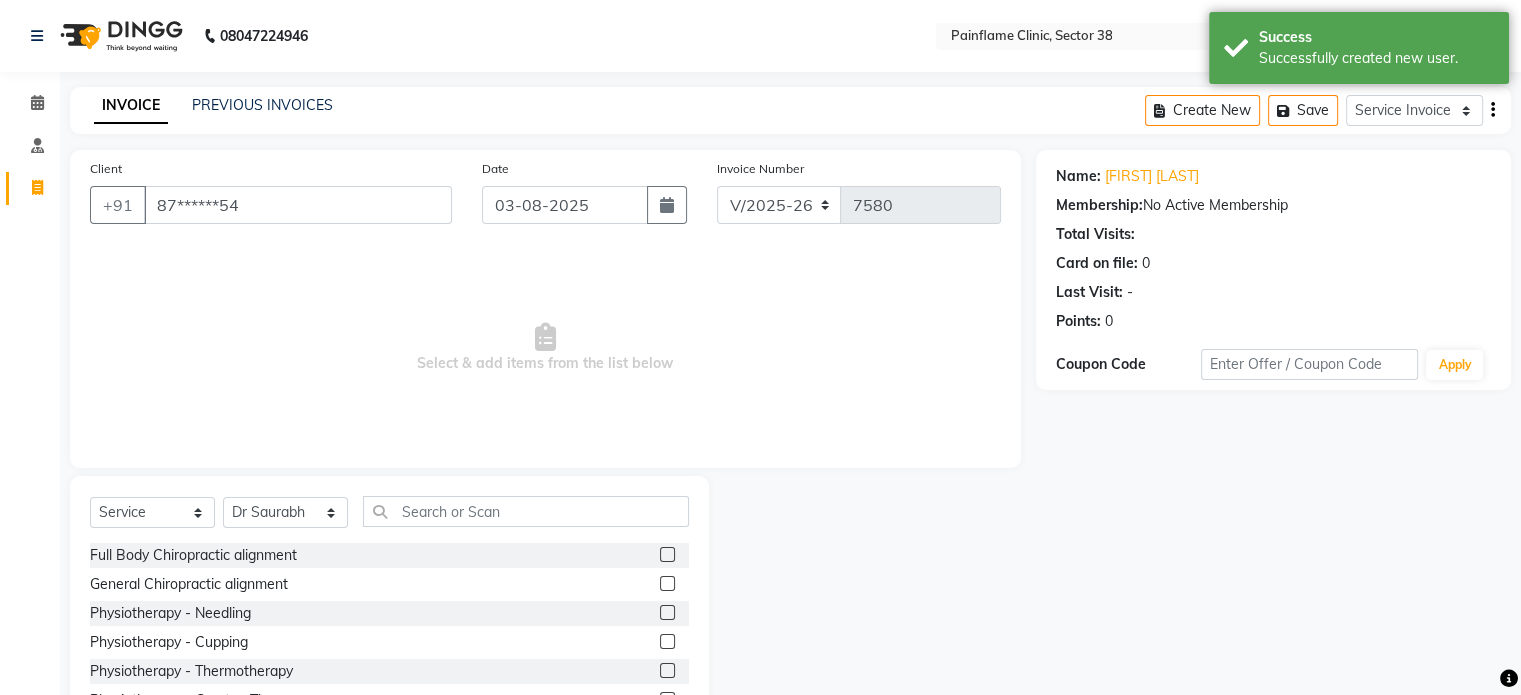 click 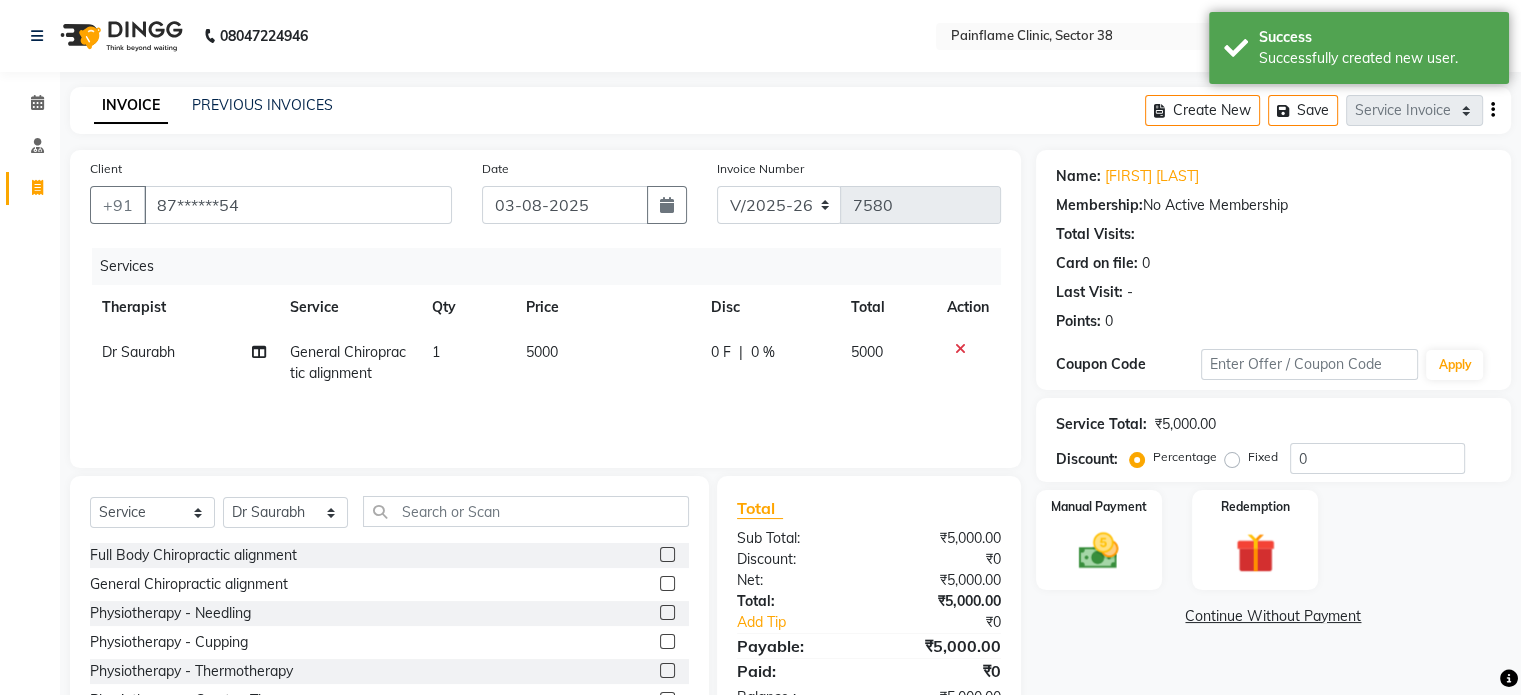 click on "5000" 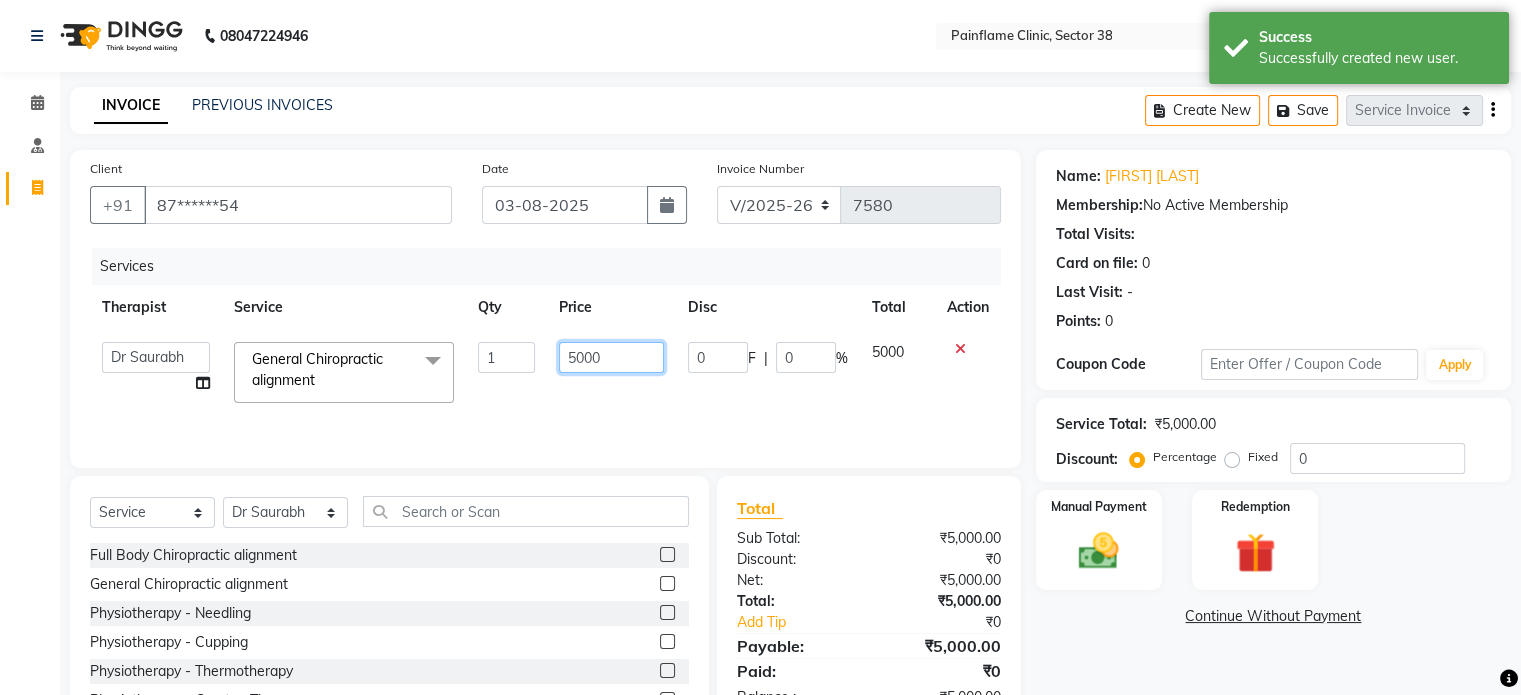 click on "5000" 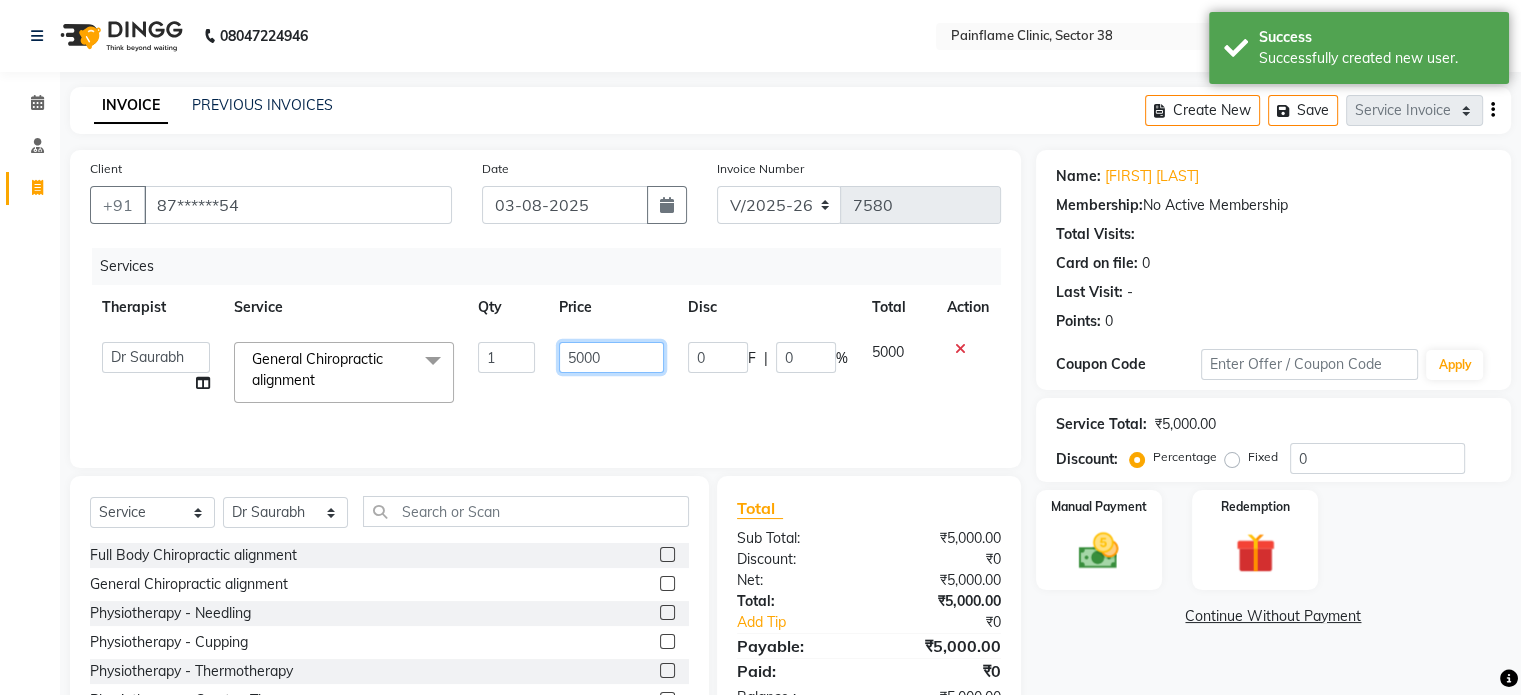 click on "5000" 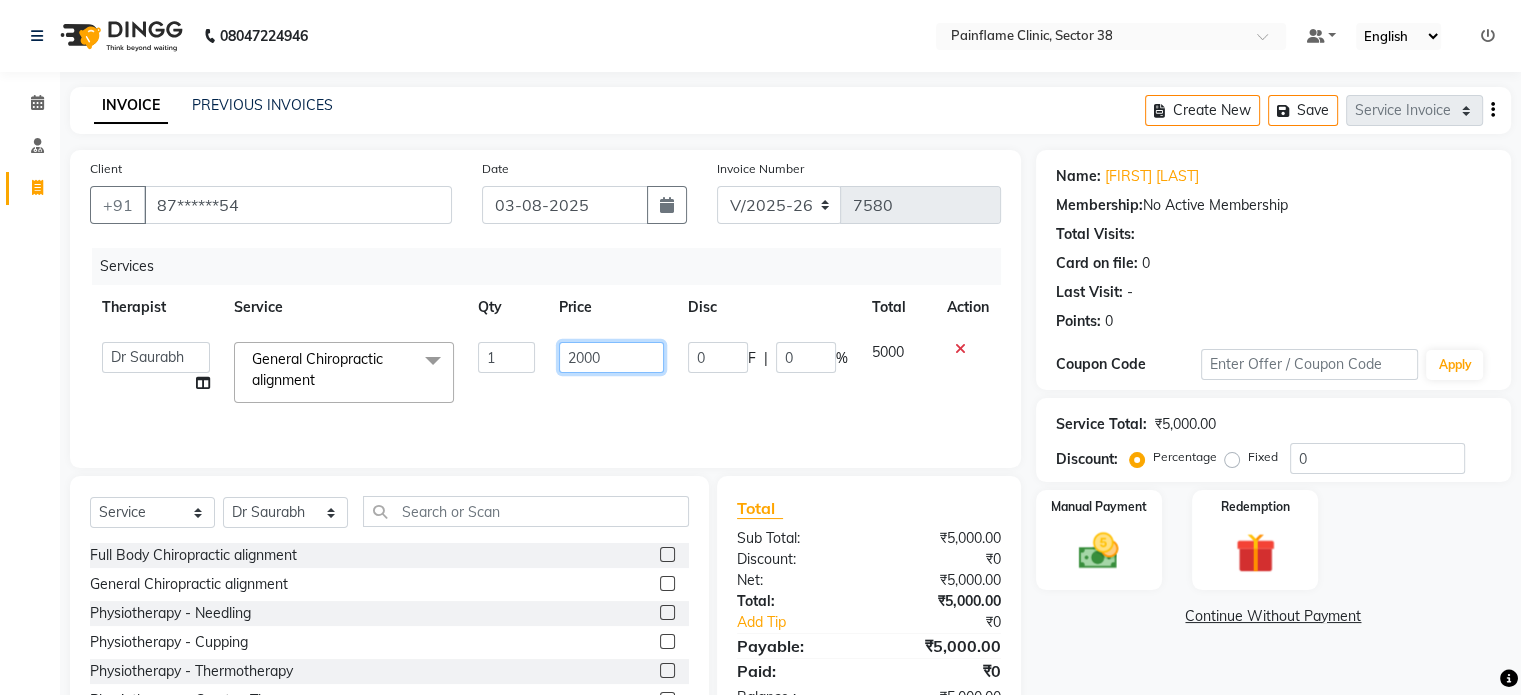 scroll, scrollTop: 119, scrollLeft: 0, axis: vertical 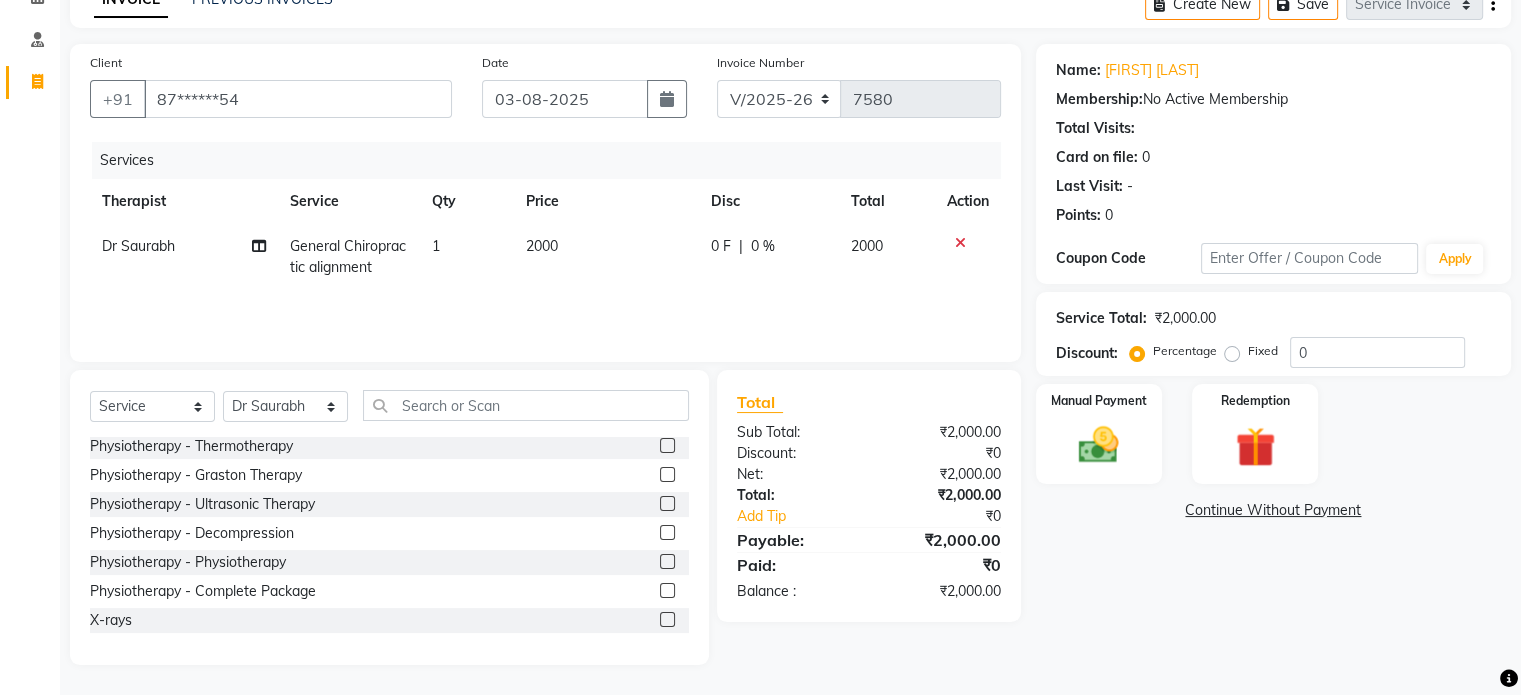 click 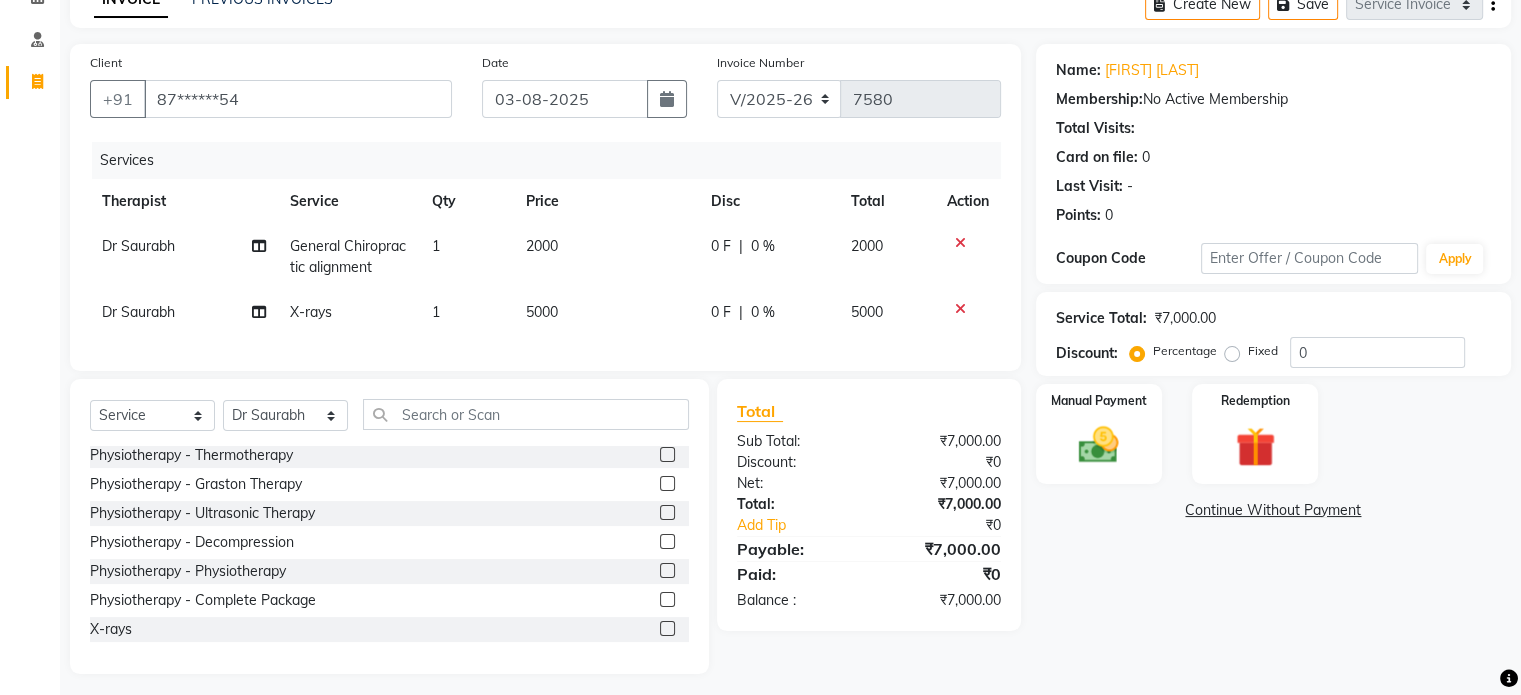 click on "5000" 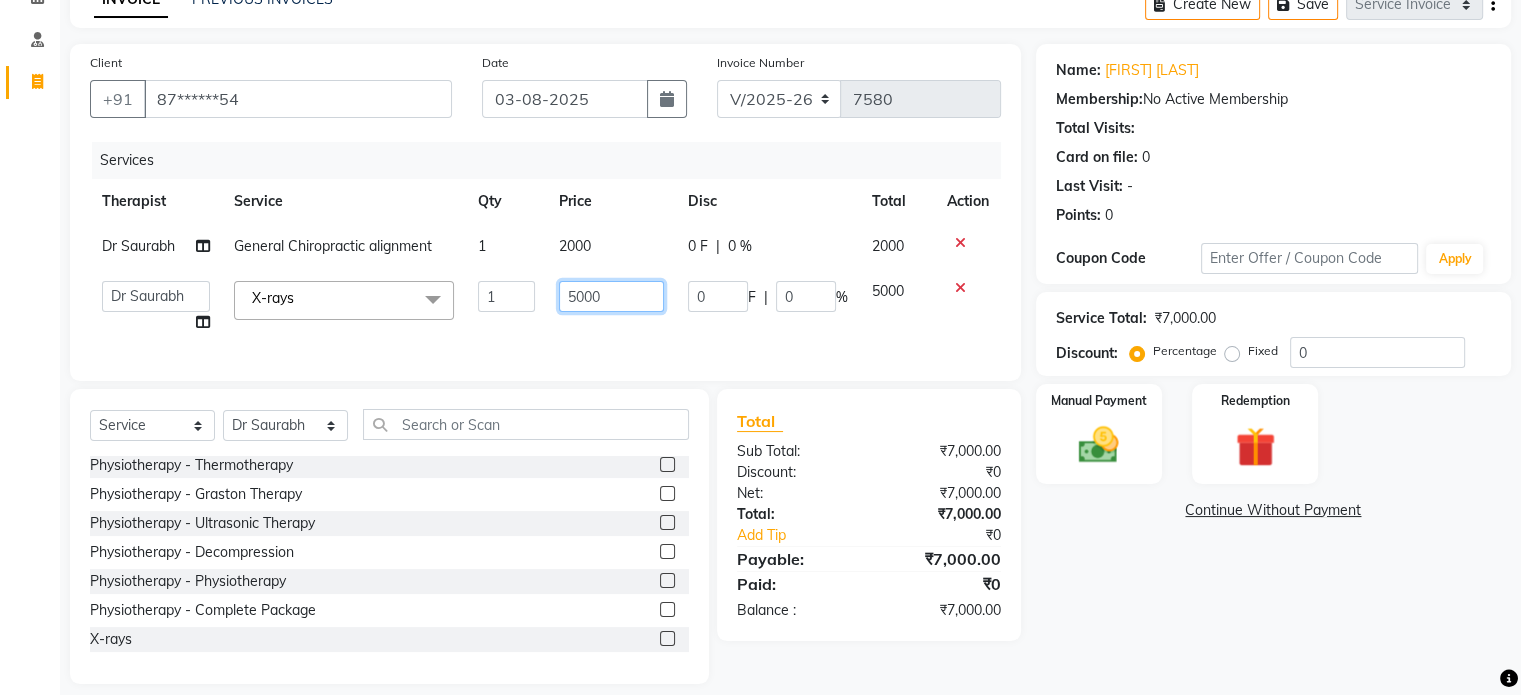 click on "5000" 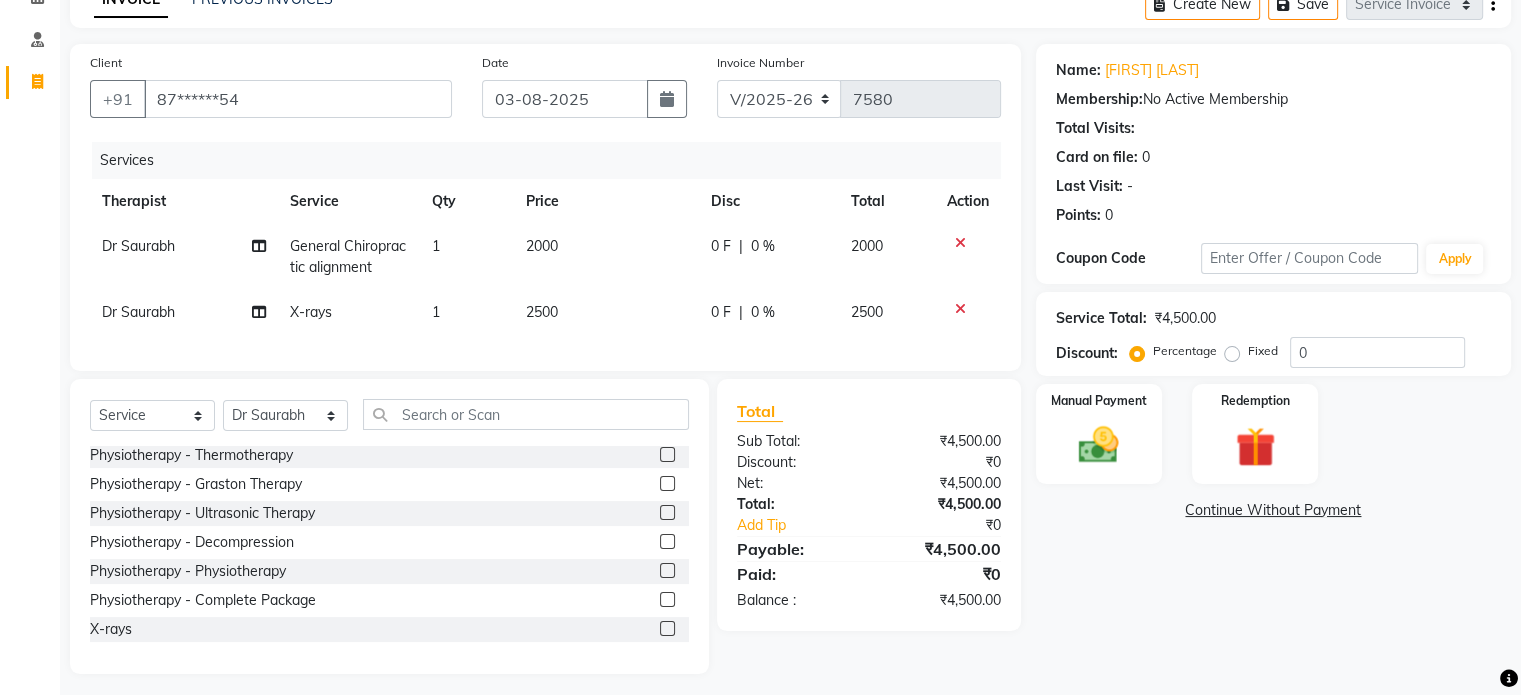 click on "Fixed" 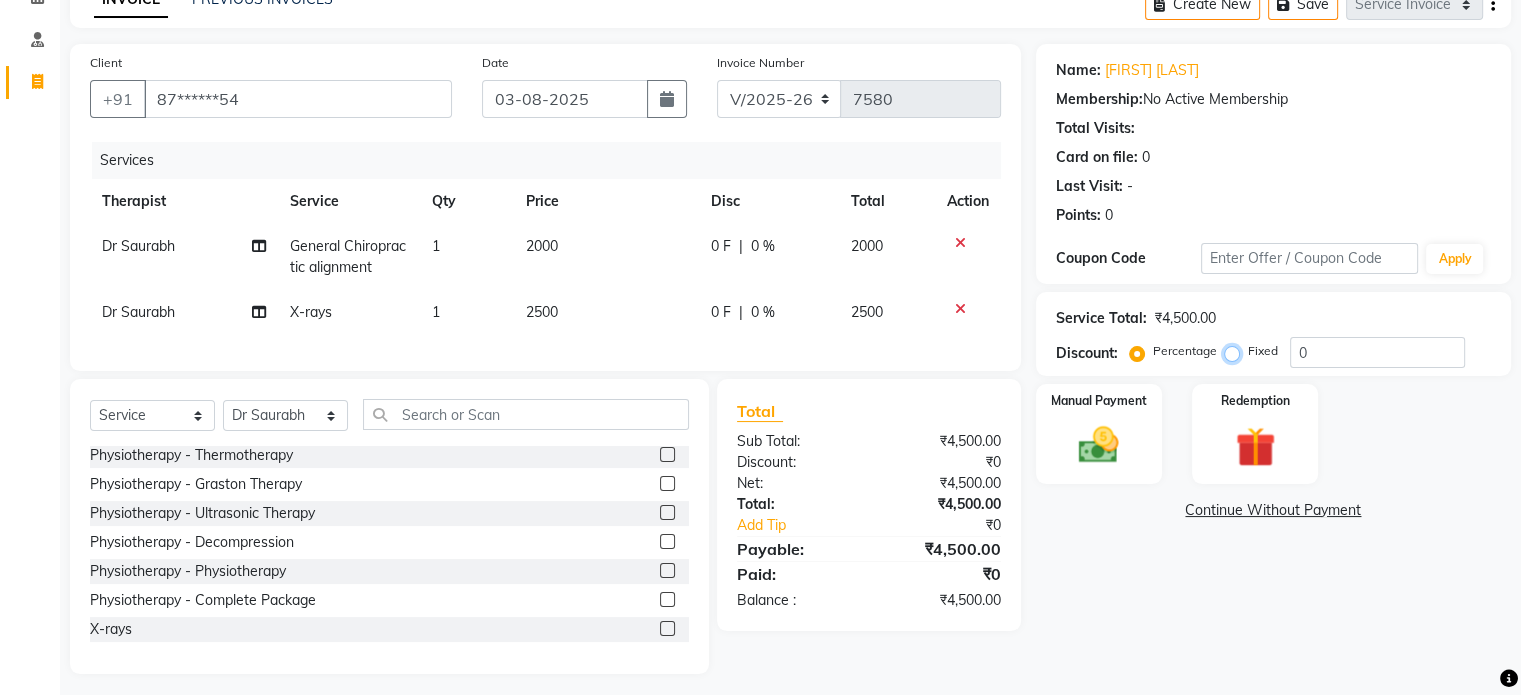 click on "Fixed" at bounding box center (1236, 351) 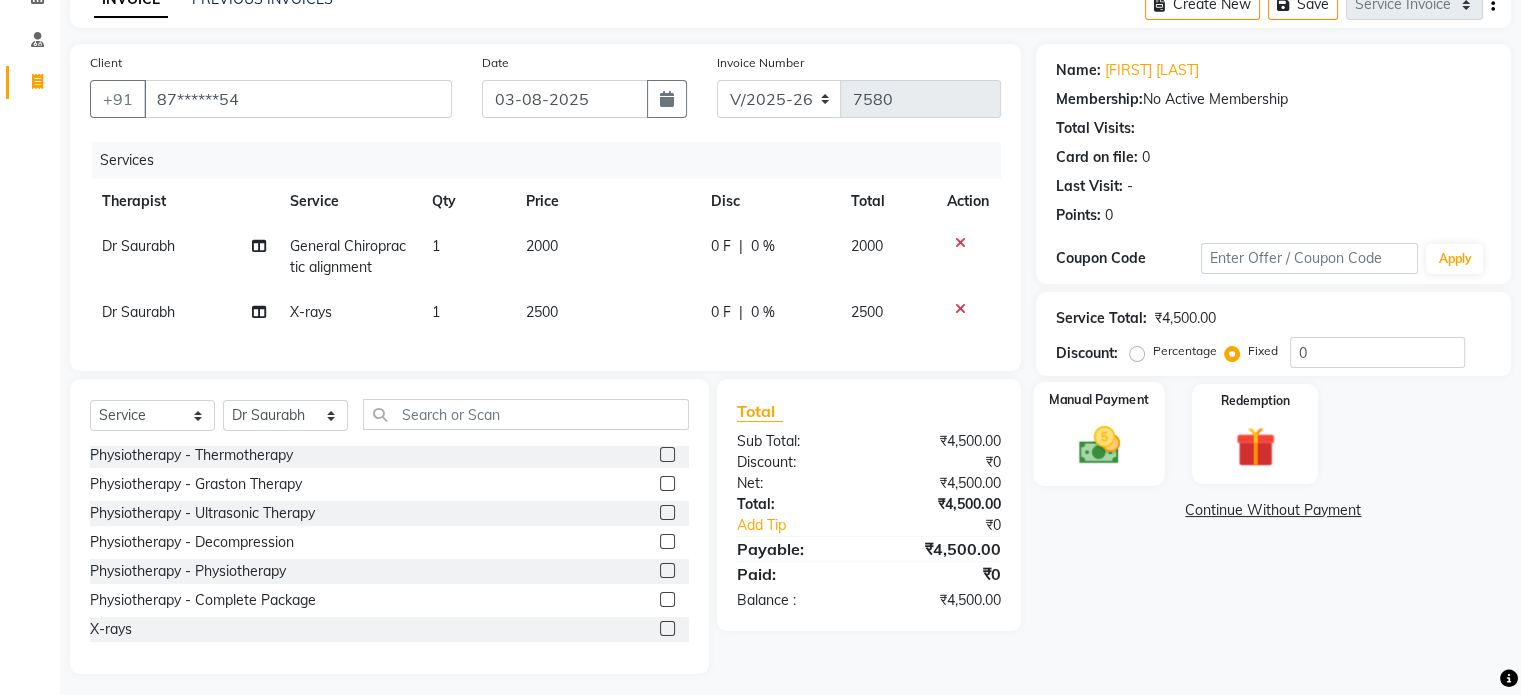 click 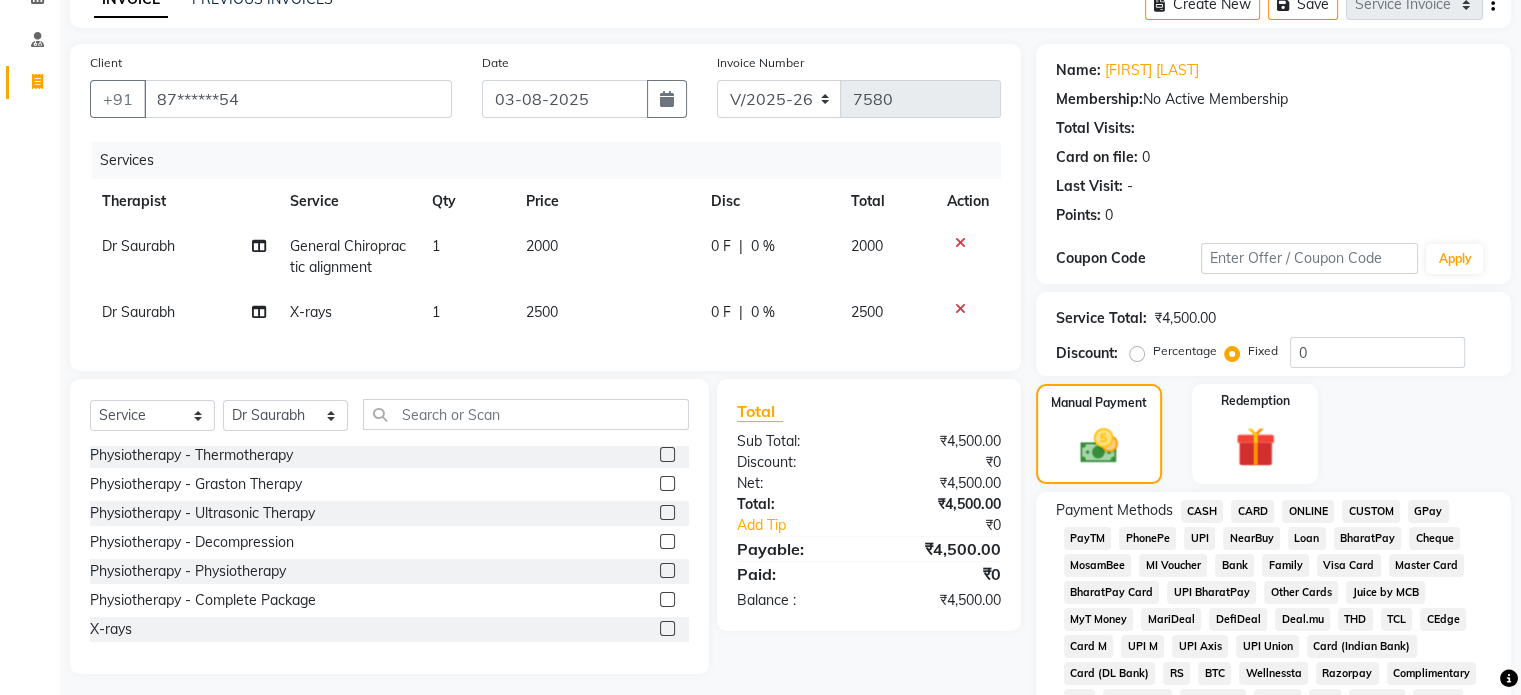click on "UPI" 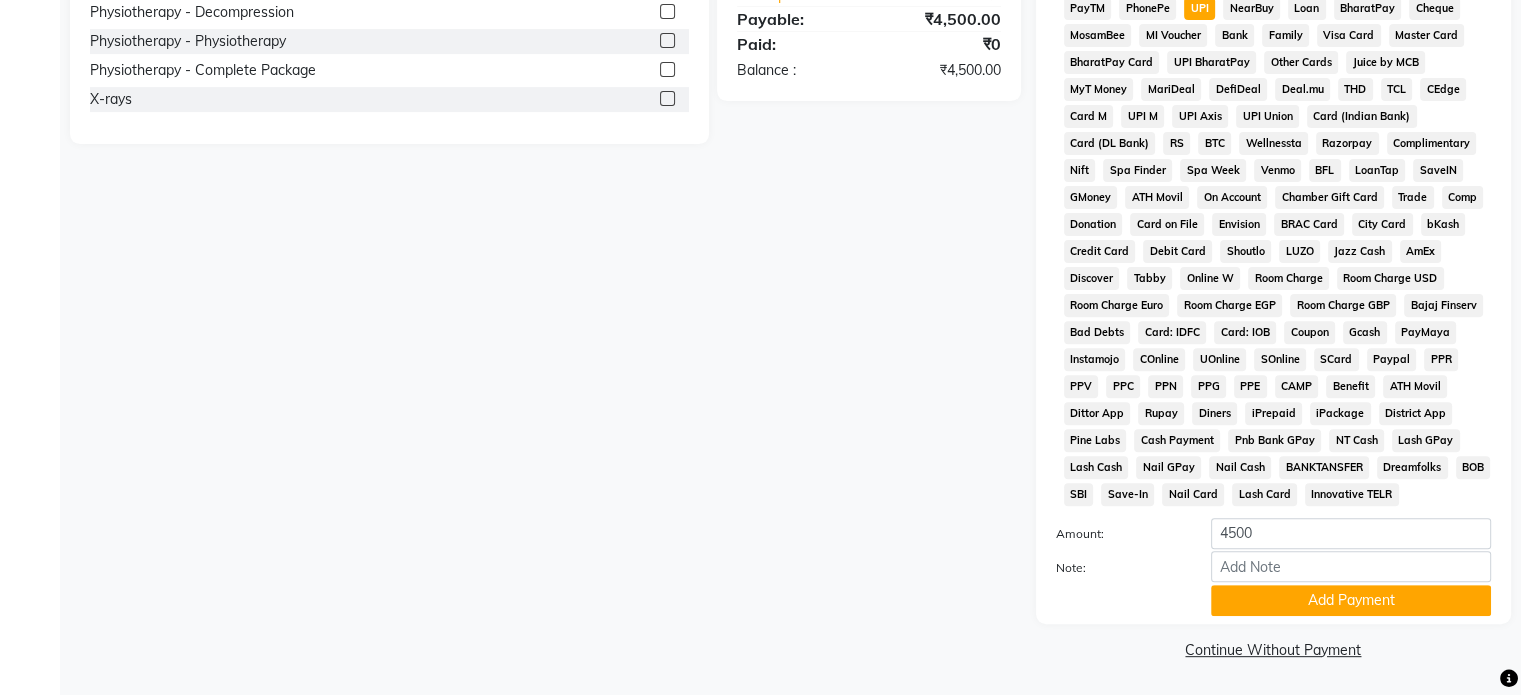 scroll, scrollTop: 652, scrollLeft: 0, axis: vertical 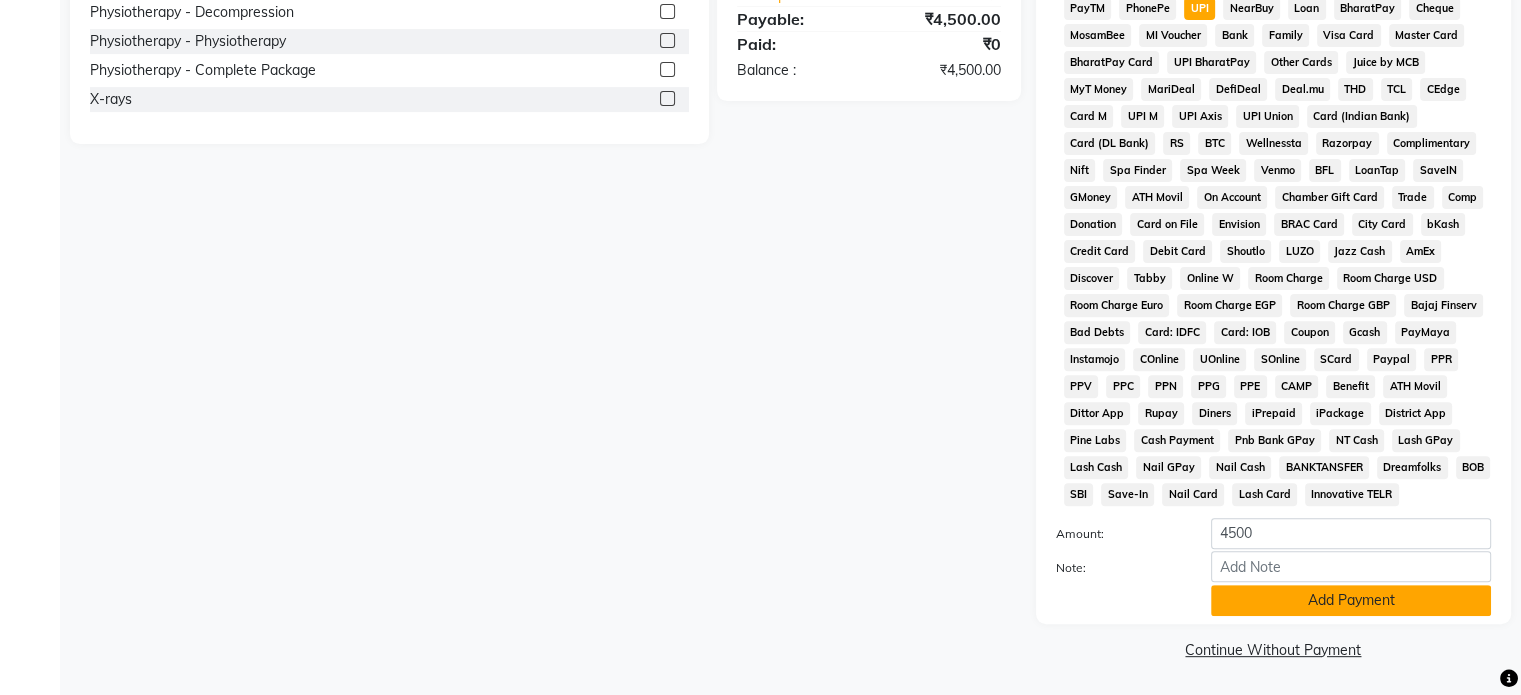 click on "Add Payment" 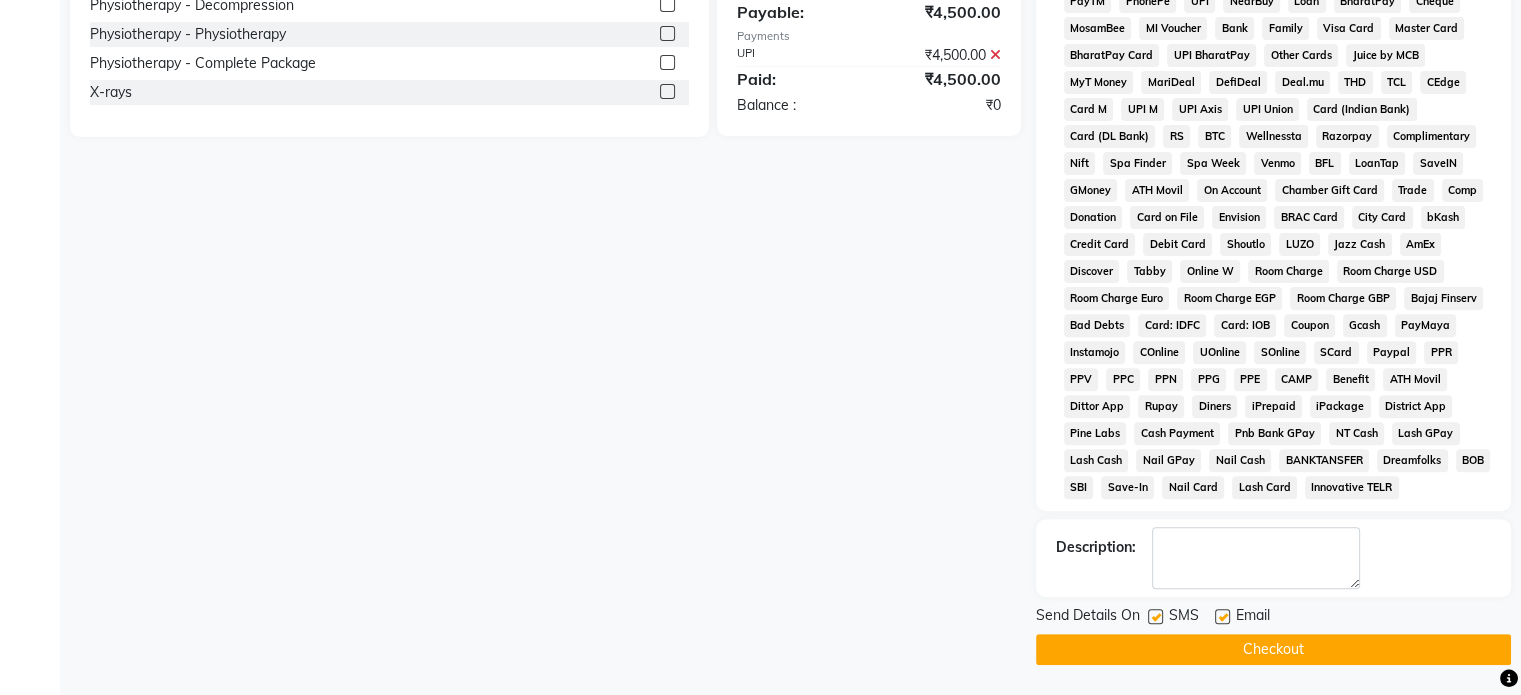click 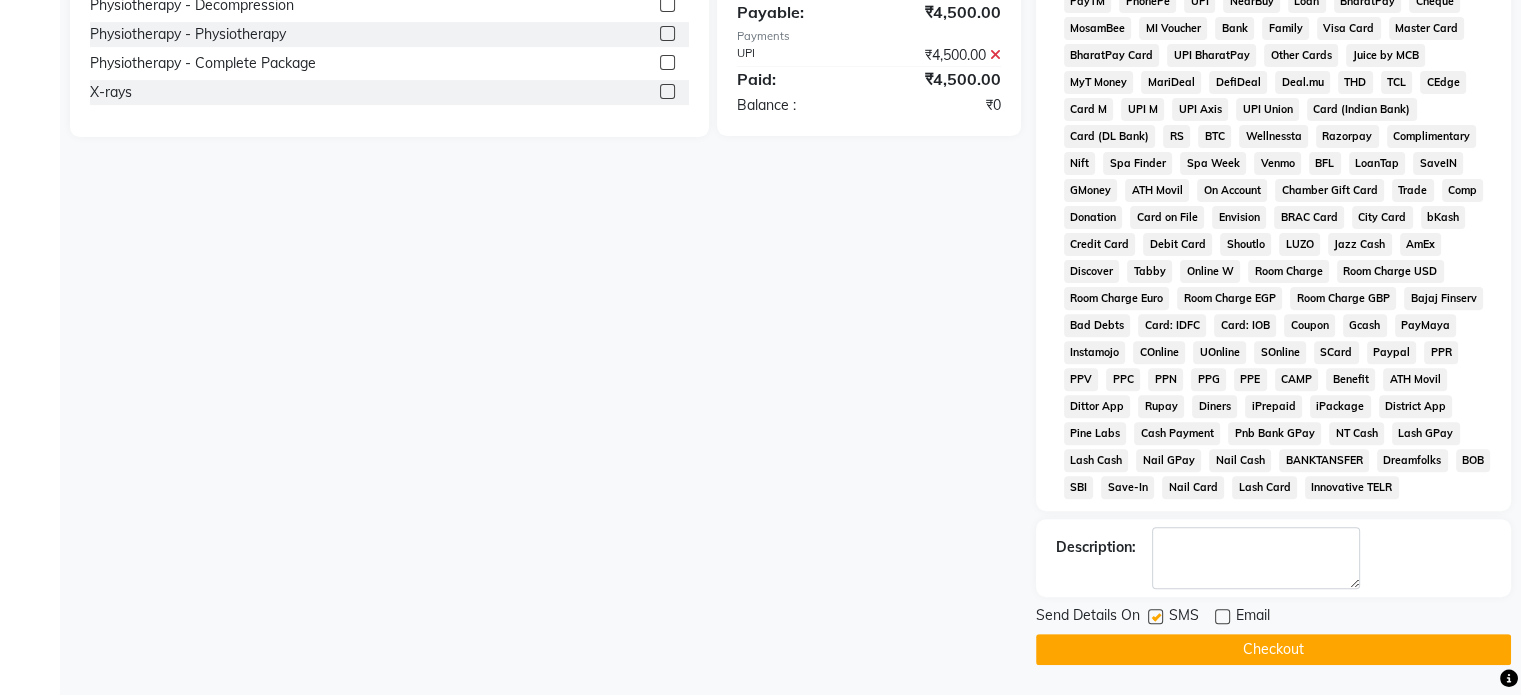 click 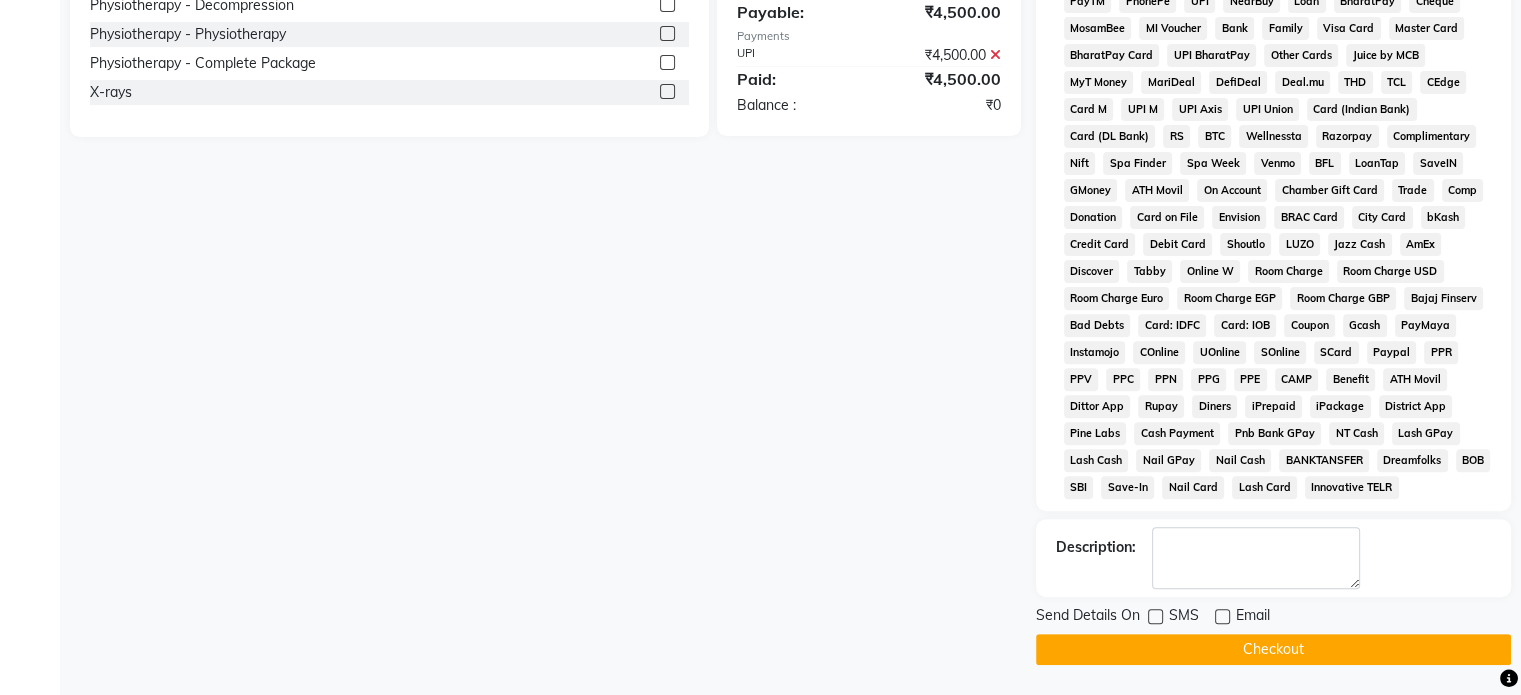 click on "Checkout" 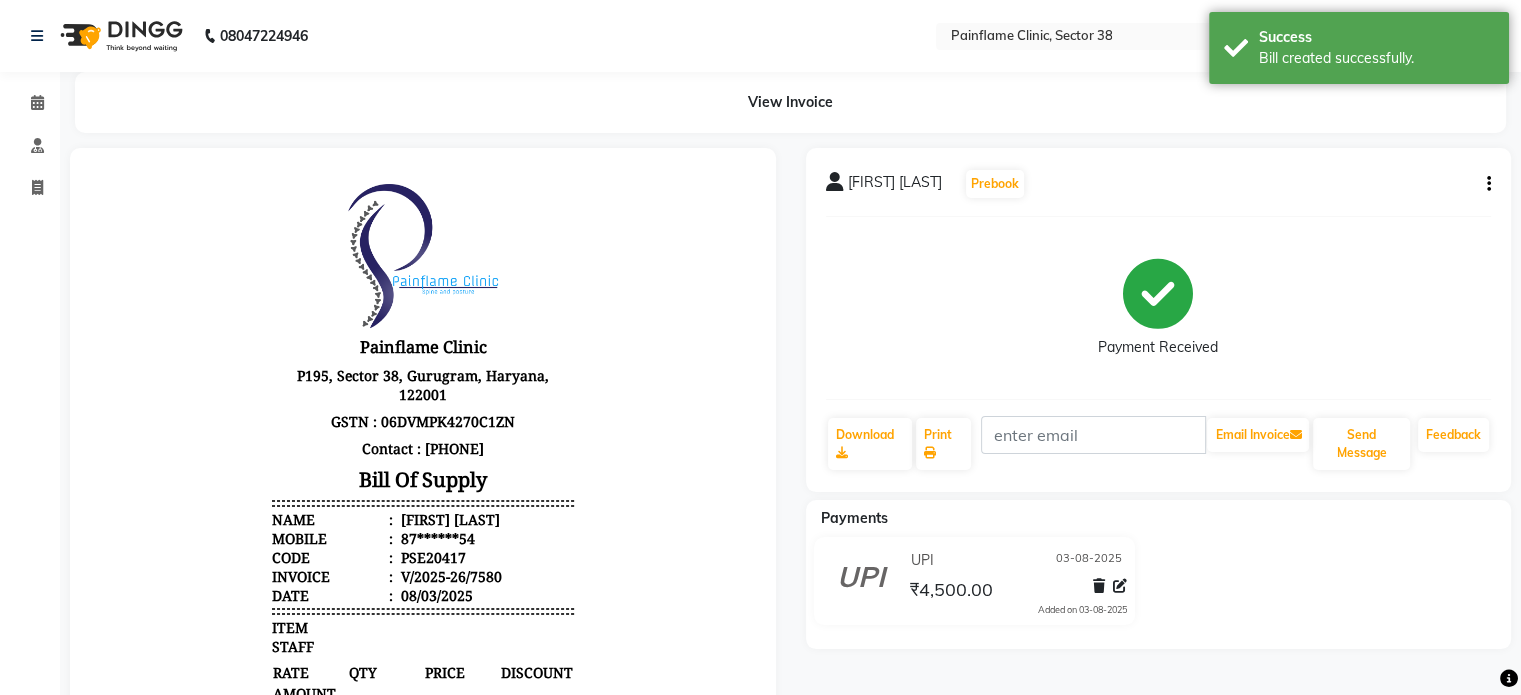 scroll, scrollTop: 0, scrollLeft: 0, axis: both 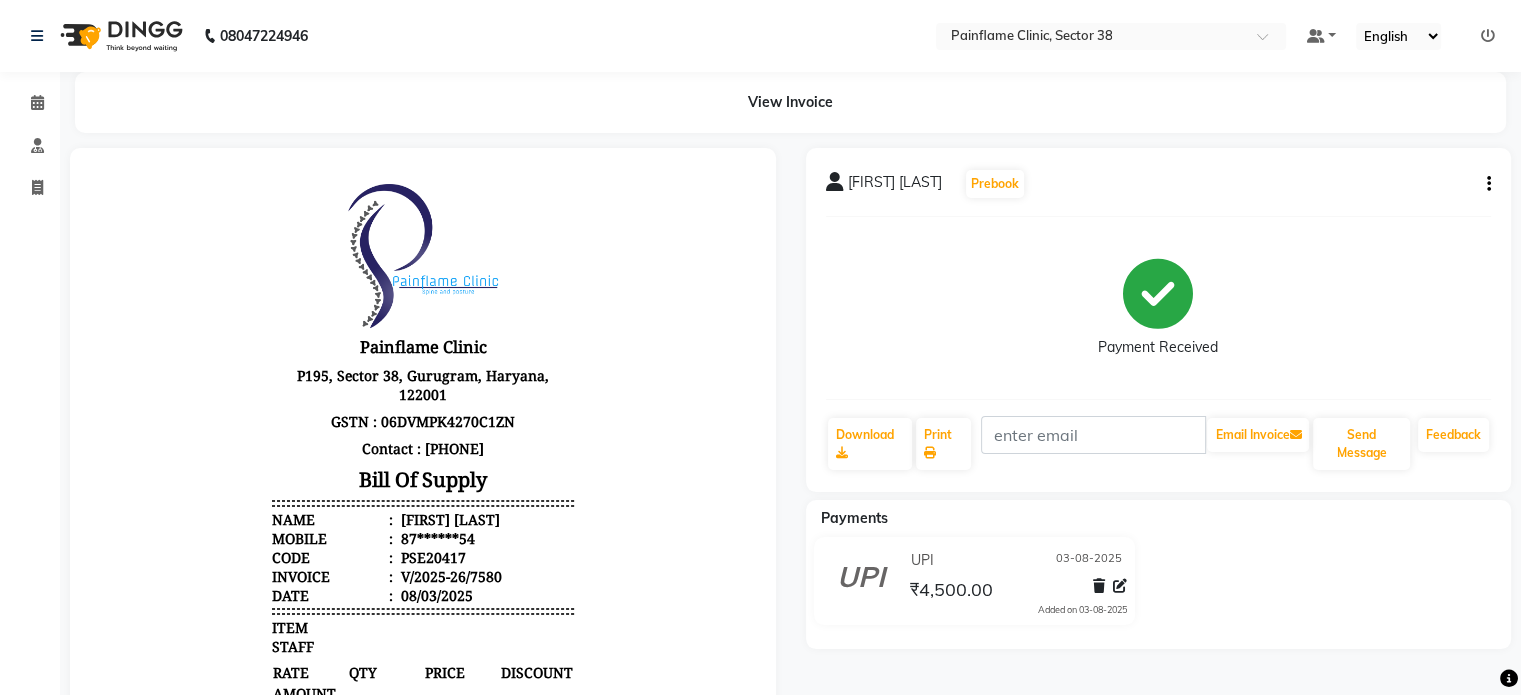 click on "[FIRST] [LAST]   Prebook   Payment Received  Download  Print   Email Invoice   Send Message Feedback  Payments UPI 03-08-2025 ₹4,500.00  Added on 03-08-2025" 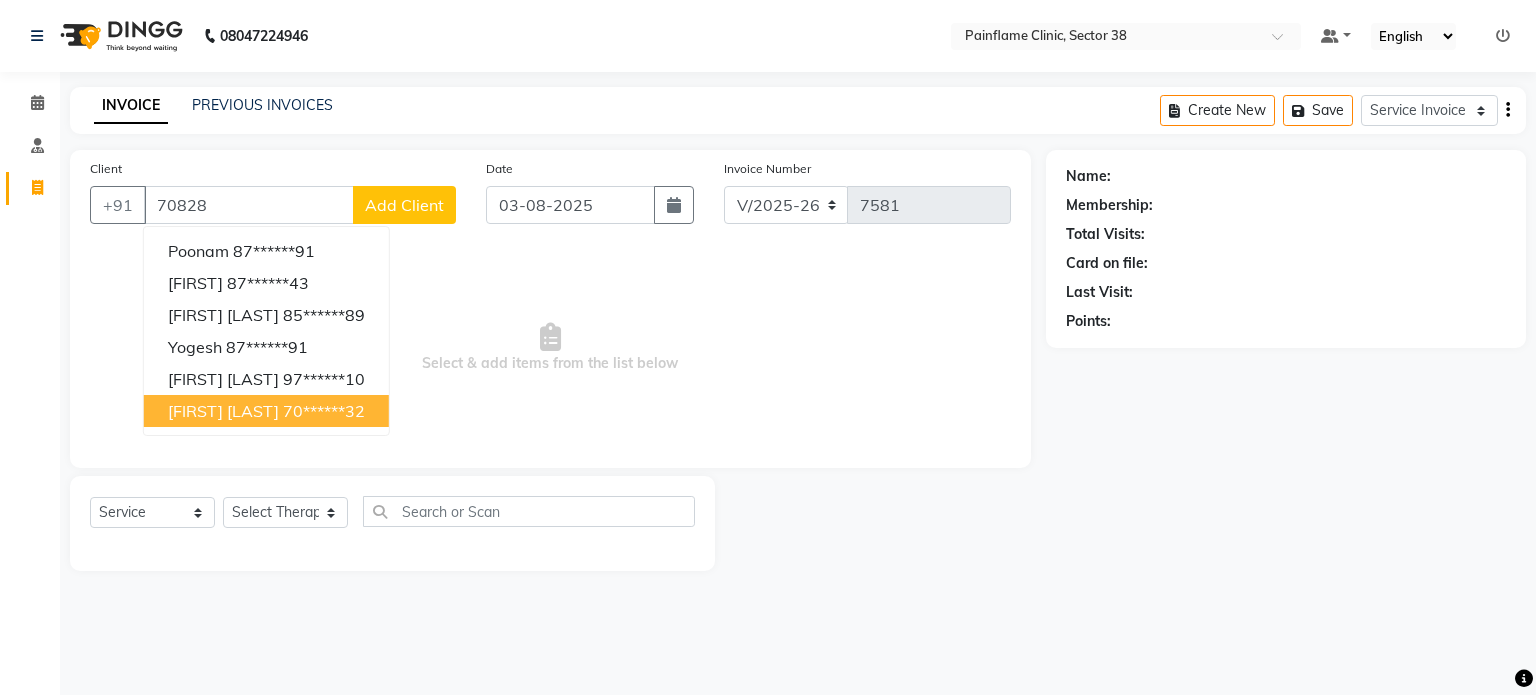 click on "70******32" at bounding box center [324, 411] 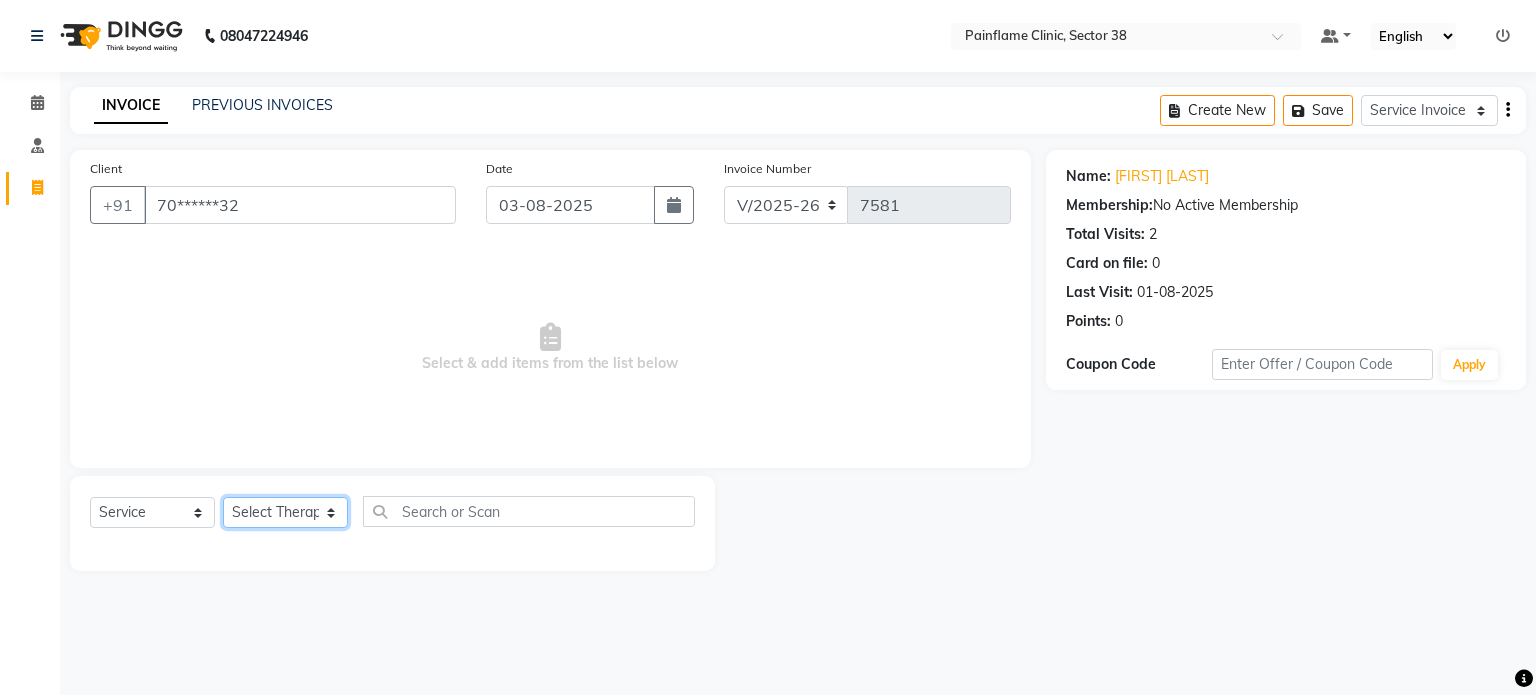 click on "Select Therapist Dr Durgesh Dr Harish Dr Ranjana Dr Saurabh Dr. Suraj Dr. Tejpal Mehlawat KUSHAL MOHIT SEMWAL Nancy Singhai Reception 1  Reception 2 Reception 3" 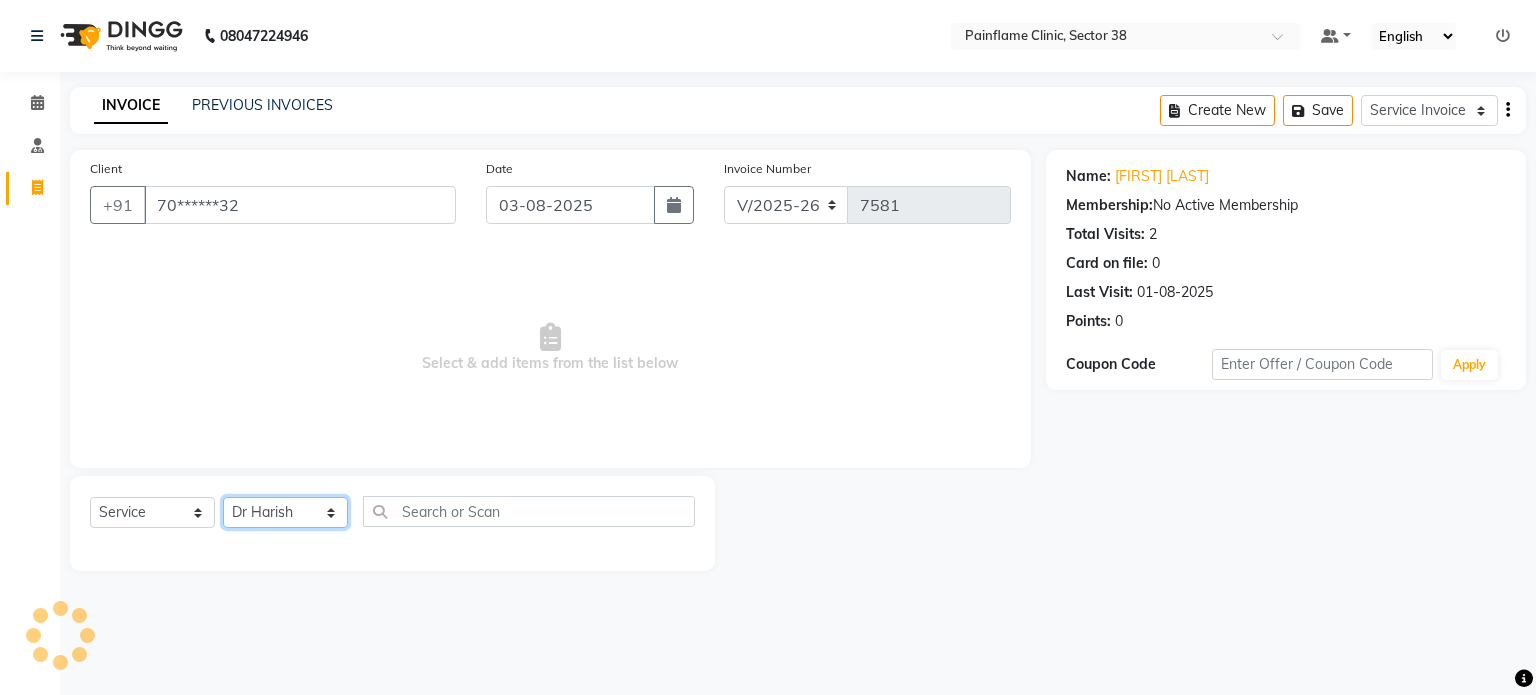 click on "Select Therapist Dr Durgesh Dr Harish Dr Ranjana Dr Saurabh Dr. Suraj Dr. Tejpal Mehlawat KUSHAL MOHIT SEMWAL Nancy Singhai Reception 1  Reception 2 Reception 3" 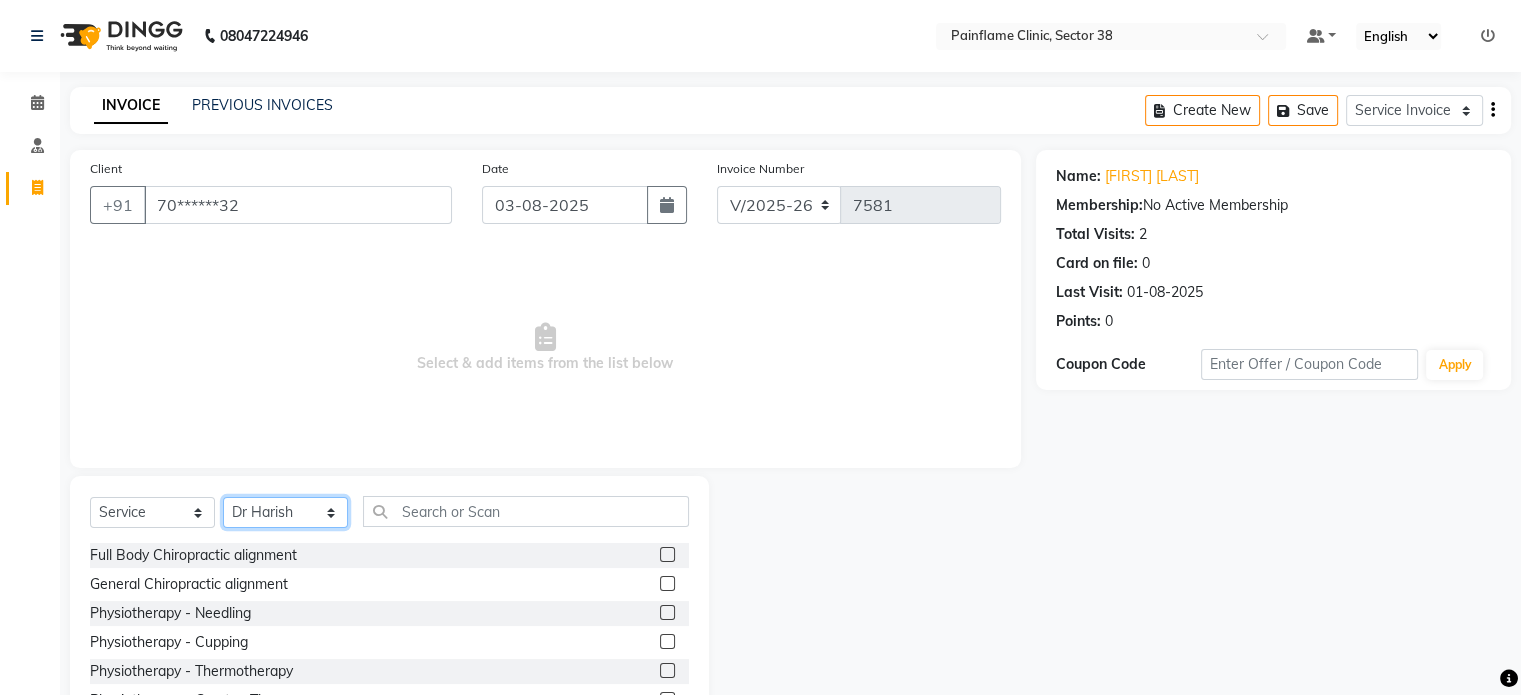 scroll, scrollTop: 119, scrollLeft: 0, axis: vertical 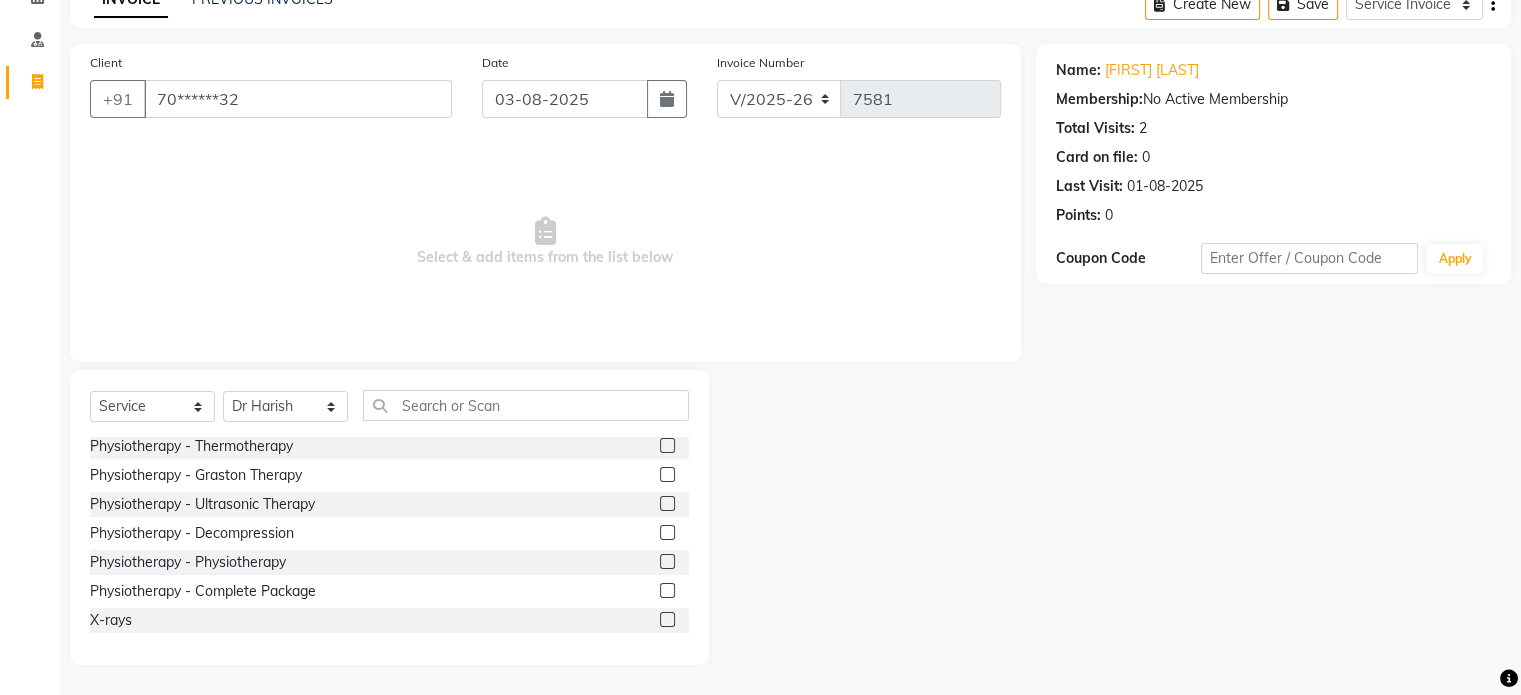 click 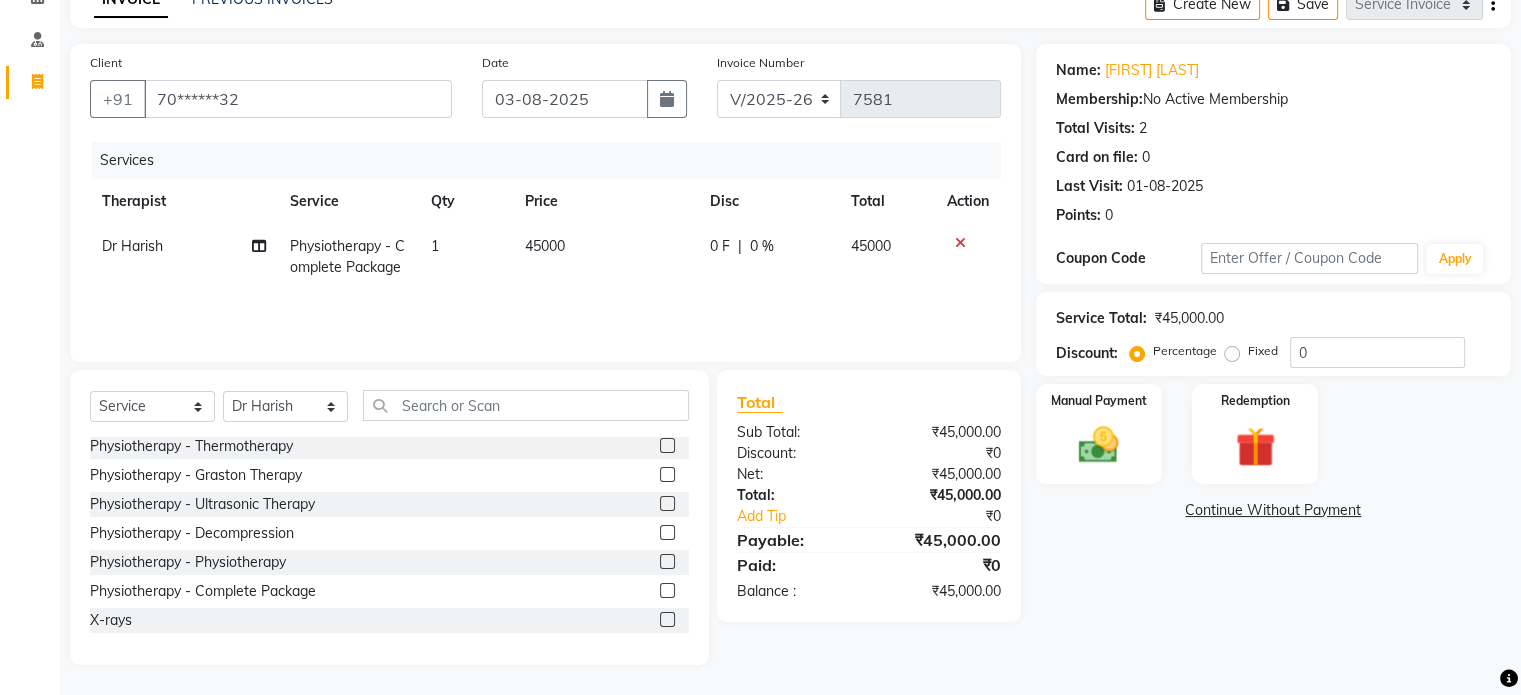 click on "45000" 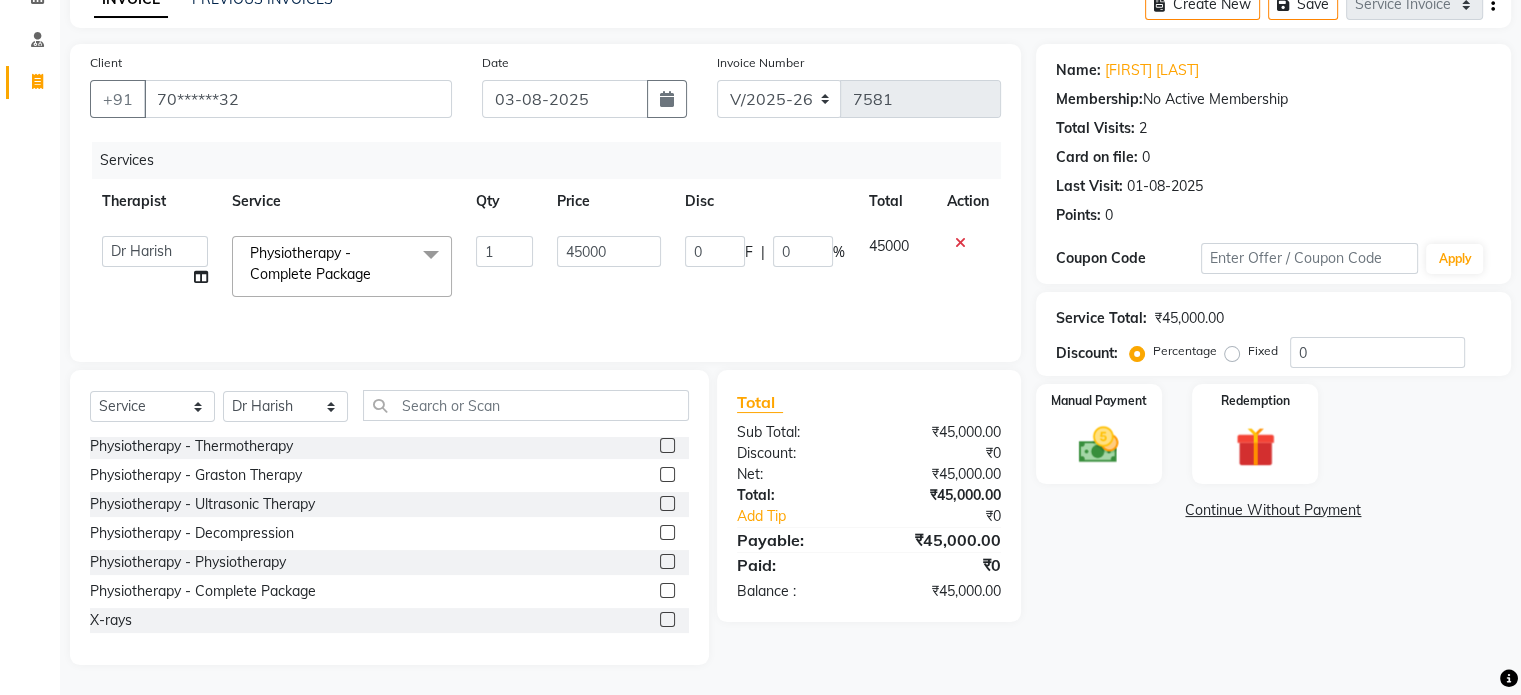 click on "45000" 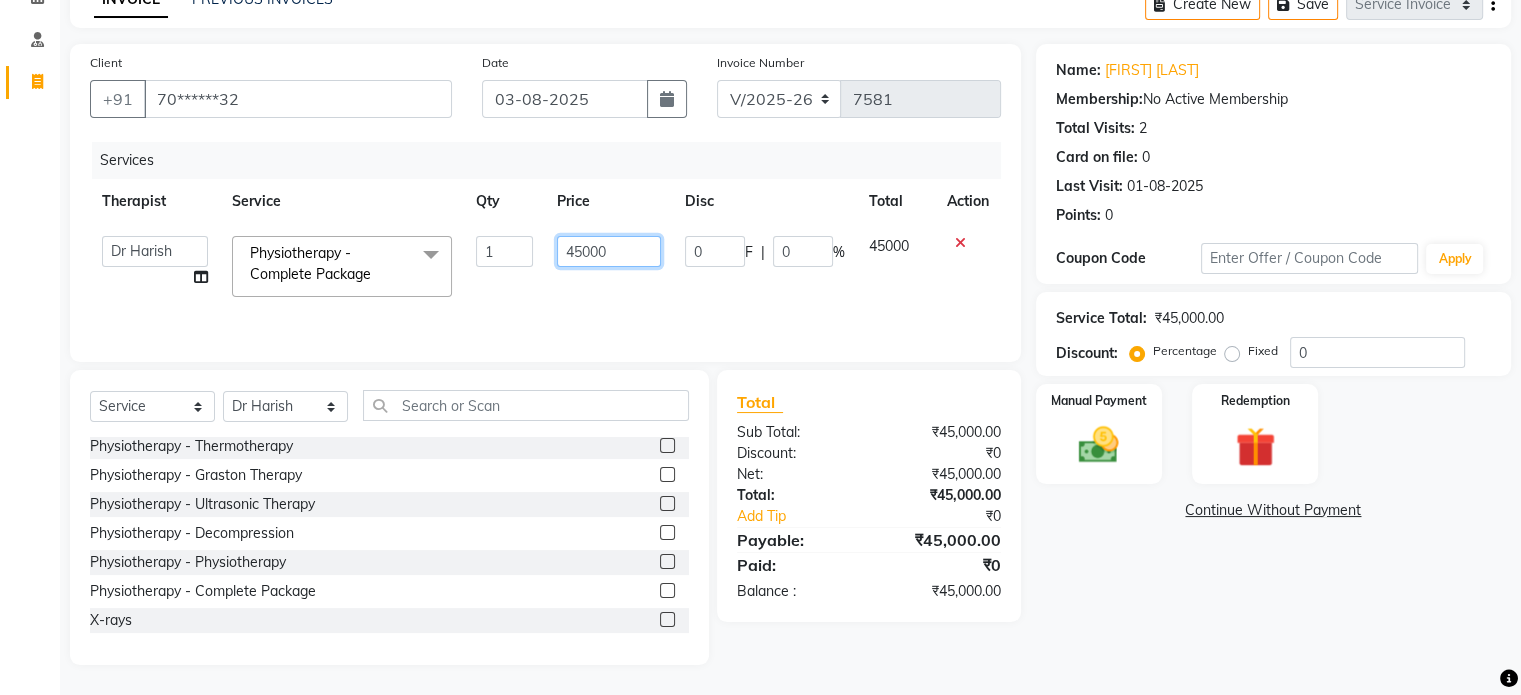 click on "45000" 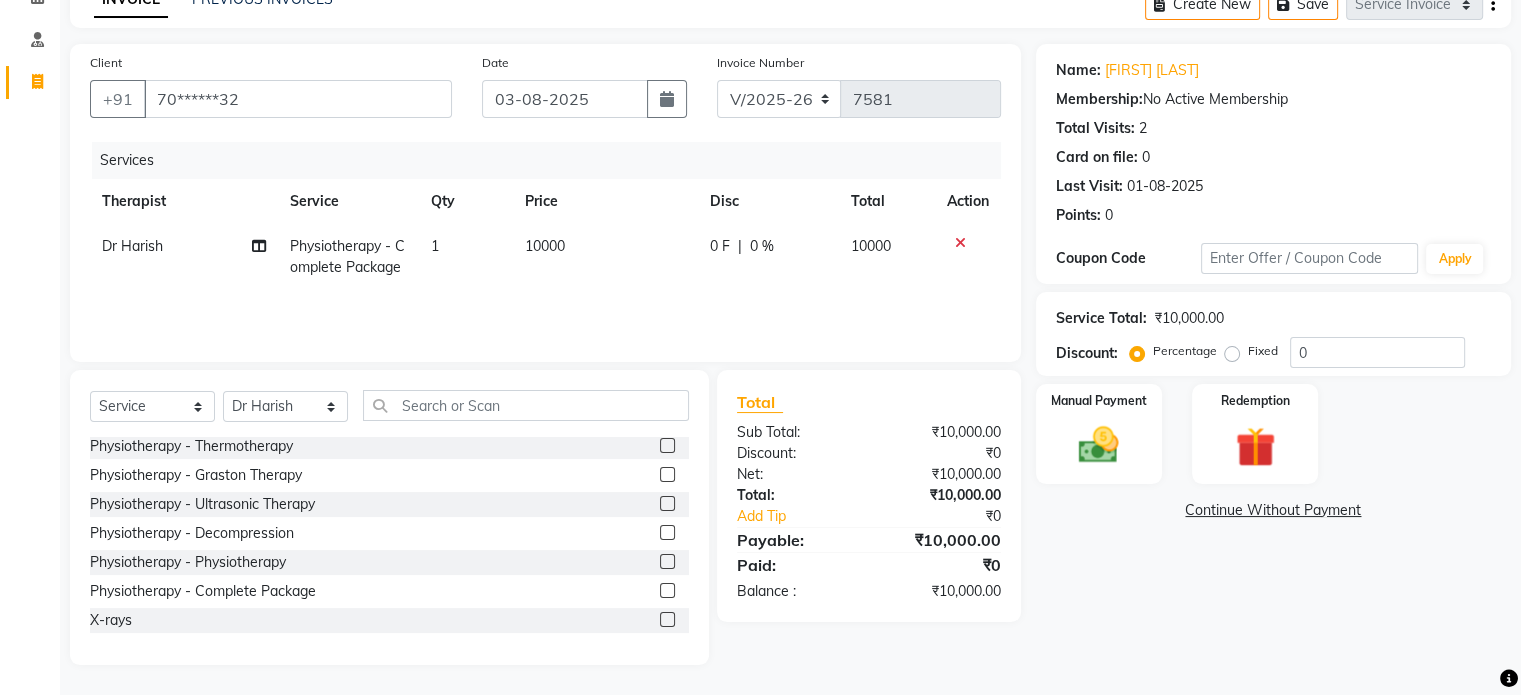 click on "Fixed" 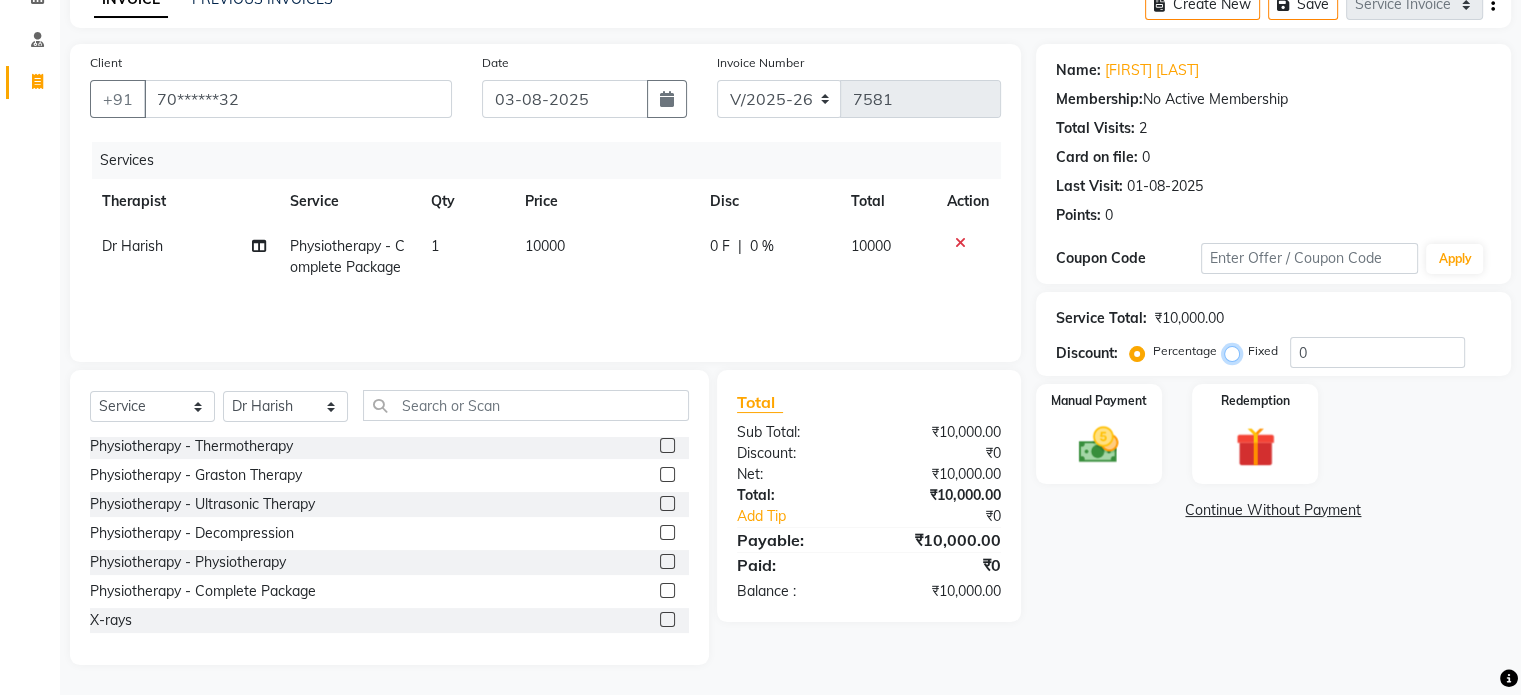 click on "Fixed" at bounding box center [1236, 351] 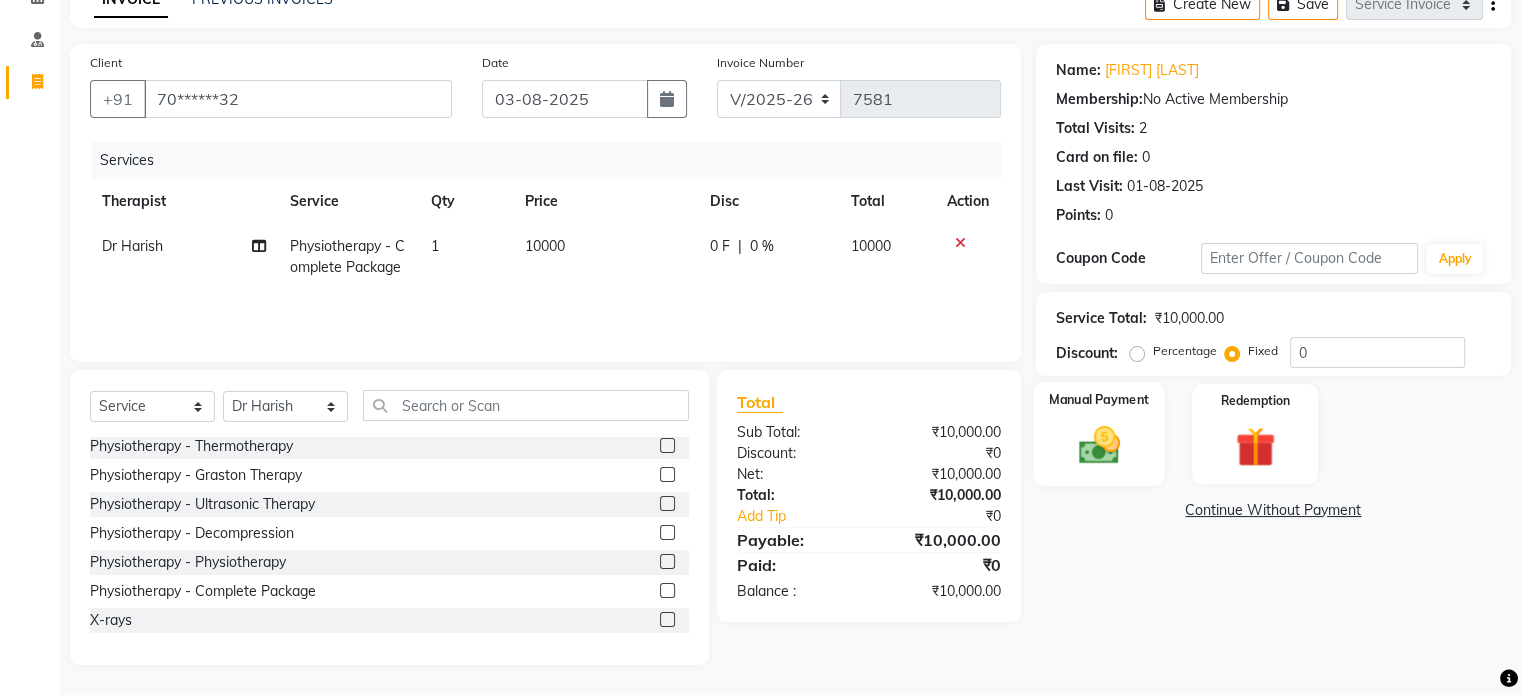 click 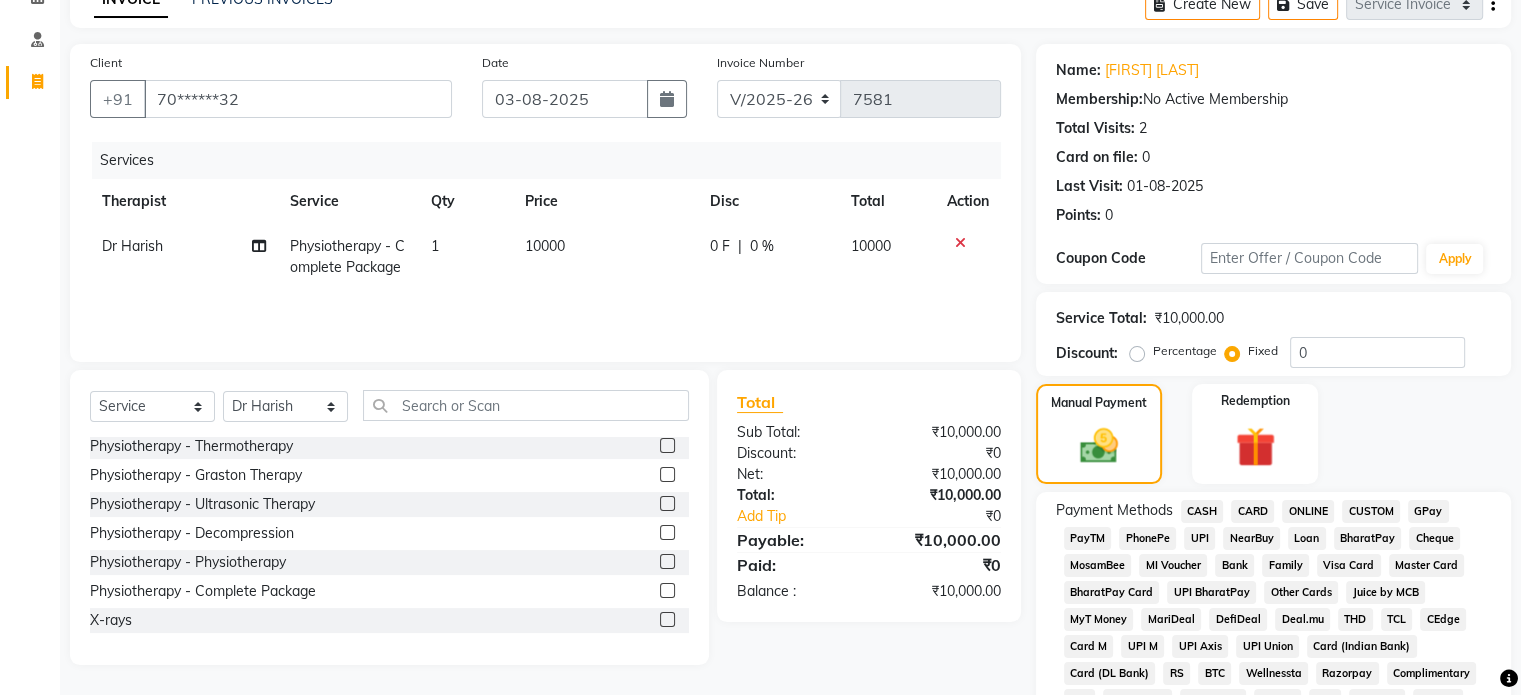 click on "UPI" 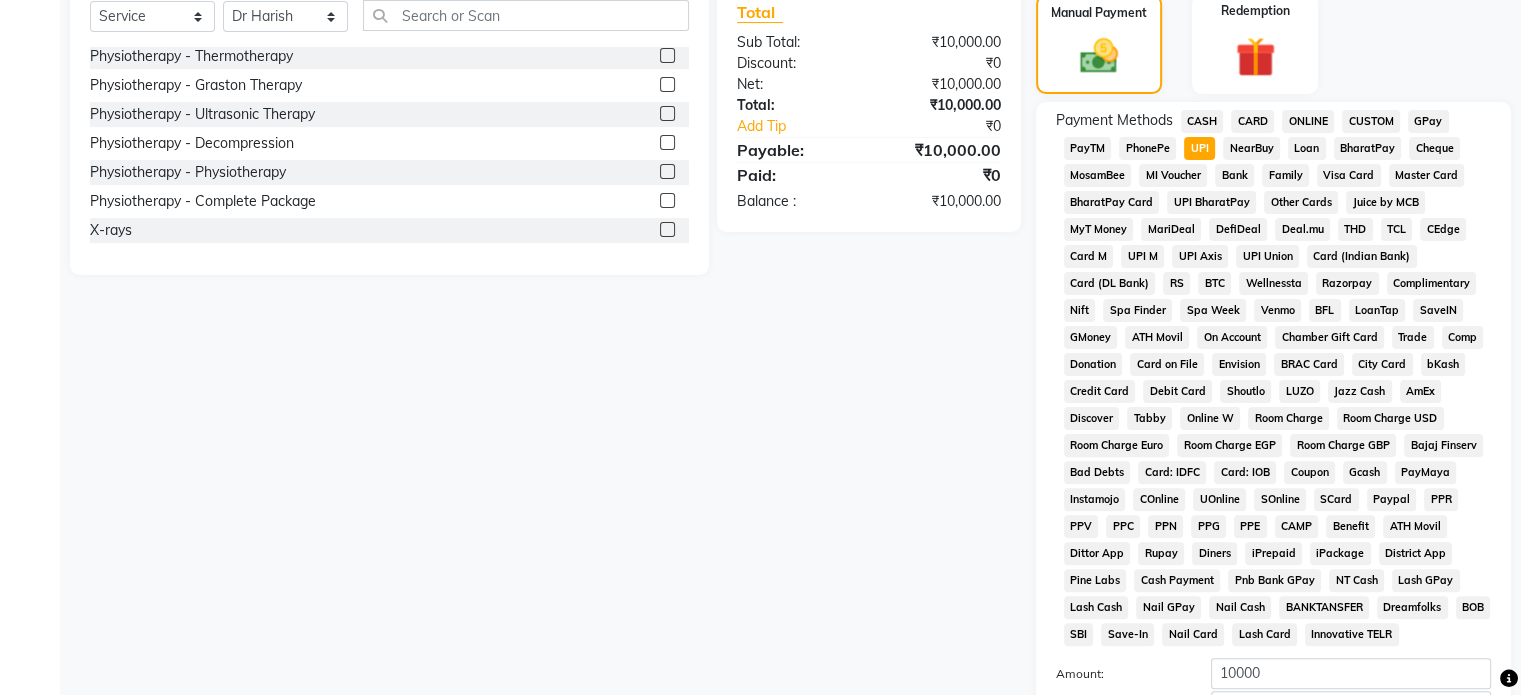 scroll, scrollTop: 652, scrollLeft: 0, axis: vertical 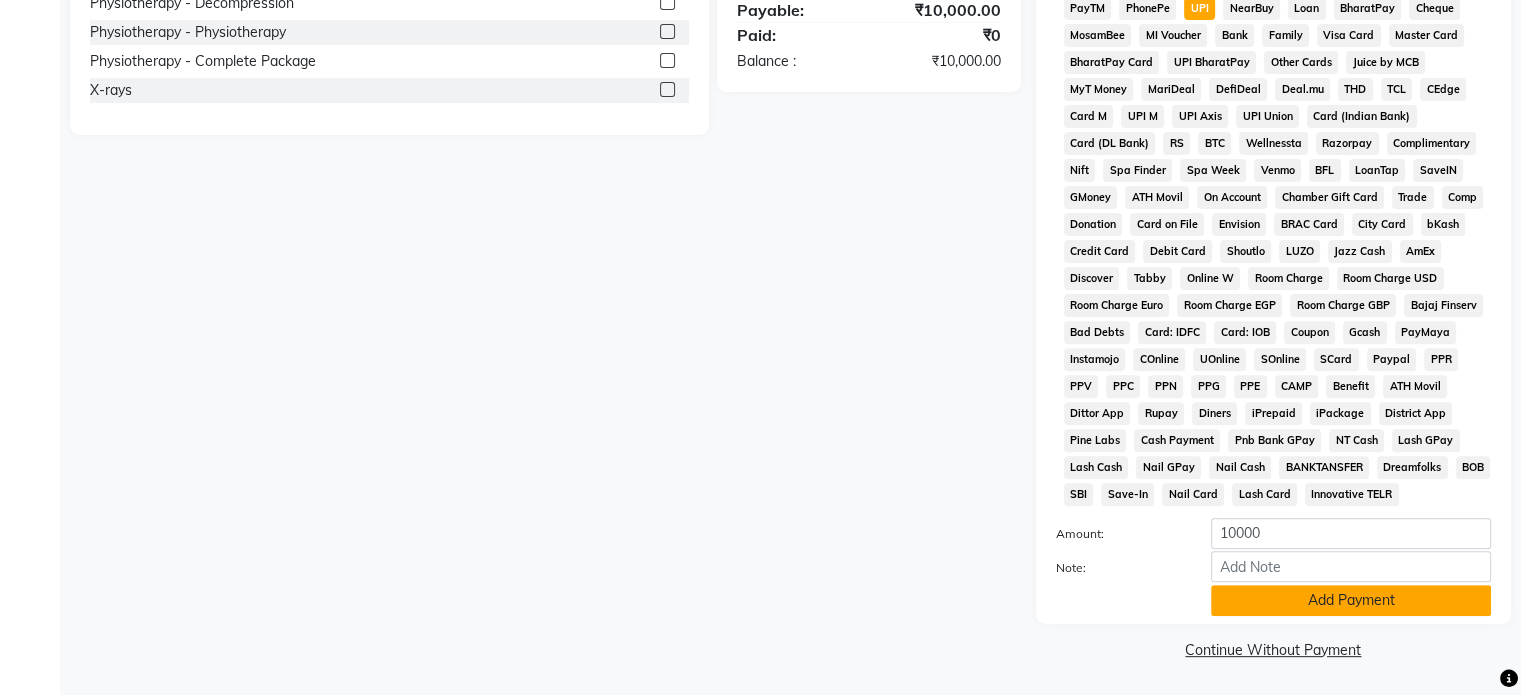 click on "Add Payment" 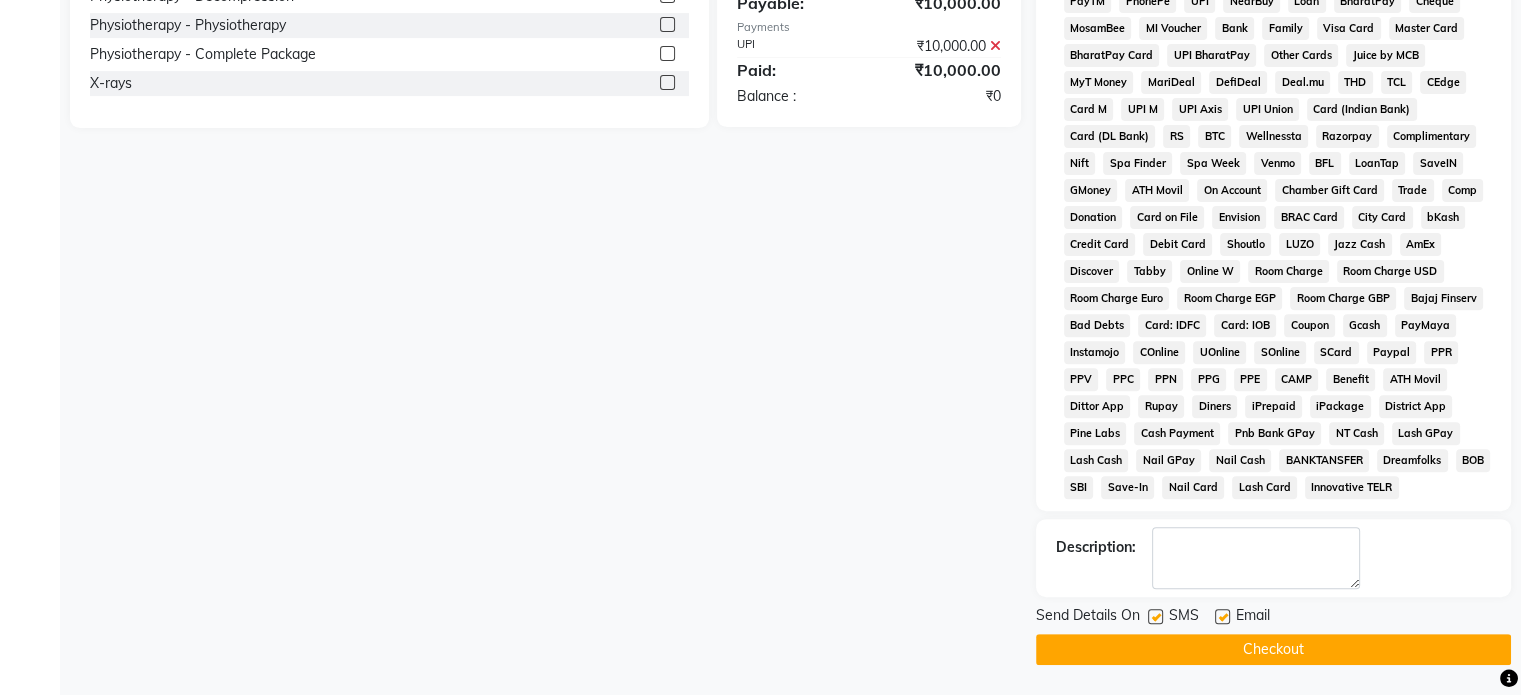 click 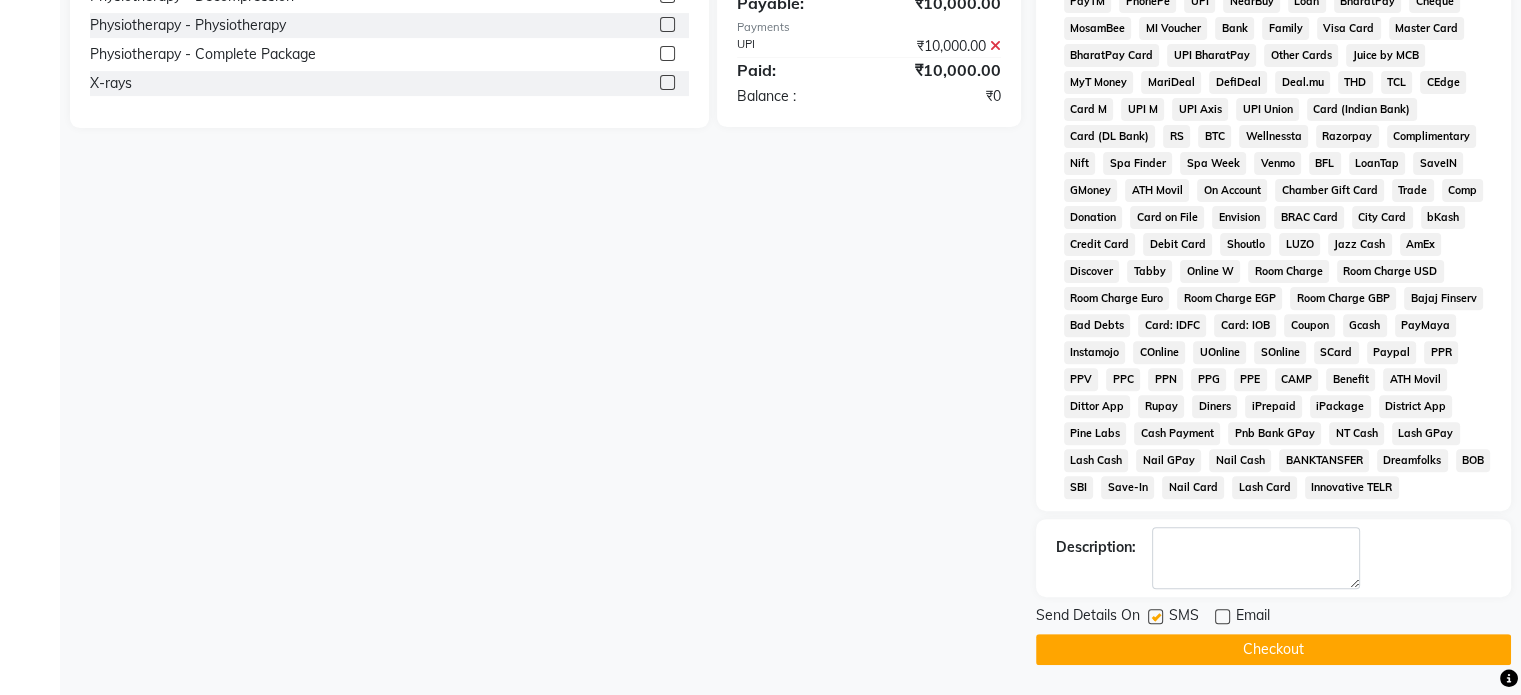 click 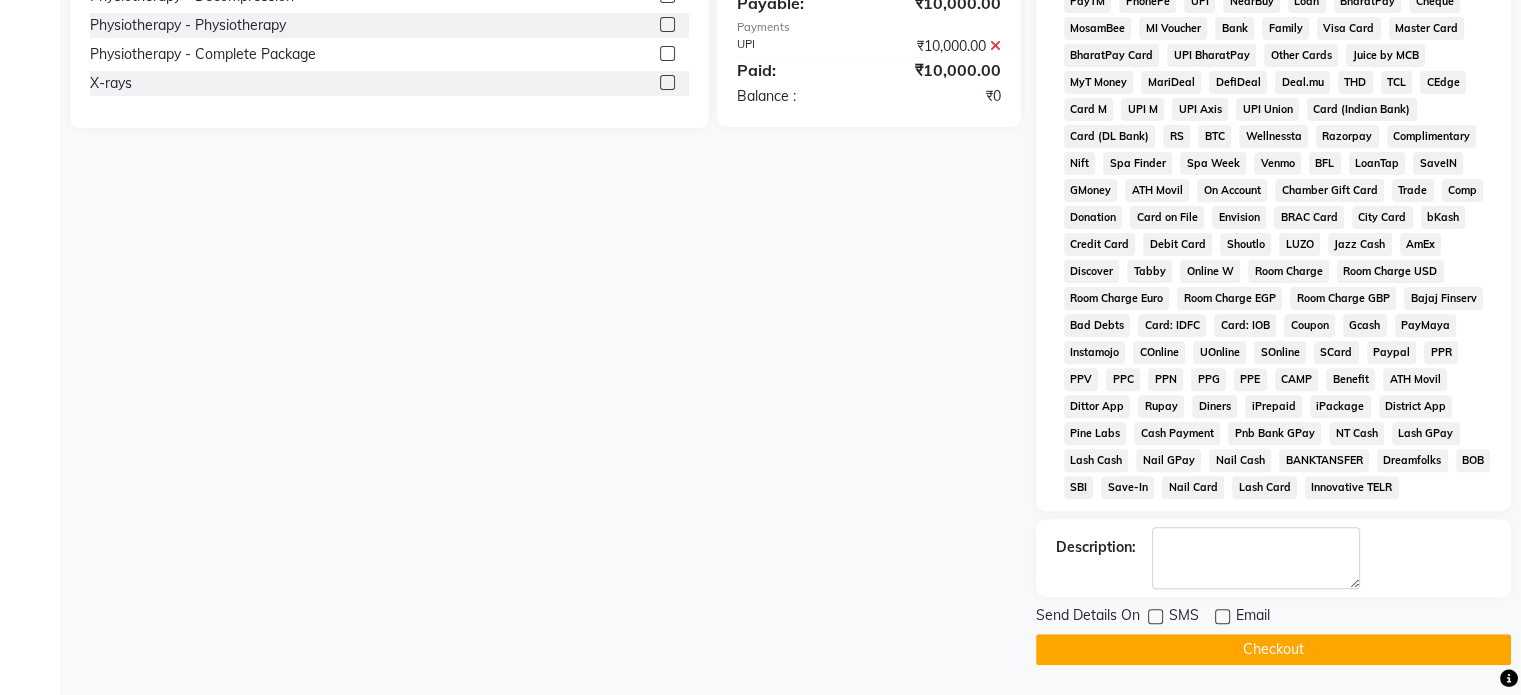 click on "Checkout" 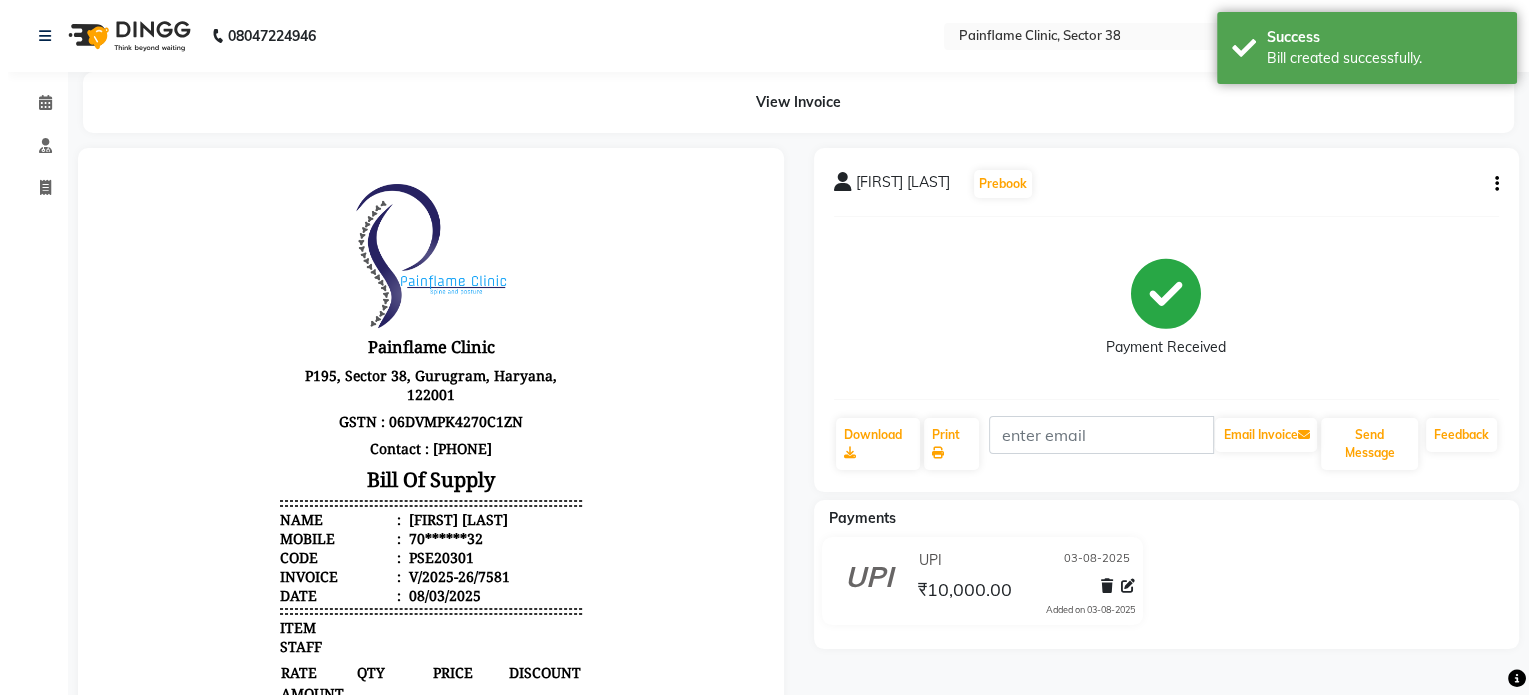 scroll, scrollTop: 0, scrollLeft: 0, axis: both 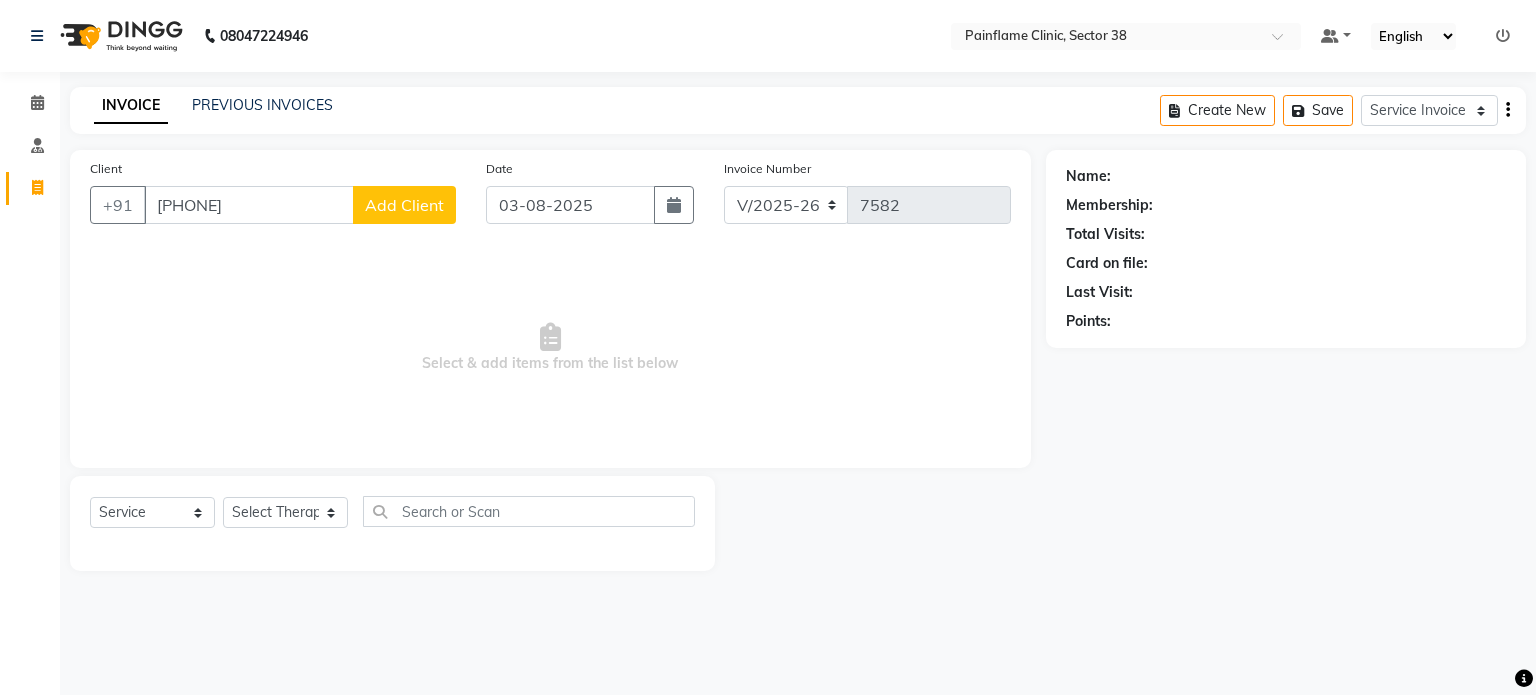 click on "Add Client" 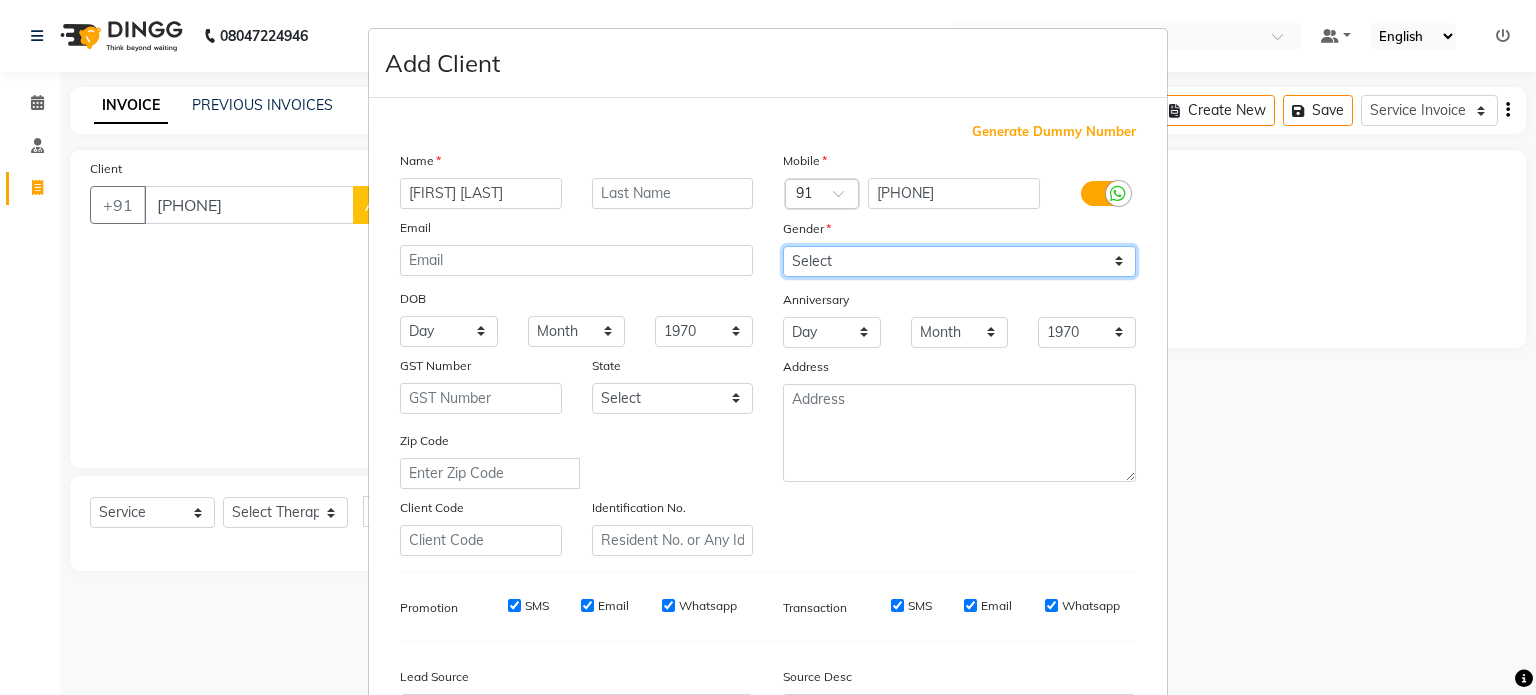 drag, startPoint x: 953, startPoint y: 271, endPoint x: 904, endPoint y: 354, distance: 96.38464 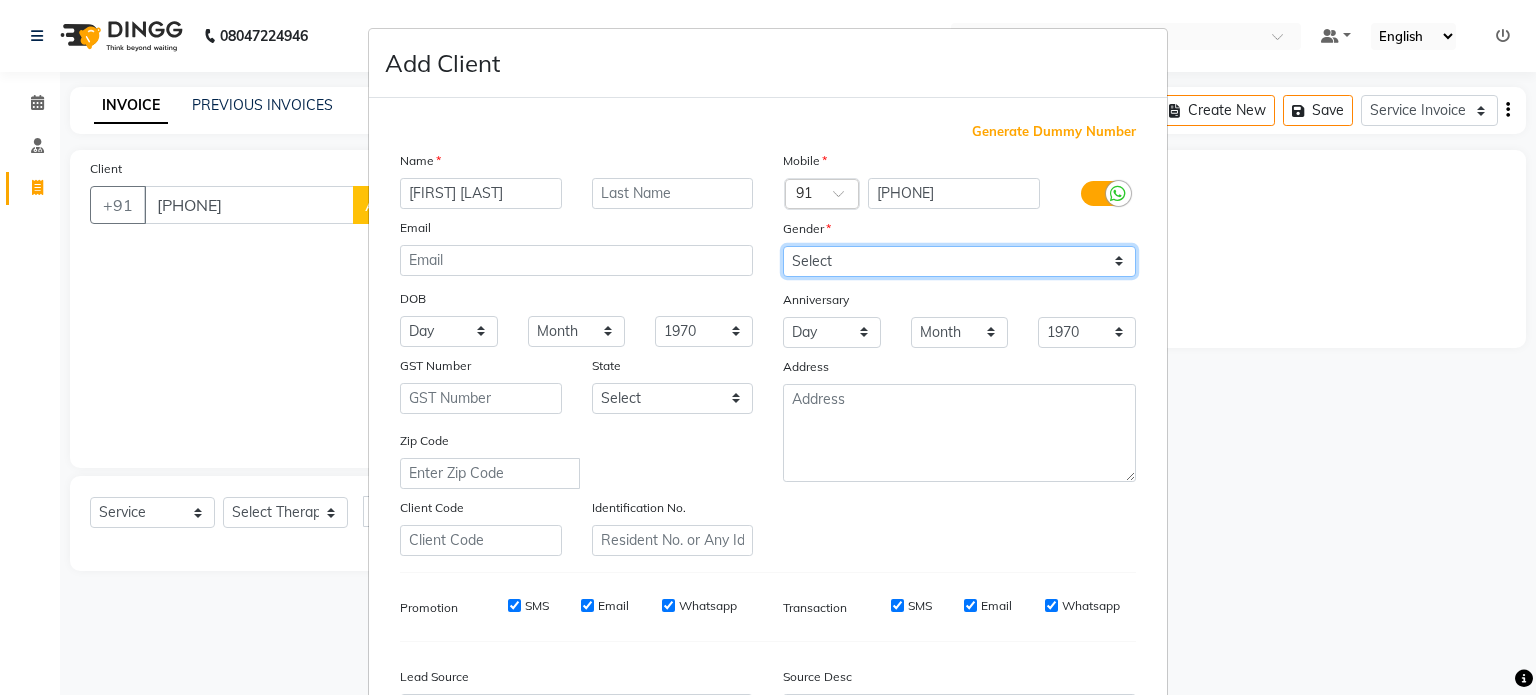 click on "Mobile Country Code × 91 [PHONE] Gender Select Male Female Other Prefer Not To Say Anniversary Day 01 02 03 04 05 06 07 08 09 10 11 12 13 14 15 16 17 18 19 20 21 22 23 24 25 26 27 28 29 30 31 Month January February March April May June July August September October November December 1970 1971 1972 1973 1974 1975 1976 1977 1978 1979 1980 1981 1982 1983 1984 1985 1986 1987 1988 1989 1990 1991 1992 1993 1994 1995 1996 1997 1998 1999 2000 2001 2002 2003 2004 2005 2006 2007 2008 2009 2010 2011 2012 2013 2014 2015 2016 2017 2018 2019 2020 2021 2022 2023 2024 2025 Address" at bounding box center [959, 353] 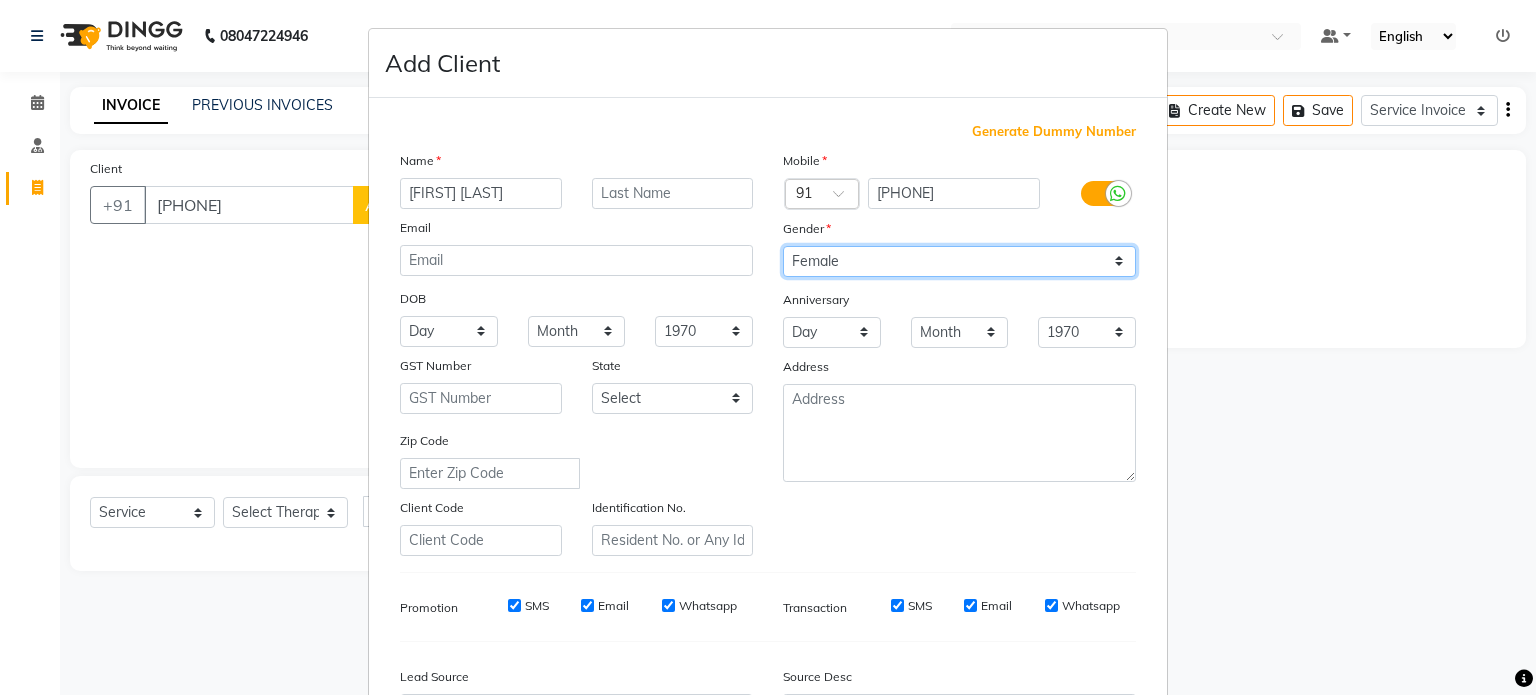 click on "Select Male Female Other Prefer Not To Say" at bounding box center [959, 261] 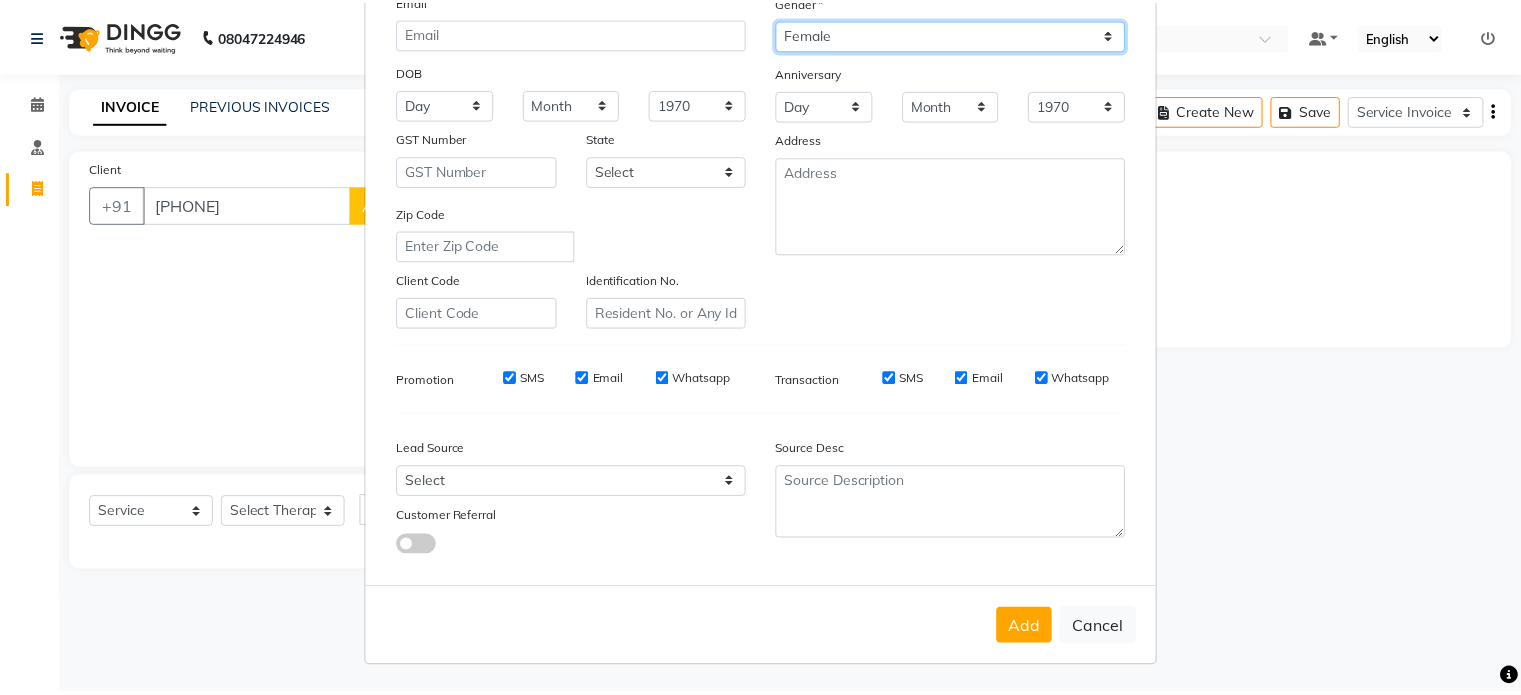 scroll, scrollTop: 237, scrollLeft: 0, axis: vertical 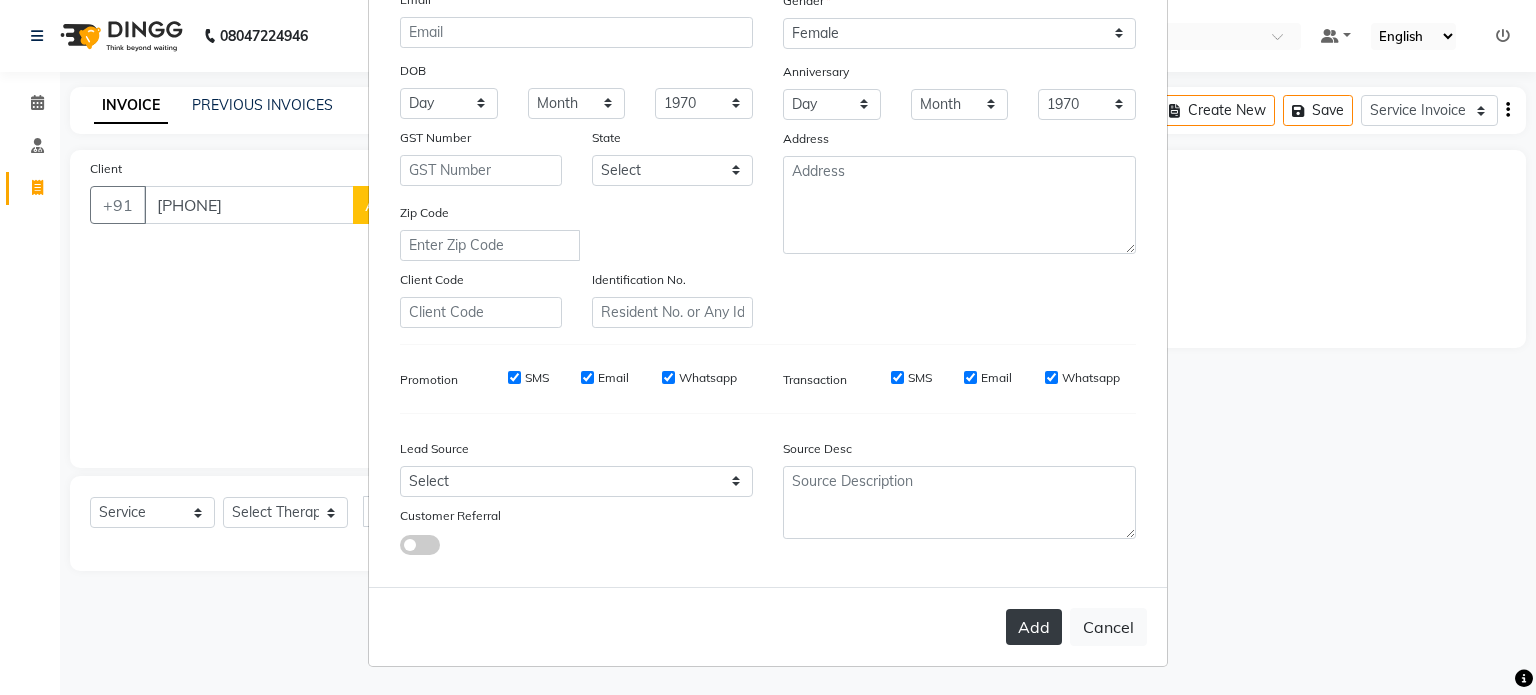 click on "Add" at bounding box center [1034, 627] 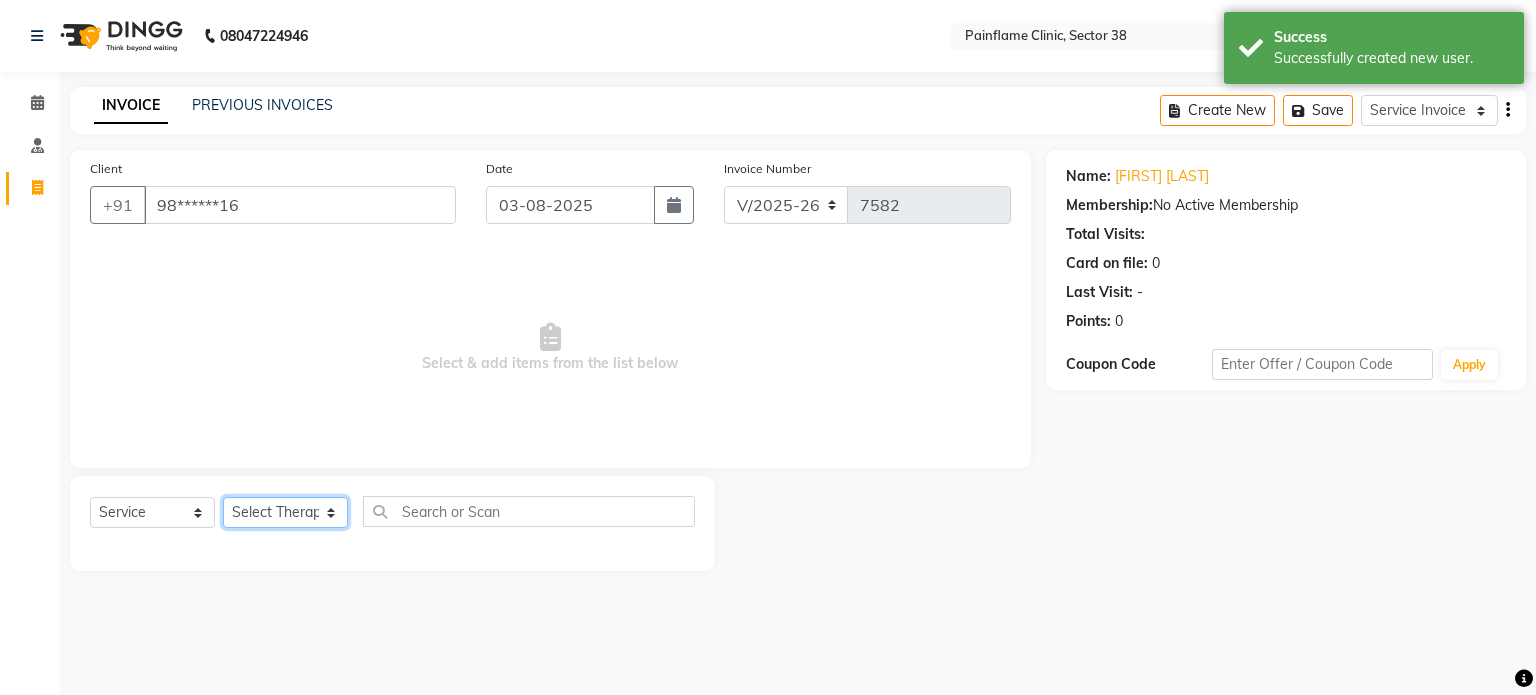 click on "Select Therapist Dr Durgesh Dr Harish Dr Ranjana Dr Saurabh Dr. Suraj Dr. Tejpal Mehlawat KUSHAL MOHIT SEMWAL Nancy Singhai Reception 1  Reception 2 Reception 3" 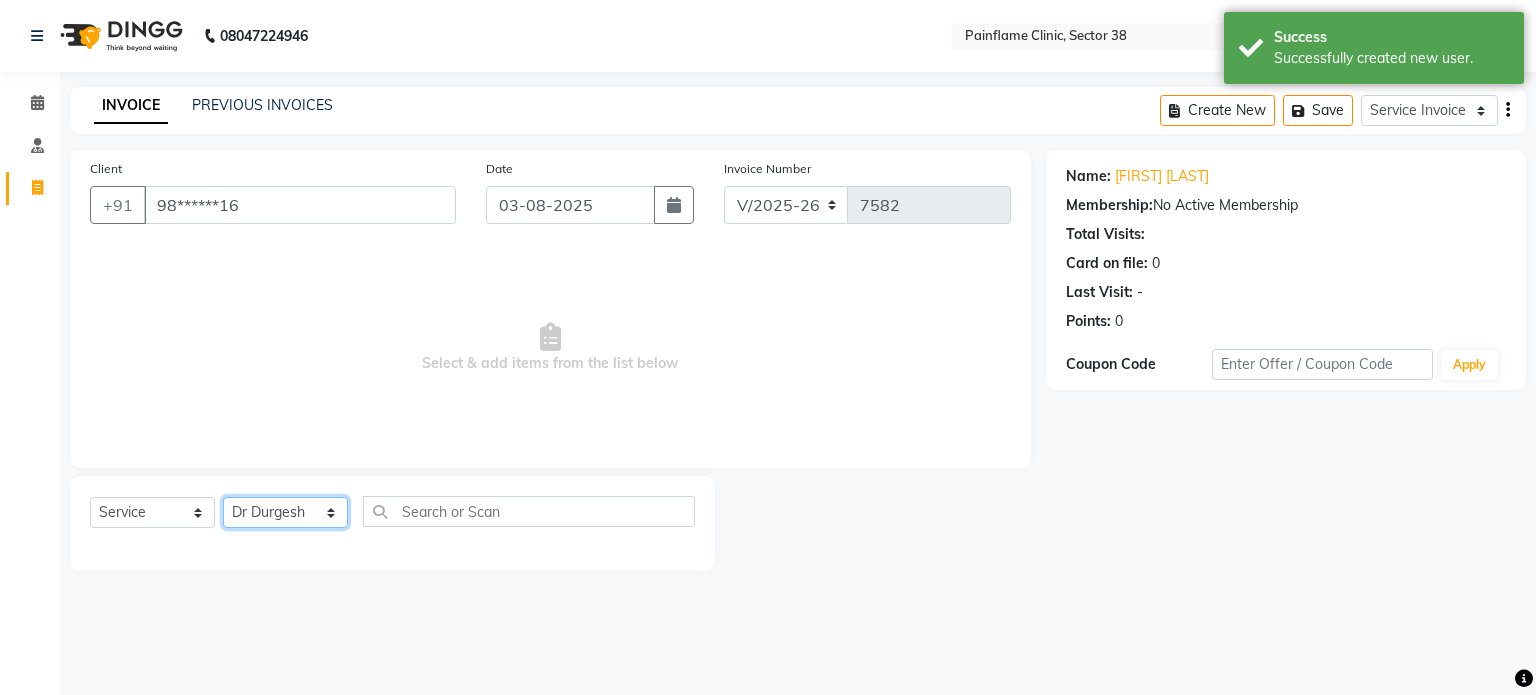 click on "Select Therapist Dr Durgesh Dr Harish Dr Ranjana Dr Saurabh Dr. Suraj Dr. Tejpal Mehlawat KUSHAL MOHIT SEMWAL Nancy Singhai Reception 1  Reception 2 Reception 3" 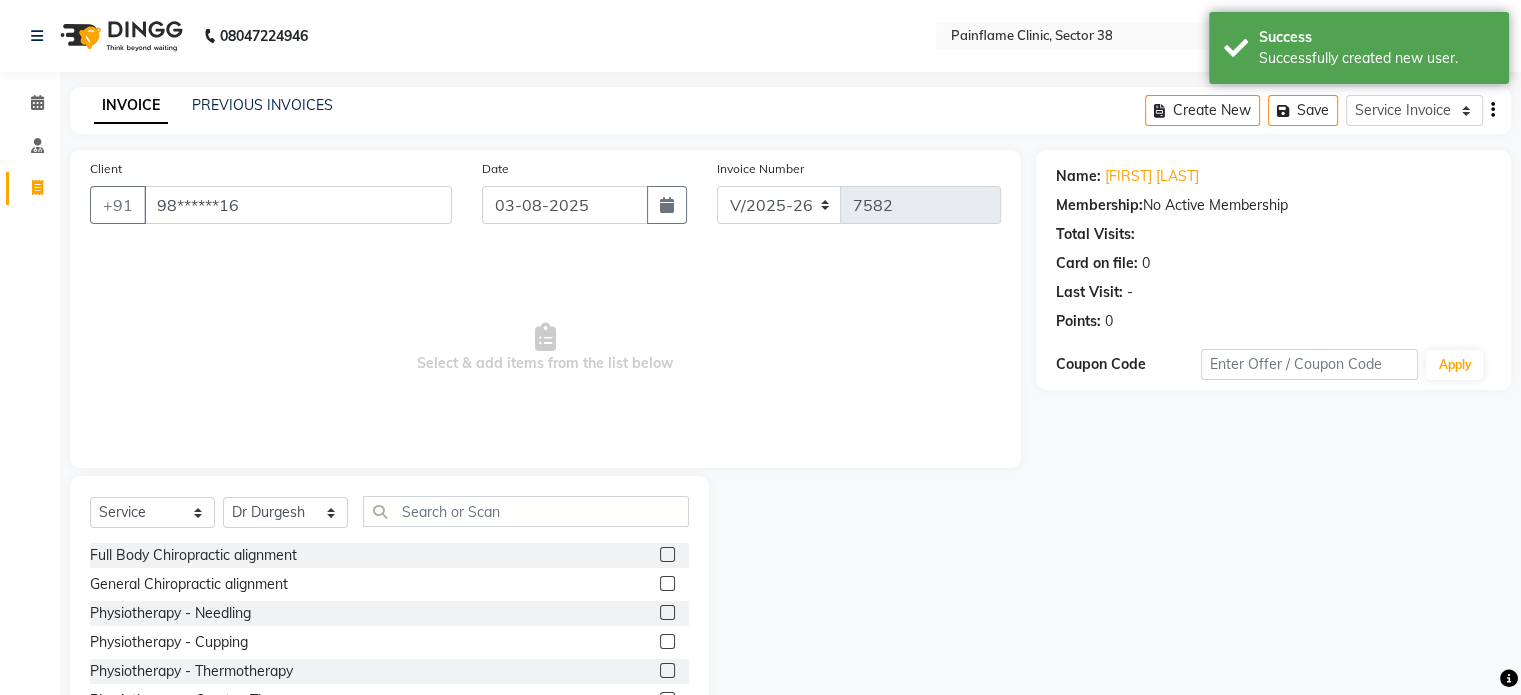 click 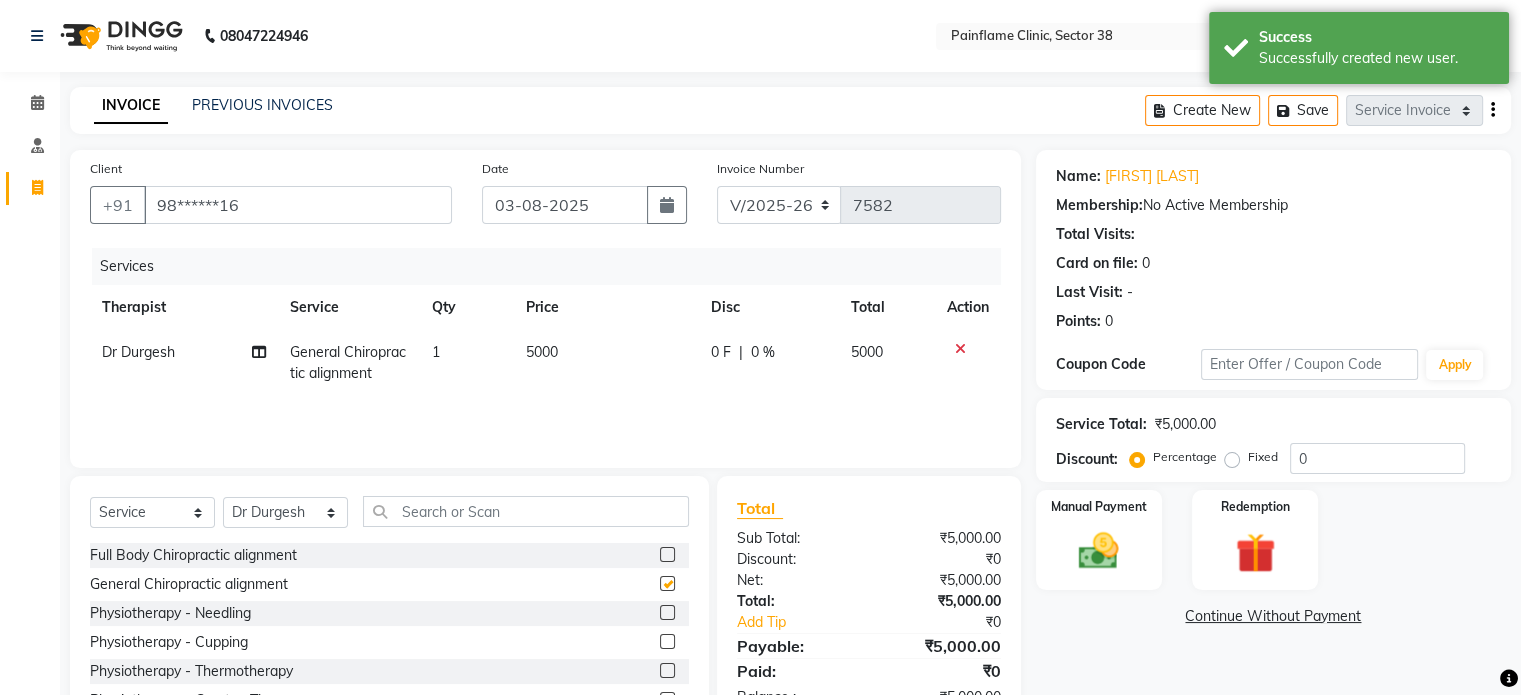 scroll, scrollTop: 119, scrollLeft: 0, axis: vertical 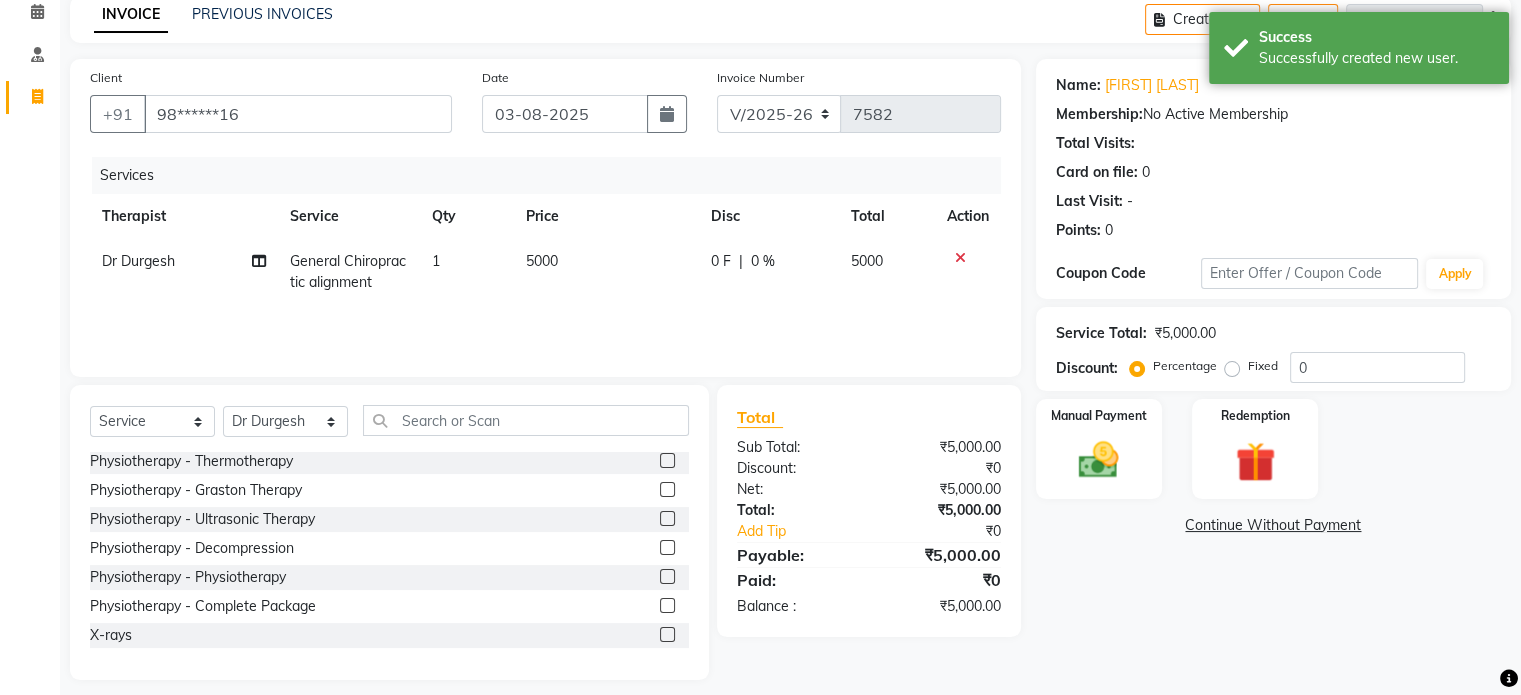 click 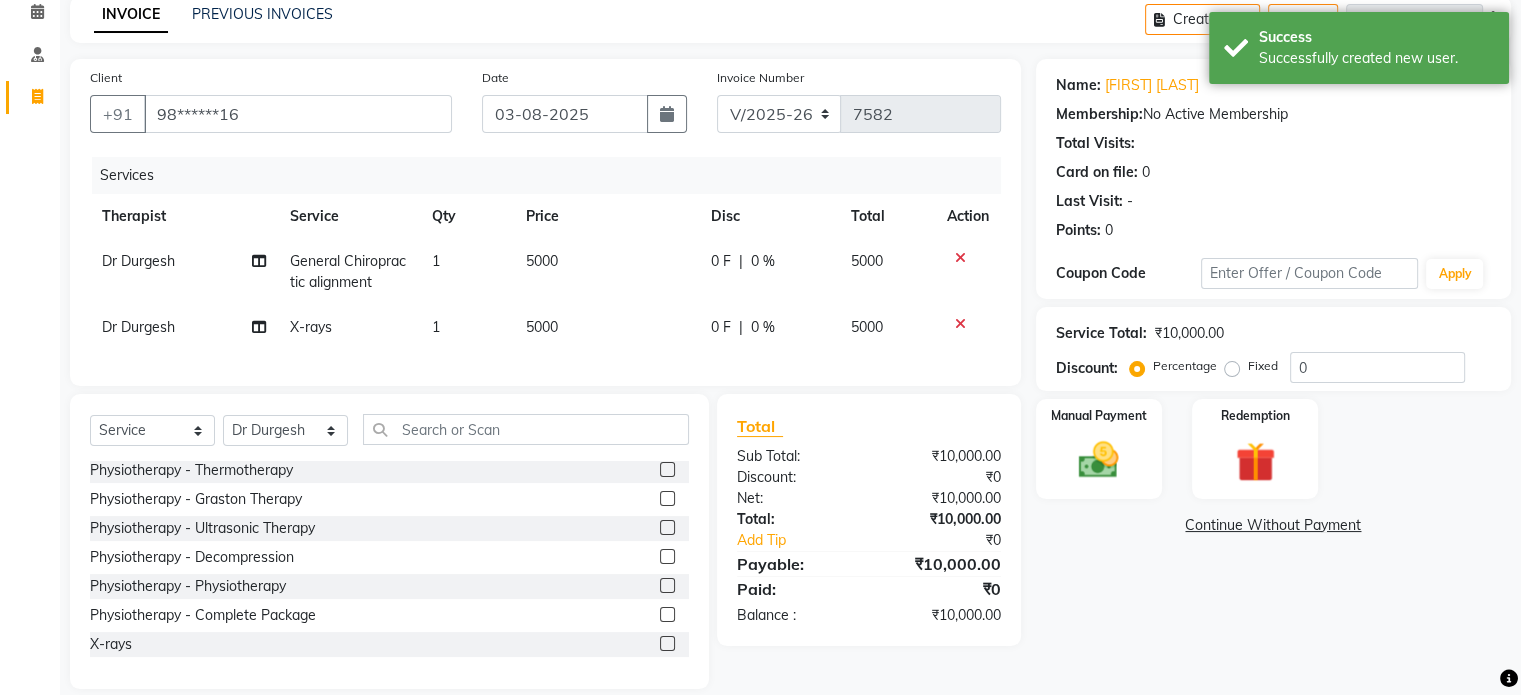 click on "5000" 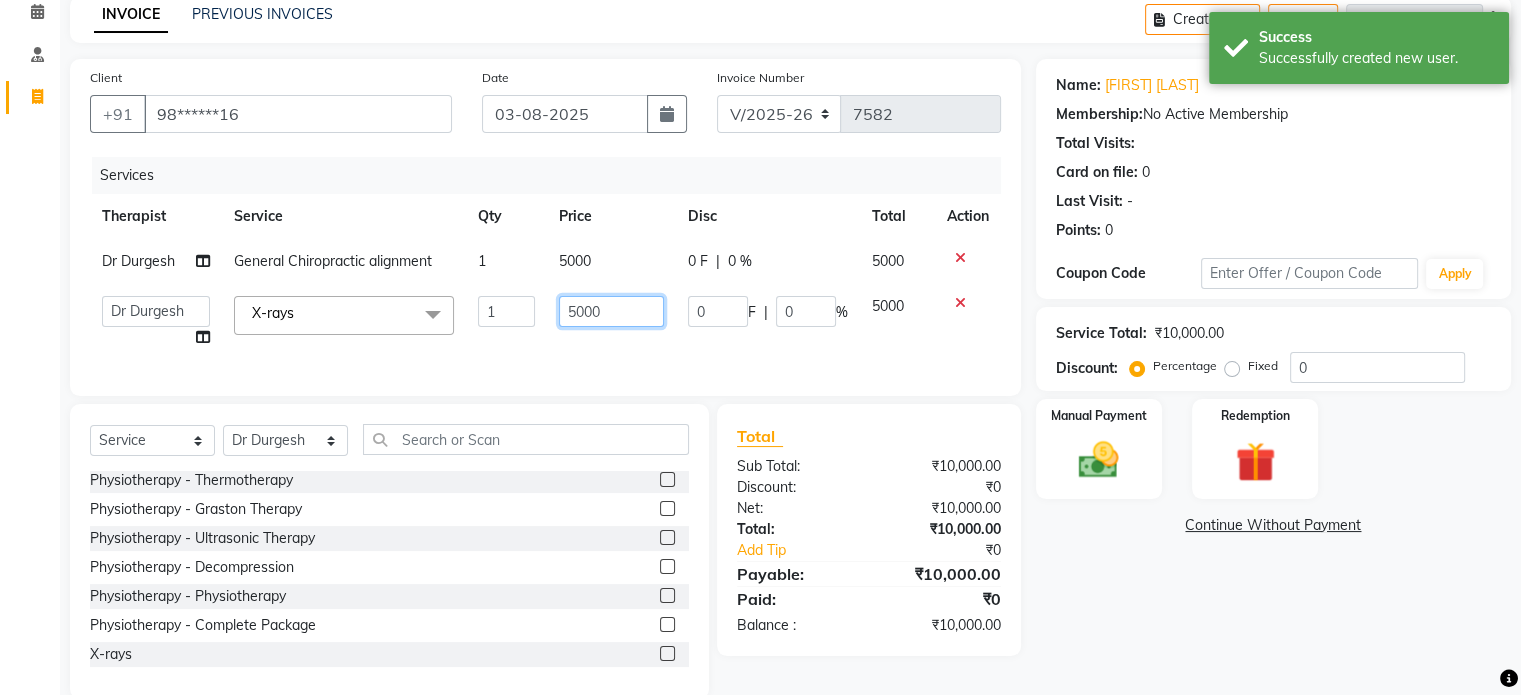 click on "5000" 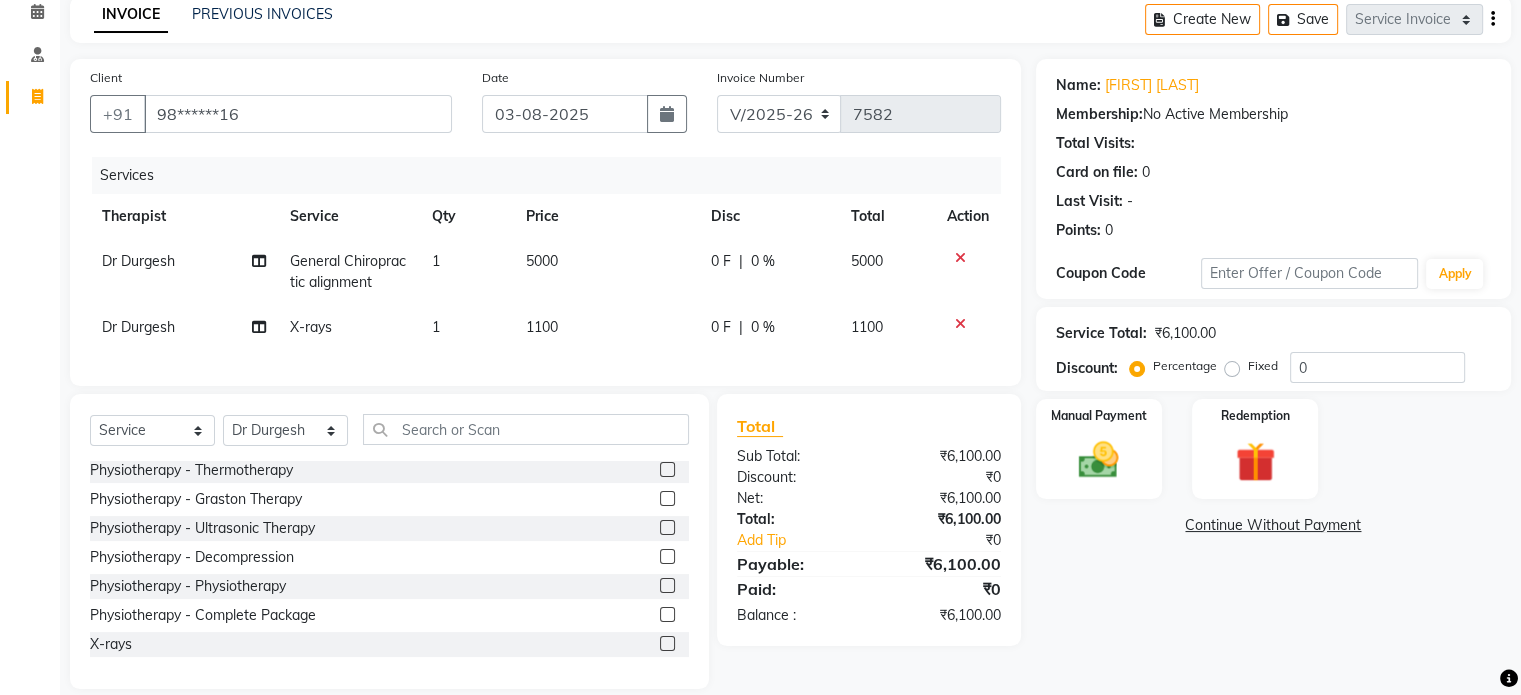 click on "5000" 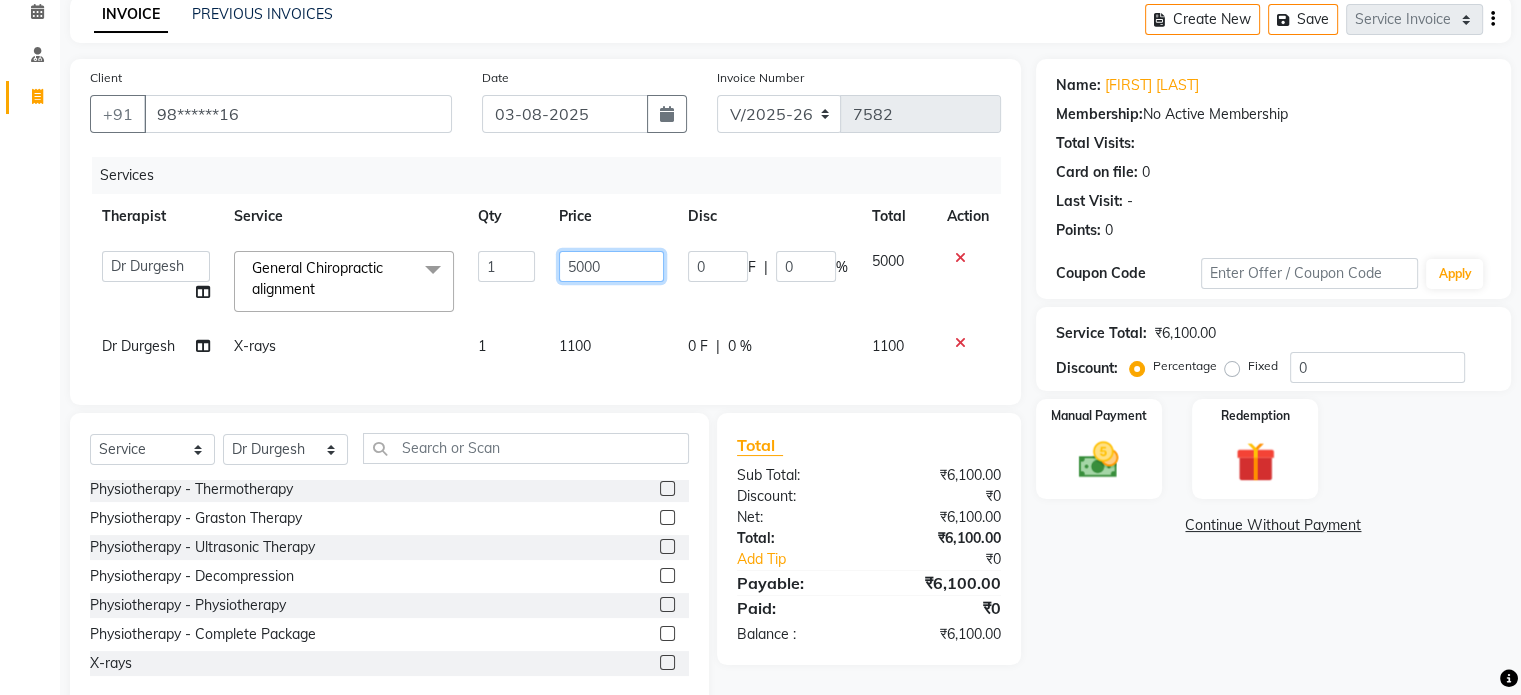 click on "5000" 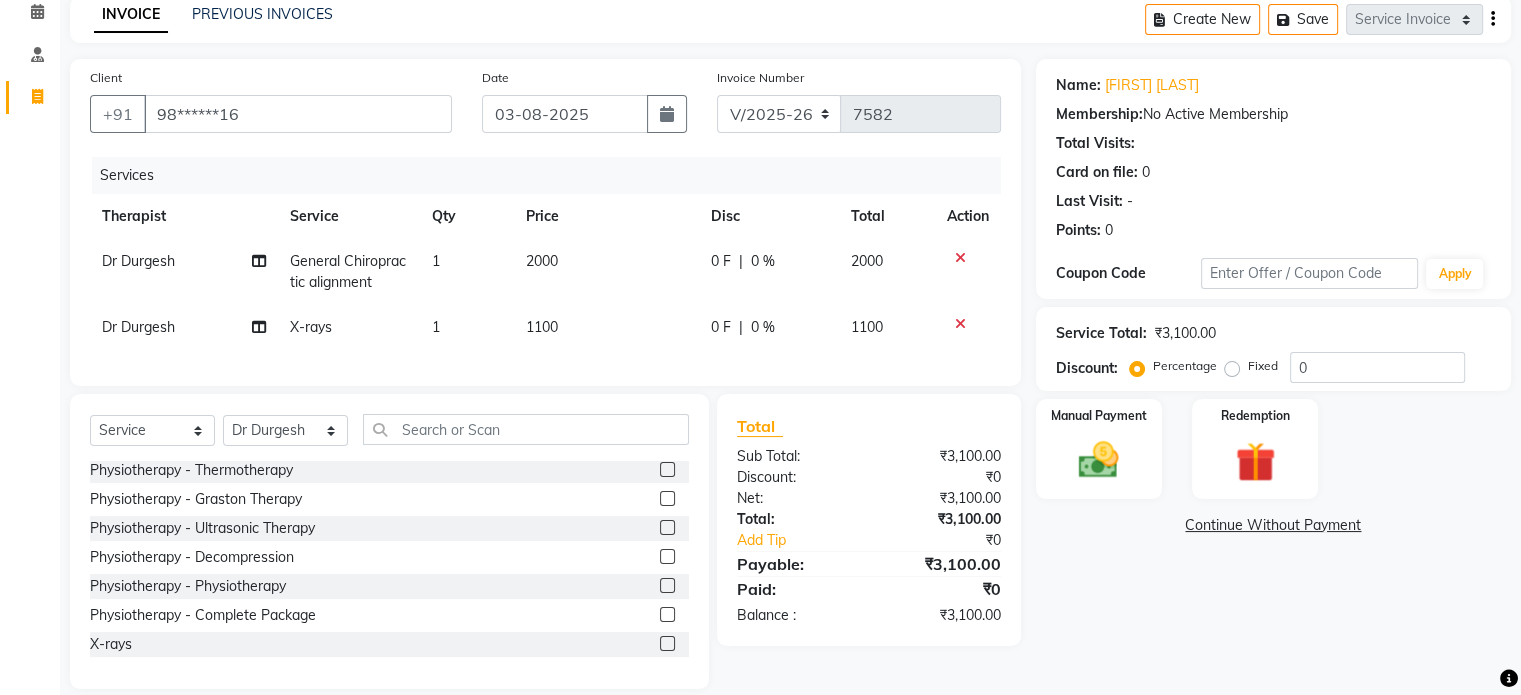click on "Fixed" 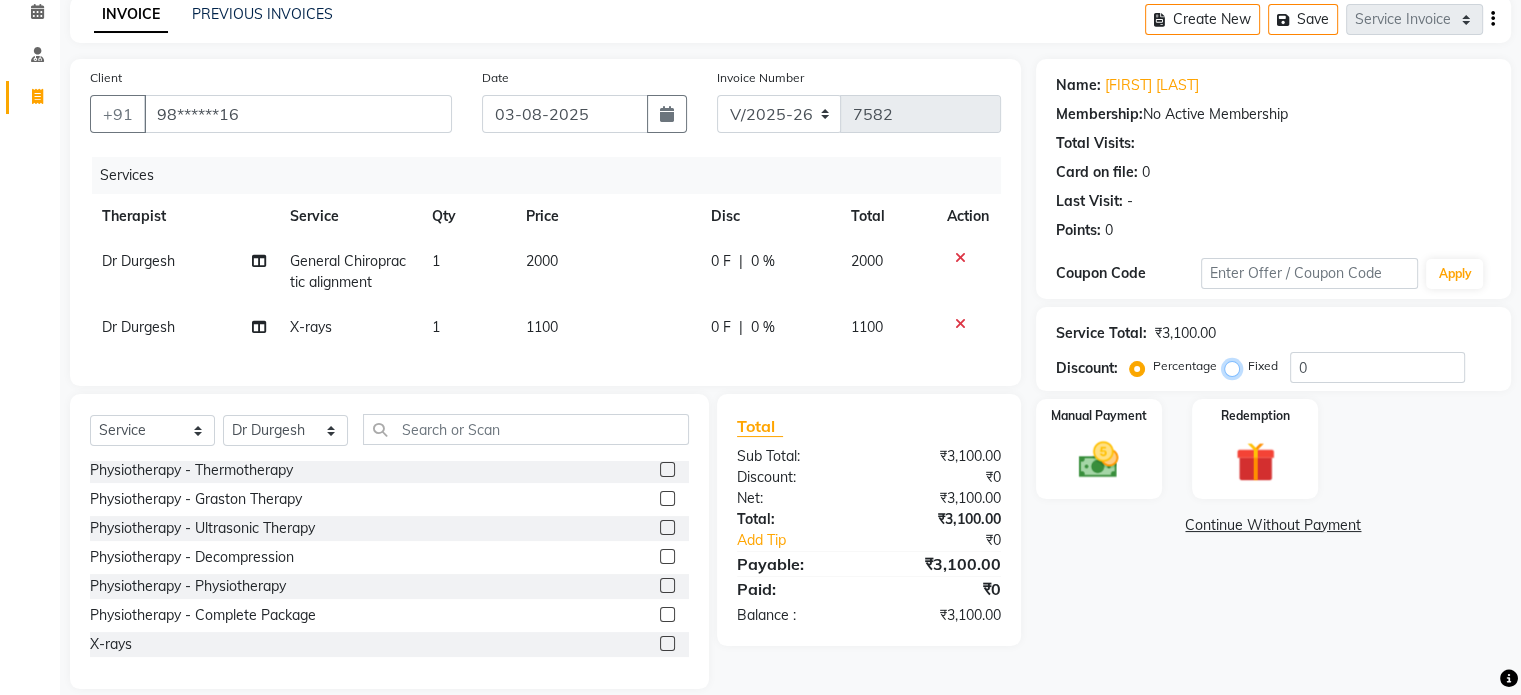 click on "Fixed" at bounding box center (1236, 366) 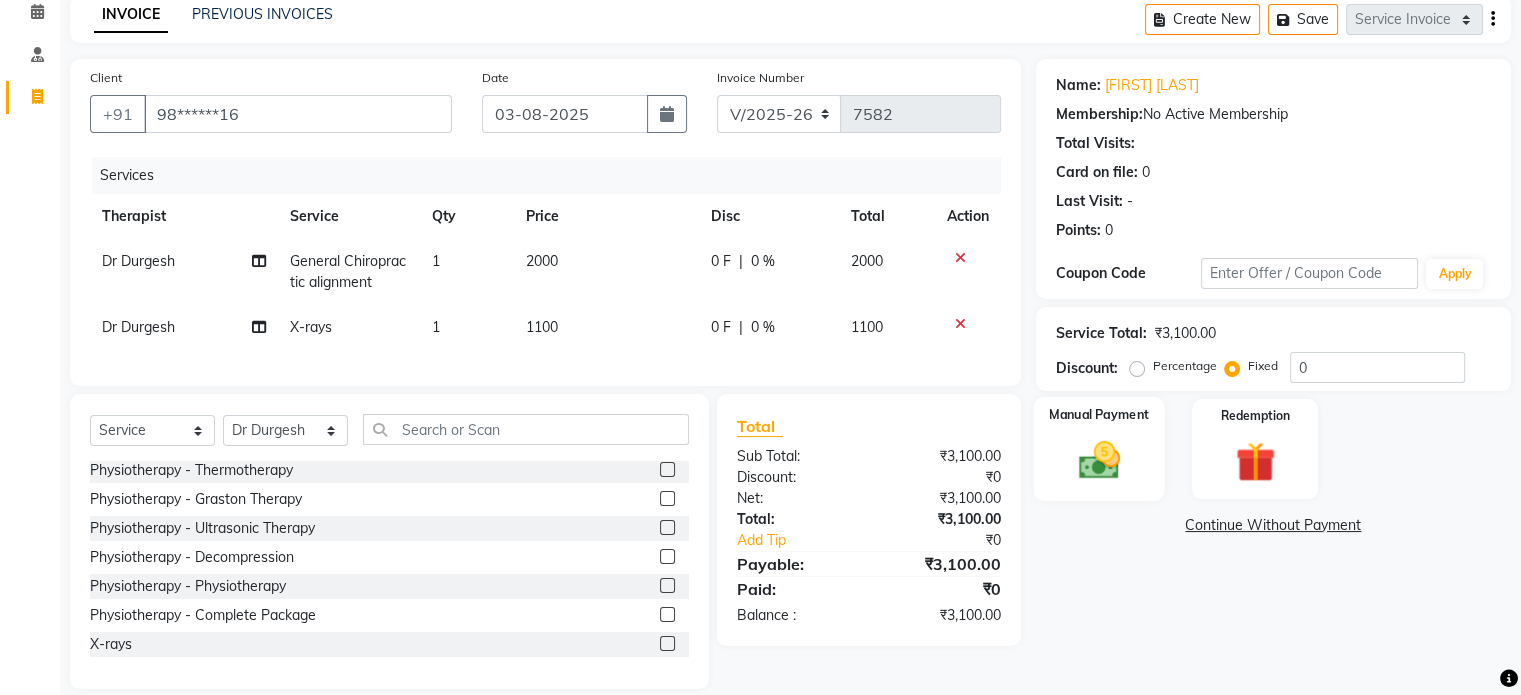 click 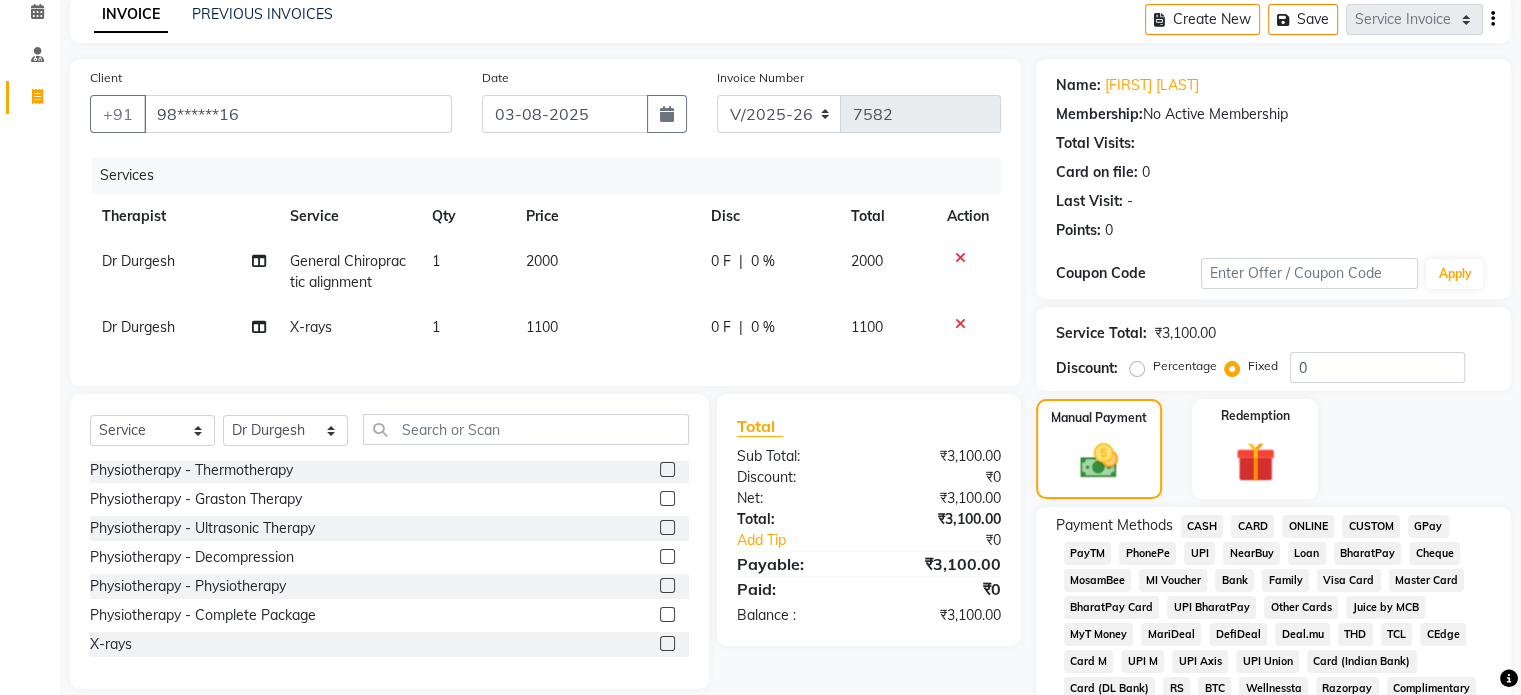 click on "CARD" 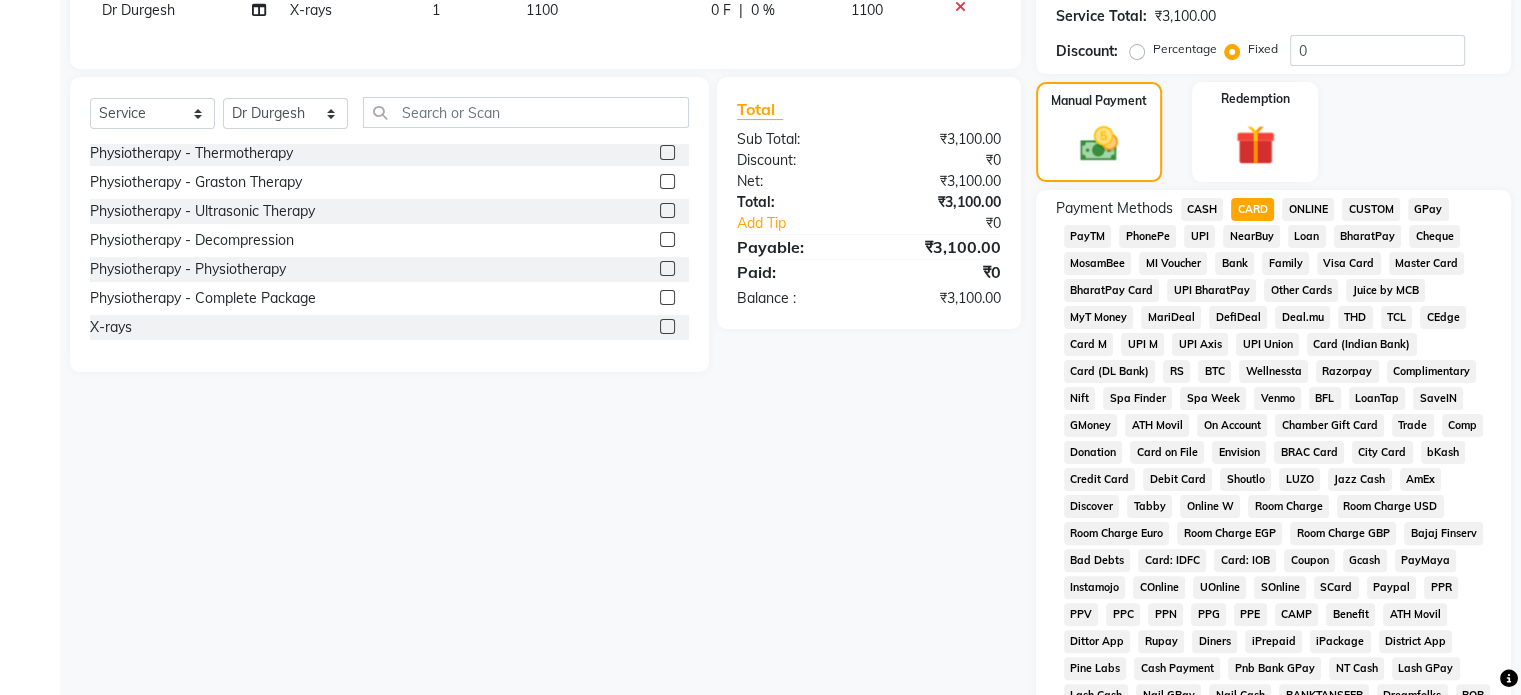 scroll, scrollTop: 652, scrollLeft: 0, axis: vertical 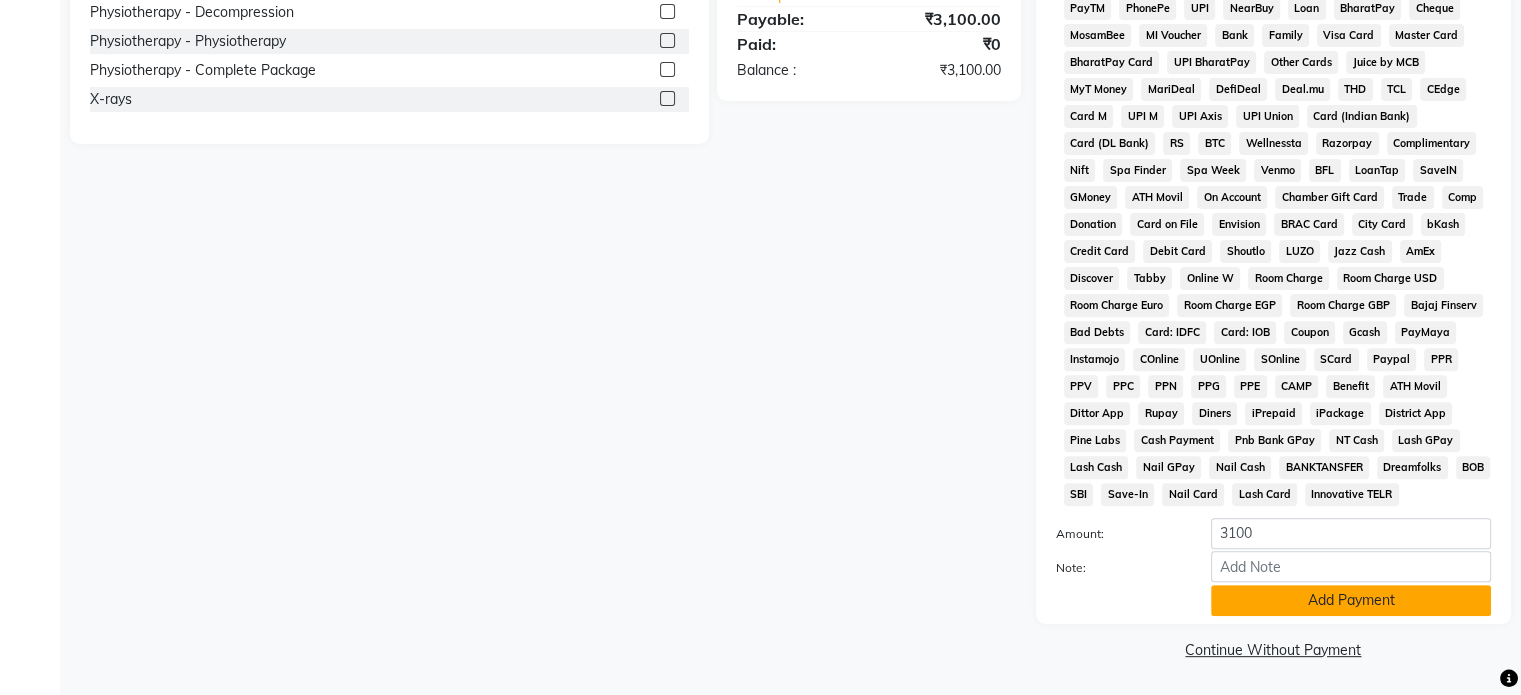 click on "Add Payment" 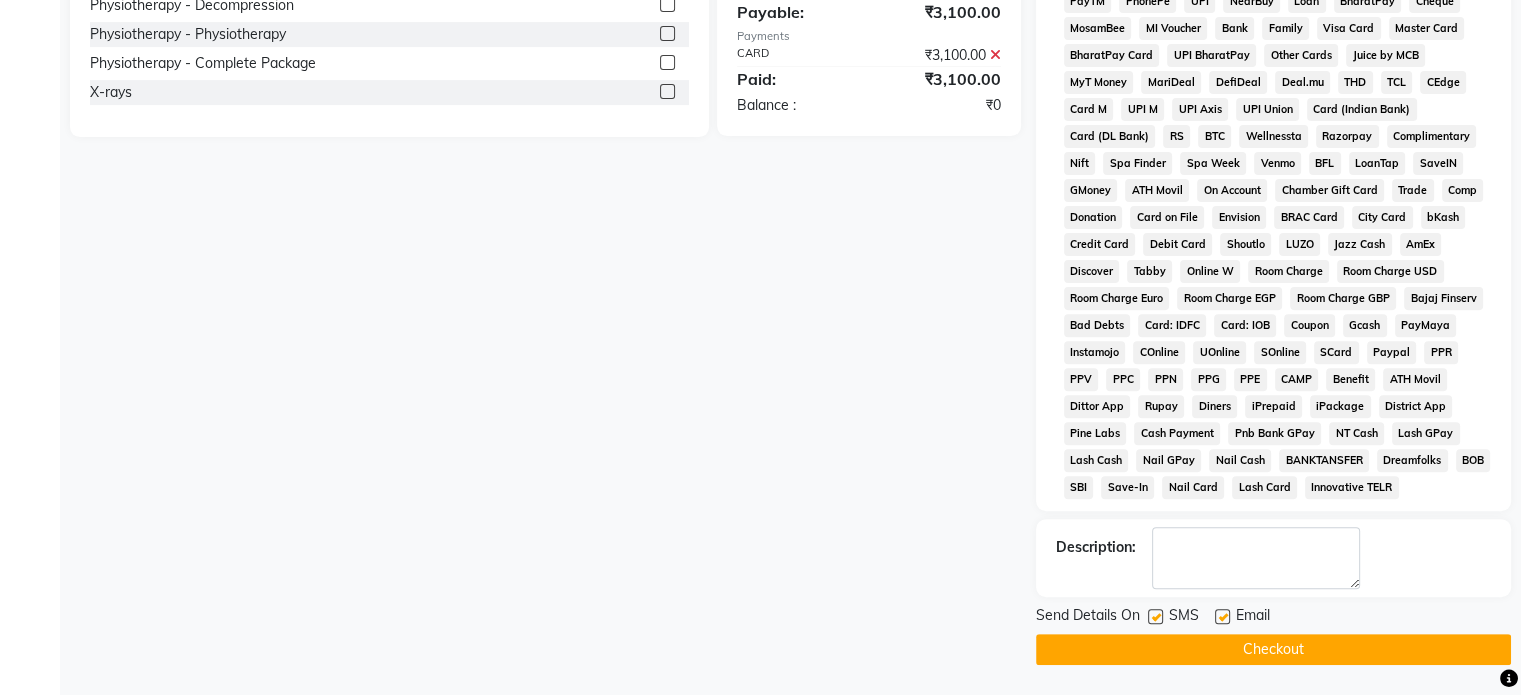 click 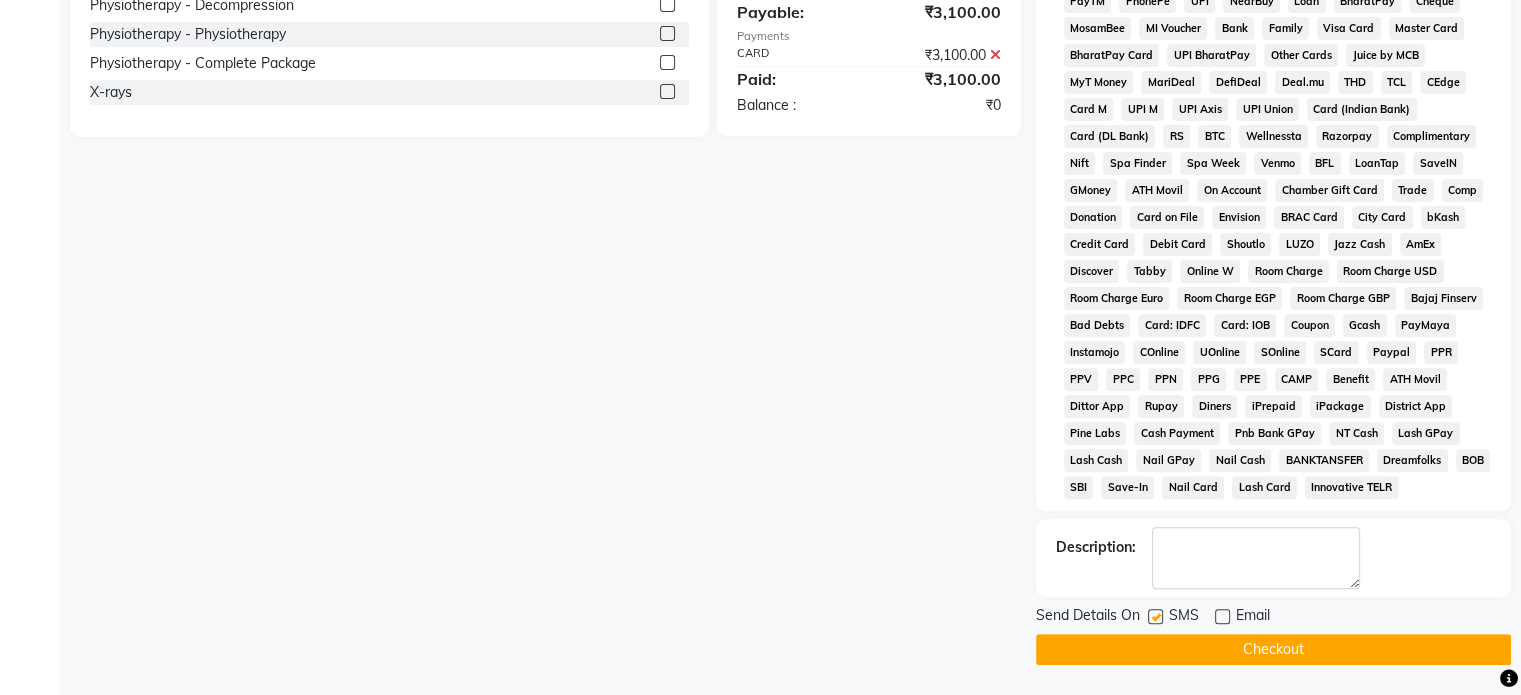 click 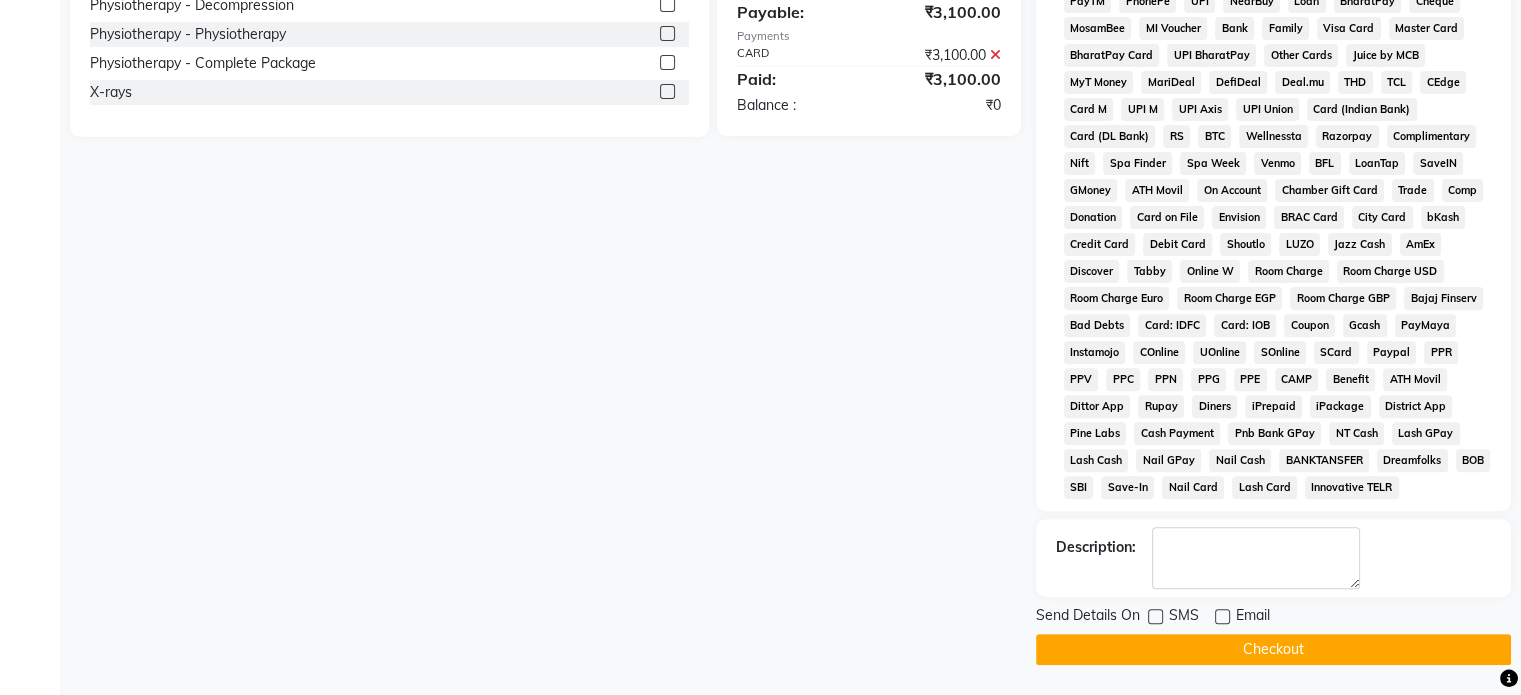click on "Checkout" 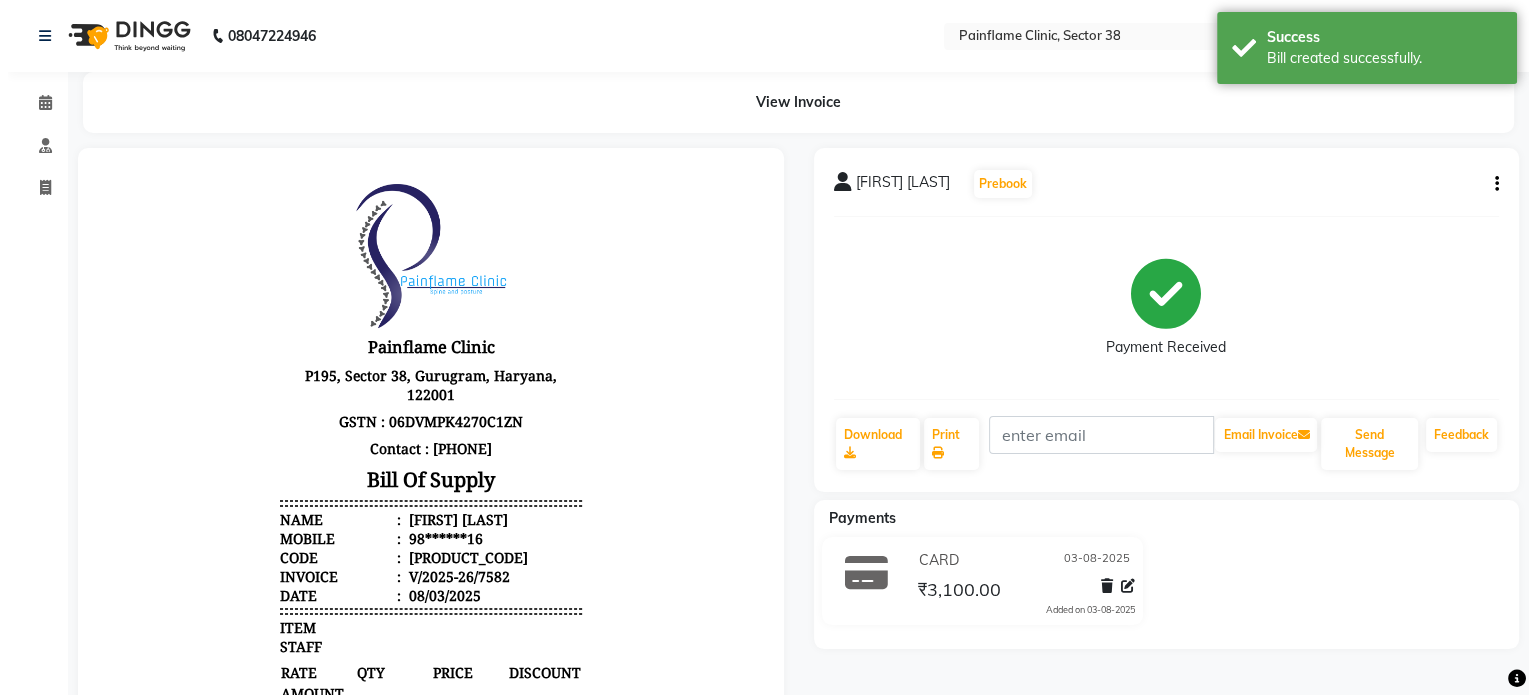 scroll, scrollTop: 0, scrollLeft: 0, axis: both 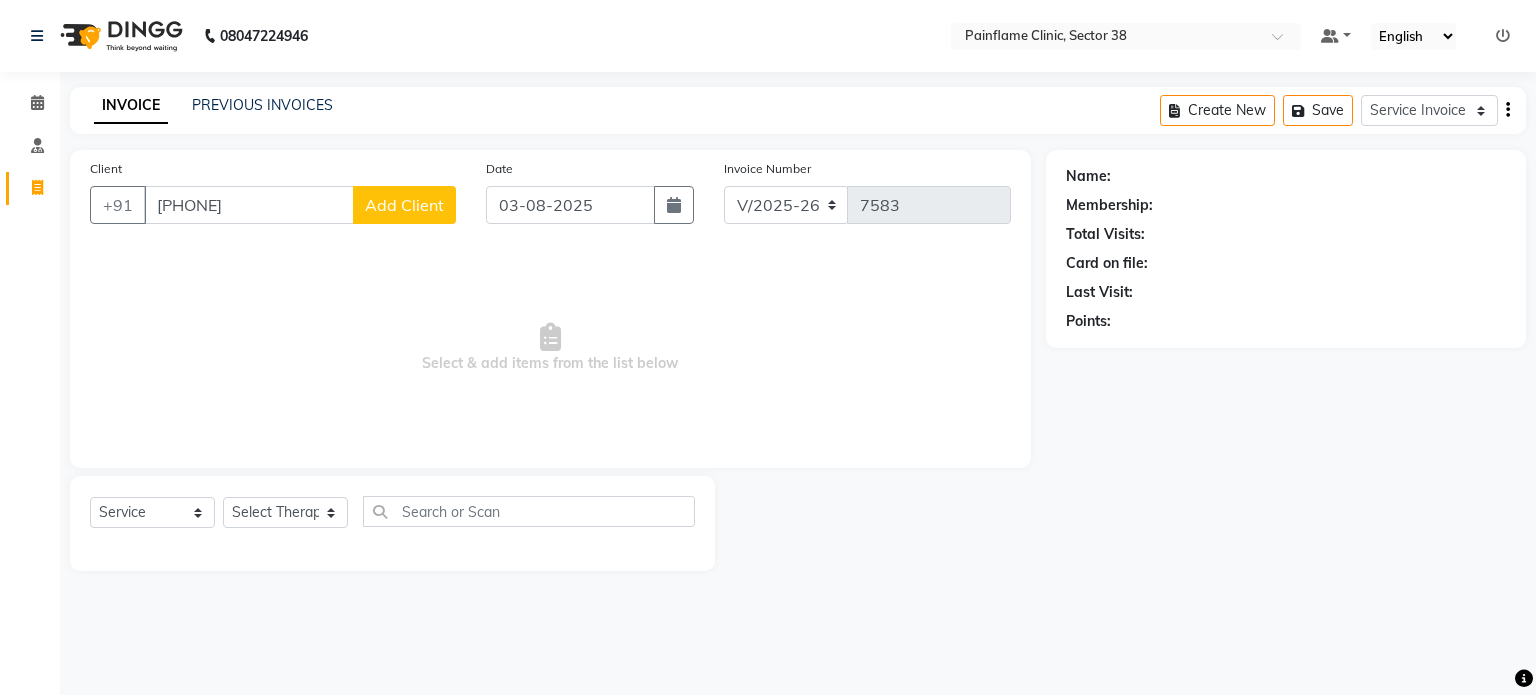 click on "Add Client" 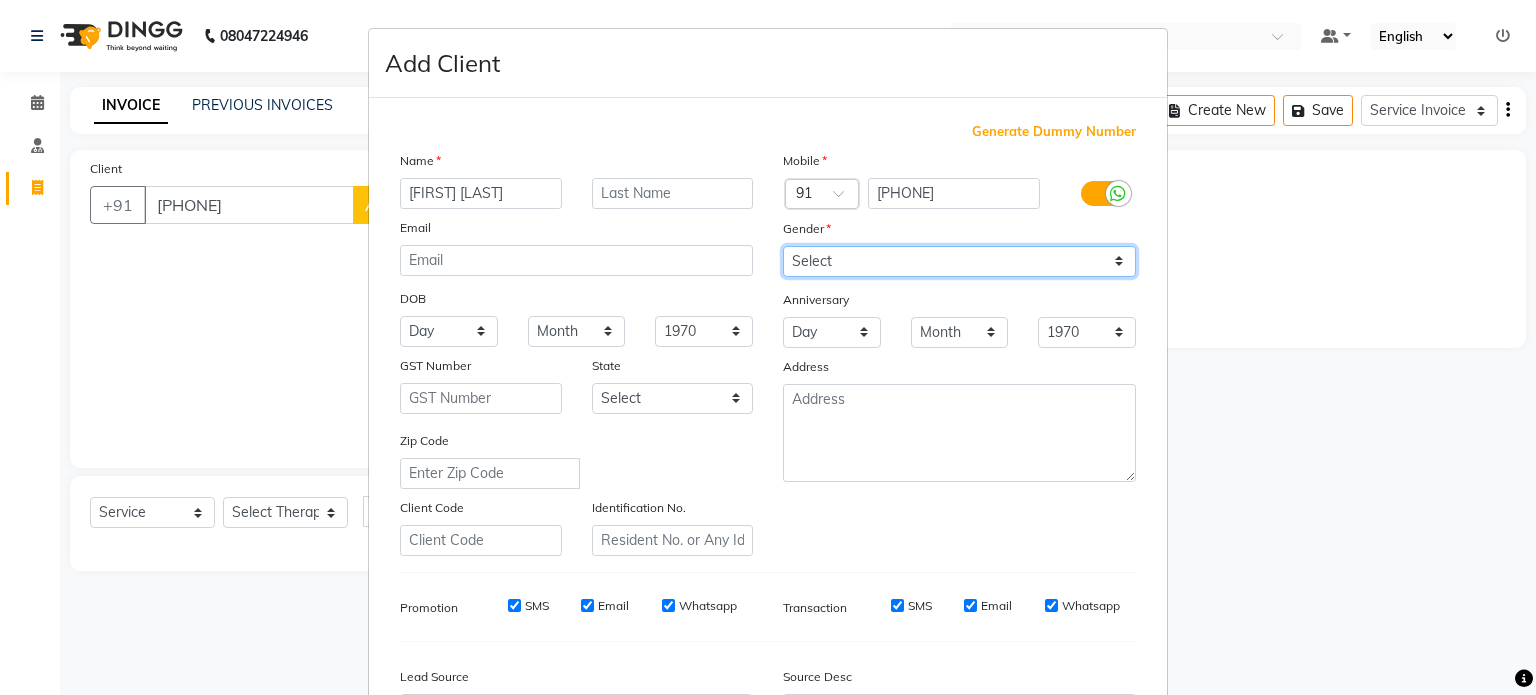 click on "Select Male Female Other Prefer Not To Say" at bounding box center (959, 261) 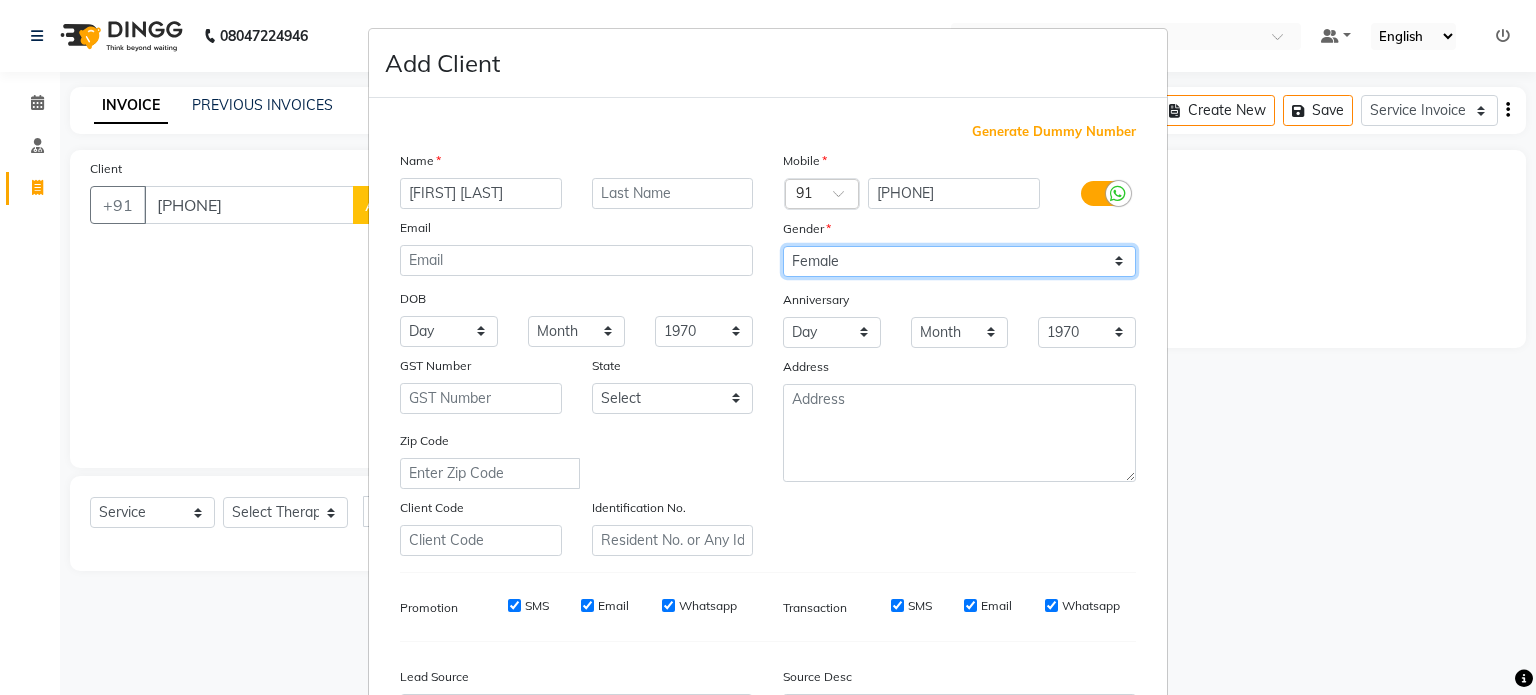 click on "Select Male Female Other Prefer Not To Say" at bounding box center [959, 261] 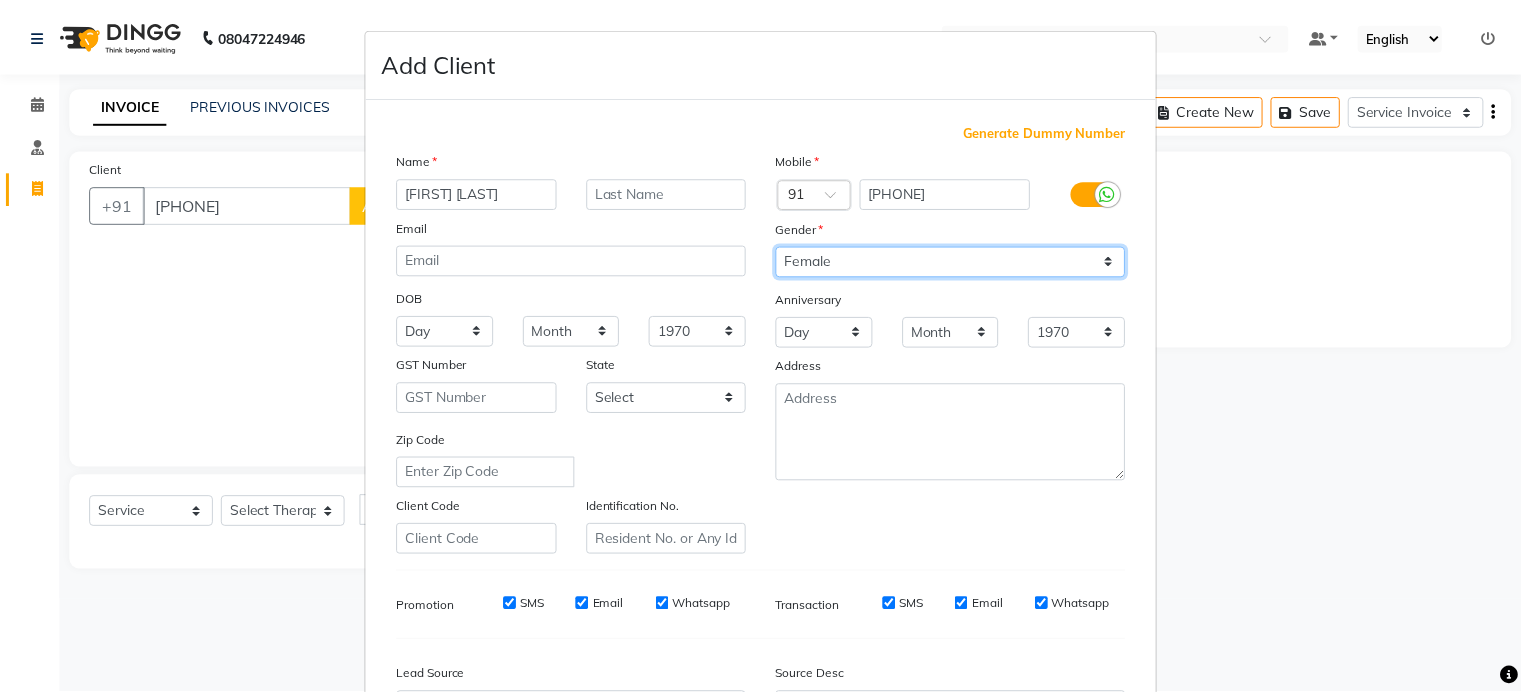 scroll, scrollTop: 237, scrollLeft: 0, axis: vertical 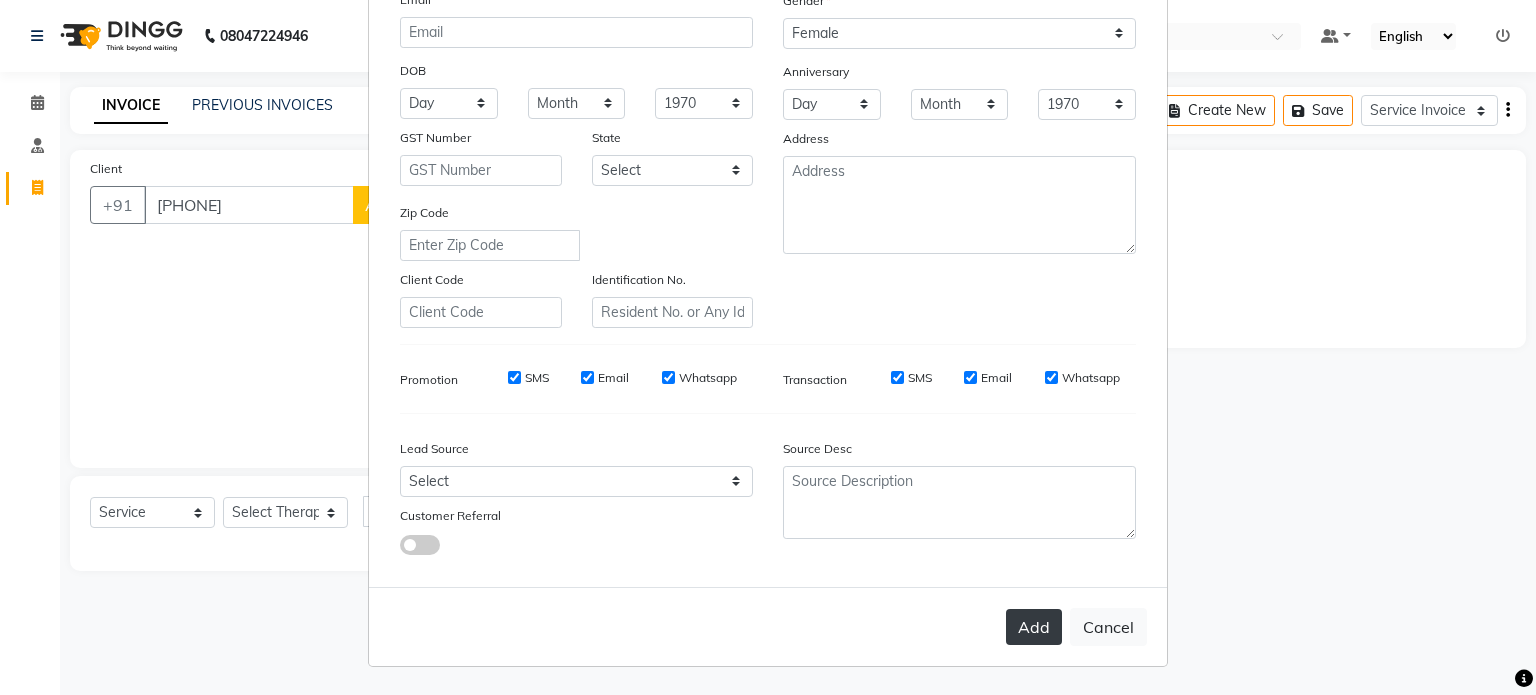 click on "Add" at bounding box center (1034, 627) 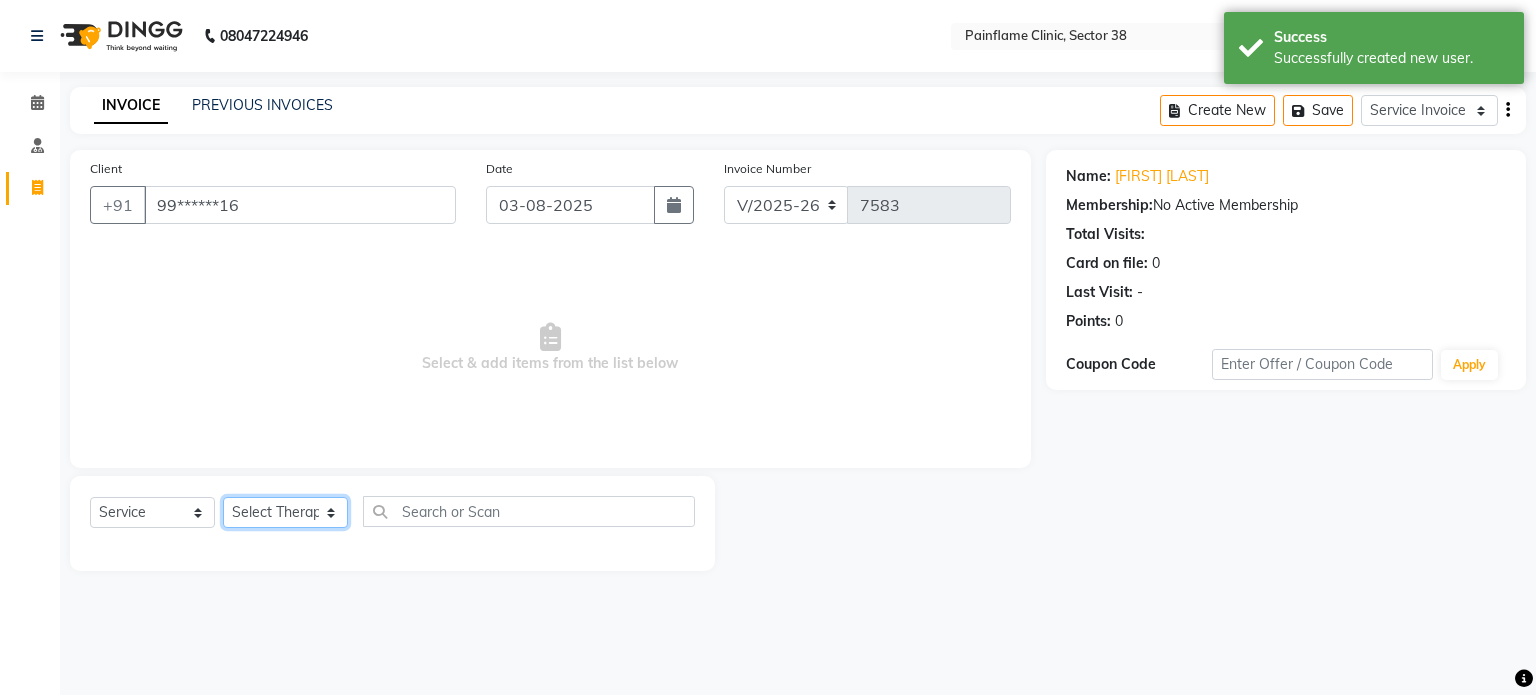 click on "Select Therapist Dr Durgesh Dr Harish Dr Ranjana Dr Saurabh Dr. Suraj Dr. Tejpal Mehlawat KUSHAL MOHIT SEMWAL Nancy Singhai Reception 1  Reception 2 Reception 3" 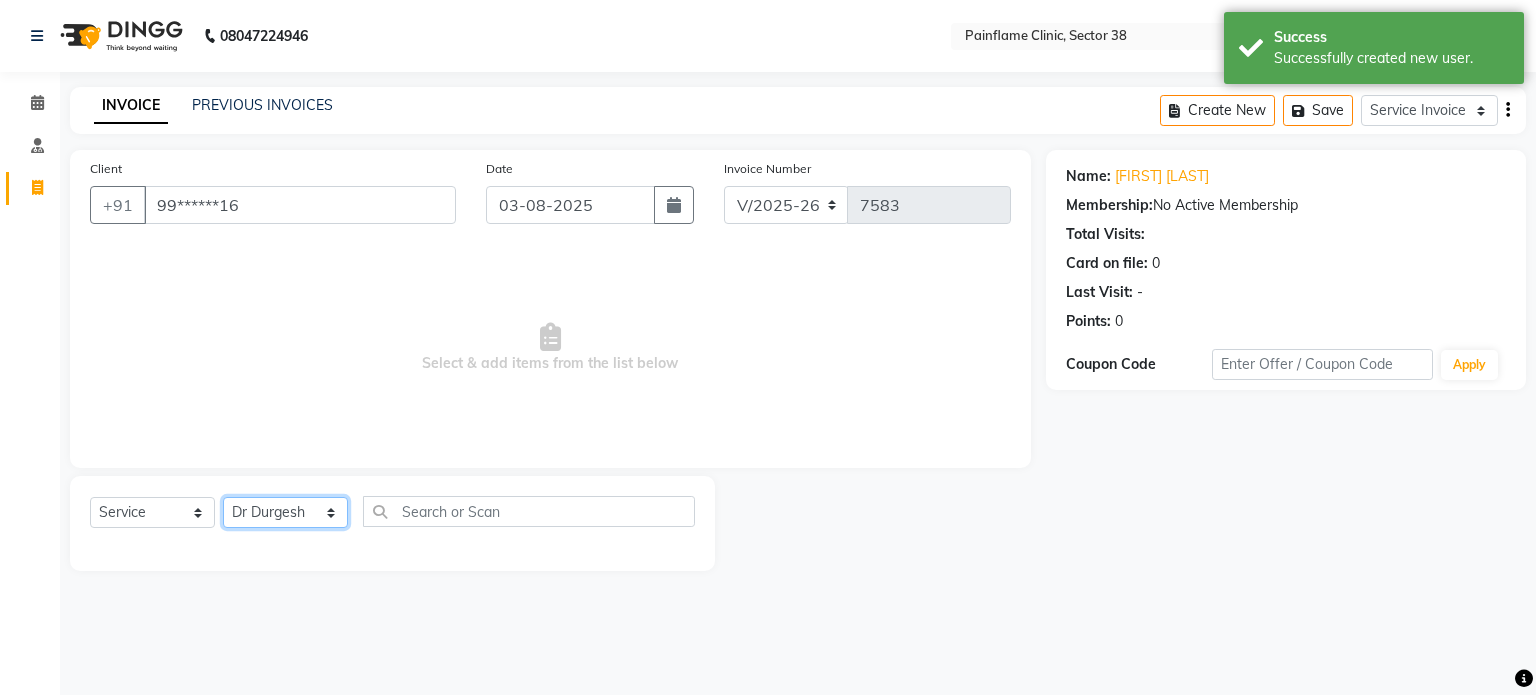 click on "Select Therapist Dr Durgesh Dr Harish Dr Ranjana Dr Saurabh Dr. Suraj Dr. Tejpal Mehlawat KUSHAL MOHIT SEMWAL Nancy Singhai Reception 1  Reception 2 Reception 3" 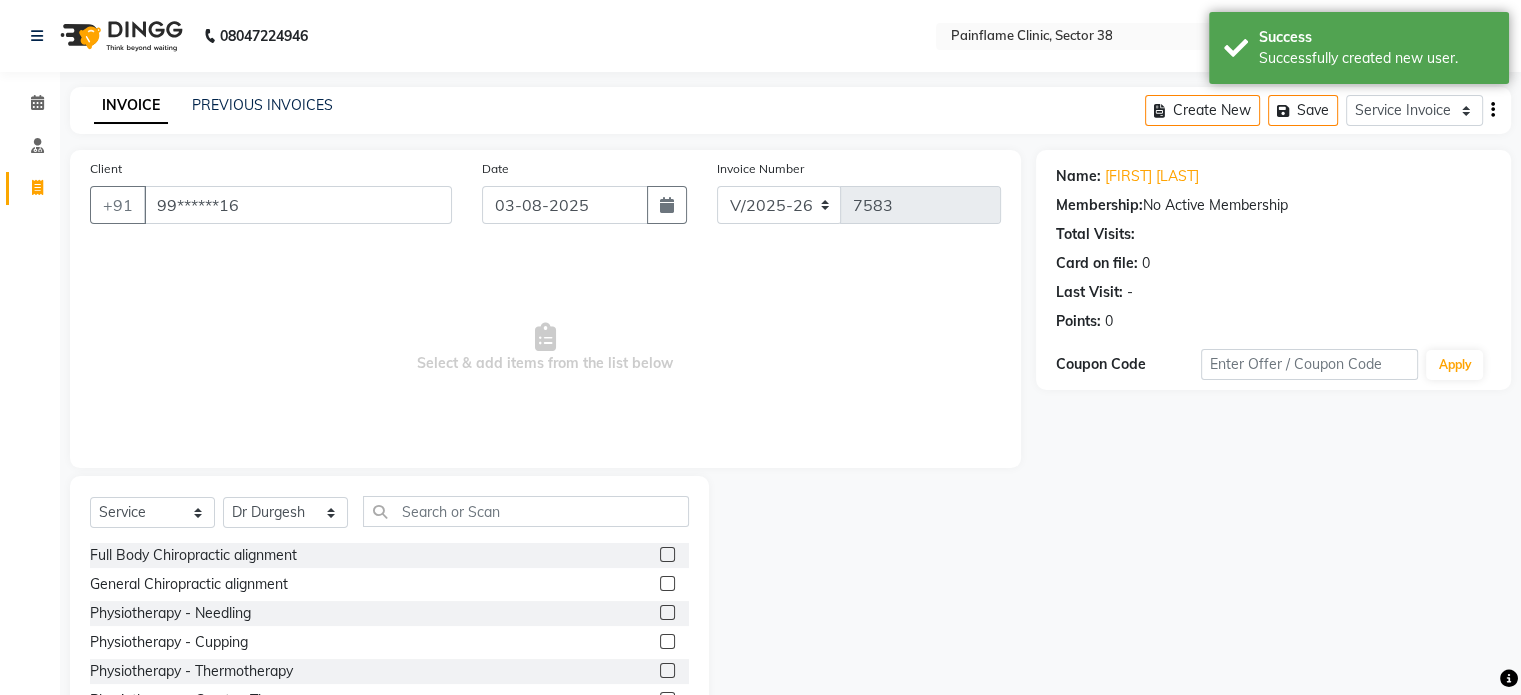 click 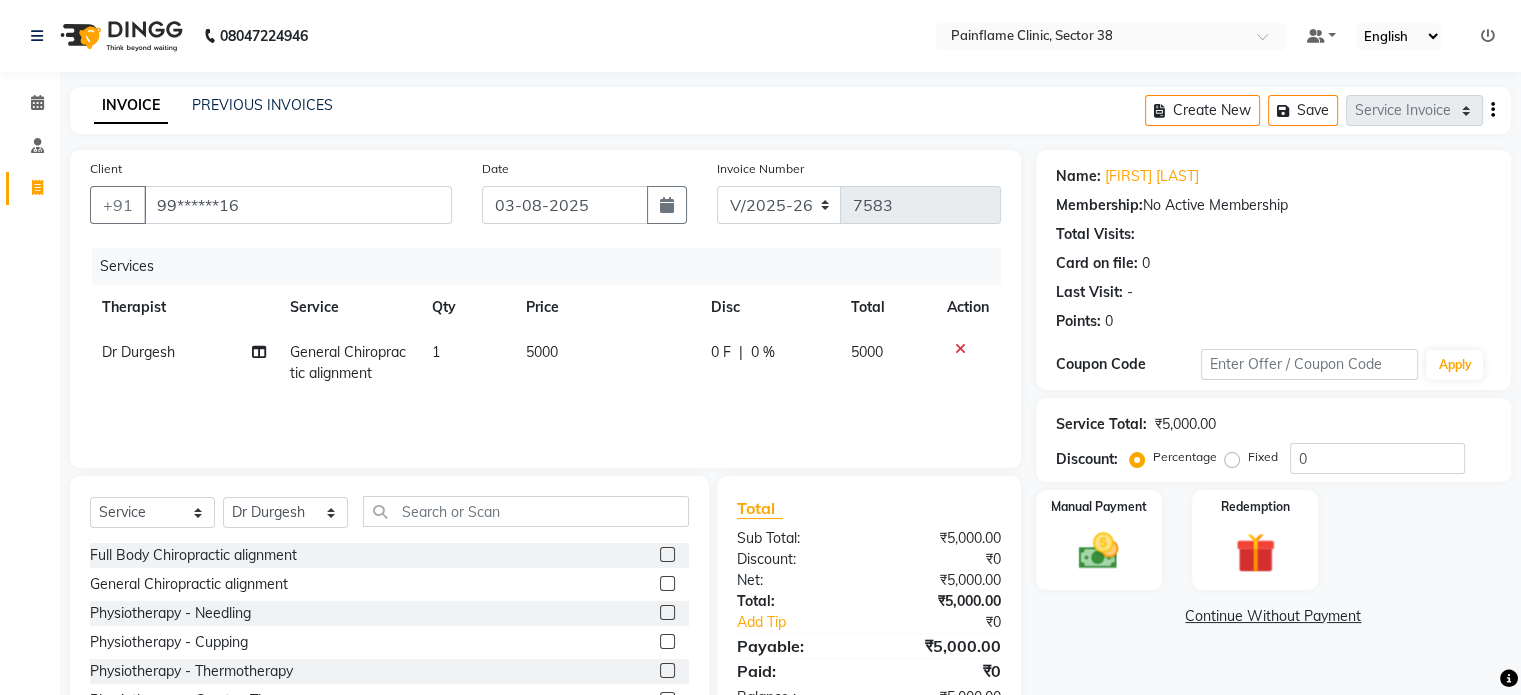 click on "5000" 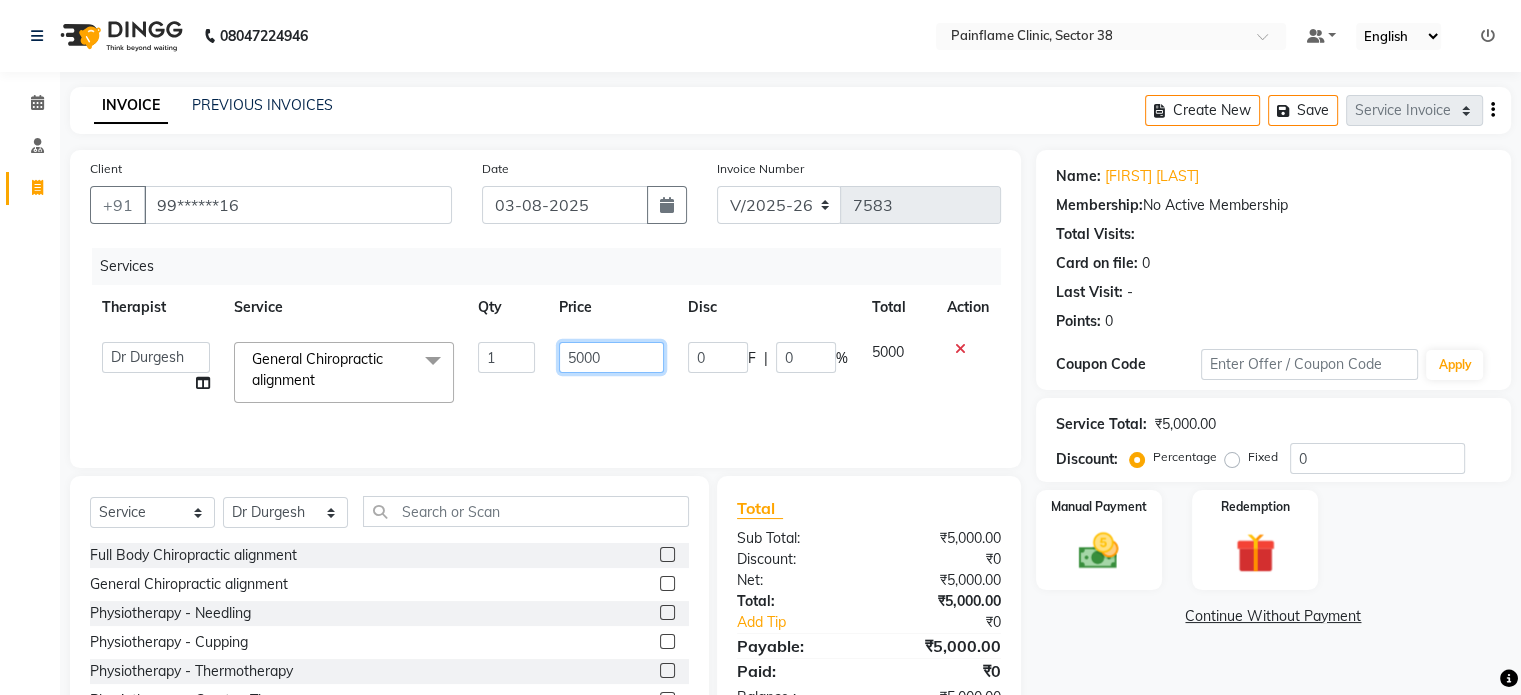 click on "5000" 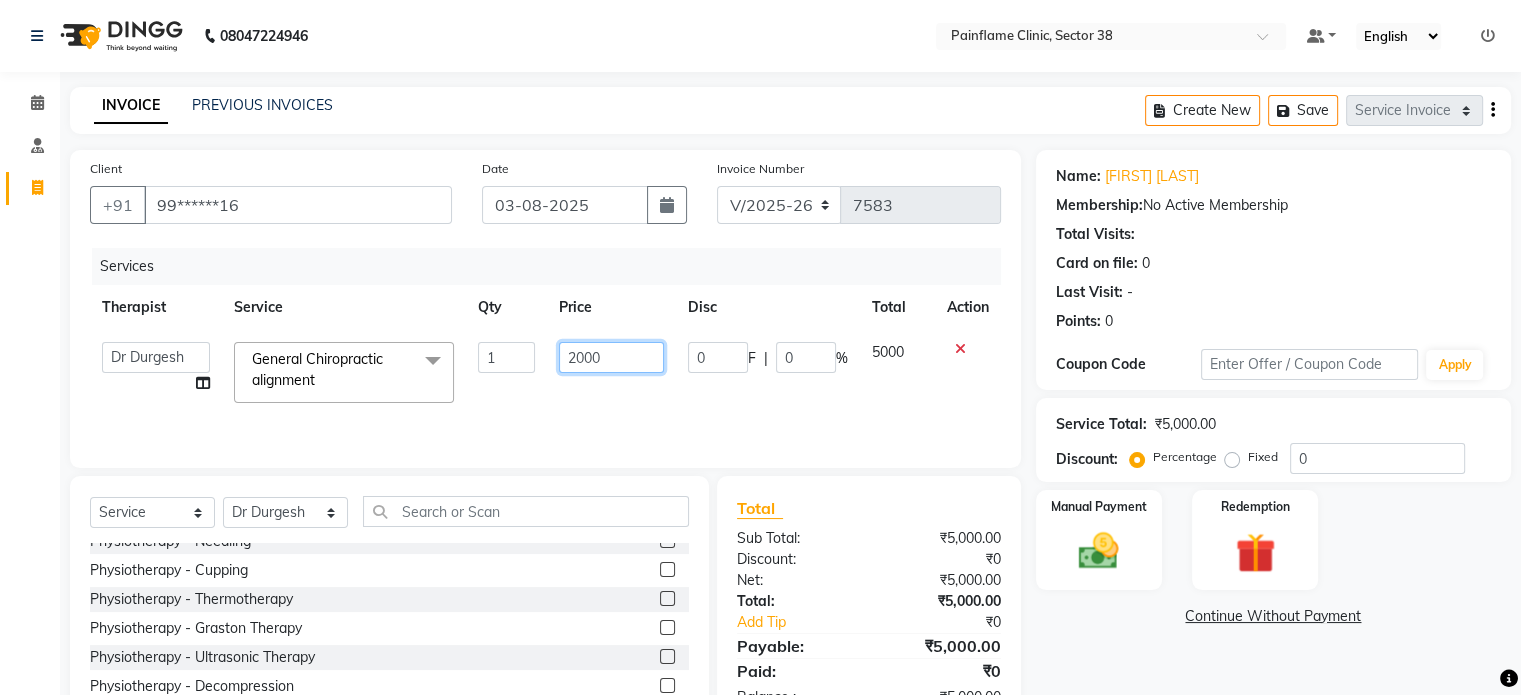 scroll, scrollTop: 119, scrollLeft: 0, axis: vertical 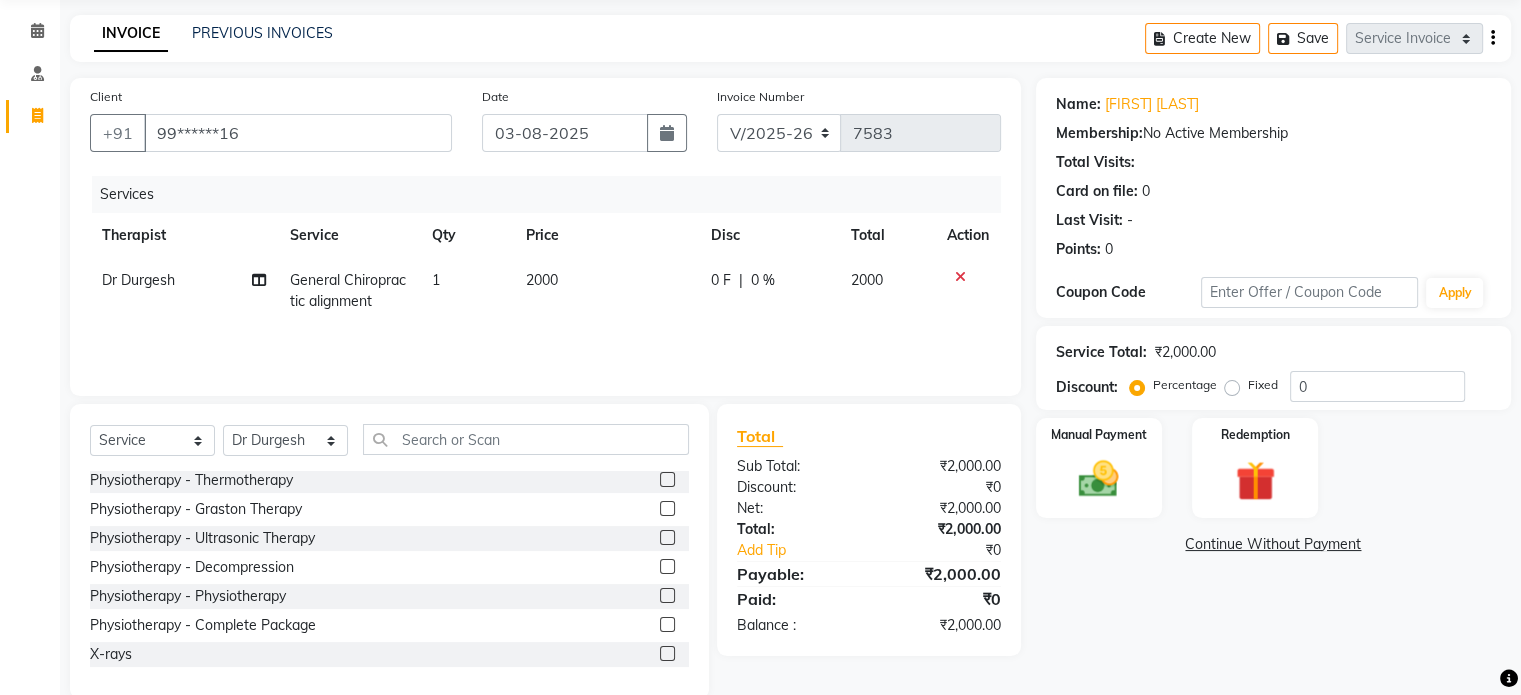 click 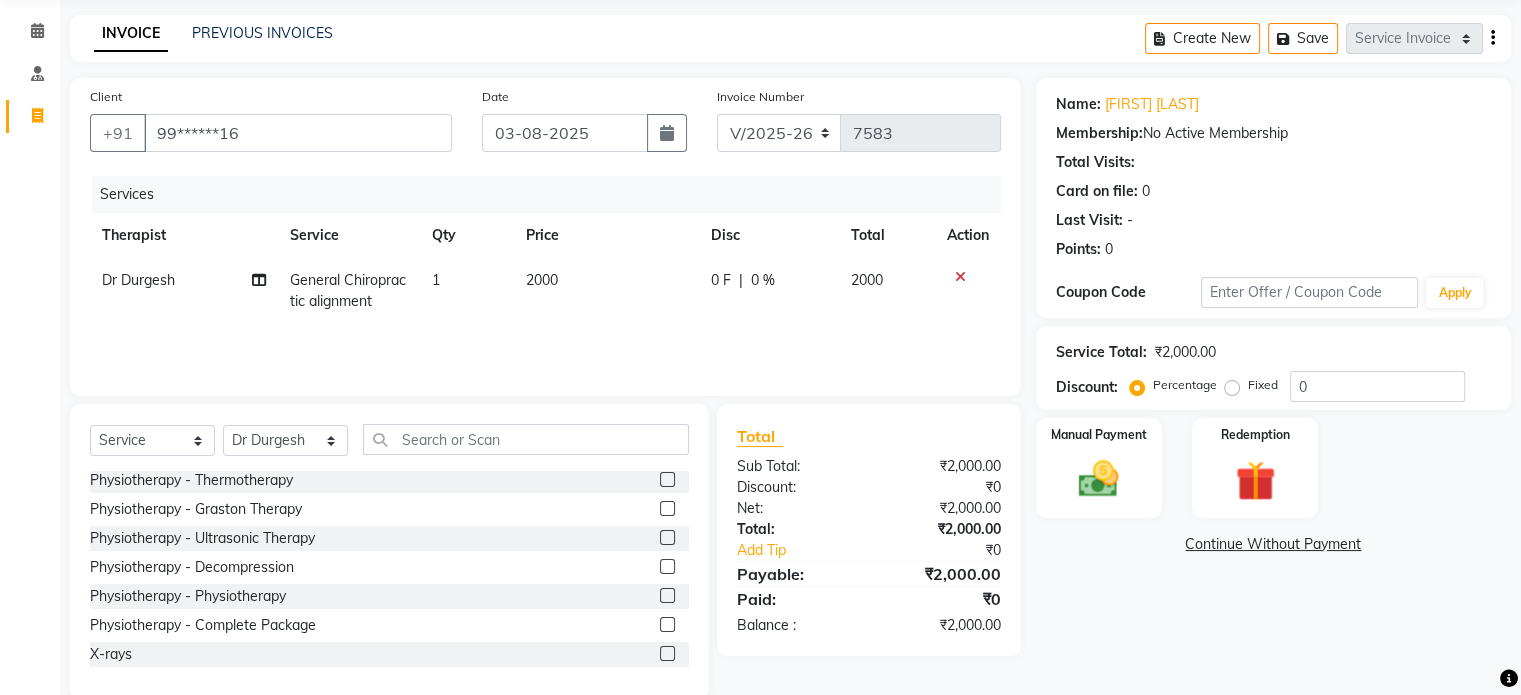 click at bounding box center [666, 654] 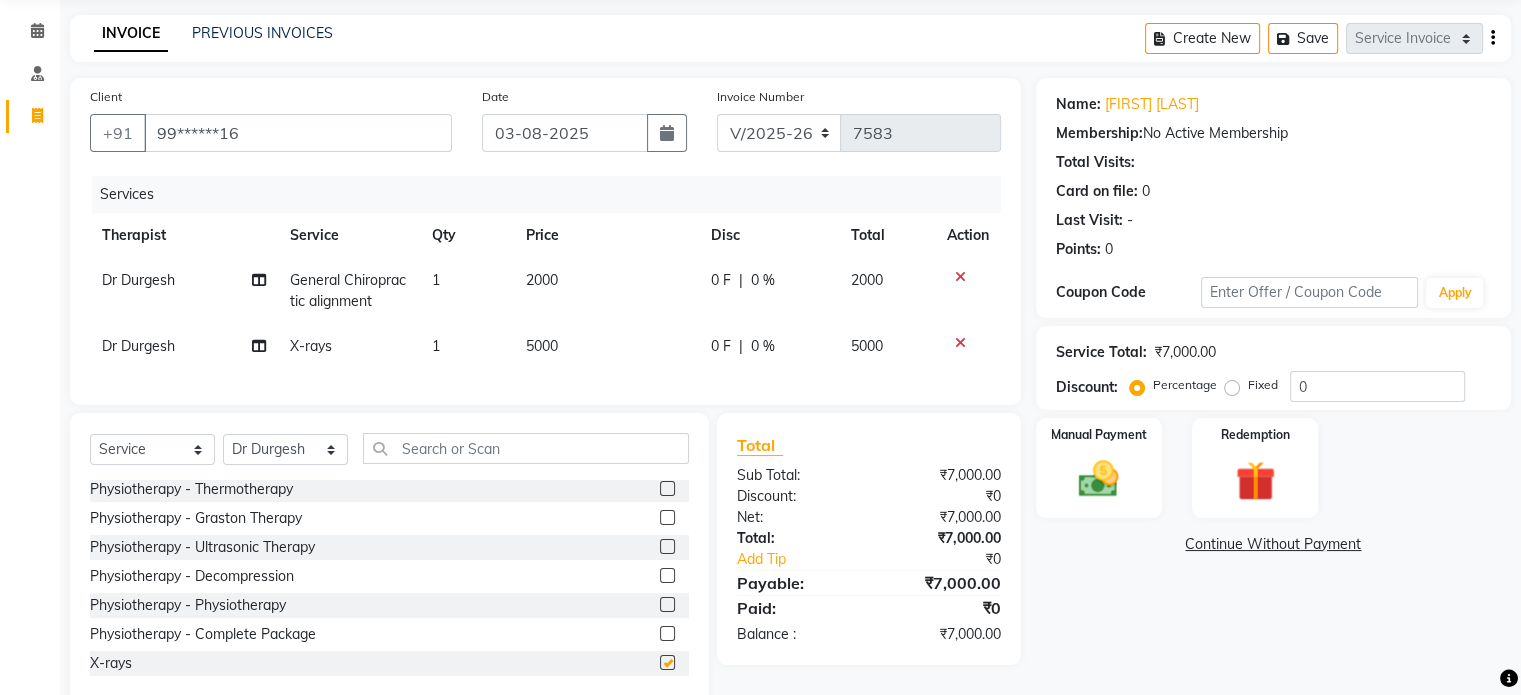 click 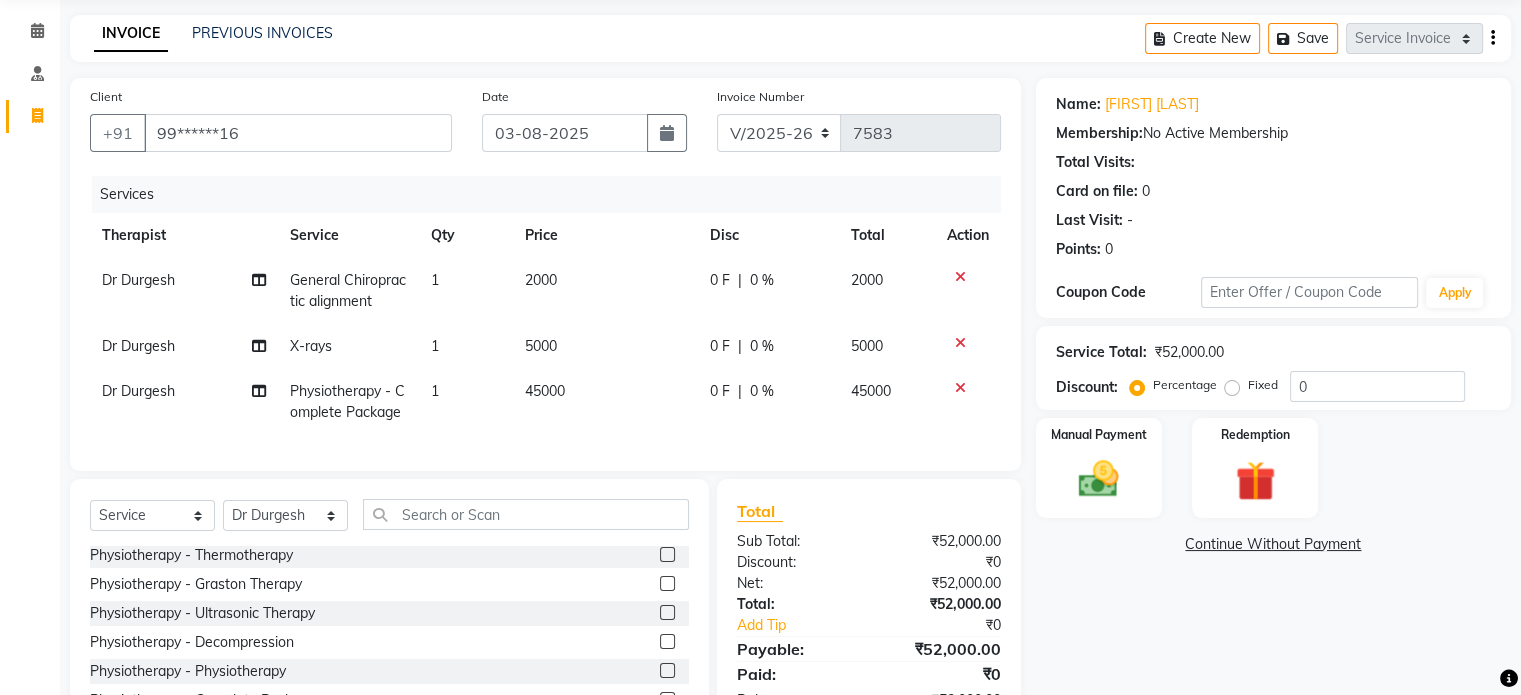 click 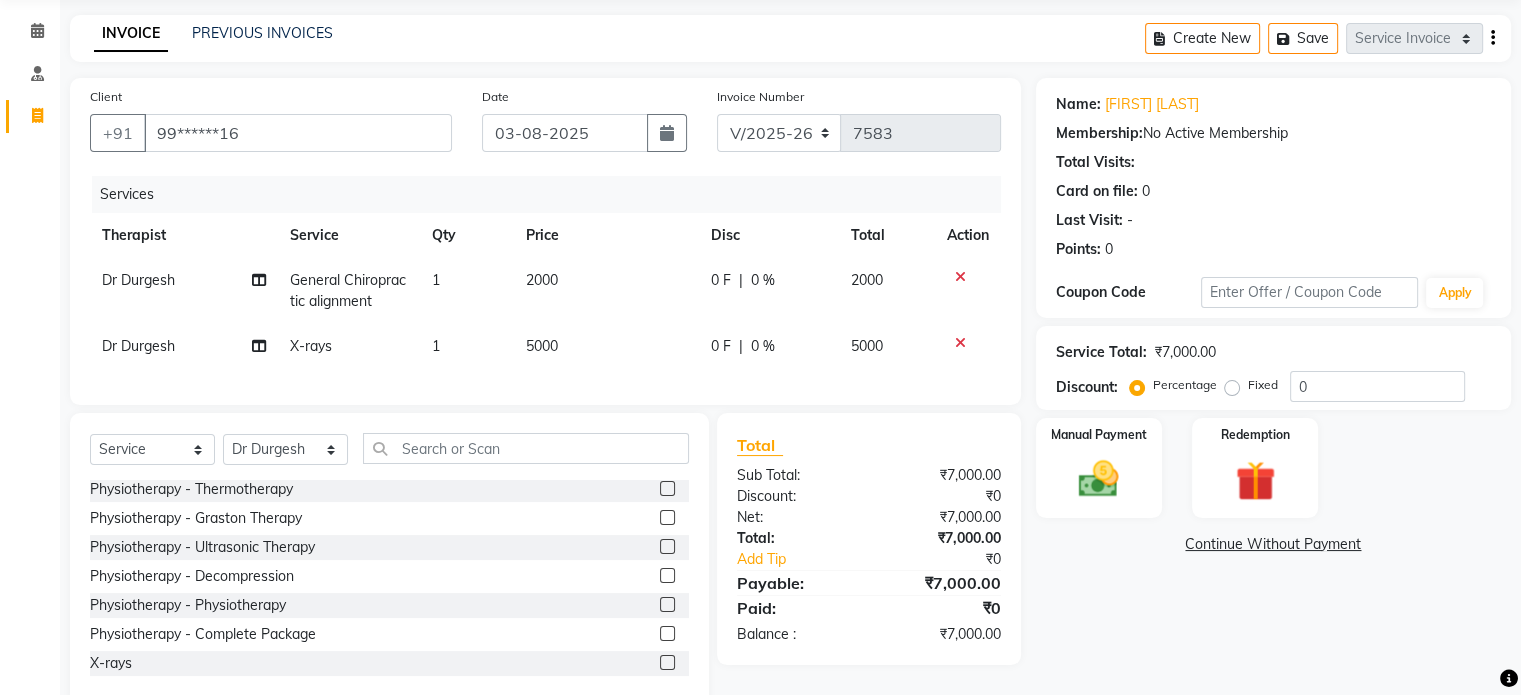 click on "5000" 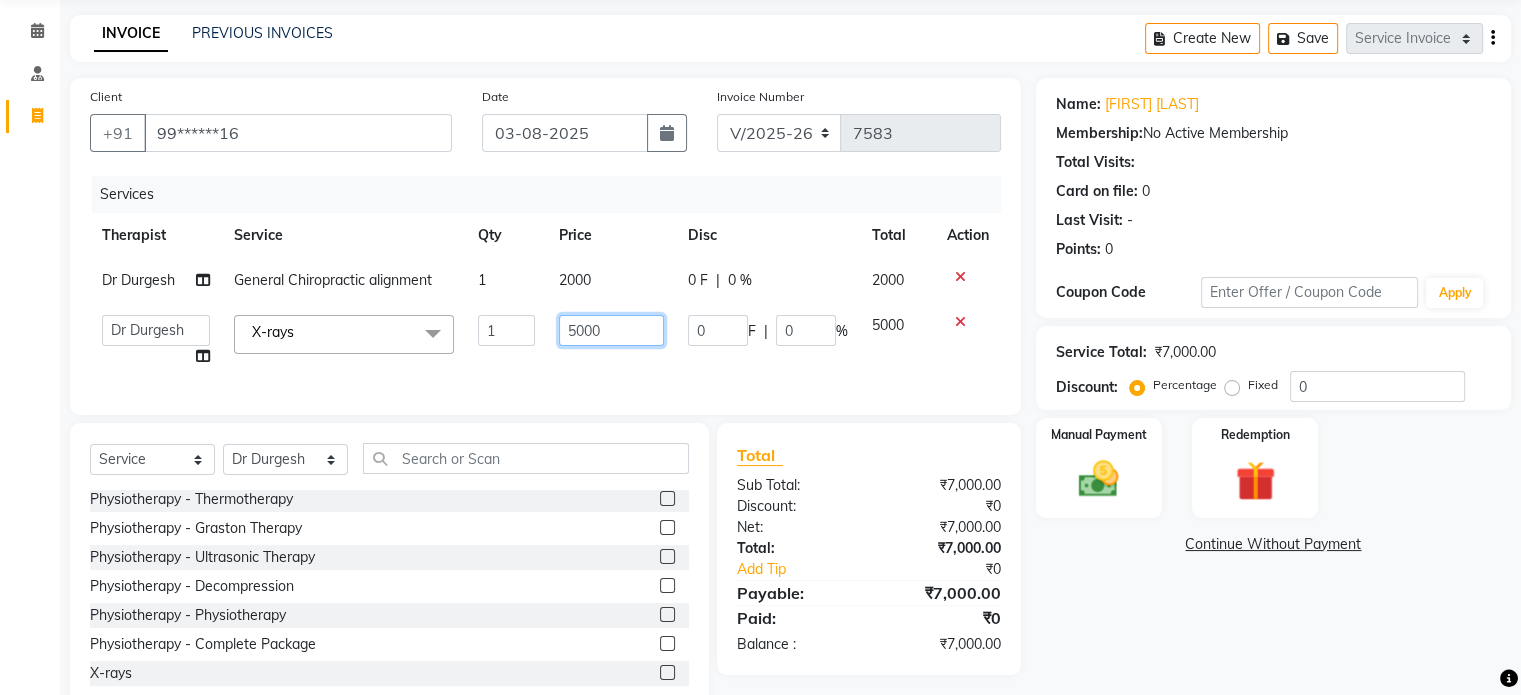 click on "5000" 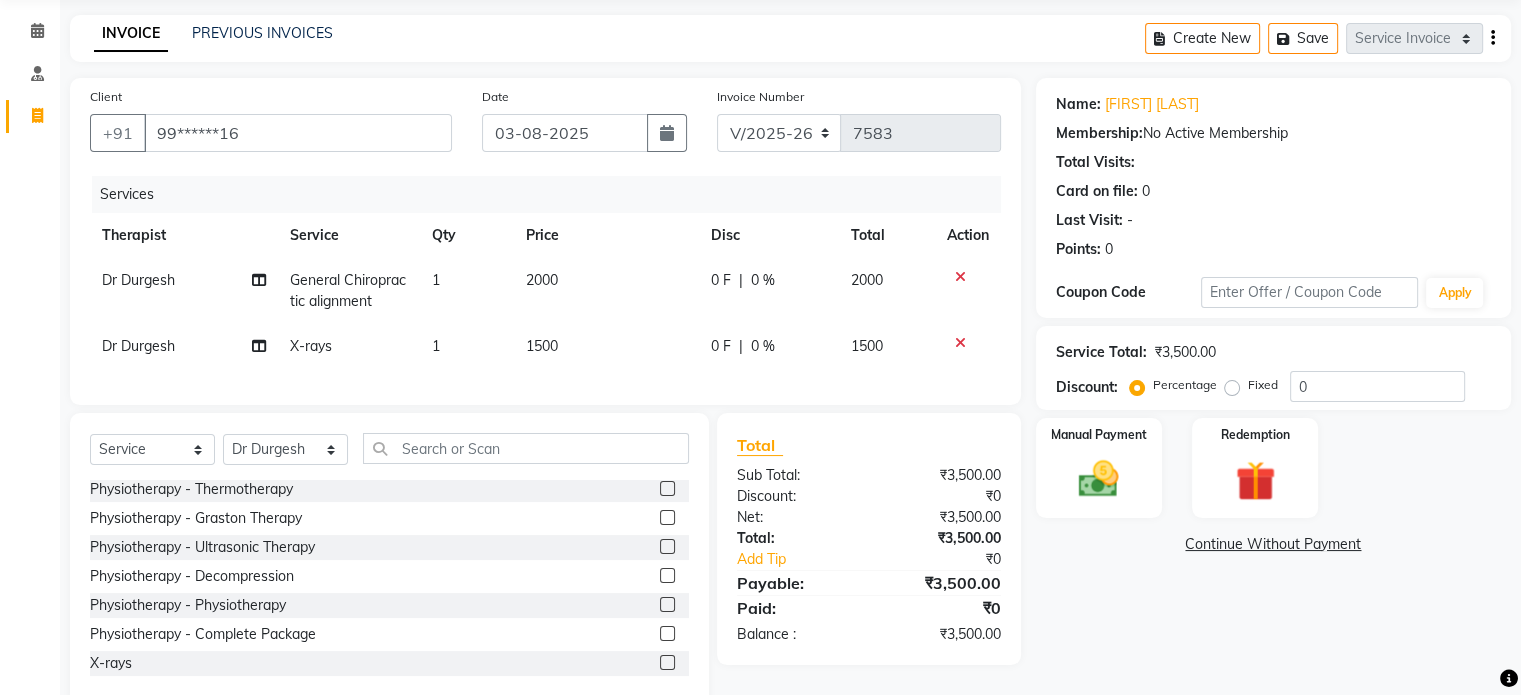 click on "Fixed" 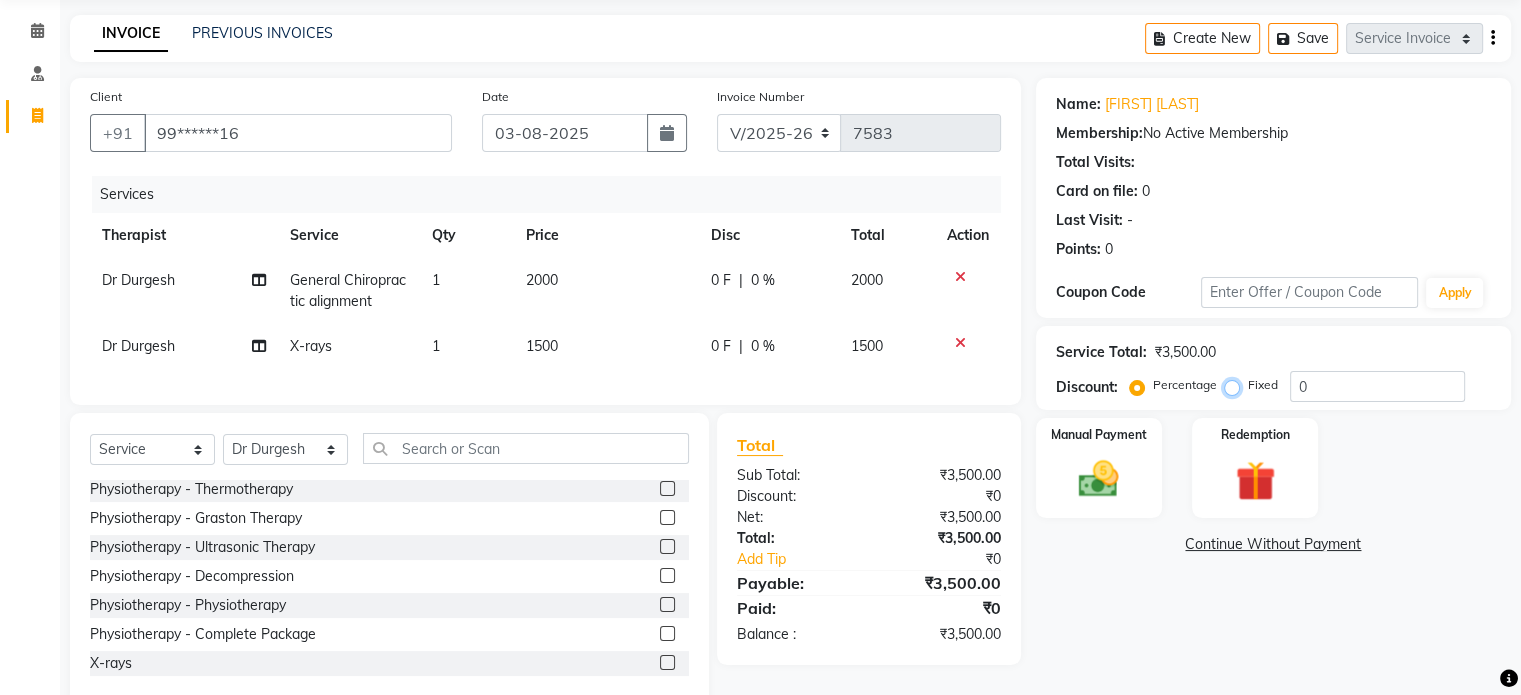 click on "Fixed" at bounding box center (1236, 385) 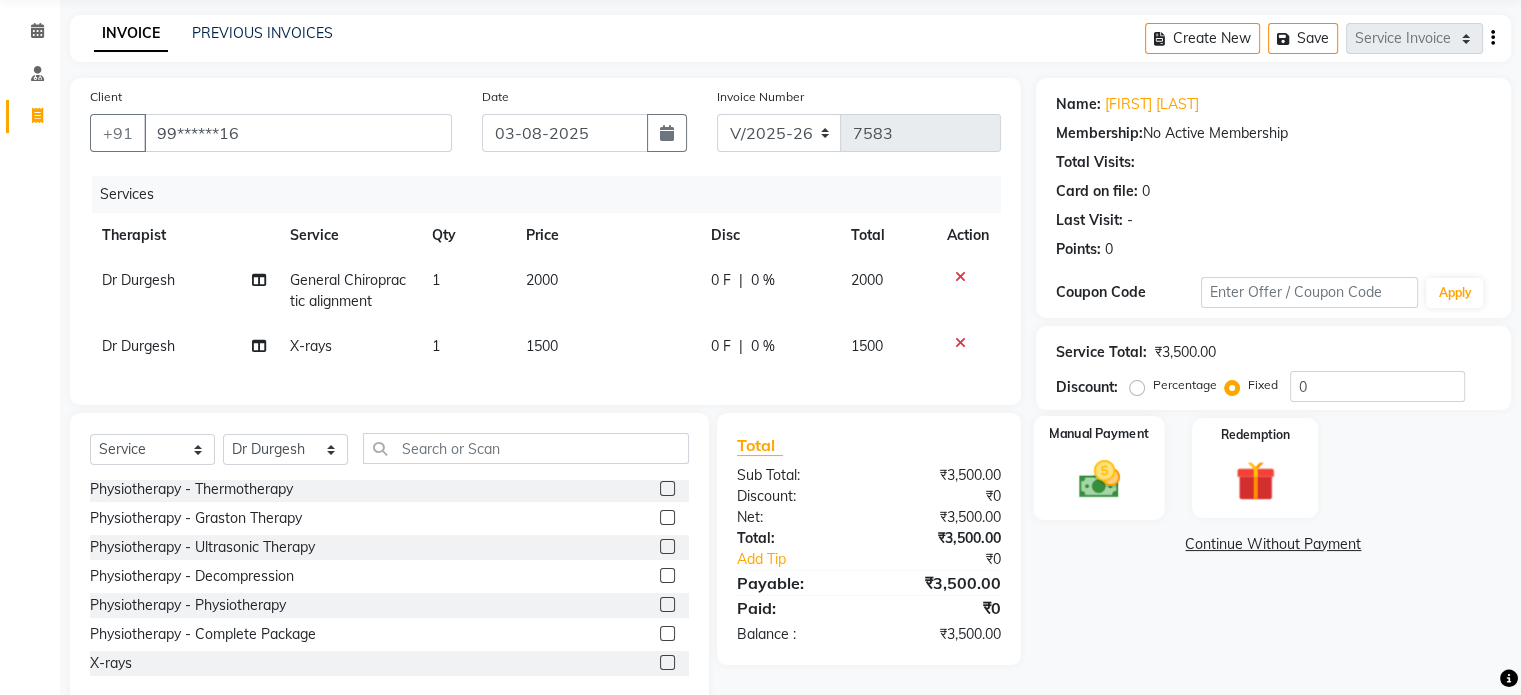 click on "Manual Payment" 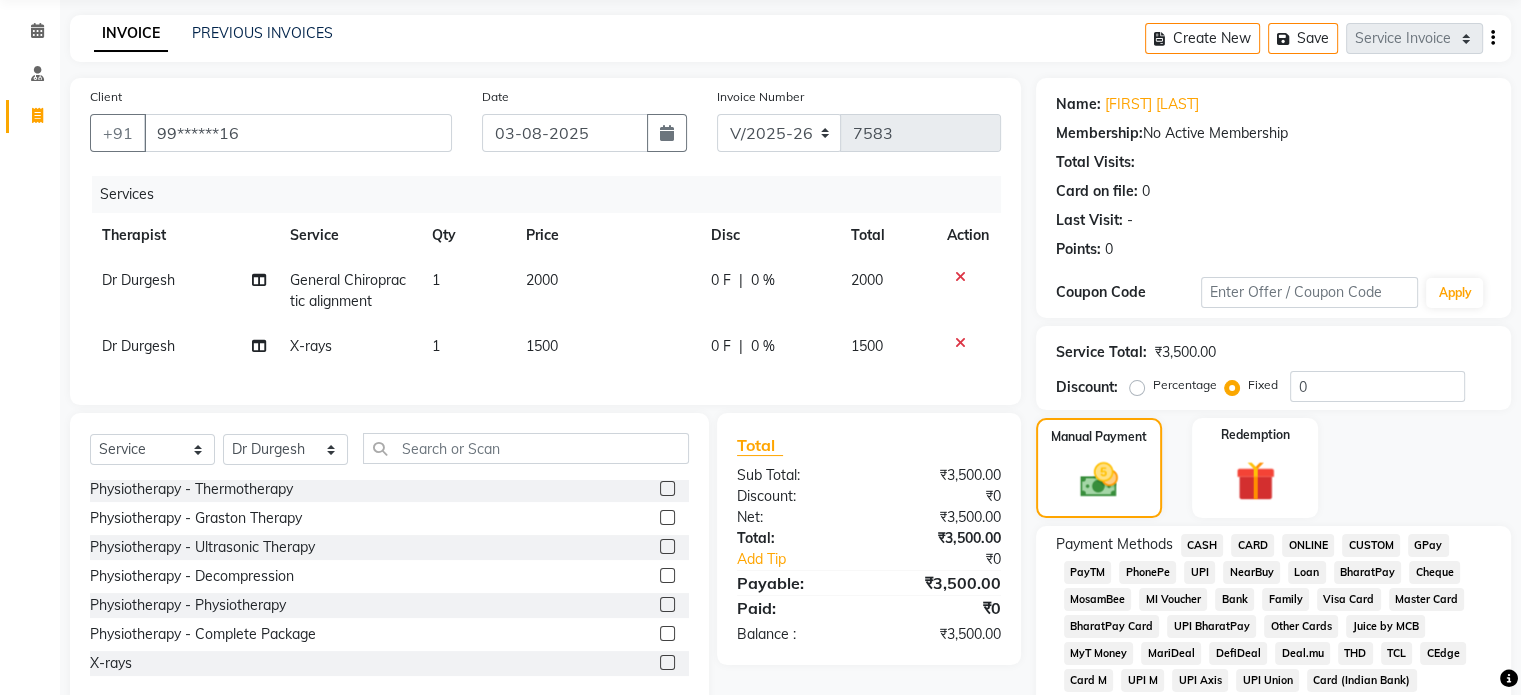 click on "CARD" 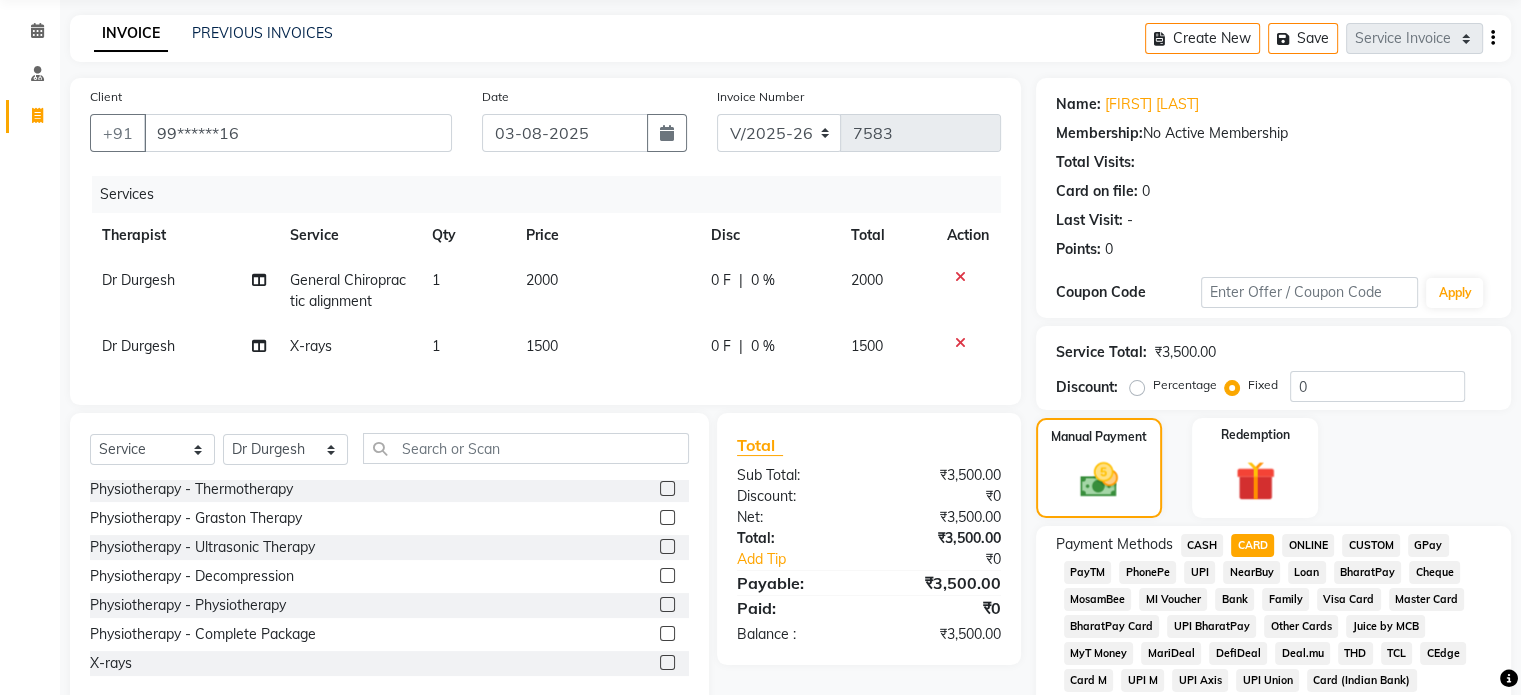 scroll, scrollTop: 652, scrollLeft: 0, axis: vertical 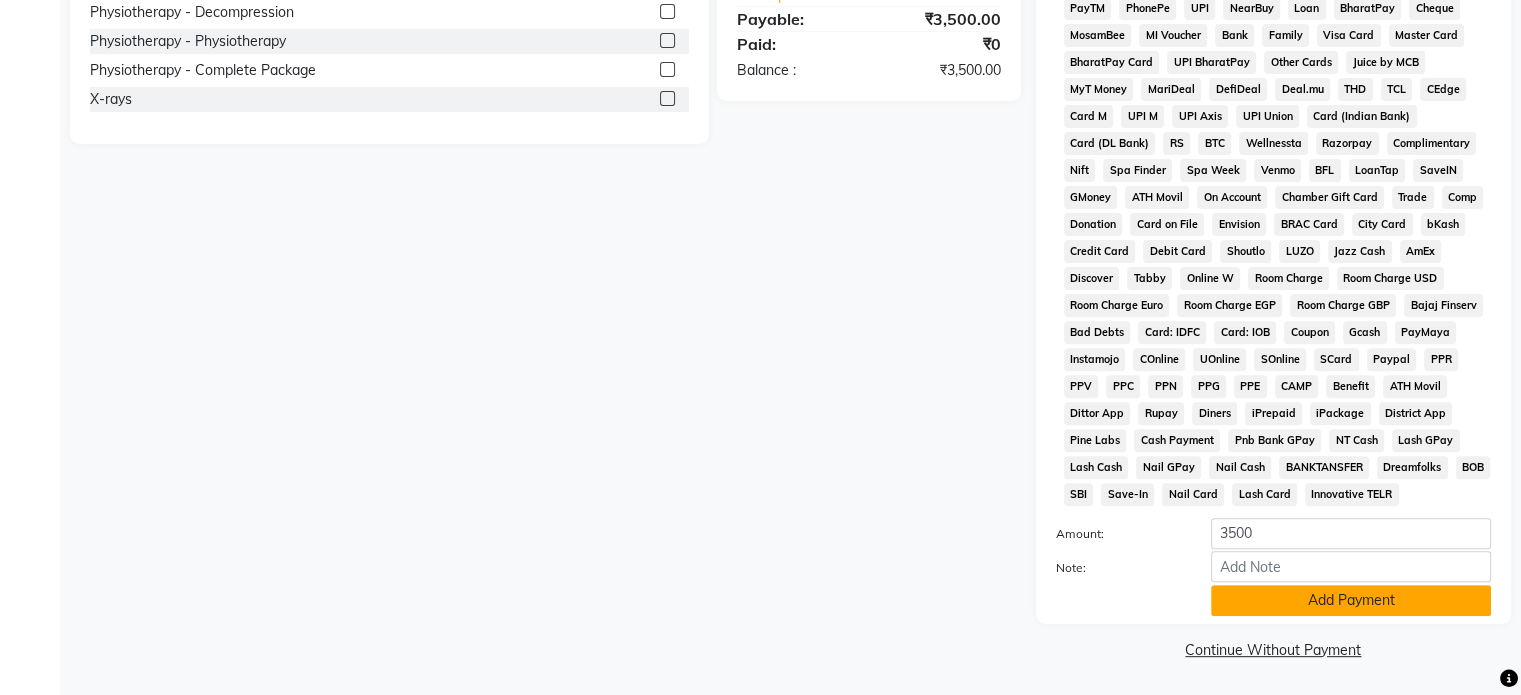 click on "Add Payment" 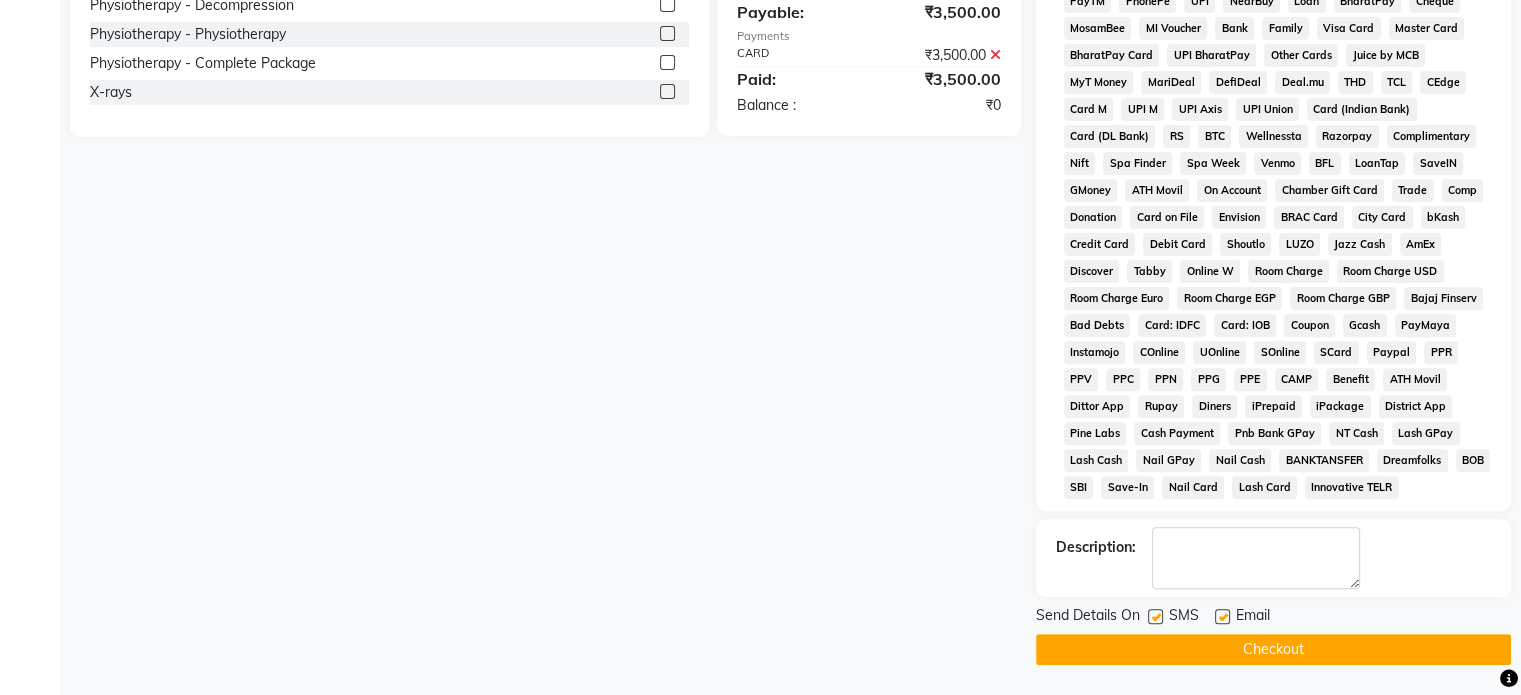 click 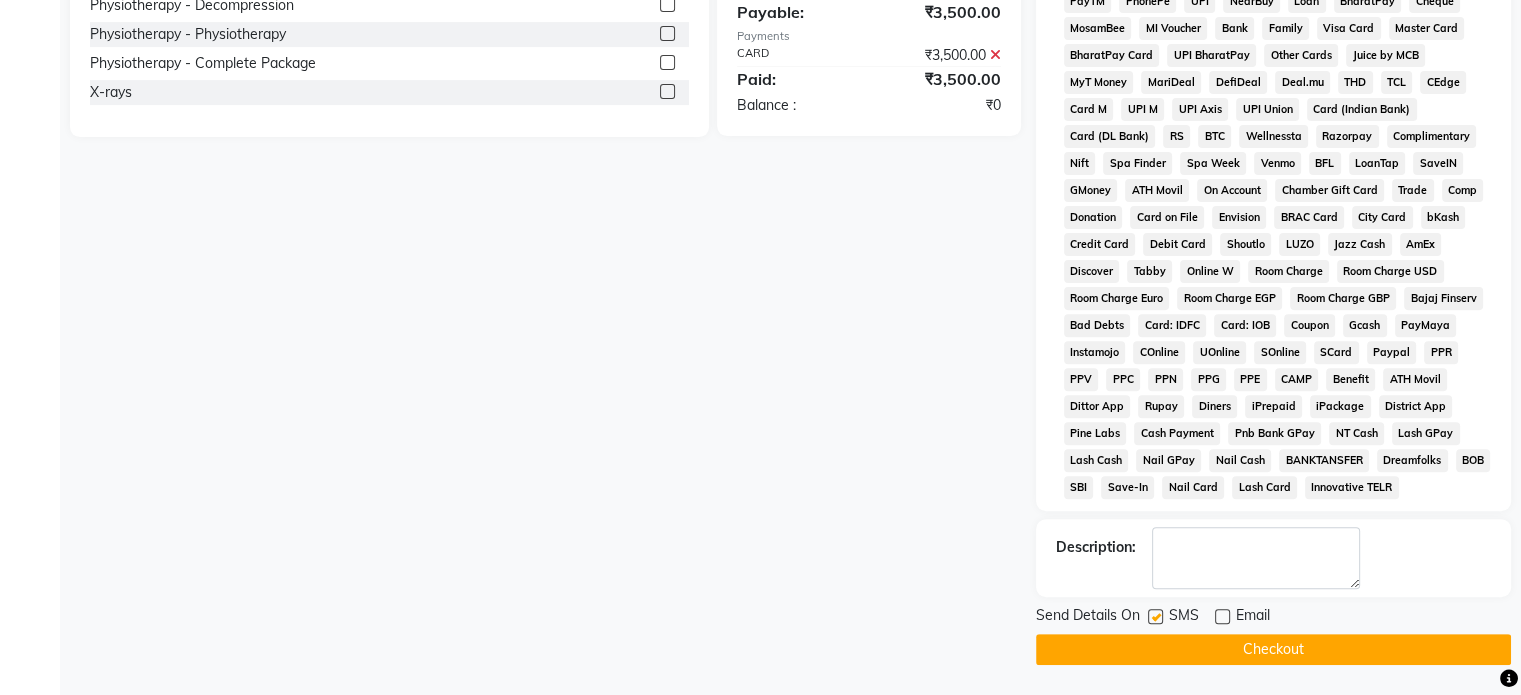 click 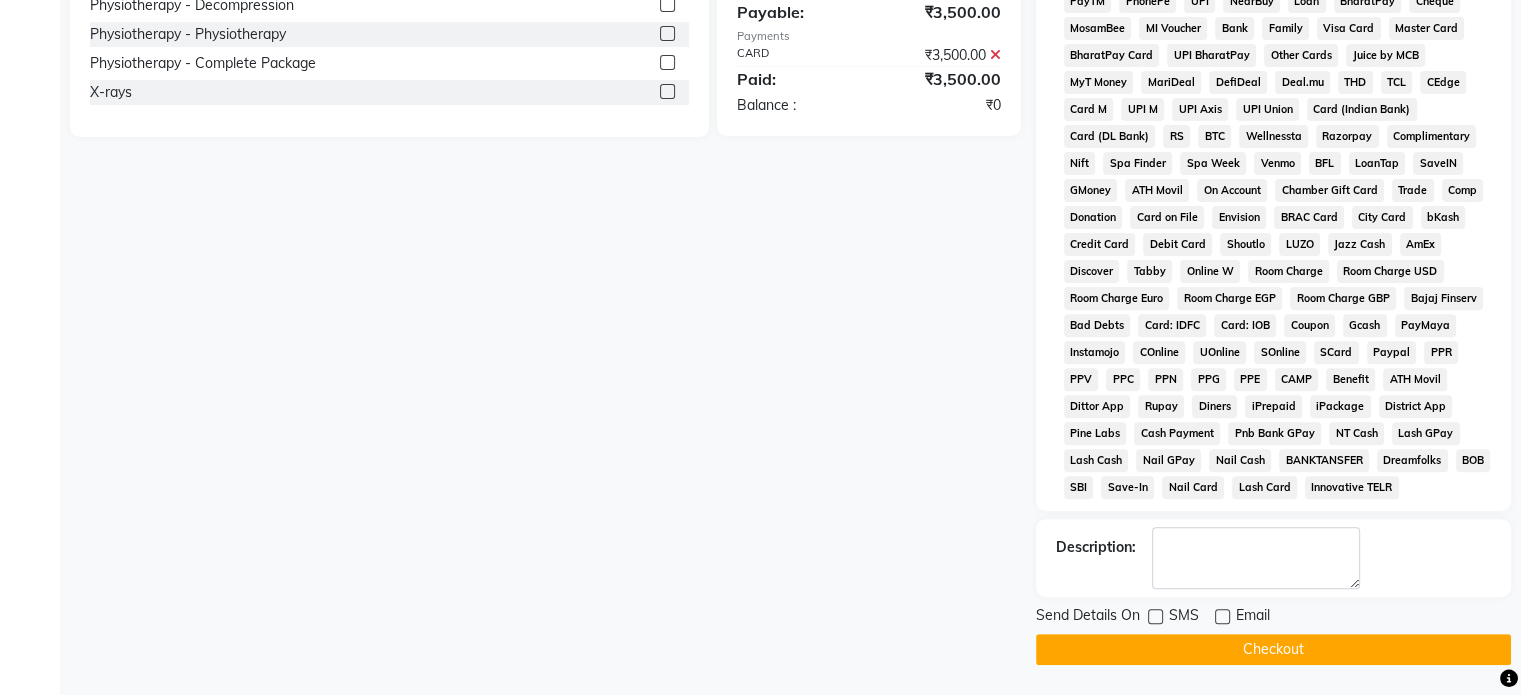 click on "Checkout" 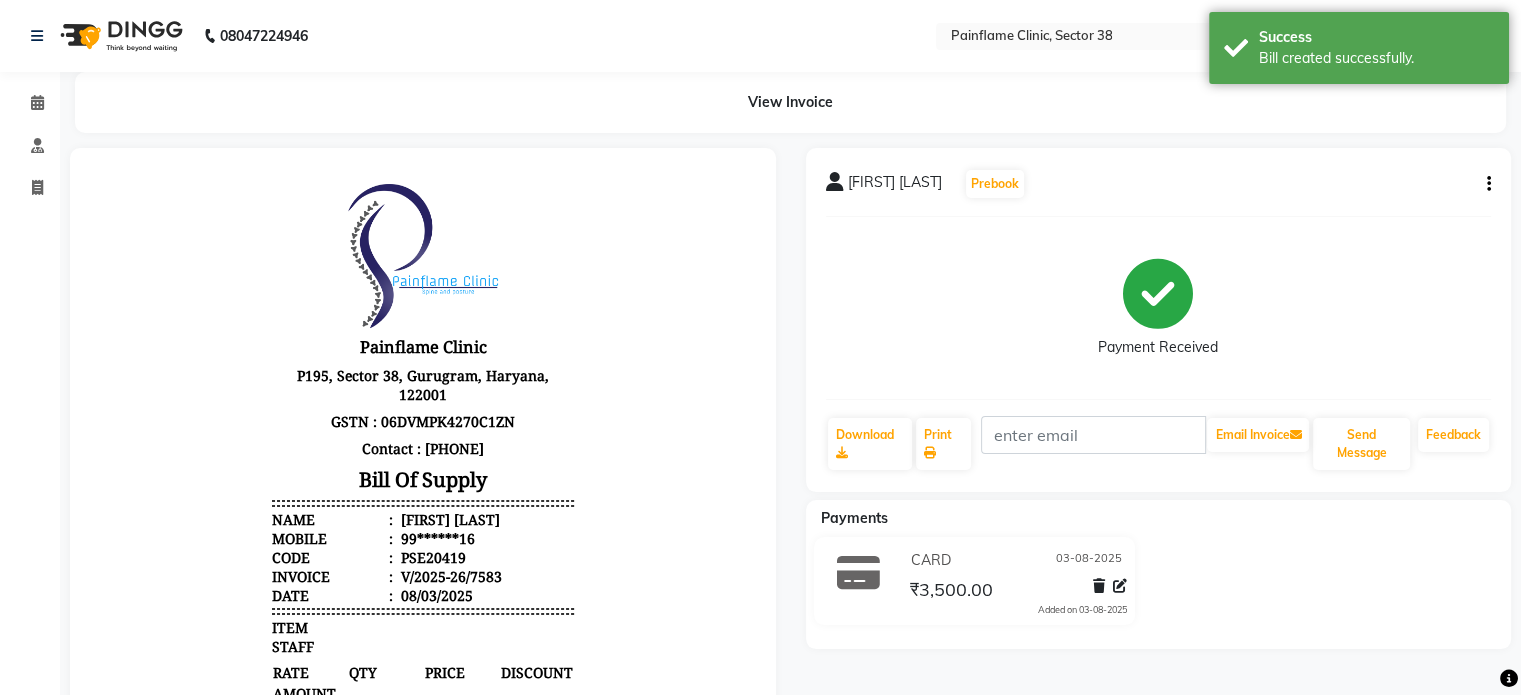 scroll, scrollTop: 0, scrollLeft: 0, axis: both 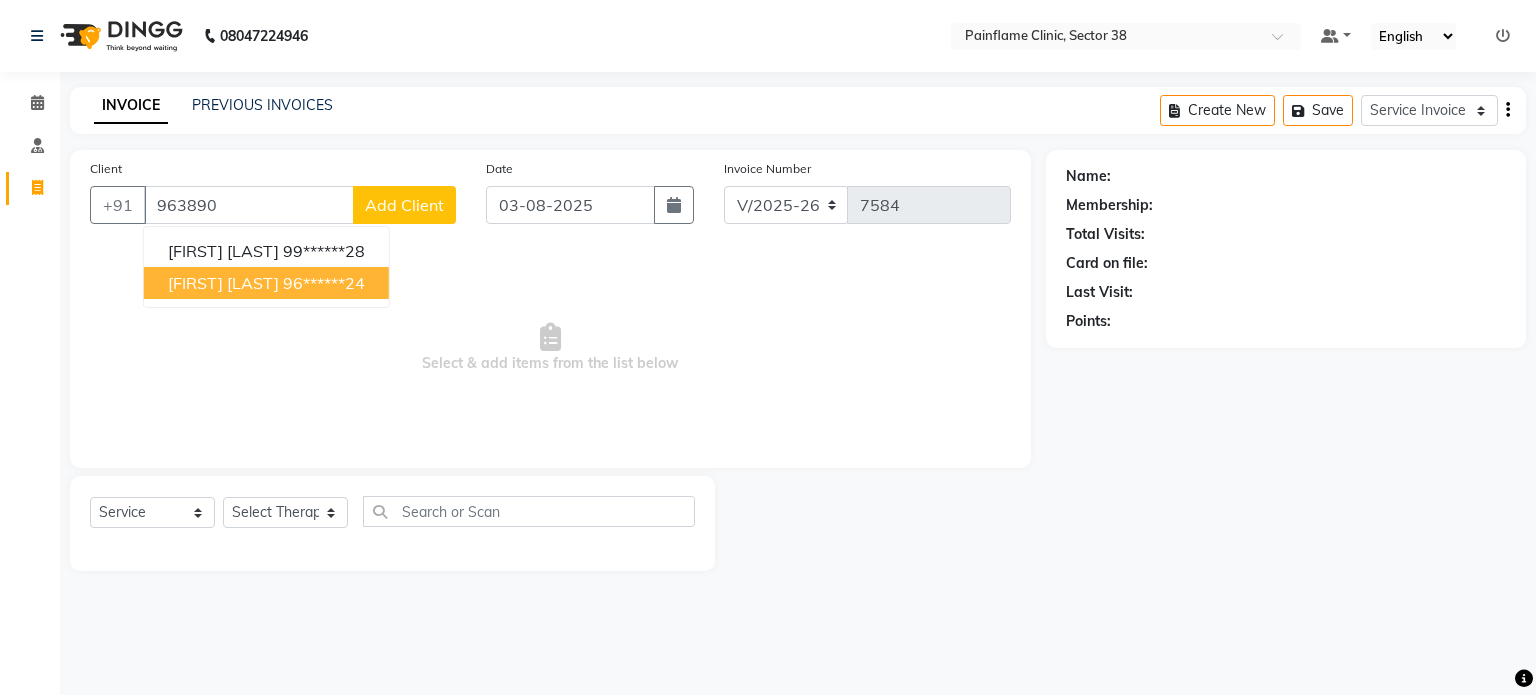 click on "[FIRST] [LAST]" at bounding box center (223, 283) 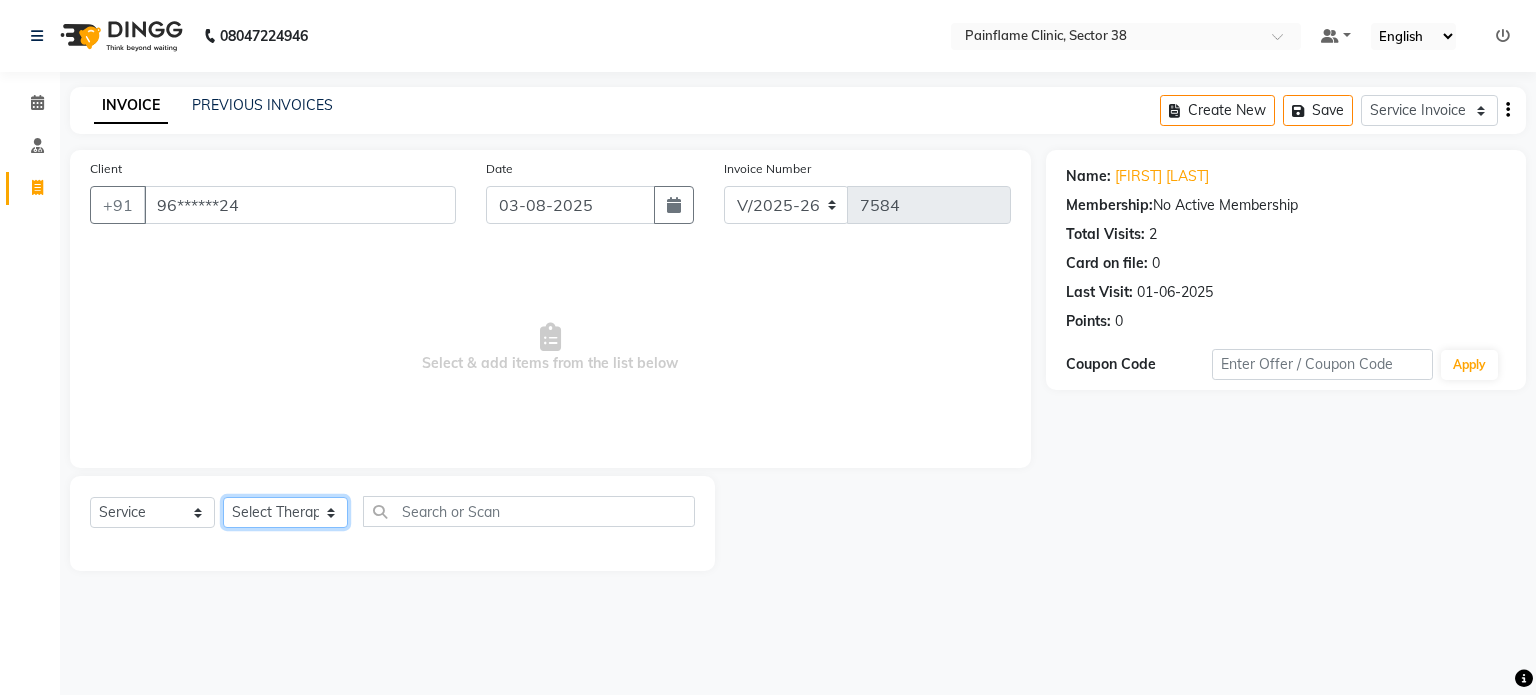 click on "Select Therapist Dr Durgesh Dr Harish Dr Ranjana Dr Saurabh Dr. Suraj Dr. Tejpal Mehlawat KUSHAL MOHIT SEMWAL Nancy Singhai Reception 1  Reception 2 Reception 3" 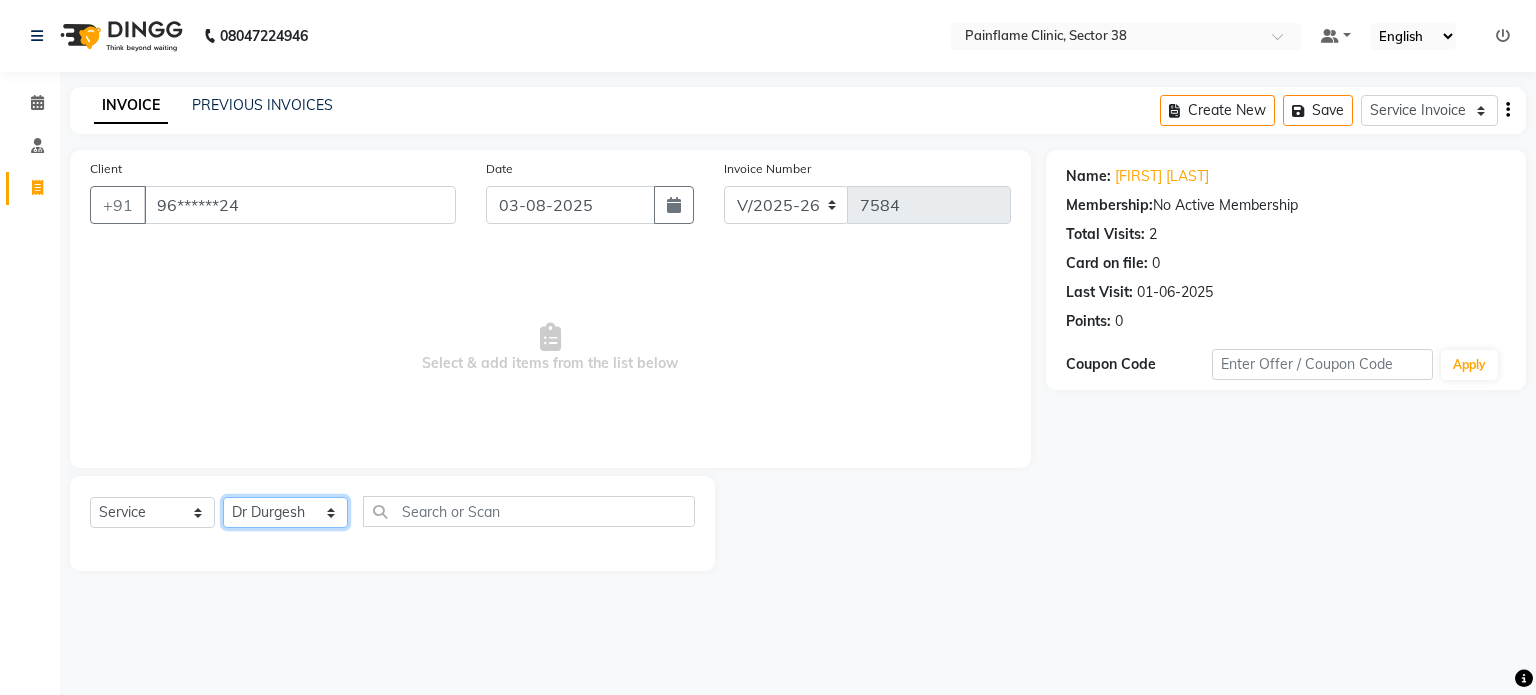 click on "Select Therapist Dr Durgesh Dr Harish Dr Ranjana Dr Saurabh Dr. Suraj Dr. Tejpal Mehlawat KUSHAL MOHIT SEMWAL Nancy Singhai Reception 1  Reception 2 Reception 3" 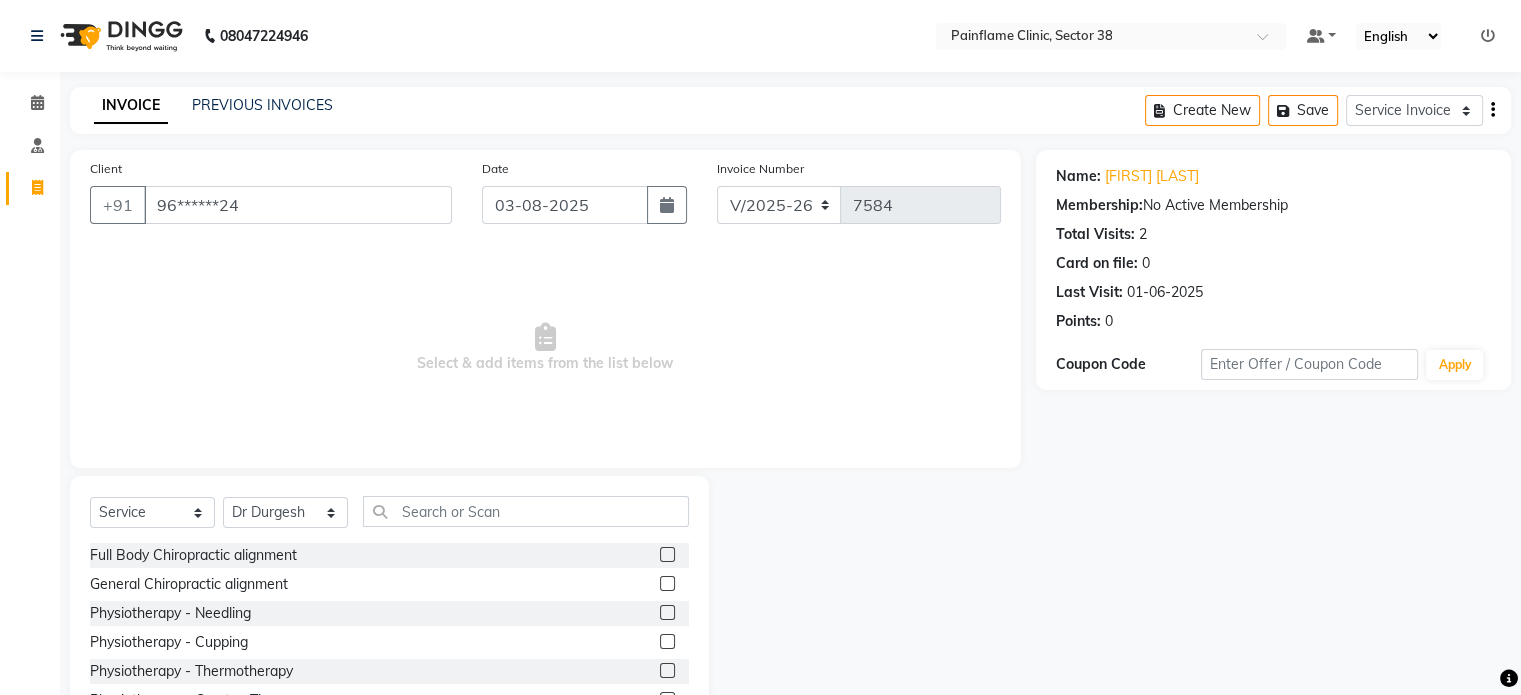click 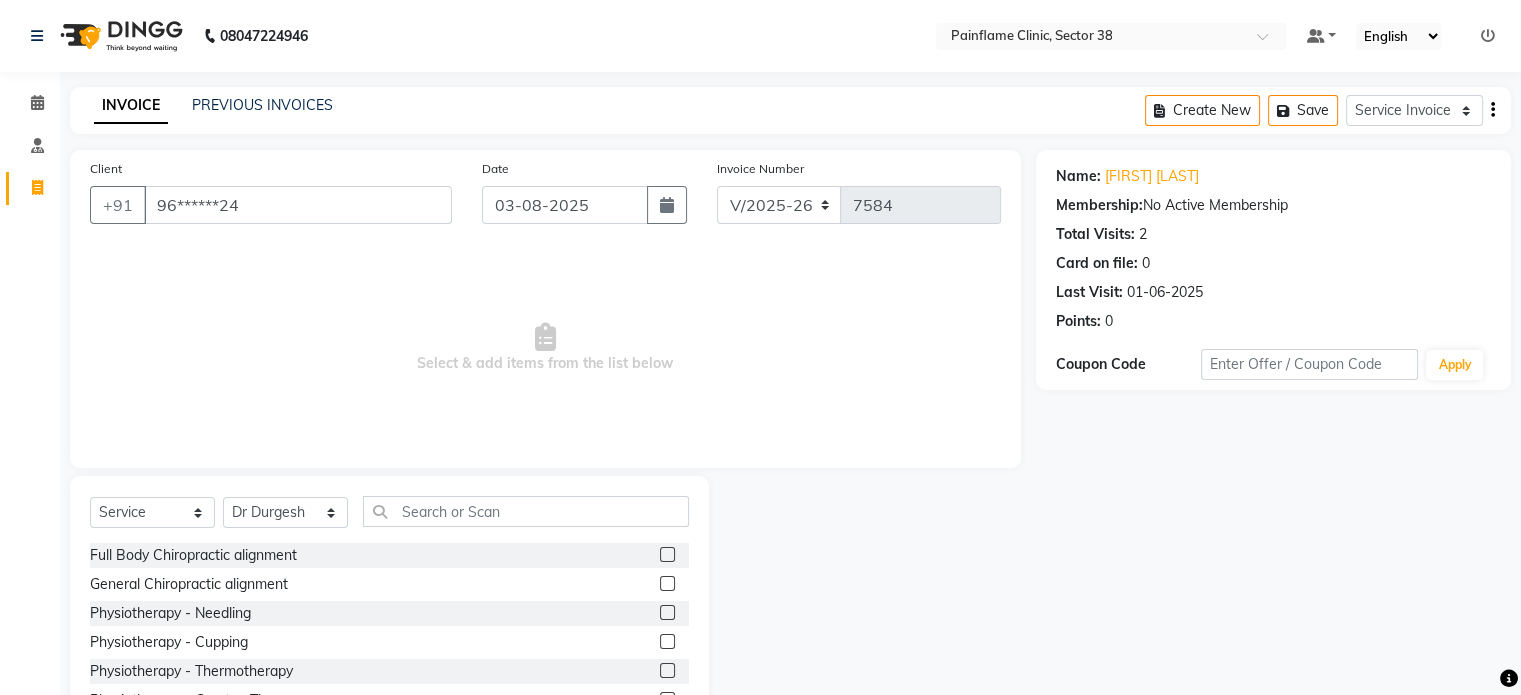 click 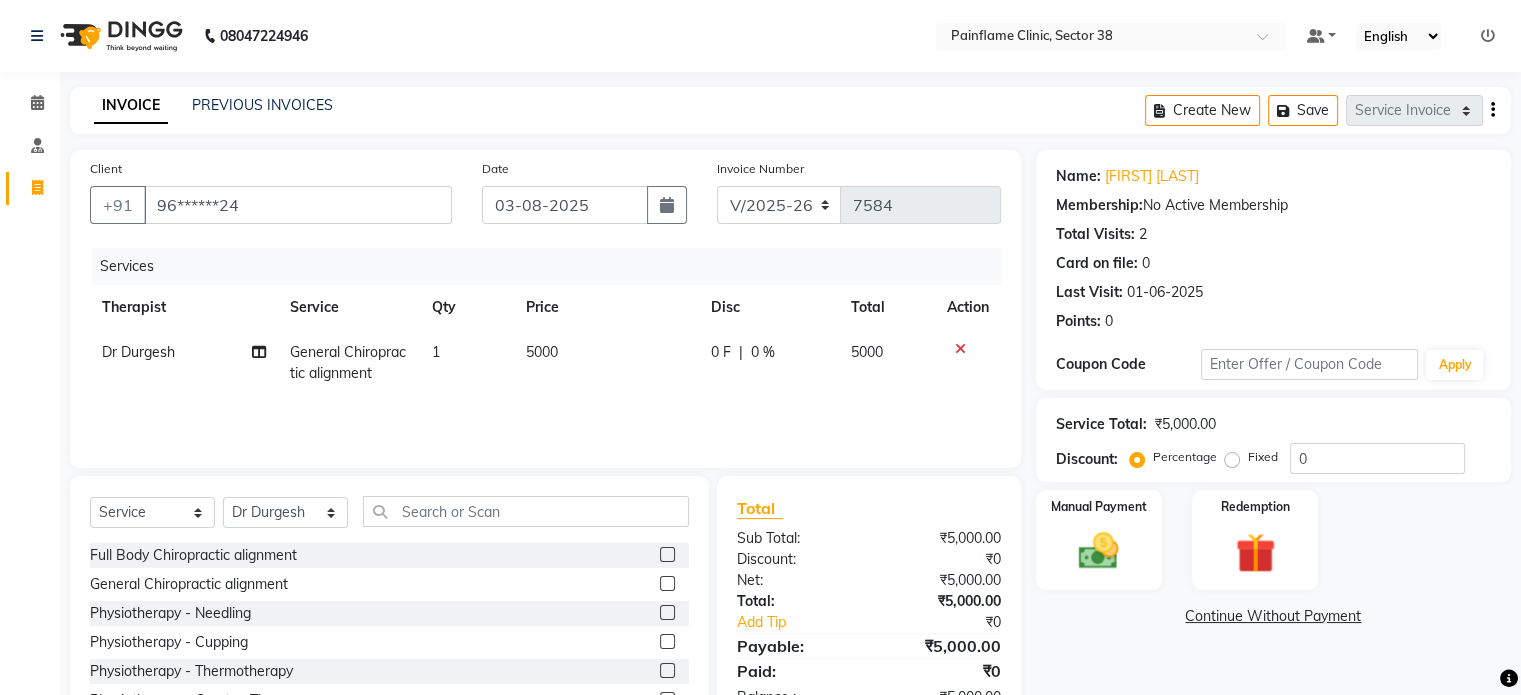 click on "5000" 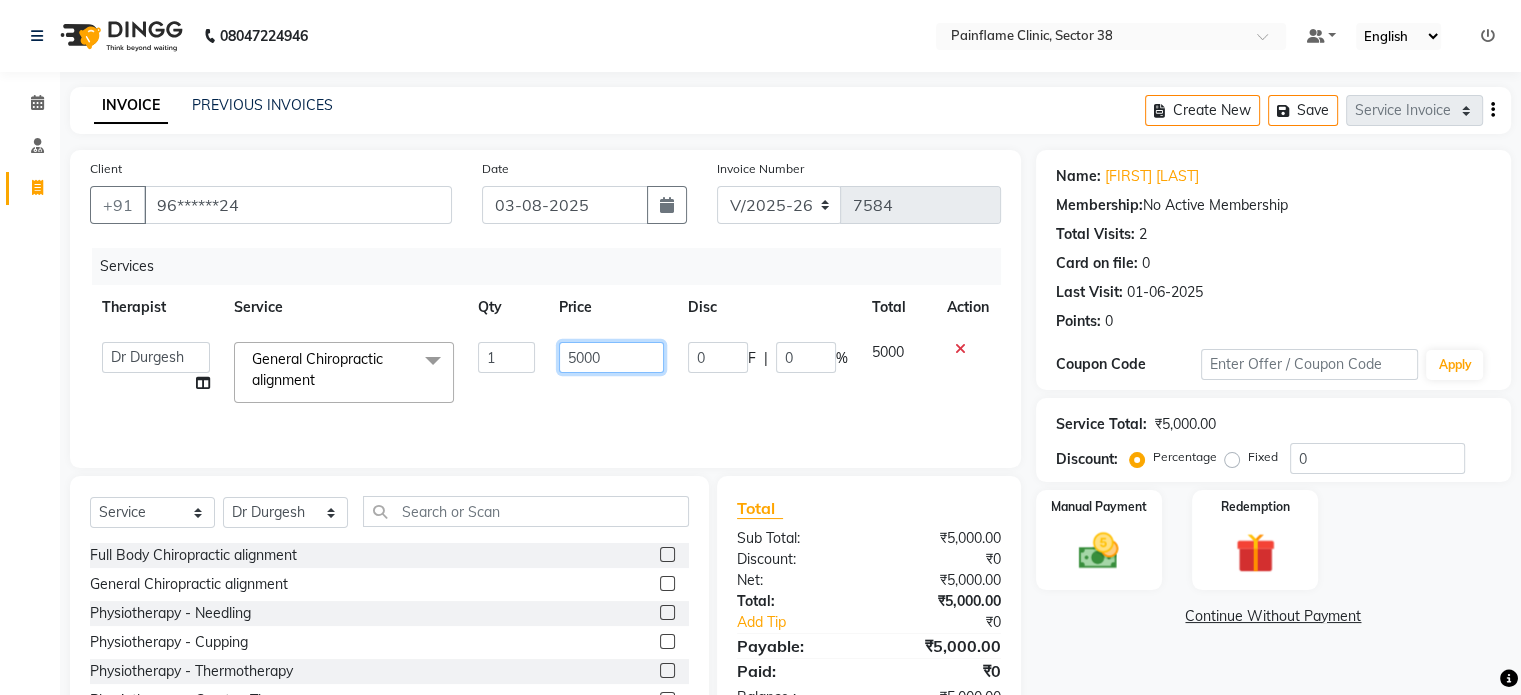 click on "5000" 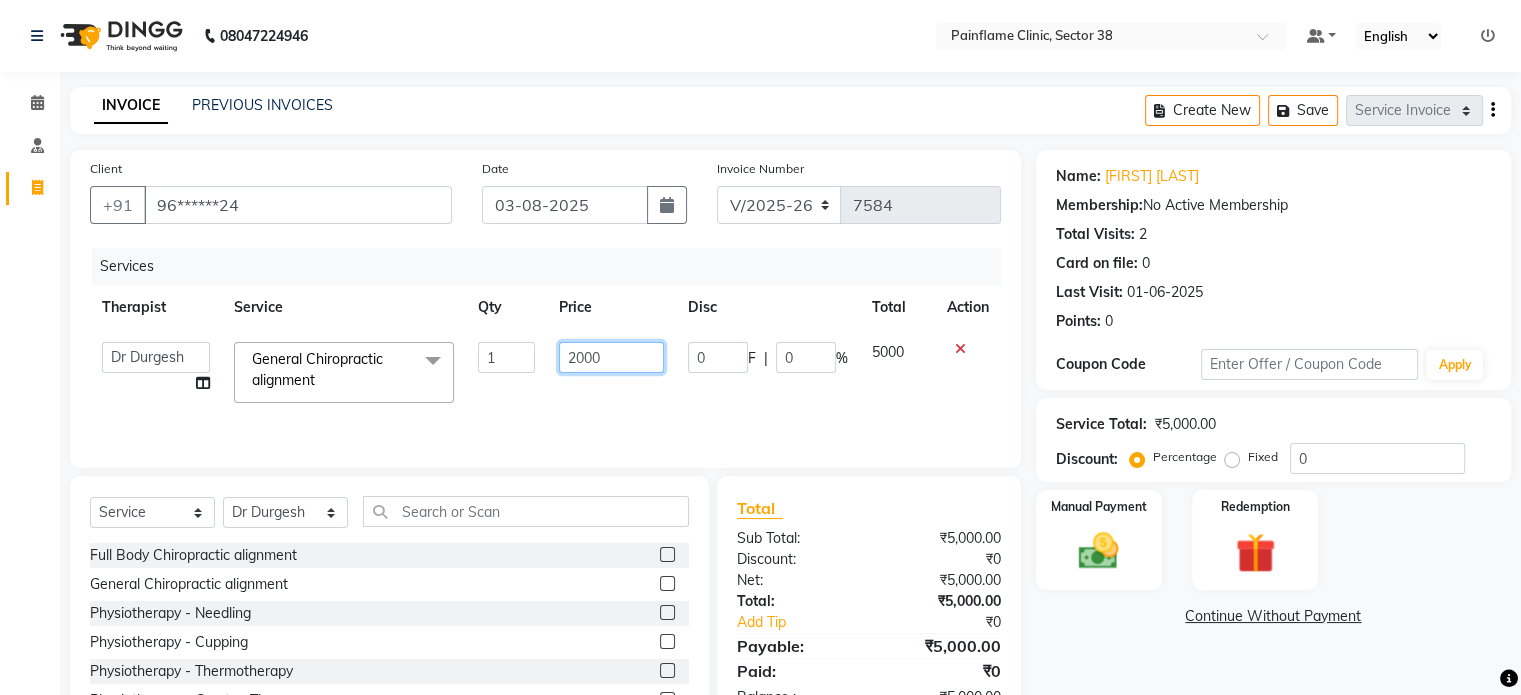scroll, scrollTop: 119, scrollLeft: 0, axis: vertical 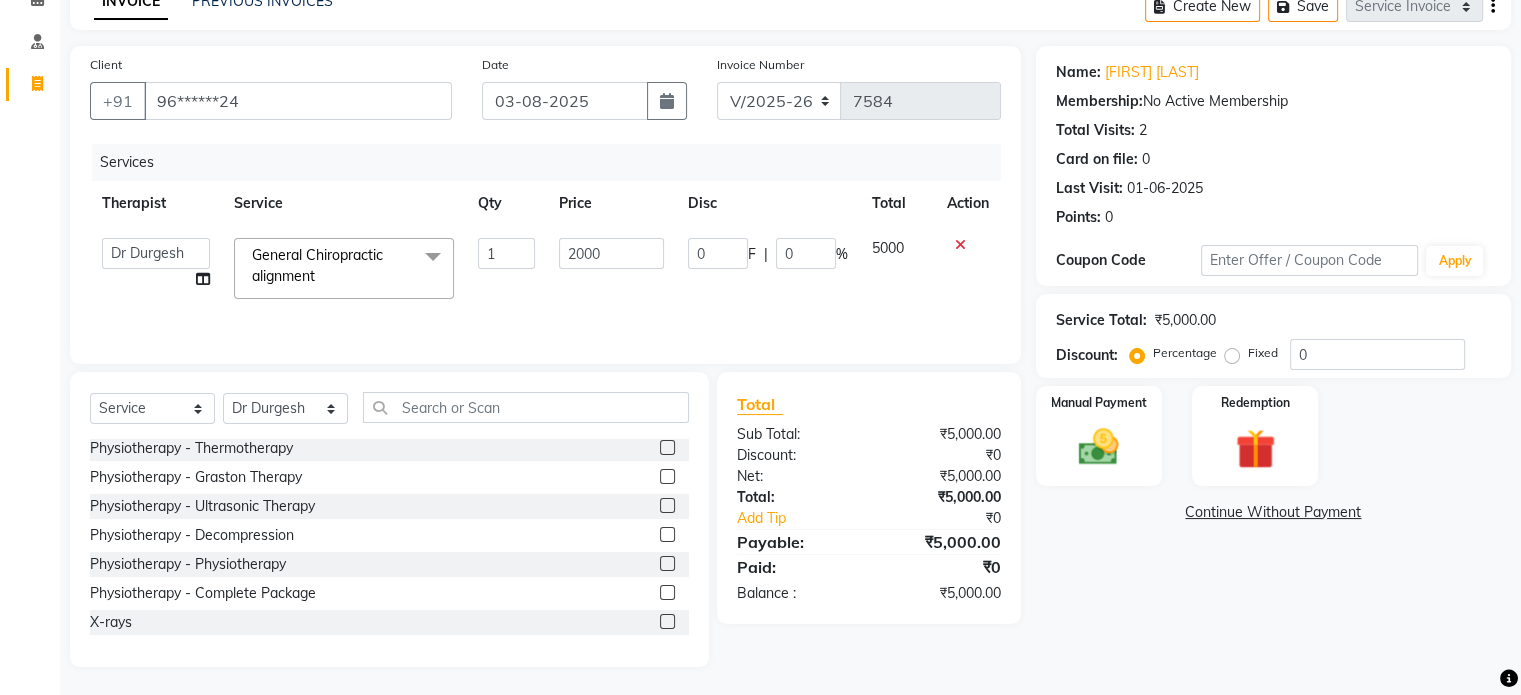 click 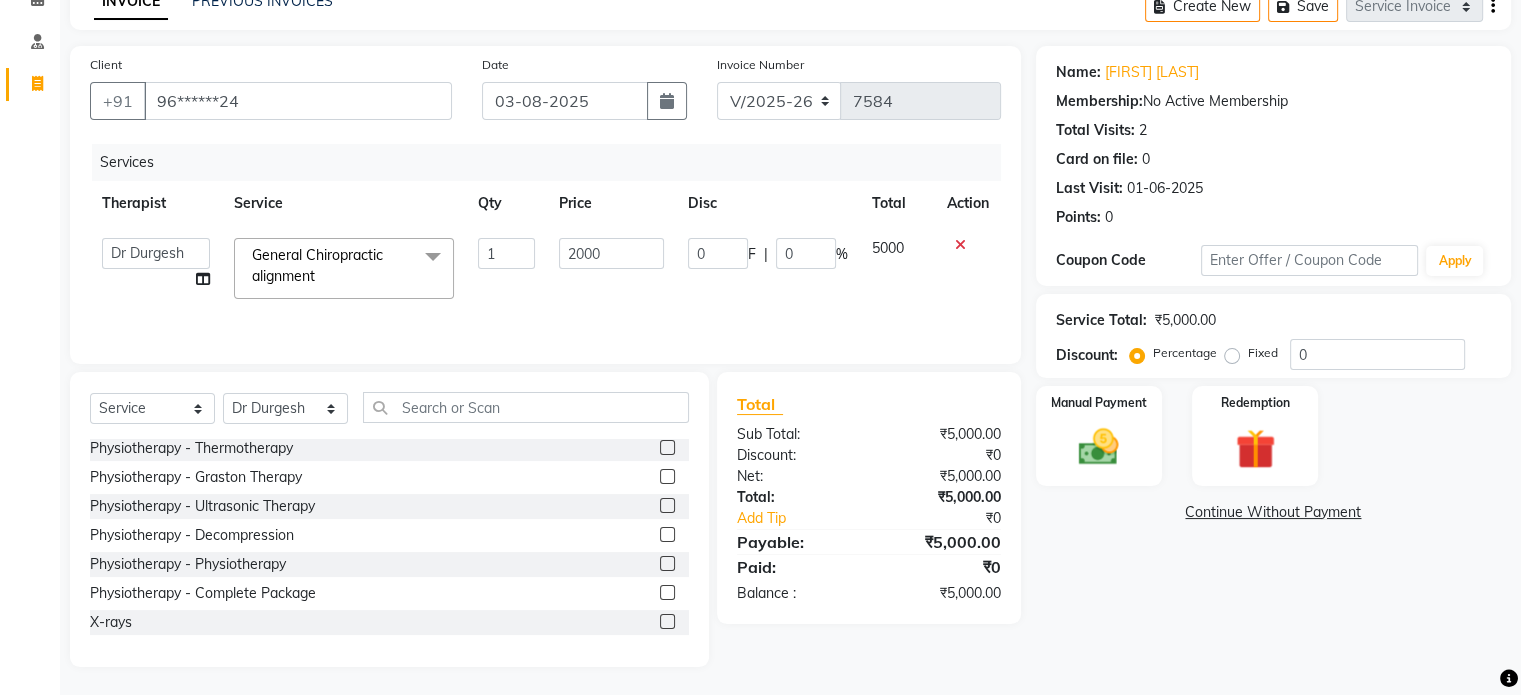 click at bounding box center (666, 622) 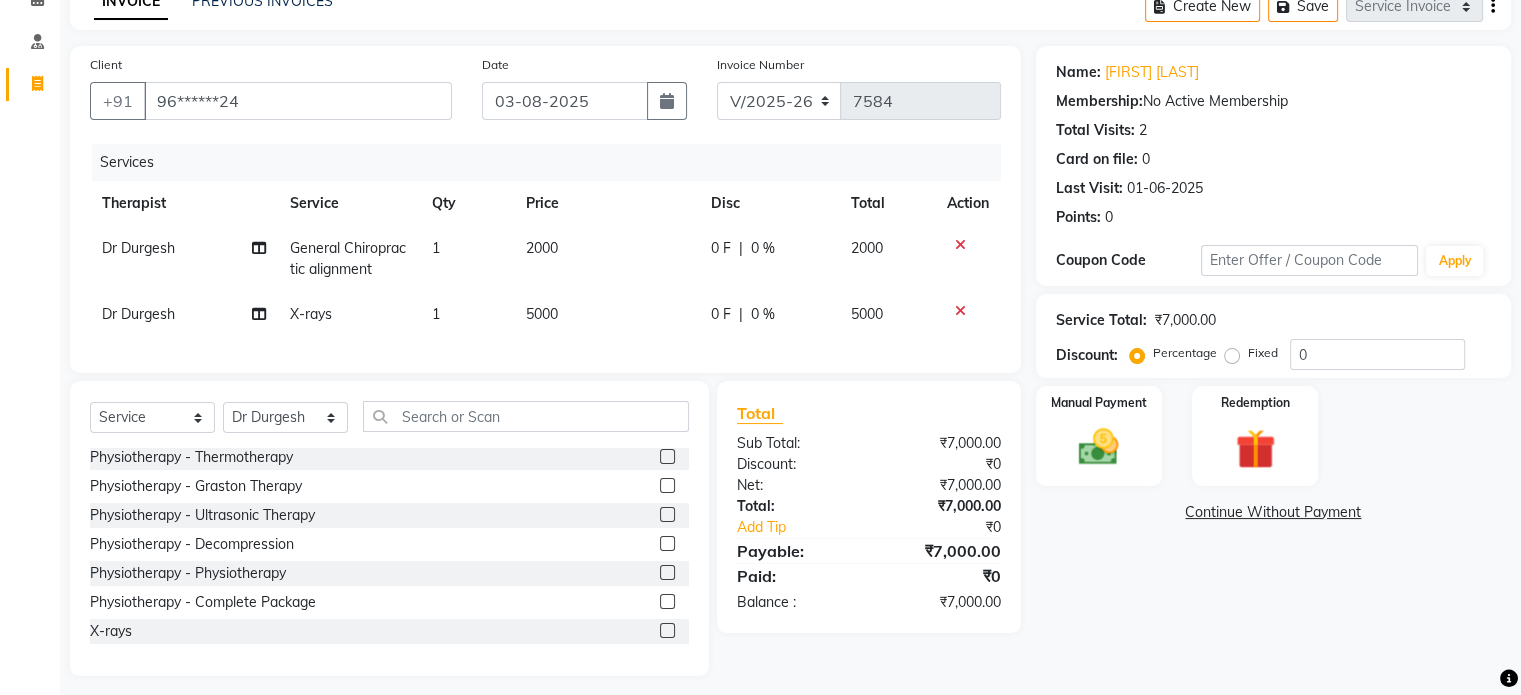 click on "5000" 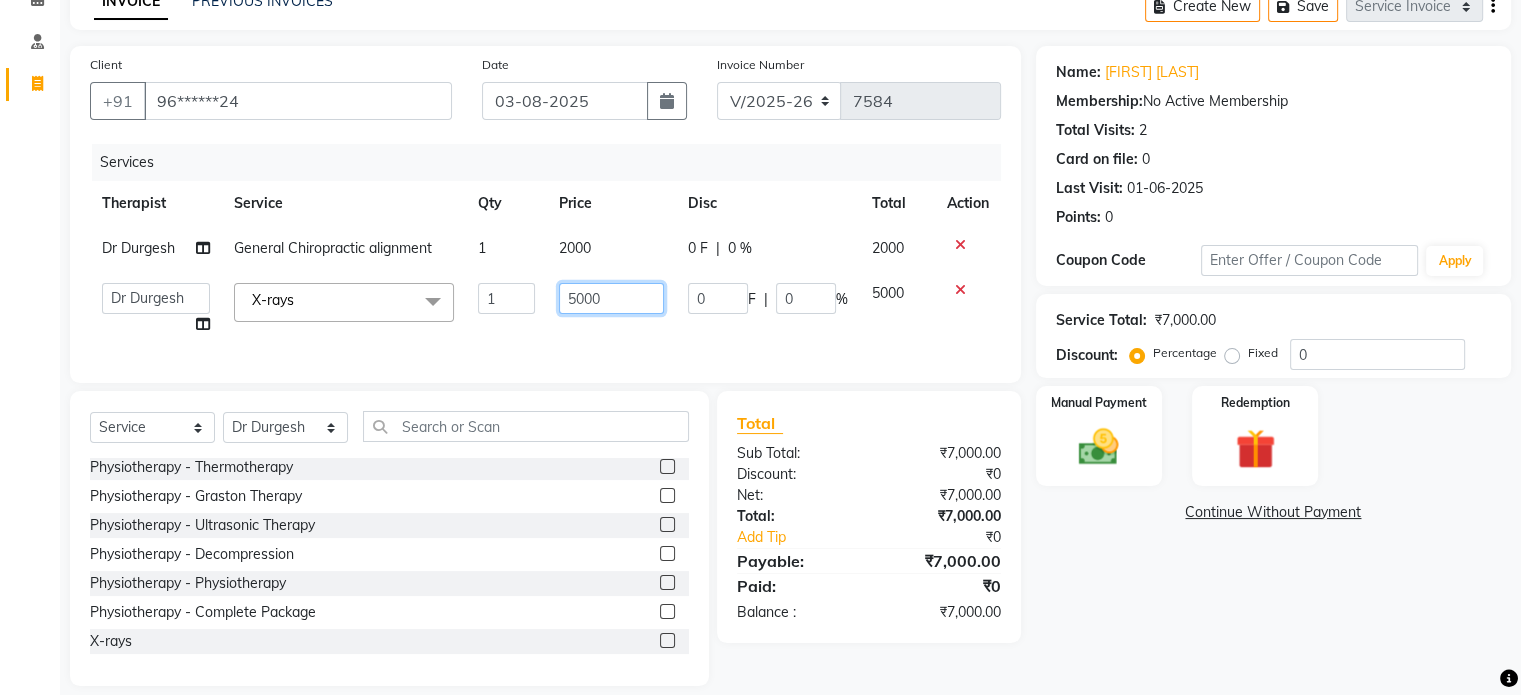 click on "5000" 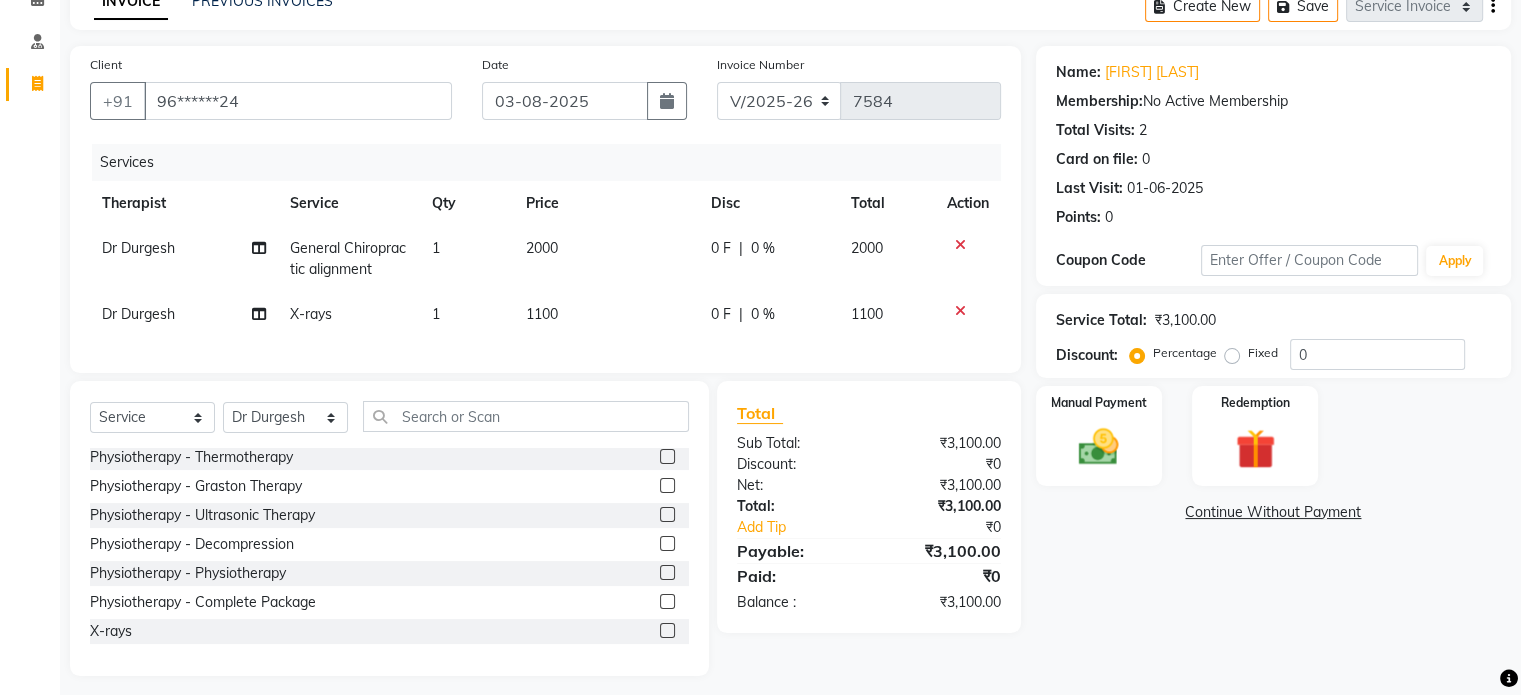click on "Fixed" 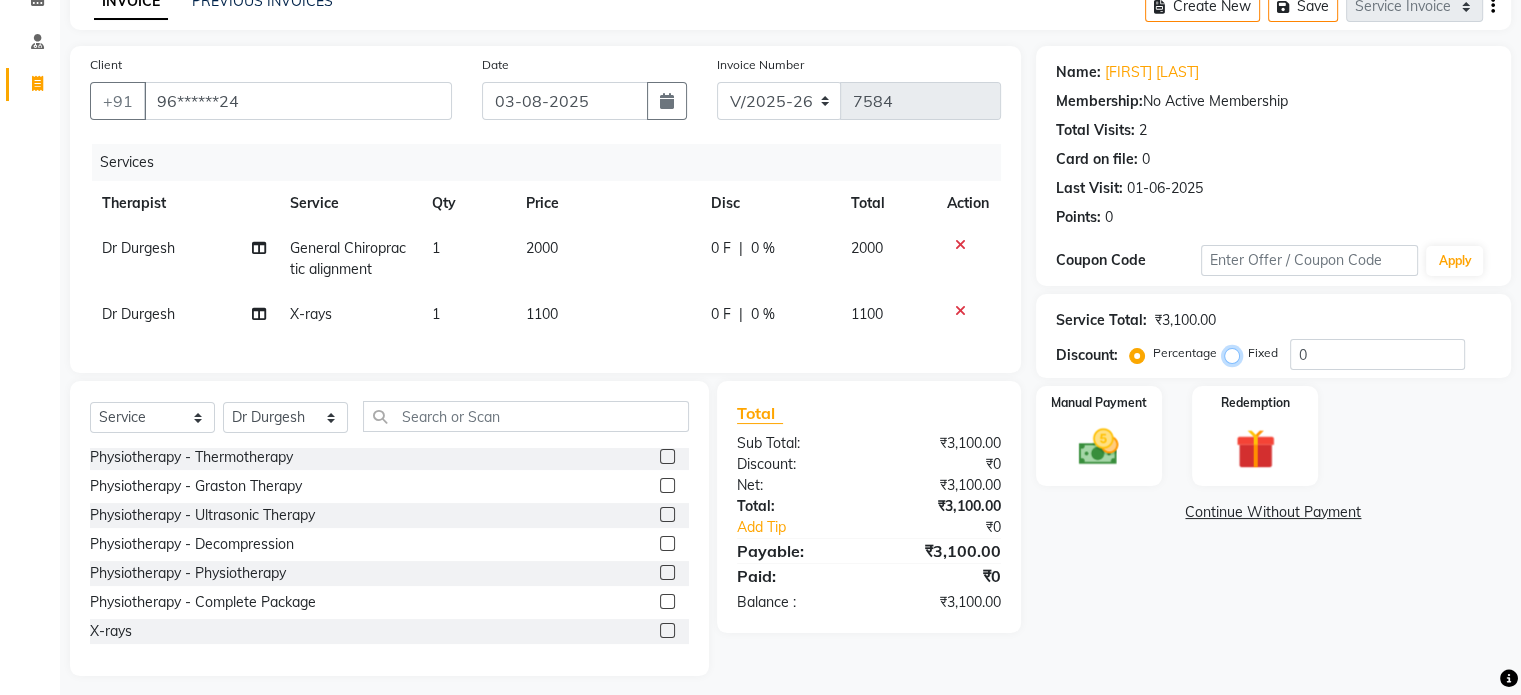 click on "Fixed" at bounding box center (1236, 353) 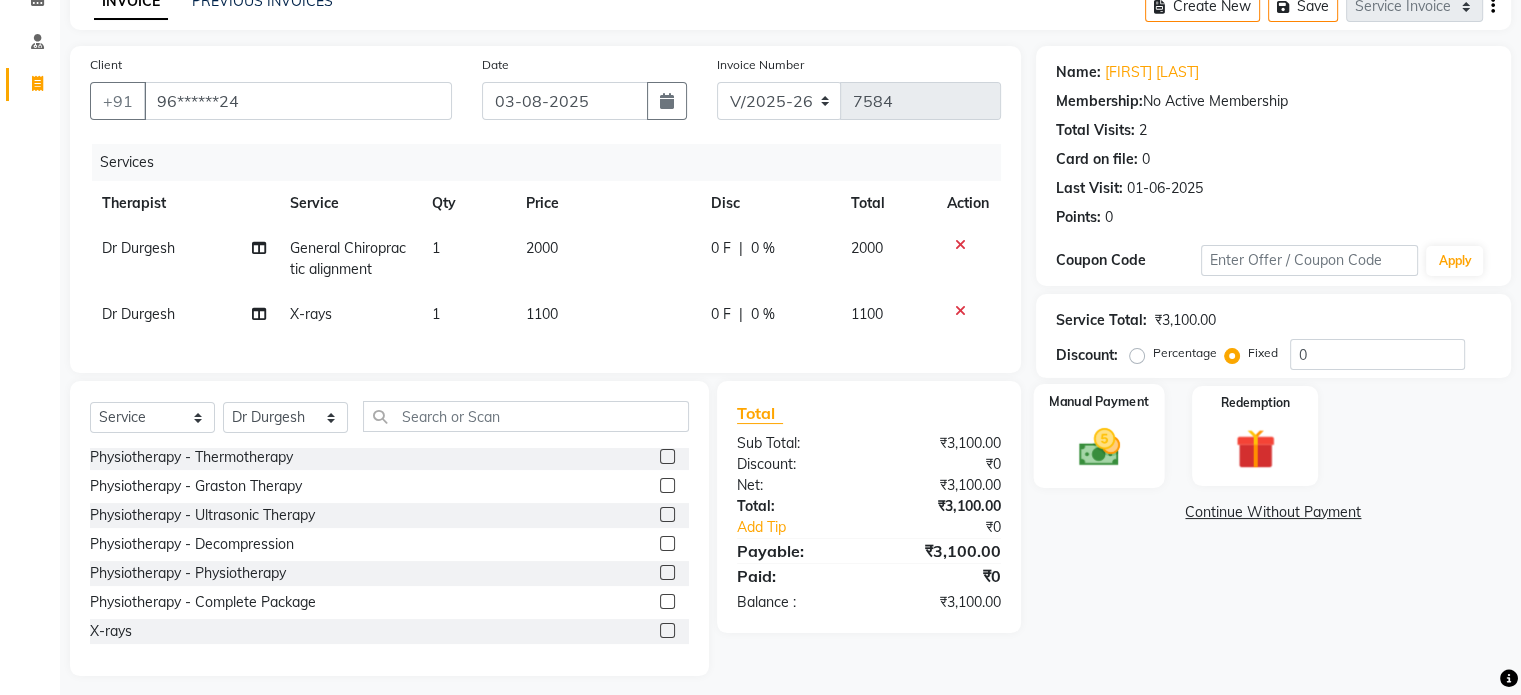 click 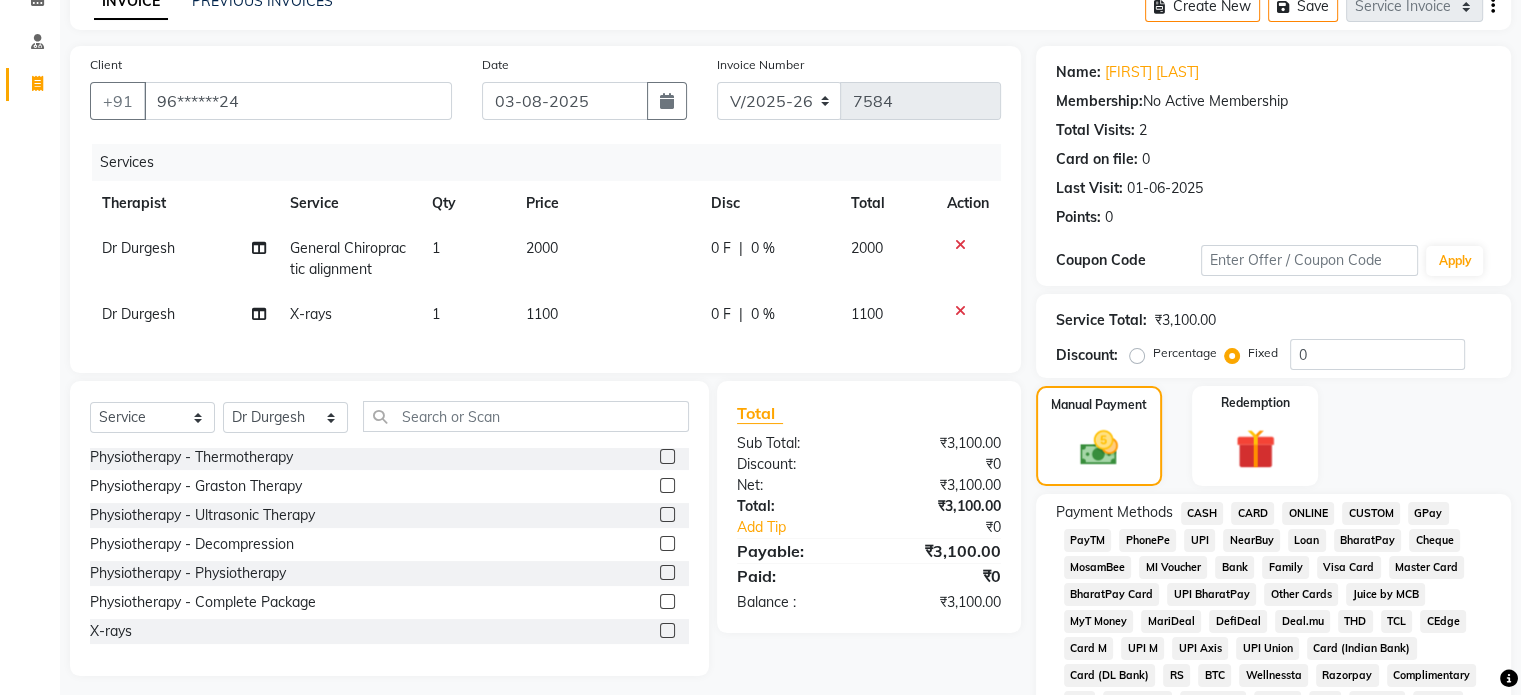 click on "CARD" 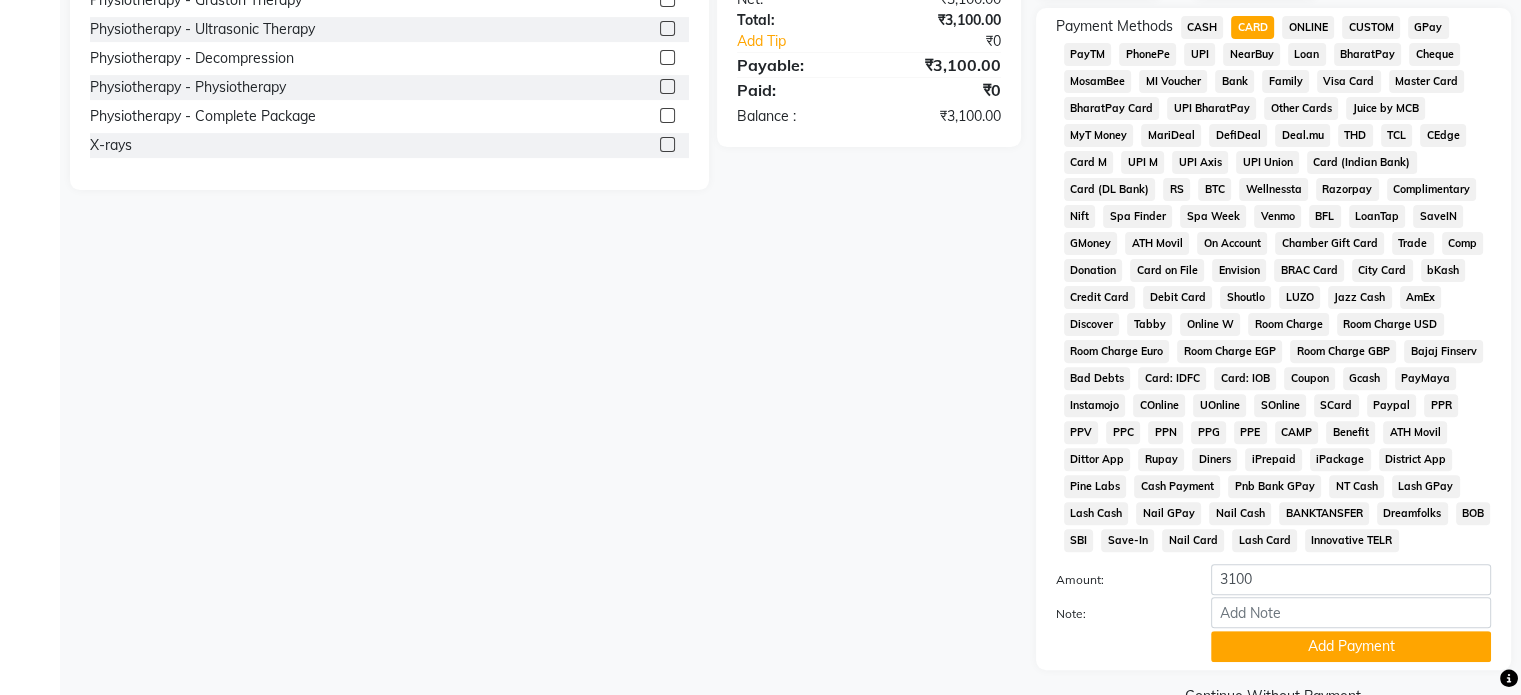 scroll, scrollTop: 652, scrollLeft: 0, axis: vertical 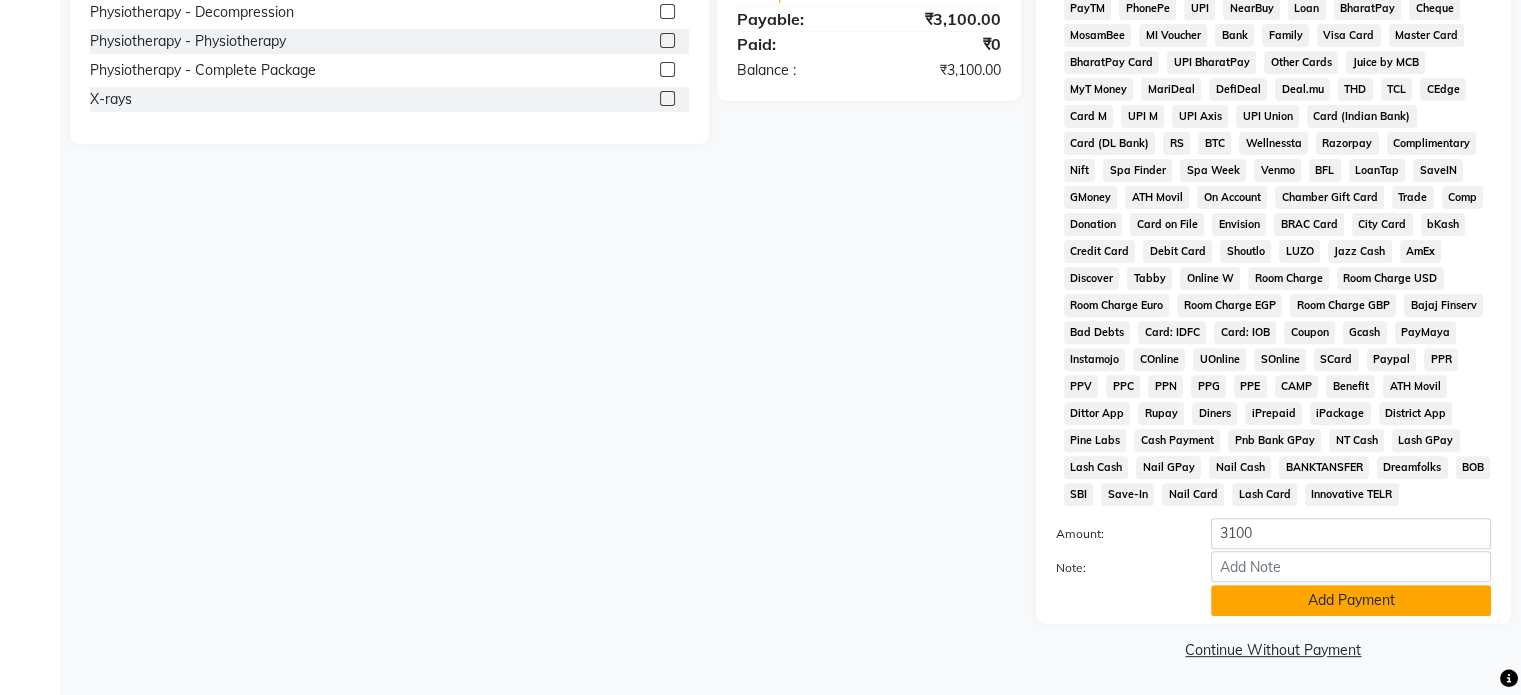 click on "Add Payment" 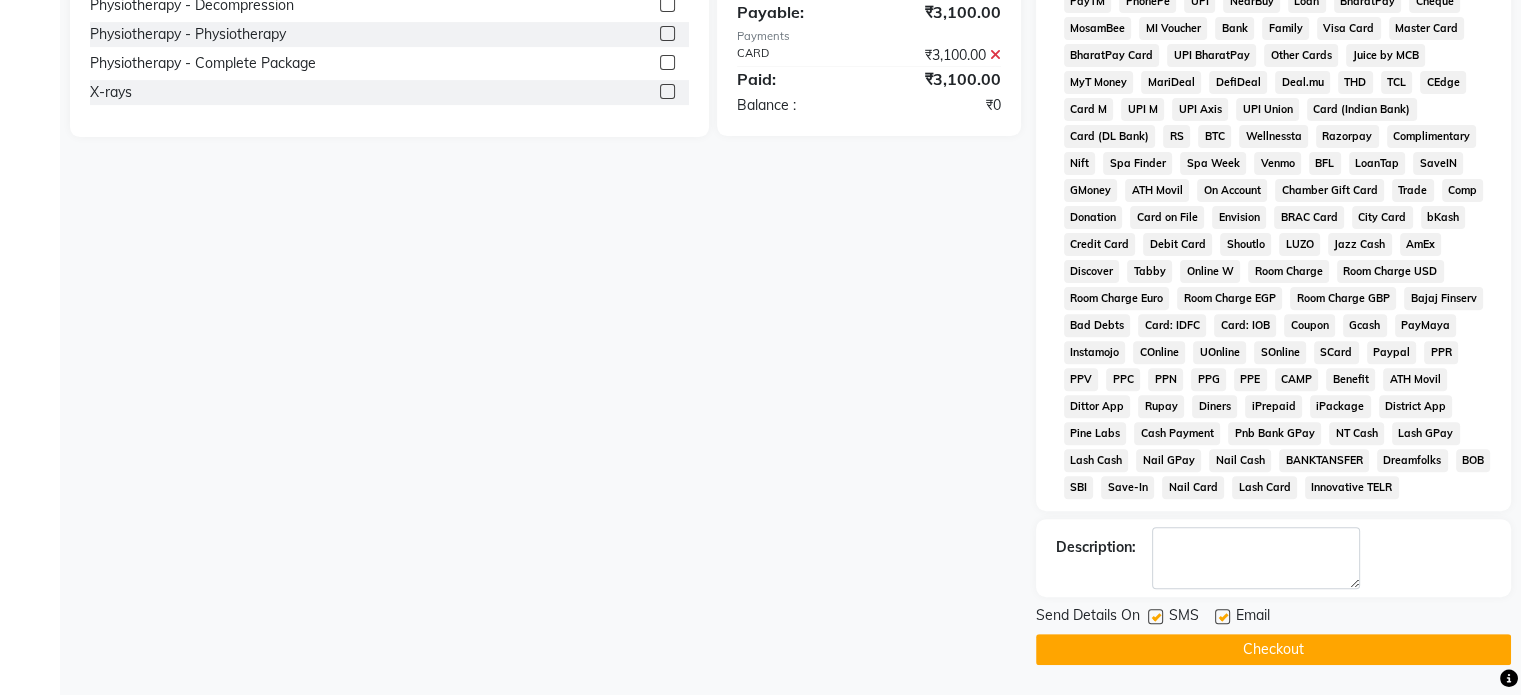 click 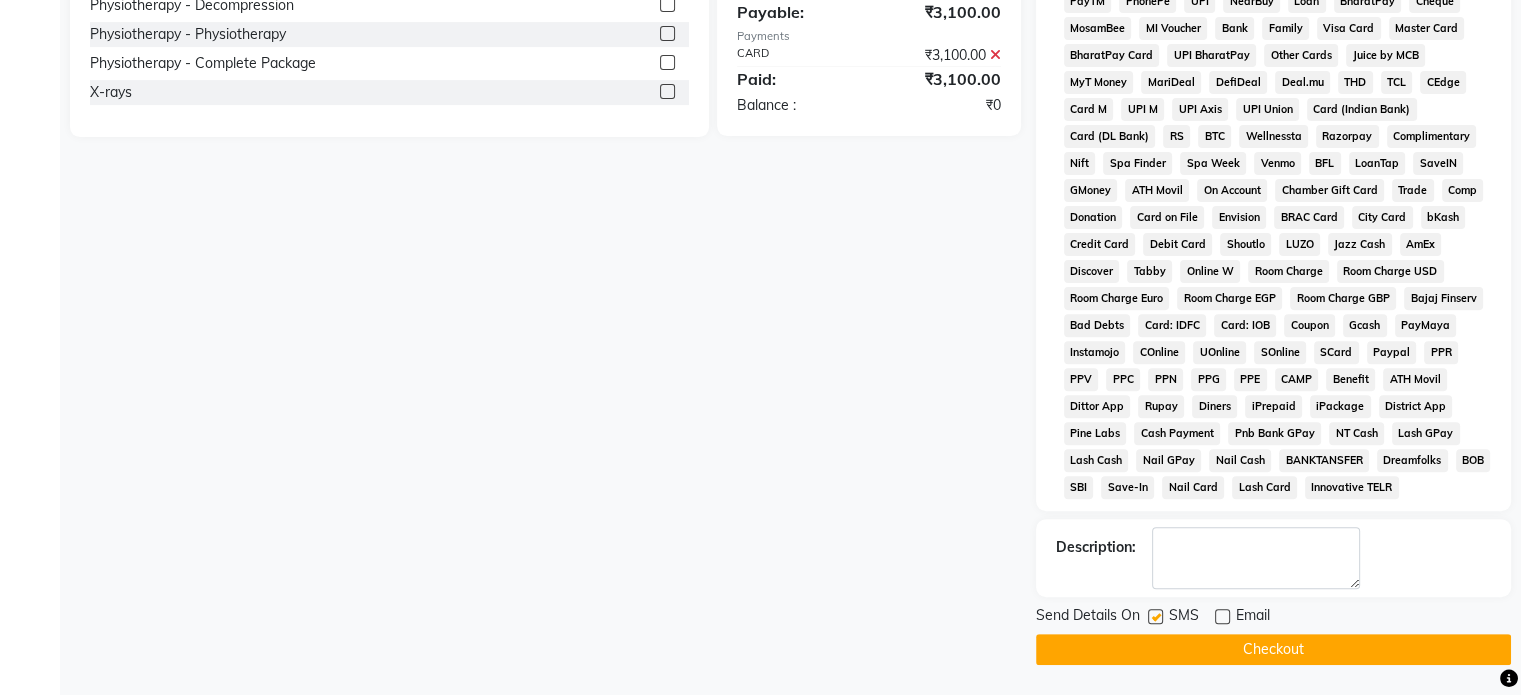 click 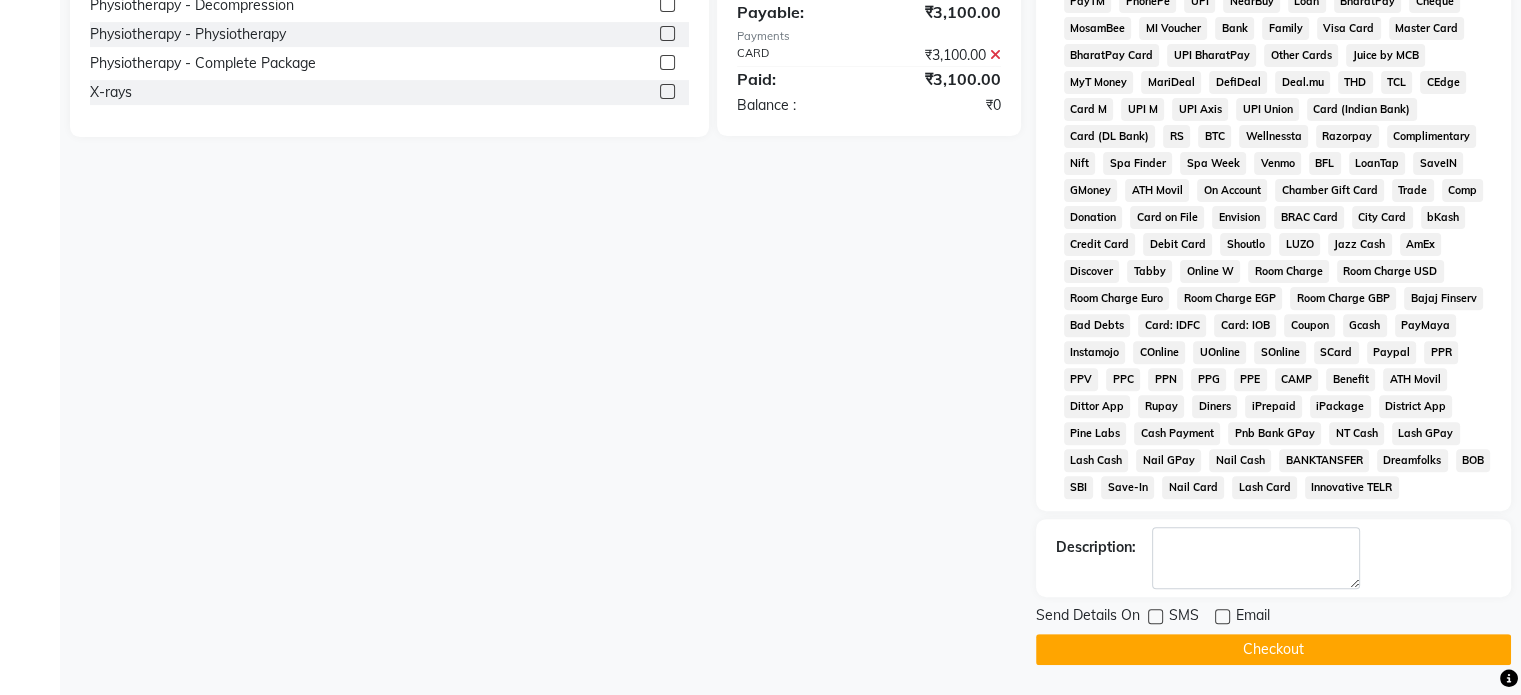 click on "Checkout" 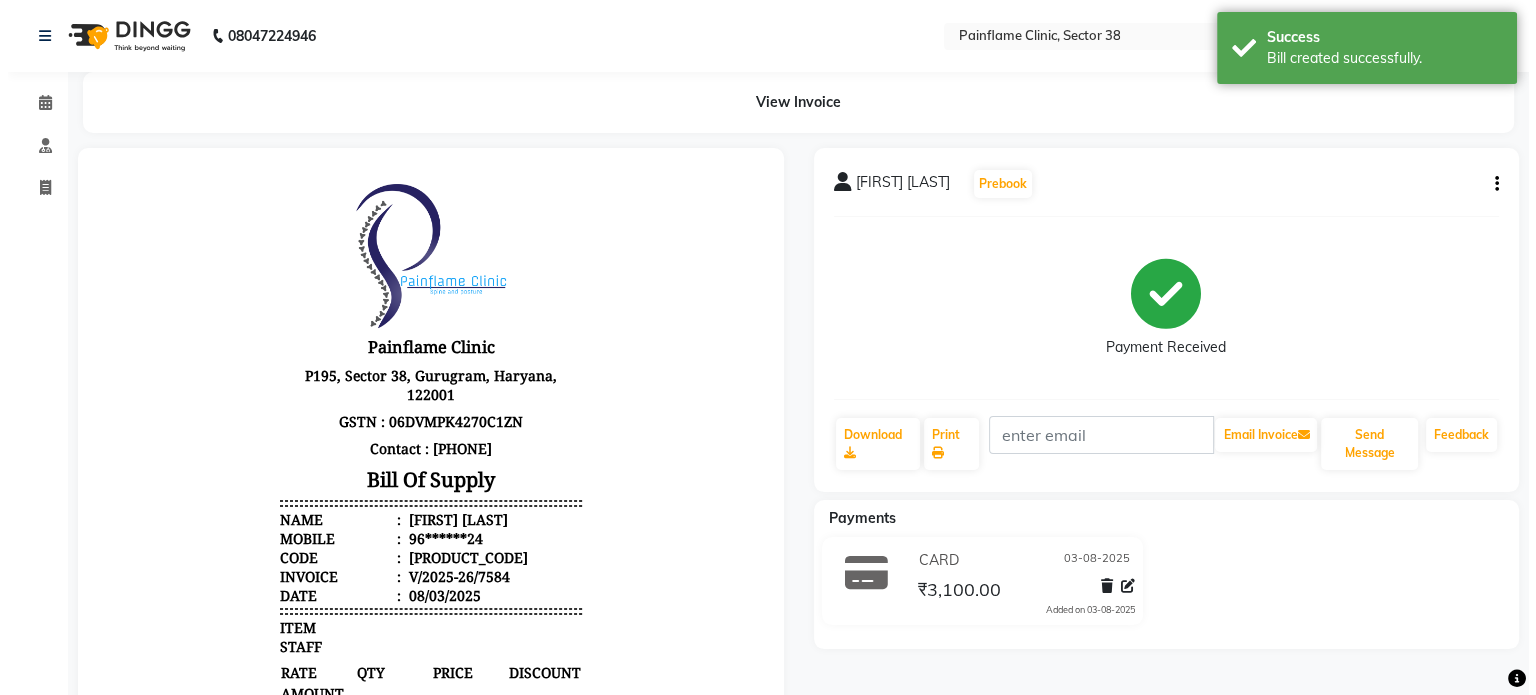 scroll, scrollTop: 0, scrollLeft: 0, axis: both 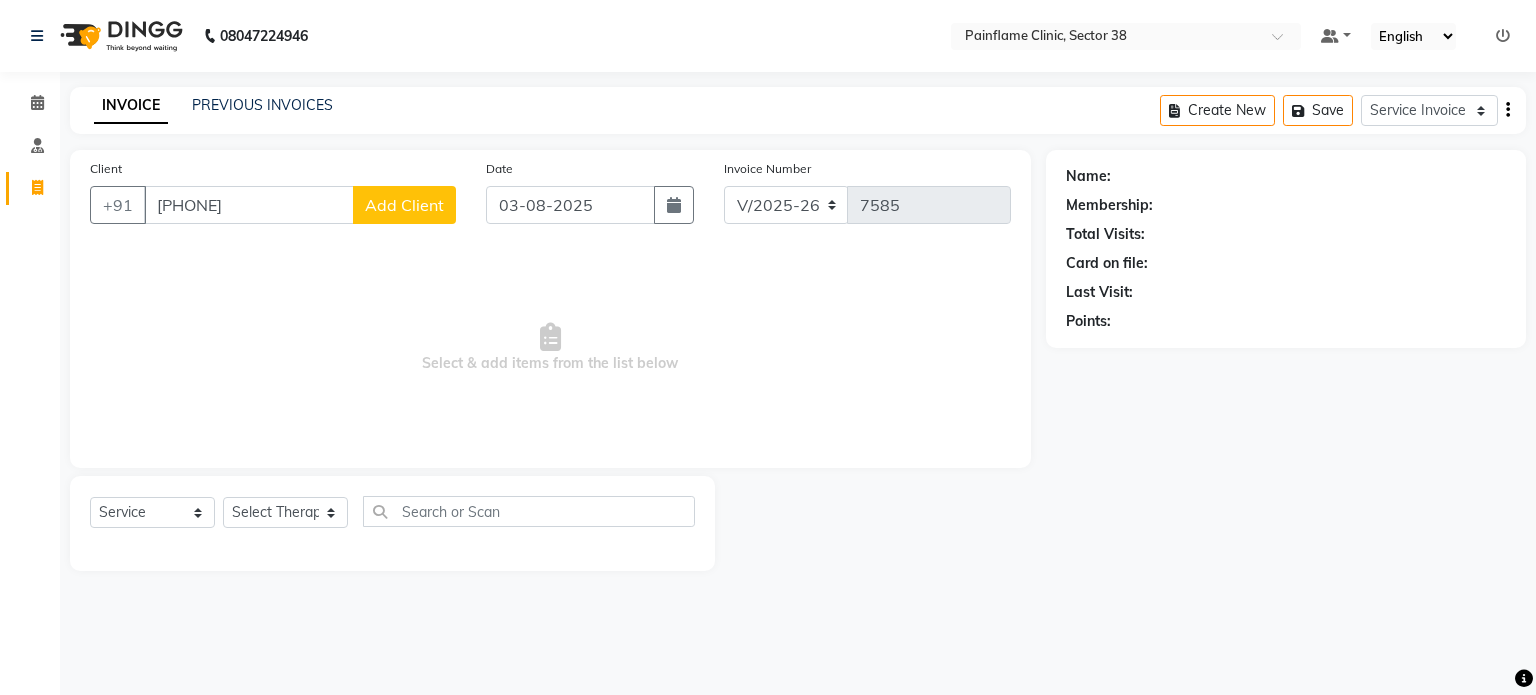 click on "Add Client" 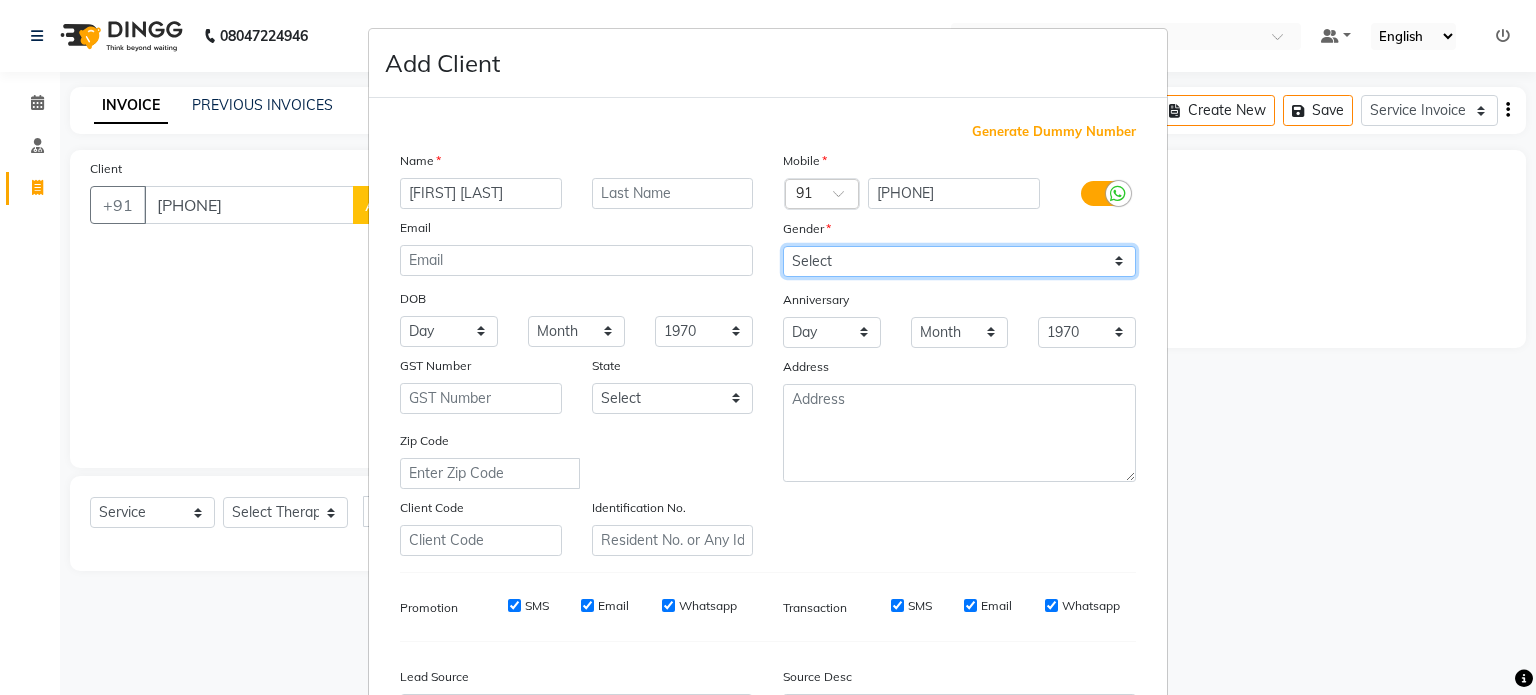 click on "Select Male Female Other Prefer Not To Say" at bounding box center [959, 261] 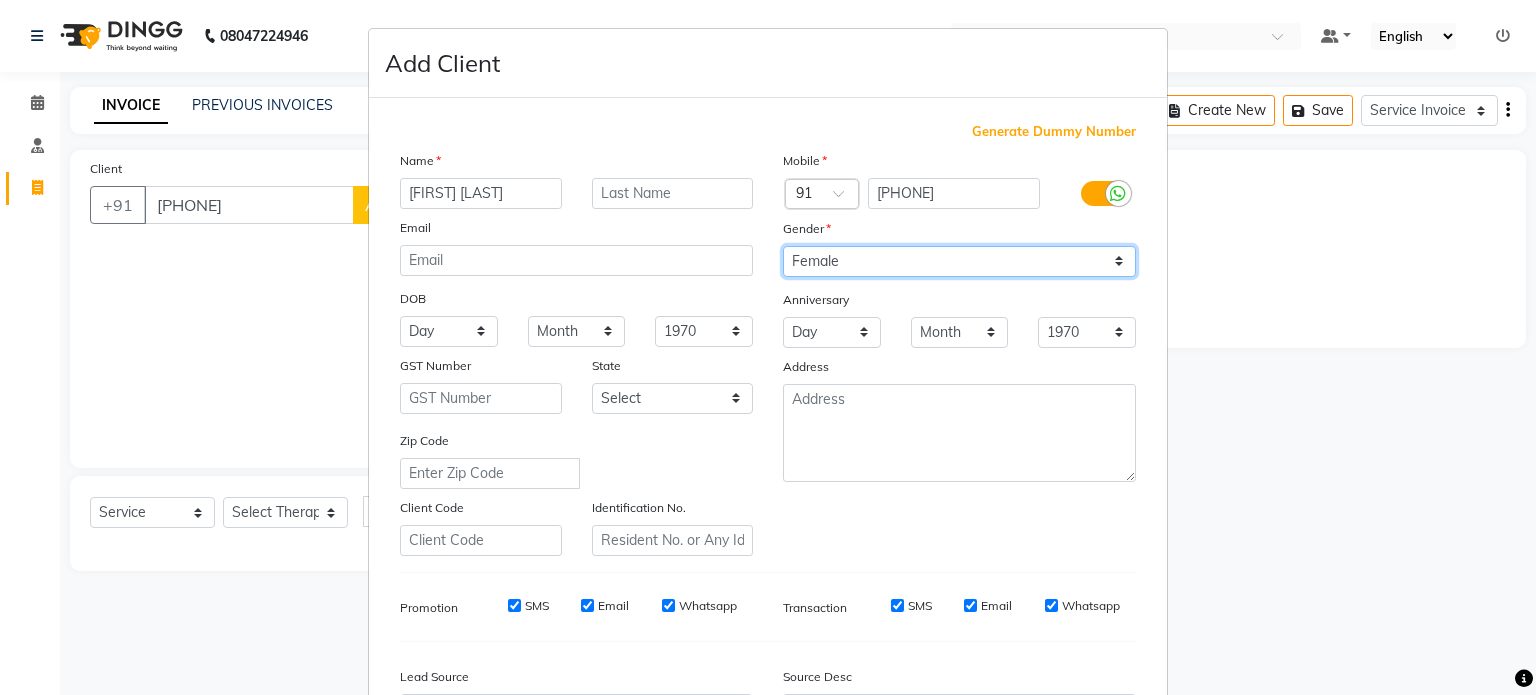 click on "Select Male Female Other Prefer Not To Say" at bounding box center (959, 261) 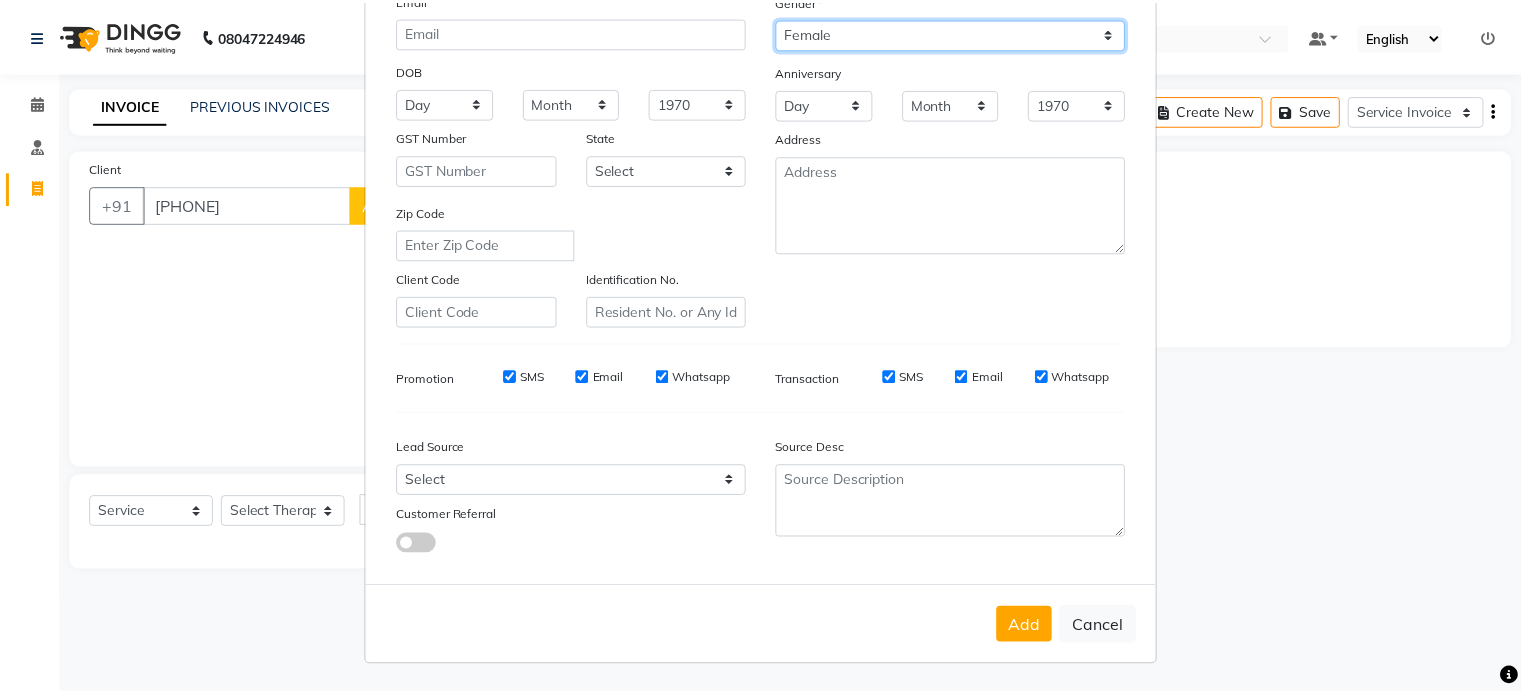 scroll, scrollTop: 236, scrollLeft: 0, axis: vertical 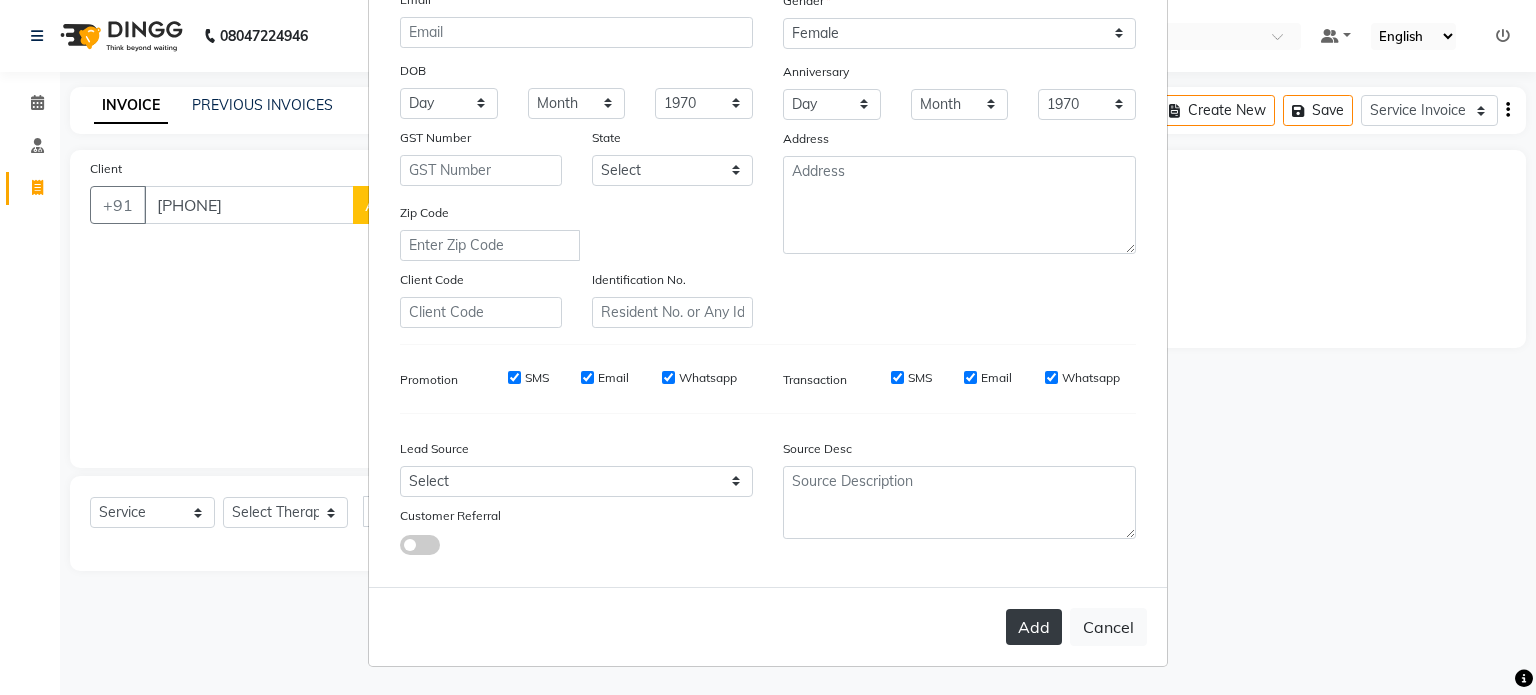 click on "Add" at bounding box center (1034, 627) 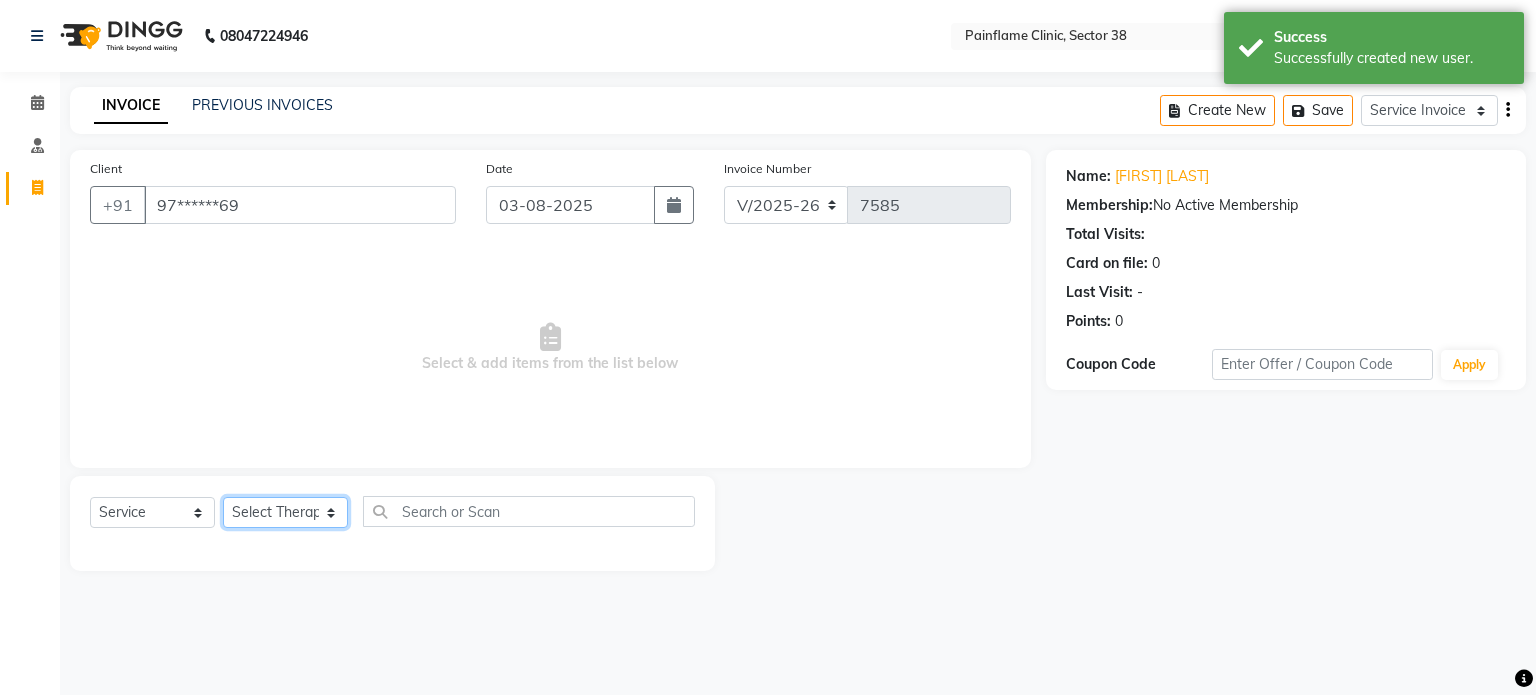 click on "Select Therapist Dr Durgesh Dr Harish Dr Ranjana Dr Saurabh Dr. Suraj Dr. Tejpal Mehlawat KUSHAL MOHIT SEMWAL Nancy Singhai Reception 1  Reception 2 Reception 3" 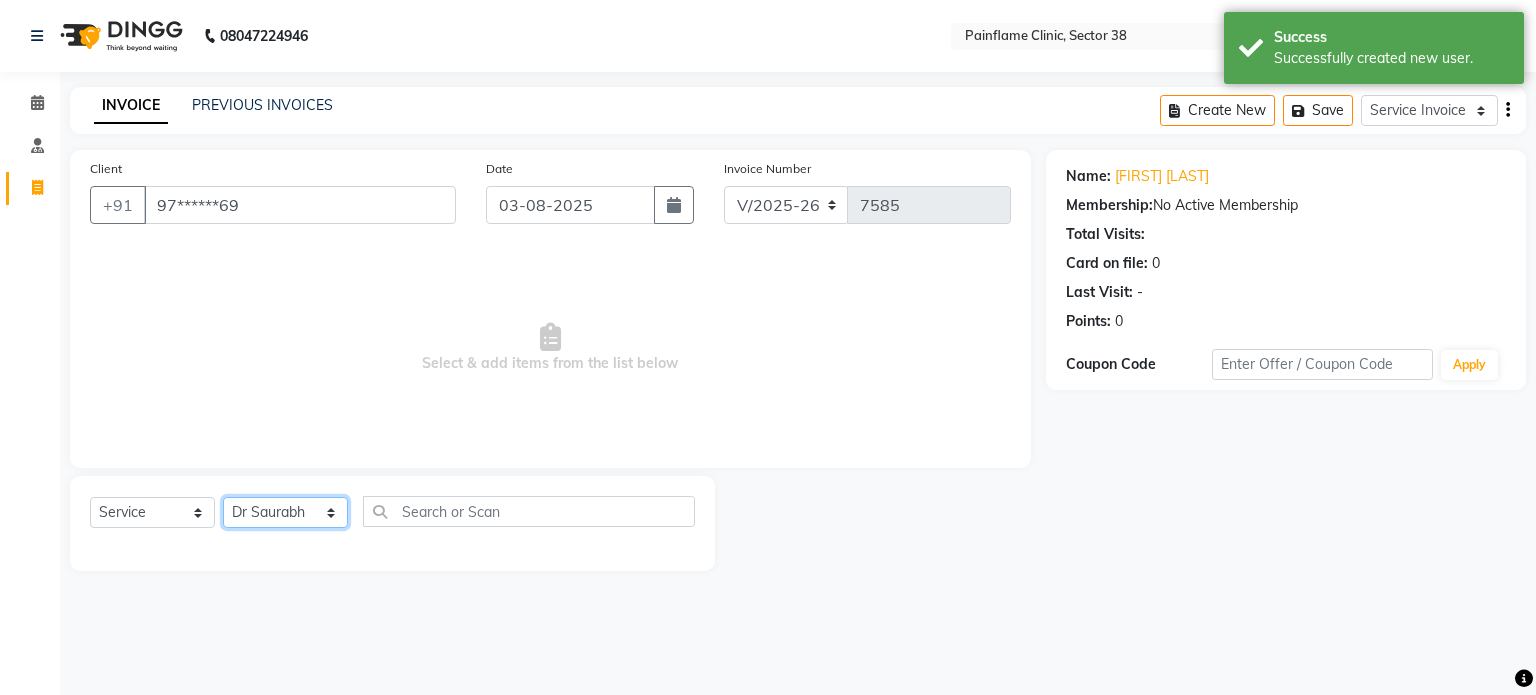 click on "Select Therapist Dr Durgesh Dr Harish Dr Ranjana Dr Saurabh Dr. Suraj Dr. Tejpal Mehlawat KUSHAL MOHIT SEMWAL Nancy Singhai Reception 1  Reception 2 Reception 3" 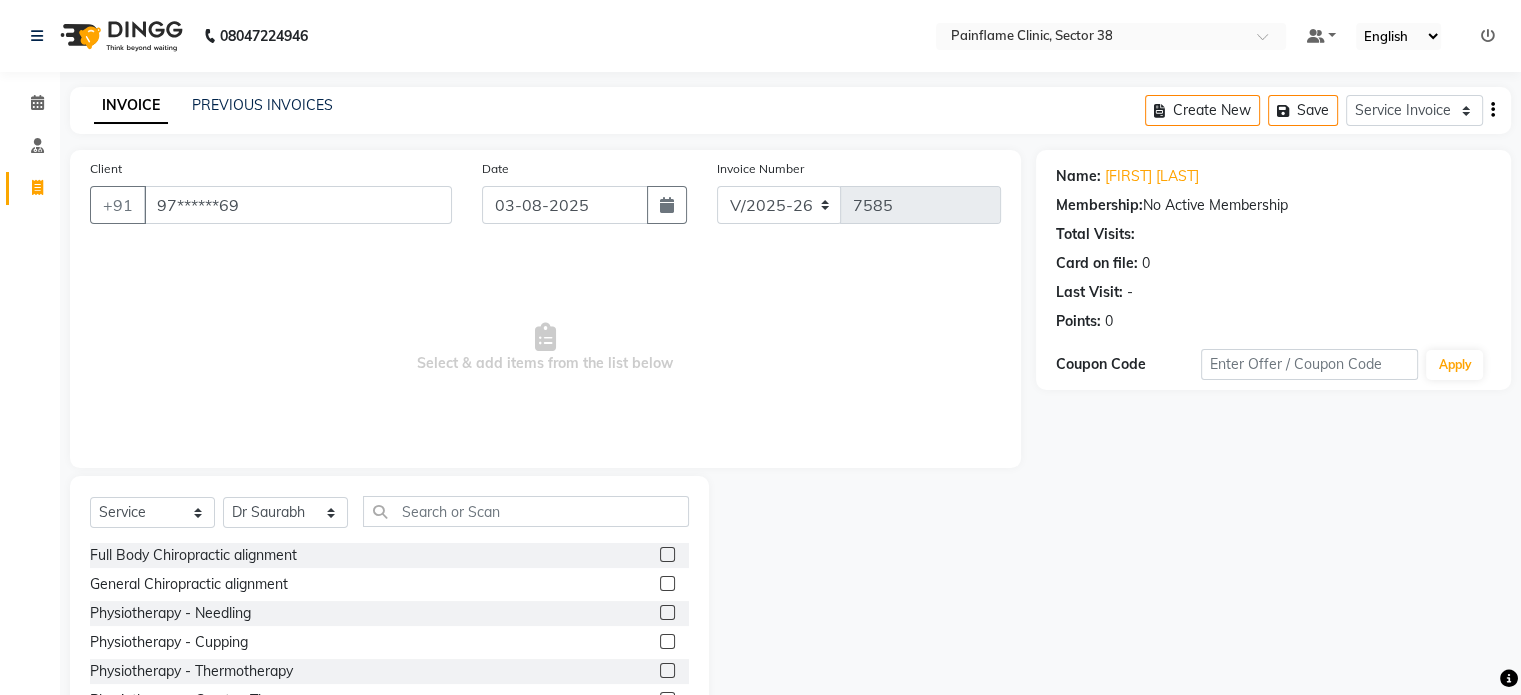click 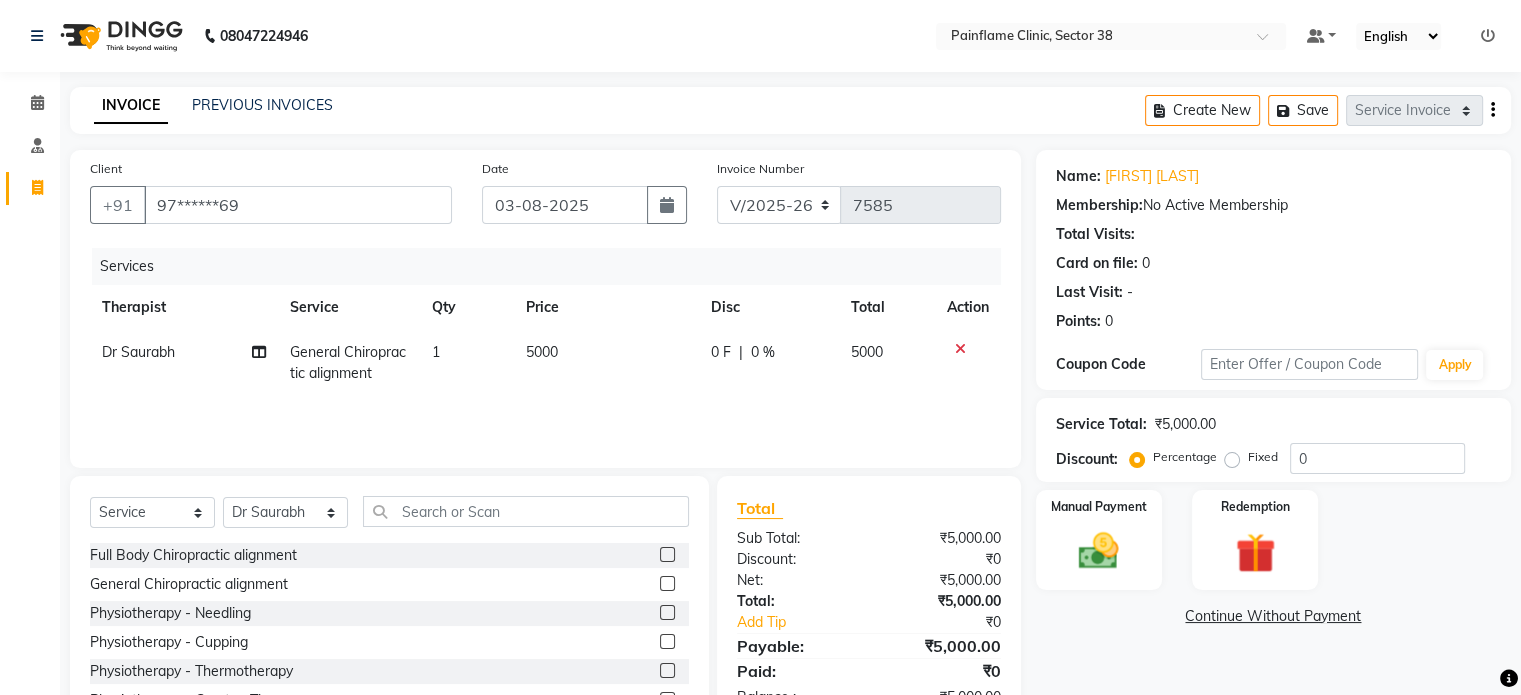 click on "5000" 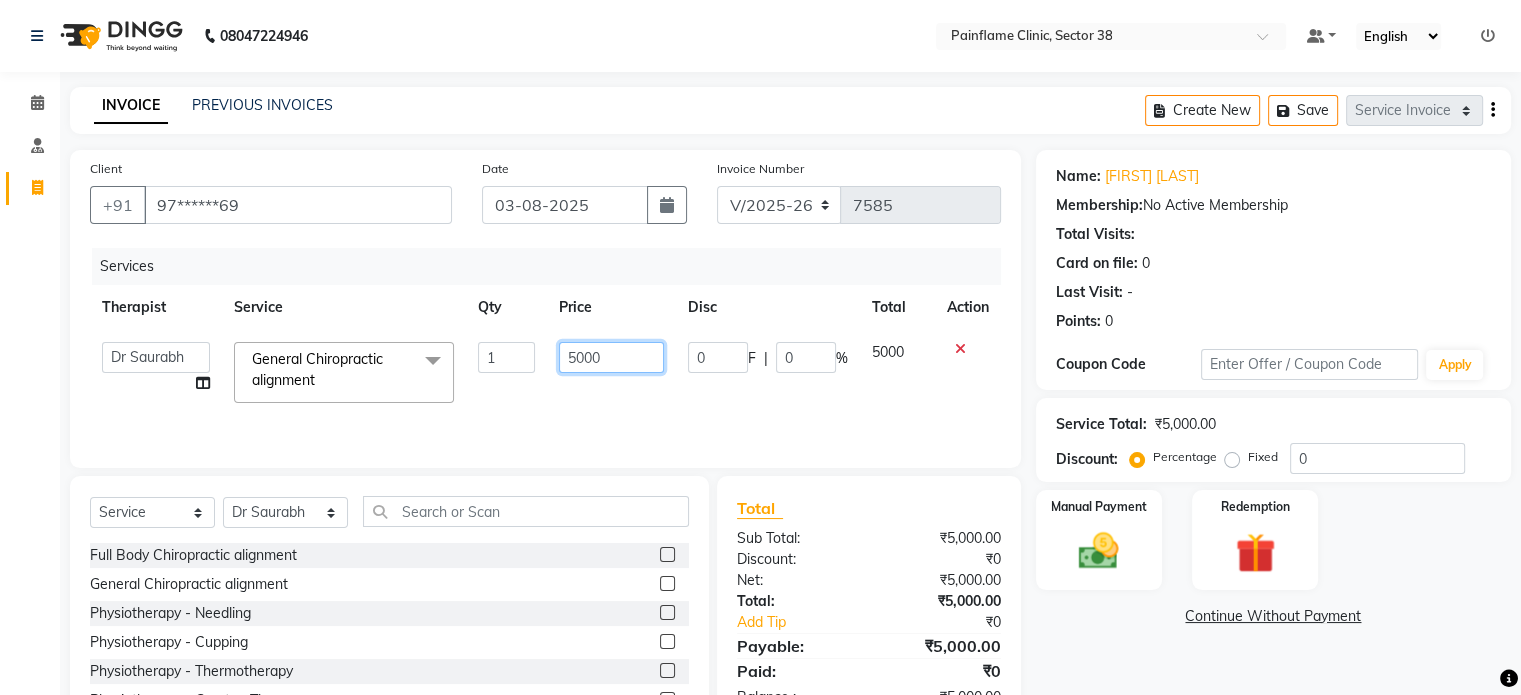 click on "5000" 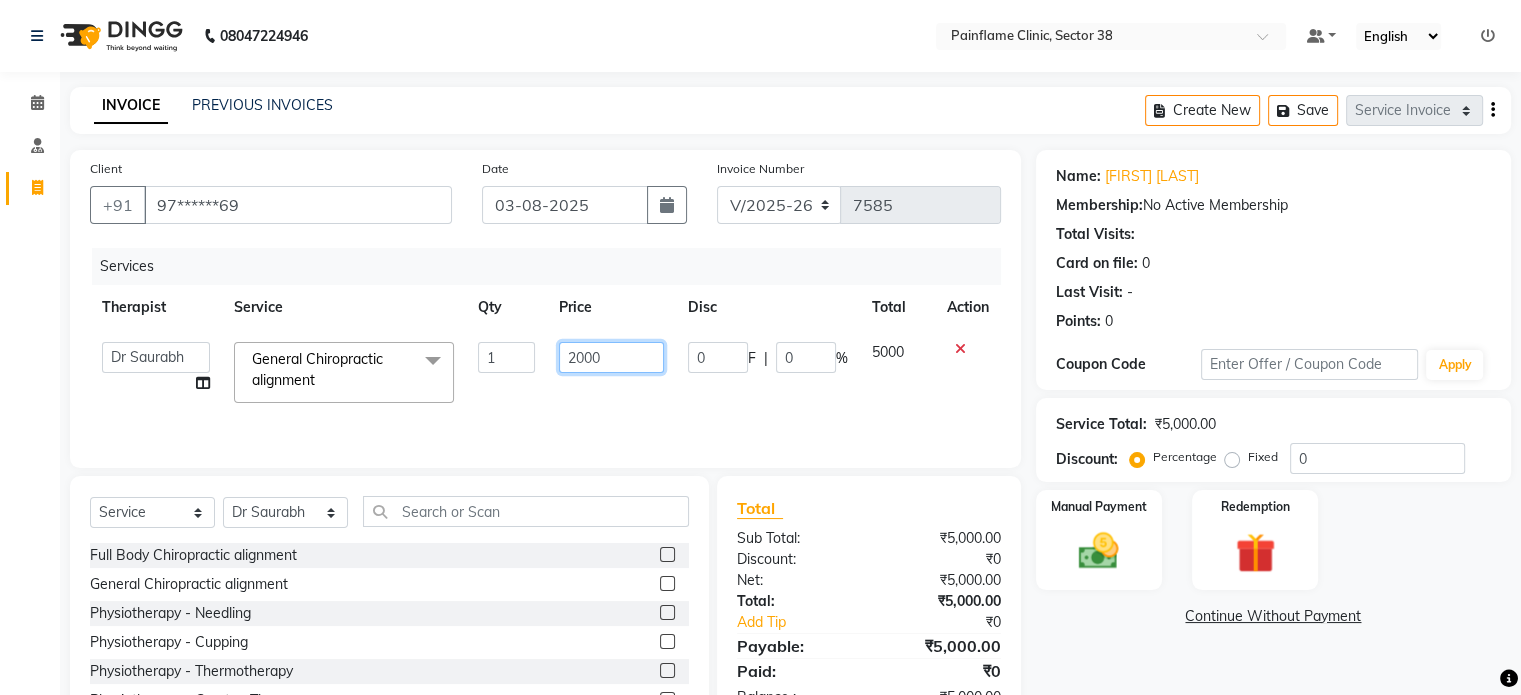 scroll, scrollTop: 119, scrollLeft: 0, axis: vertical 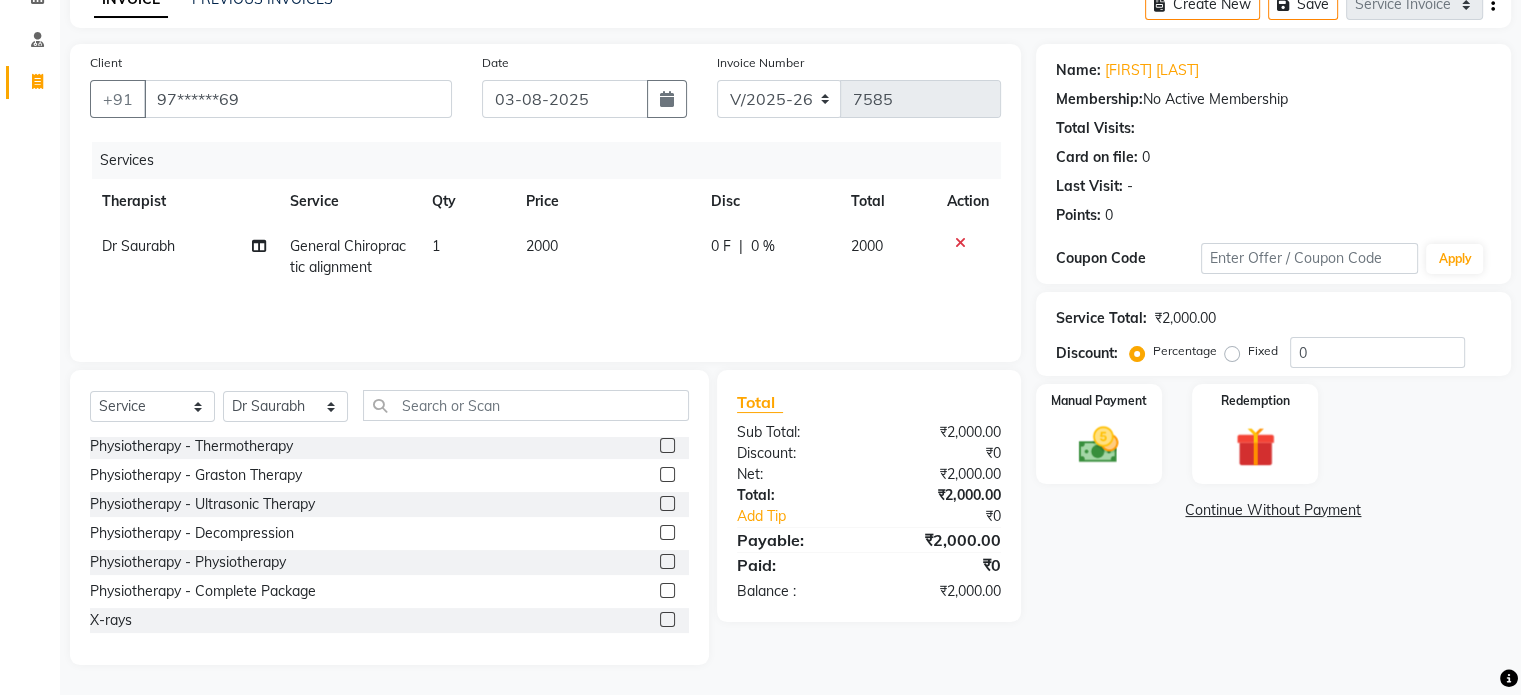click 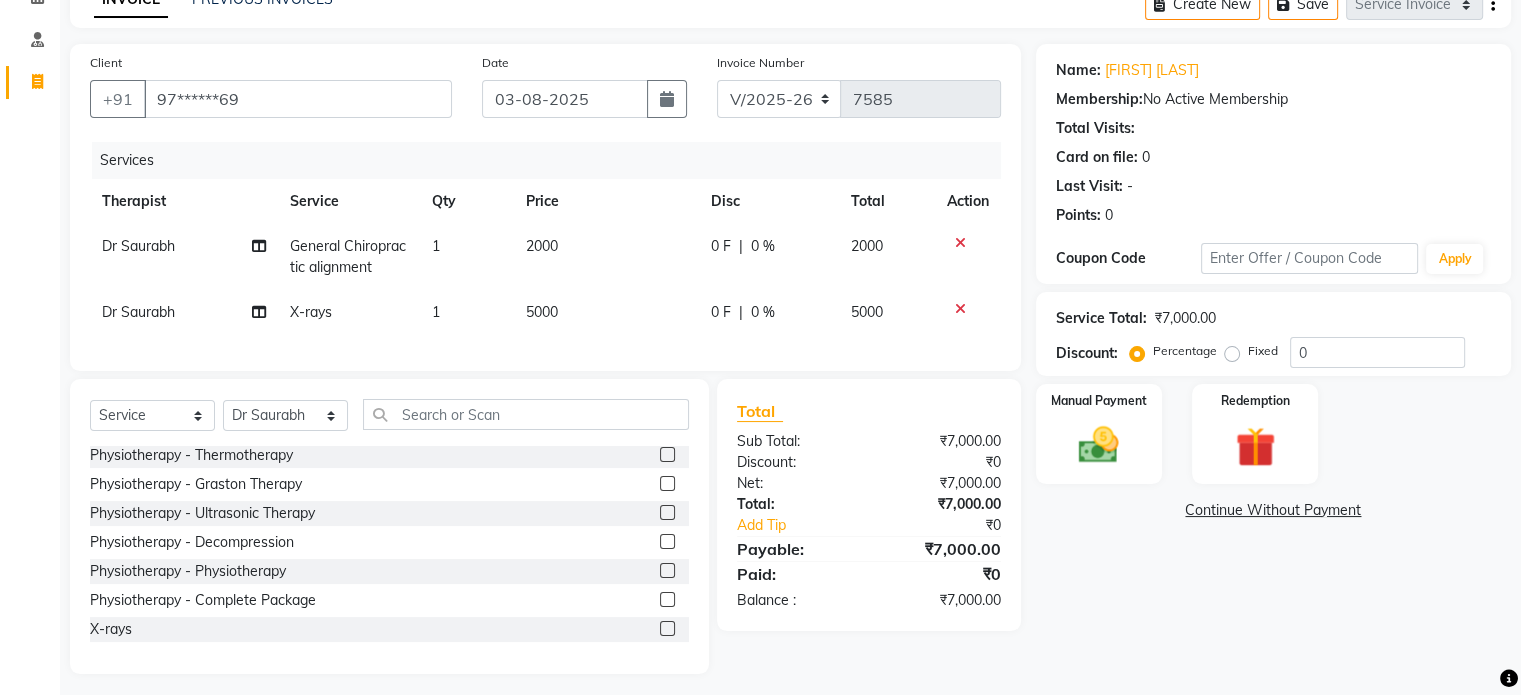 click on "5000" 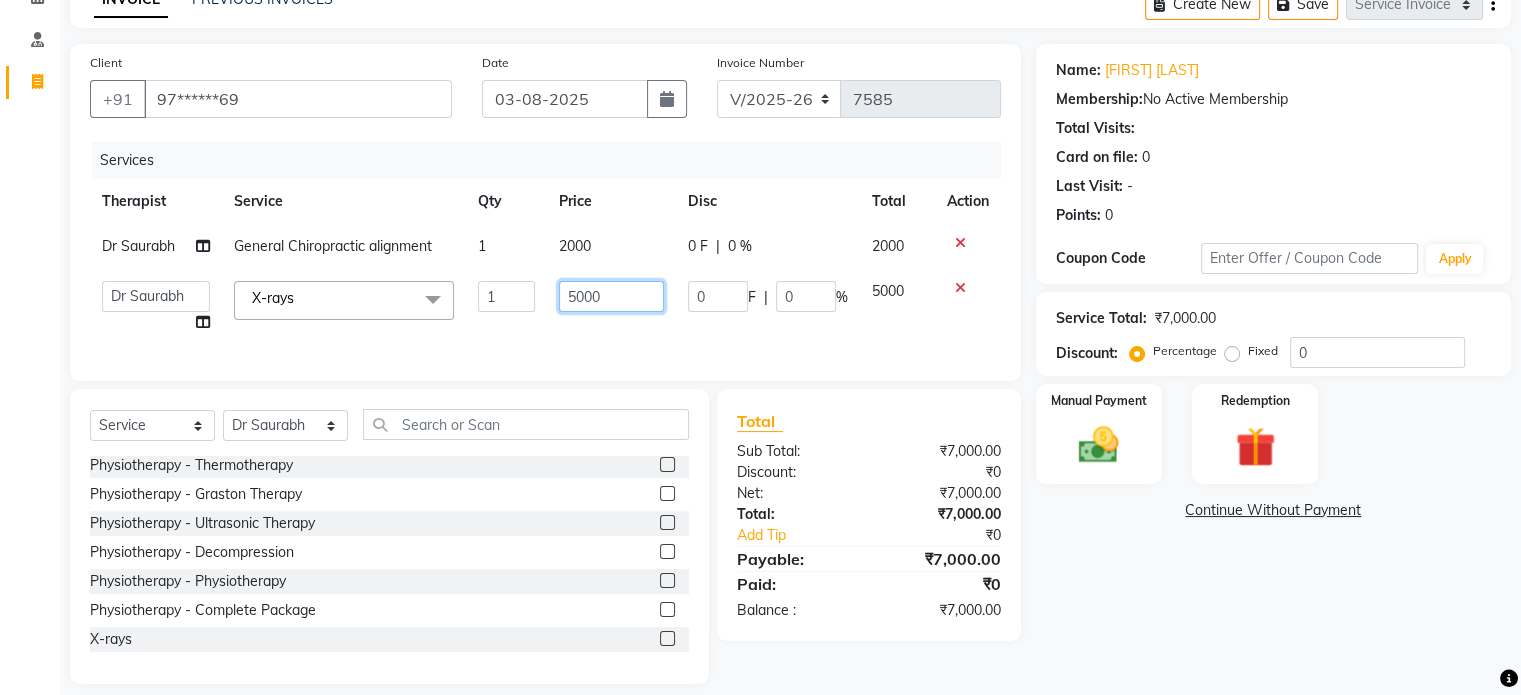 click on "5000" 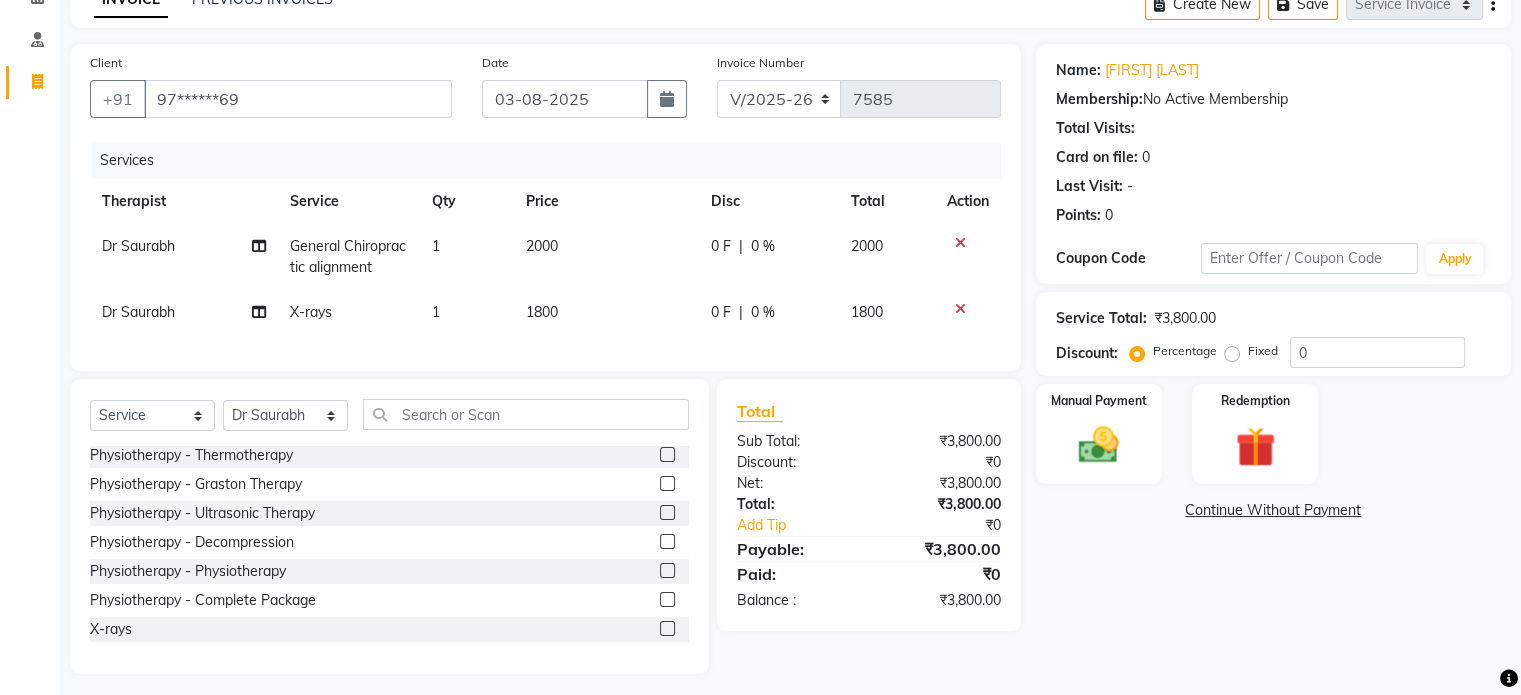 click on "Fixed" 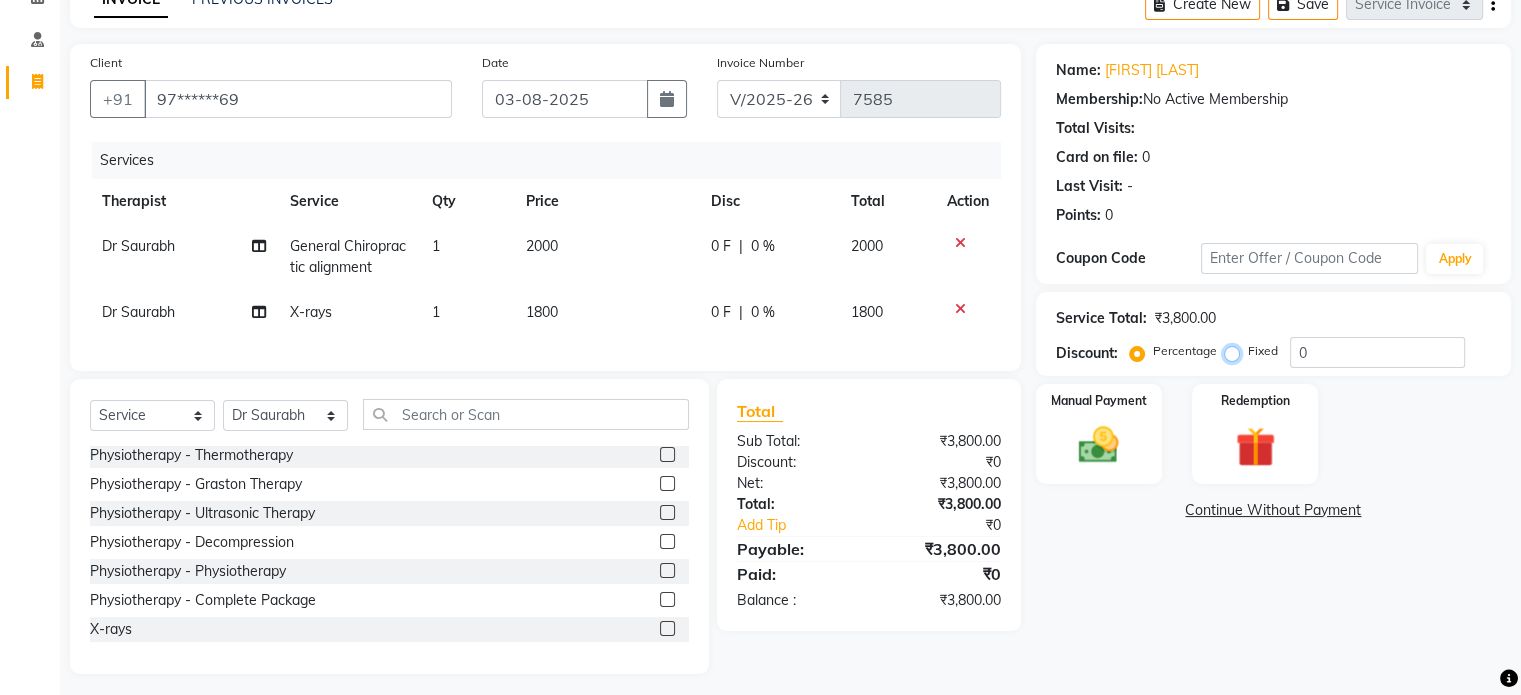 click on "Fixed" at bounding box center (1236, 351) 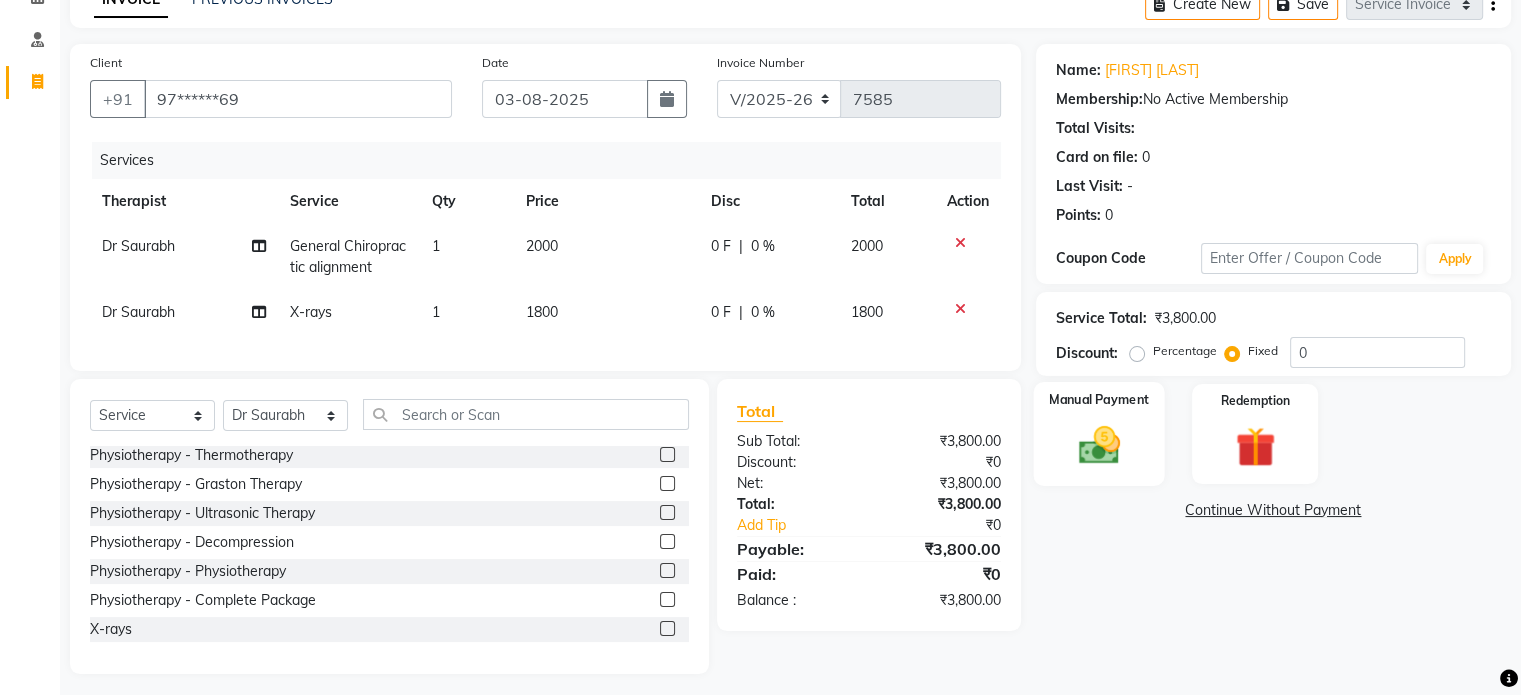 click 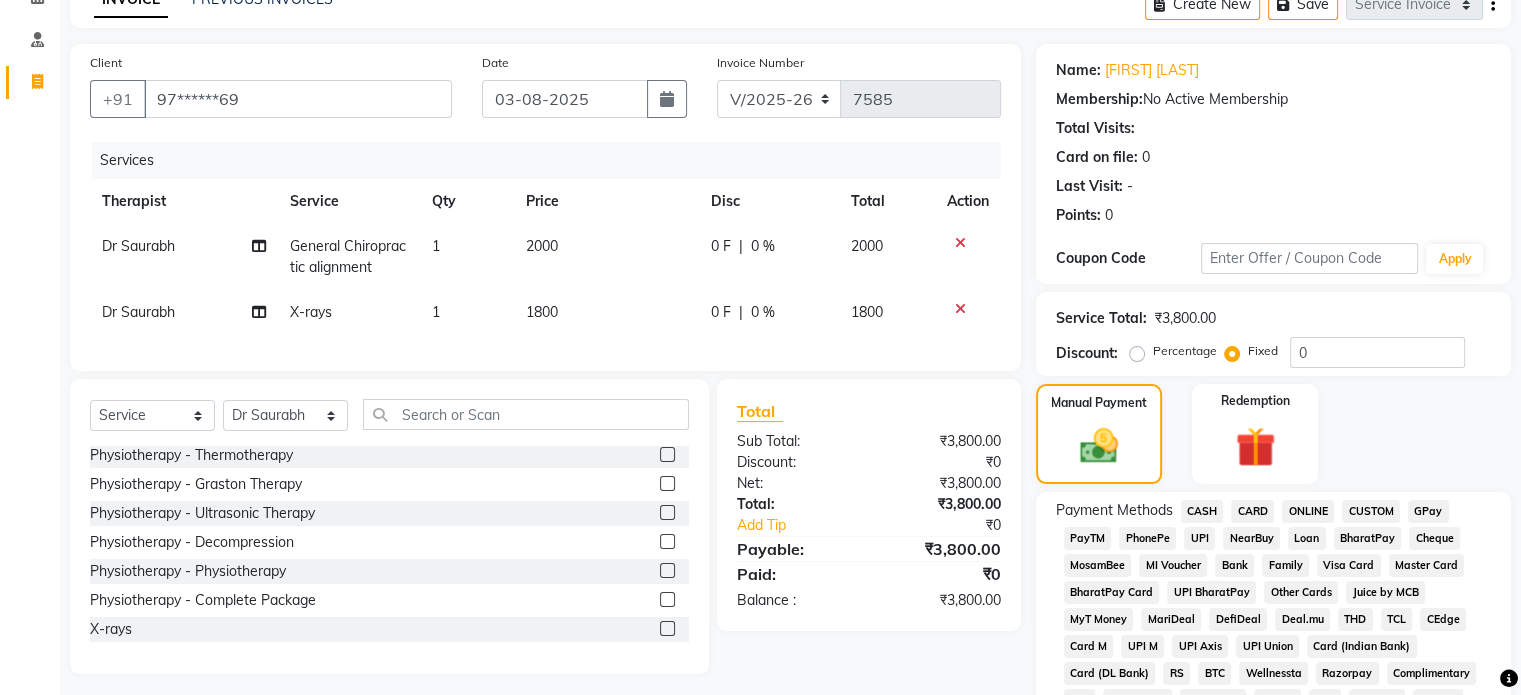 click on "UPI" 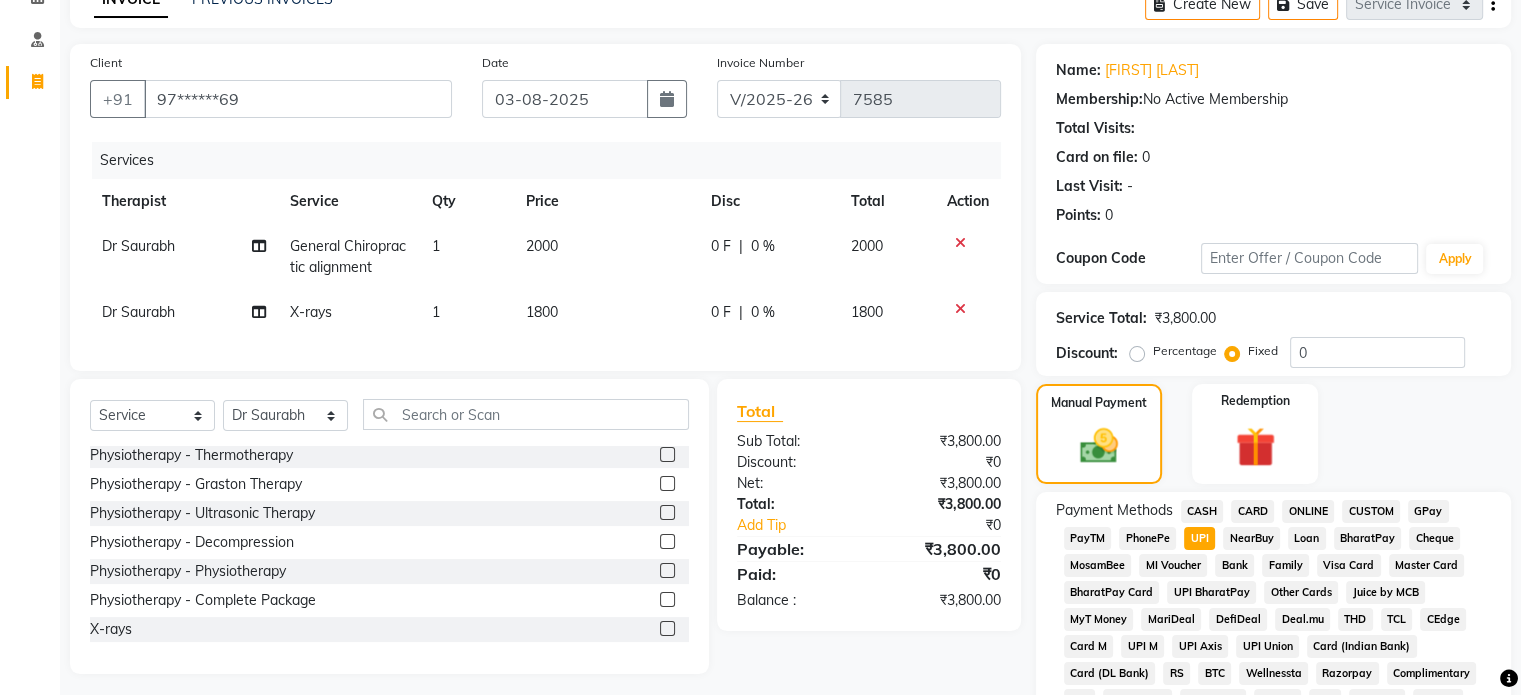 scroll, scrollTop: 652, scrollLeft: 0, axis: vertical 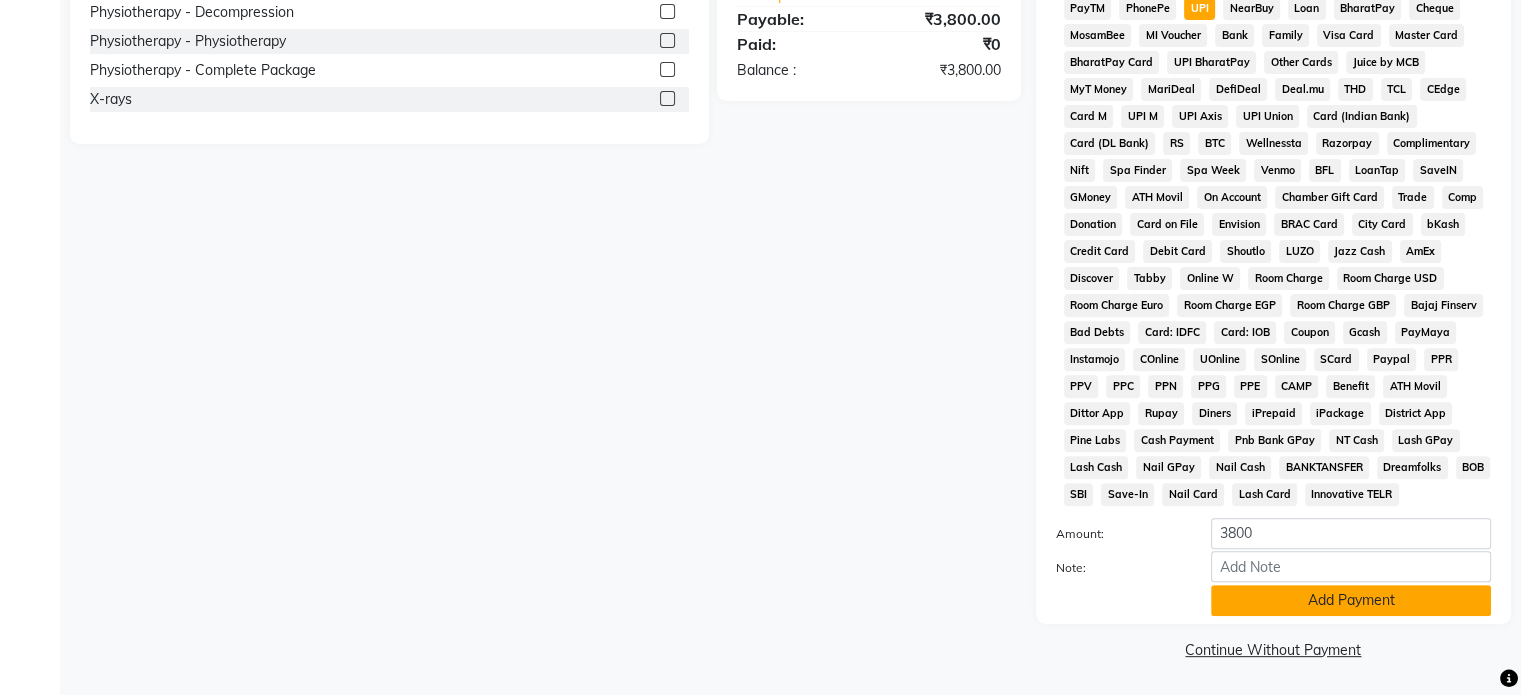 click on "Add Payment" 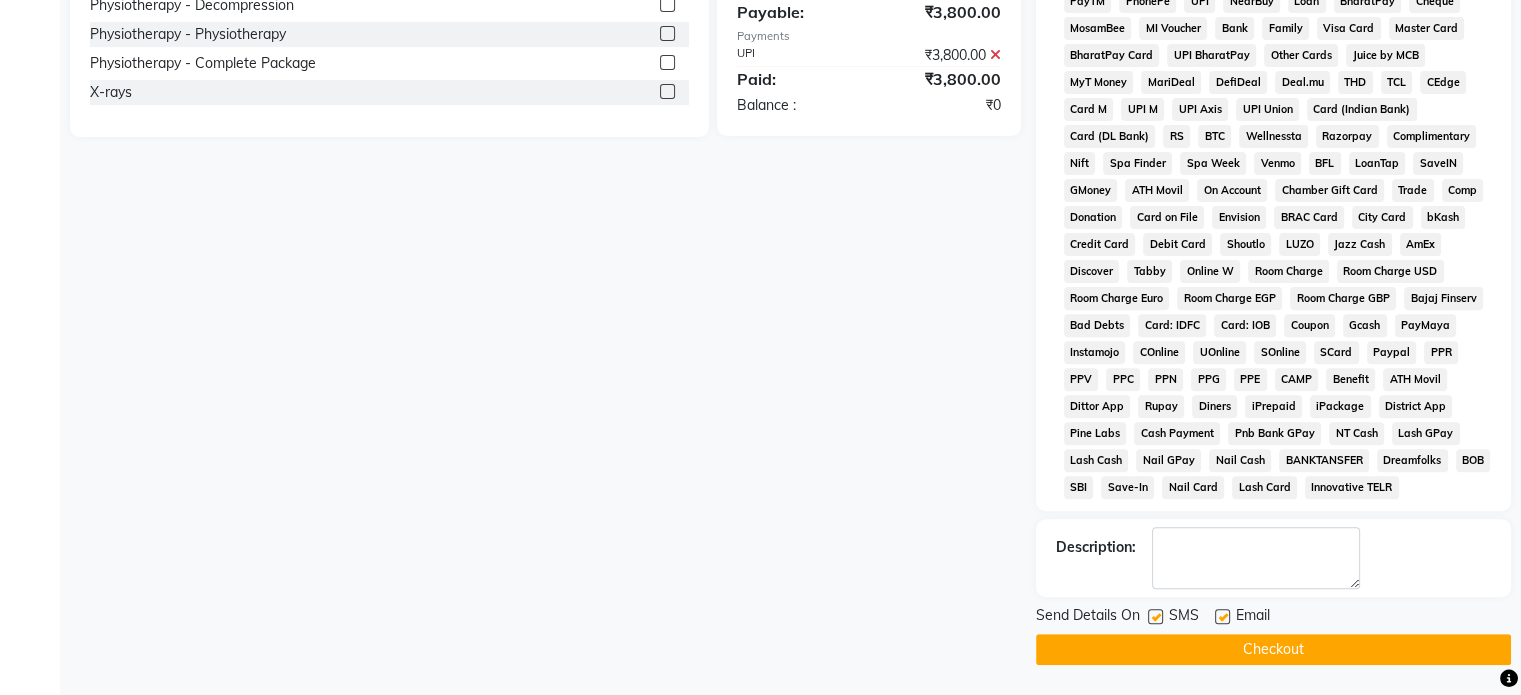 click 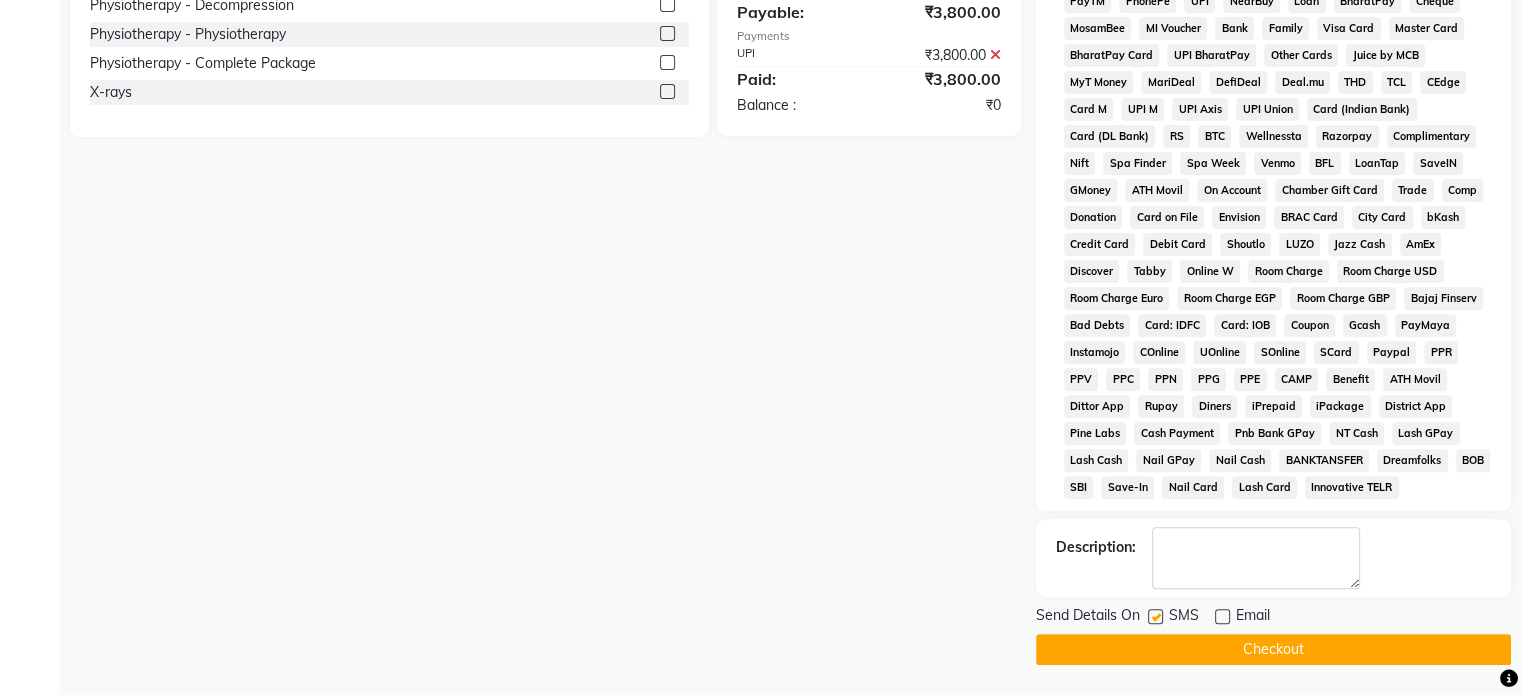 click 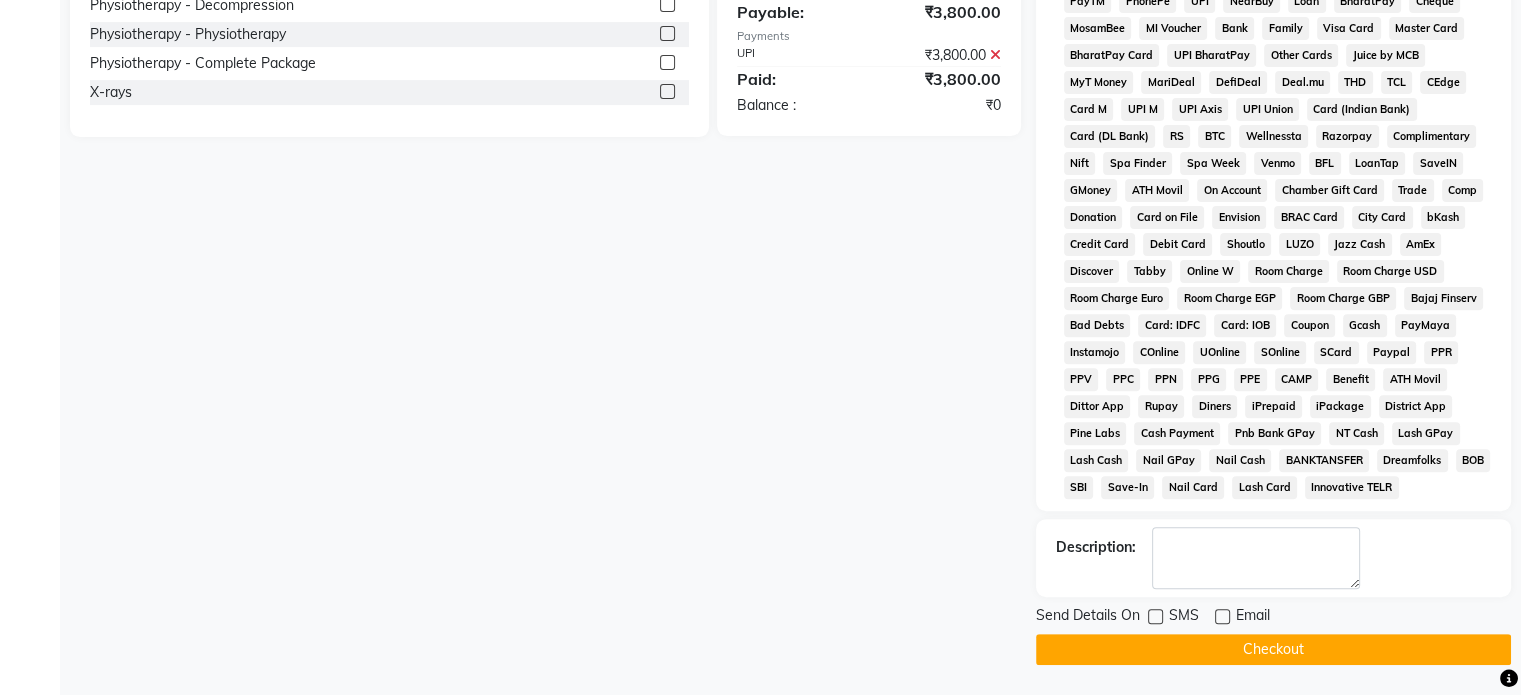click on "Checkout" 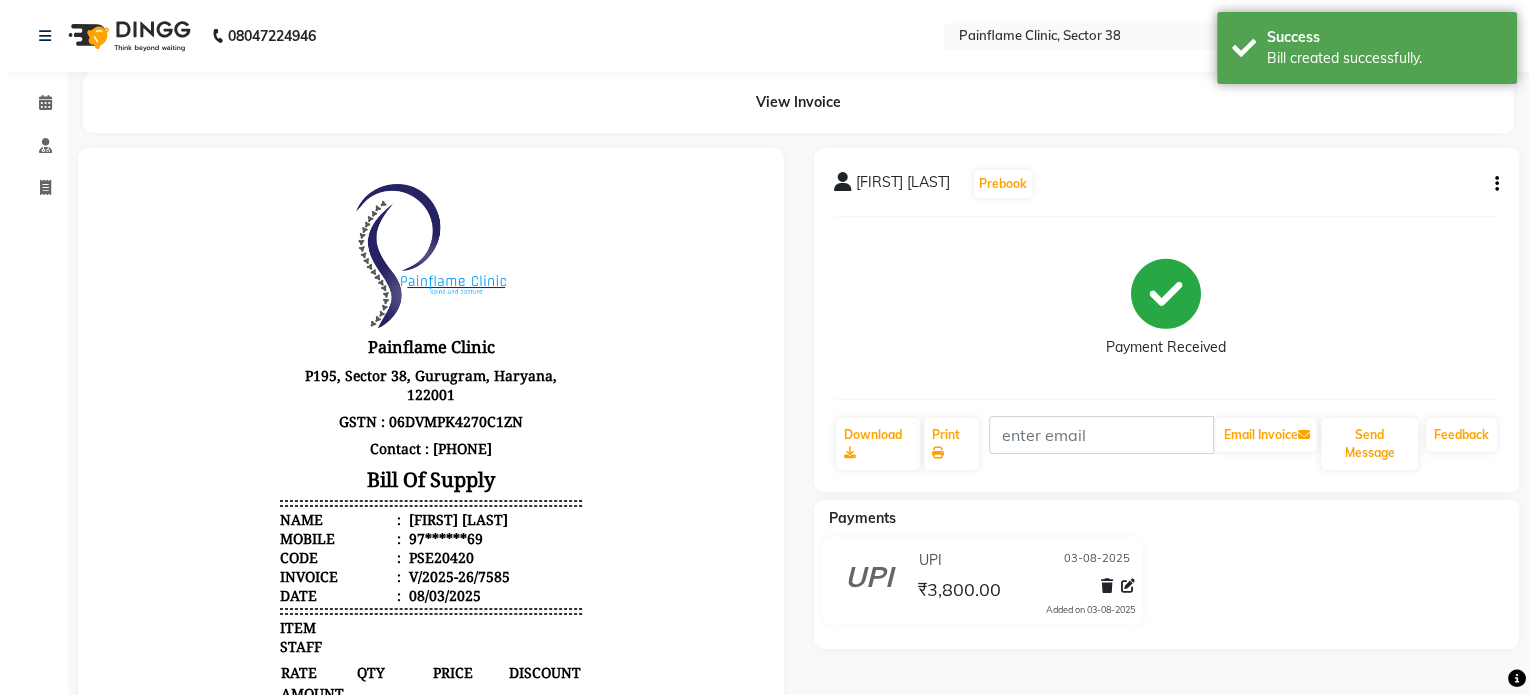 scroll, scrollTop: 0, scrollLeft: 0, axis: both 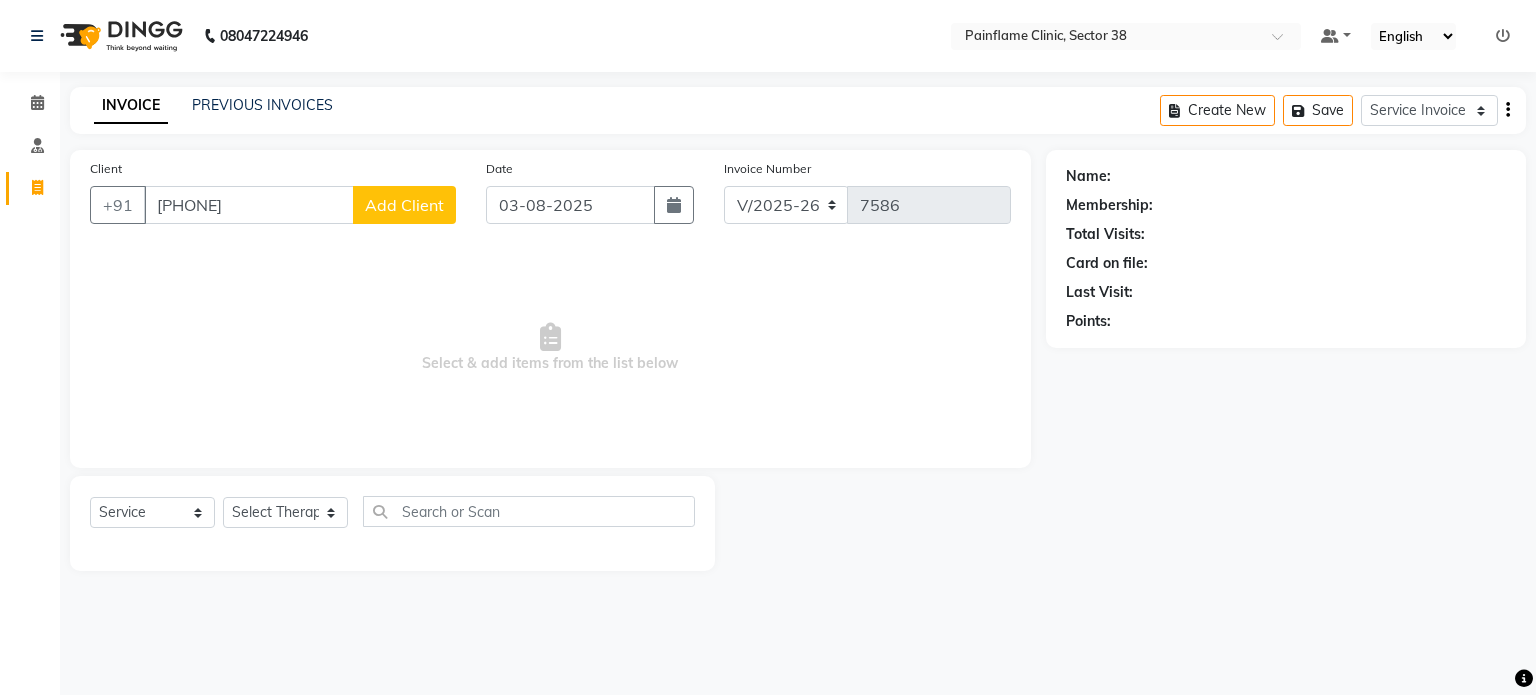 click on "Add Client" 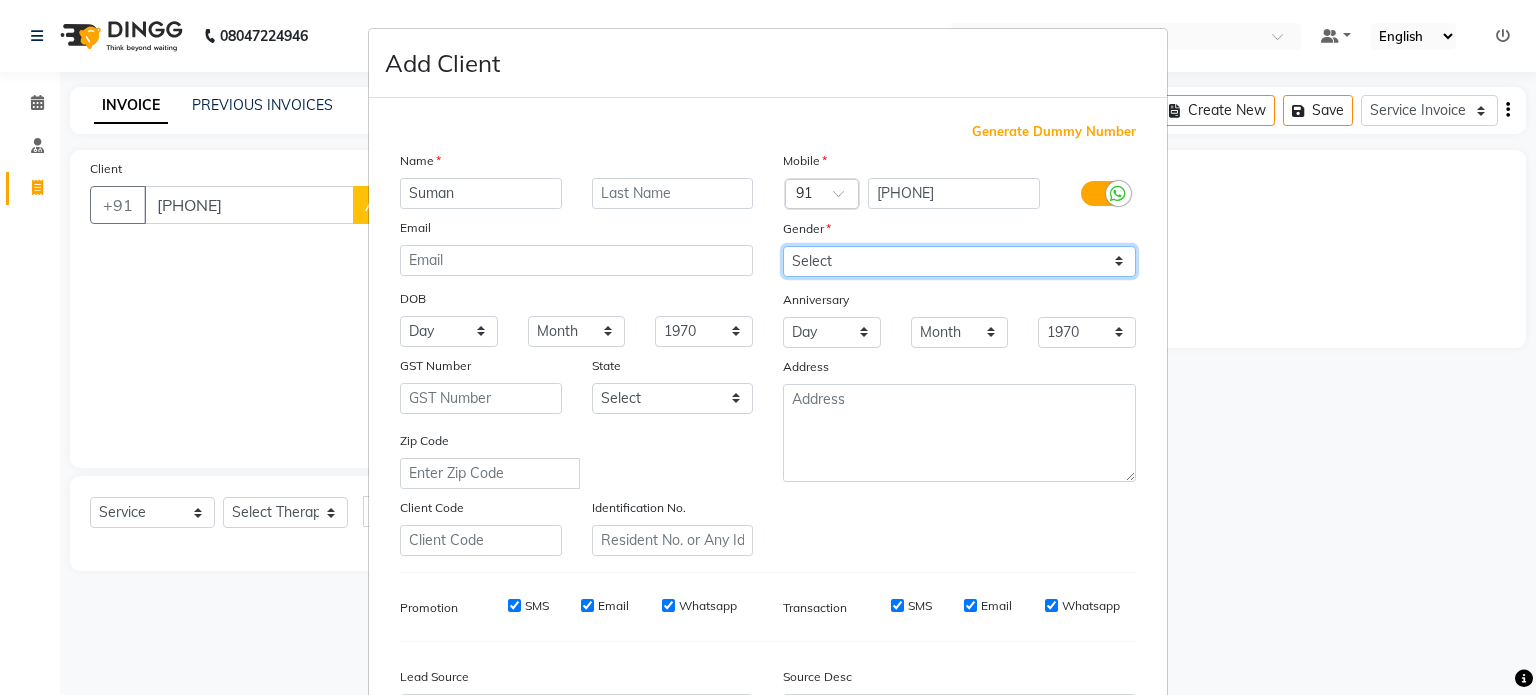 click on "Select Male Female Other Prefer Not To Say" at bounding box center [959, 261] 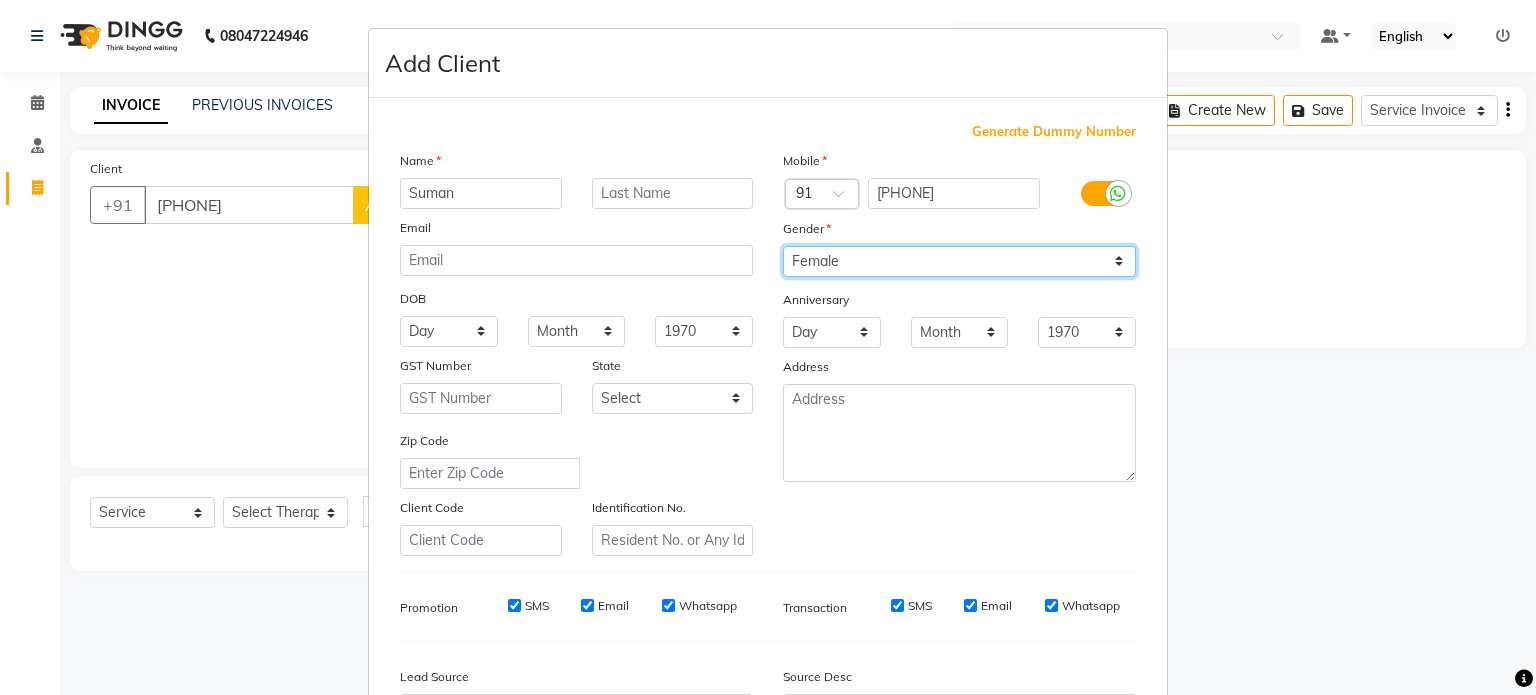click on "Select Male Female Other Prefer Not To Say" at bounding box center [959, 261] 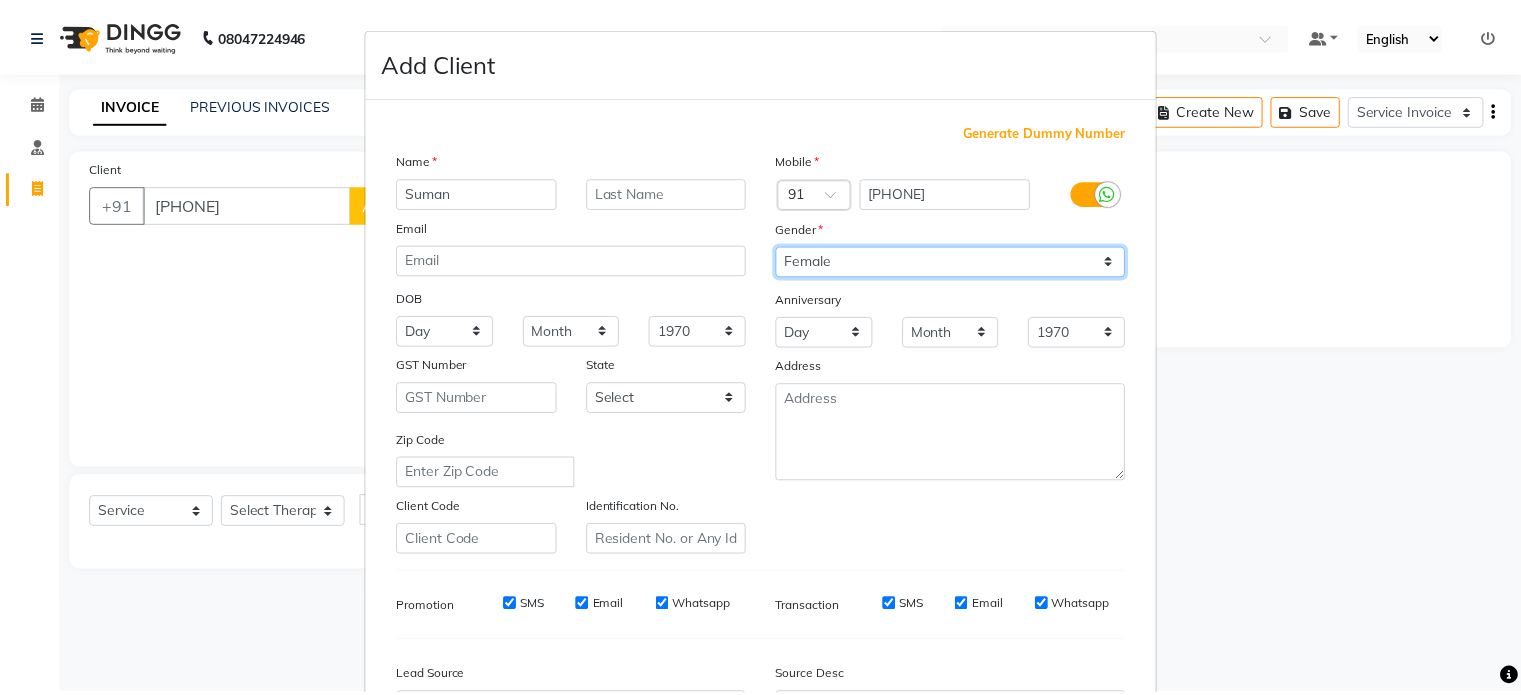 scroll, scrollTop: 237, scrollLeft: 0, axis: vertical 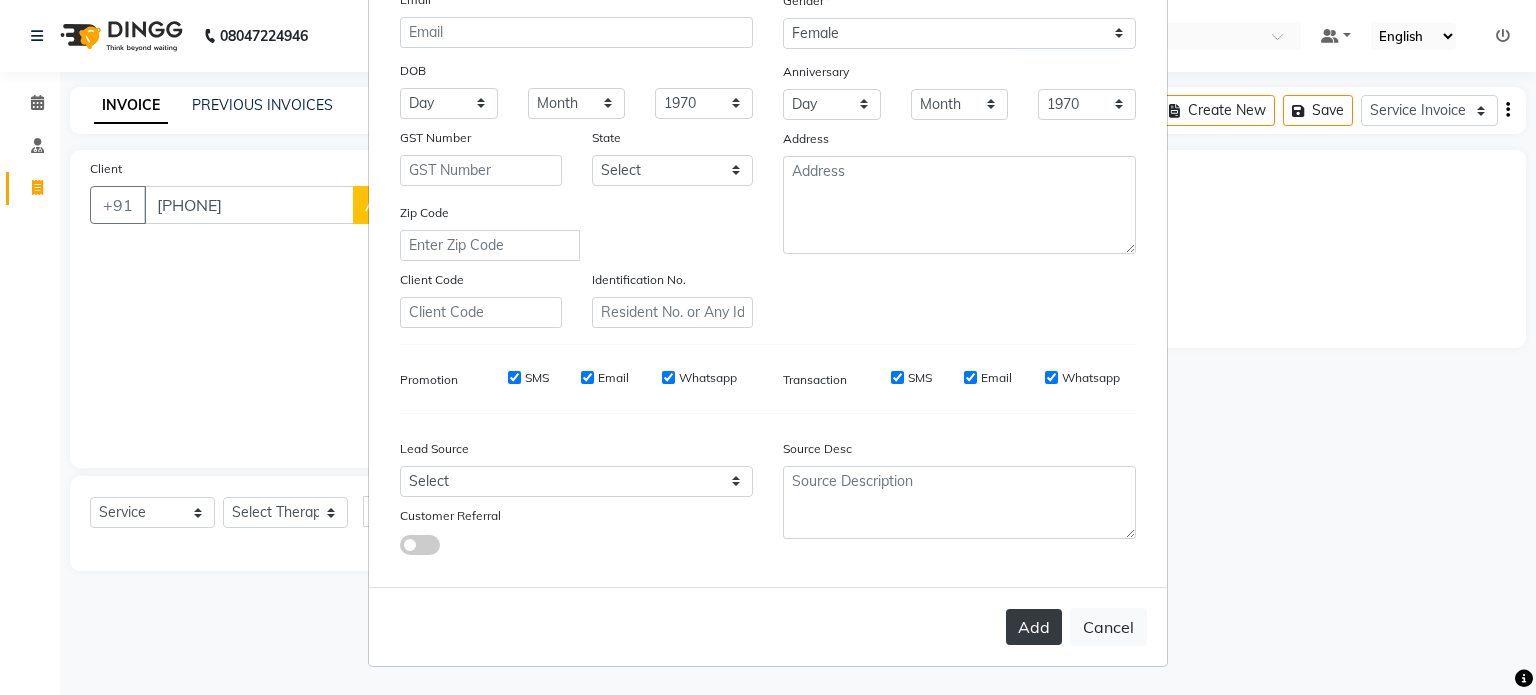 click on "Add" at bounding box center (1034, 627) 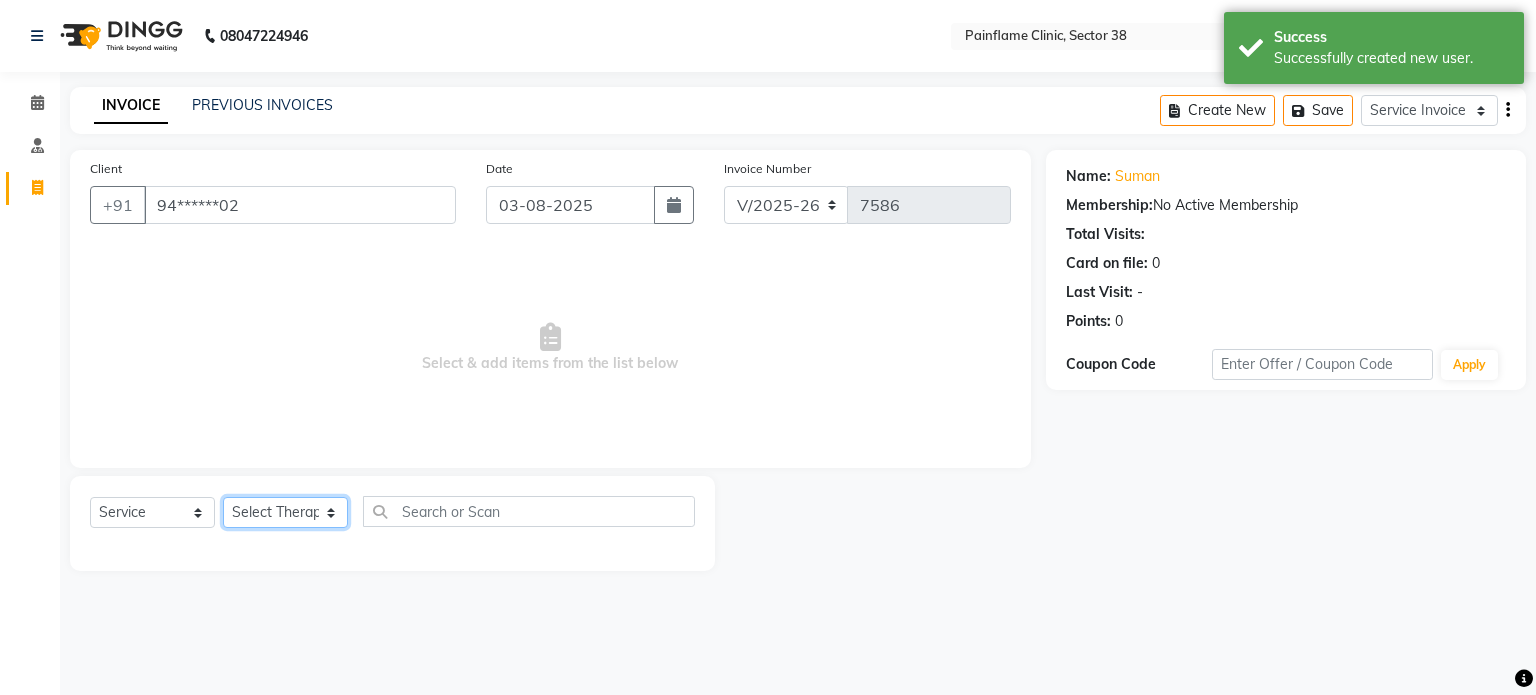 click on "Select Therapist Dr Durgesh Dr Harish Dr Ranjana Dr Saurabh Dr. Suraj Dr. Tejpal Mehlawat KUSHAL MOHIT SEMWAL Nancy Singhai Reception 1  Reception 2 Reception 3" 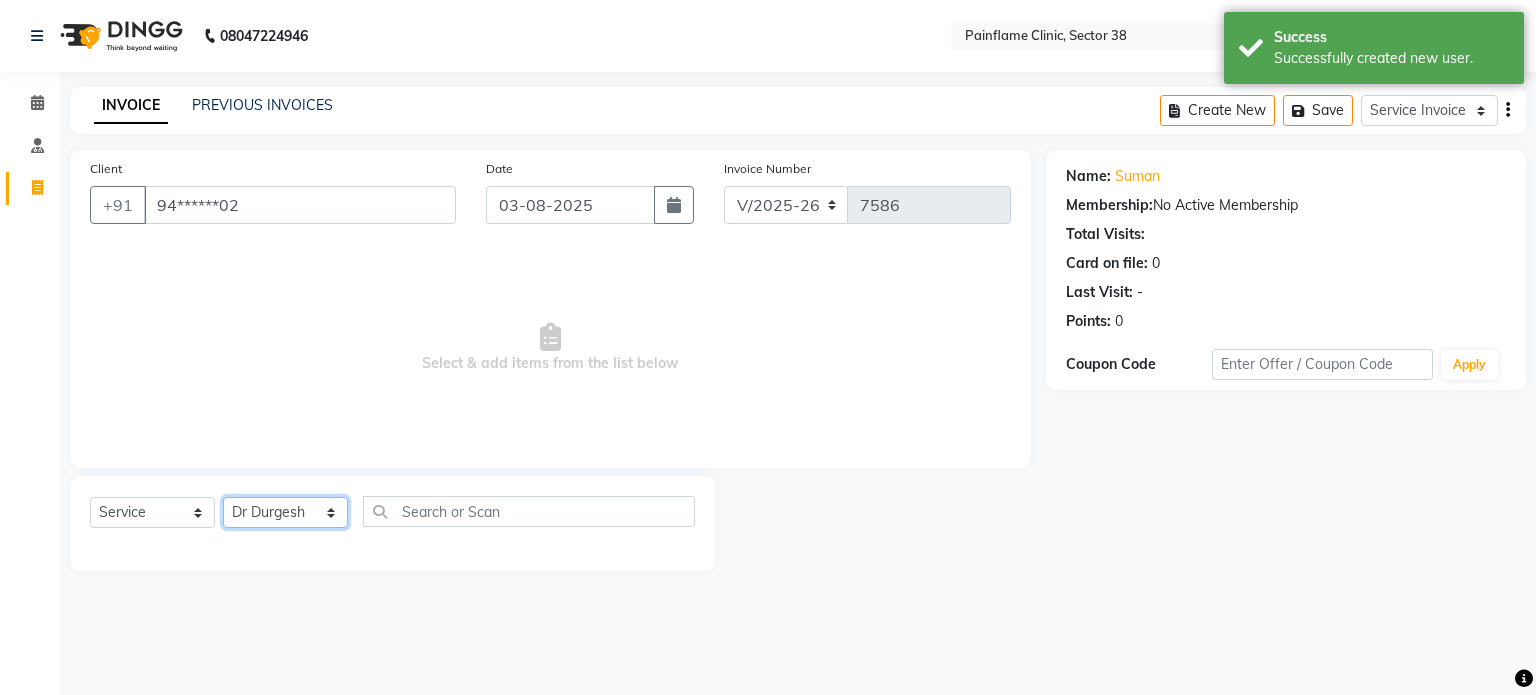 click on "Select Therapist Dr Durgesh Dr Harish Dr Ranjana Dr Saurabh Dr. Suraj Dr. Tejpal Mehlawat KUSHAL MOHIT SEMWAL Nancy Singhai Reception 1  Reception 2 Reception 3" 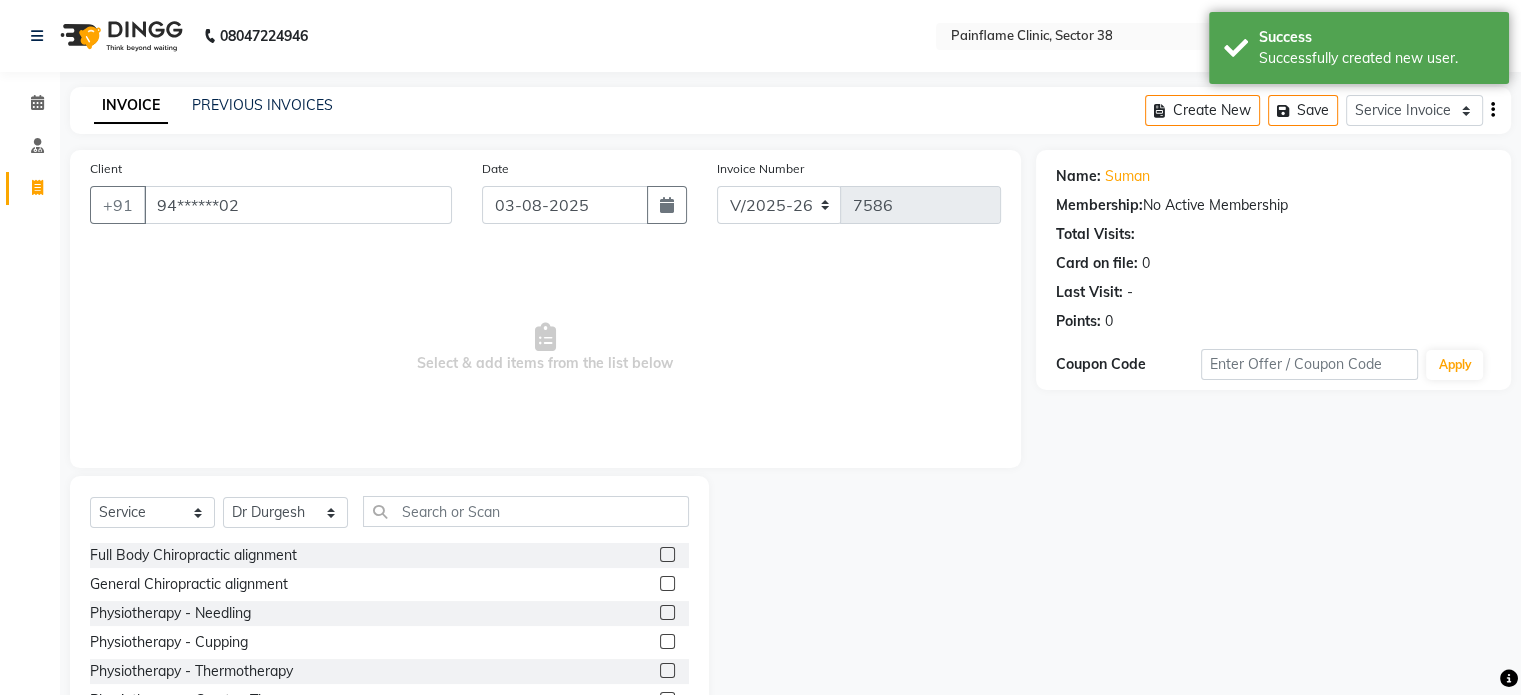 click 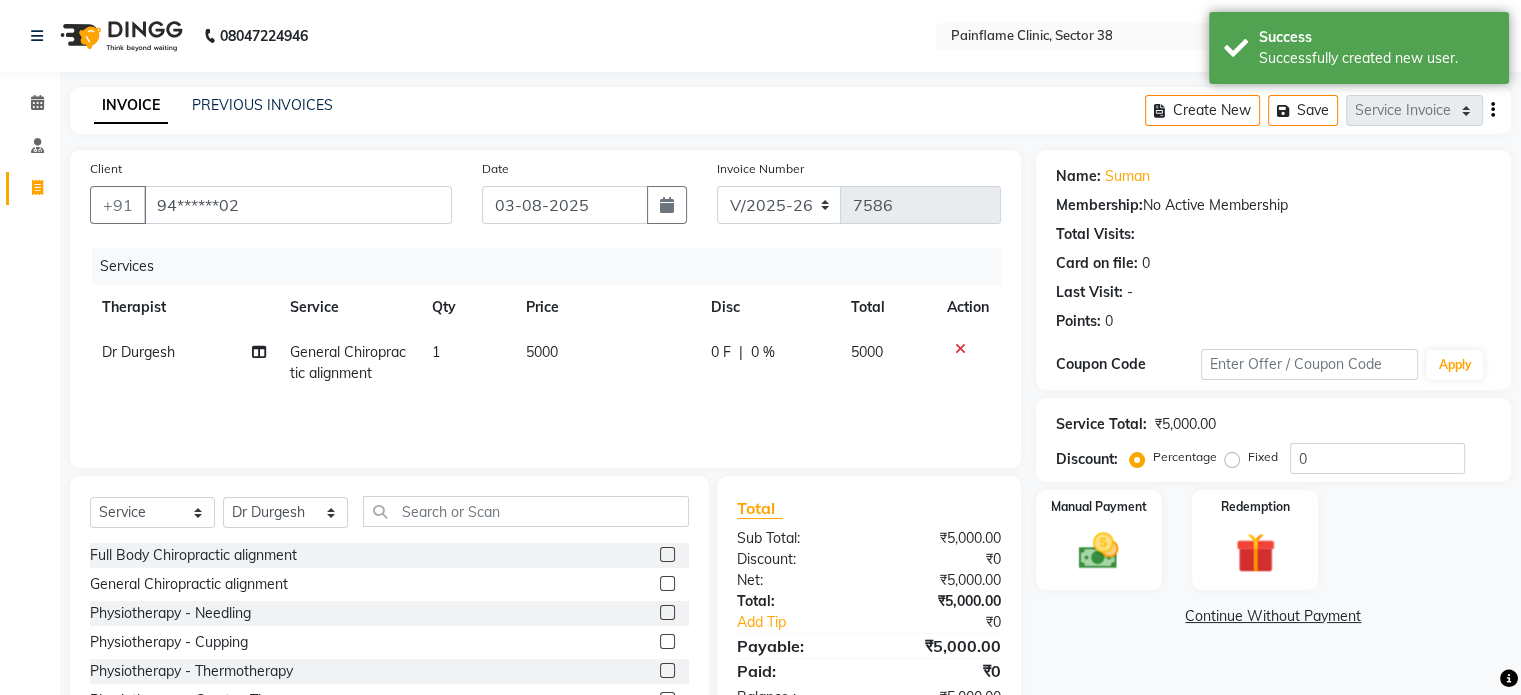 click on "5000" 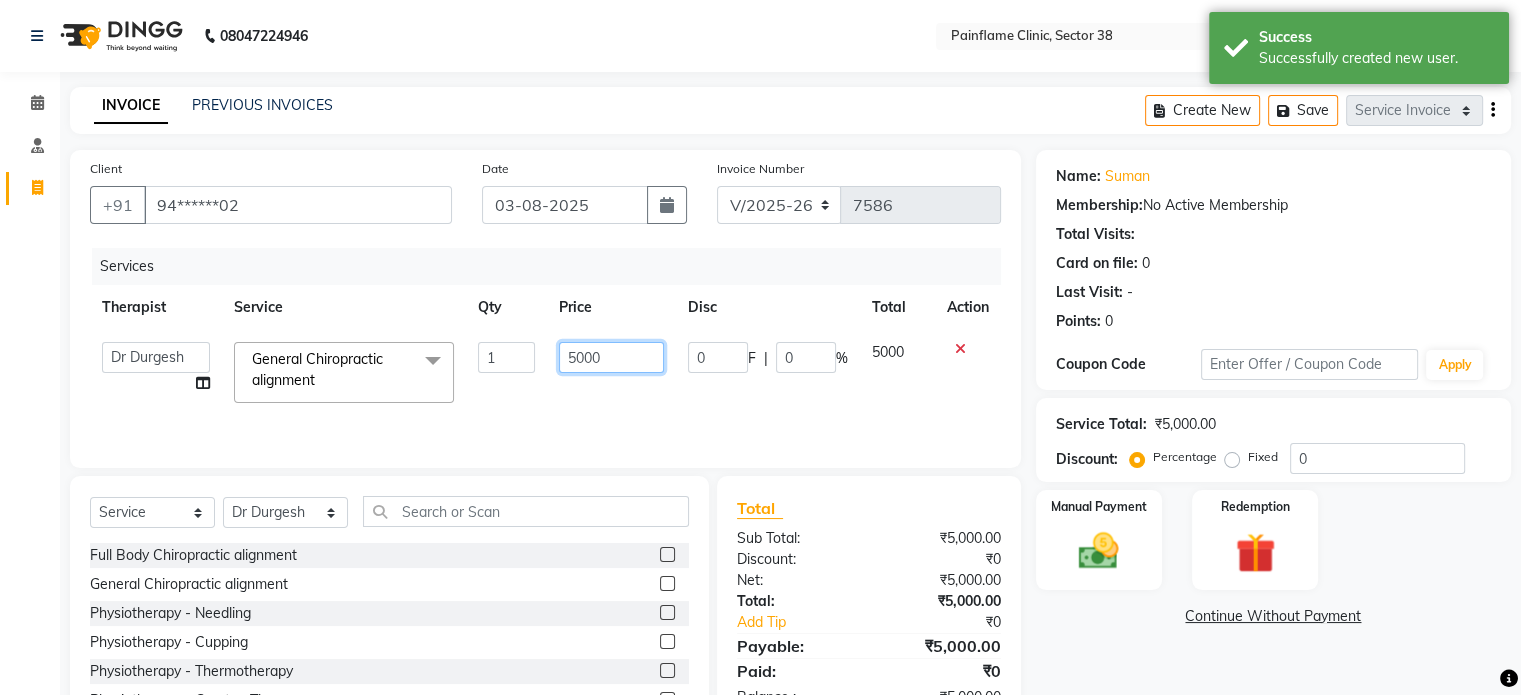 click on "5000" 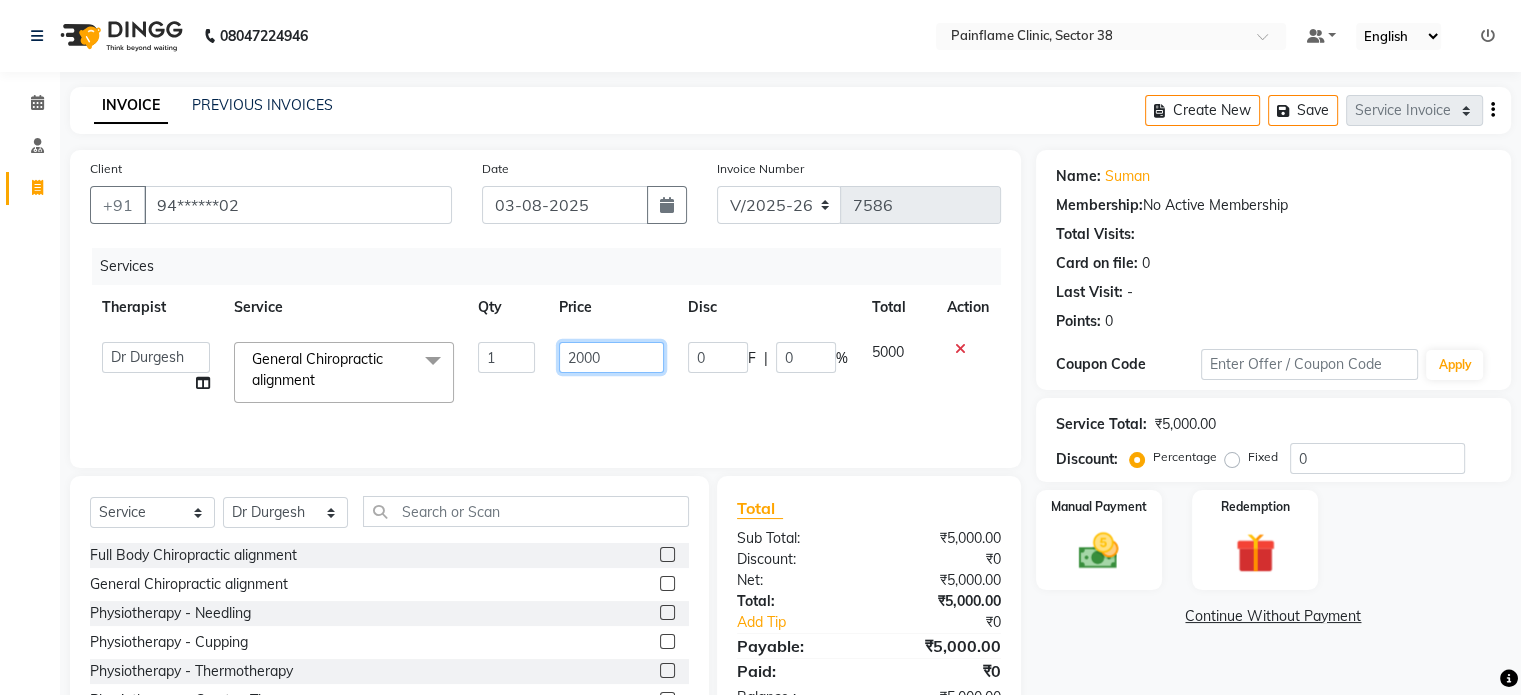 scroll, scrollTop: 119, scrollLeft: 0, axis: vertical 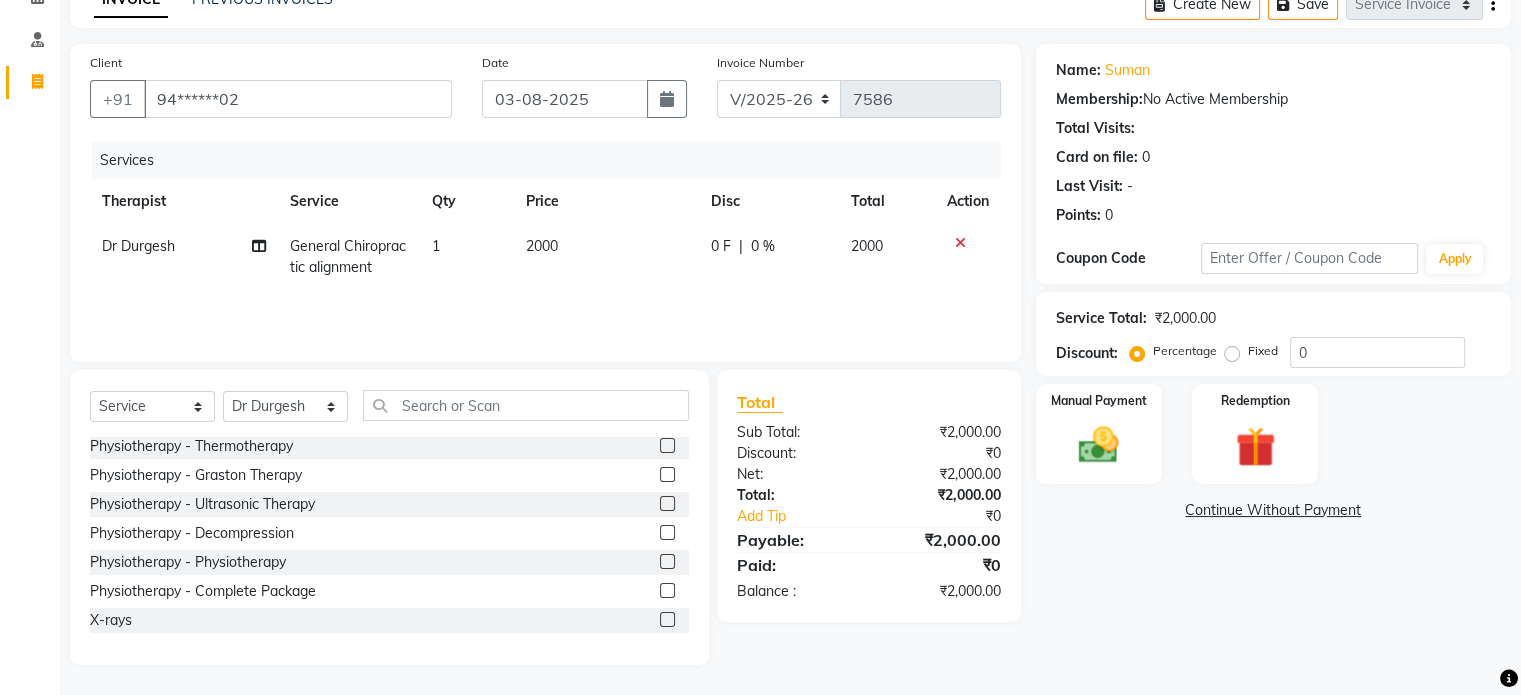 click 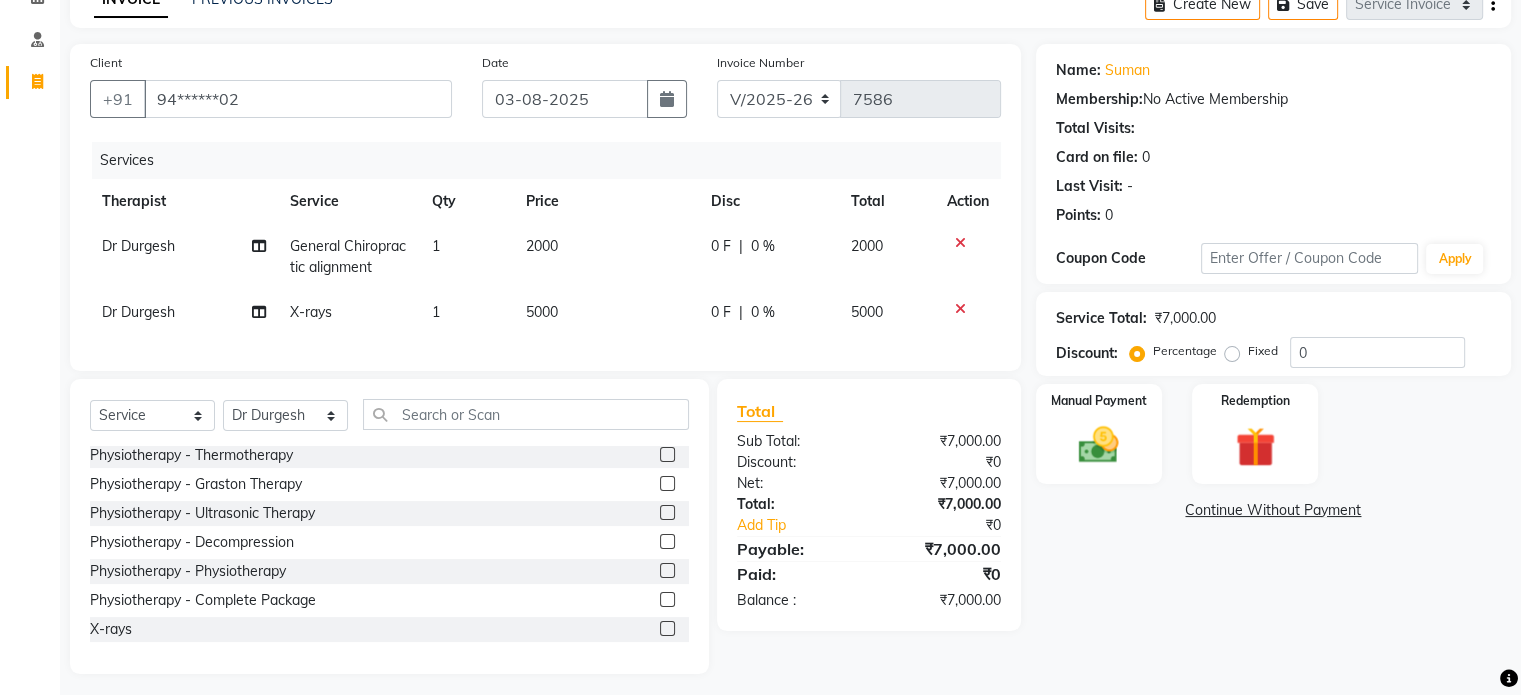 click on "5000" 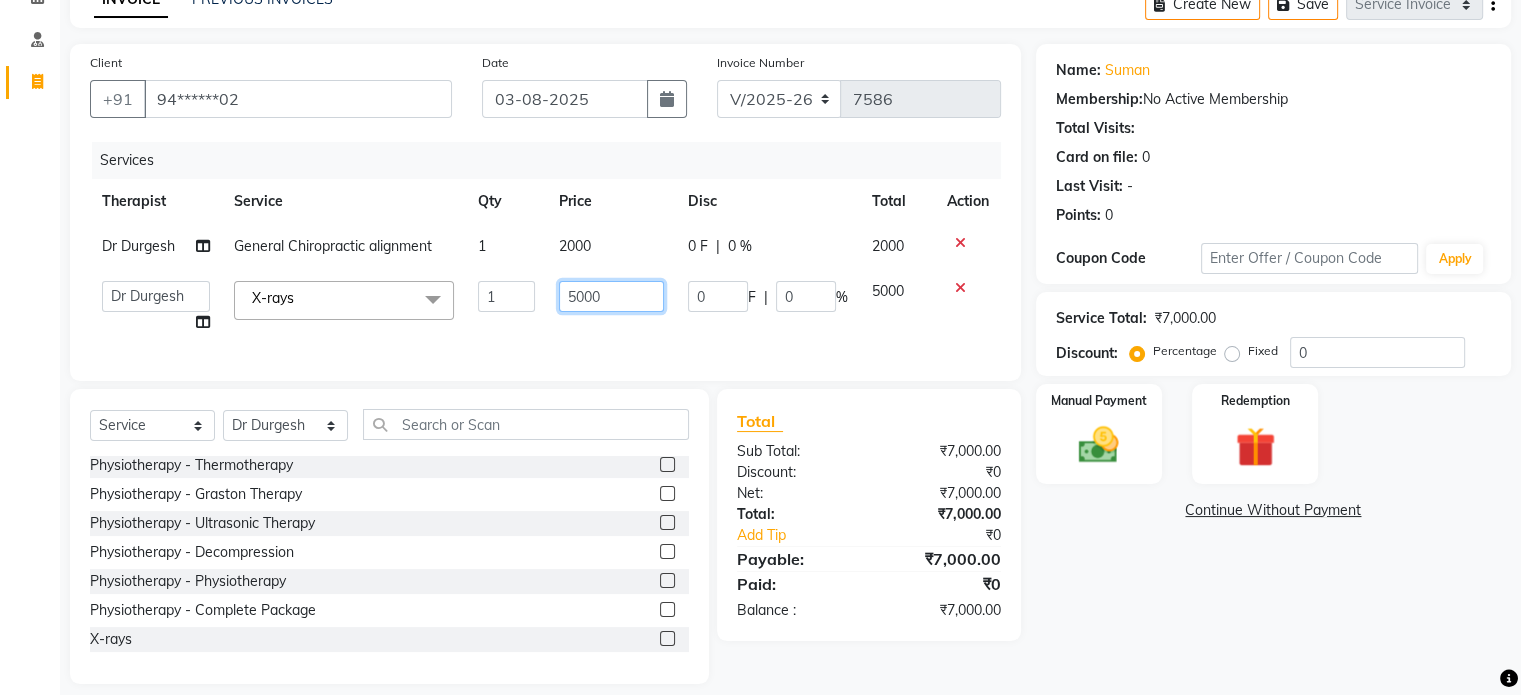 click on "5000" 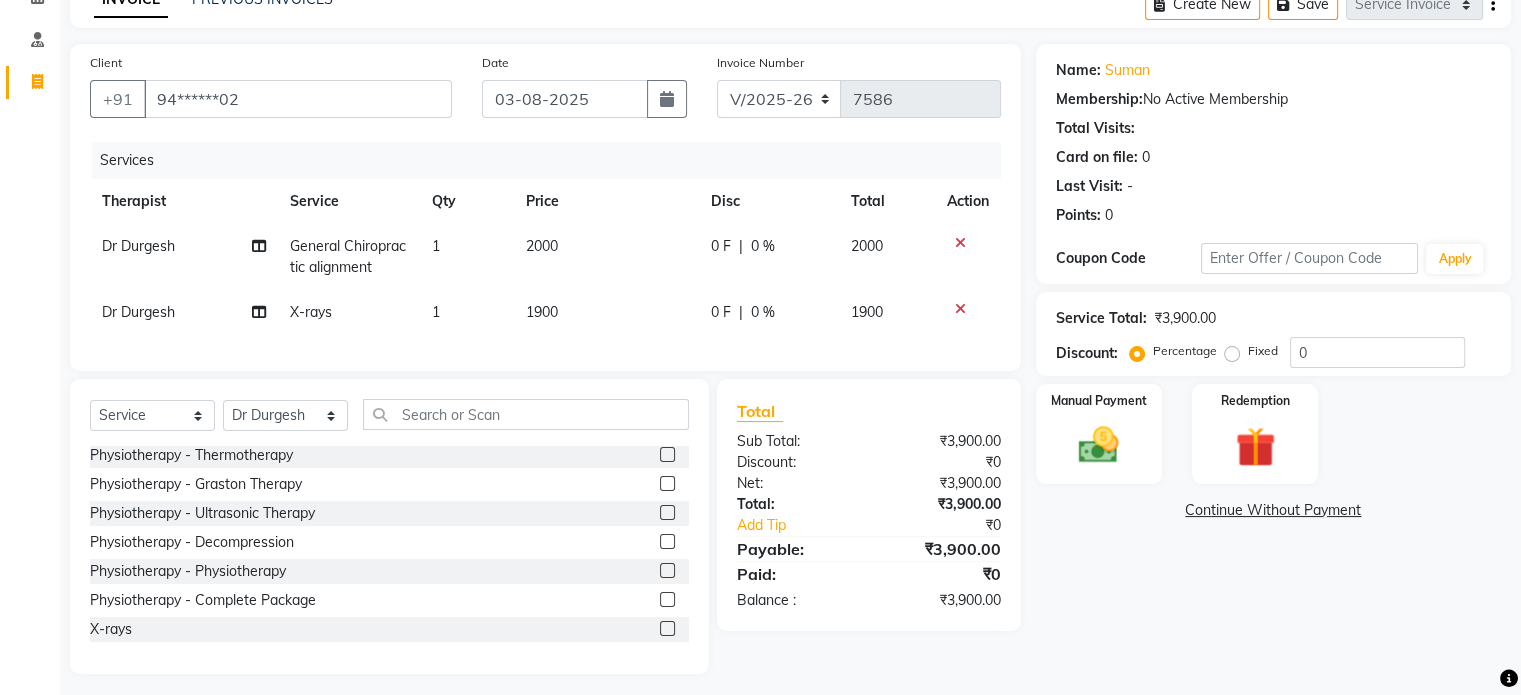 click on "Fixed" 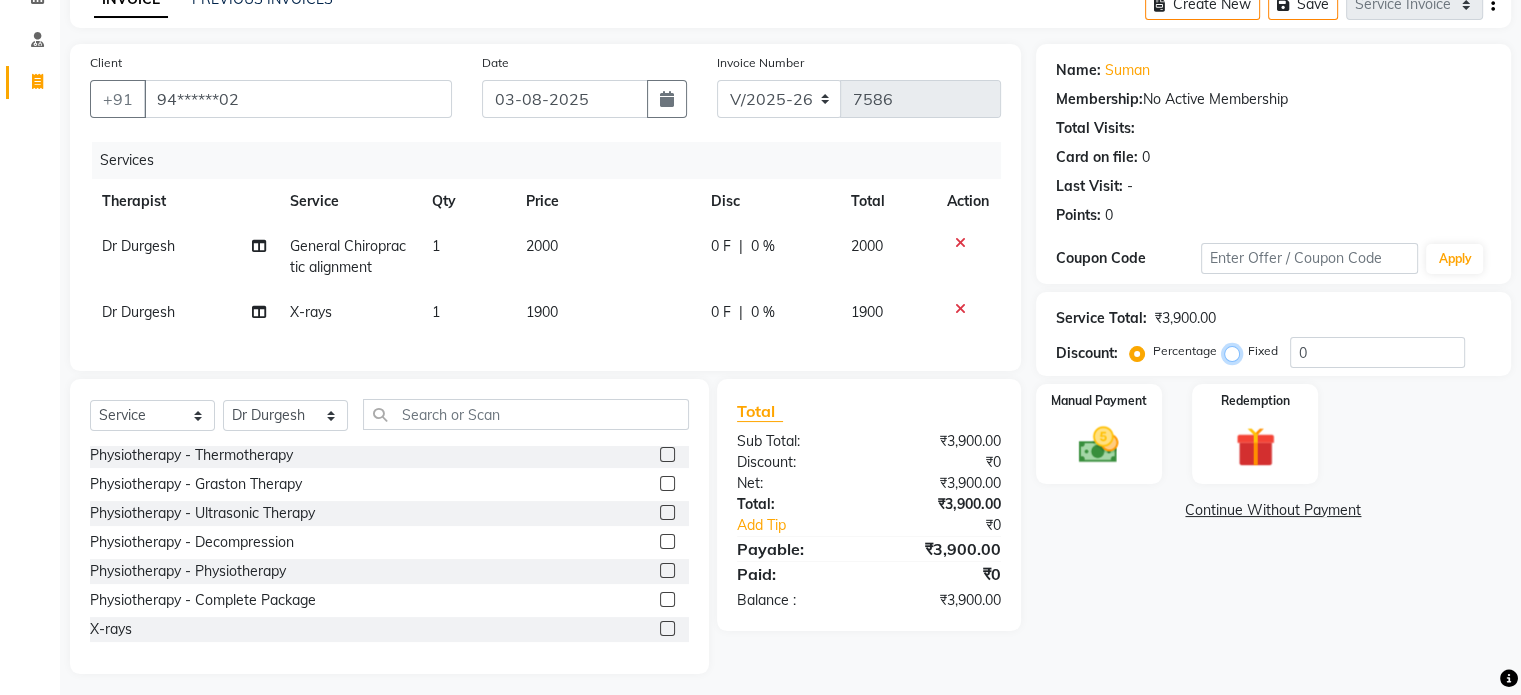 click on "Fixed" at bounding box center [1236, 351] 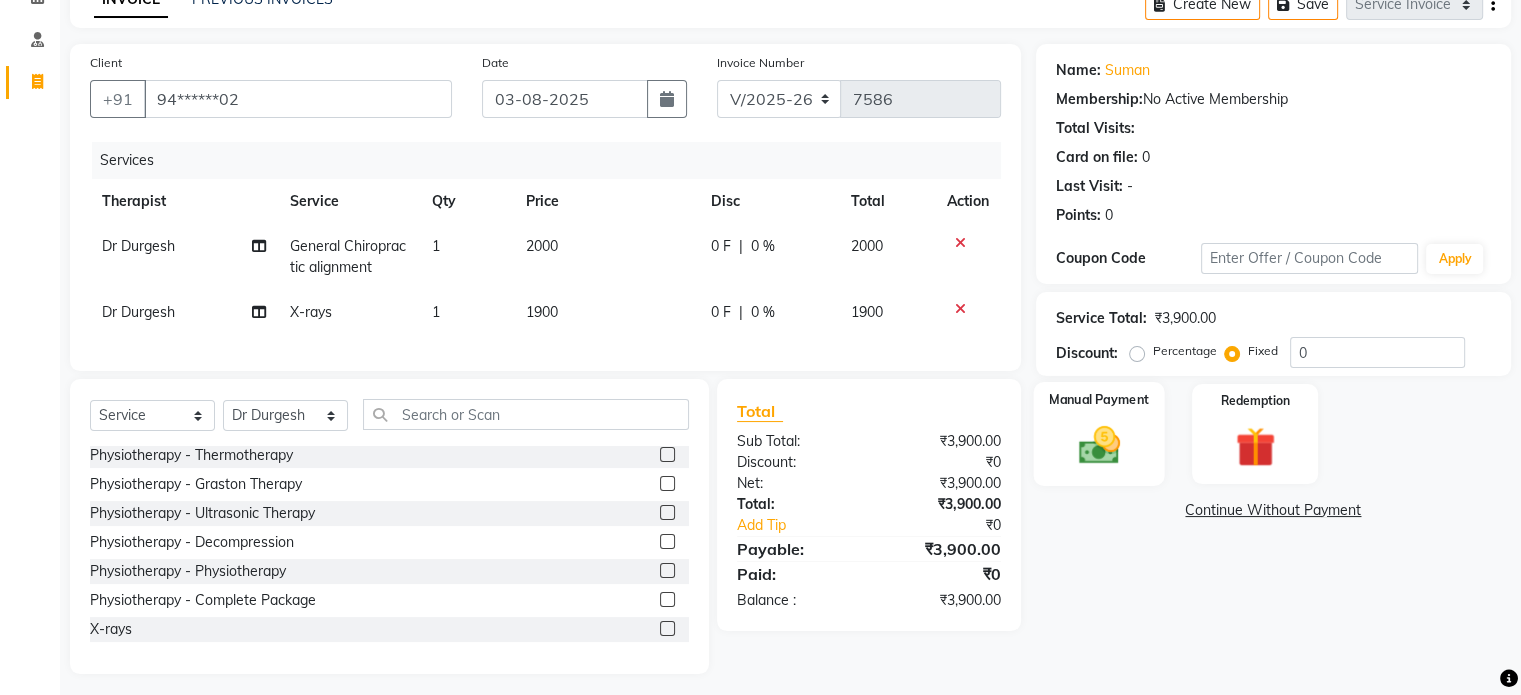 click on "Manual Payment" 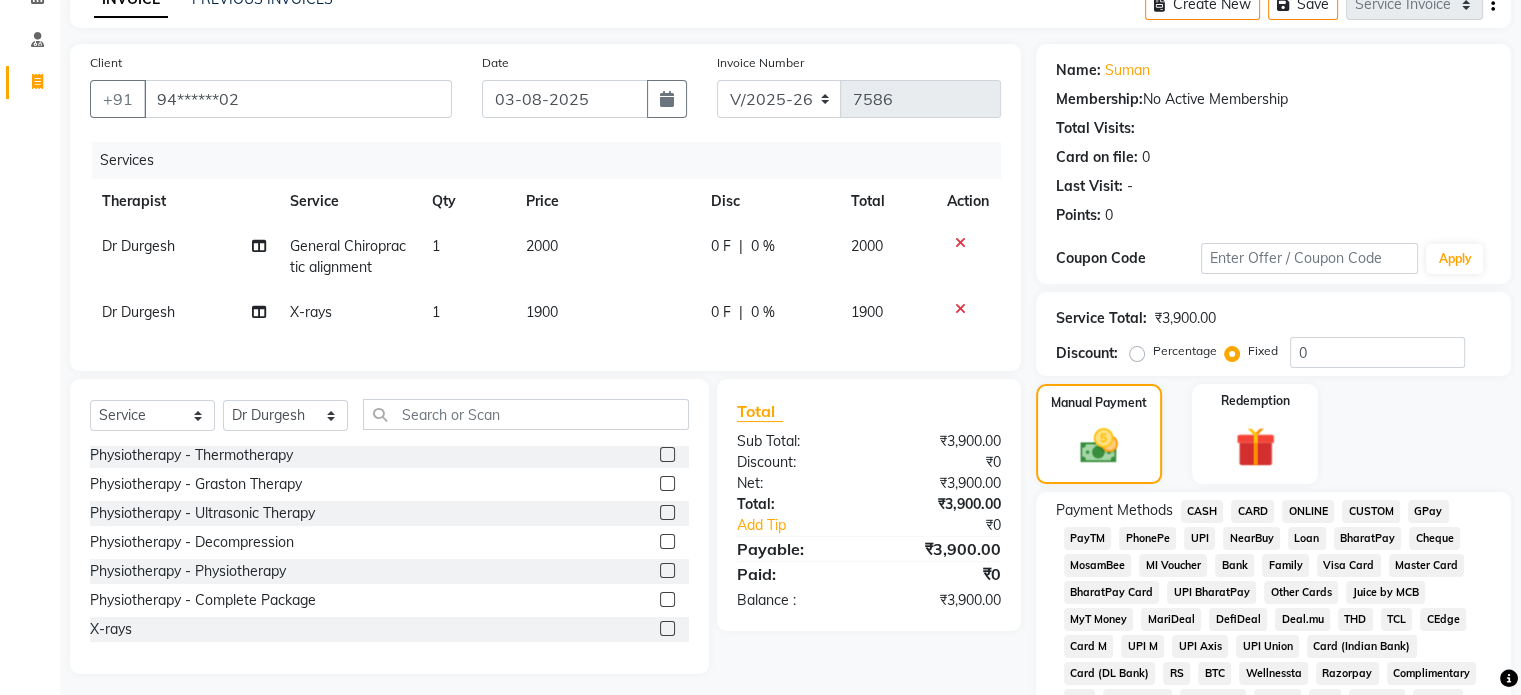 click on "UPI" 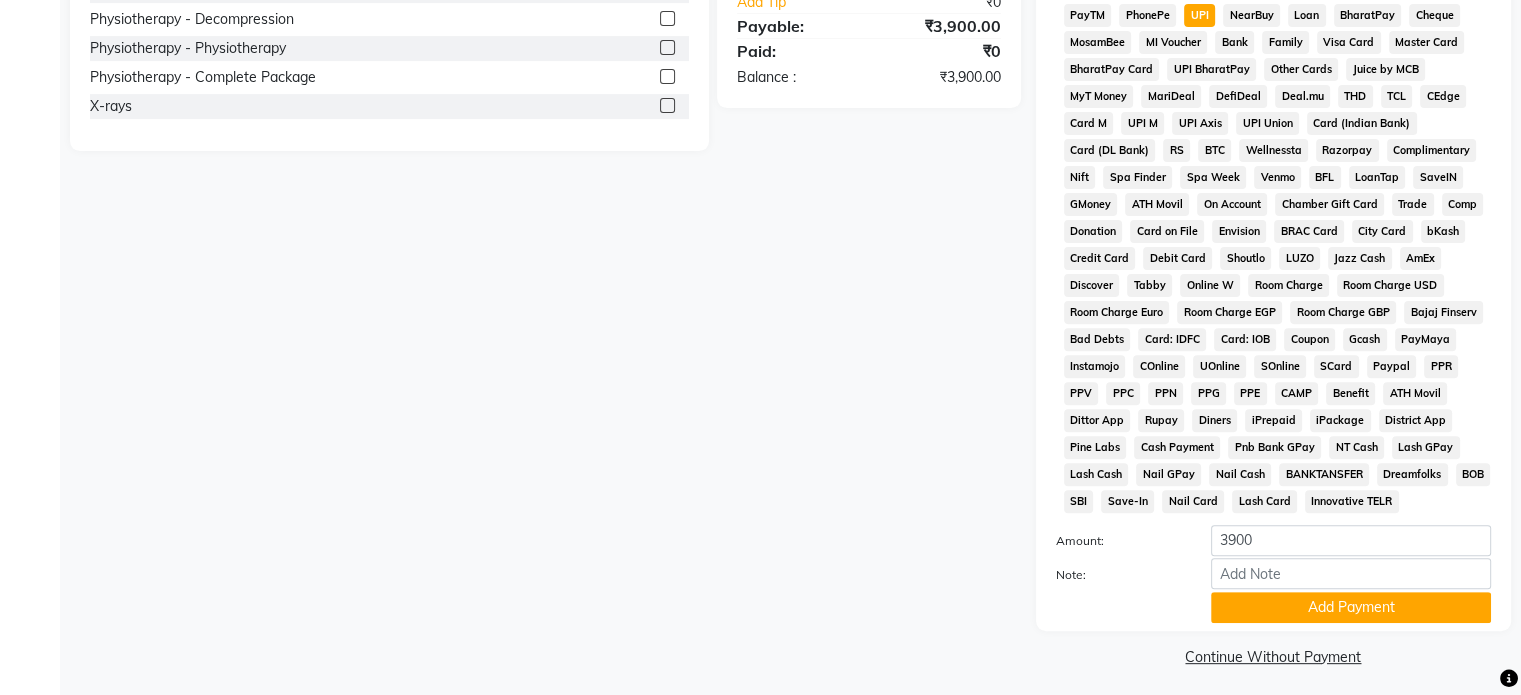 scroll, scrollTop: 652, scrollLeft: 0, axis: vertical 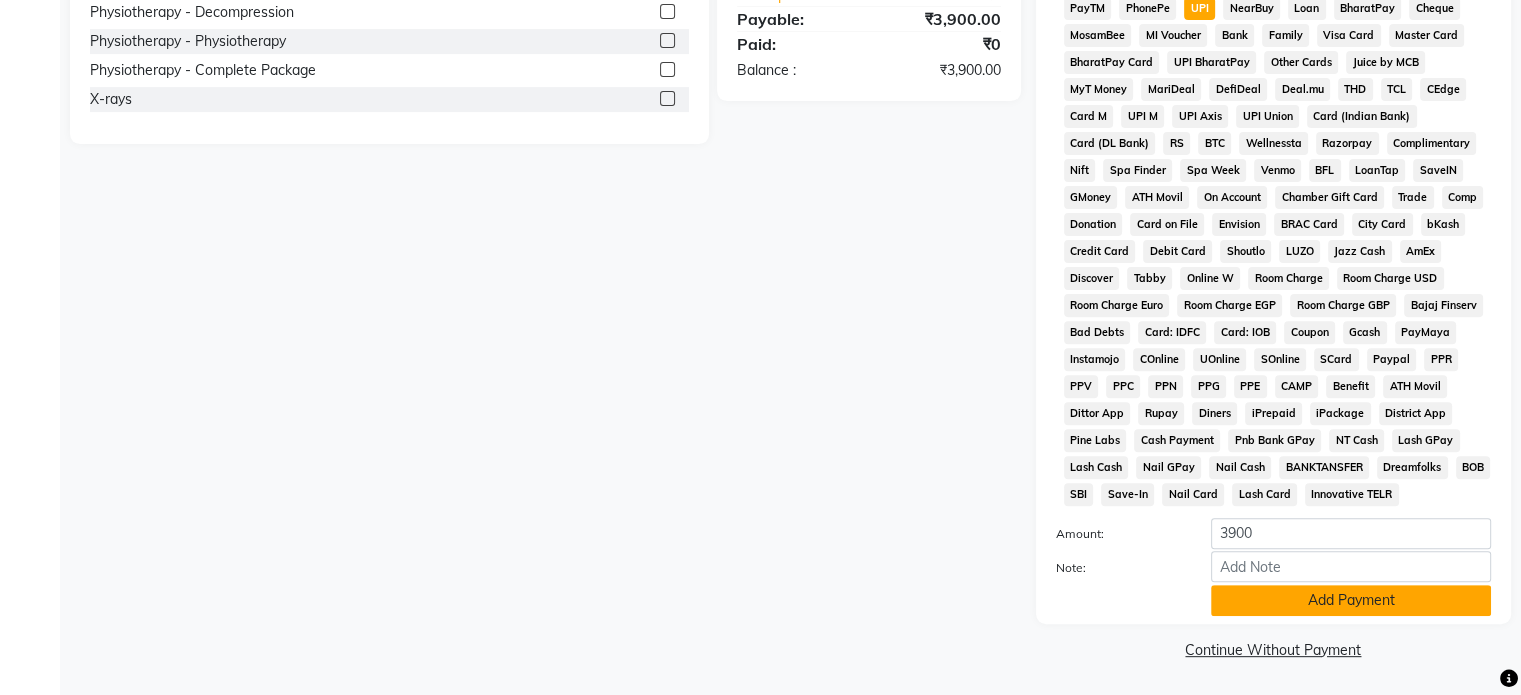 click on "Add Payment" 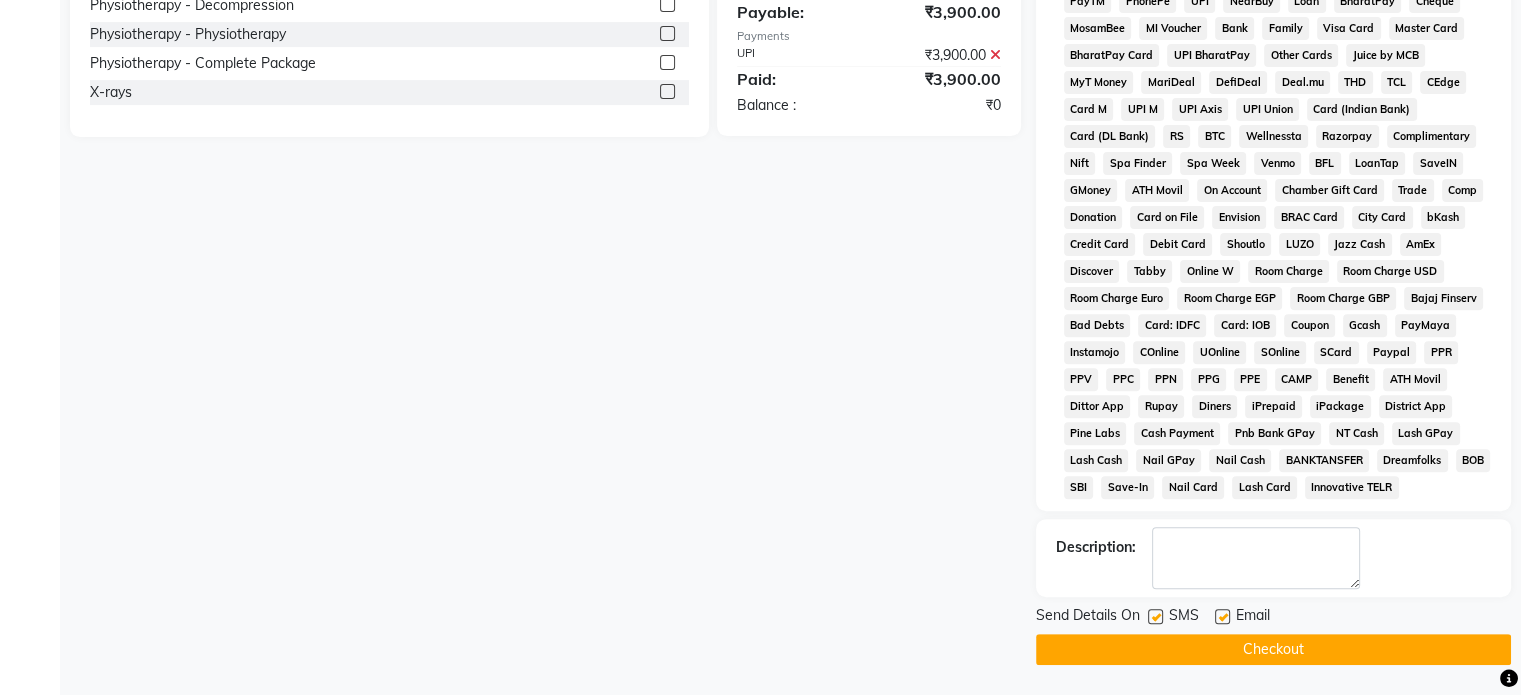 click 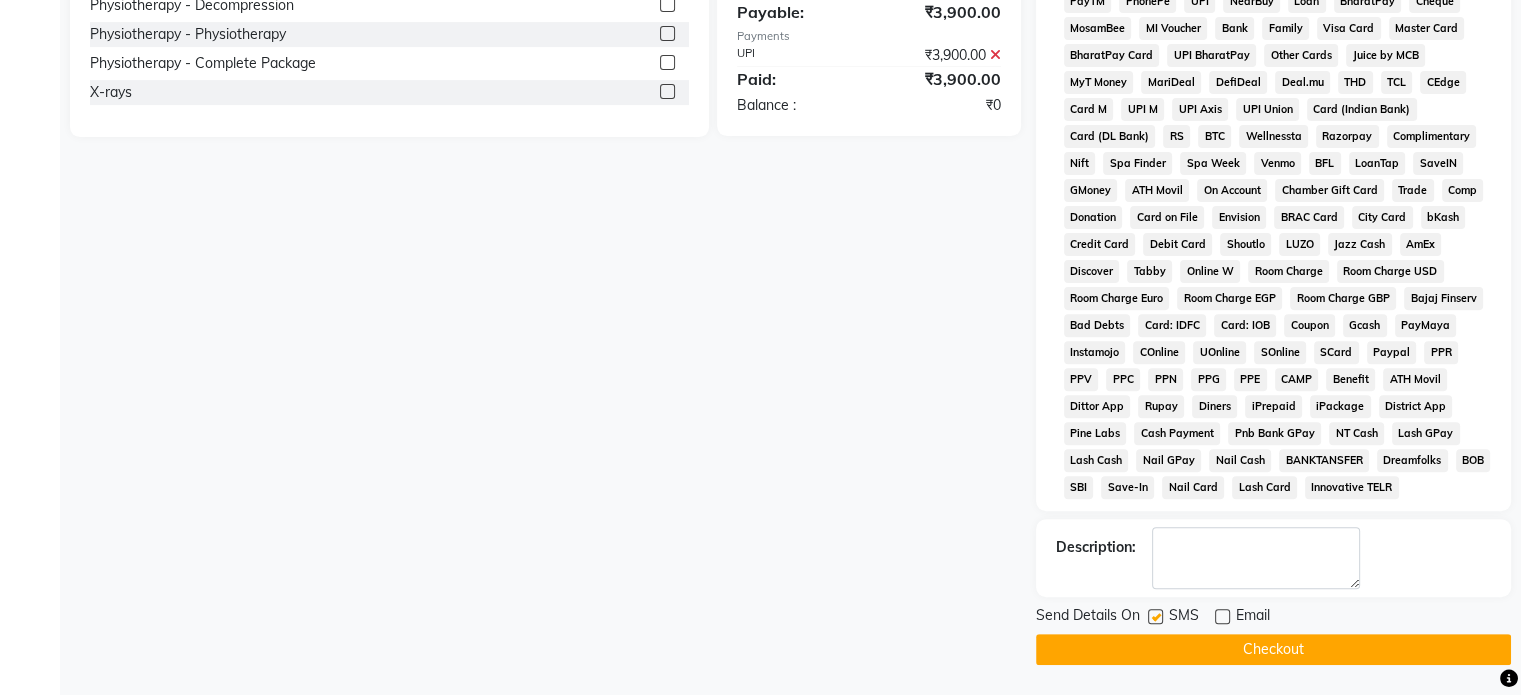 click 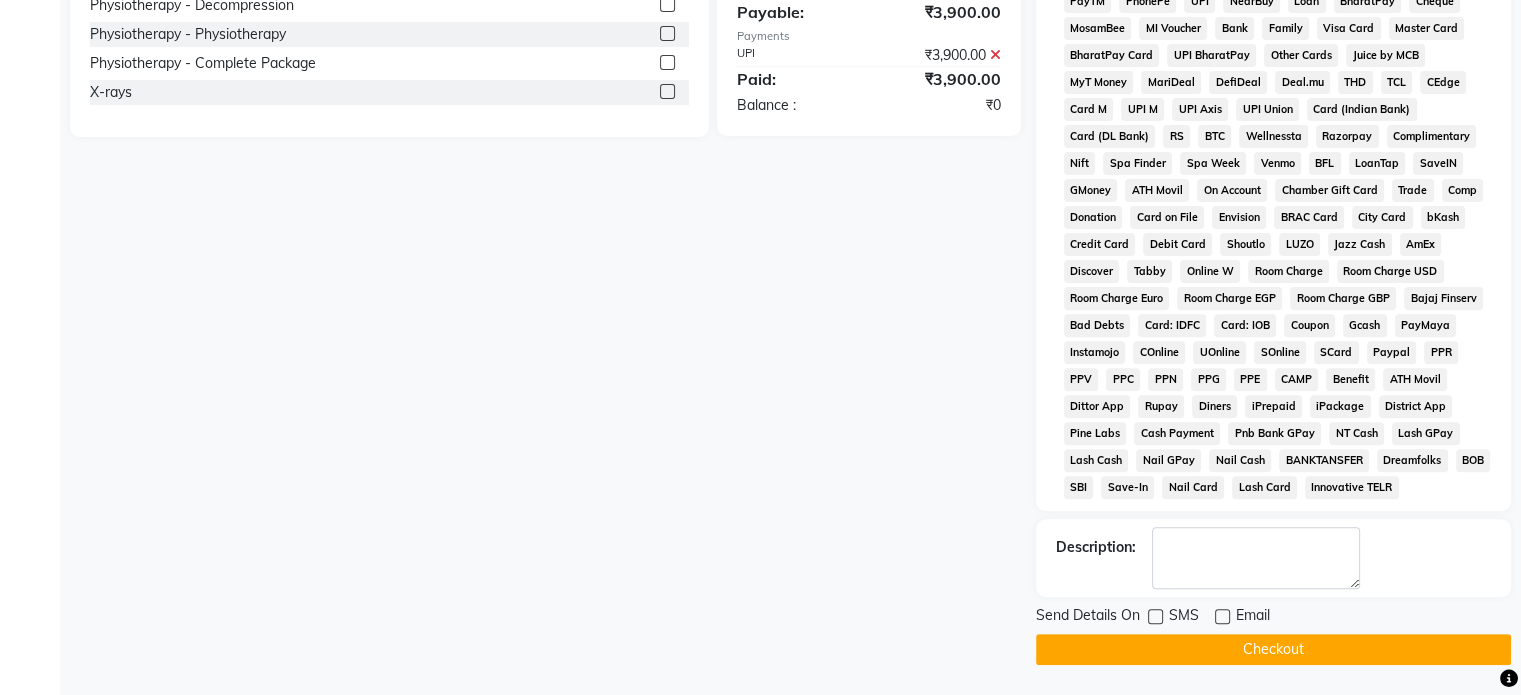 click on "Checkout" 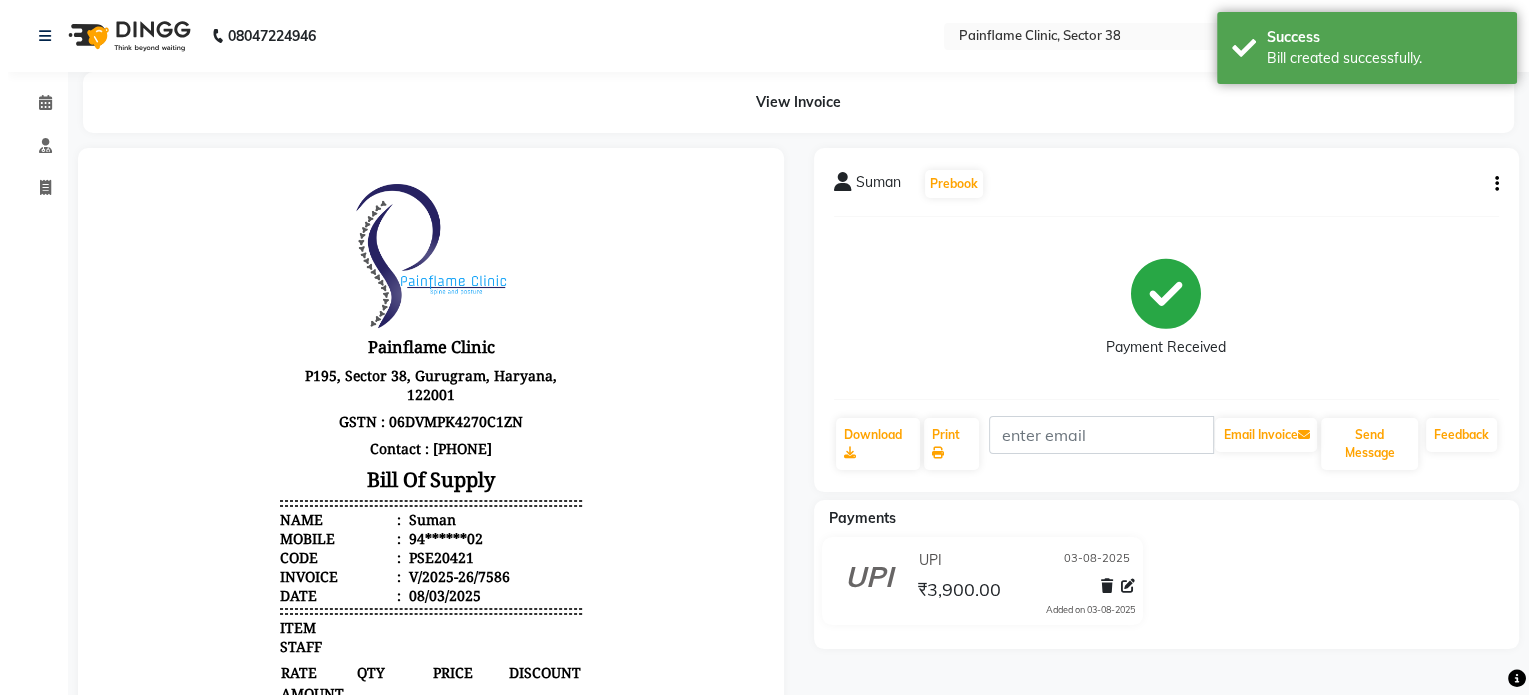 scroll, scrollTop: 0, scrollLeft: 0, axis: both 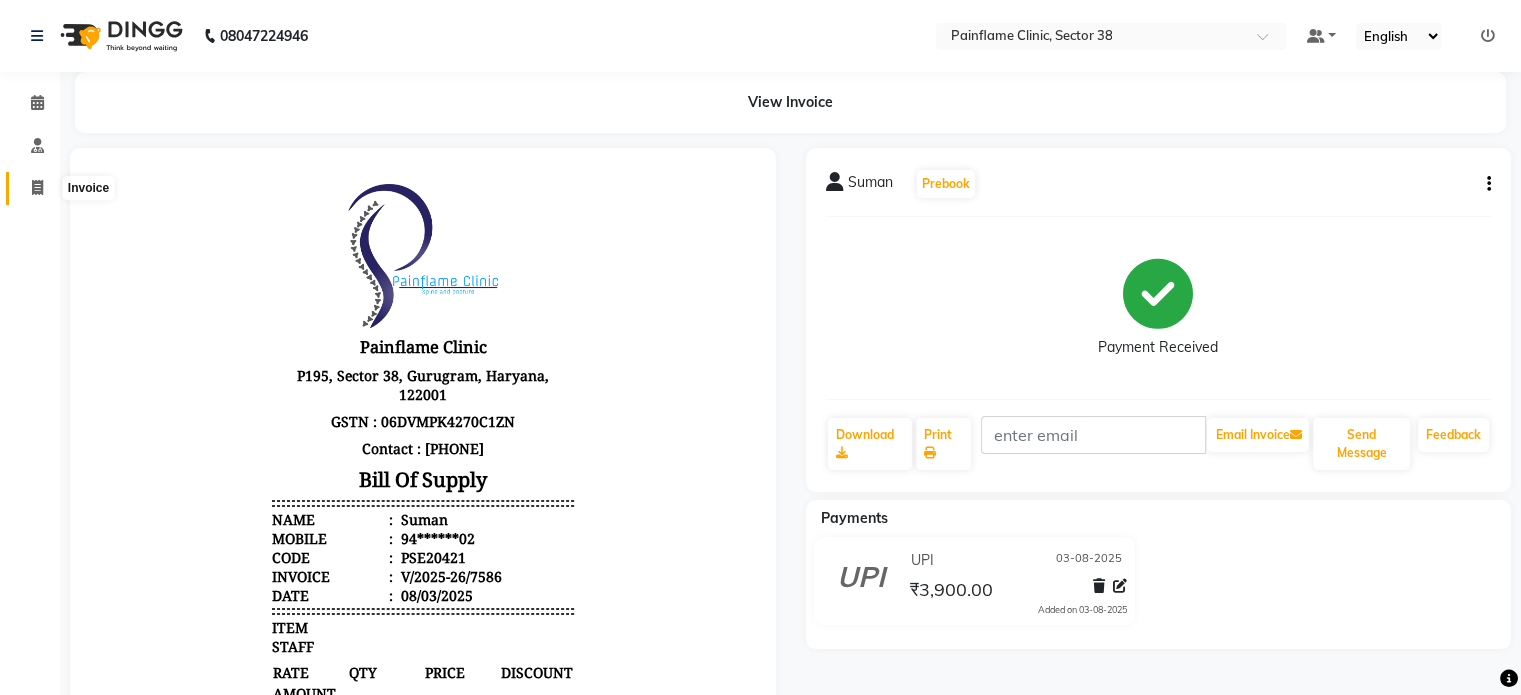 click 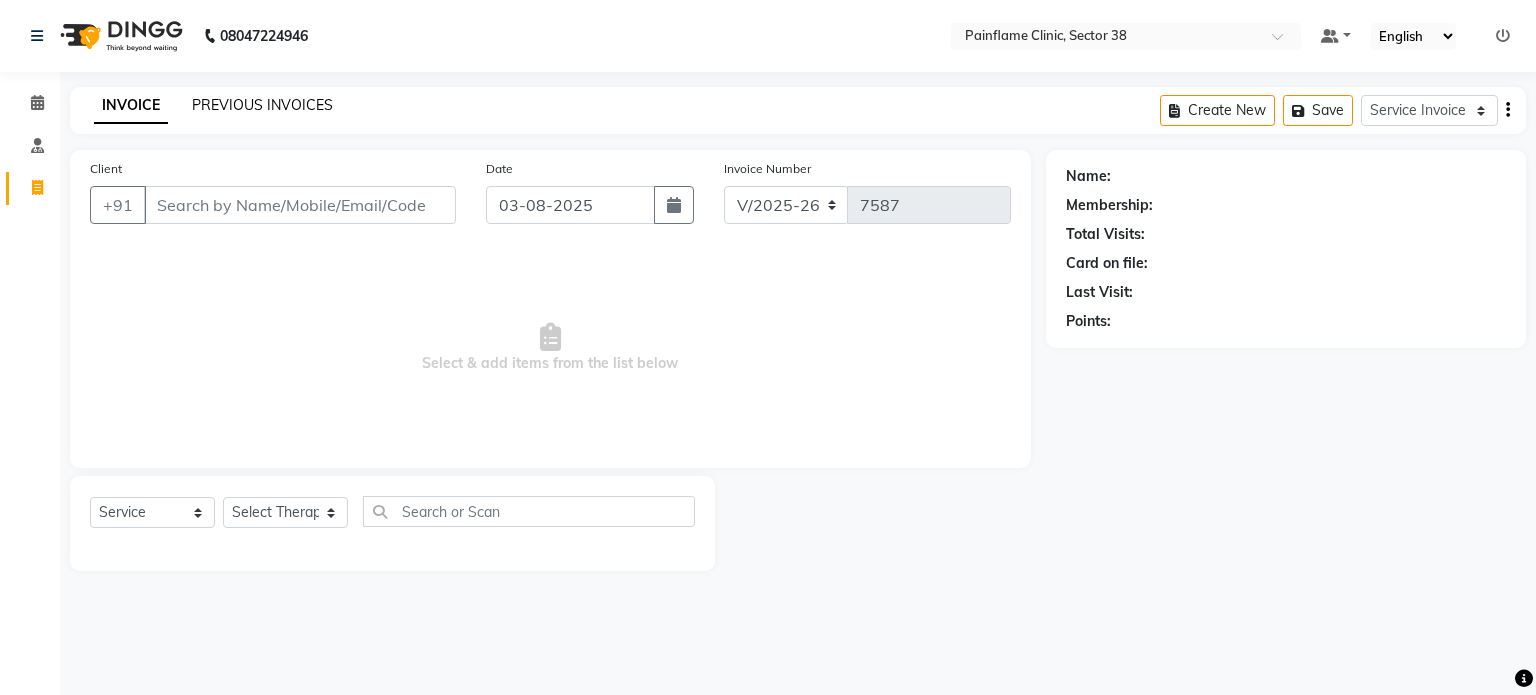 click on "PREVIOUS INVOICES" 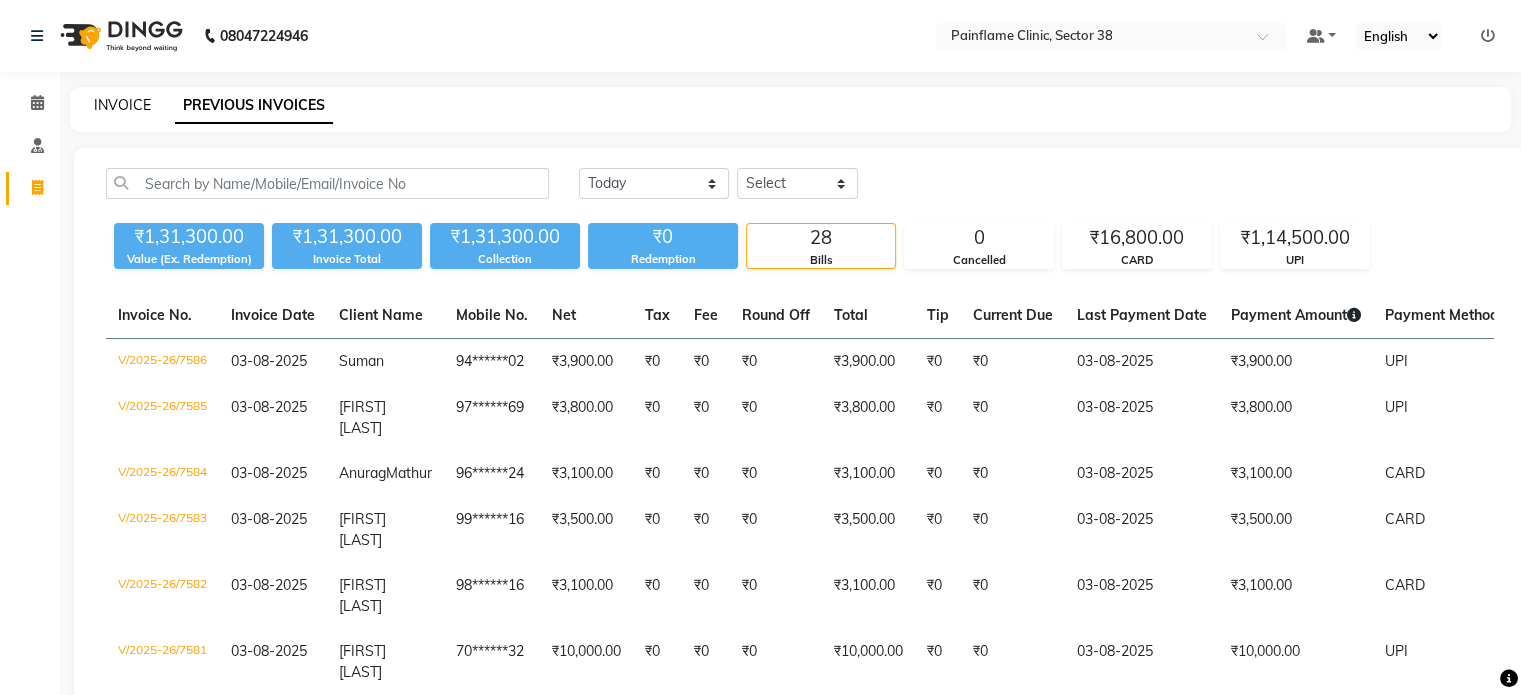 click on "INVOICE" 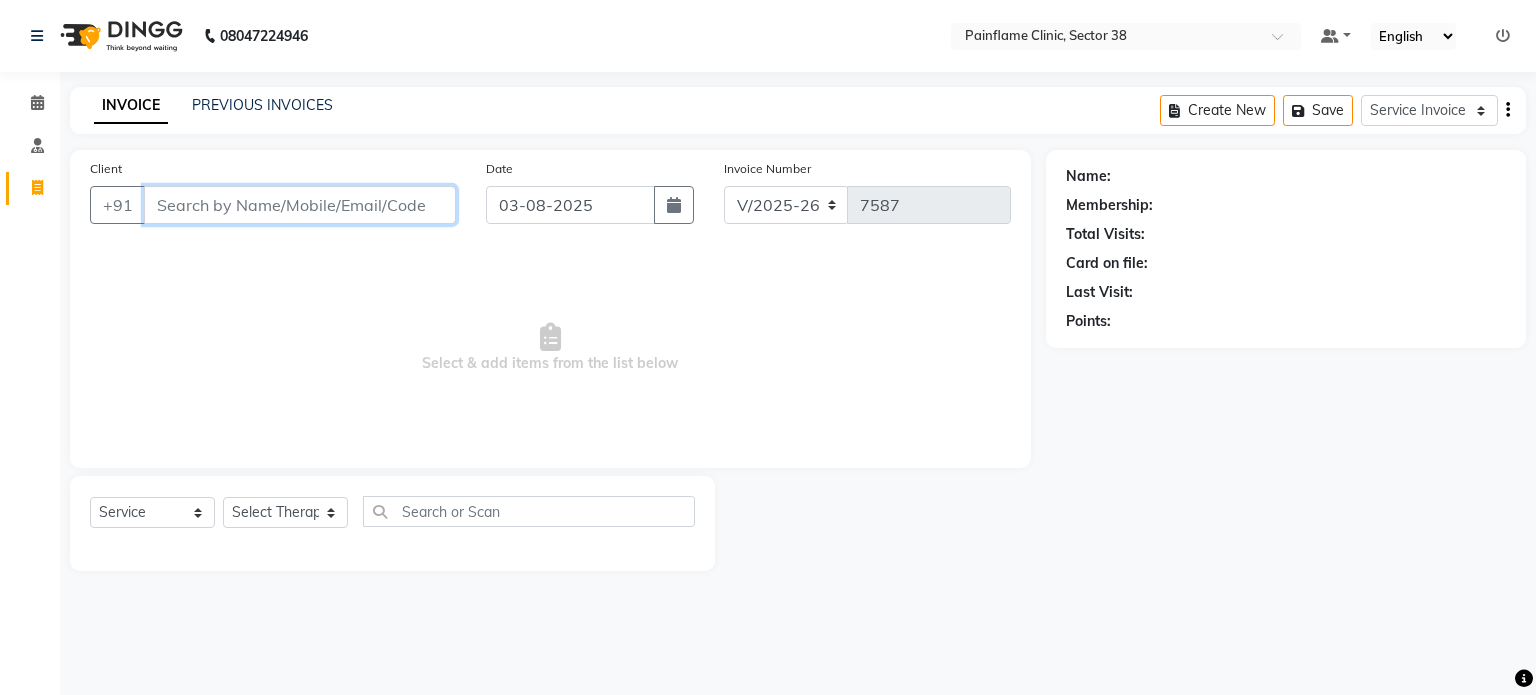 click on "Client" at bounding box center [300, 205] 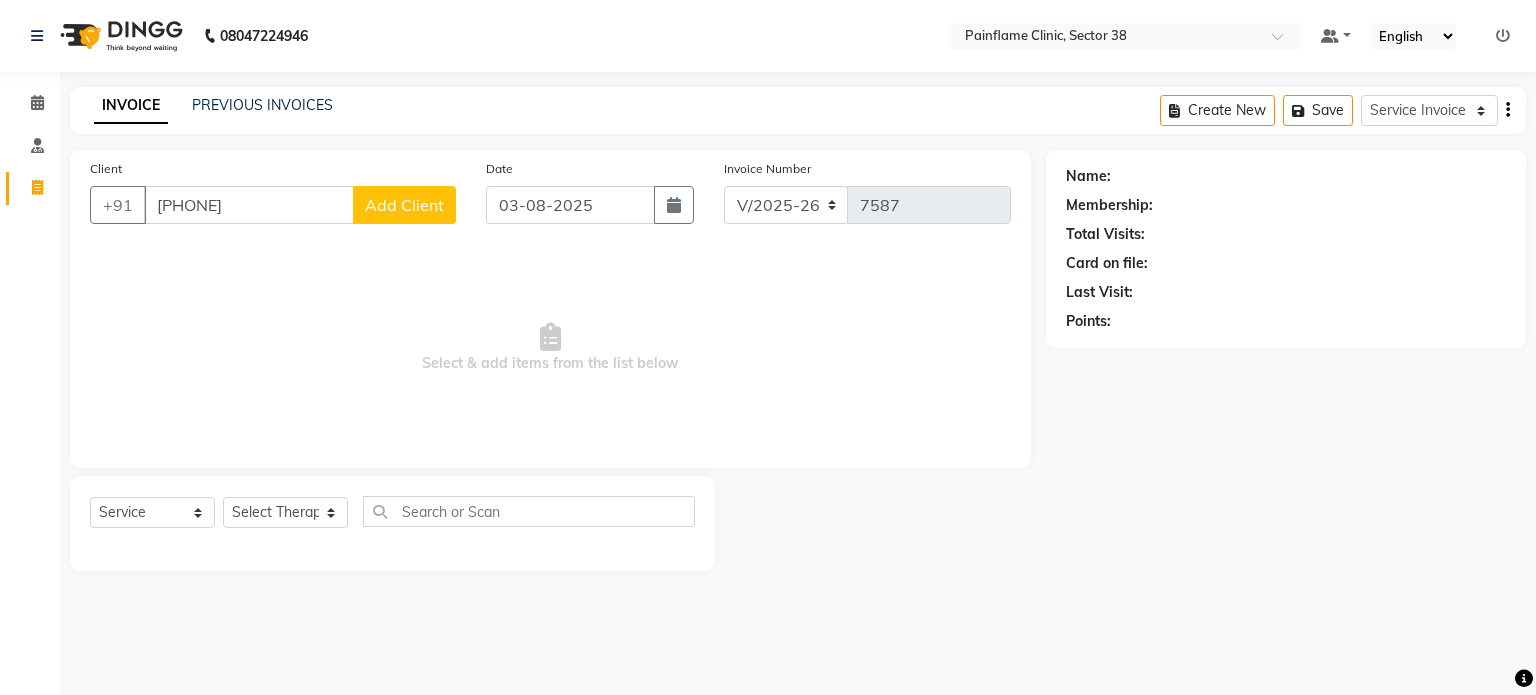 click on "Add Client" 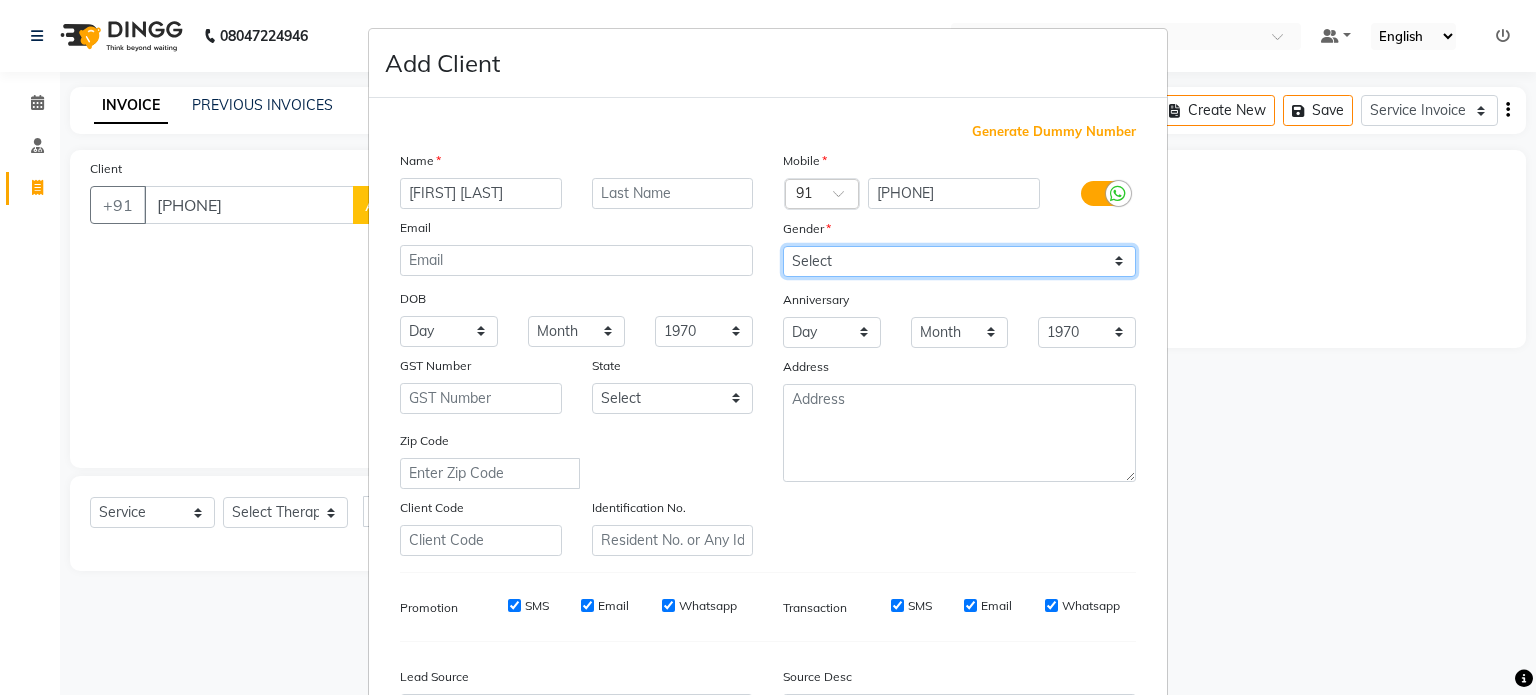 click on "Select Male Female Other Prefer Not To Say" at bounding box center [959, 261] 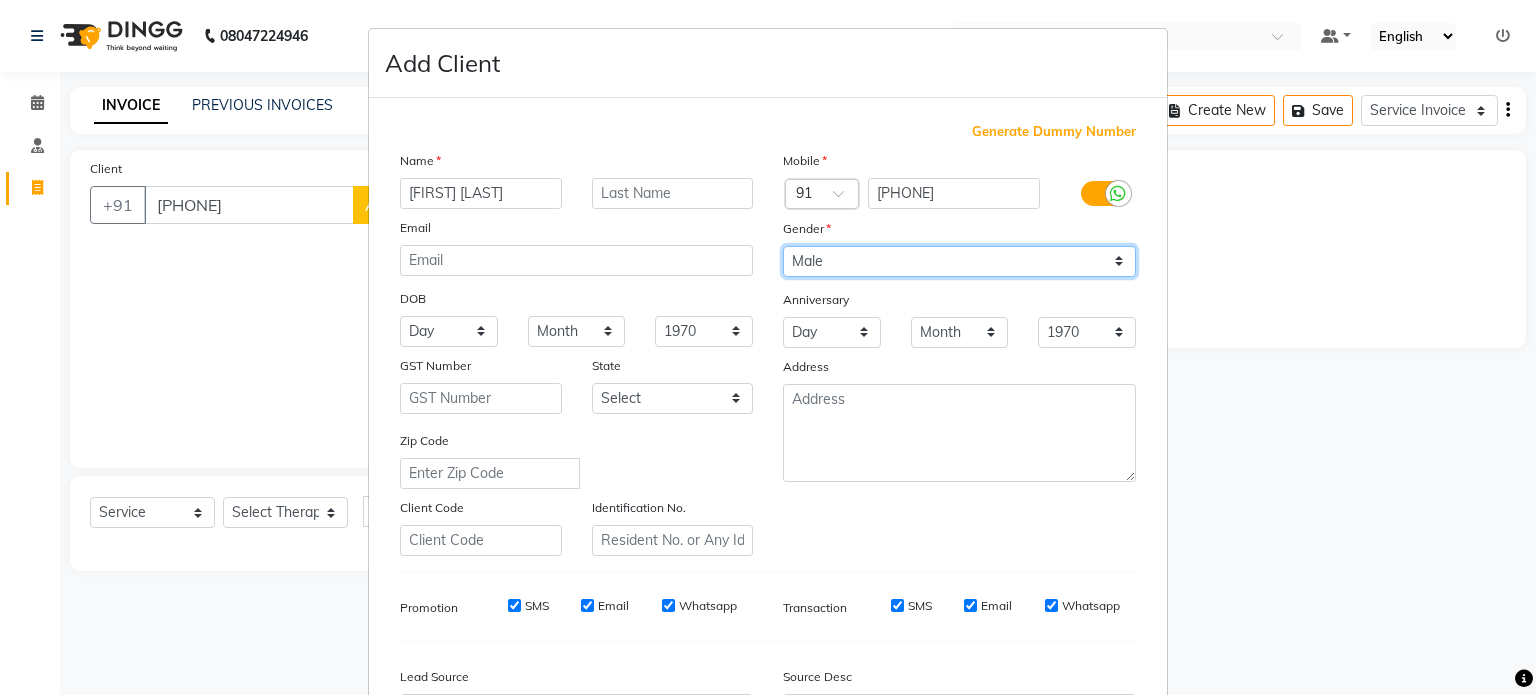 click on "Select Male Female Other Prefer Not To Say" at bounding box center (959, 261) 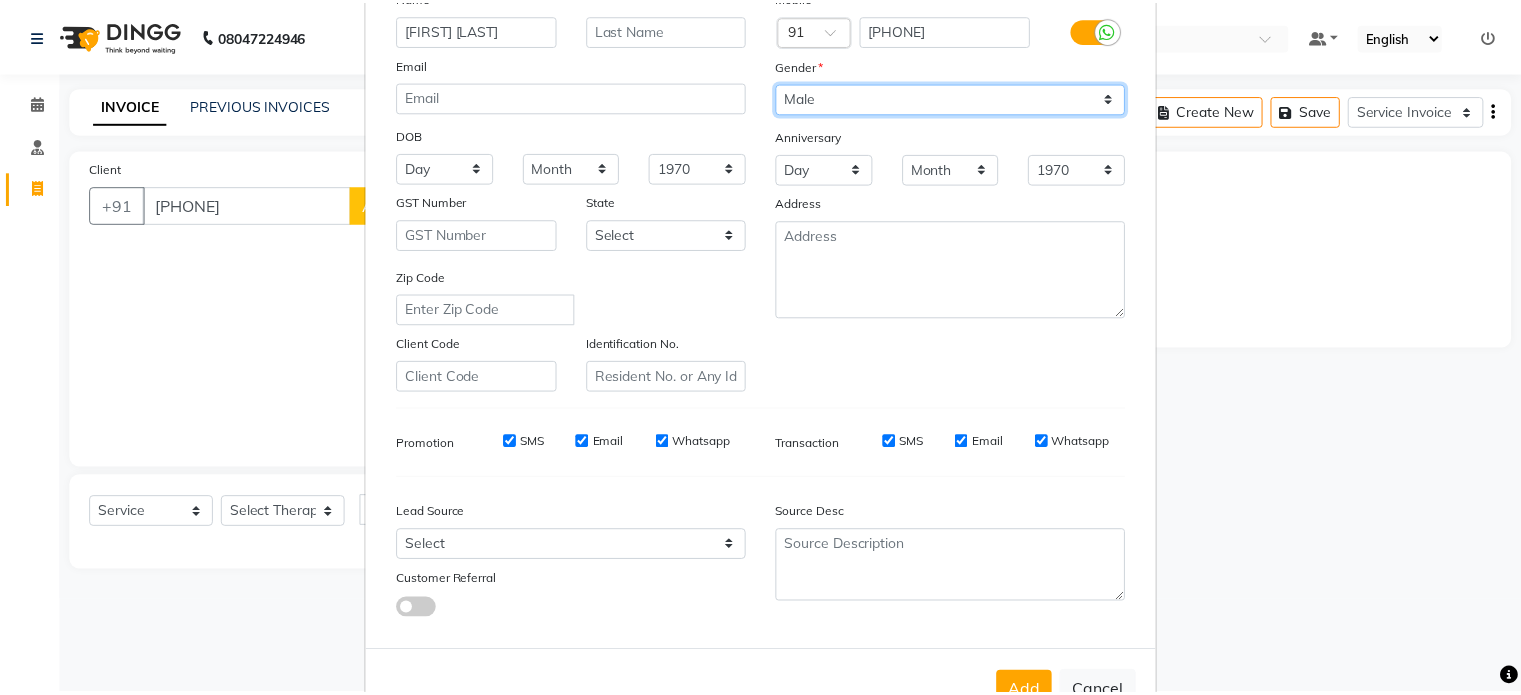 scroll, scrollTop: 237, scrollLeft: 0, axis: vertical 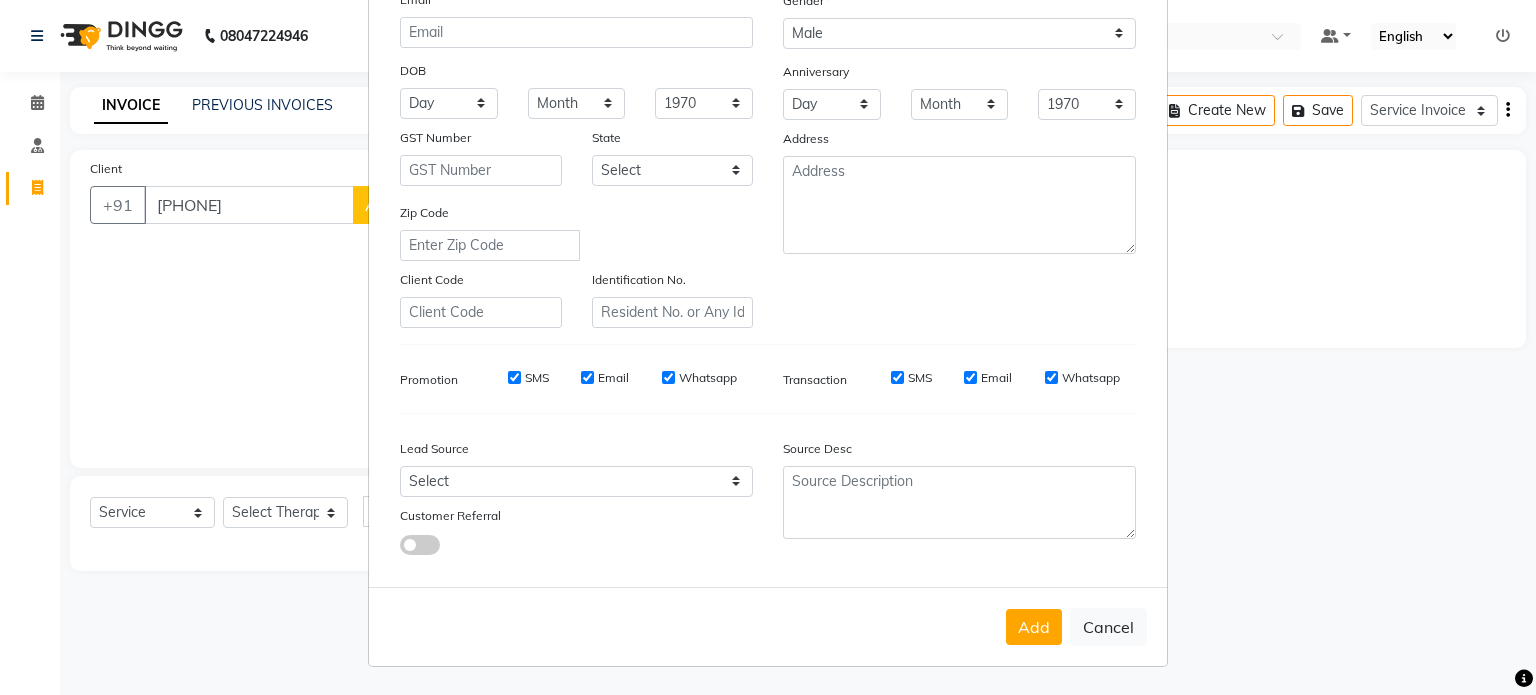 click on "Add   Cancel" at bounding box center [768, 626] 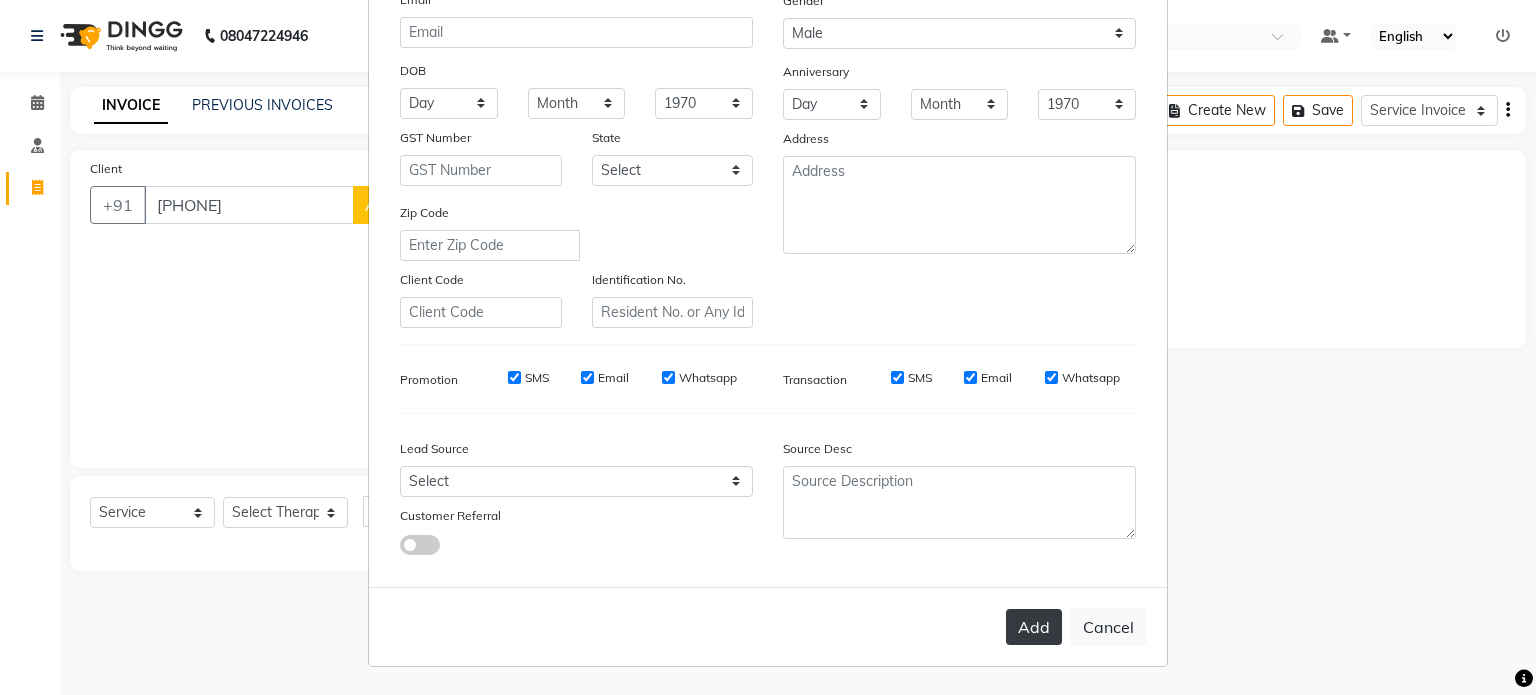 click on "Add" at bounding box center (1034, 627) 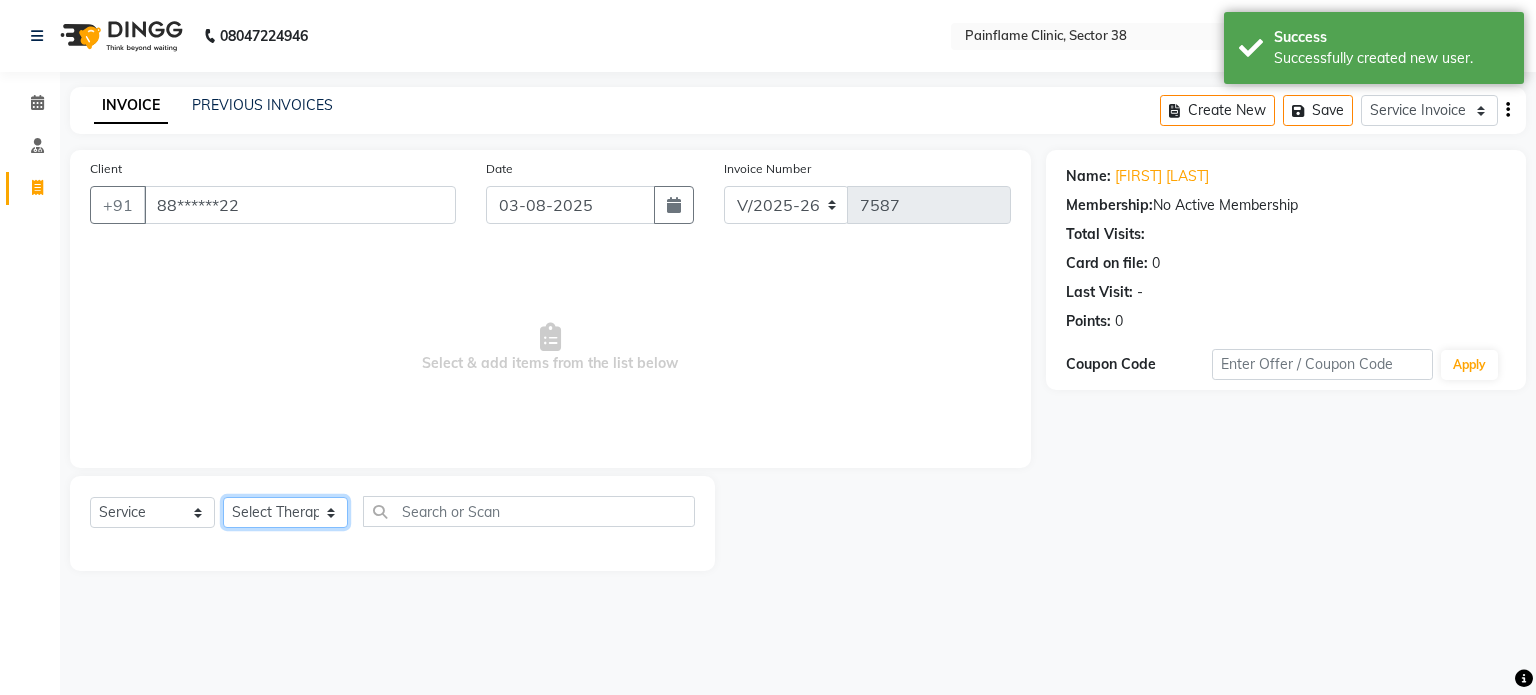 click on "Select Therapist Dr Durgesh Dr Harish Dr Ranjana Dr Saurabh Dr. Suraj Dr. Tejpal Mehlawat KUSHAL MOHIT SEMWAL Nancy Singhai Reception 1  Reception 2 Reception 3" 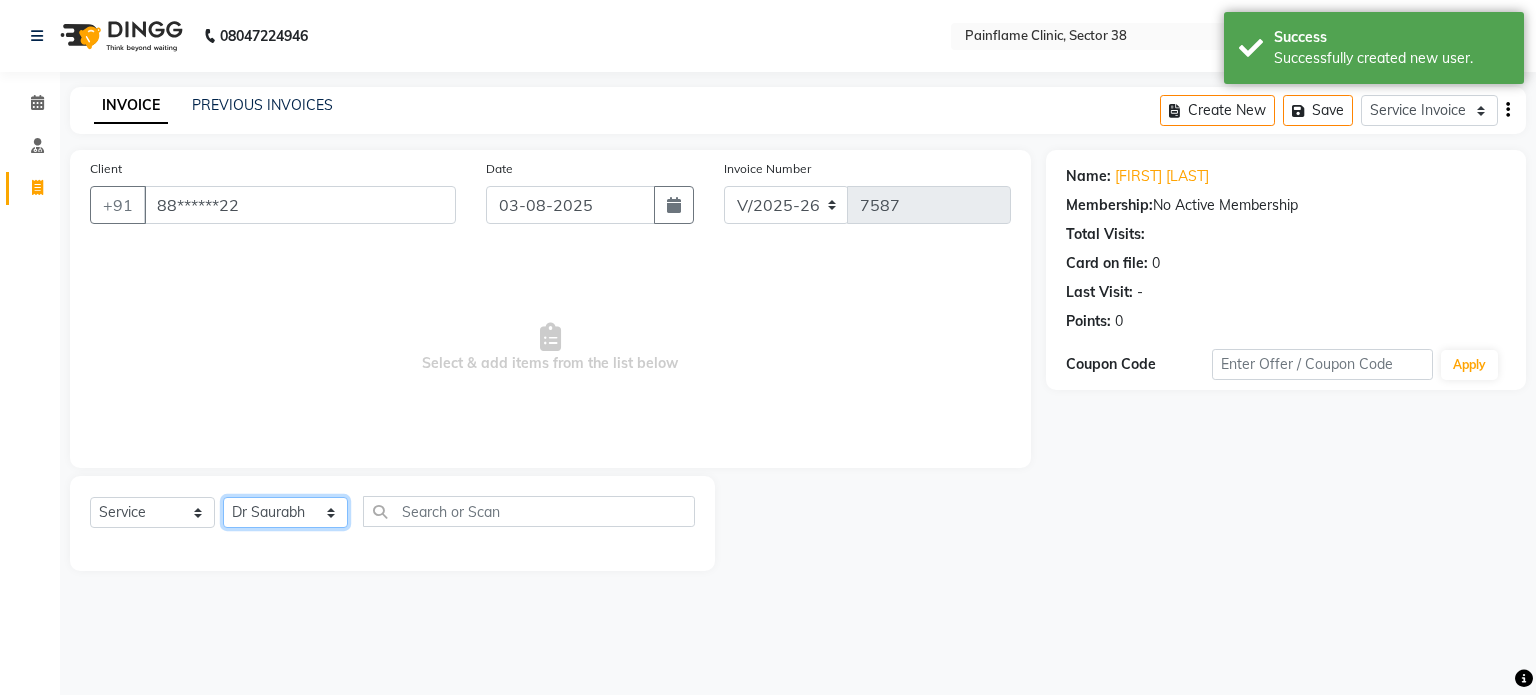 click on "Select Therapist Dr Durgesh Dr Harish Dr Ranjana Dr Saurabh Dr. Suraj Dr. Tejpal Mehlawat KUSHAL MOHIT SEMWAL Nancy Singhai Reception 1  Reception 2 Reception 3" 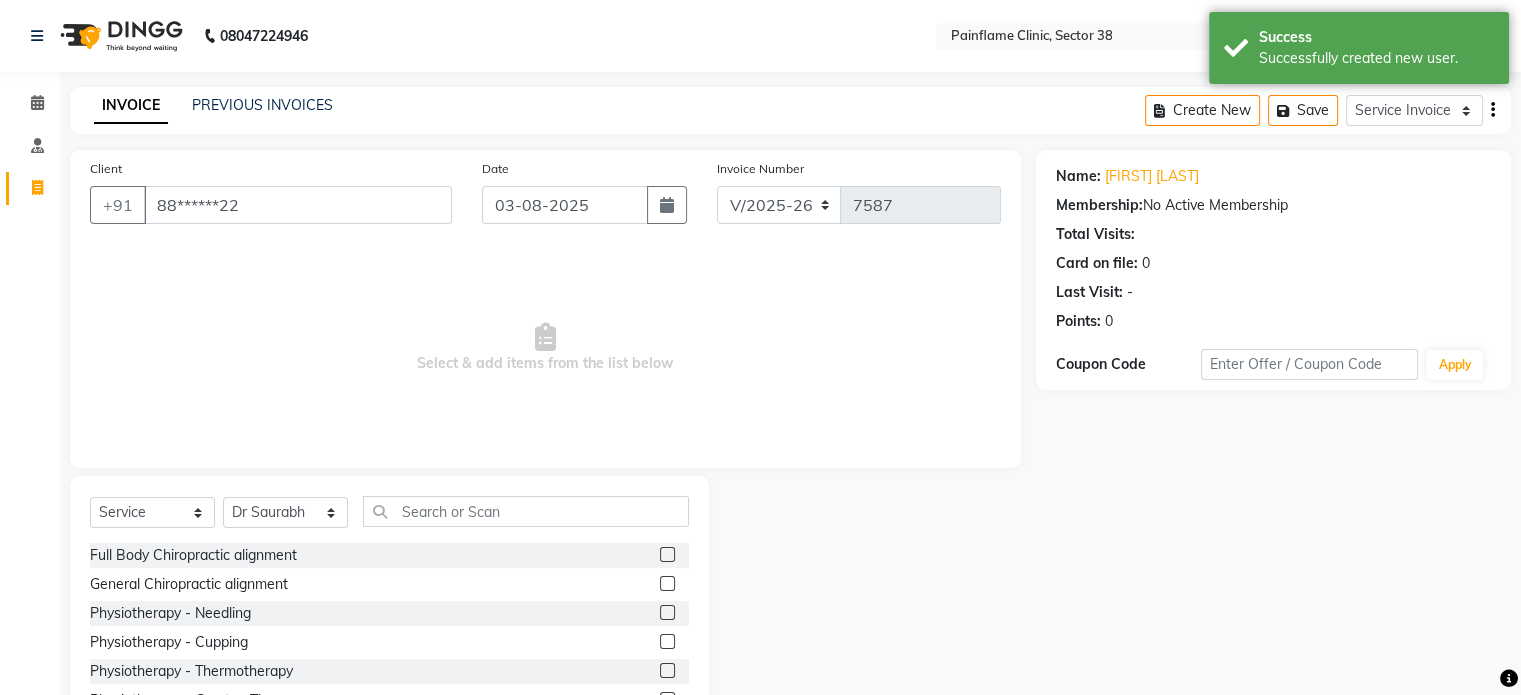 click on "General Chiropractic alignment" 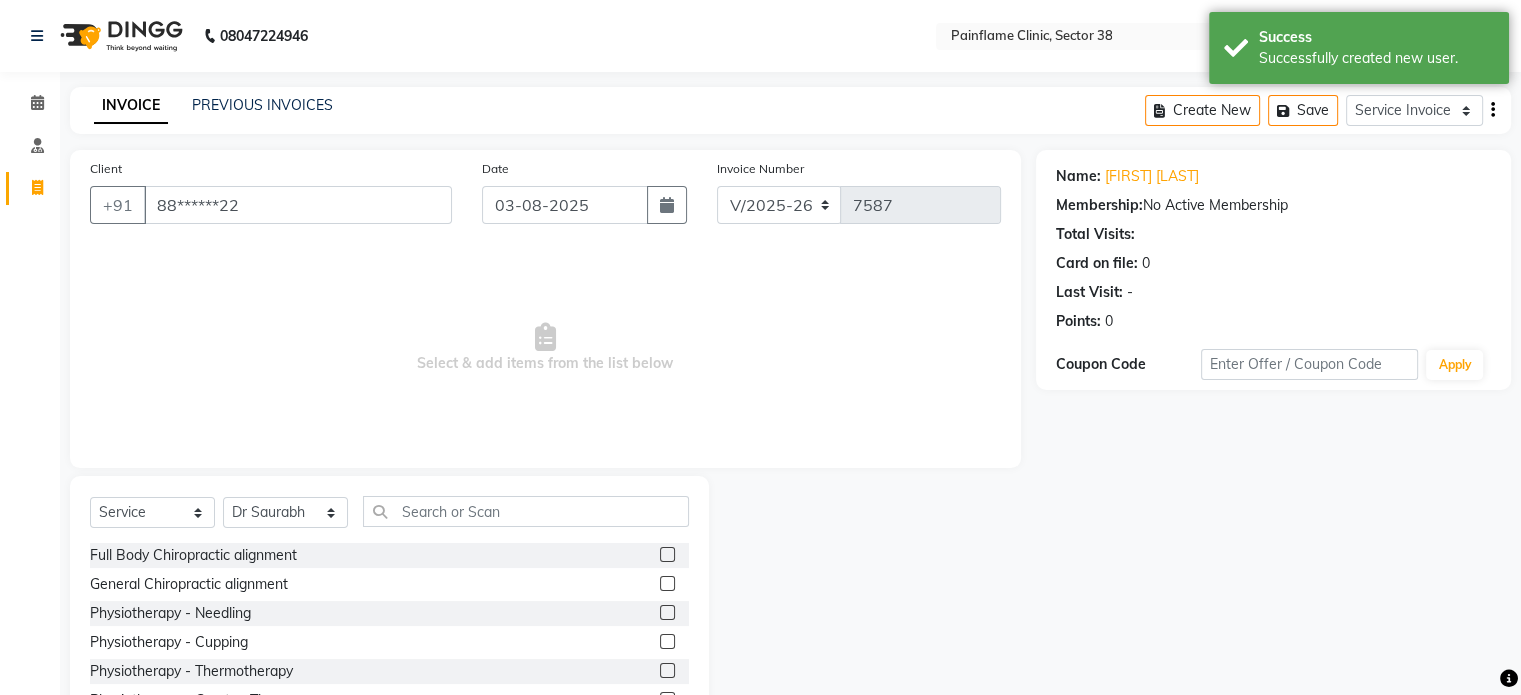 scroll, scrollTop: 119, scrollLeft: 0, axis: vertical 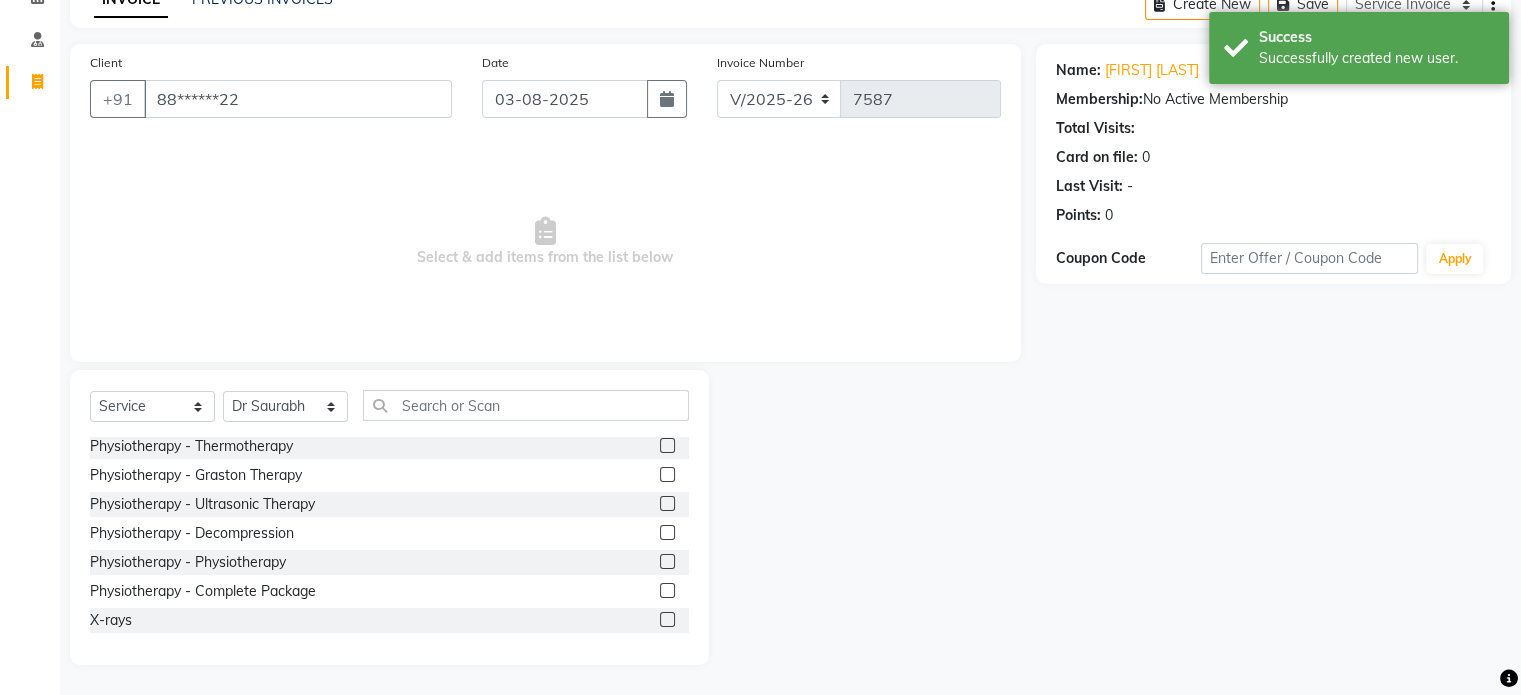 click 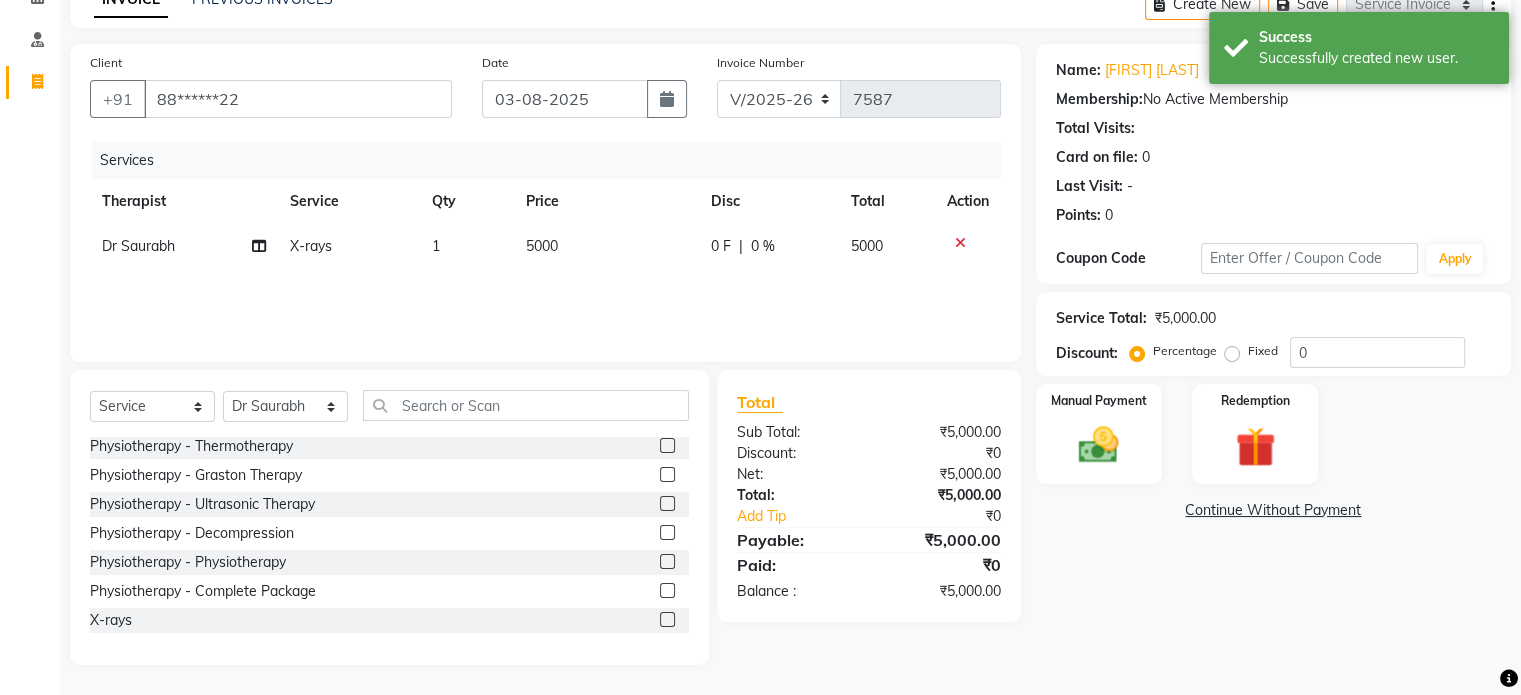 click on "5000" 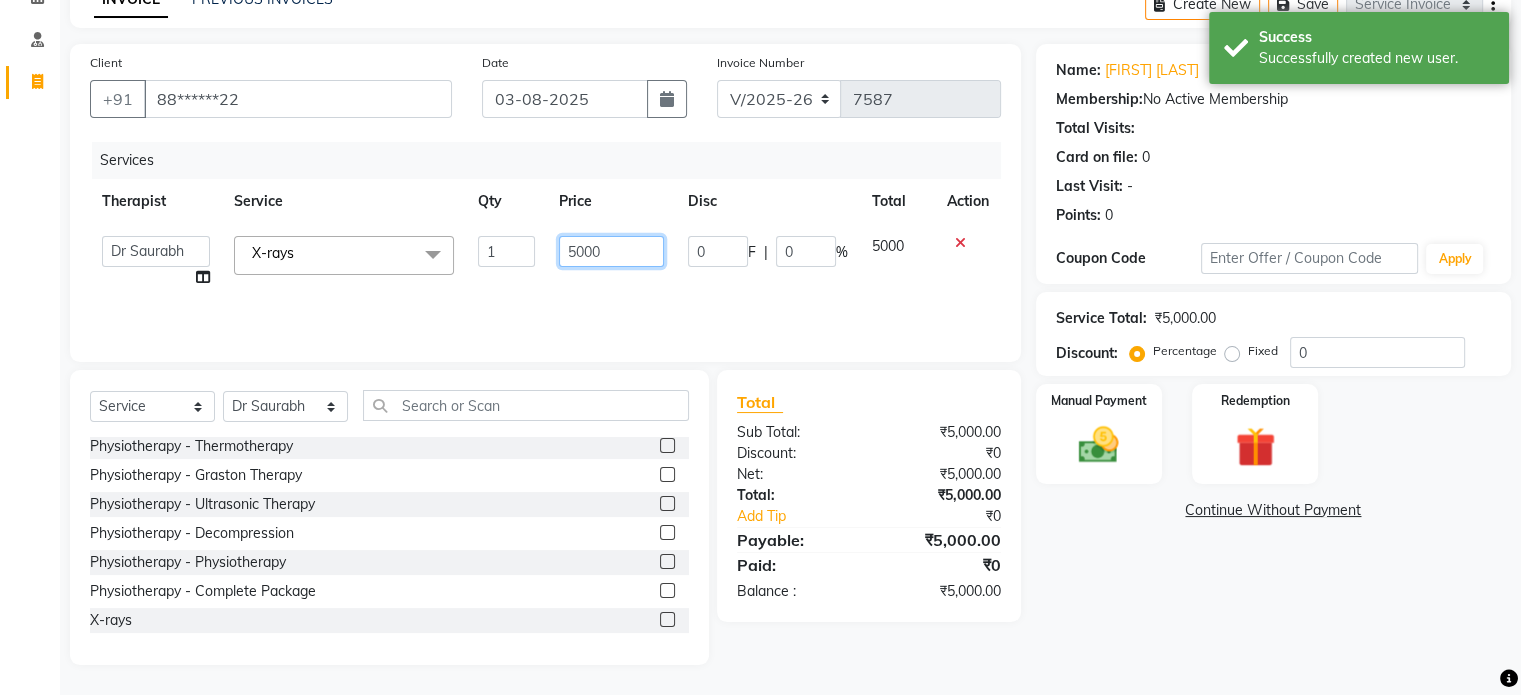 click on "5000" 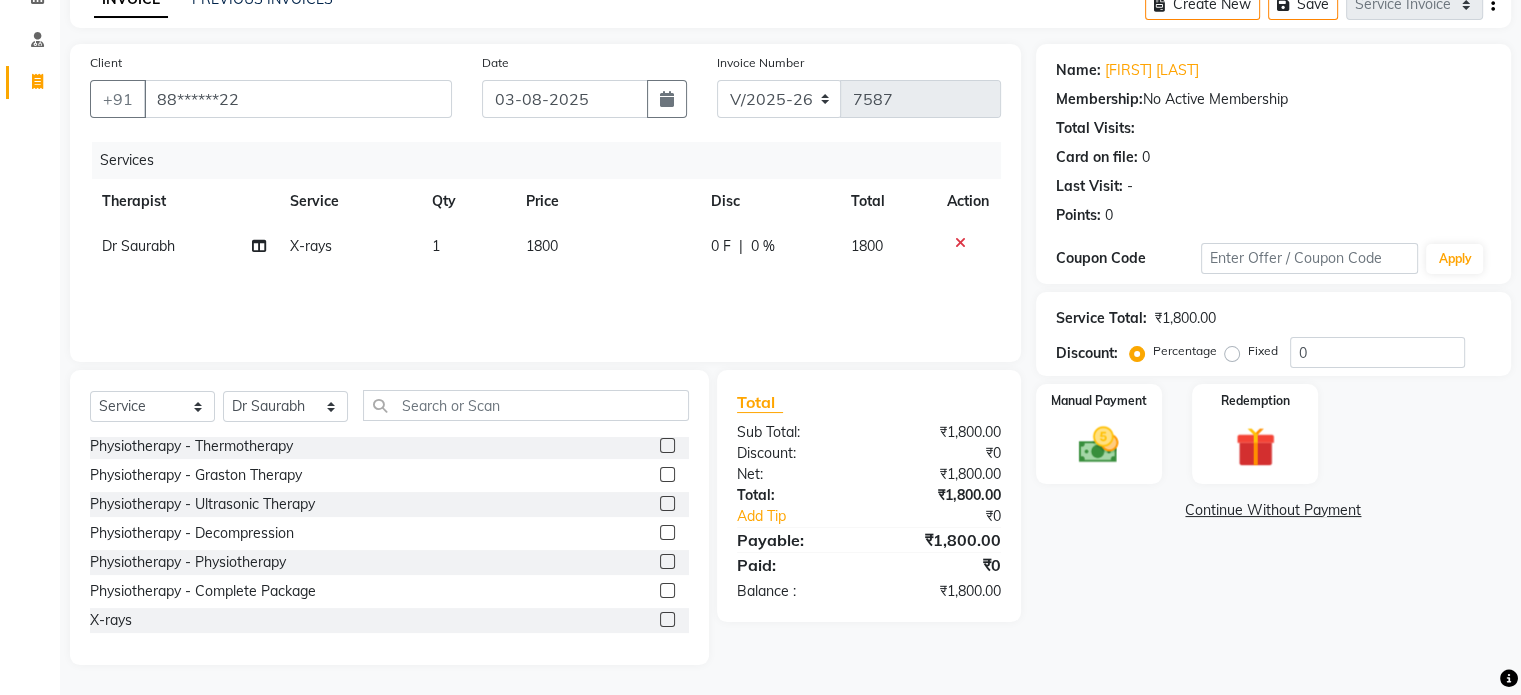 click on "Fixed" 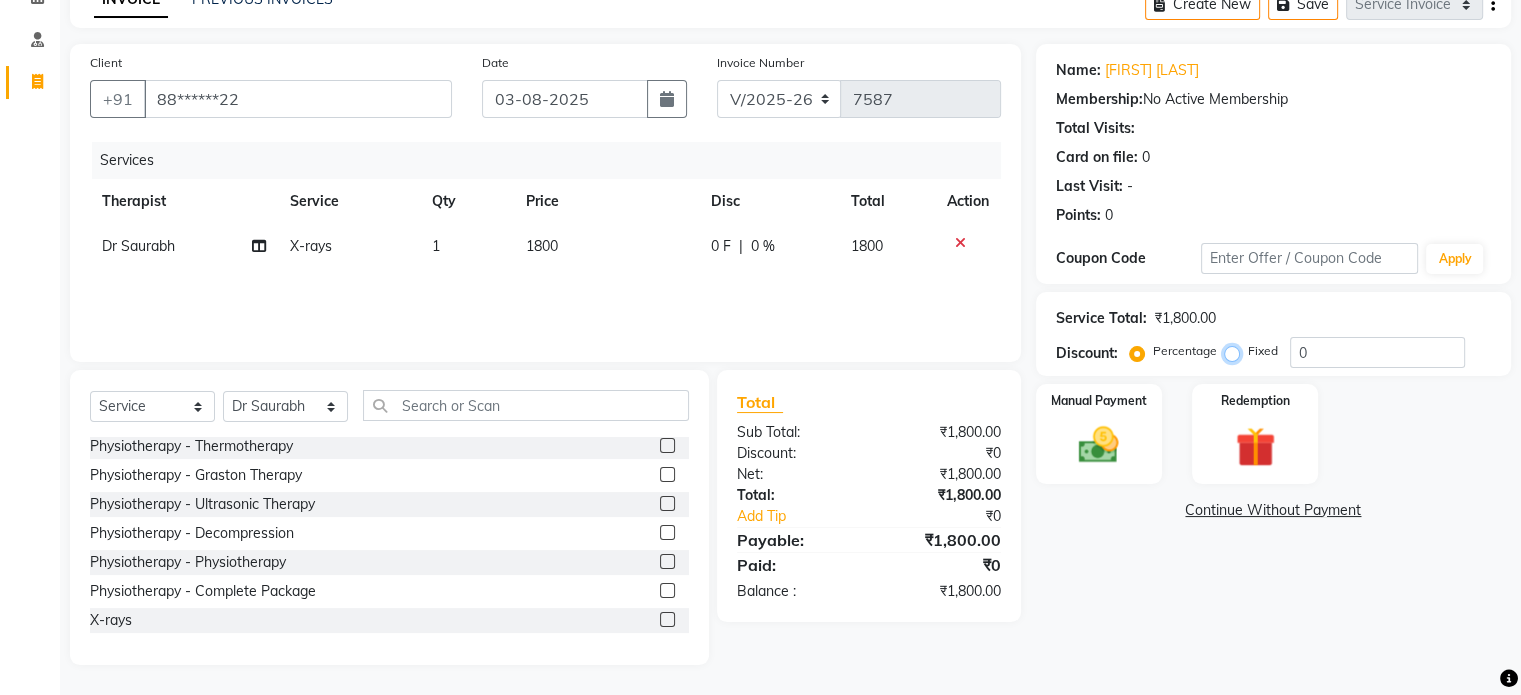 click on "Fixed" at bounding box center (1236, 351) 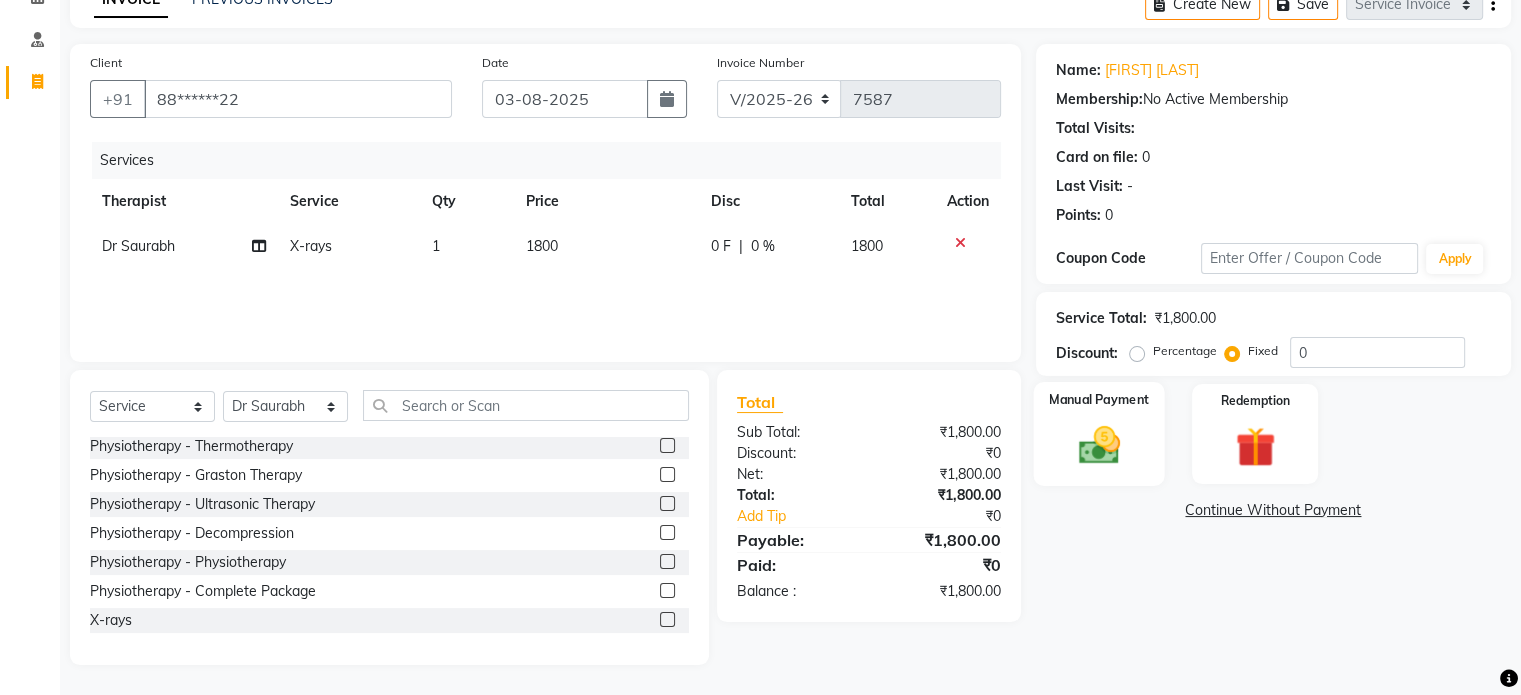 click 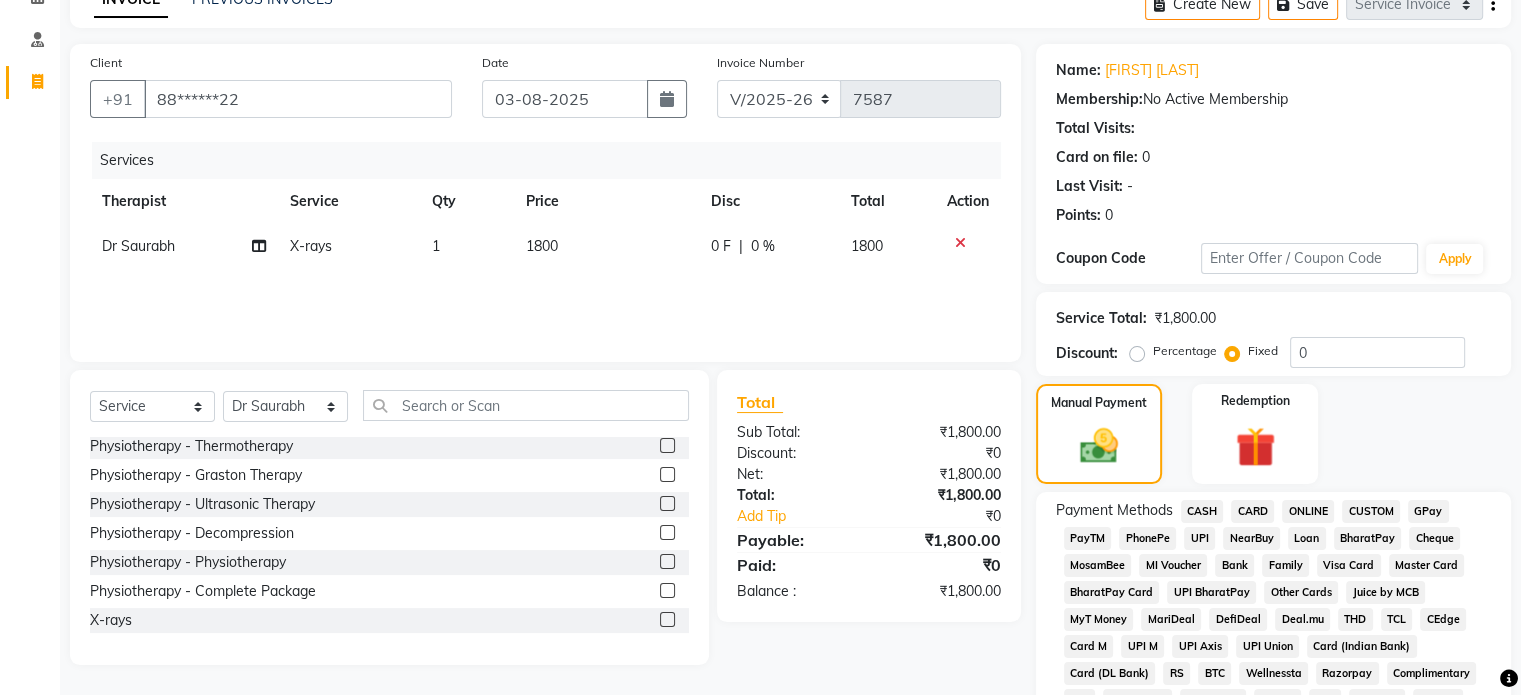 click on "UPI" 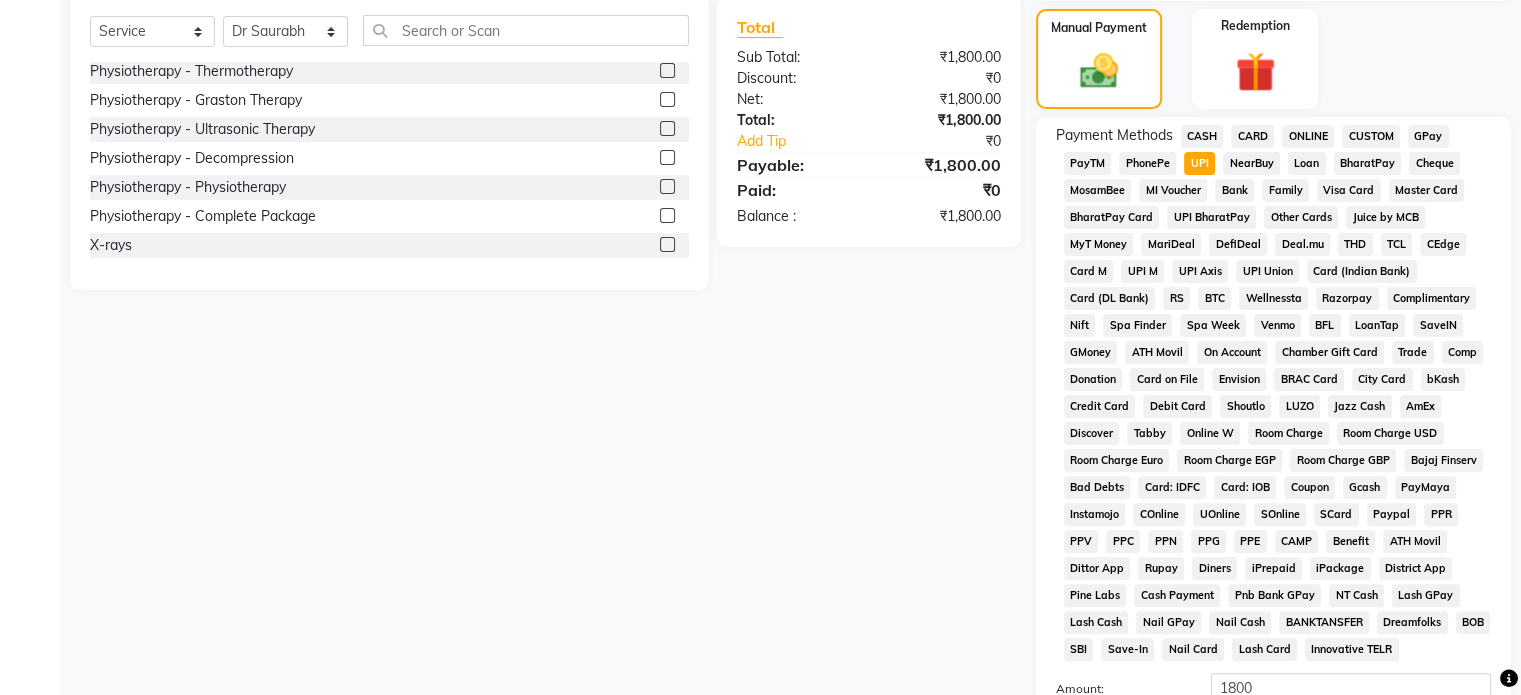 scroll, scrollTop: 652, scrollLeft: 0, axis: vertical 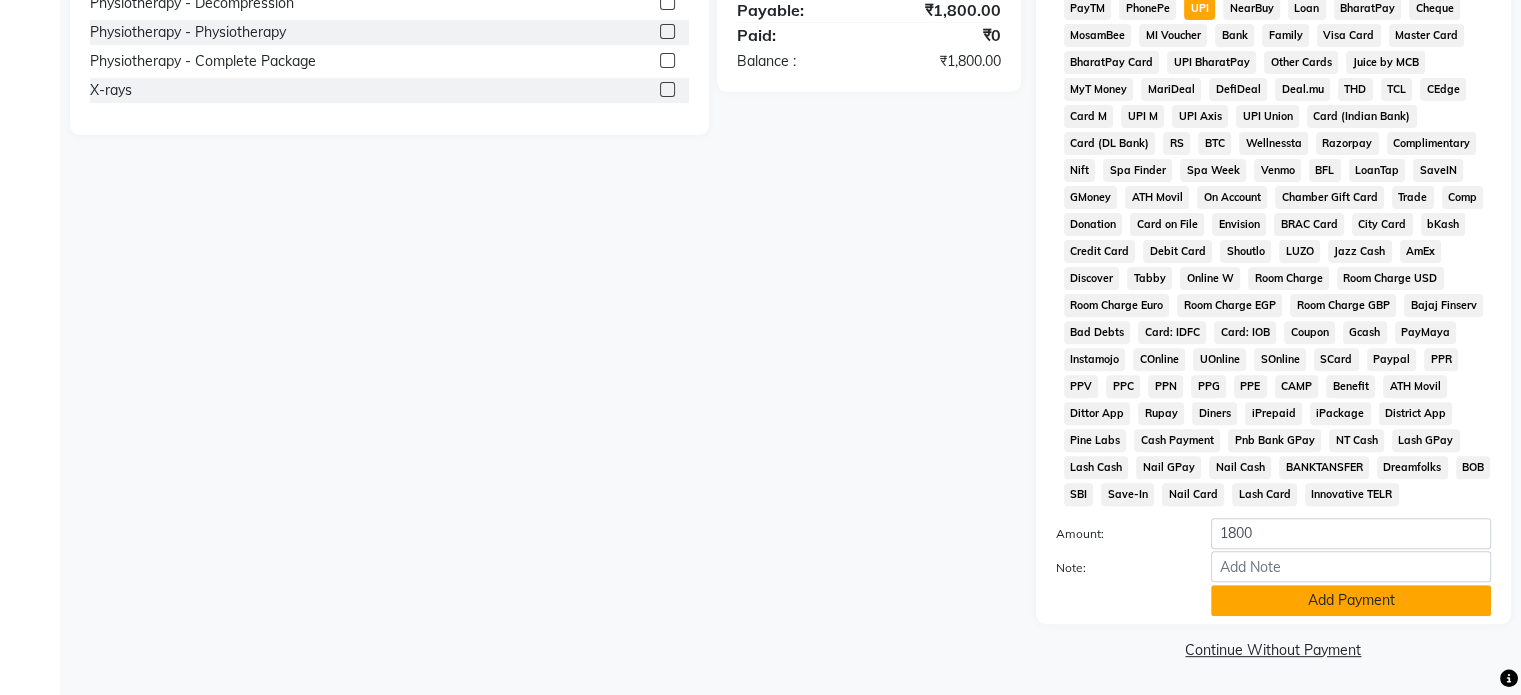 click on "Add Payment" 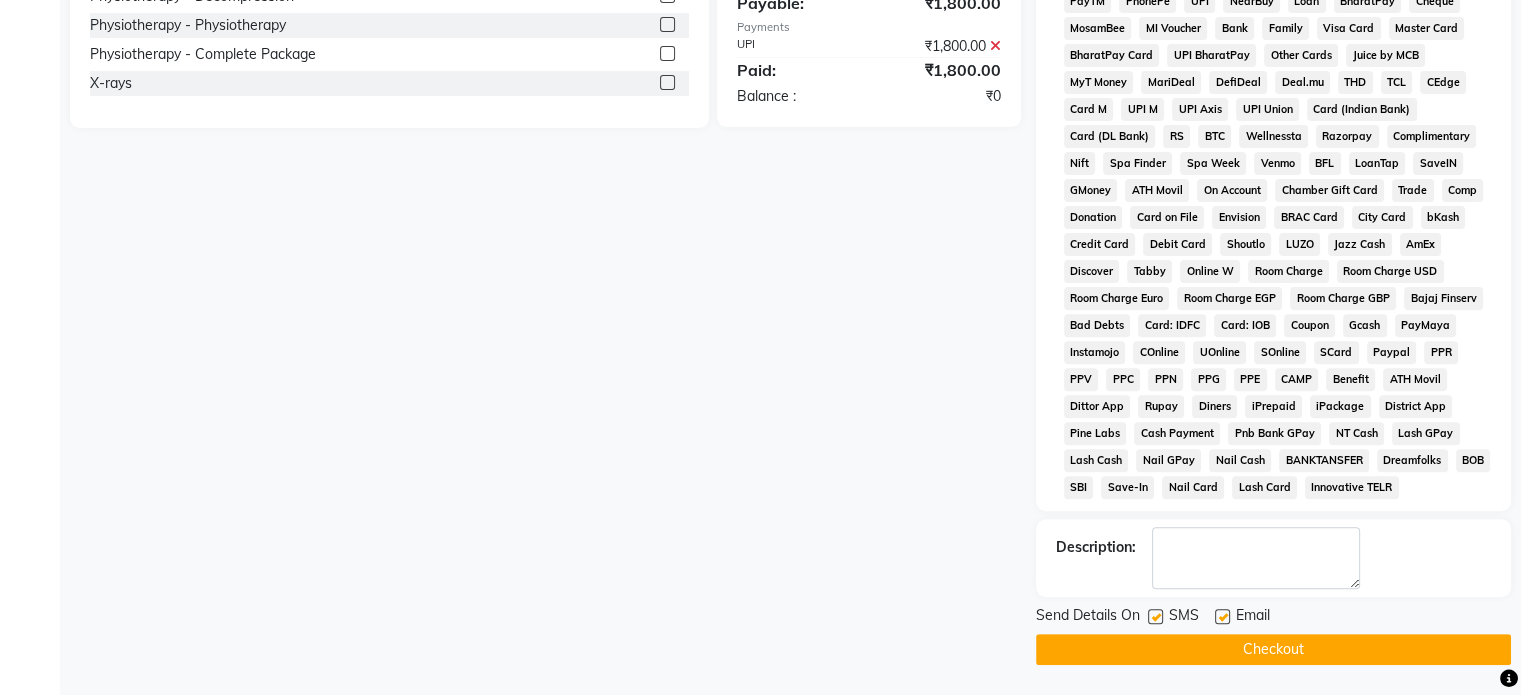 click 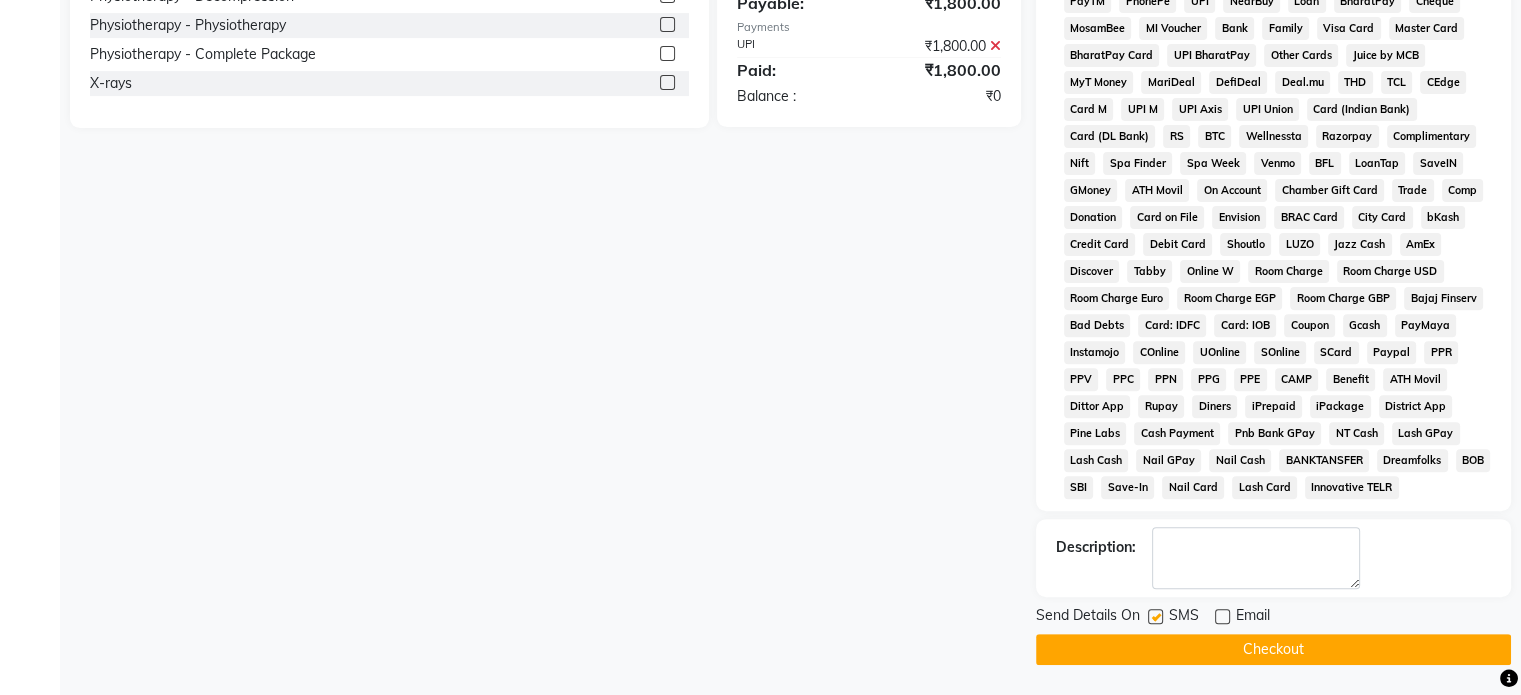 click 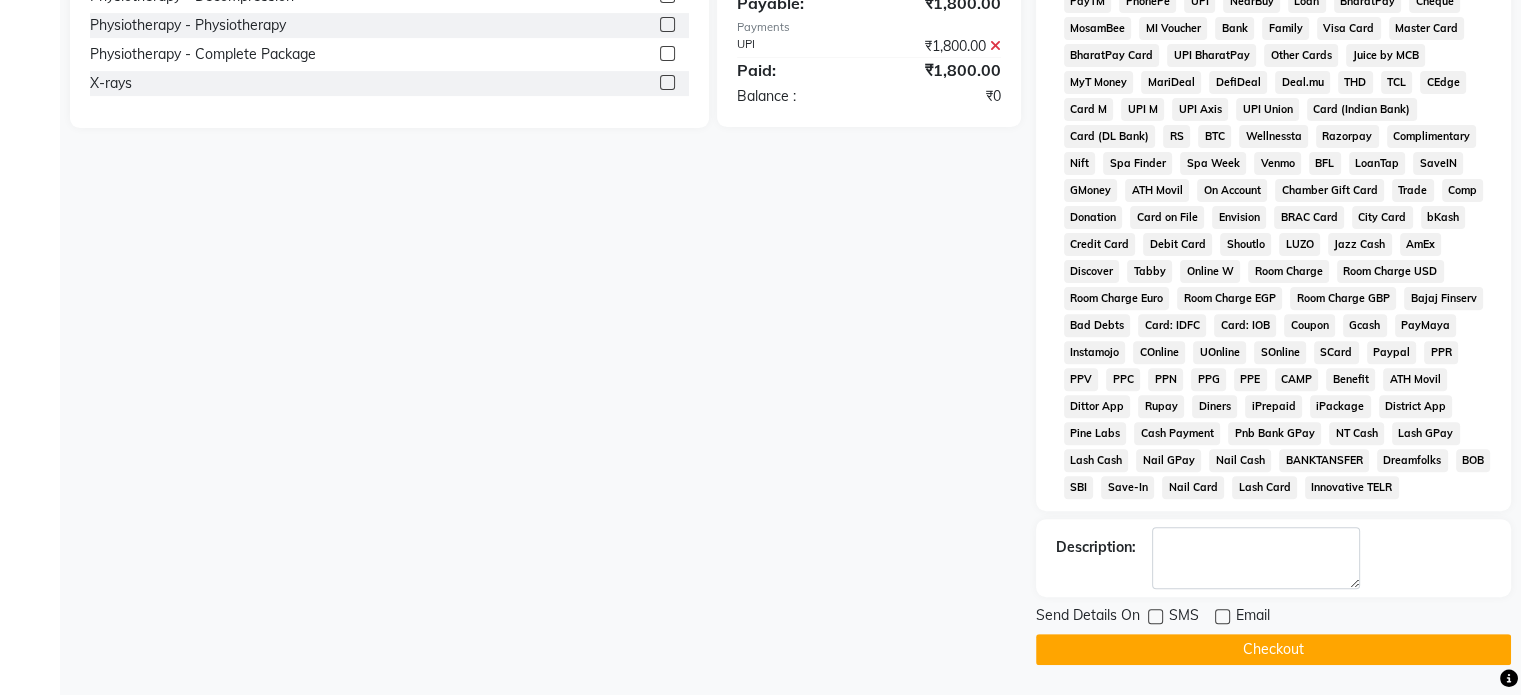 click on "Checkout" 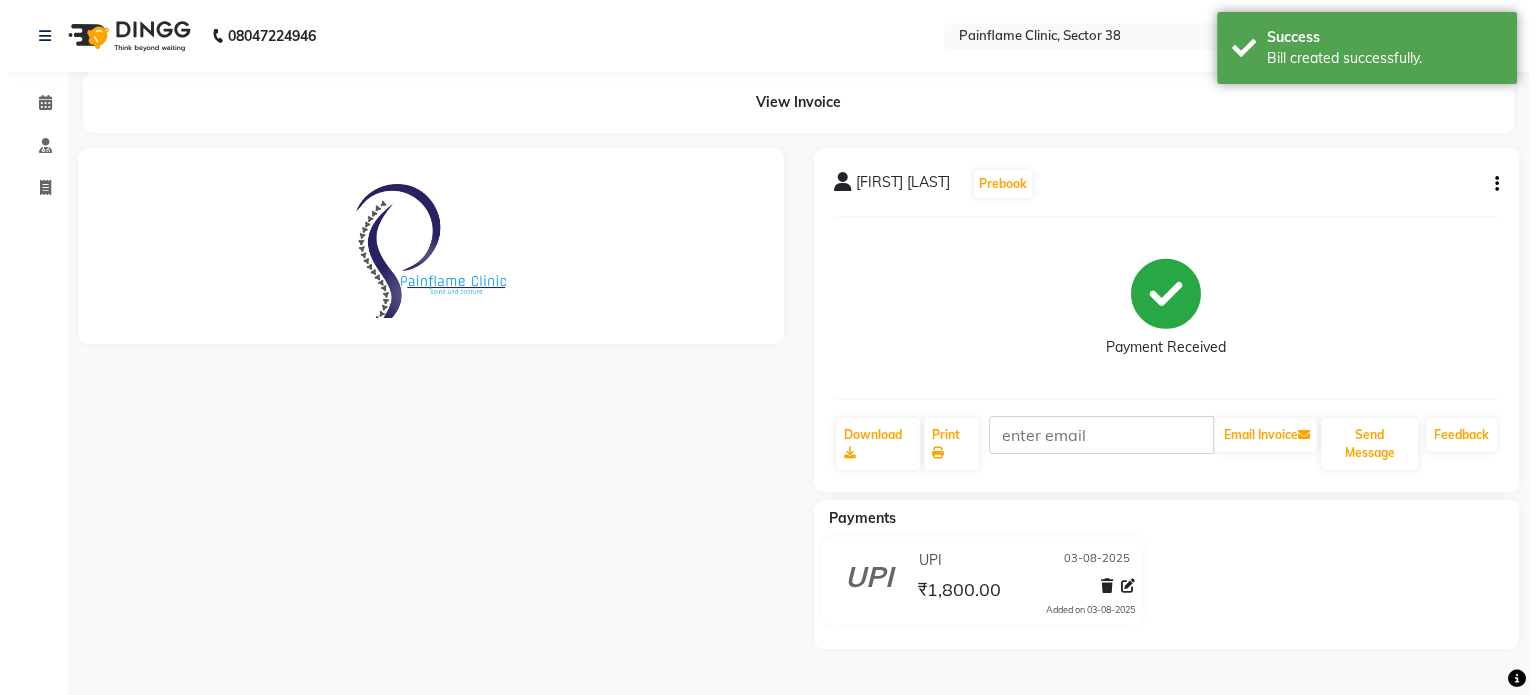 scroll, scrollTop: 0, scrollLeft: 0, axis: both 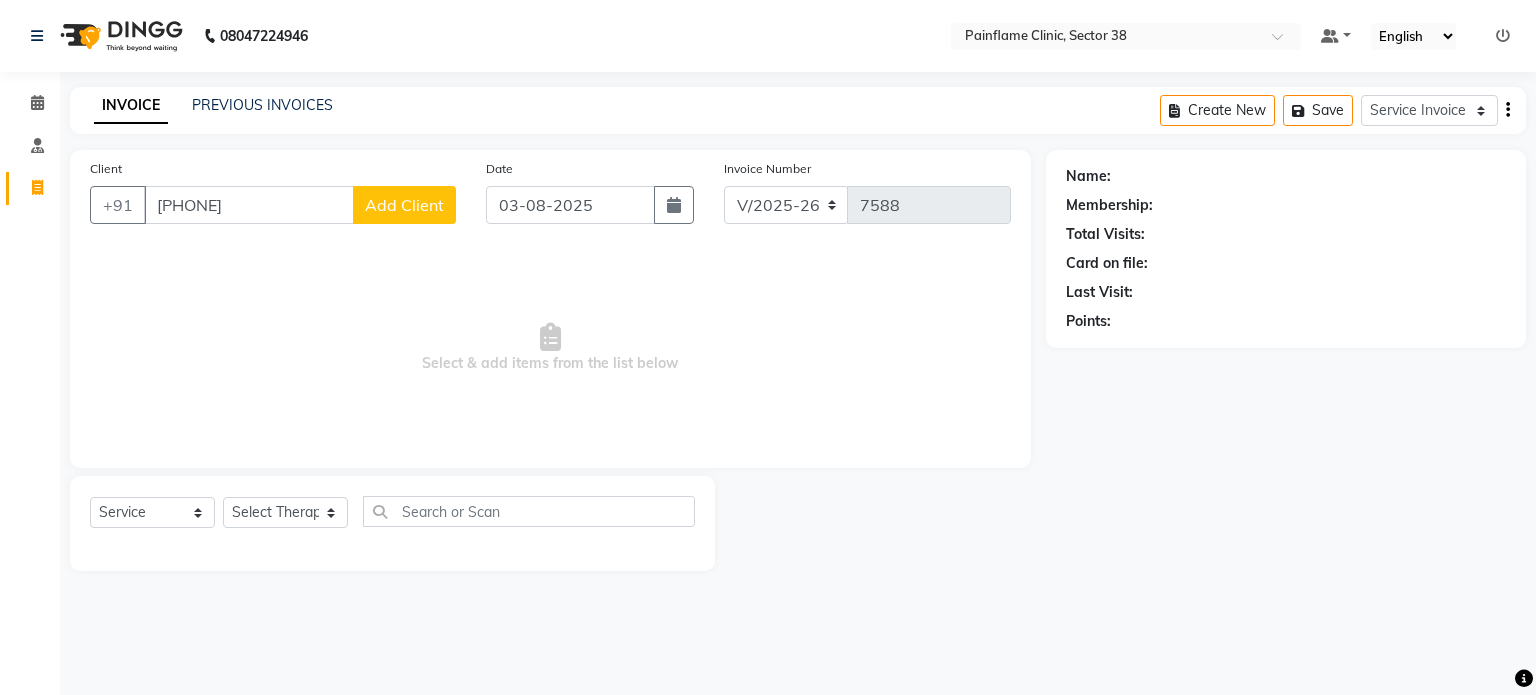 click on "Add Client" 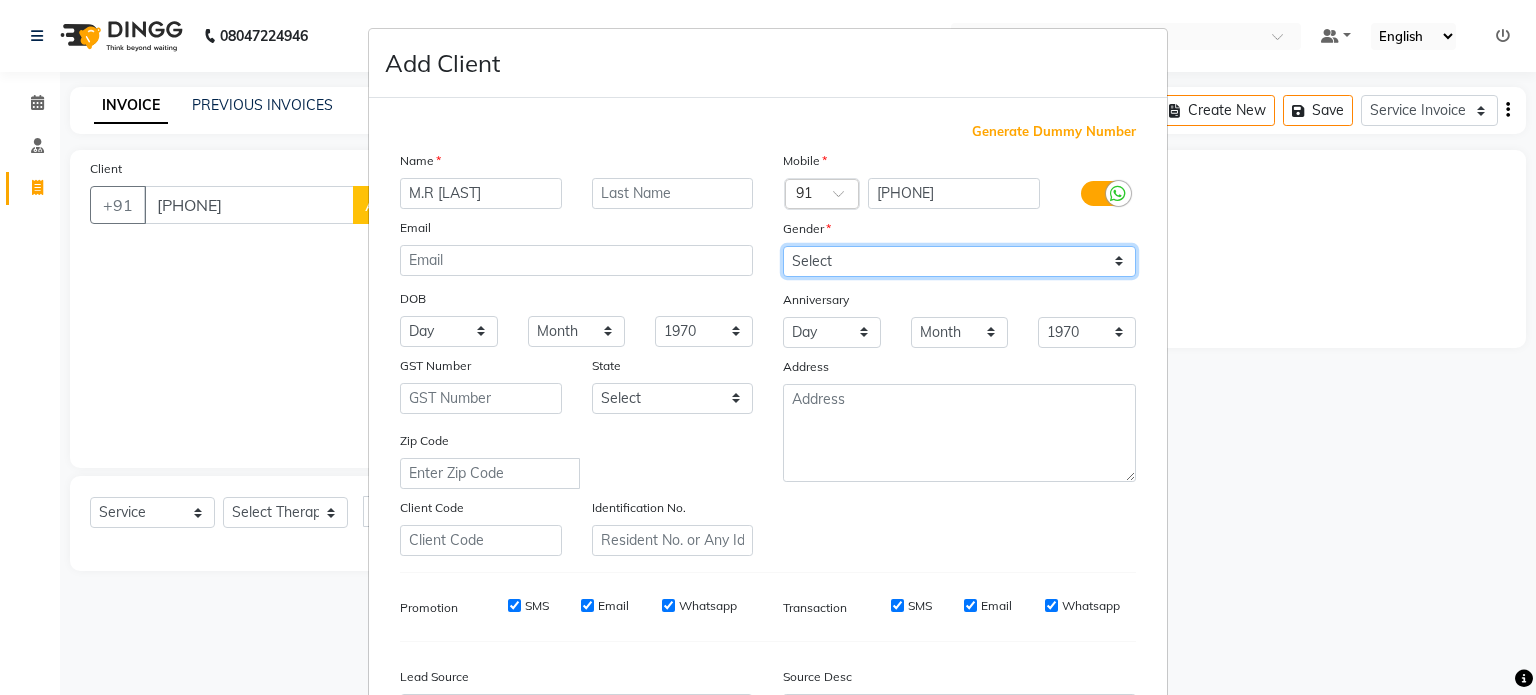 click on "Select Male Female Other Prefer Not To Say" at bounding box center (959, 261) 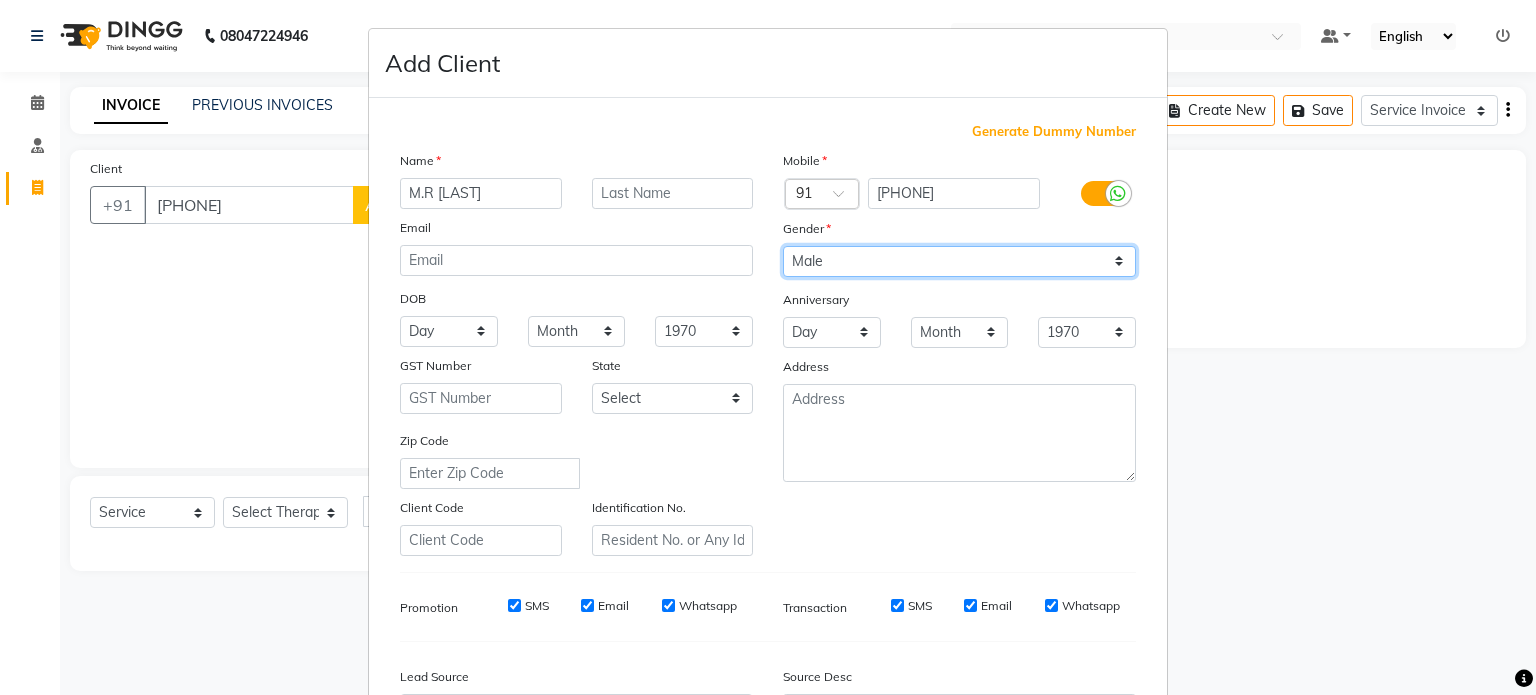 click on "Select Male Female Other Prefer Not To Say" at bounding box center (959, 261) 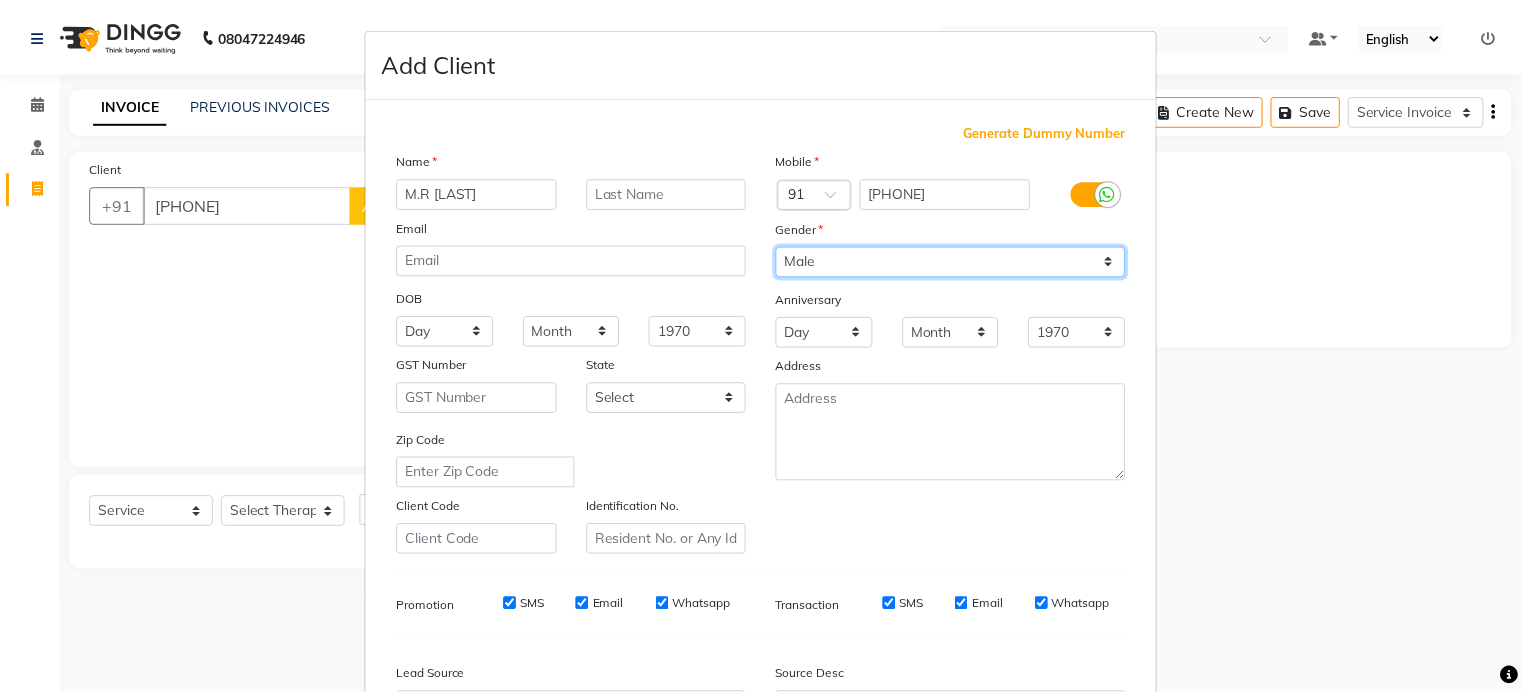 scroll, scrollTop: 237, scrollLeft: 0, axis: vertical 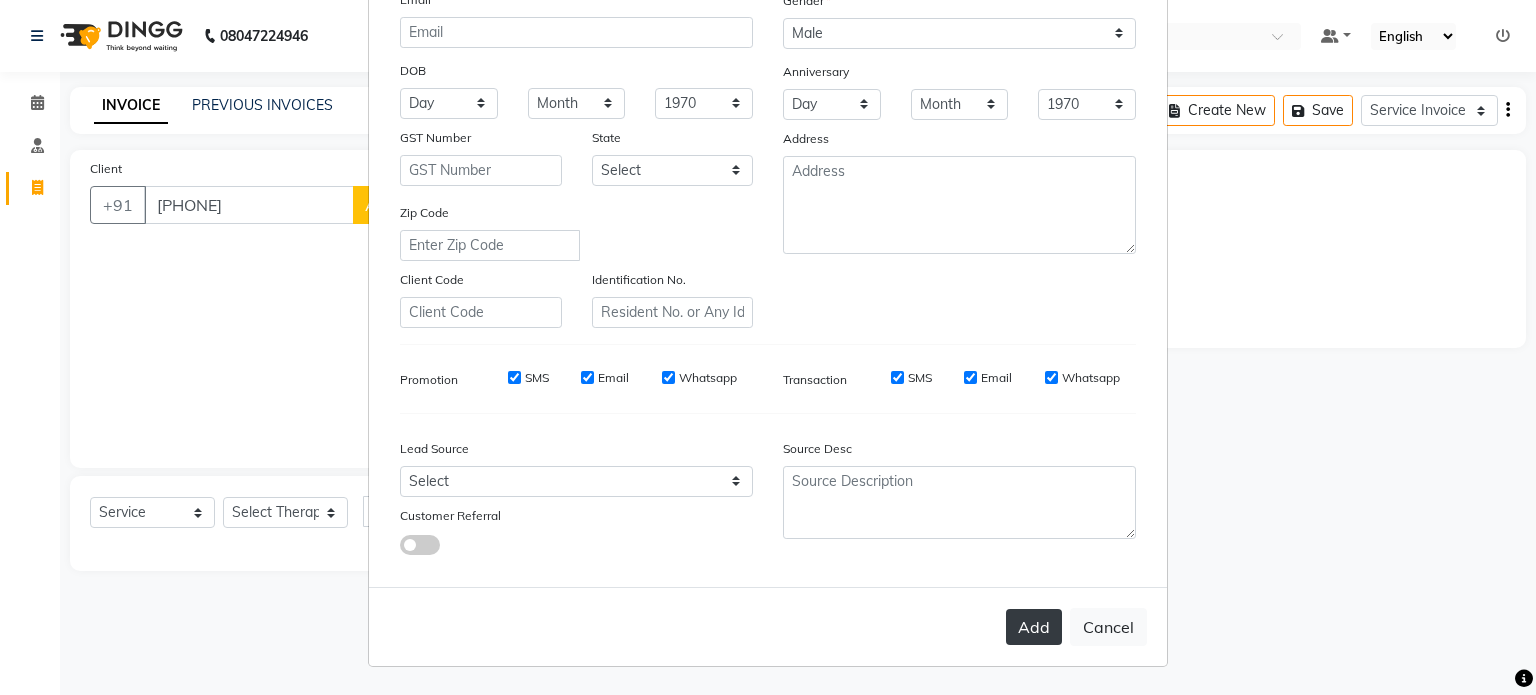 click on "Add" at bounding box center [1034, 627] 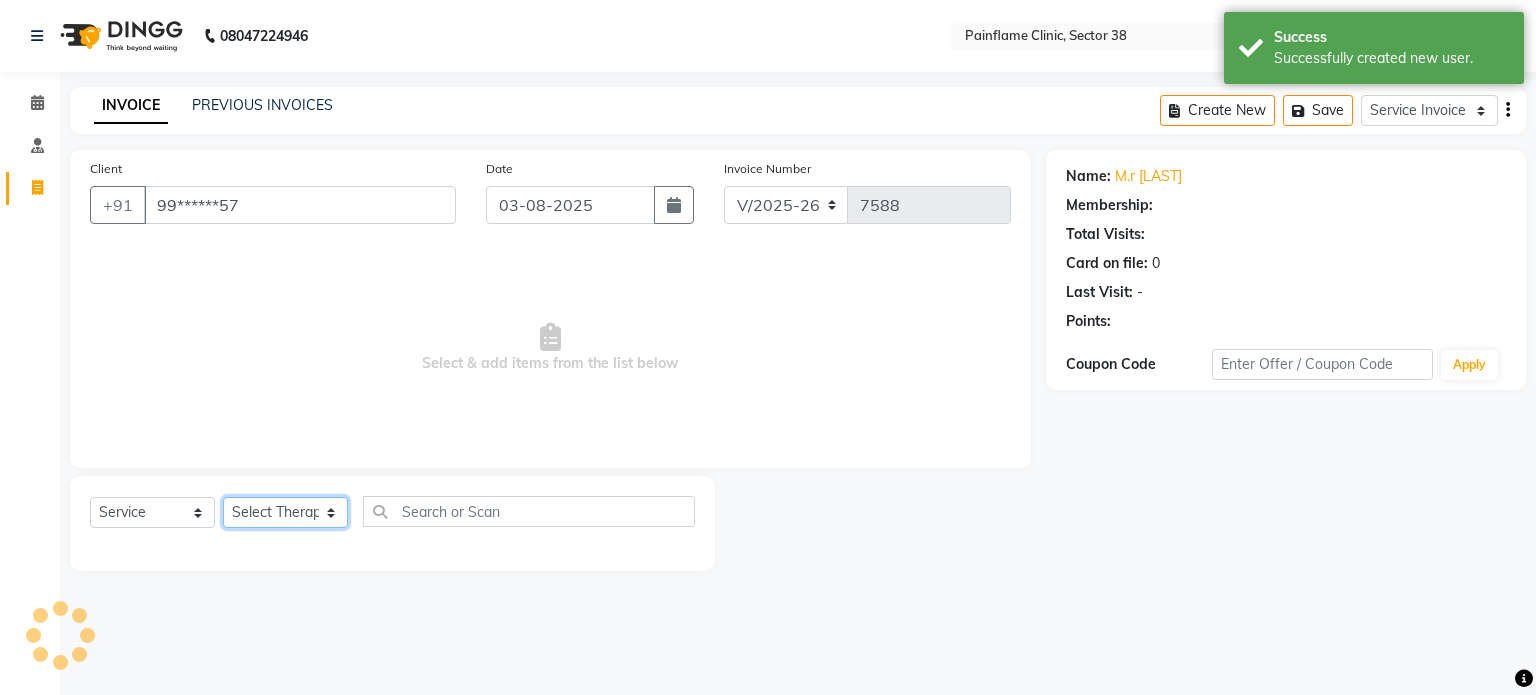click on "Select Therapist Dr Durgesh Dr Harish Dr Ranjana Dr Saurabh Dr. Suraj Dr. Tejpal Mehlawat KUSHAL MOHIT SEMWAL Nancy Singhai Reception 1  Reception 2 Reception 3" 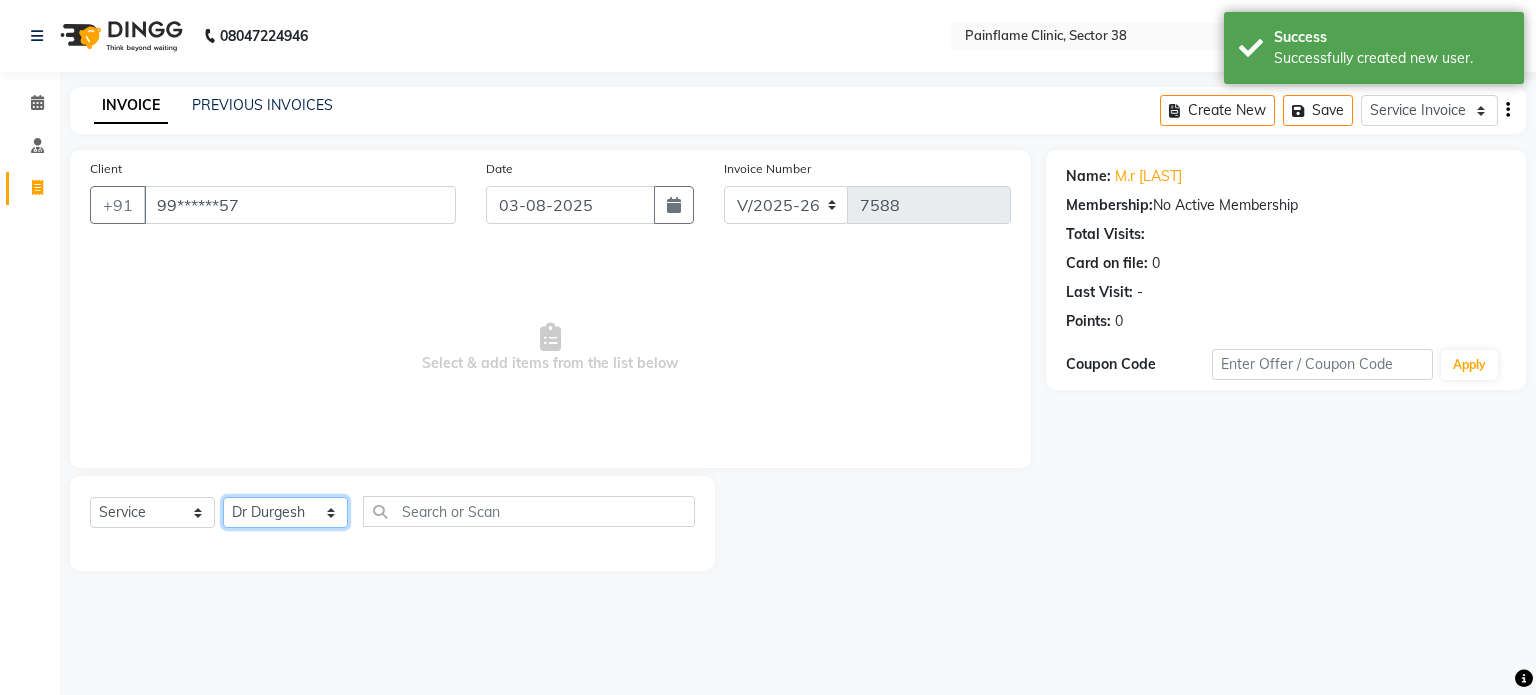 click on "Select Therapist Dr Durgesh Dr Harish Dr Ranjana Dr Saurabh Dr. Suraj Dr. Tejpal Mehlawat KUSHAL MOHIT SEMWAL Nancy Singhai Reception 1  Reception 2 Reception 3" 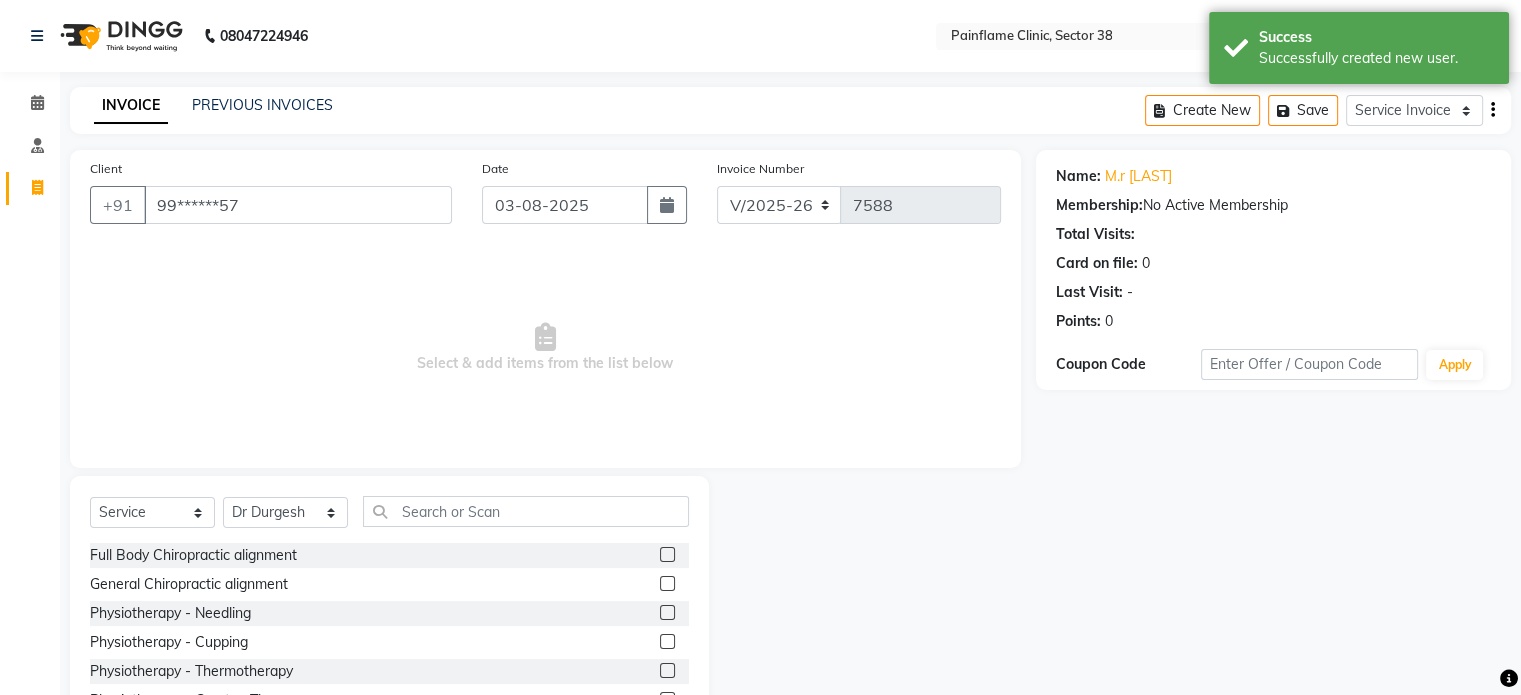 click 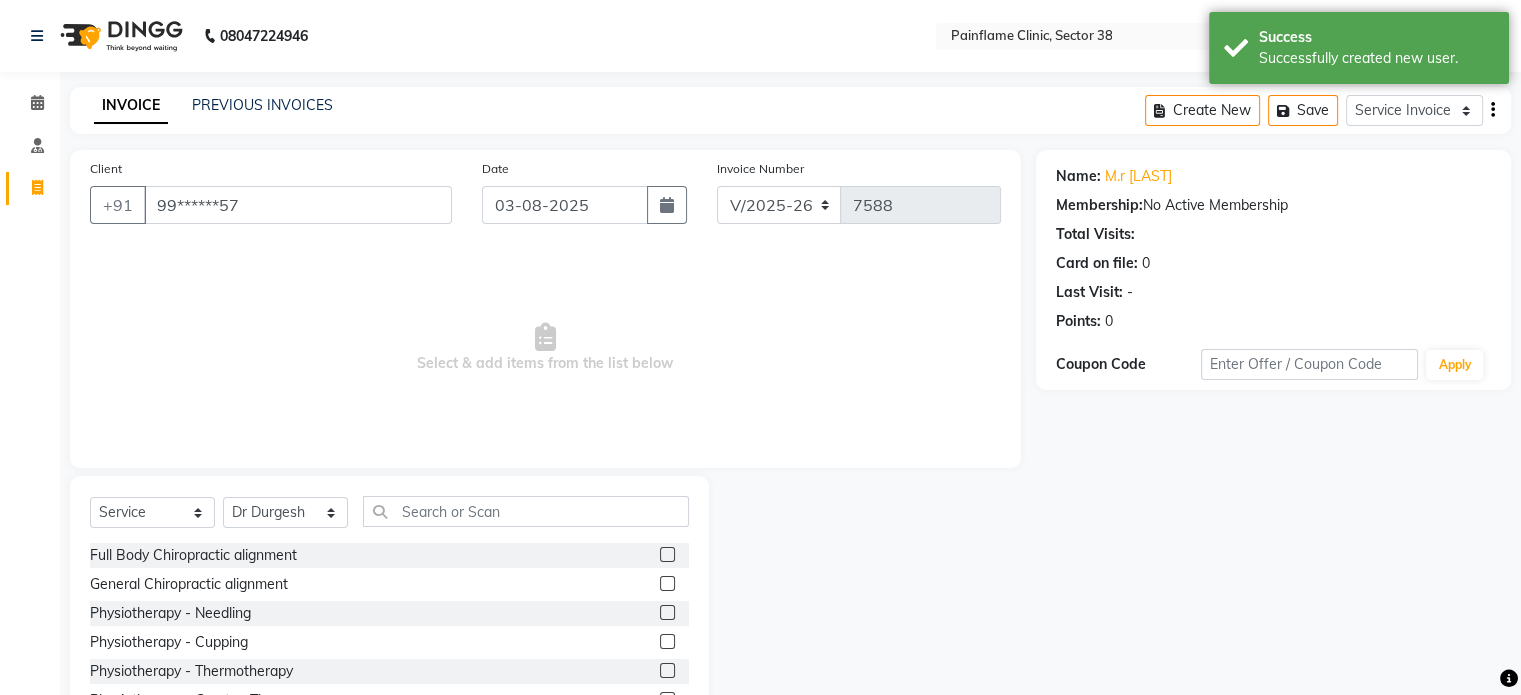 click at bounding box center [666, 584] 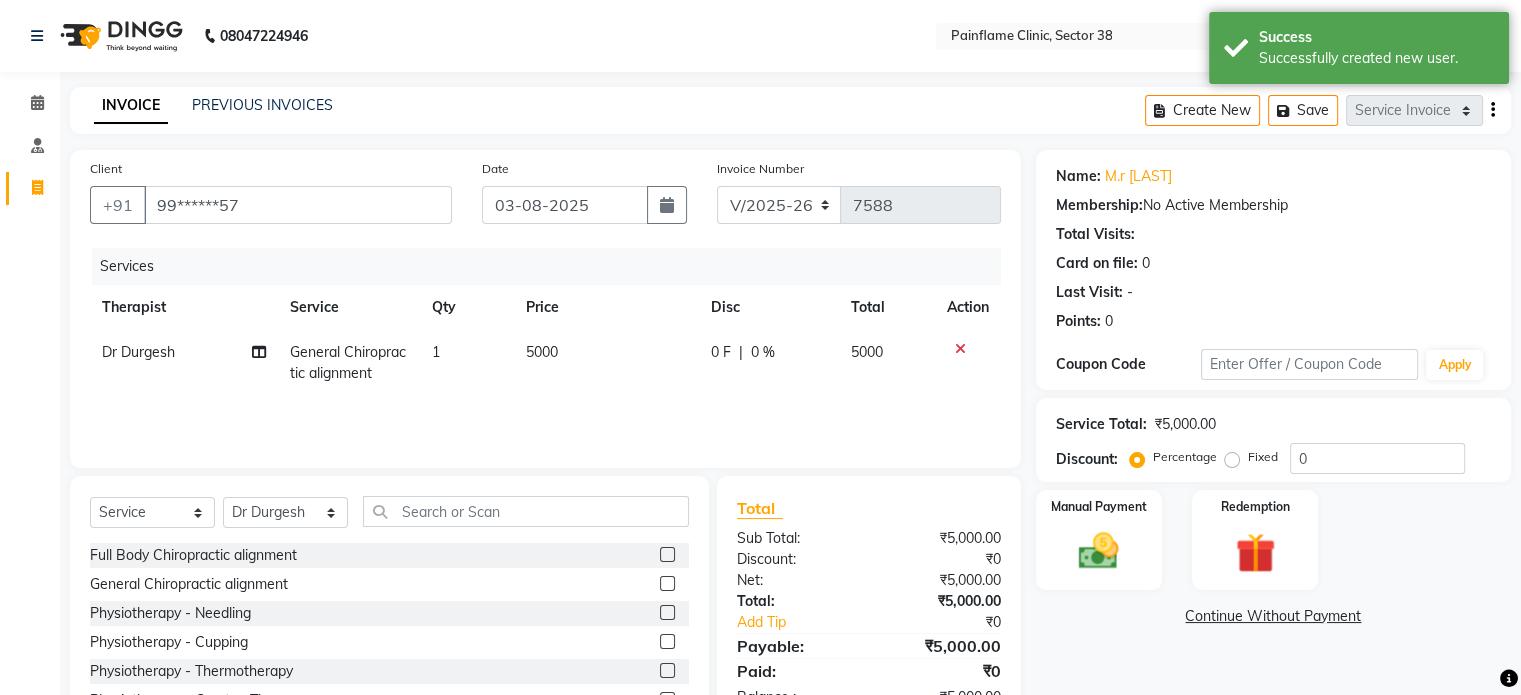 click on "5000" 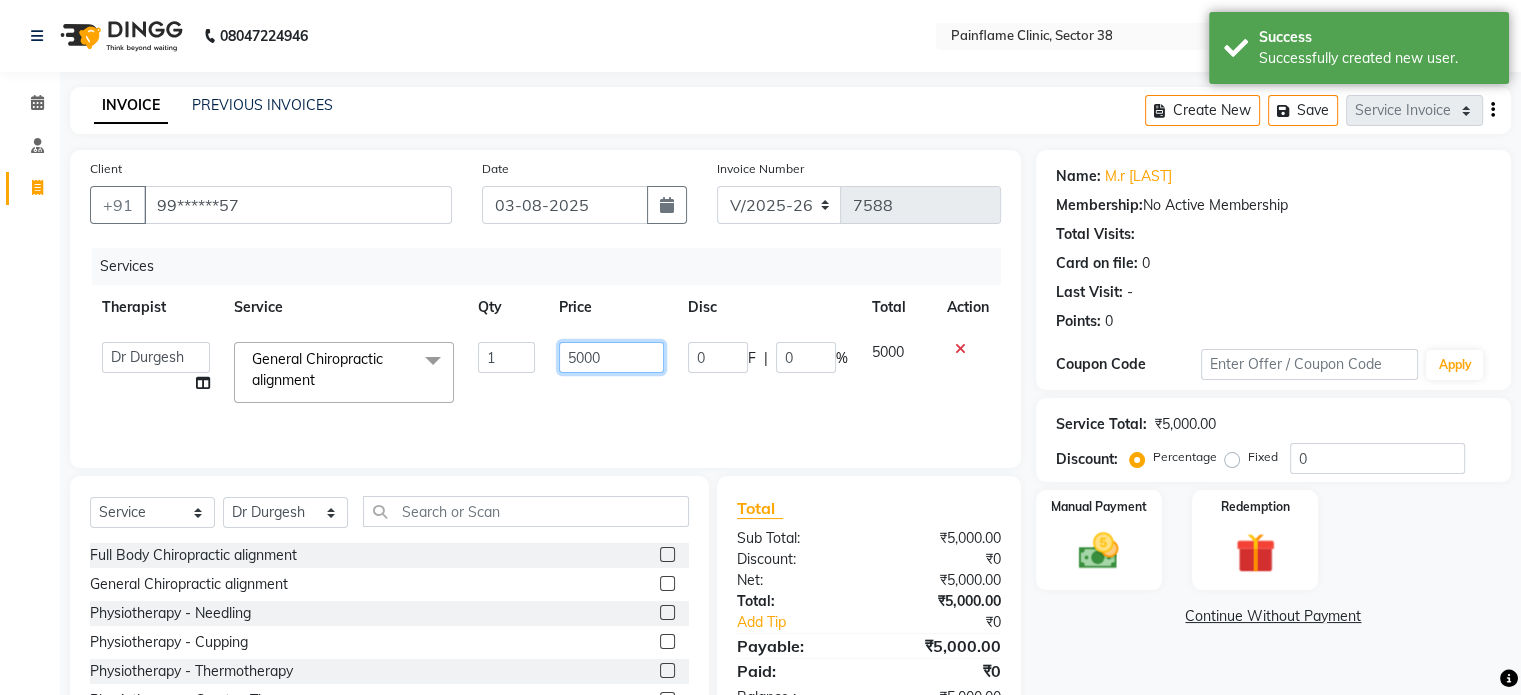 click on "5000" 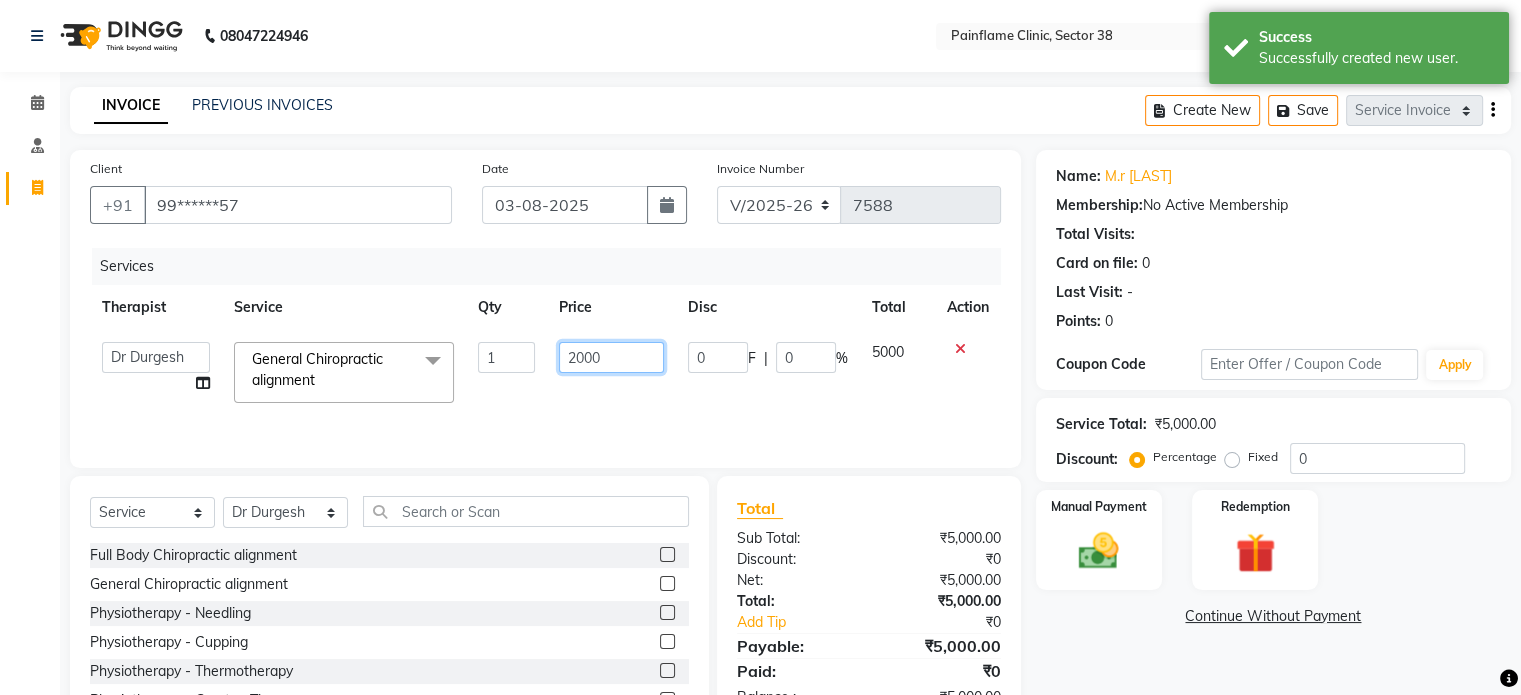 scroll, scrollTop: 119, scrollLeft: 0, axis: vertical 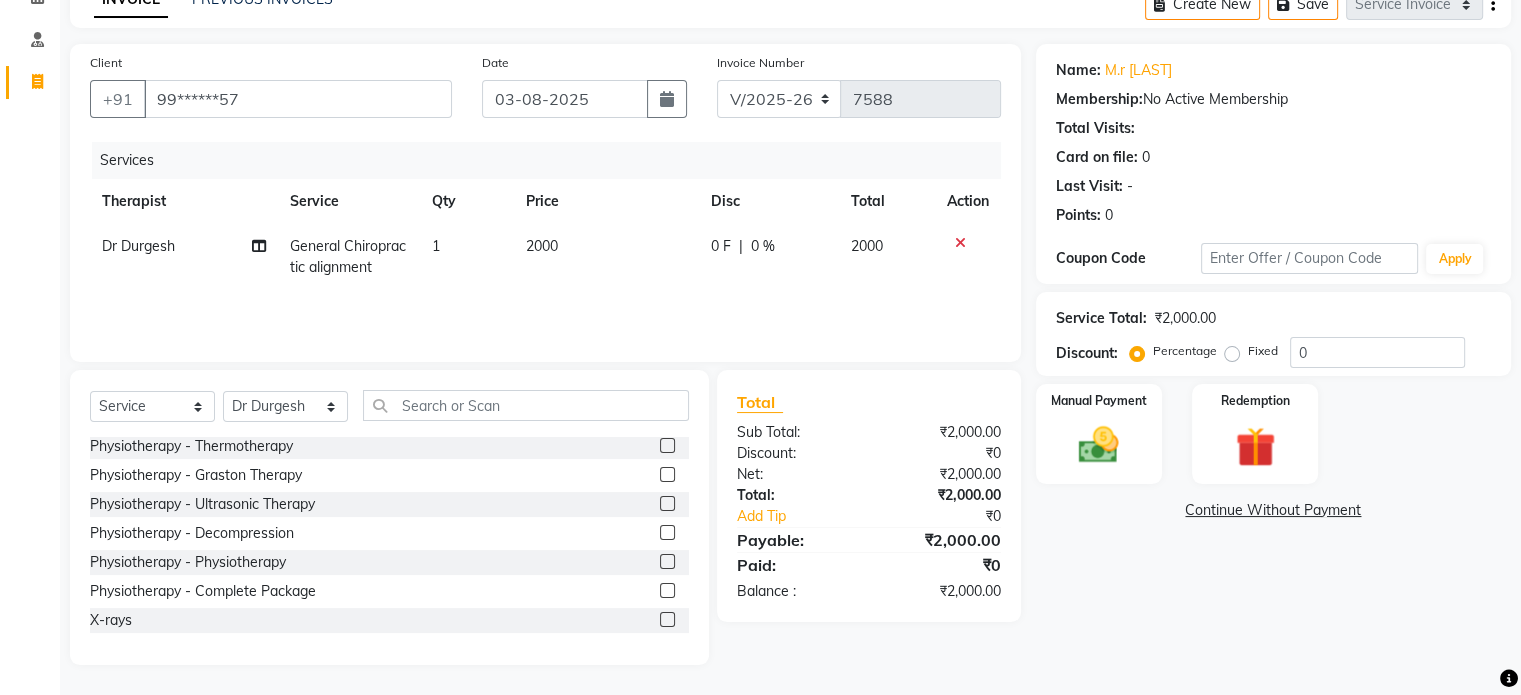 click 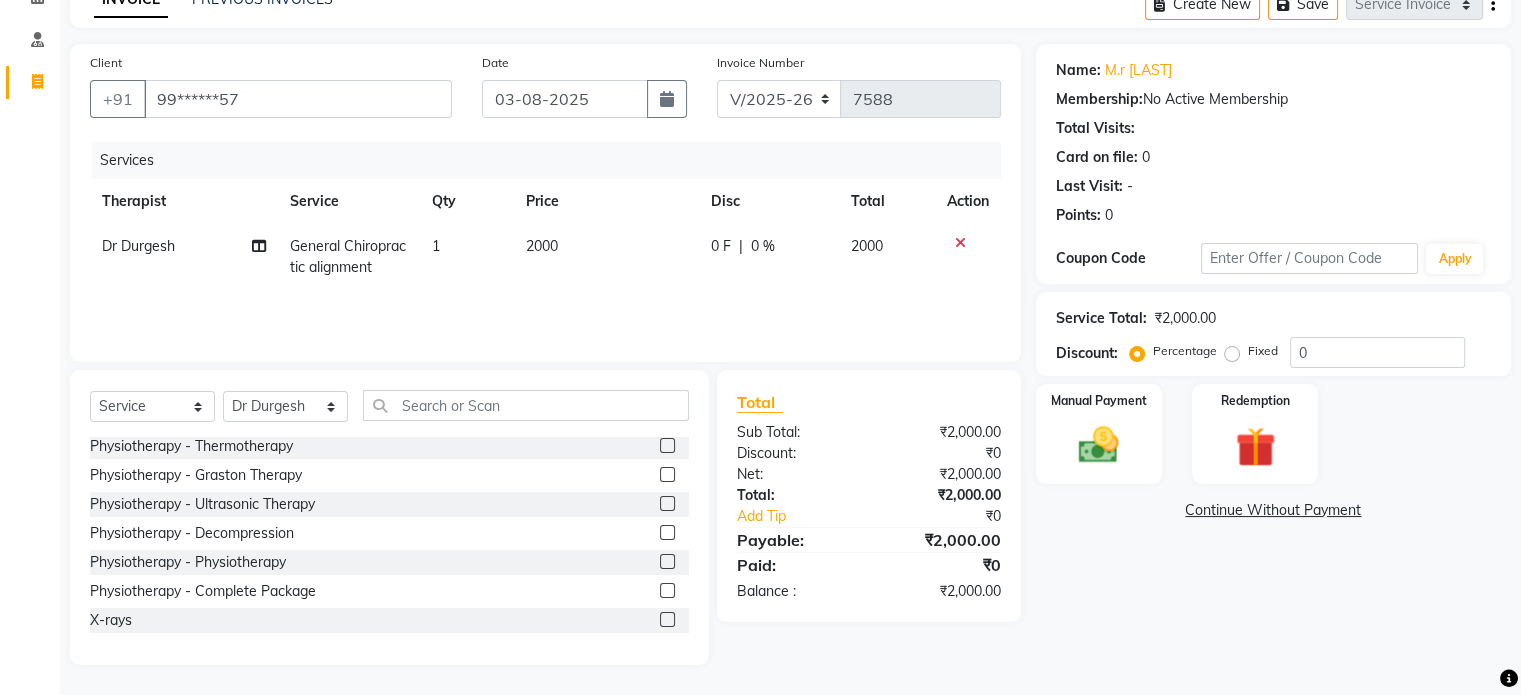 click at bounding box center (666, 620) 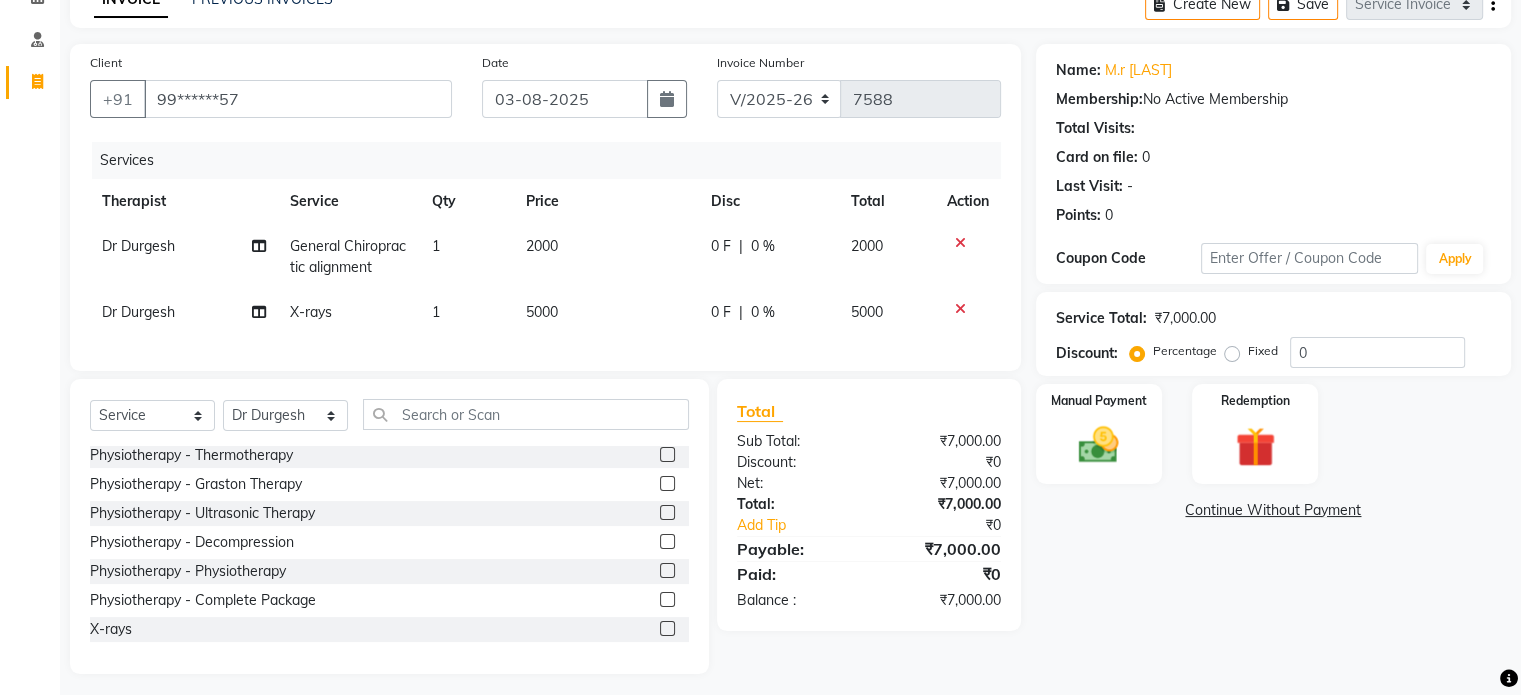 click on "5000" 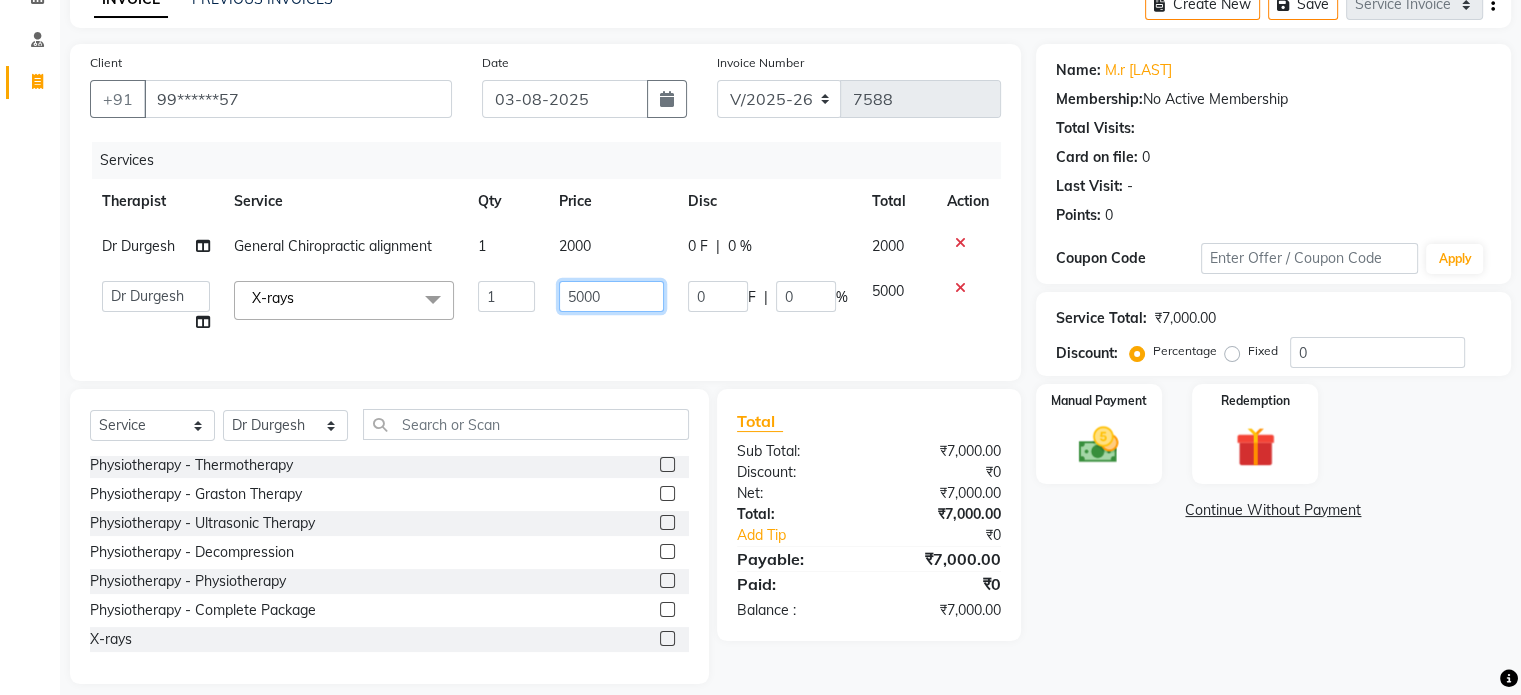 click on "5000" 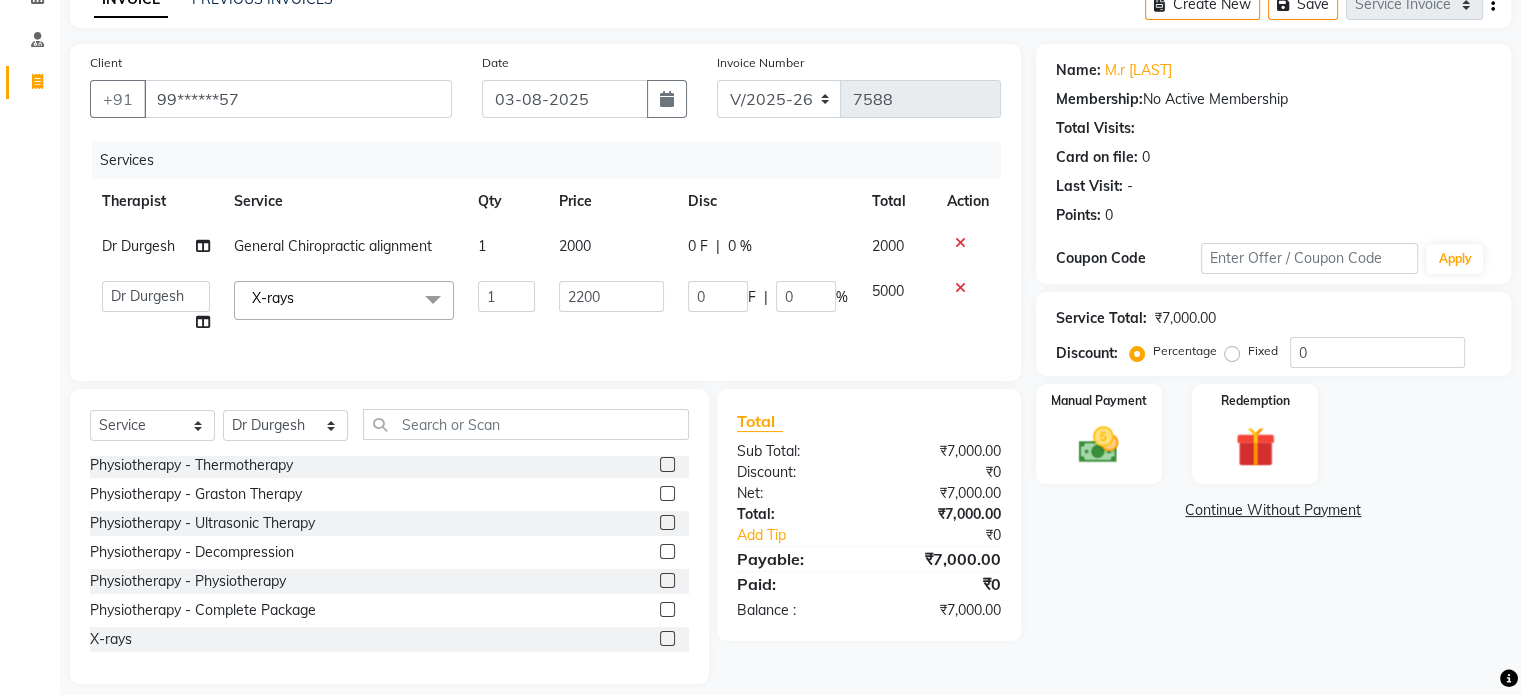 click on "Fixed" 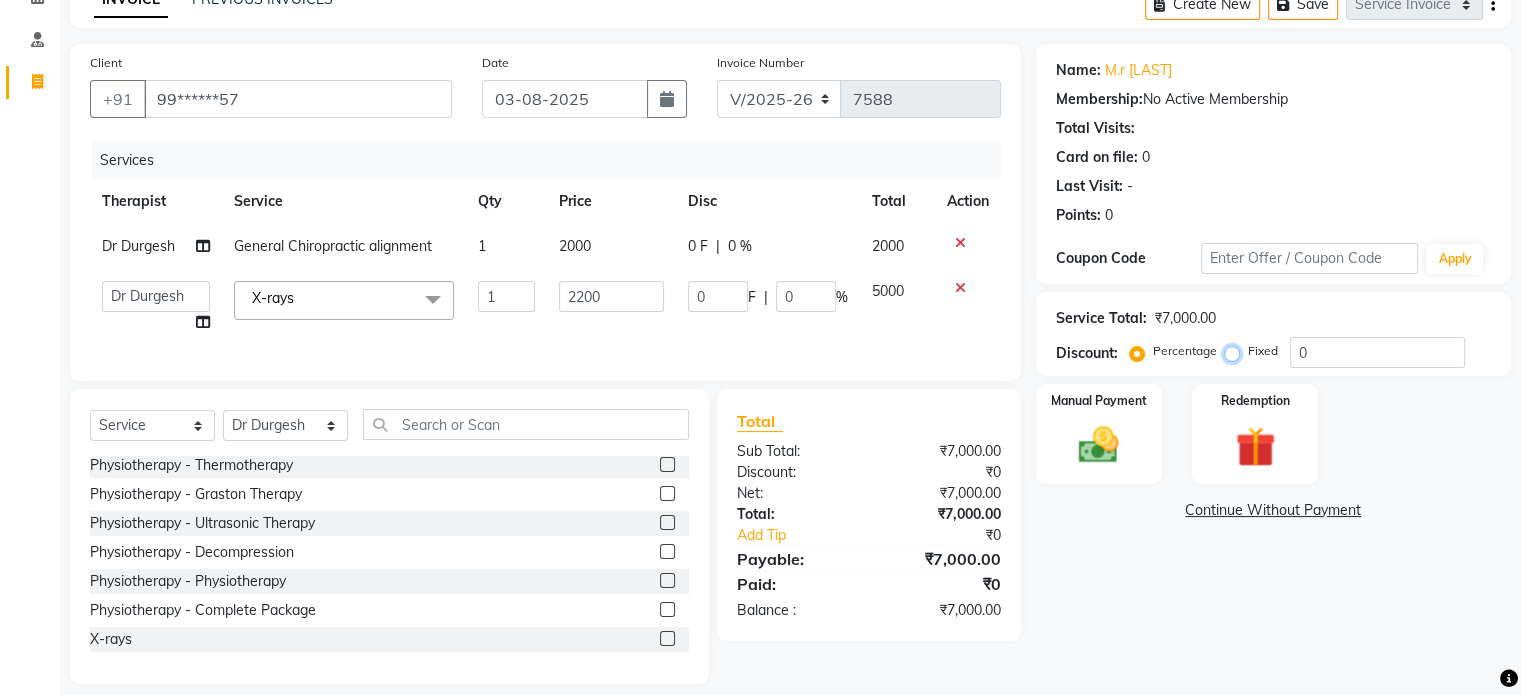 click on "Fixed" at bounding box center (1236, 351) 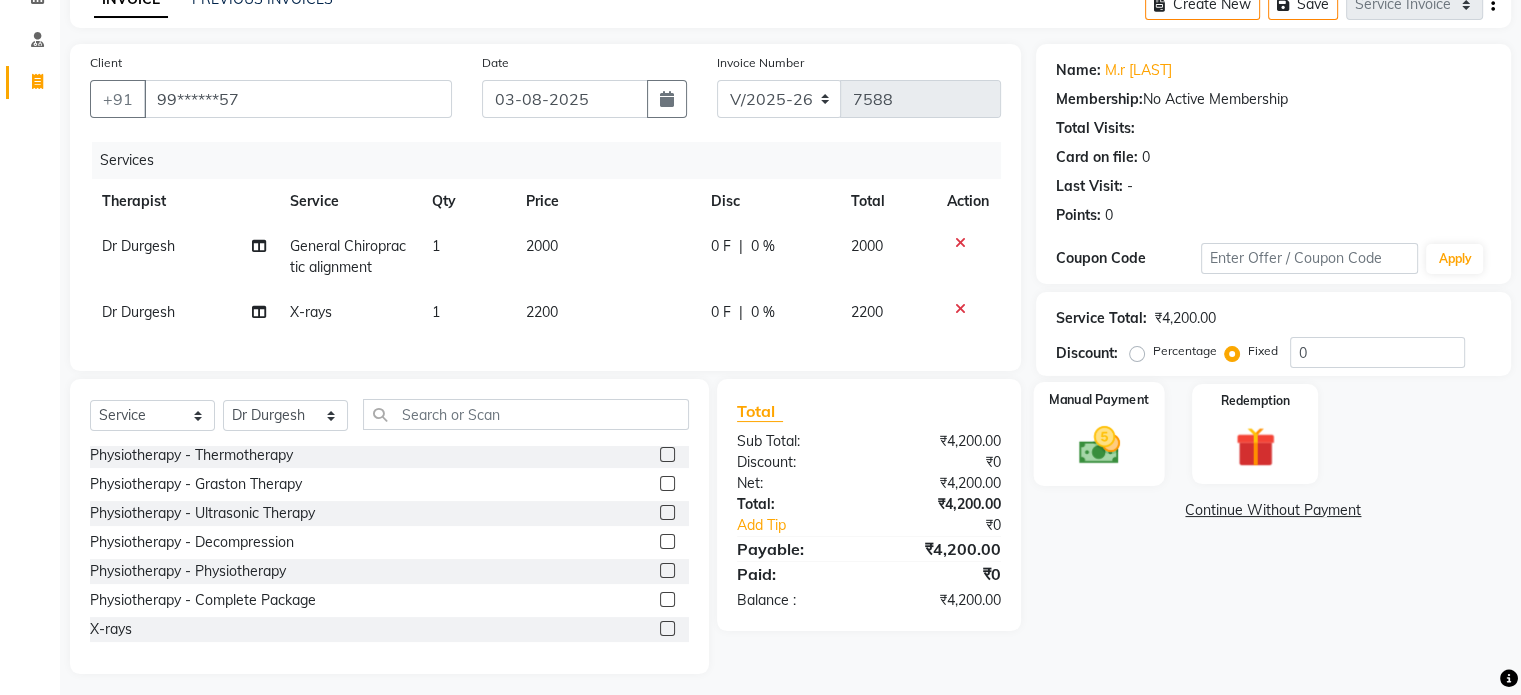 click 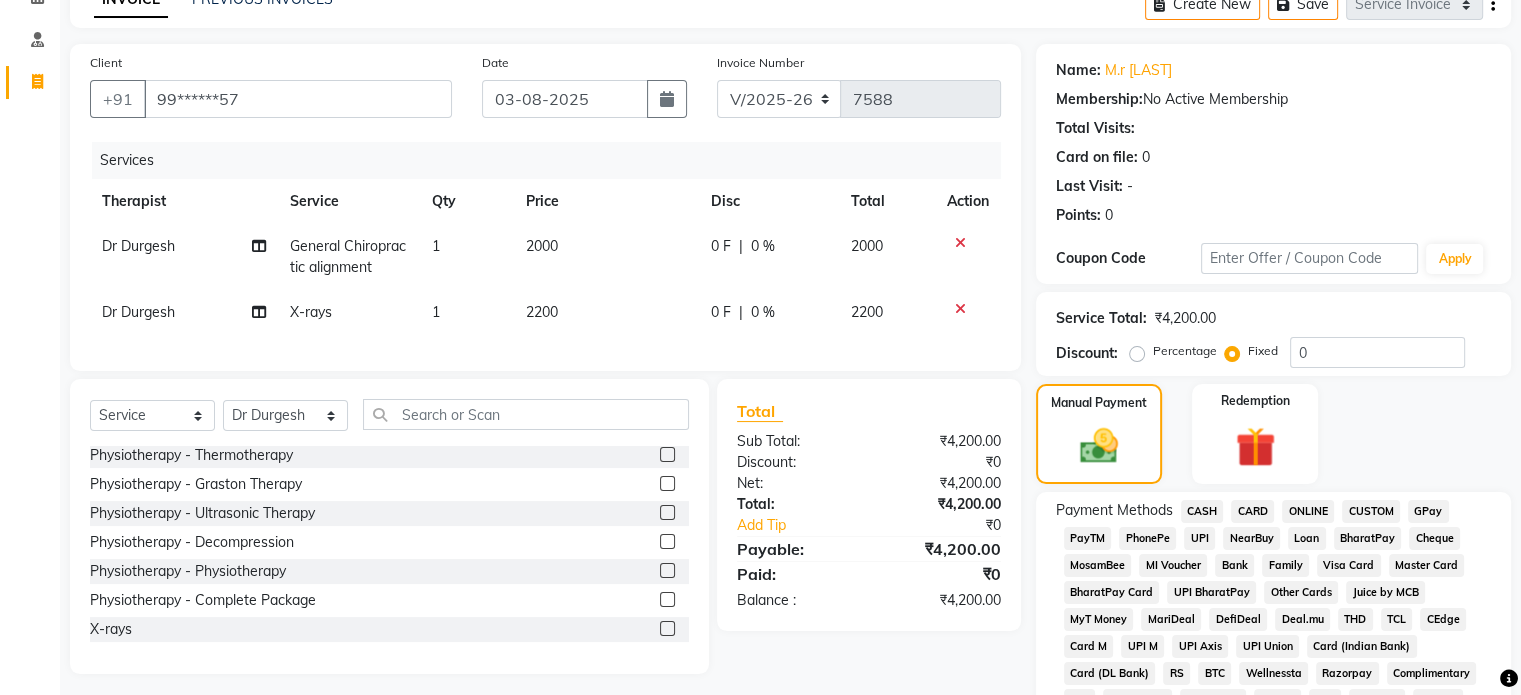click on "UPI" 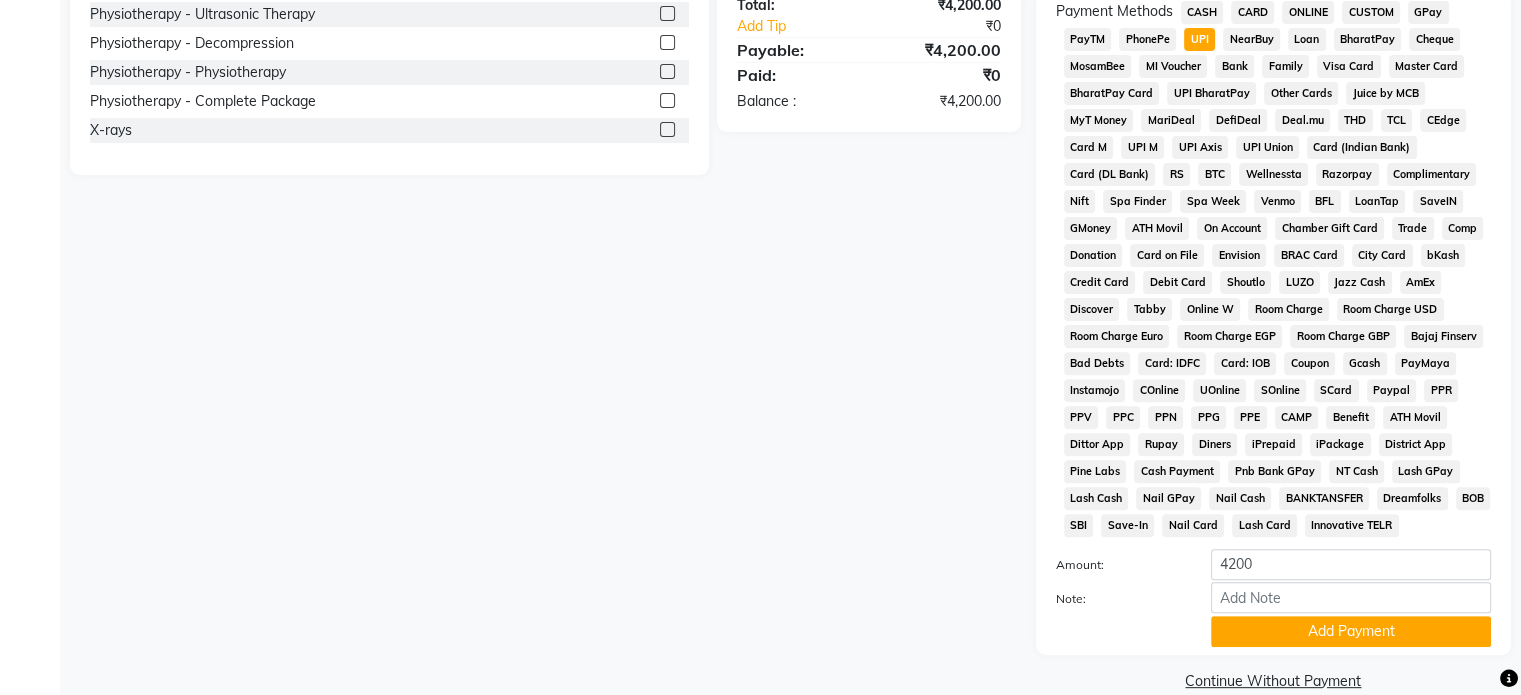 scroll, scrollTop: 610, scrollLeft: 0, axis: vertical 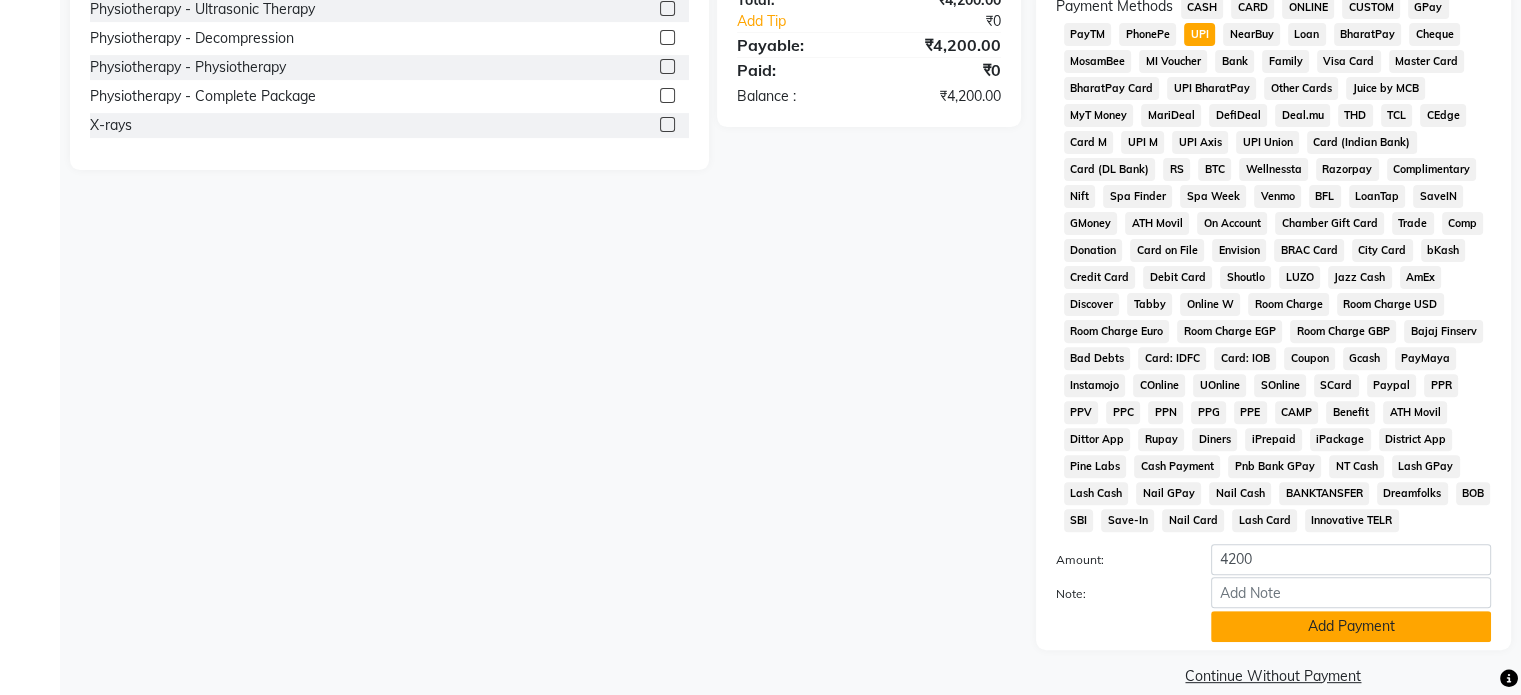 click on "Add Payment" 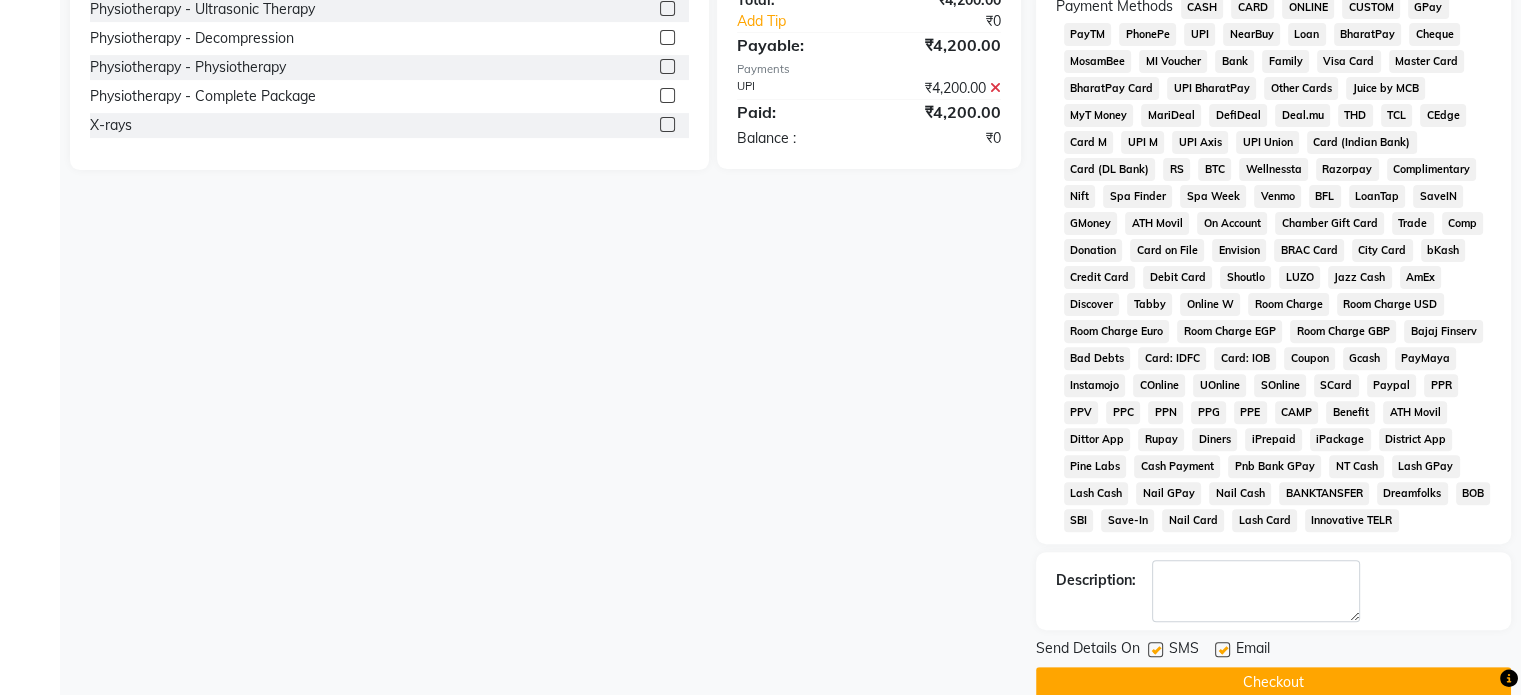 click 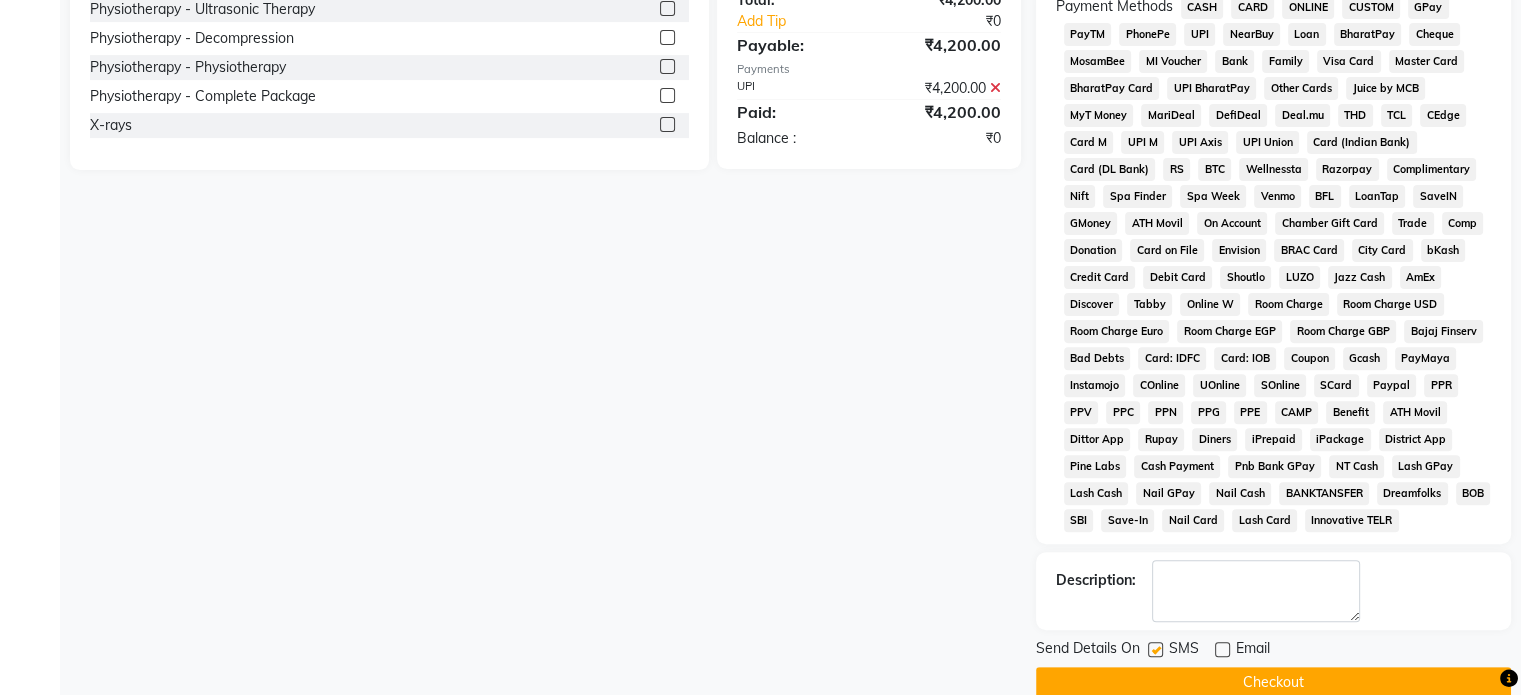 click 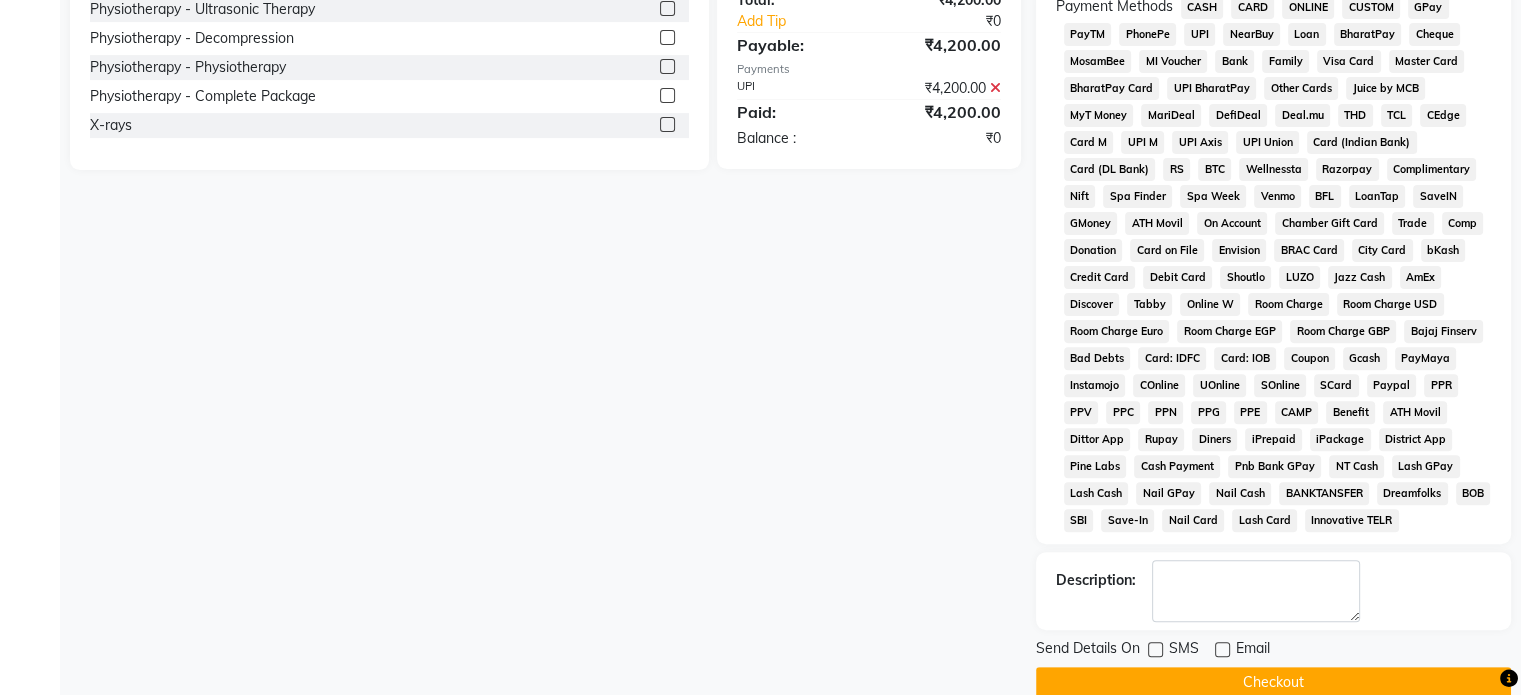 scroll, scrollTop: 657, scrollLeft: 0, axis: vertical 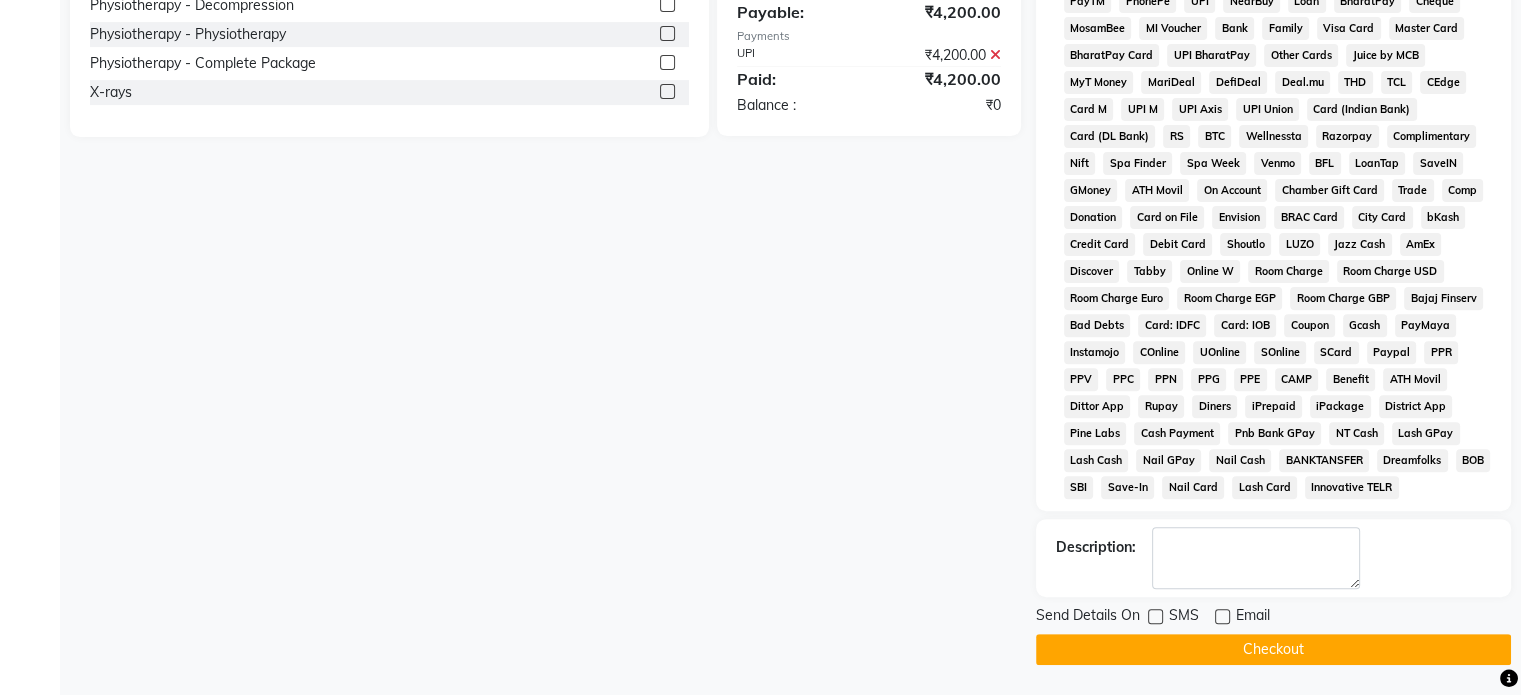 click on "Checkout" 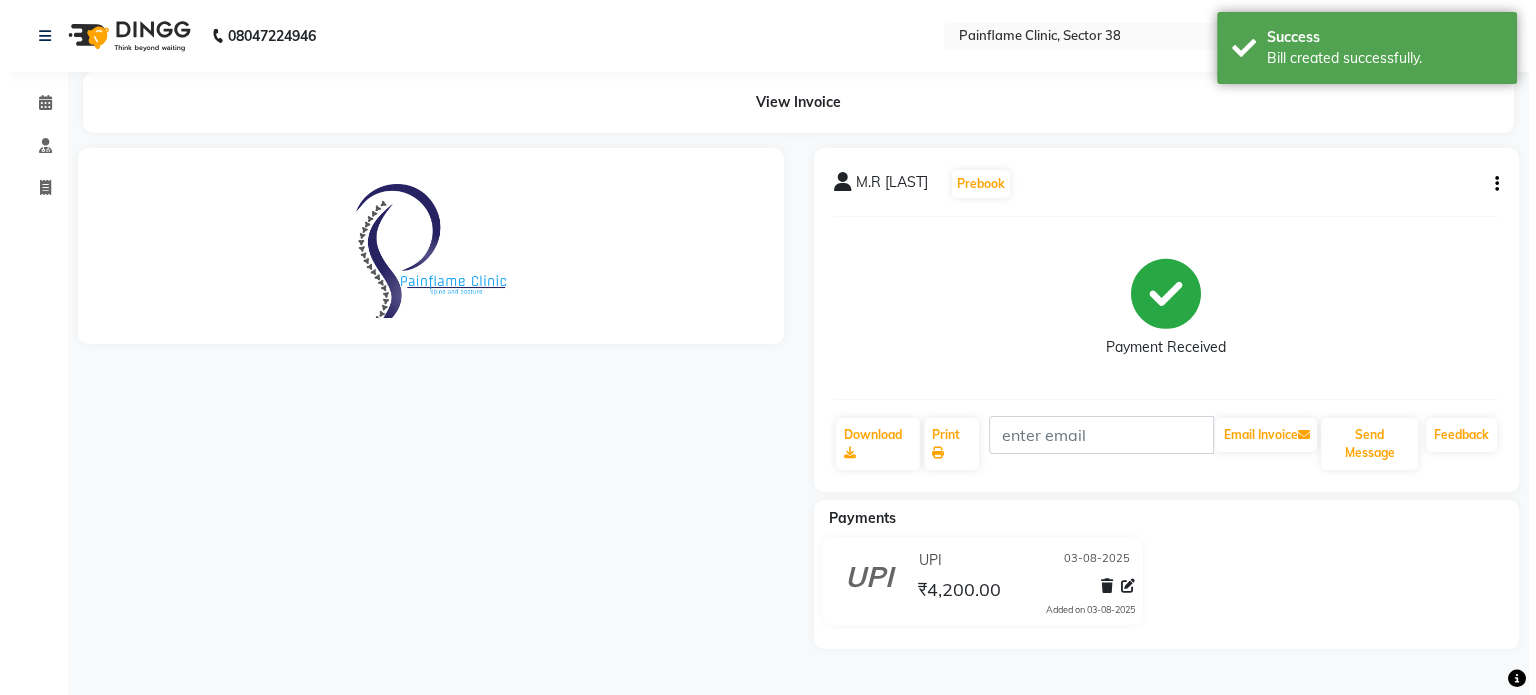 scroll, scrollTop: 0, scrollLeft: 0, axis: both 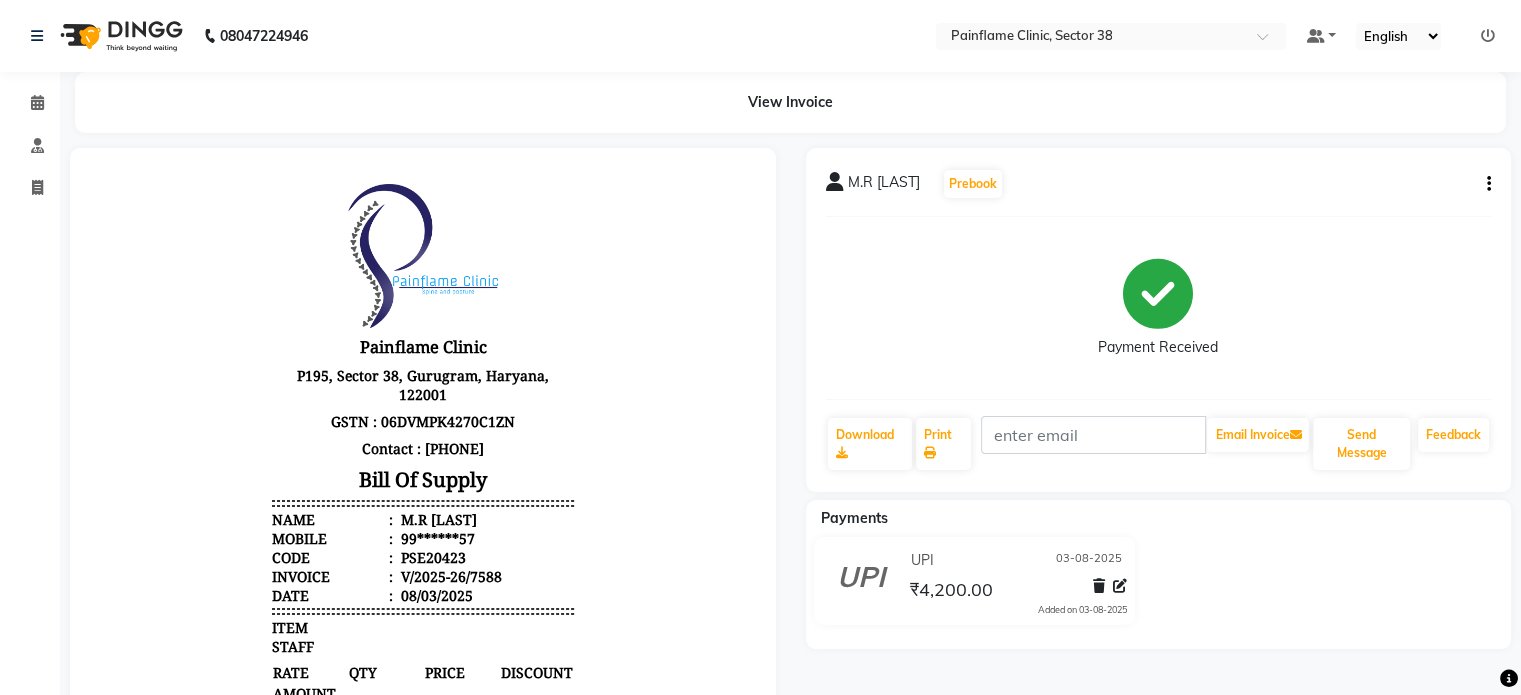 click on "Payments UPI [DATE] ₹[AMOUNT]  Added on [DATE]" 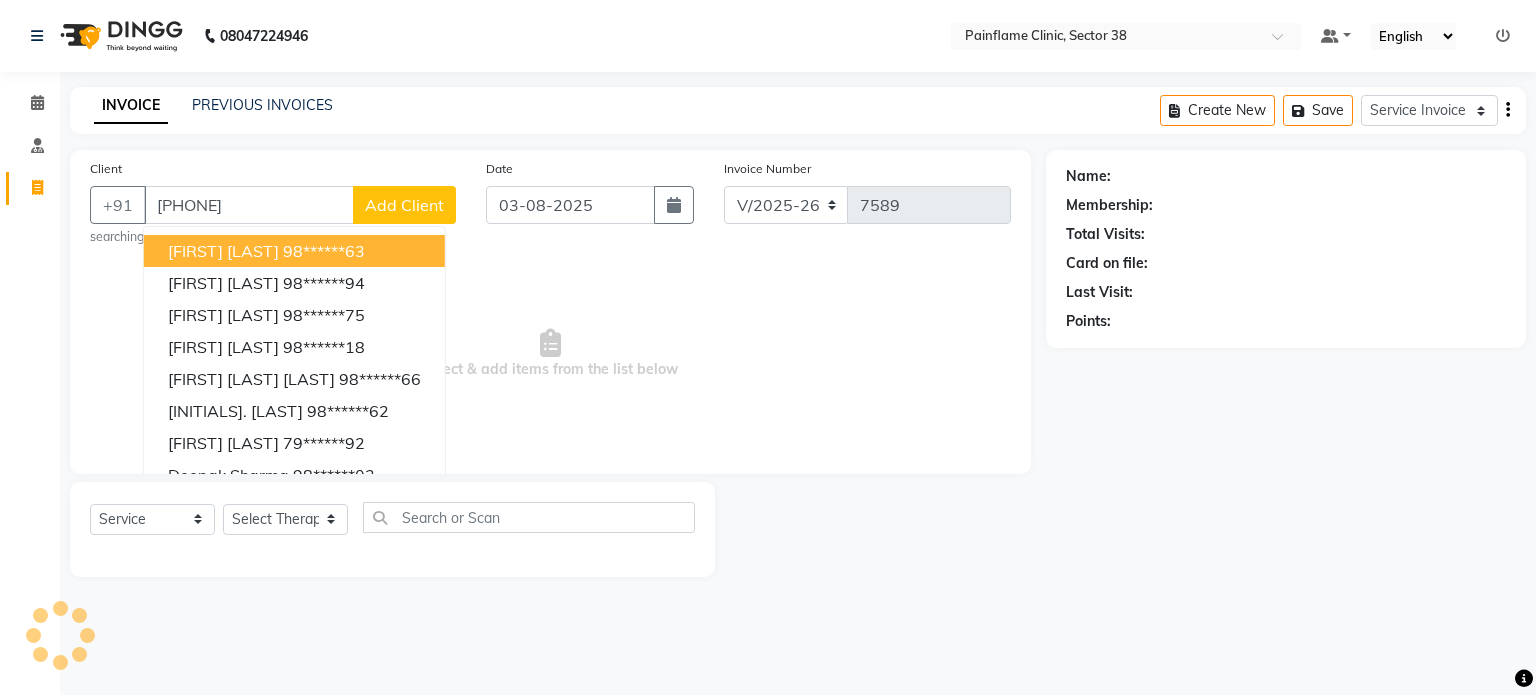 click on "Add Client" 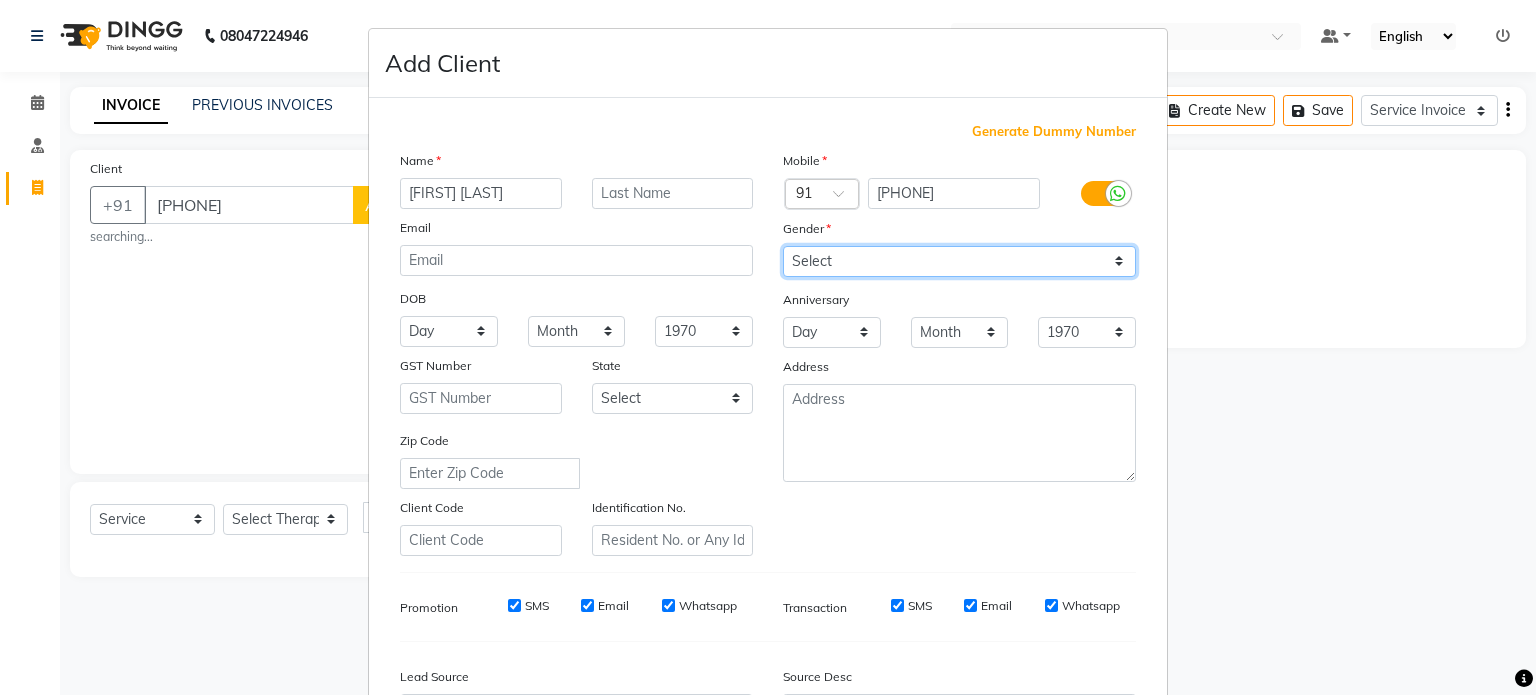 click on "Select Male Female Other Prefer Not To Say" at bounding box center [959, 261] 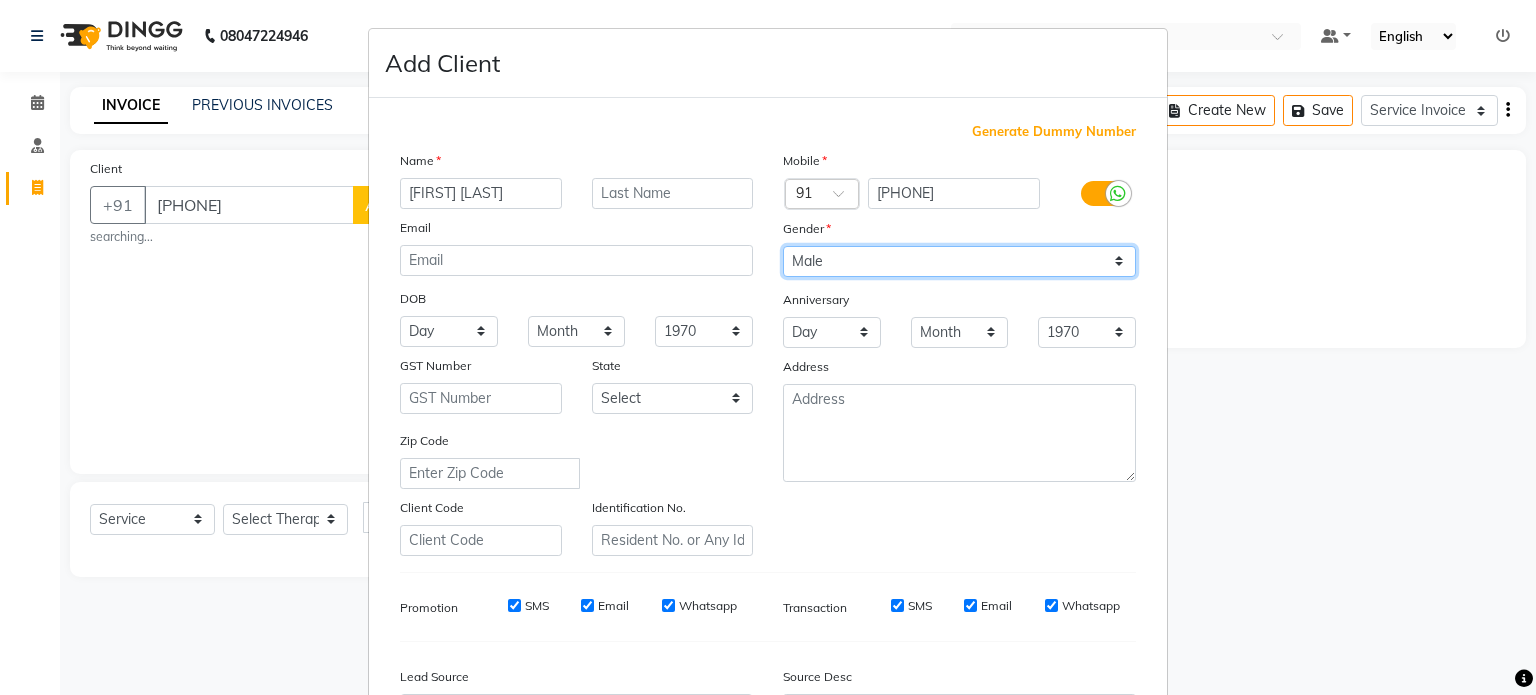 click on "Select Male Female Other Prefer Not To Say" at bounding box center [959, 261] 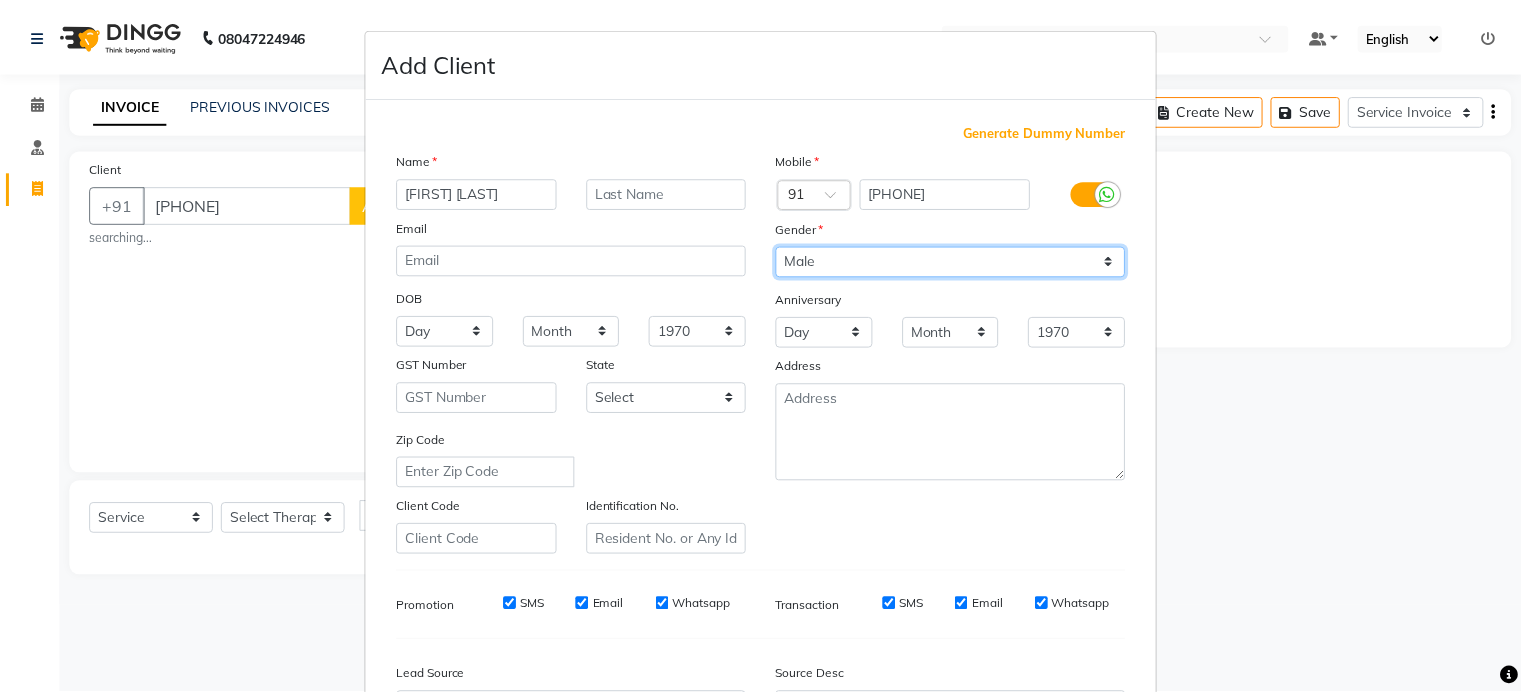 scroll, scrollTop: 237, scrollLeft: 0, axis: vertical 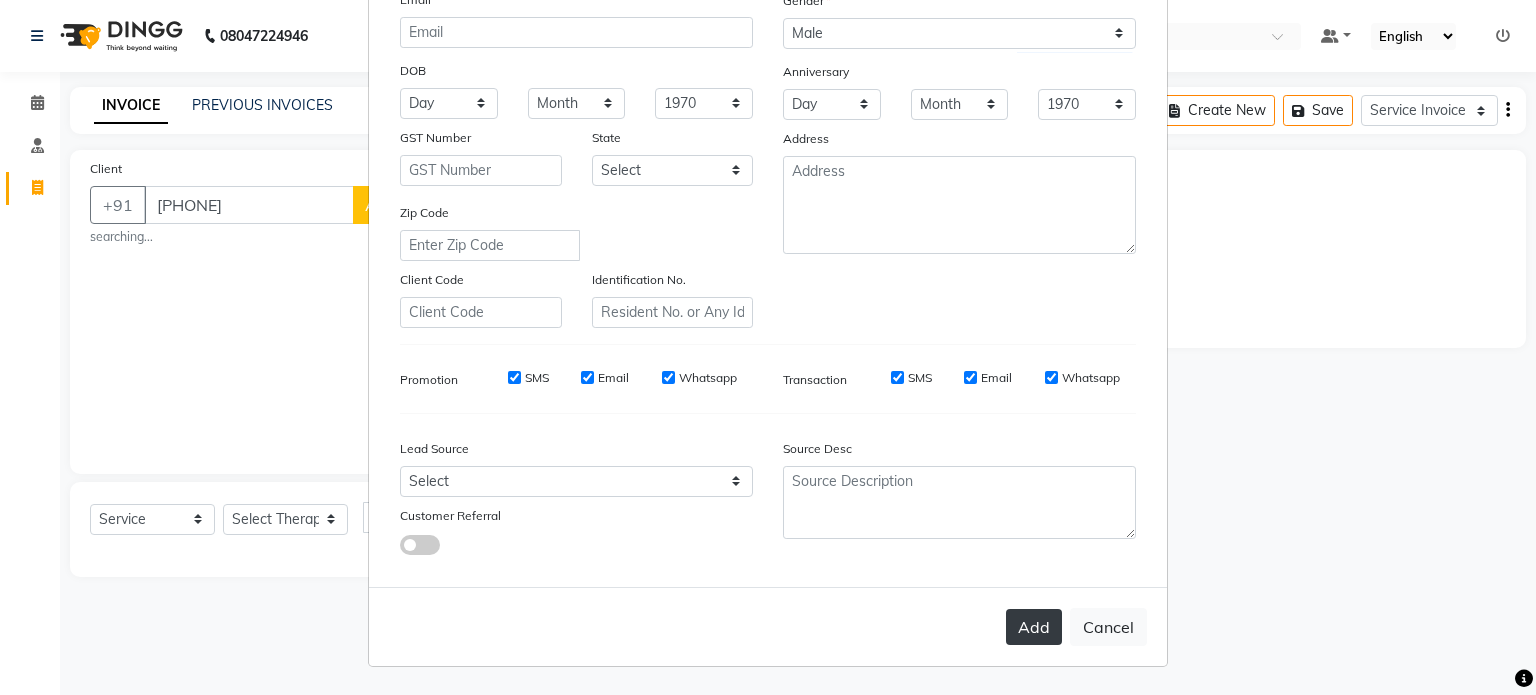 click on "Add" at bounding box center [1034, 627] 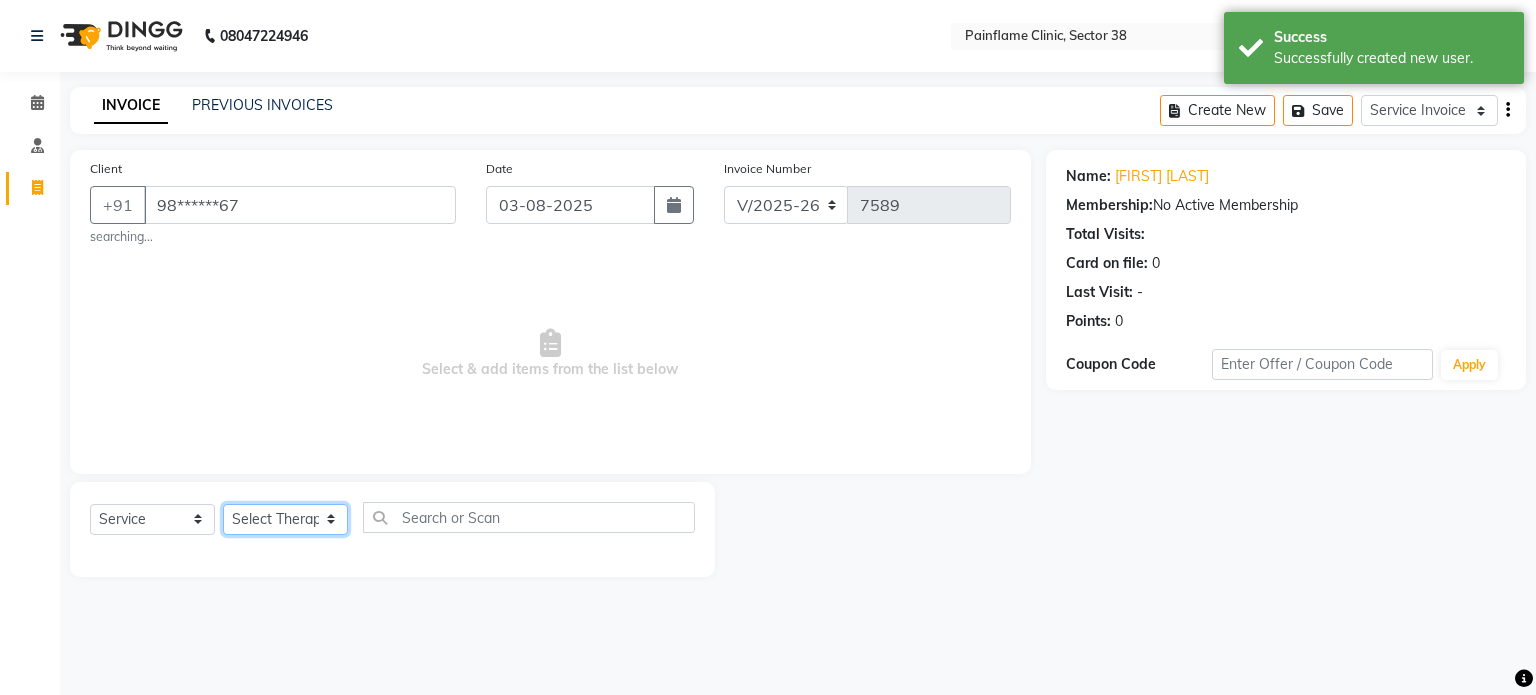 click on "Select Therapist Dr Durgesh Dr Harish Dr Ranjana Dr Saurabh Dr. Suraj Dr. Tejpal Mehlawat KUSHAL MOHIT SEMWAL Nancy Singhai Reception 1  Reception 2 Reception 3" 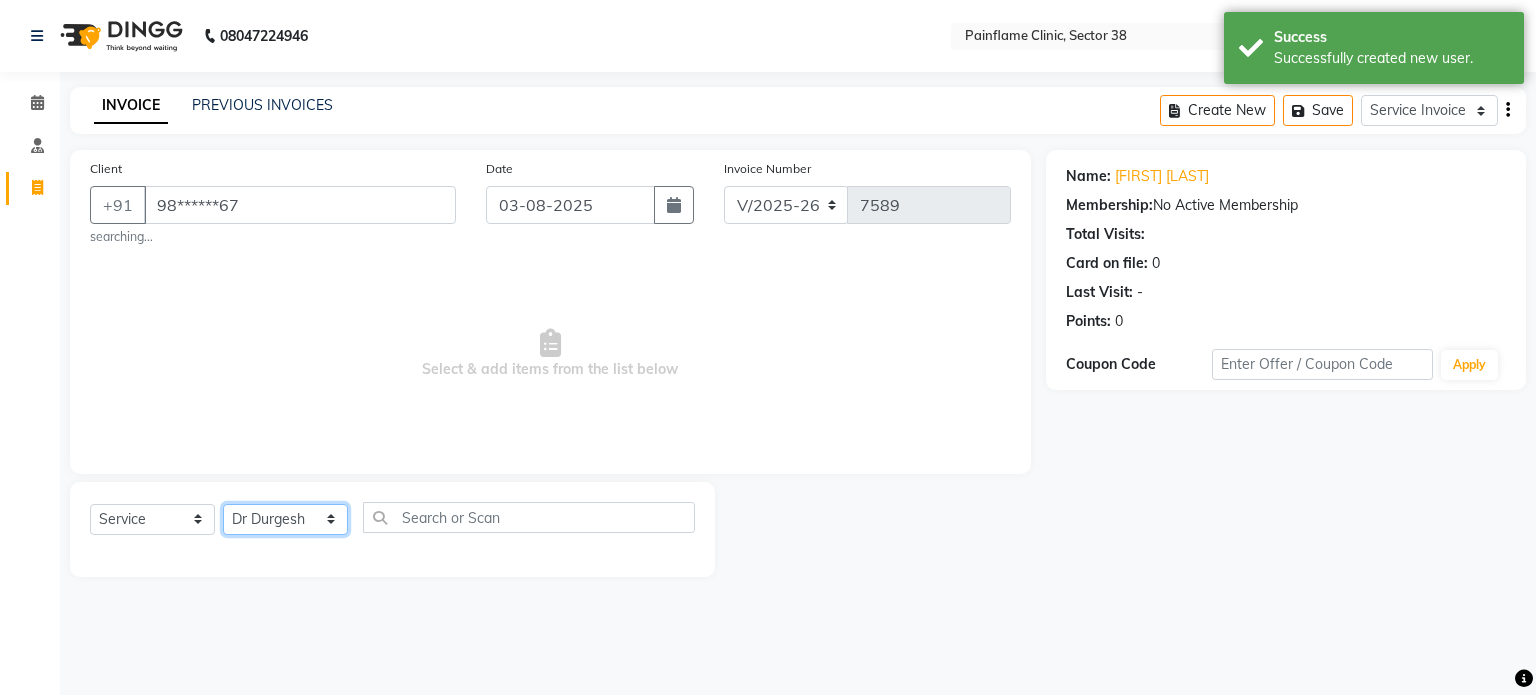 click on "Select Therapist Dr Durgesh Dr Harish Dr Ranjana Dr Saurabh Dr. Suraj Dr. Tejpal Mehlawat KUSHAL MOHIT SEMWAL Nancy Singhai Reception 1  Reception 2 Reception 3" 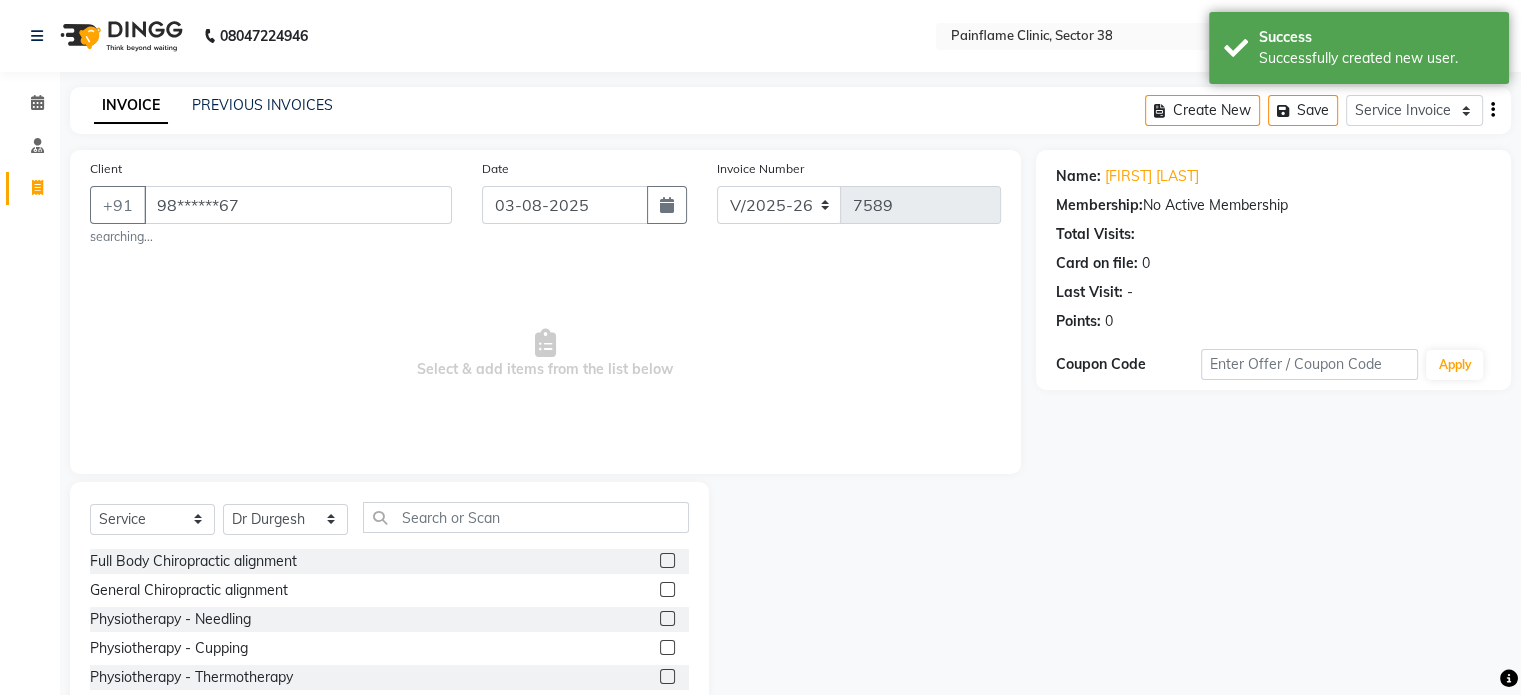 click 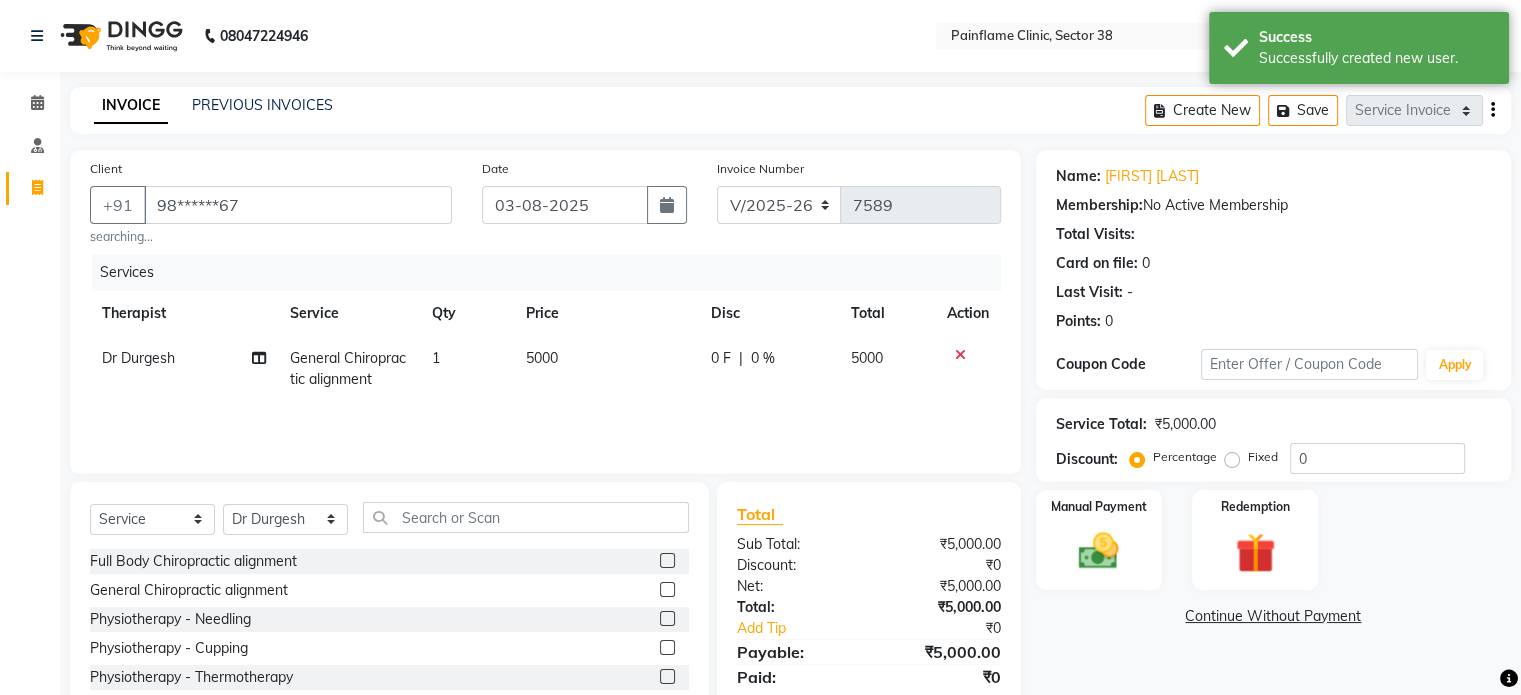 click on "5000" 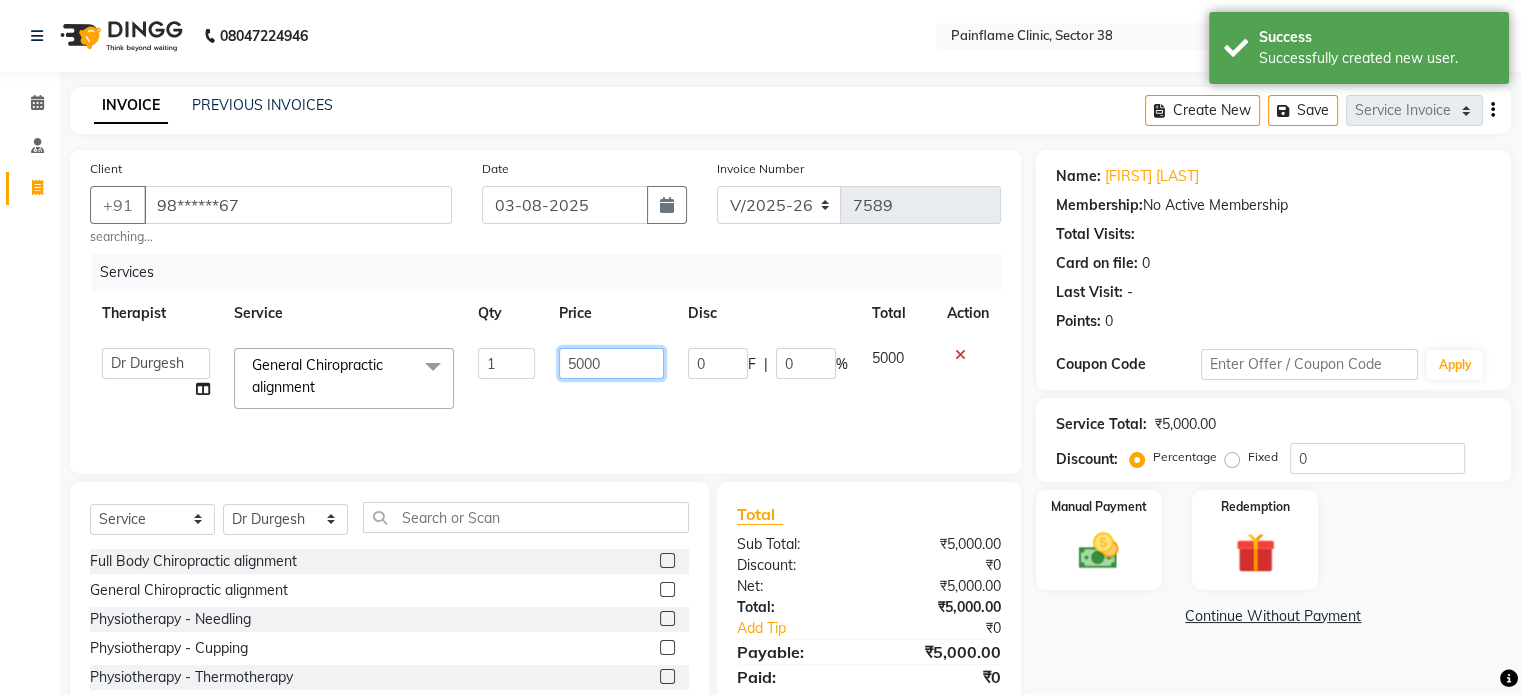click on "5000" 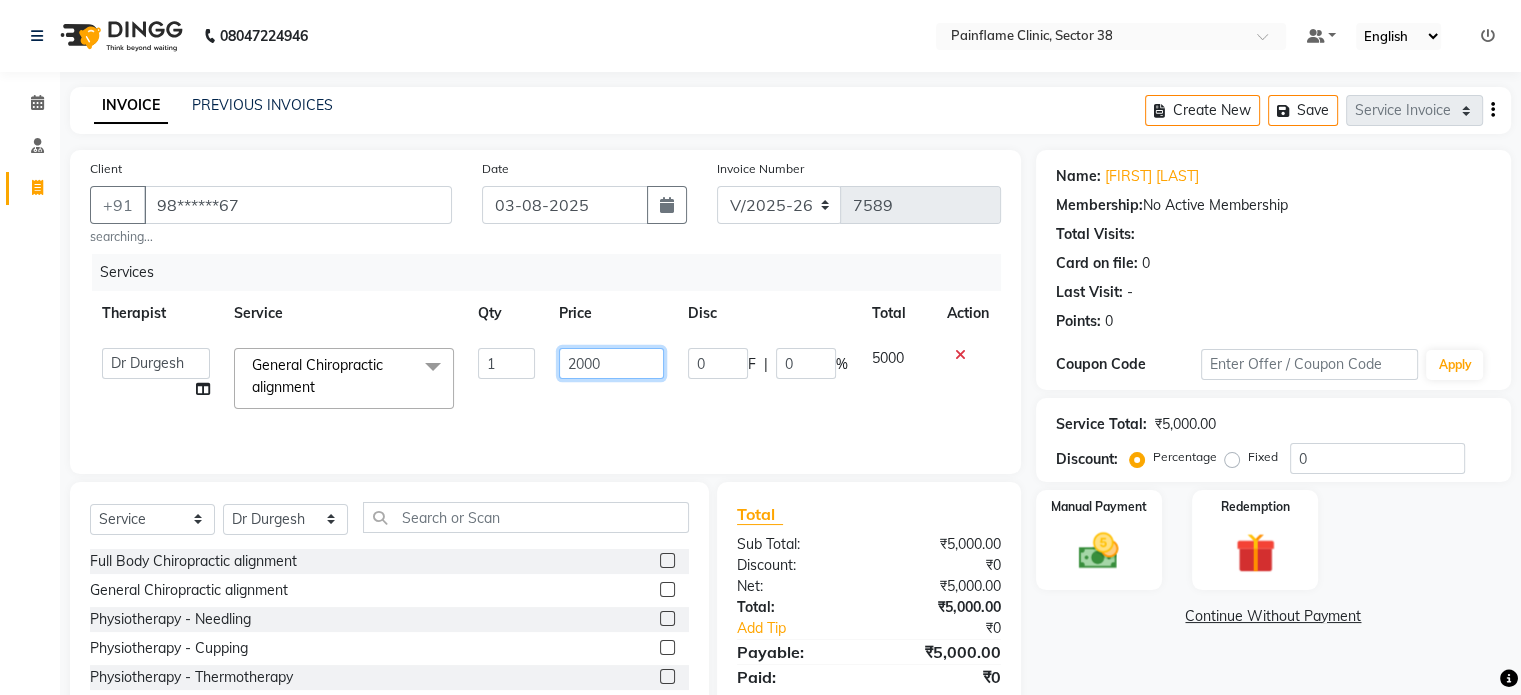 scroll, scrollTop: 118, scrollLeft: 0, axis: vertical 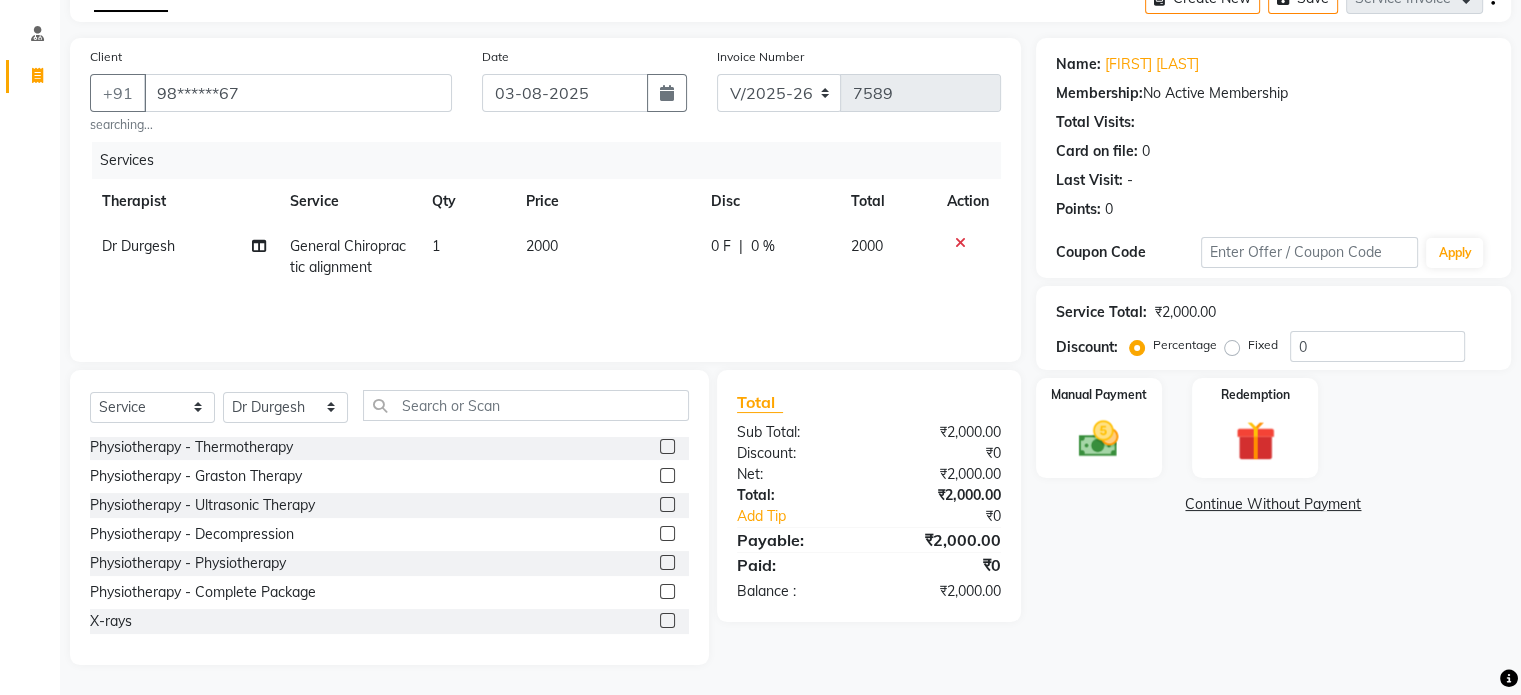click 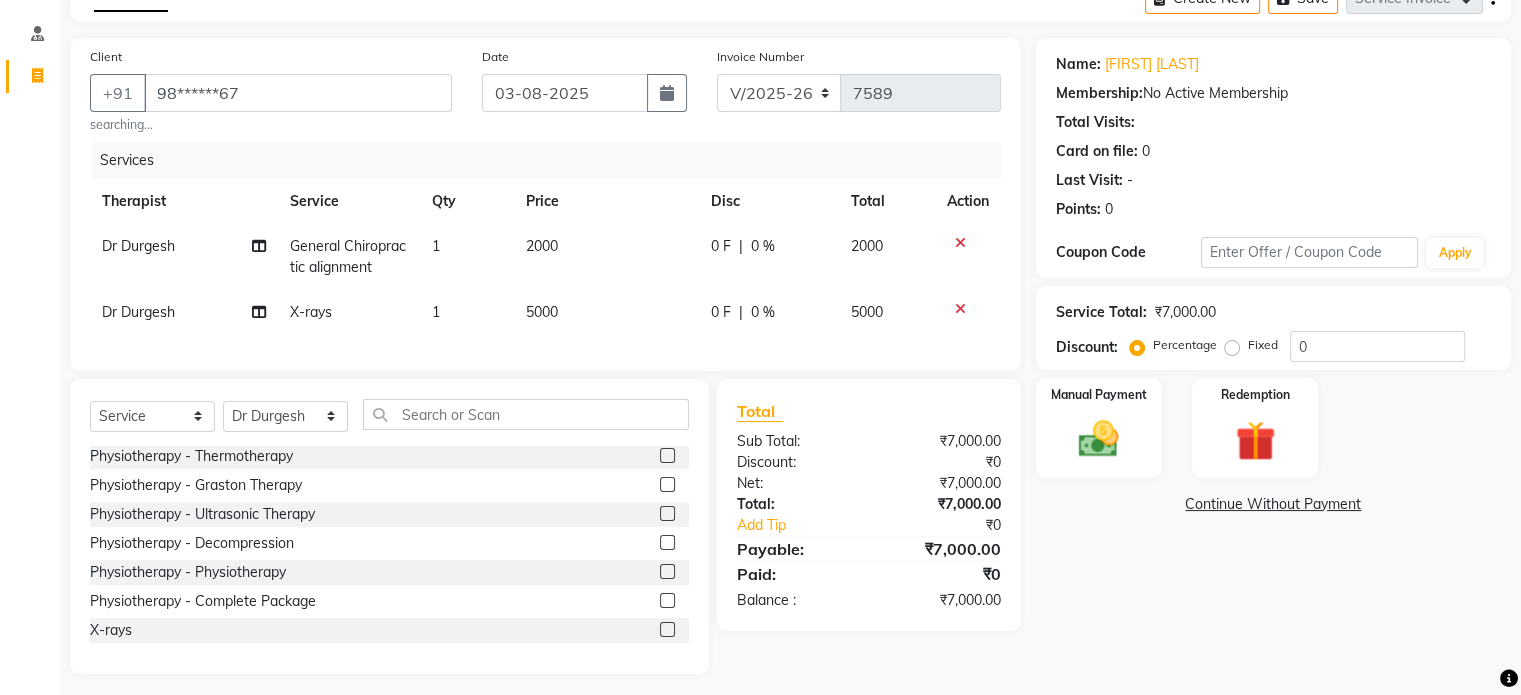 click on "5000" 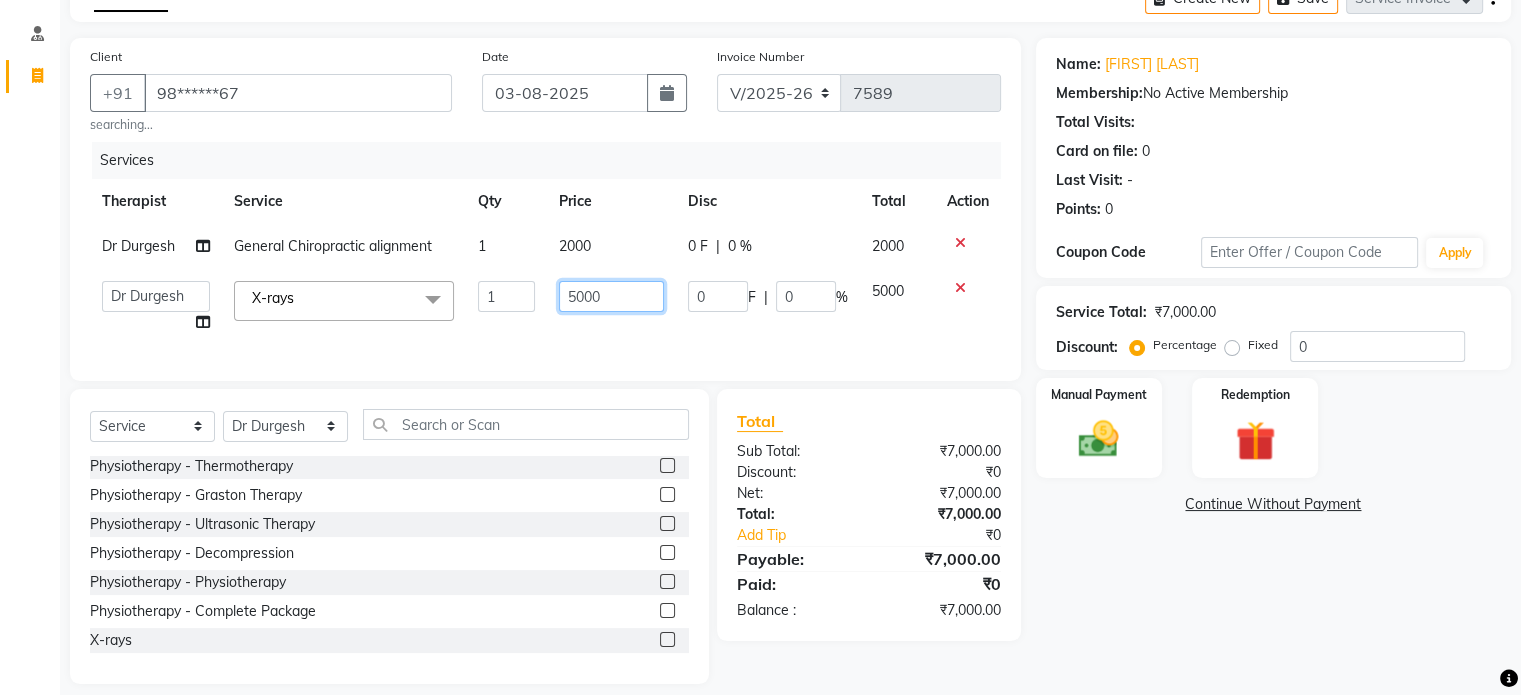 click on "5000" 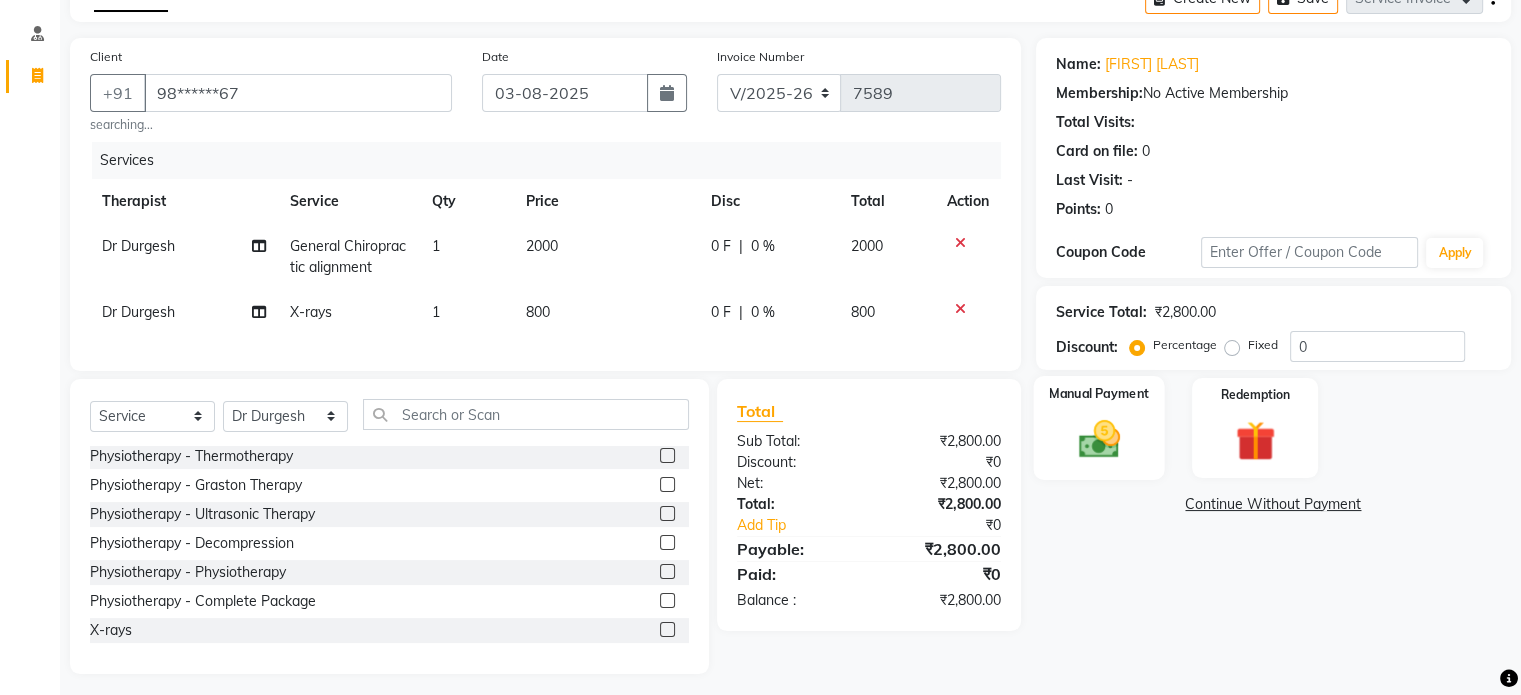 drag, startPoint x: 1230, startPoint y: 350, endPoint x: 1139, endPoint y: 412, distance: 110.11358 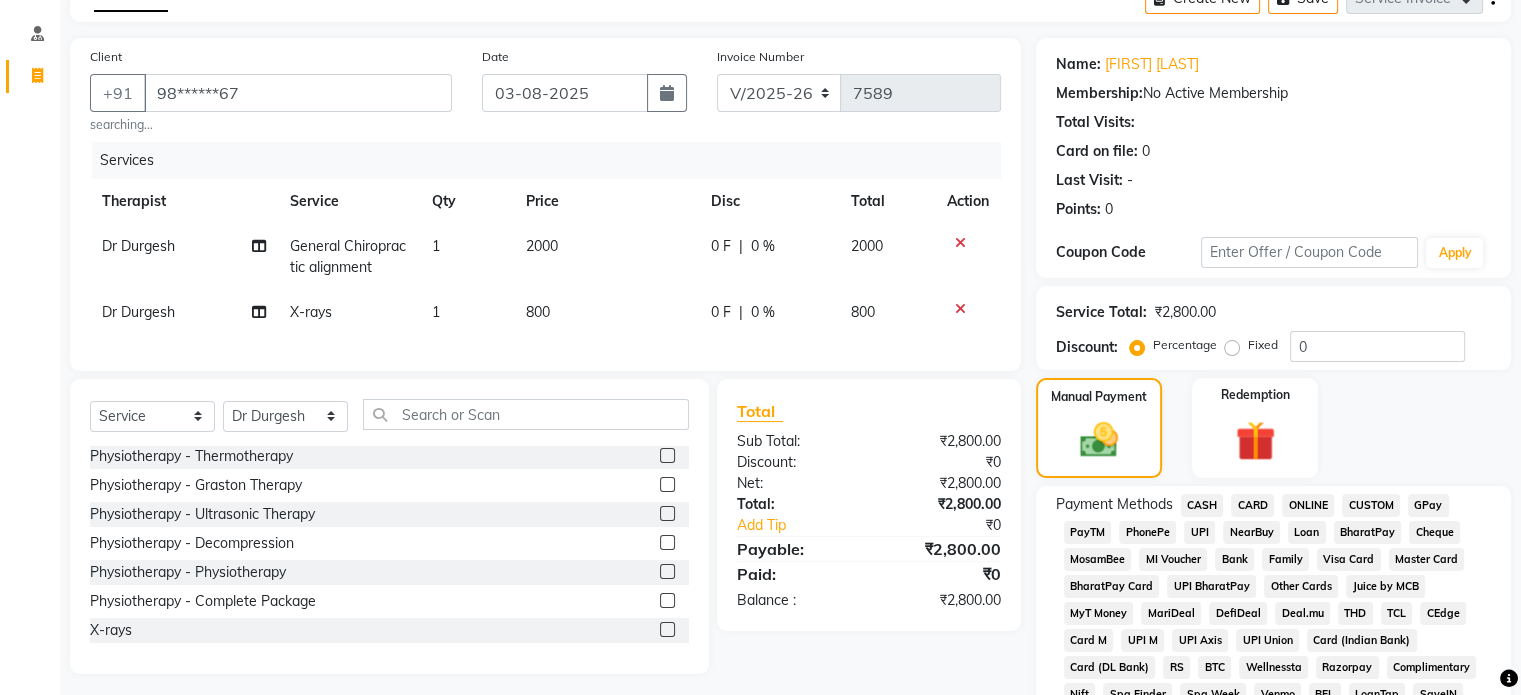 click on "CARD" 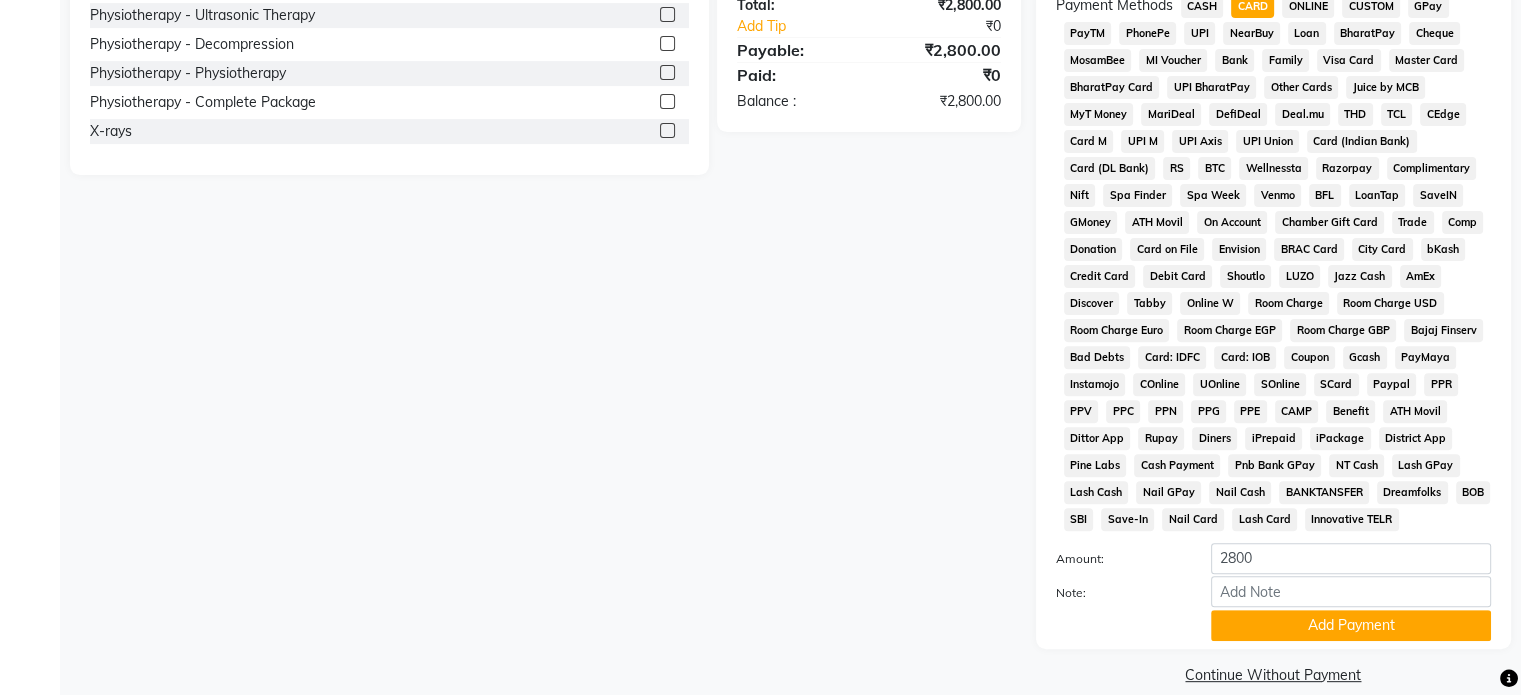 scroll, scrollTop: 652, scrollLeft: 0, axis: vertical 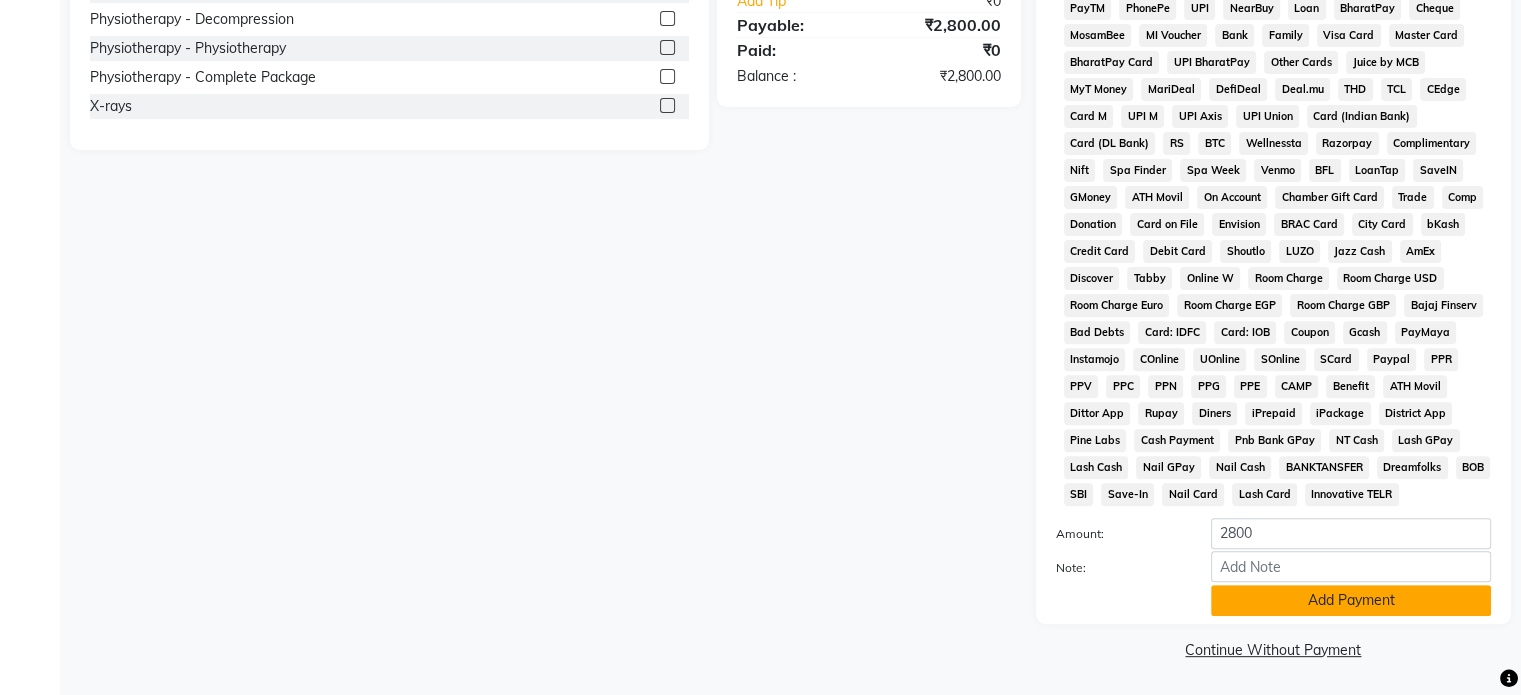 click on "Add Payment" 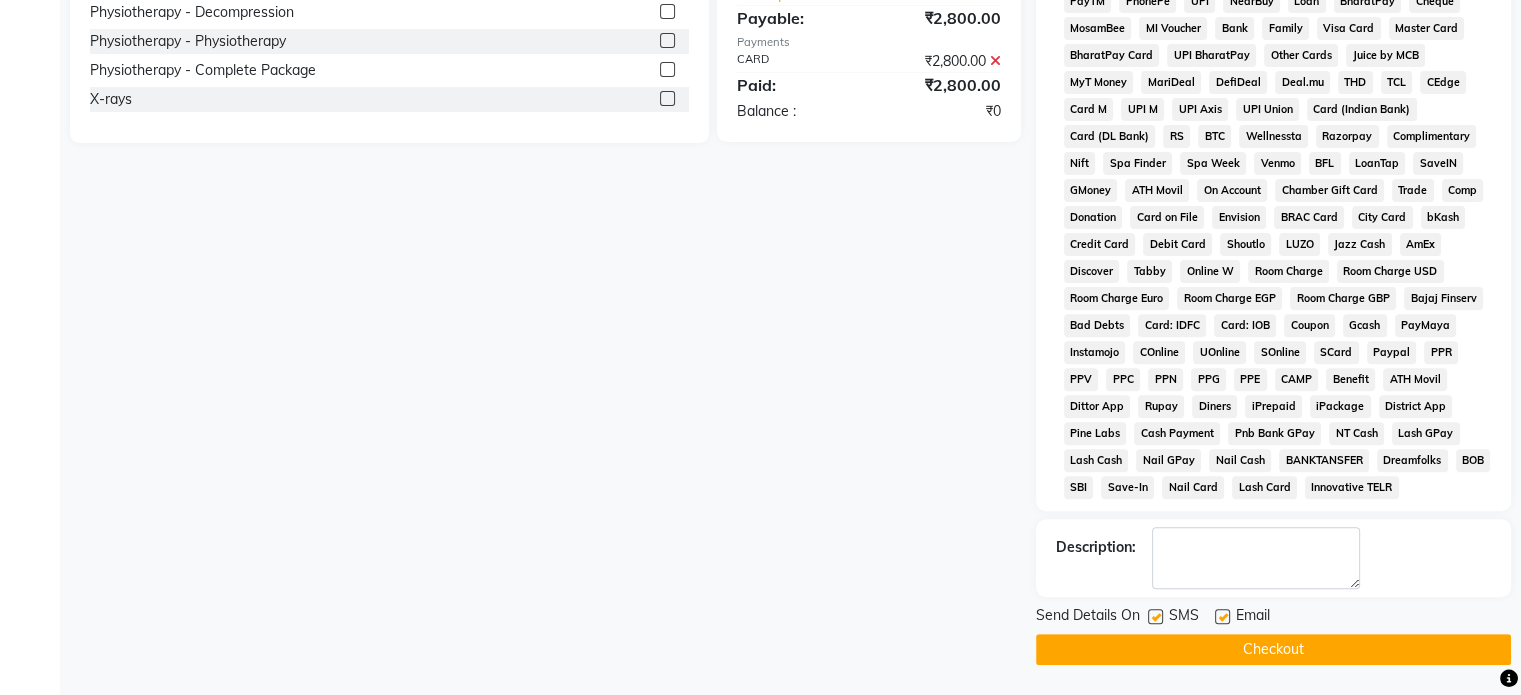 click 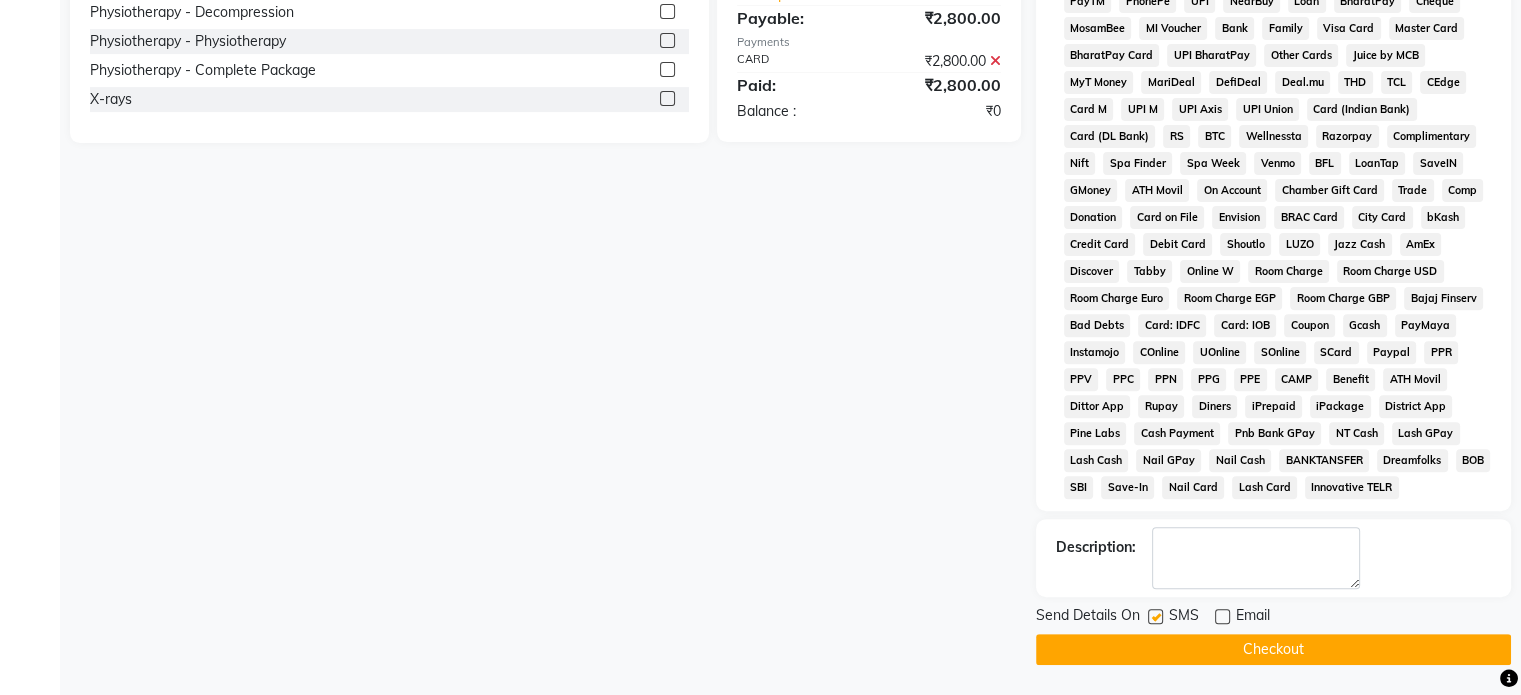 click 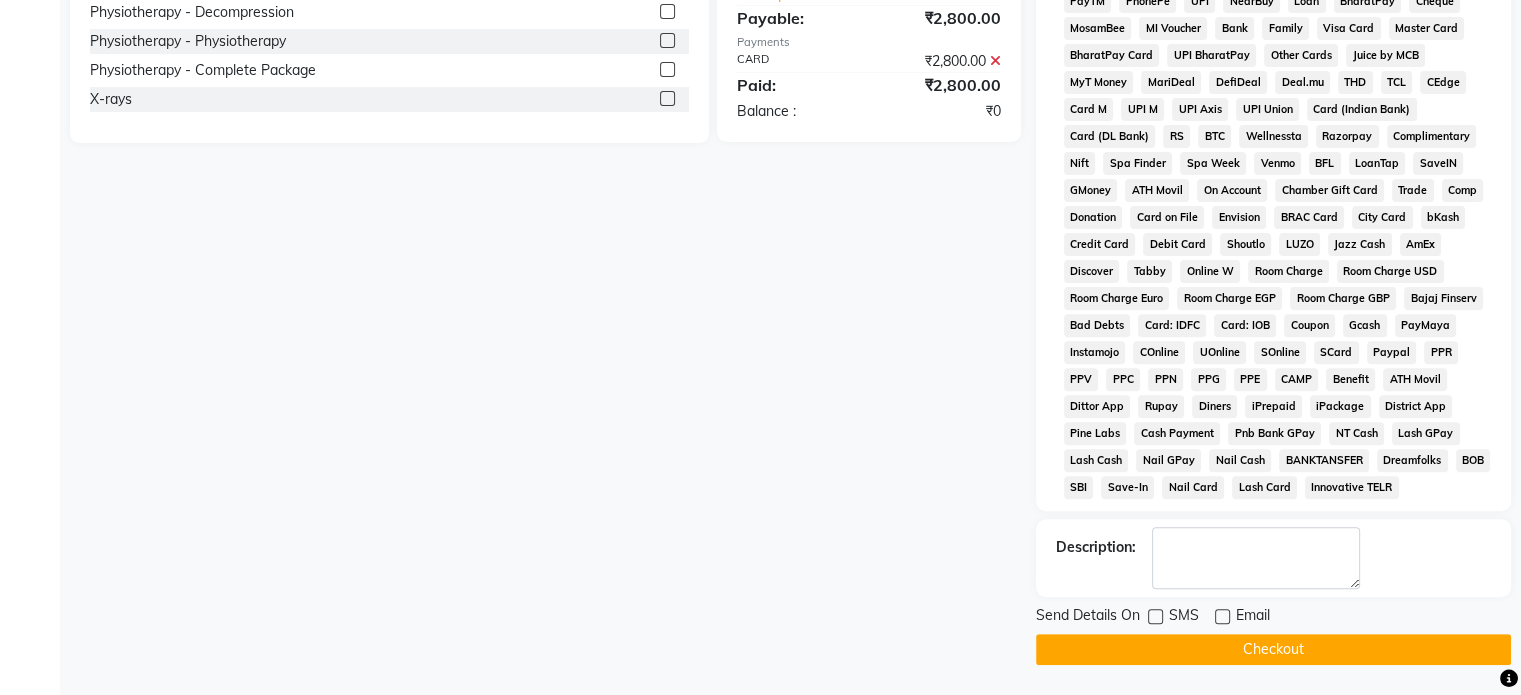 click on "Checkout" 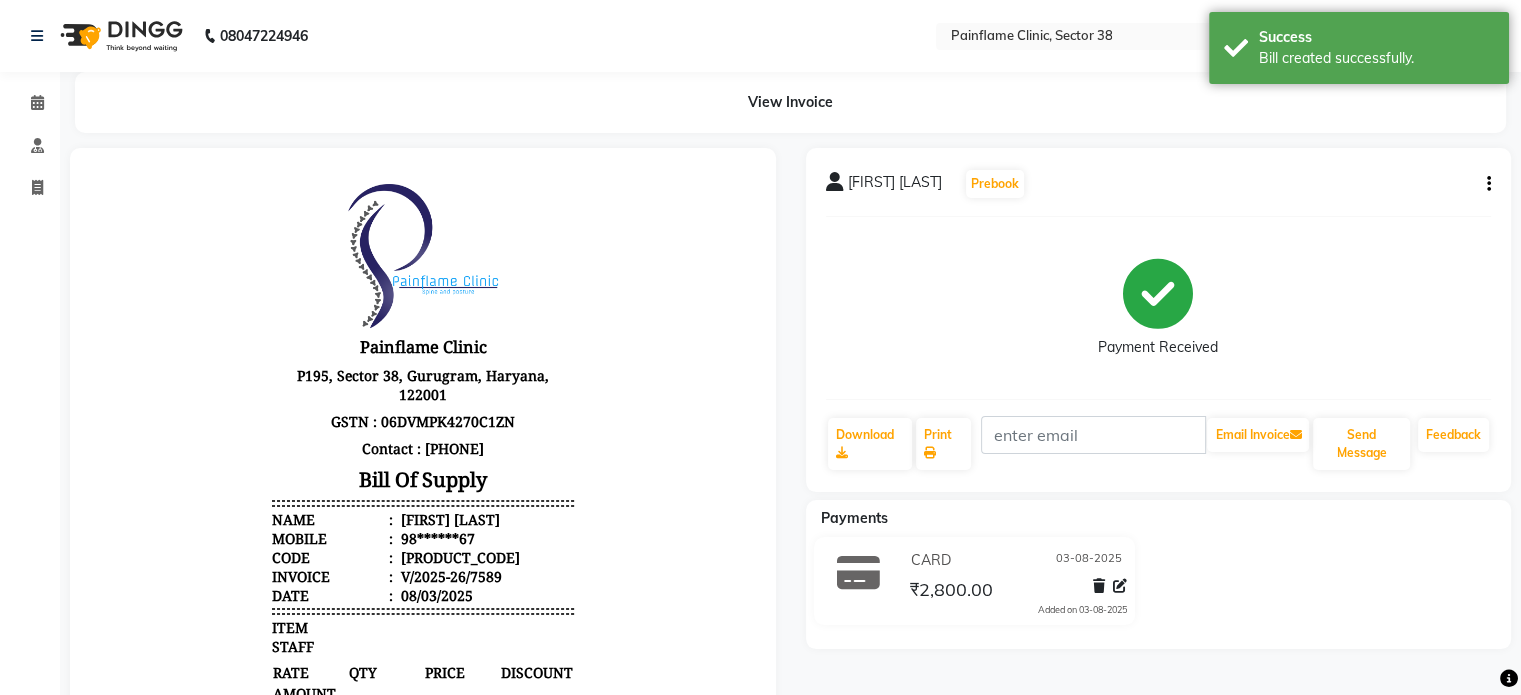 scroll, scrollTop: 0, scrollLeft: 0, axis: both 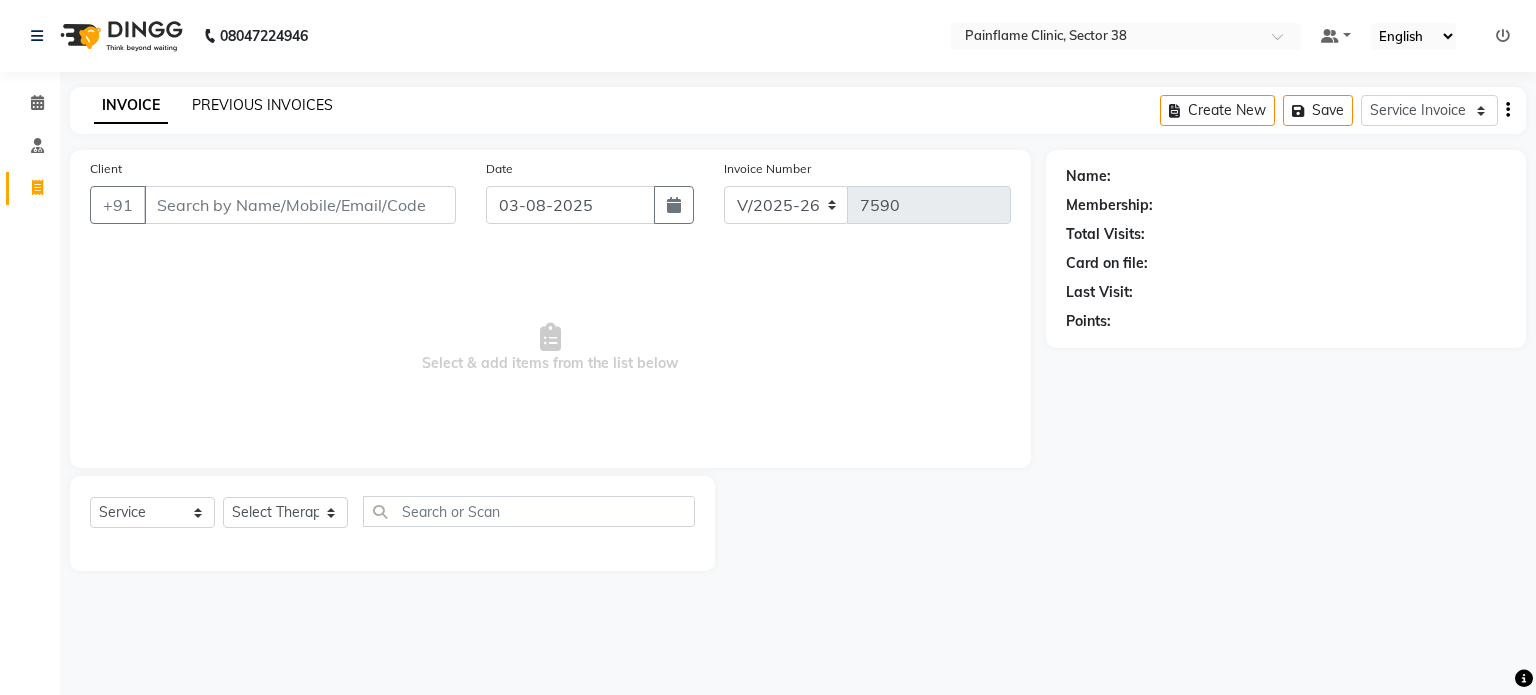 click on "PREVIOUS INVOICES" 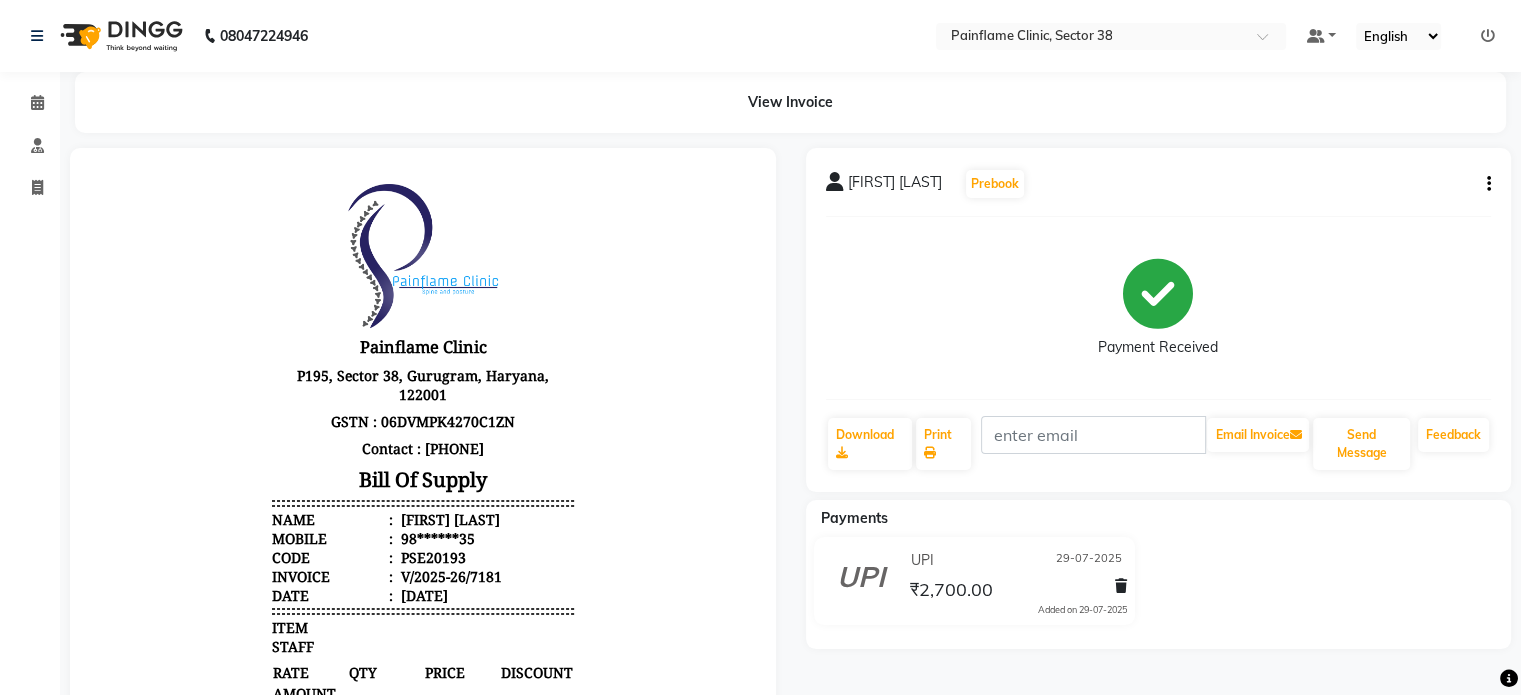 scroll, scrollTop: 0, scrollLeft: 0, axis: both 